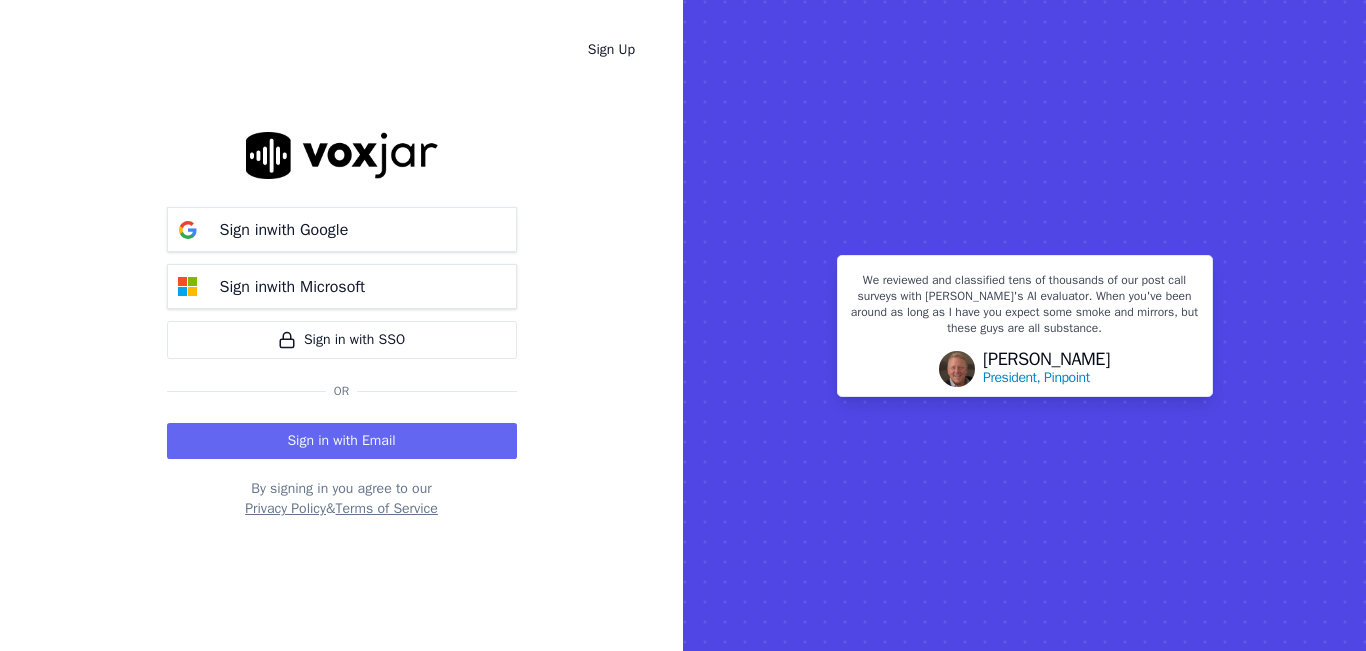 scroll, scrollTop: 0, scrollLeft: 0, axis: both 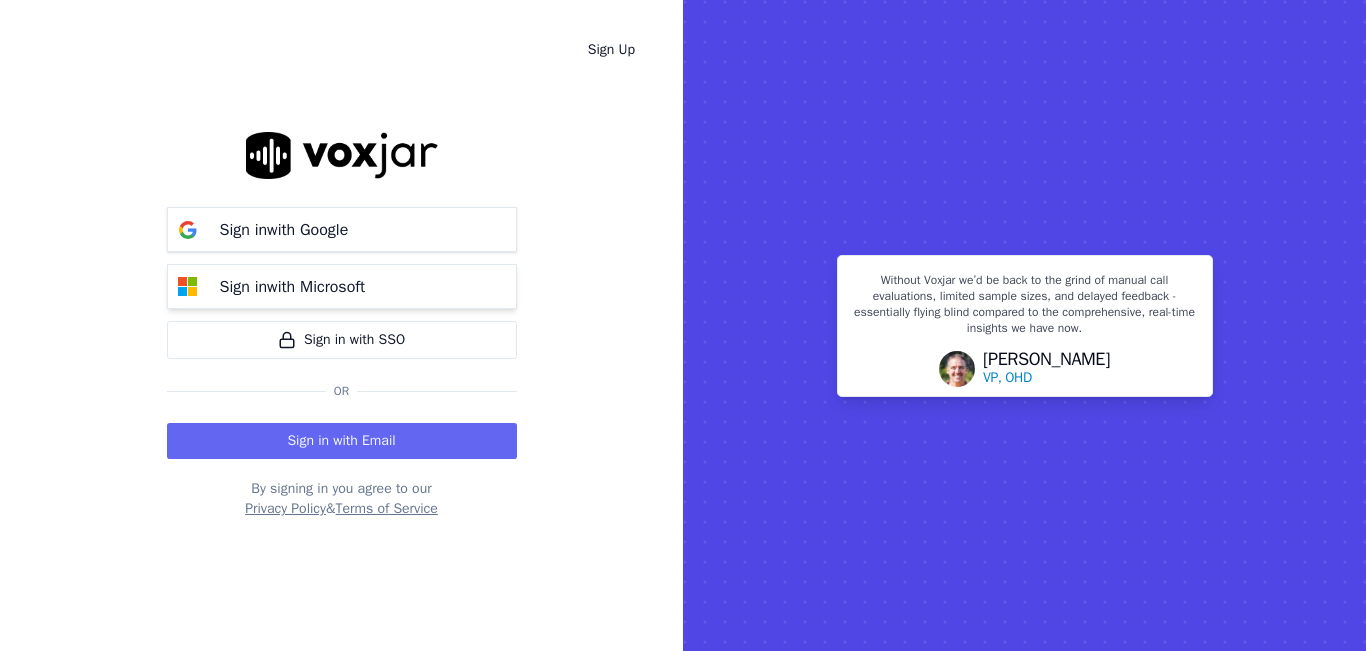click on "Sign in  with Microsoft" at bounding box center [342, 286] 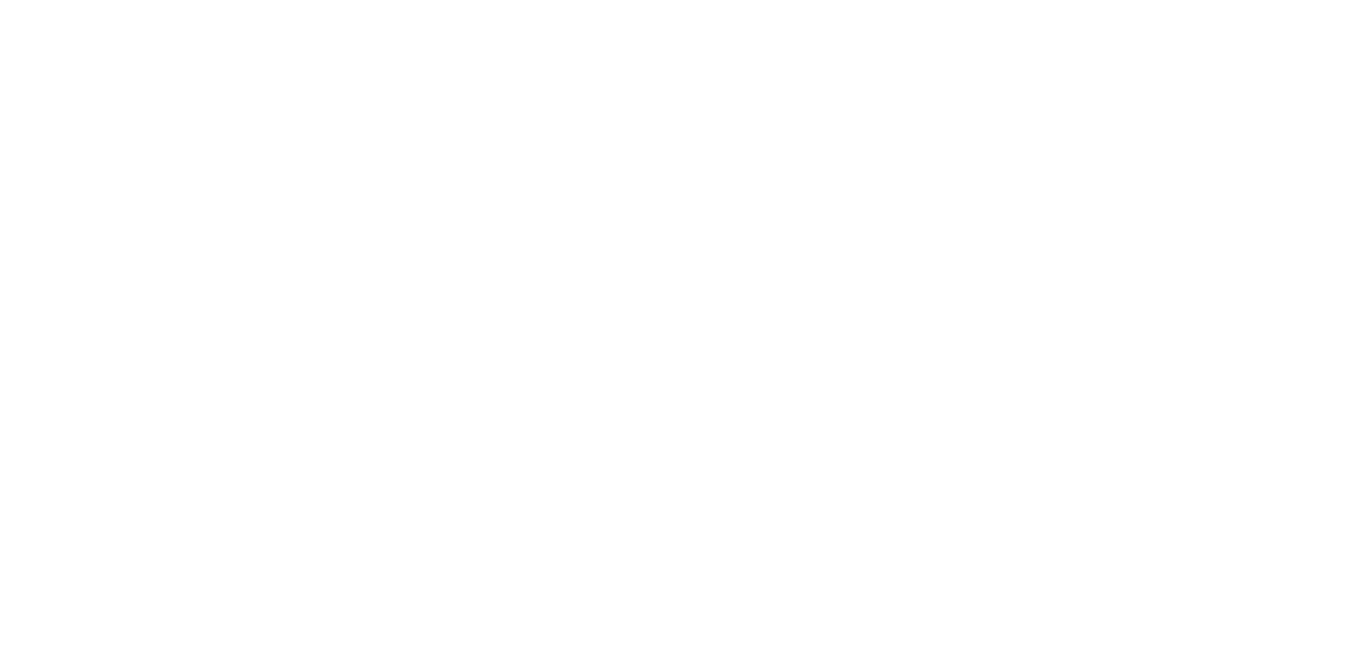 scroll, scrollTop: 0, scrollLeft: 0, axis: both 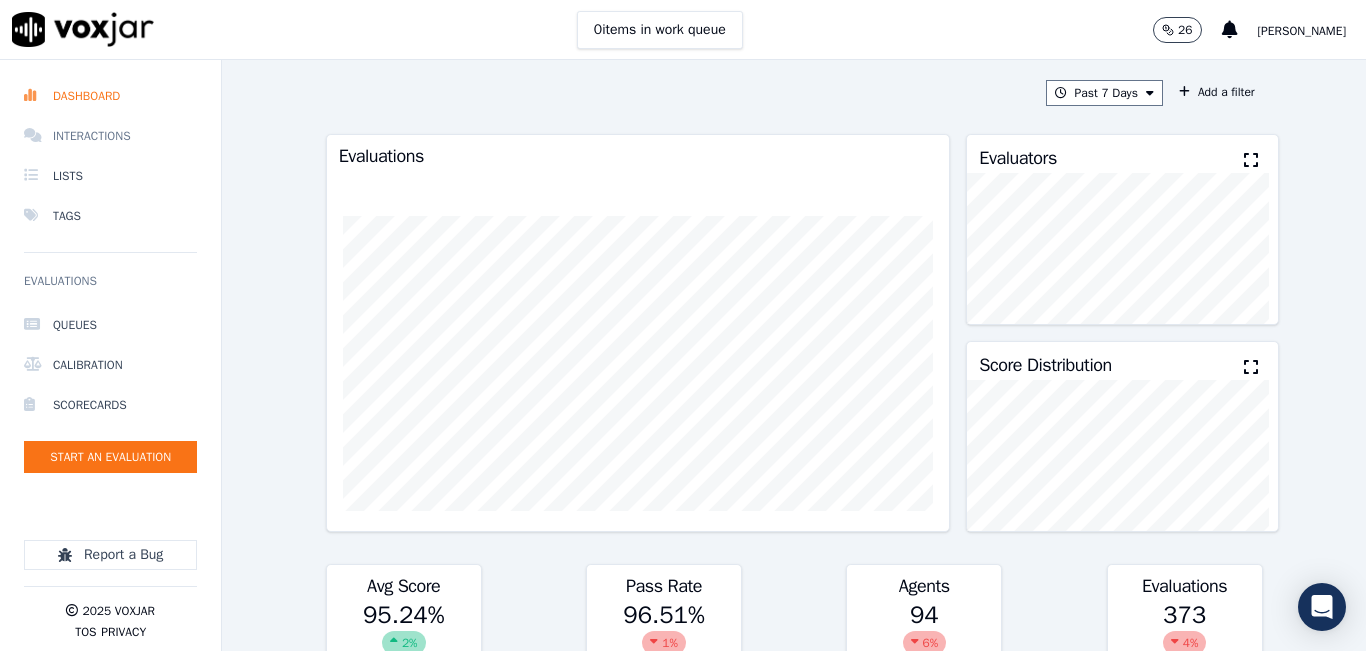 click on "Interactions" at bounding box center (110, 136) 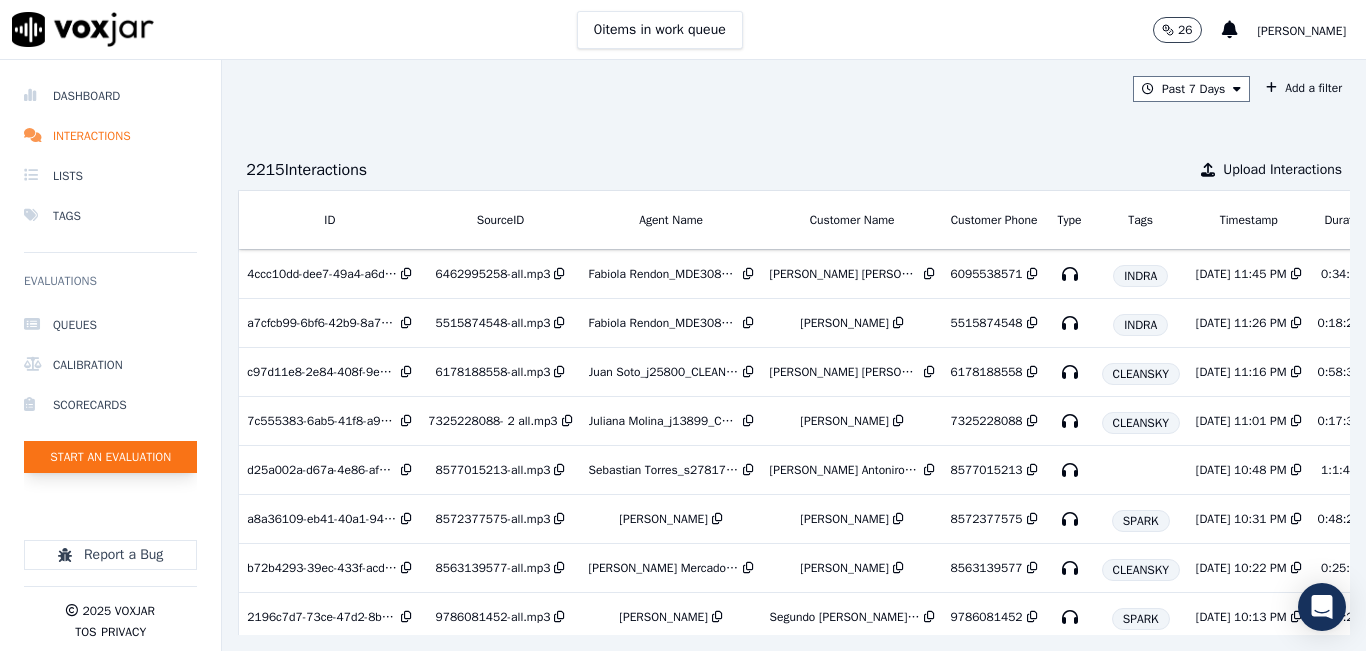 click on "Start an Evaluation" 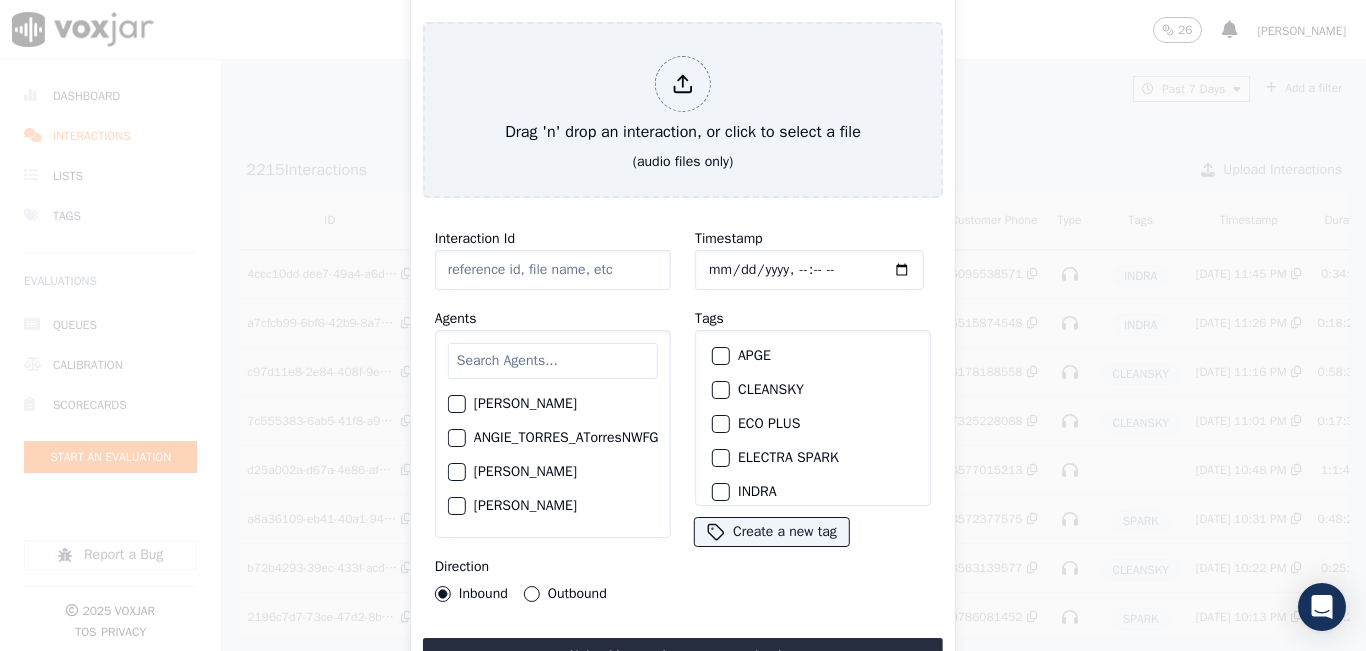 click at bounding box center [553, 361] 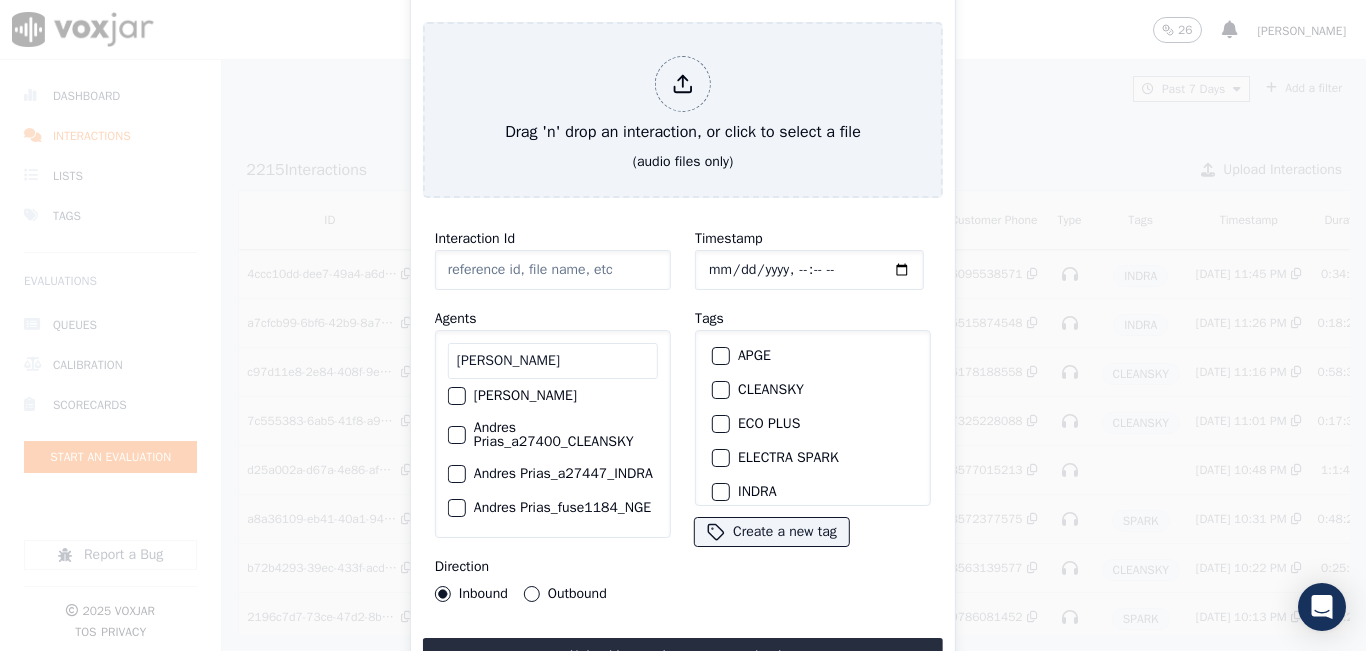 scroll, scrollTop: 298, scrollLeft: 0, axis: vertical 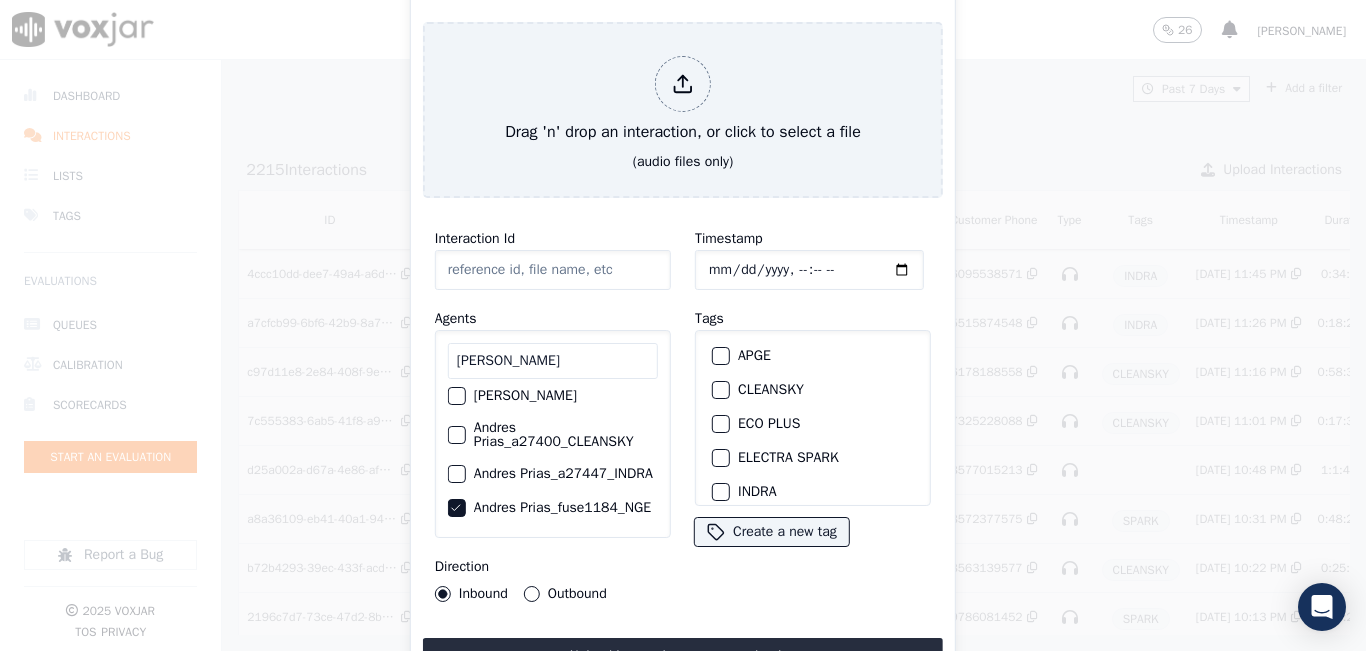 click on "Outbound" at bounding box center (532, 594) 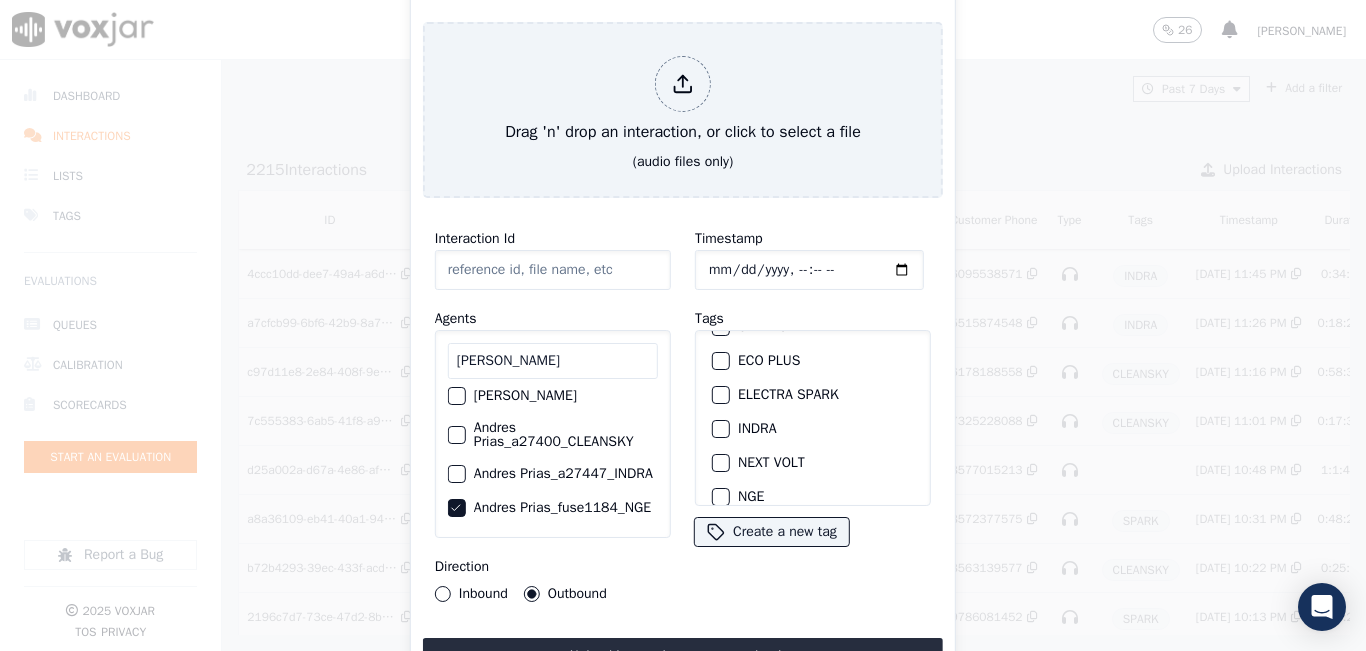 scroll, scrollTop: 100, scrollLeft: 0, axis: vertical 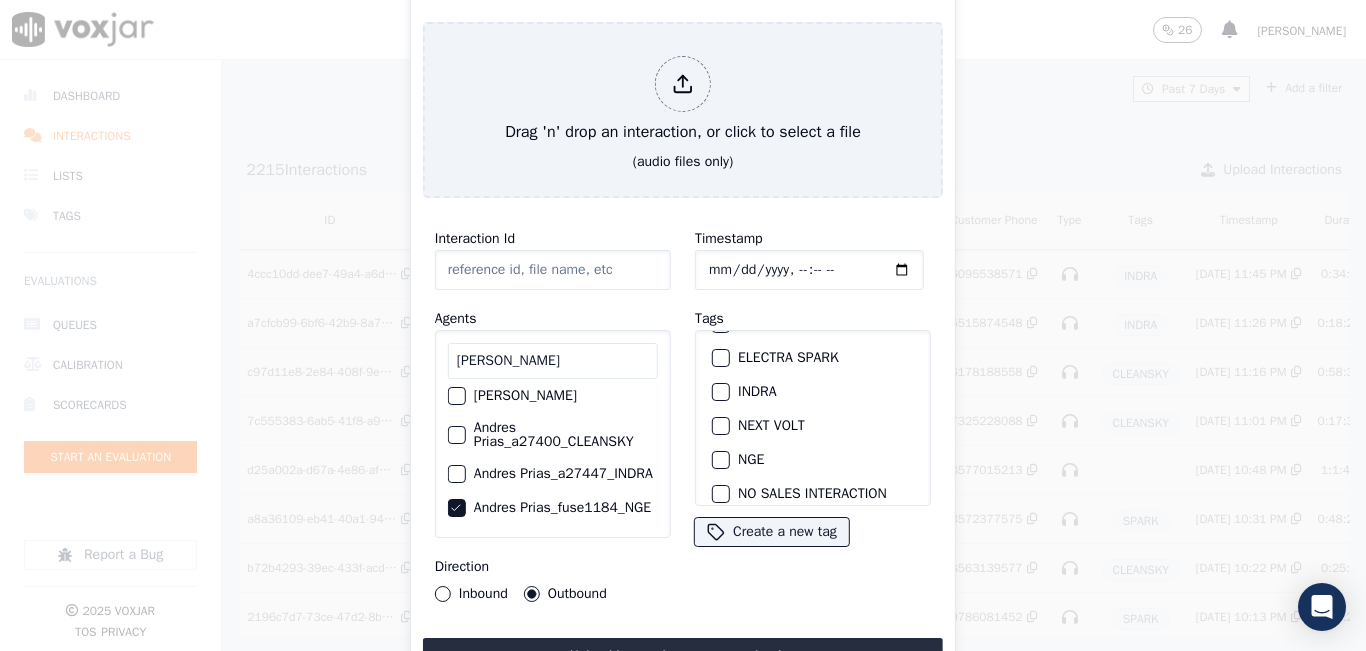 click at bounding box center (720, 460) 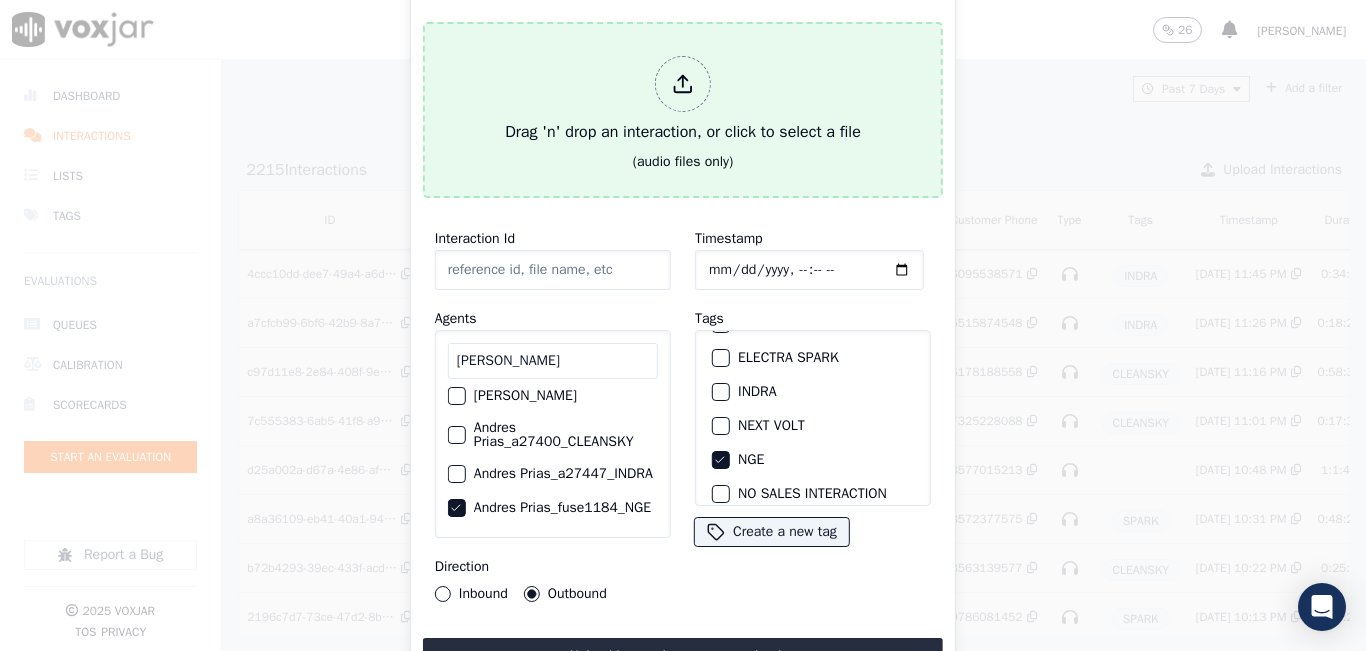 click on "Drag 'n' drop an interaction, or click to select a file" at bounding box center [683, 100] 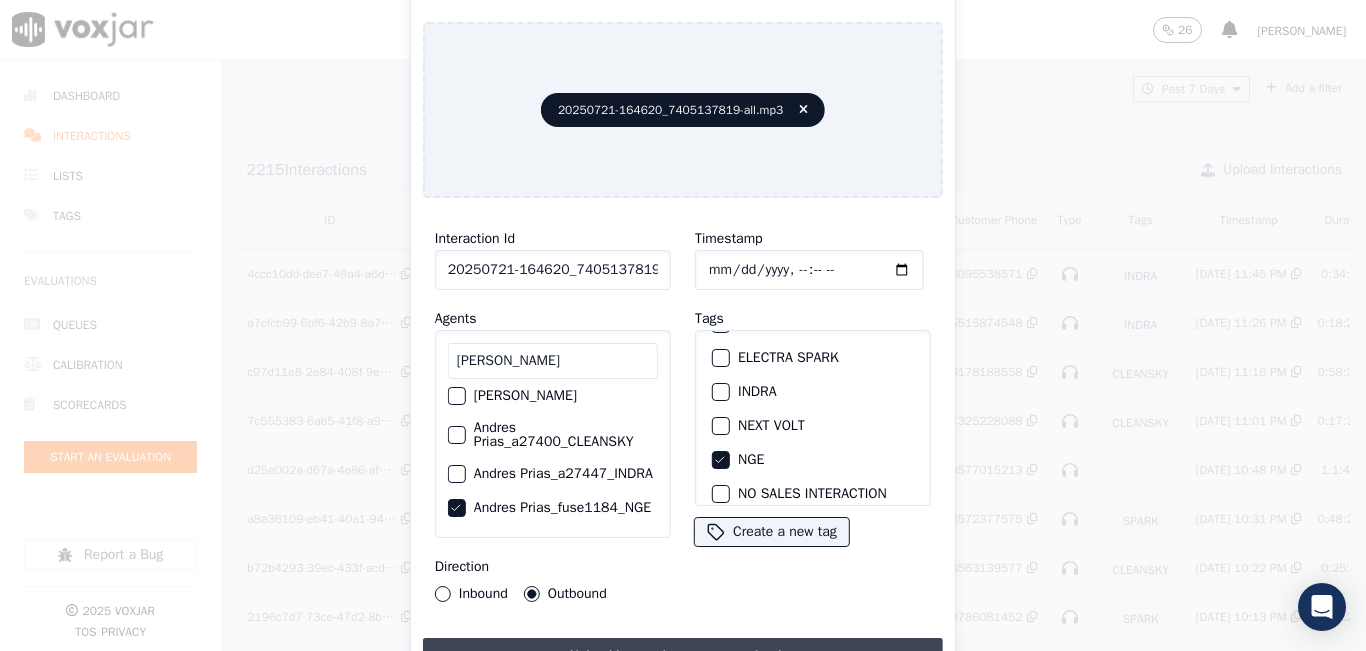 click on "Upload interaction to start evaluation" at bounding box center [683, 656] 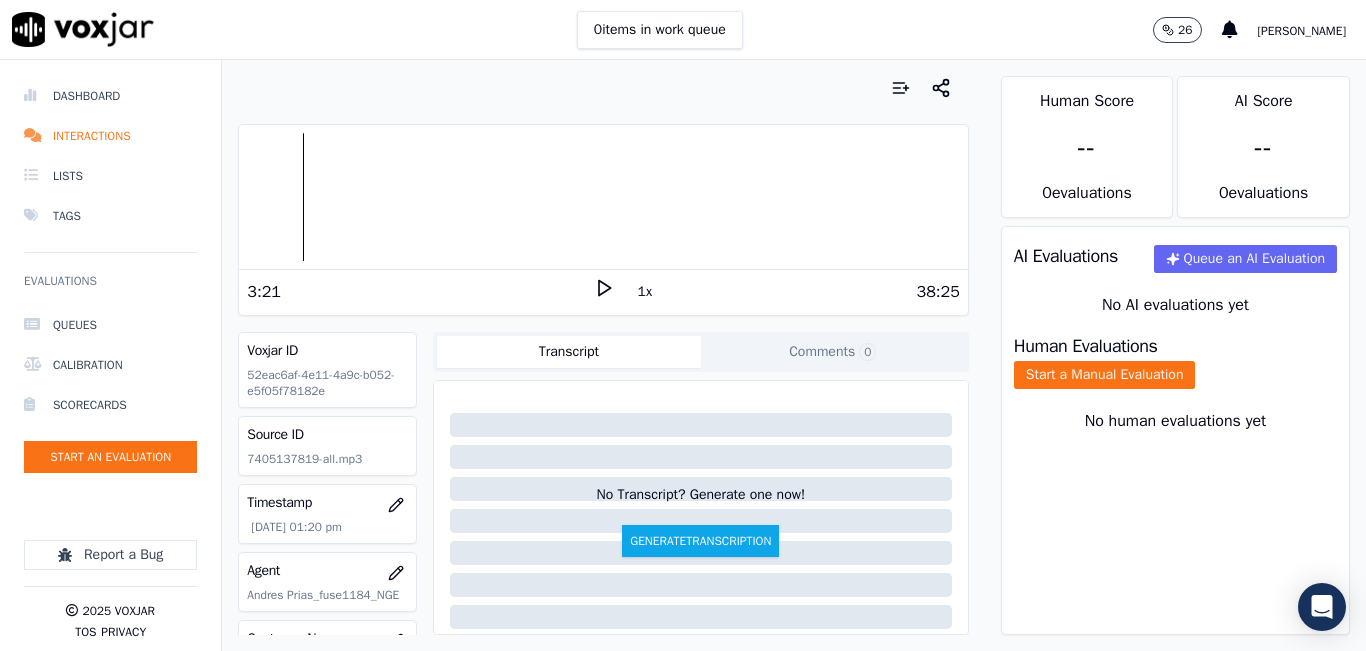 click at bounding box center (603, 197) 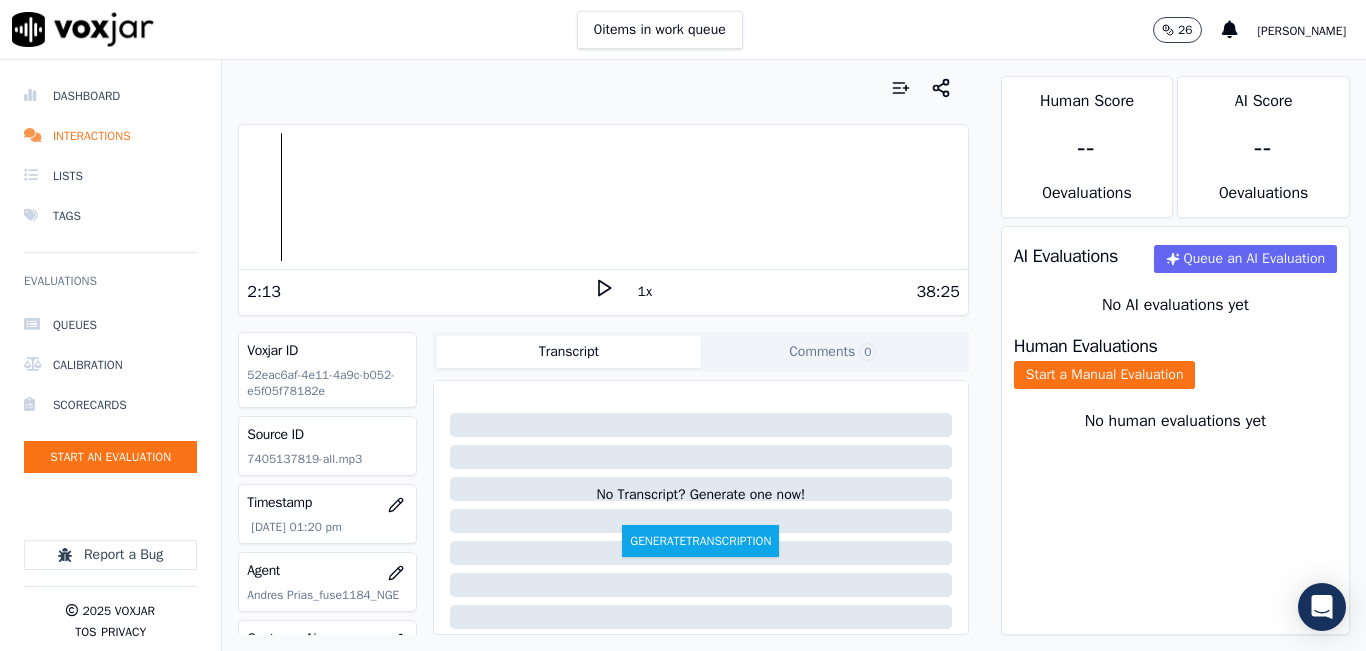 click 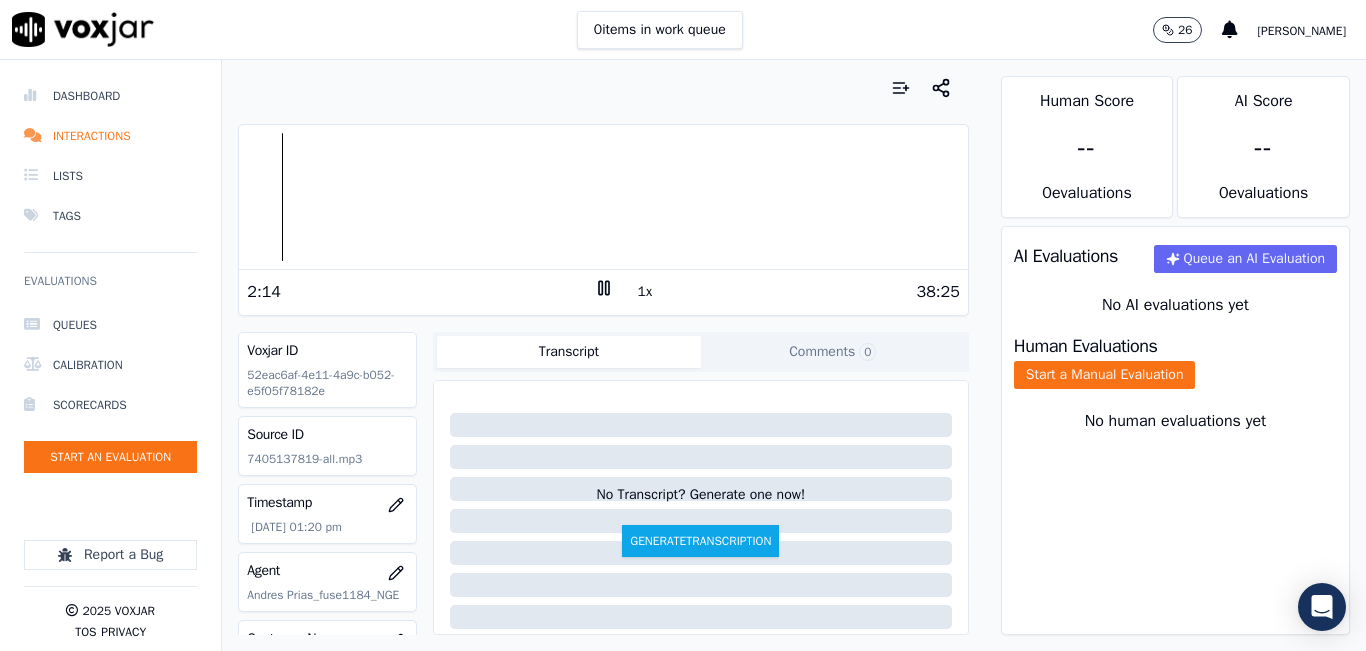 click on "1x" at bounding box center (645, 292) 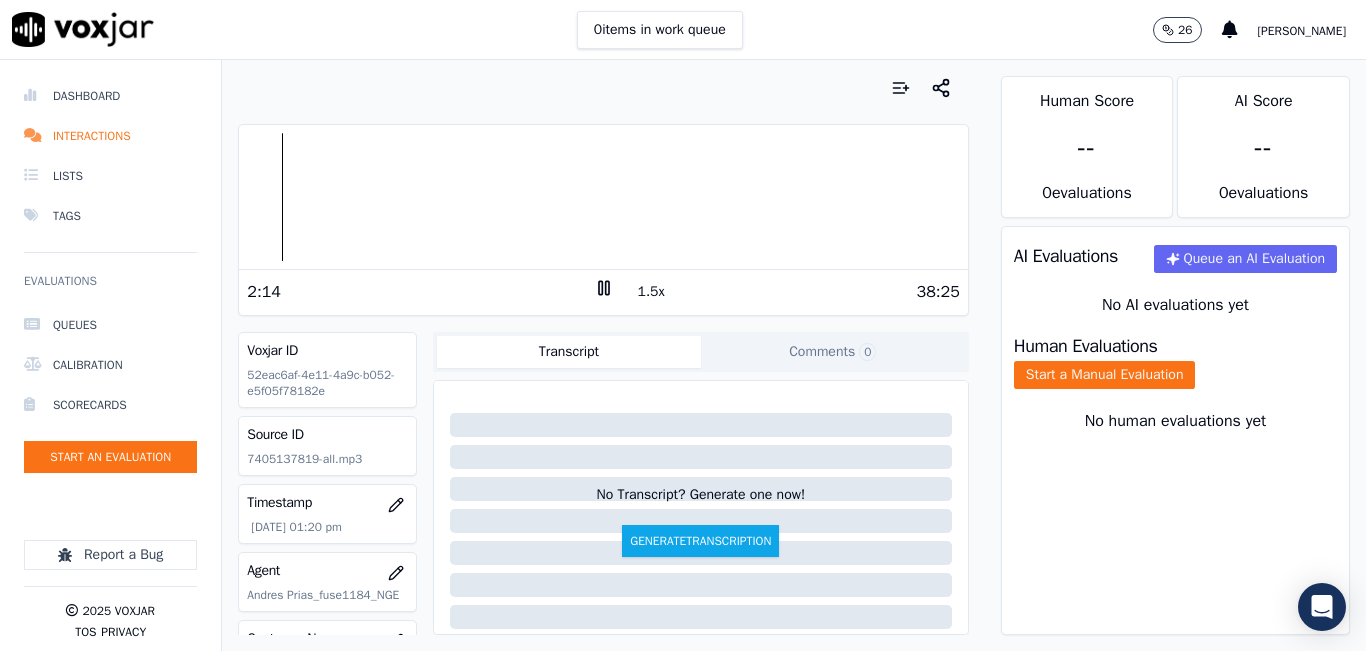click on "1.5x" at bounding box center [651, 292] 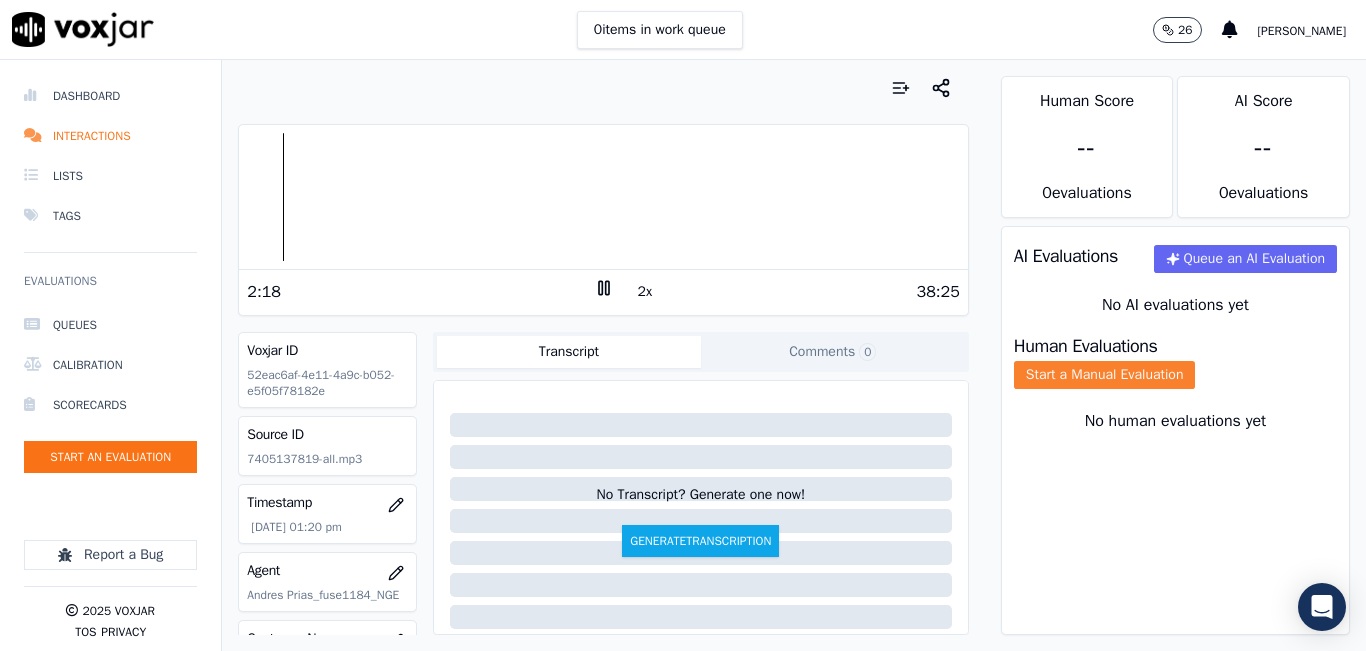 click on "Start a Manual Evaluation" 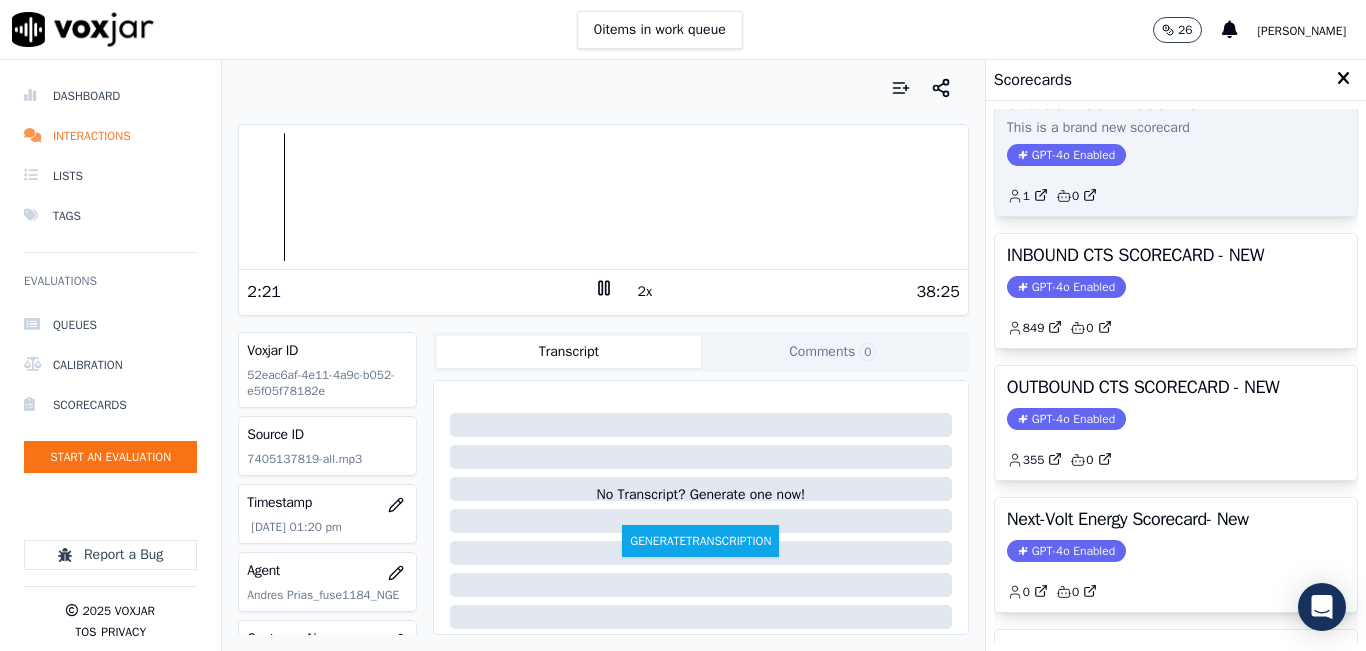 scroll, scrollTop: 200, scrollLeft: 0, axis: vertical 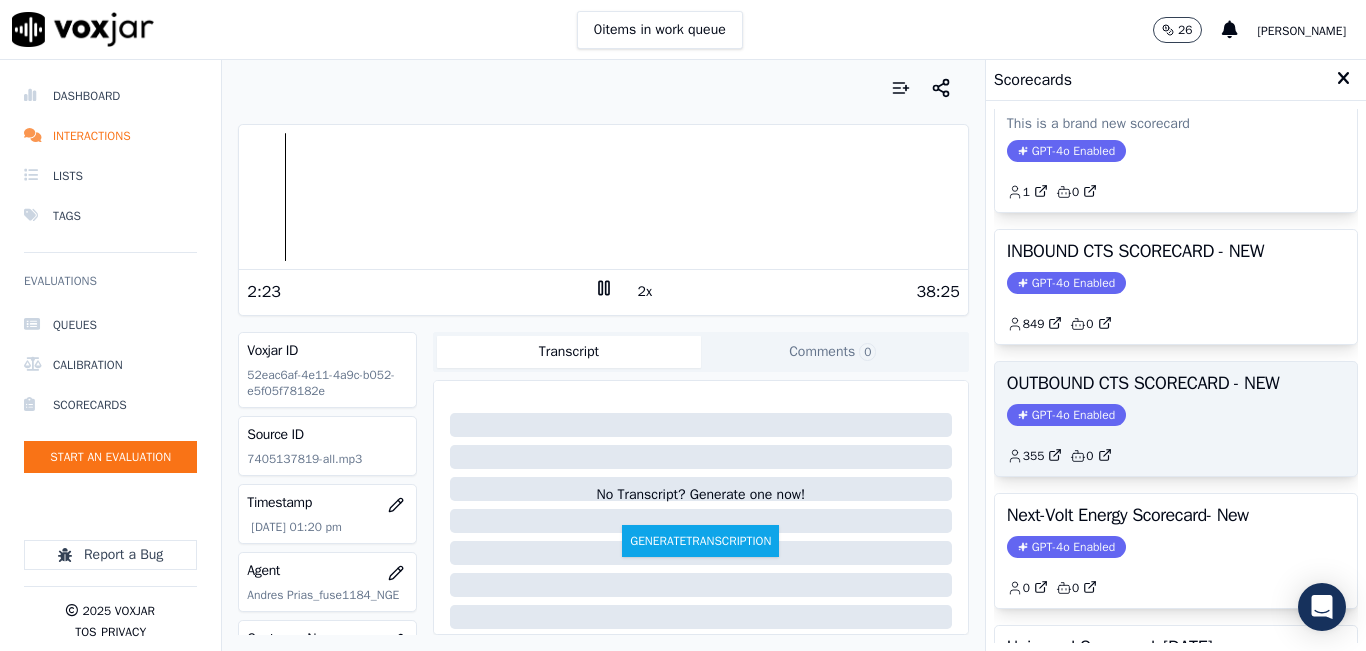 click on "GPT-4o Enabled" 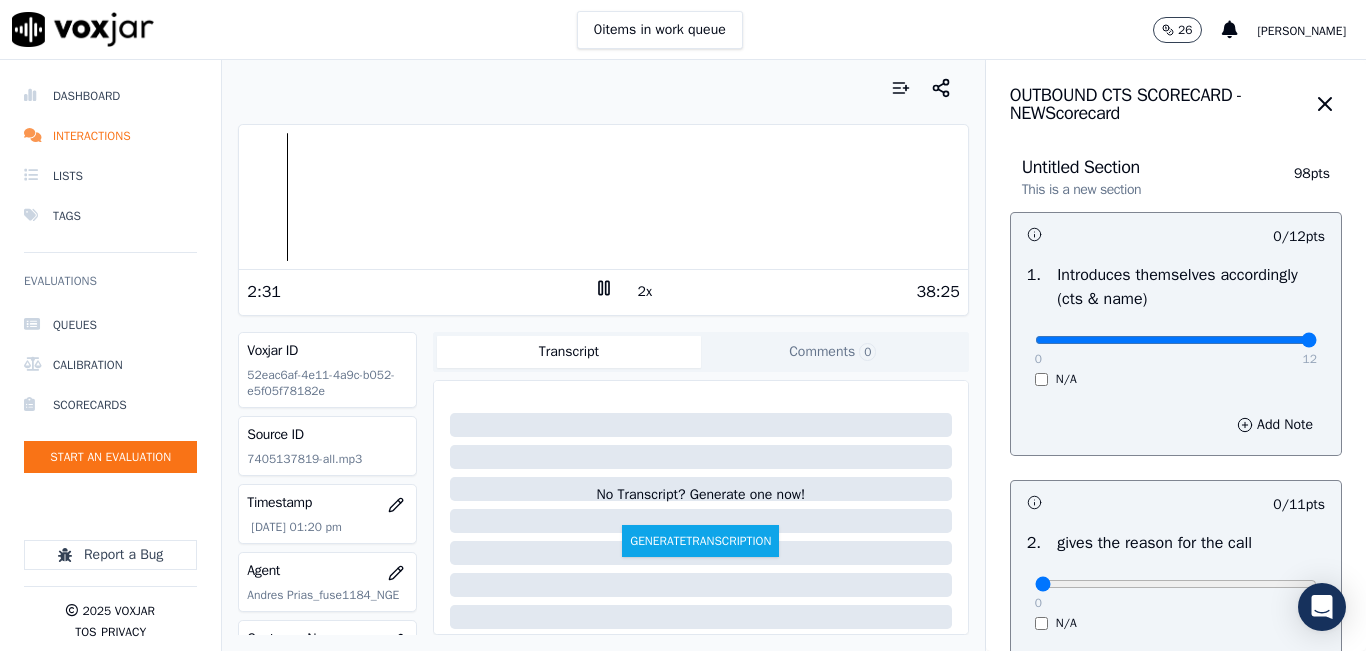 drag, startPoint x: 1242, startPoint y: 342, endPoint x: 1292, endPoint y: 342, distance: 50 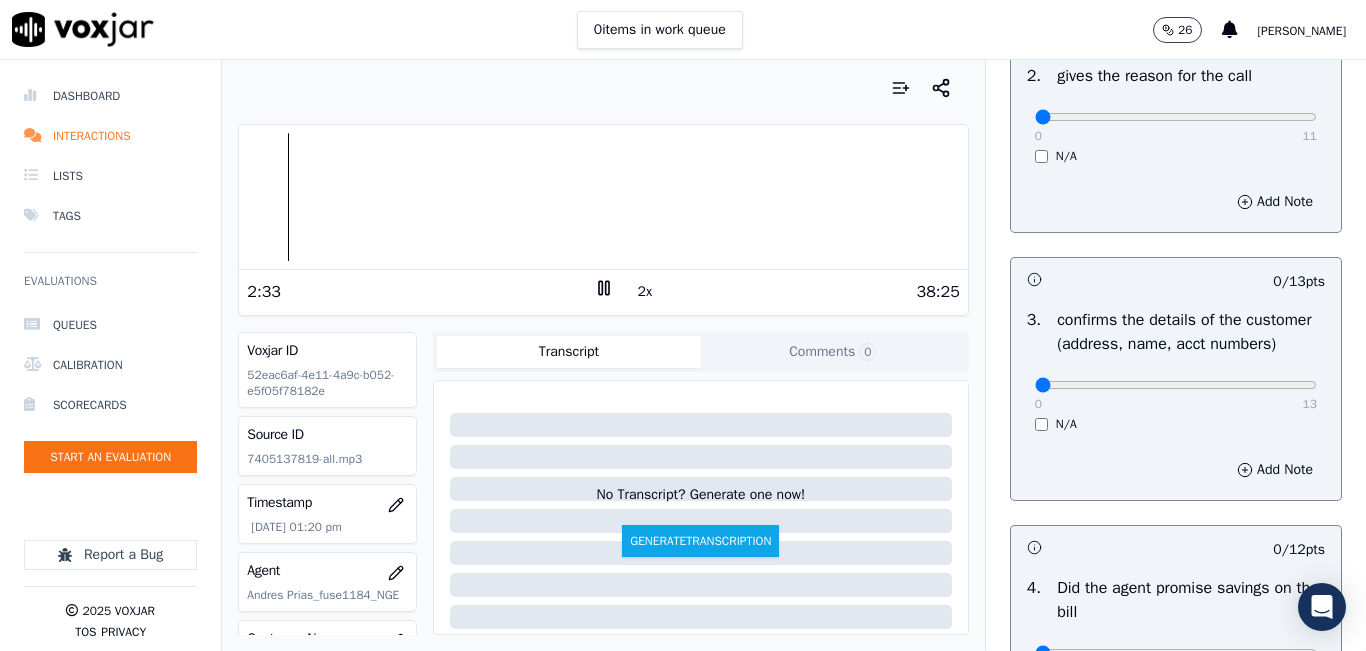 scroll, scrollTop: 500, scrollLeft: 0, axis: vertical 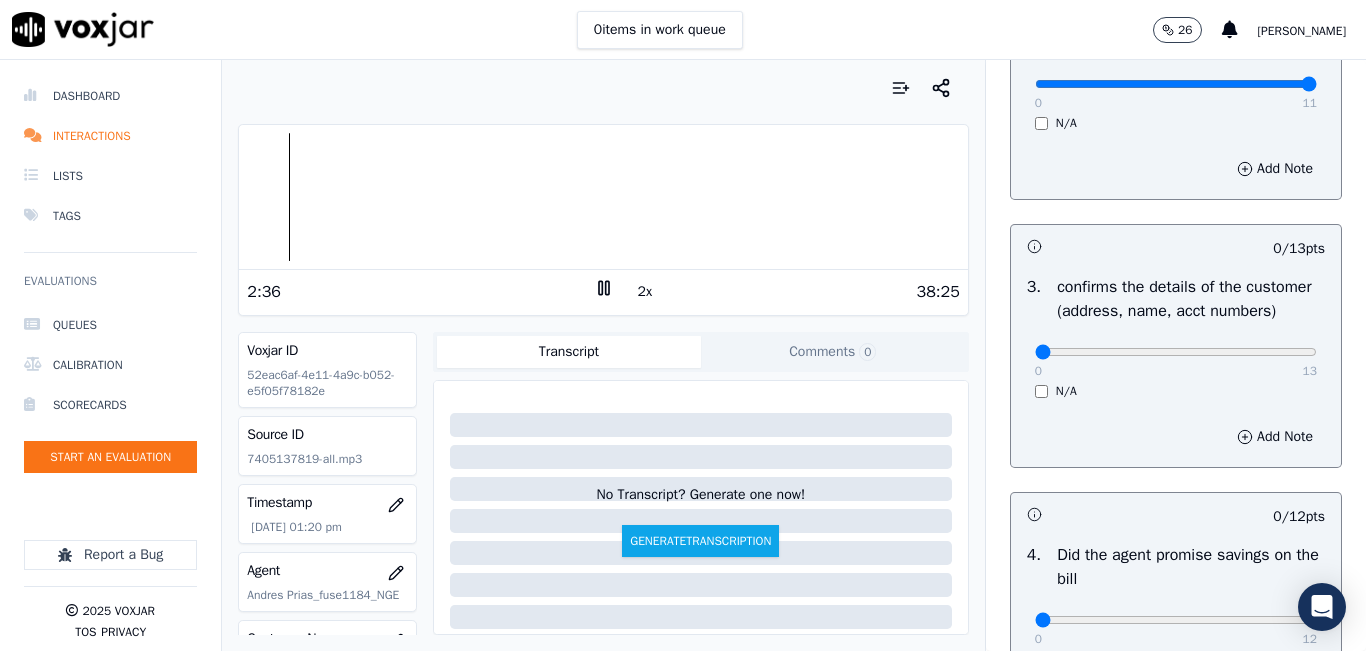 drag, startPoint x: 1261, startPoint y: 80, endPoint x: 1321, endPoint y: 153, distance: 94.493385 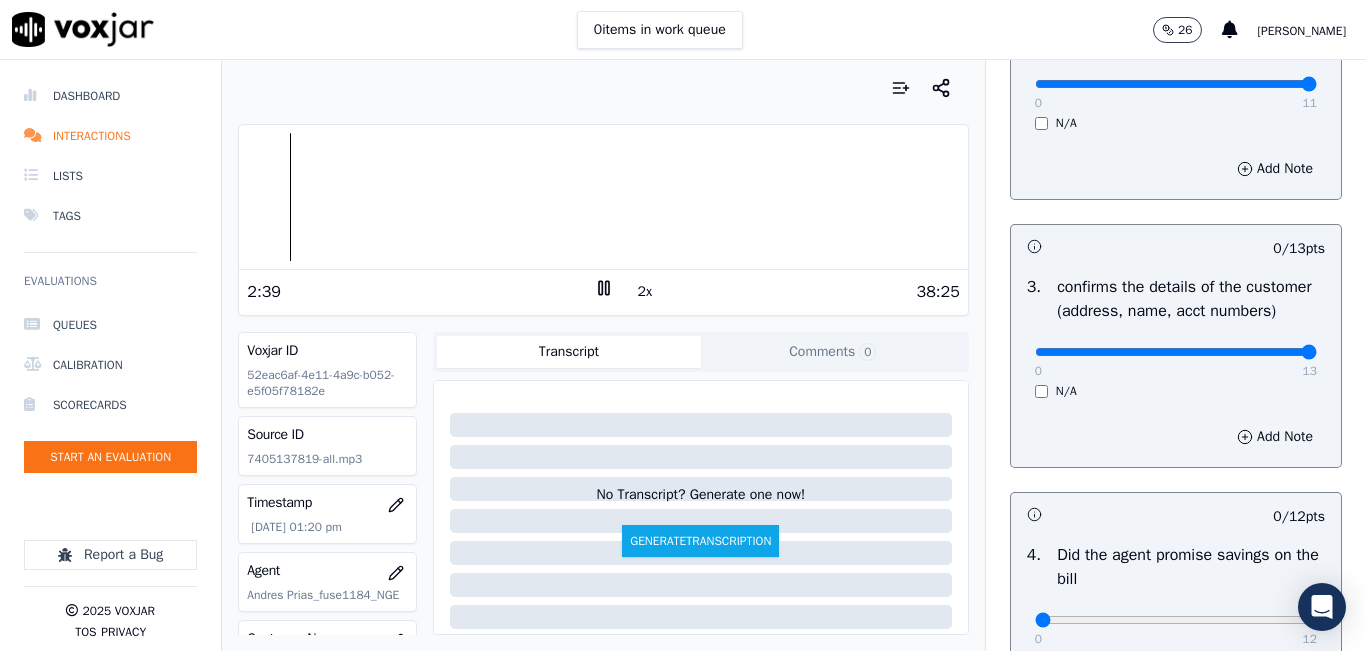 type on "13" 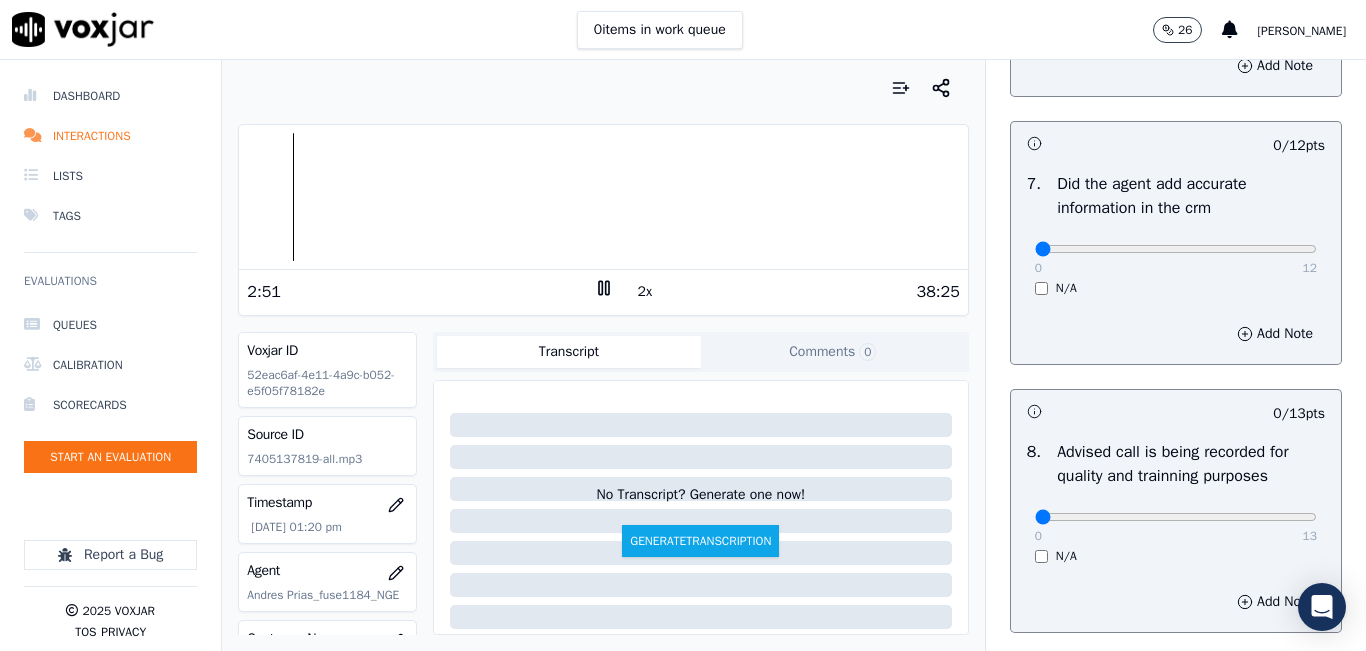 scroll, scrollTop: 1718, scrollLeft: 0, axis: vertical 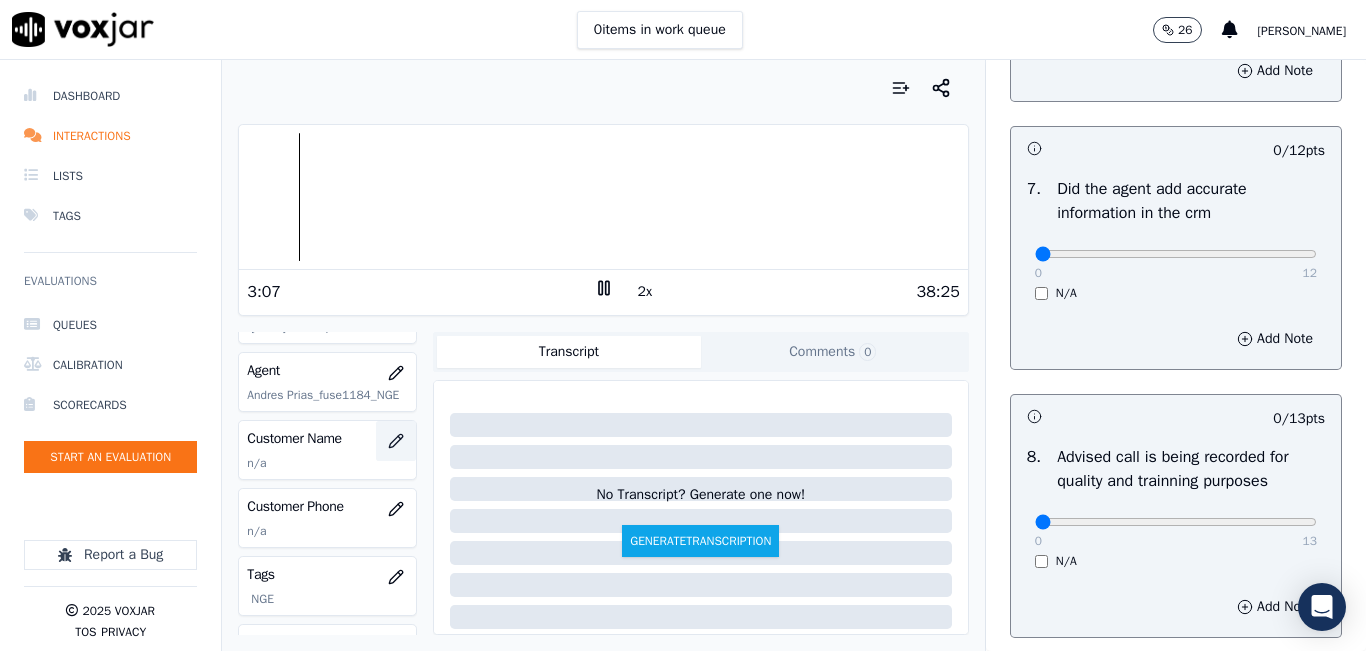 click at bounding box center [396, 441] 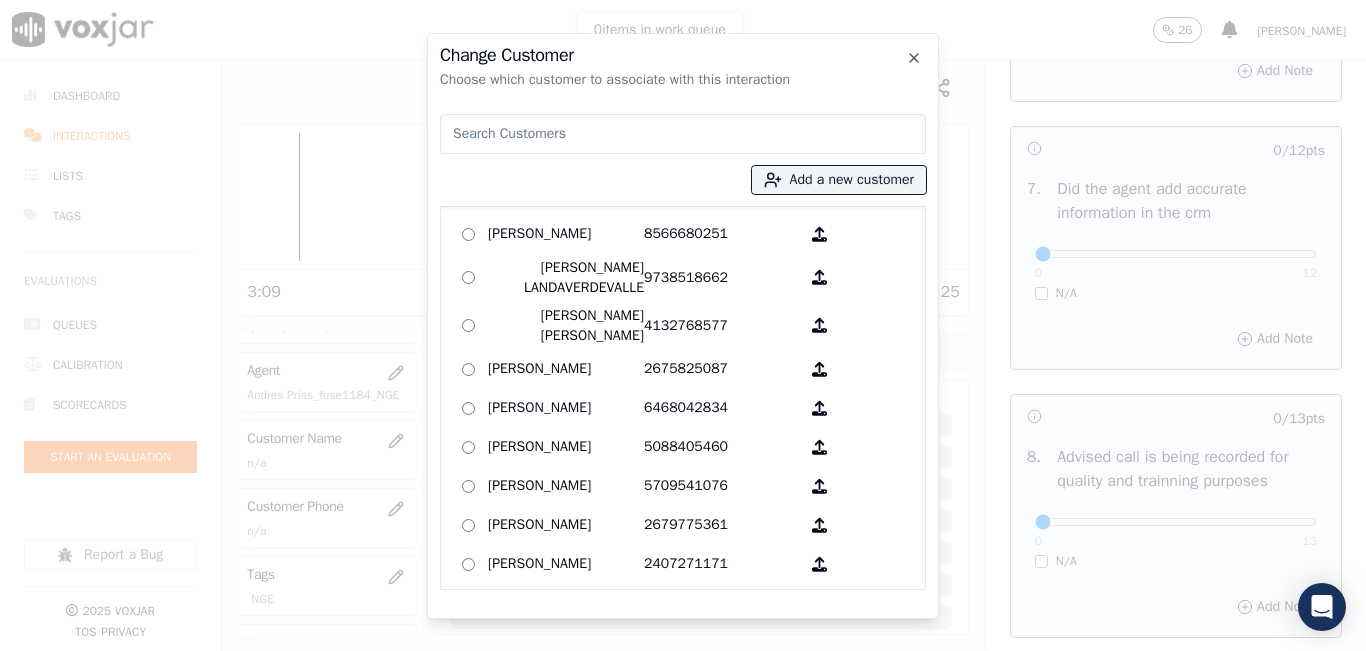 click at bounding box center (683, 134) 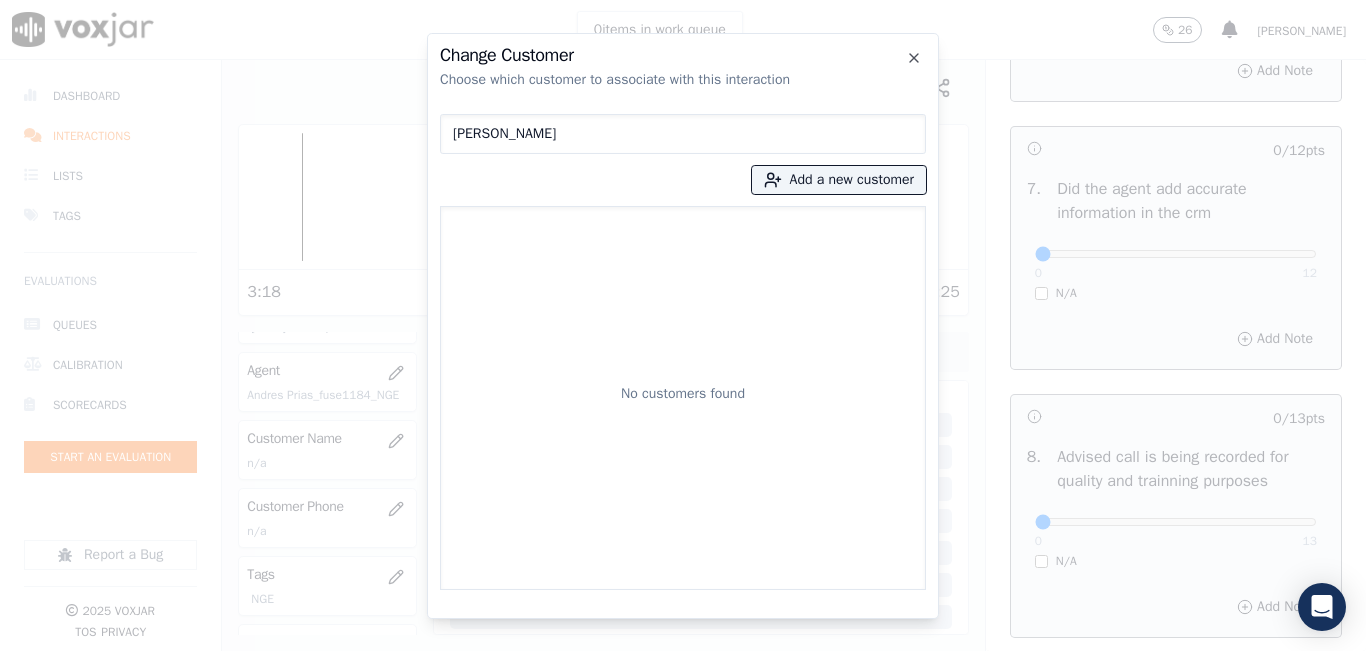 type on "[PERSON_NAME]" 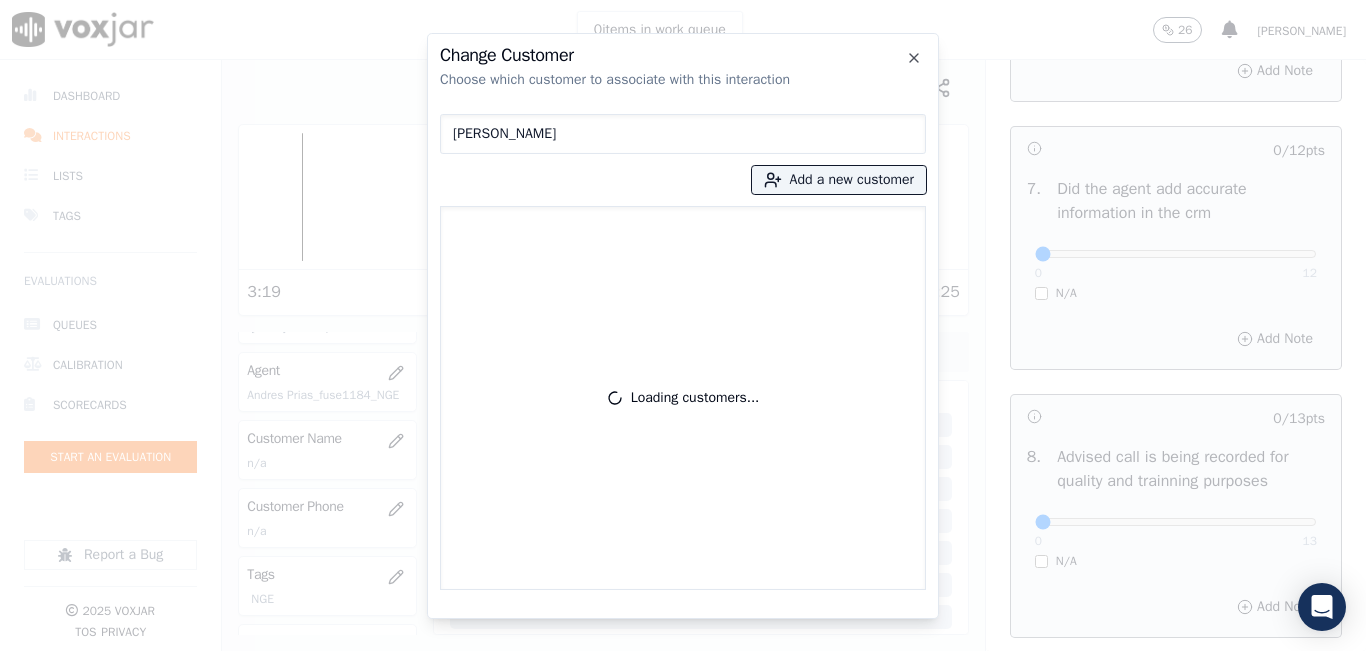 type 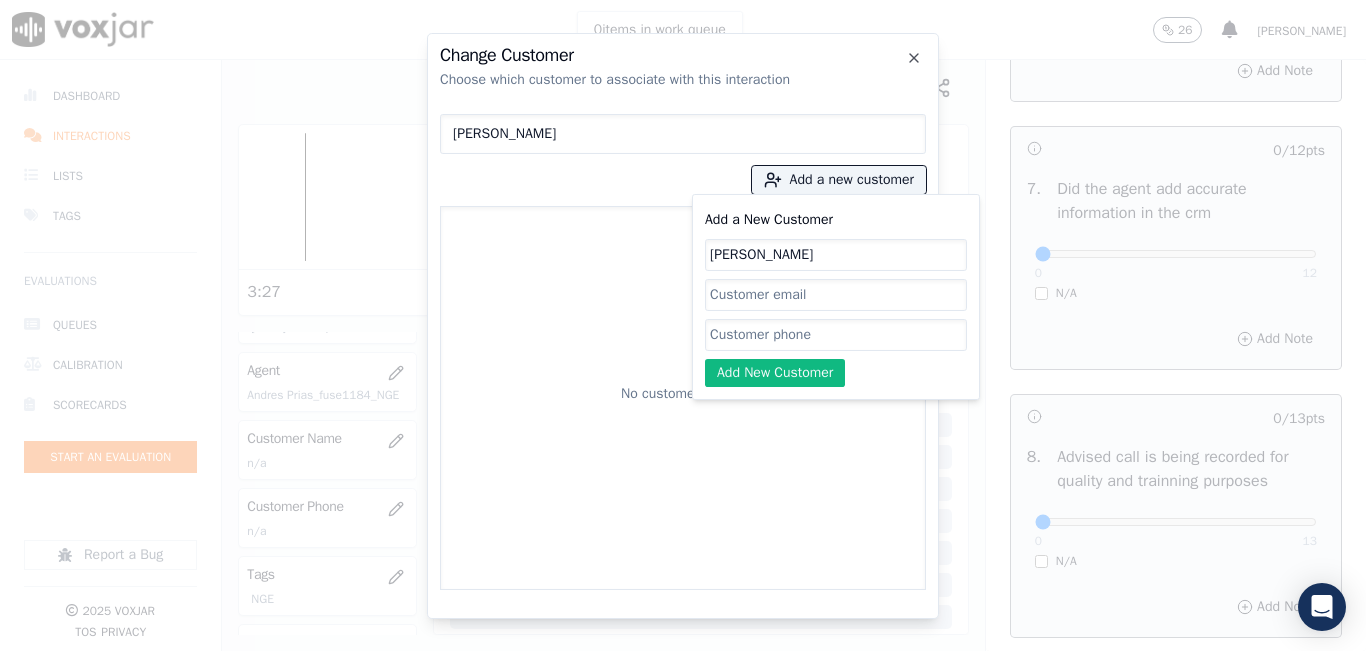 type on "[PERSON_NAME]" 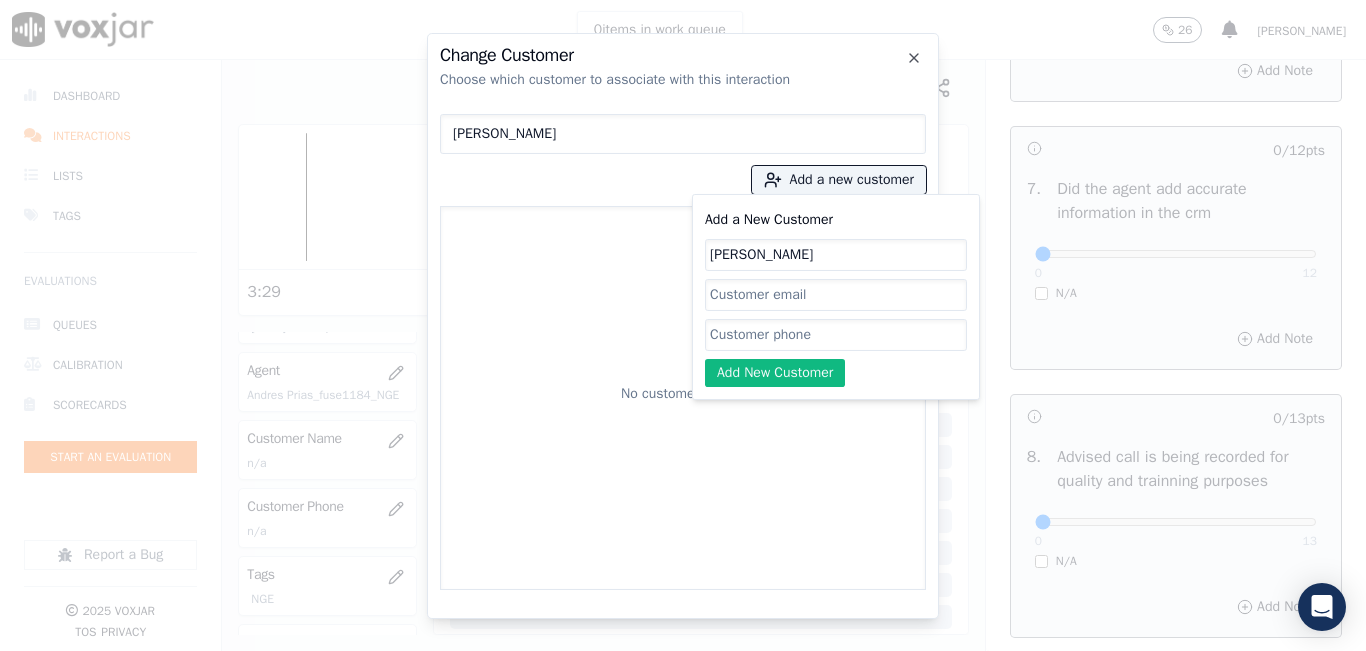 paste on "17405137819" 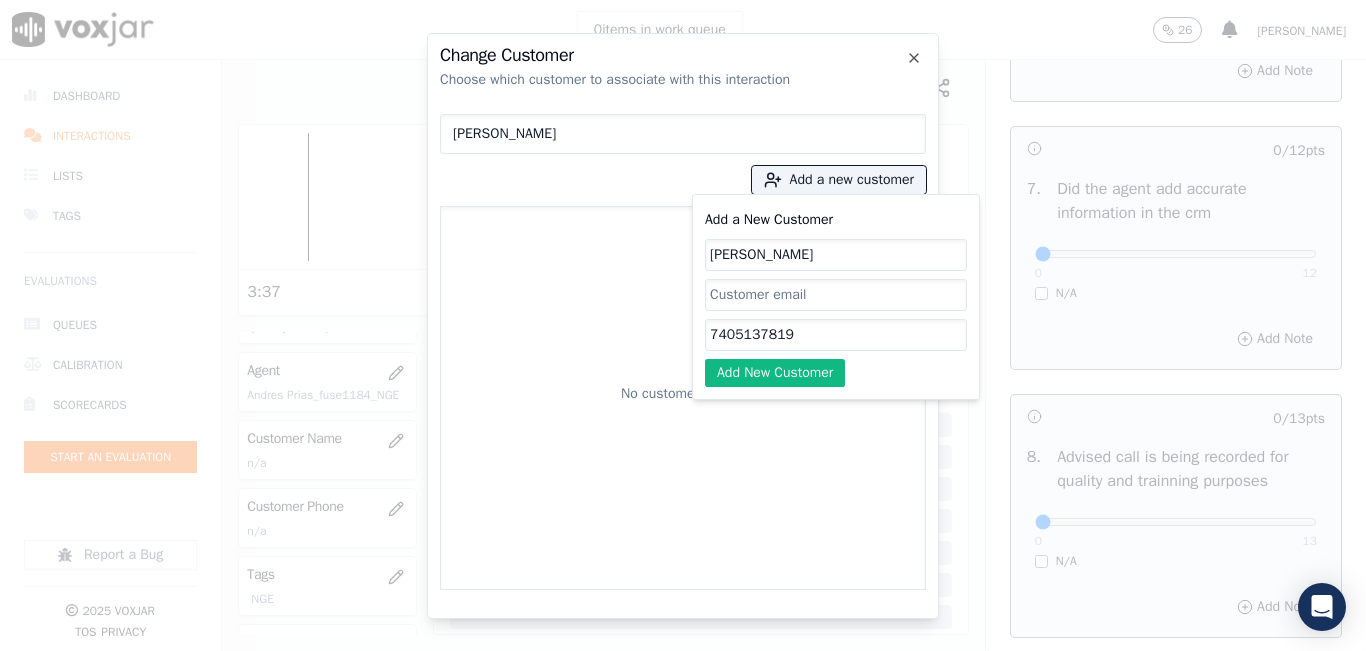 type on "7405137819" 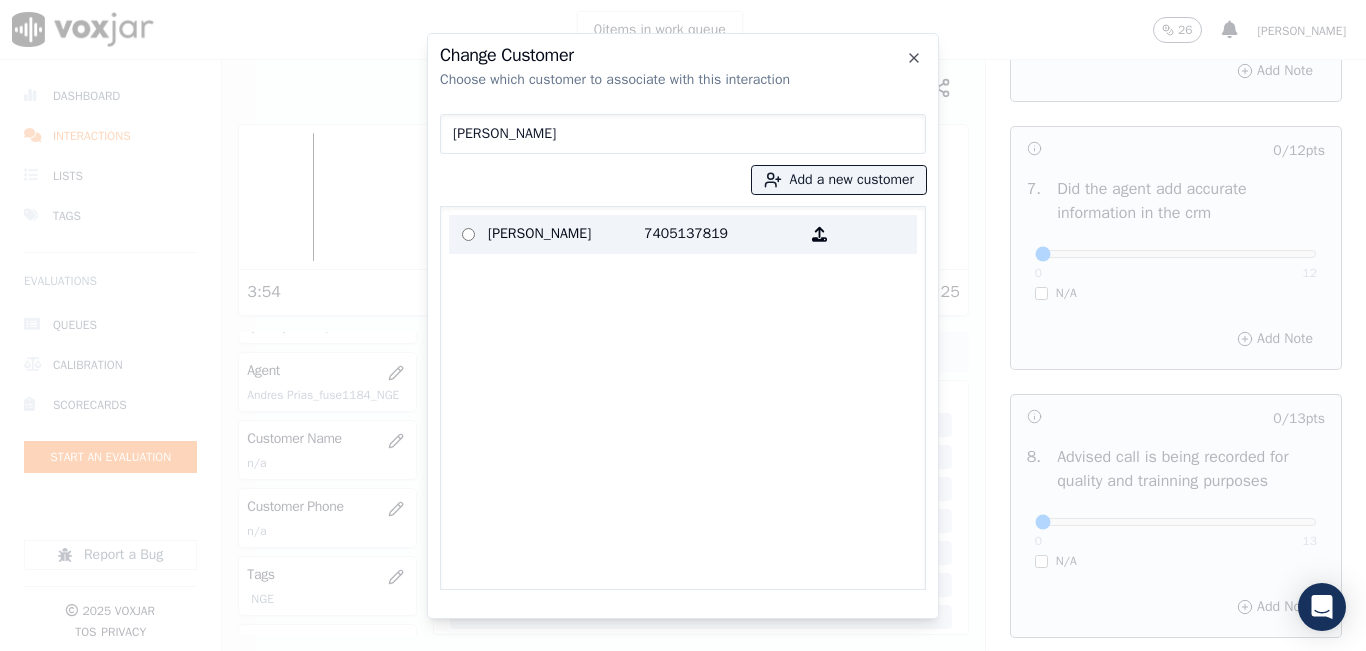 click on "[PERSON_NAME]" at bounding box center (566, 234) 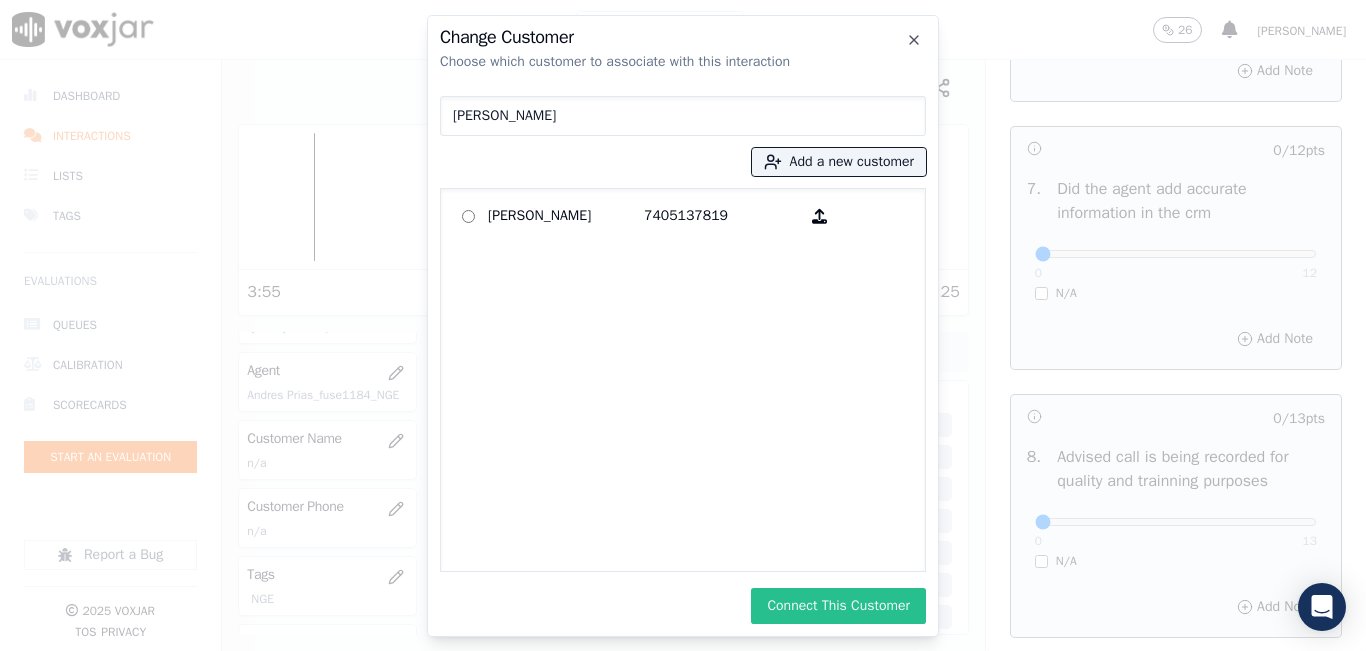 click on "Connect This Customer" at bounding box center [838, 606] 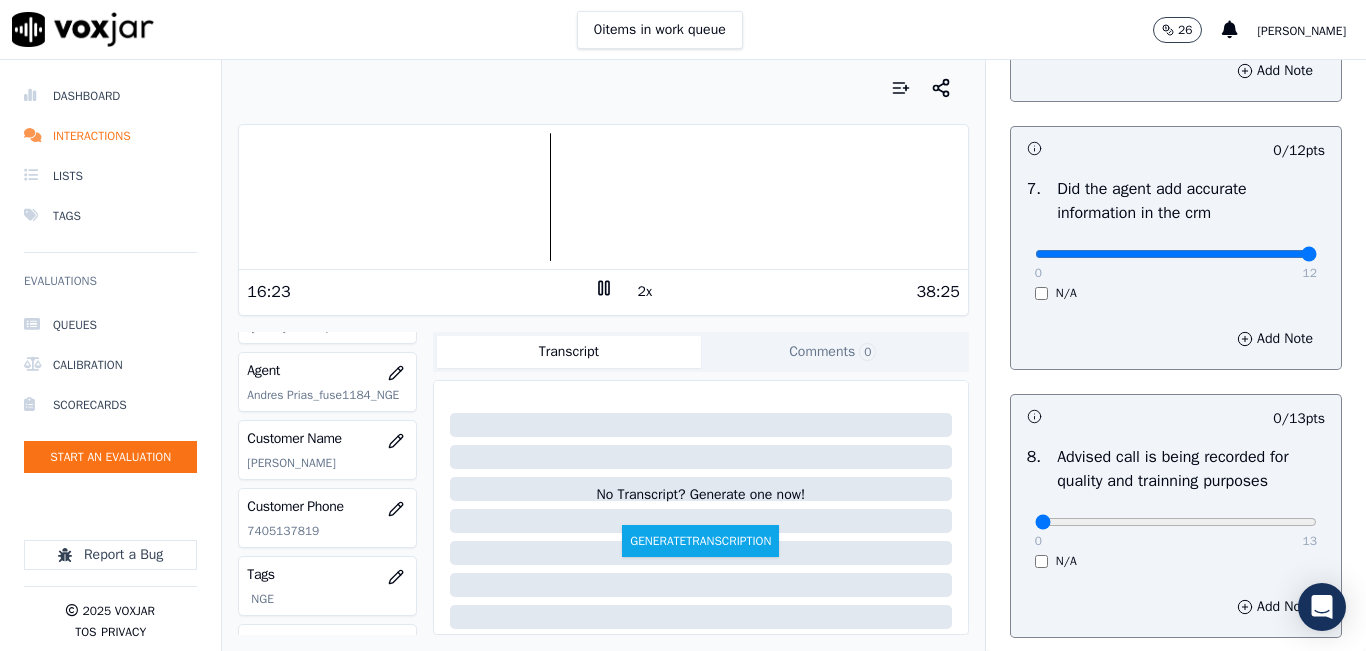 drag, startPoint x: 1266, startPoint y: 308, endPoint x: 1300, endPoint y: 298, distance: 35.44009 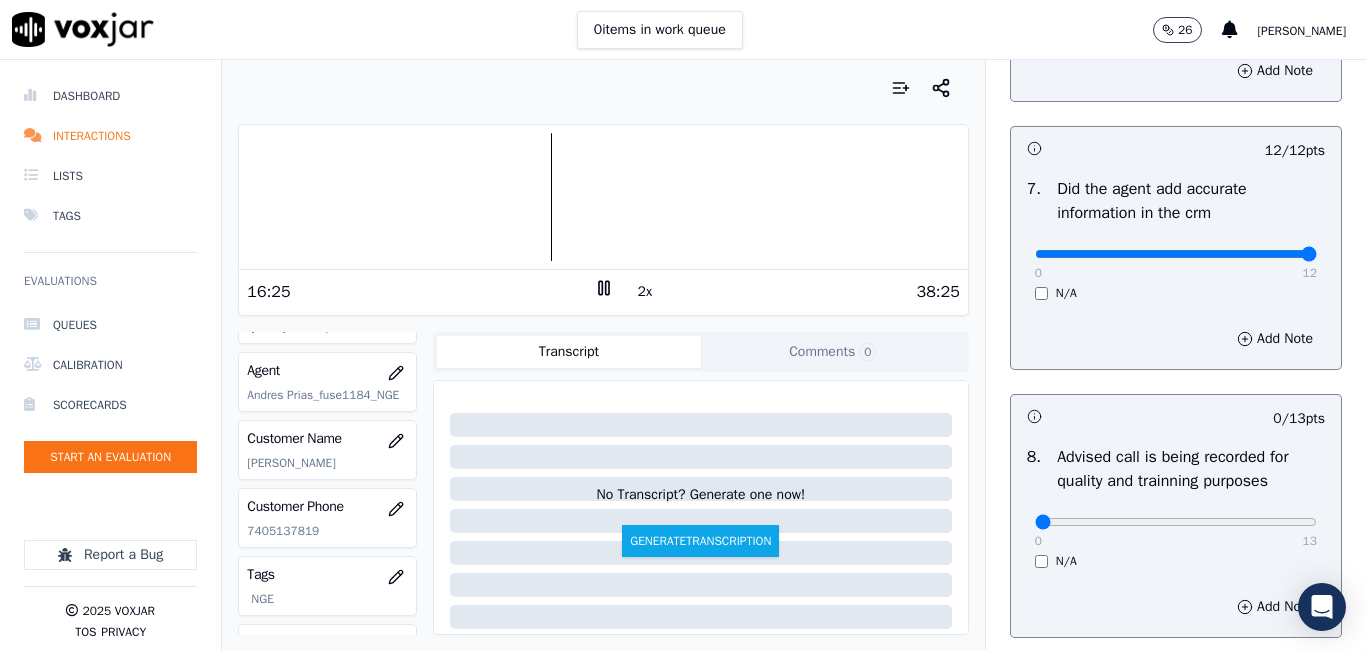 click on "0   13     N/A" at bounding box center [1176, 531] 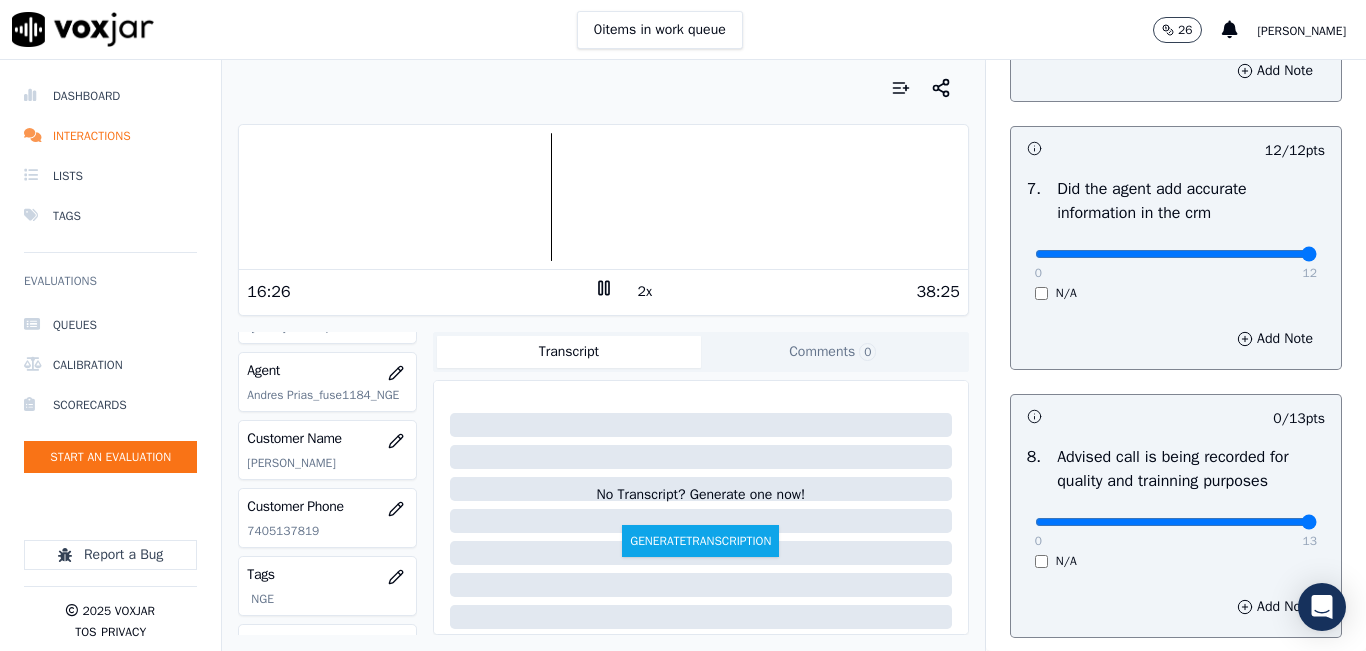 type on "13" 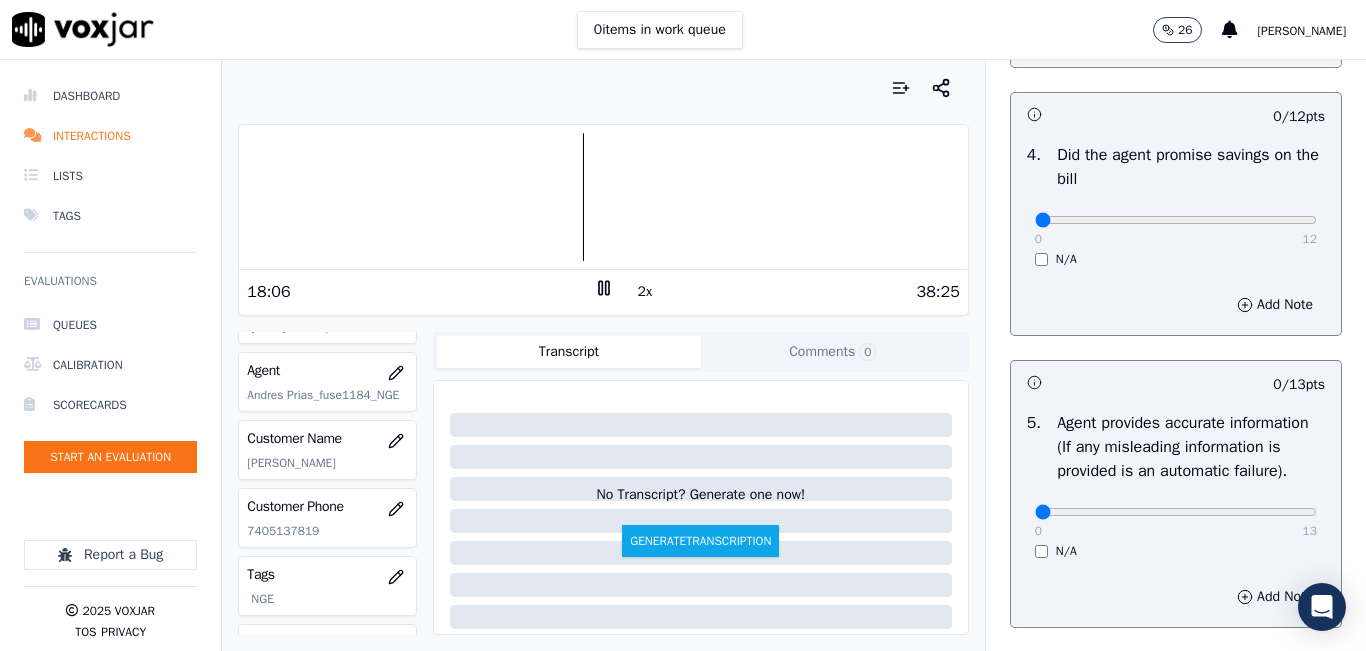 scroll, scrollTop: 1000, scrollLeft: 0, axis: vertical 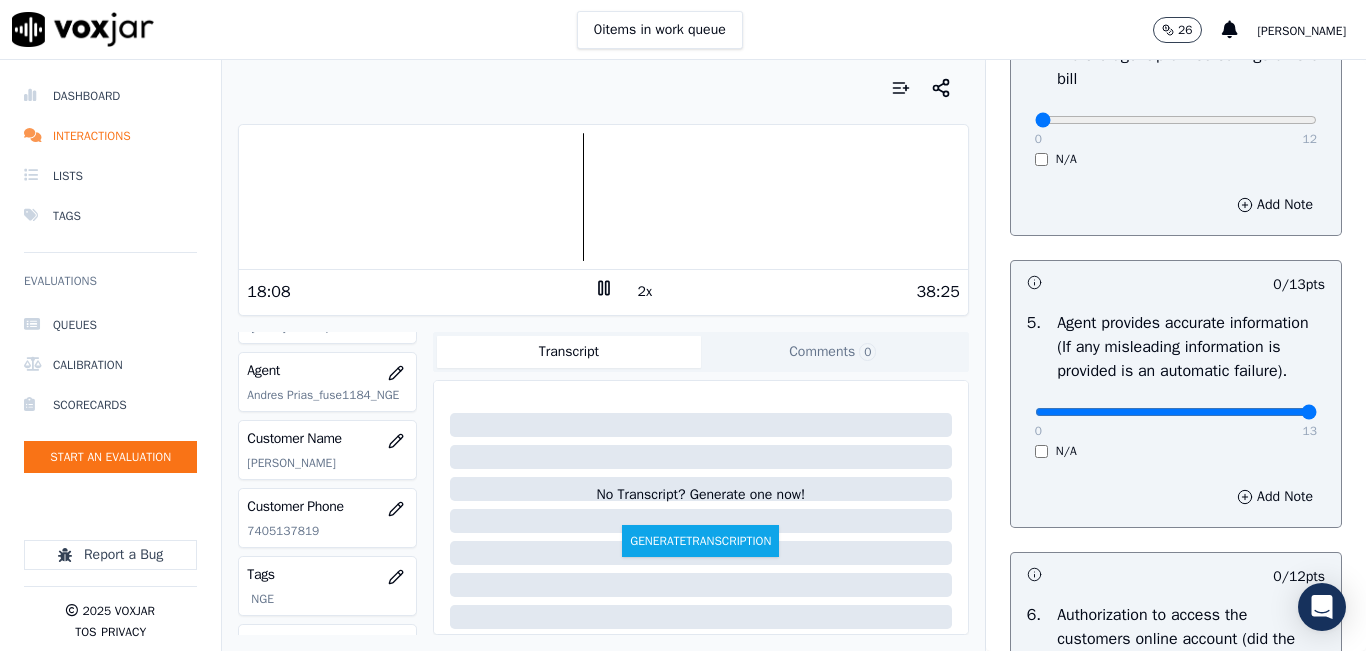 type on "13" 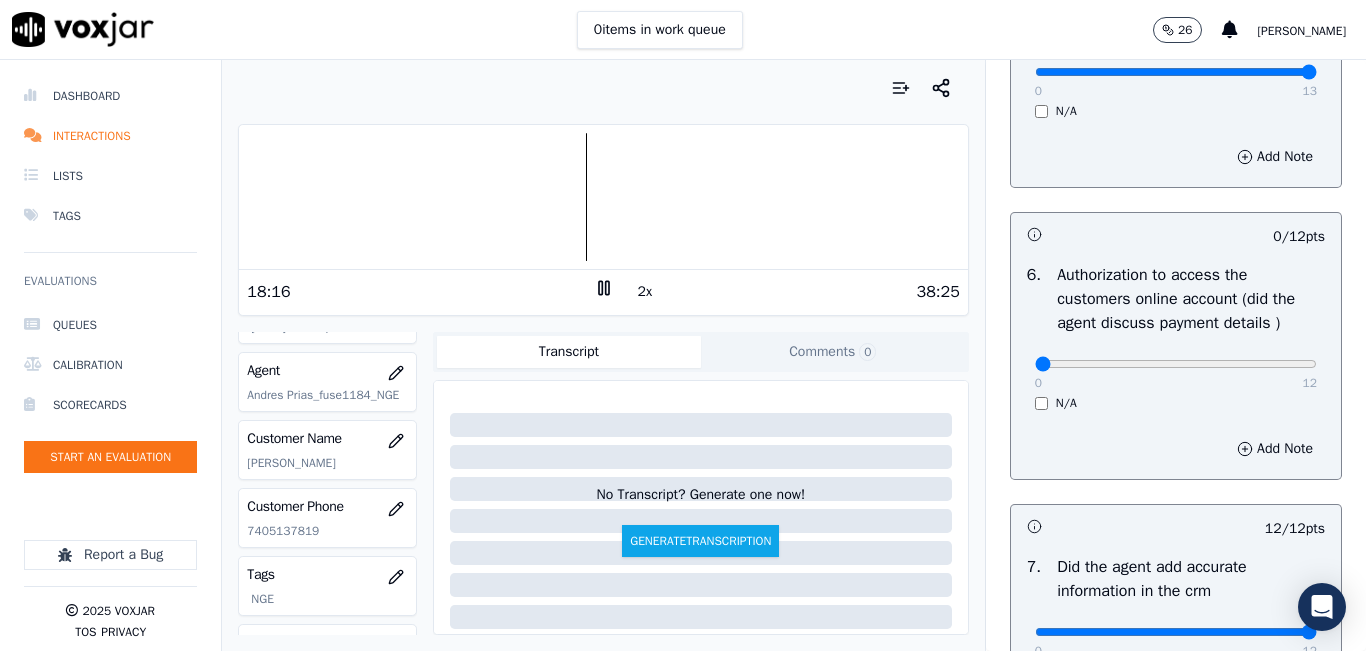 scroll, scrollTop: 1318, scrollLeft: 0, axis: vertical 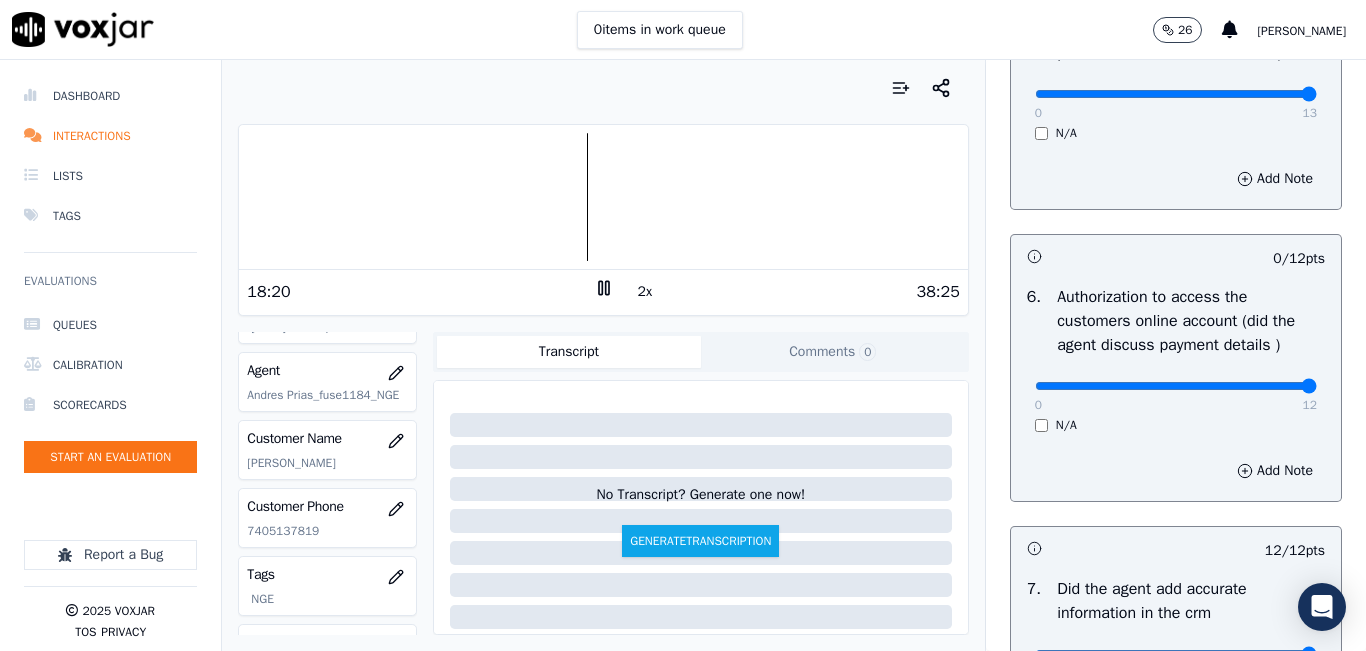 type on "12" 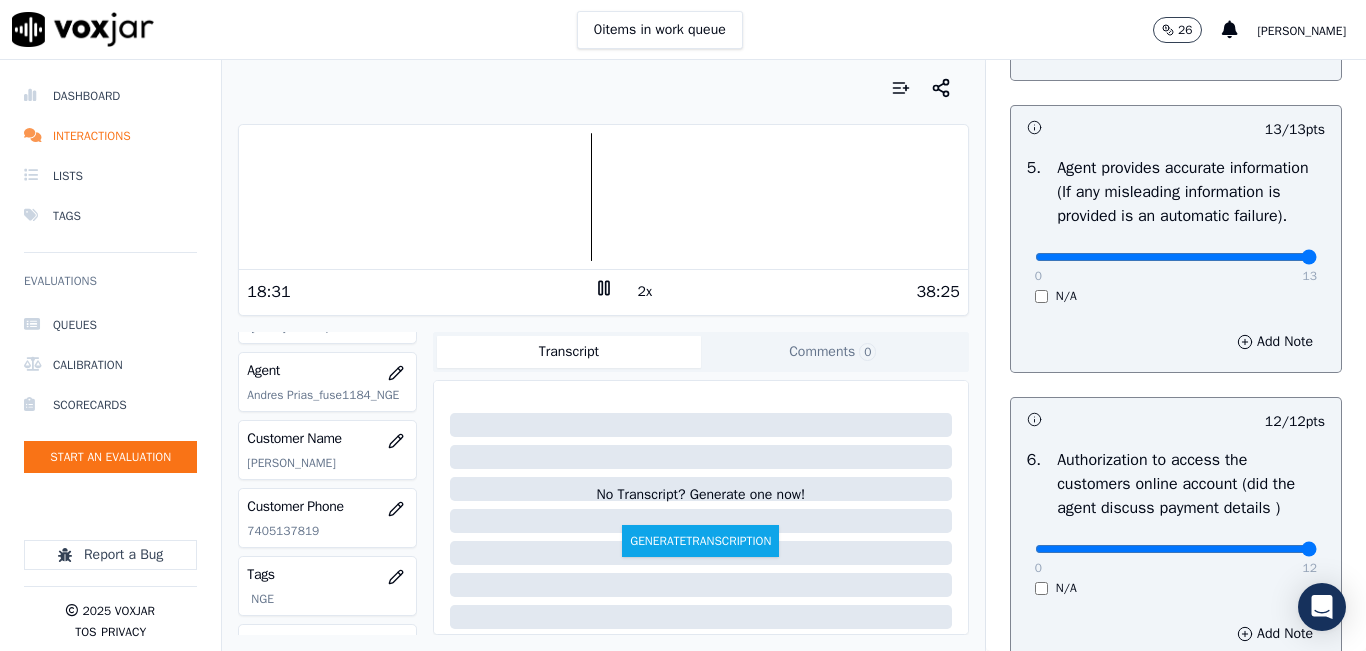 scroll, scrollTop: 1118, scrollLeft: 0, axis: vertical 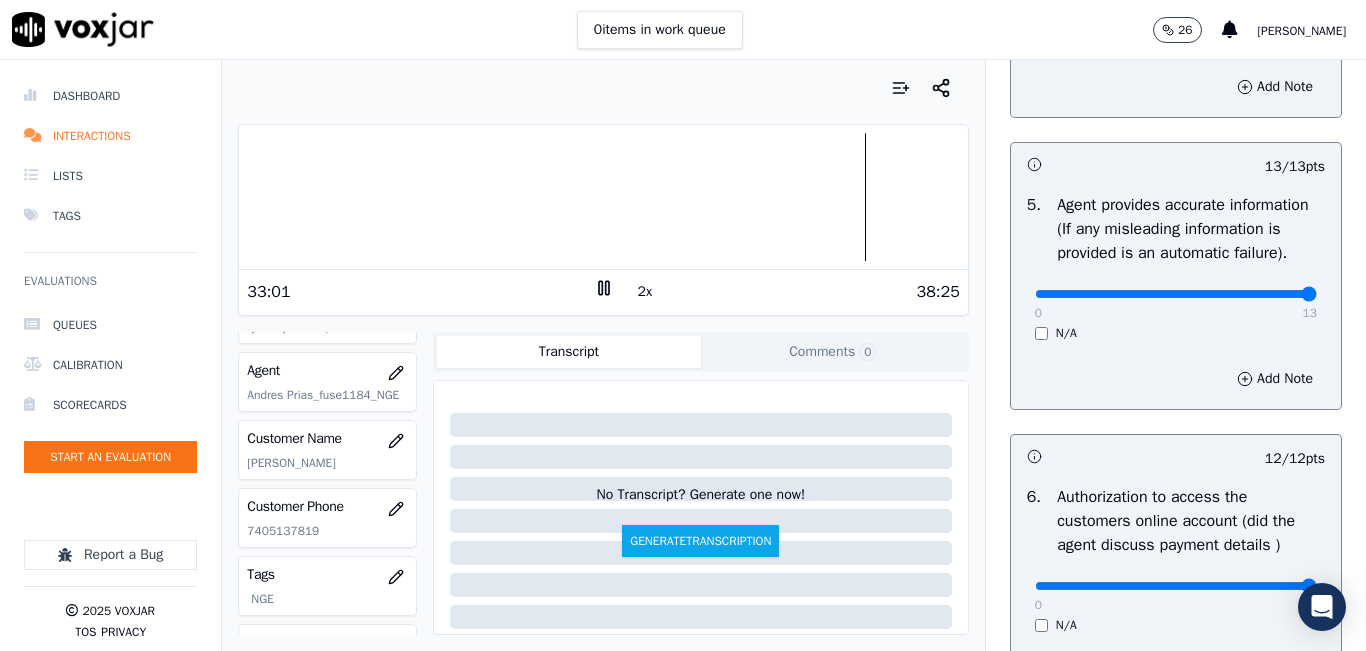click at bounding box center (603, 197) 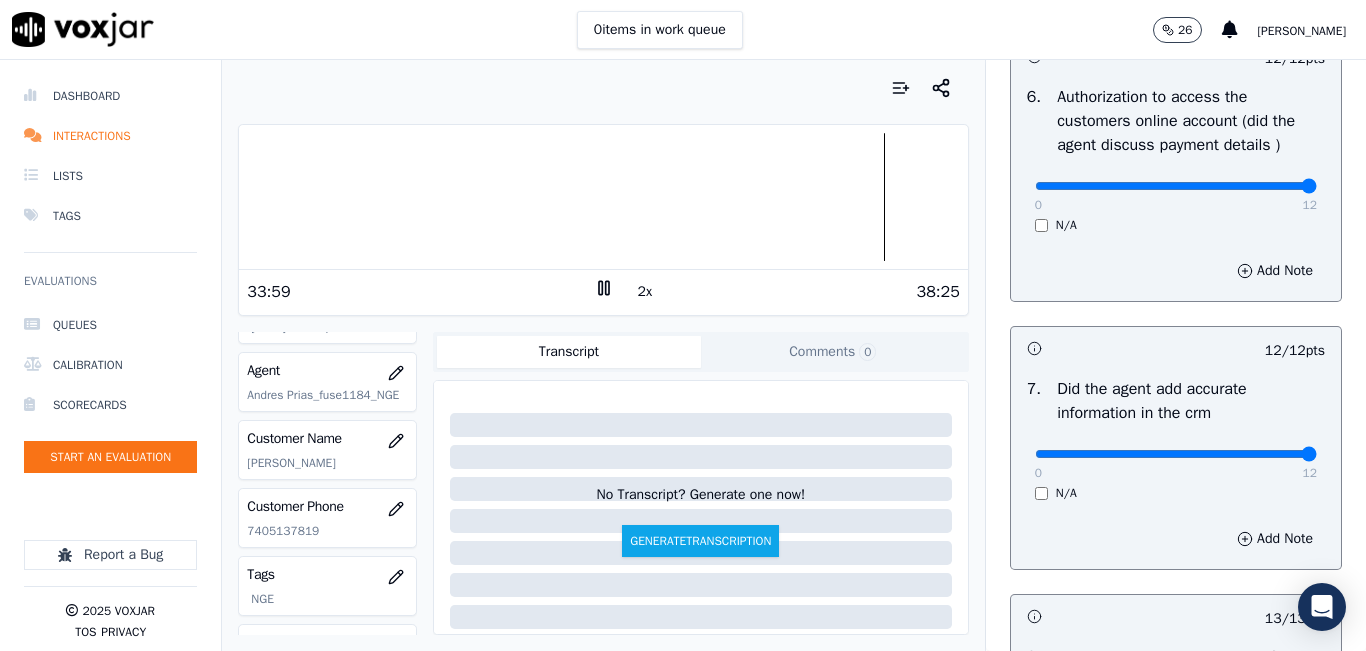 scroll, scrollTop: 1918, scrollLeft: 0, axis: vertical 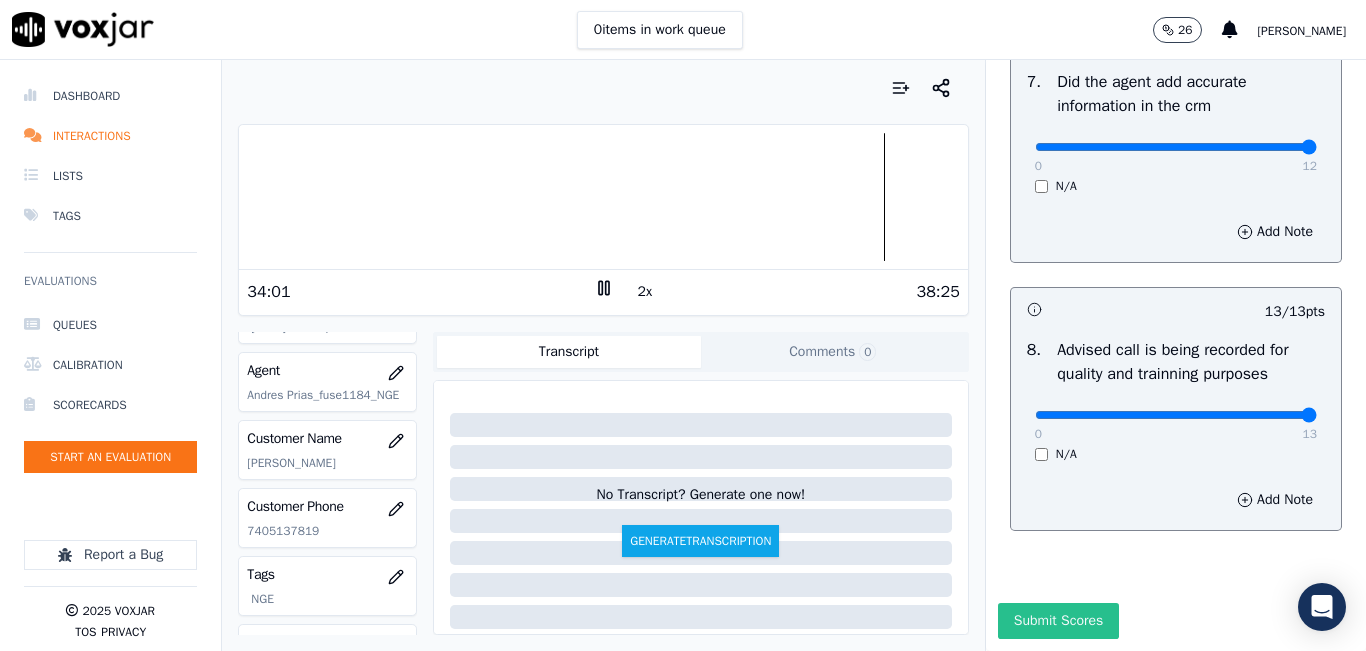 click on "Submit Scores" at bounding box center (1058, 621) 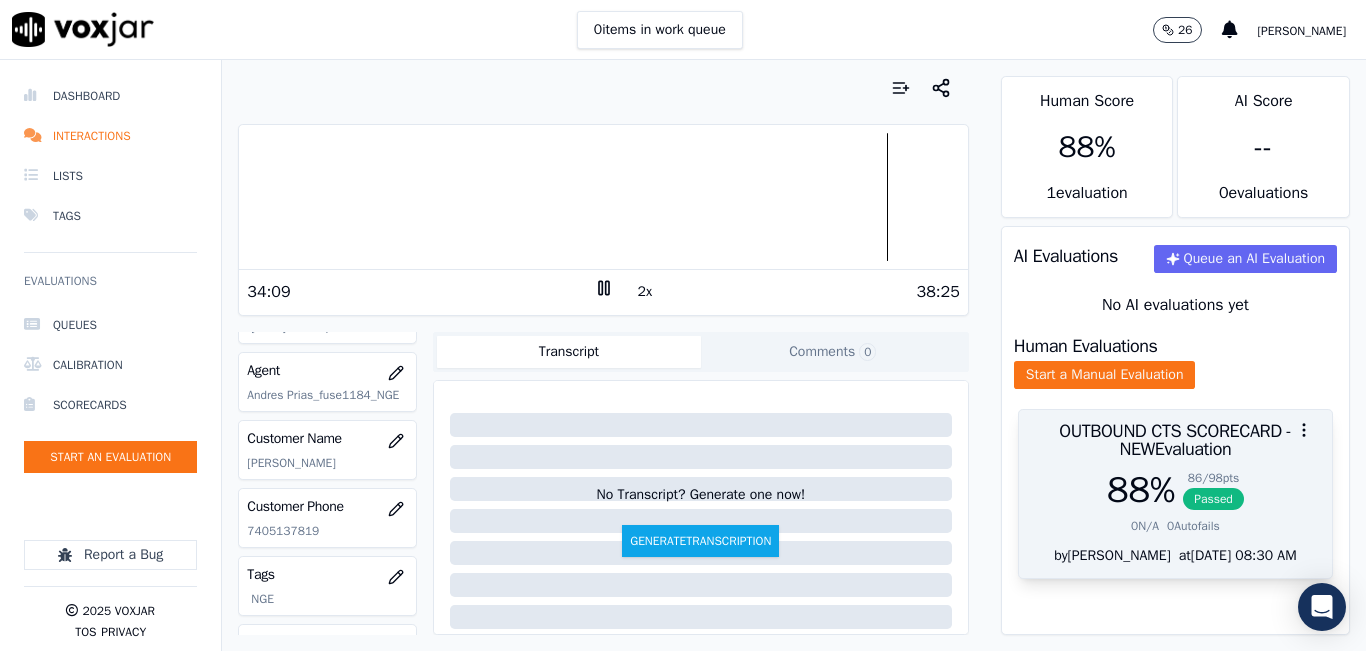 click on "OUTBOUND CTS SCORECARD - NEW   Evaluation" at bounding box center (1175, 440) 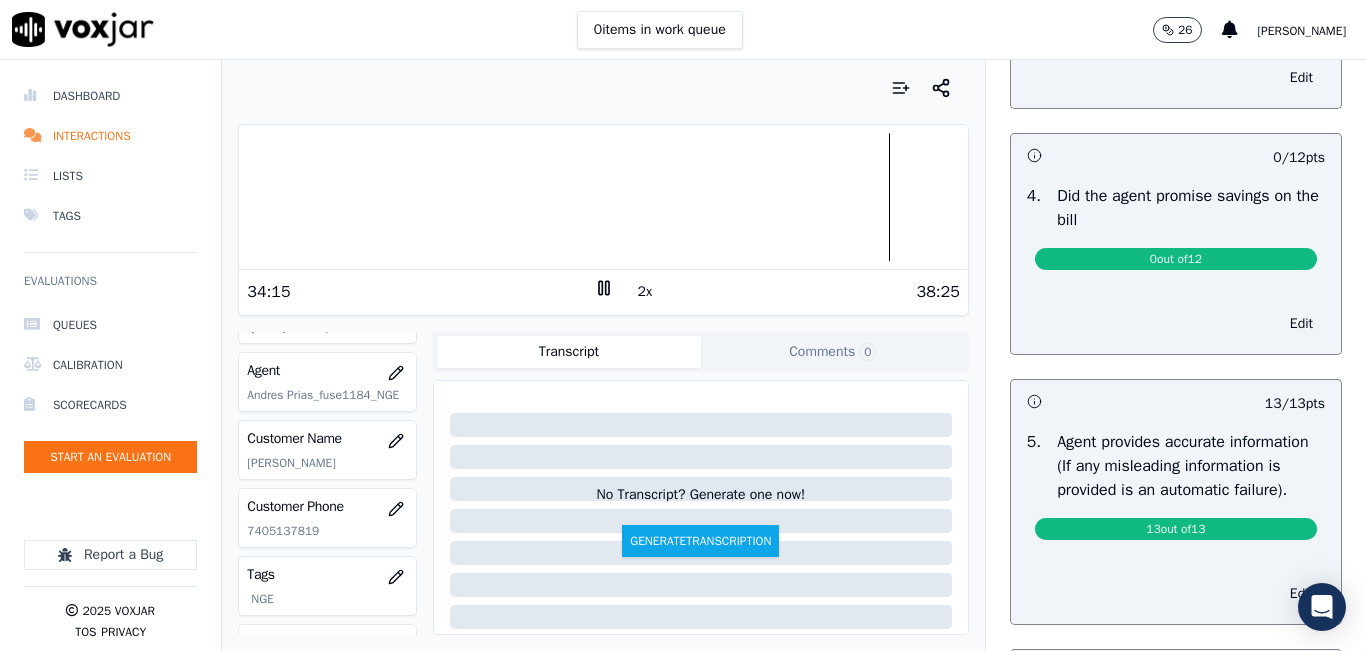 scroll, scrollTop: 800, scrollLeft: 0, axis: vertical 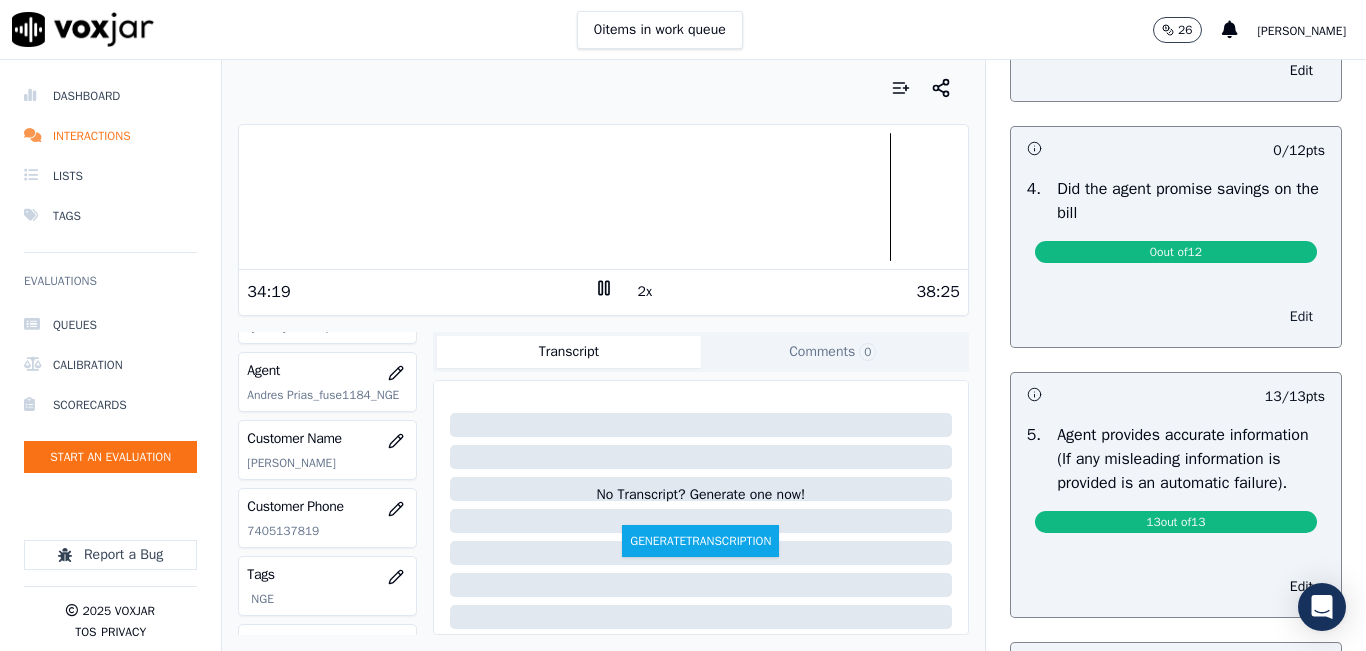 click on "Edit" at bounding box center [1301, 317] 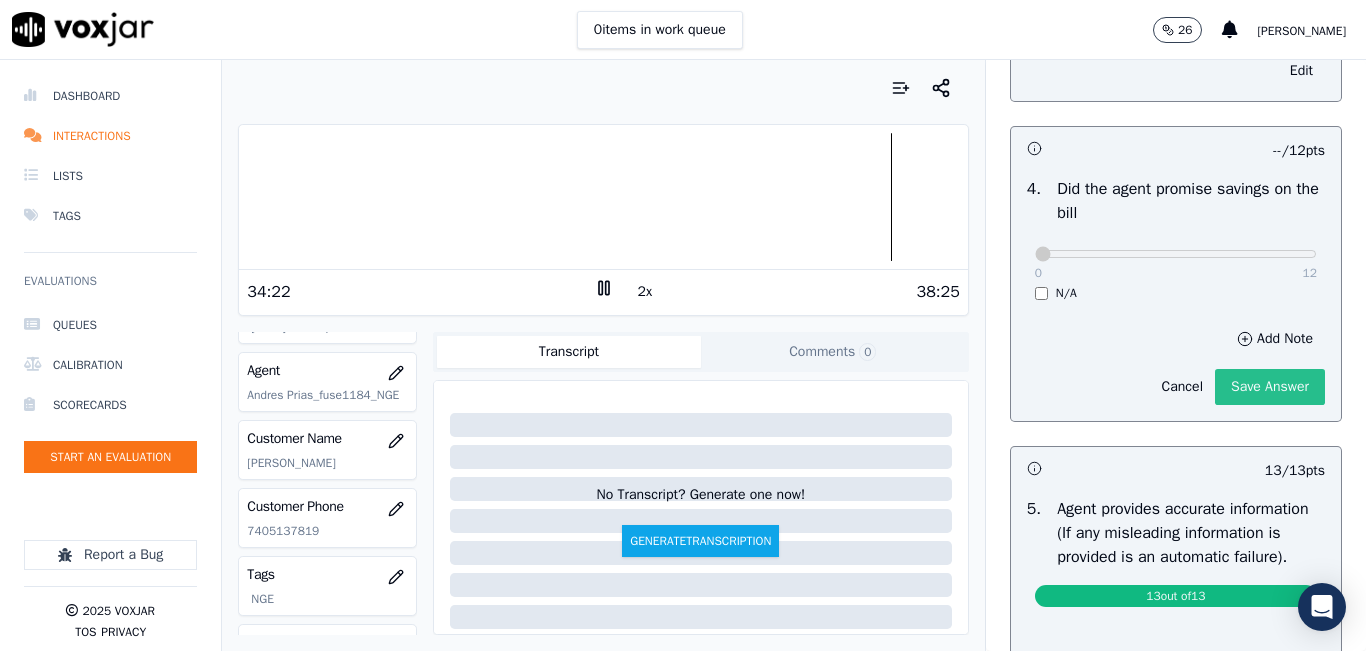click on "Save Answer" 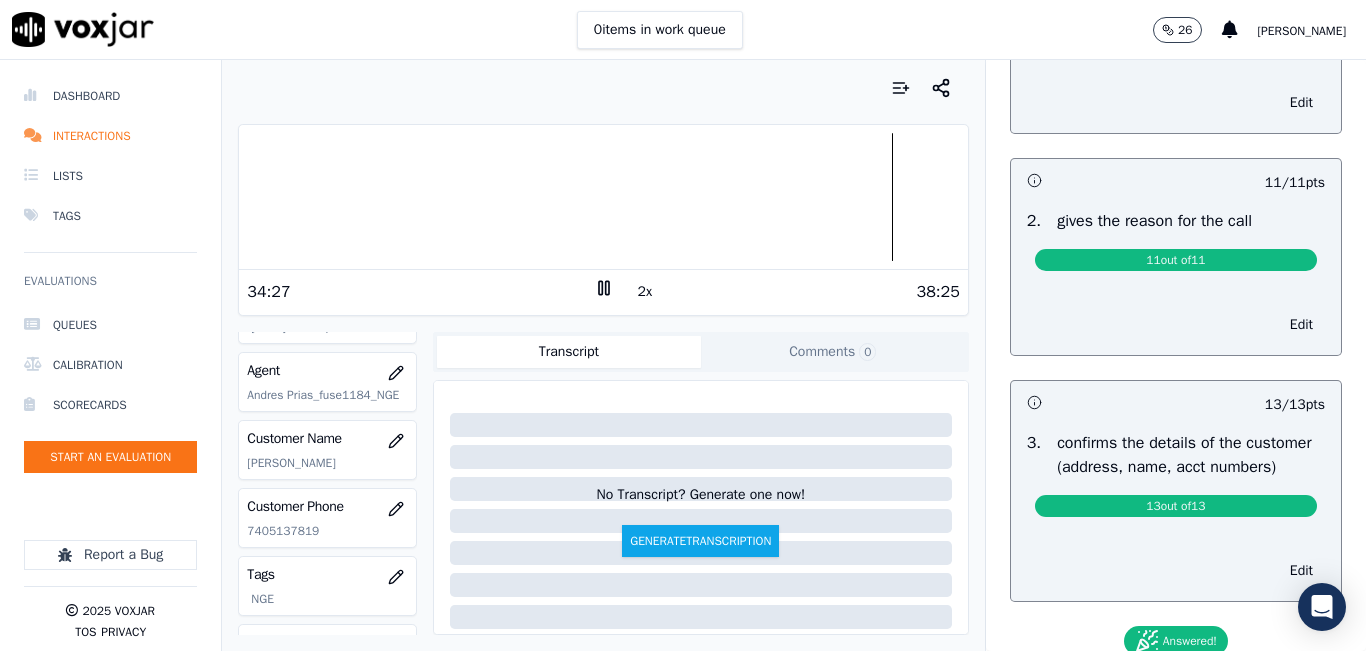 scroll, scrollTop: 0, scrollLeft: 0, axis: both 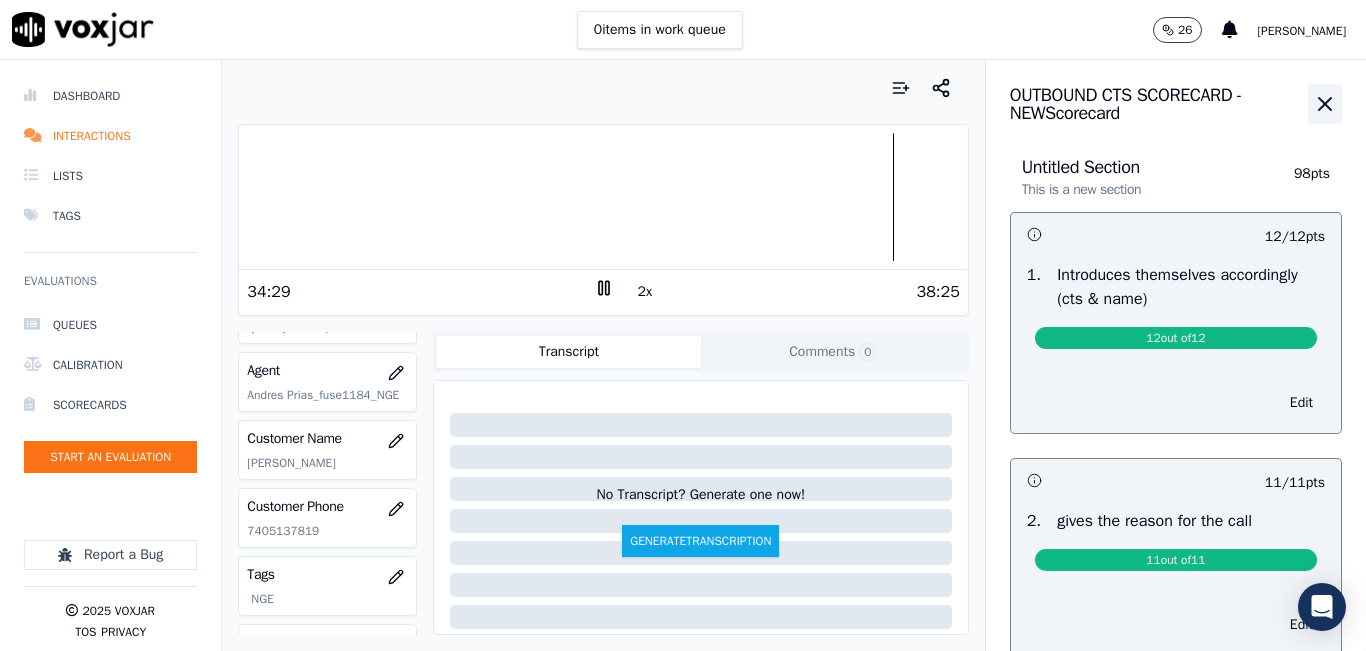 click 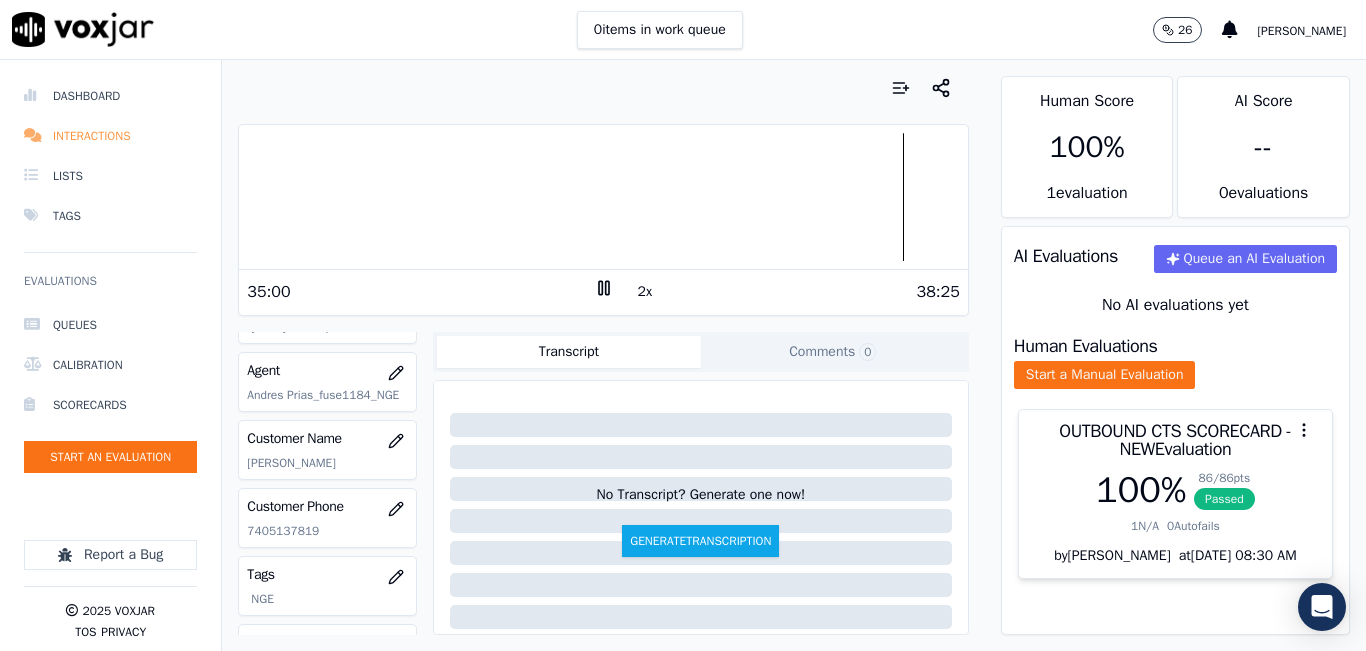 click on "Interactions" at bounding box center (110, 136) 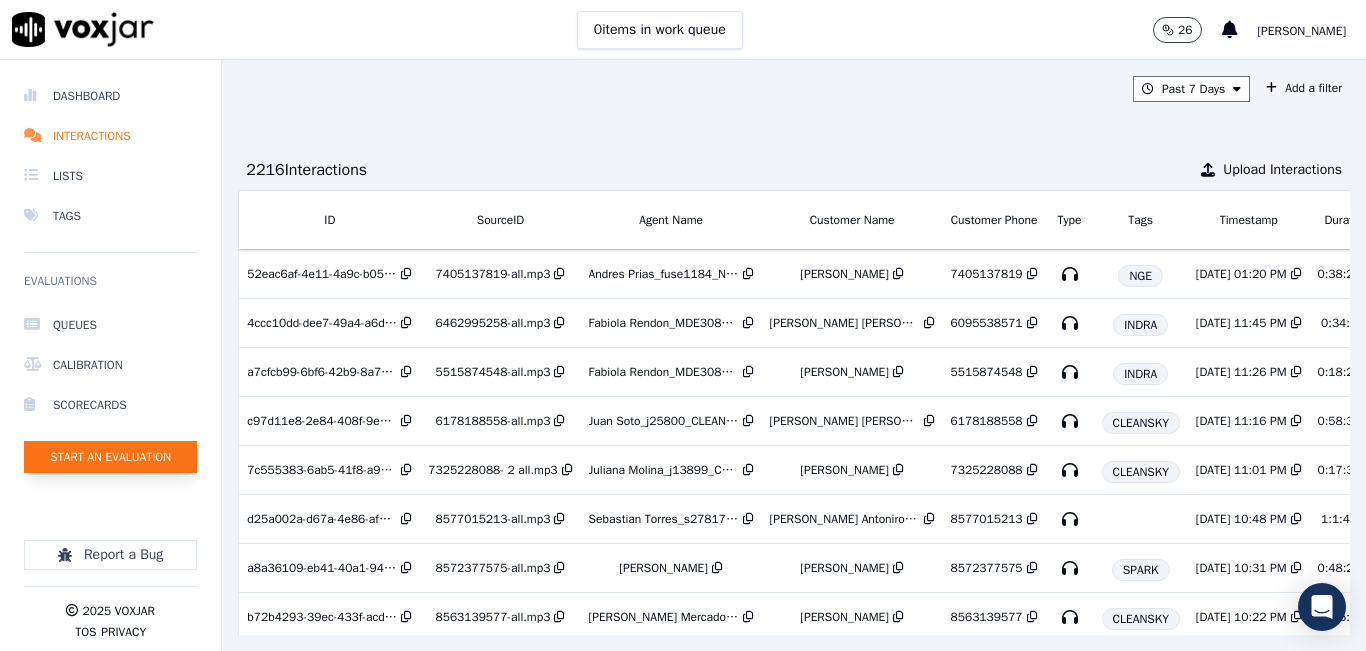 click on "Start an Evaluation" 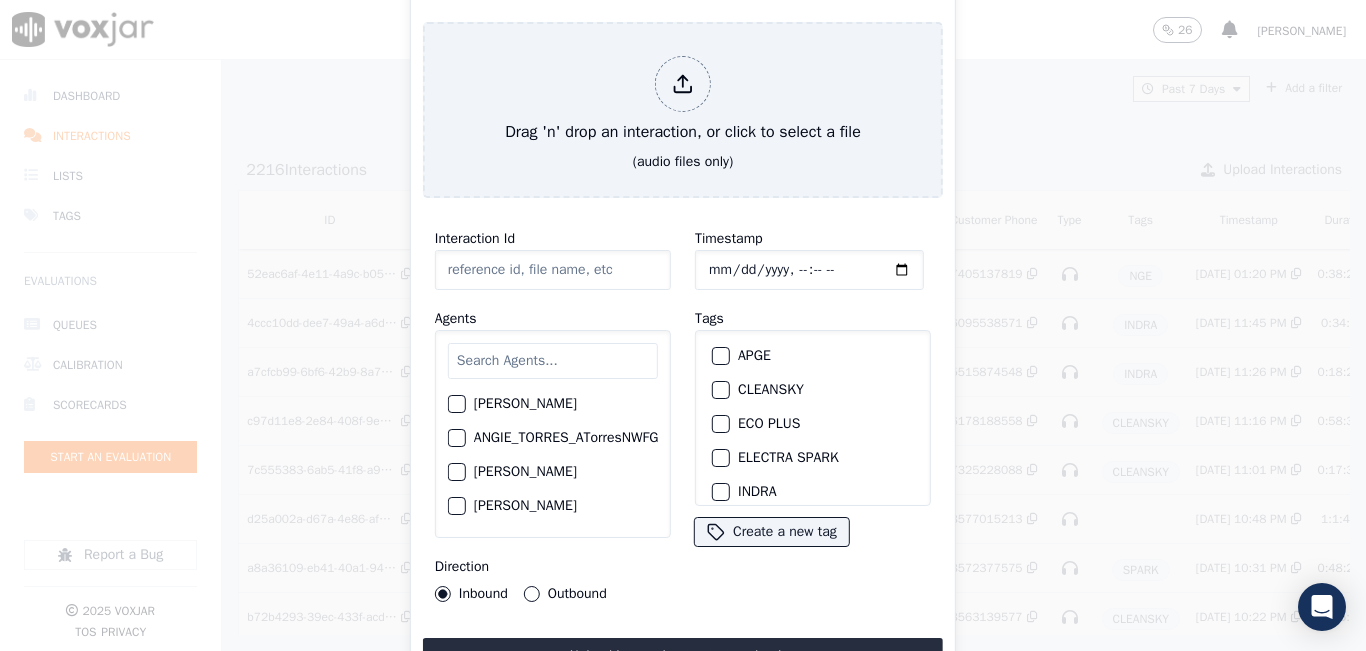 click at bounding box center (553, 361) 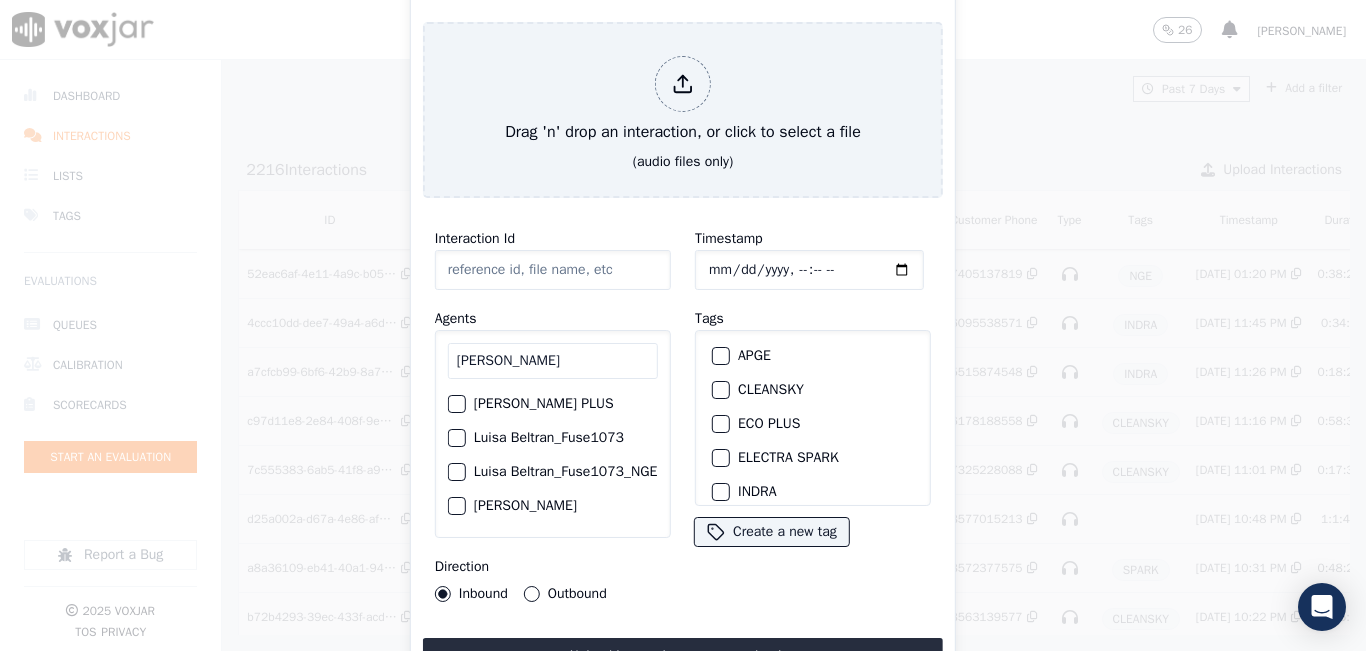 type on "[PERSON_NAME]" 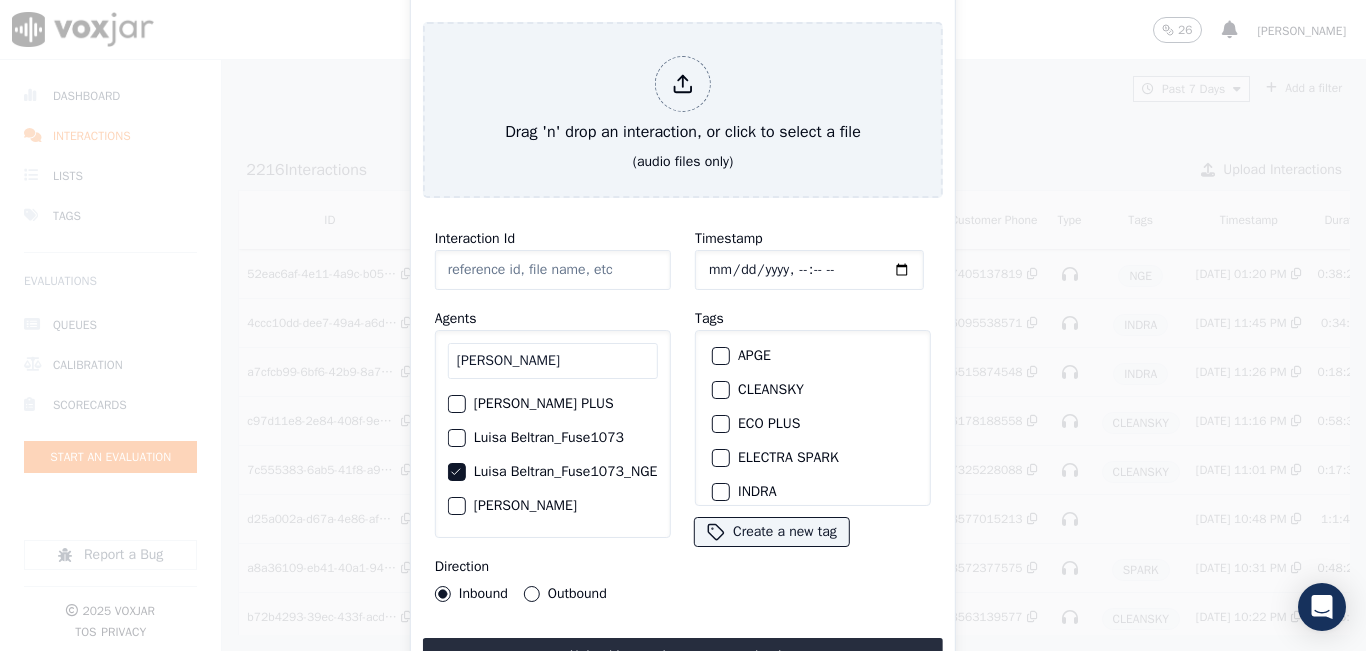 click on "Outbound" at bounding box center [532, 594] 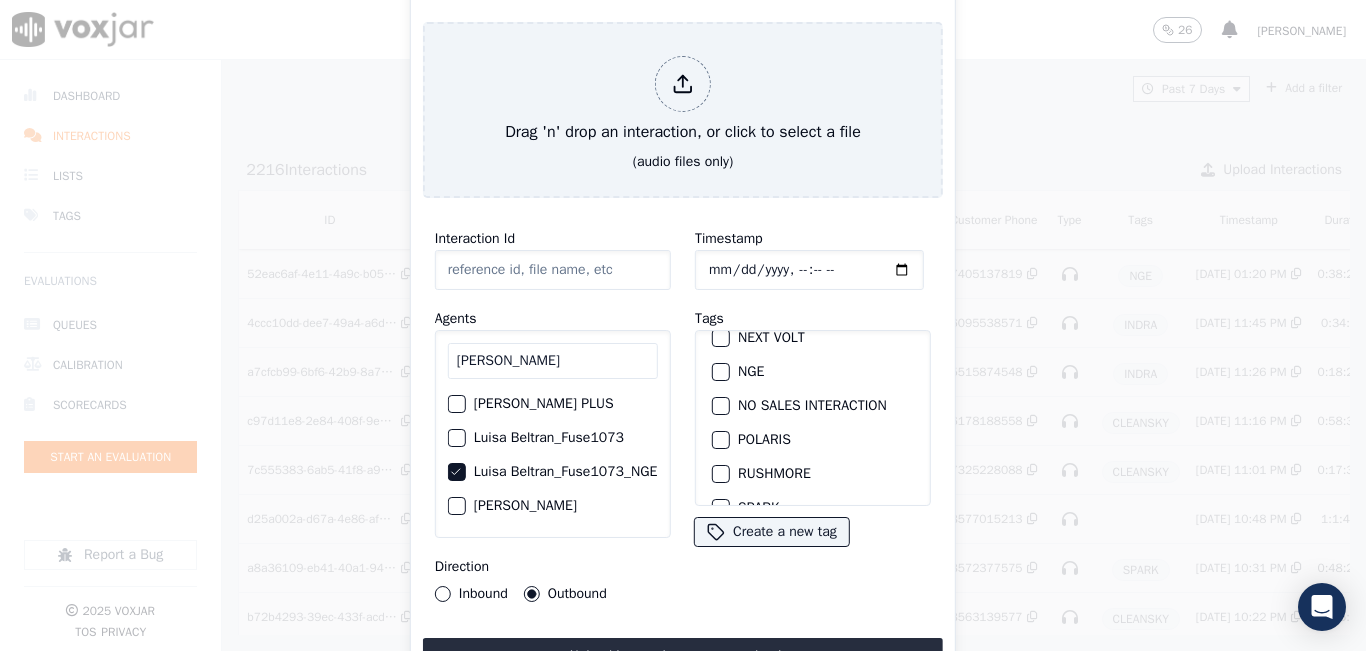 scroll, scrollTop: 200, scrollLeft: 0, axis: vertical 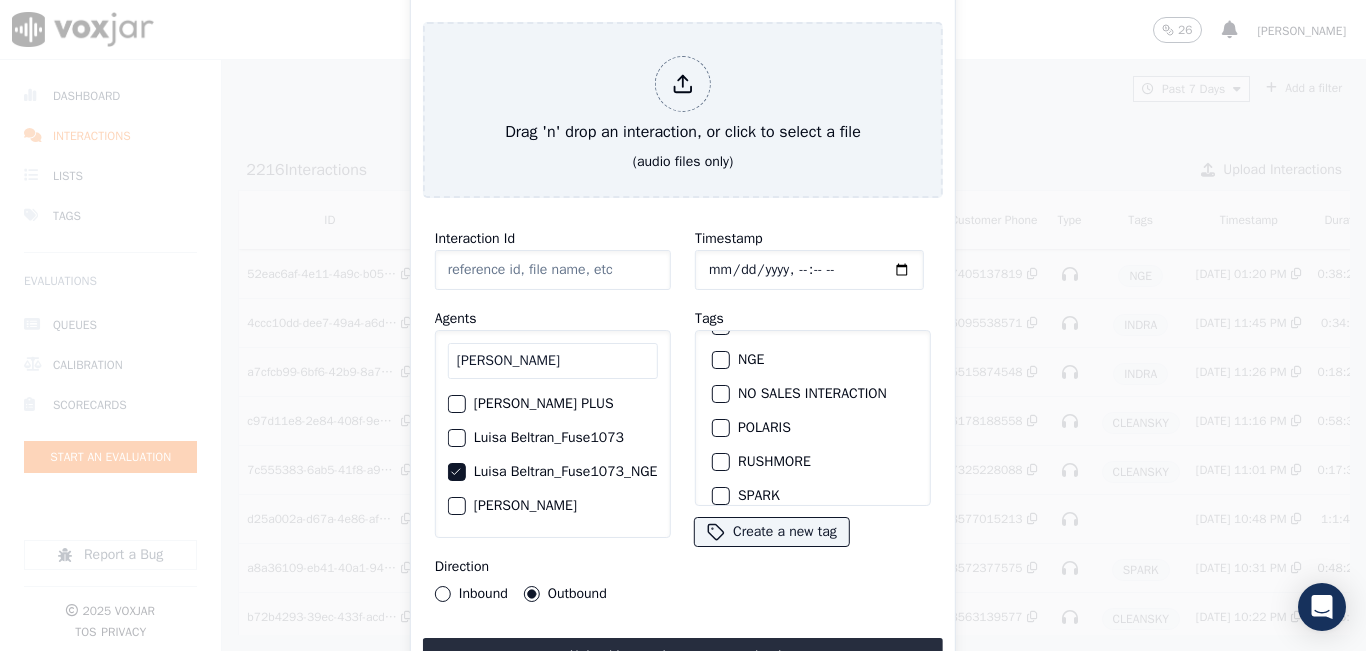 click on "NGE" at bounding box center (721, 360) 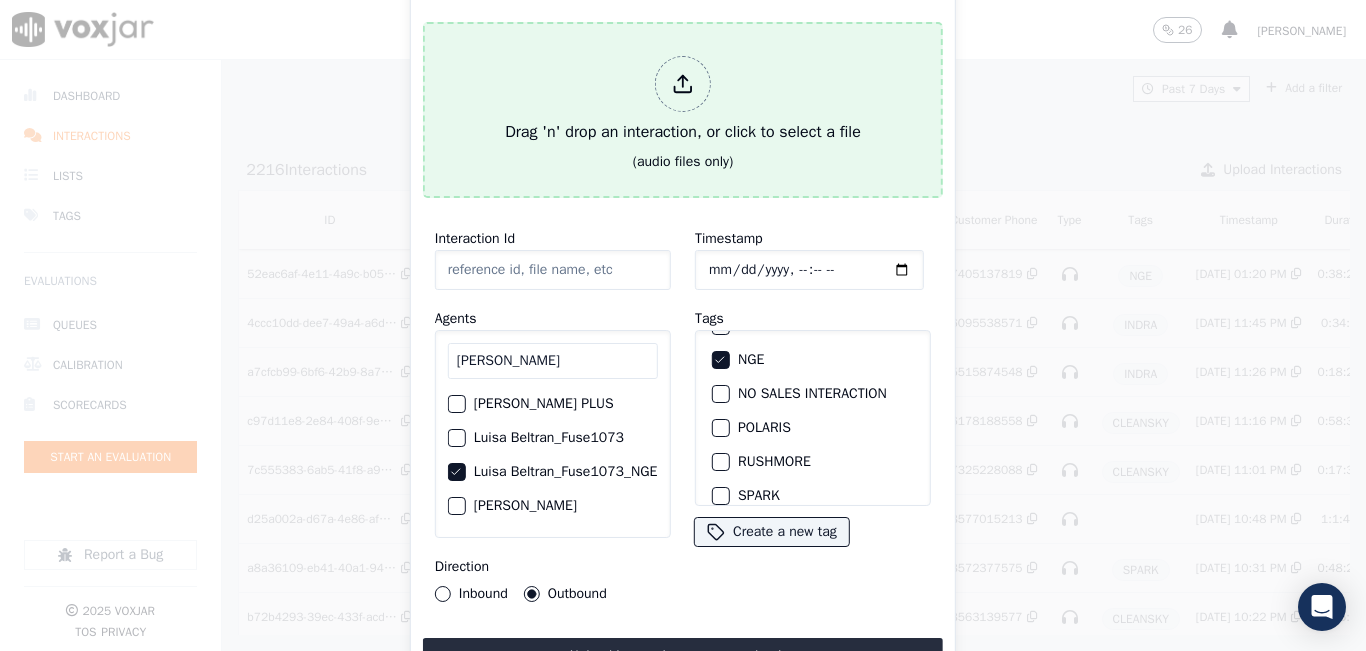 click on "Drag 'n' drop an interaction, or click to select a file" at bounding box center (683, 100) 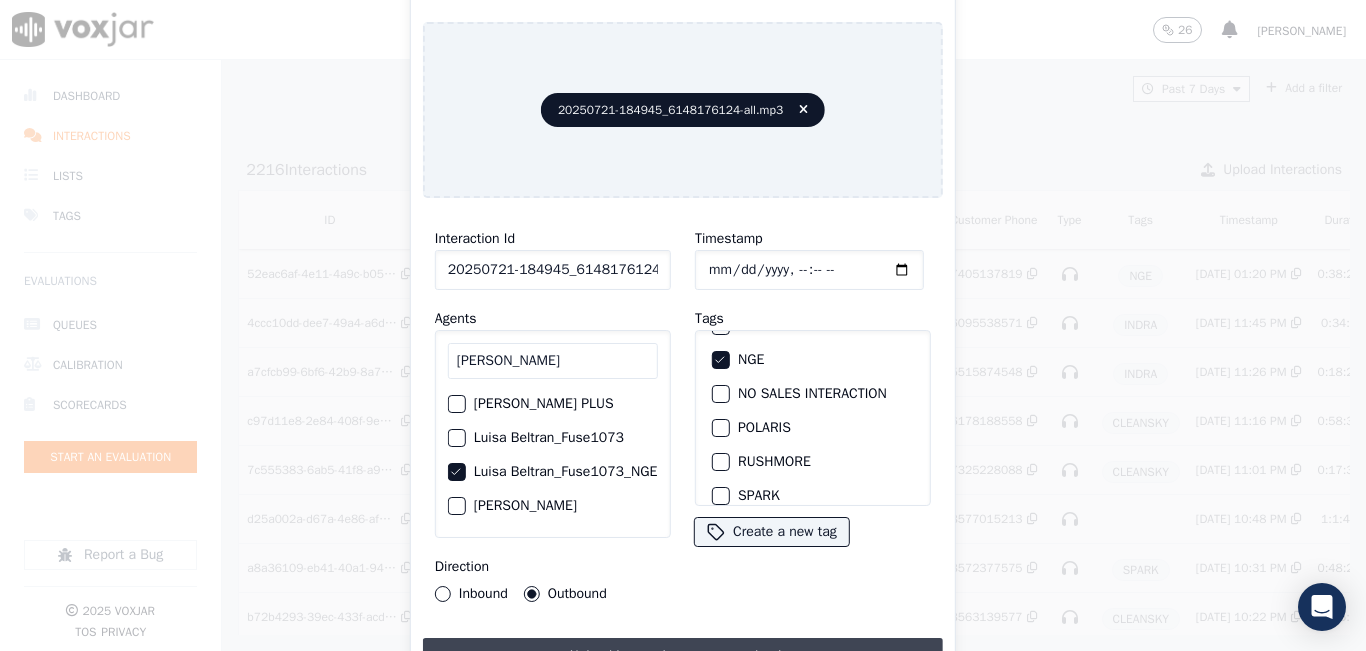 click on "Upload interaction to start evaluation" at bounding box center (683, 656) 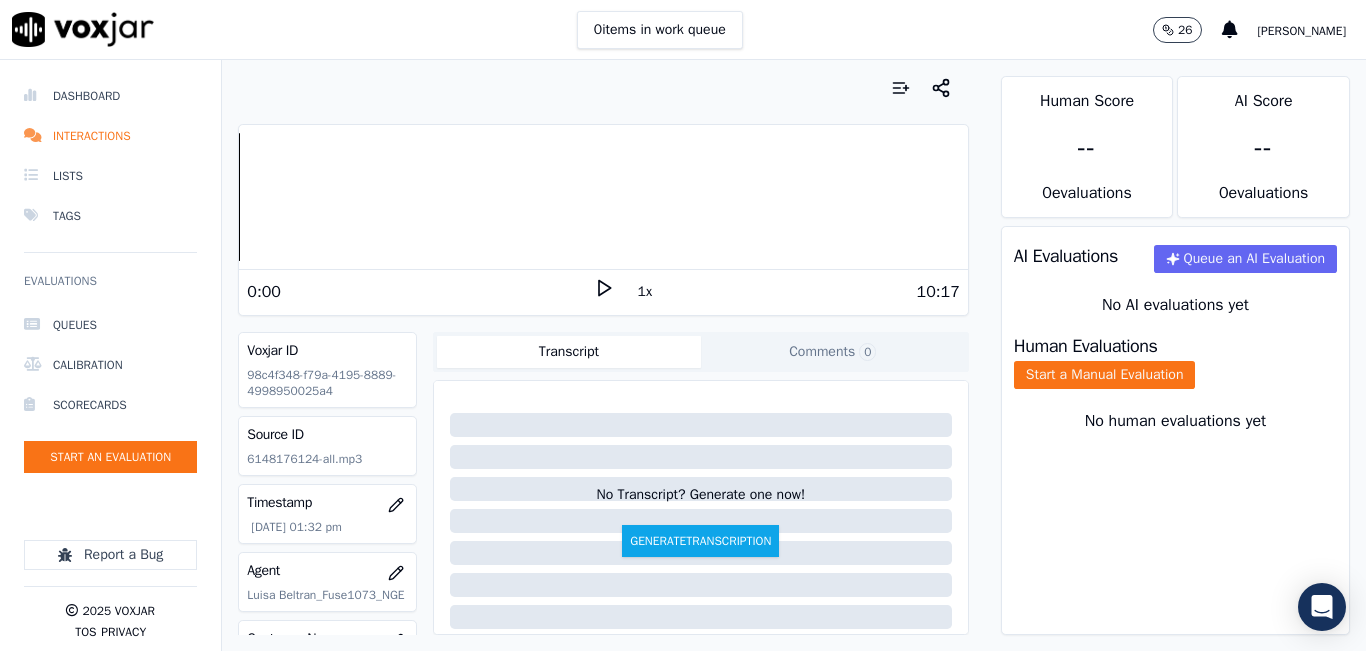 click on "1x" at bounding box center (645, 292) 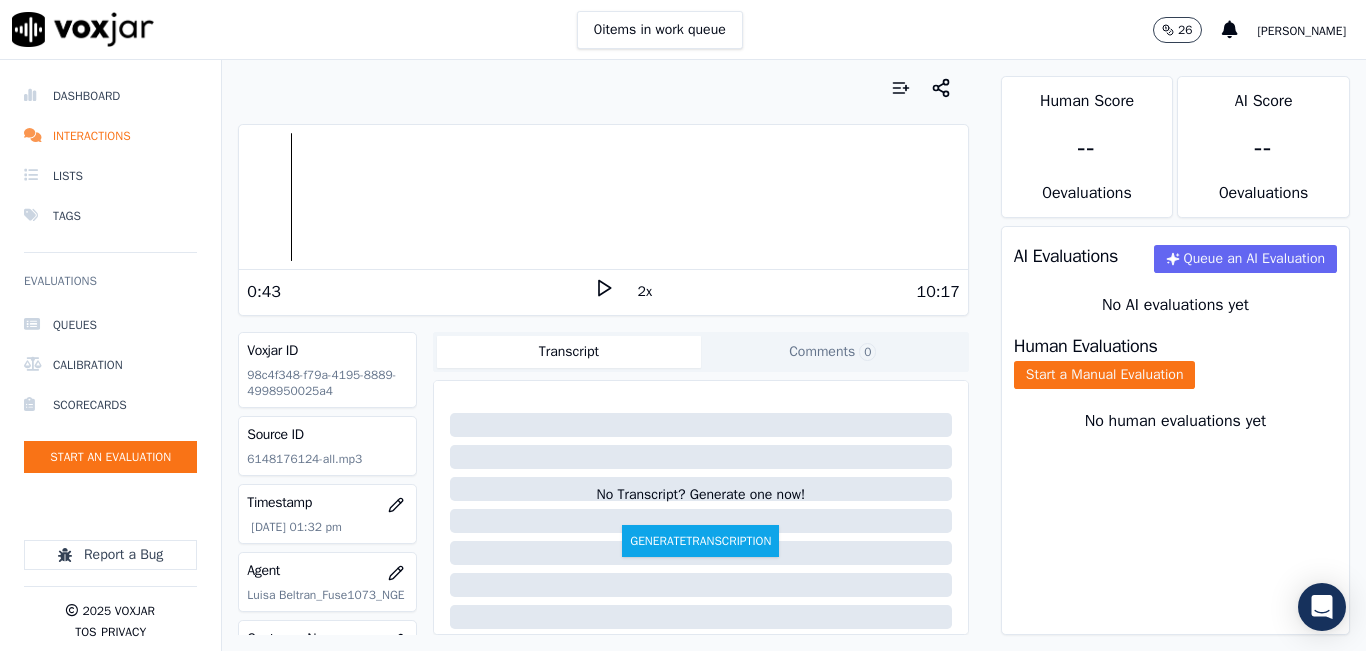 click 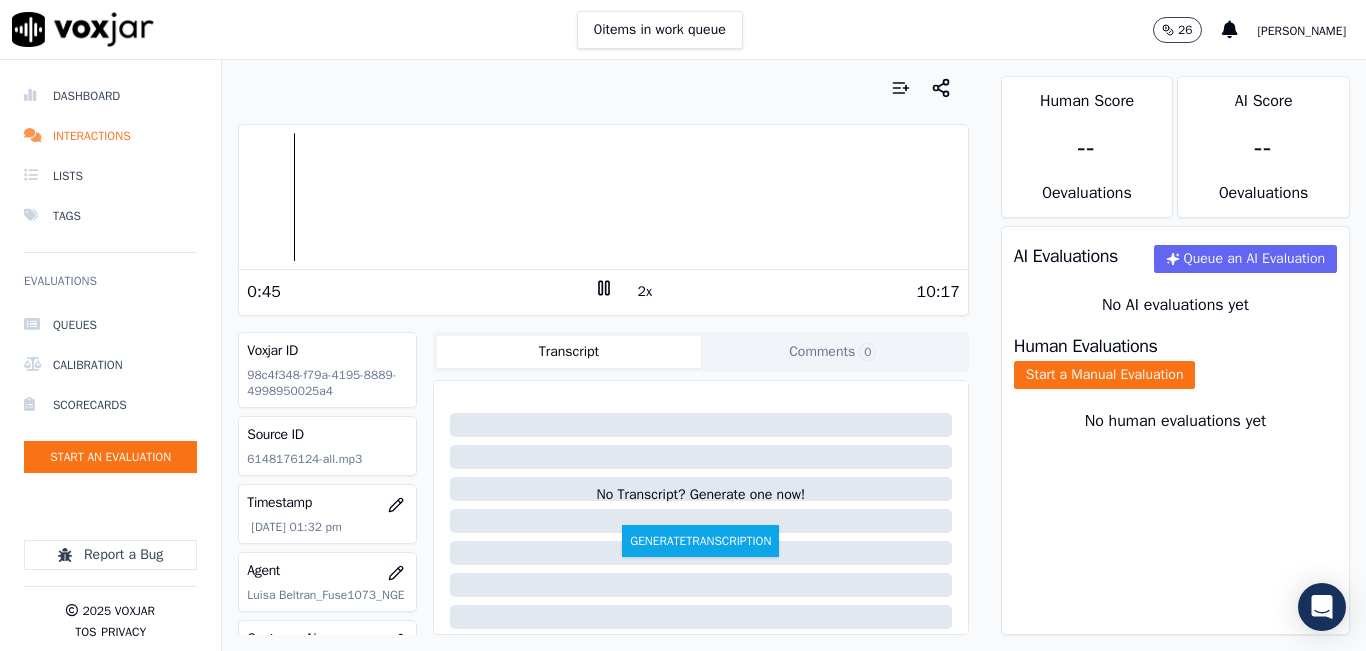 click at bounding box center [603, 197] 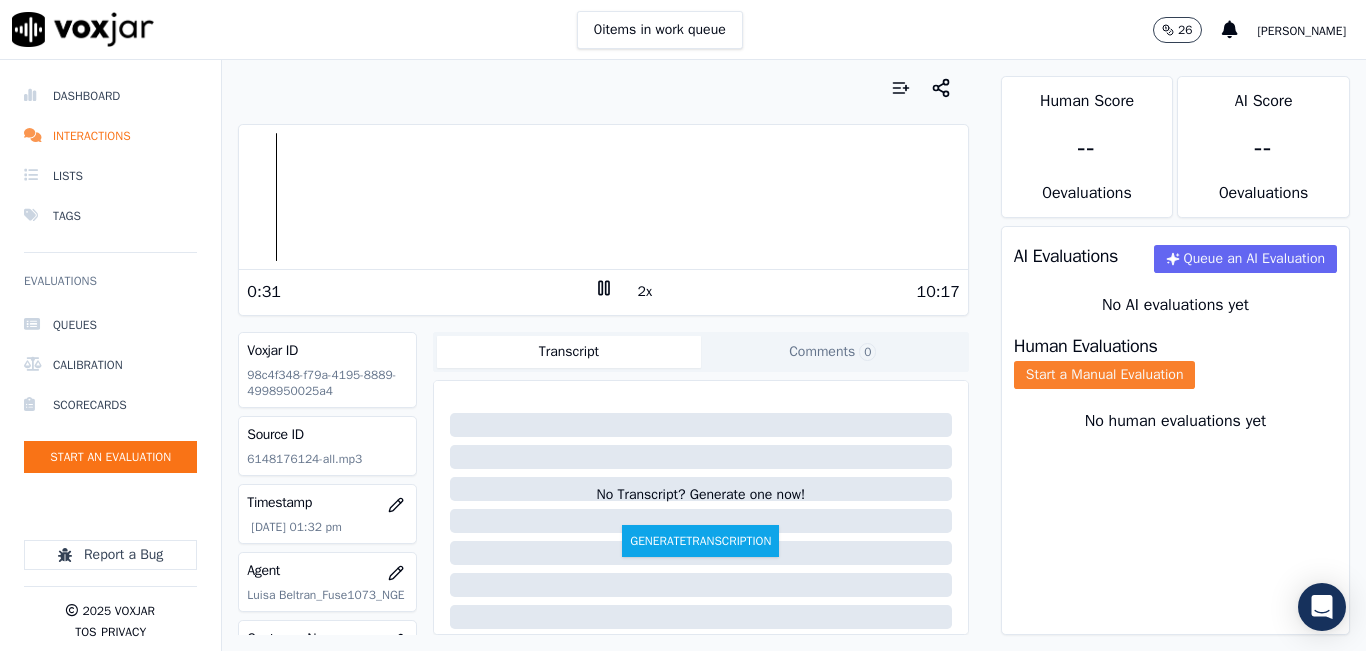 click on "Start a Manual Evaluation" 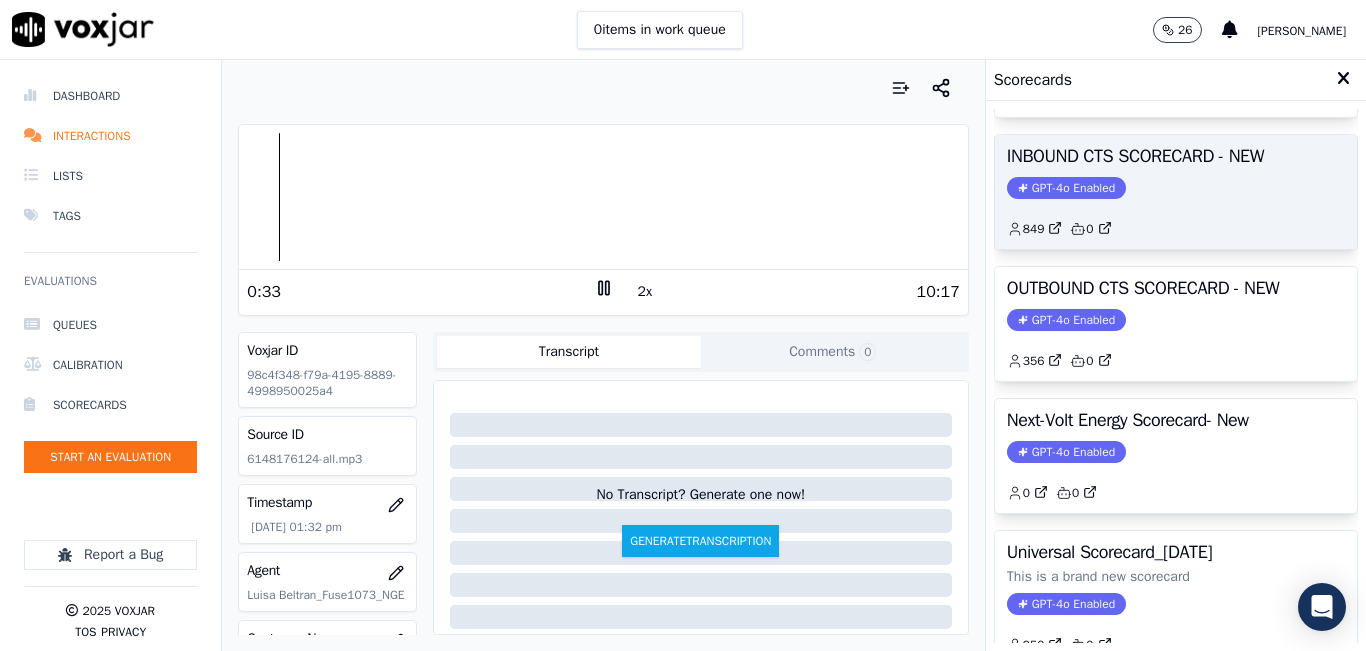 scroll, scrollTop: 300, scrollLeft: 0, axis: vertical 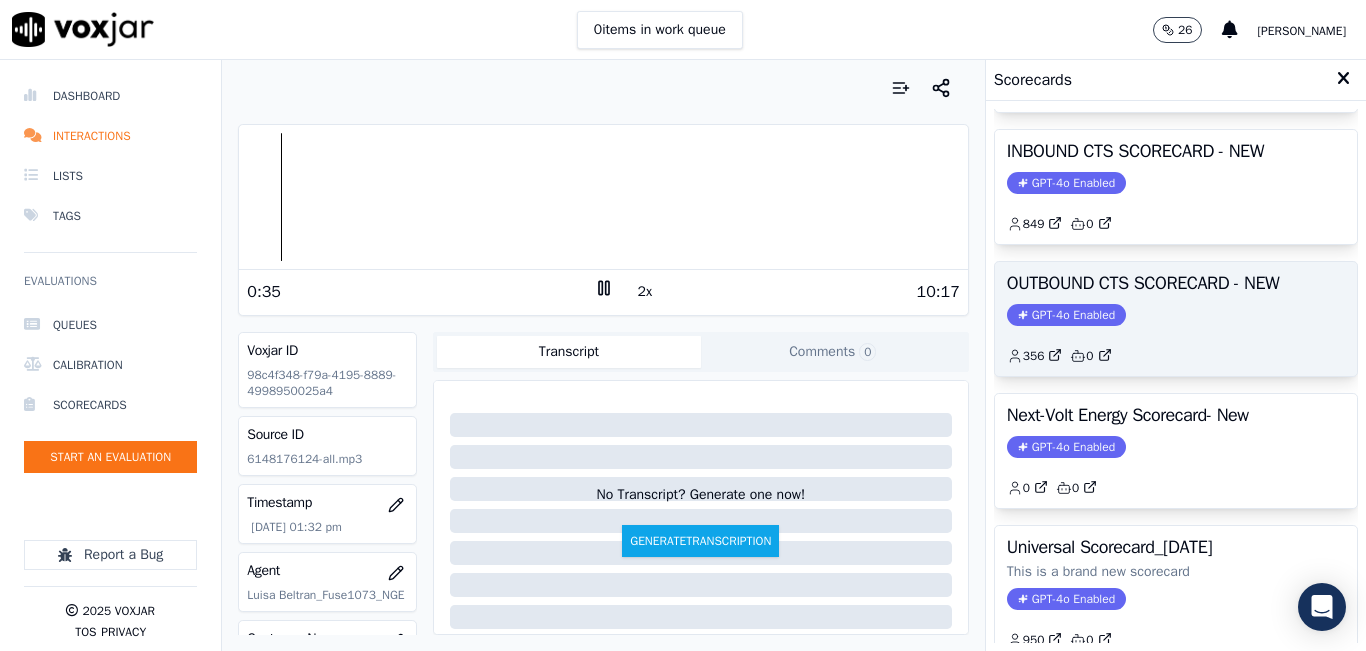 click on "GPT-4o Enabled" 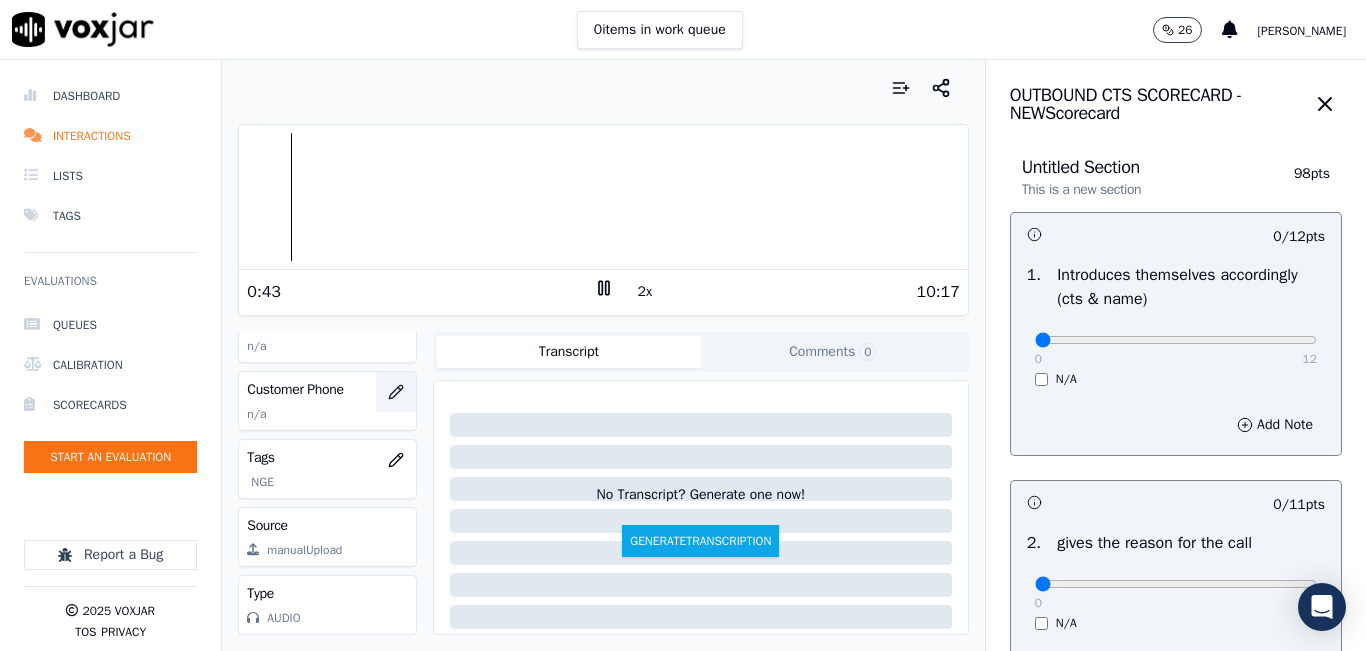 scroll, scrollTop: 278, scrollLeft: 0, axis: vertical 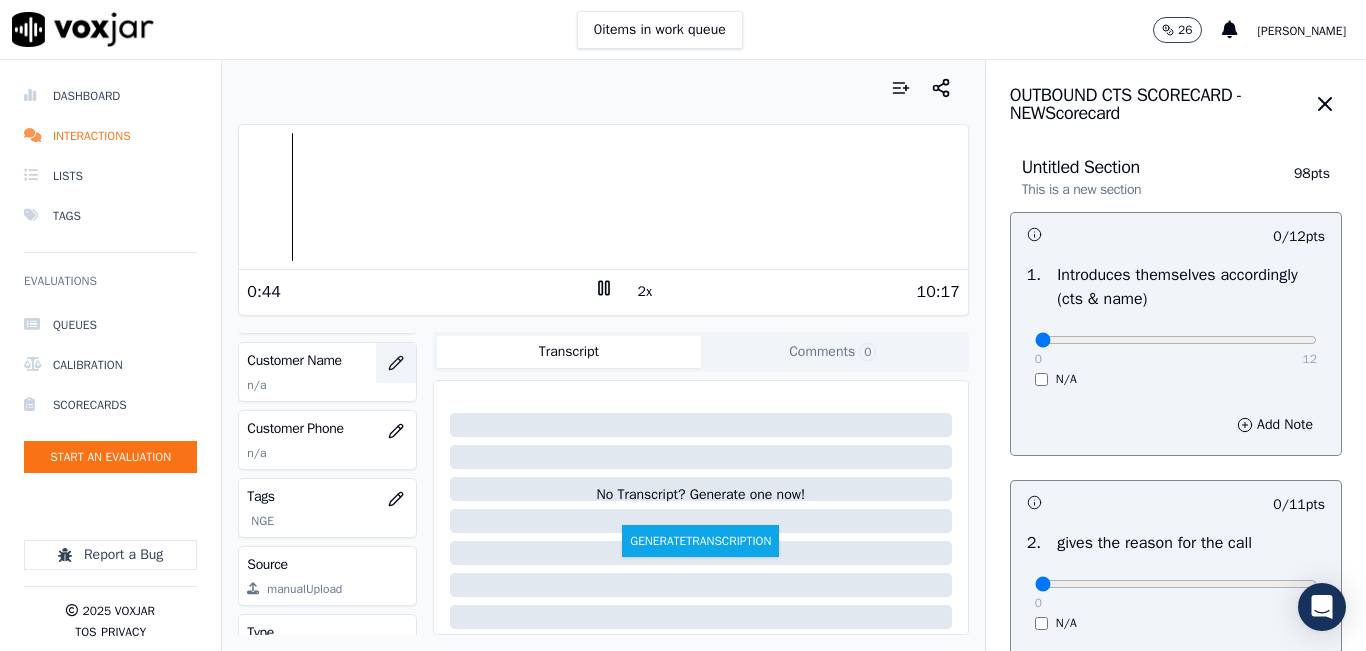 click 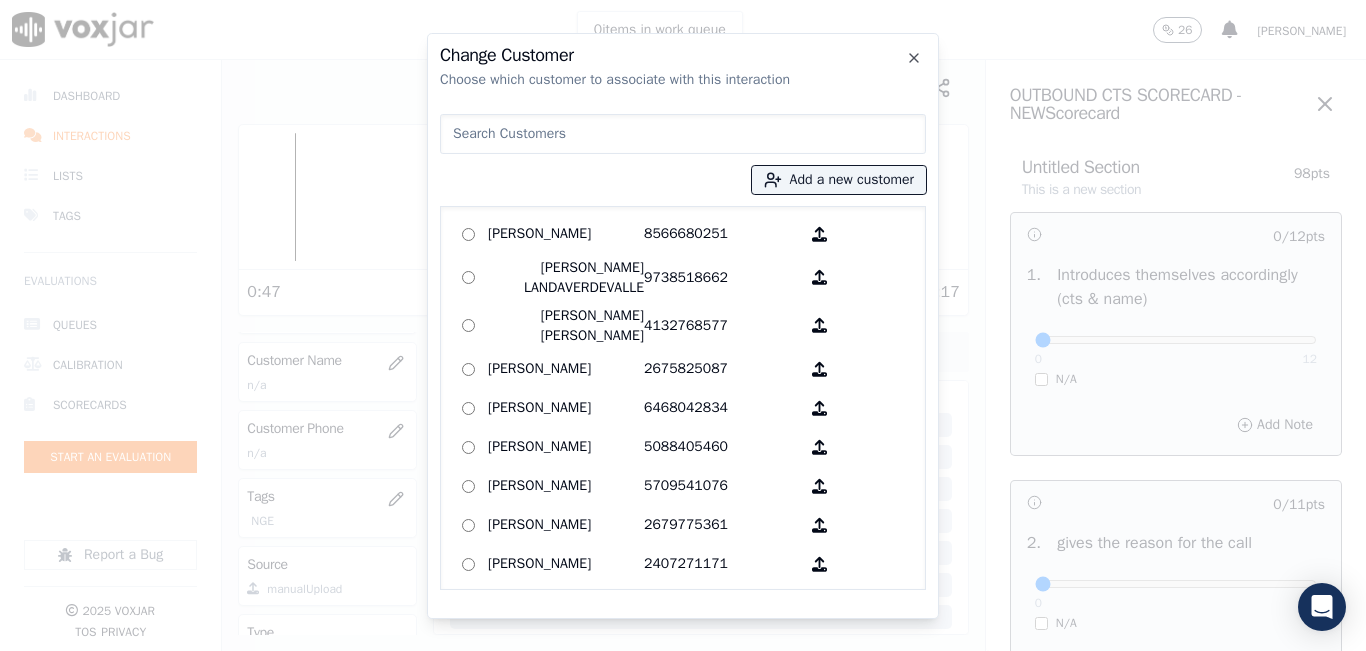 click at bounding box center (683, 134) 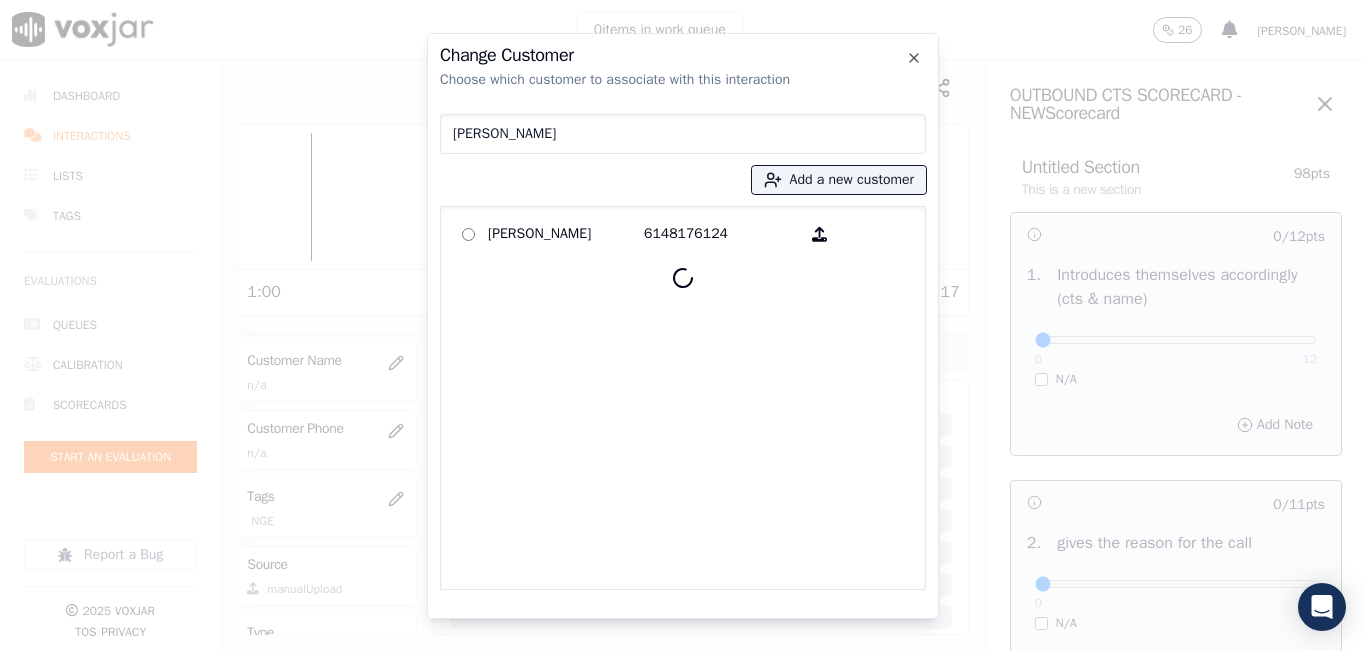 type on "[PERSON_NAME]" 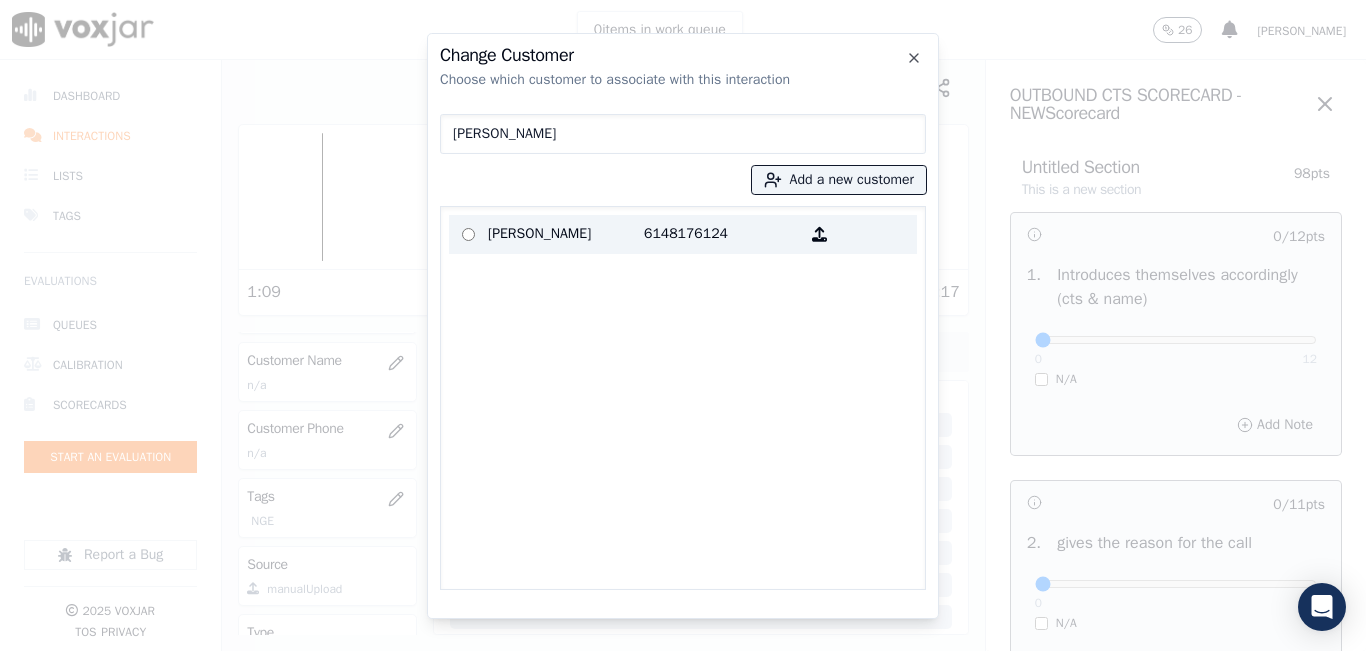 click on "6148176124" at bounding box center (722, 234) 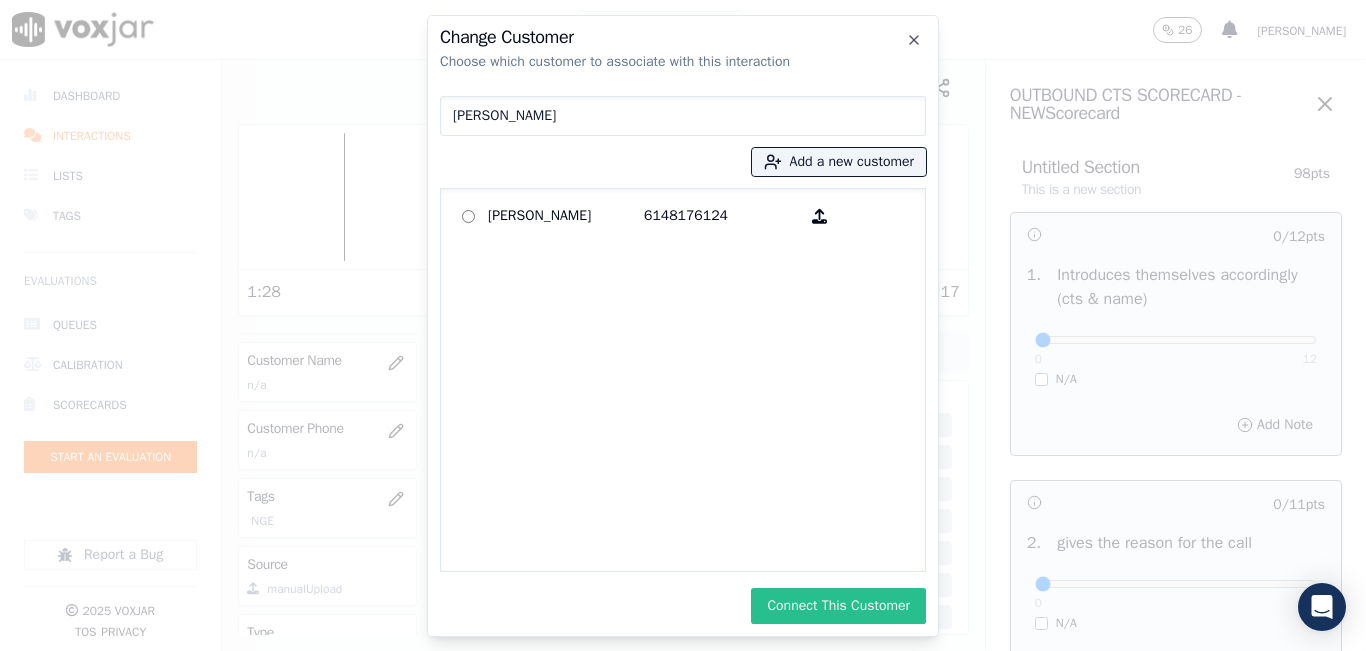 click on "Connect This Customer" at bounding box center [838, 606] 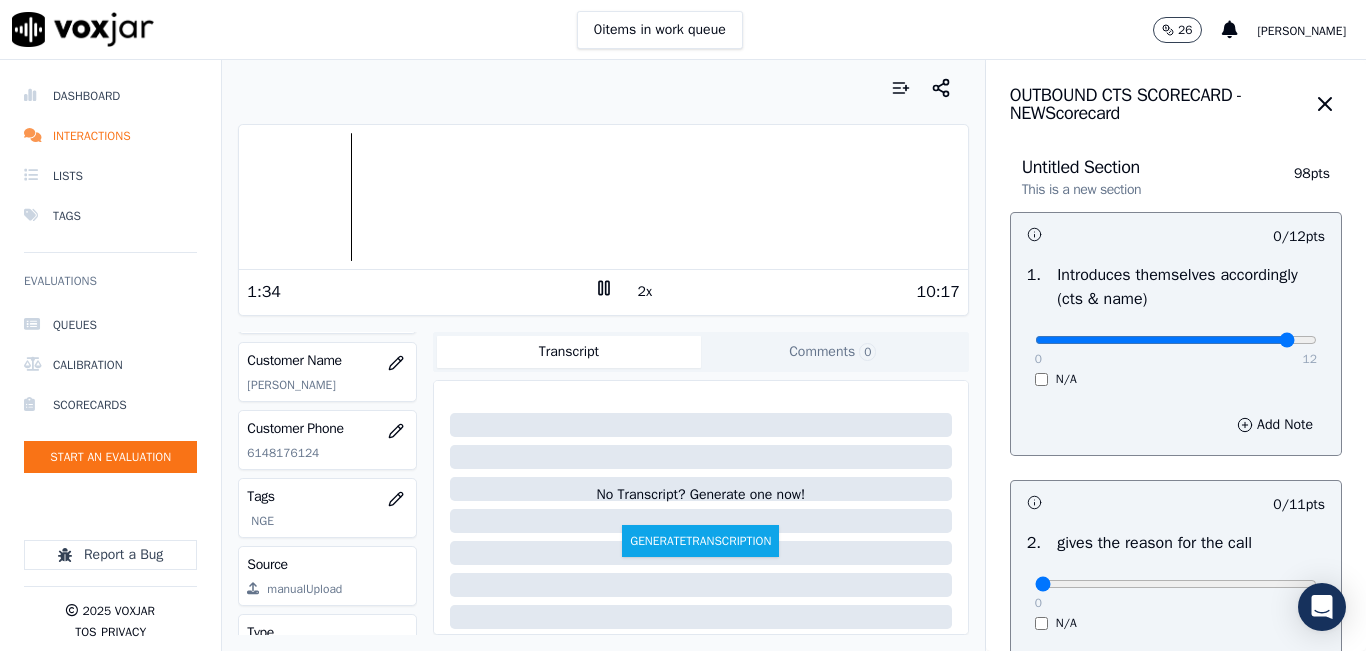 click at bounding box center [1176, 340] 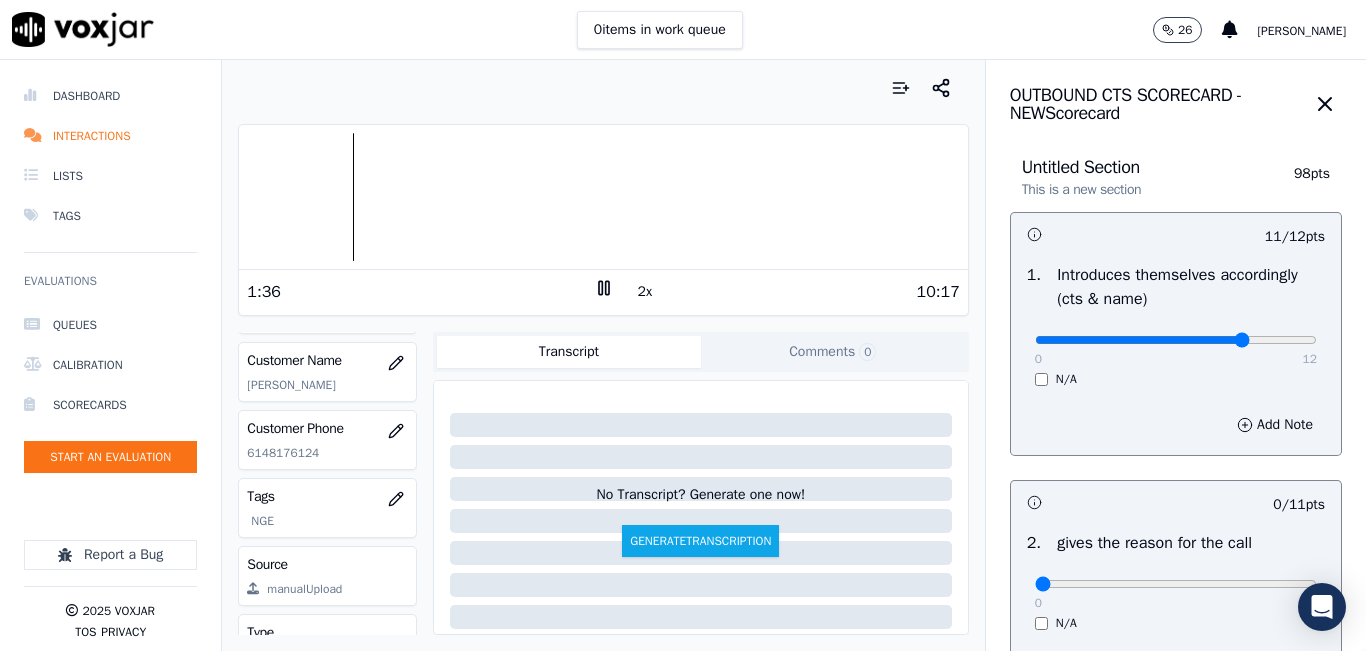 click at bounding box center (1176, 340) 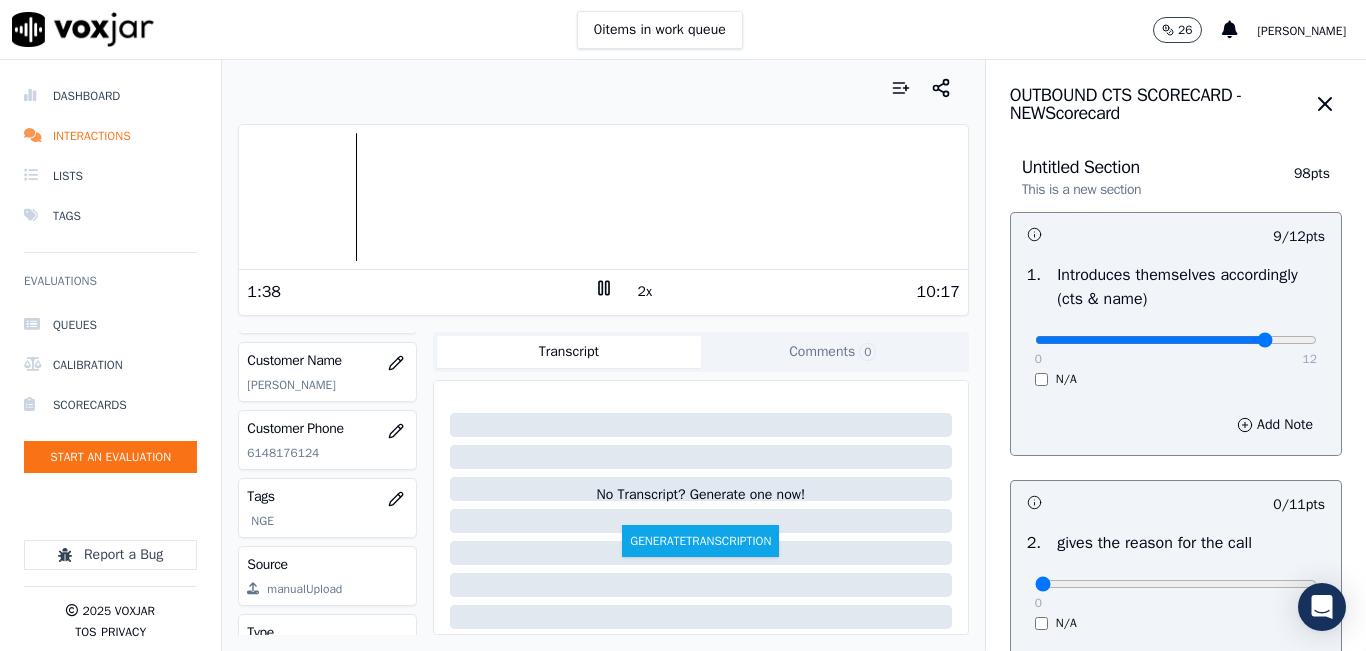 type on "10" 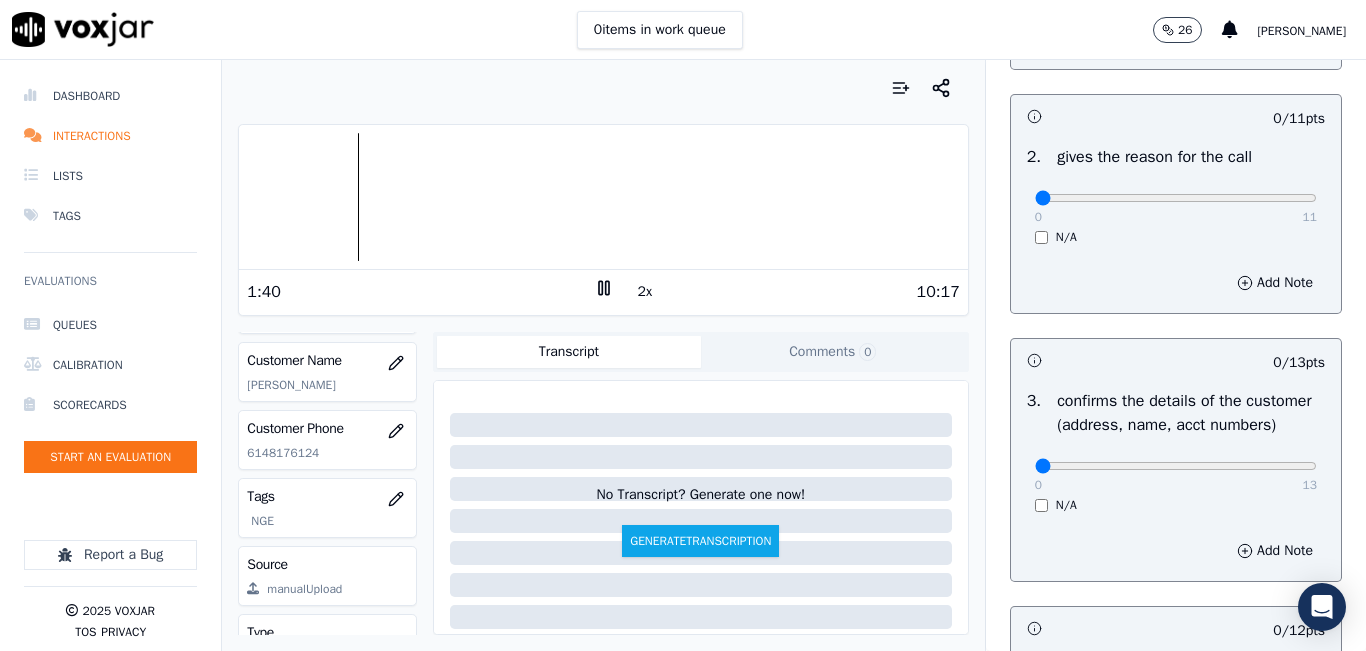 scroll, scrollTop: 400, scrollLeft: 0, axis: vertical 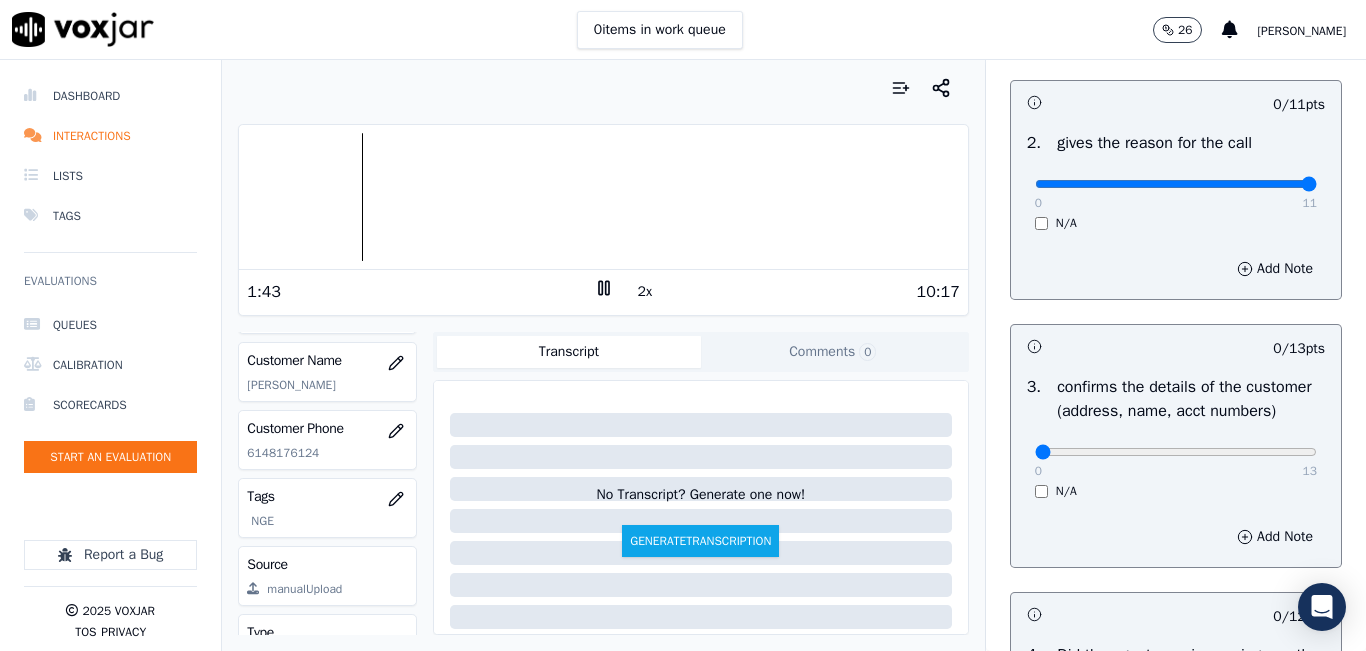 type on "11" 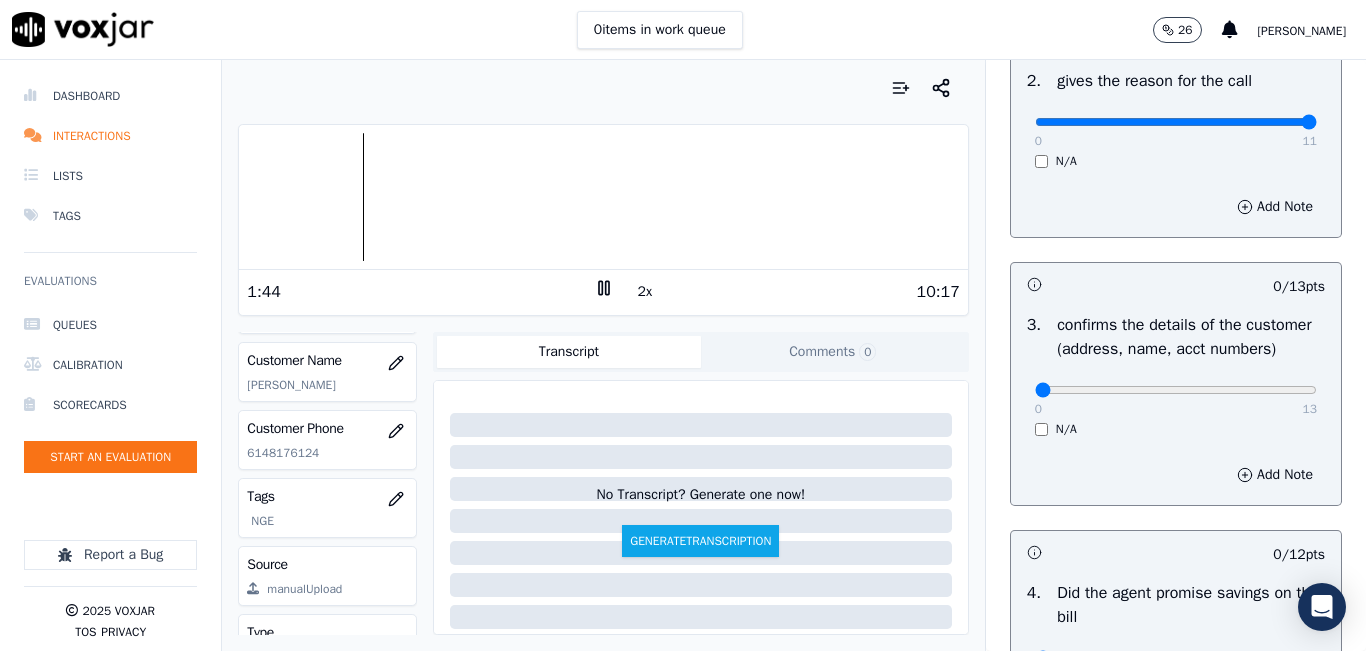 scroll, scrollTop: 500, scrollLeft: 0, axis: vertical 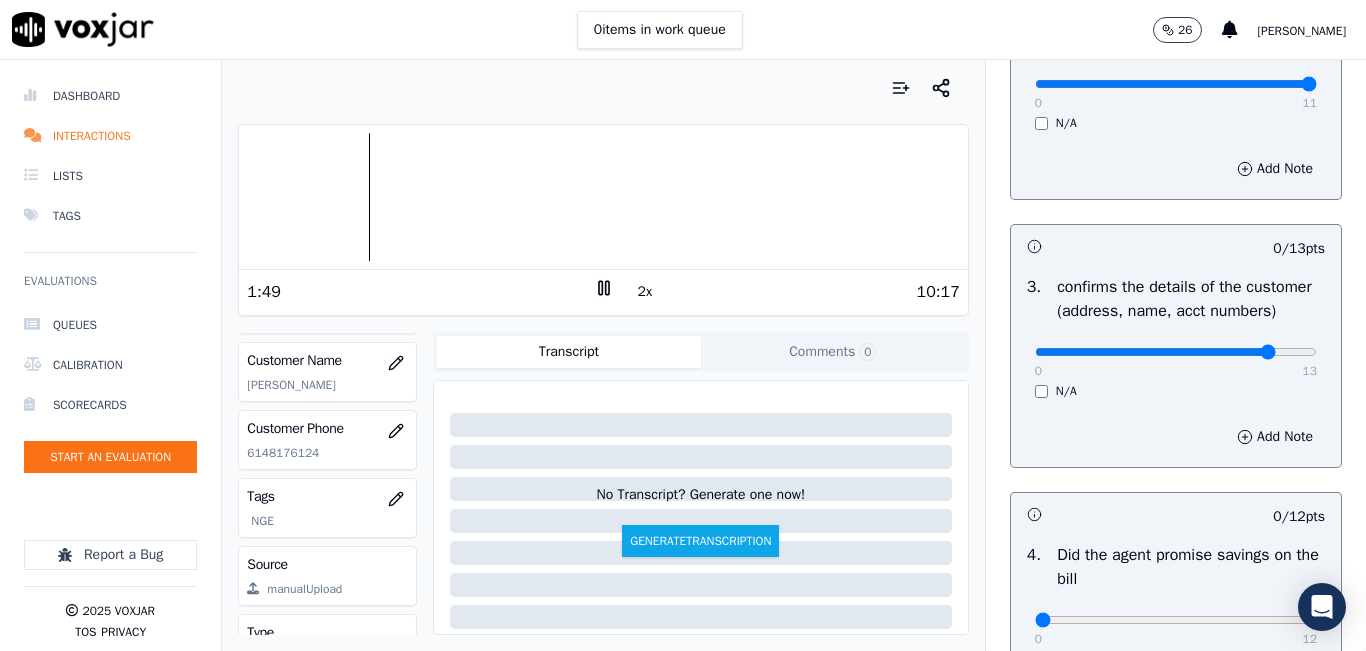 type on "11" 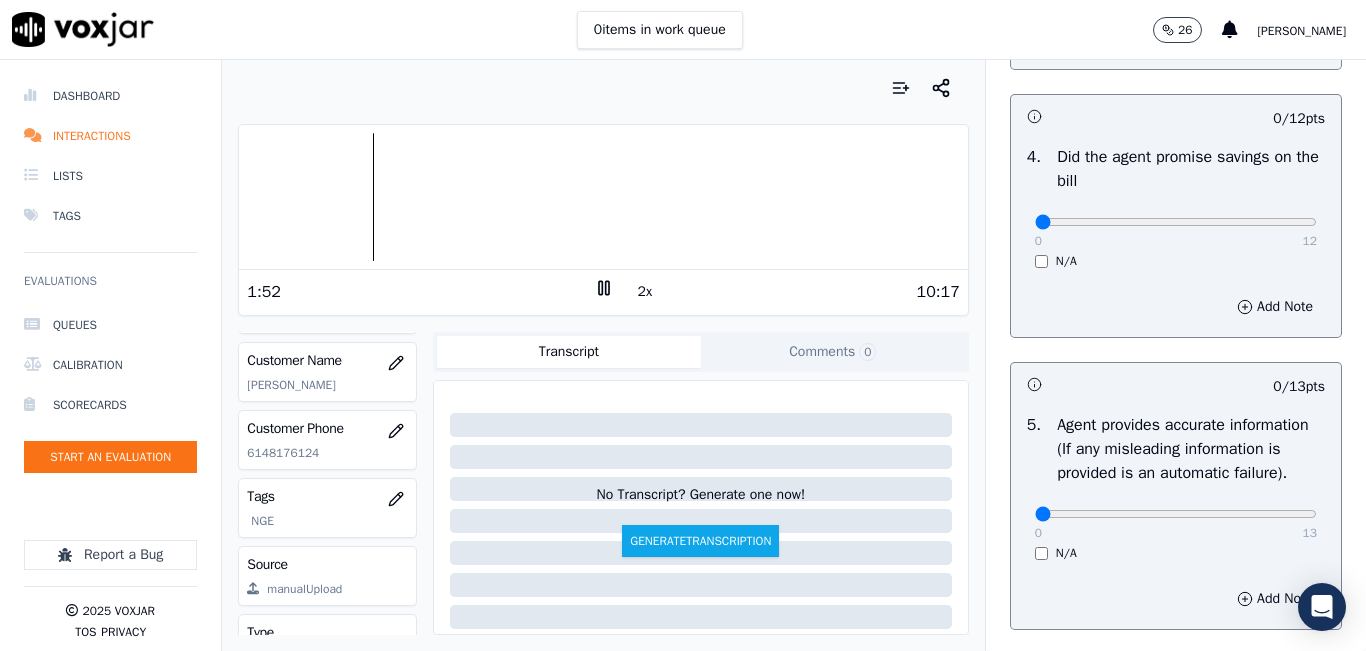 scroll, scrollTop: 900, scrollLeft: 0, axis: vertical 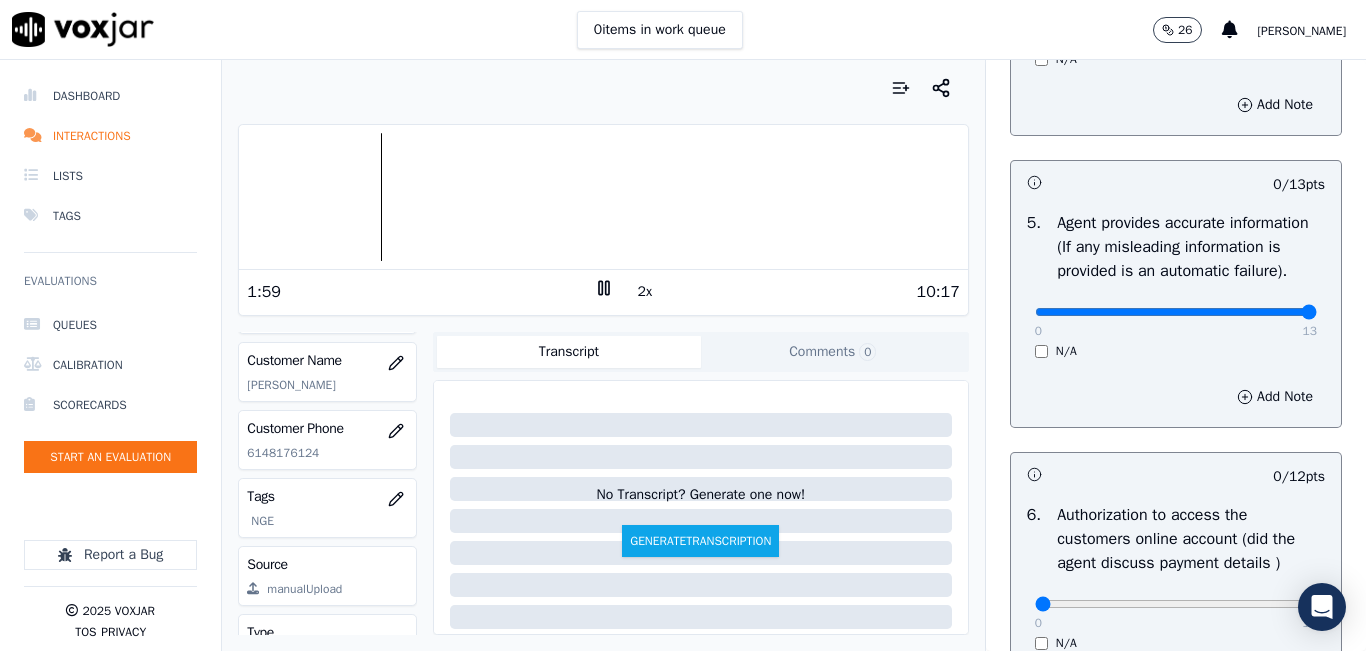 type on "13" 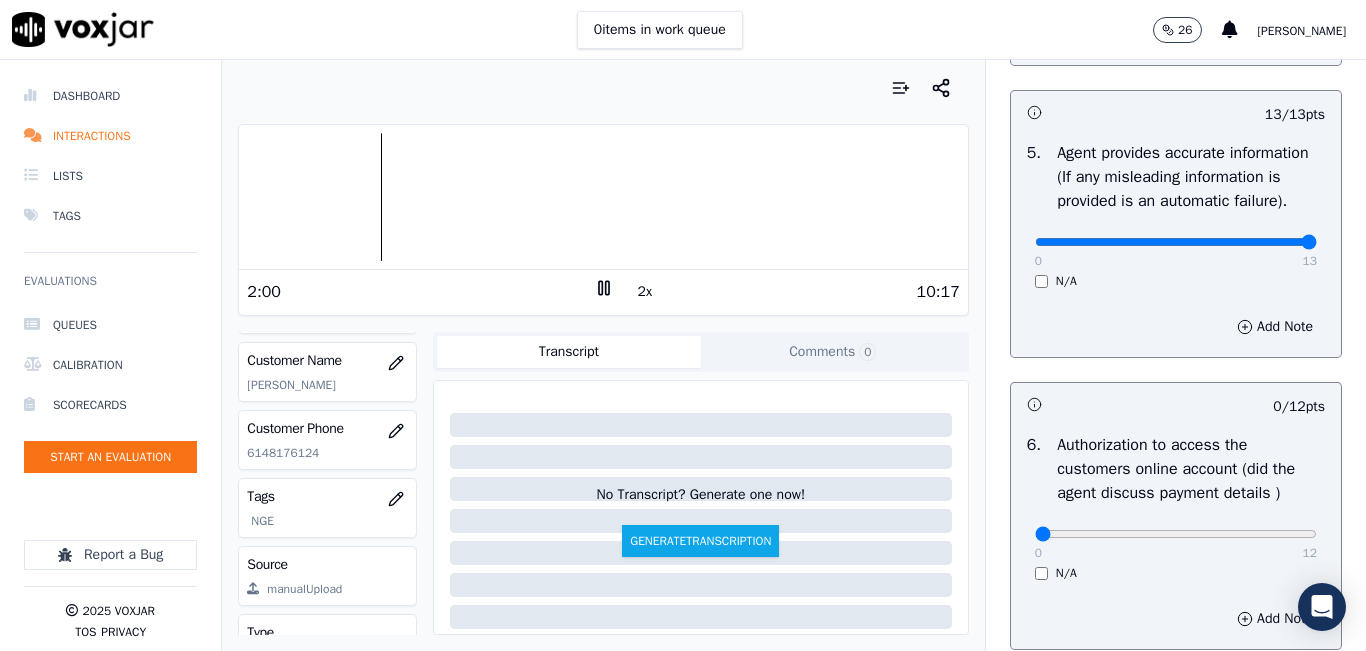 scroll, scrollTop: 1400, scrollLeft: 0, axis: vertical 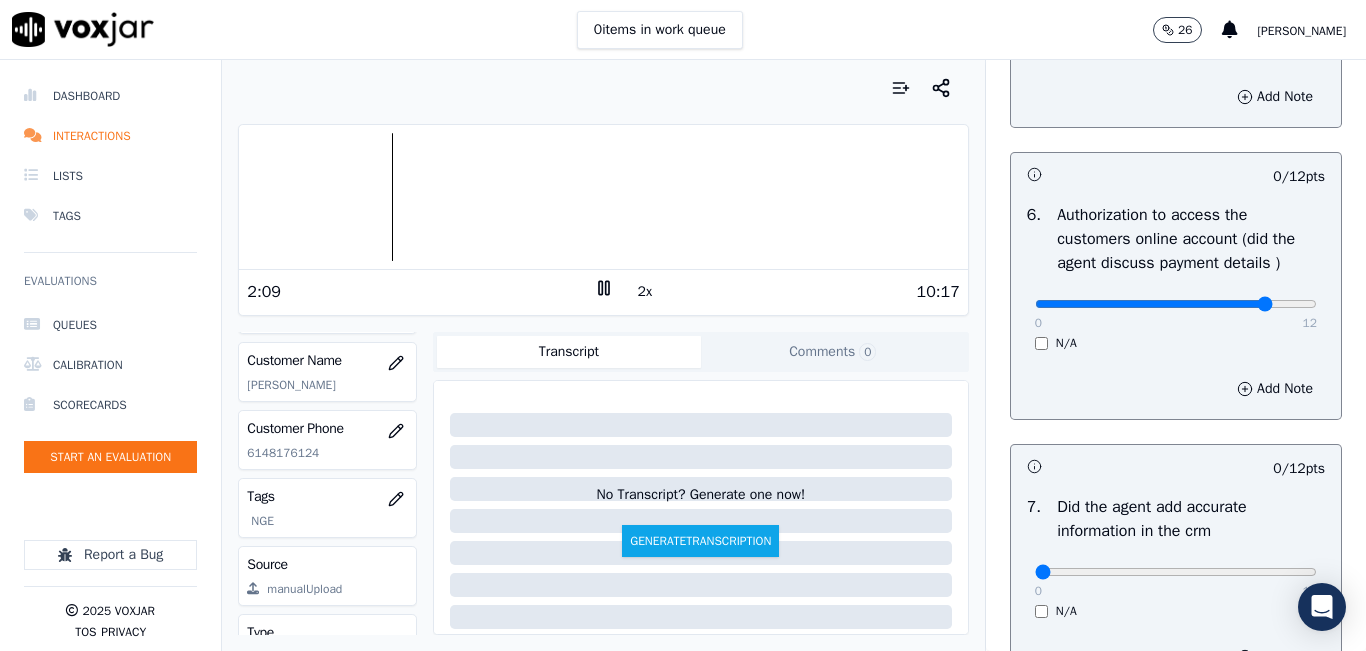 click at bounding box center (1176, -1060) 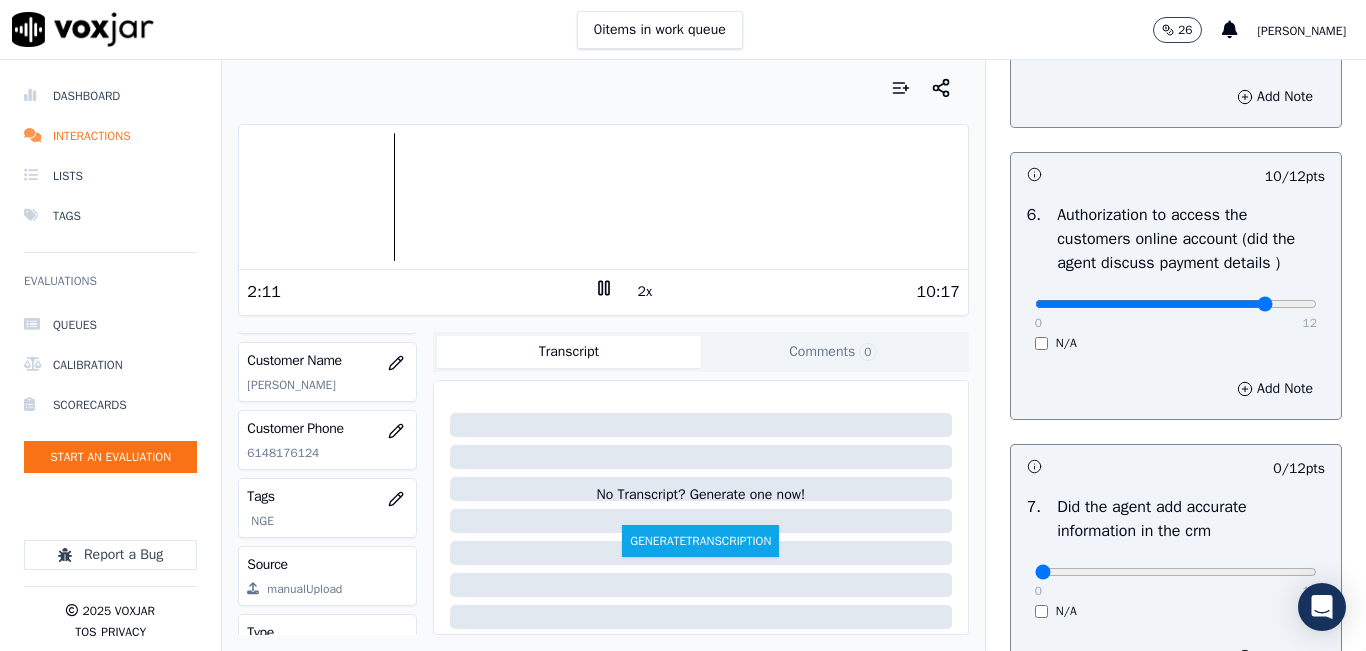 scroll, scrollTop: 1500, scrollLeft: 0, axis: vertical 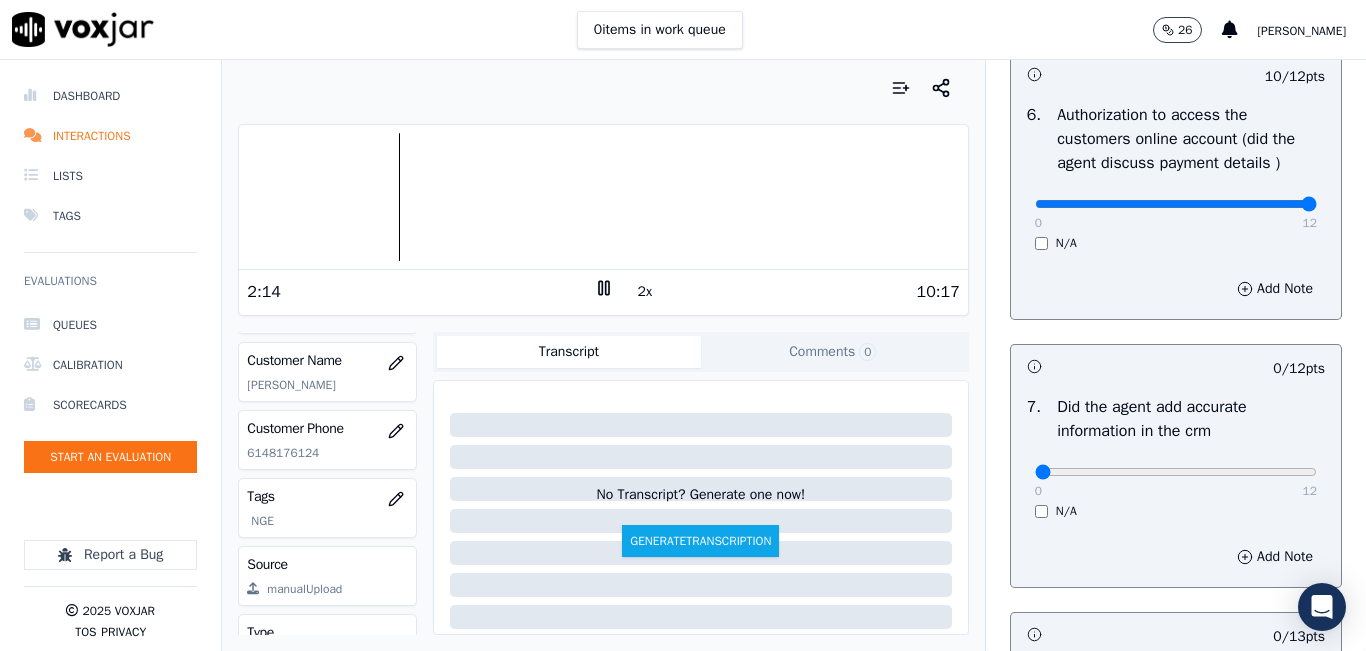drag, startPoint x: 1259, startPoint y: 258, endPoint x: 1327, endPoint y: 272, distance: 69.426216 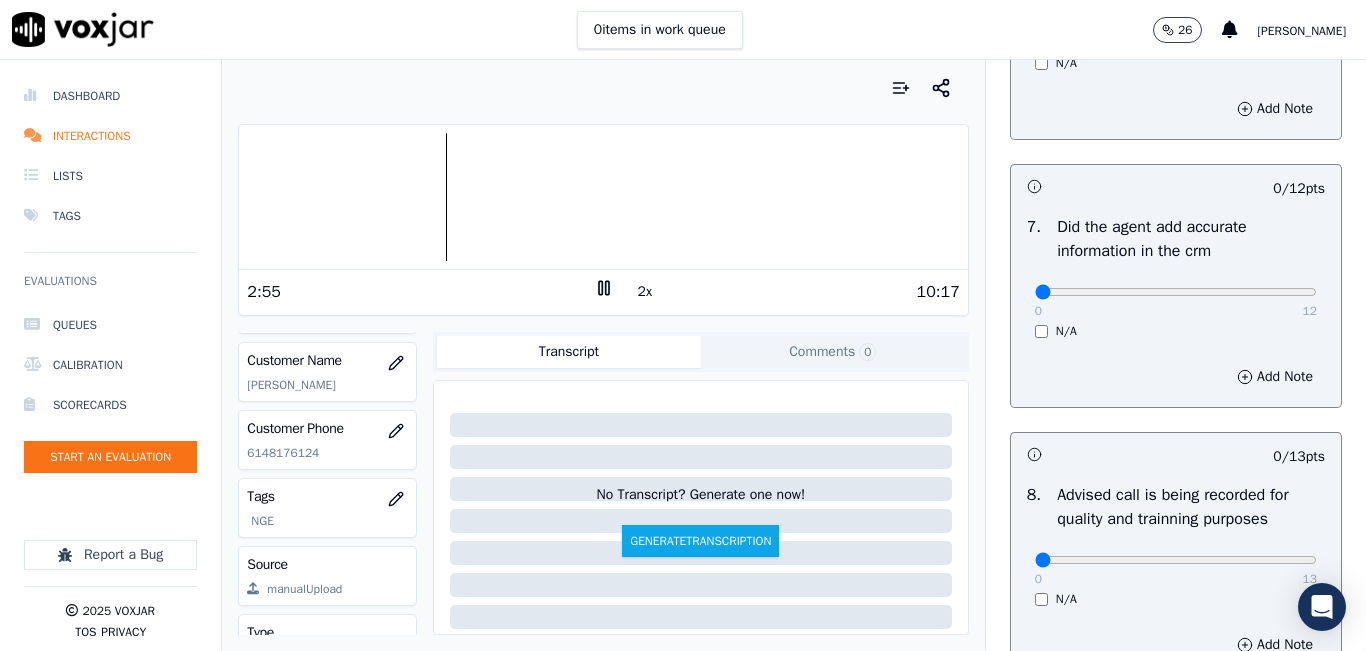 scroll, scrollTop: 1700, scrollLeft: 0, axis: vertical 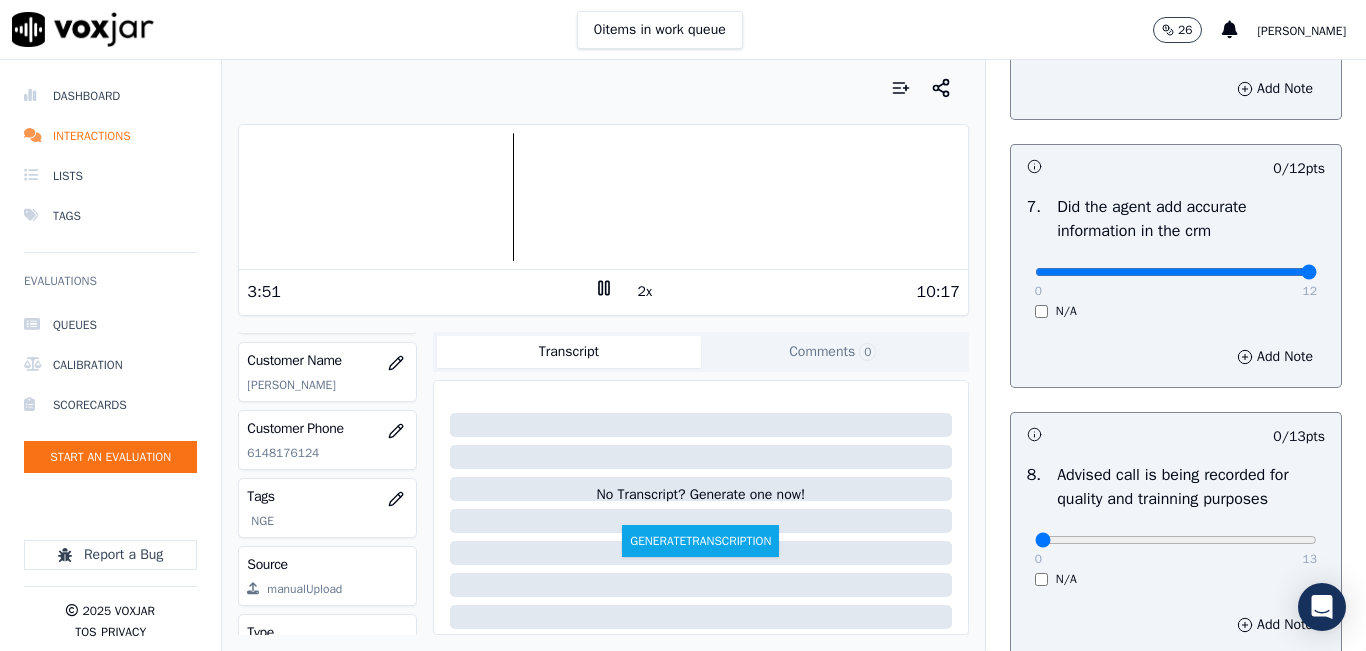 drag, startPoint x: 1269, startPoint y: 314, endPoint x: 1289, endPoint y: 313, distance: 20.024984 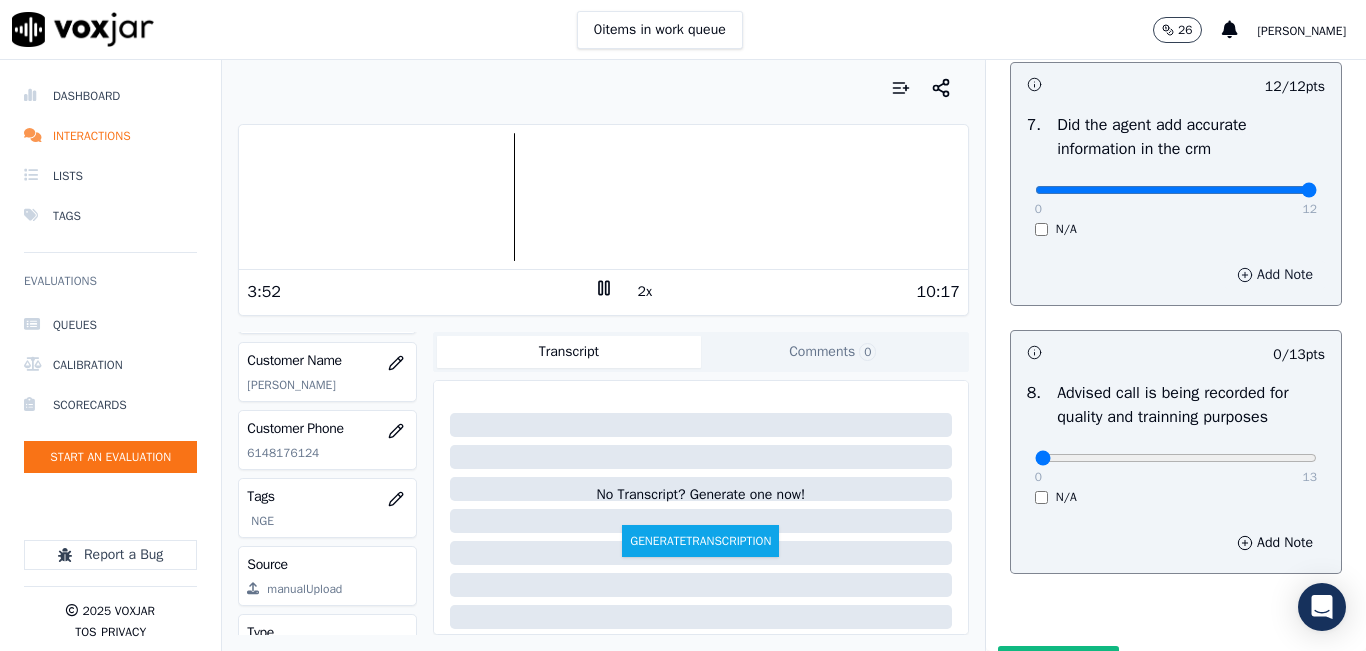 scroll, scrollTop: 1900, scrollLeft: 0, axis: vertical 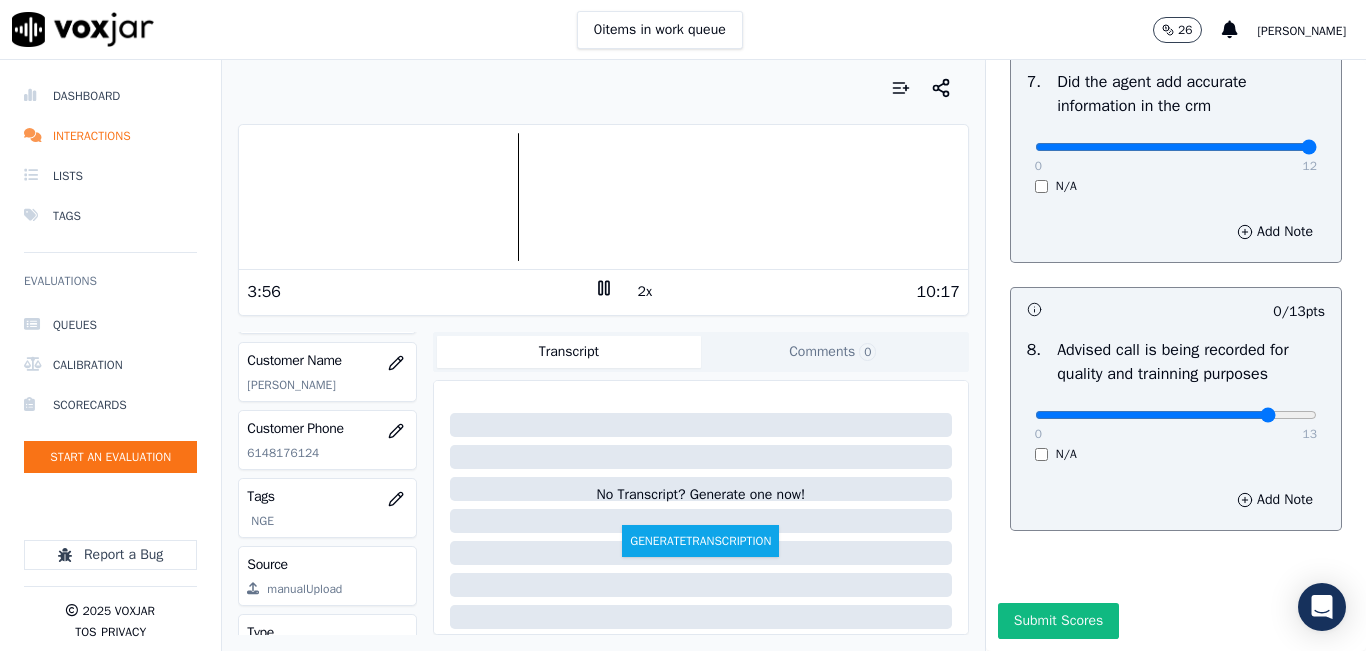 type on "11" 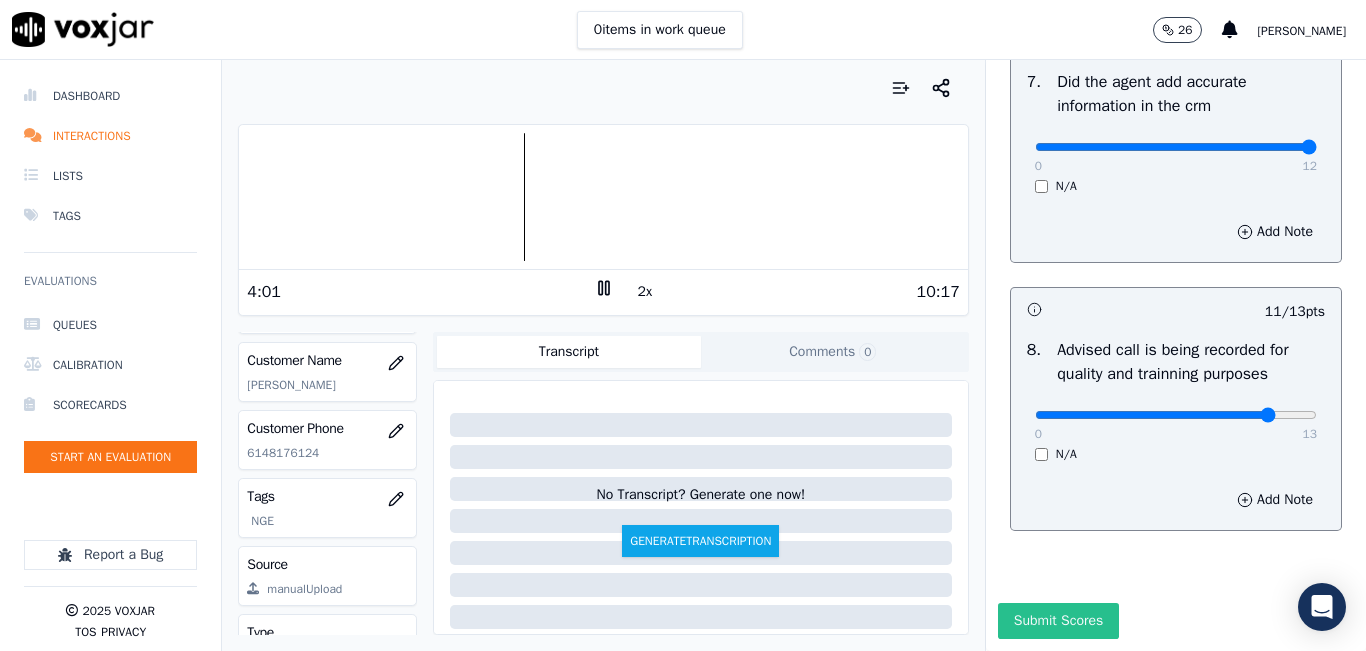 click on "Submit Scores" at bounding box center (1058, 621) 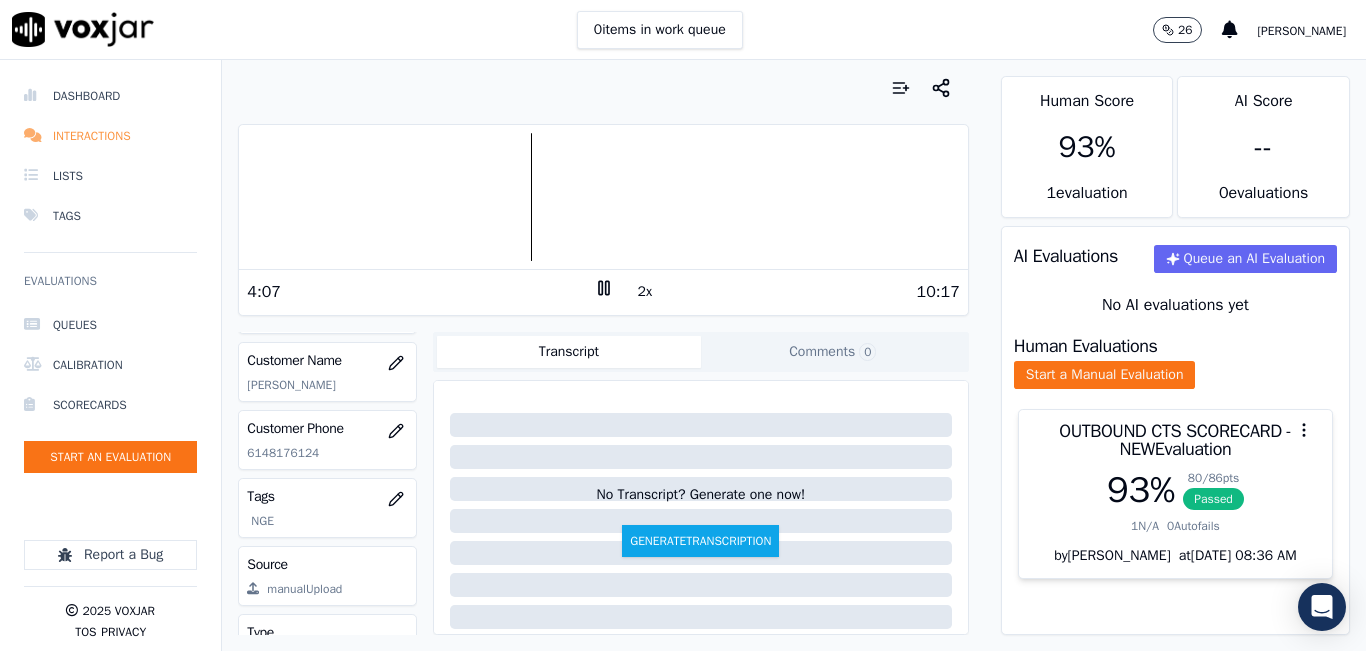click on "Interactions" at bounding box center [110, 136] 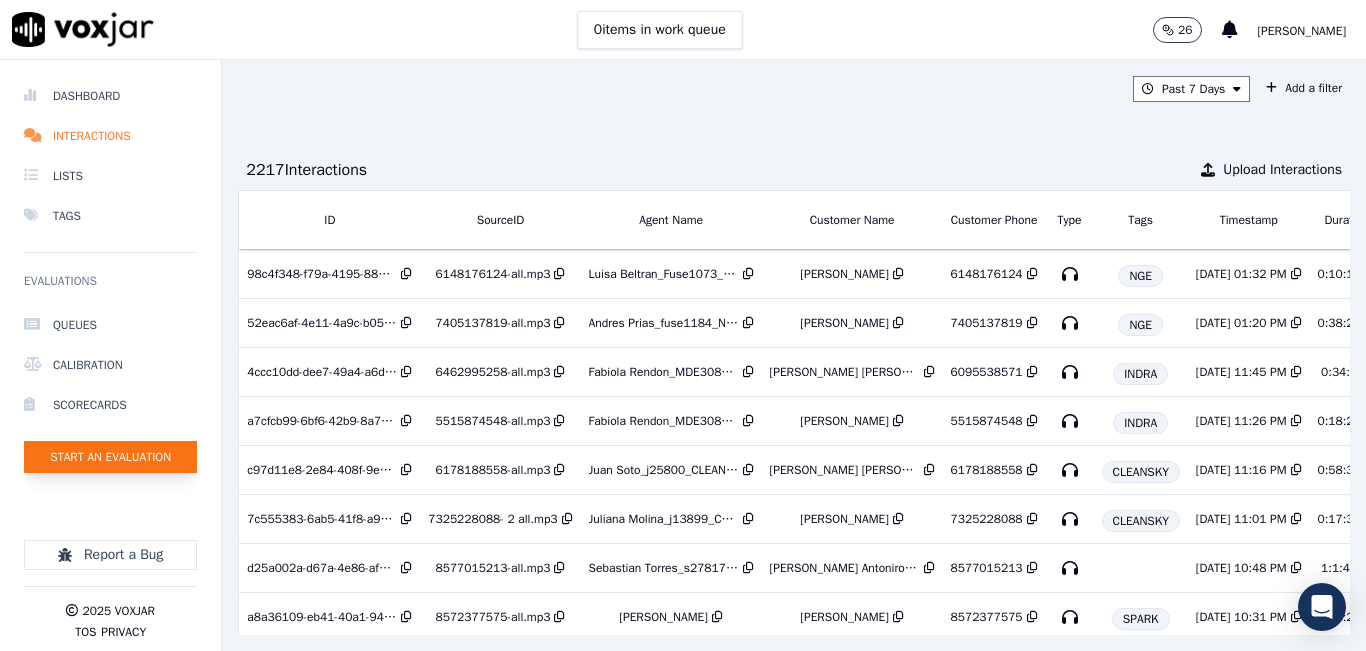 click on "Start an Evaluation" 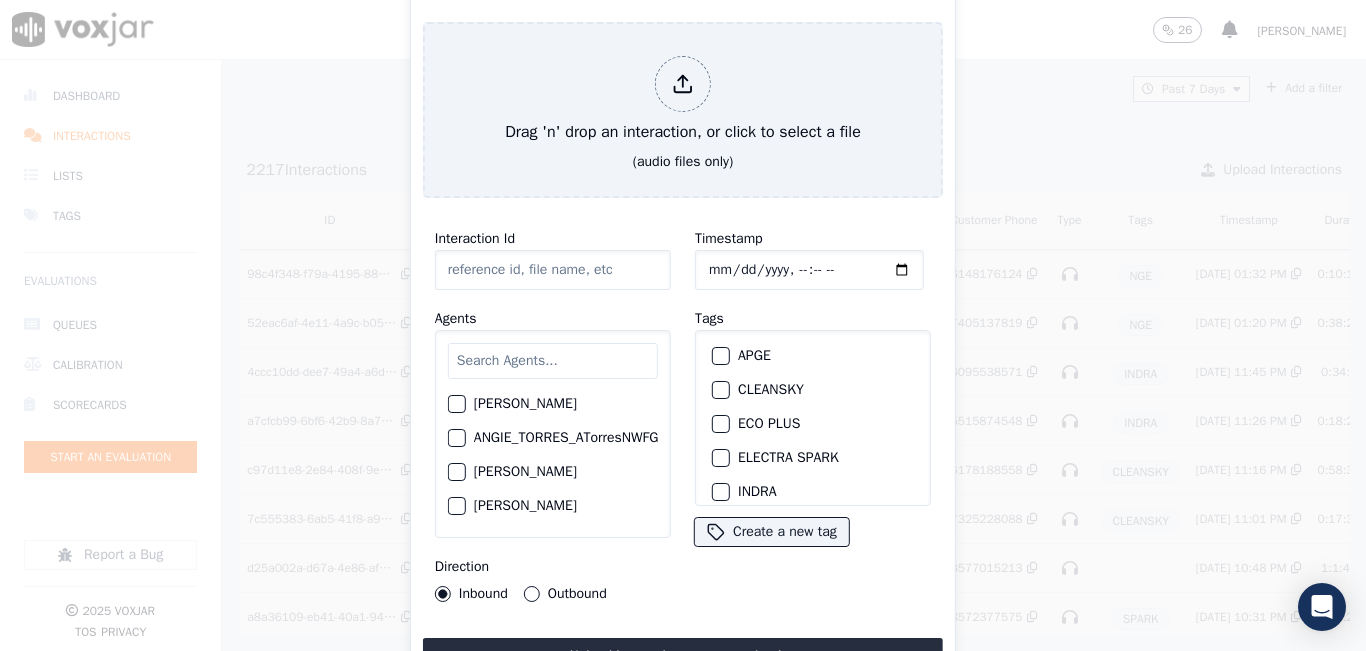 click at bounding box center (553, 361) 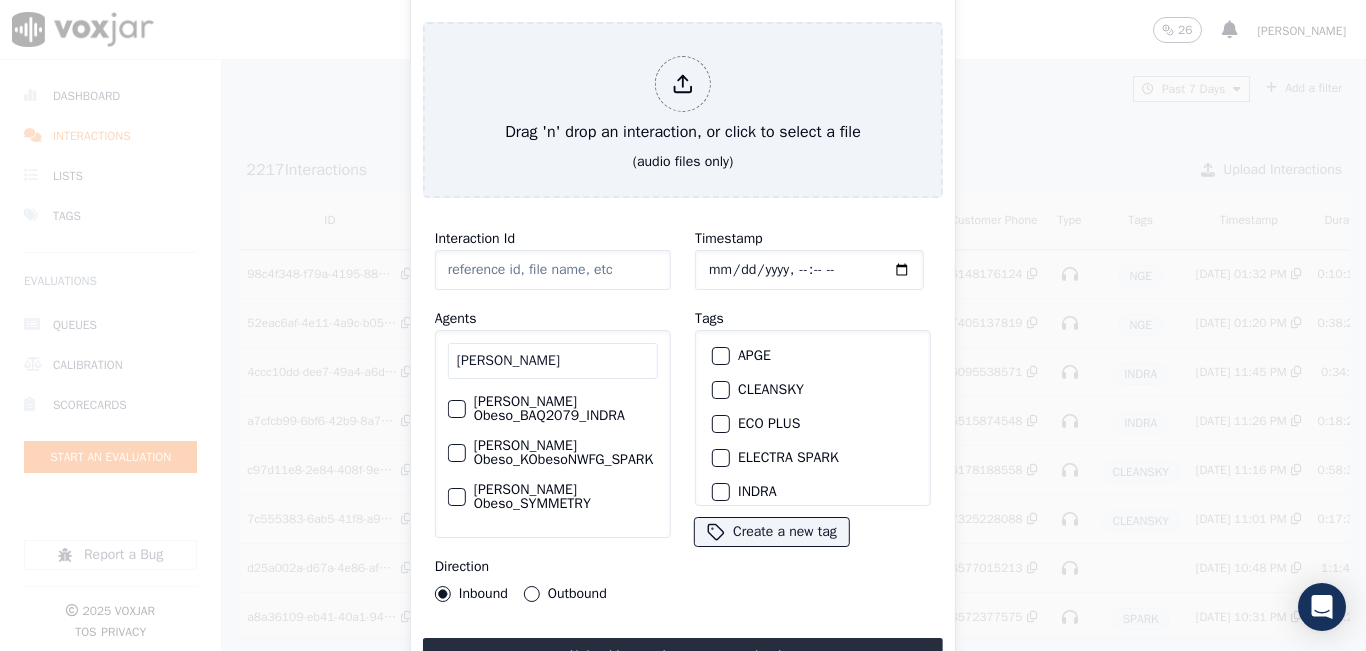 type on "[PERSON_NAME]" 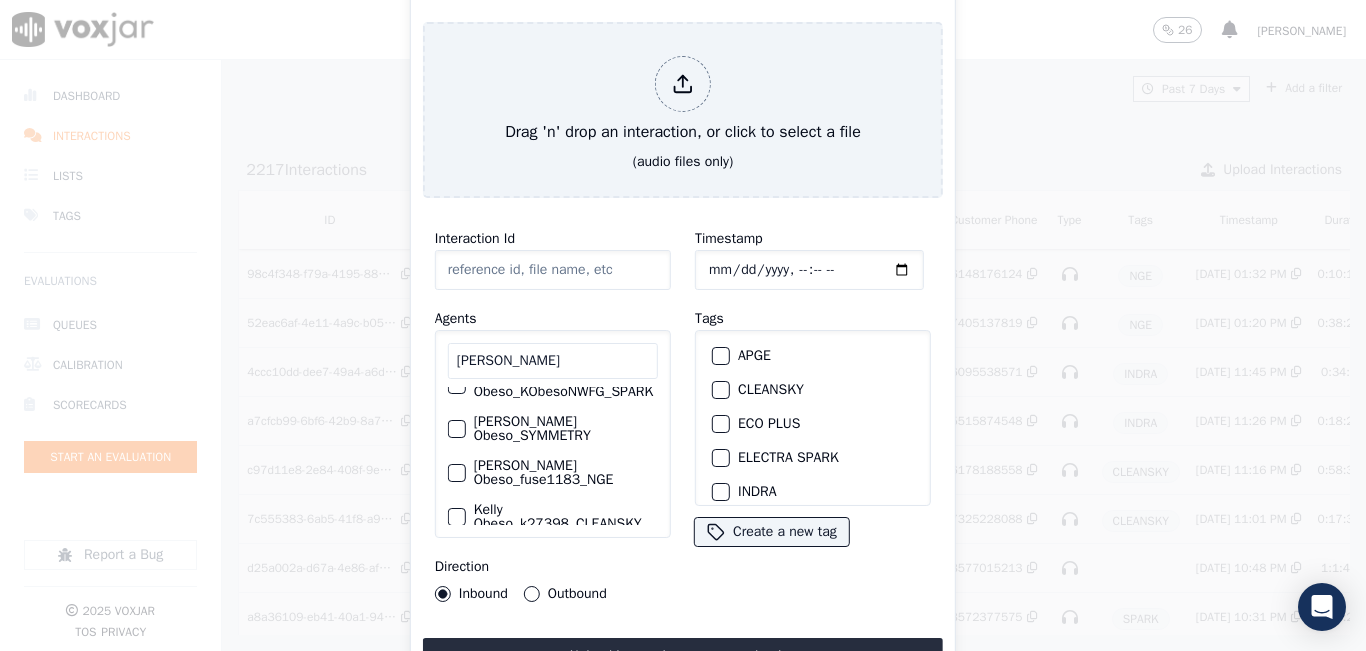 scroll, scrollTop: 80, scrollLeft: 0, axis: vertical 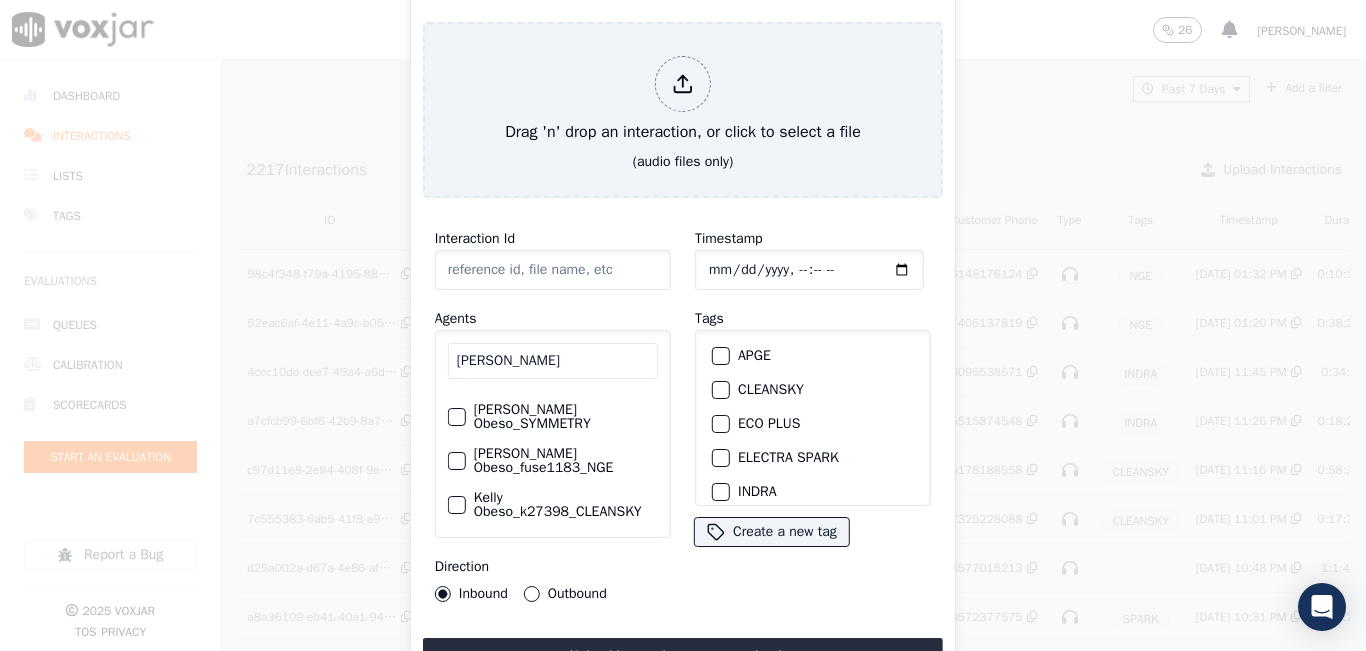 drag, startPoint x: 564, startPoint y: 460, endPoint x: 534, endPoint y: 443, distance: 34.48188 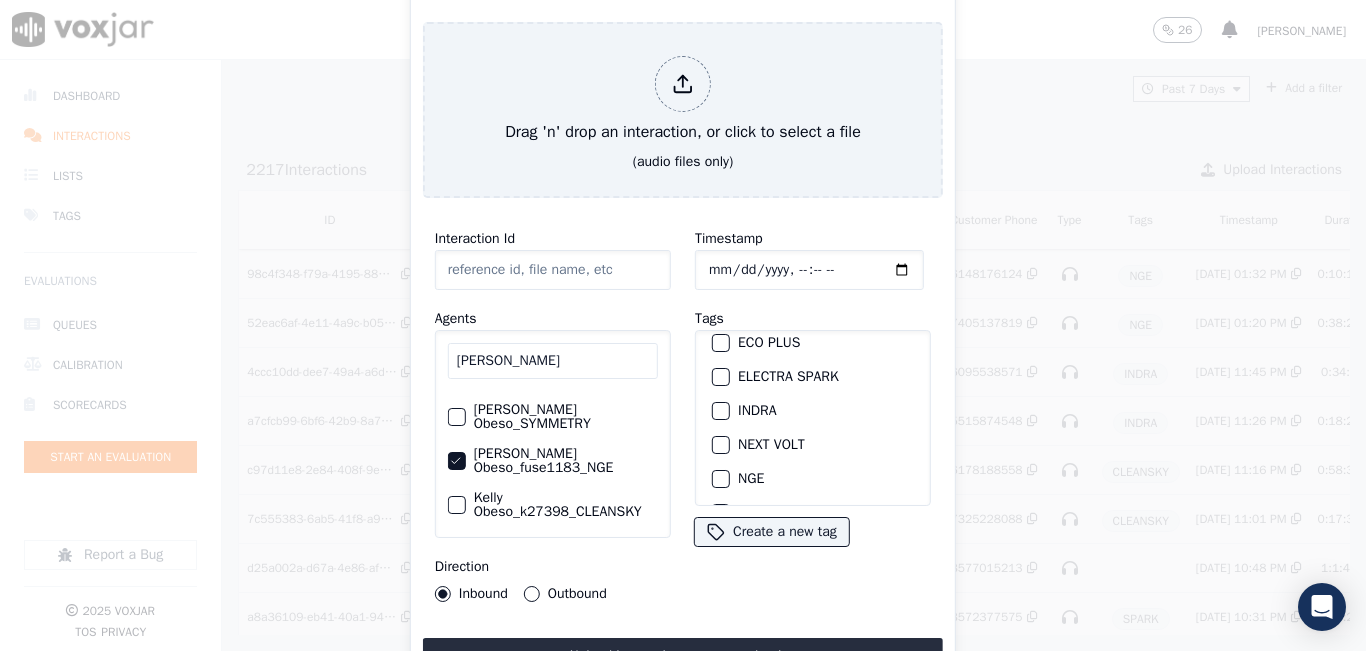 scroll, scrollTop: 200, scrollLeft: 0, axis: vertical 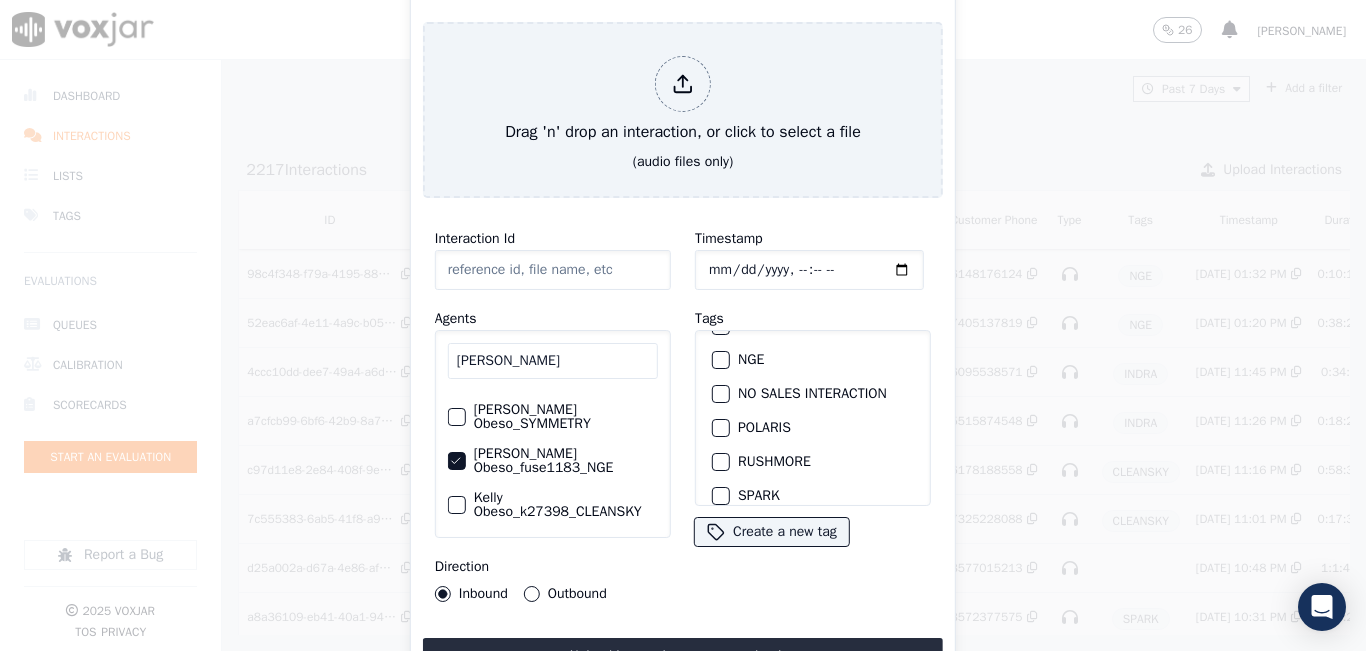 click at bounding box center (720, 360) 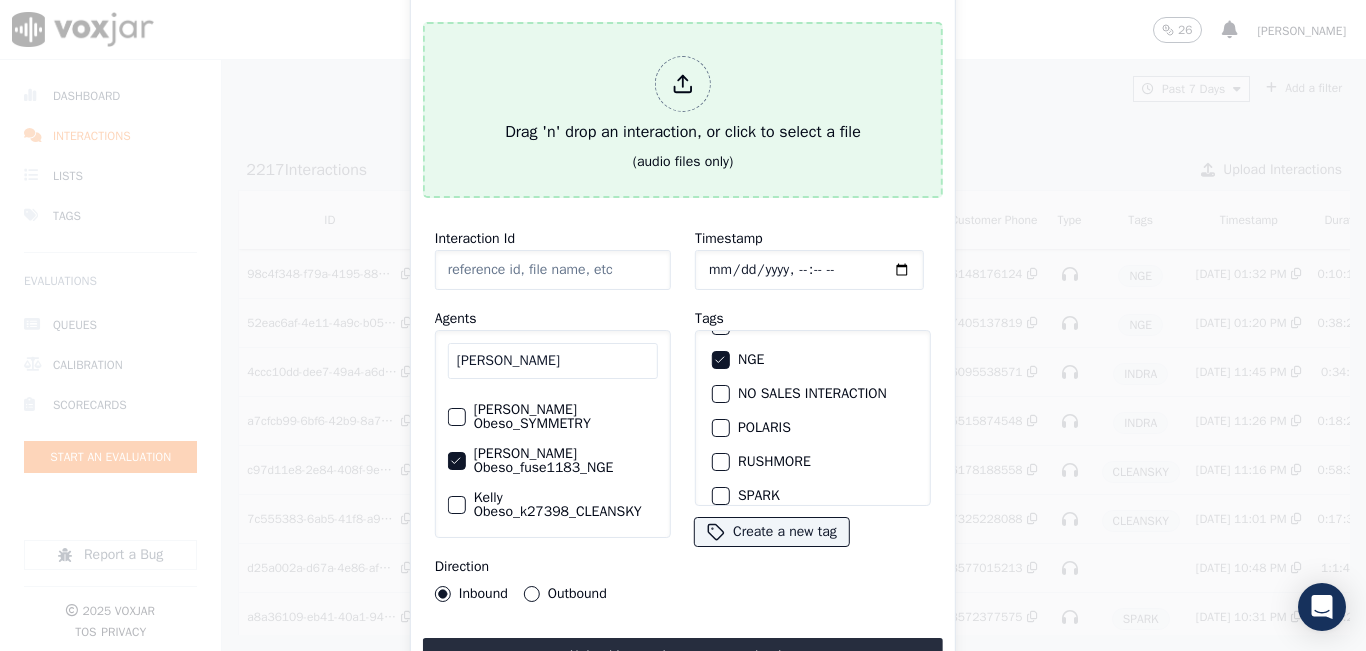 click on "Drag 'n' drop an interaction, or click to select a file" at bounding box center (683, 100) 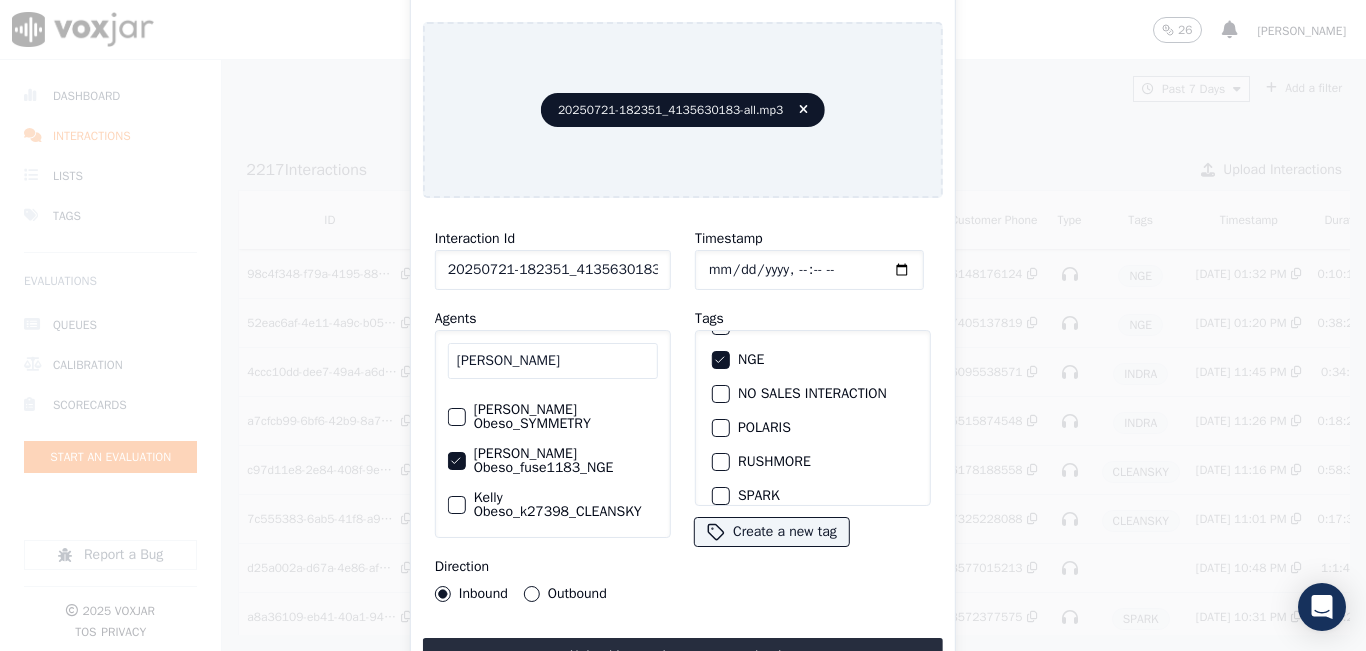 click on "Outbound" at bounding box center [532, 594] 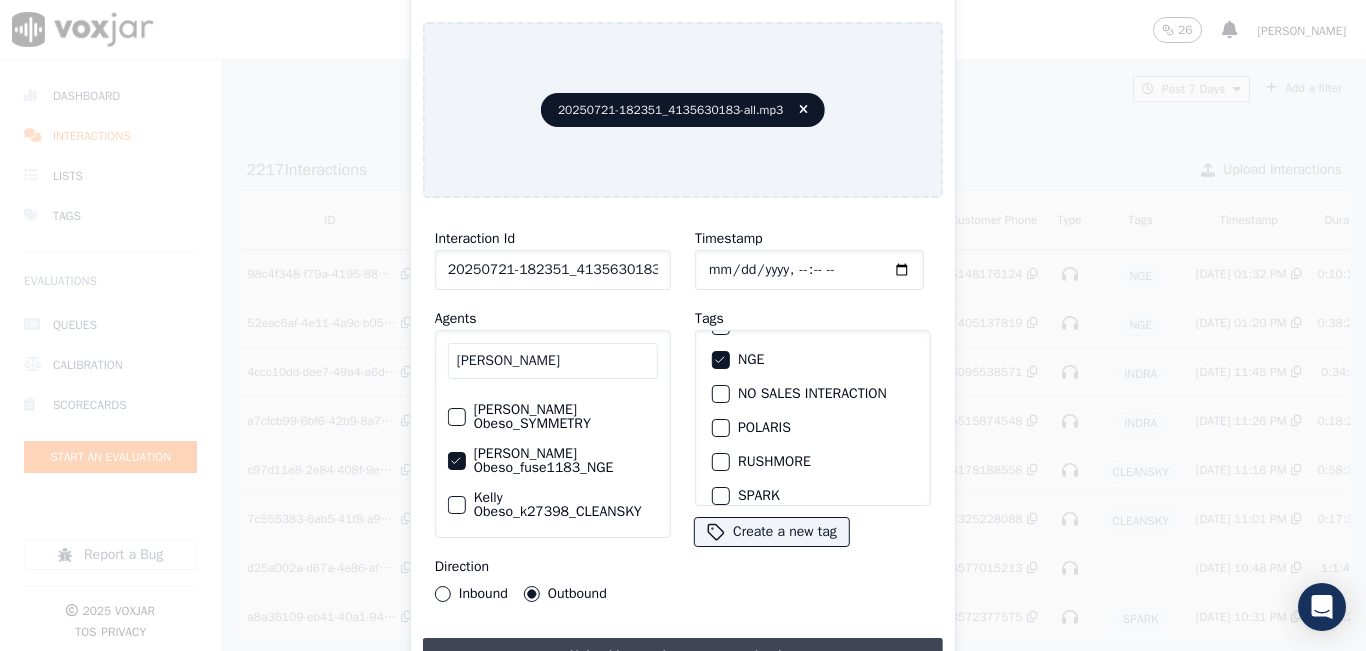 click on "Upload interaction to start evaluation" at bounding box center (683, 656) 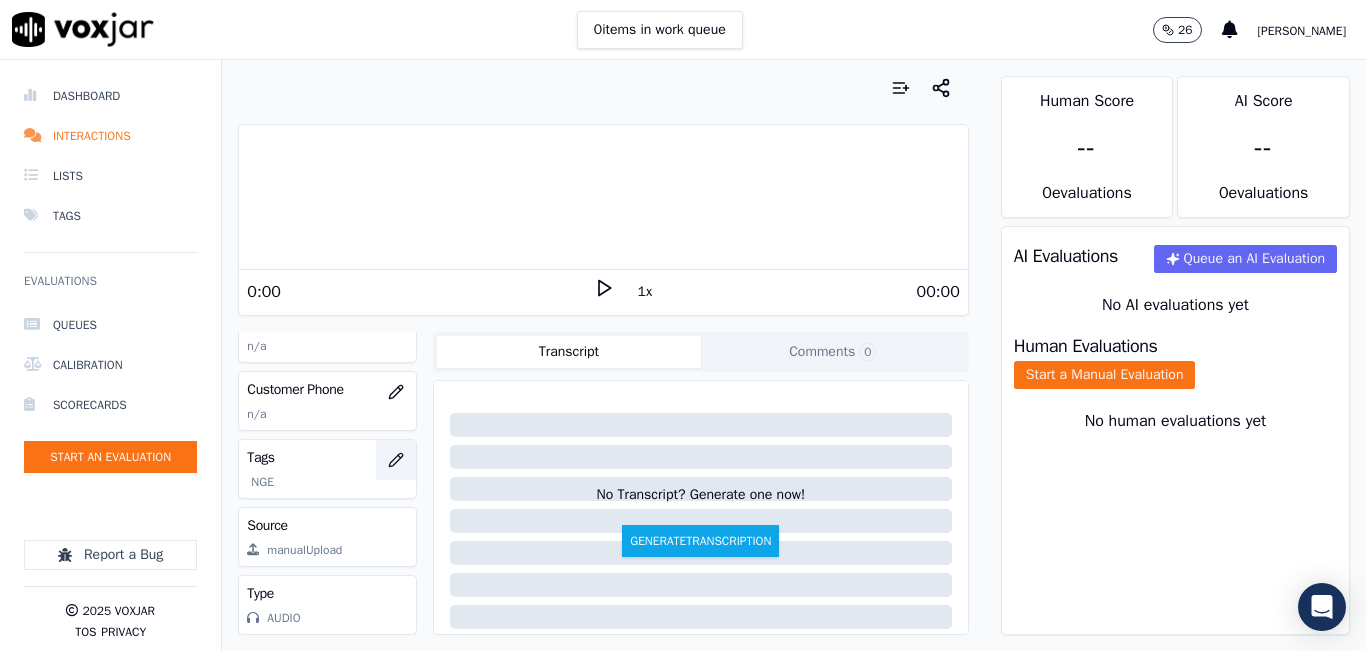 scroll, scrollTop: 278, scrollLeft: 0, axis: vertical 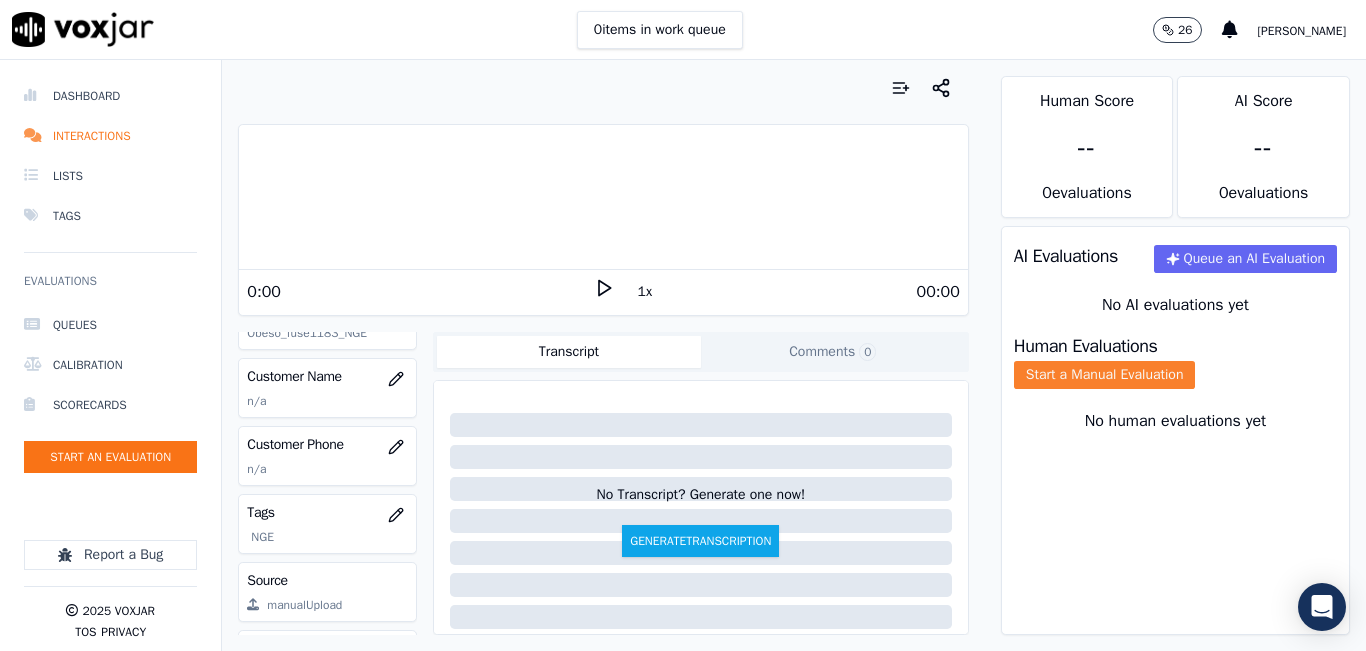 click on "Human Evaluations   Start a Manual Evaluation" at bounding box center (1175, 363) 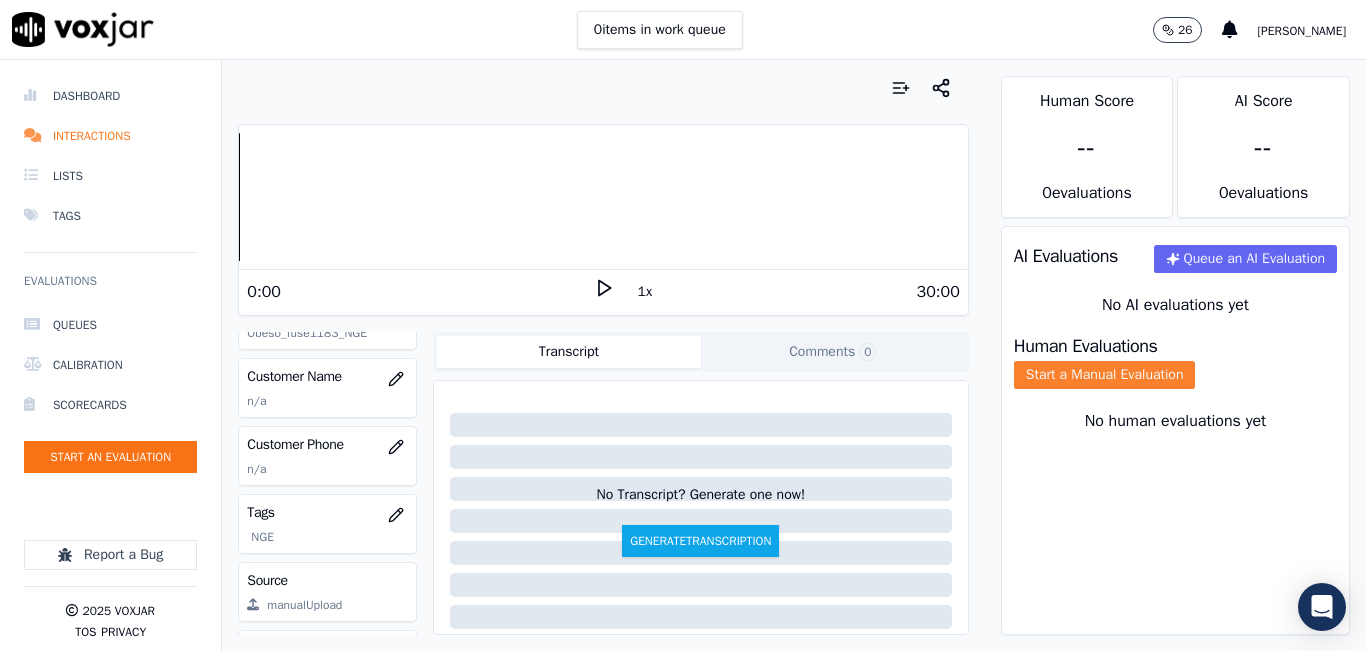 click on "Start a Manual Evaluation" 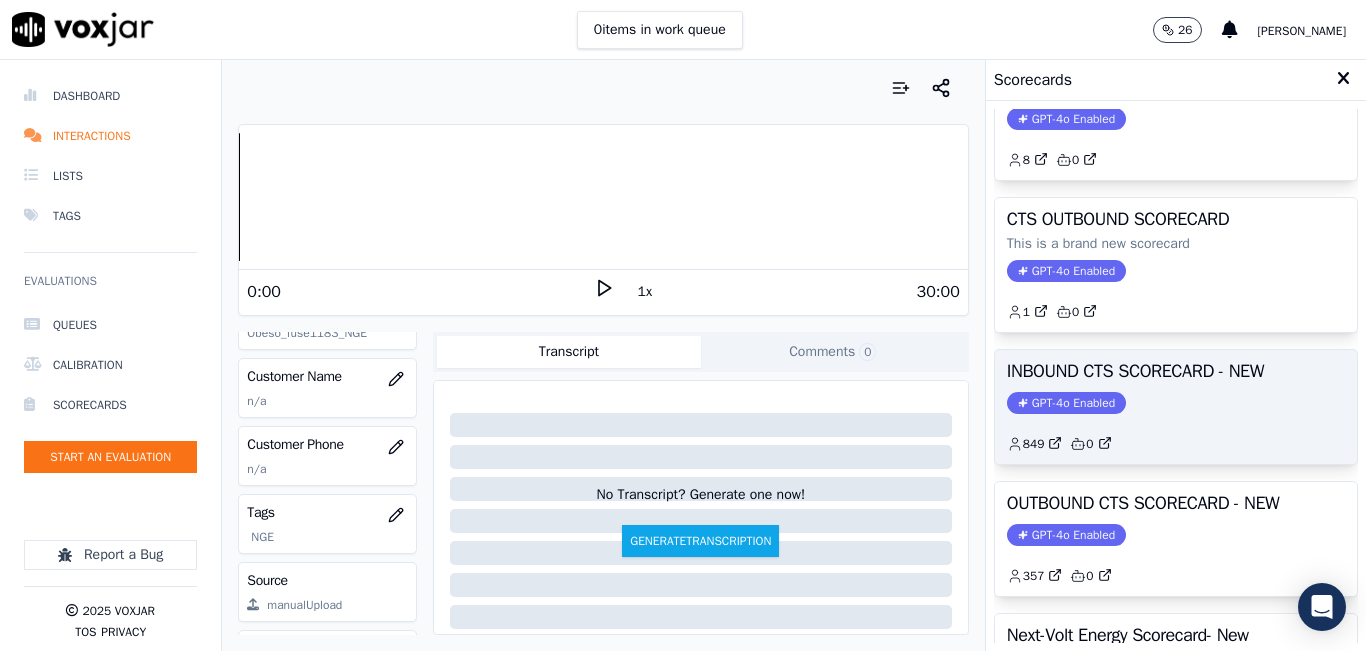 scroll, scrollTop: 200, scrollLeft: 0, axis: vertical 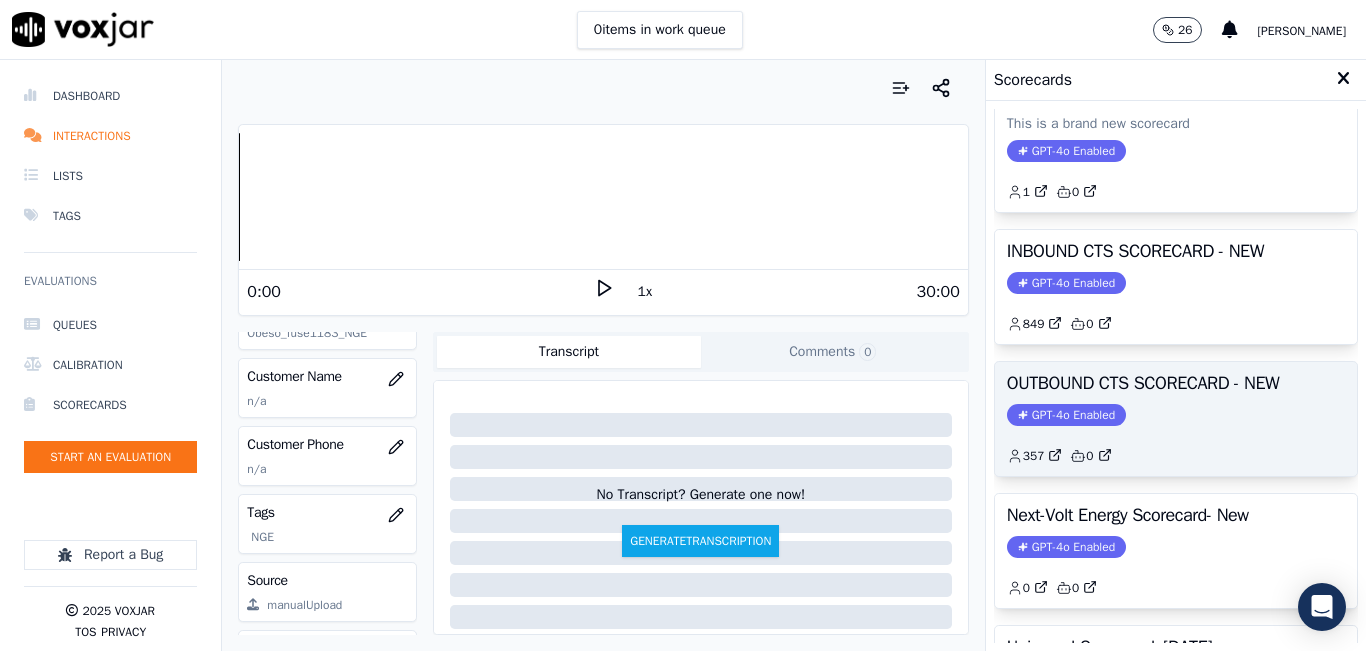 click on "OUTBOUND CTS SCORECARD - NEW" at bounding box center [1176, 383] 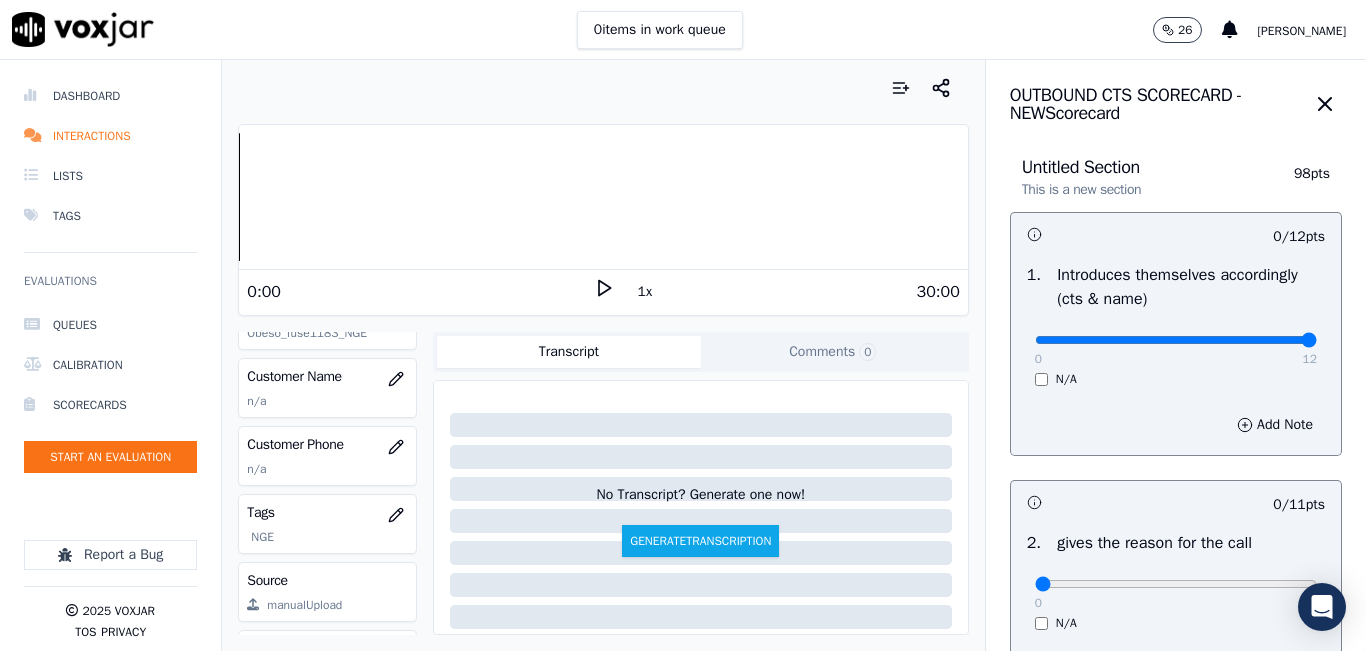drag, startPoint x: 1264, startPoint y: 336, endPoint x: 1293, endPoint y: 350, distance: 32.202484 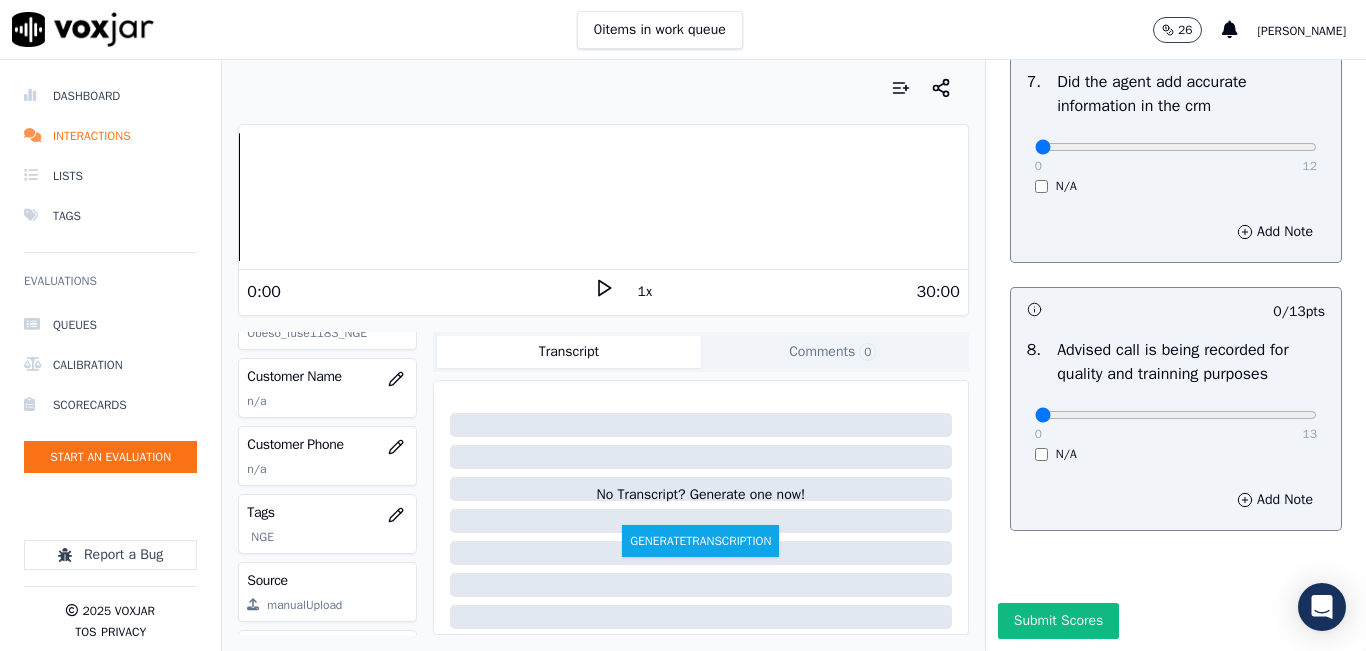 scroll, scrollTop: 1899, scrollLeft: 0, axis: vertical 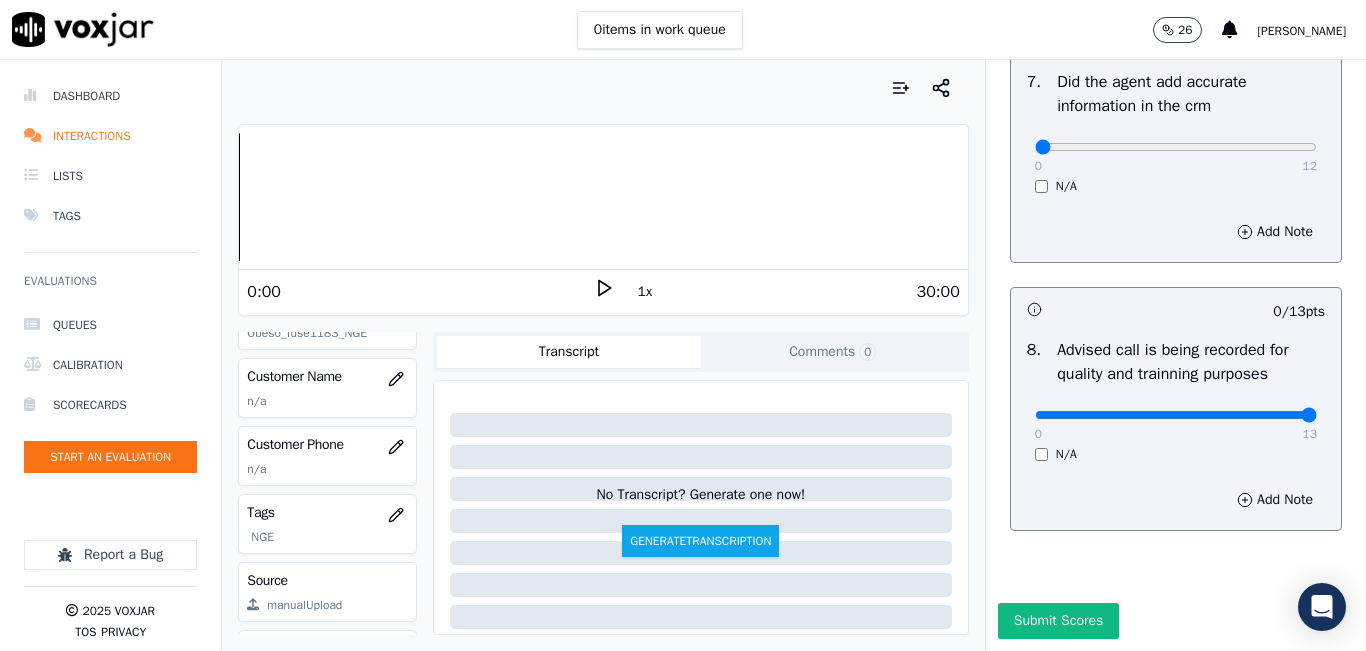 type on "13" 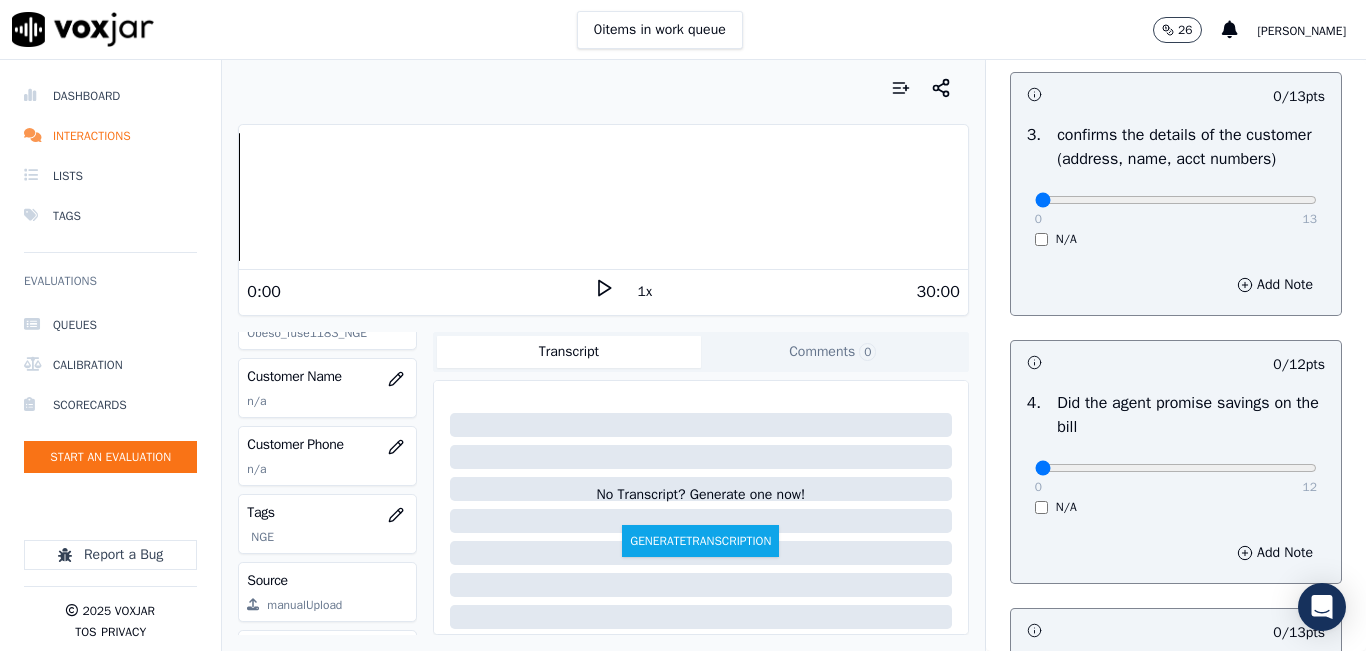scroll, scrollTop: 237, scrollLeft: 0, axis: vertical 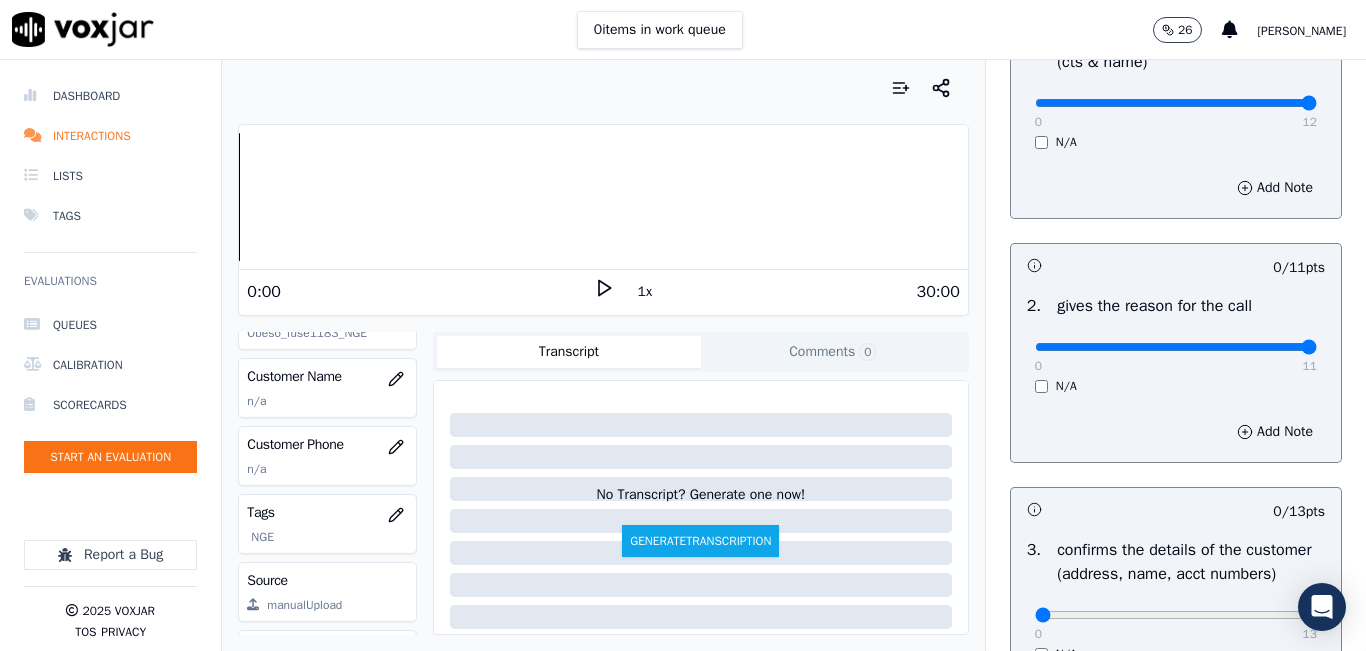 type on "11" 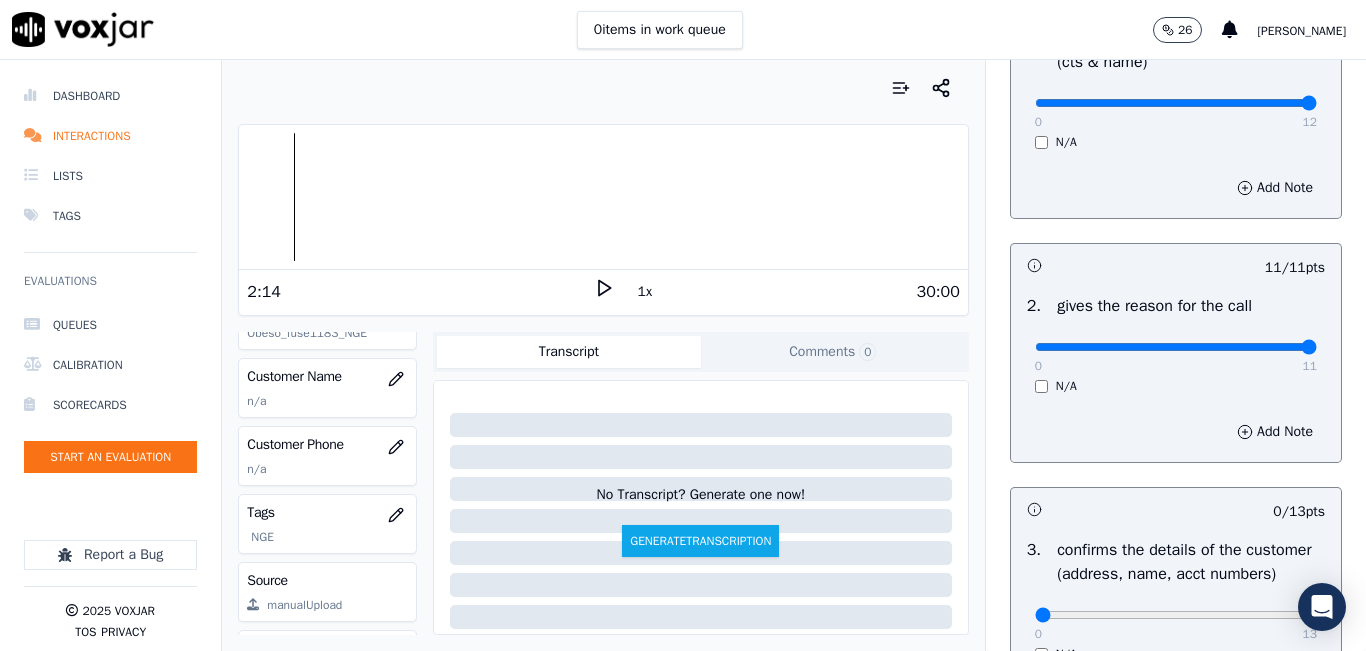 click at bounding box center [603, 197] 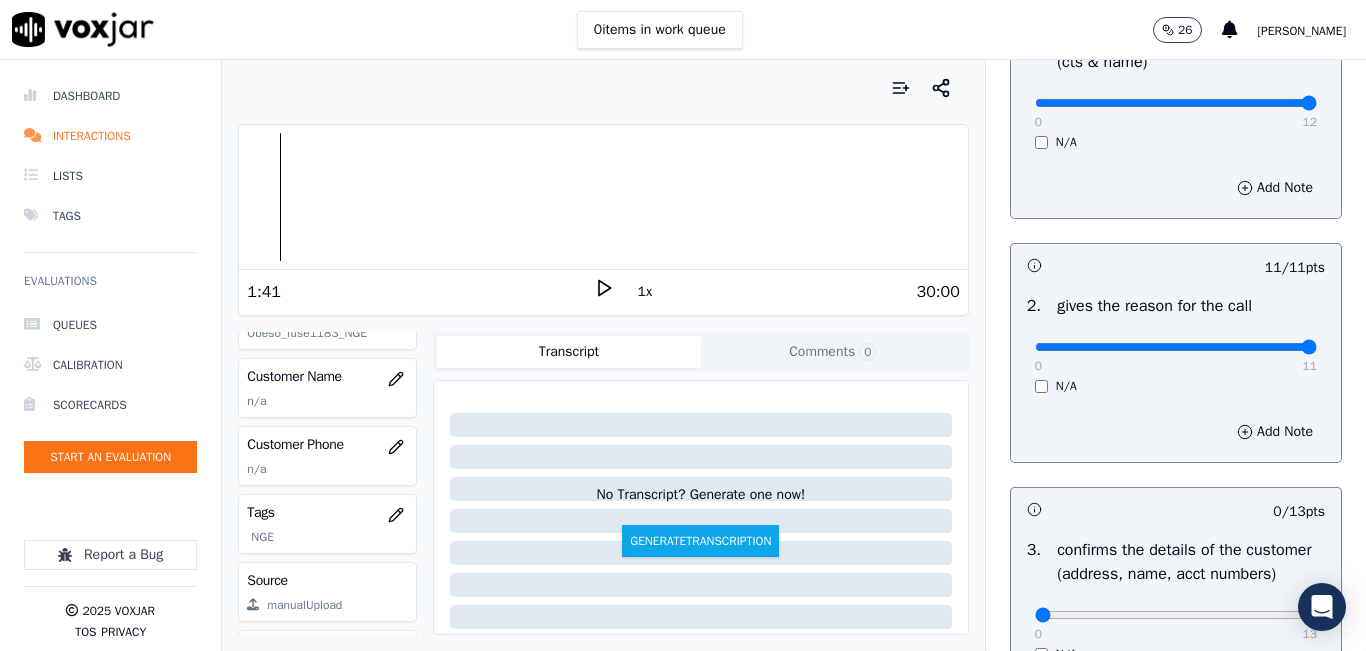 click at bounding box center [603, 197] 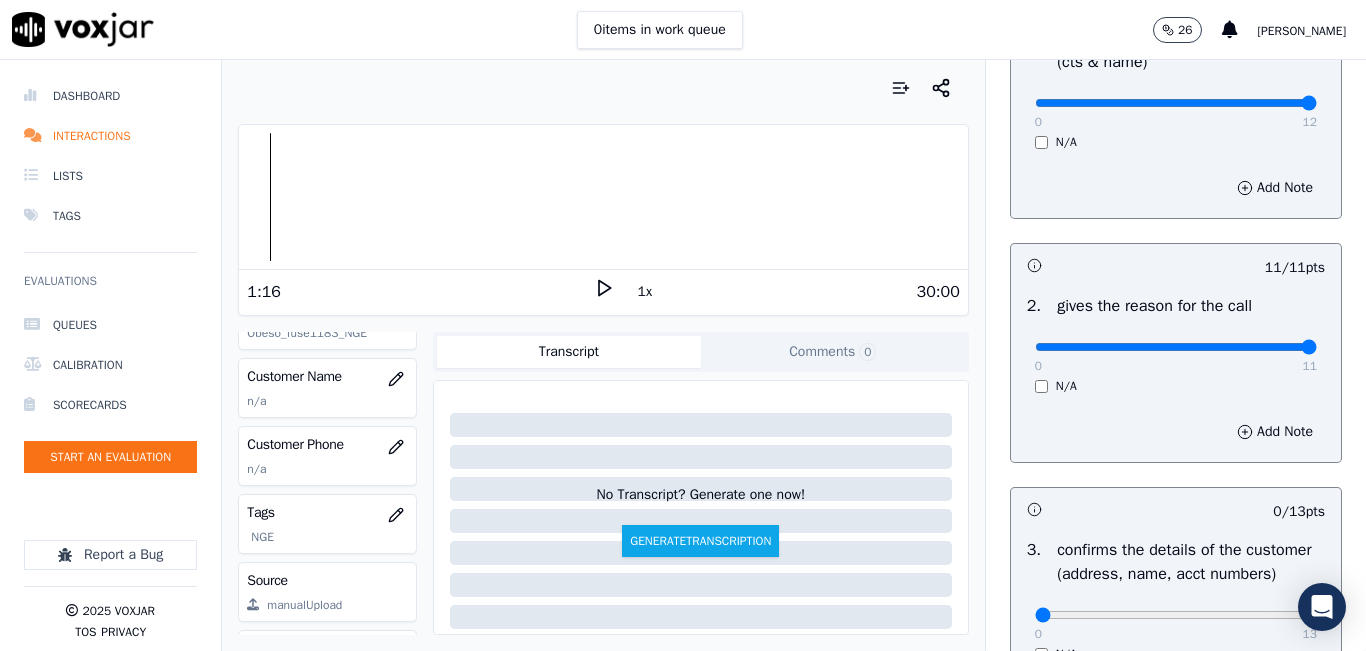 click at bounding box center (603, 197) 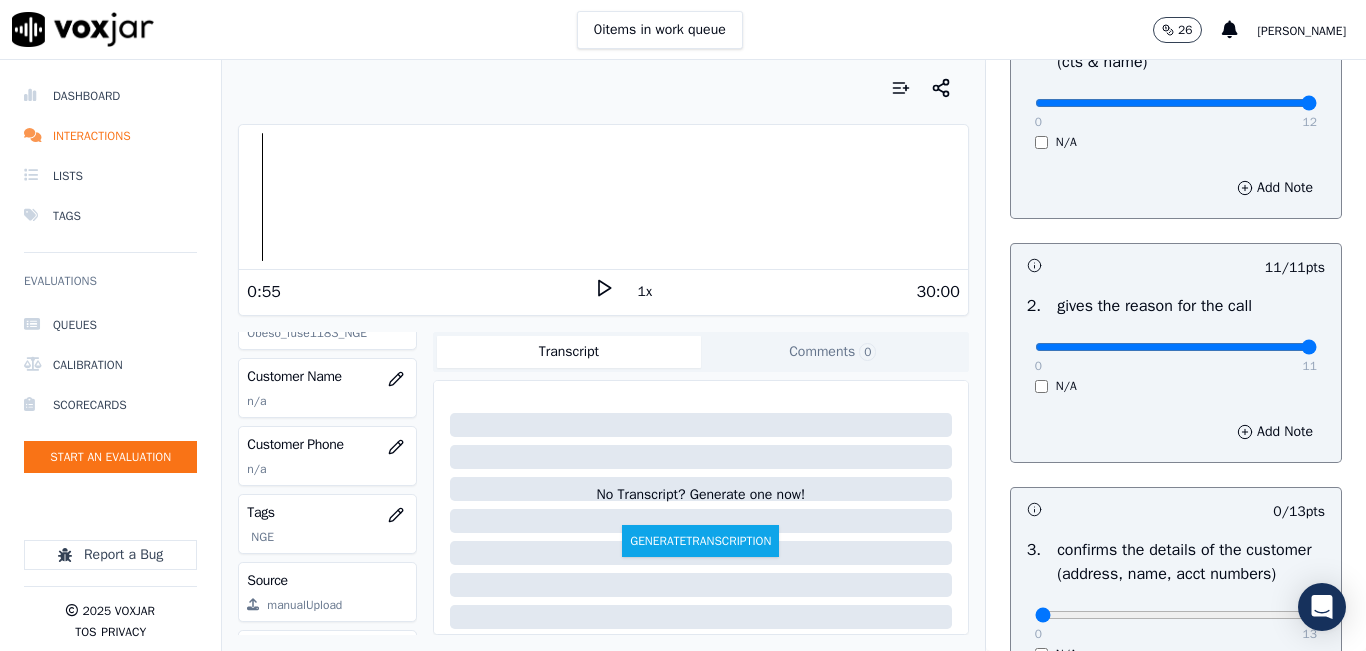 click 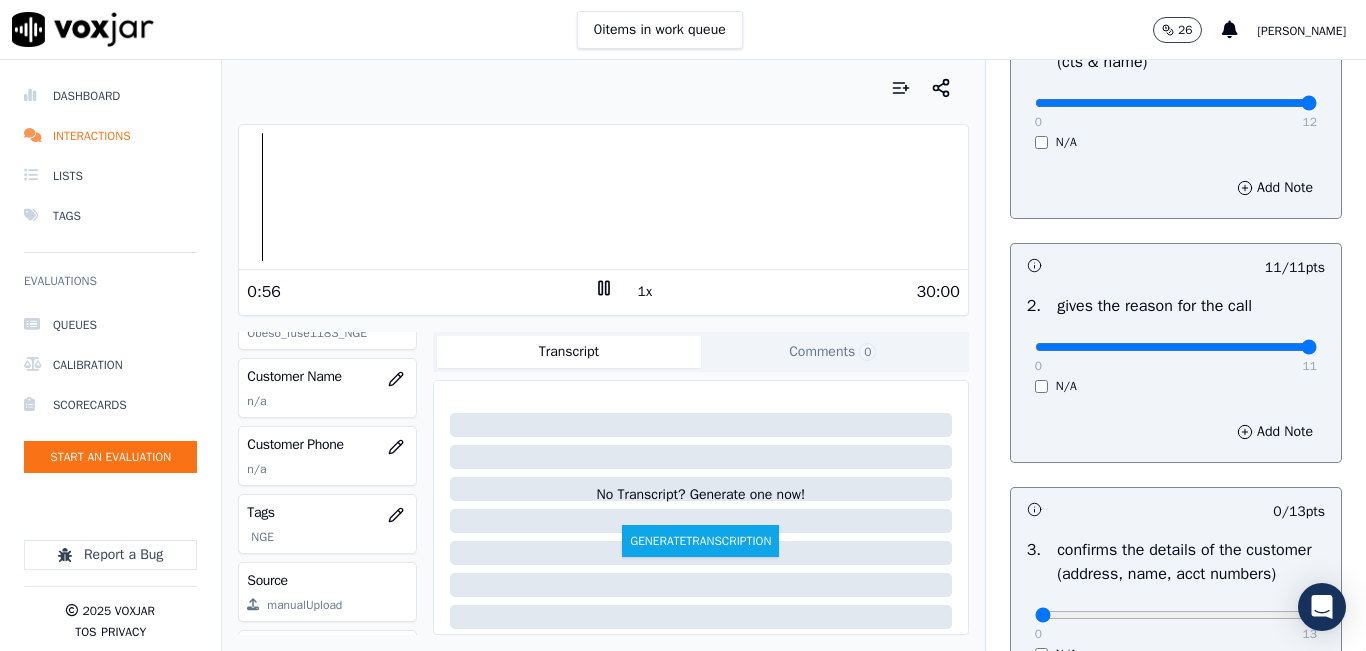 click on "1x" at bounding box center [645, 292] 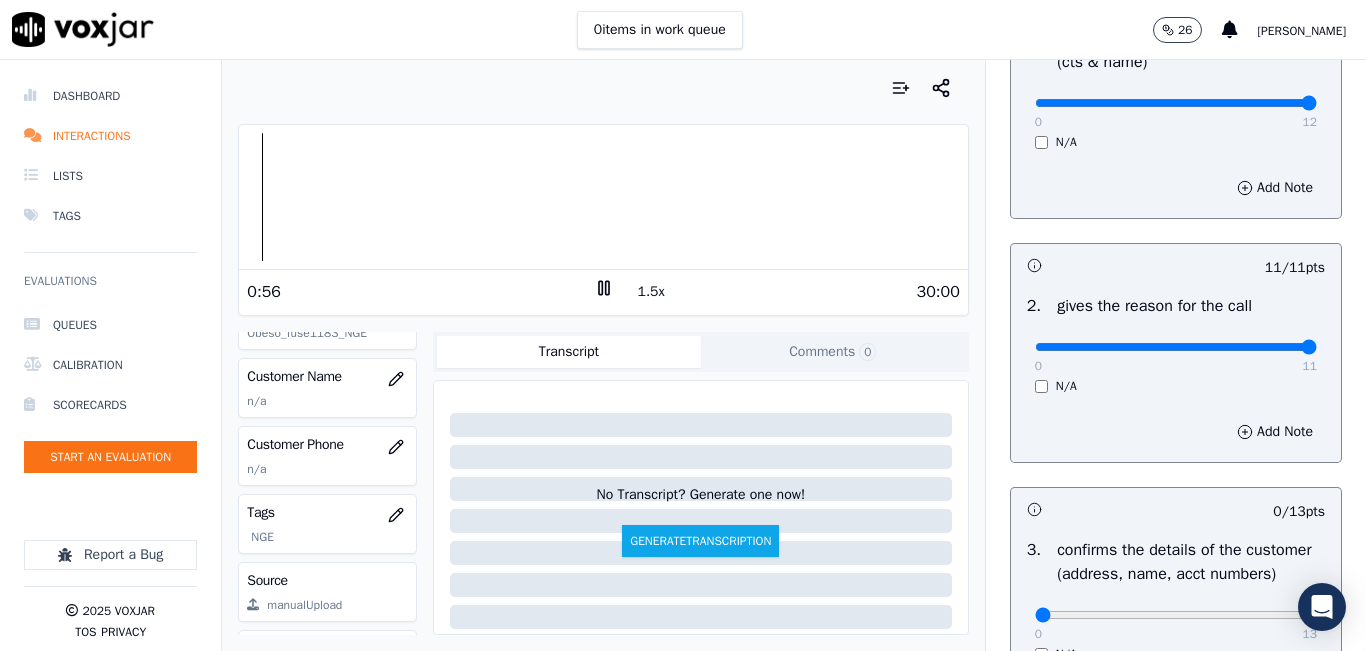 click on "1.5x" at bounding box center (651, 292) 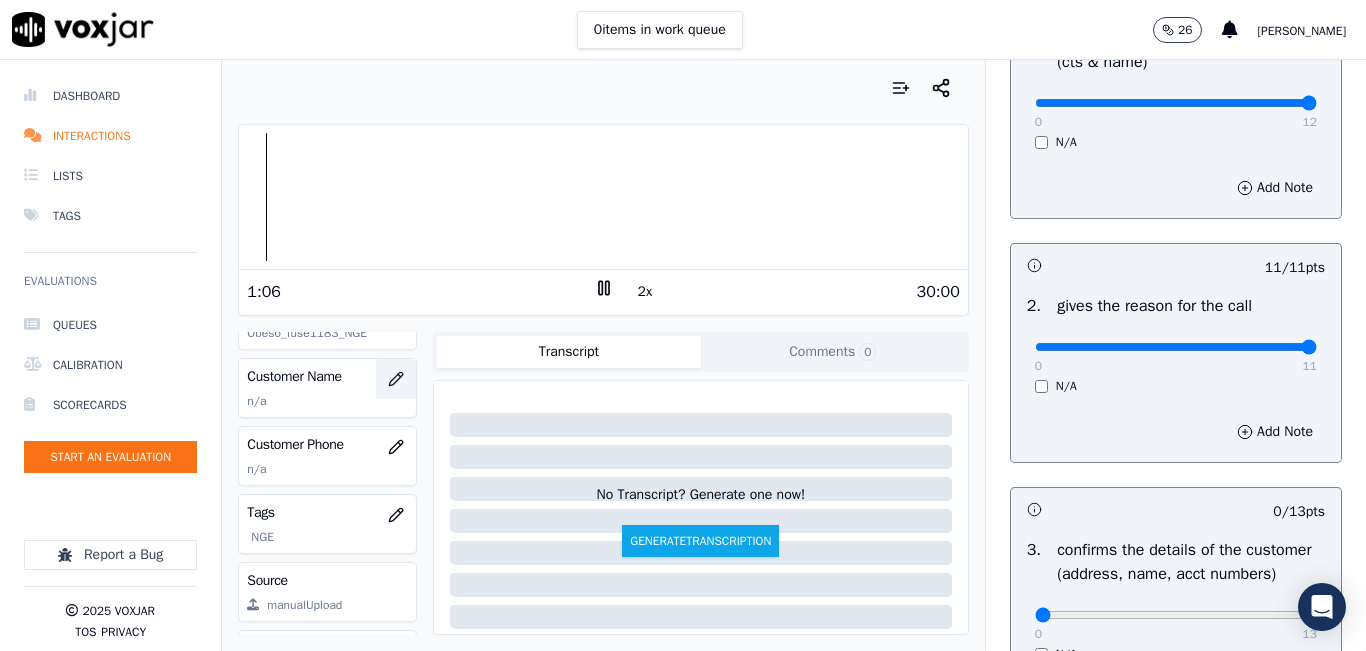 click 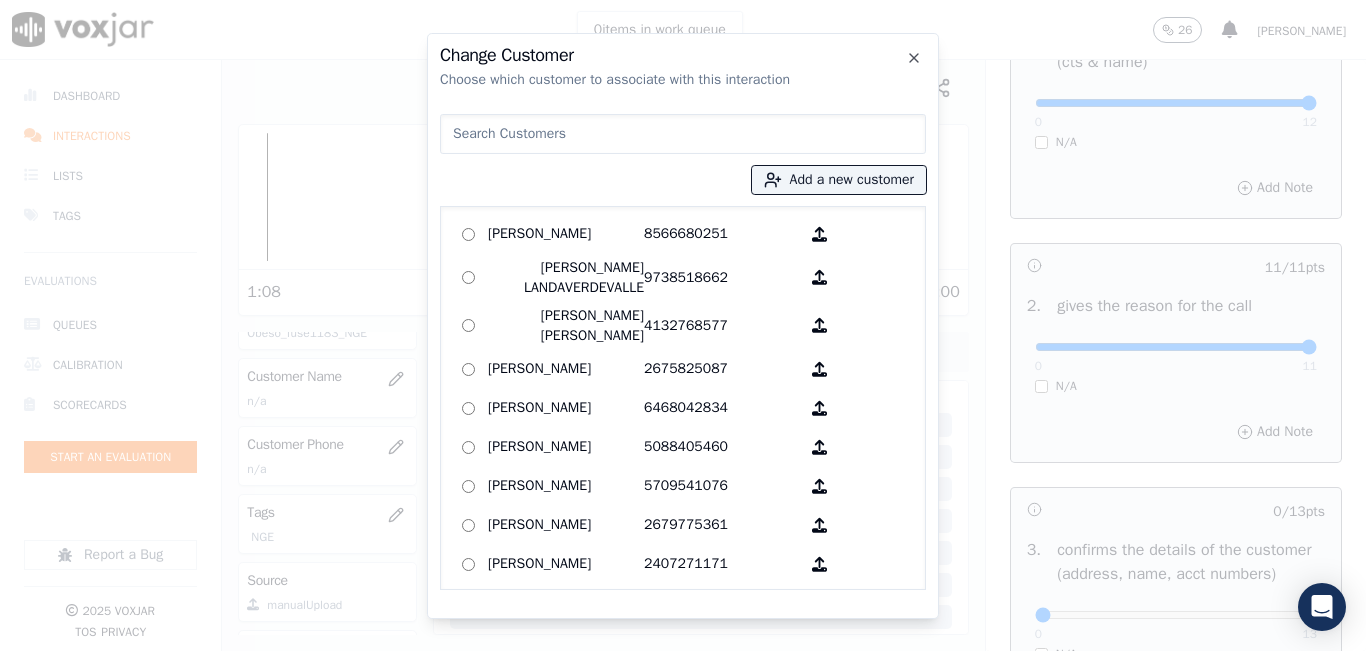 click at bounding box center [683, 134] 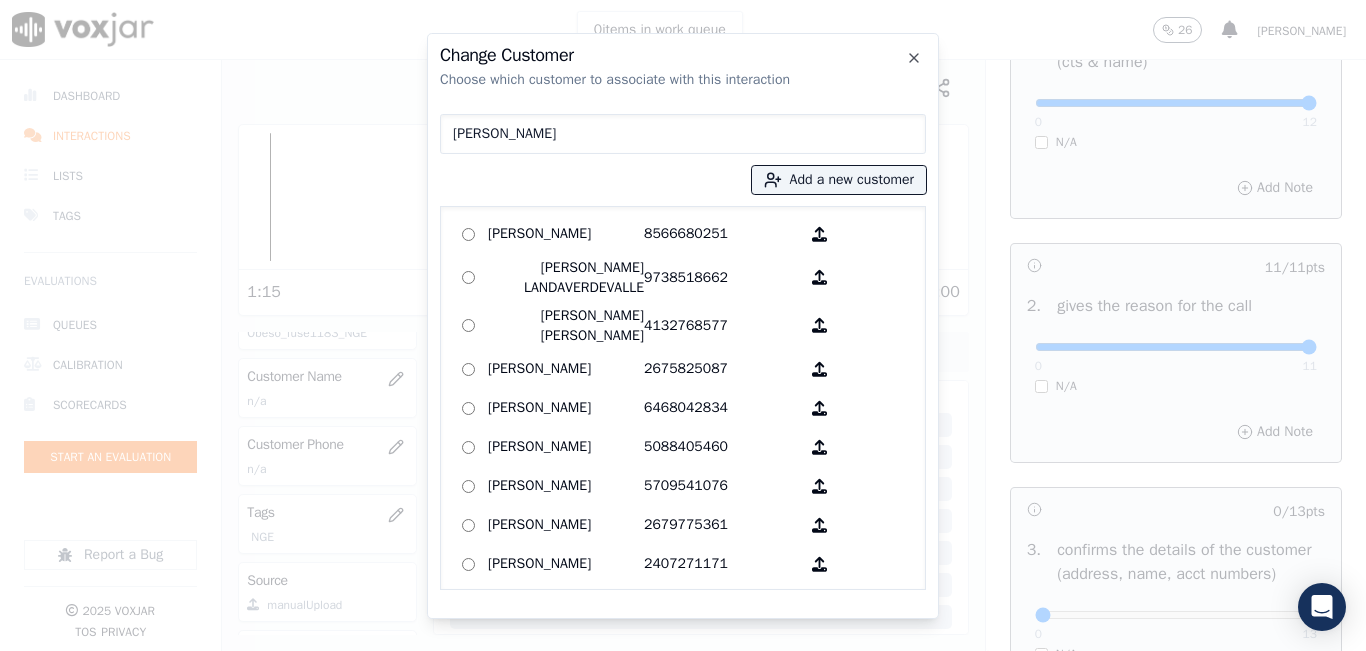 type on "[PERSON_NAME]" 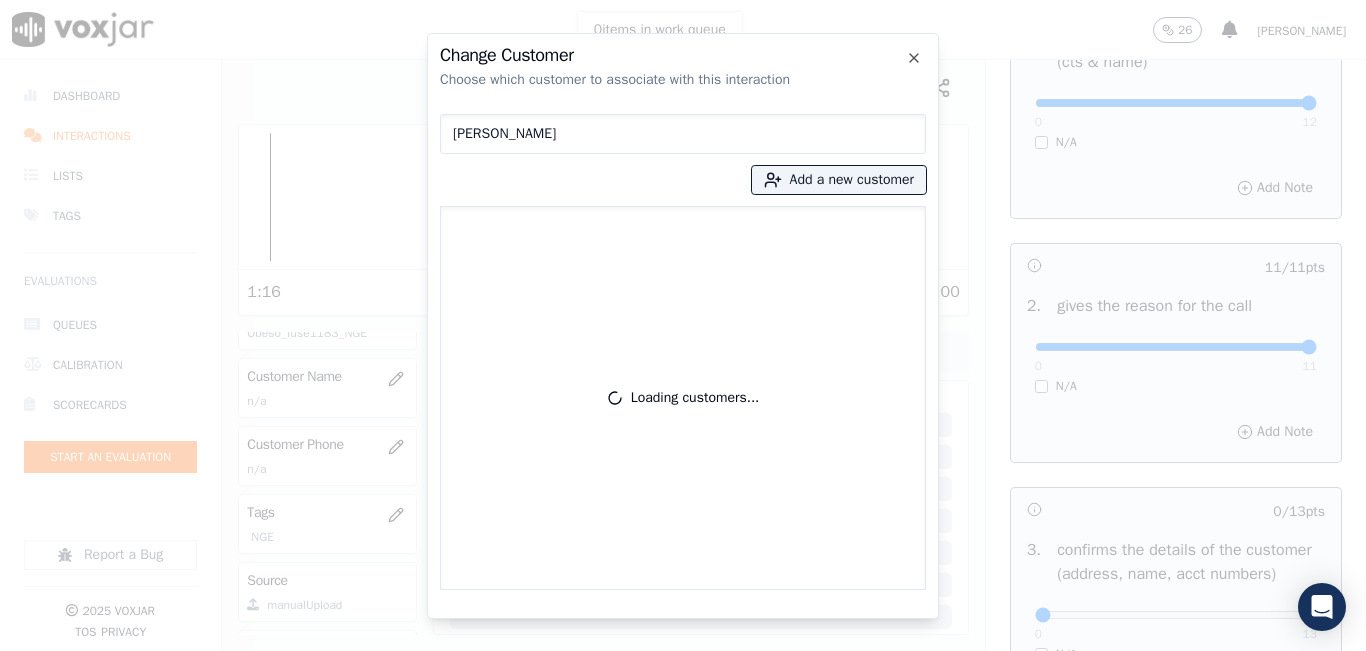 type 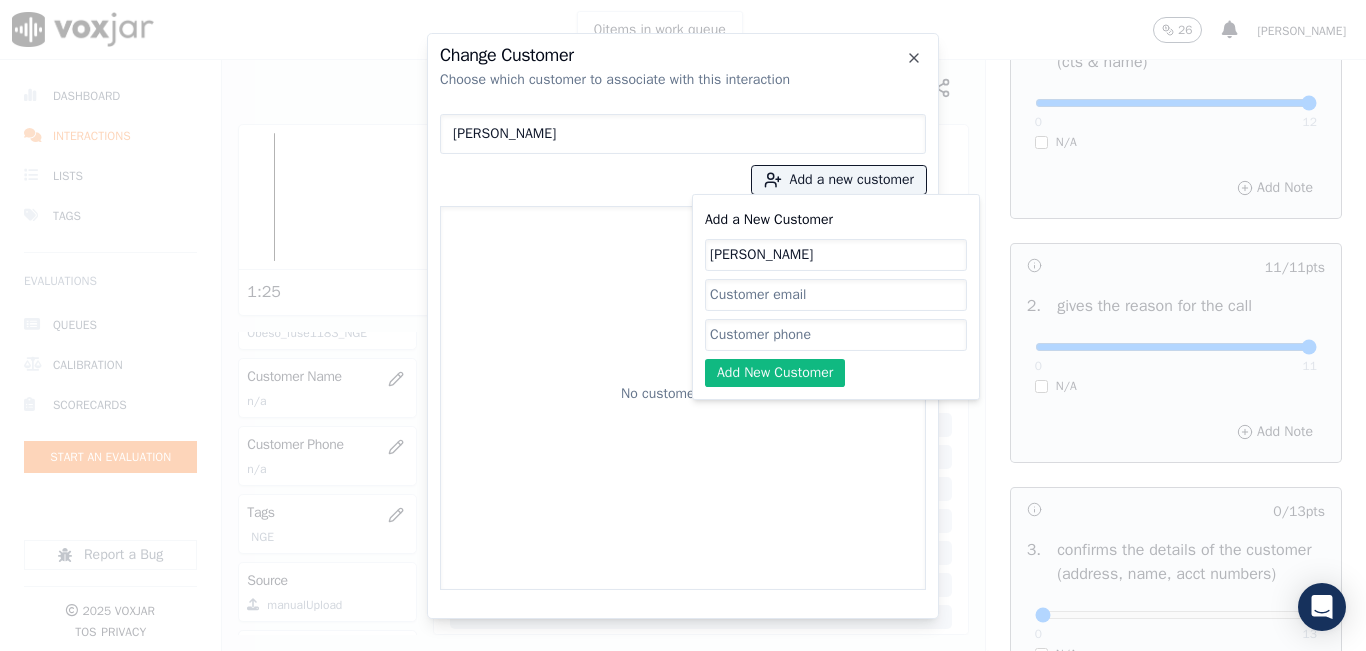 type on "[PERSON_NAME]" 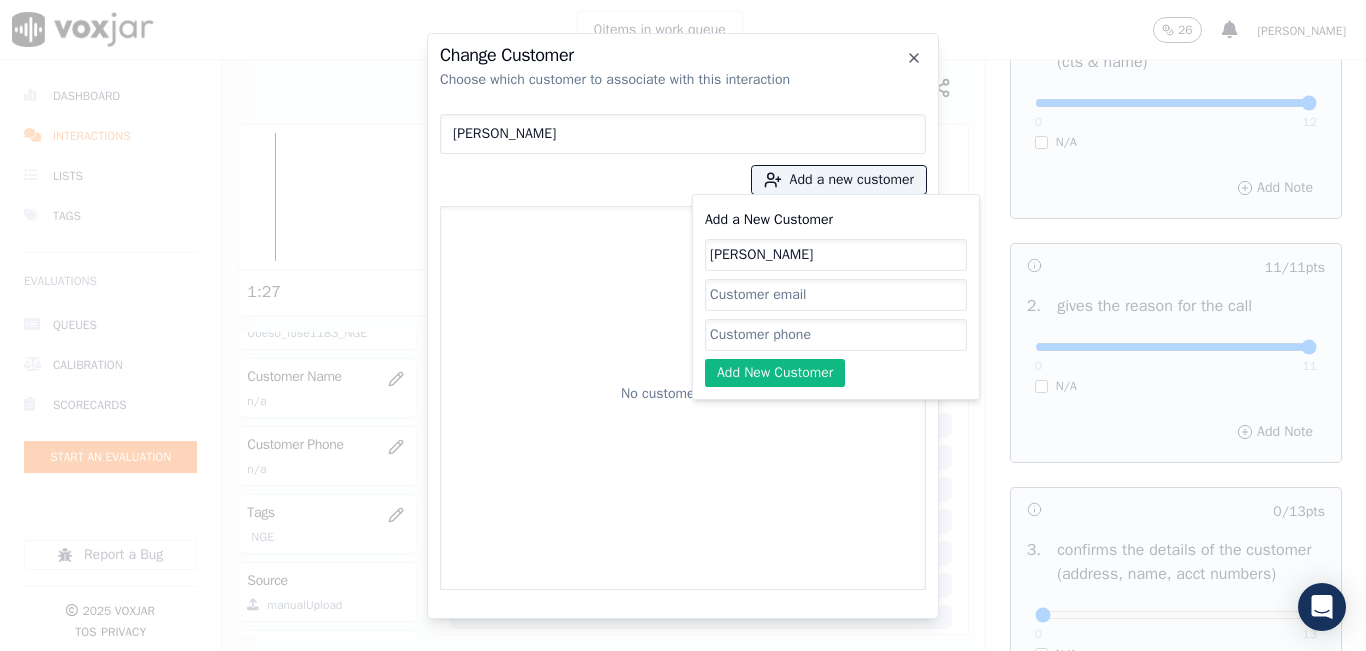 paste on "14135630183" 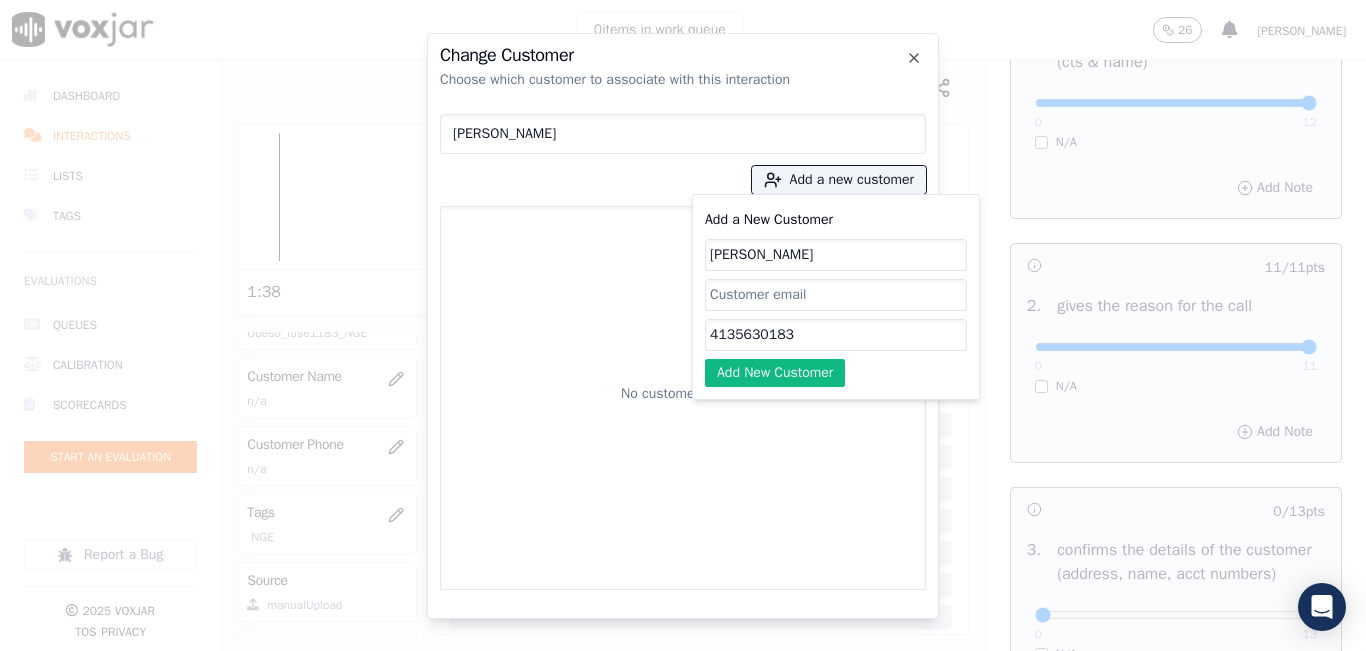 type on "4135630183" 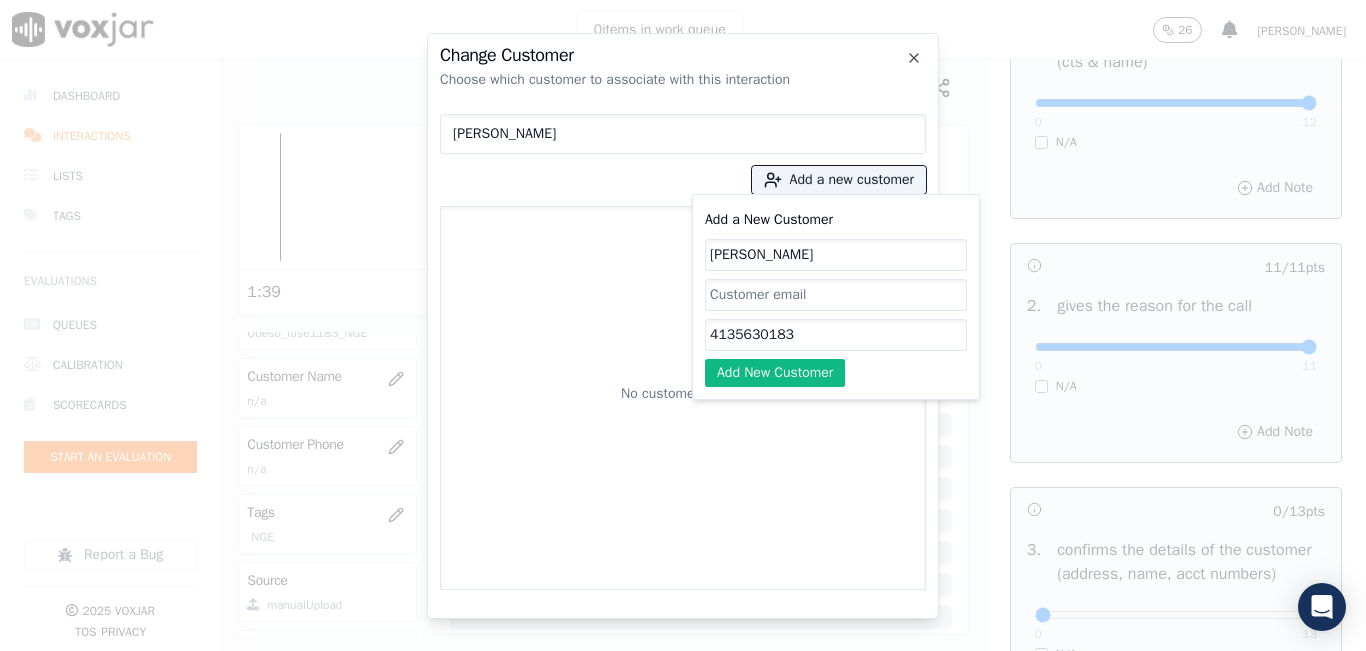 click on "Add New Customer" 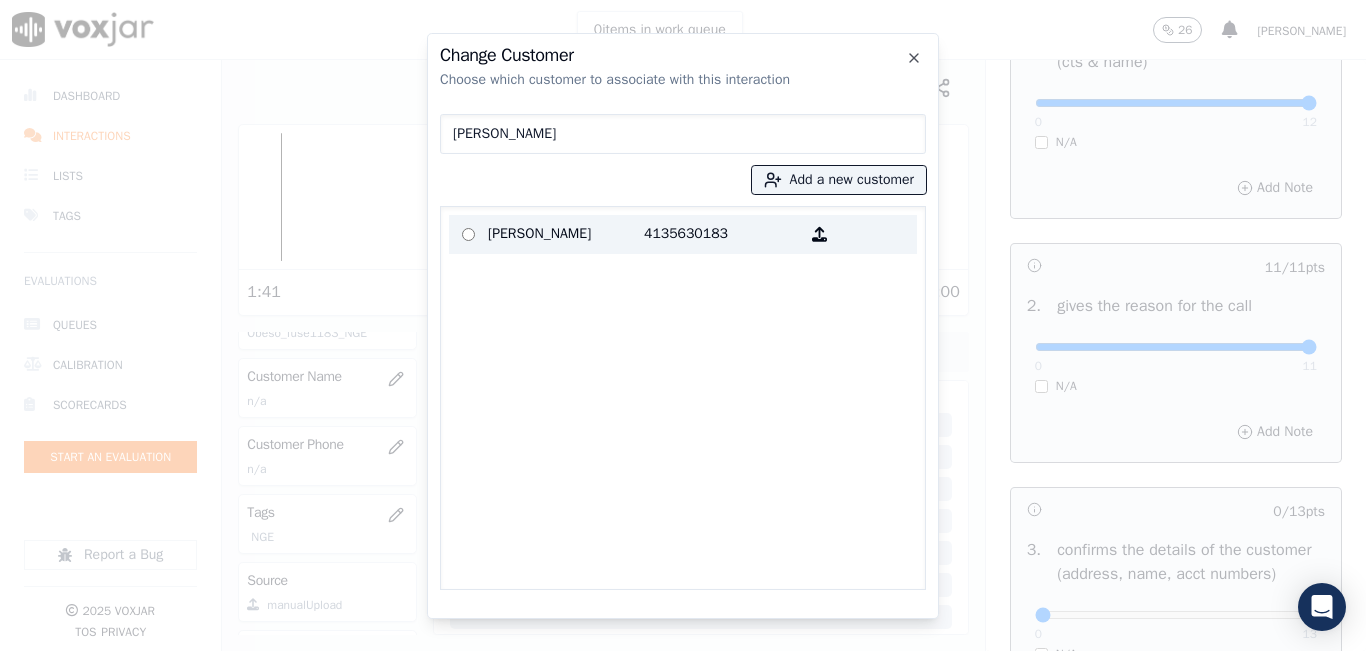 click on "[PERSON_NAME]" at bounding box center [566, 234] 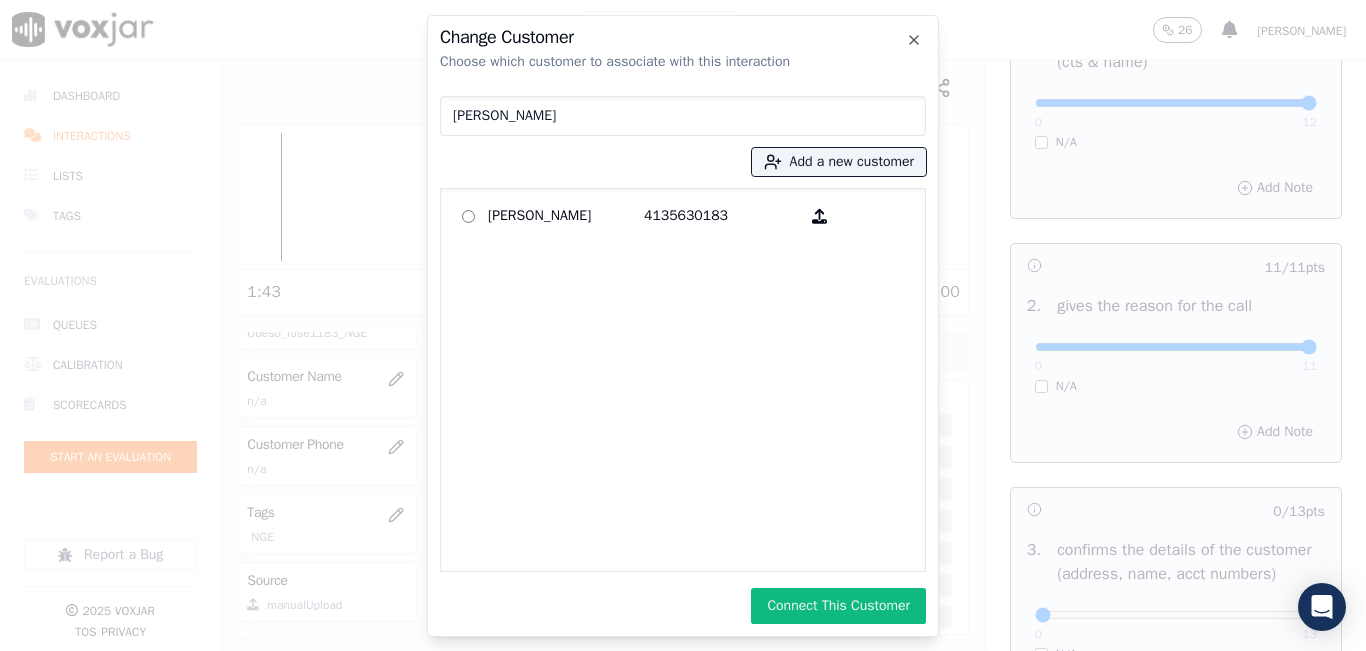 click on "Change Customer   Choose which customer to associate with this interaction   [PERSON_NAME]
Add a new customer           [PERSON_NAME]   4135630183             Connect This Customer     Close" 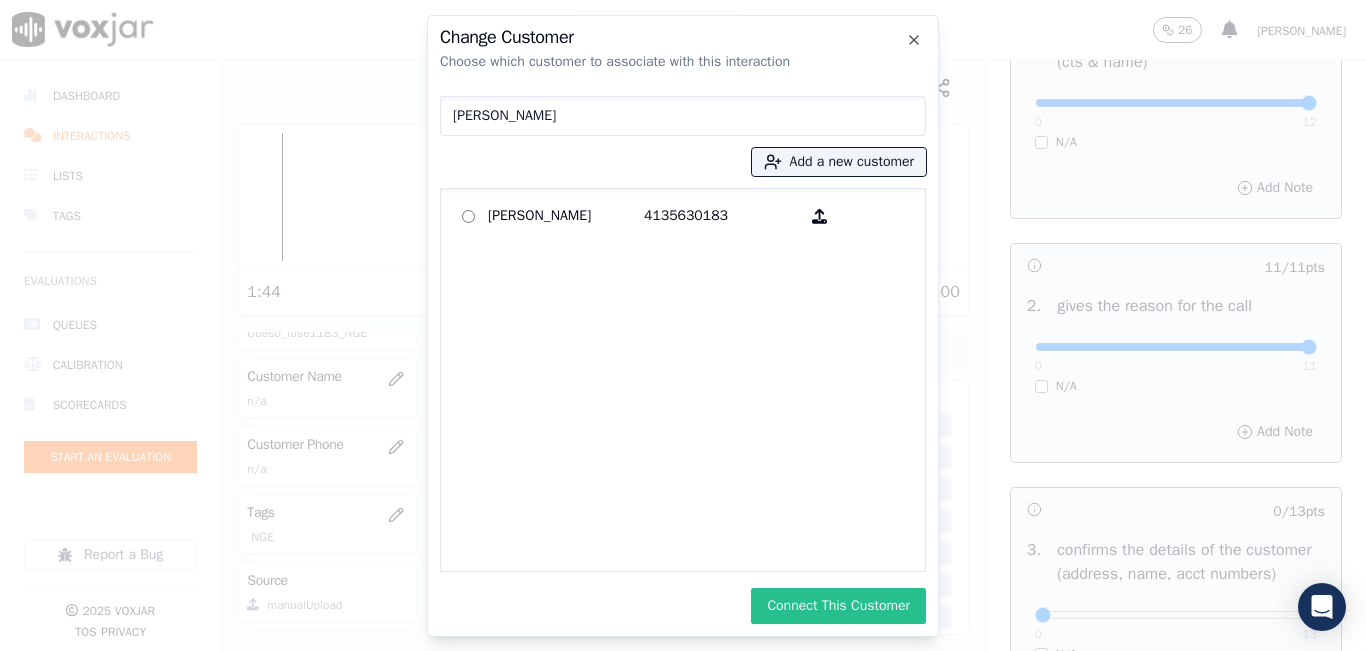 click on "Connect This Customer" at bounding box center [838, 606] 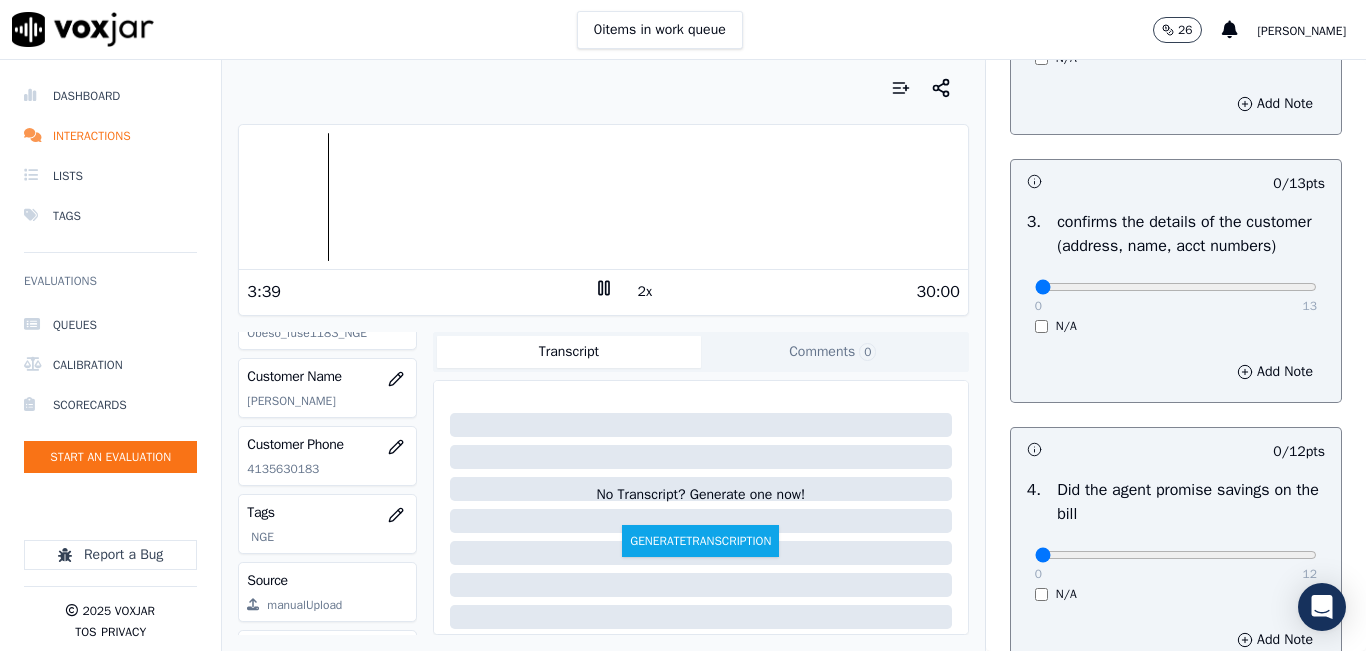 scroll, scrollTop: 637, scrollLeft: 0, axis: vertical 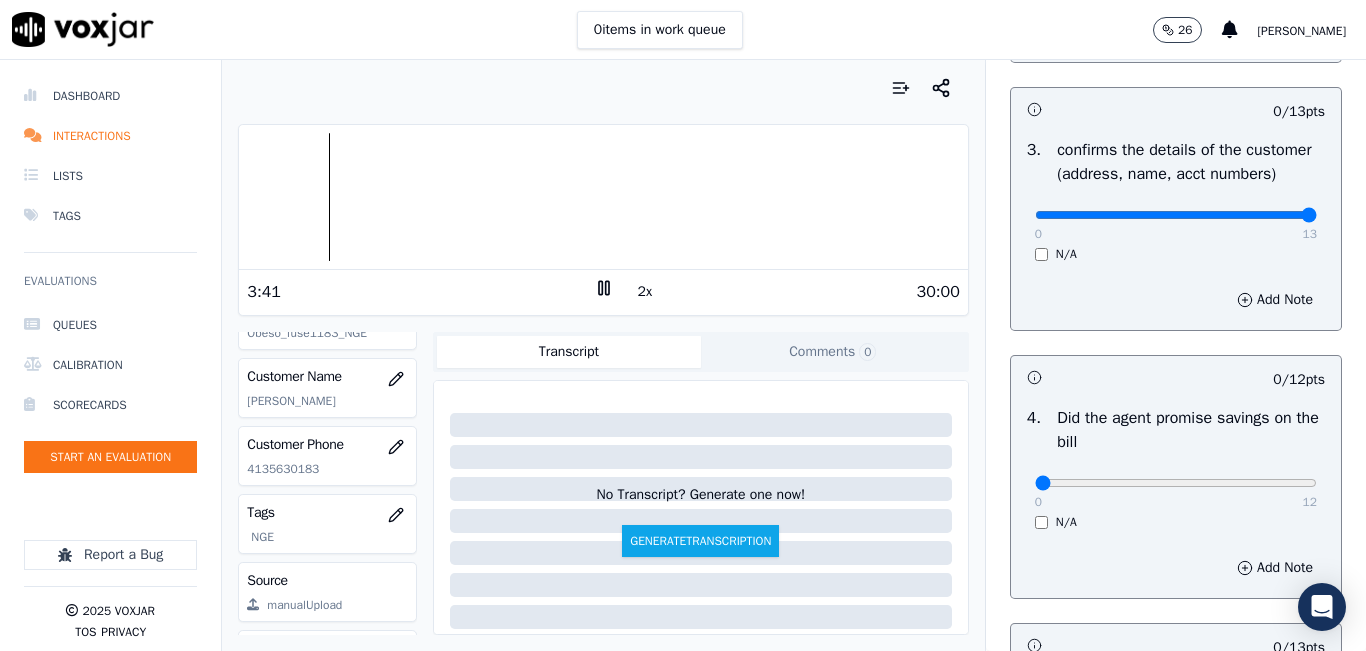 type on "13" 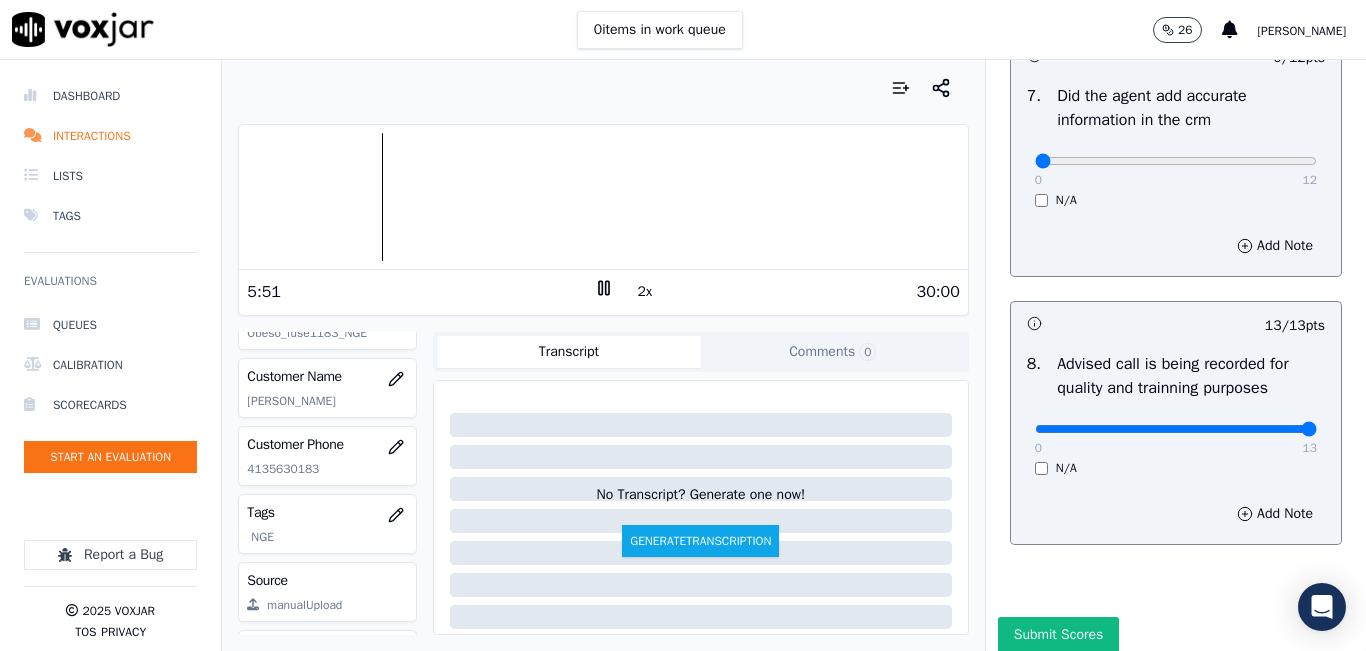 scroll, scrollTop: 1918, scrollLeft: 0, axis: vertical 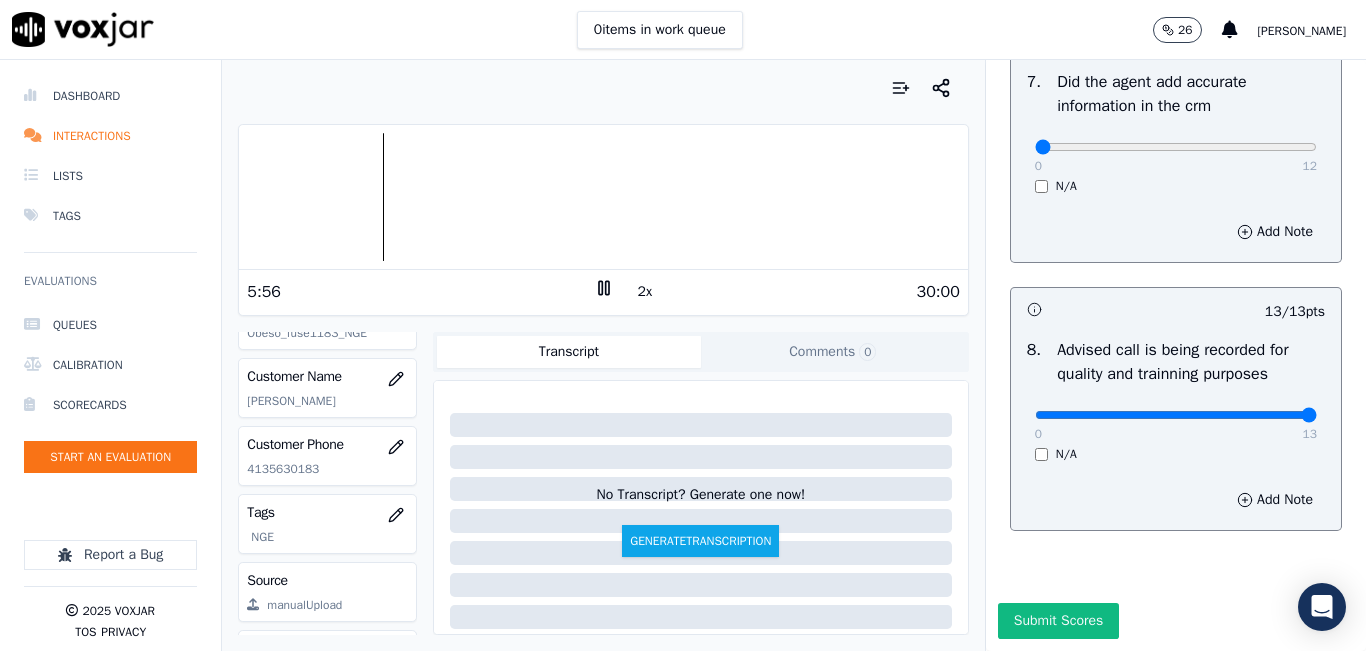 click 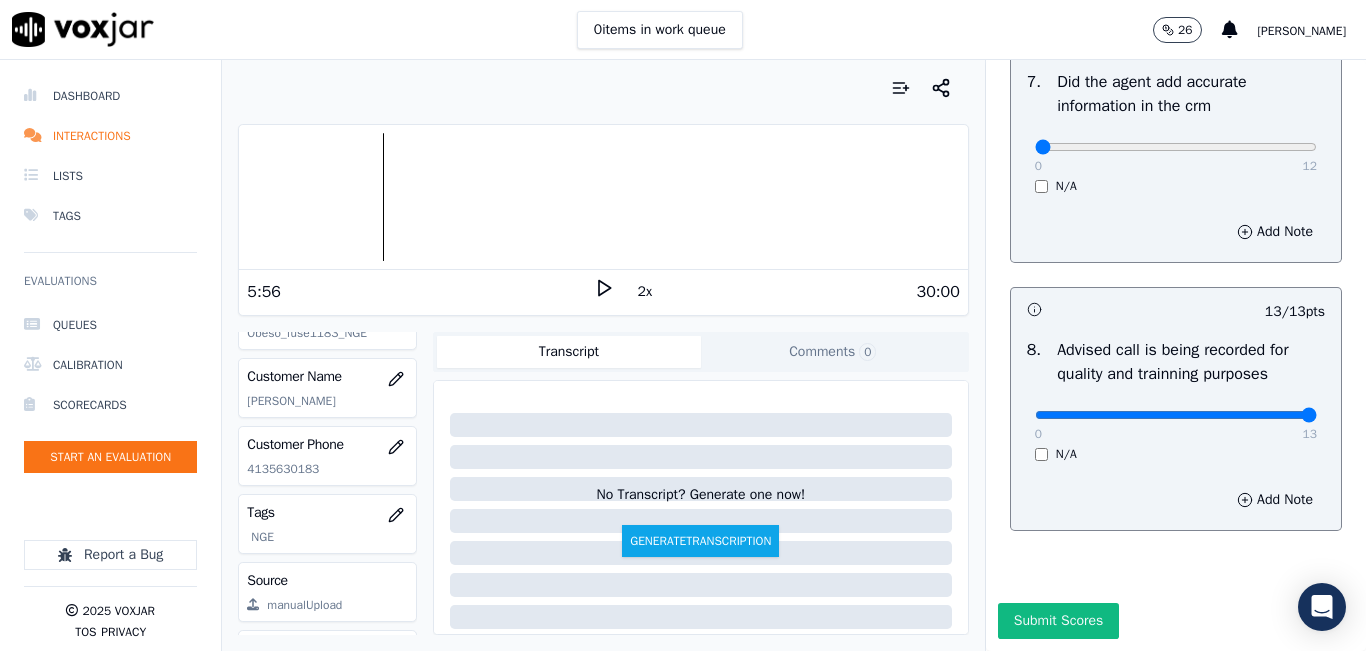 click 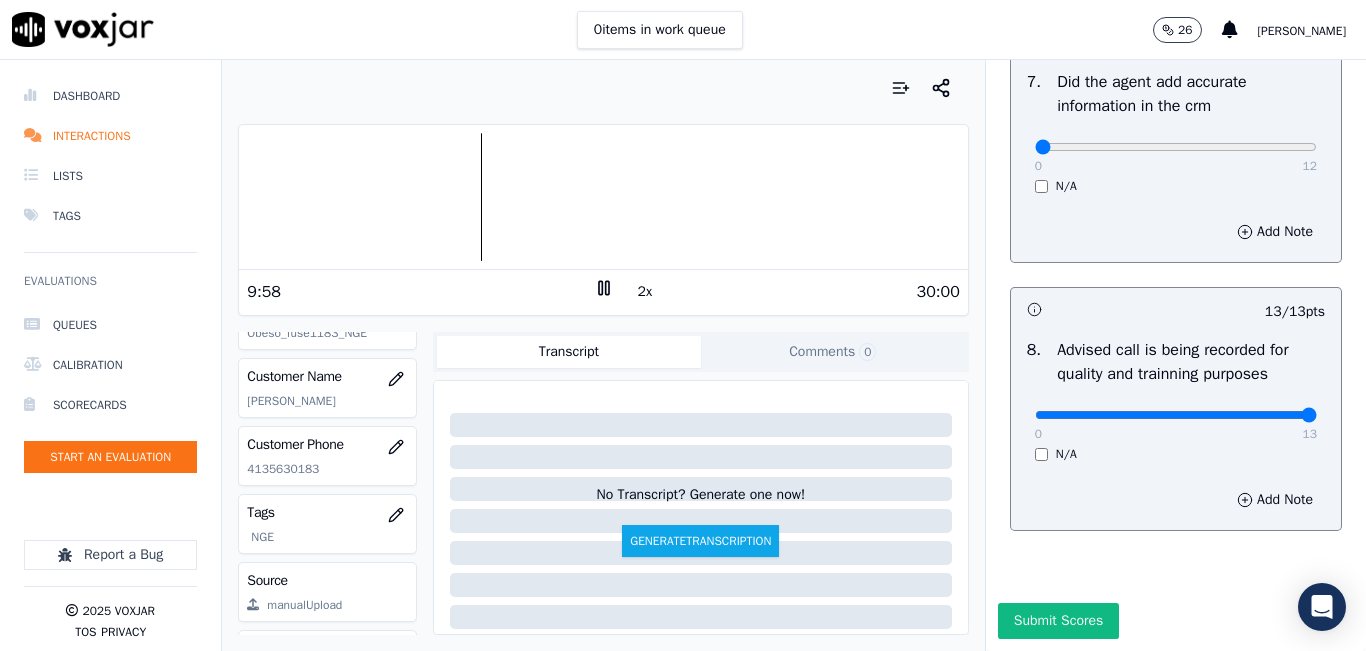 click at bounding box center [603, 197] 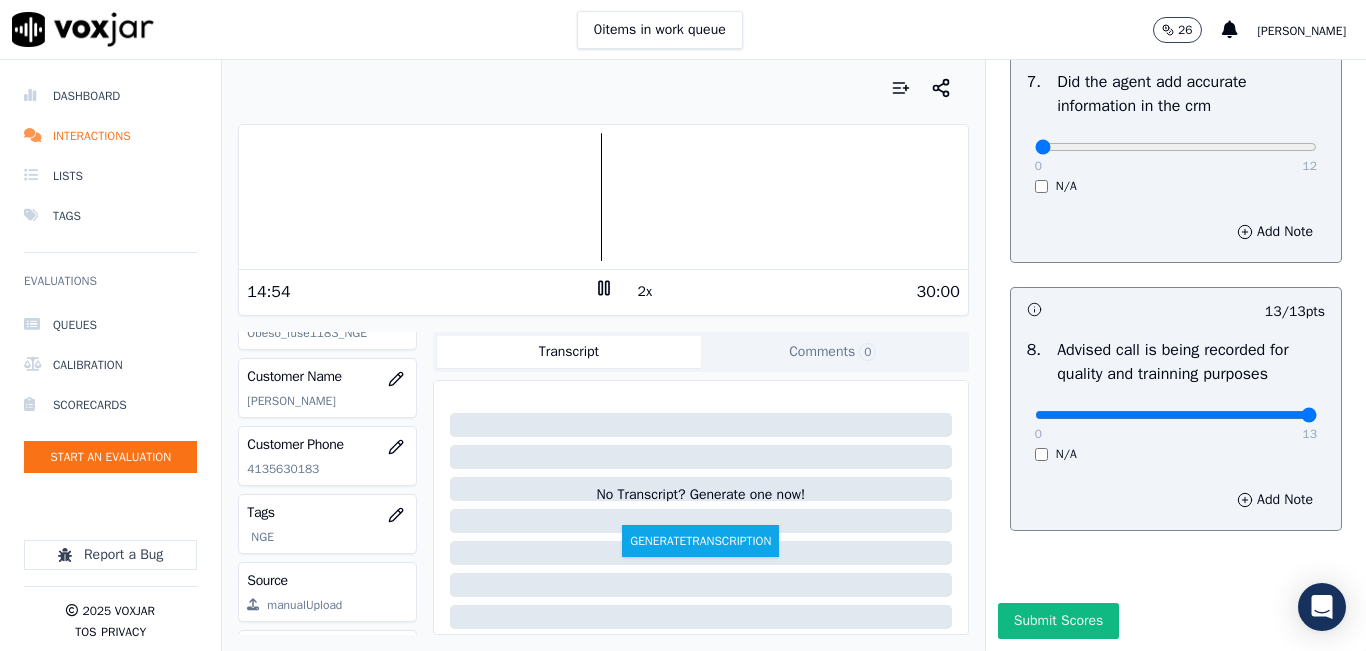 scroll, scrollTop: 1718, scrollLeft: 0, axis: vertical 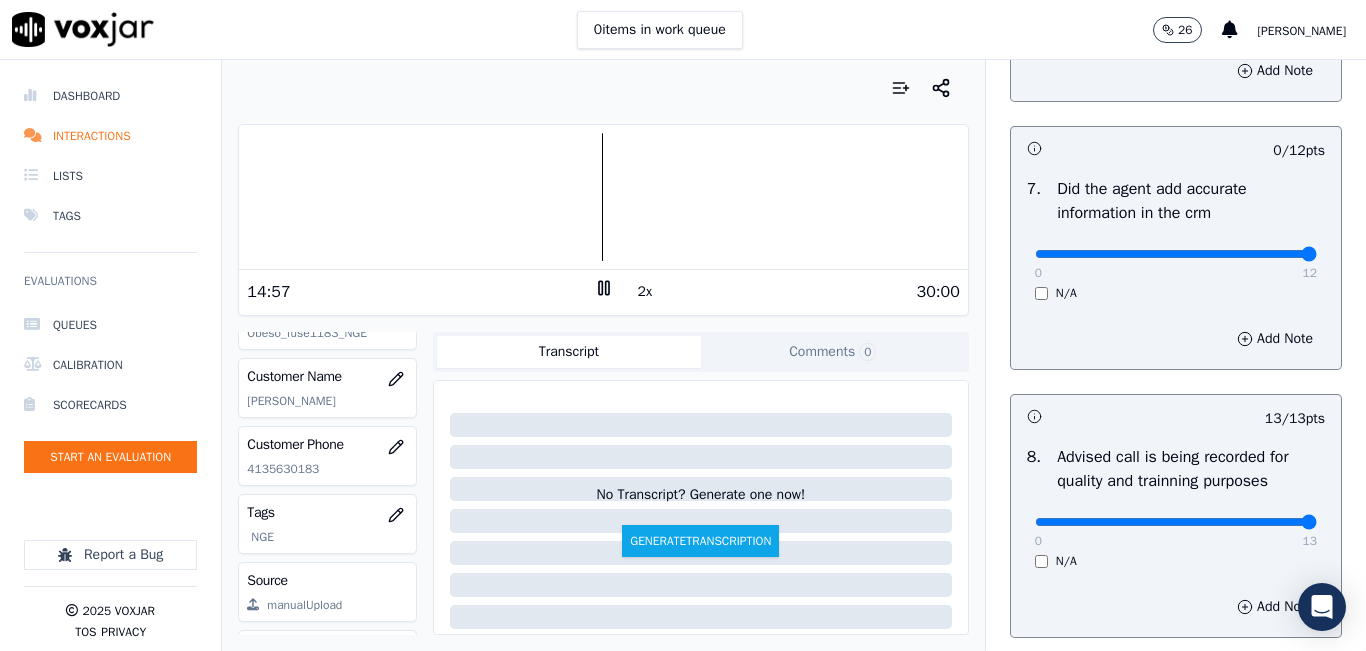 type on "12" 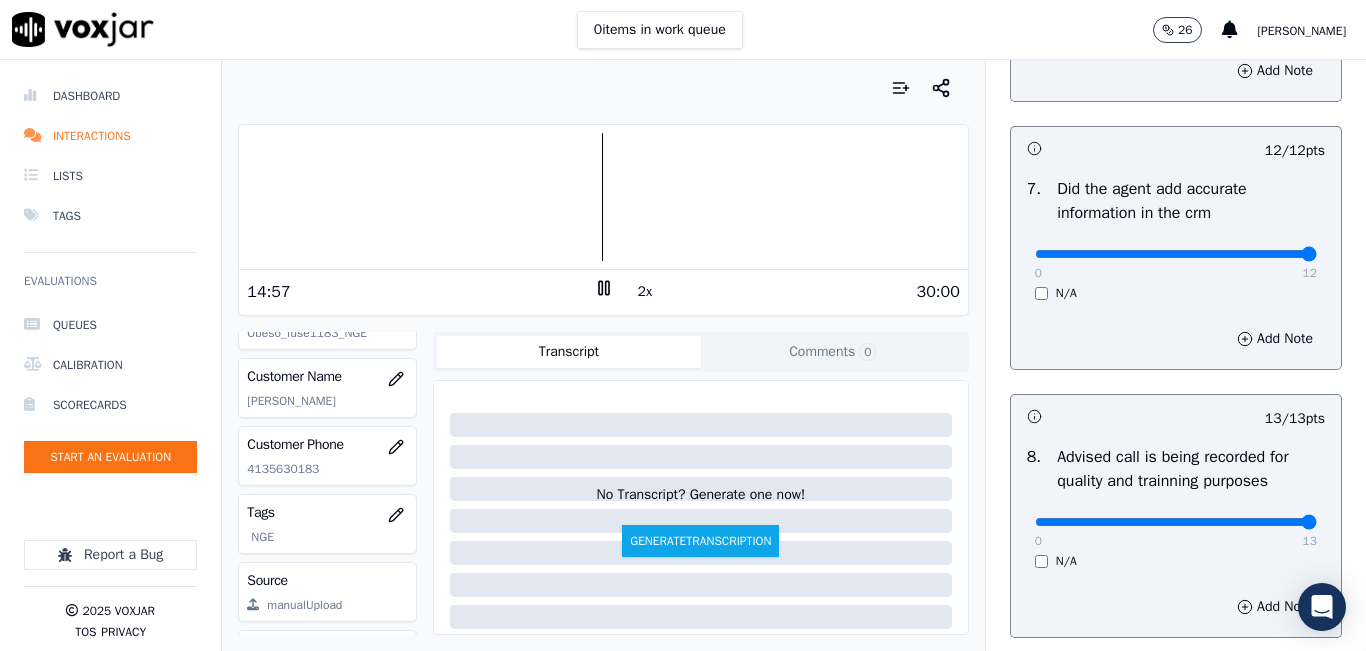 scroll, scrollTop: 1018, scrollLeft: 0, axis: vertical 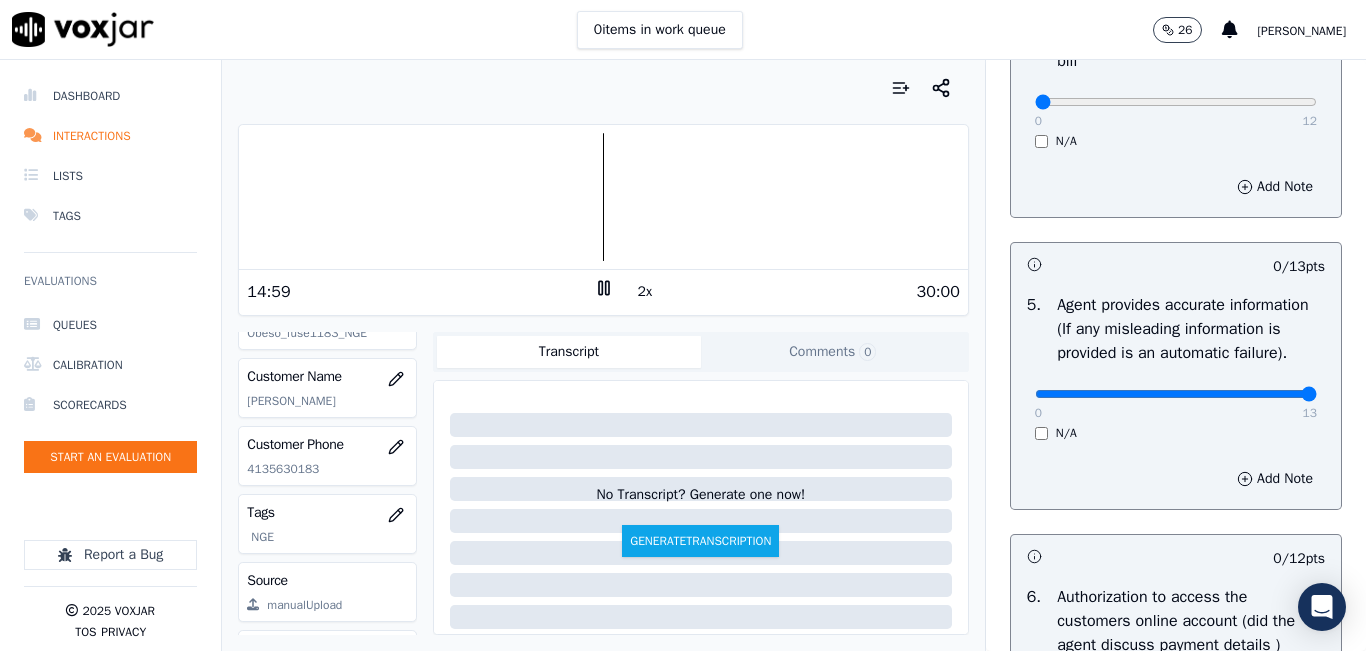 type on "13" 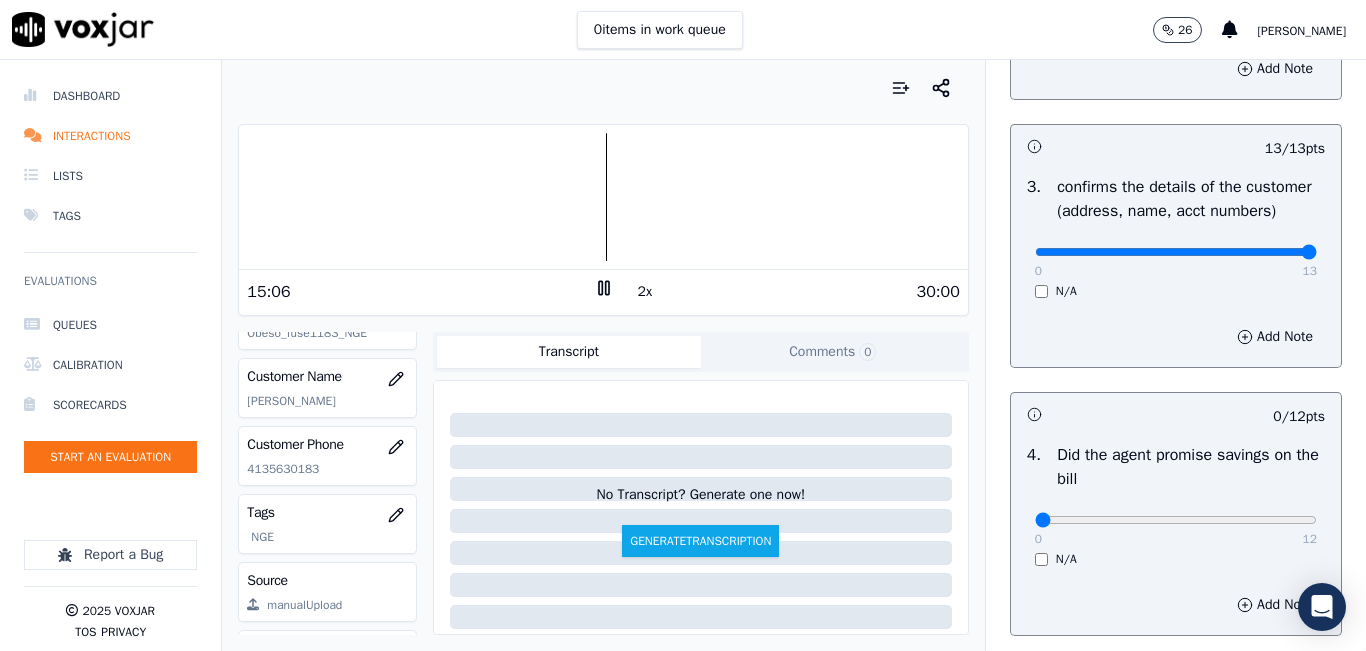 scroll, scrollTop: 700, scrollLeft: 0, axis: vertical 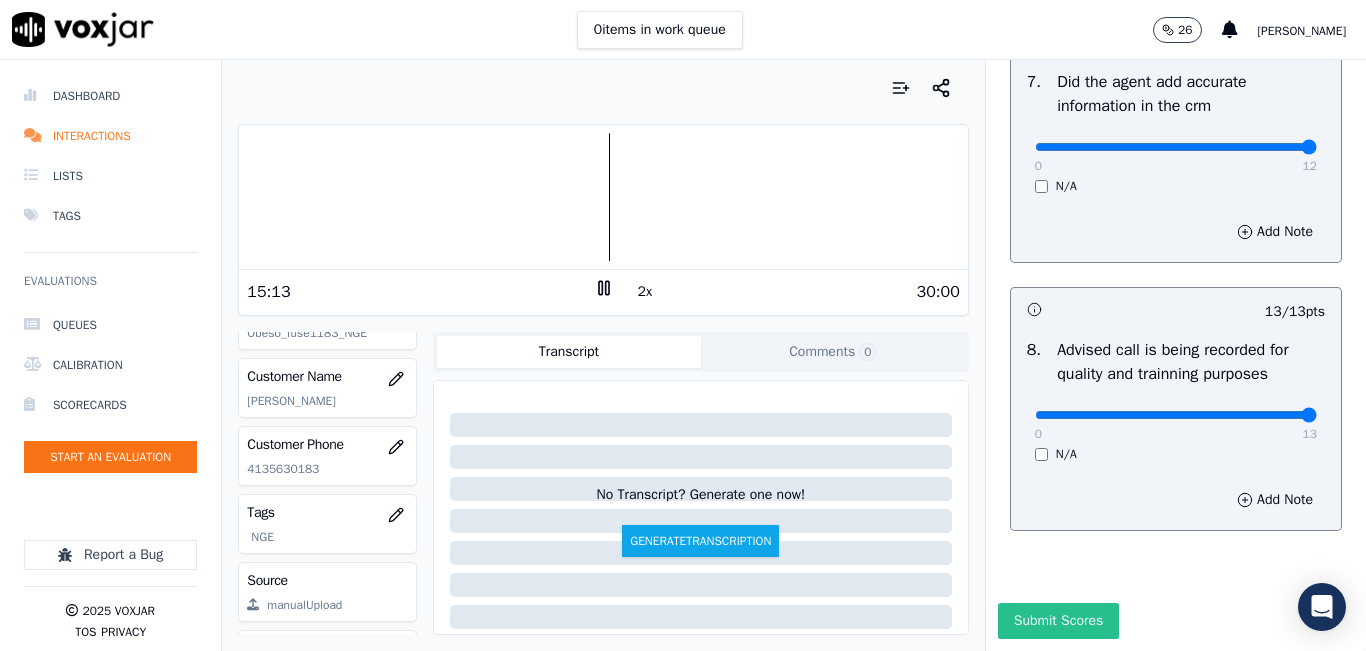 click on "Submit Scores" at bounding box center [1058, 621] 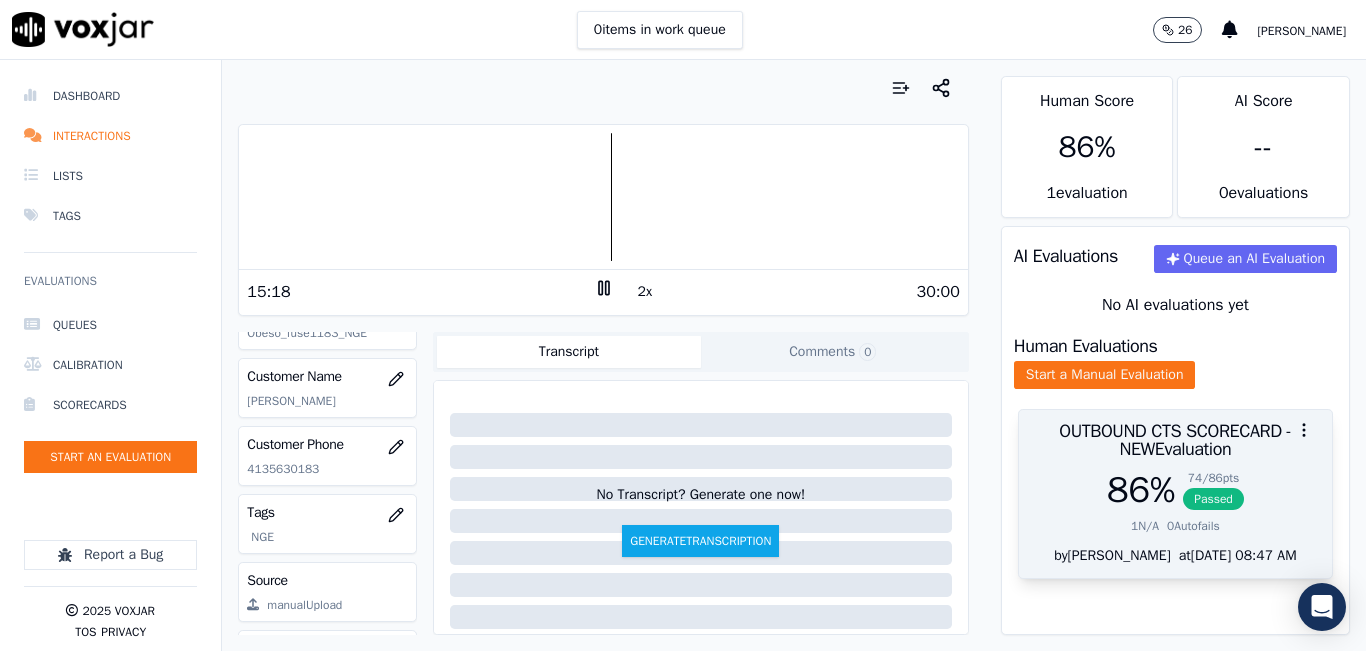 click on "86 %" at bounding box center [1141, 490] 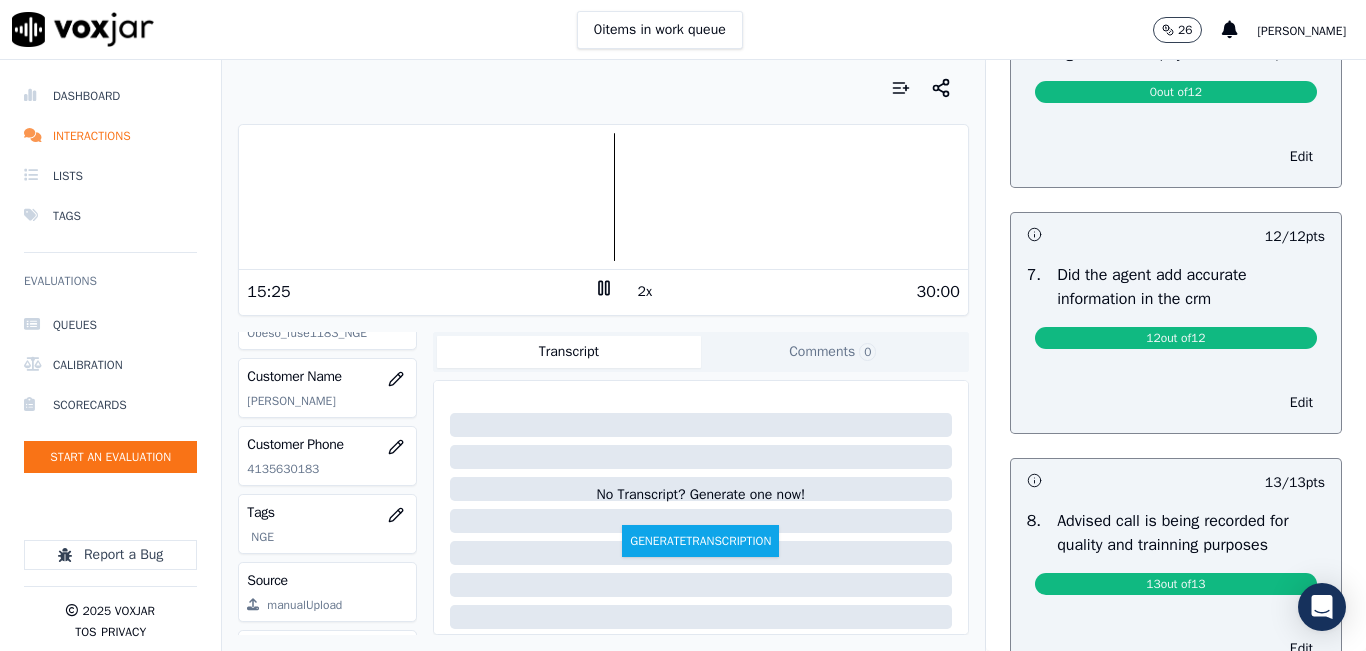 scroll, scrollTop: 1300, scrollLeft: 0, axis: vertical 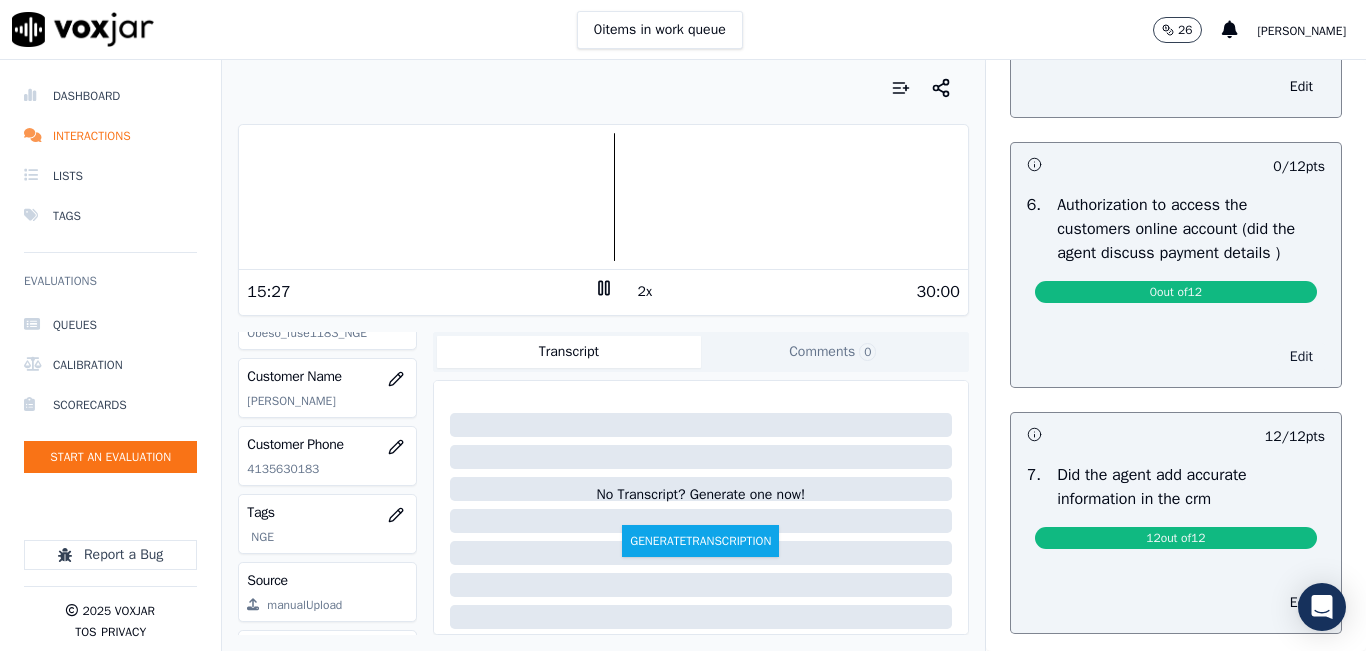 click on "Edit" at bounding box center (1301, 357) 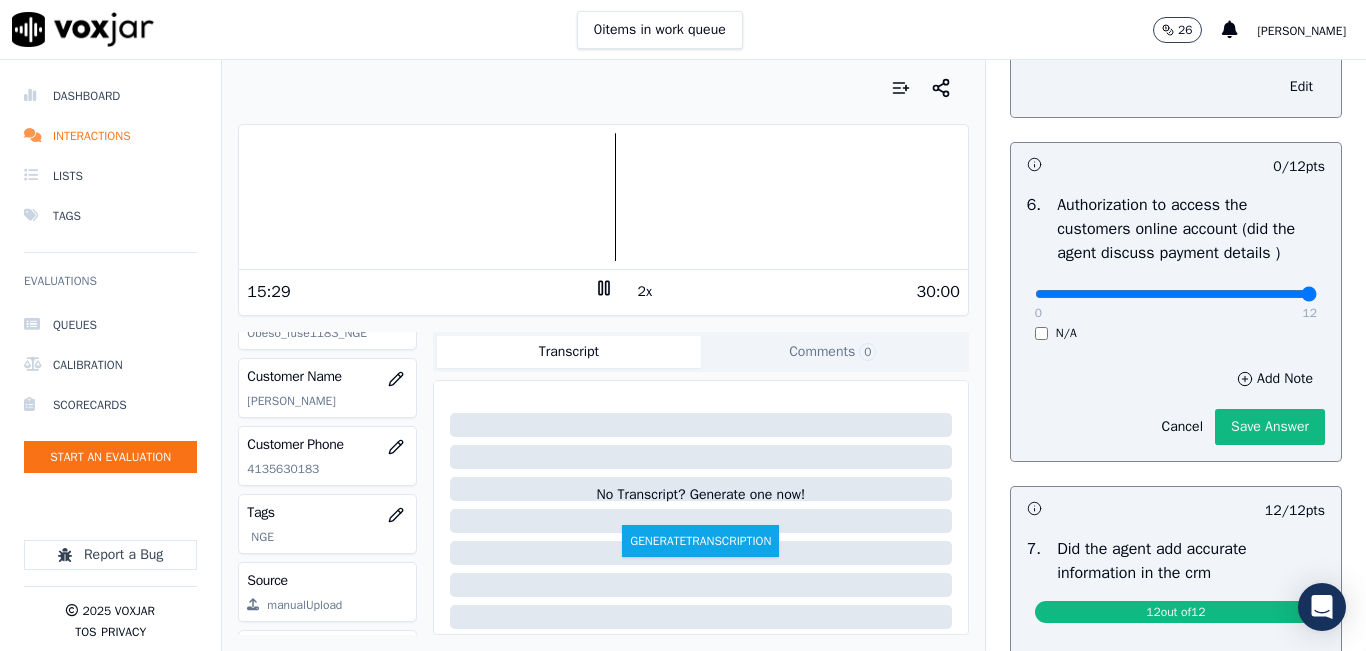 drag, startPoint x: 1250, startPoint y: 337, endPoint x: 1296, endPoint y: 335, distance: 46.043457 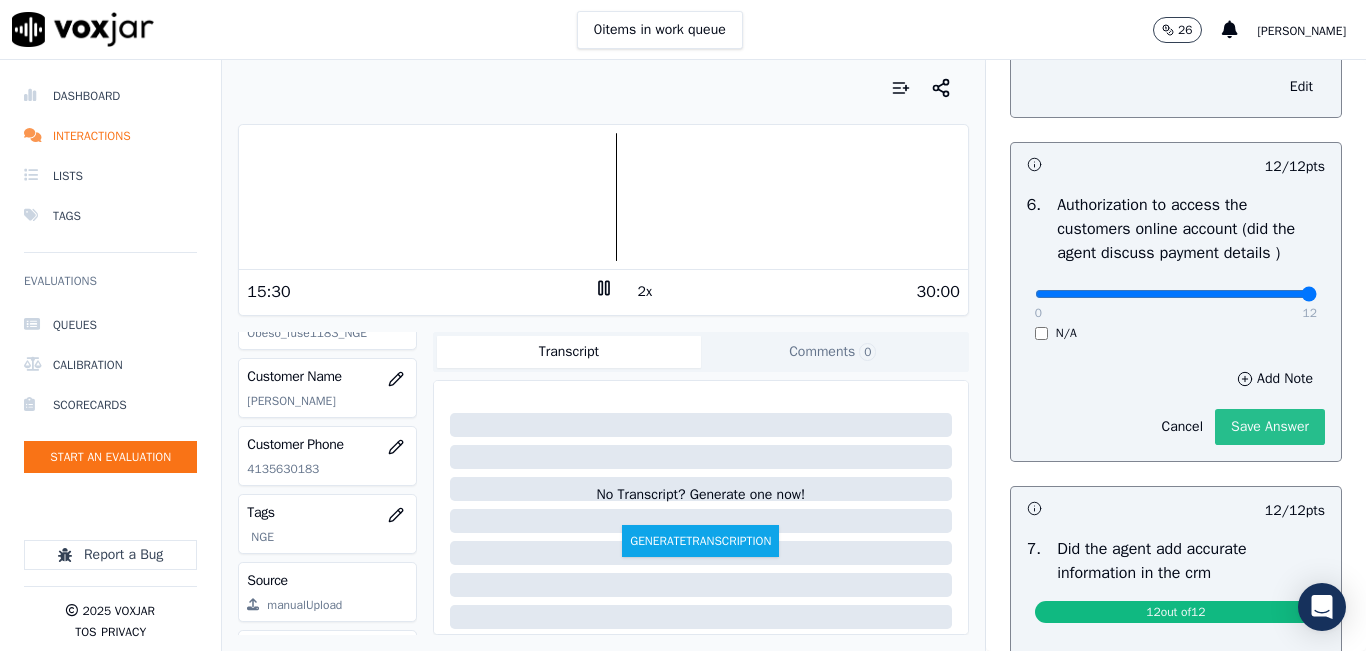 click on "Save Answer" 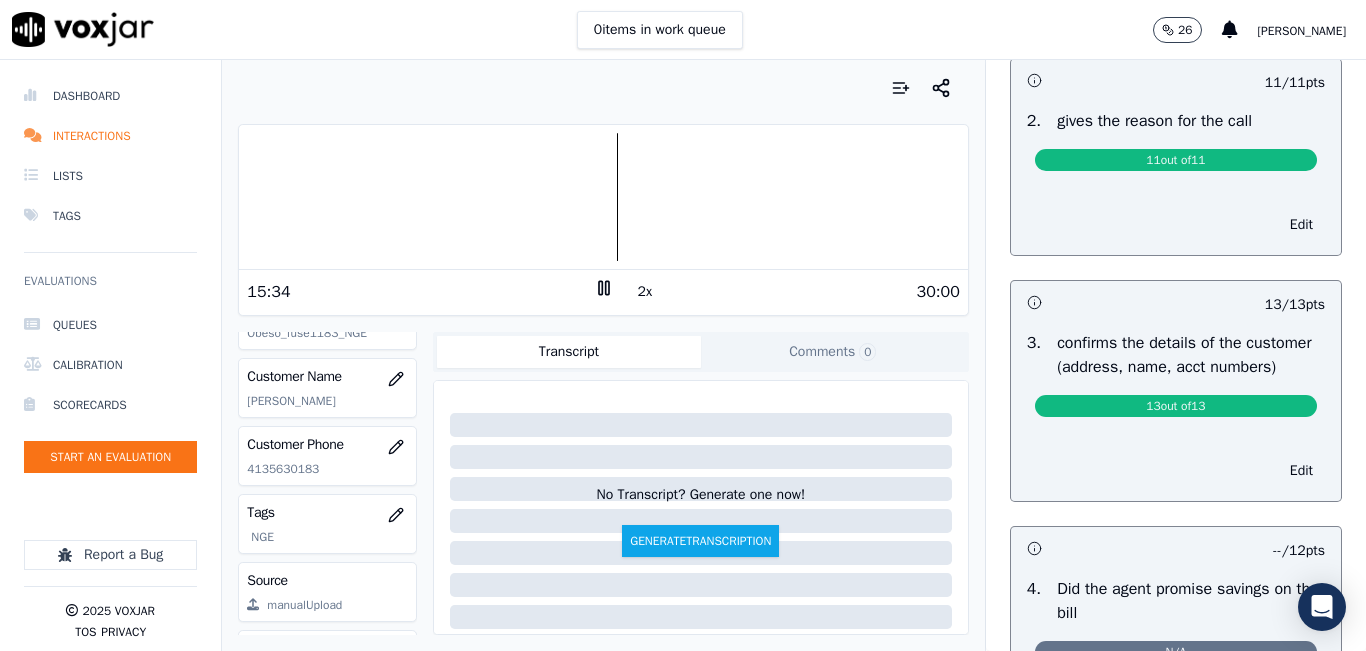 scroll, scrollTop: 0, scrollLeft: 0, axis: both 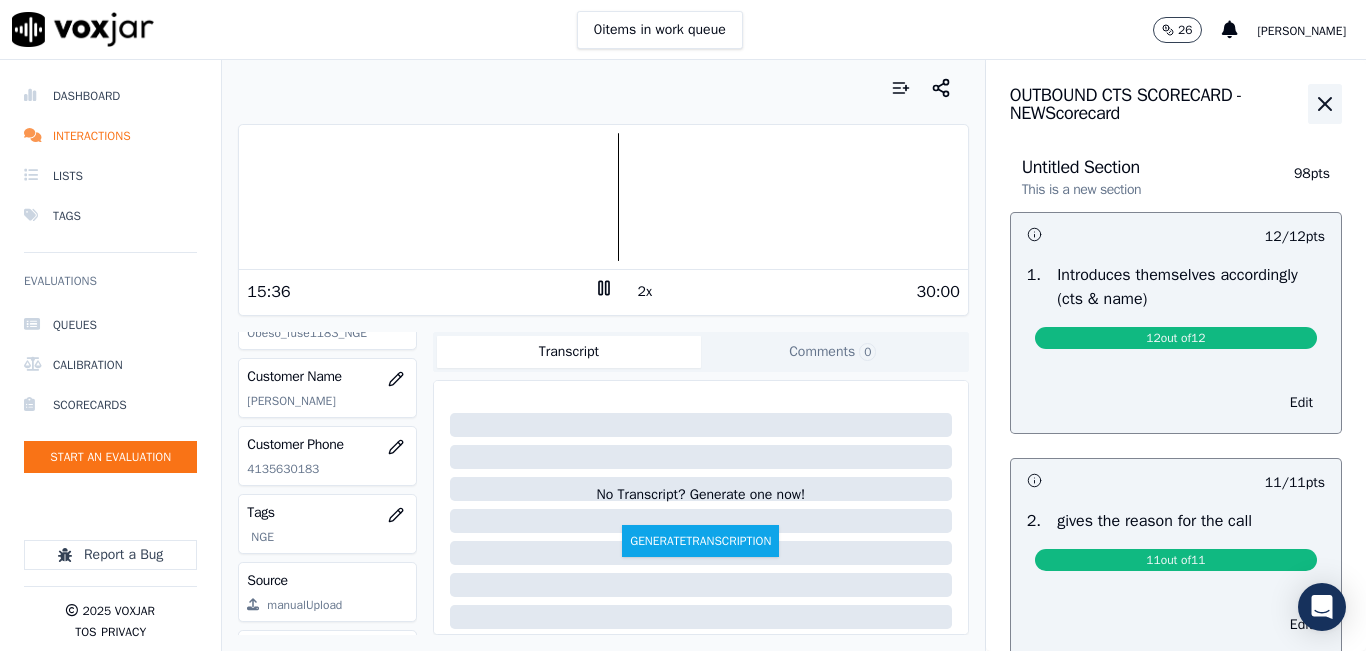 click 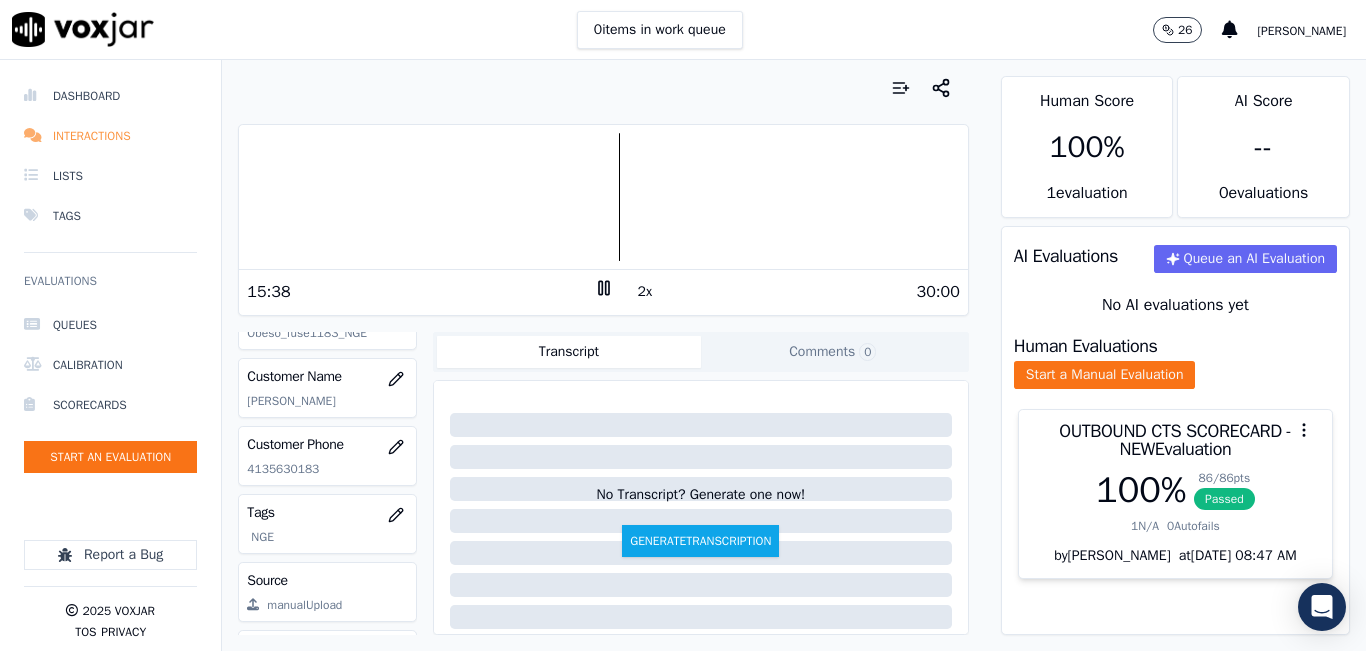 click on "Interactions" at bounding box center (110, 136) 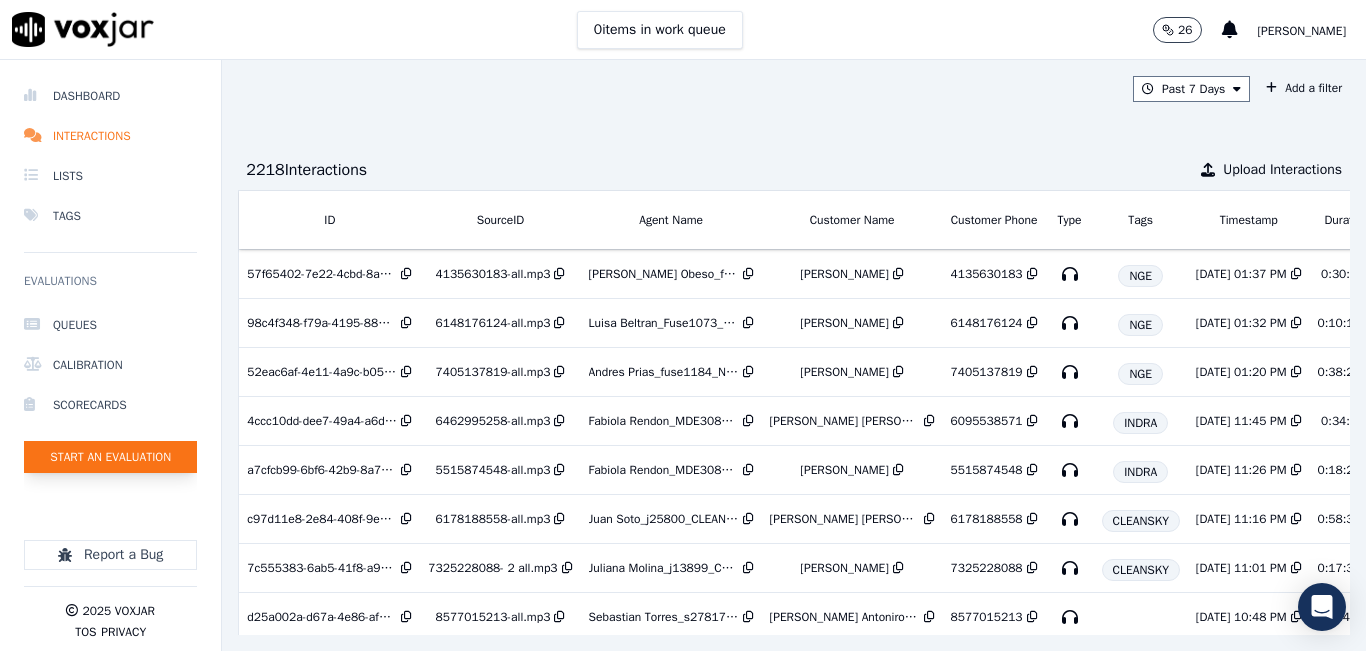 click on "Start an Evaluation" 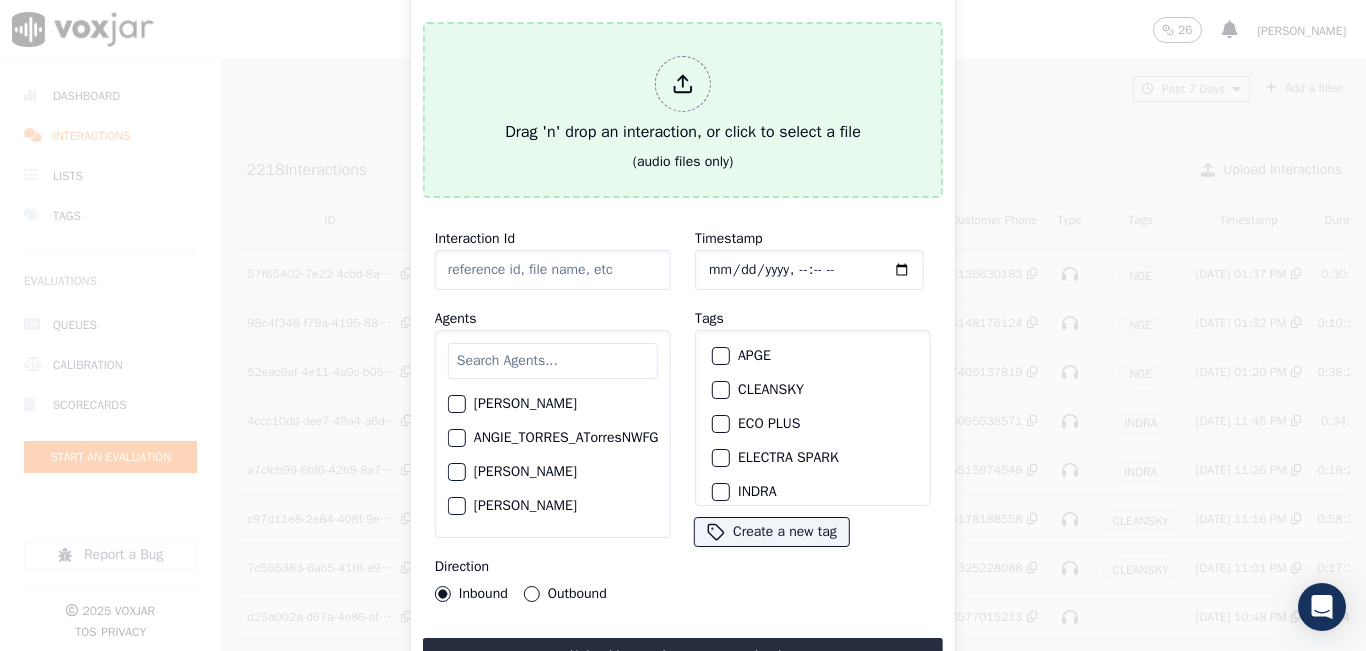 click on "Drag 'n' drop an interaction, or click to select a file" at bounding box center (683, 100) 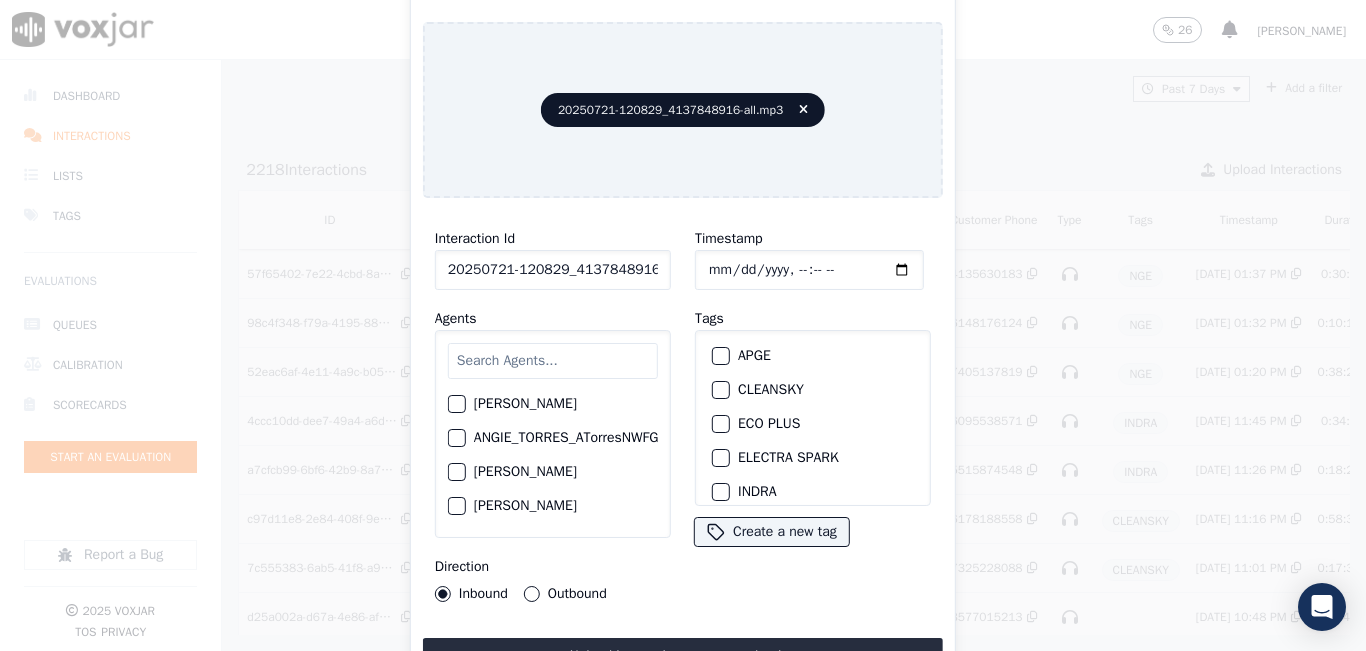 click at bounding box center [553, 361] 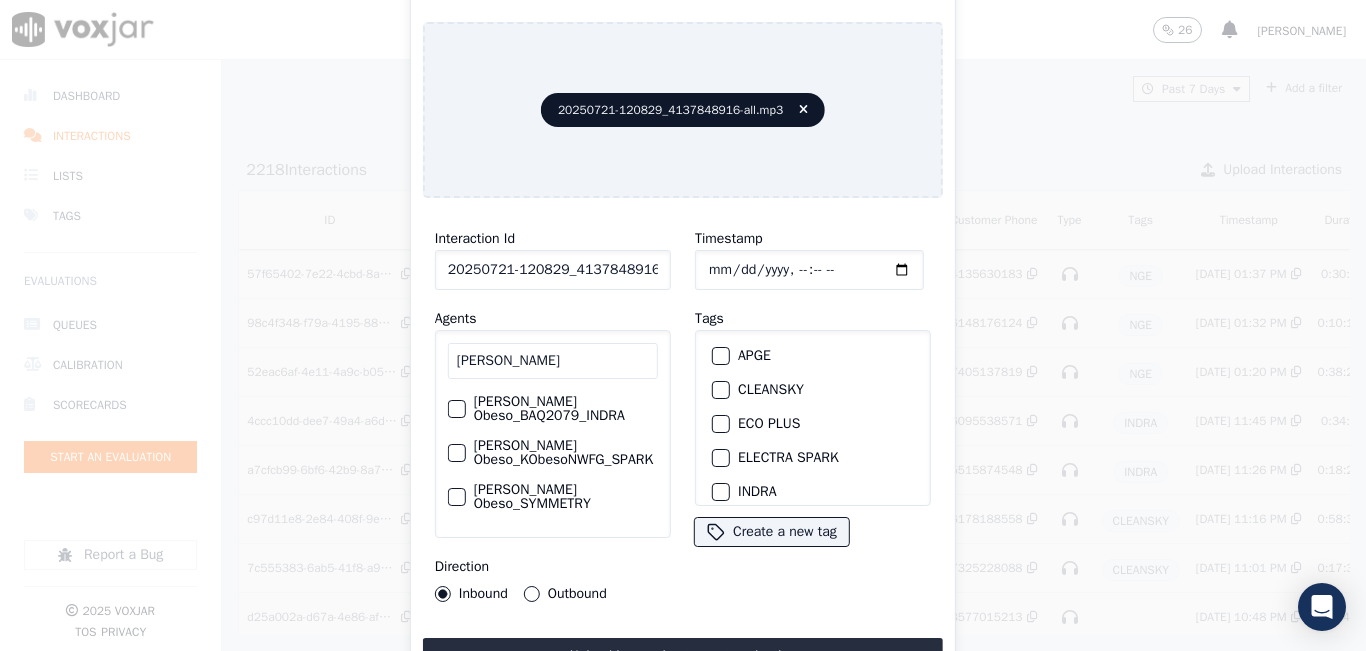 type on "[PERSON_NAME]" 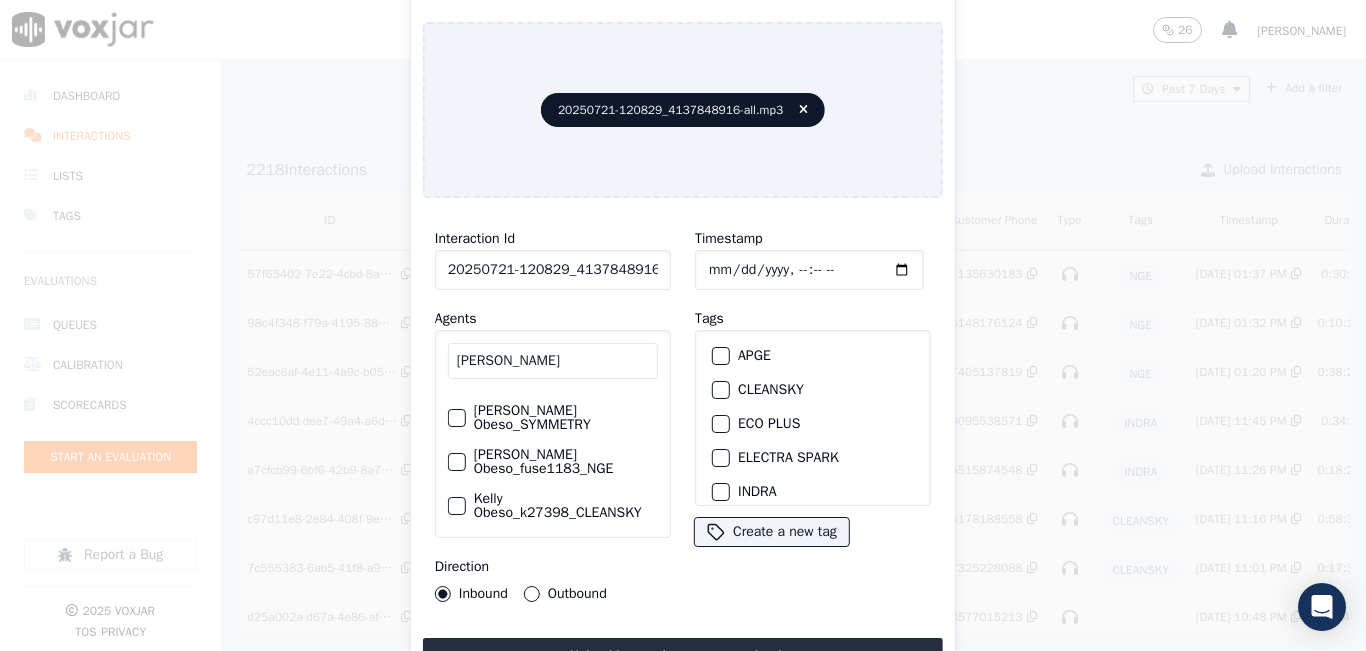 scroll, scrollTop: 80, scrollLeft: 0, axis: vertical 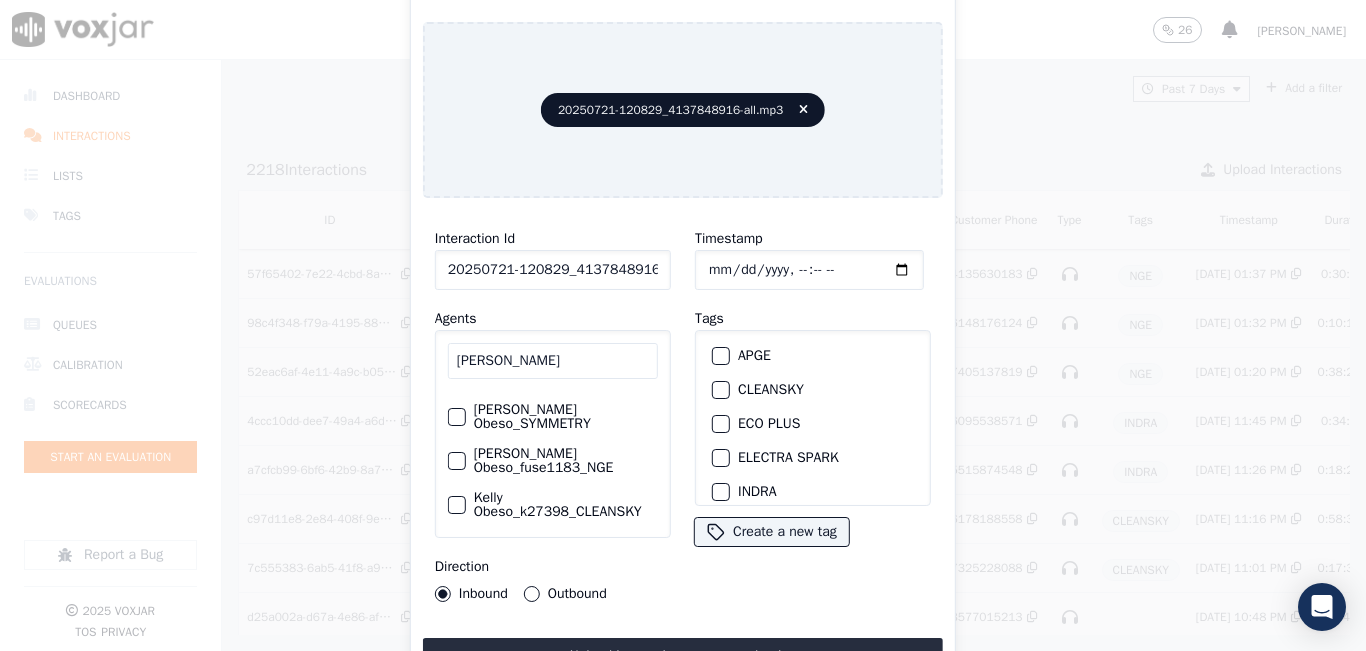 click on "[PERSON_NAME] Obeso_fuse1183_NGE" 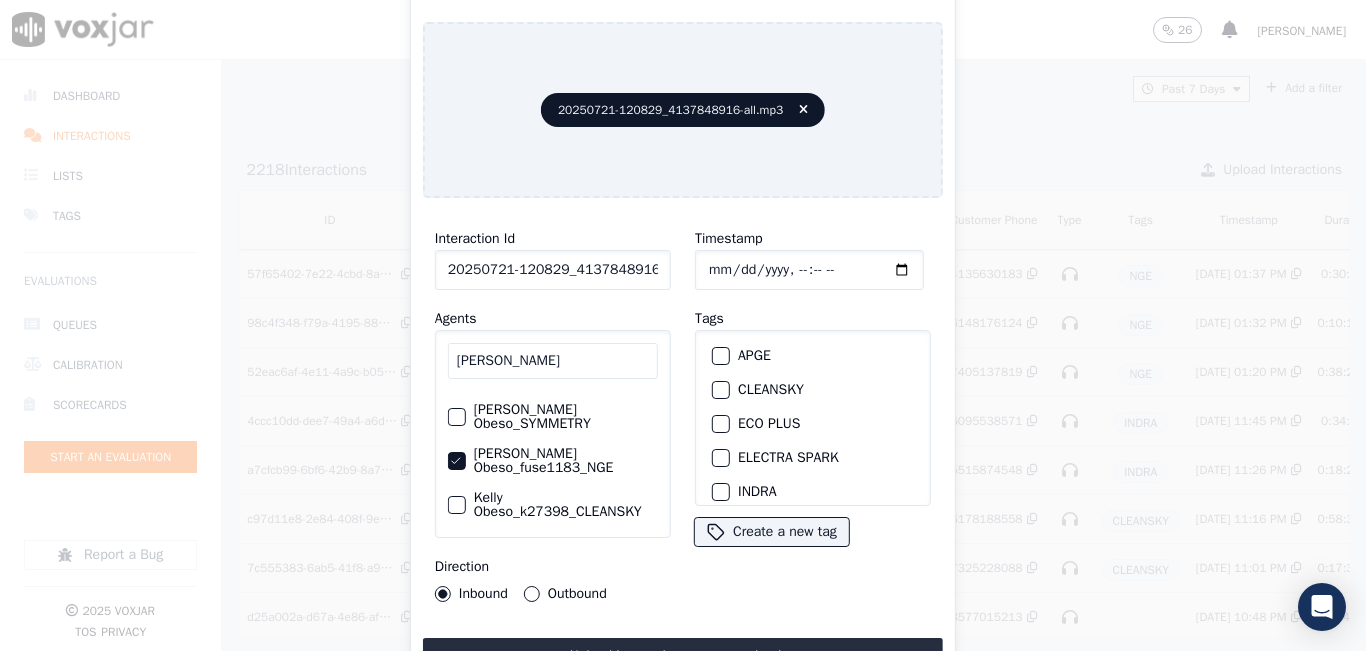 click on "CLEANSKY" at bounding box center (721, 390) 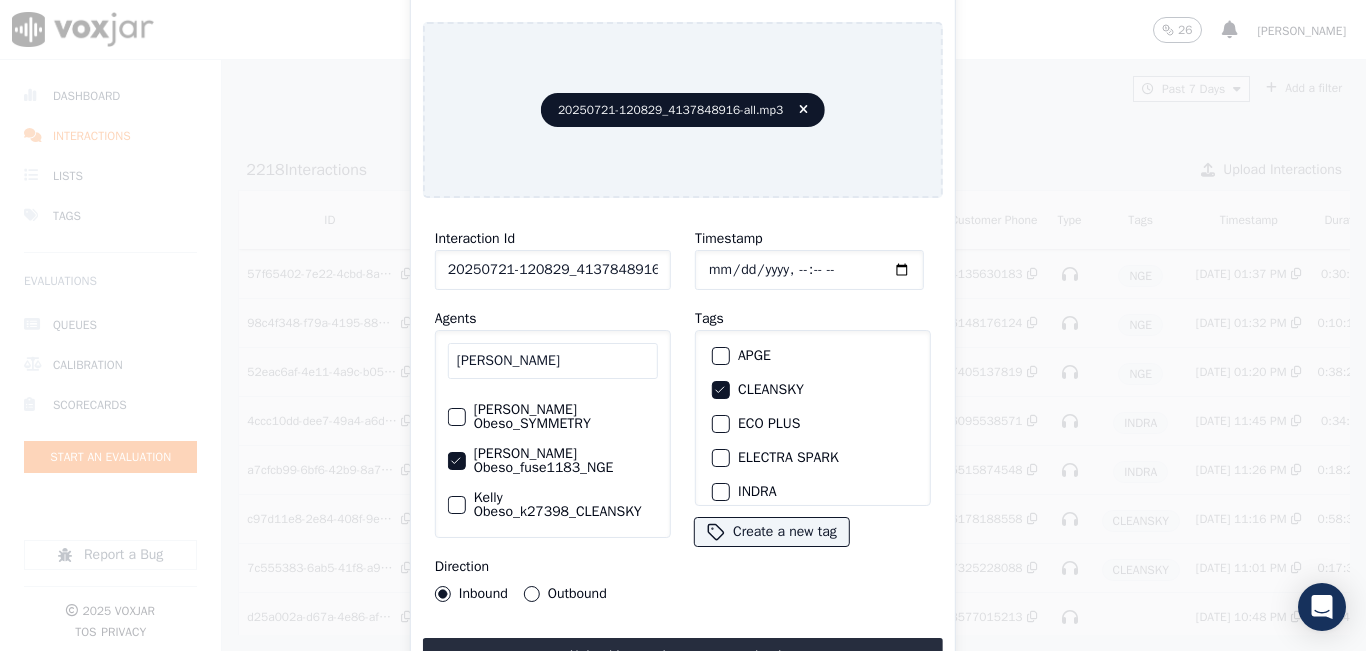 click 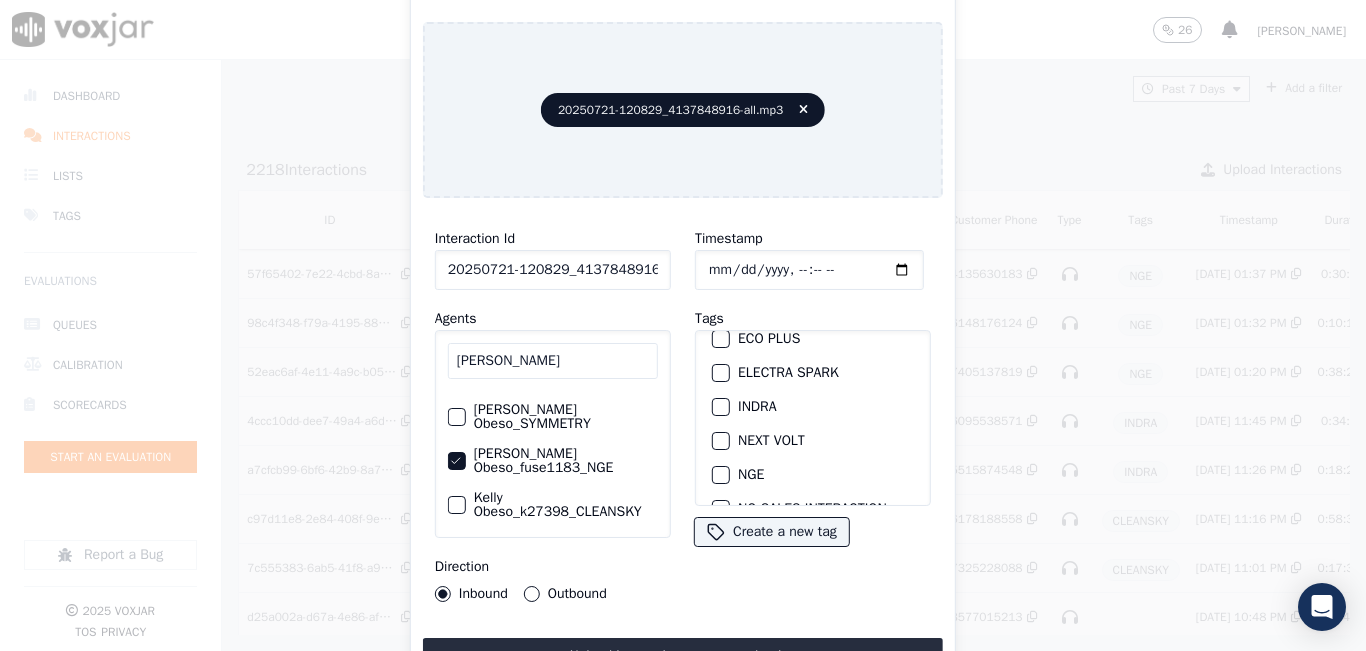 scroll, scrollTop: 200, scrollLeft: 0, axis: vertical 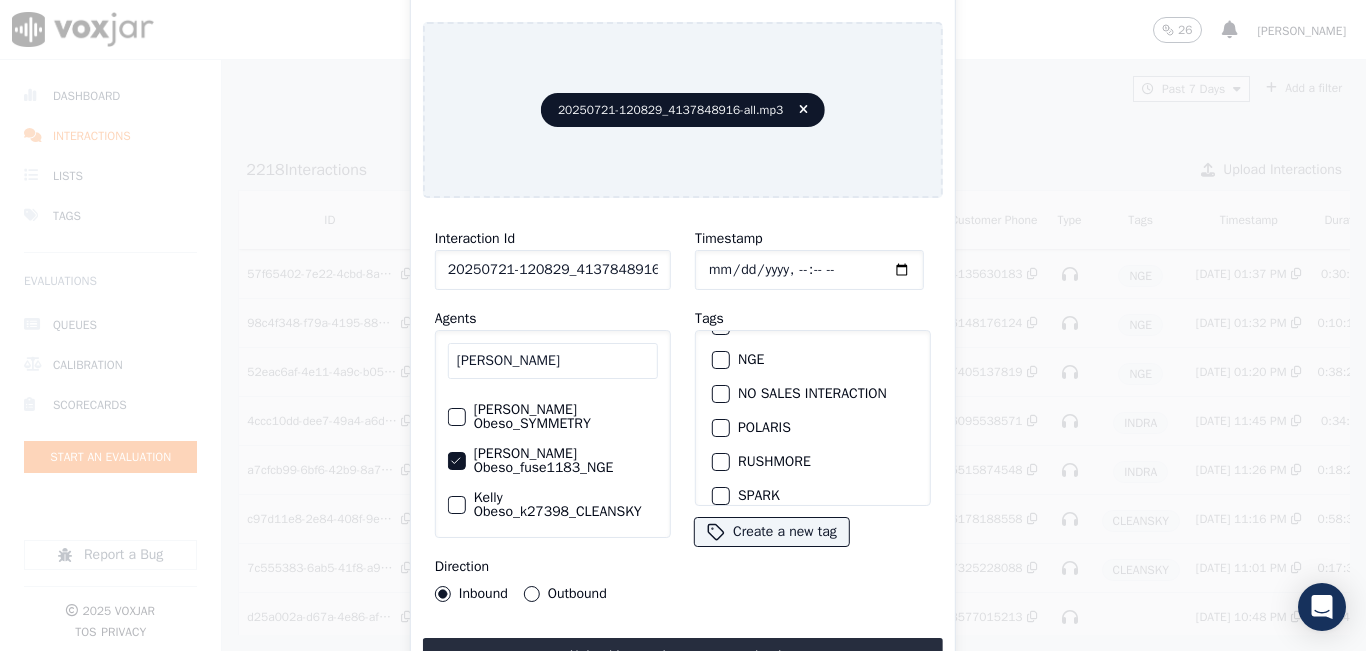 click at bounding box center [720, 360] 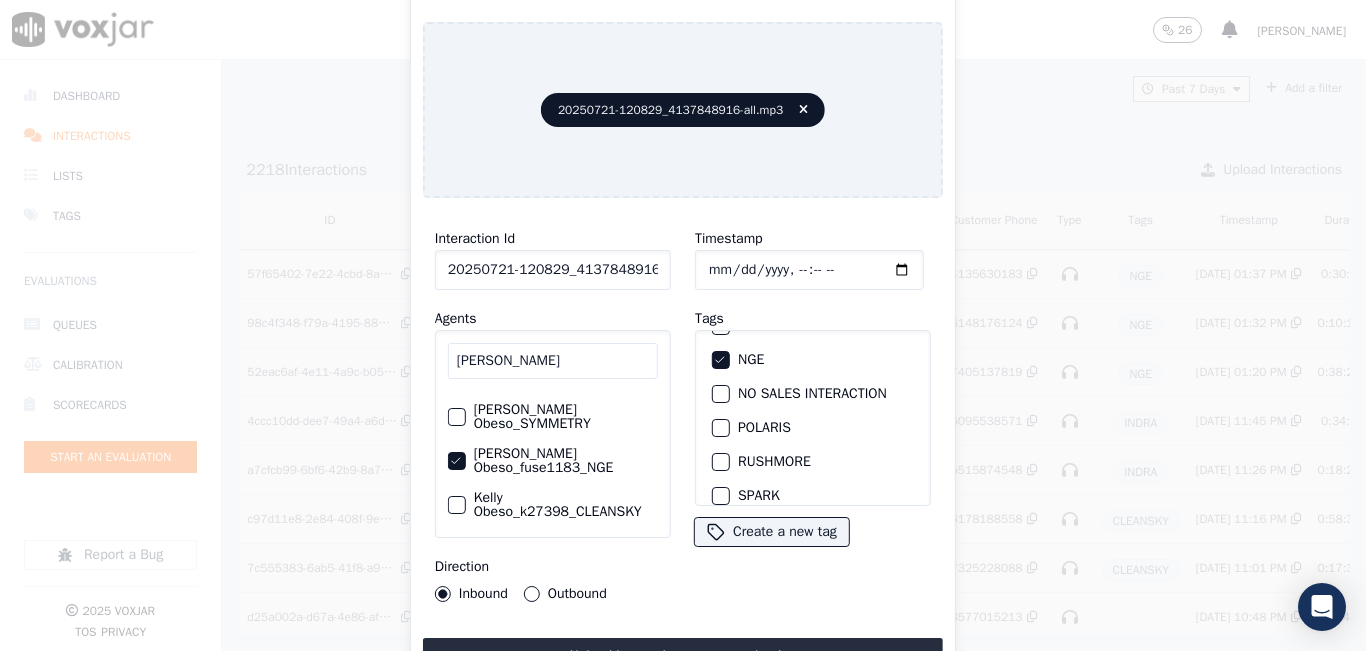 click on "Outbound" at bounding box center [532, 594] 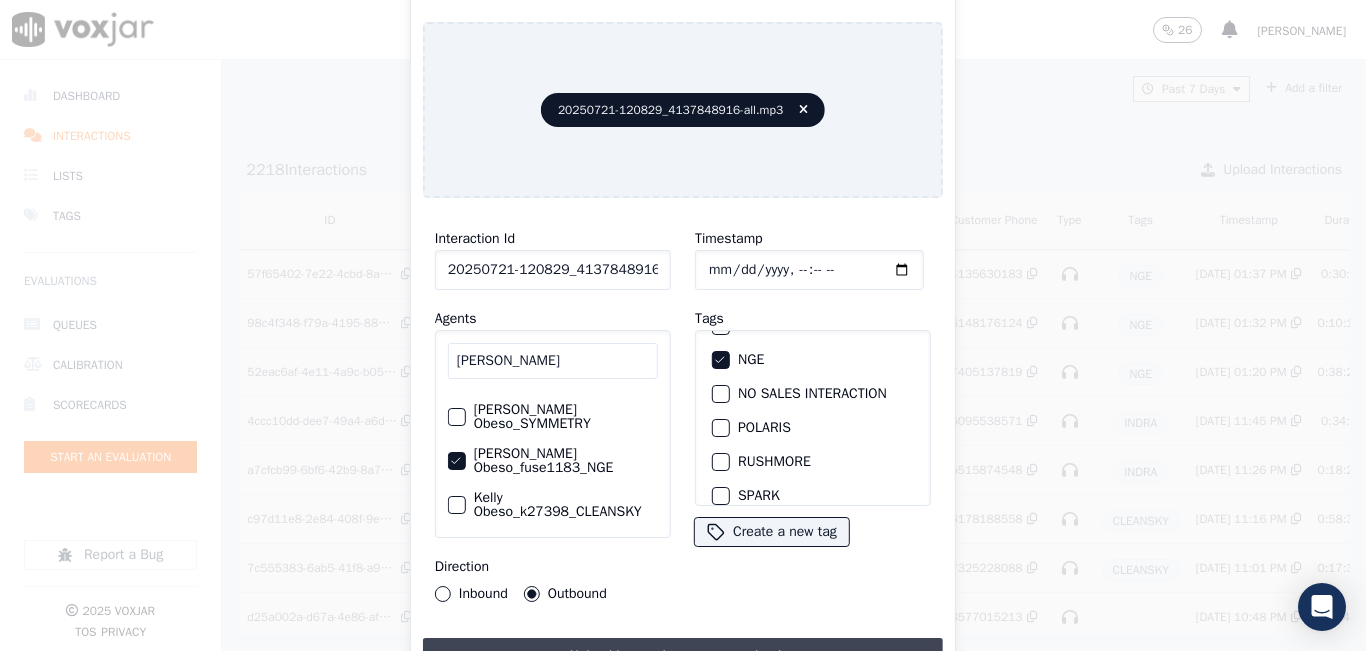 click on "Upload interaction to start evaluation" at bounding box center [683, 656] 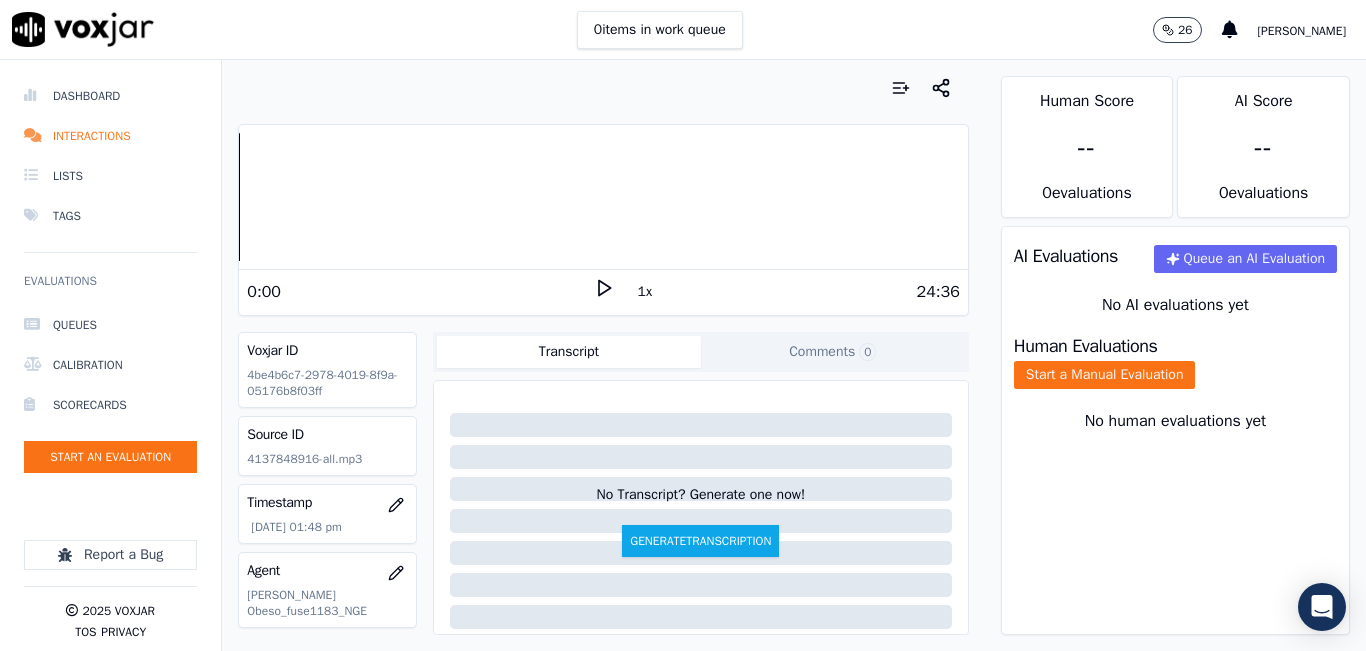 click 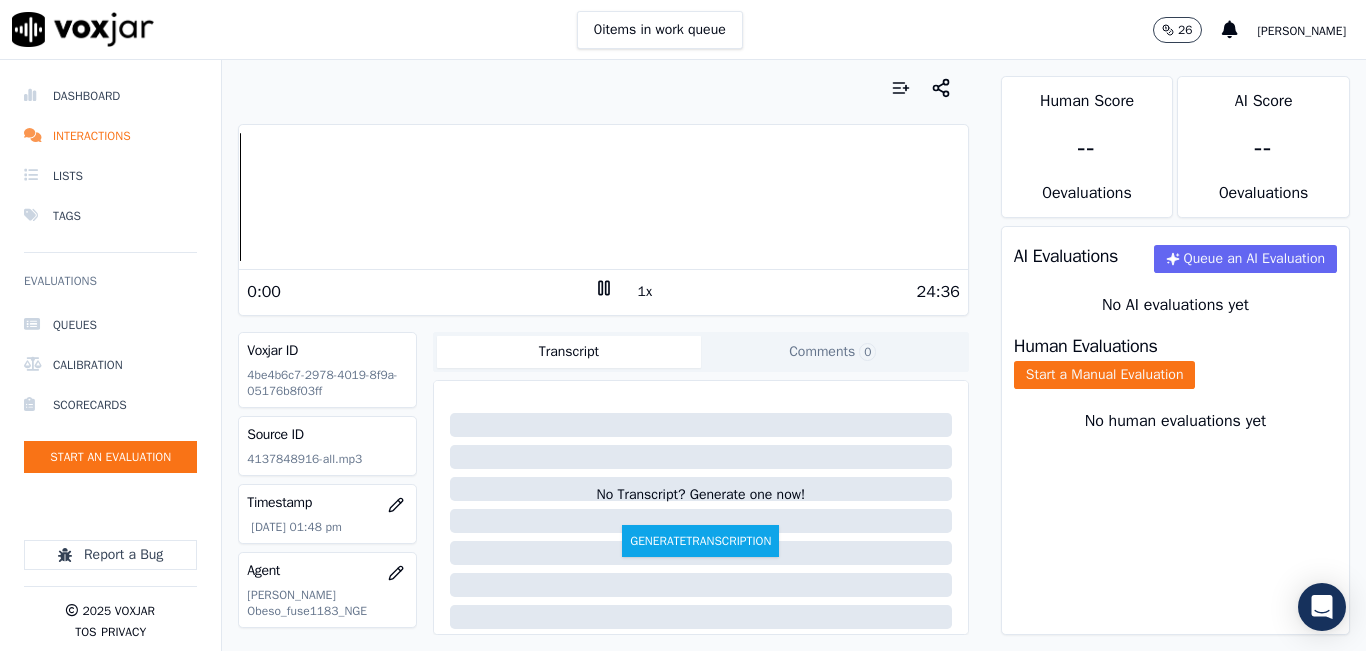 click on "1x" at bounding box center [645, 292] 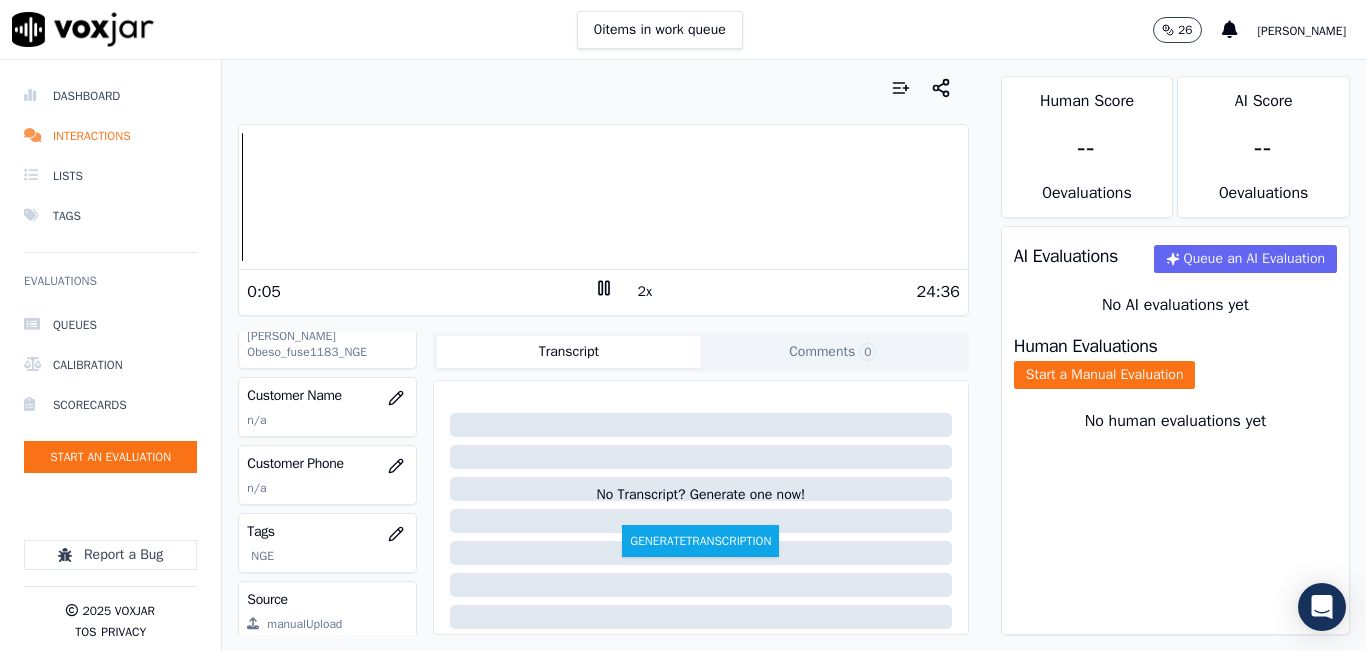 scroll, scrollTop: 300, scrollLeft: 0, axis: vertical 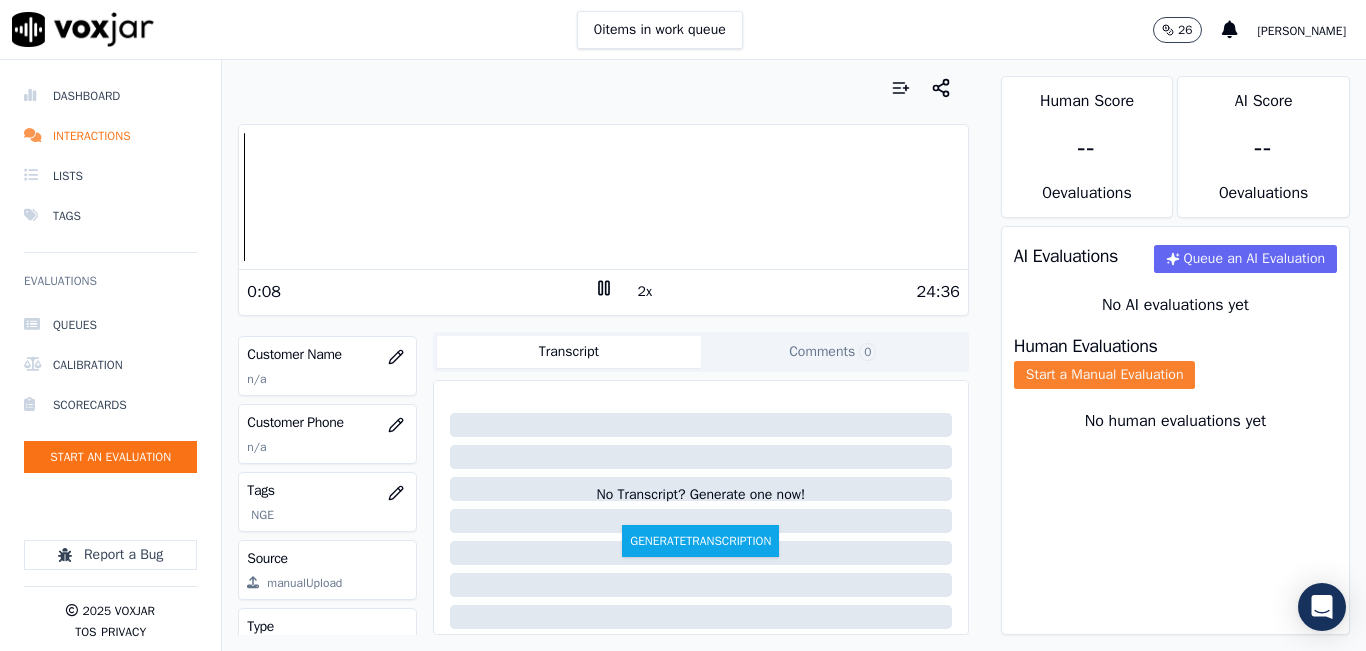 click on "Start a Manual Evaluation" 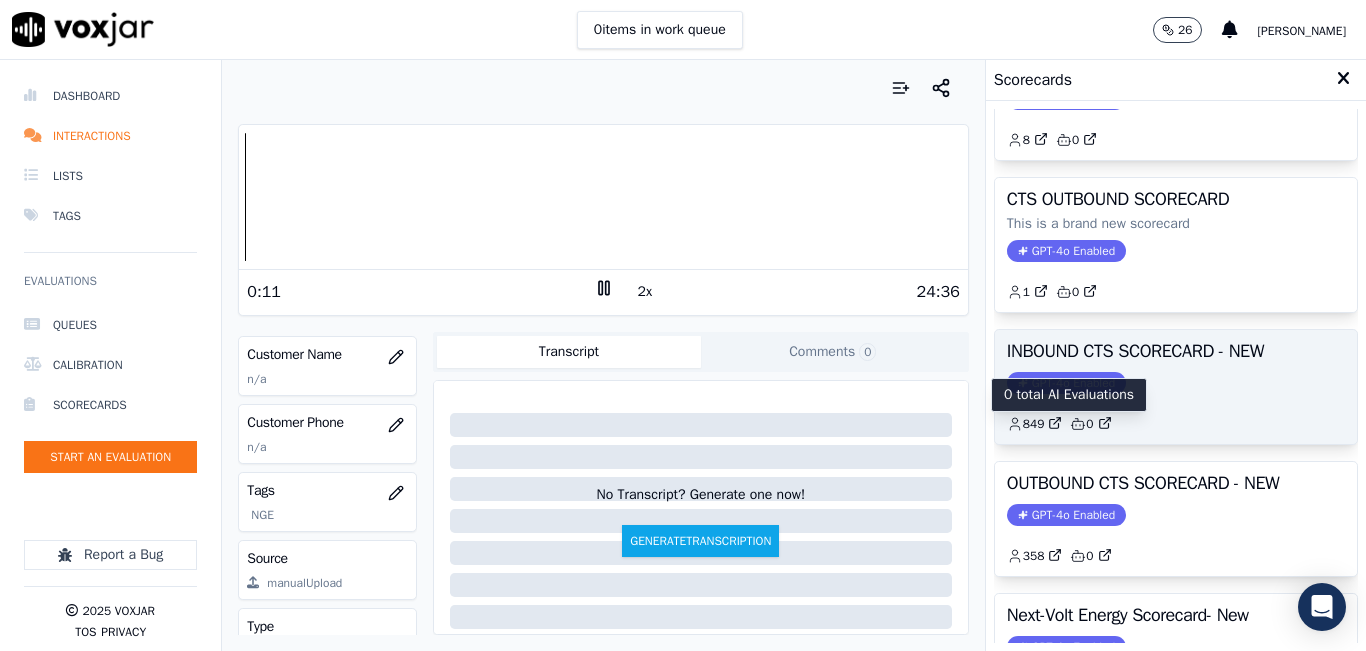 scroll, scrollTop: 200, scrollLeft: 0, axis: vertical 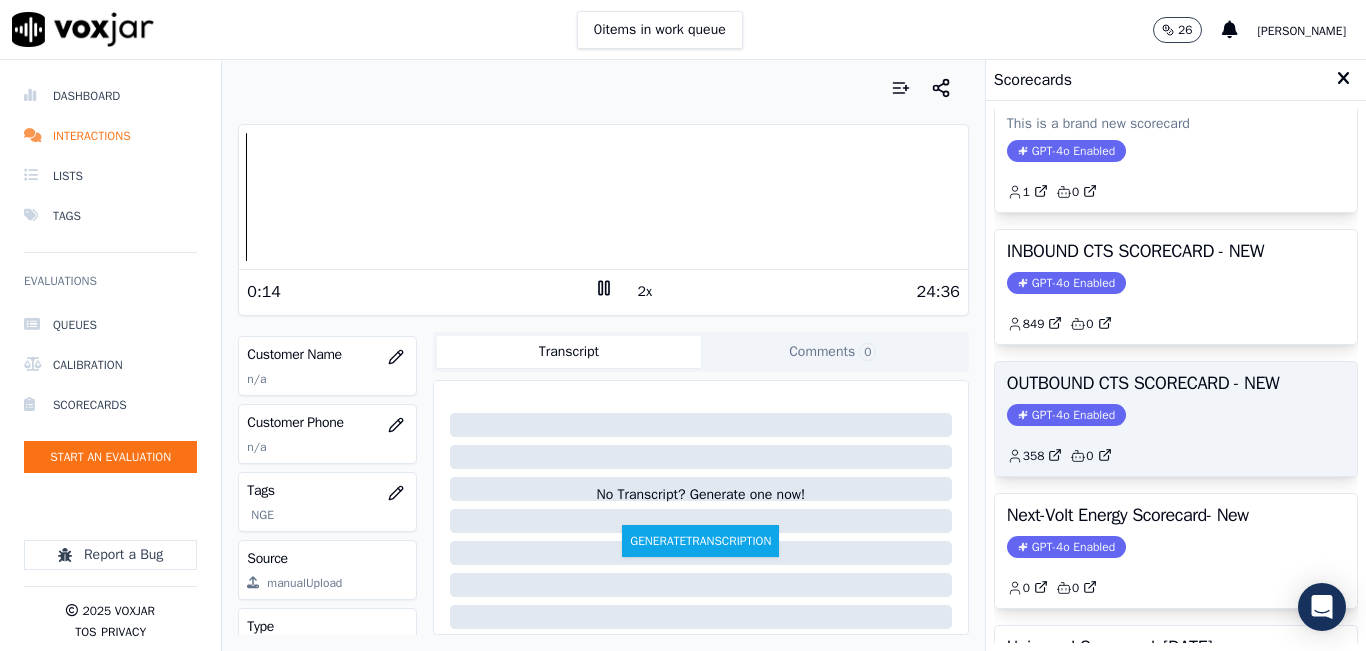 click on "GPT-4o Enabled" 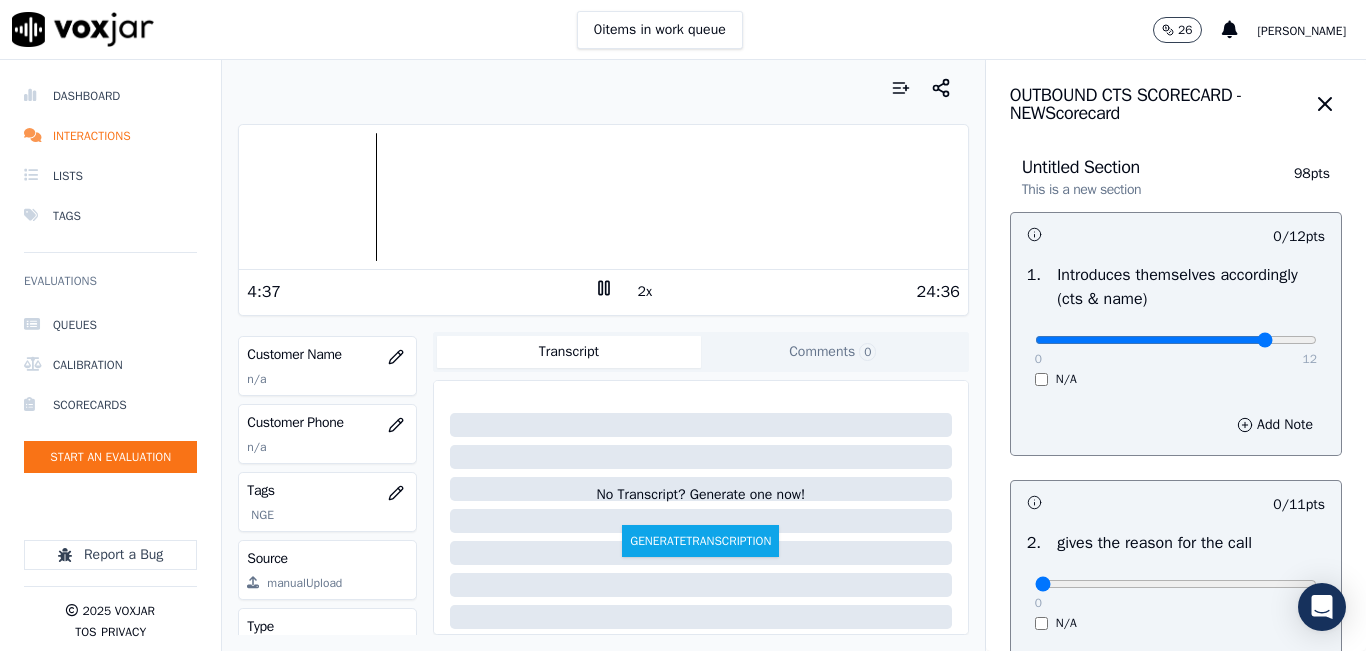 type on "10" 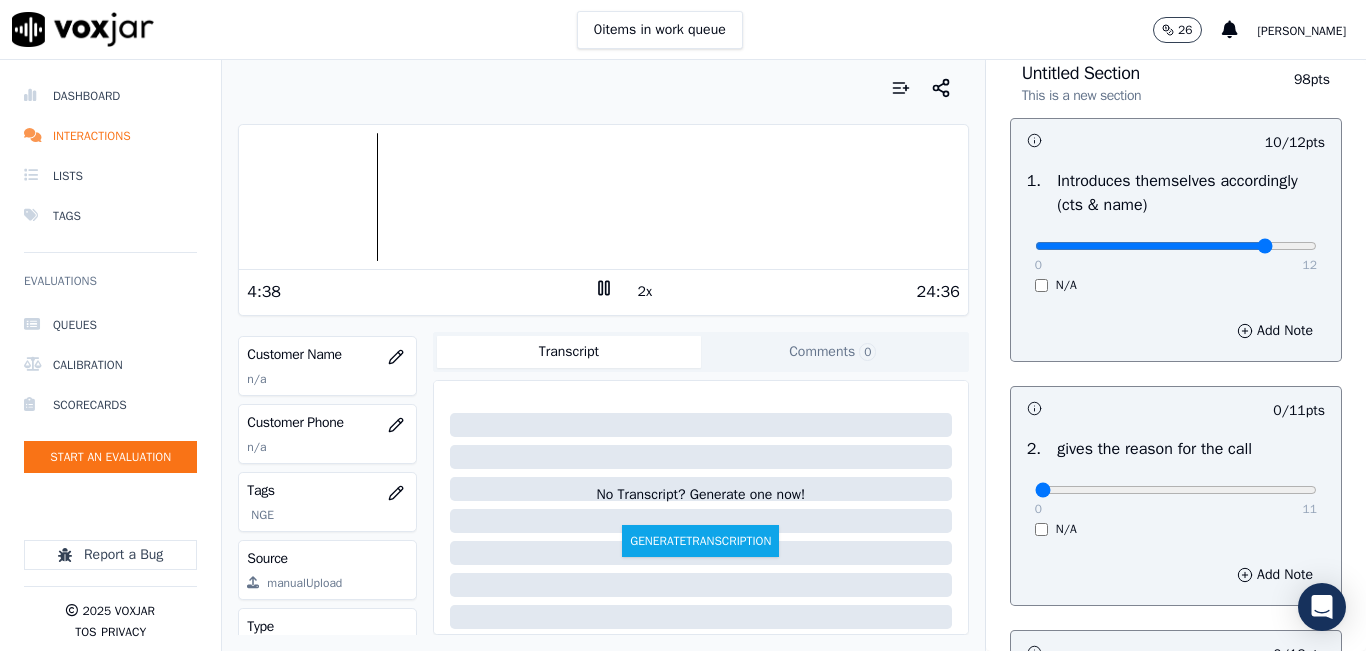 scroll, scrollTop: 200, scrollLeft: 0, axis: vertical 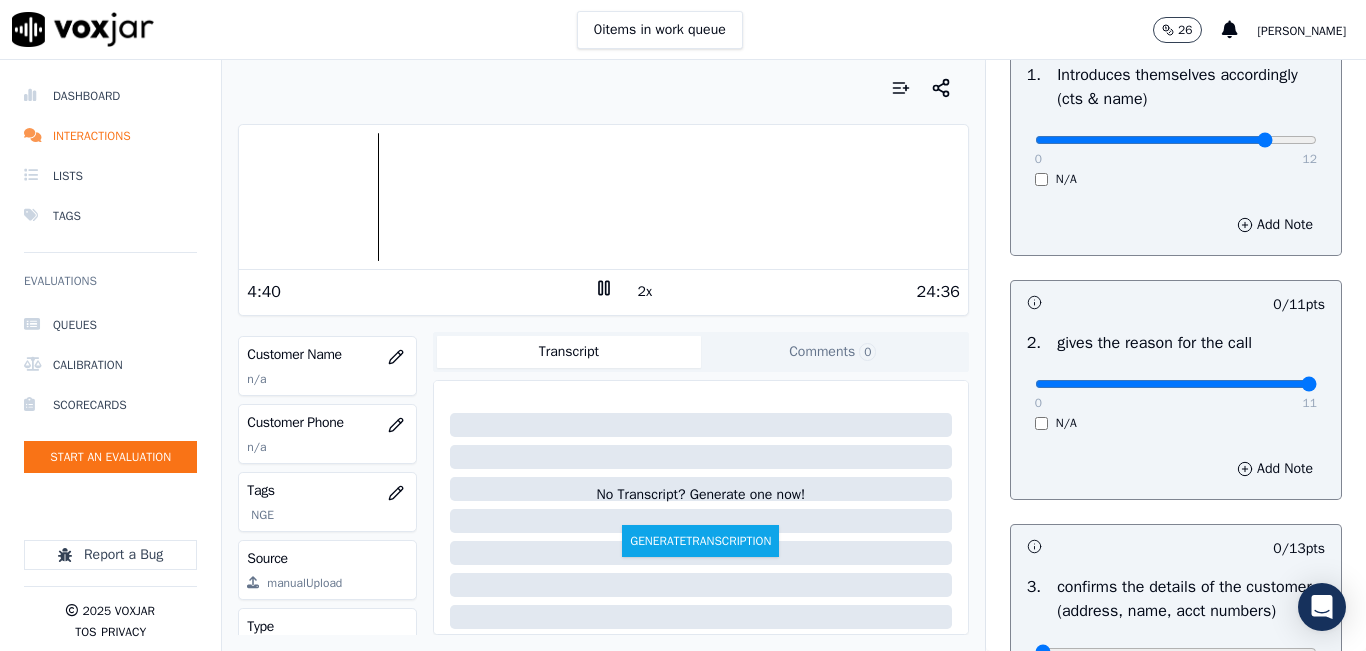 drag, startPoint x: 1250, startPoint y: 387, endPoint x: 1282, endPoint y: 389, distance: 32.06244 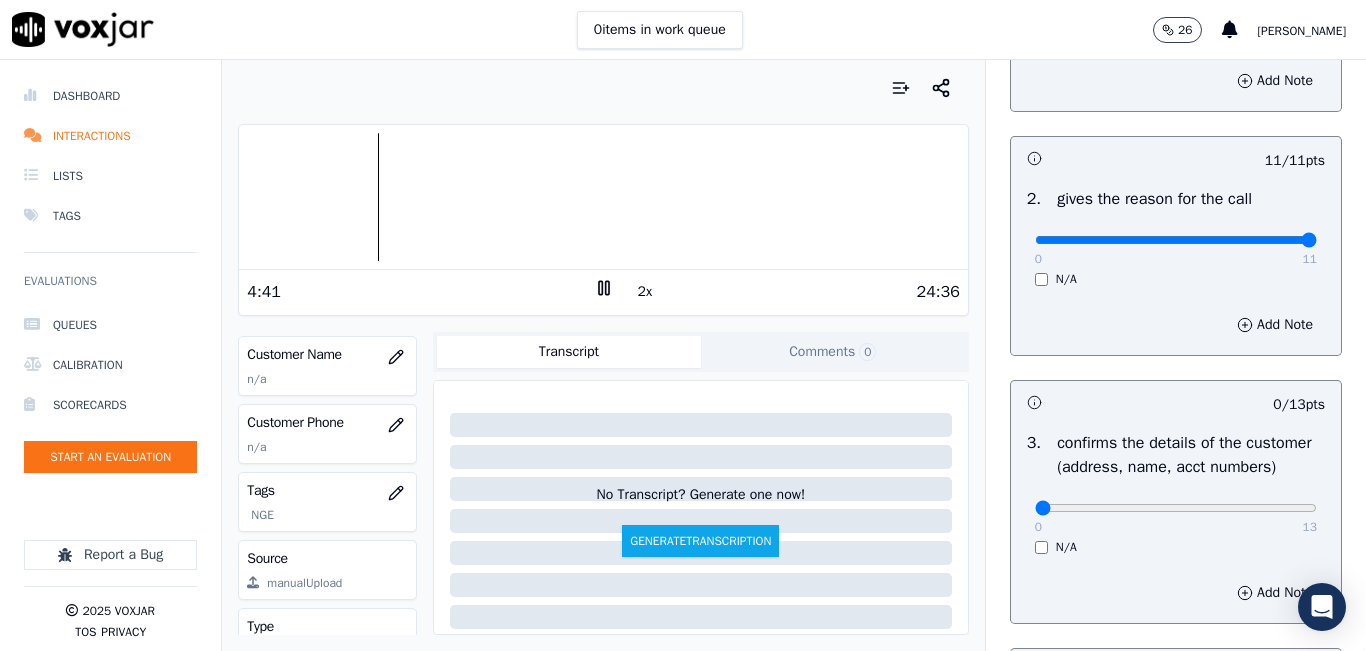 scroll, scrollTop: 600, scrollLeft: 0, axis: vertical 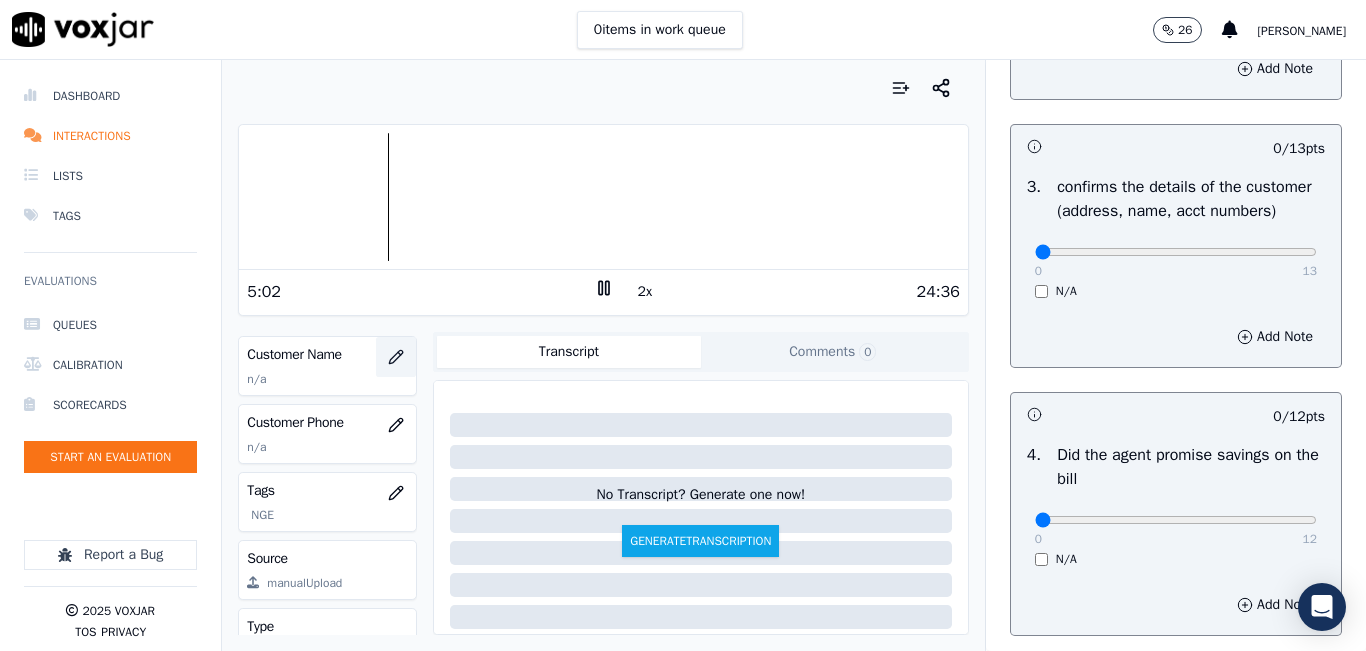 click 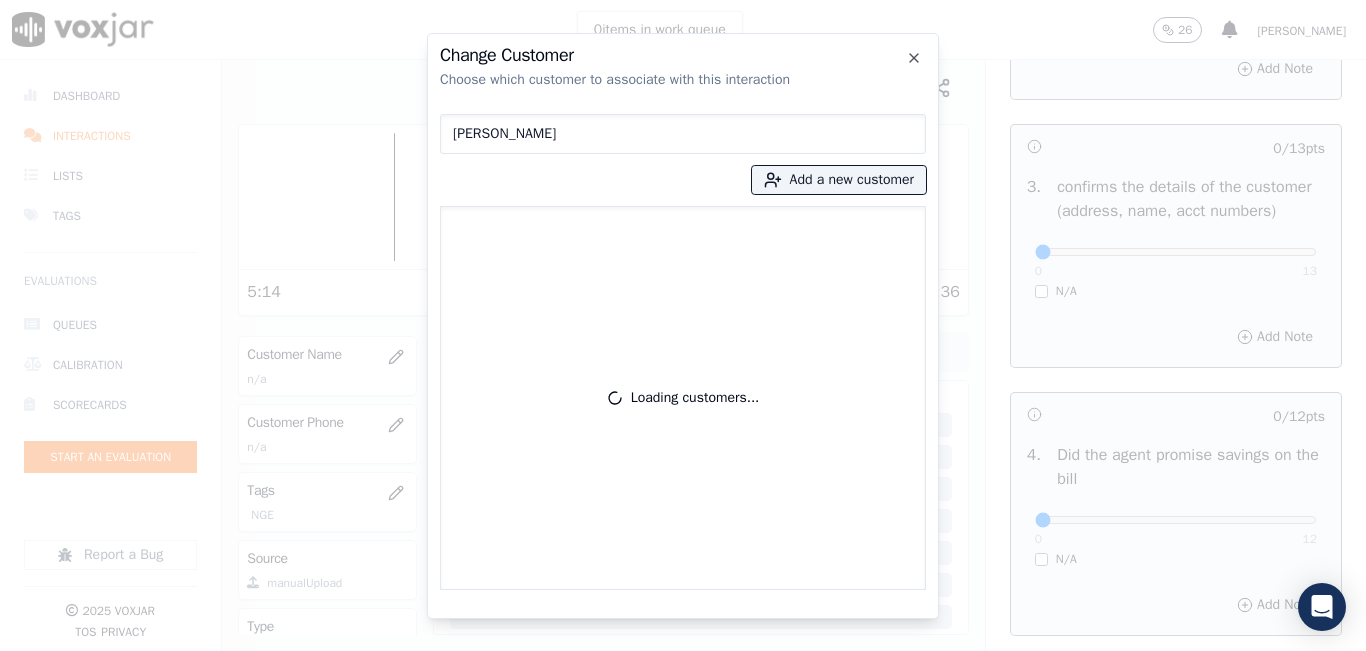 type on "[PERSON_NAME]" 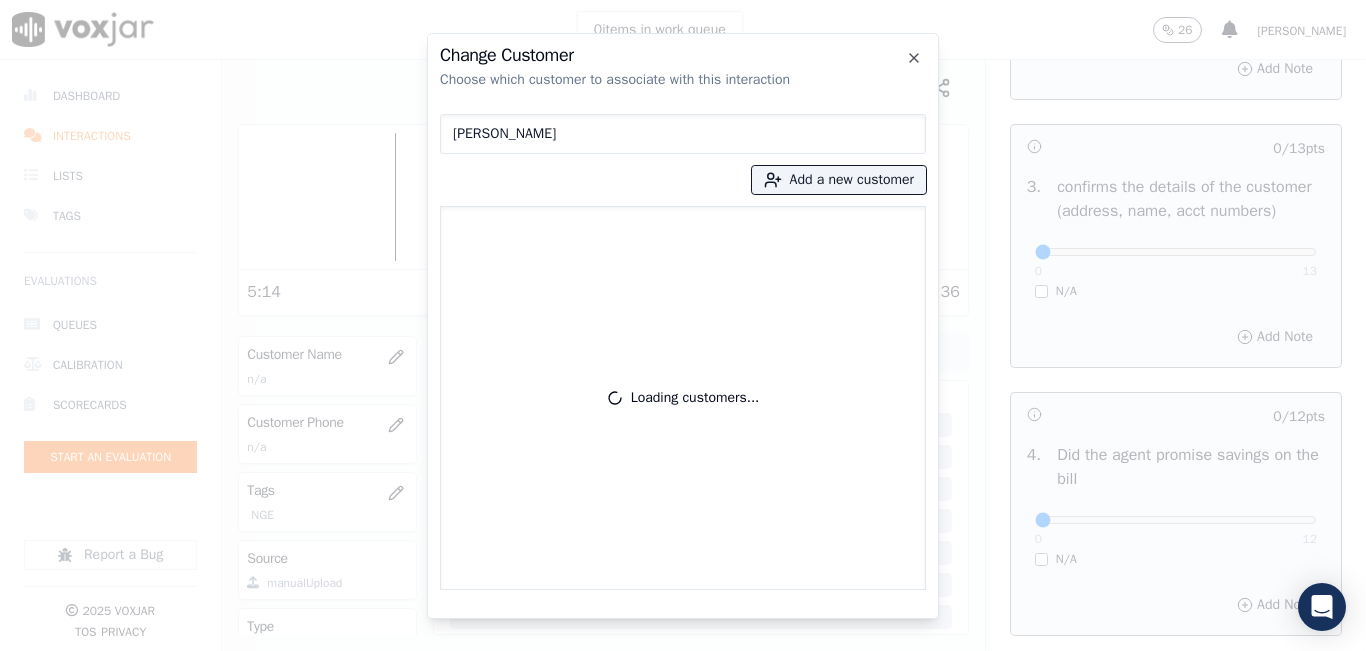 type 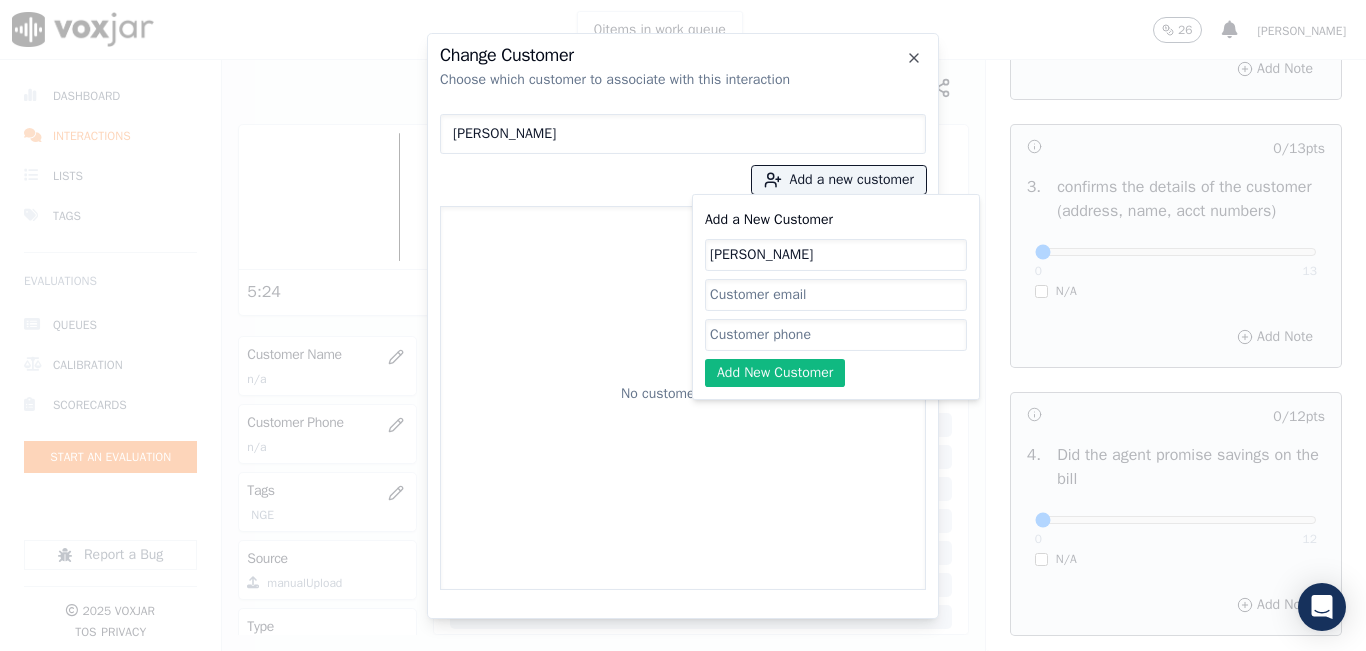 type on "[PERSON_NAME]" 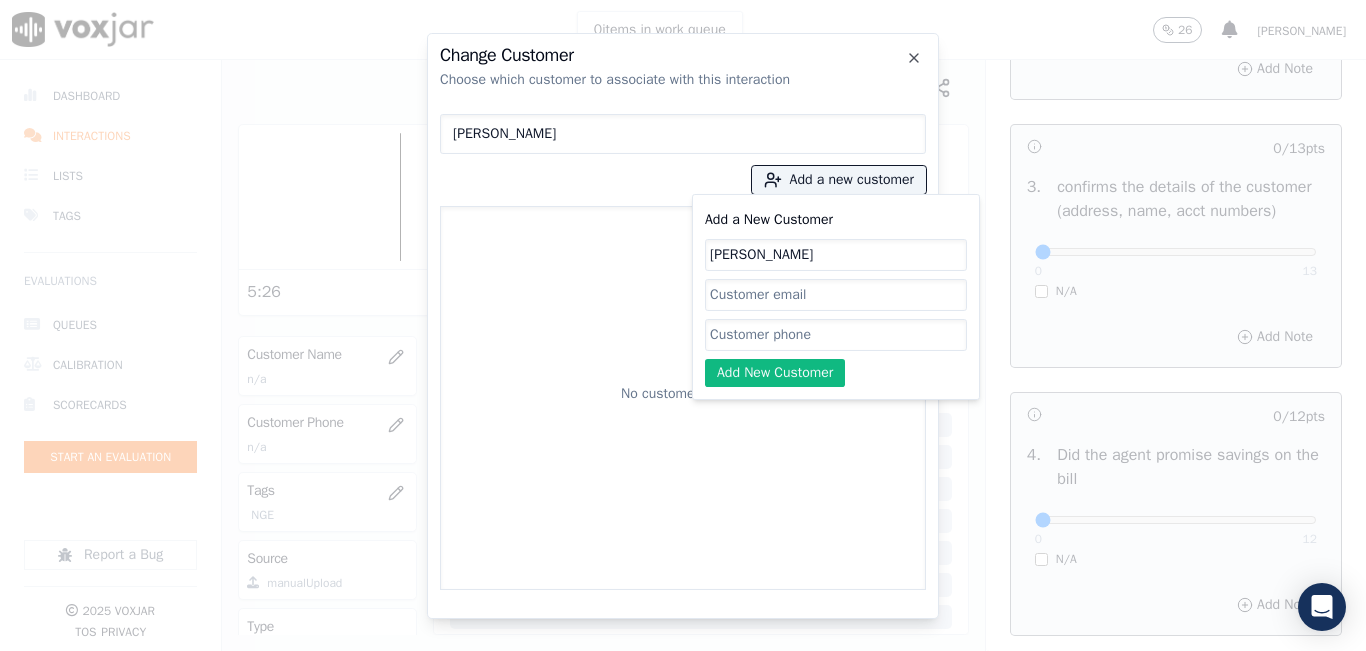 paste on "14137848916" 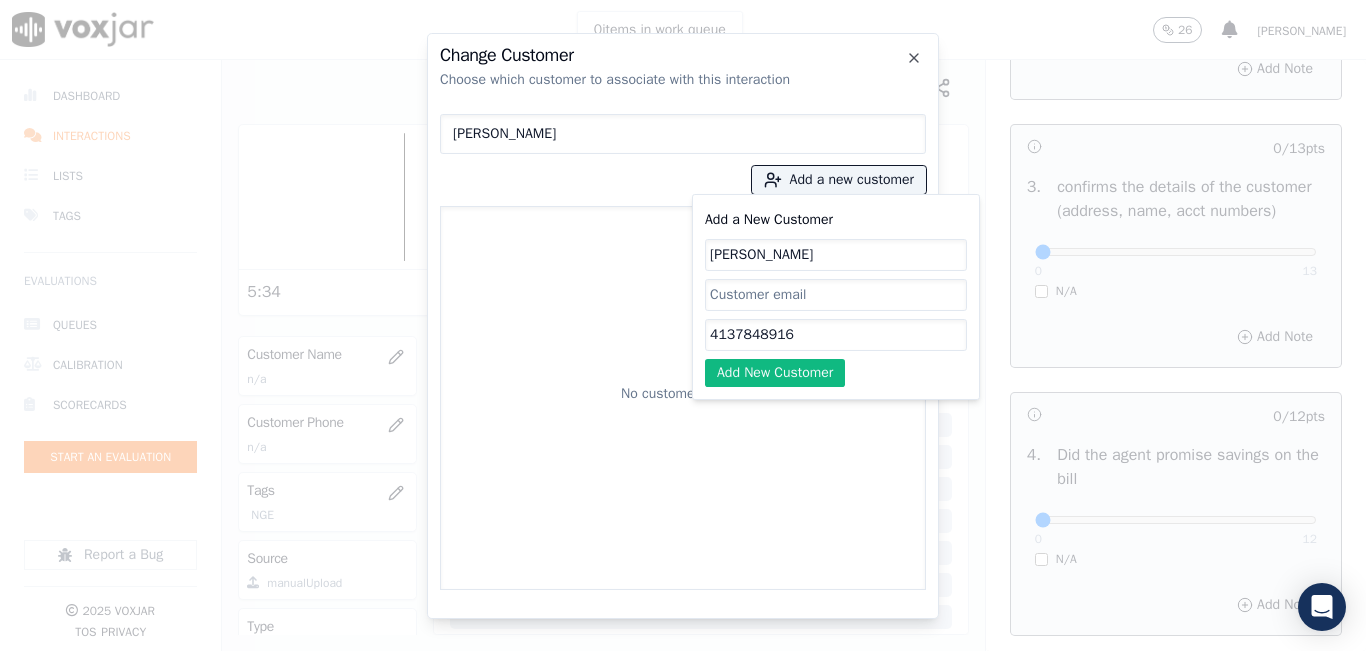 type on "4137848916" 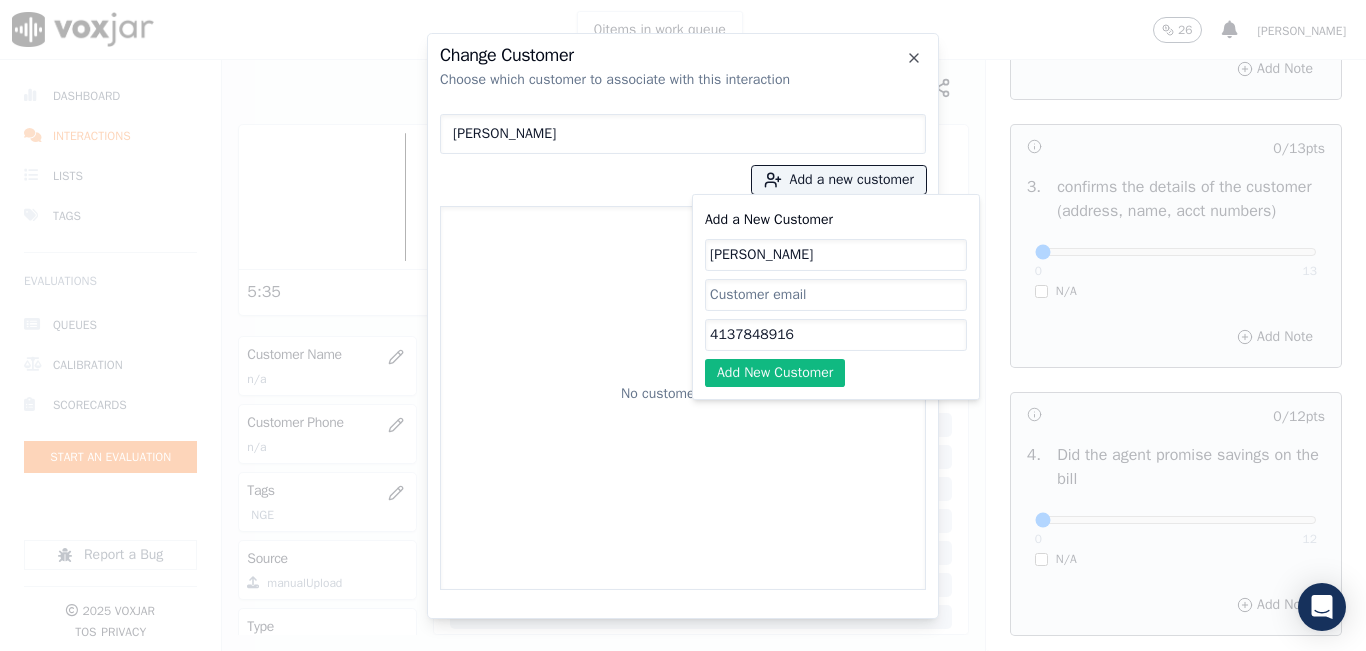 click on "Add New Customer" 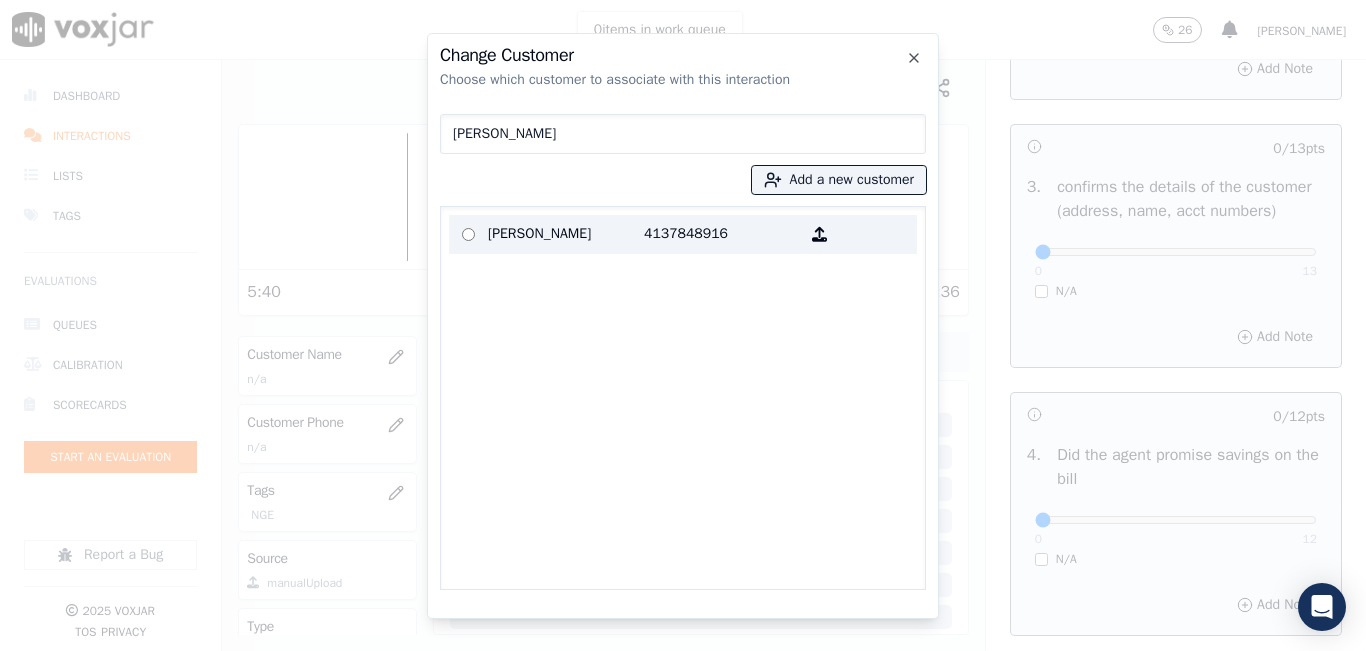 click on "[PERSON_NAME]" at bounding box center (566, 234) 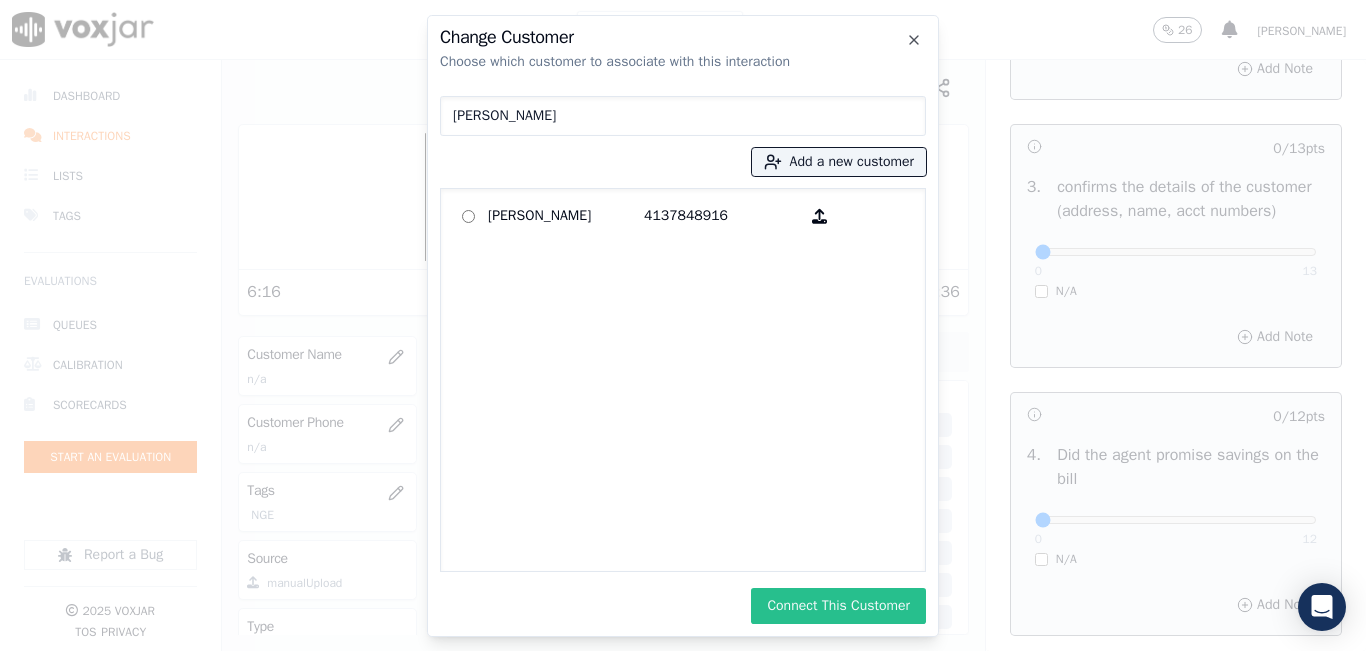 click on "Connect This Customer" at bounding box center [838, 606] 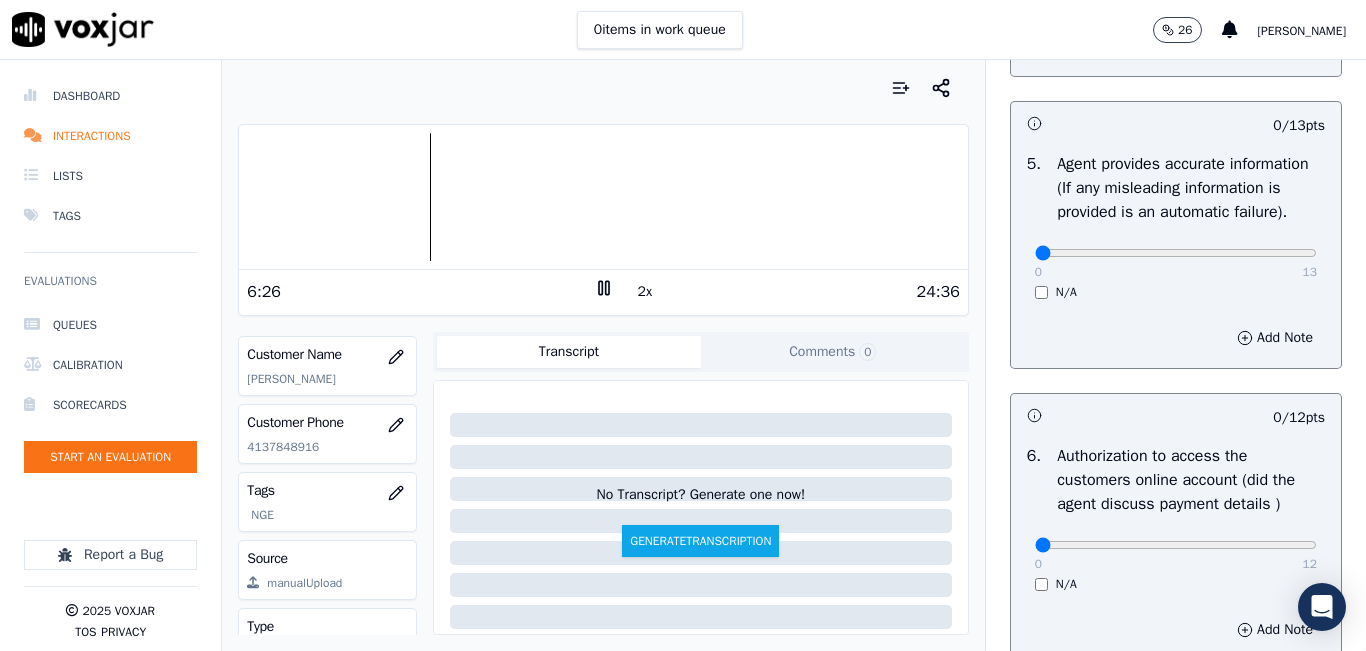 scroll, scrollTop: 1200, scrollLeft: 0, axis: vertical 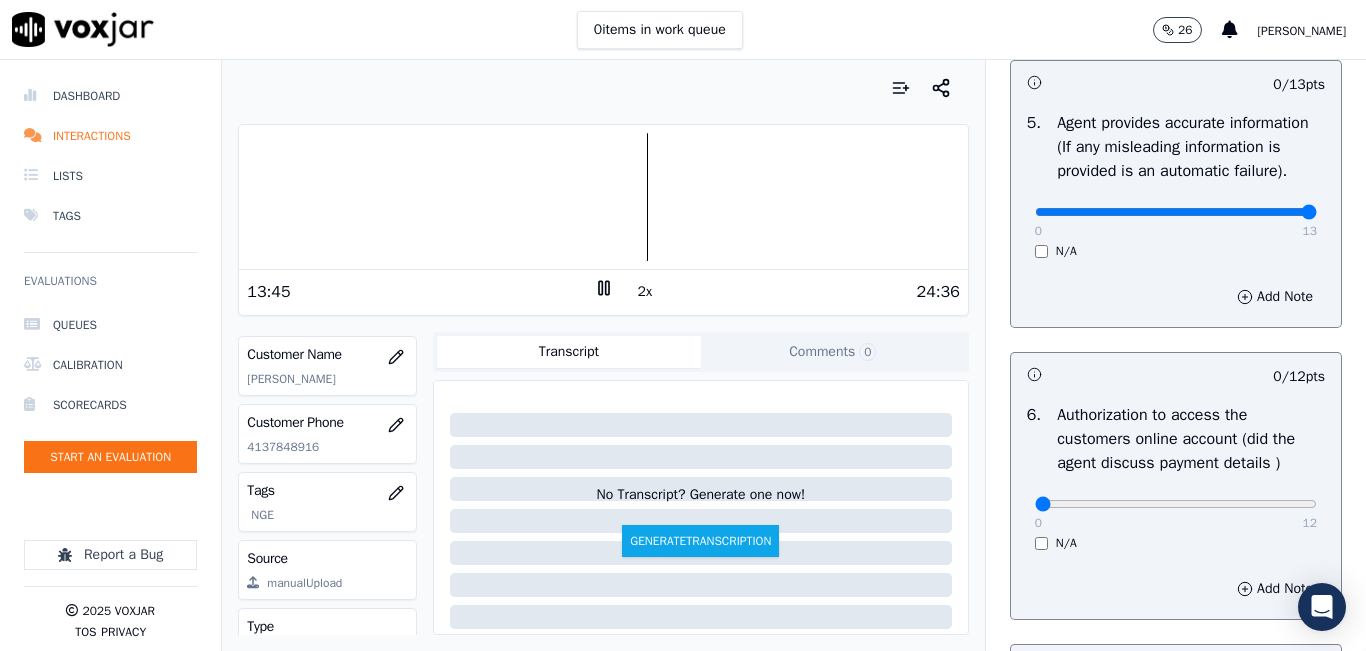 type on "13" 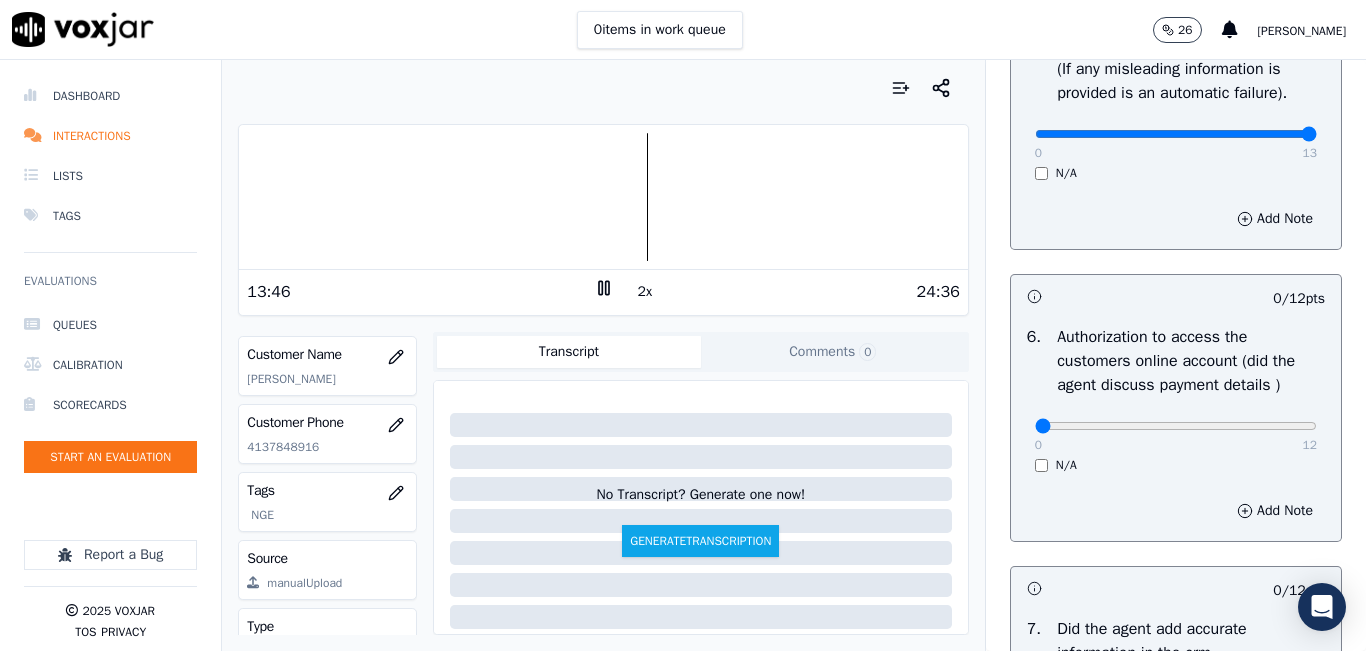 scroll, scrollTop: 1400, scrollLeft: 0, axis: vertical 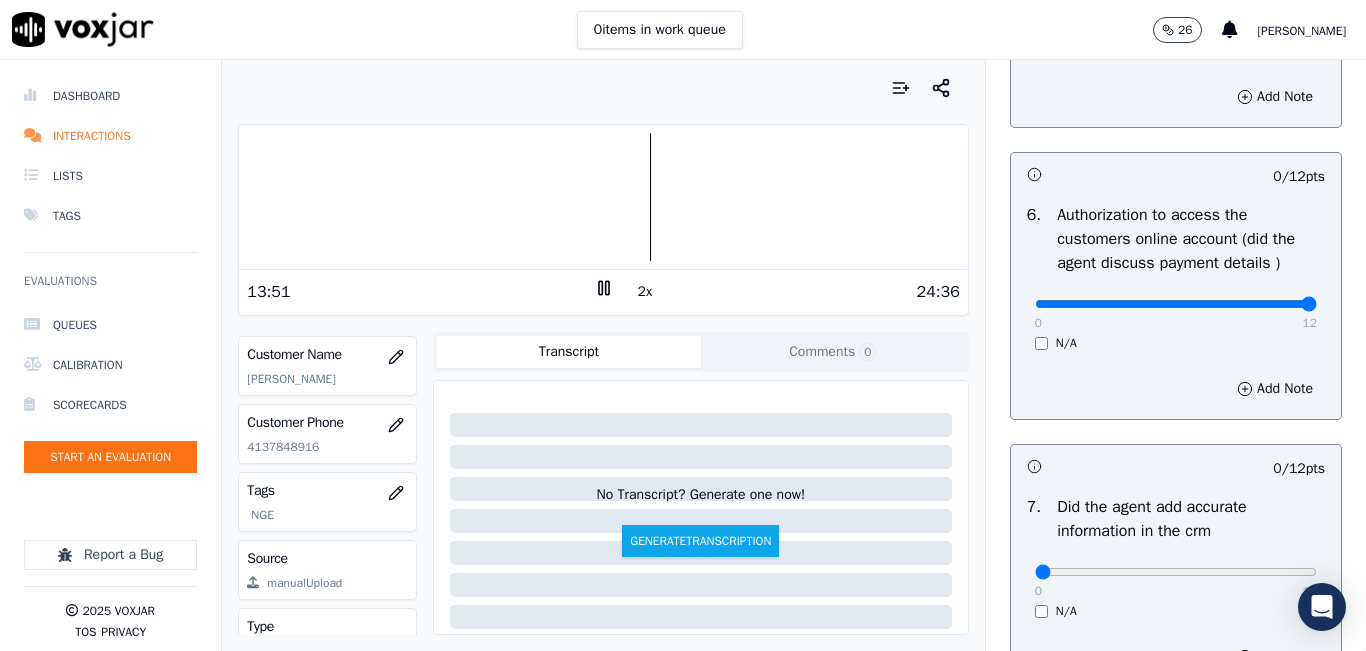 drag, startPoint x: 1254, startPoint y: 347, endPoint x: 1300, endPoint y: 354, distance: 46.52956 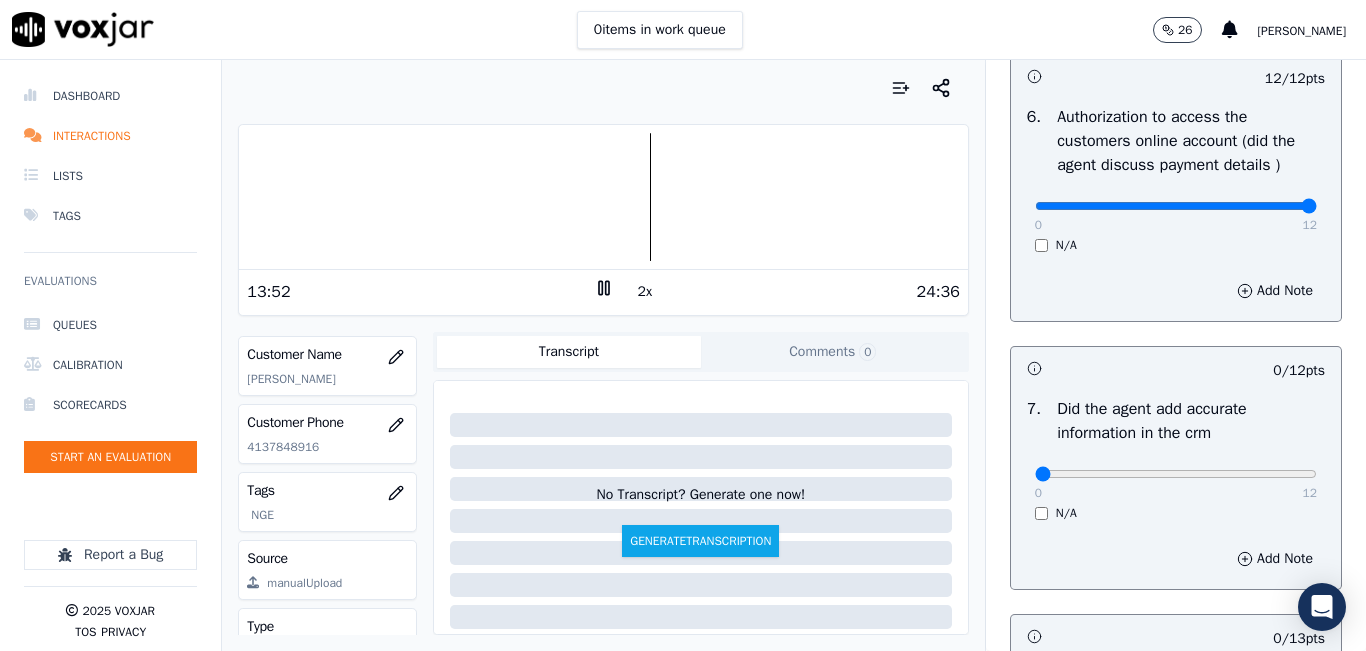 scroll, scrollTop: 1600, scrollLeft: 0, axis: vertical 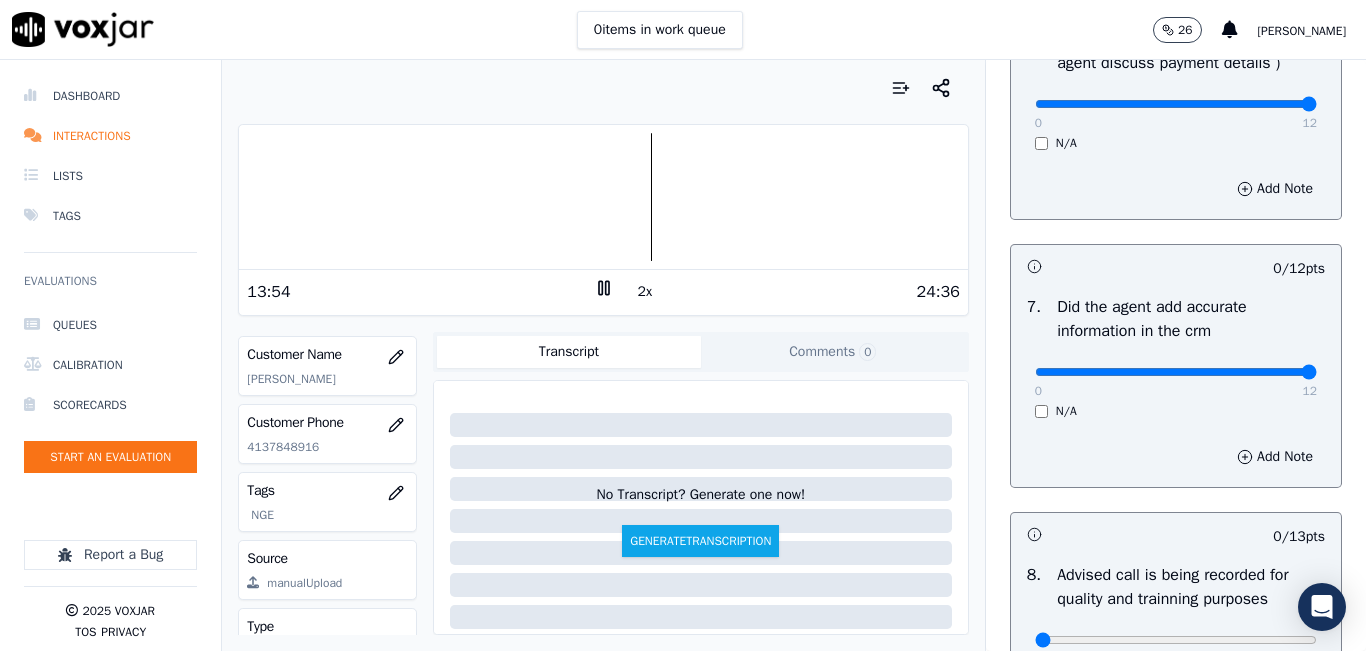 type on "12" 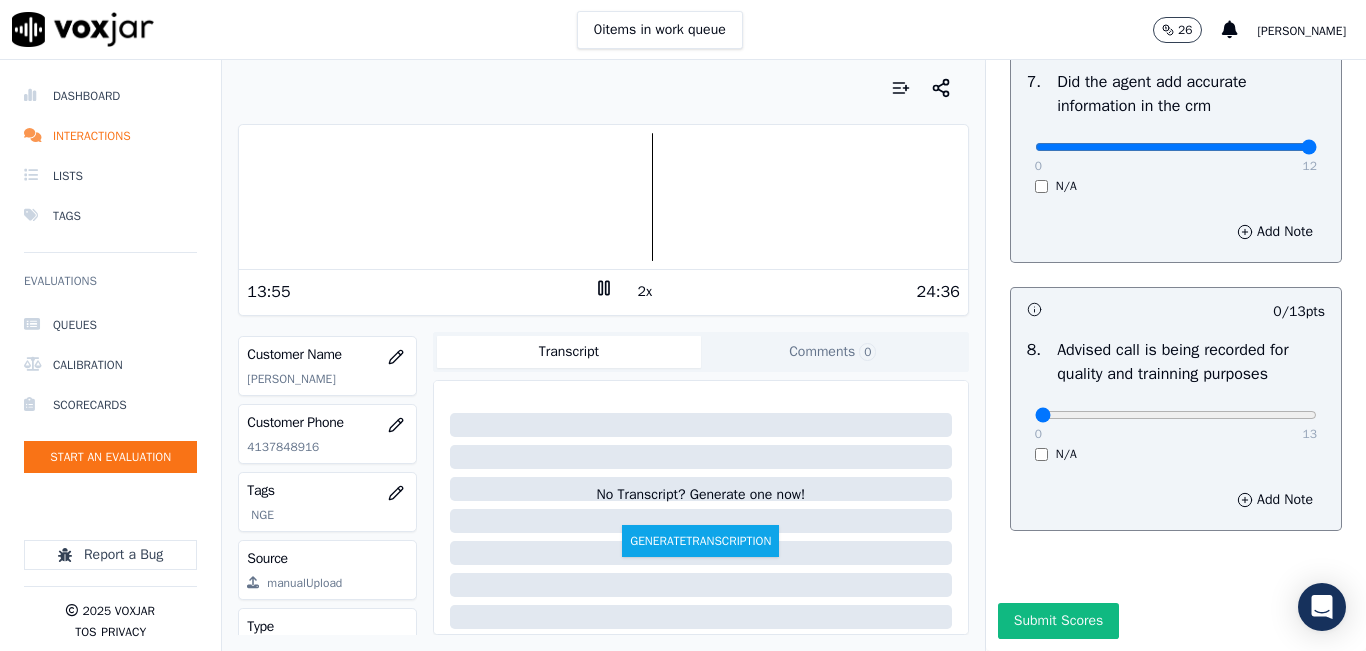 scroll, scrollTop: 1918, scrollLeft: 0, axis: vertical 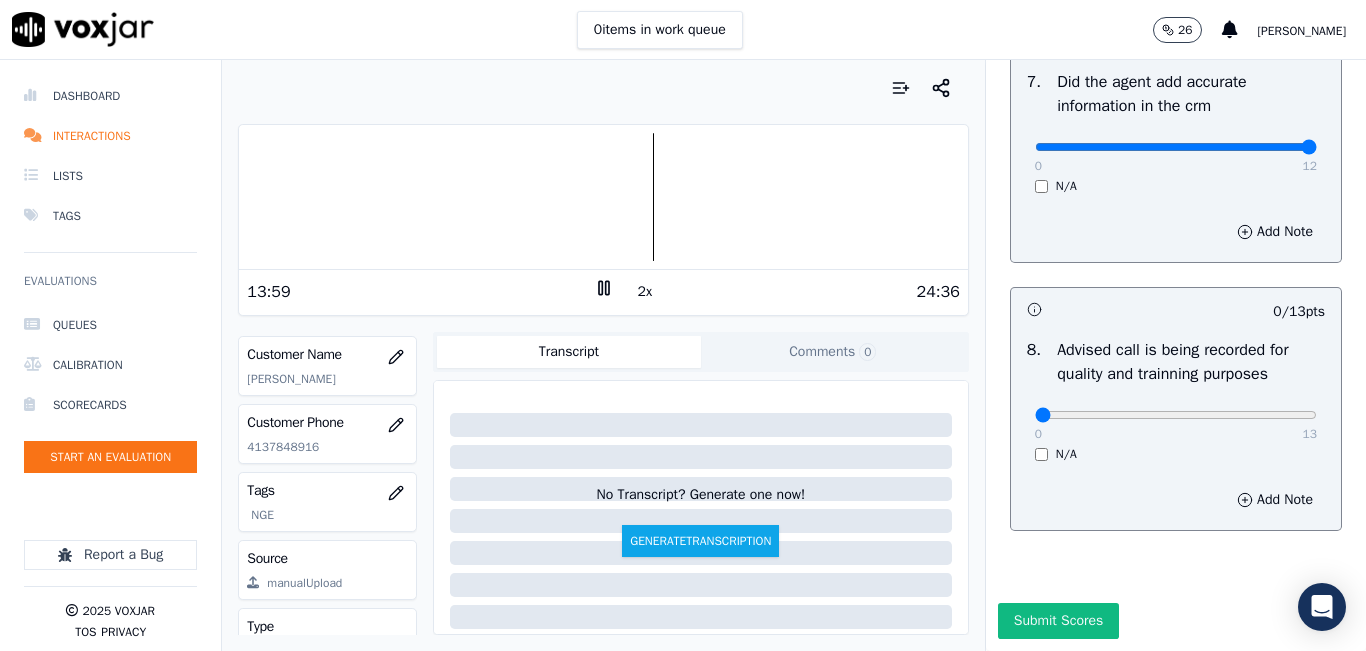 click at bounding box center [603, 197] 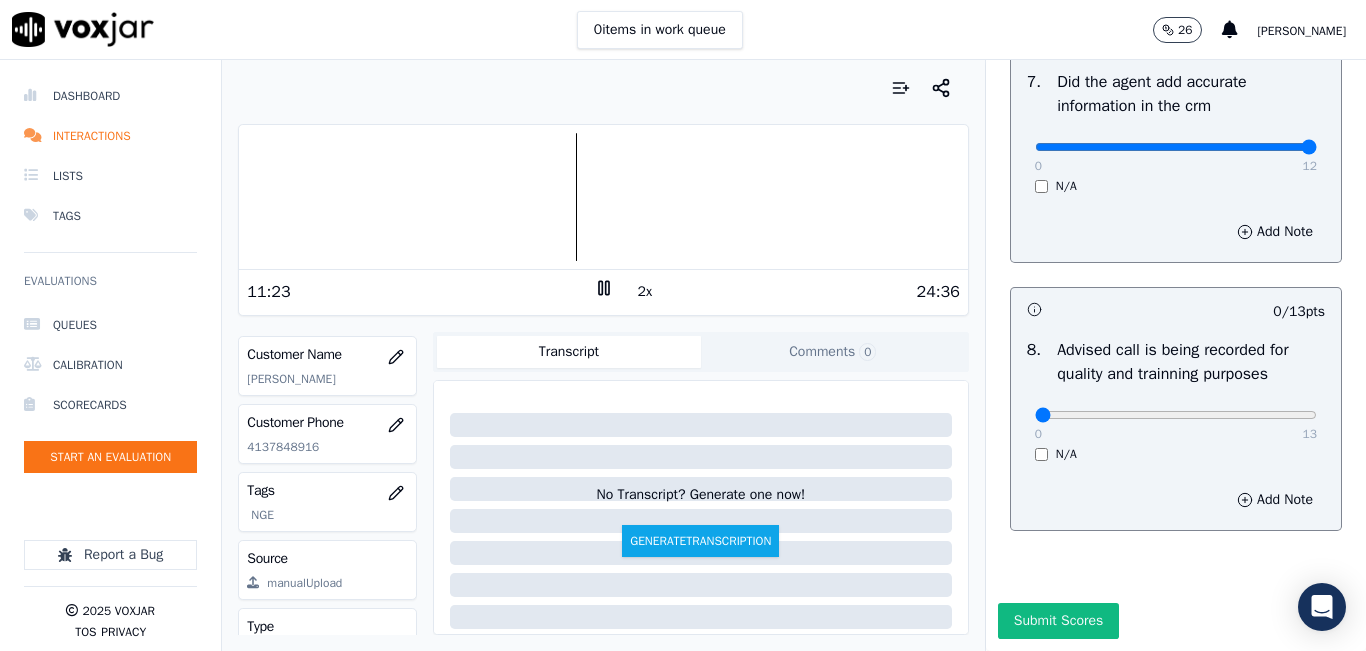 click at bounding box center [603, 197] 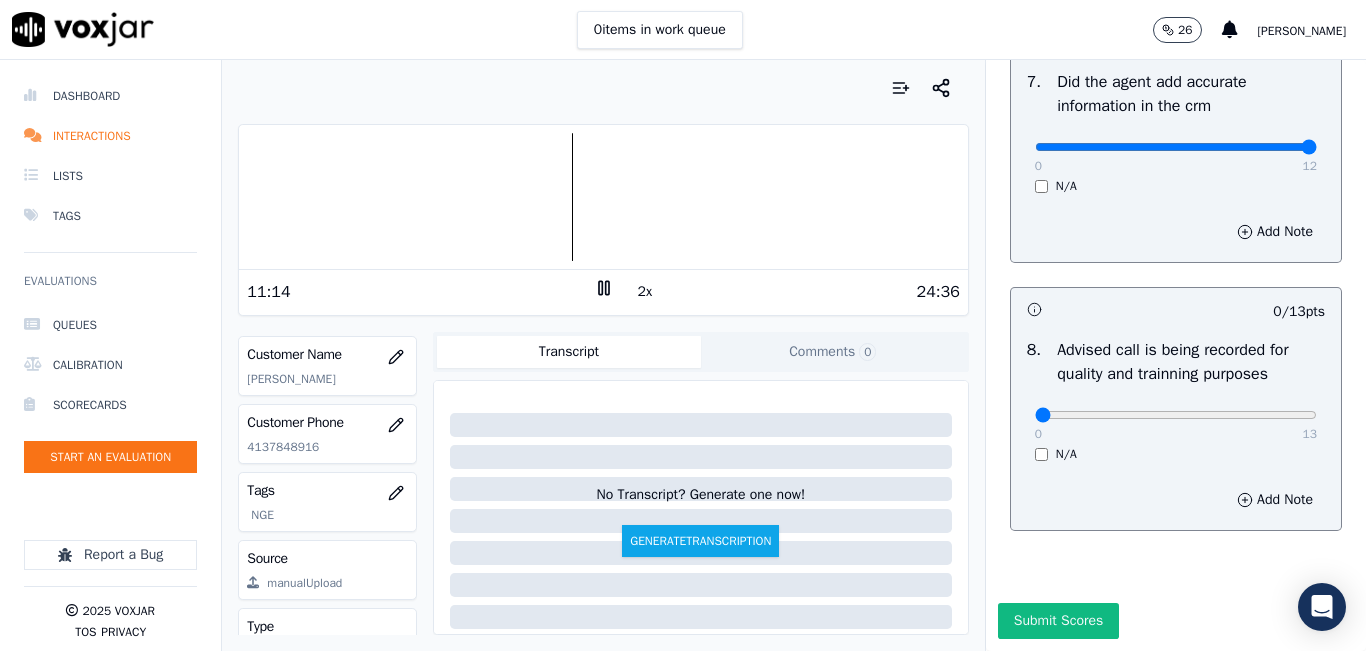 click at bounding box center [603, 197] 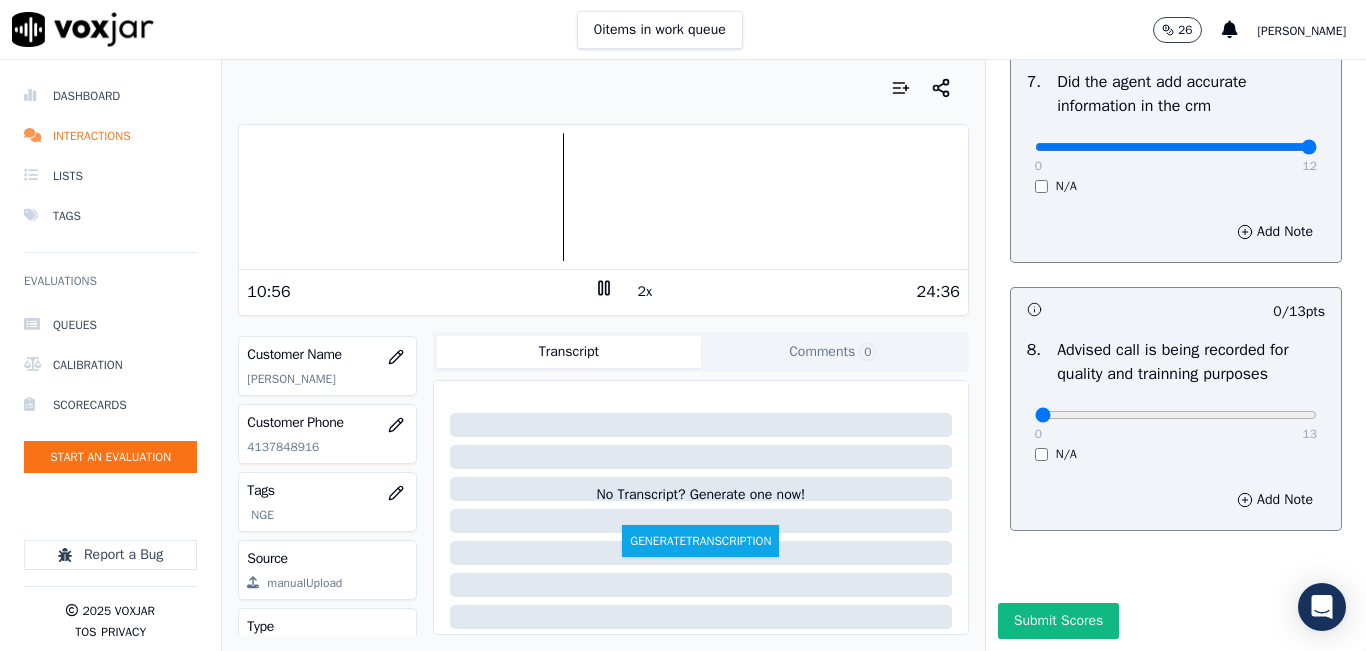 click at bounding box center (603, 197) 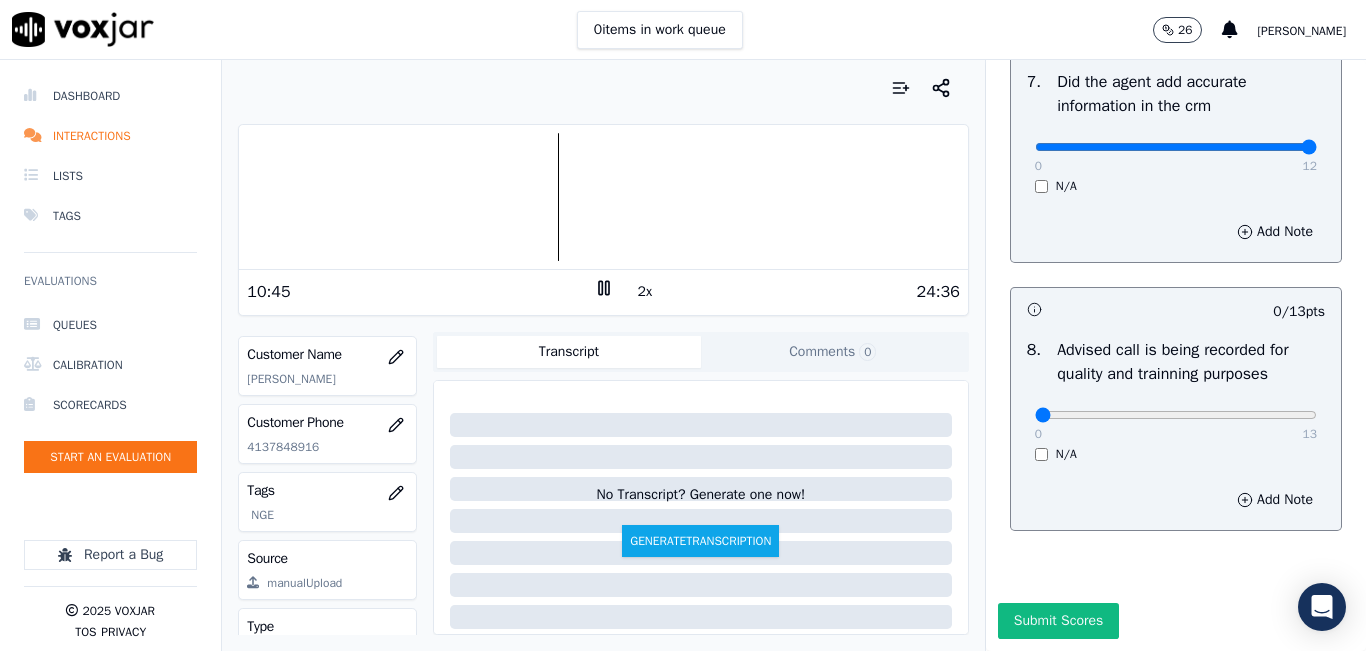 click at bounding box center [603, 197] 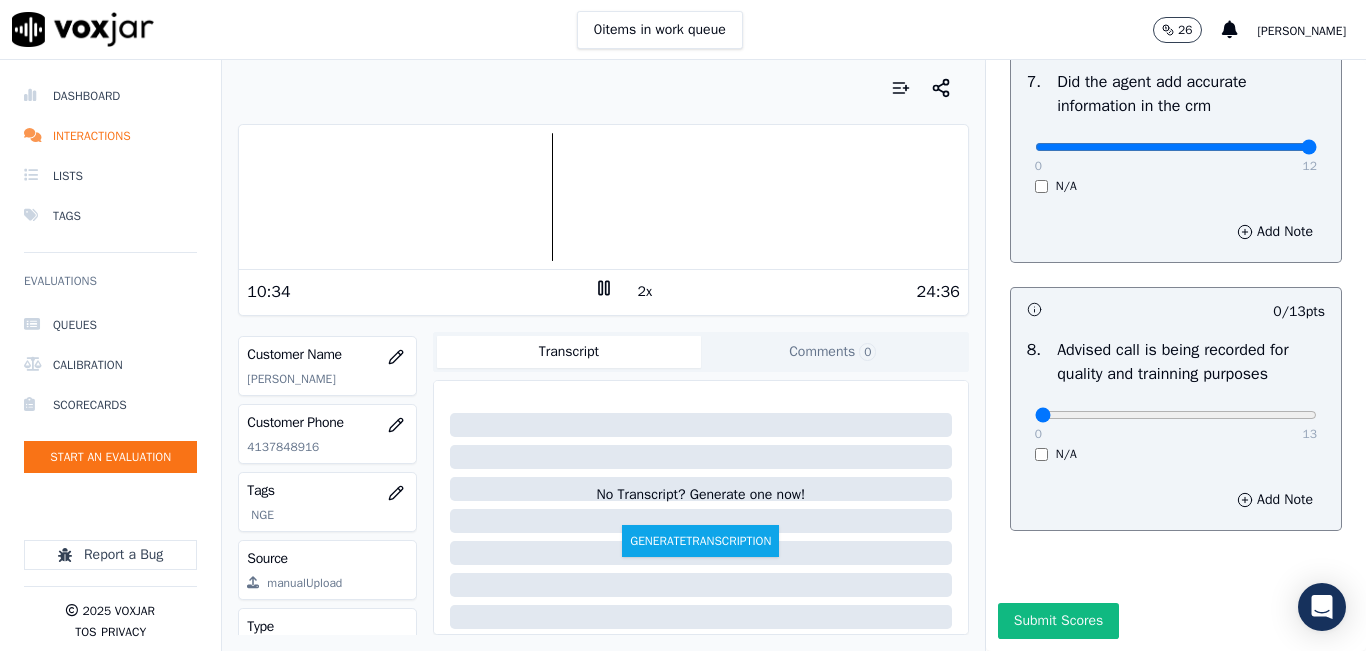 click at bounding box center [603, 197] 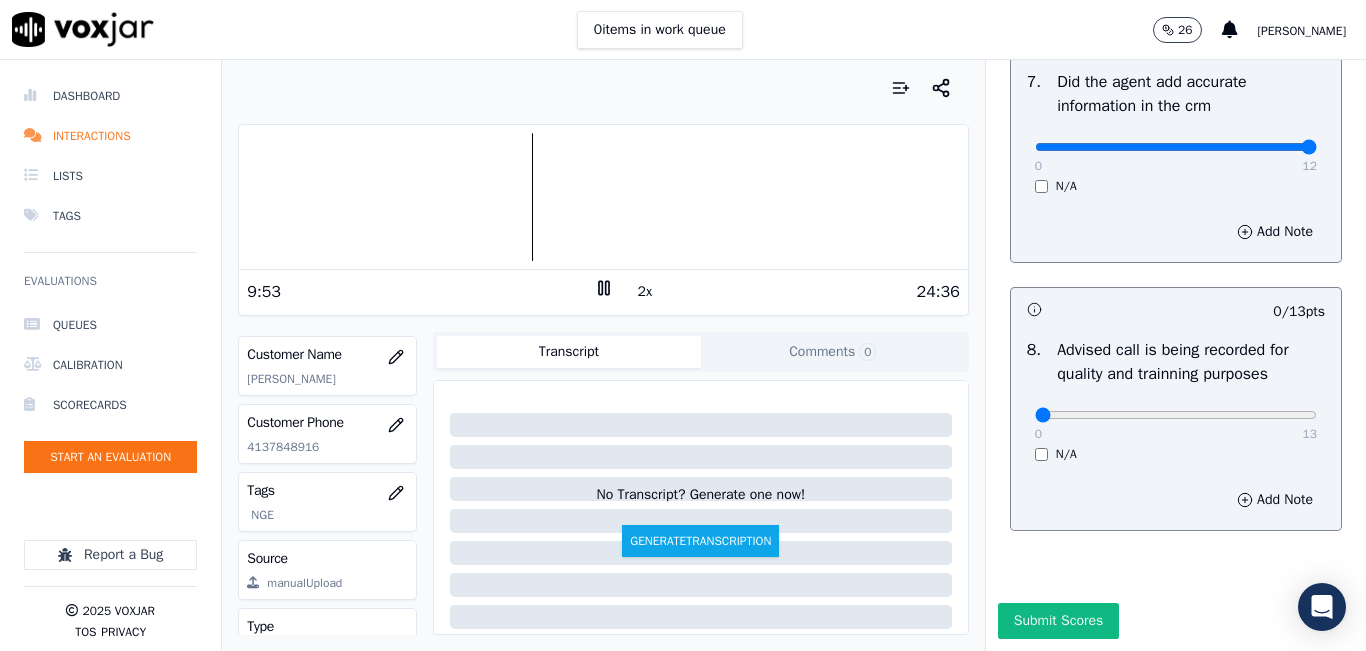 click at bounding box center (603, 197) 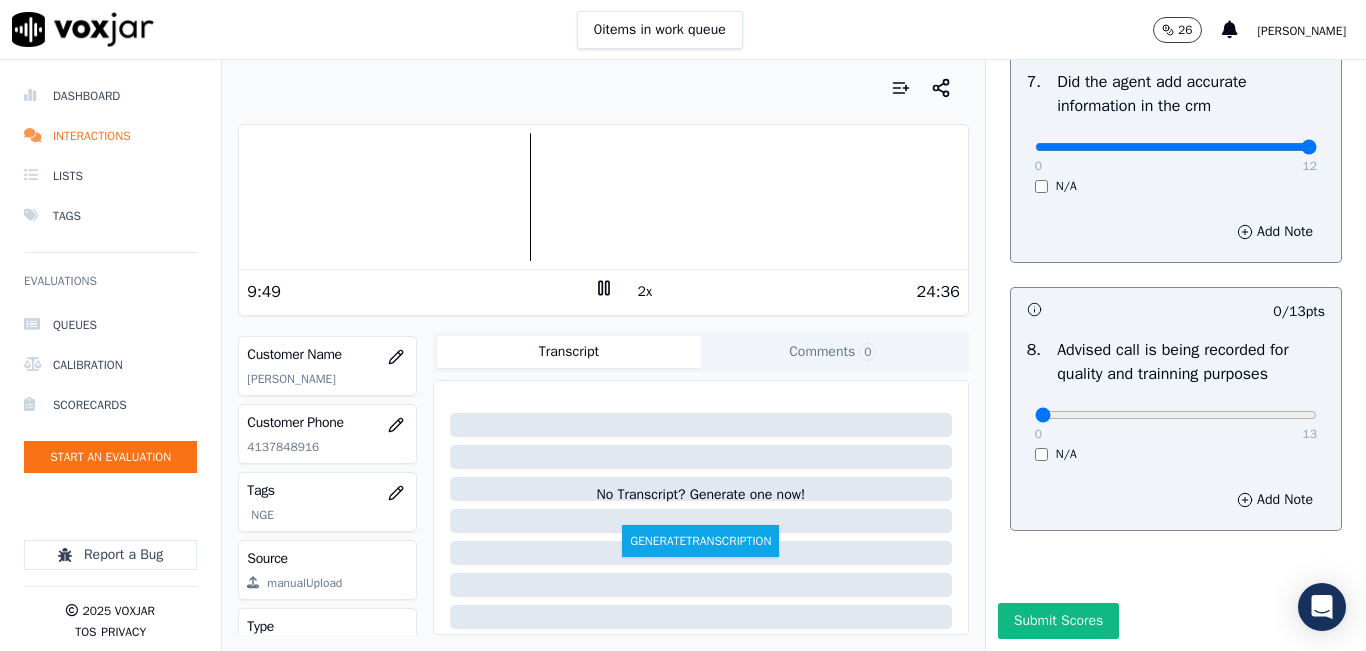 click at bounding box center [603, 197] 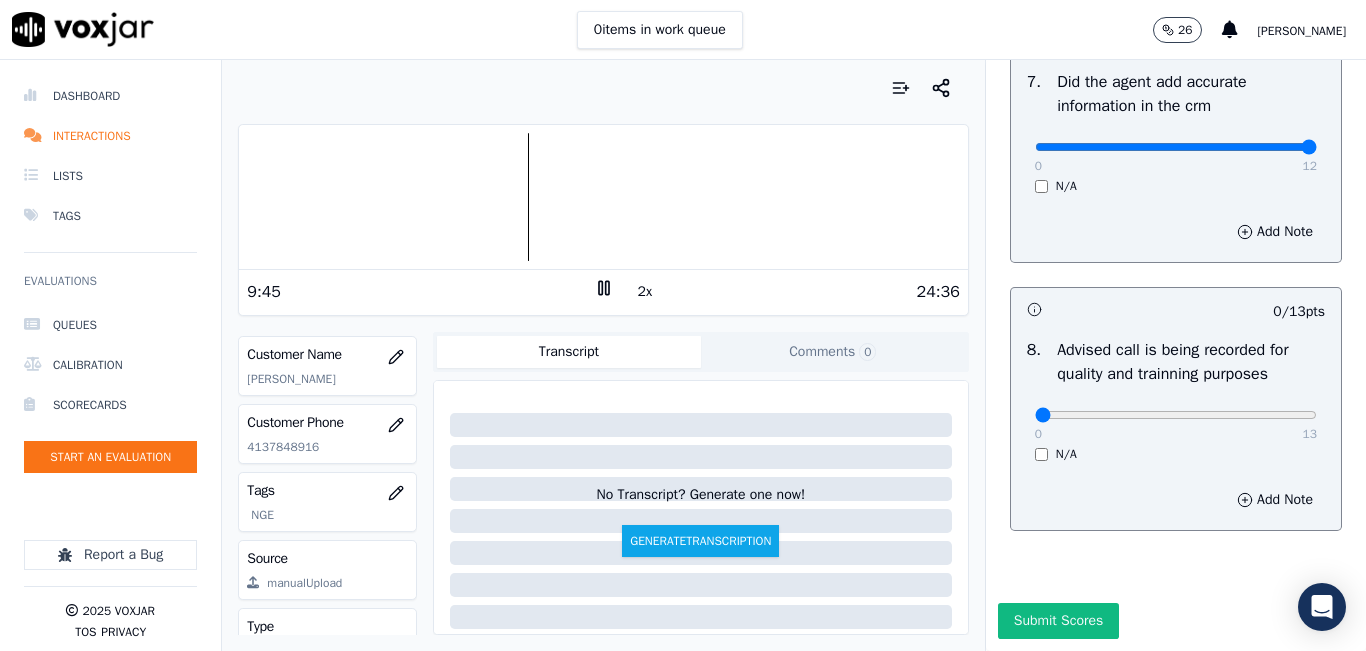 click at bounding box center [603, 197] 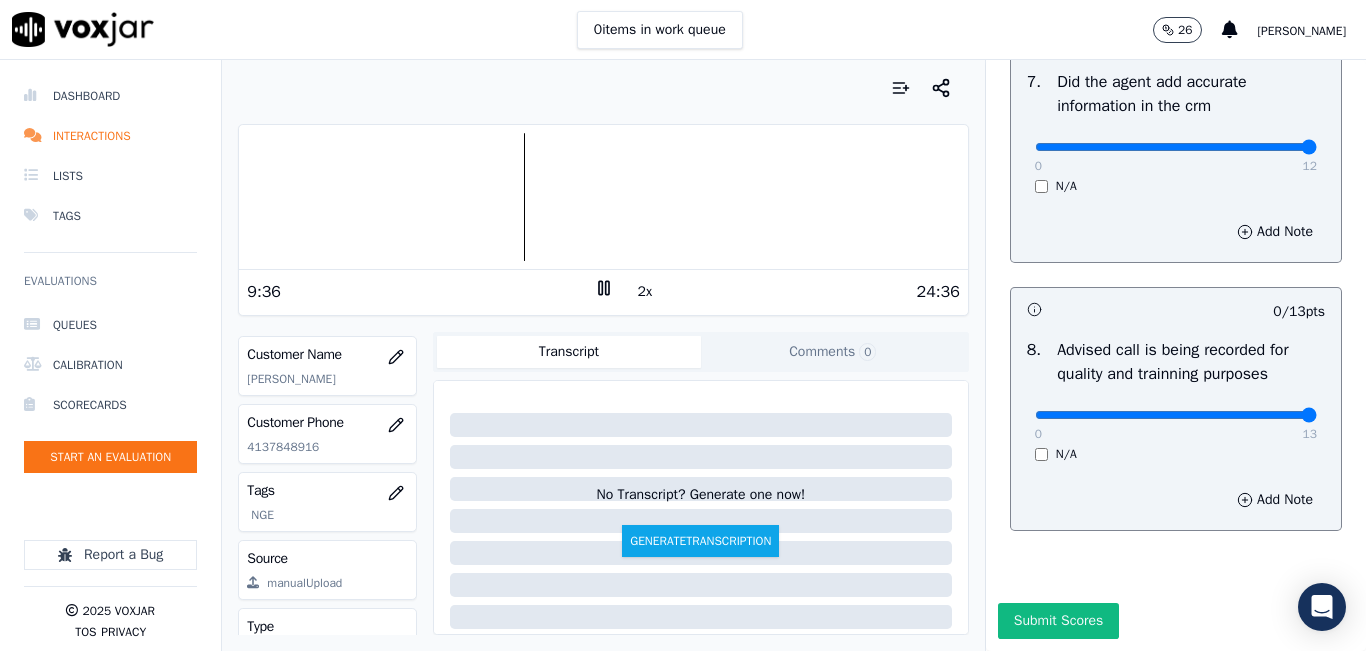 drag, startPoint x: 1254, startPoint y: 365, endPoint x: 1304, endPoint y: 383, distance: 53.14132 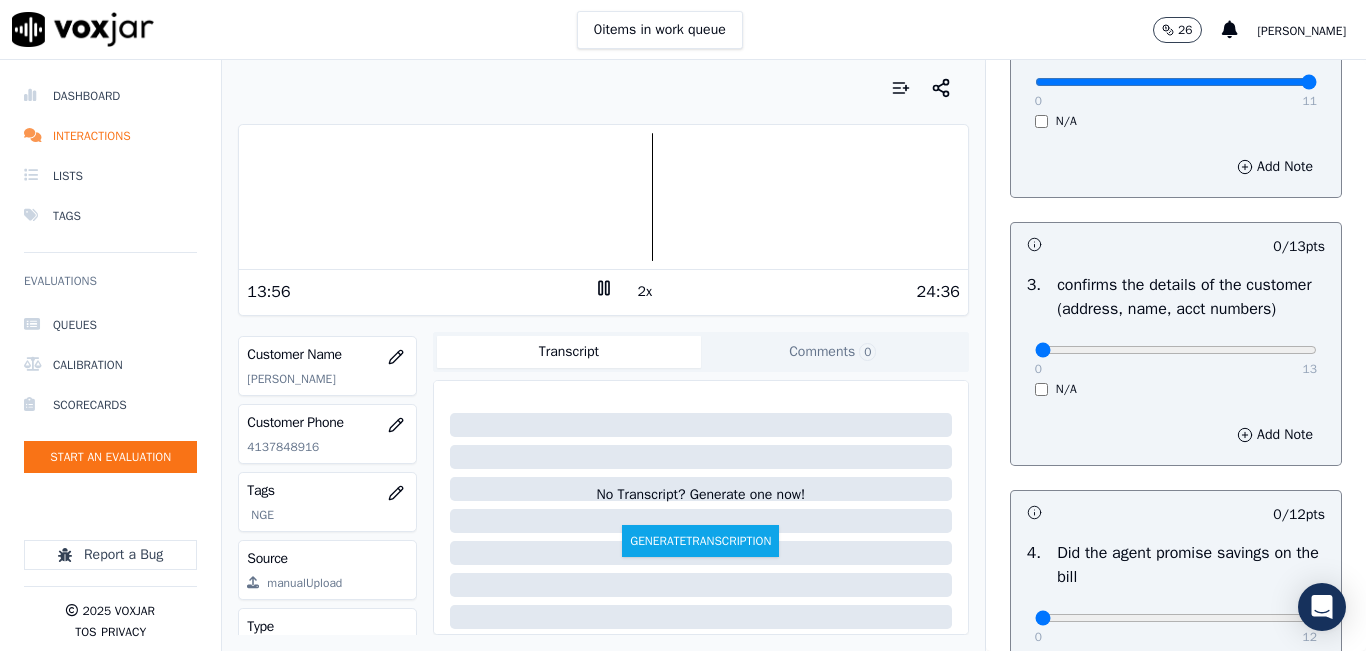 scroll, scrollTop: 500, scrollLeft: 0, axis: vertical 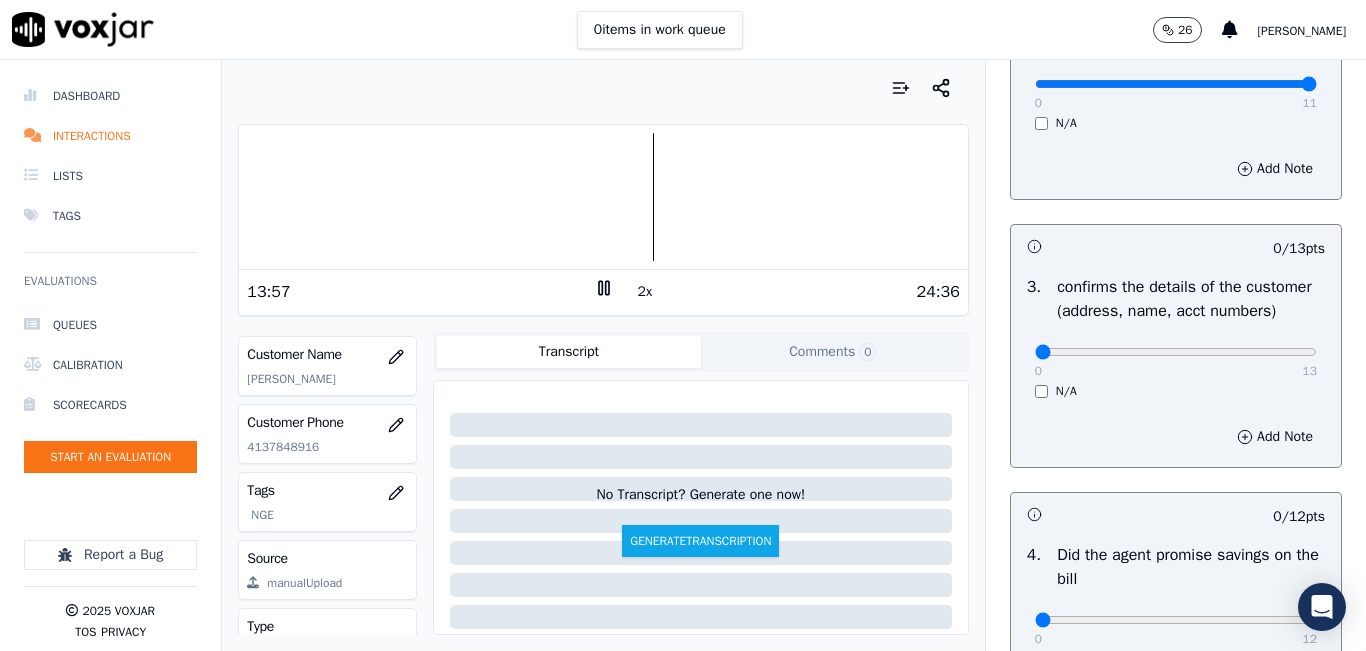 click on "confirms the details of the customer (address, name, acct numbers)" at bounding box center (1191, 299) 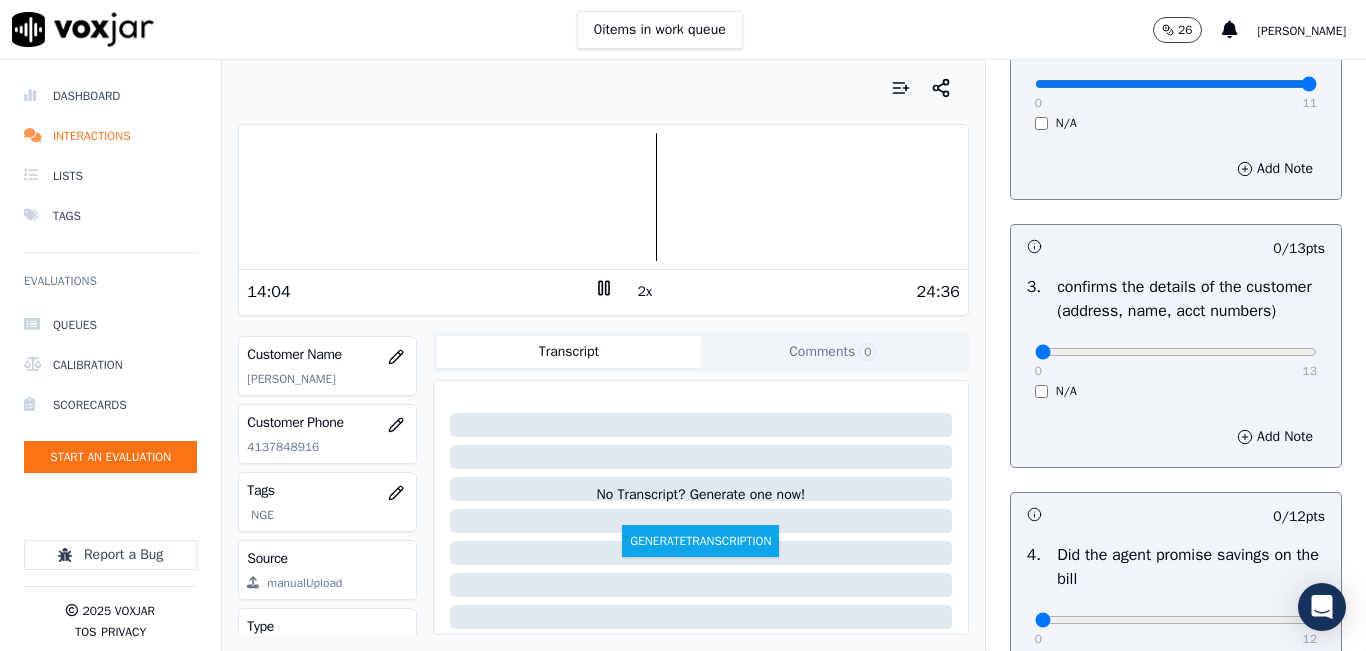 drag, startPoint x: 1176, startPoint y: 385, endPoint x: 1189, endPoint y: 381, distance: 13.601471 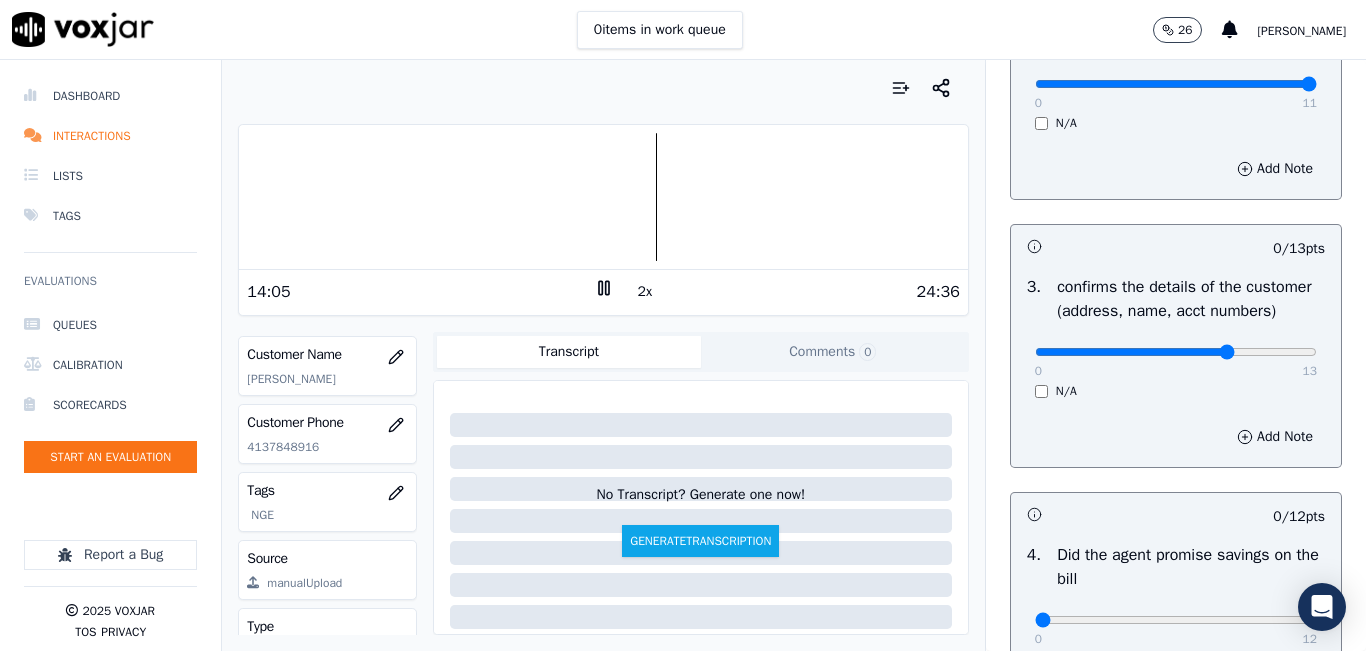 click at bounding box center [1176, -160] 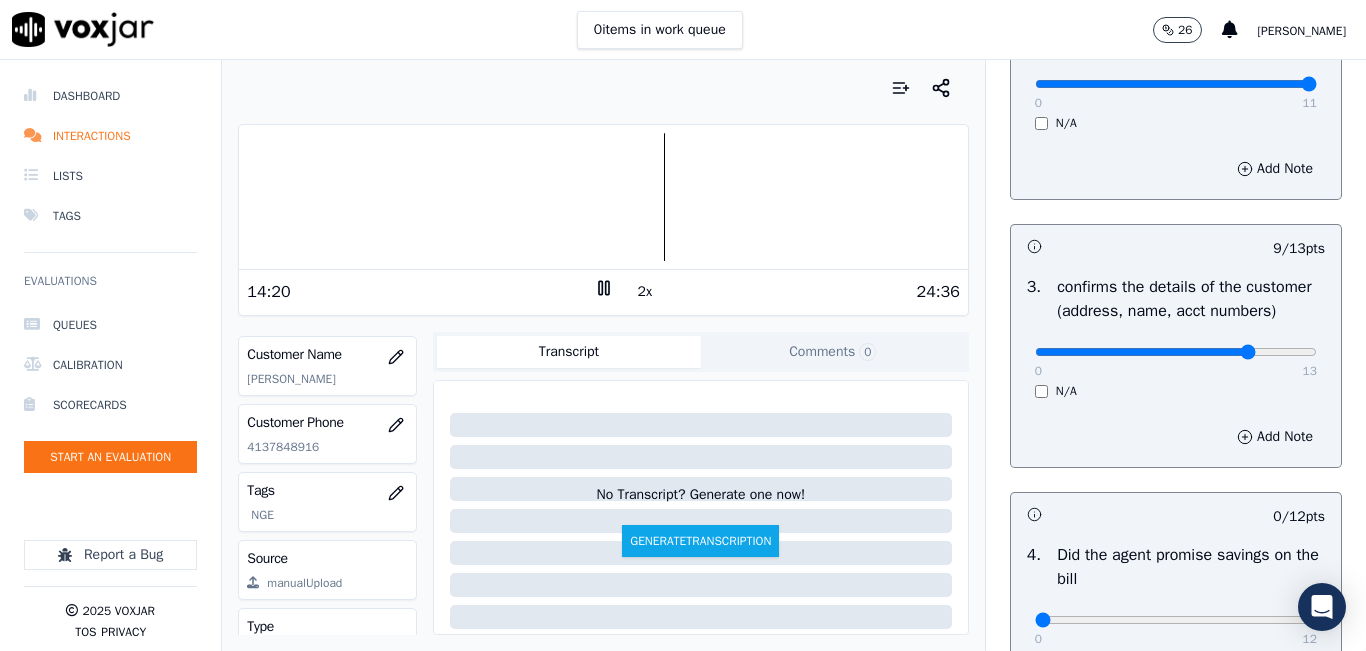 type on "10" 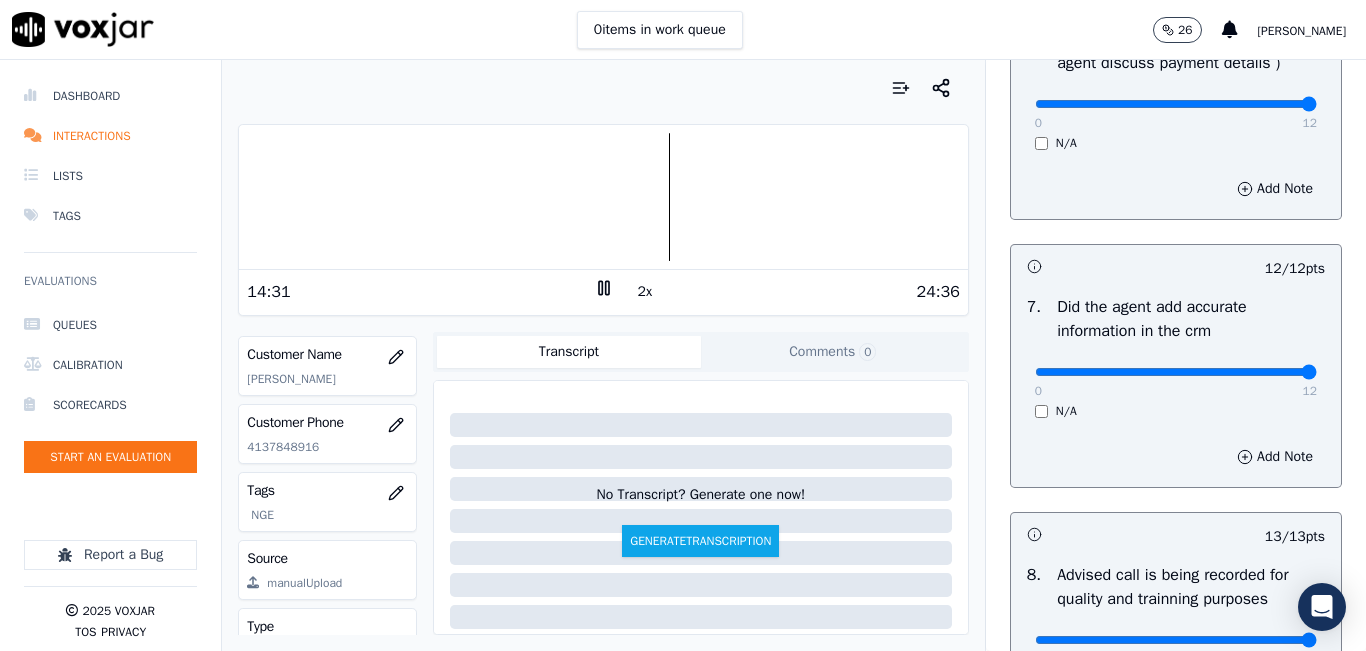 scroll, scrollTop: 1918, scrollLeft: 0, axis: vertical 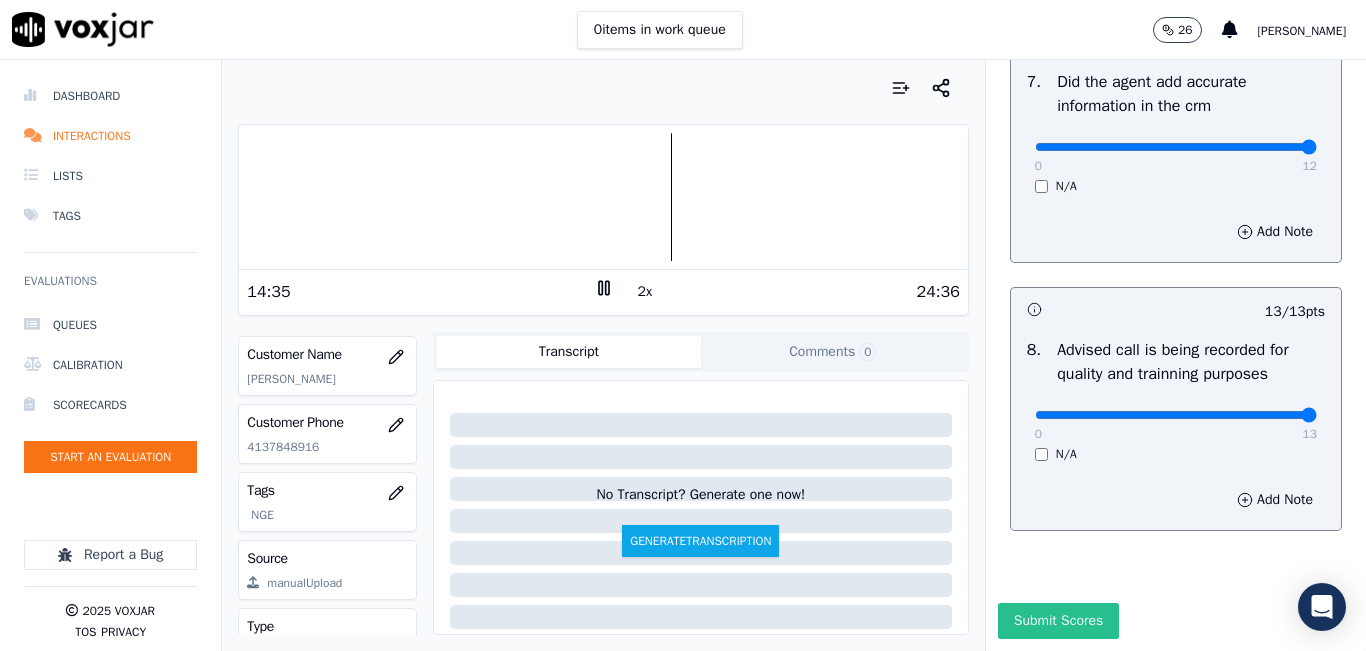 click on "Submit Scores" at bounding box center (1058, 621) 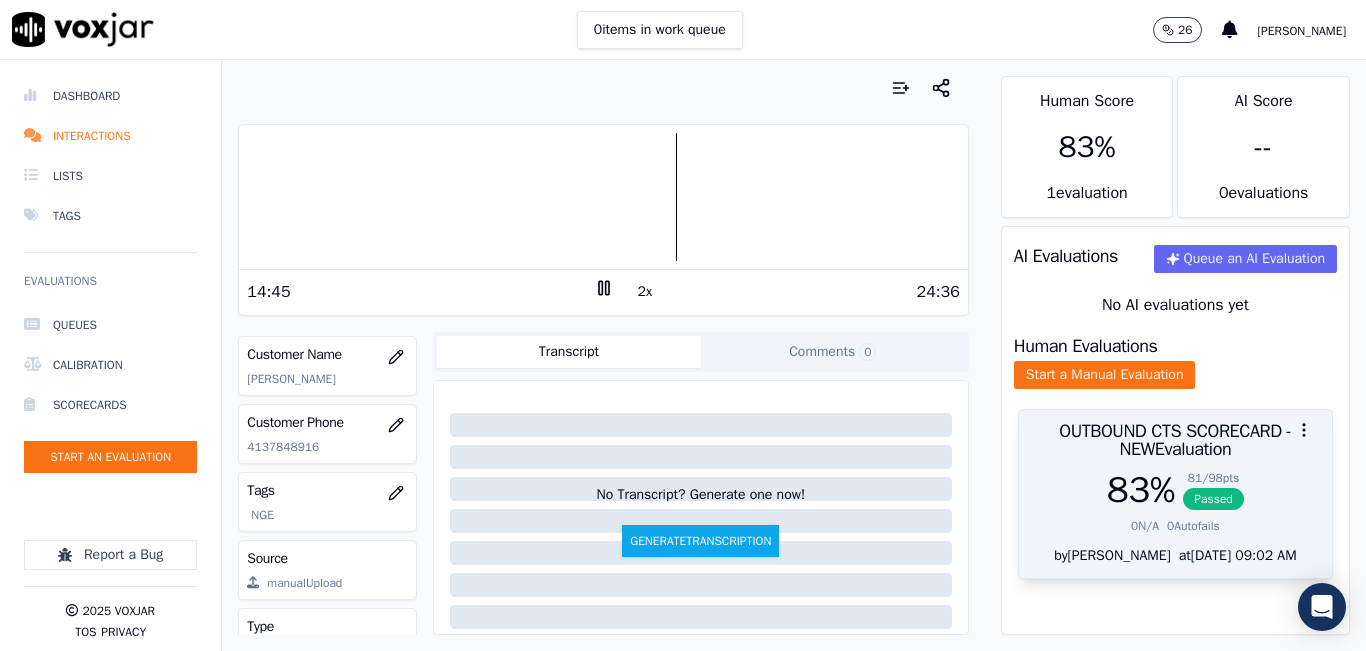 click on "Passed" at bounding box center [1213, 499] 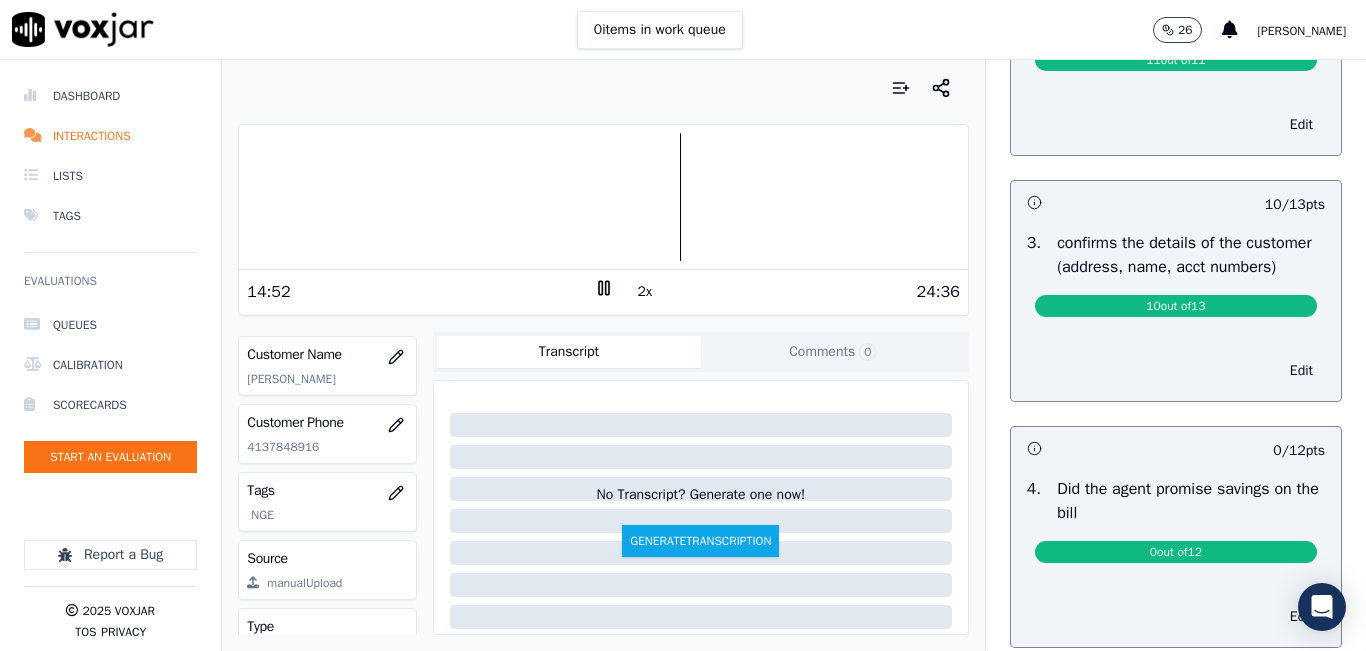 scroll, scrollTop: 600, scrollLeft: 0, axis: vertical 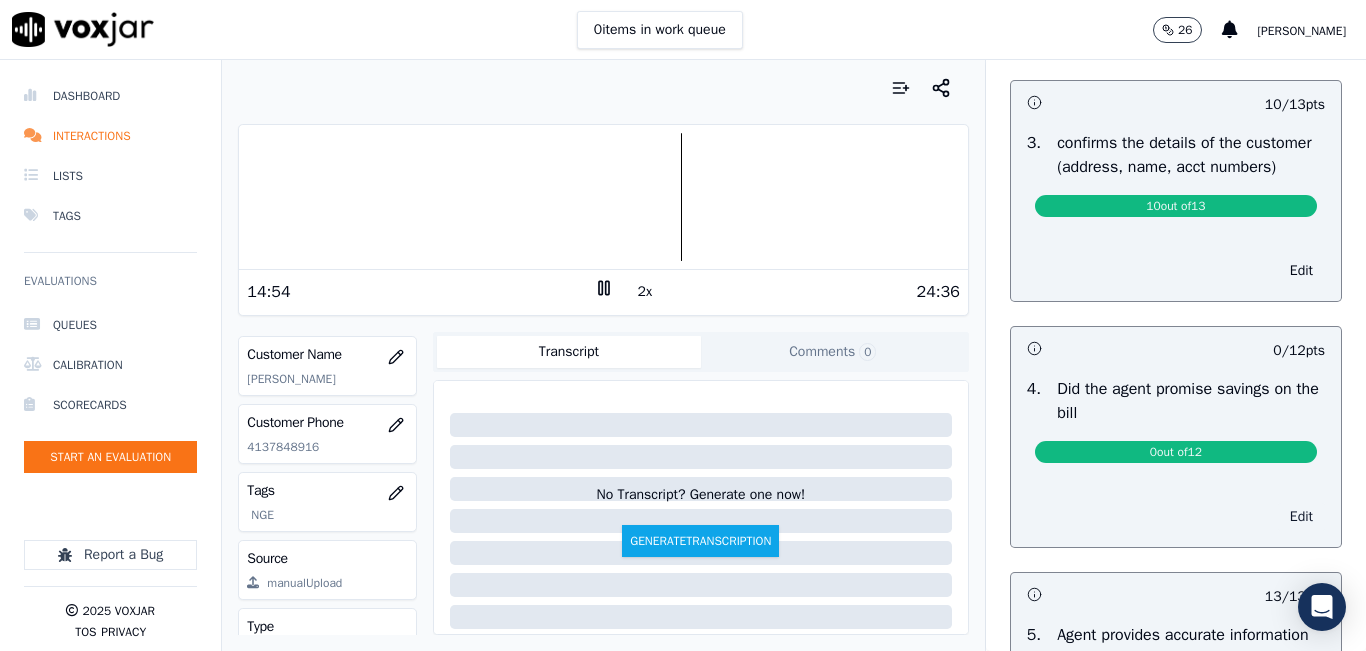 click on "Edit" at bounding box center [1301, 517] 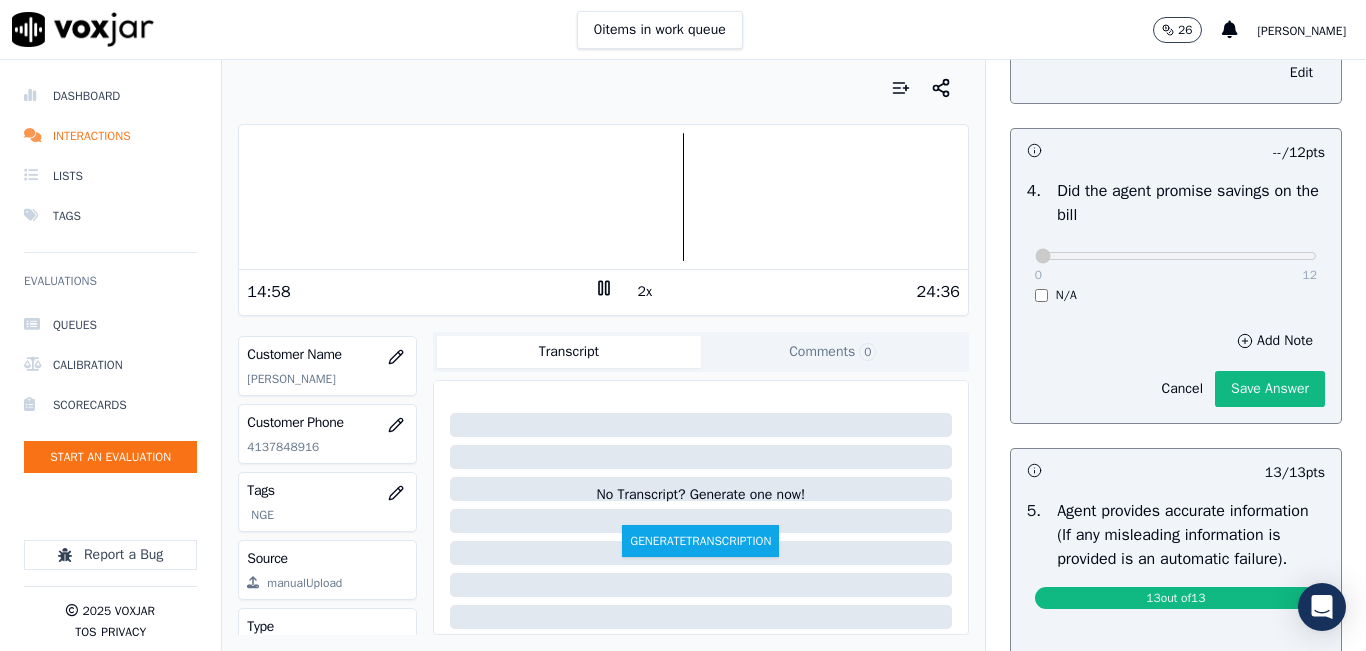 scroll, scrollTop: 800, scrollLeft: 0, axis: vertical 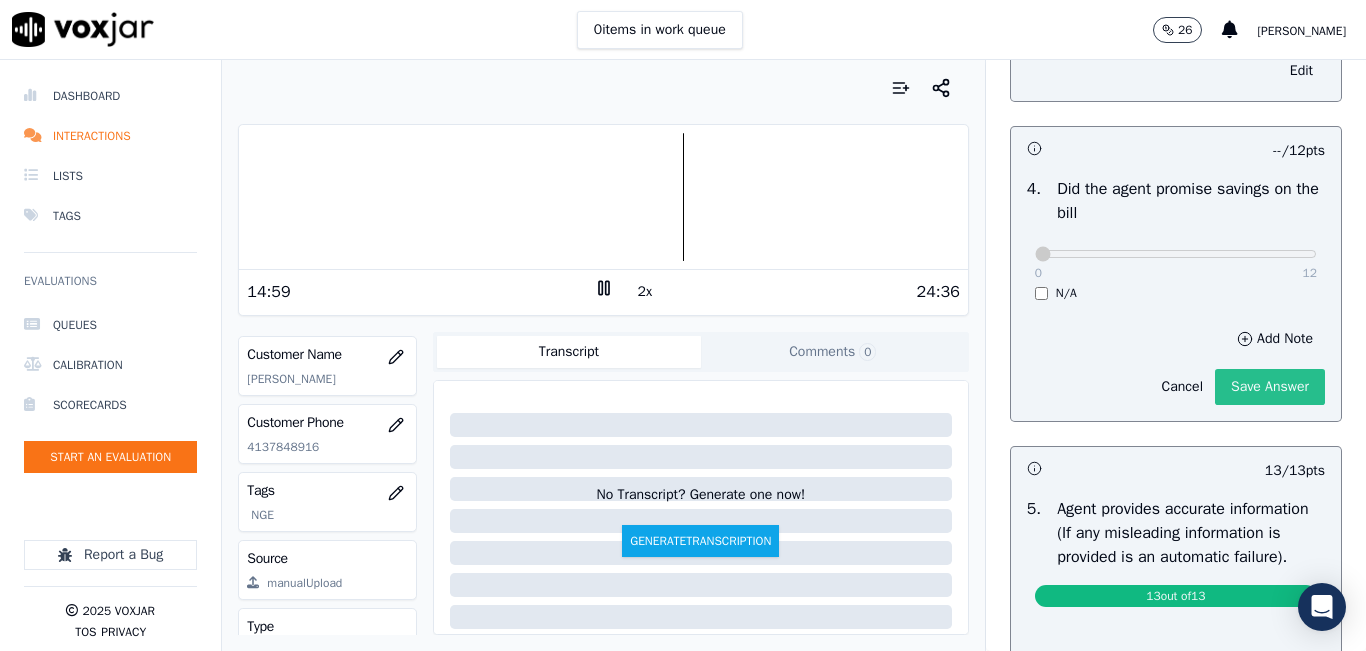 click on "Save Answer" 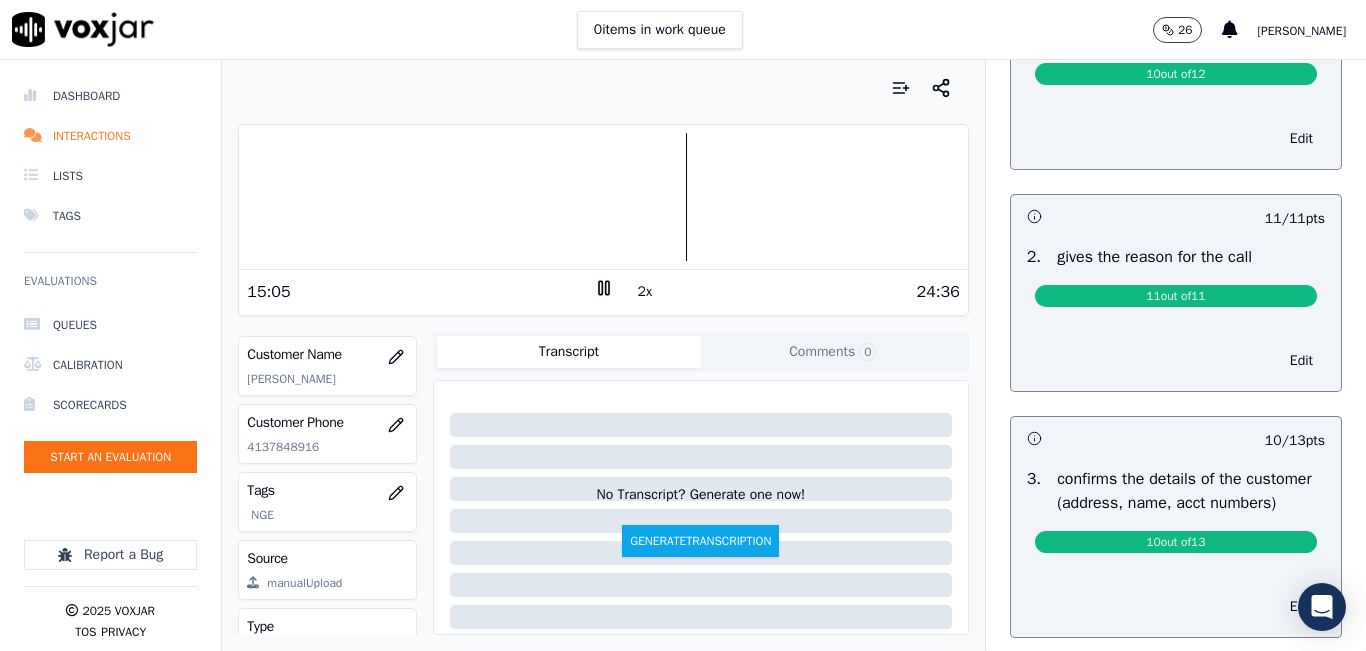 scroll, scrollTop: 0, scrollLeft: 0, axis: both 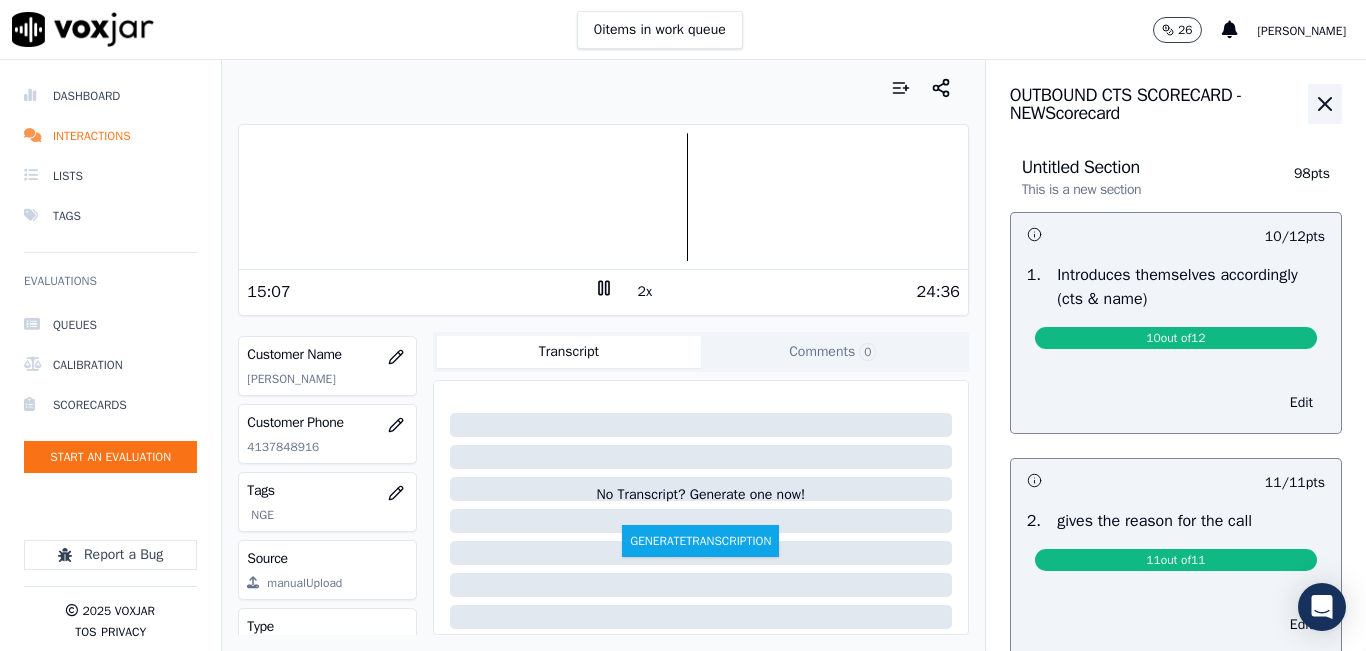 click 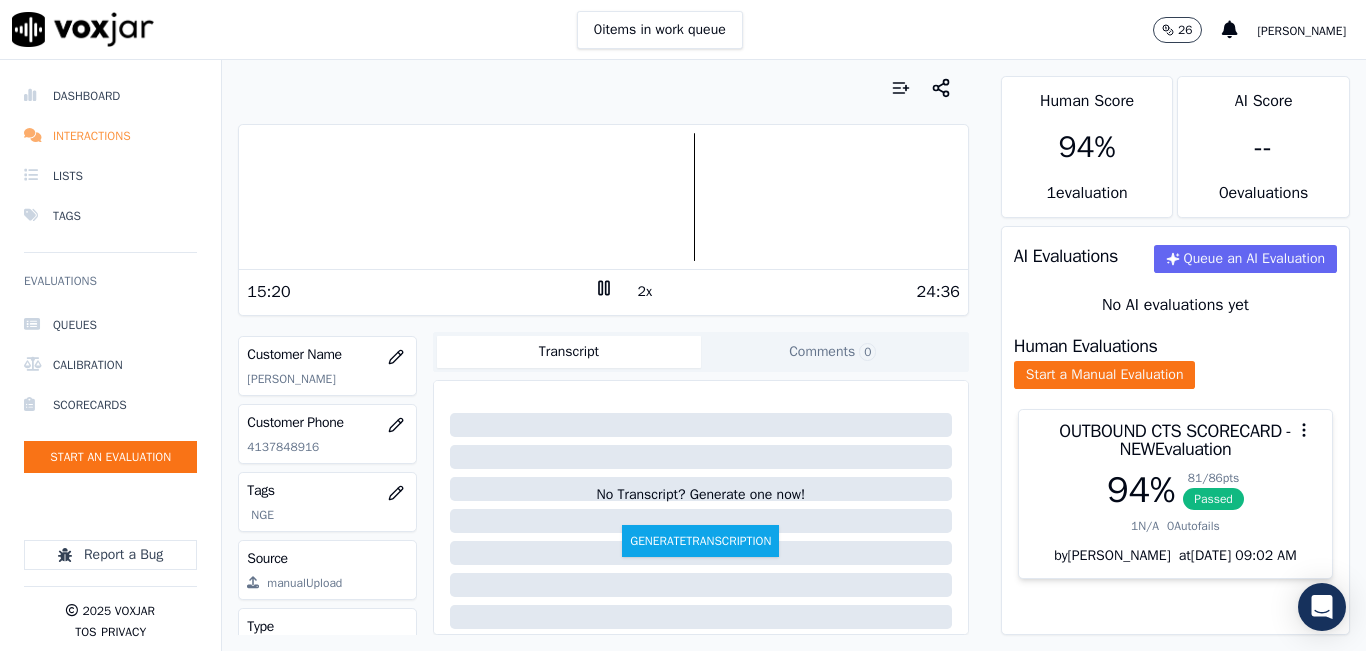 click on "Interactions" at bounding box center (110, 136) 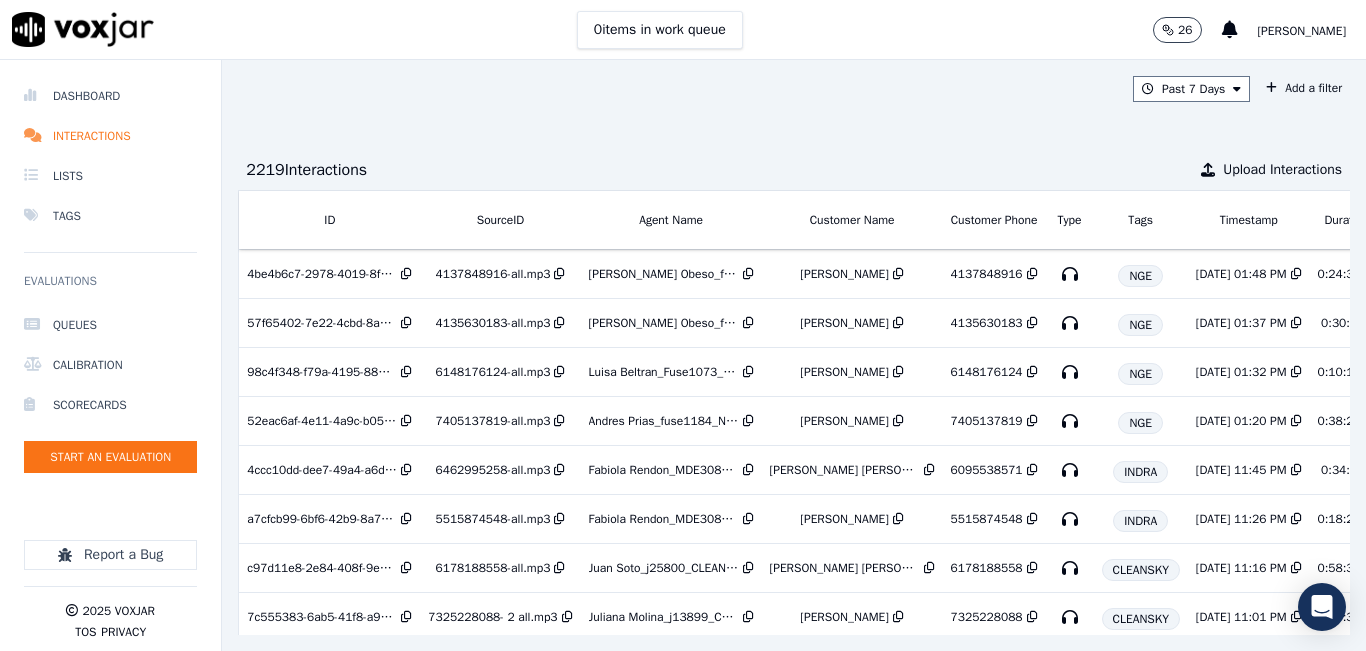 click on "Queues   Calibration   Scorecards   Start an Evaluation" 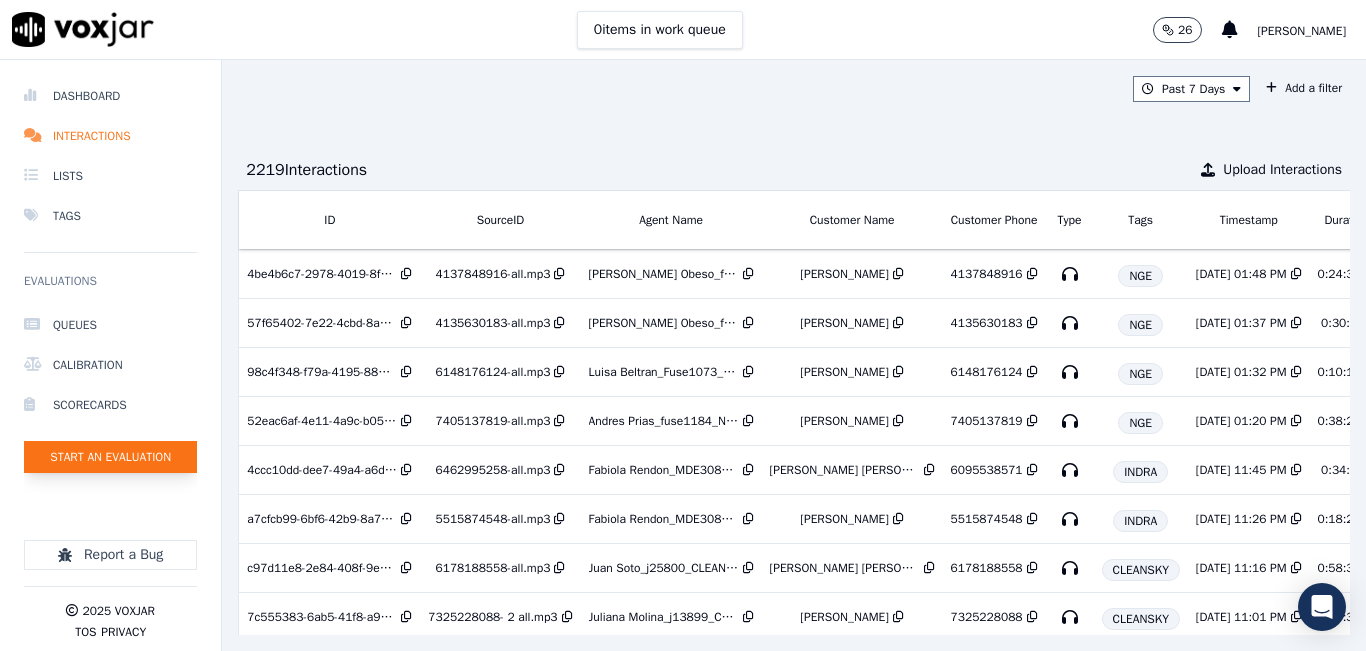 click on "Start an Evaluation" 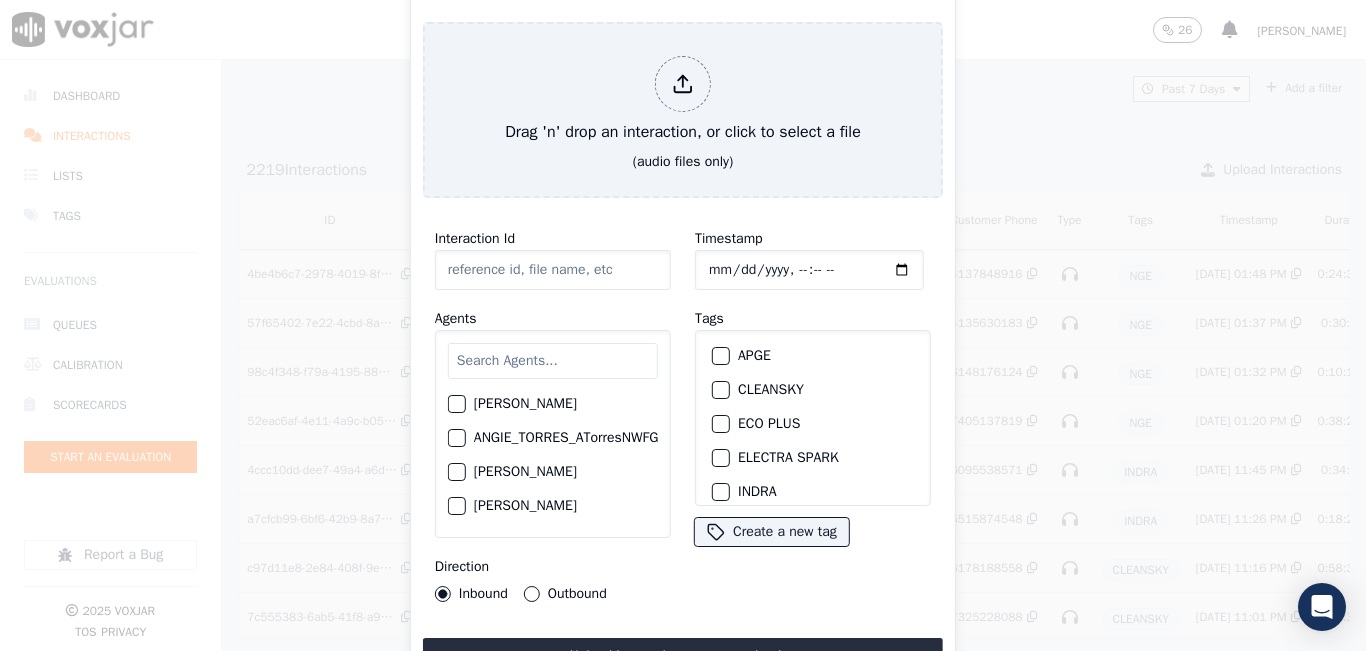 click at bounding box center (553, 361) 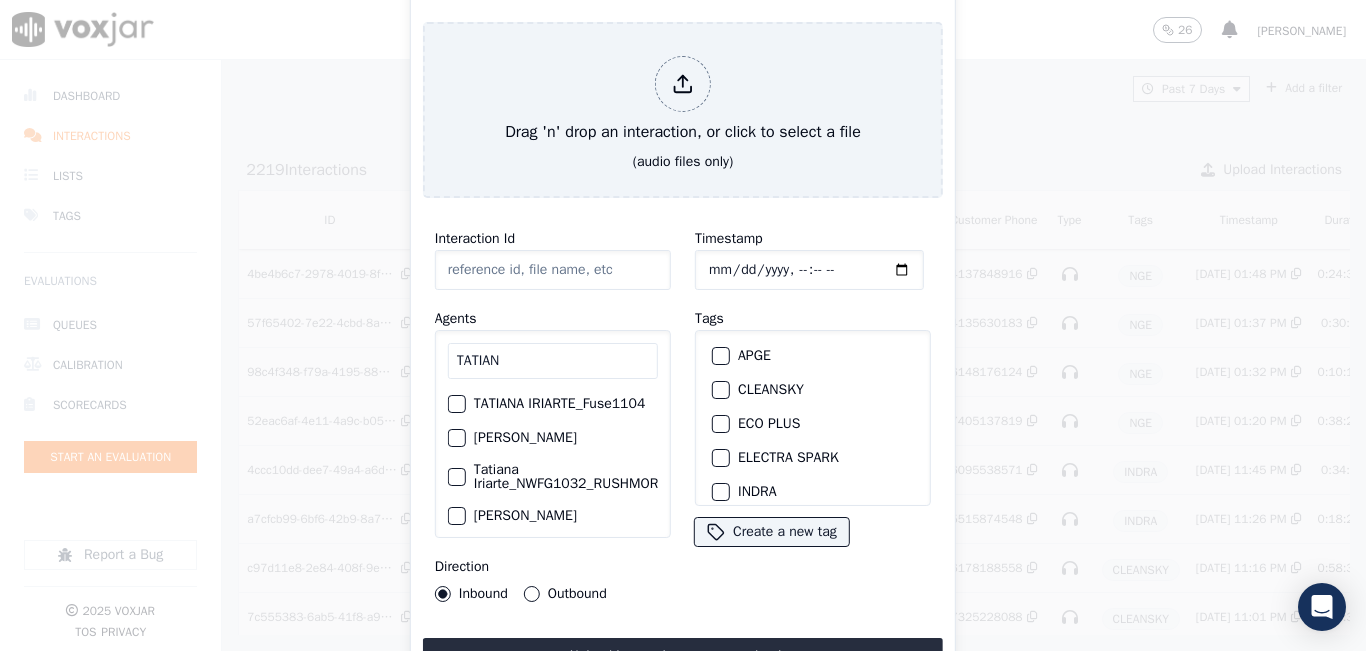 type on "TATIAN" 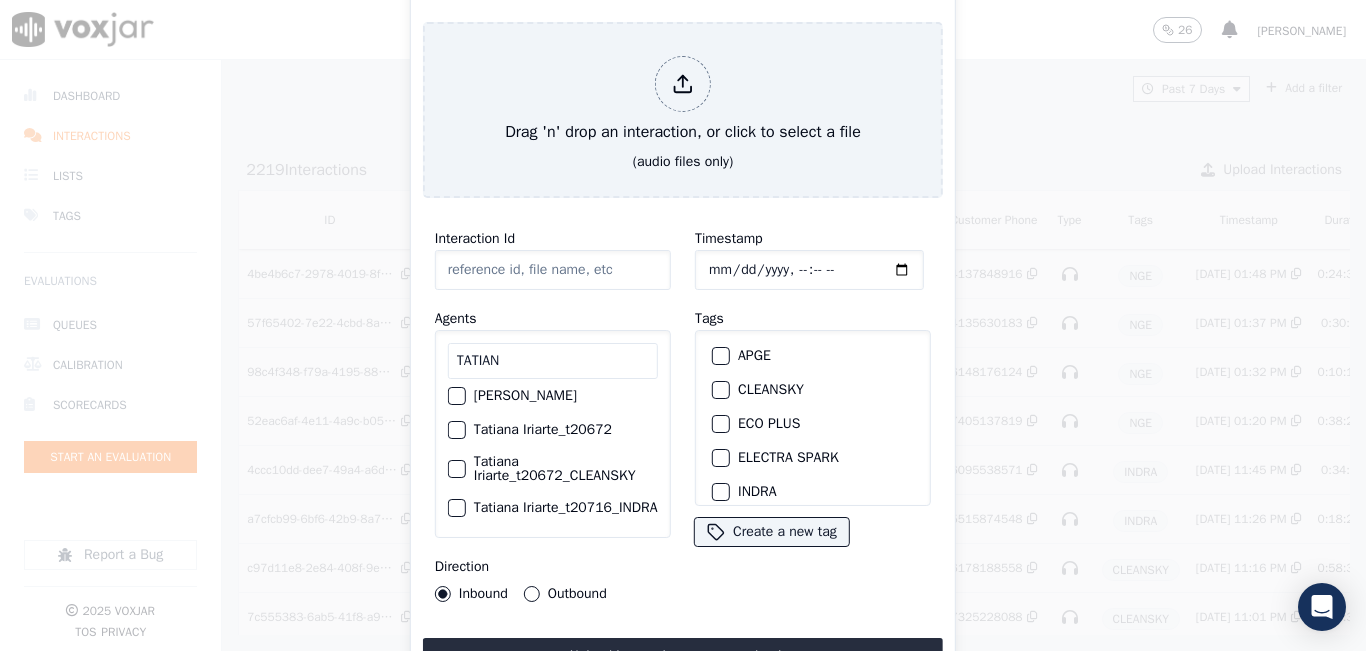 scroll, scrollTop: 110, scrollLeft: 0, axis: vertical 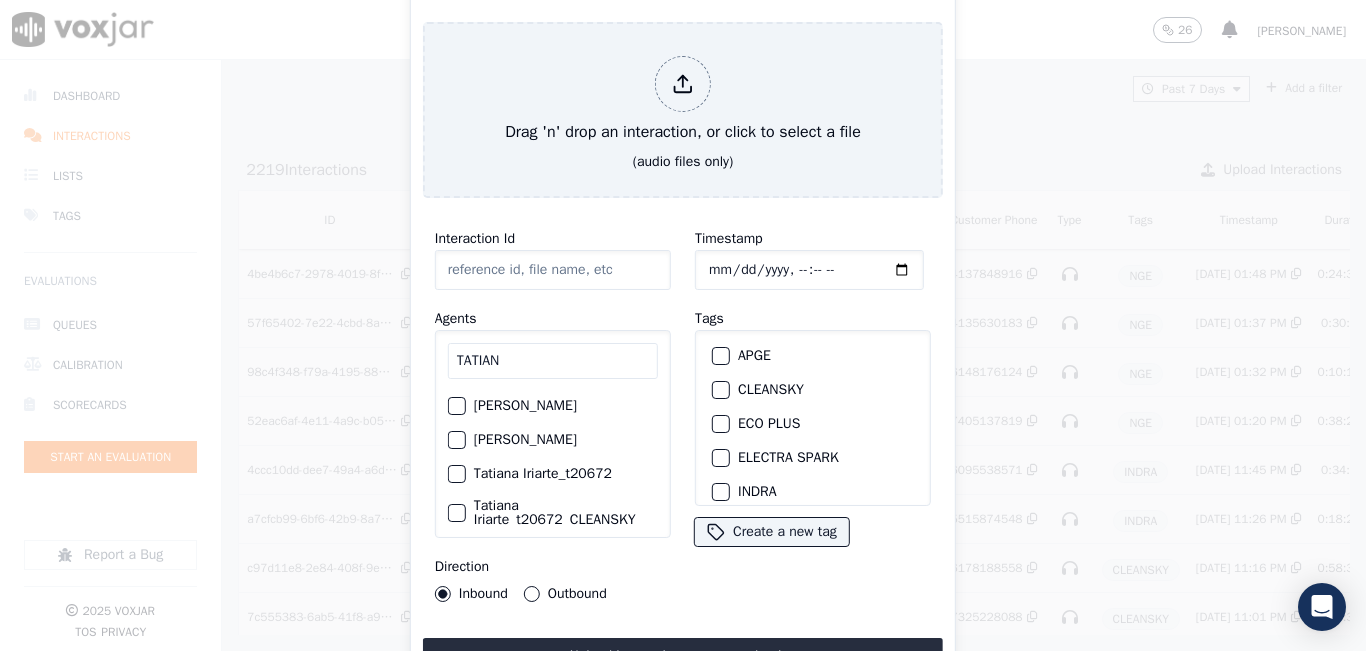 click on "[PERSON_NAME]" 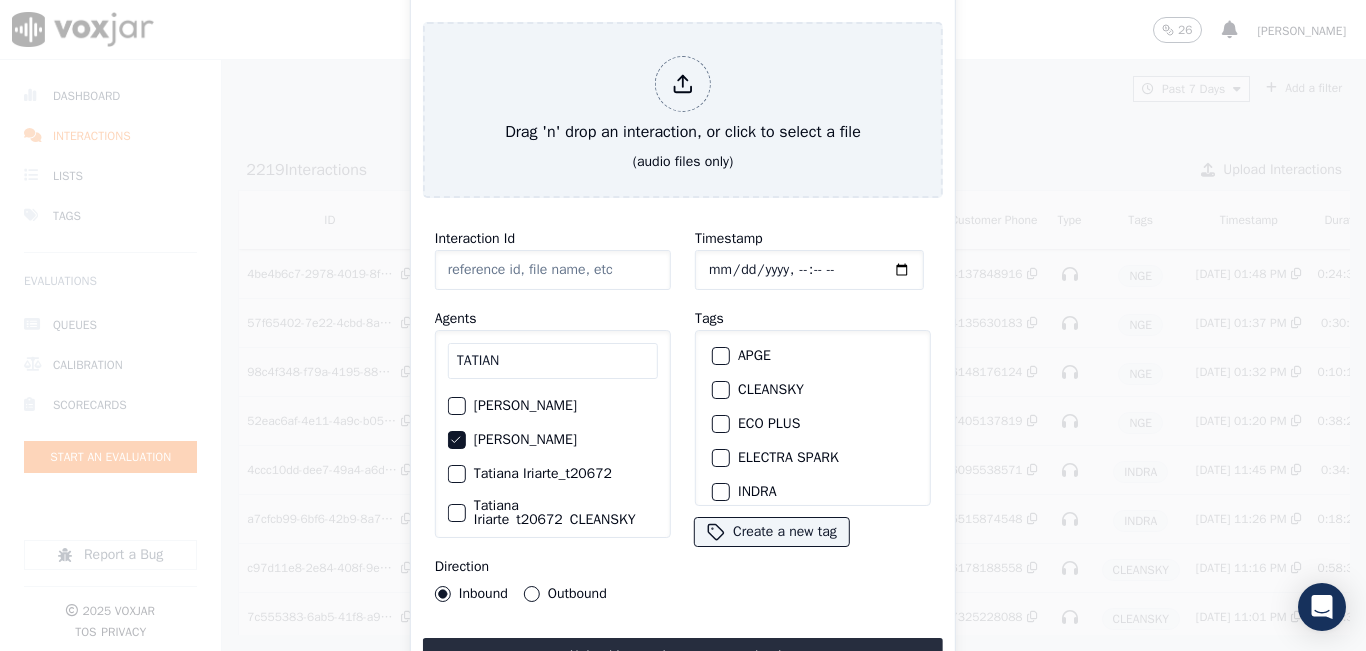 click on "Interaction Id       Agents   [PERSON_NAME] IRIARTE_Fuse1104     [PERSON_NAME]     [PERSON_NAME] Iriarte_NWFG1032_RUSHMORE     [PERSON_NAME]     [PERSON_NAME]     [PERSON_NAME] Iriarte_t20672     Tatiana Iriarte_t20672_CLEANSKY     Tatiana Iriarte_t20716_INDRA     Direction     Inbound     Outbound" at bounding box center (553, 414) 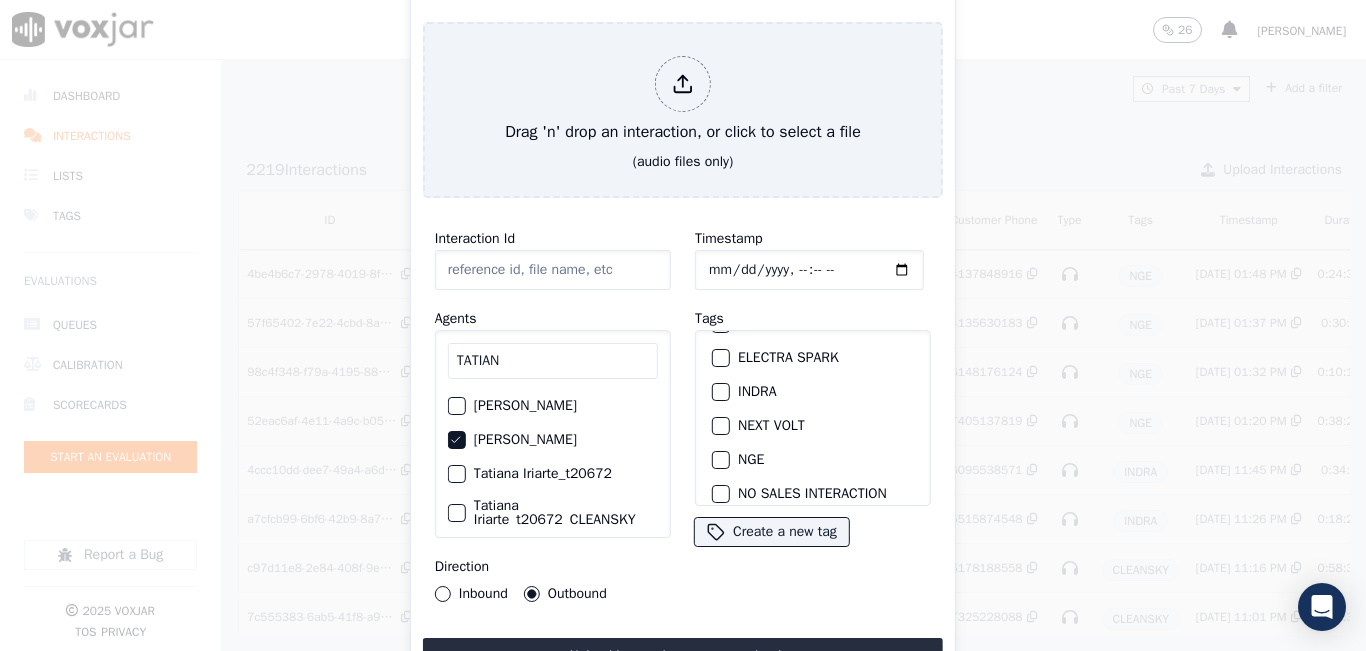 scroll, scrollTop: 200, scrollLeft: 0, axis: vertical 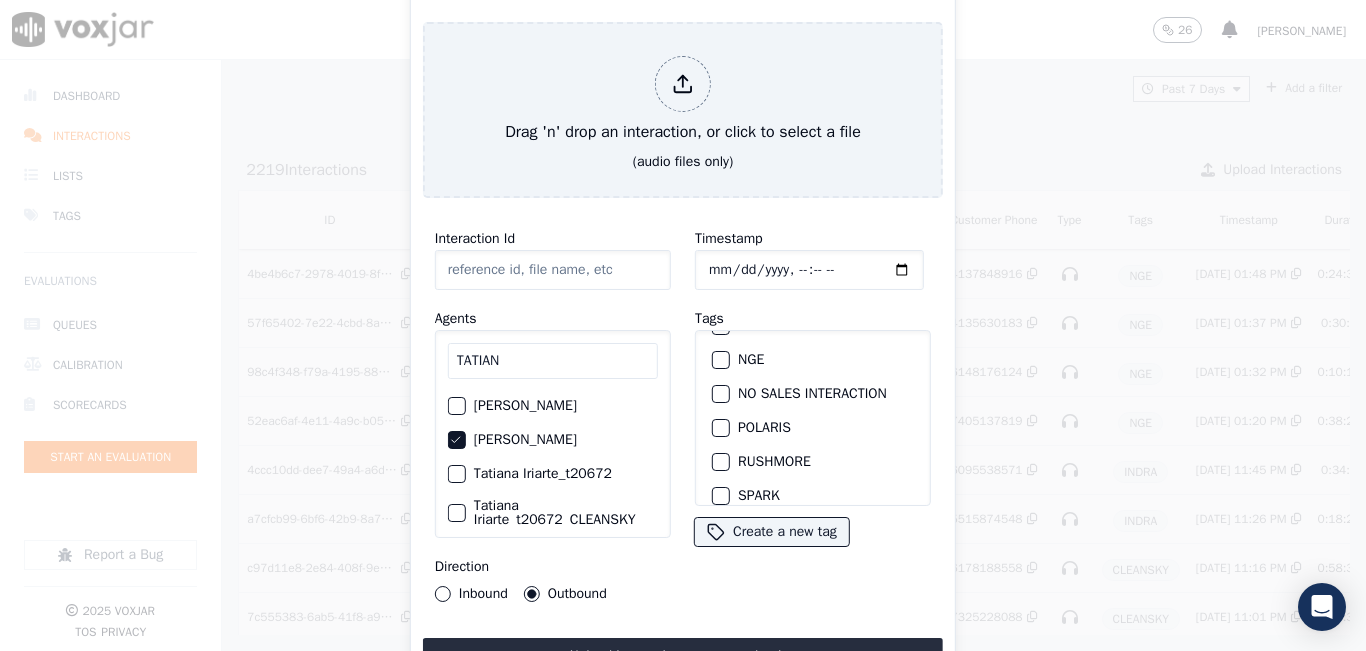click at bounding box center (720, 360) 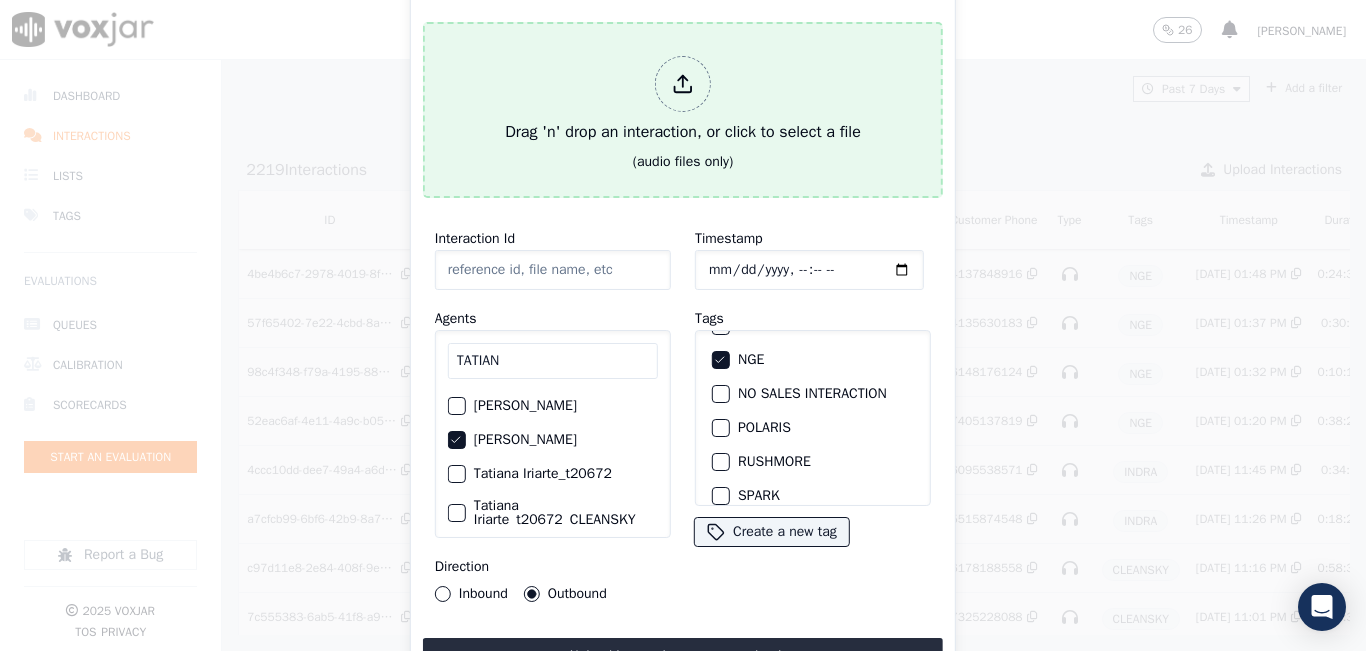 click on "Drag 'n' drop an interaction, or click to select a file" at bounding box center (683, 100) 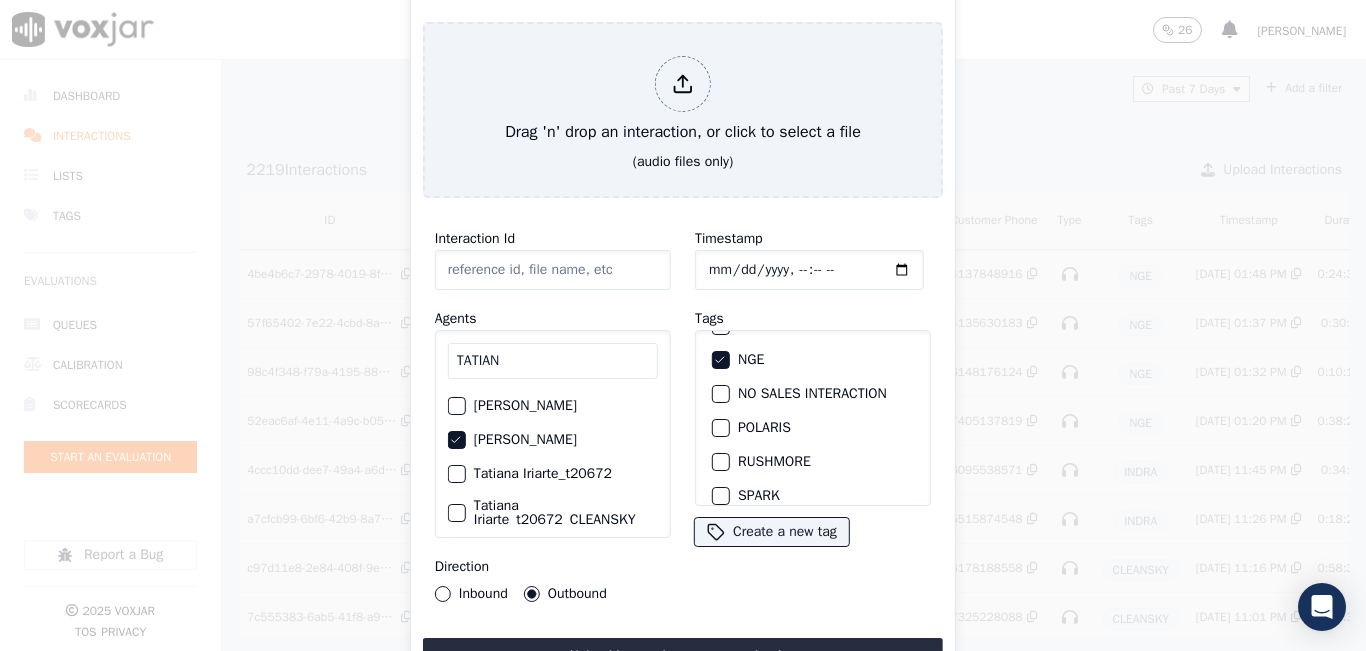 type on "20250721-161549_4018345565-all.mp3" 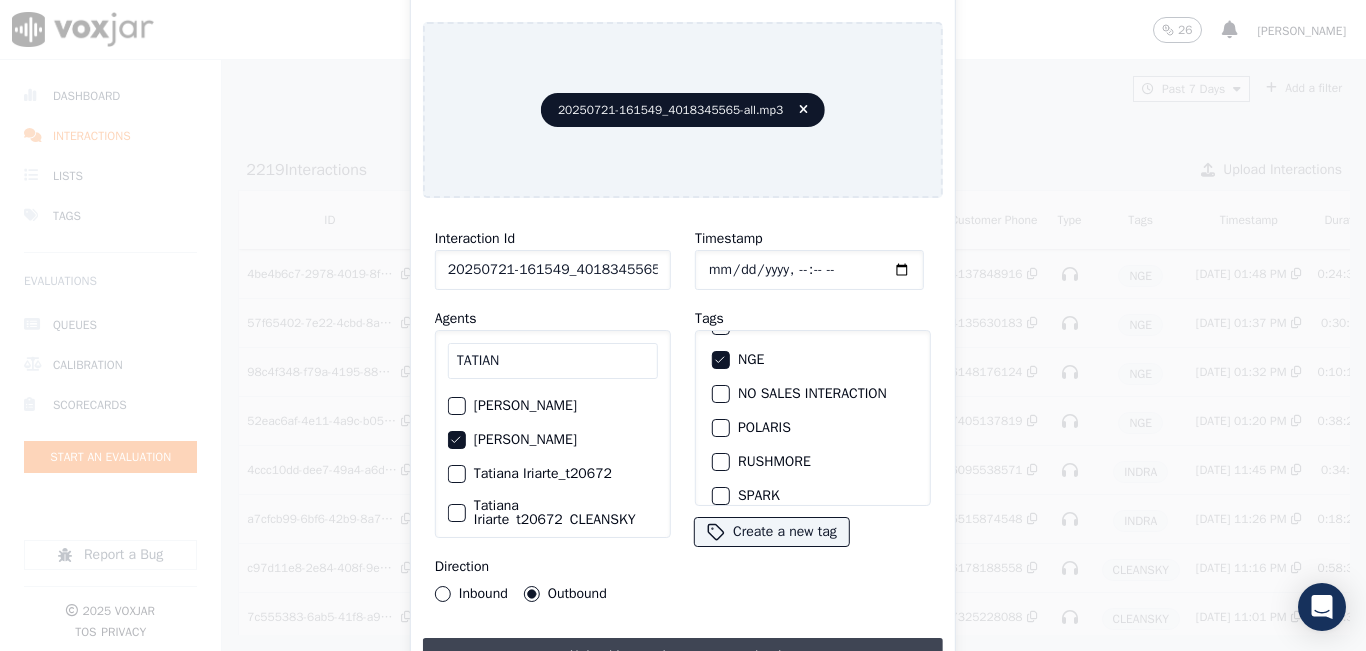 click on "Upload interaction to start evaluation" at bounding box center [683, 656] 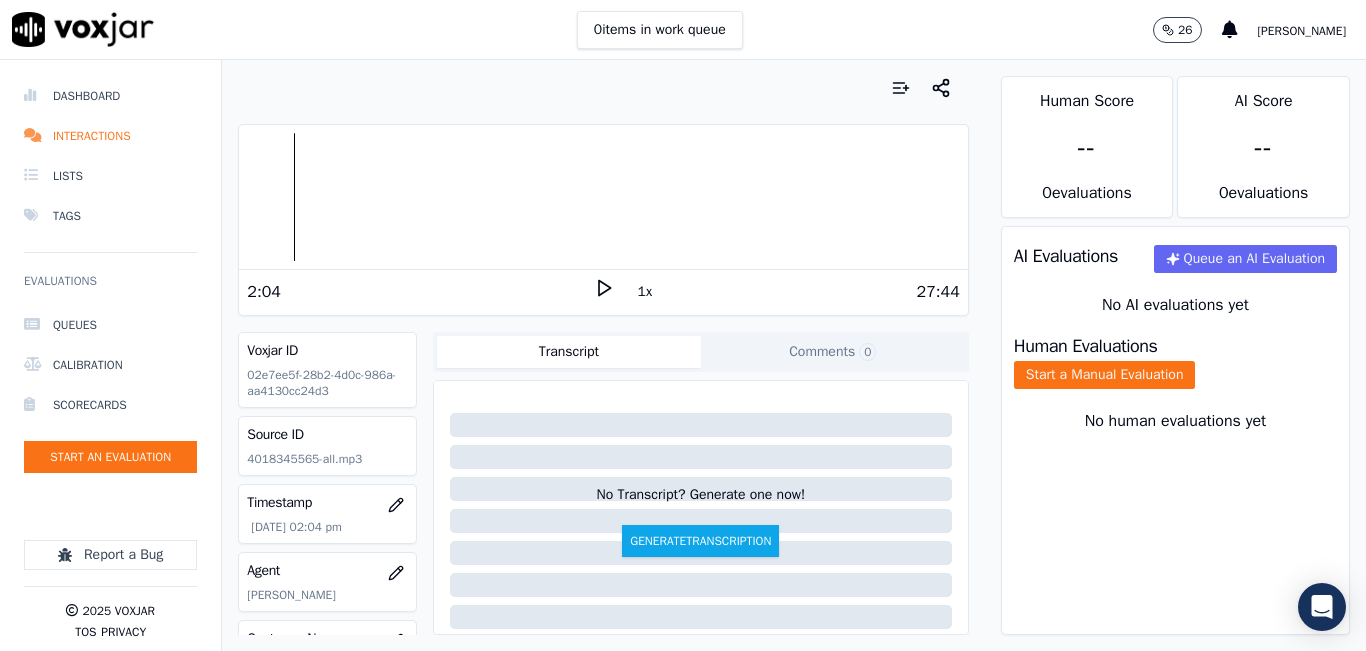 click 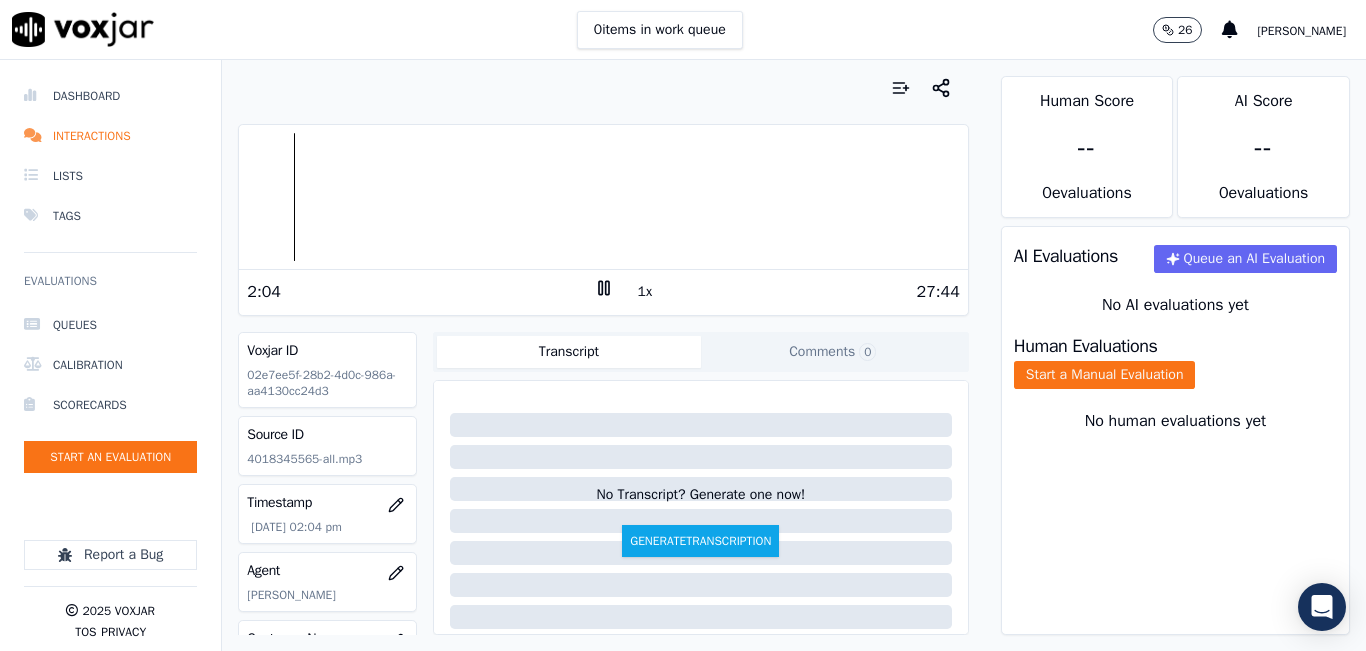 click on "1x" at bounding box center (645, 292) 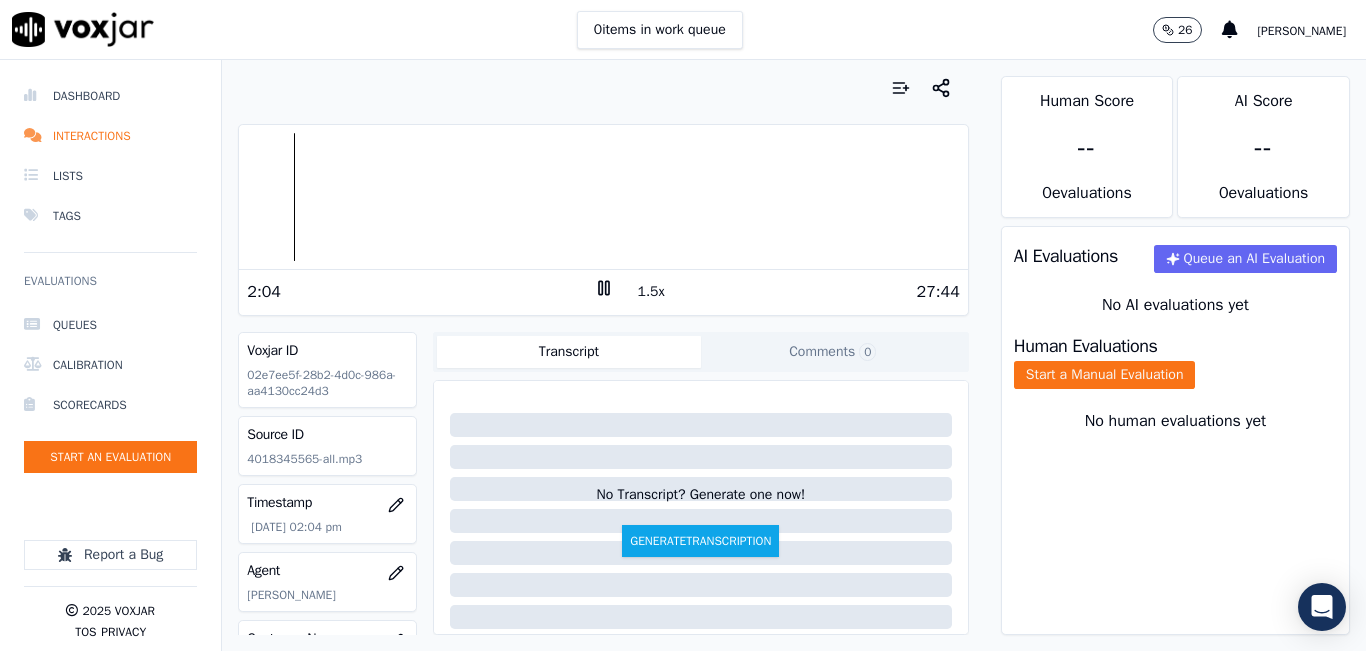 click on "1.5x" at bounding box center [651, 292] 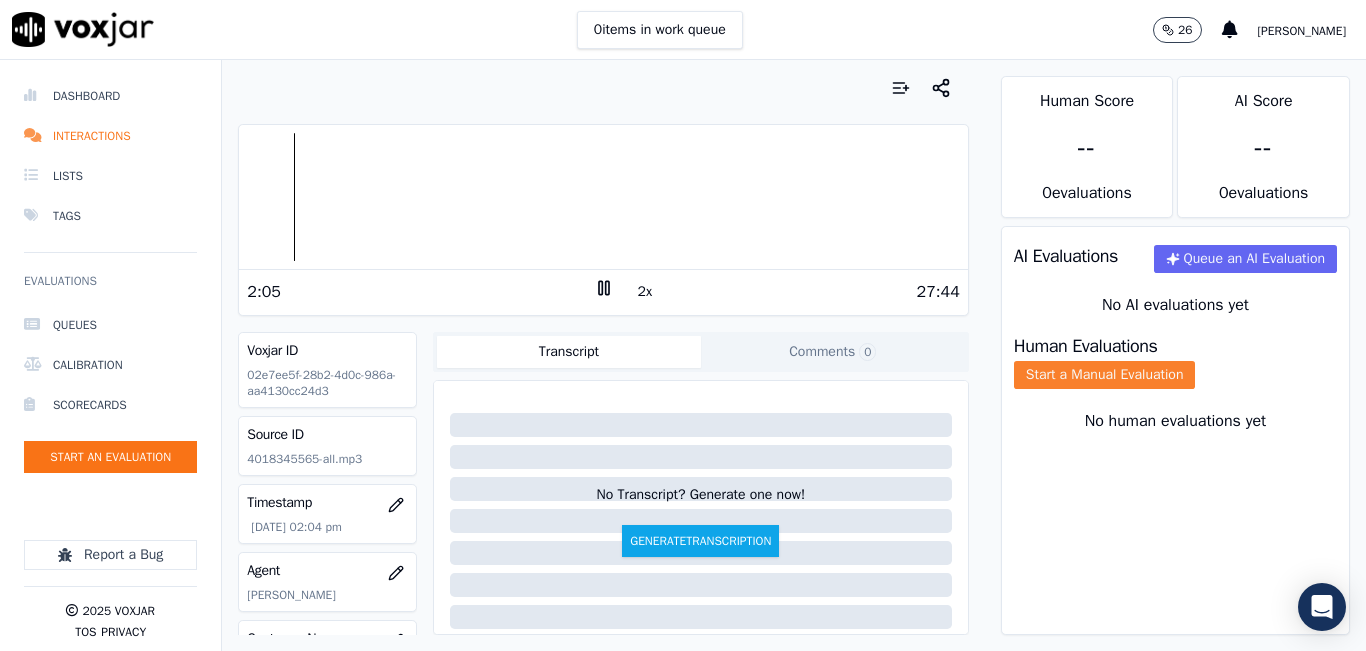 click on "Start a Manual Evaluation" 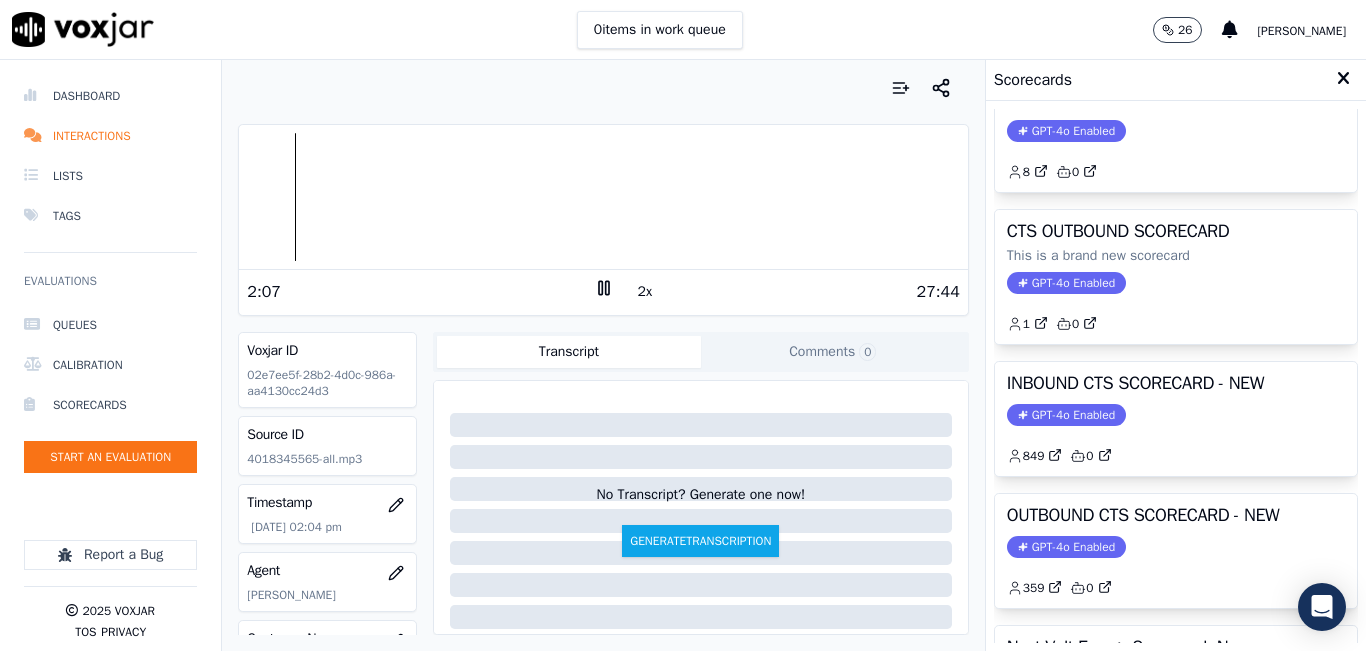 scroll, scrollTop: 200, scrollLeft: 0, axis: vertical 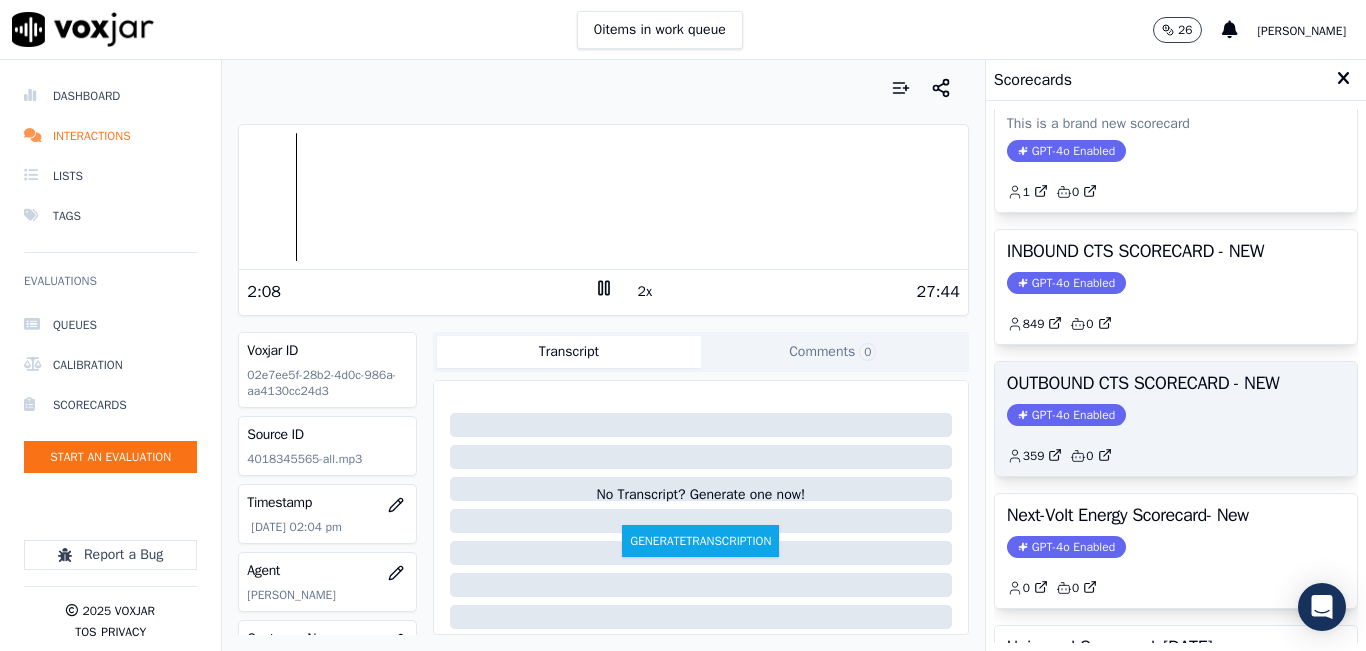 click on "359         0" 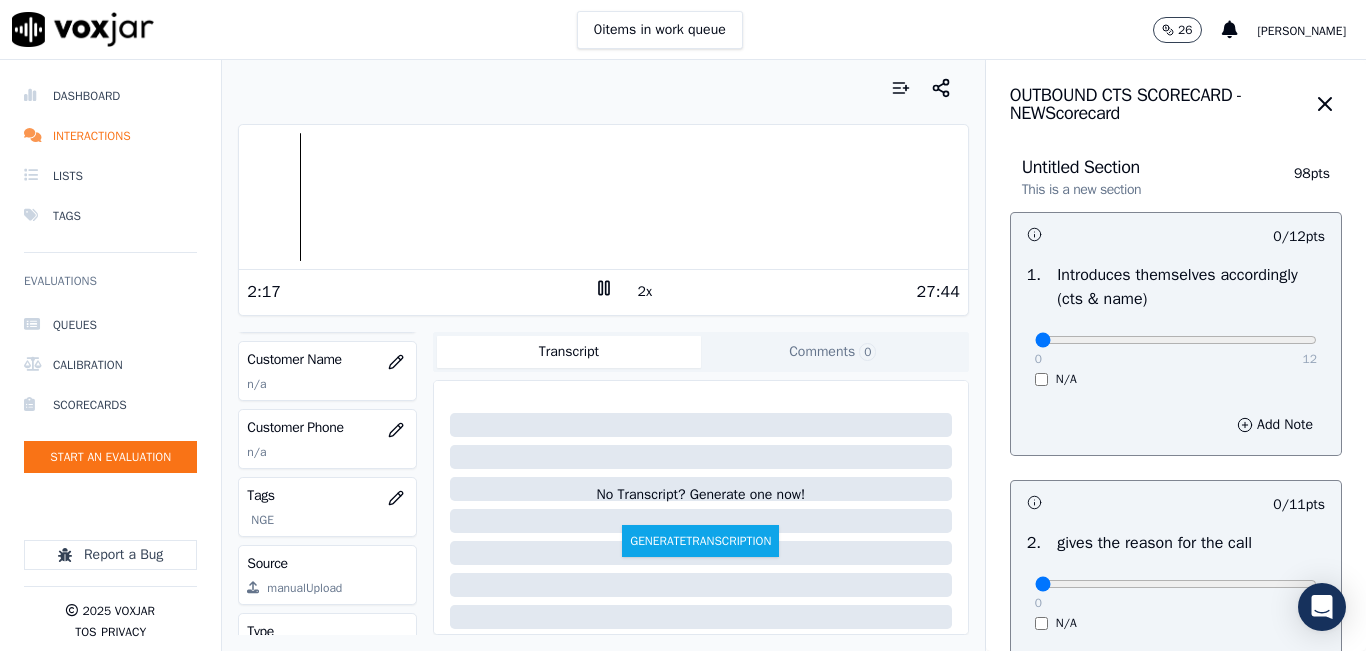 scroll, scrollTop: 278, scrollLeft: 0, axis: vertical 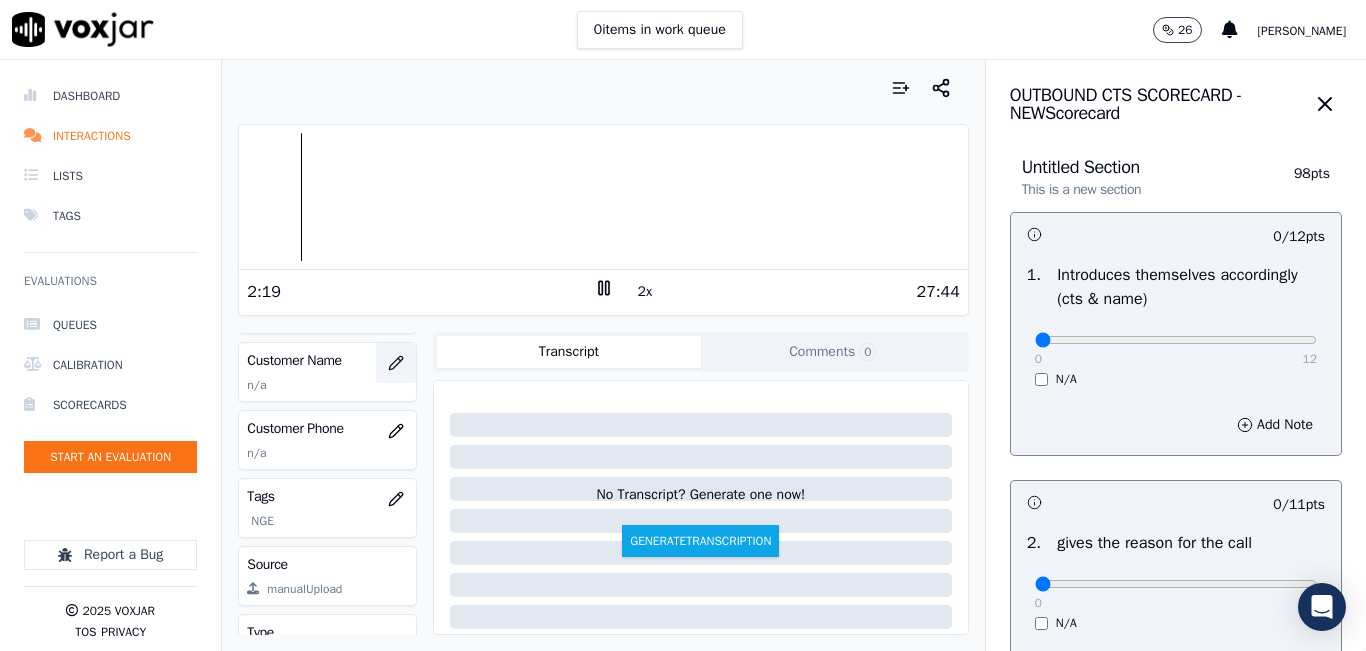 click 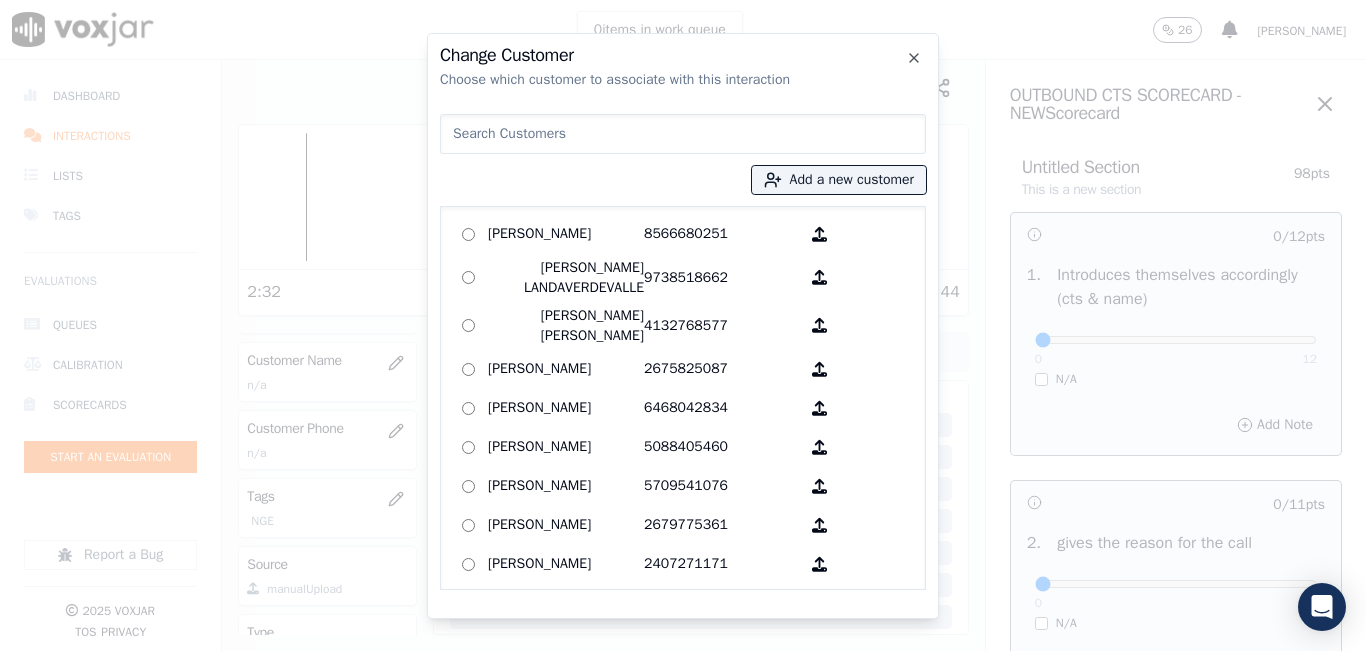 click at bounding box center [683, 134] 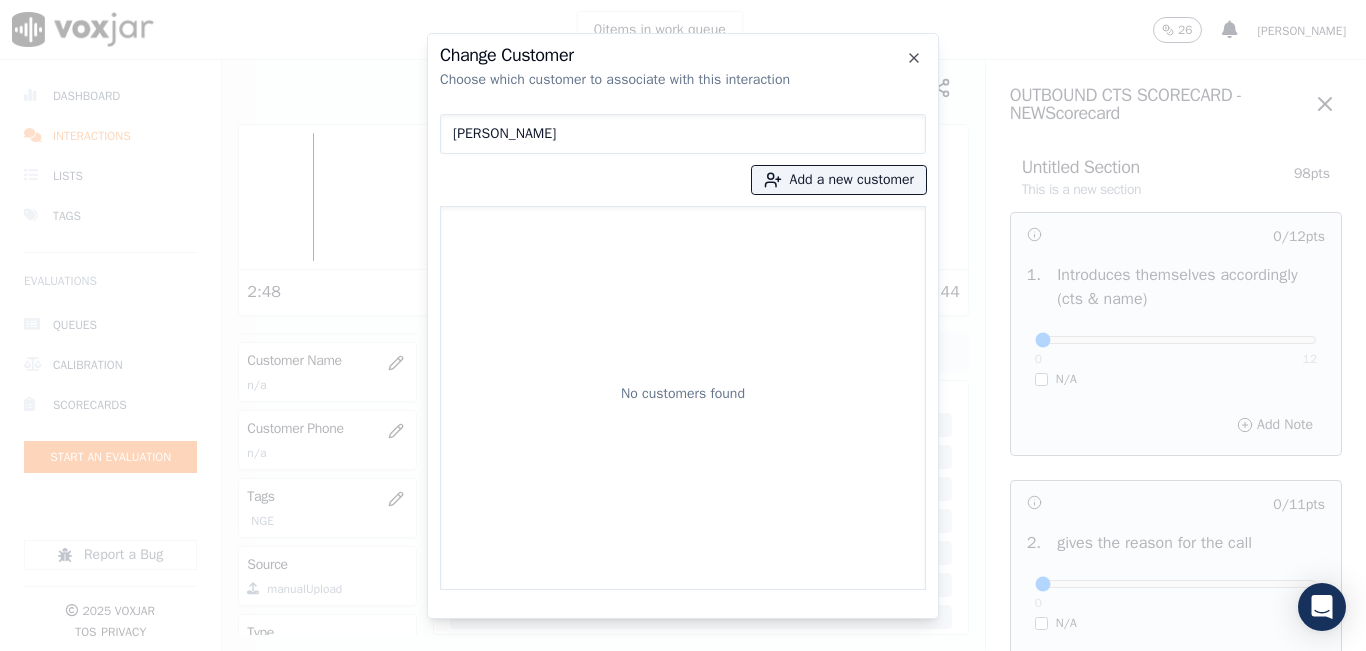 type on "[PERSON_NAME]" 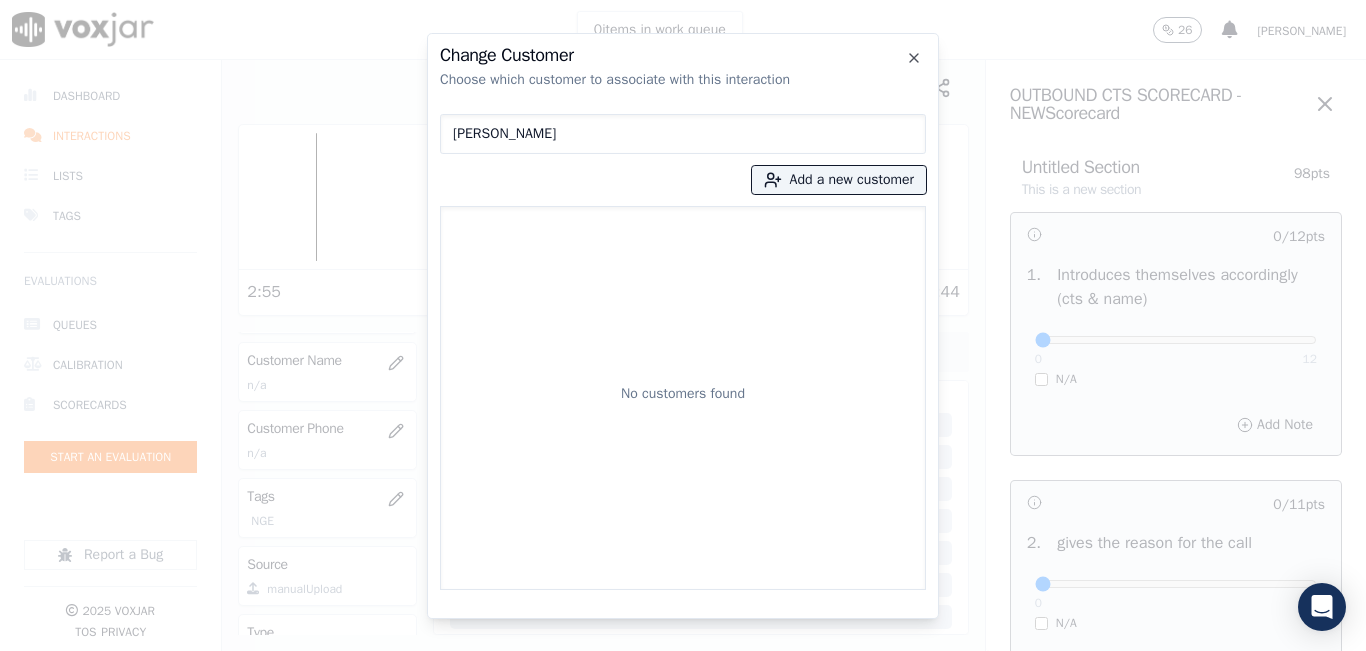 click on "[PERSON_NAME]" at bounding box center (683, 134) 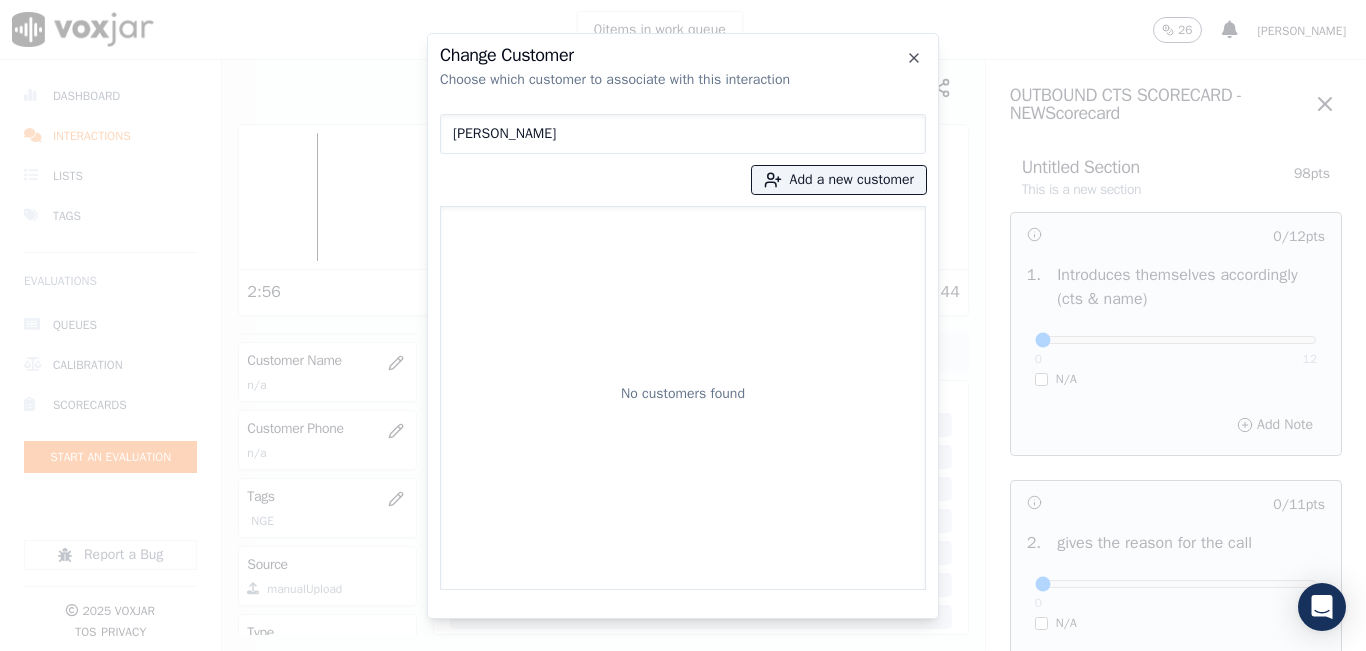 type 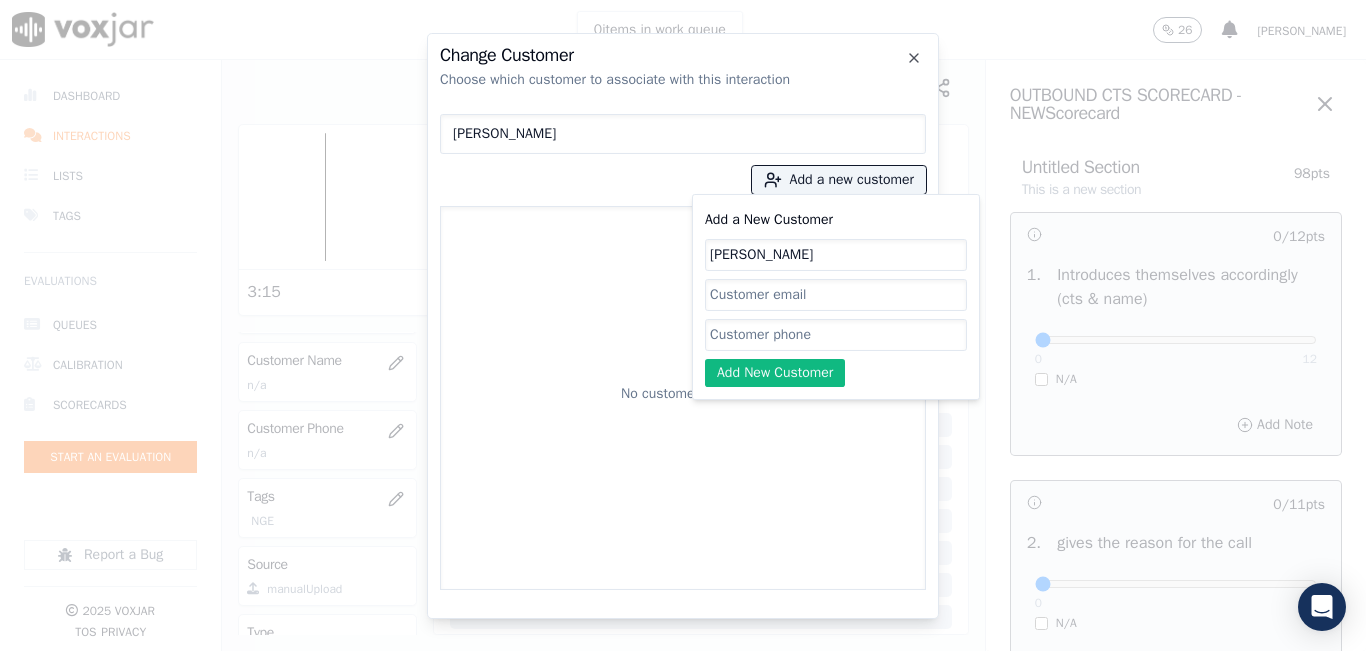 type on "[PERSON_NAME]" 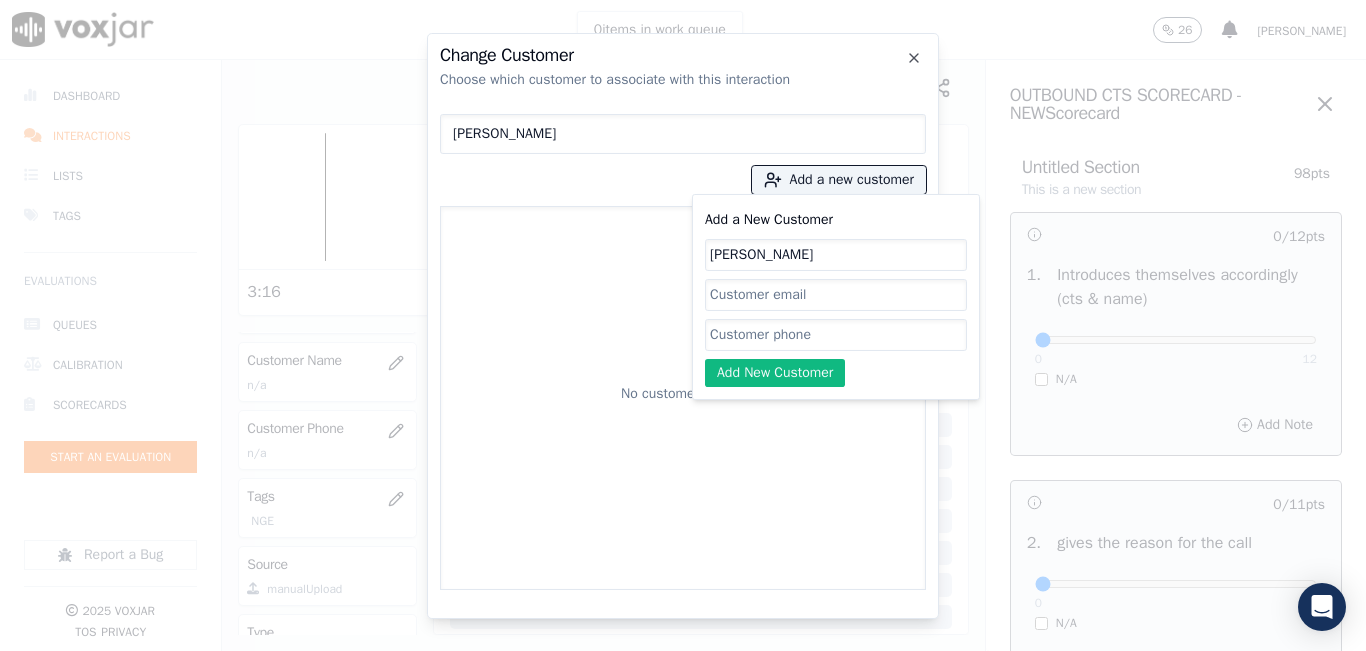 paste on "4018345565" 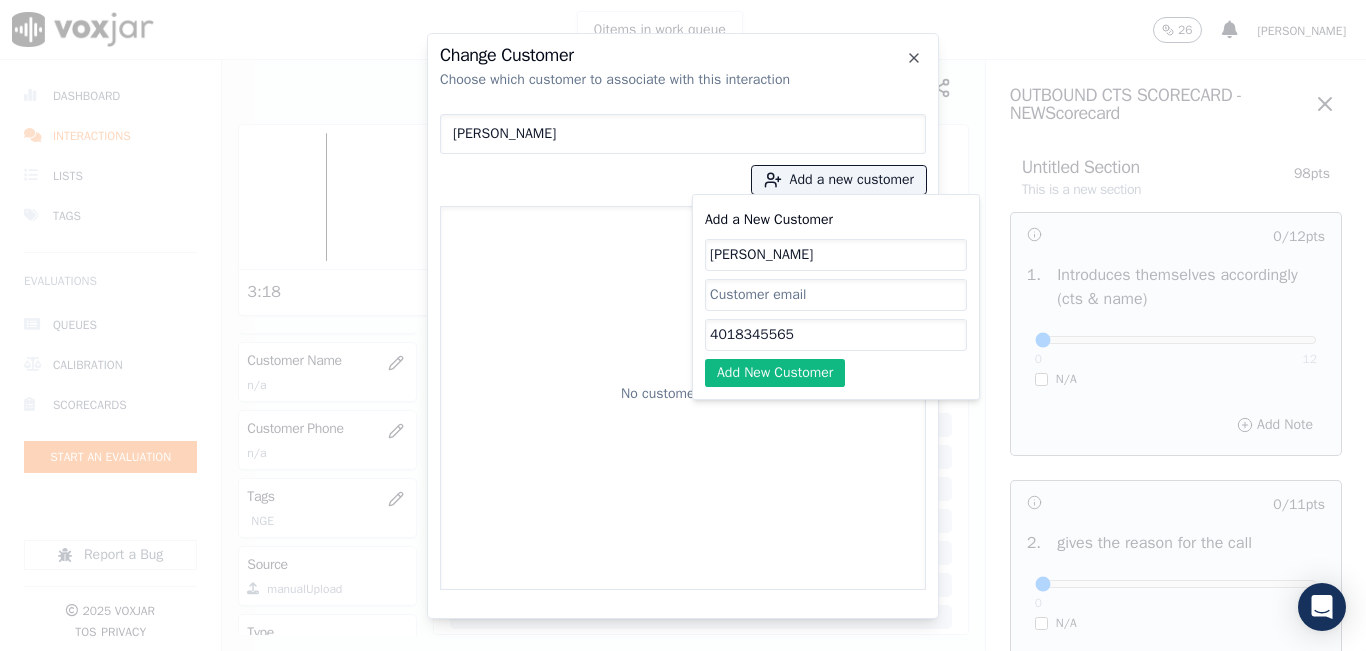 type on "4018345565" 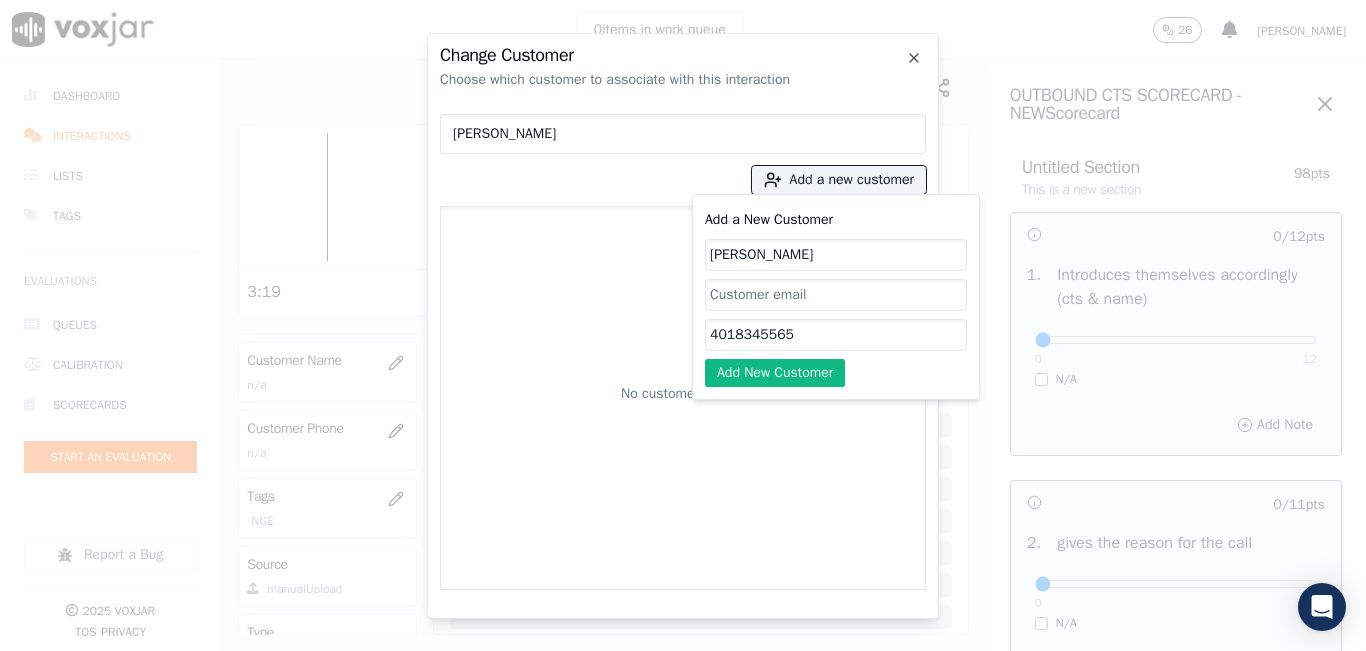 type 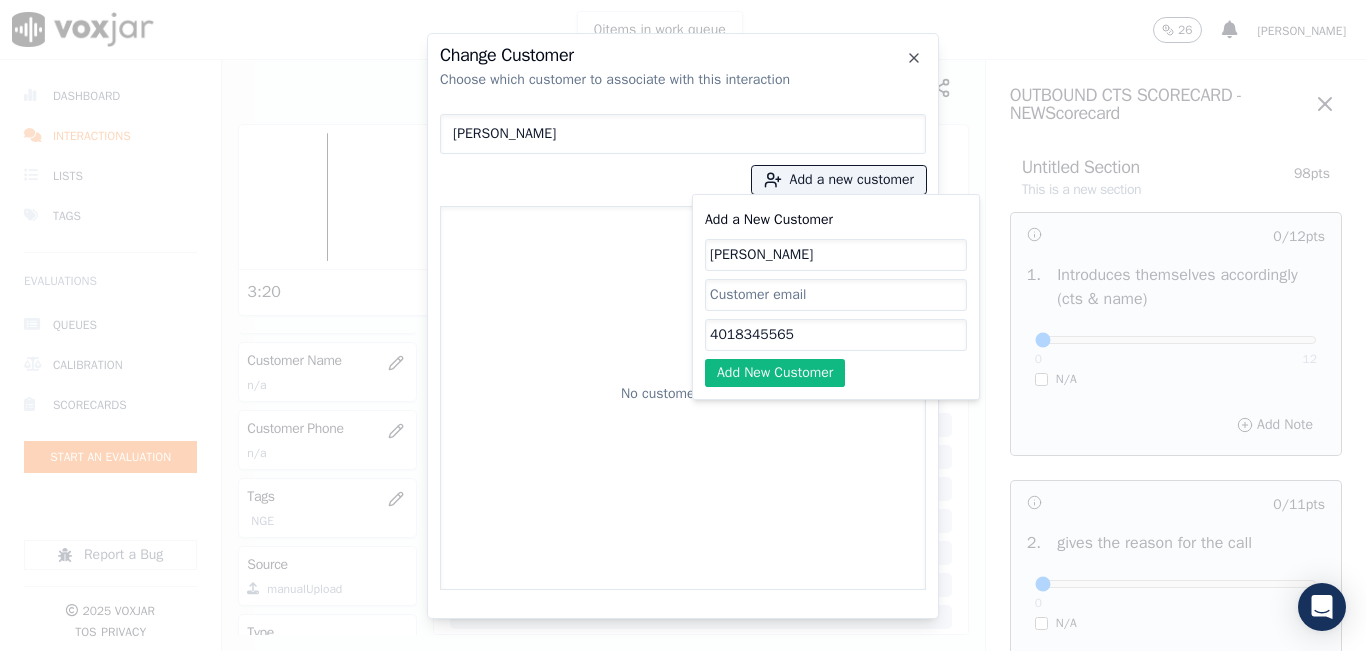 click on "Add New Customer" 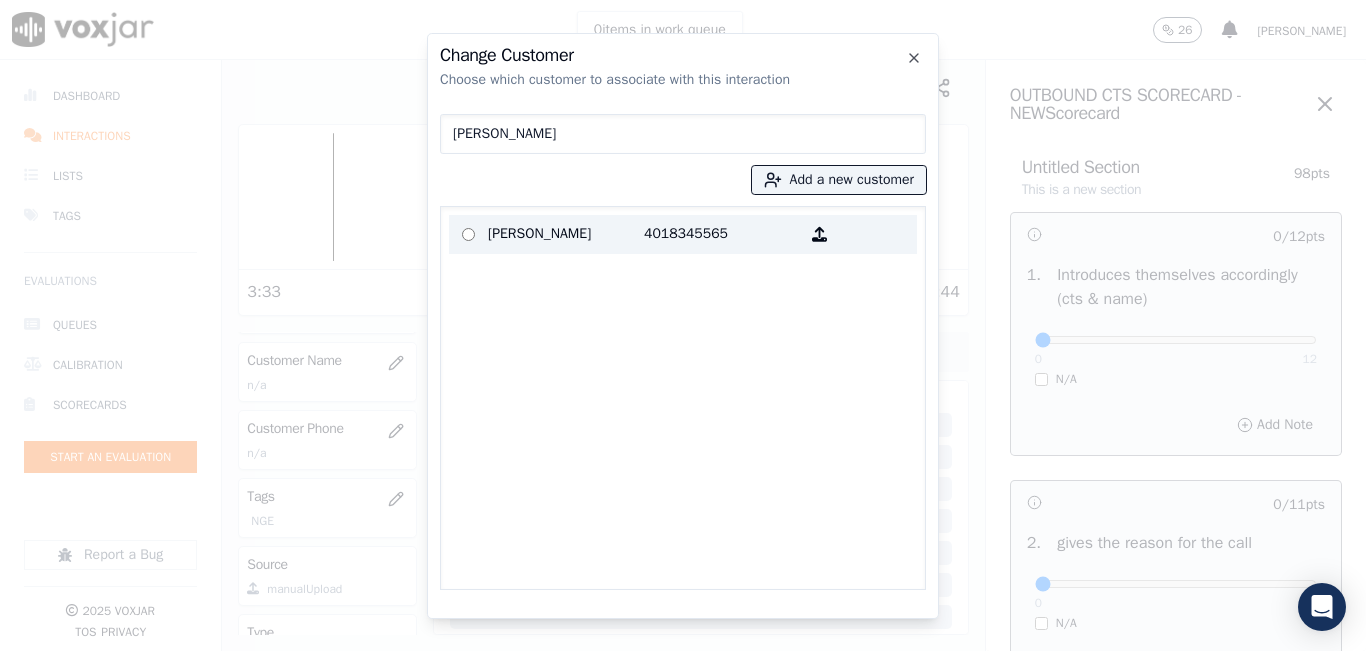 click on "[PERSON_NAME]" at bounding box center (566, 234) 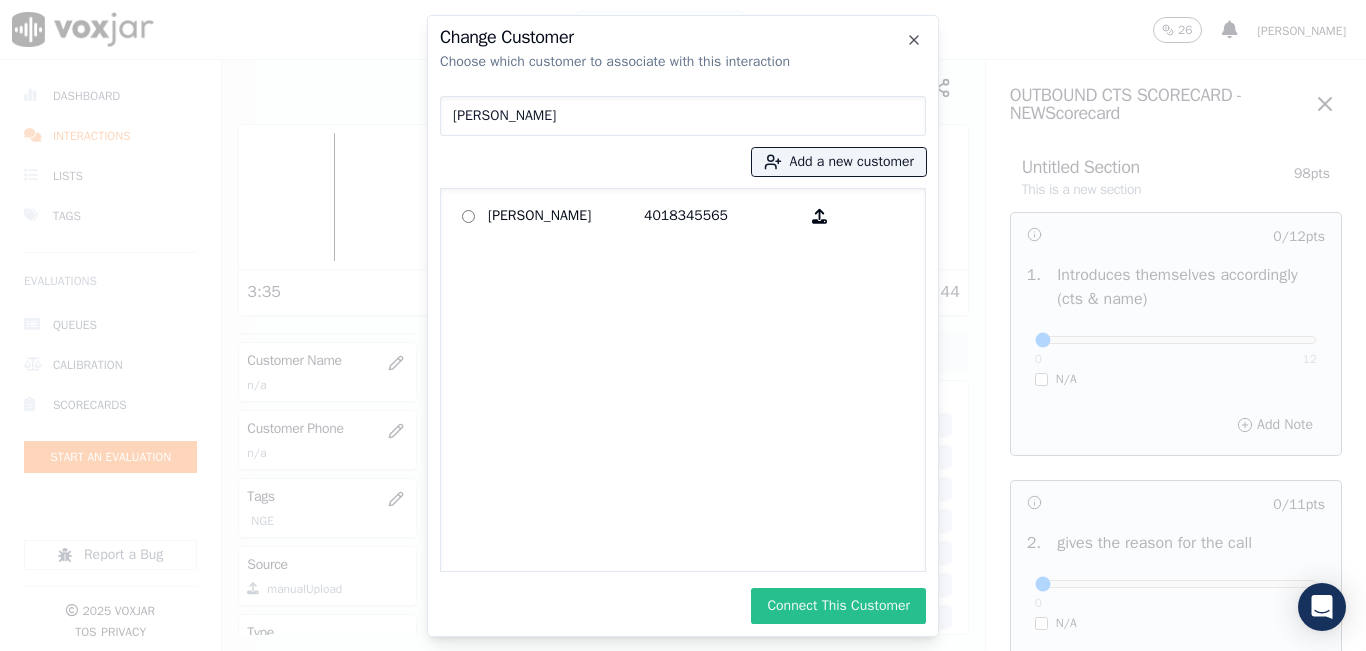 click on "Connect This Customer" at bounding box center [838, 606] 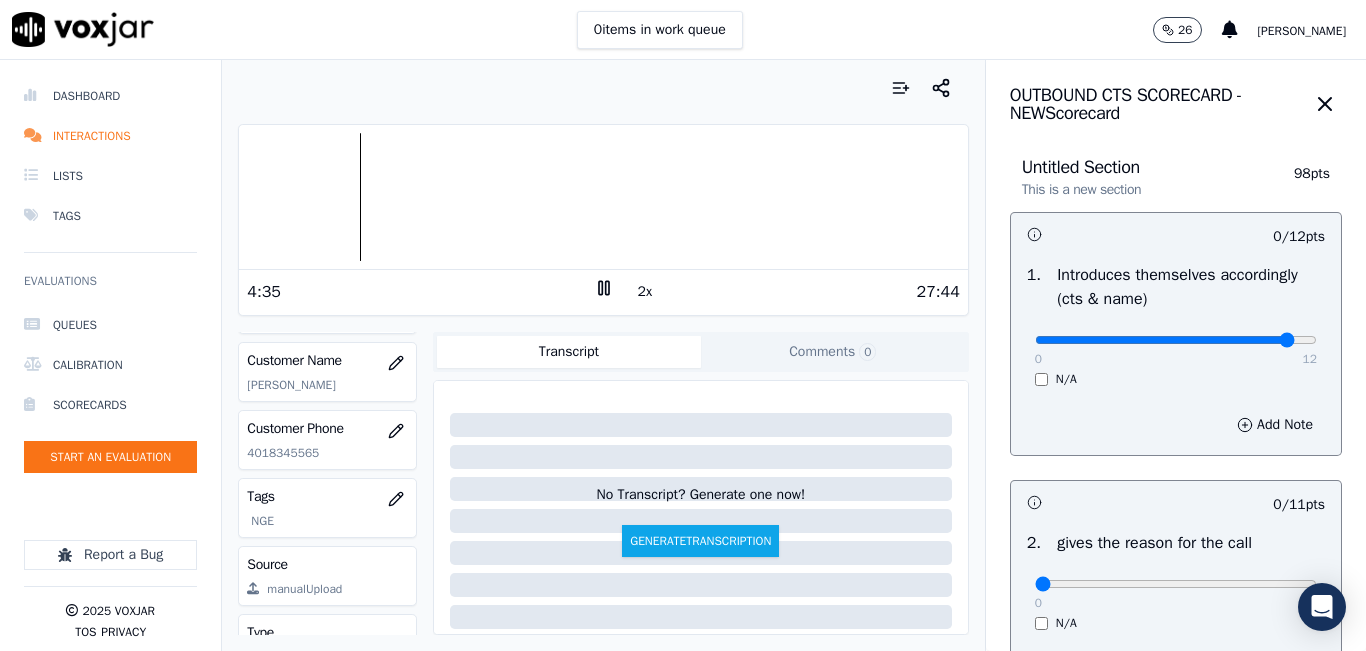 drag, startPoint x: 1242, startPoint y: 341, endPoint x: 1226, endPoint y: 337, distance: 16.492422 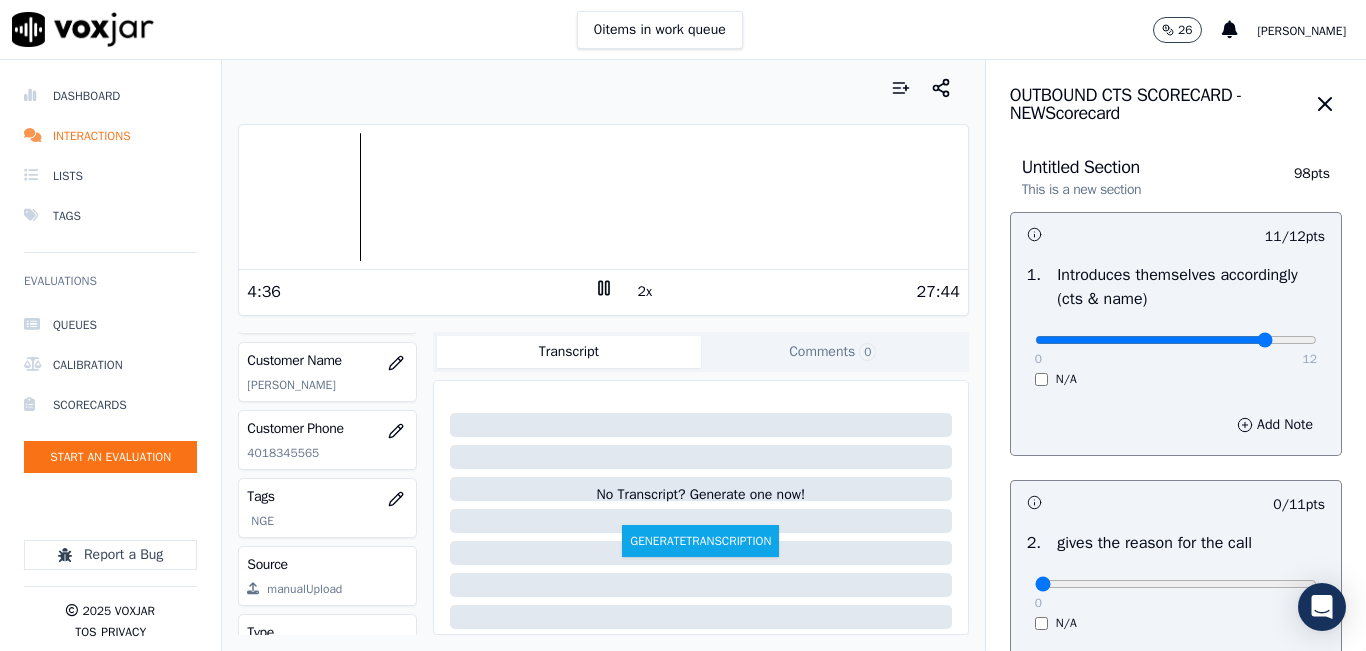 click at bounding box center [1176, 340] 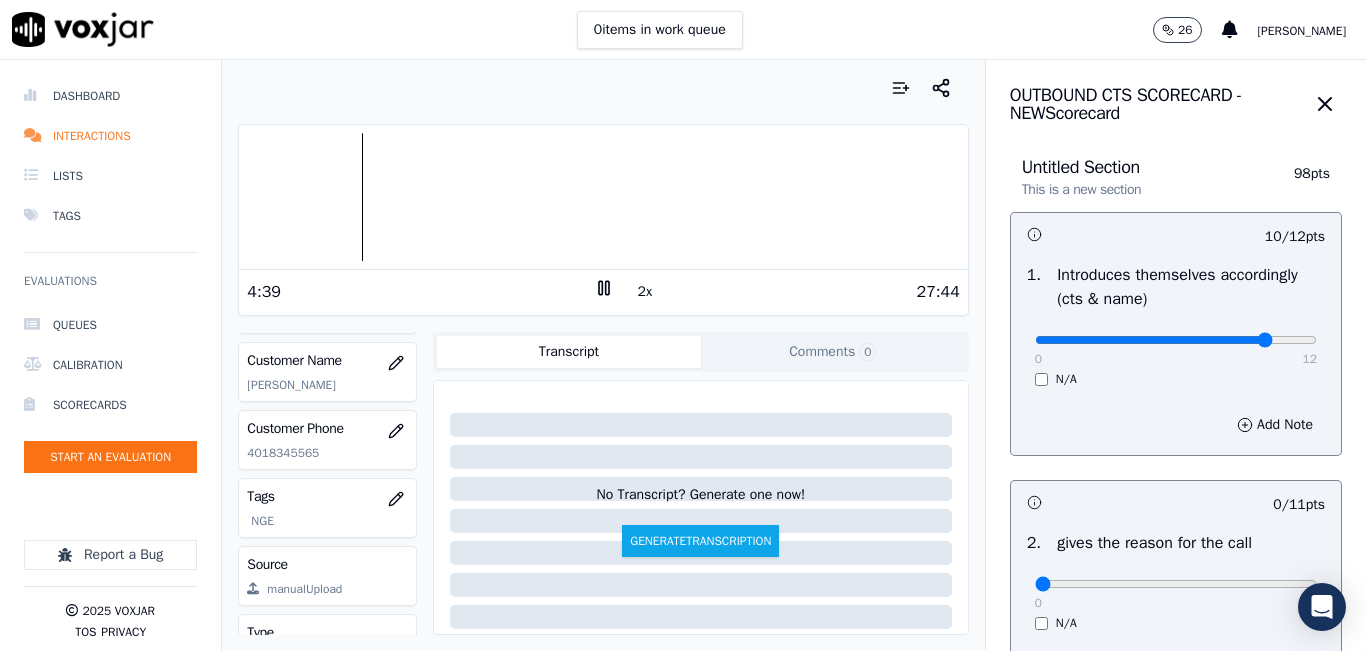 click at bounding box center [603, 197] 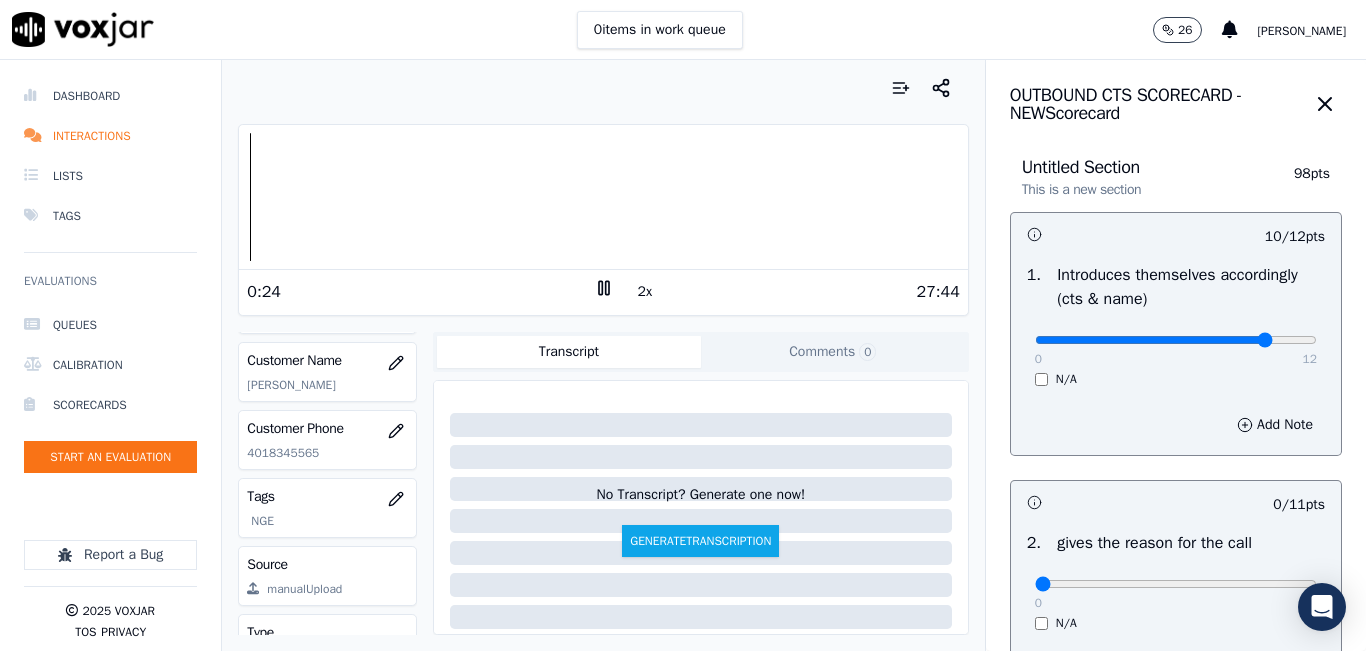 click at bounding box center [603, 197] 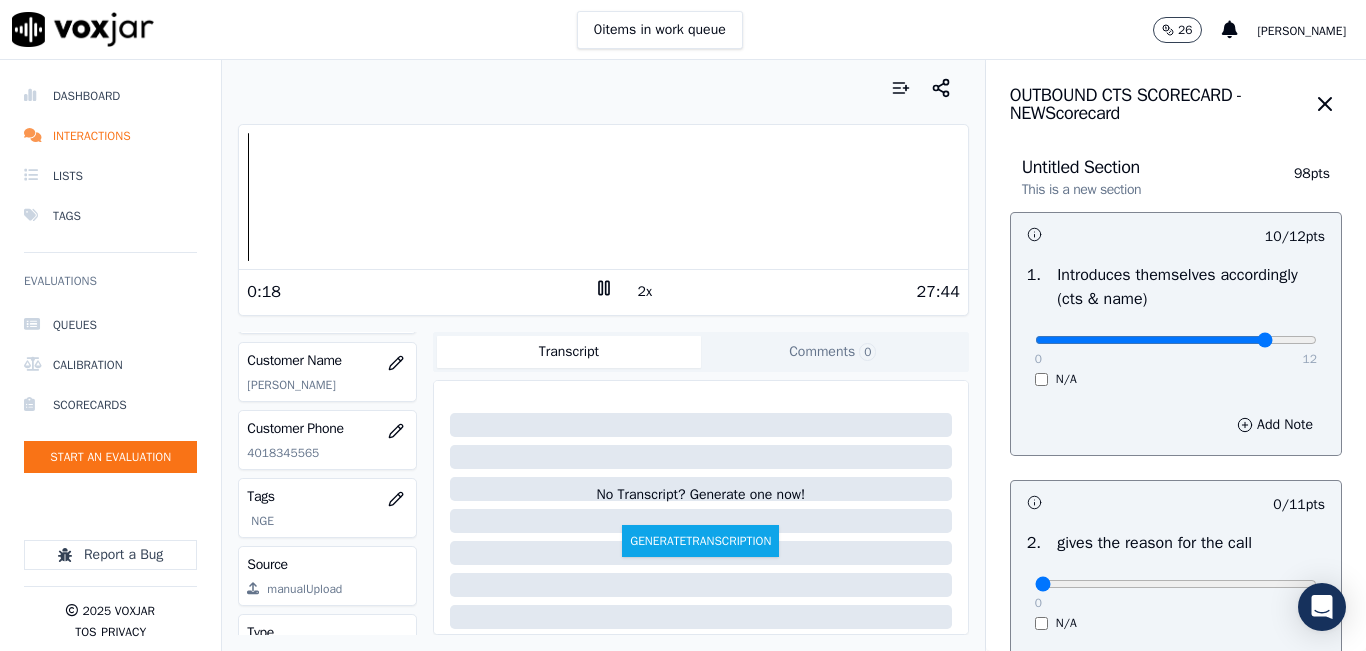 click at bounding box center (603, 197) 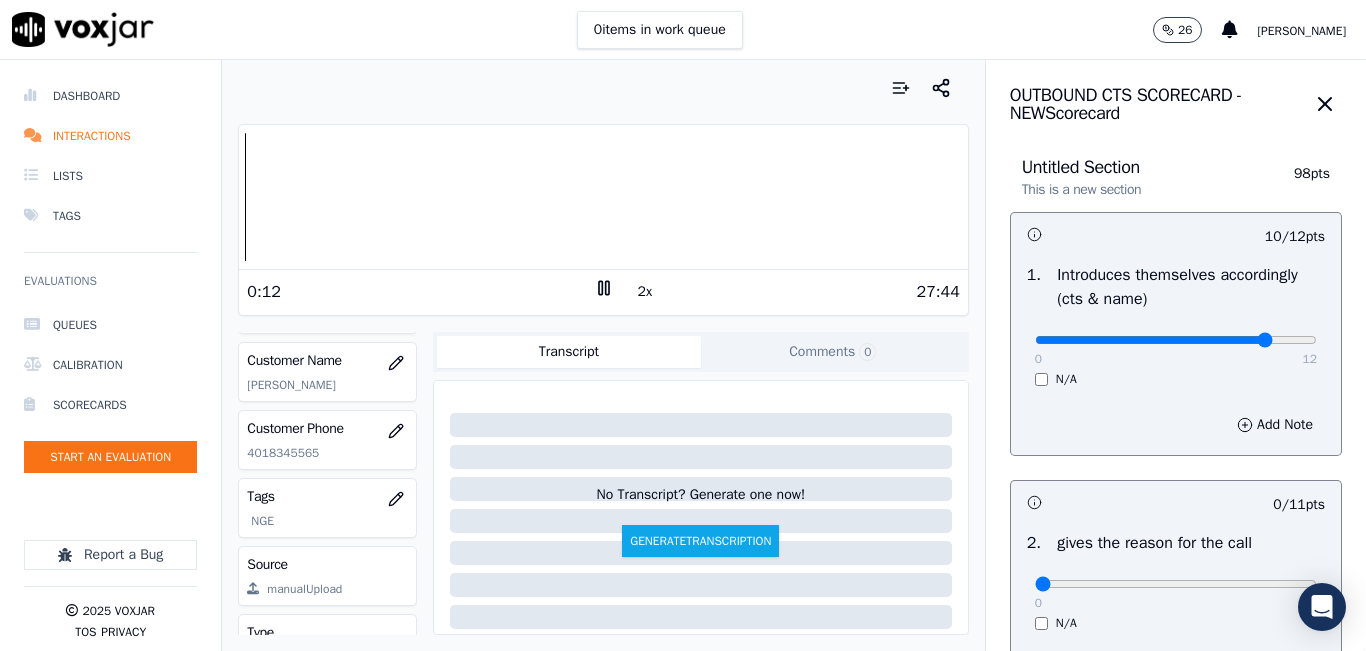 click at bounding box center (603, 197) 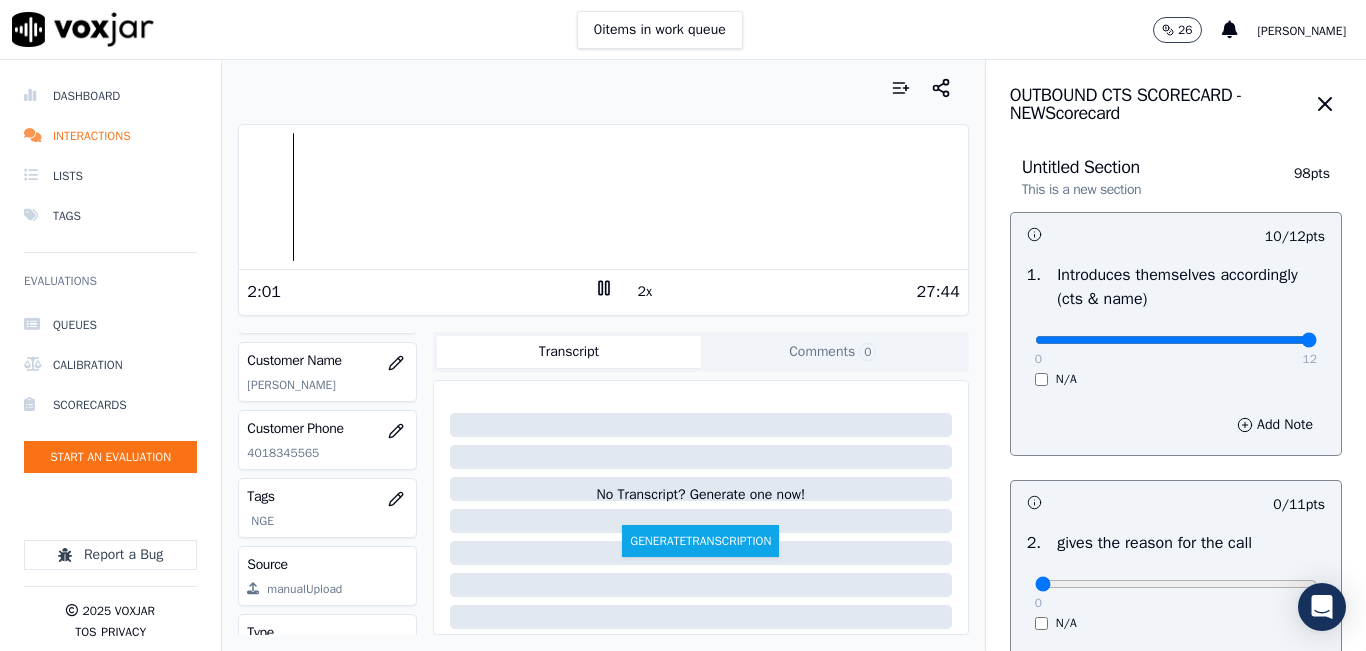type on "12" 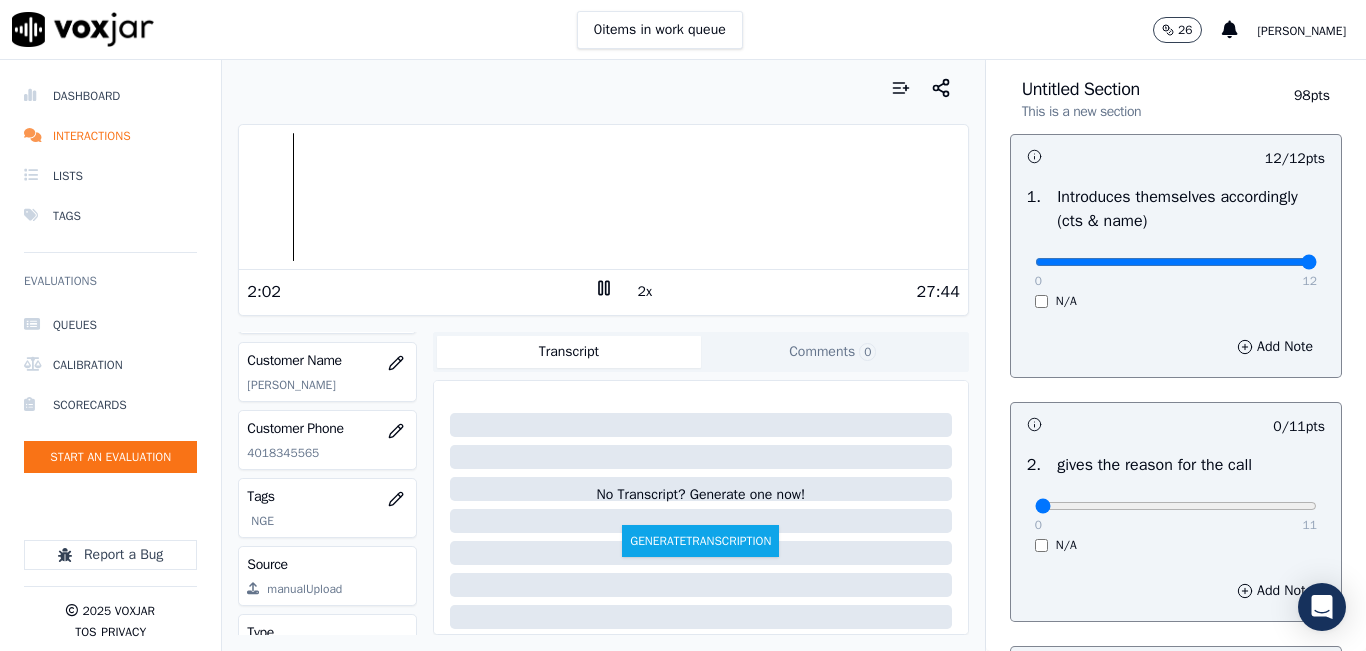 scroll, scrollTop: 200, scrollLeft: 0, axis: vertical 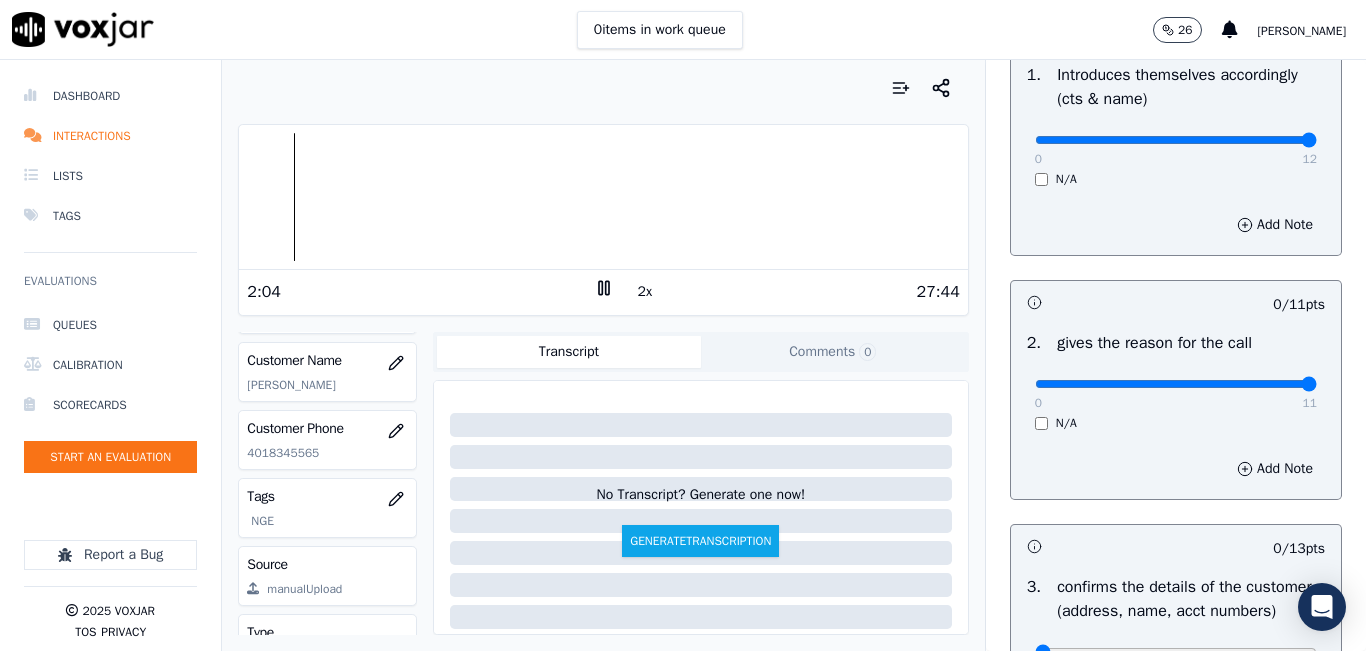 type on "11" 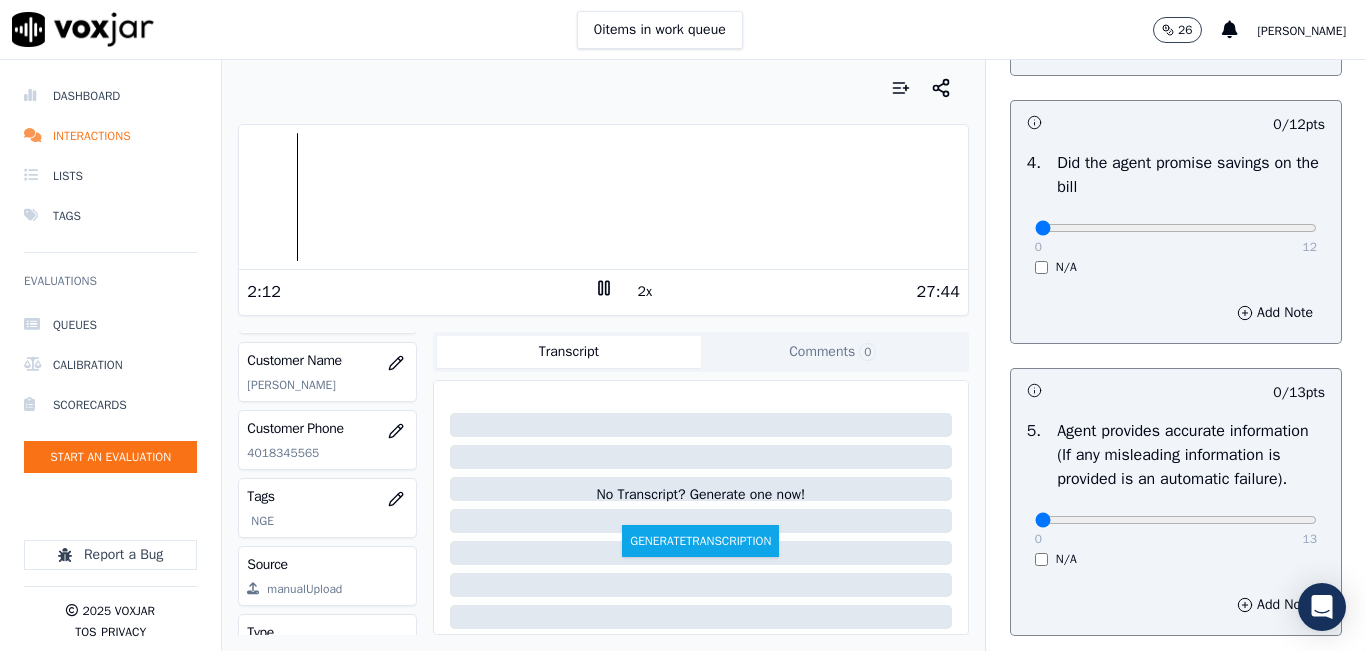 scroll, scrollTop: 800, scrollLeft: 0, axis: vertical 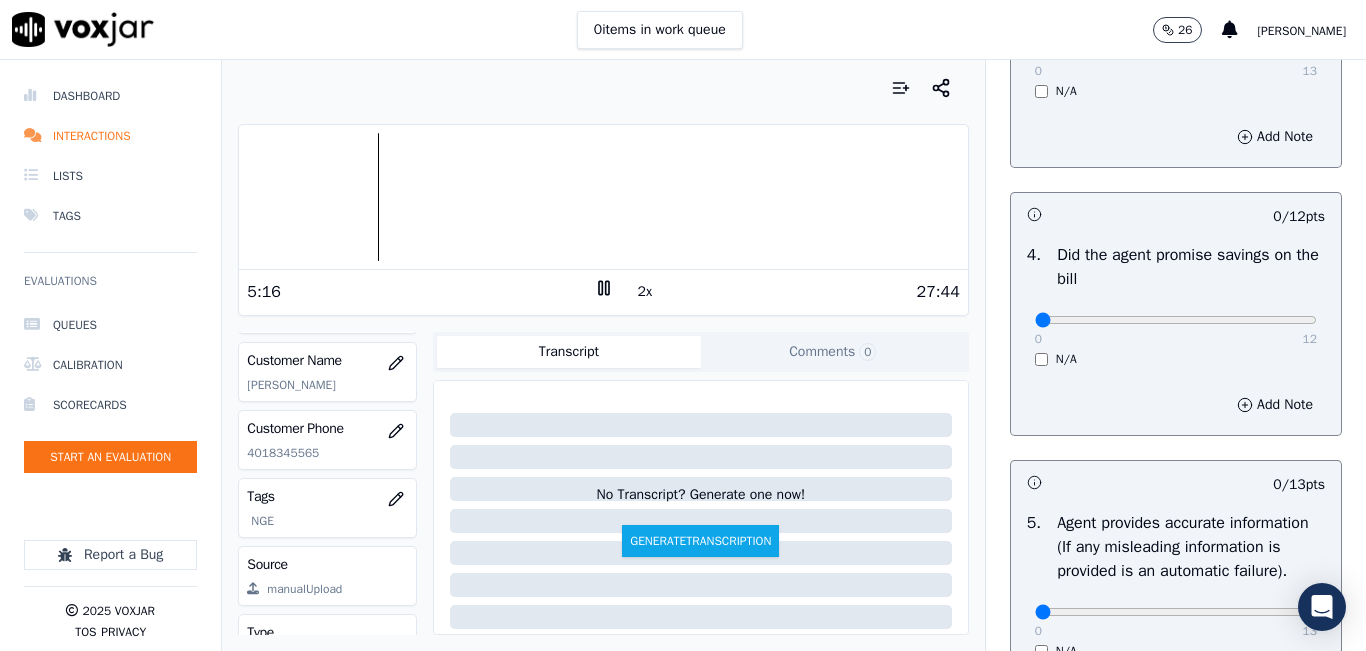 click 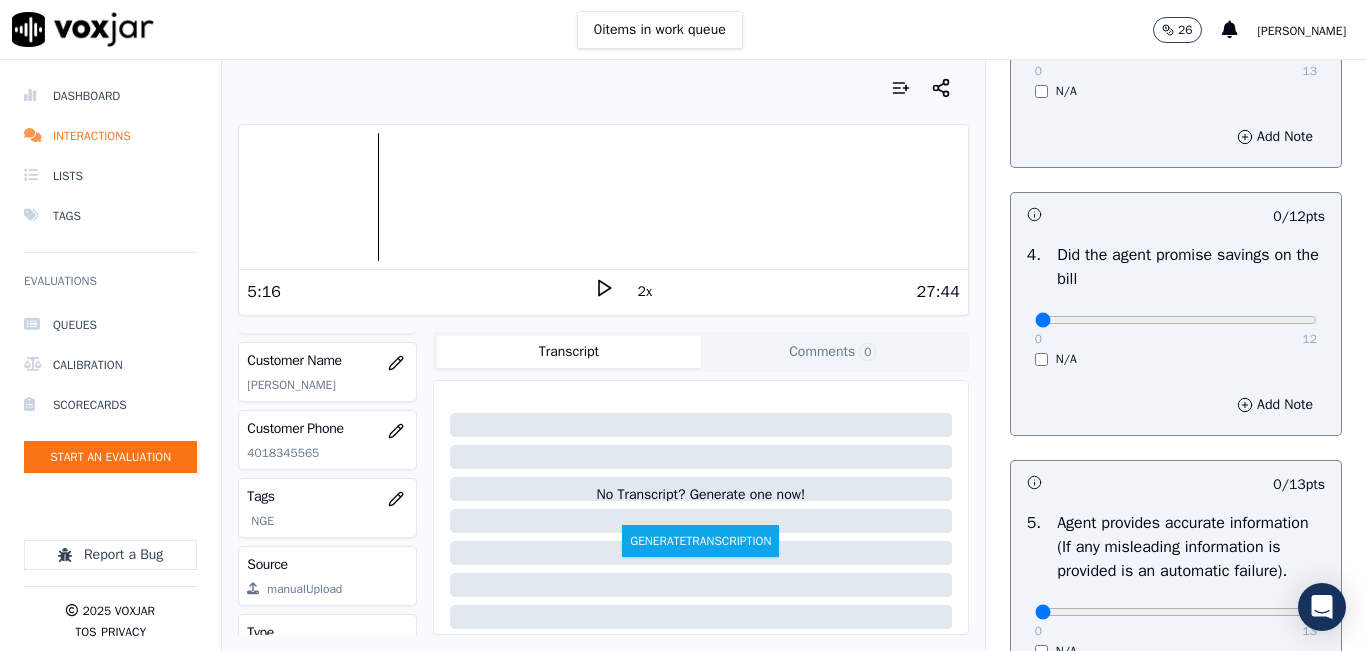 click 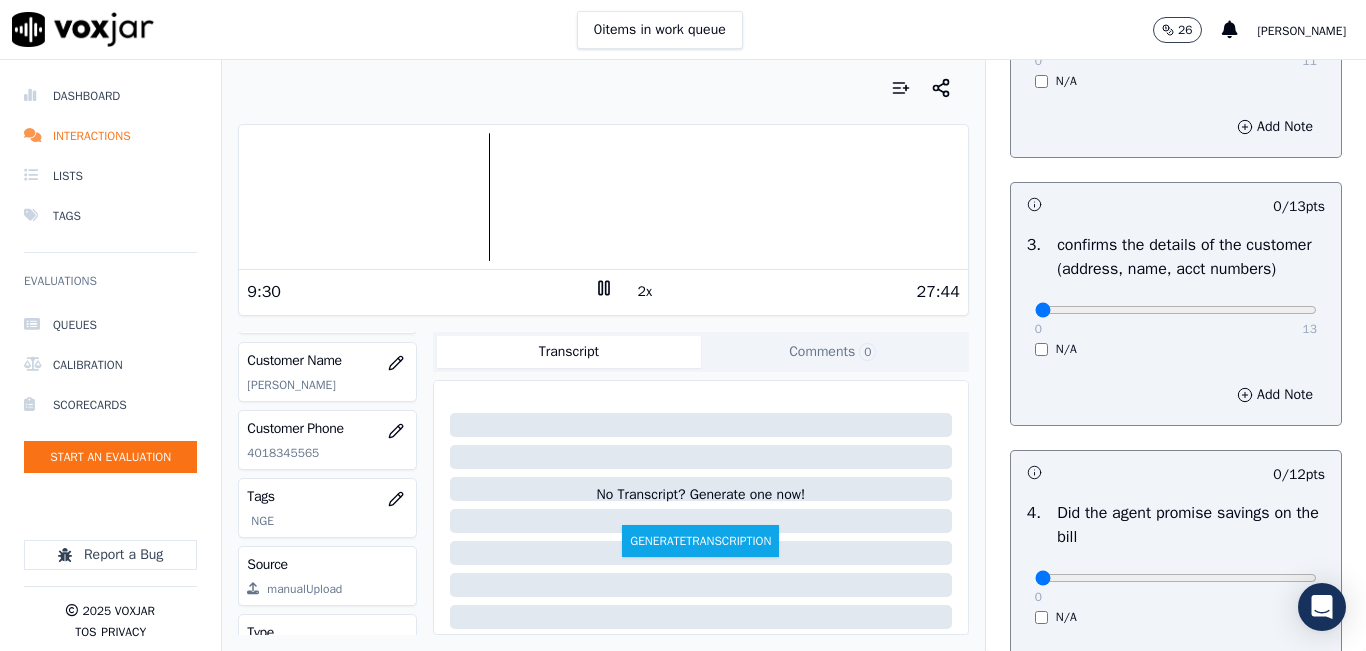 scroll, scrollTop: 500, scrollLeft: 0, axis: vertical 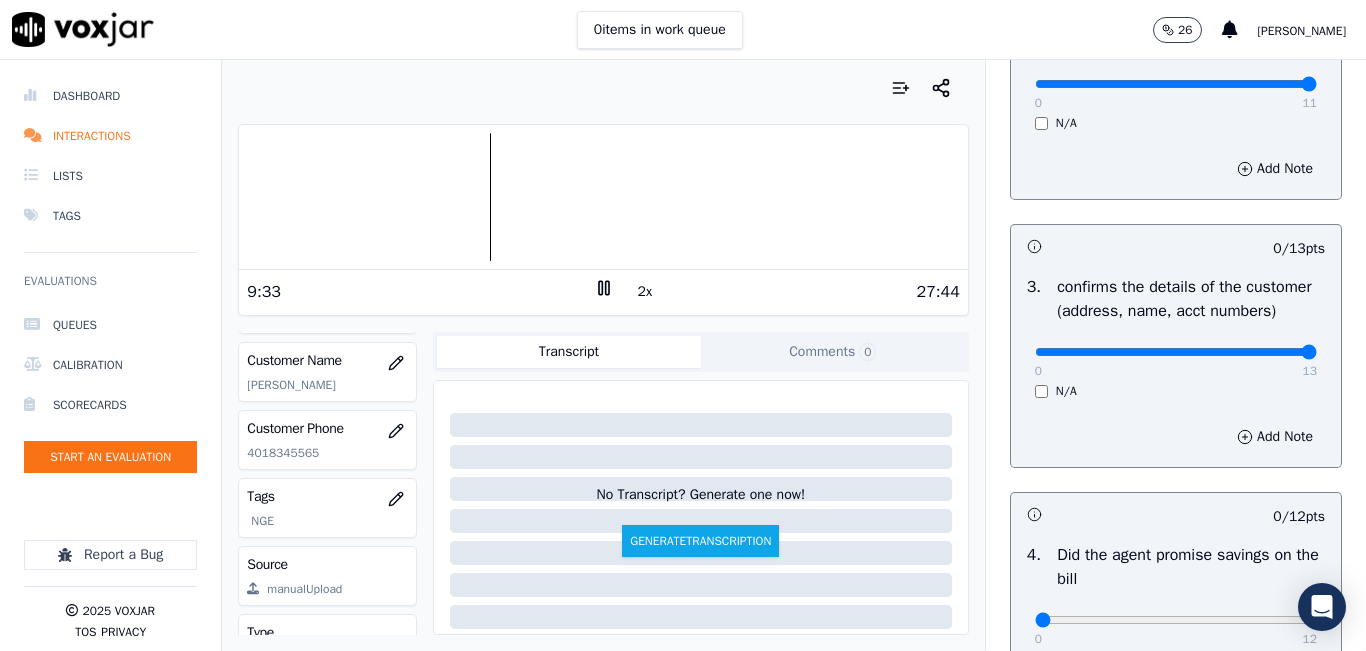 drag, startPoint x: 1255, startPoint y: 371, endPoint x: 1344, endPoint y: 384, distance: 89.94443 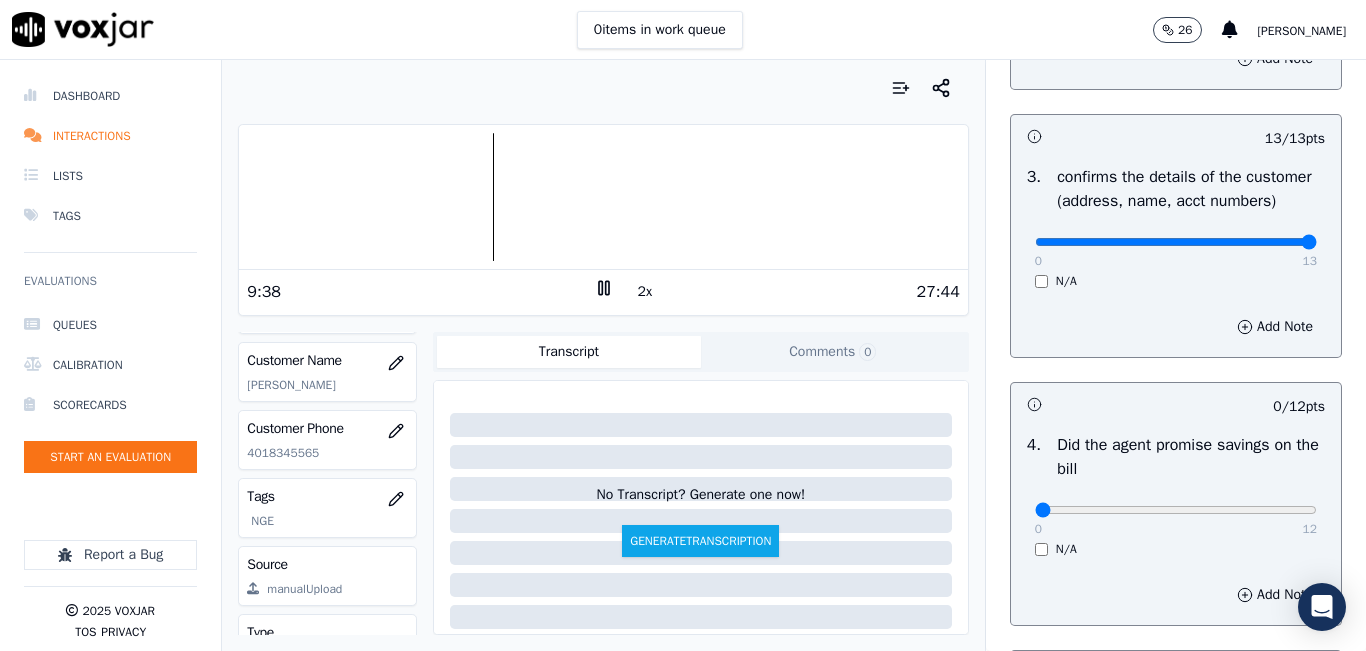 scroll, scrollTop: 600, scrollLeft: 0, axis: vertical 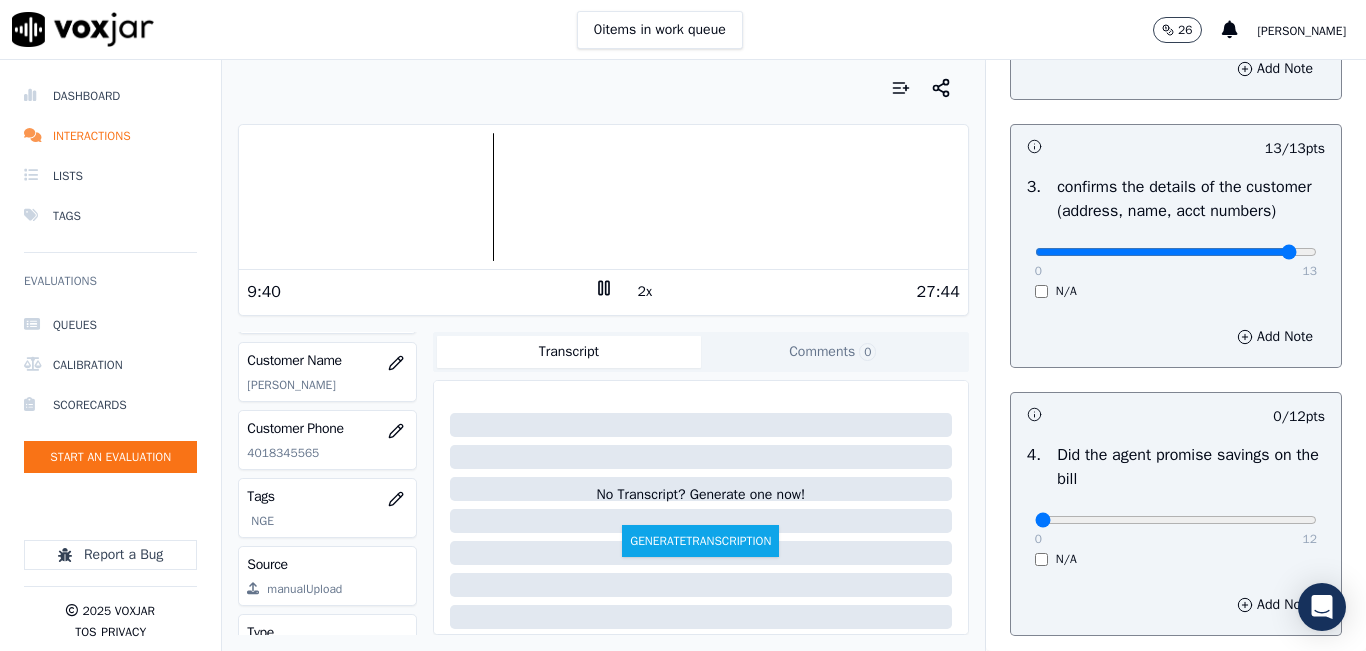 click at bounding box center [1176, -260] 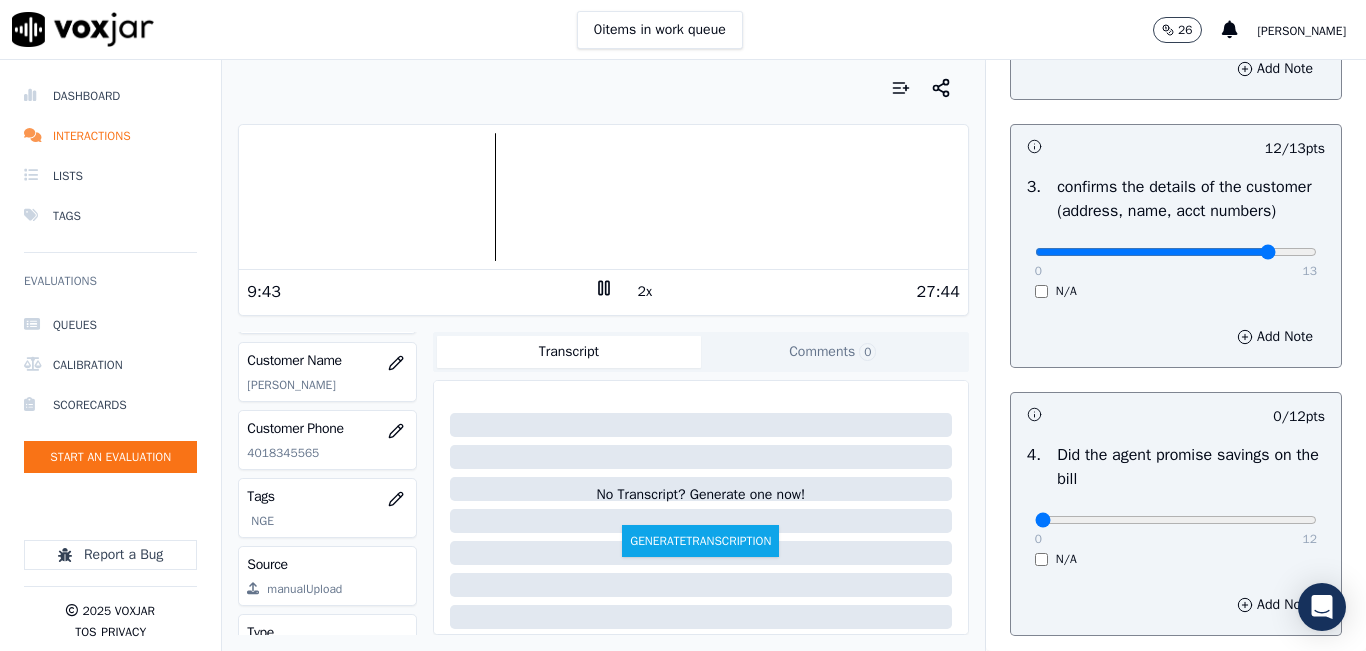 click at bounding box center (1176, -260) 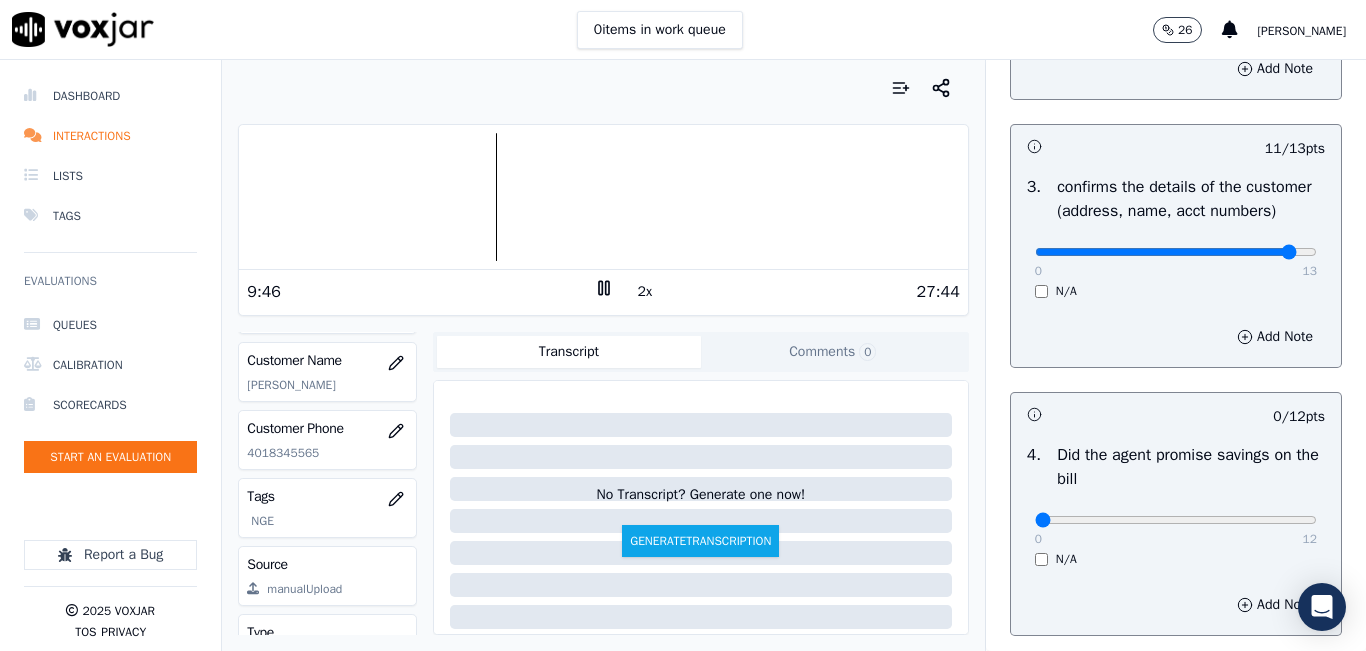 type on "12" 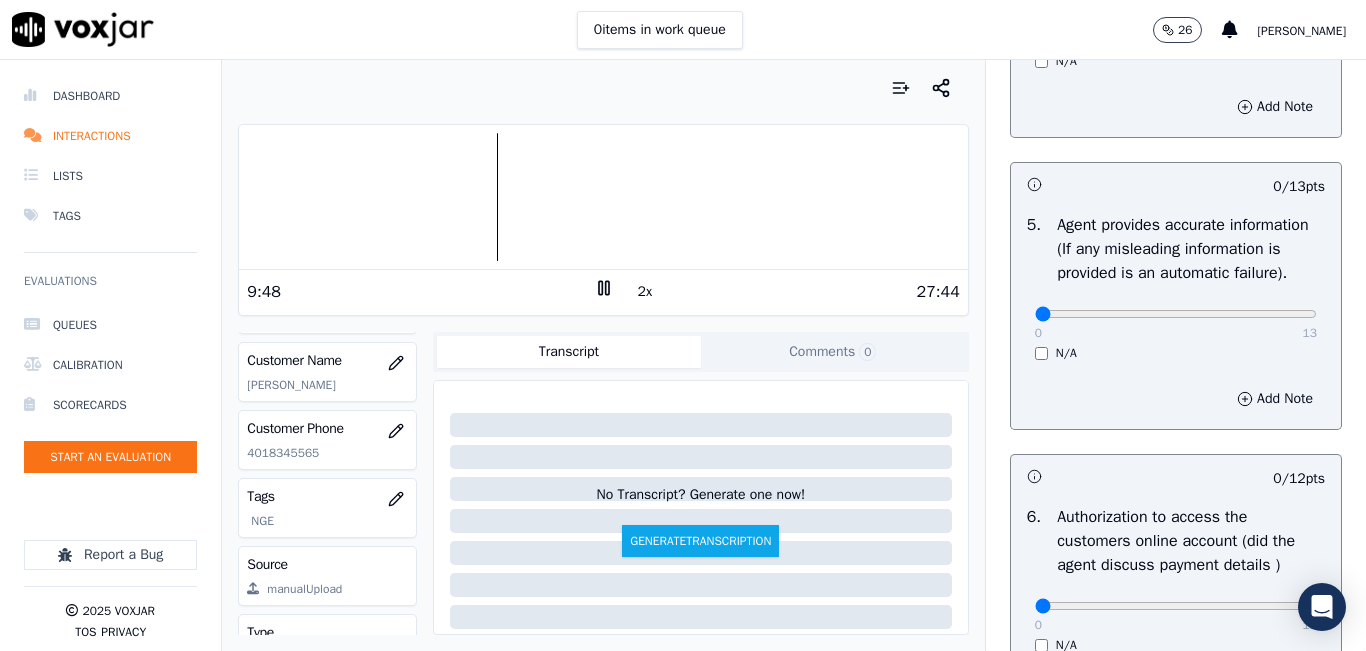 scroll, scrollTop: 1100, scrollLeft: 0, axis: vertical 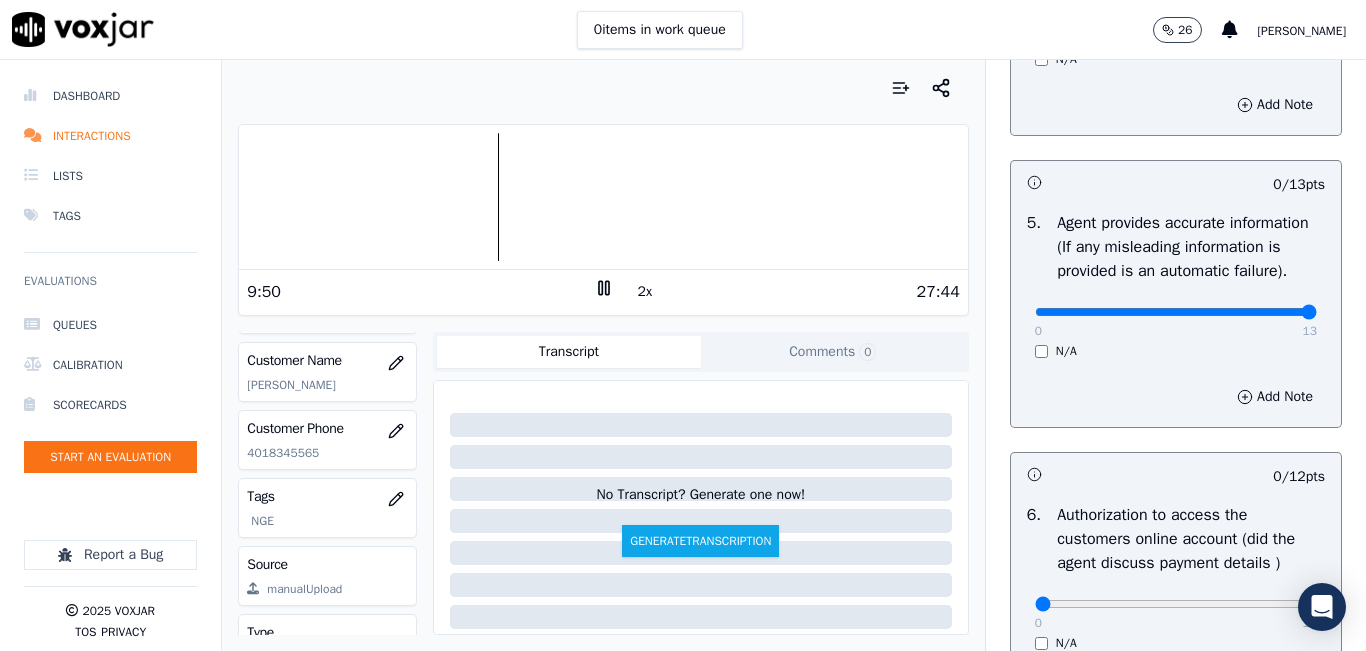drag, startPoint x: 1239, startPoint y: 356, endPoint x: 1280, endPoint y: 355, distance: 41.01219 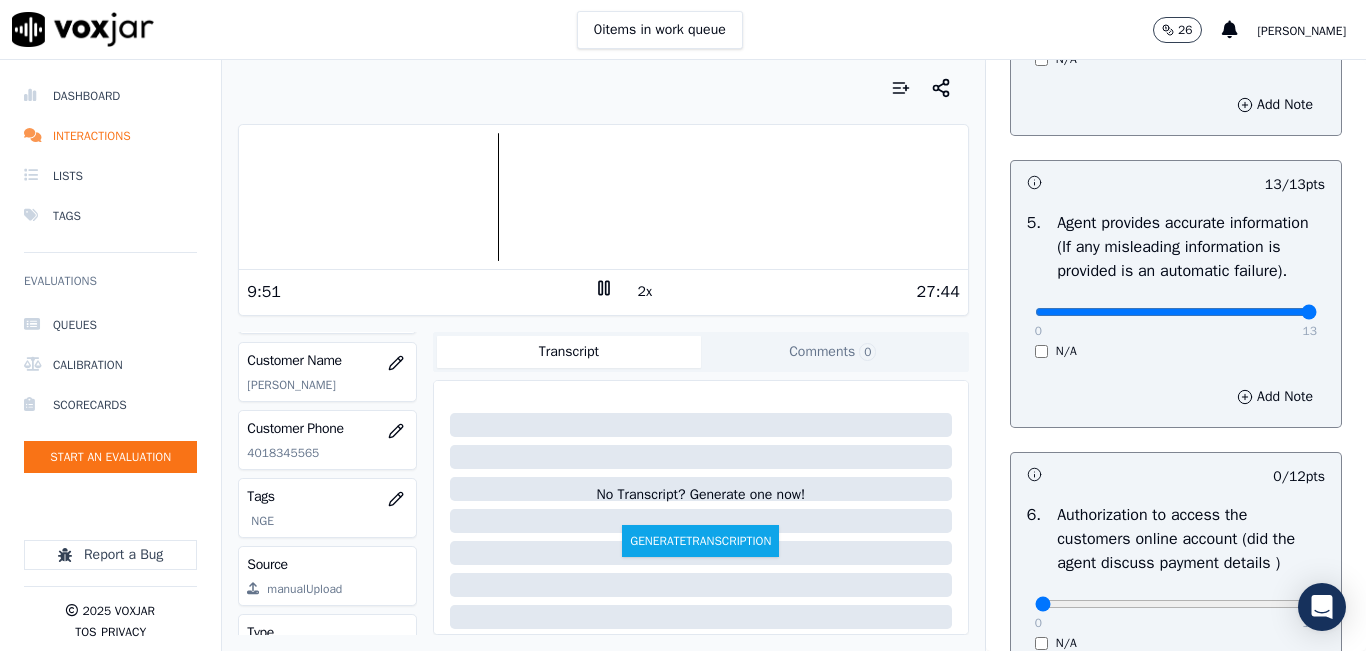 scroll, scrollTop: 1500, scrollLeft: 0, axis: vertical 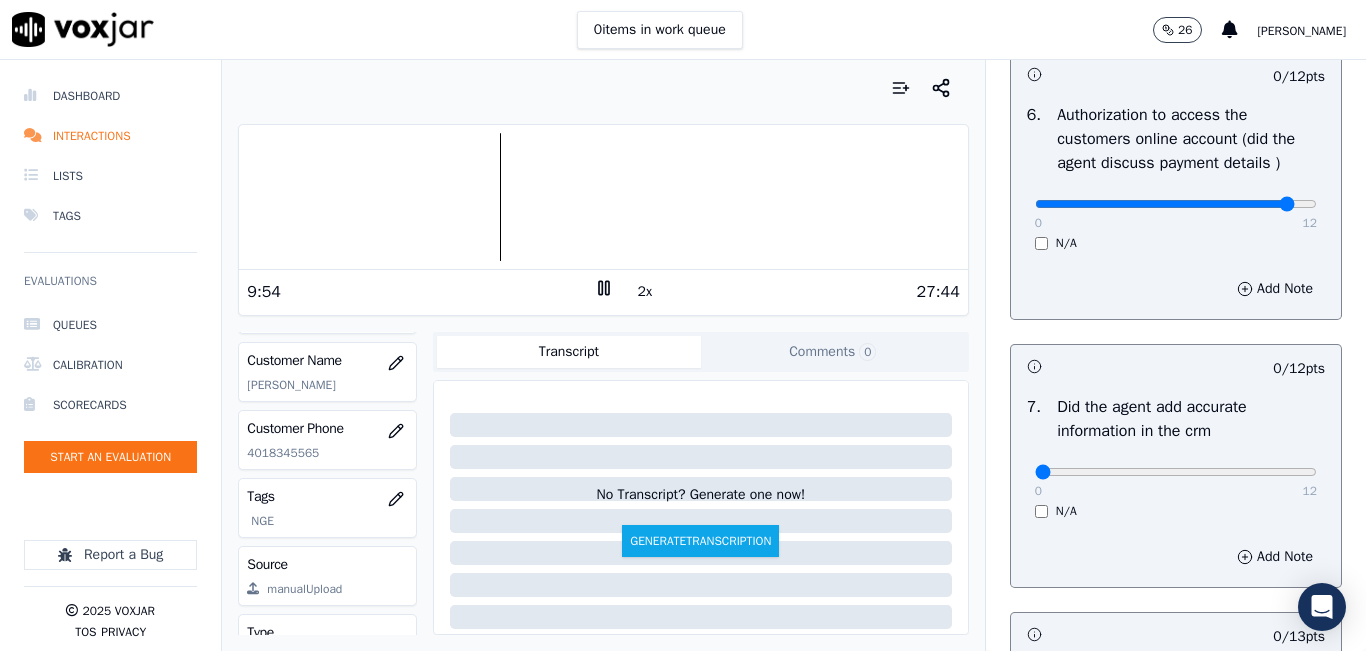 type on "11" 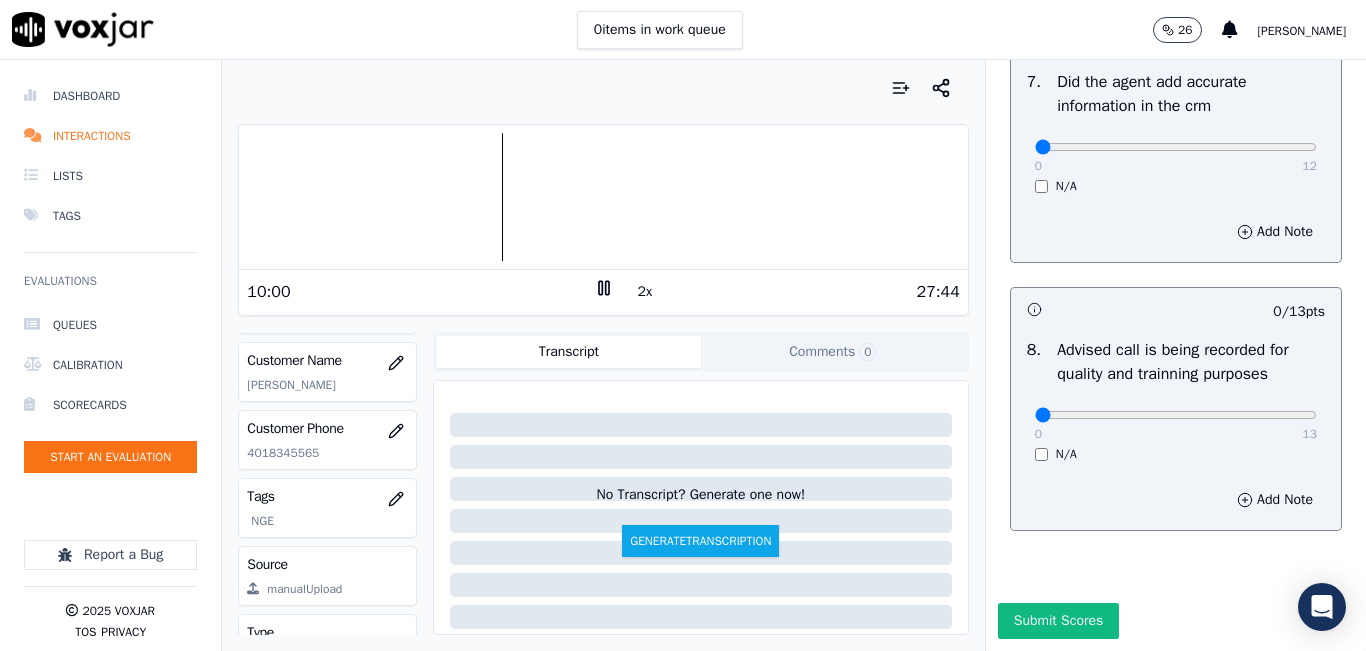 scroll, scrollTop: 1800, scrollLeft: 0, axis: vertical 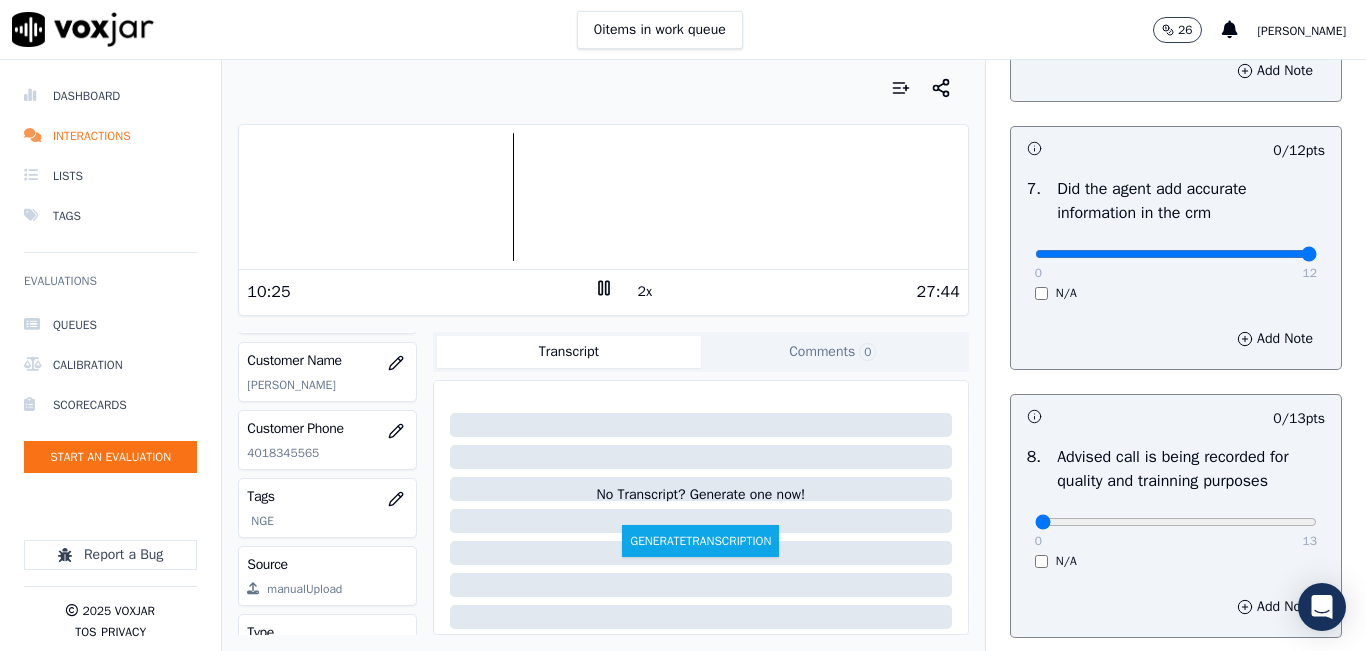 drag, startPoint x: 1260, startPoint y: 297, endPoint x: 1308, endPoint y: 302, distance: 48.259712 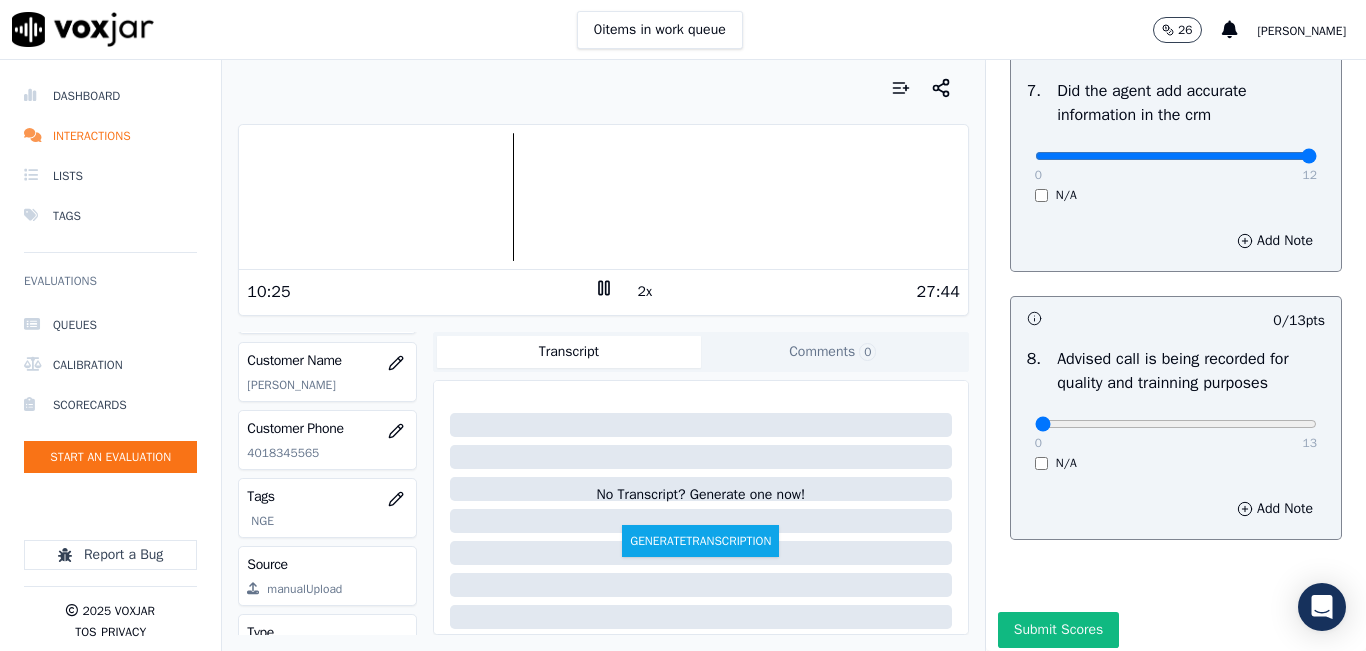 scroll, scrollTop: 1918, scrollLeft: 0, axis: vertical 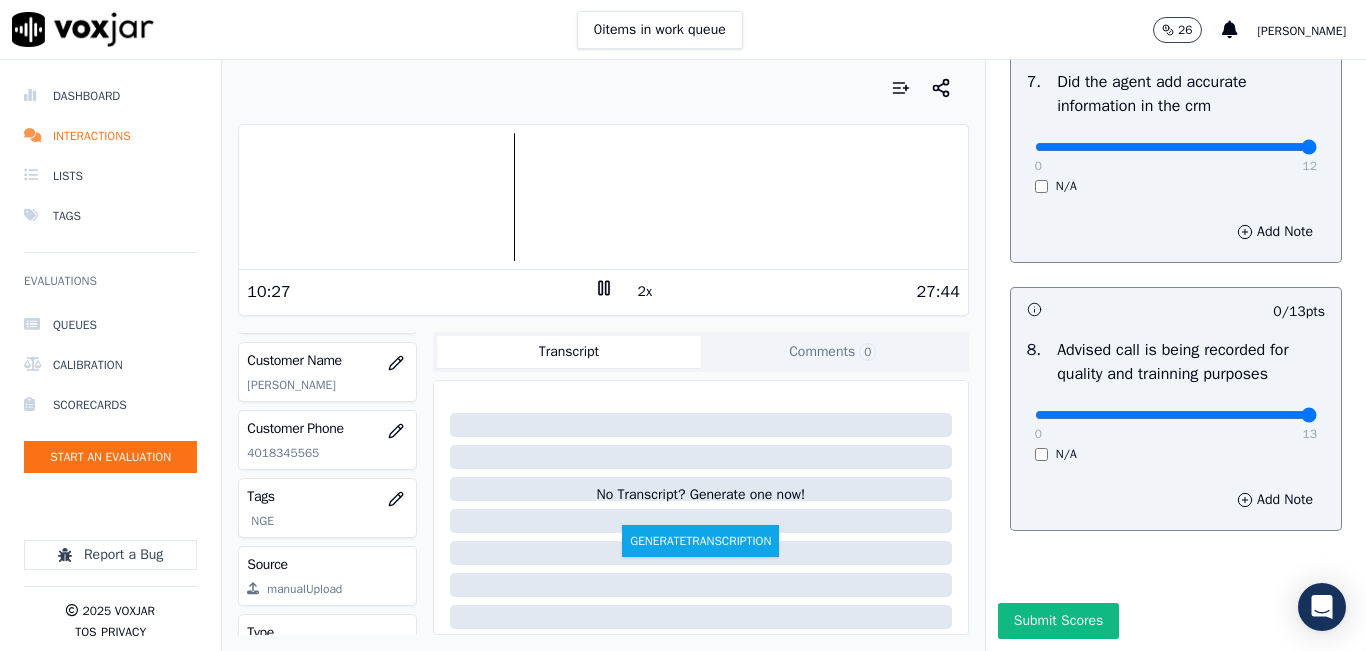type on "13" 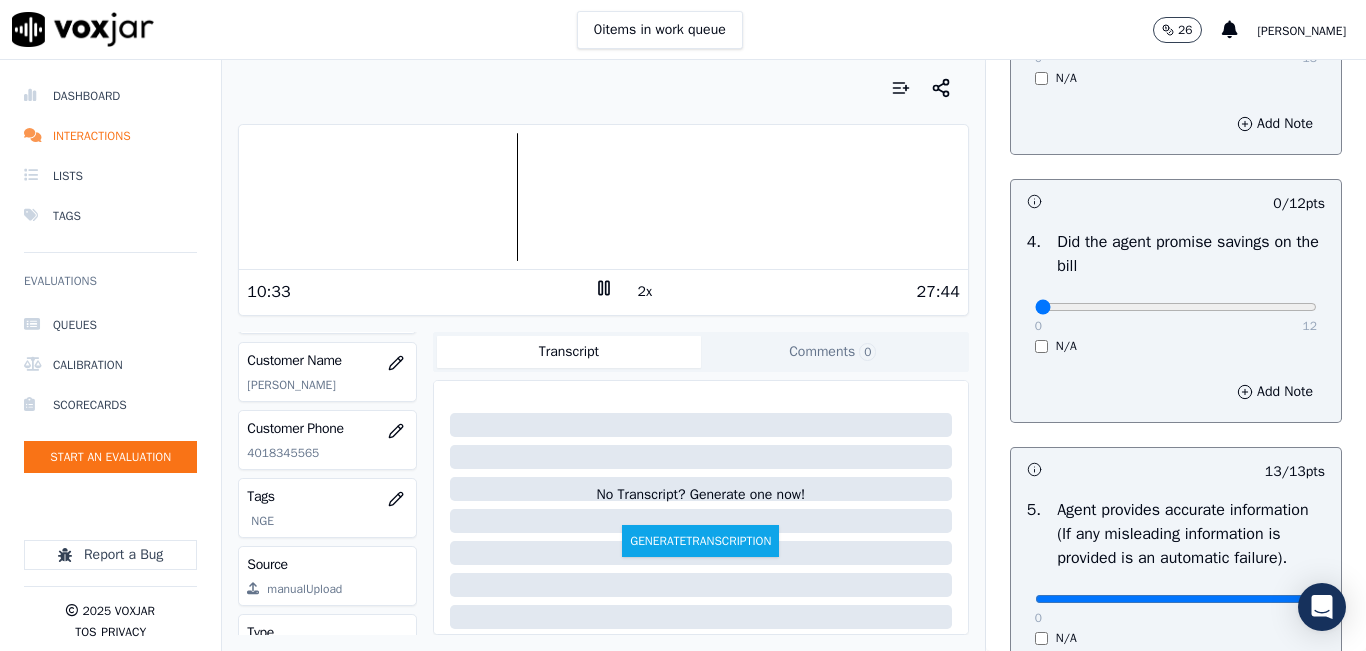 scroll, scrollTop: 818, scrollLeft: 0, axis: vertical 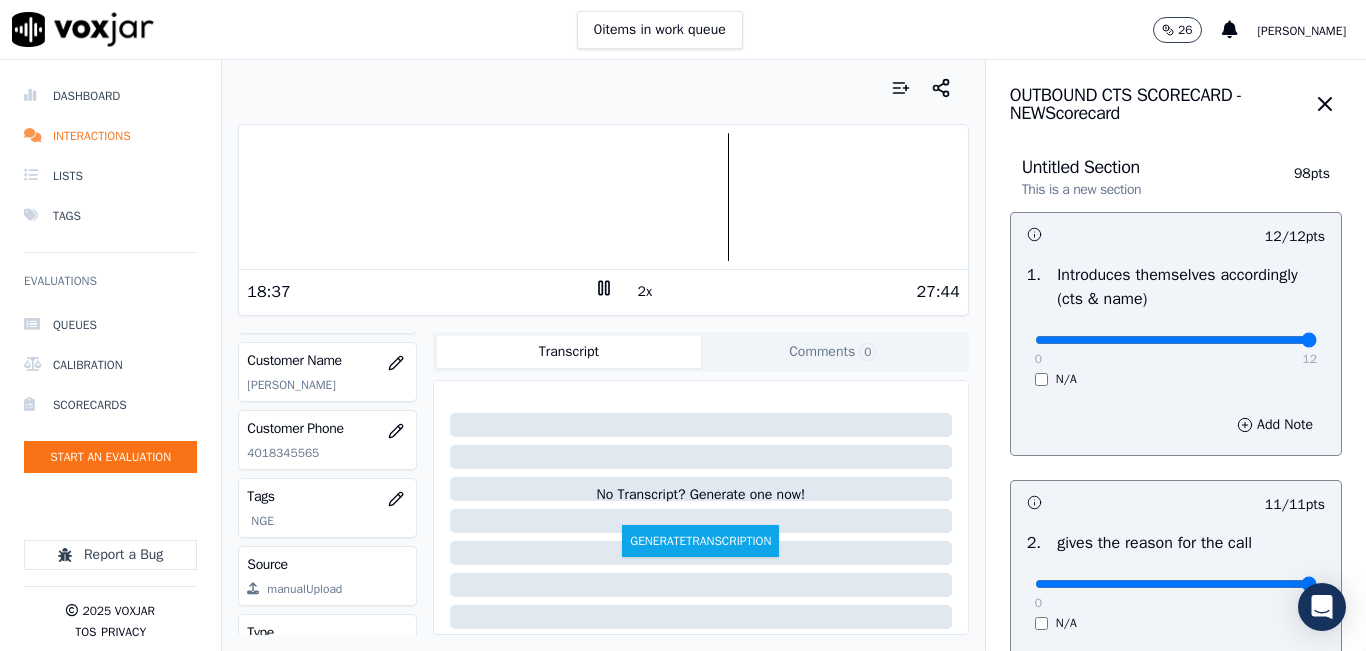 click on "Your browser does not support the audio element." at bounding box center (603, 197) 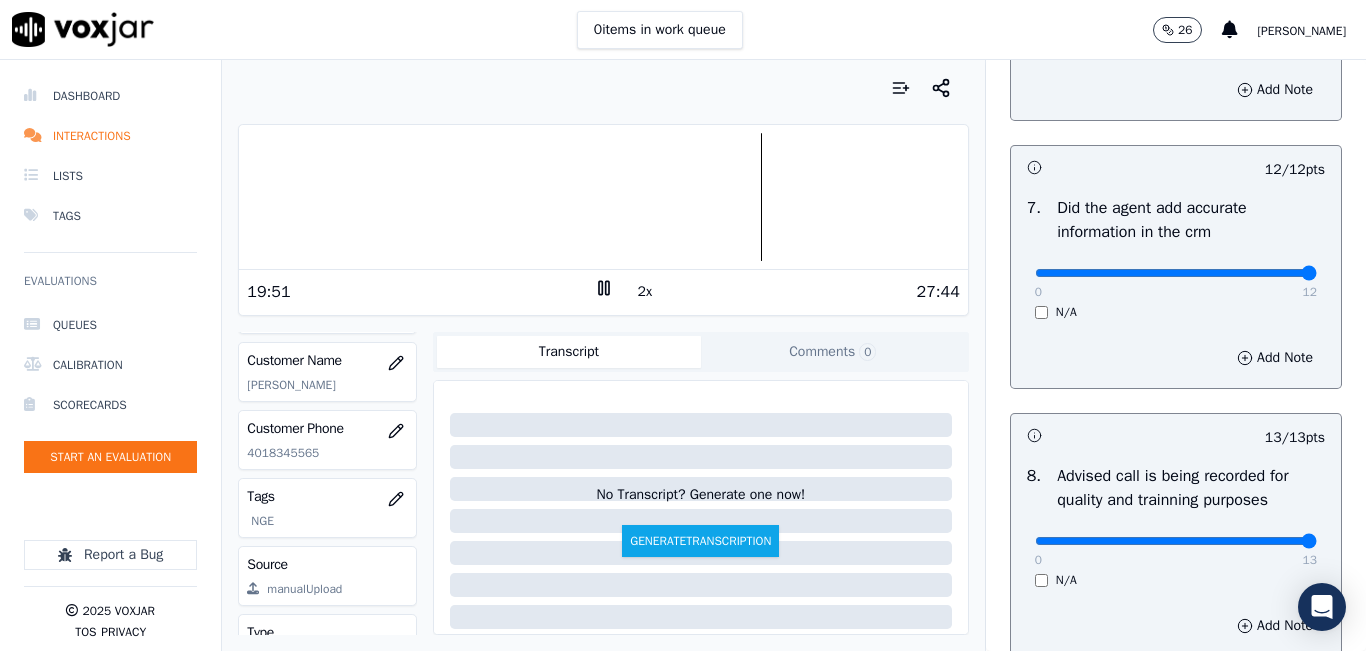 scroll, scrollTop: 1918, scrollLeft: 0, axis: vertical 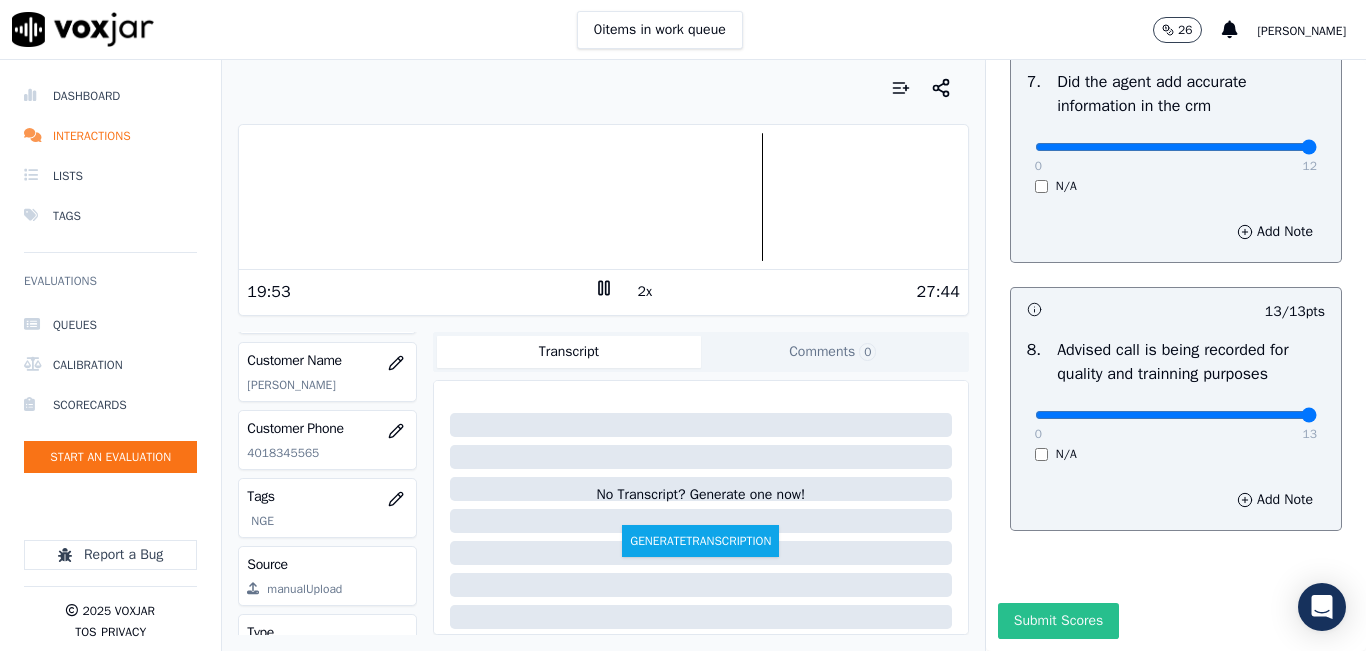 click on "Submit Scores" at bounding box center [1058, 621] 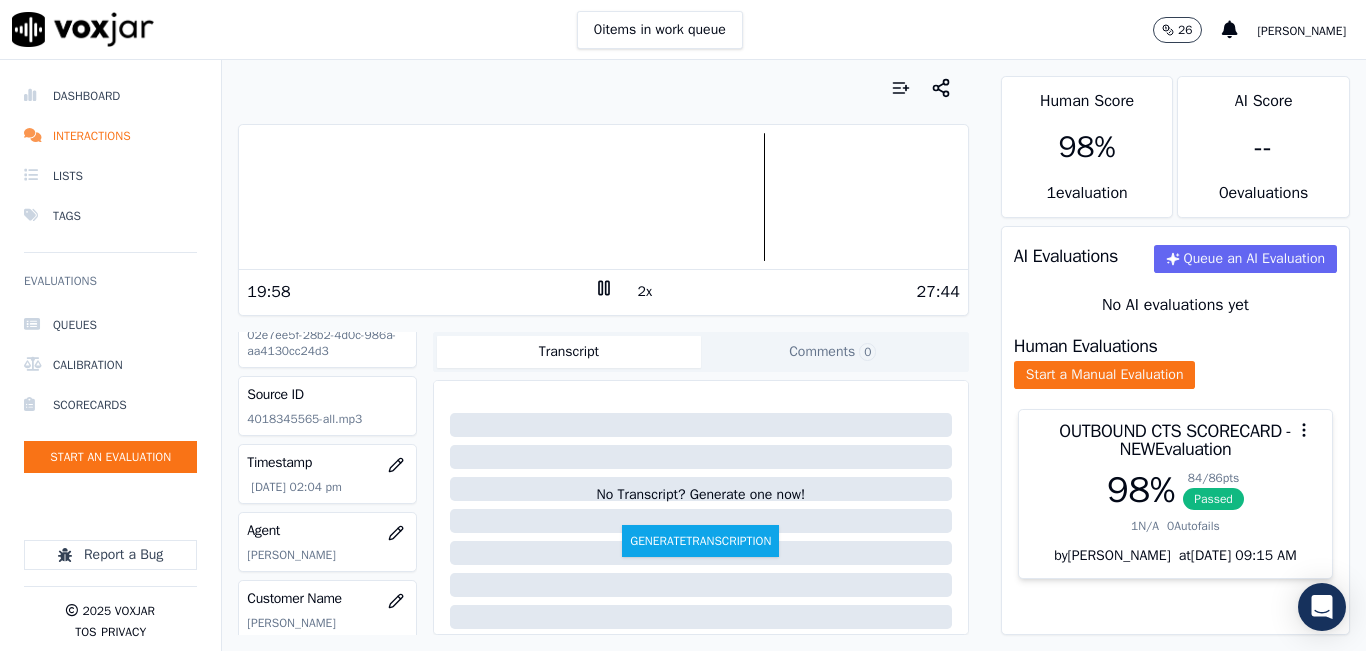 scroll, scrollTop: 0, scrollLeft: 0, axis: both 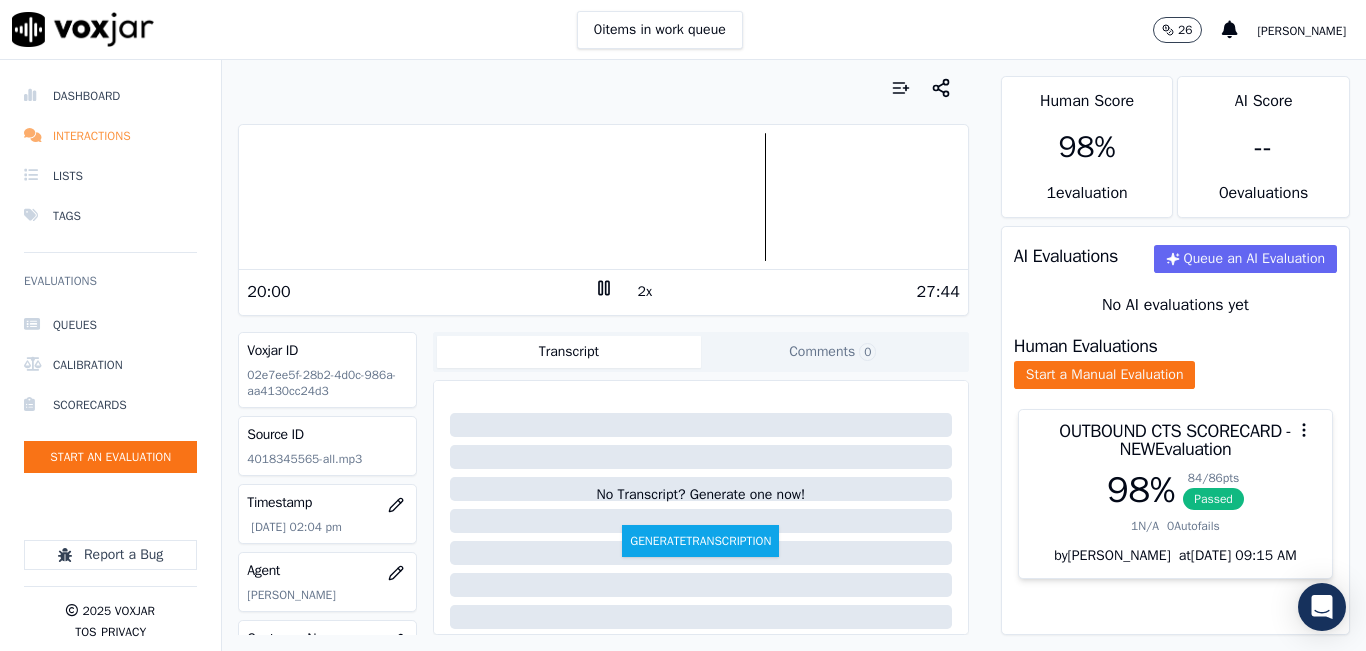 click on "Interactions" at bounding box center [110, 136] 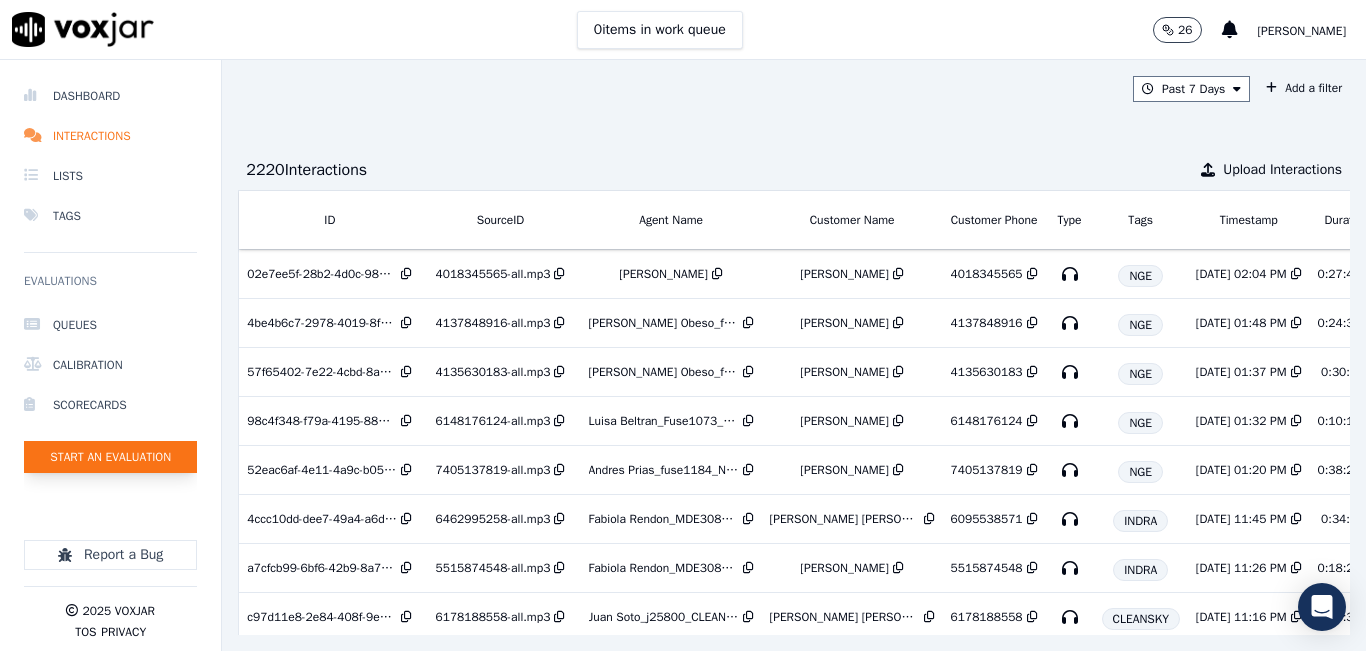 click on "Start an Evaluation" 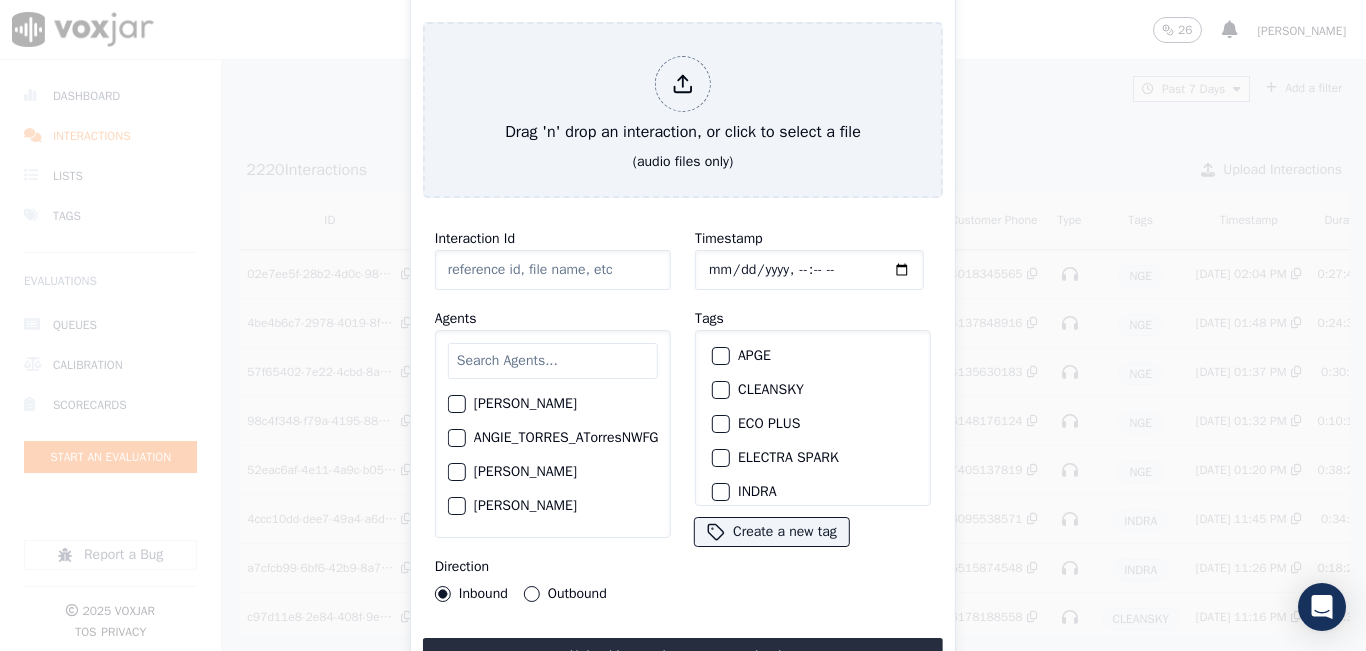 click at bounding box center [553, 361] 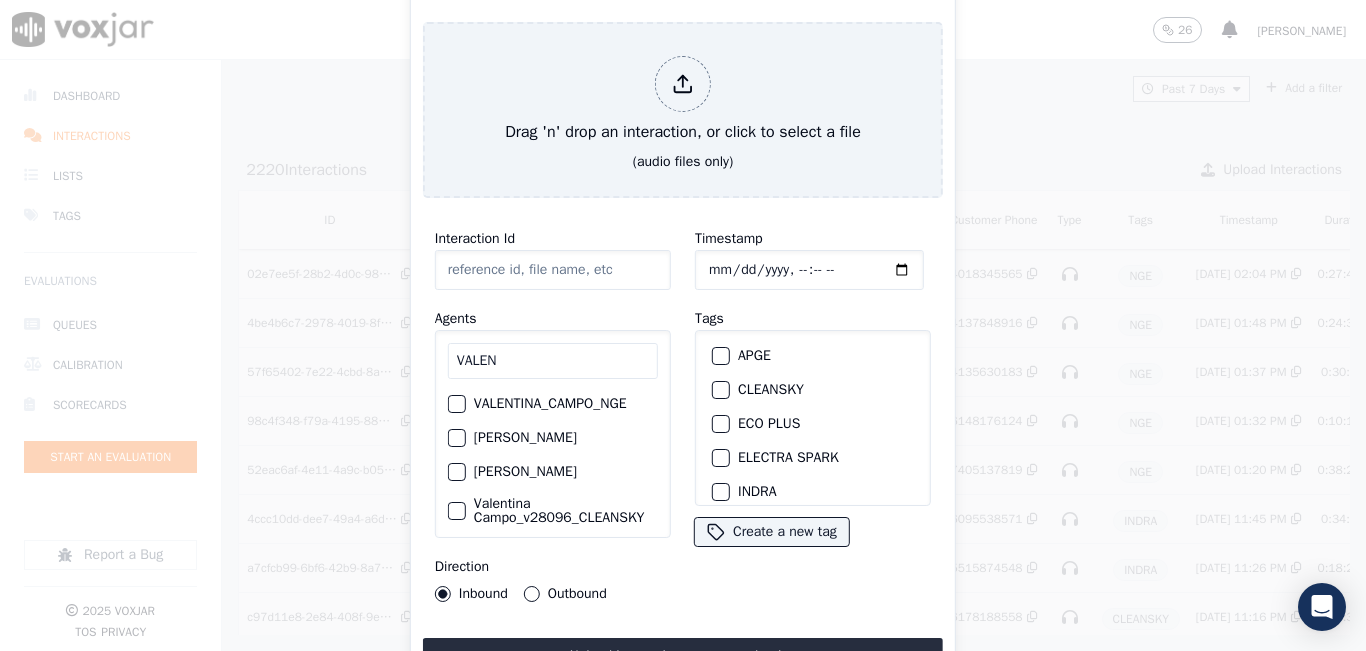 type on "VALEN" 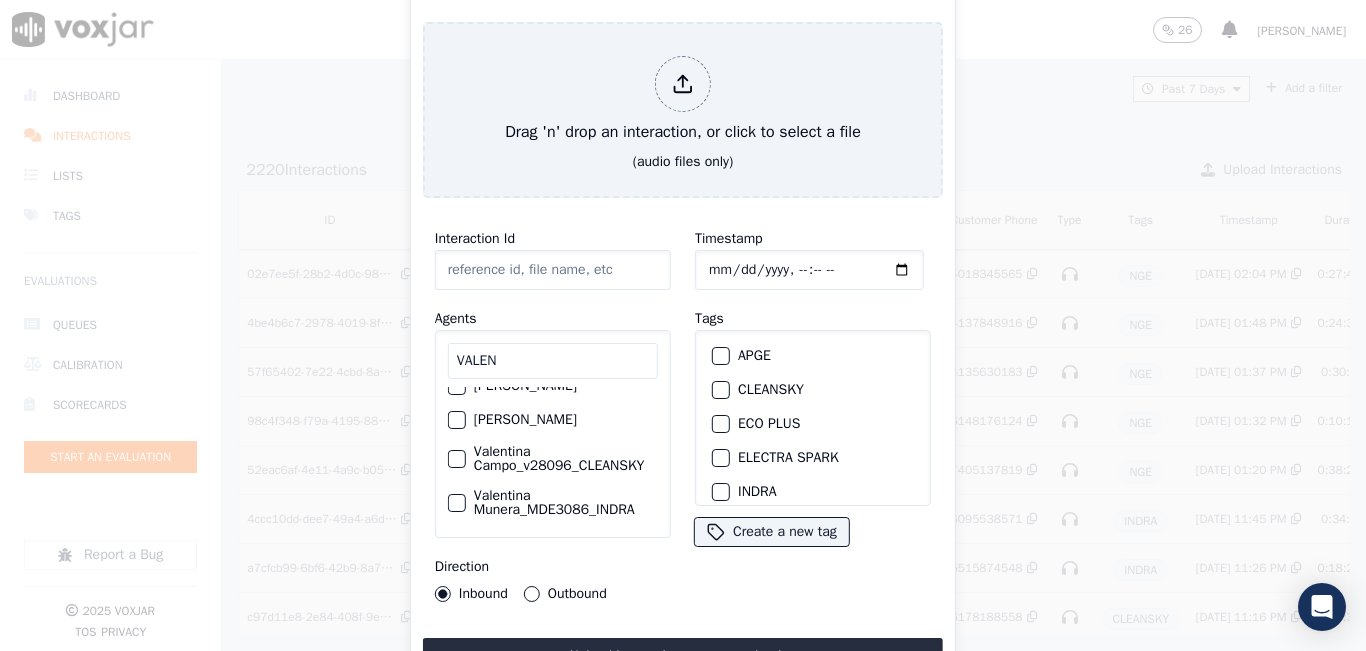 scroll, scrollTop: 78, scrollLeft: 0, axis: vertical 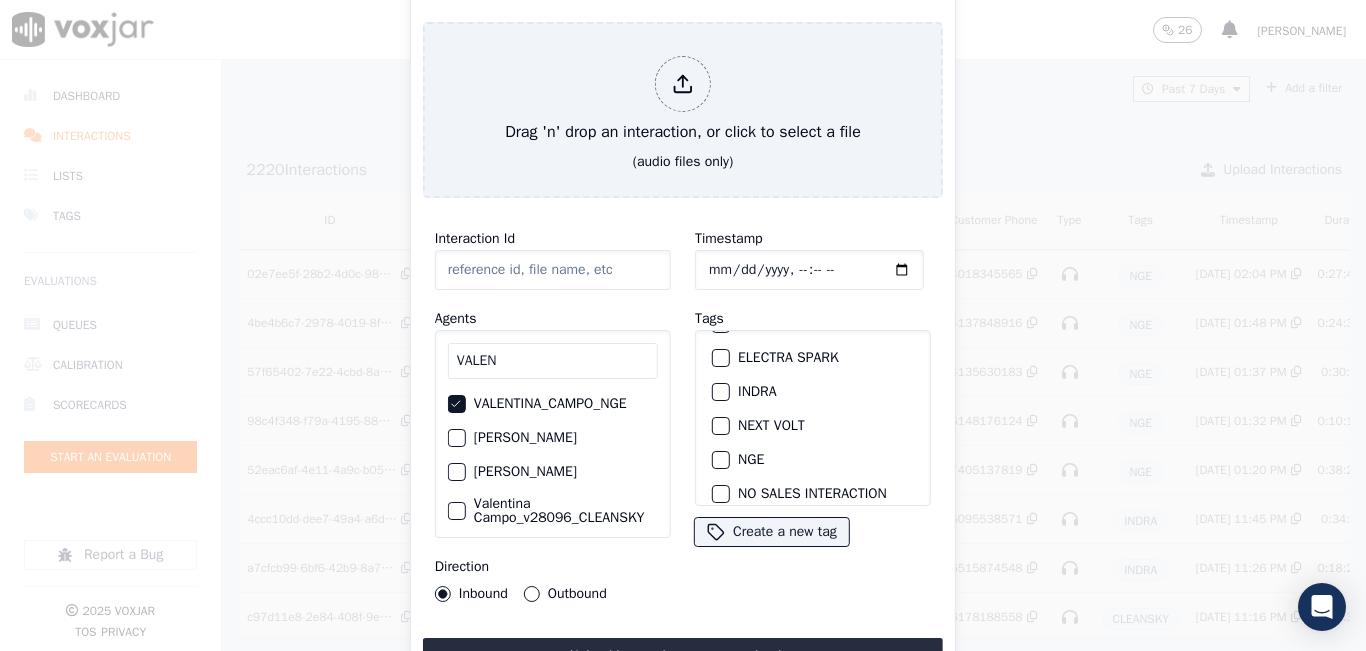 click on "NGE" at bounding box center (721, 460) 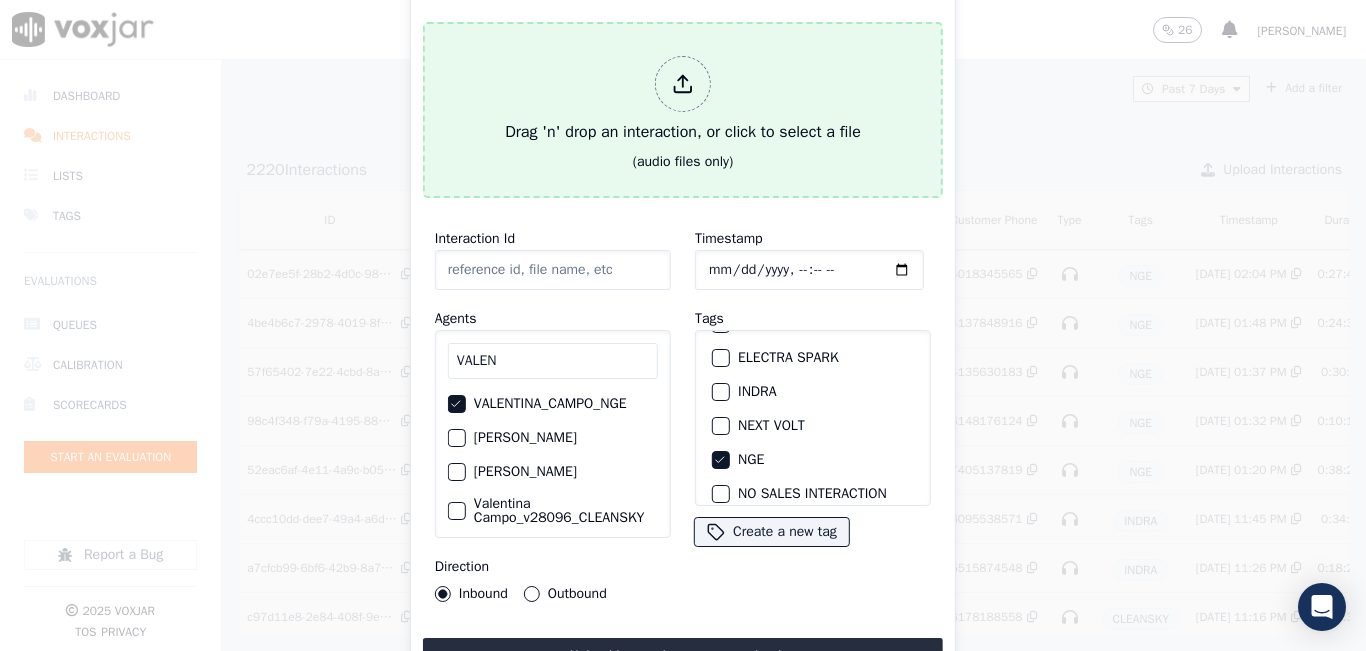 click on "Drag 'n' drop an interaction, or click to select a file" at bounding box center (683, 100) 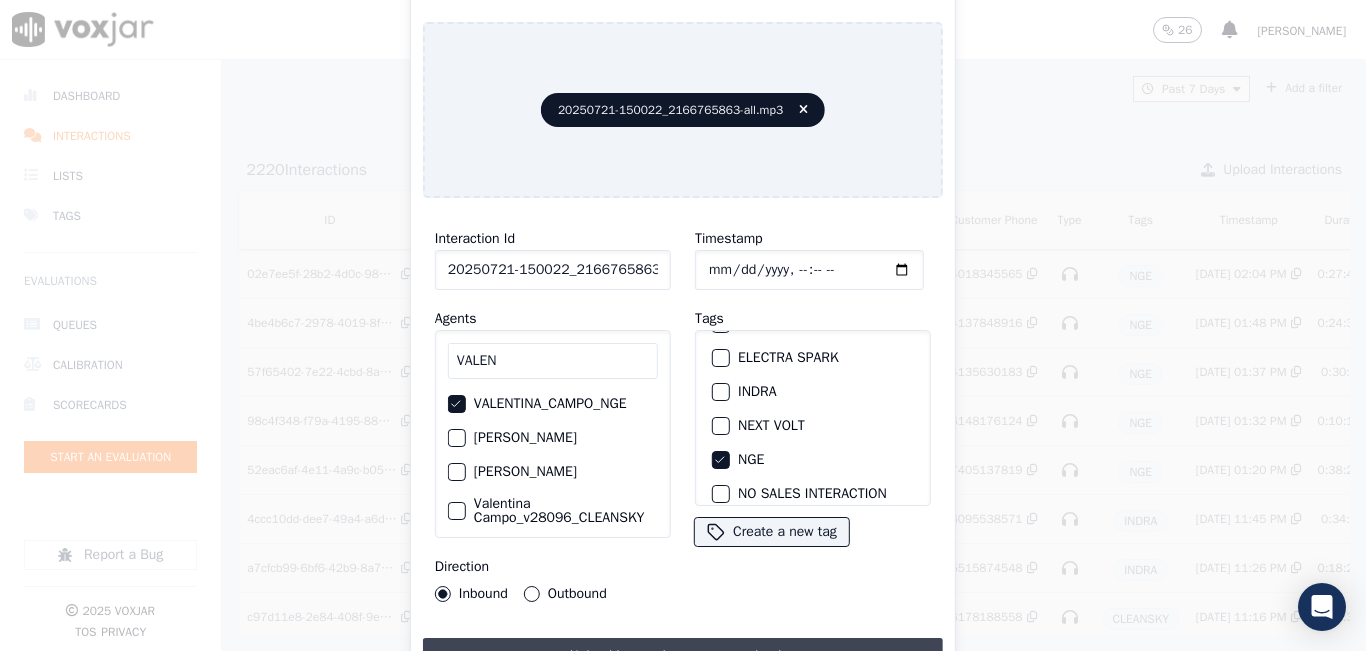 click on "Upload interaction to start evaluation" at bounding box center [683, 656] 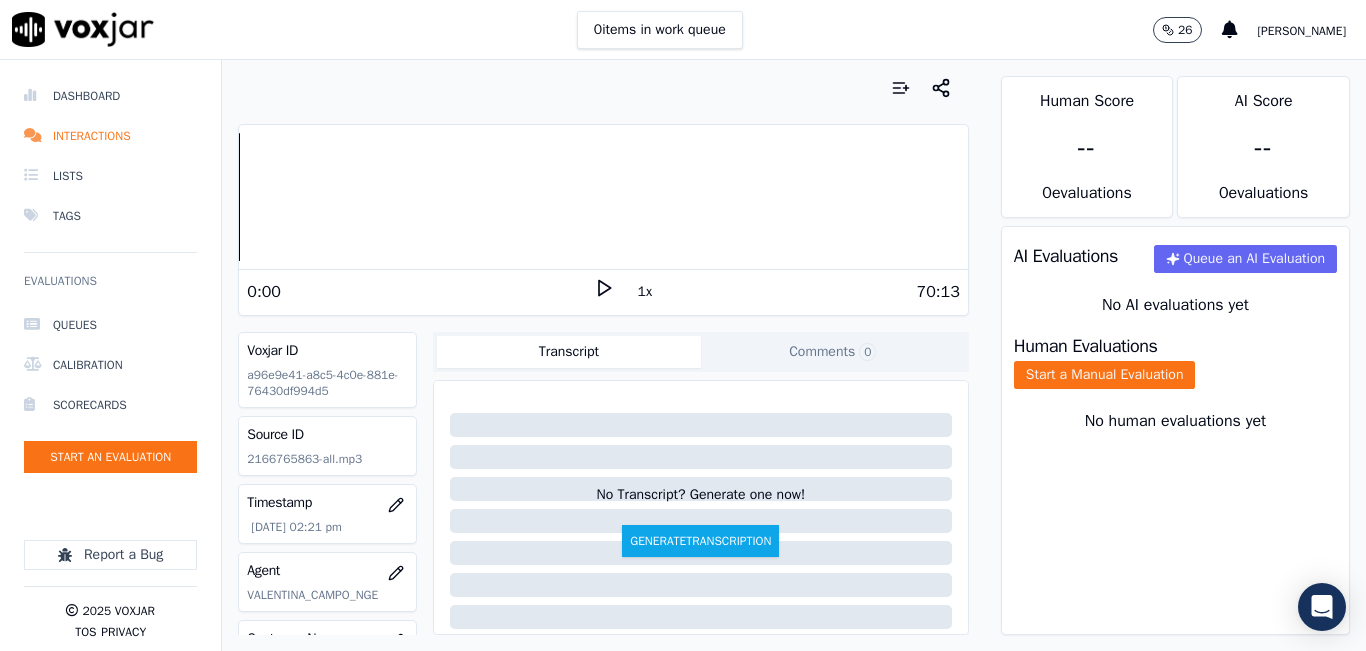click 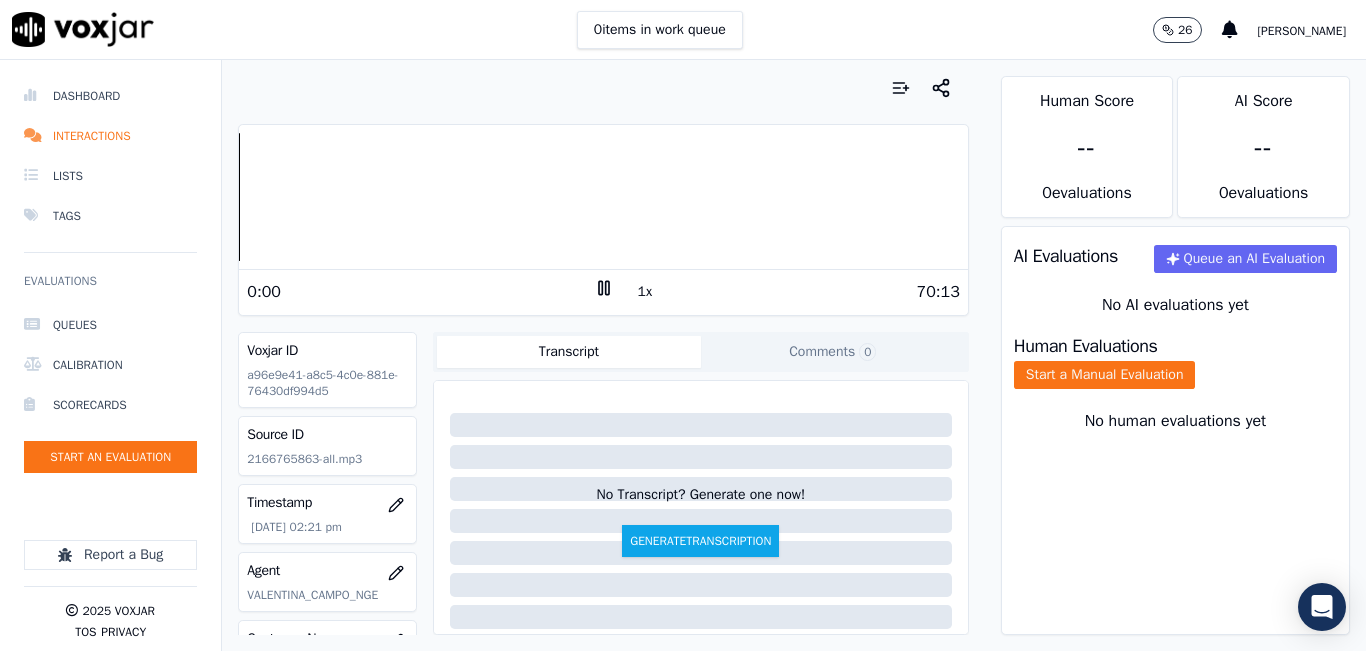 click on "1x" at bounding box center (645, 292) 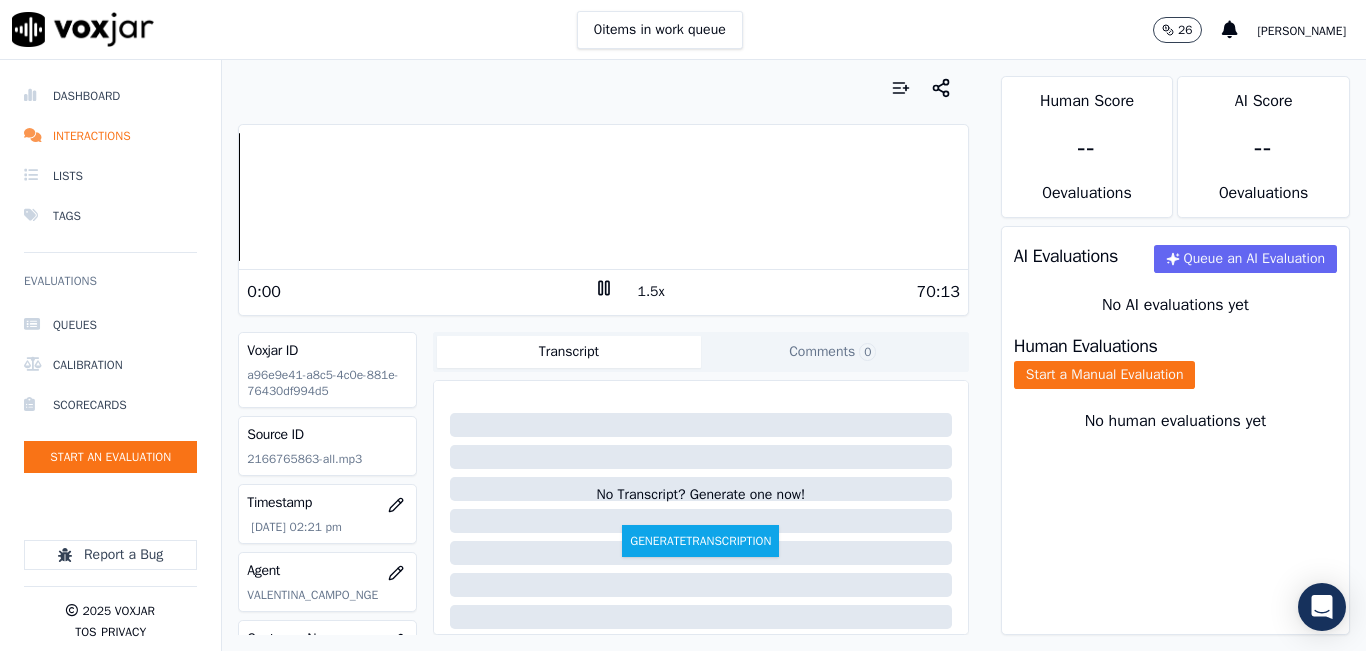 click on "1.5x" at bounding box center (651, 292) 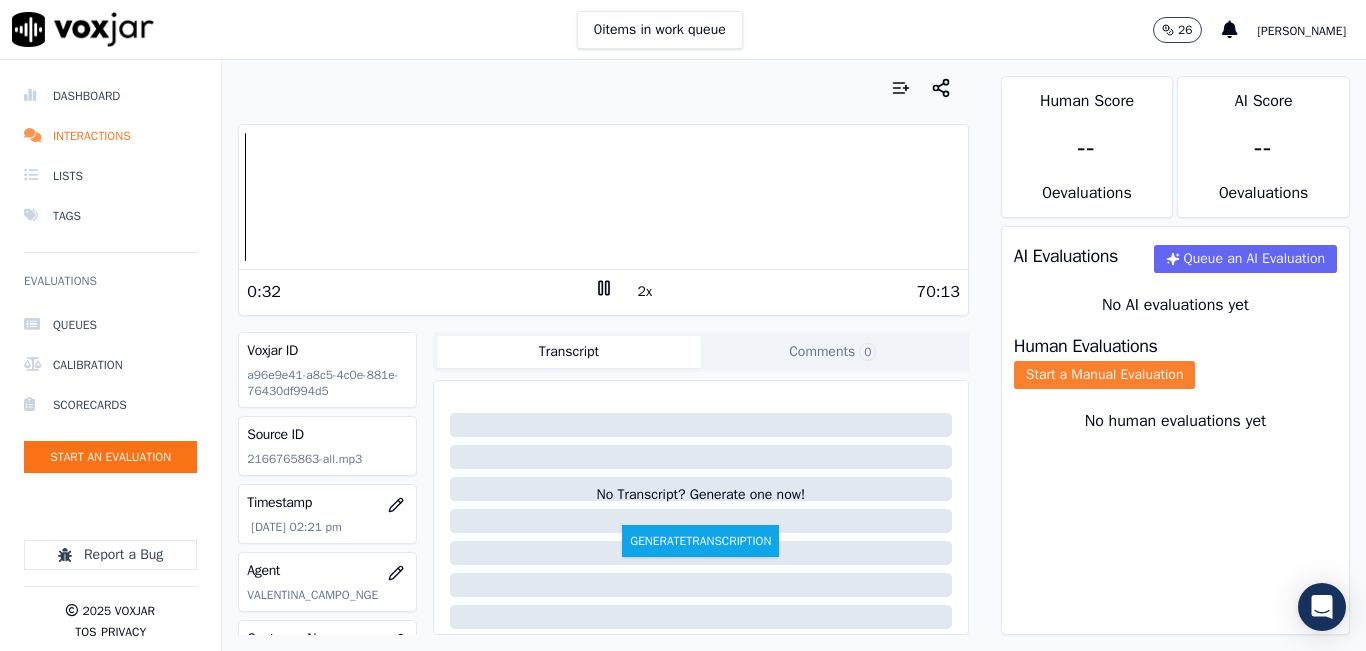 click on "Start a Manual Evaluation" 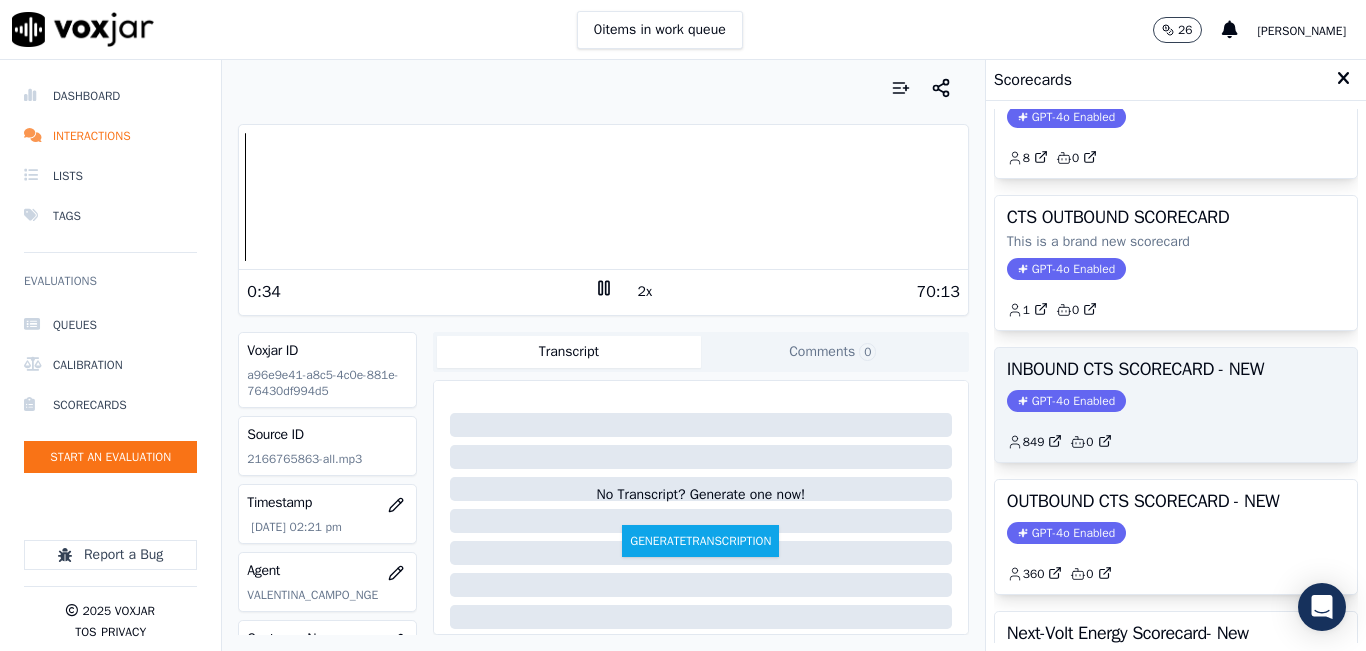 scroll, scrollTop: 100, scrollLeft: 0, axis: vertical 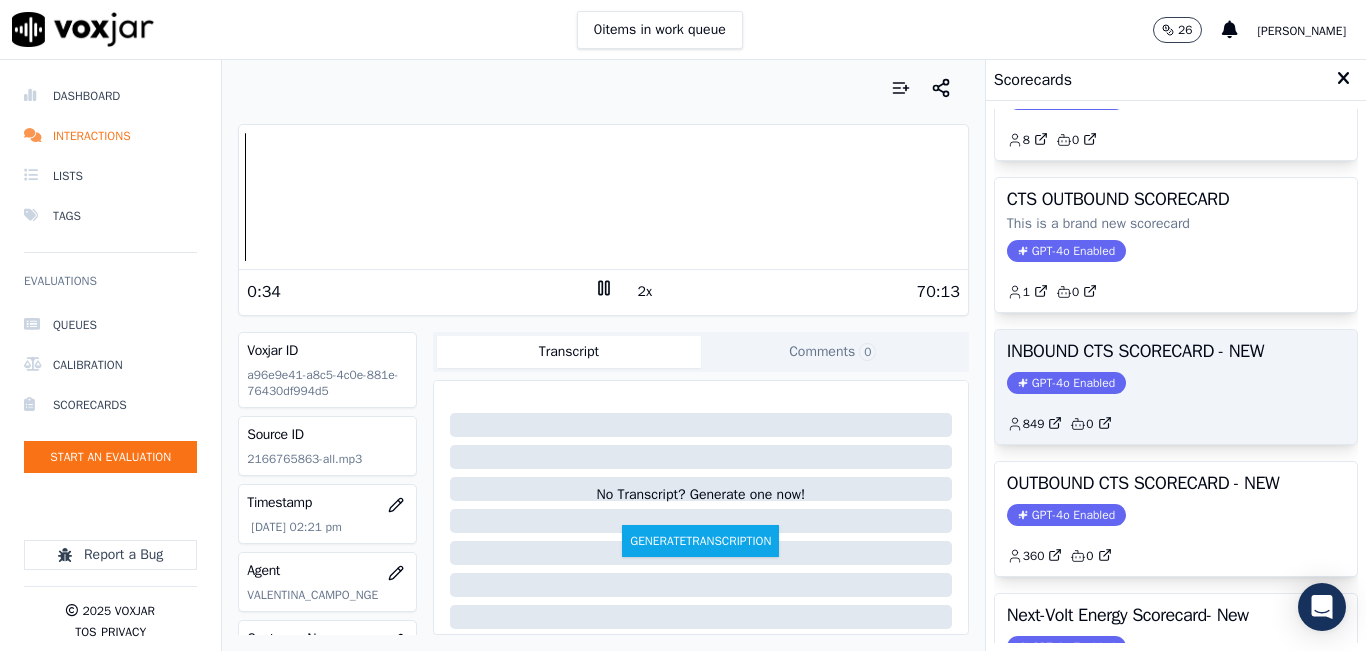 click on "INBOUND CTS SCORECARD - NEW" at bounding box center [1176, 351] 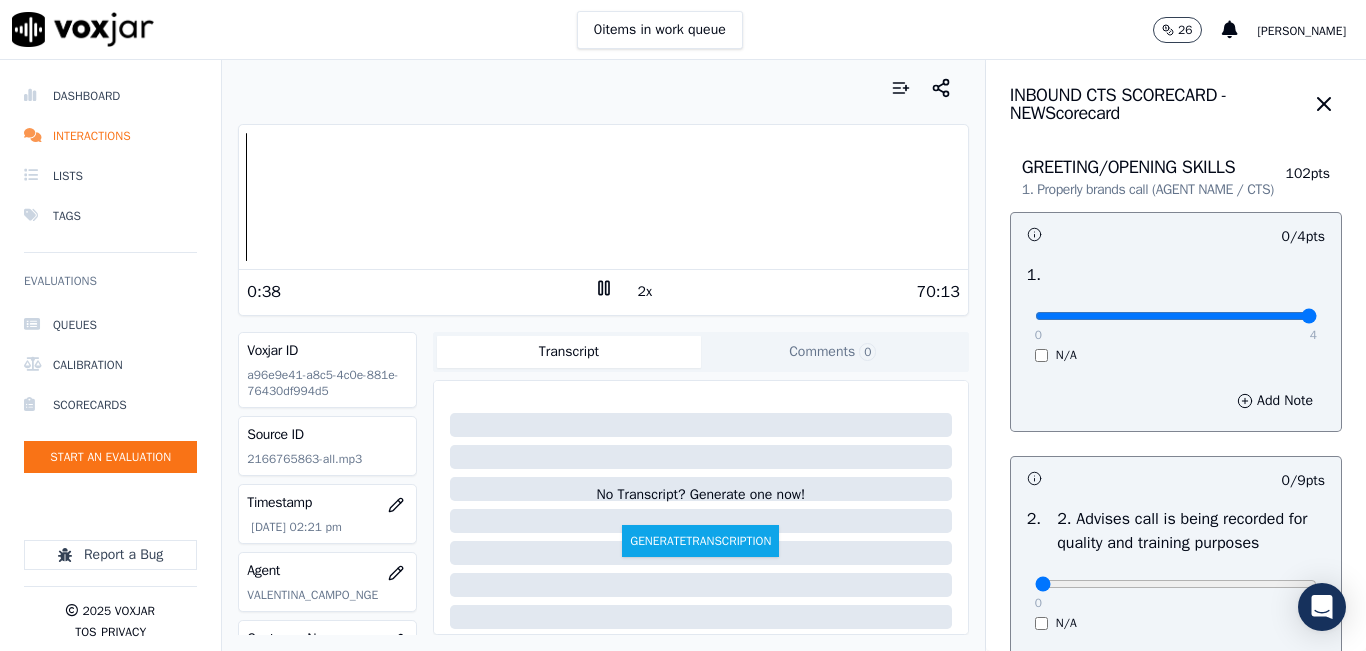 drag, startPoint x: 1256, startPoint y: 336, endPoint x: 1287, endPoint y: 328, distance: 32.01562 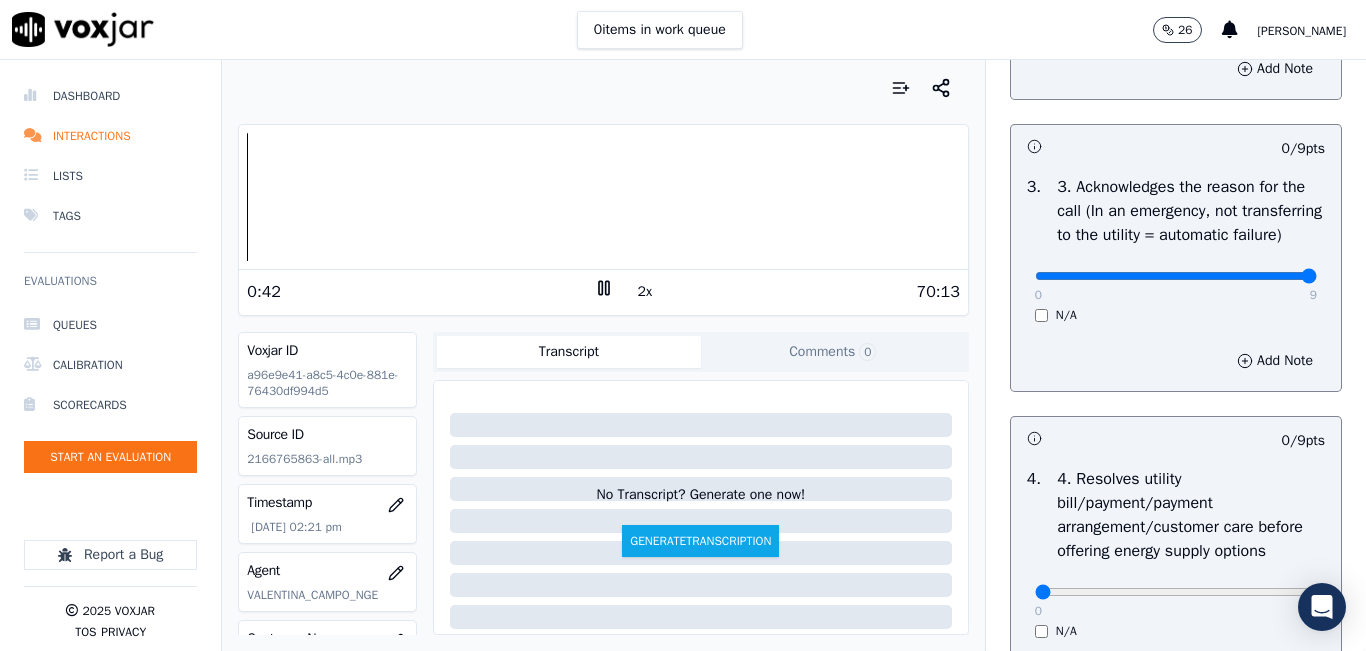 drag, startPoint x: 1258, startPoint y: 322, endPoint x: 1280, endPoint y: 306, distance: 27.202942 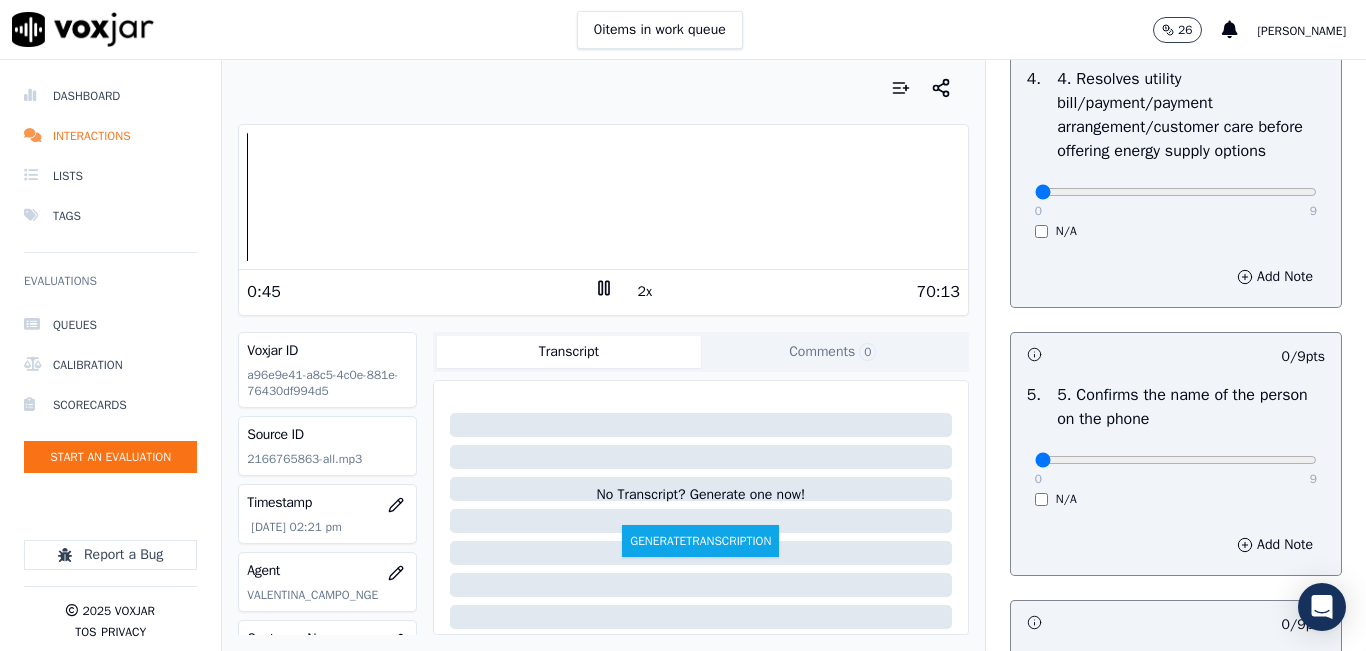 scroll, scrollTop: 1200, scrollLeft: 0, axis: vertical 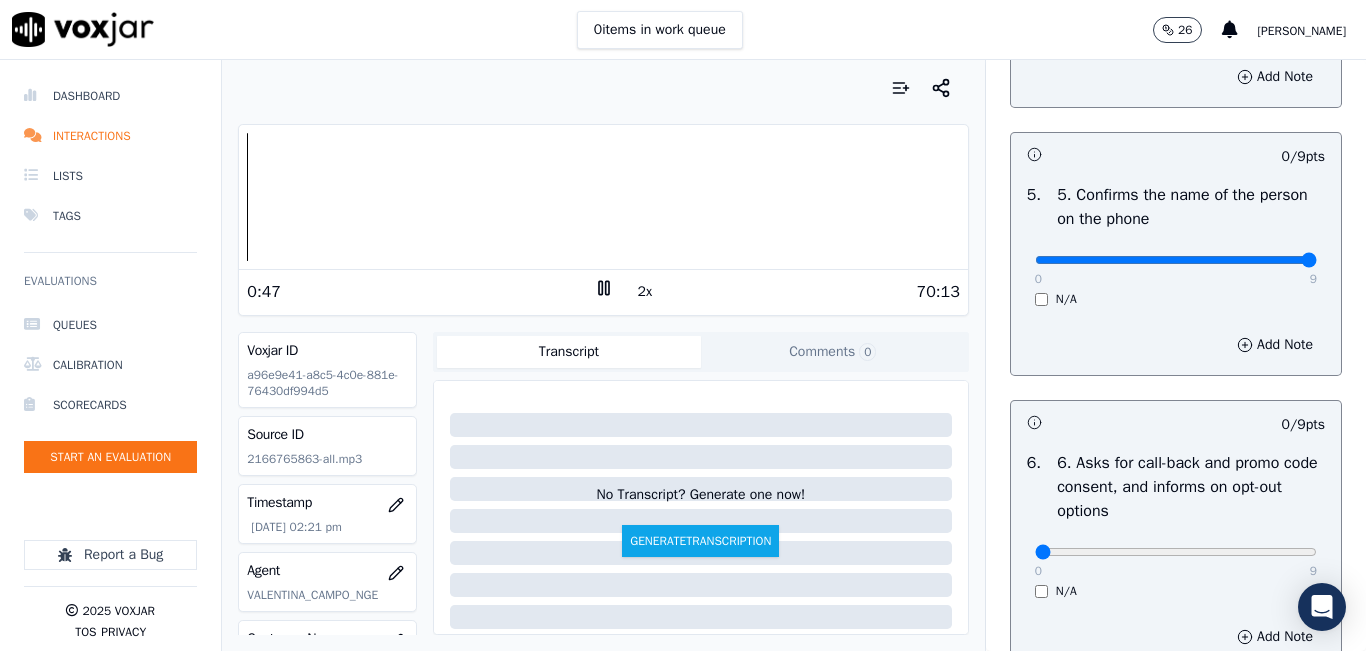 type on "9" 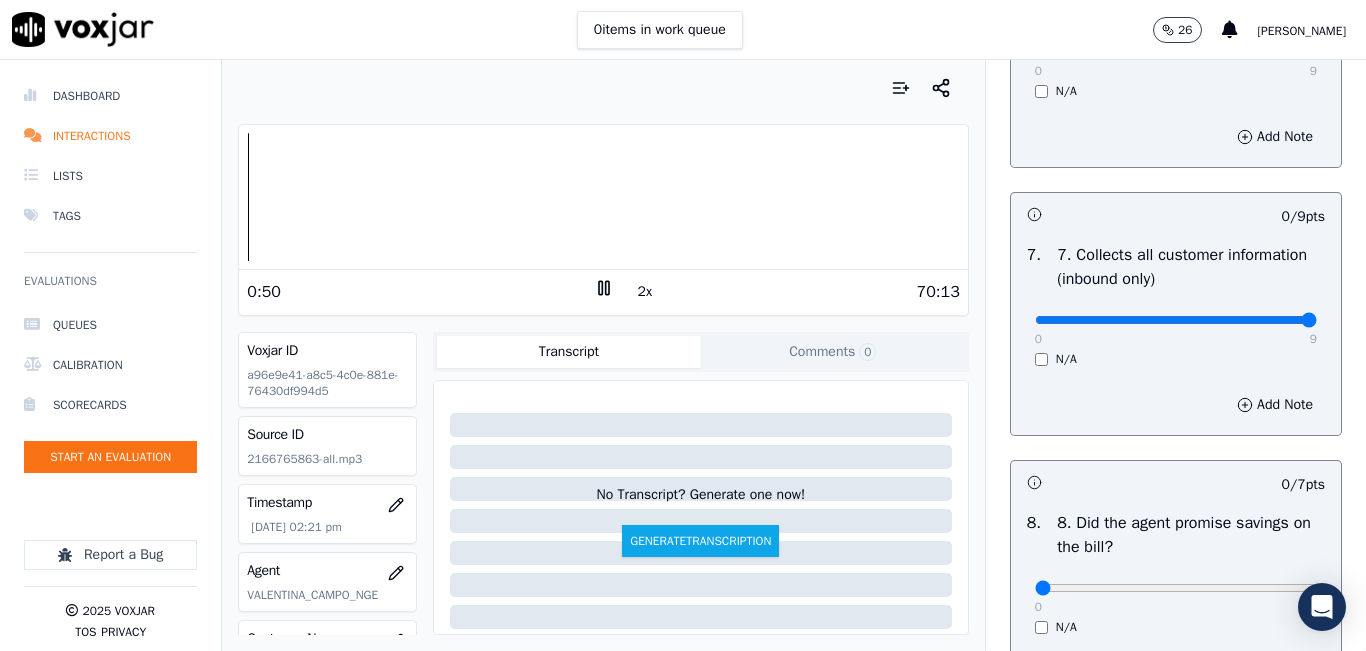 drag, startPoint x: 1259, startPoint y: 385, endPoint x: 1267, endPoint y: 324, distance: 61.522354 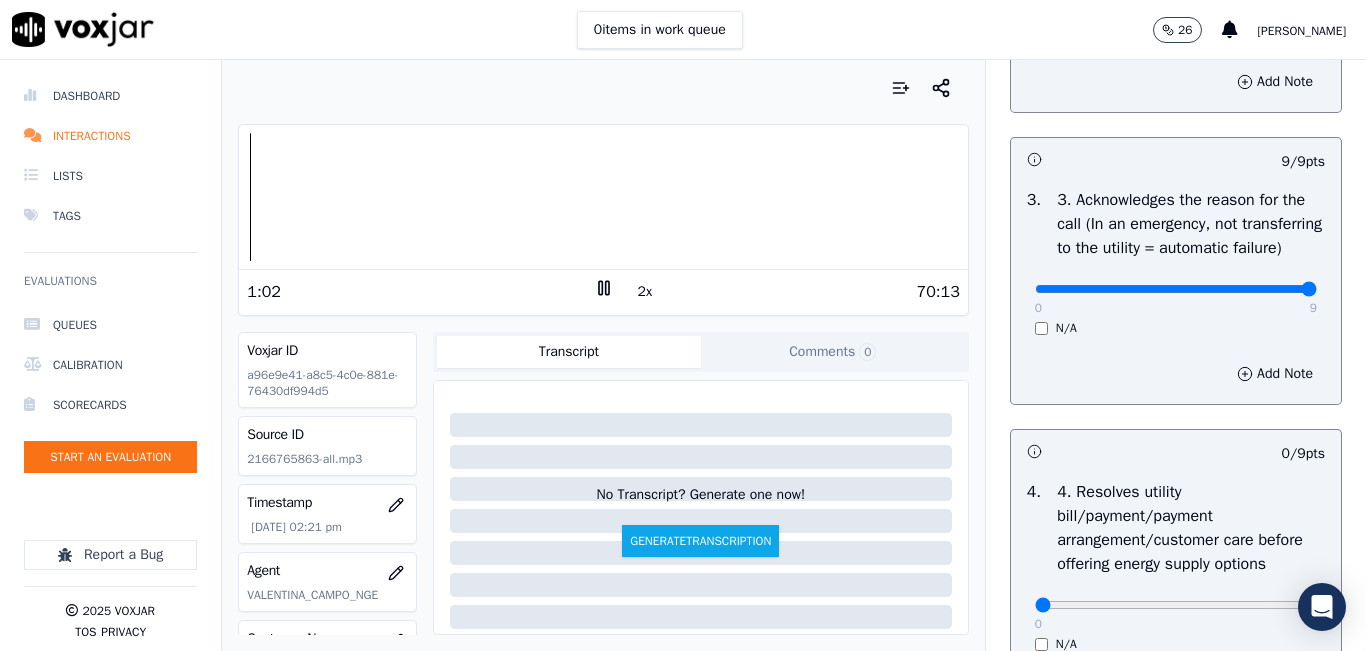 scroll, scrollTop: 300, scrollLeft: 0, axis: vertical 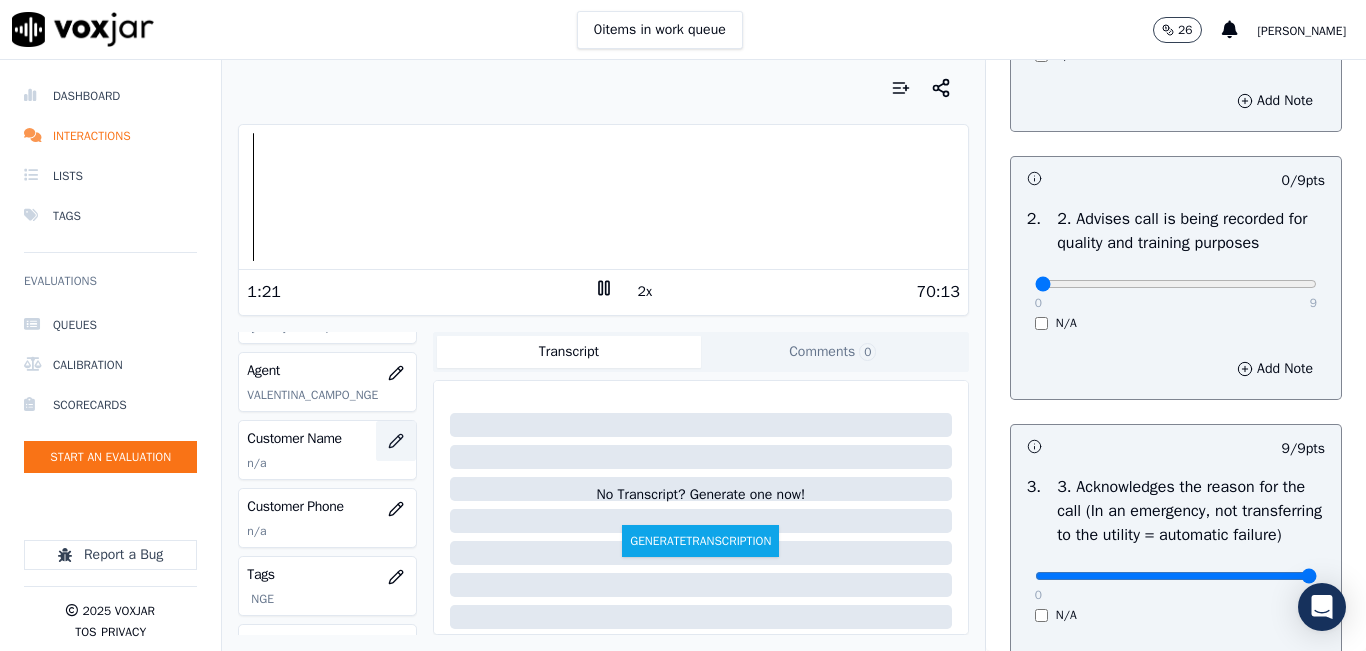 click at bounding box center (396, 441) 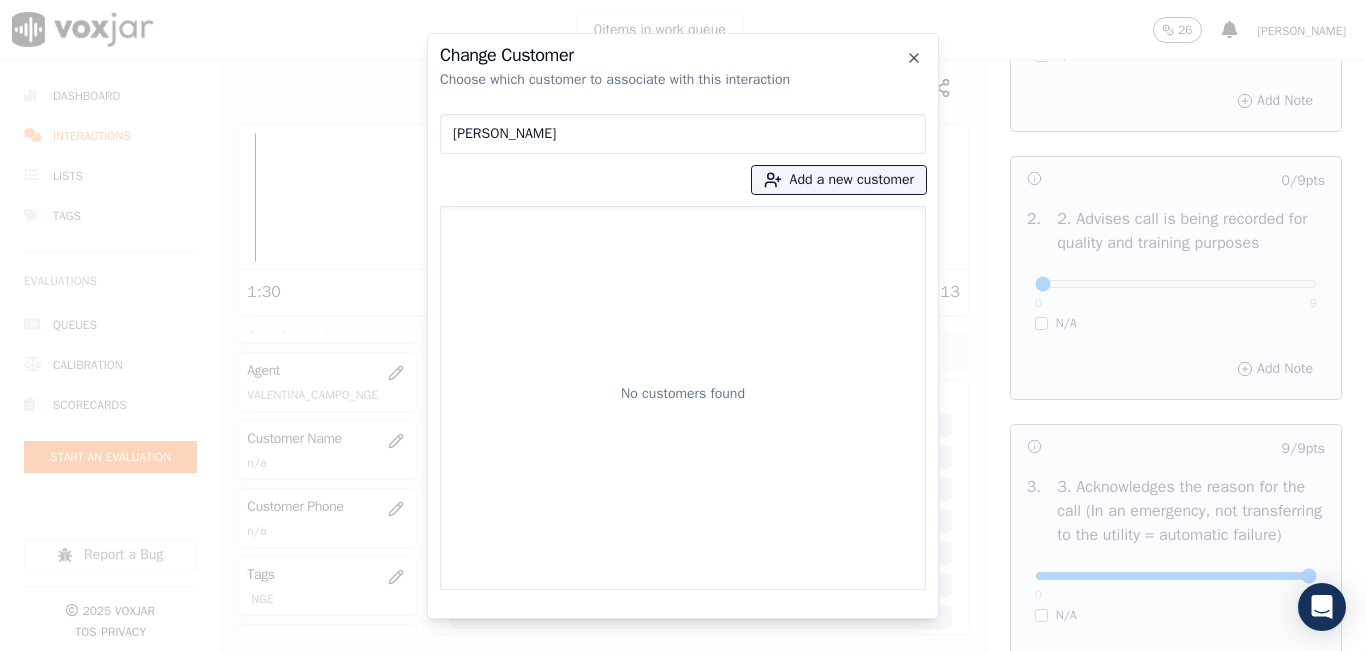 type on "[PERSON_NAME]" 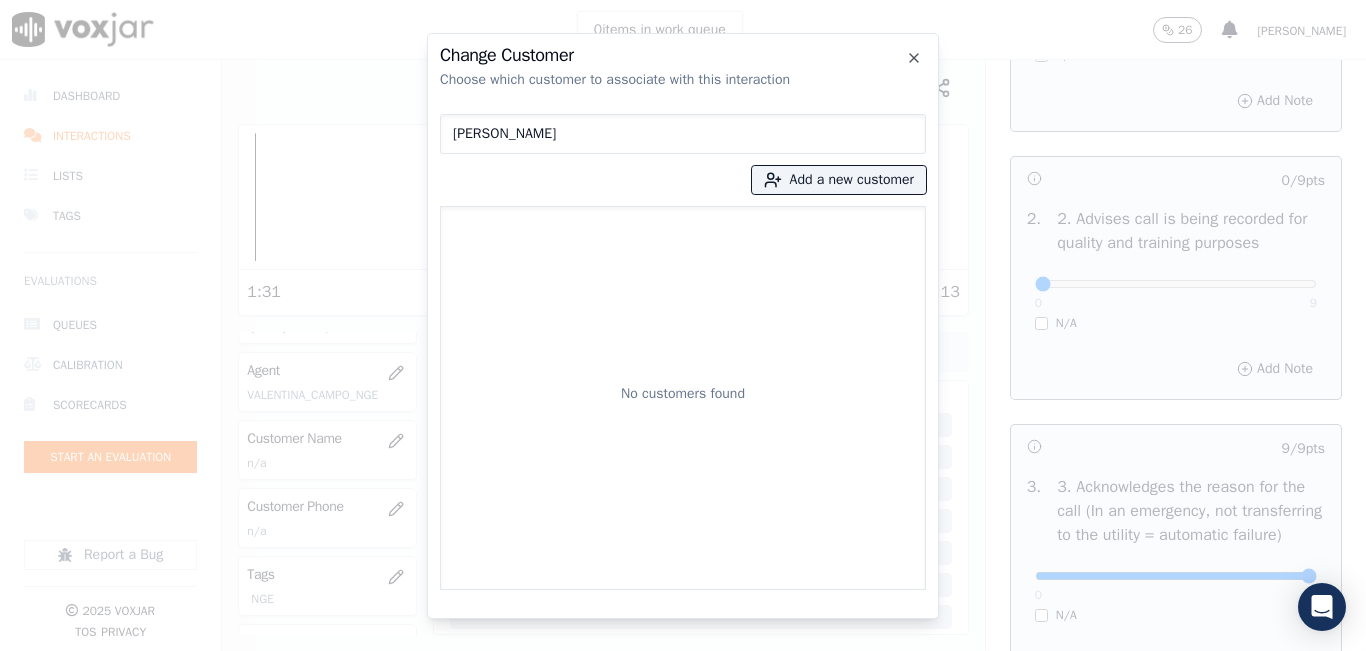 type 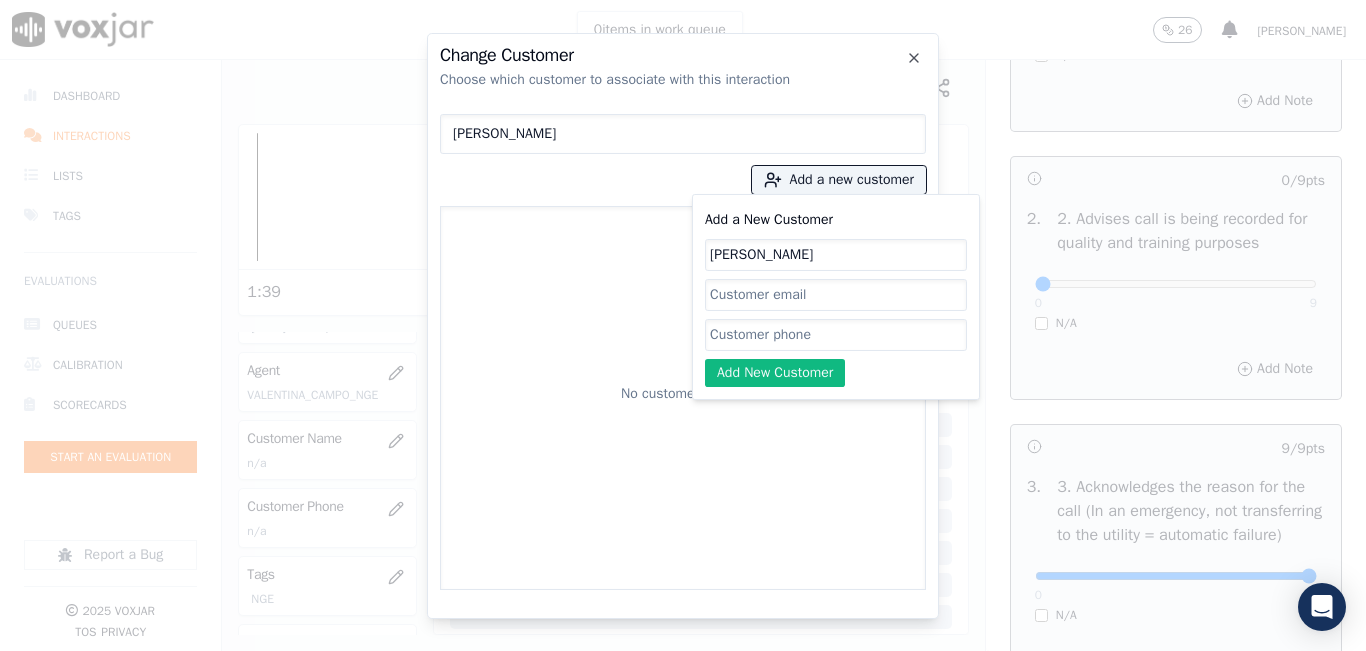 type on "[PERSON_NAME]" 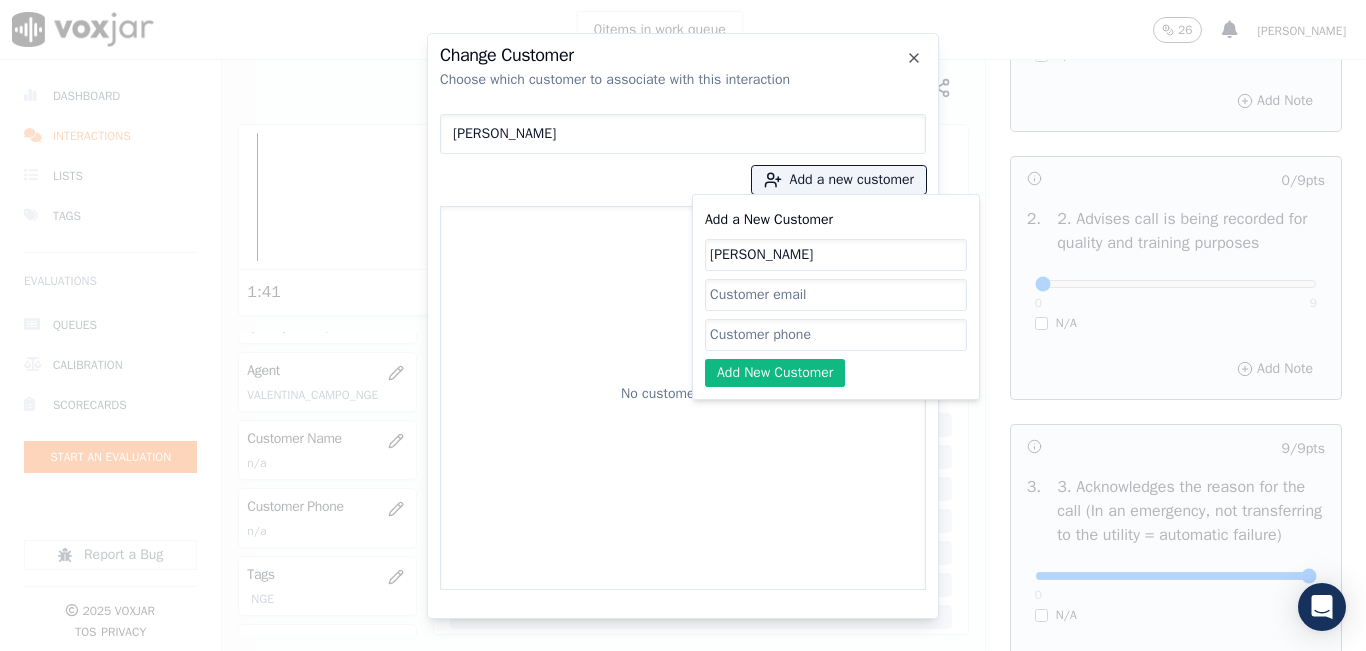 paste on "2166765863" 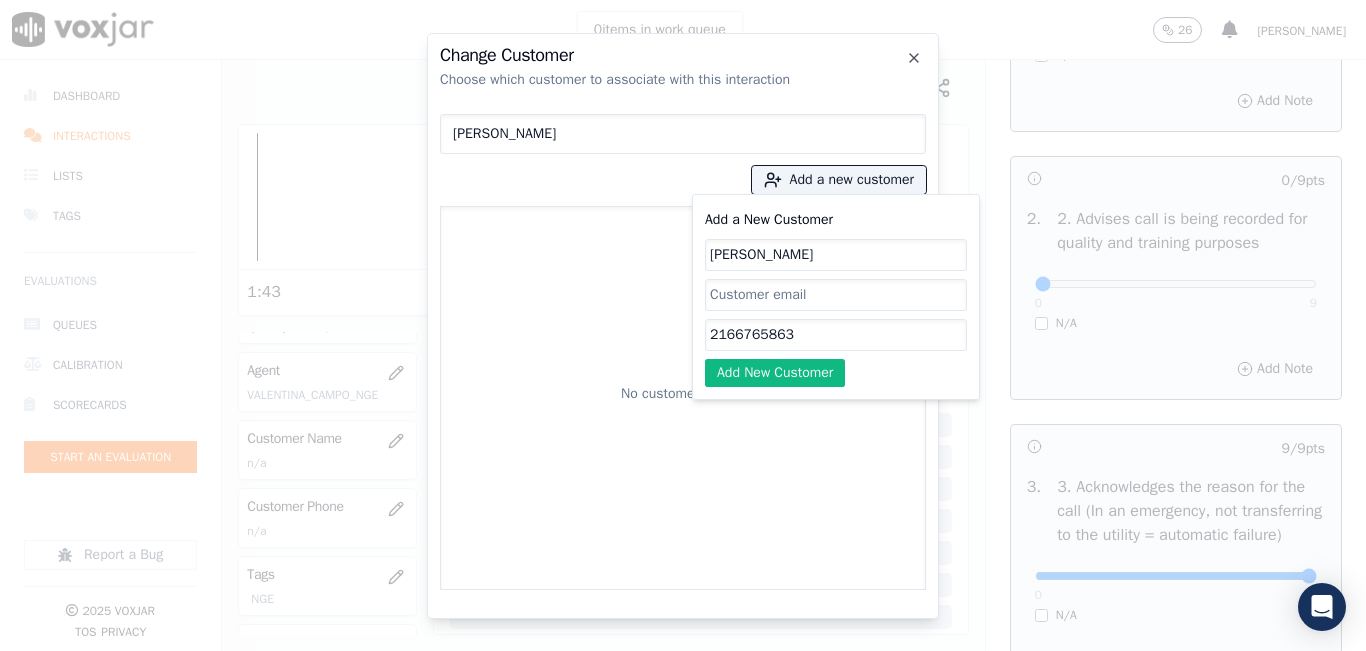 type on "2166765863" 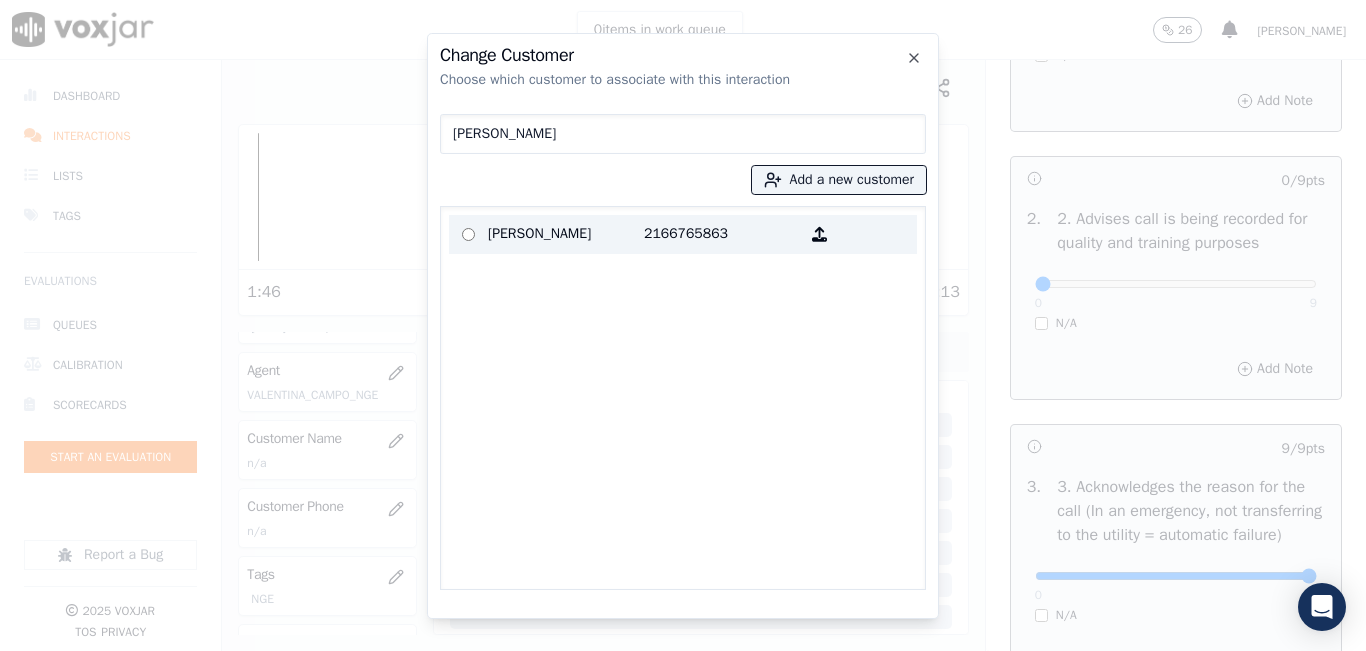 click on "2166765863" at bounding box center [722, 234] 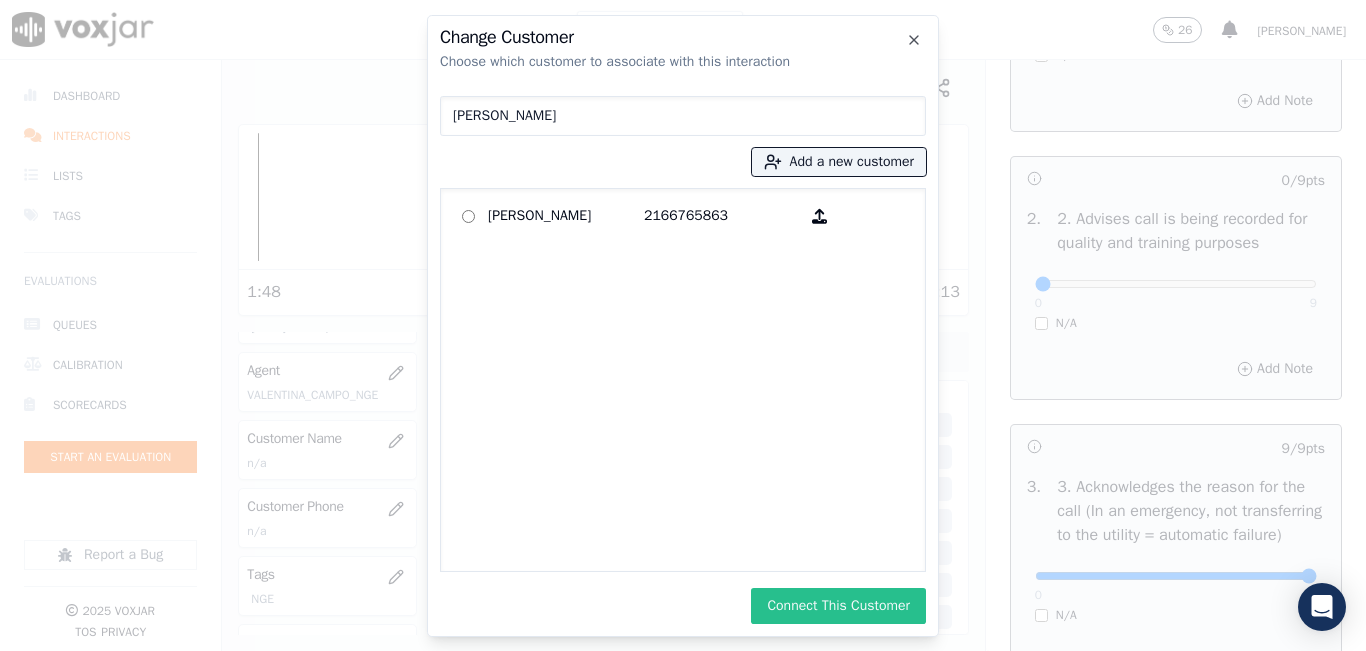 click on "Connect This Customer" at bounding box center [838, 606] 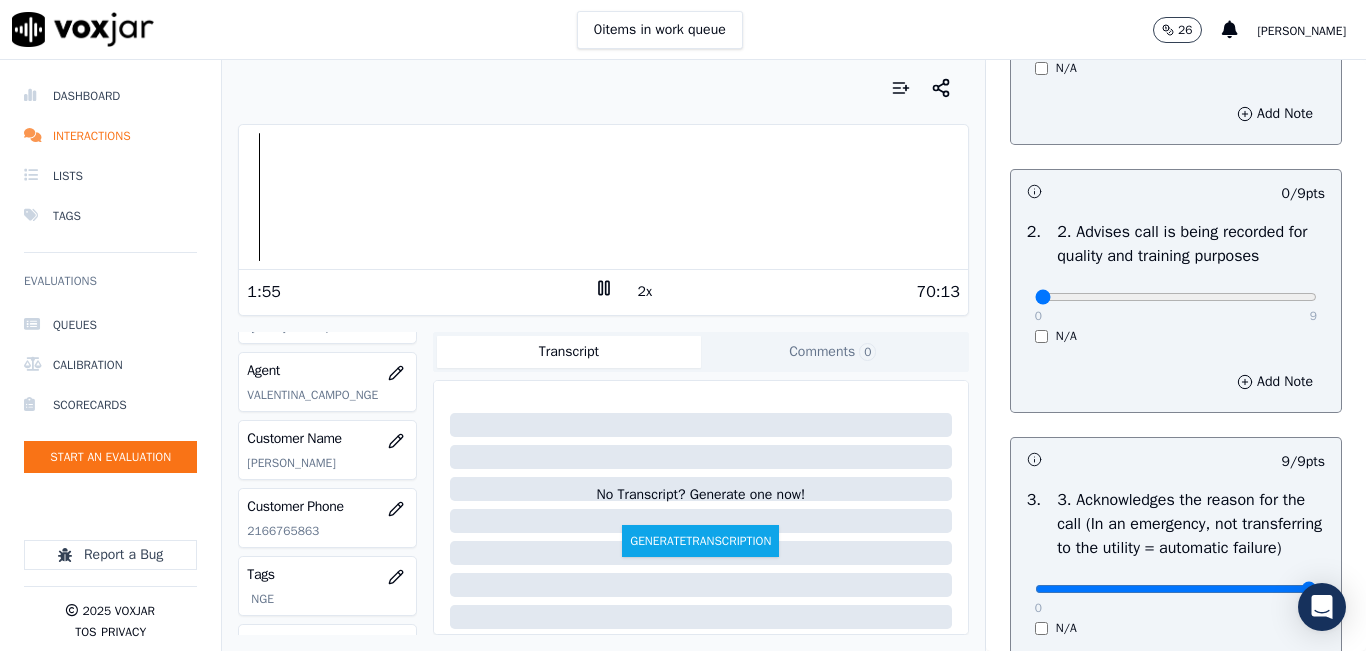 scroll, scrollTop: 300, scrollLeft: 0, axis: vertical 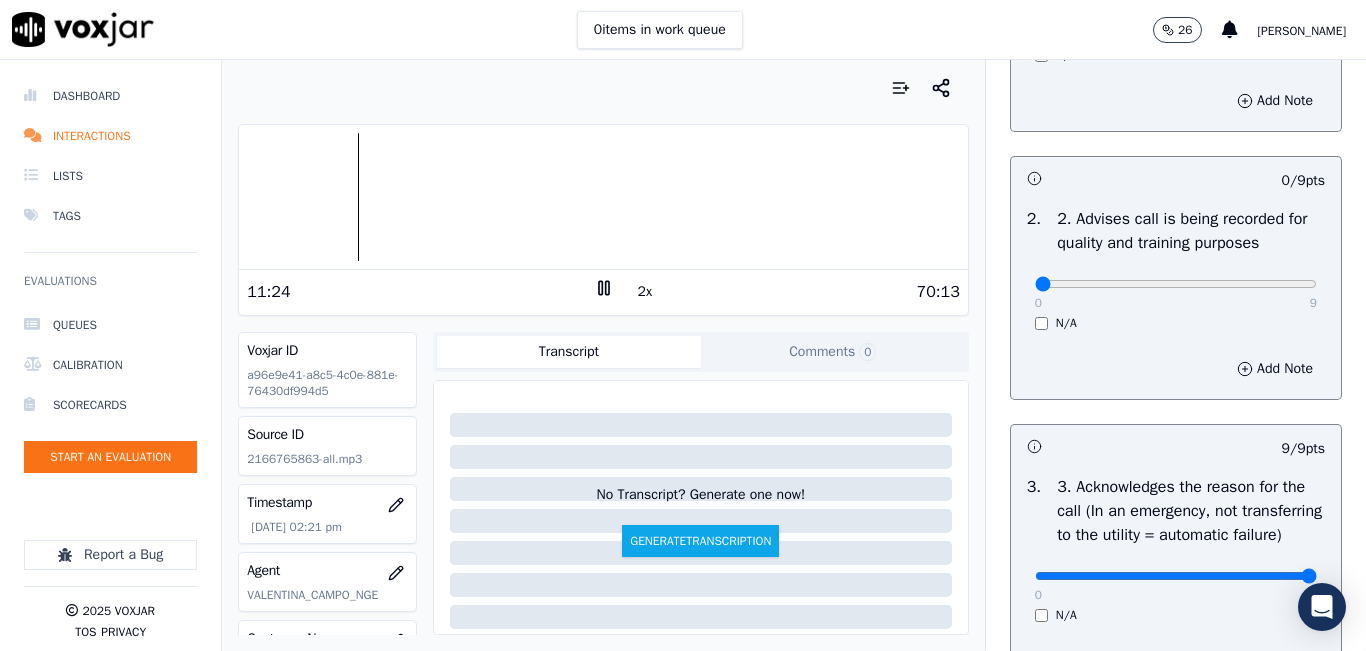click on "2x" at bounding box center (645, 292) 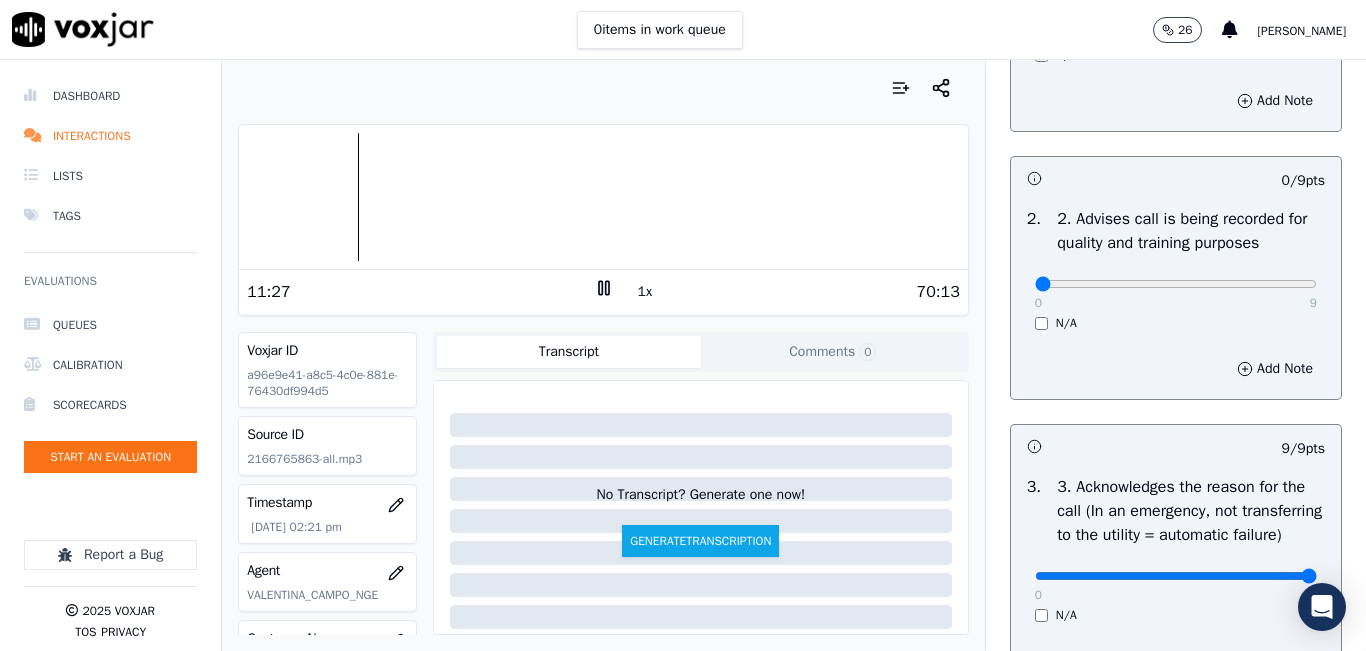 click on "0  items in work queue     26         [PERSON_NAME]" at bounding box center [683, 30] 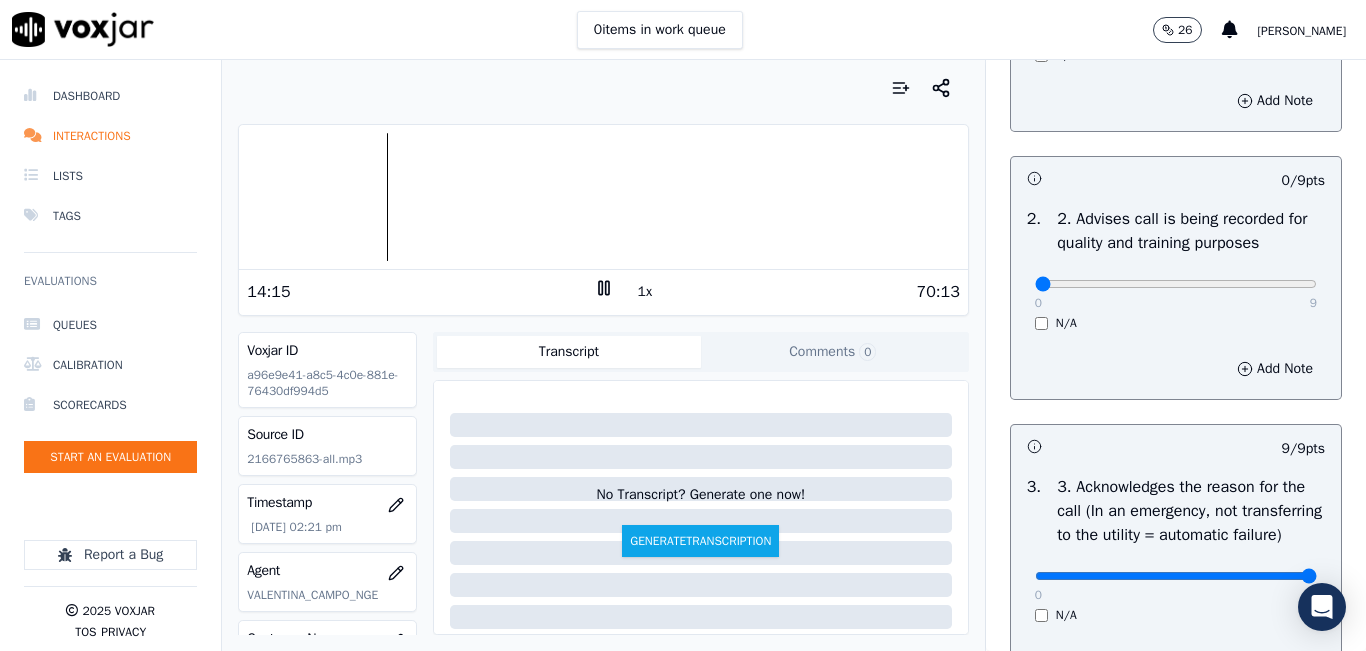 click on "70:13" at bounding box center (787, 292) 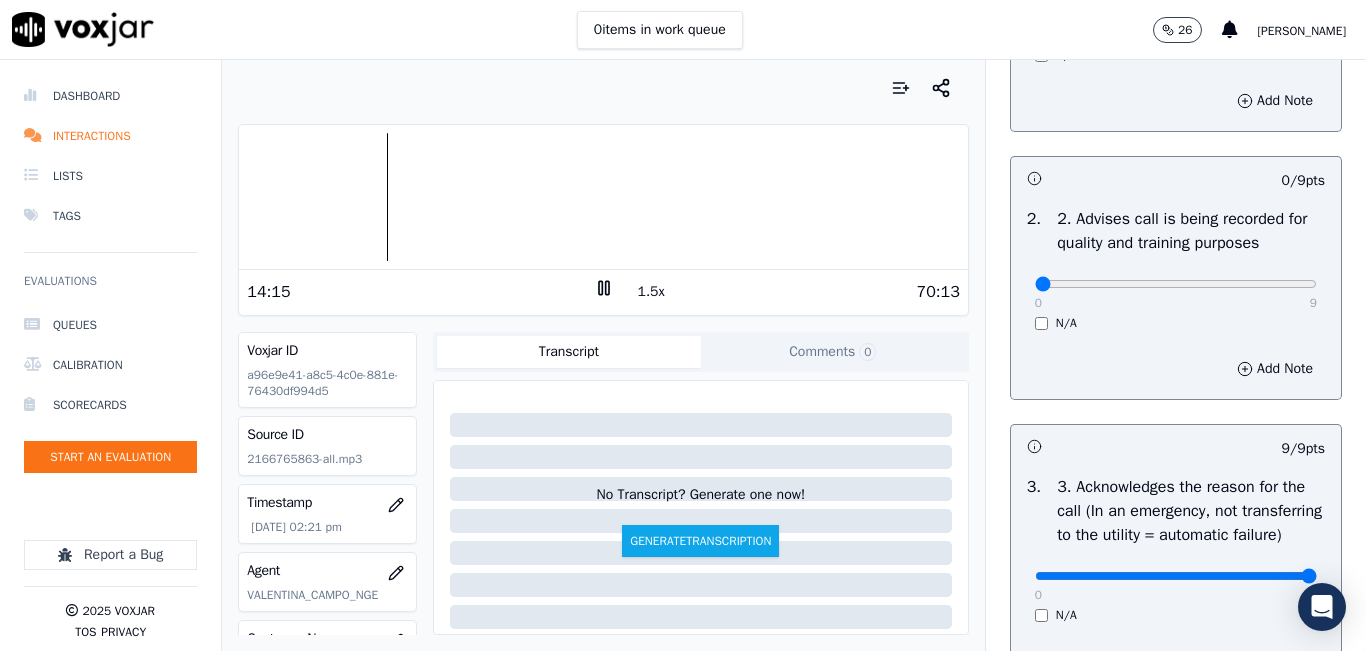 click on "1.5x" at bounding box center (651, 292) 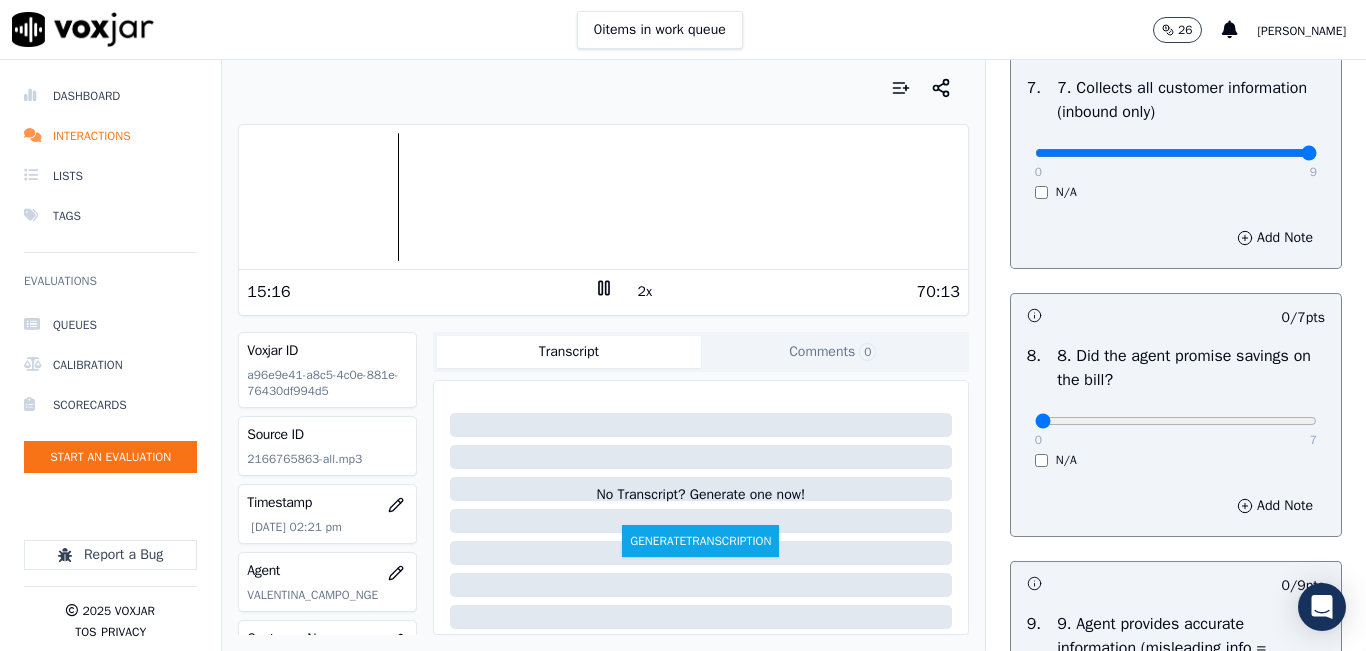scroll, scrollTop: 1900, scrollLeft: 0, axis: vertical 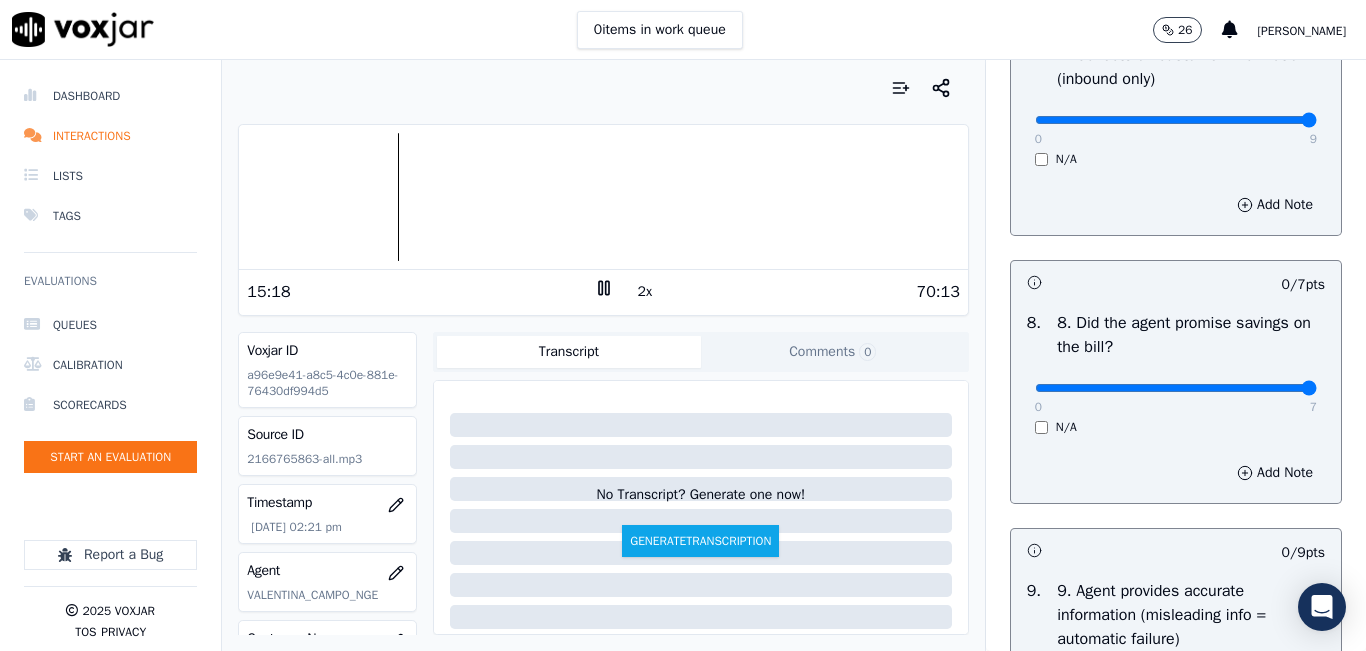 type on "7" 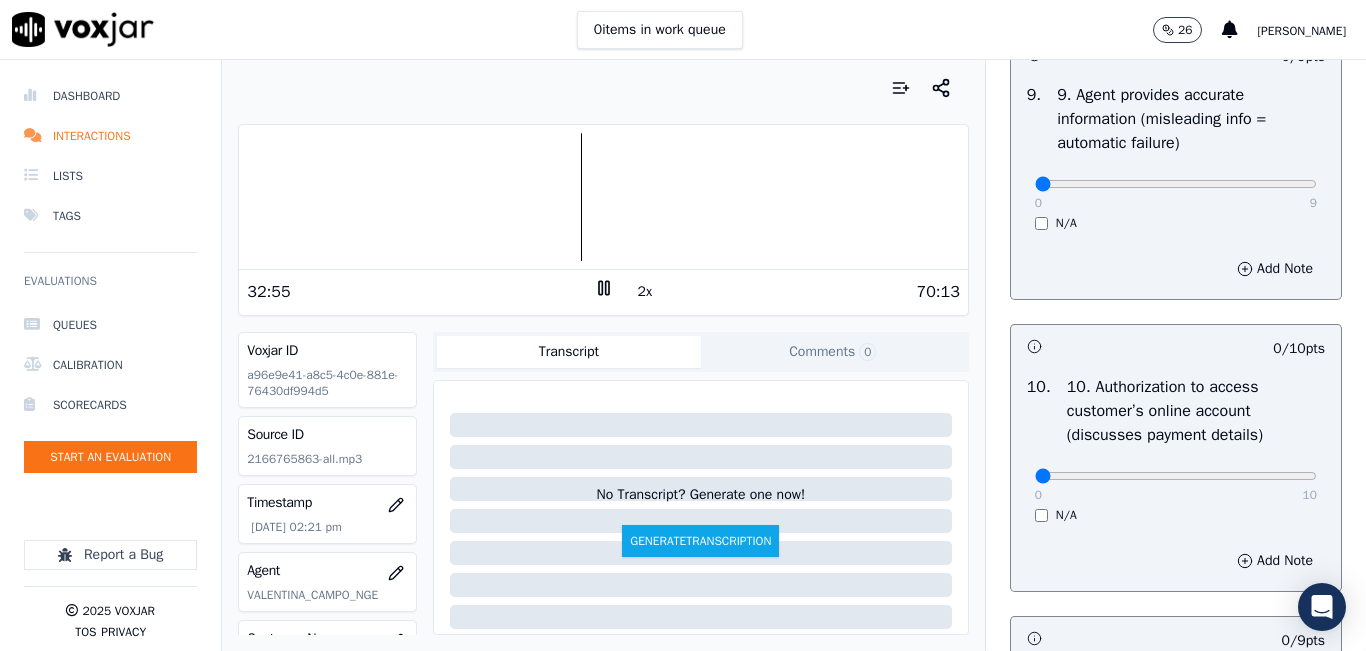 scroll, scrollTop: 2400, scrollLeft: 0, axis: vertical 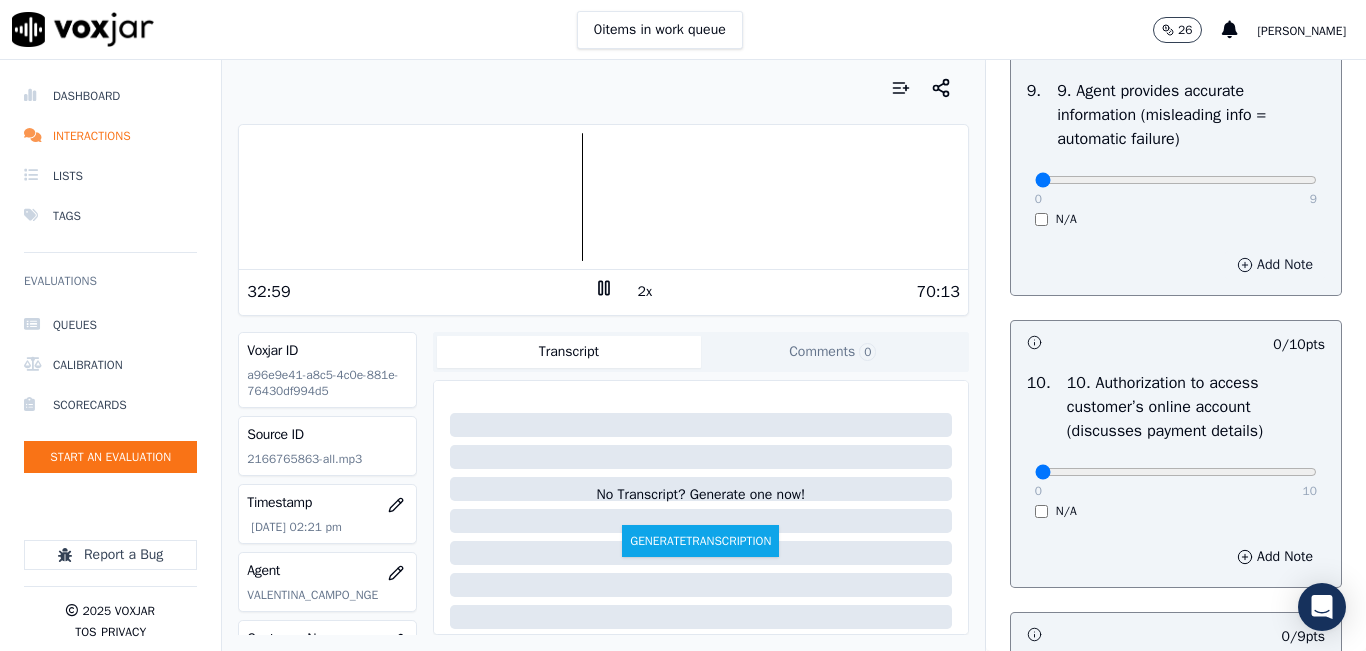 click on "Add Note" at bounding box center (1275, 265) 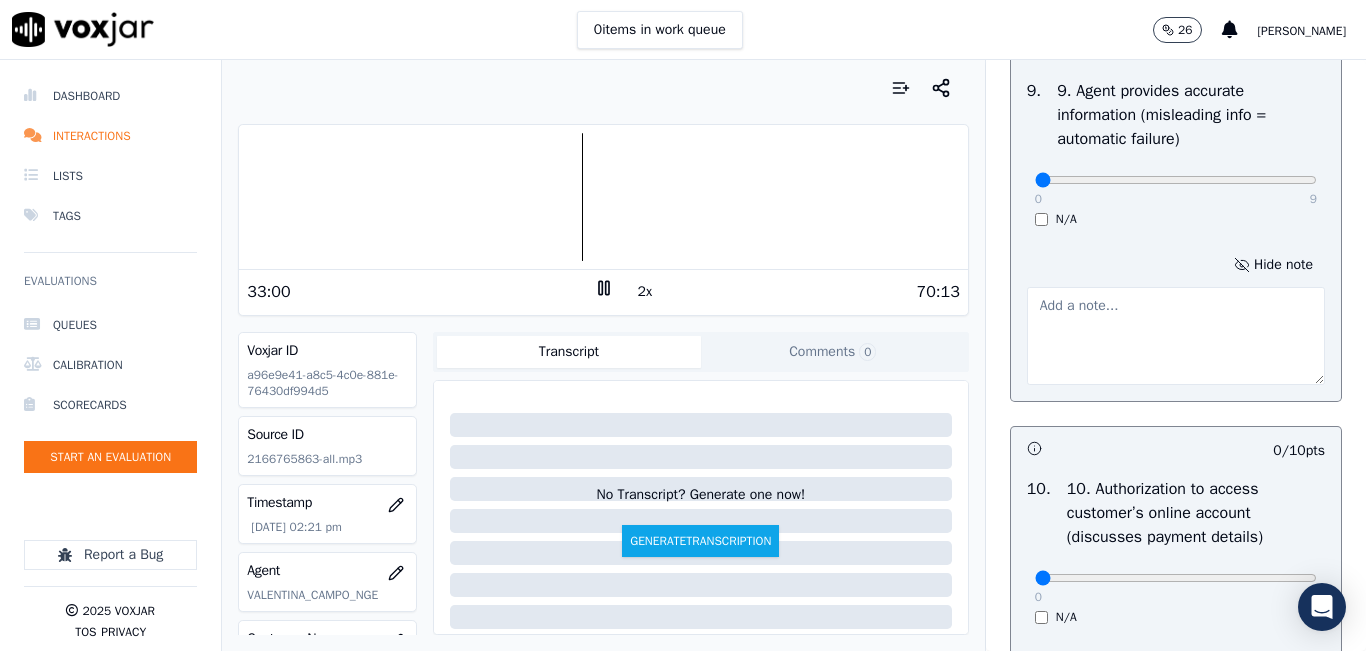 click at bounding box center (1176, 336) 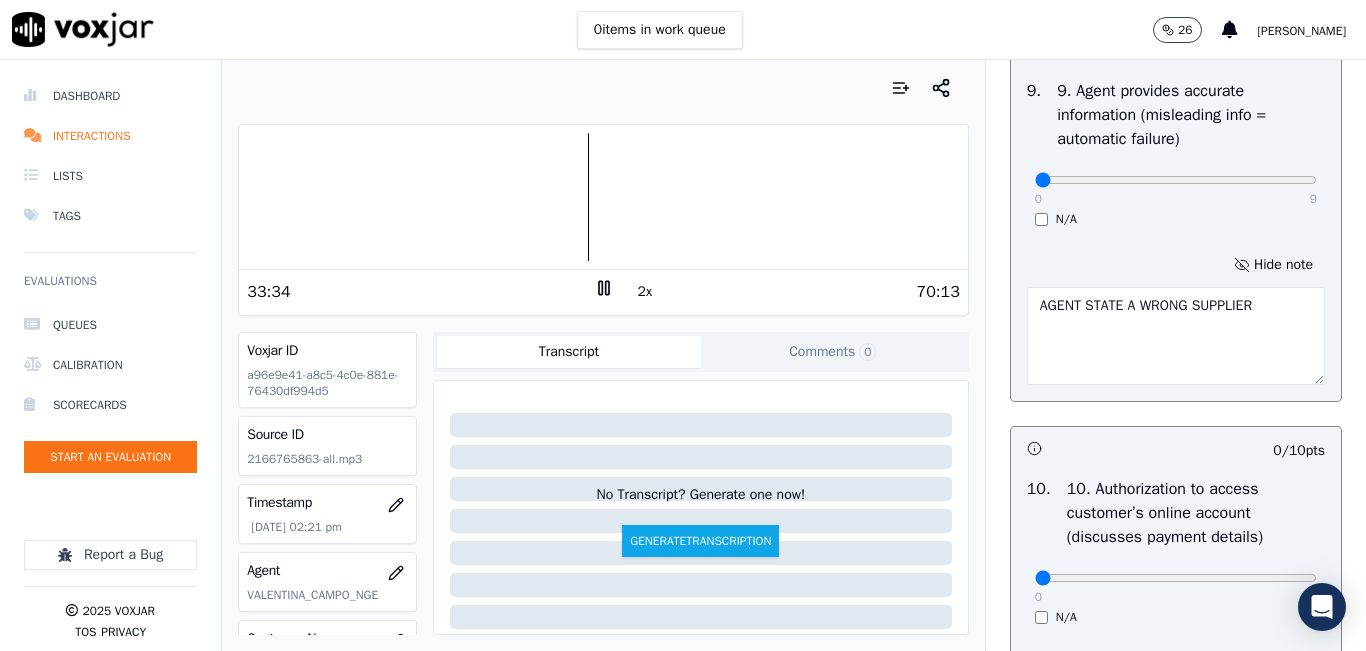 type on "AGENT STATE A WRONG SUPPLIER" 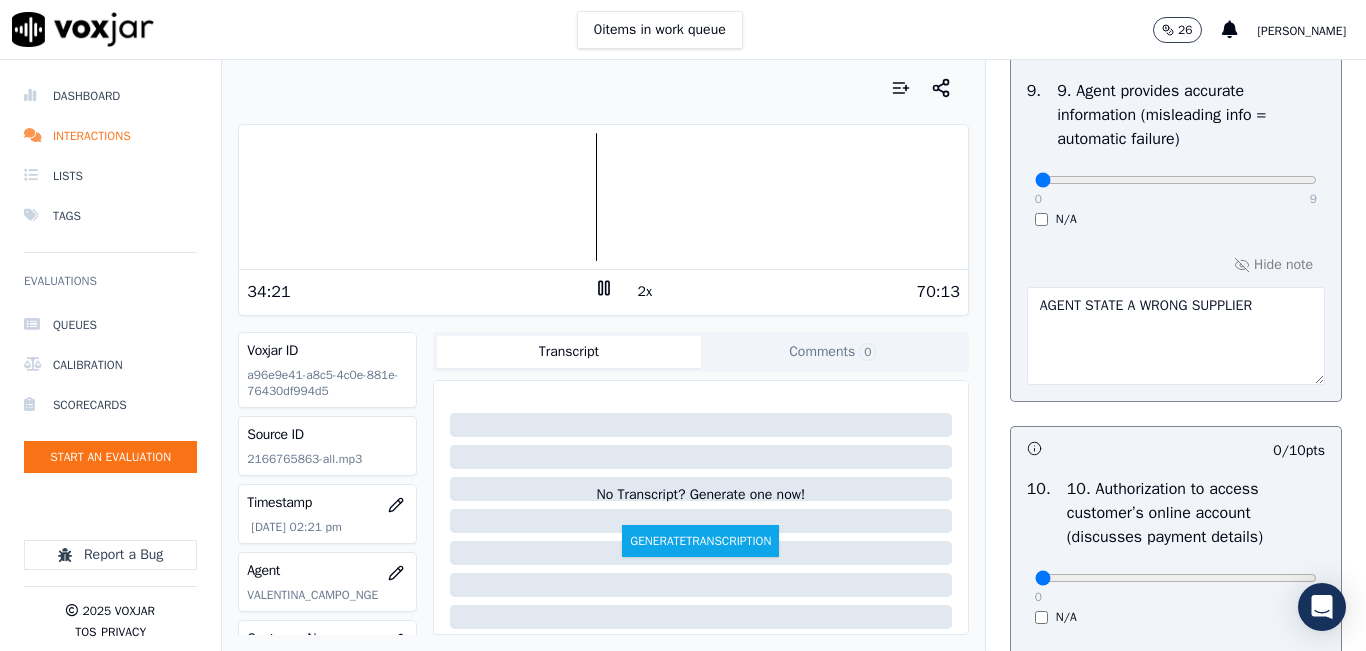 click at bounding box center [603, 197] 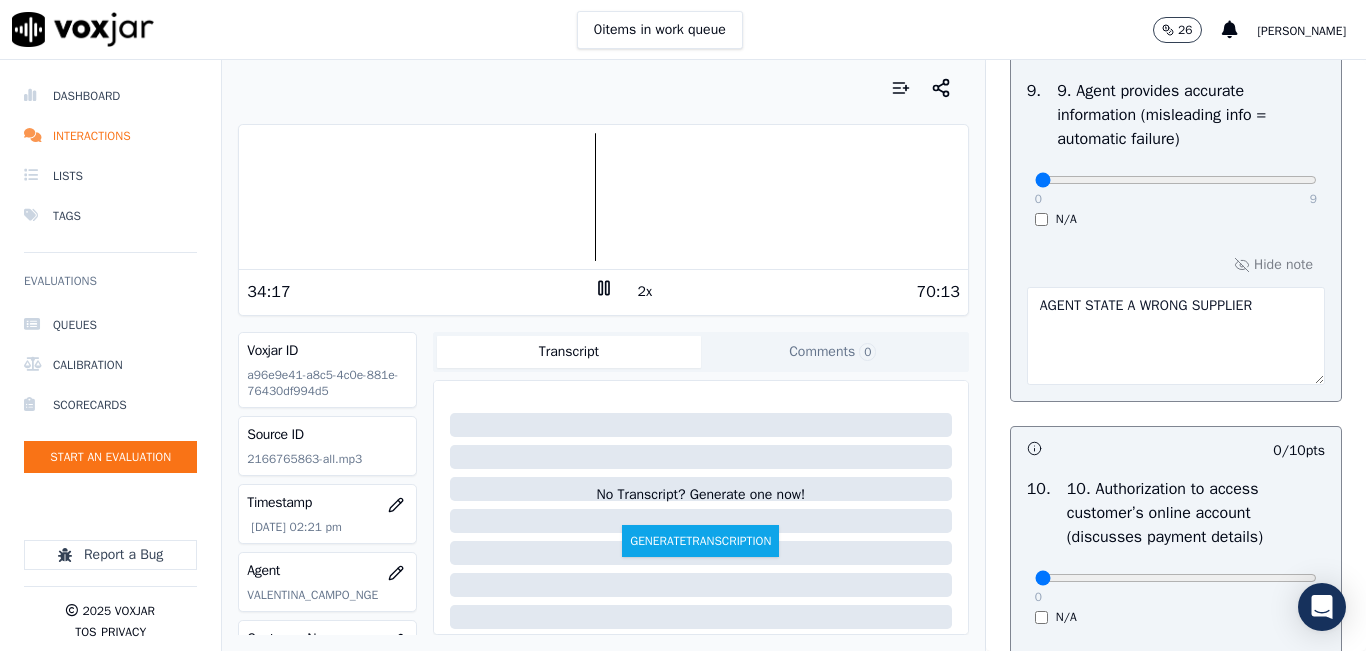 click at bounding box center [603, 197] 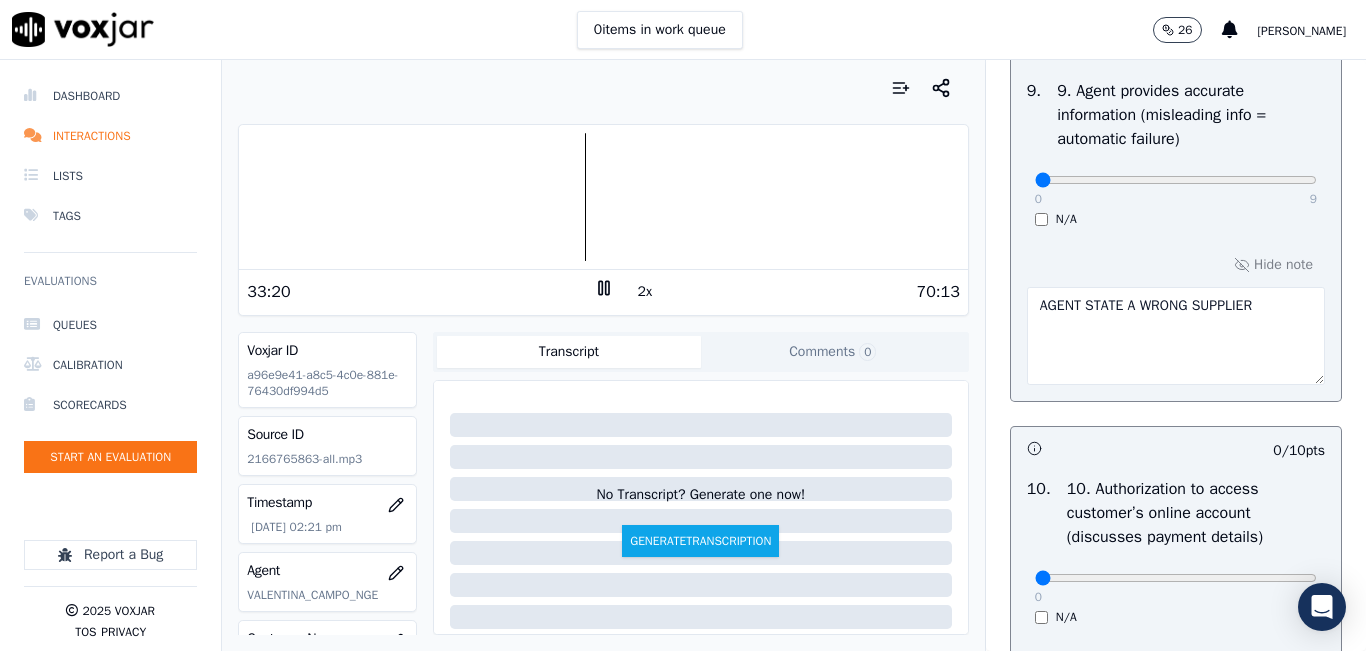 click on "2x" at bounding box center [645, 292] 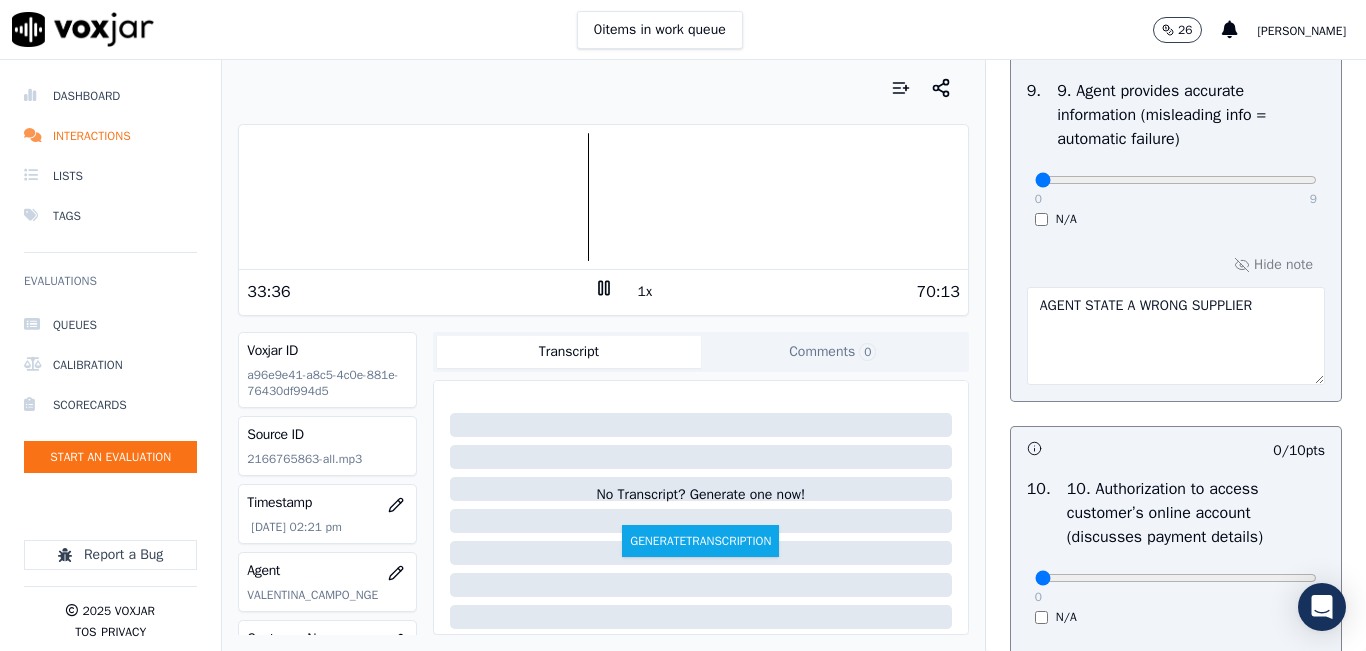 click at bounding box center (603, 197) 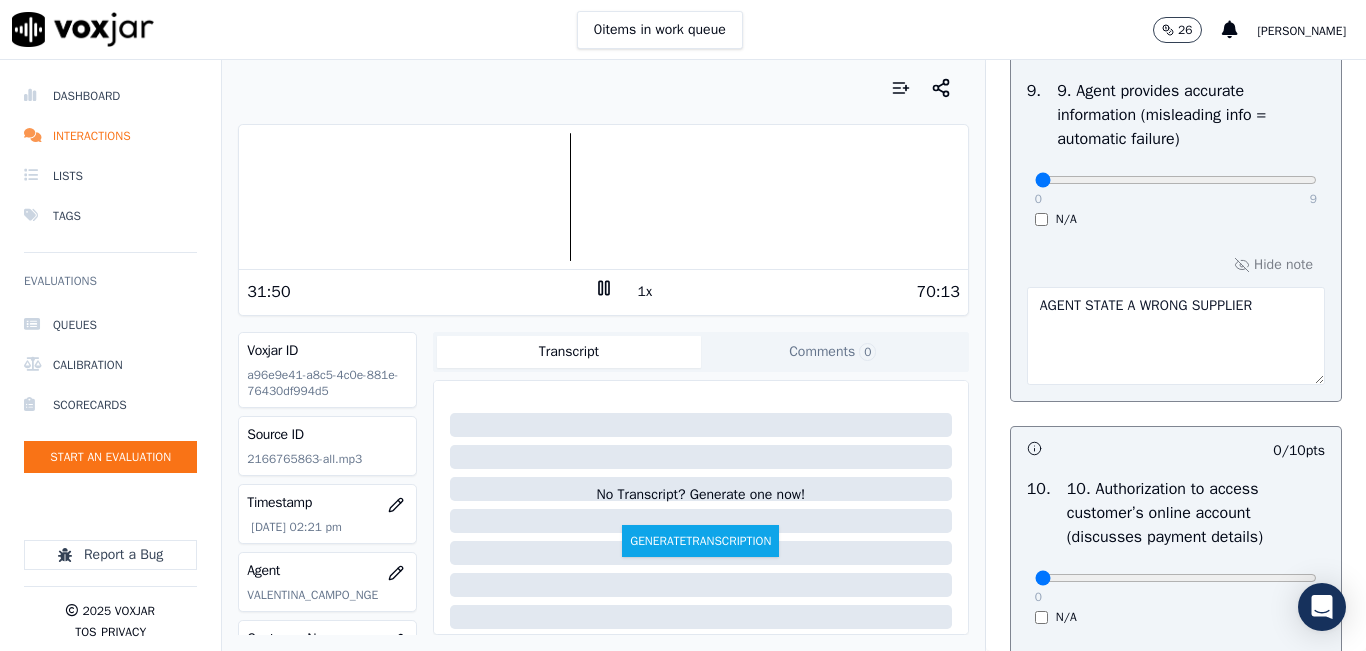 click on "1x" at bounding box center [645, 292] 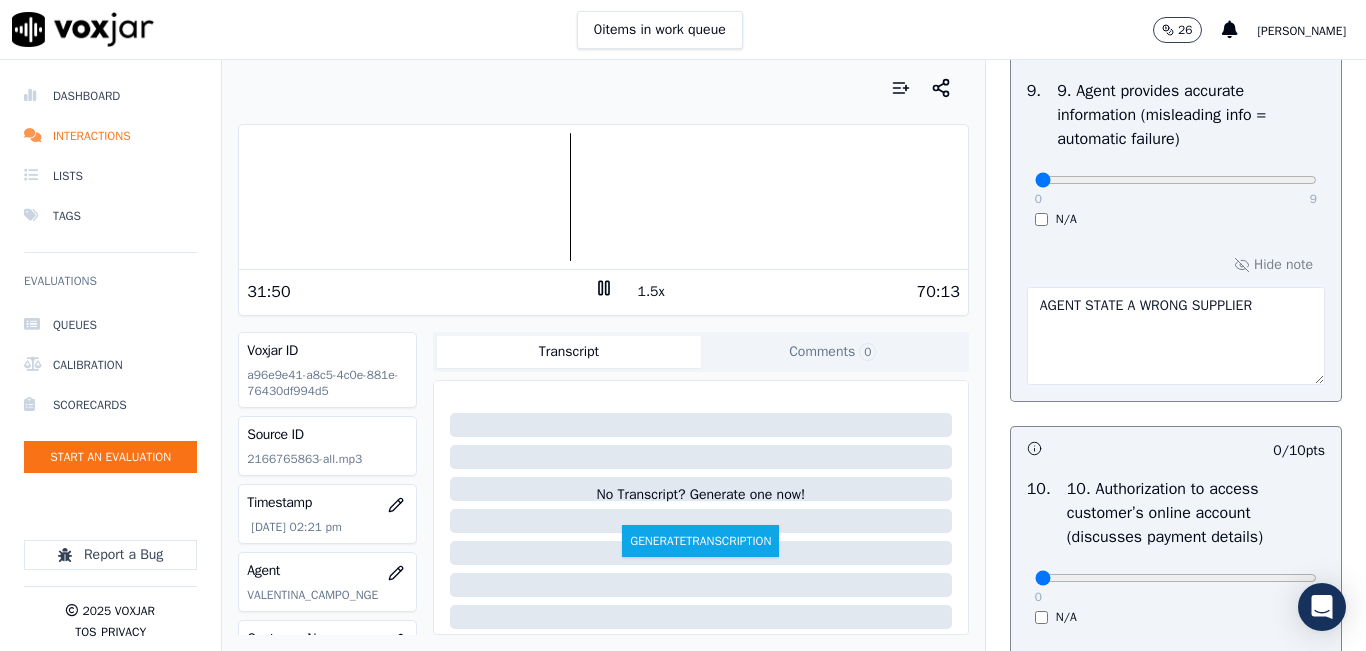 click on "1.5x" at bounding box center (651, 292) 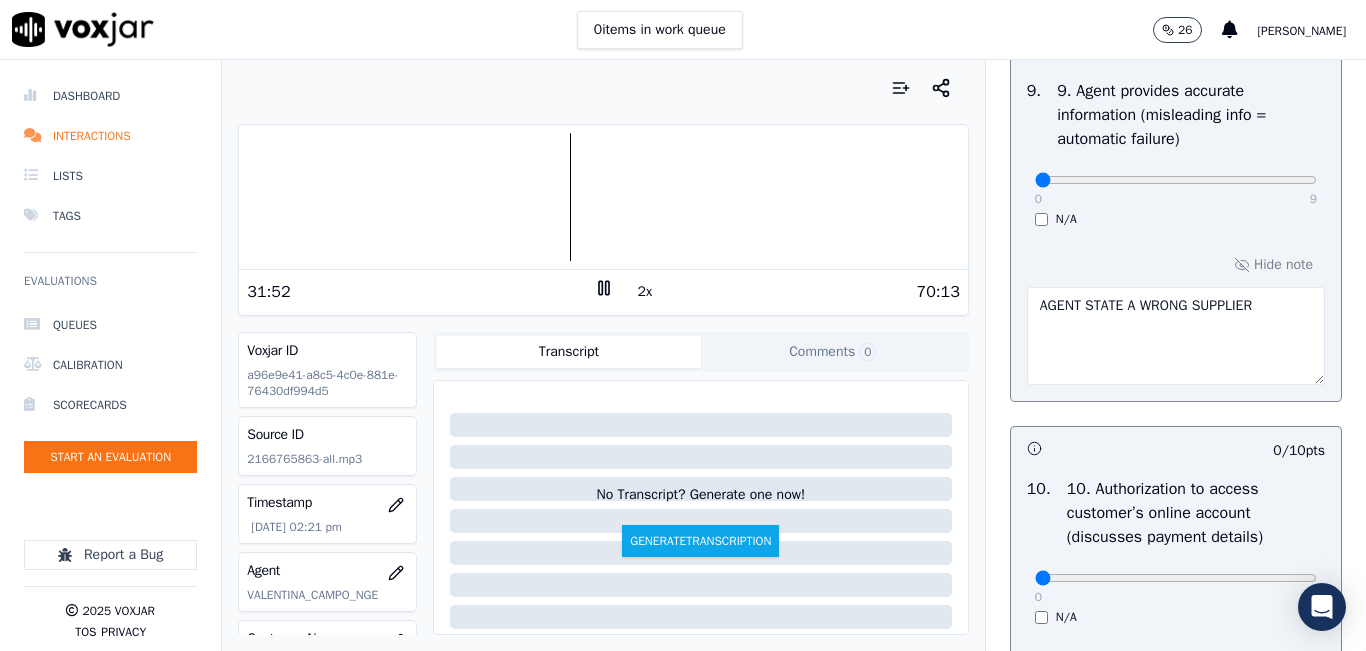 click on "2x" at bounding box center (645, 292) 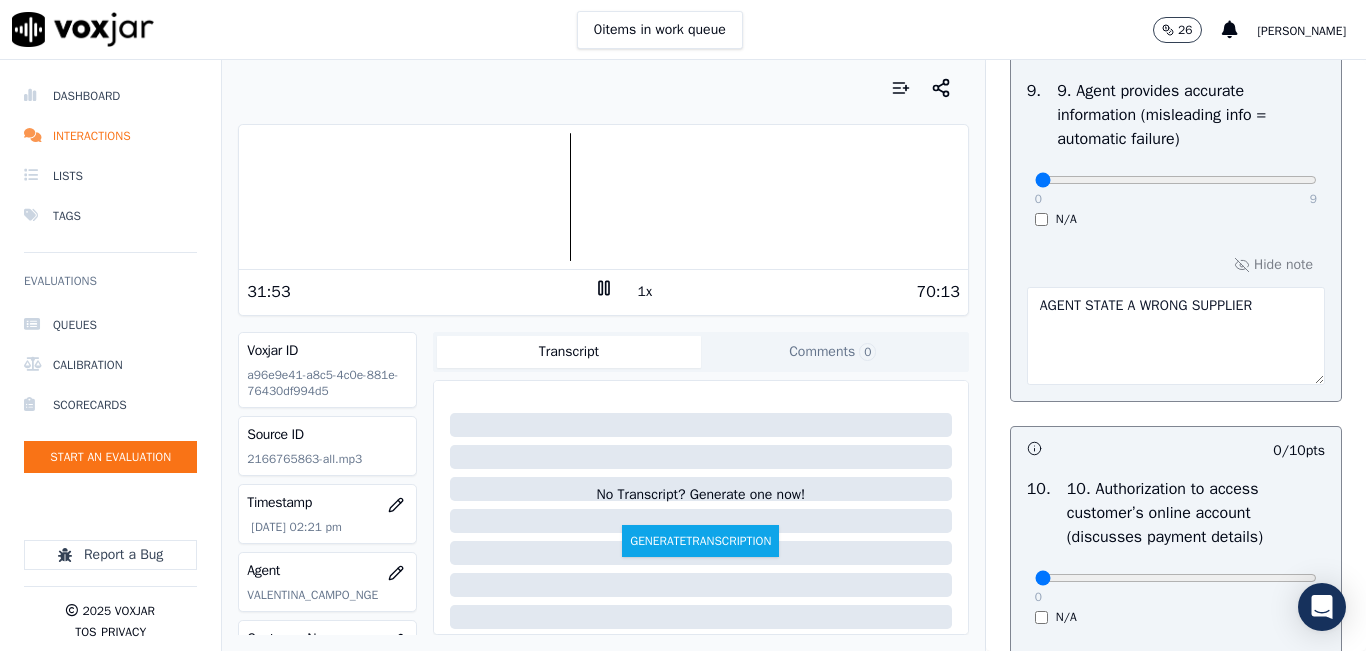click on "1x" at bounding box center (645, 292) 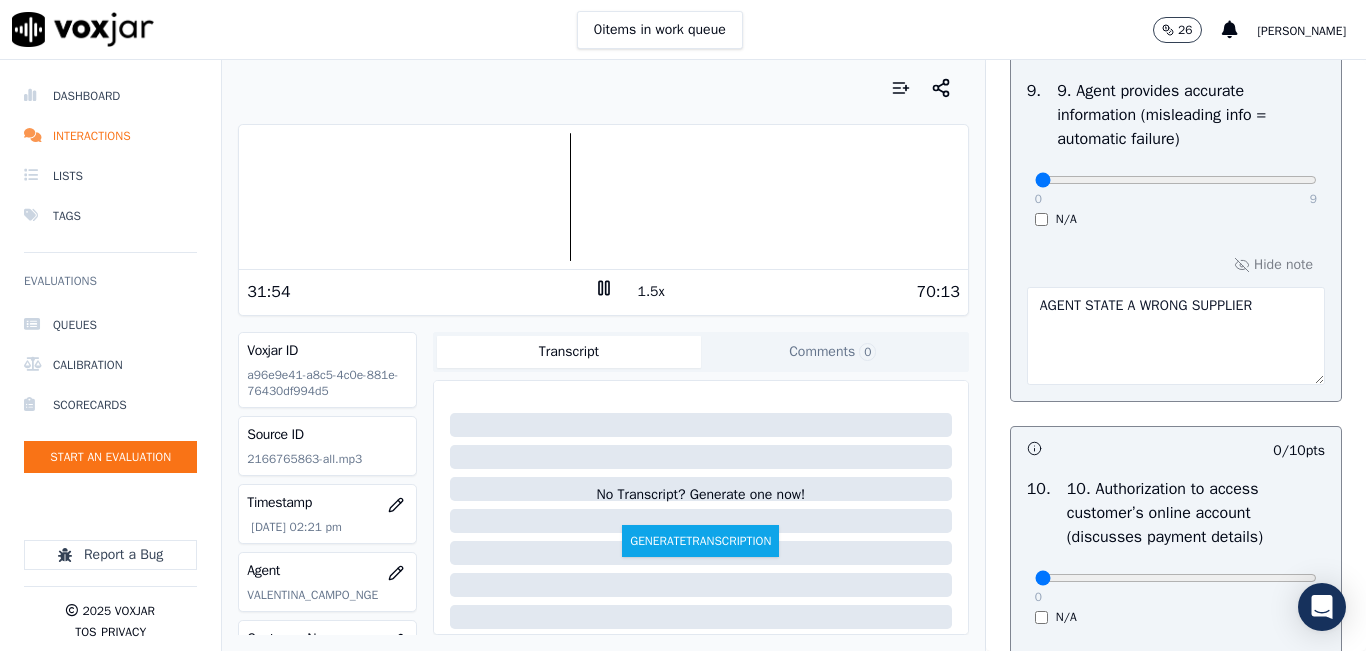 click on "1.5x" at bounding box center [651, 292] 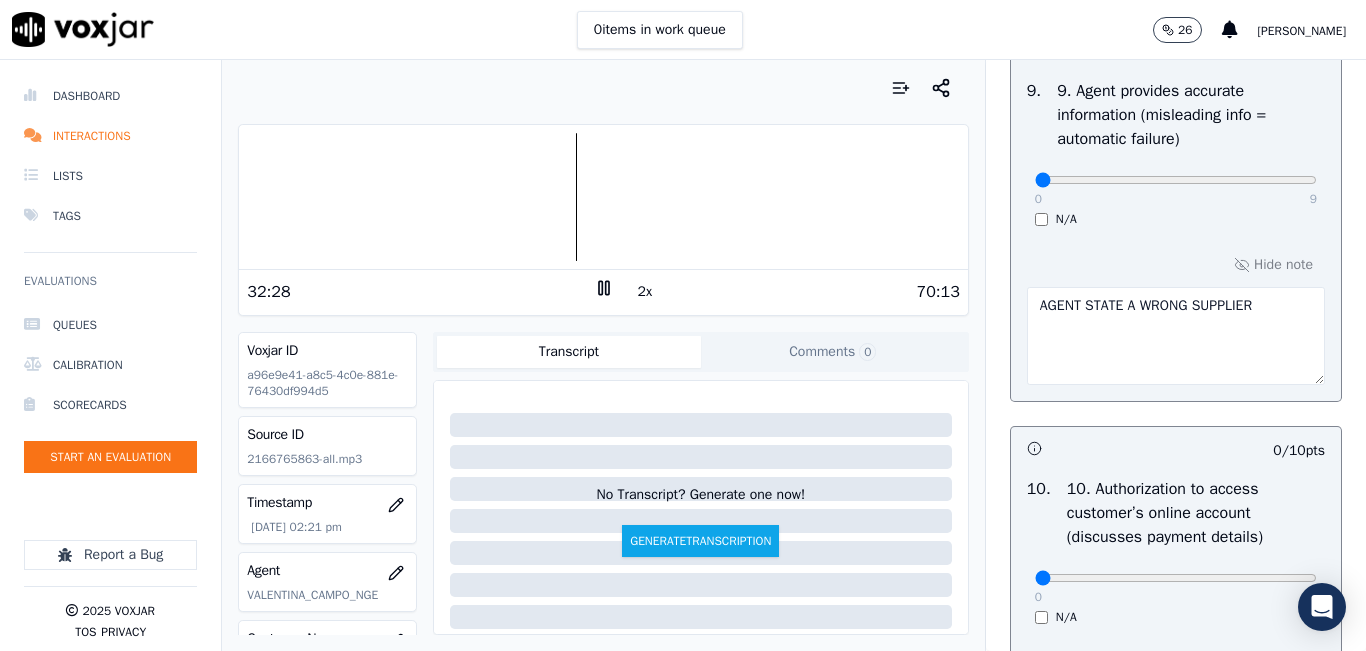click on "2x" at bounding box center (645, 292) 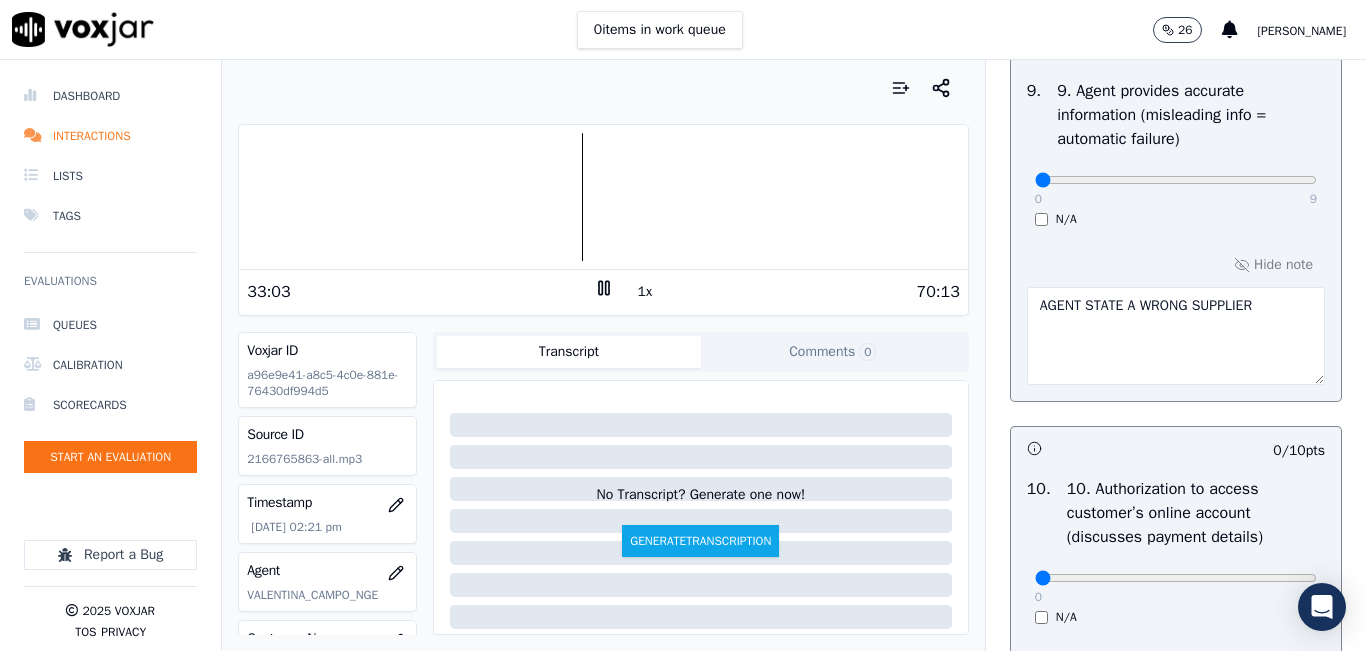 click 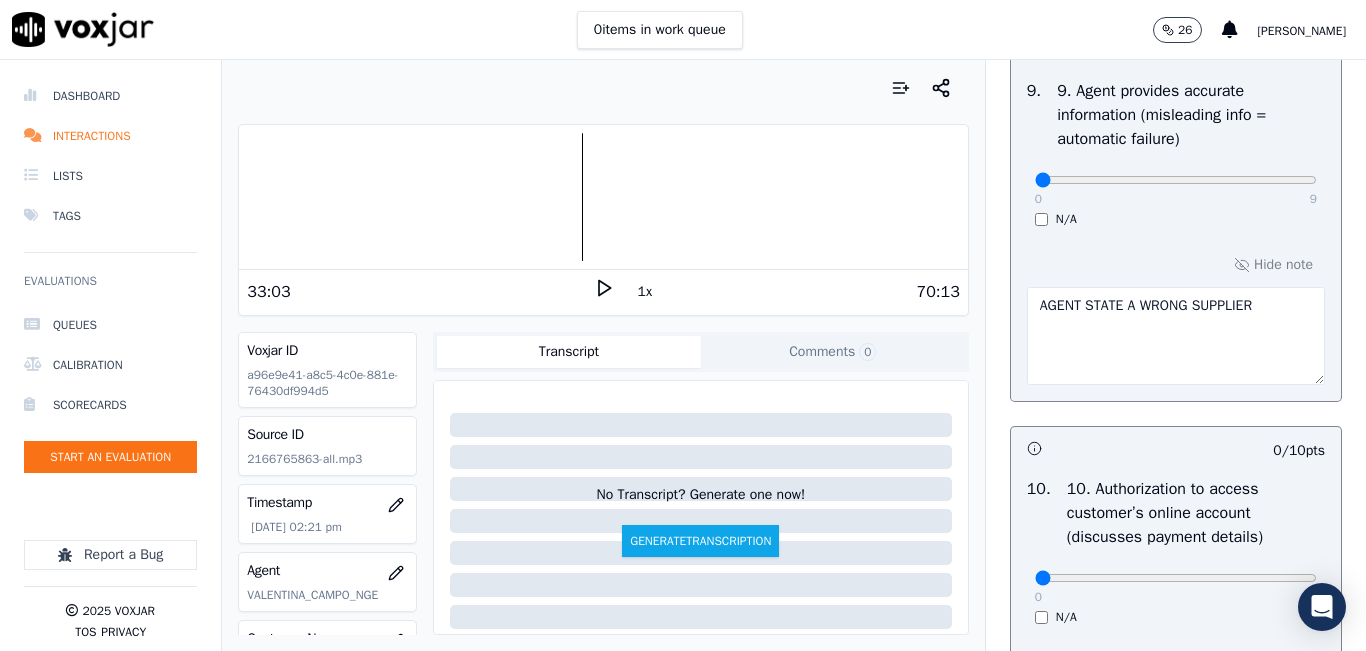 click 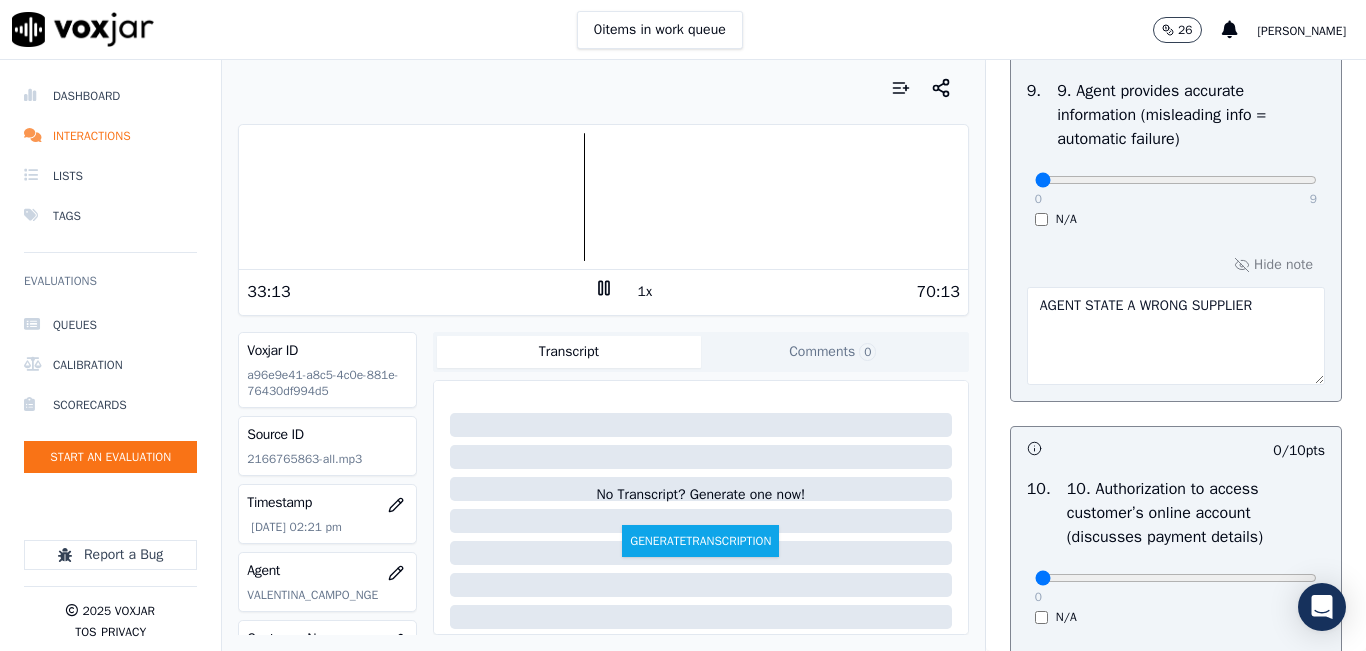 click 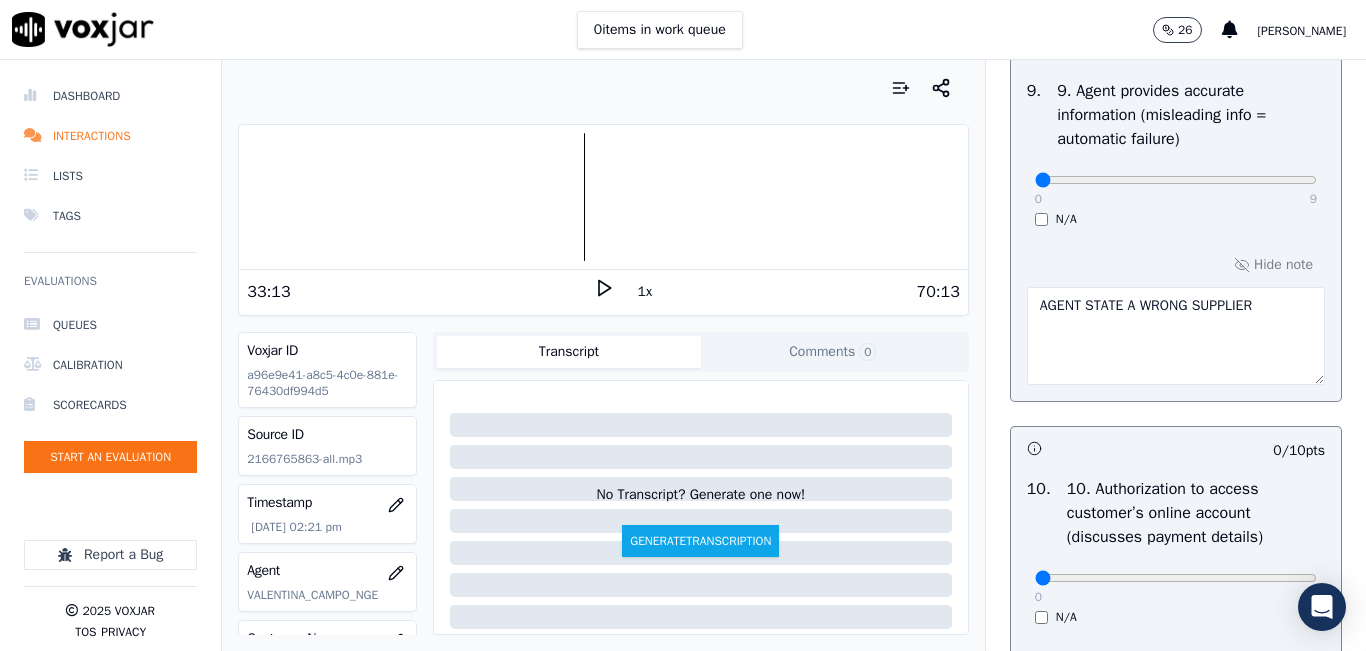 click 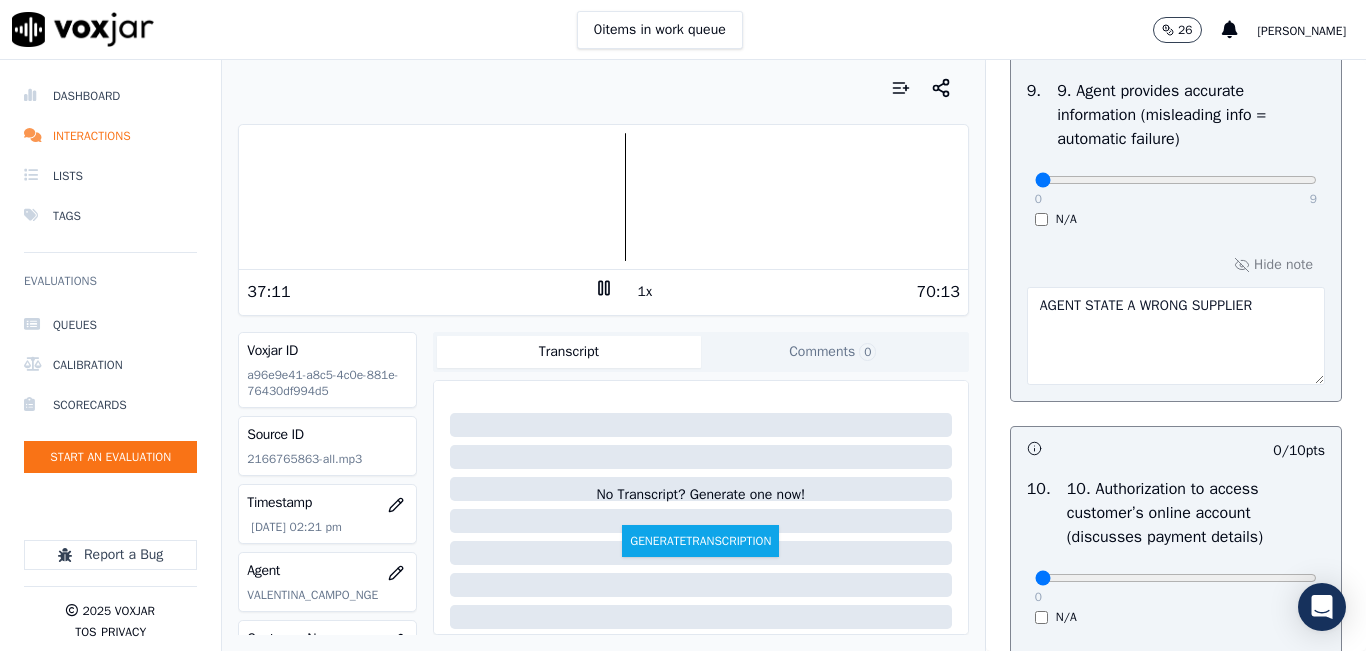 click on "1x" at bounding box center (645, 292) 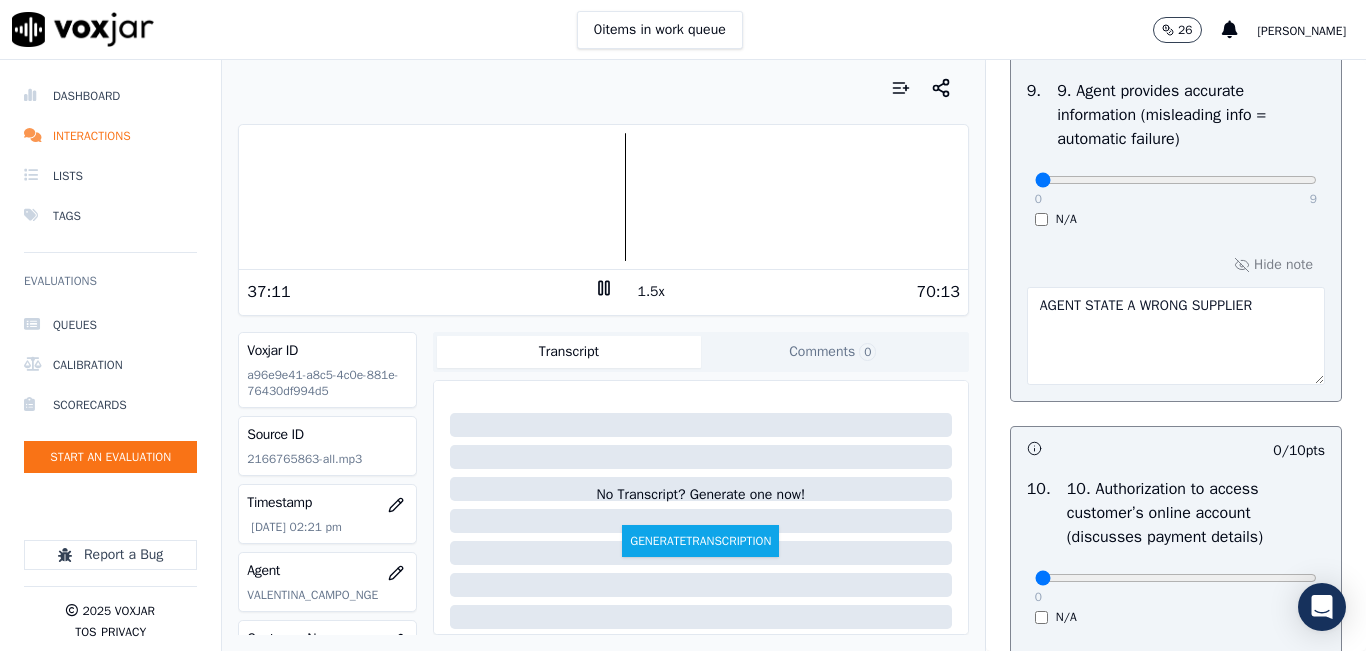 click on "1.5x" at bounding box center (651, 292) 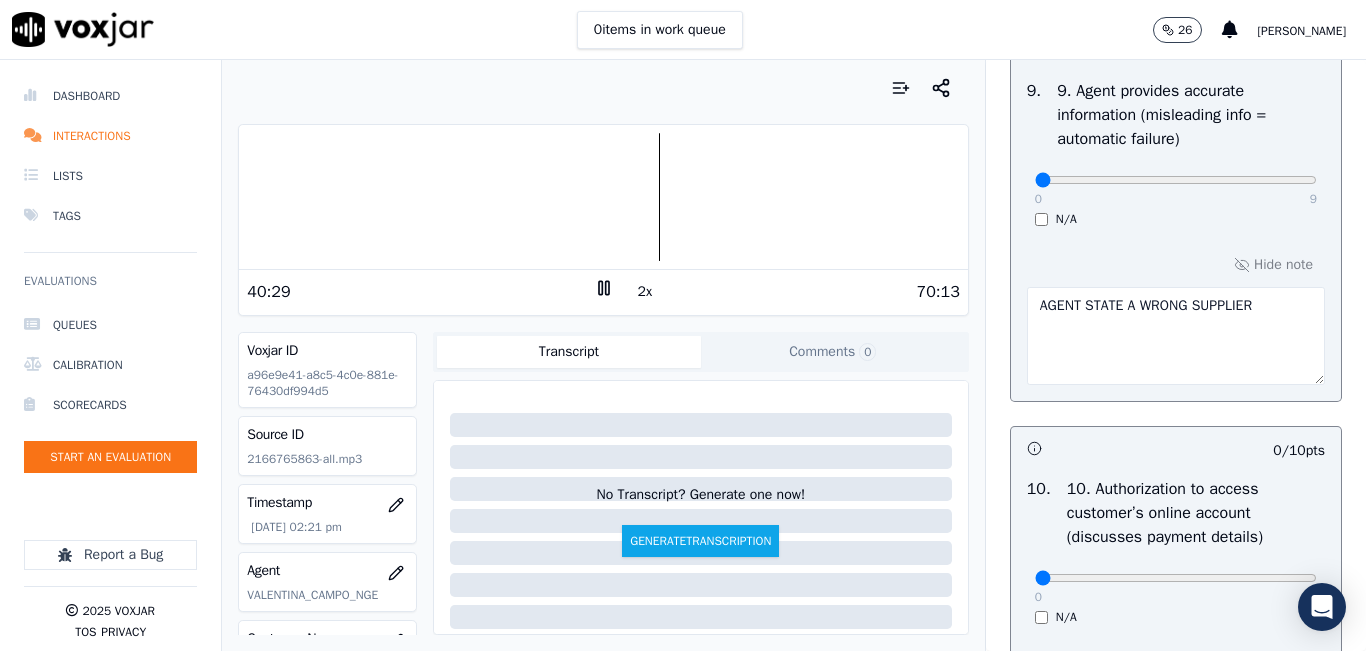 click on "Your browser does not support the audio element." at bounding box center [603, 197] 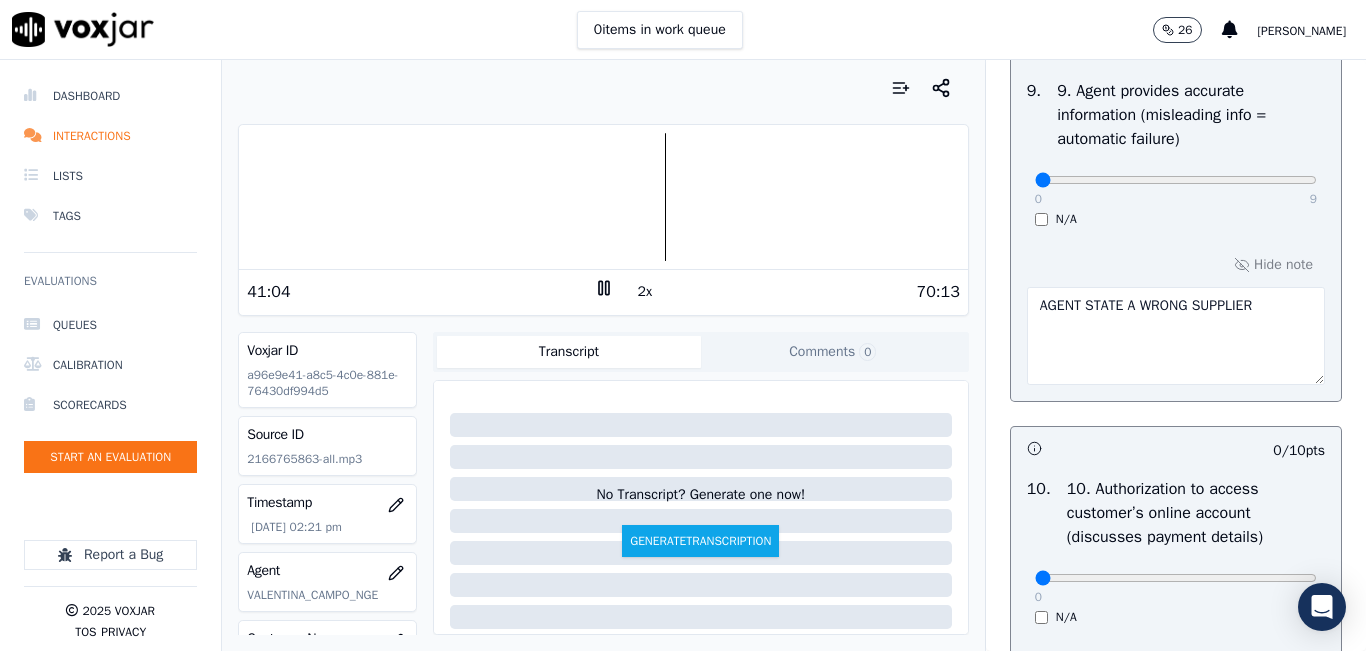 click at bounding box center [603, 197] 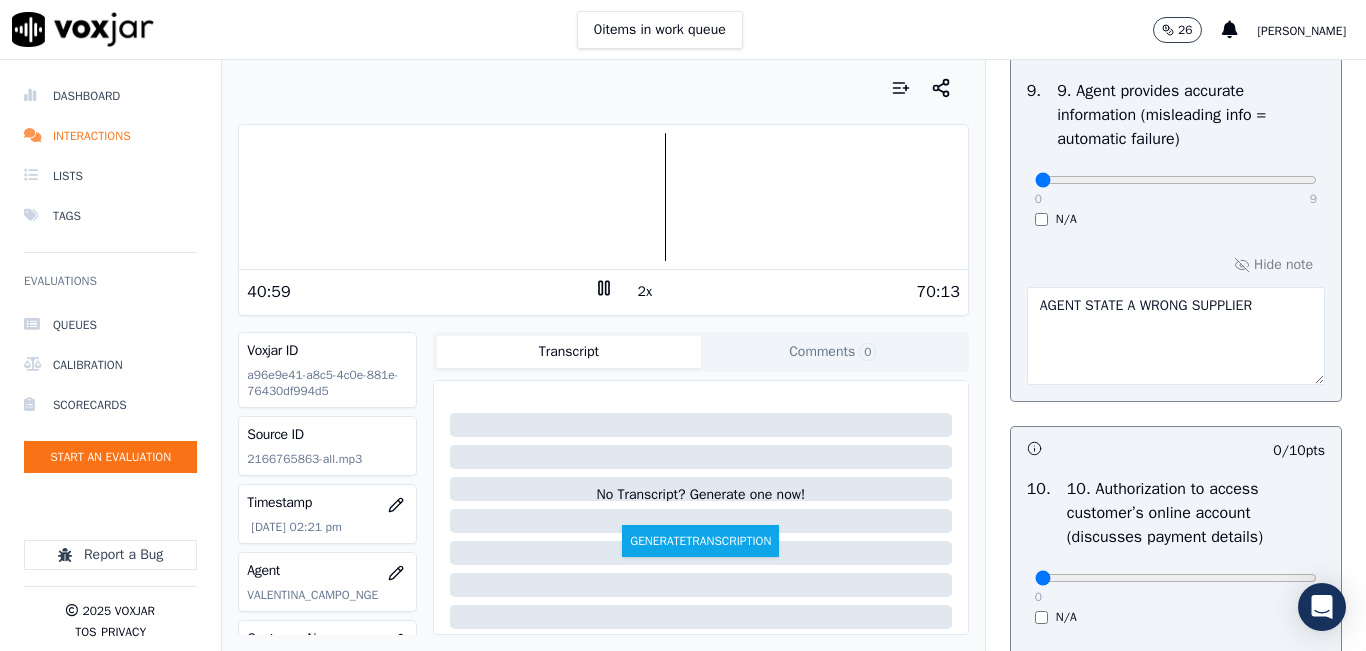 click on "2x" at bounding box center (645, 292) 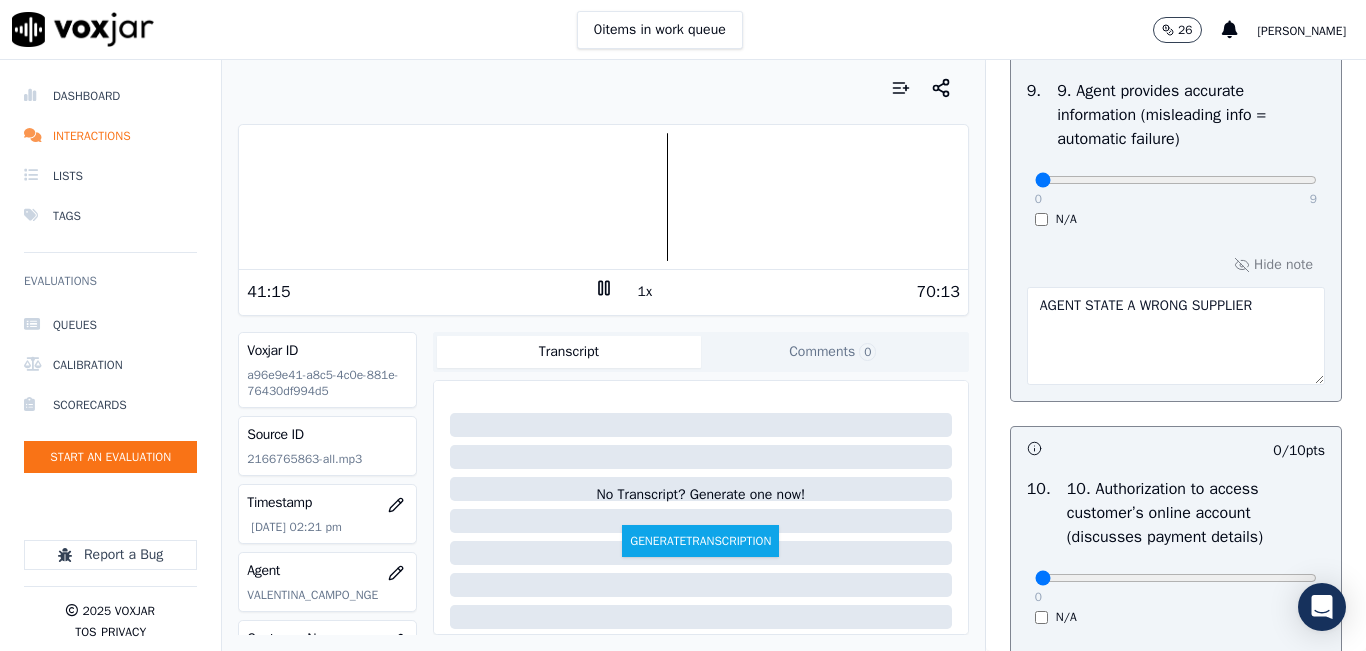click on "AGENT STATE A WRONG SUPPLIER" at bounding box center (1176, 336) 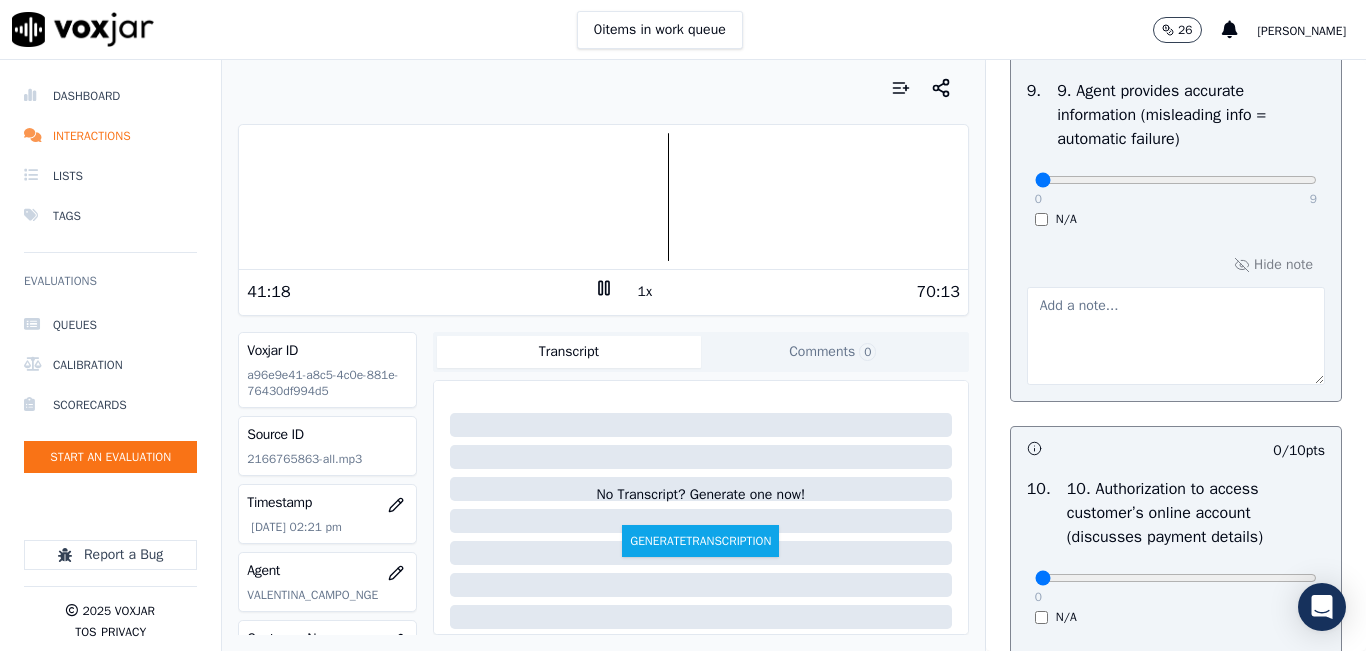 type 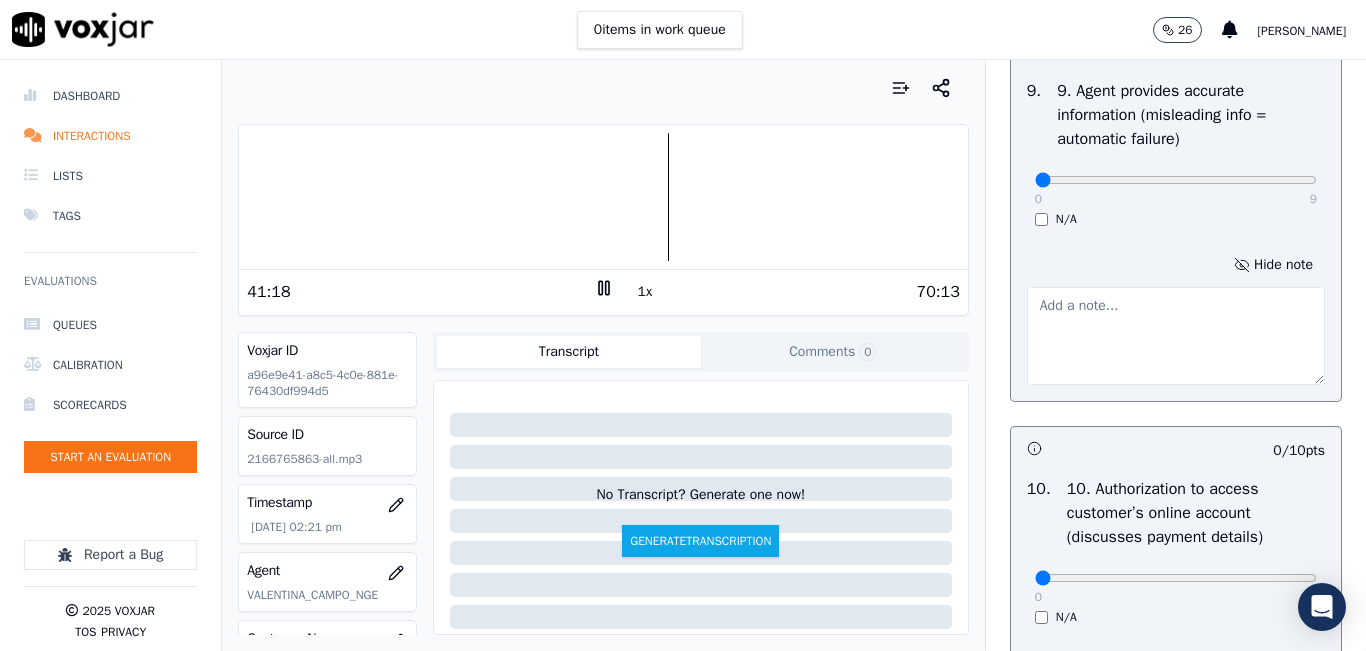 click on "Hide note" at bounding box center [1176, 318] 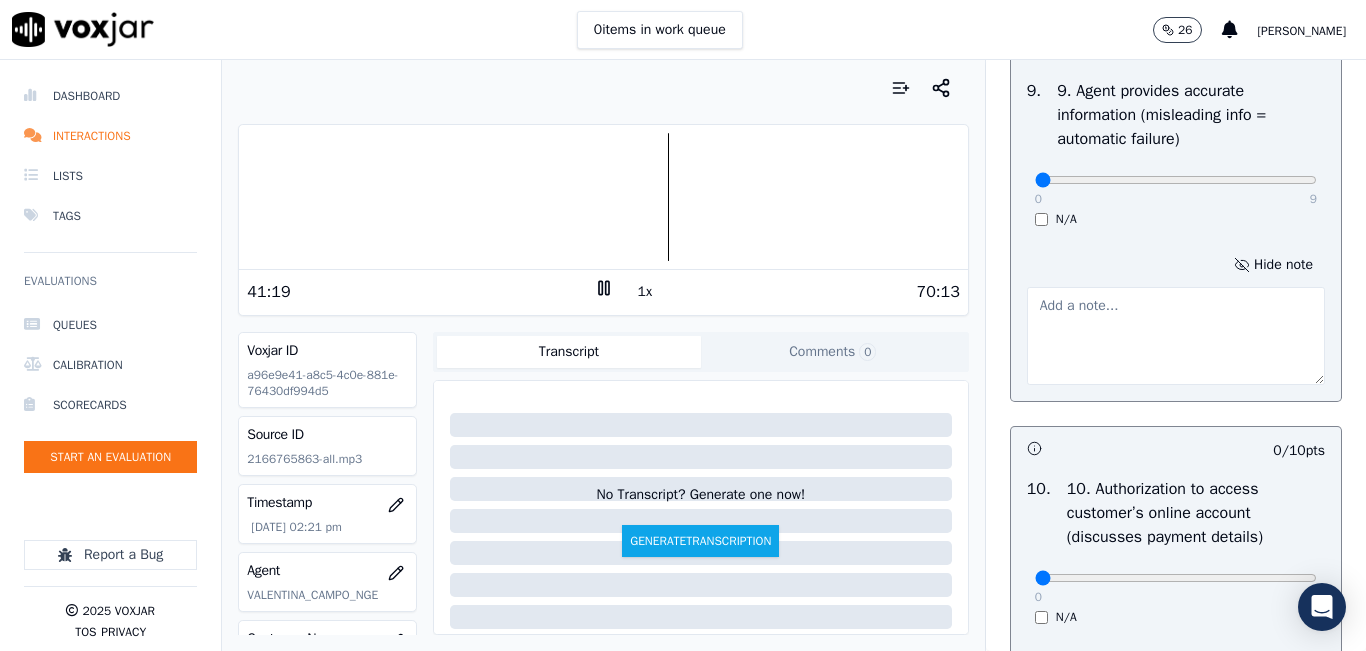 click on "Hide note" at bounding box center (1273, 265) 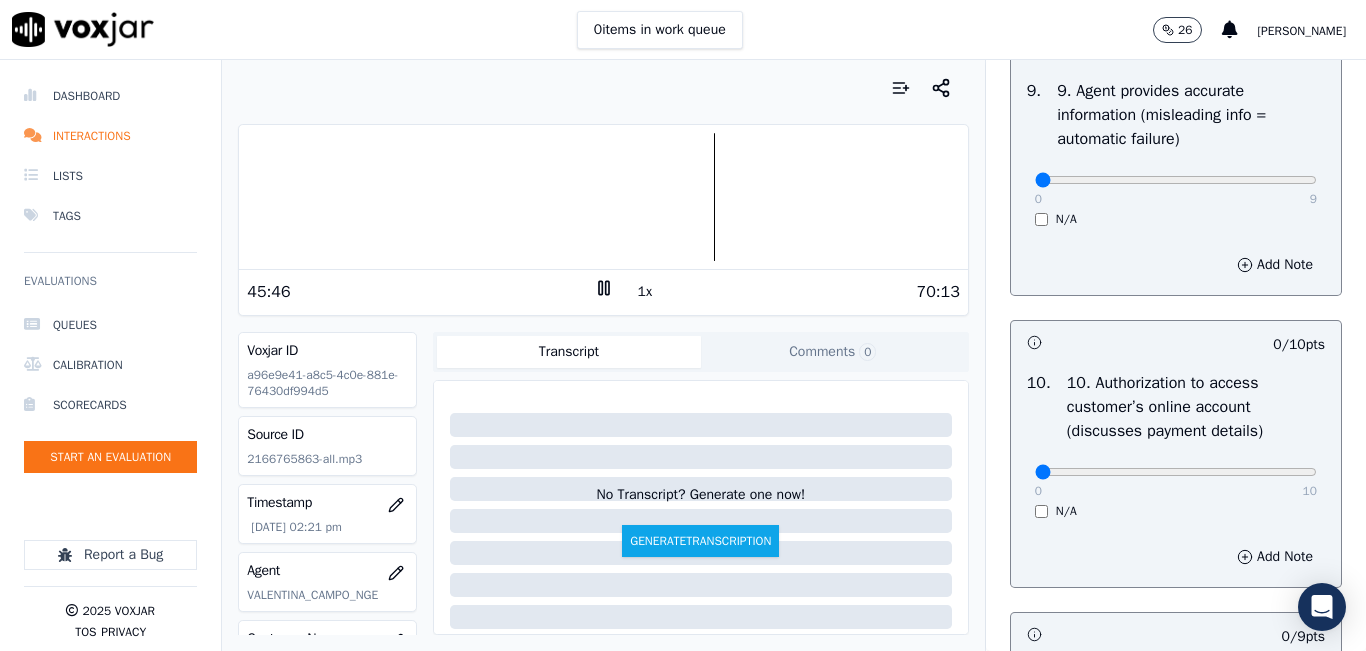 click on "1x" at bounding box center [645, 292] 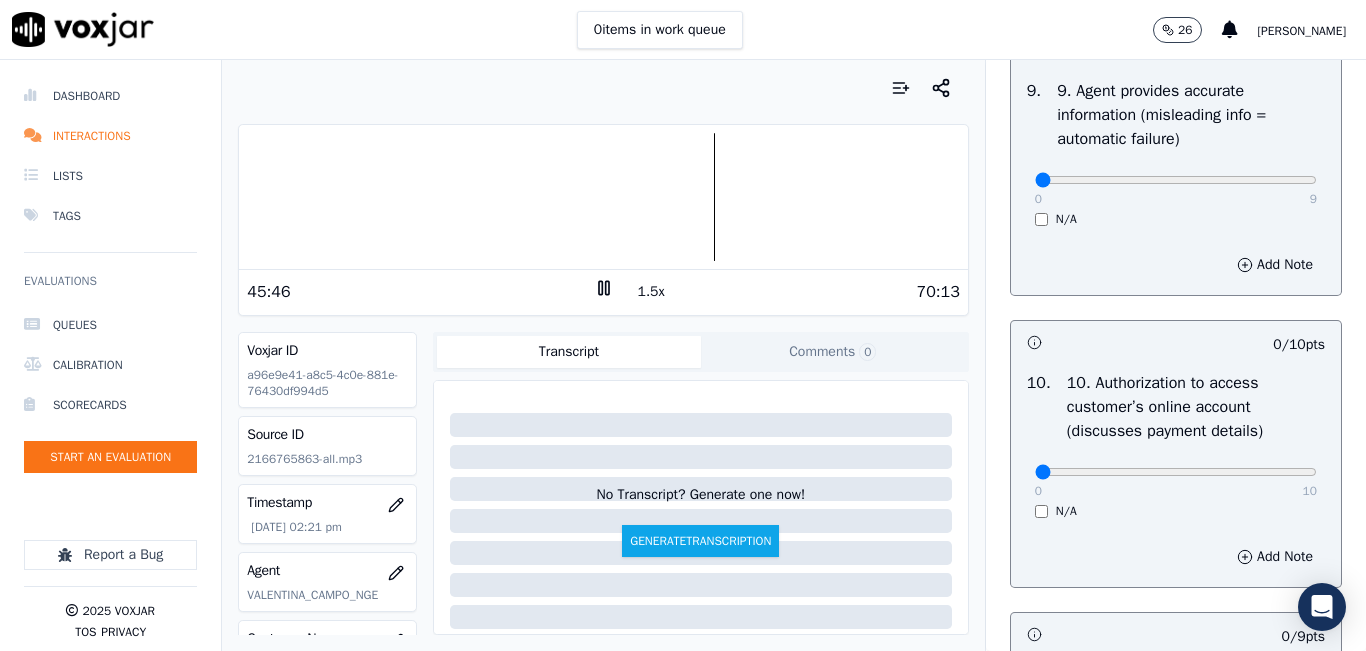 click on "1.5x" at bounding box center (651, 292) 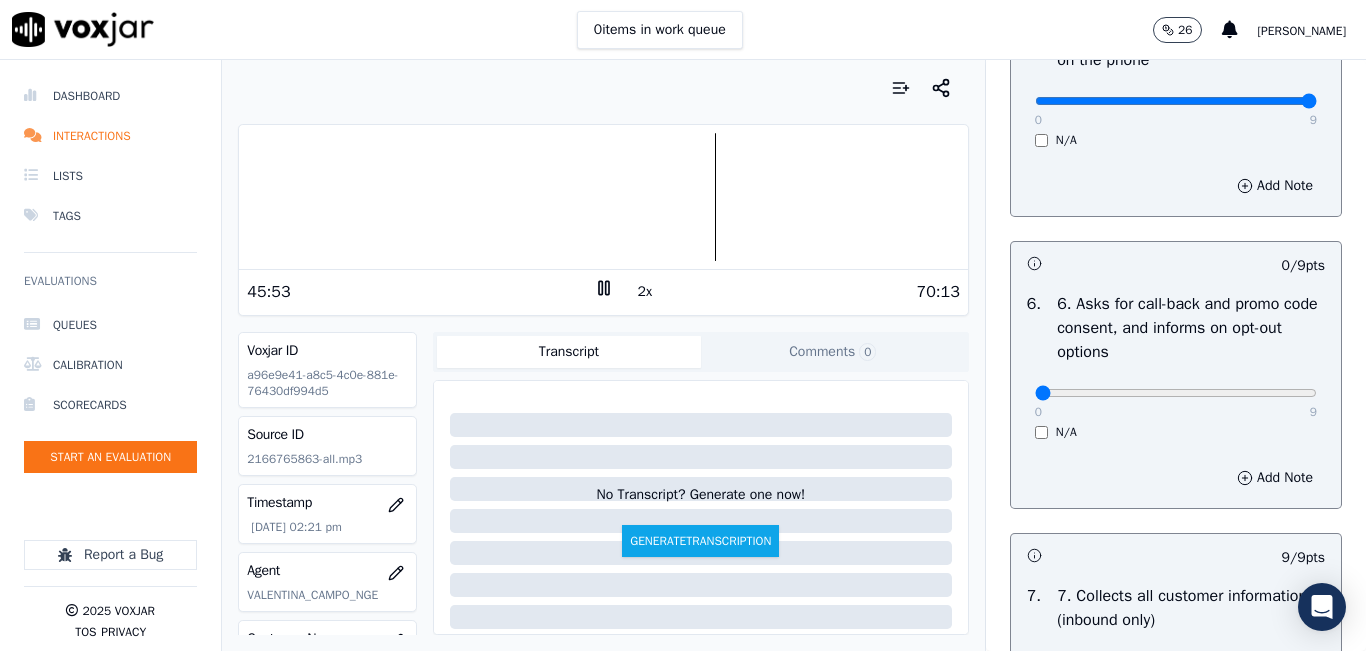 scroll, scrollTop: 1400, scrollLeft: 0, axis: vertical 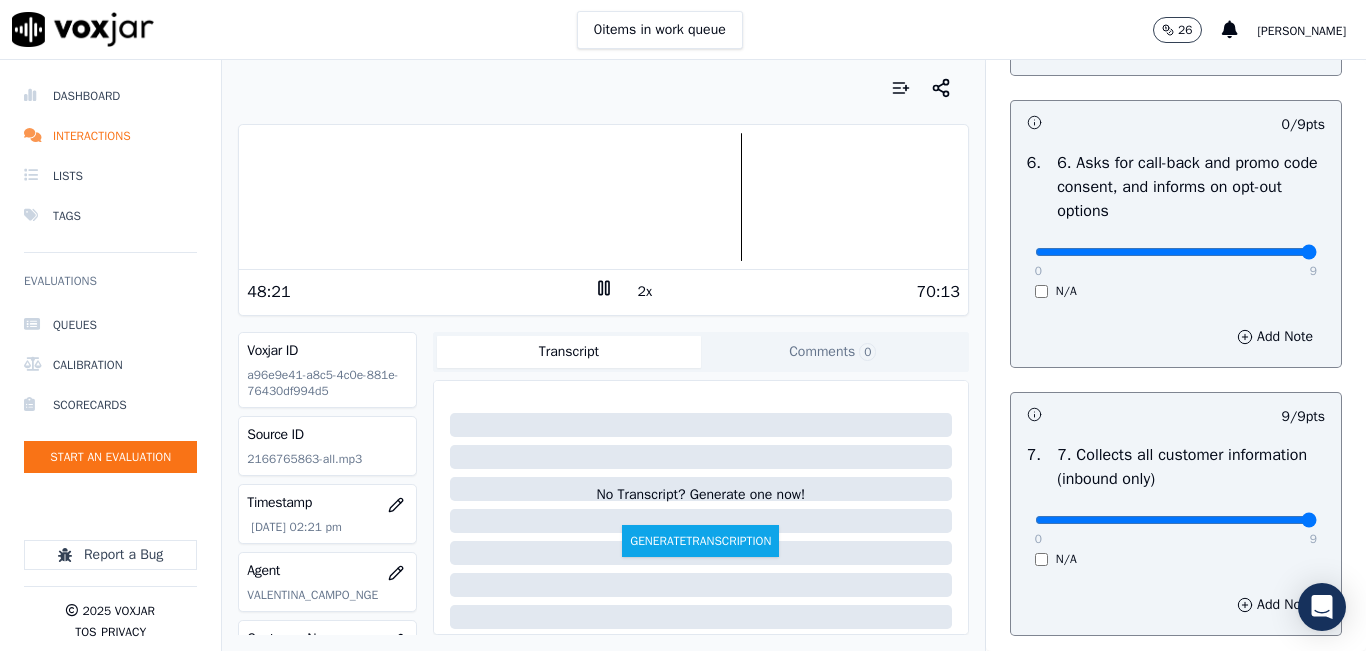 type on "9" 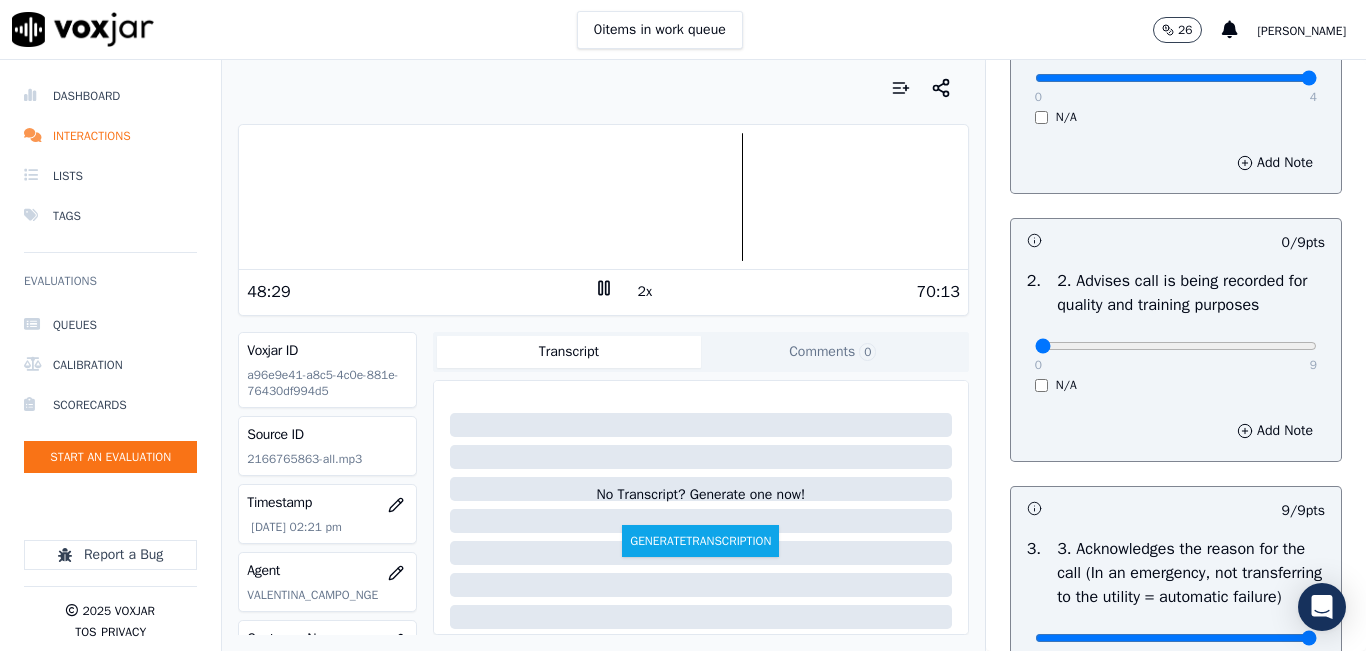 scroll, scrollTop: 200, scrollLeft: 0, axis: vertical 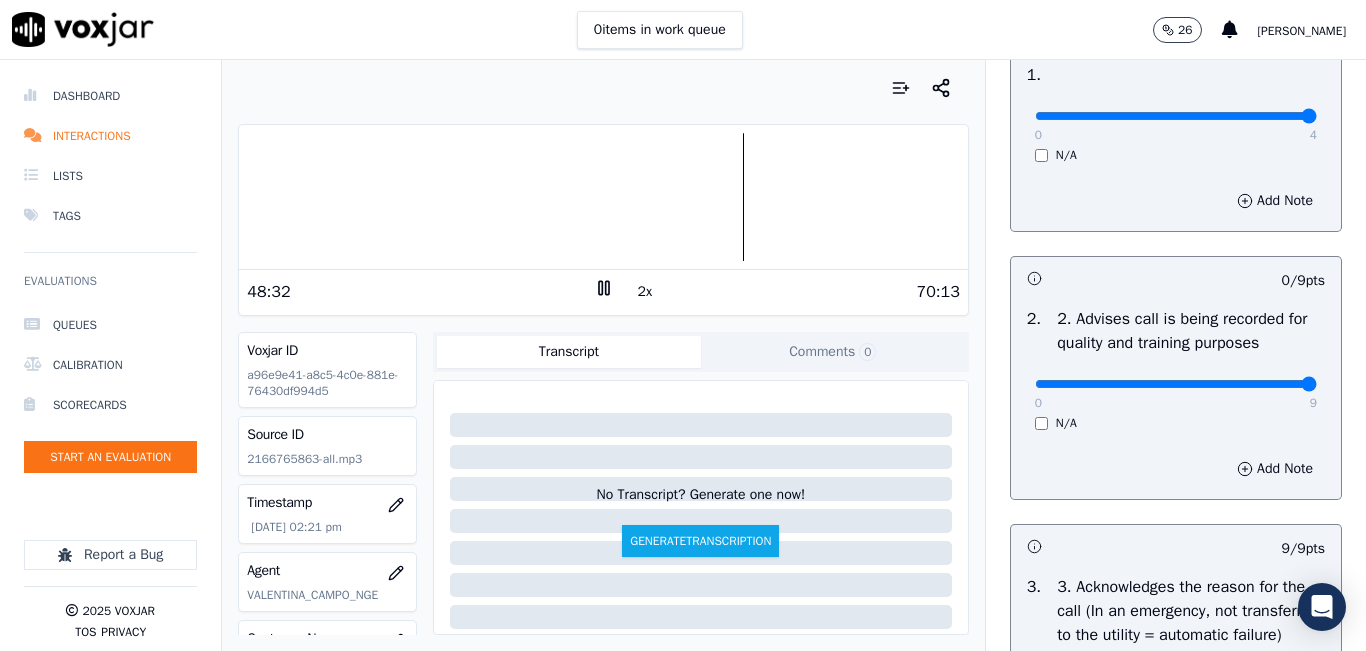 type on "9" 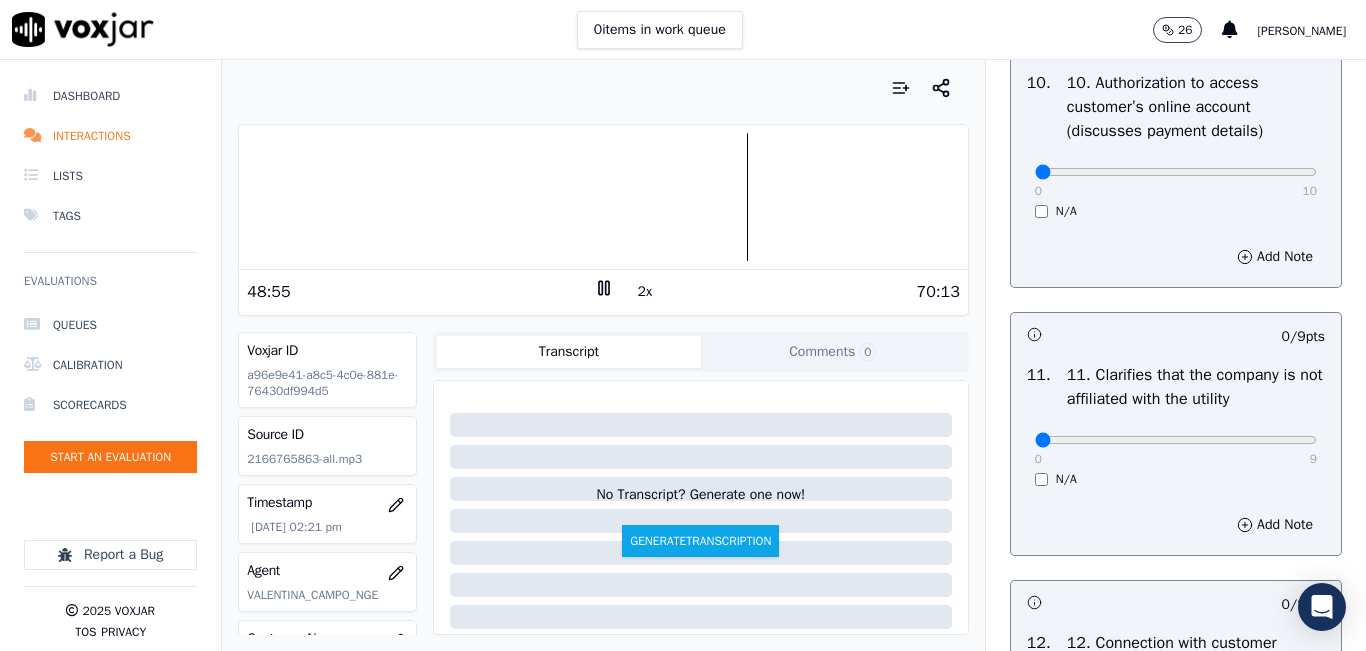 scroll, scrollTop: 2800, scrollLeft: 0, axis: vertical 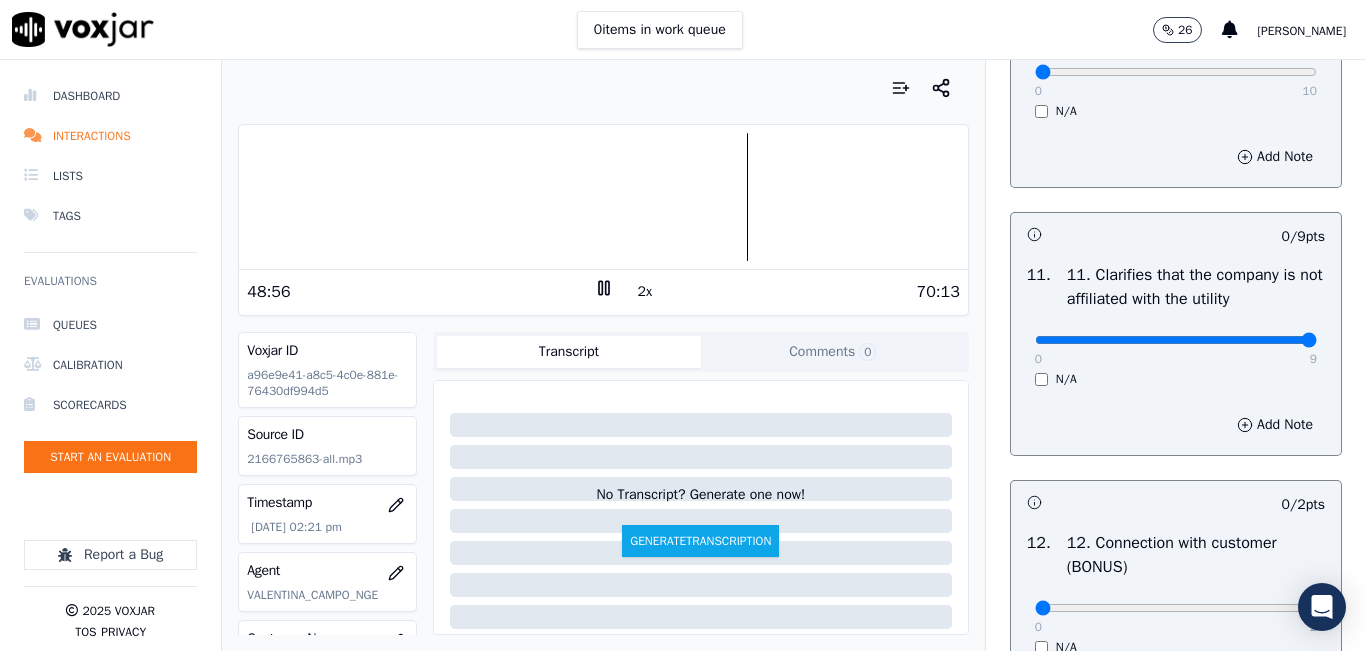 drag, startPoint x: 1290, startPoint y: 395, endPoint x: 1300, endPoint y: 393, distance: 10.198039 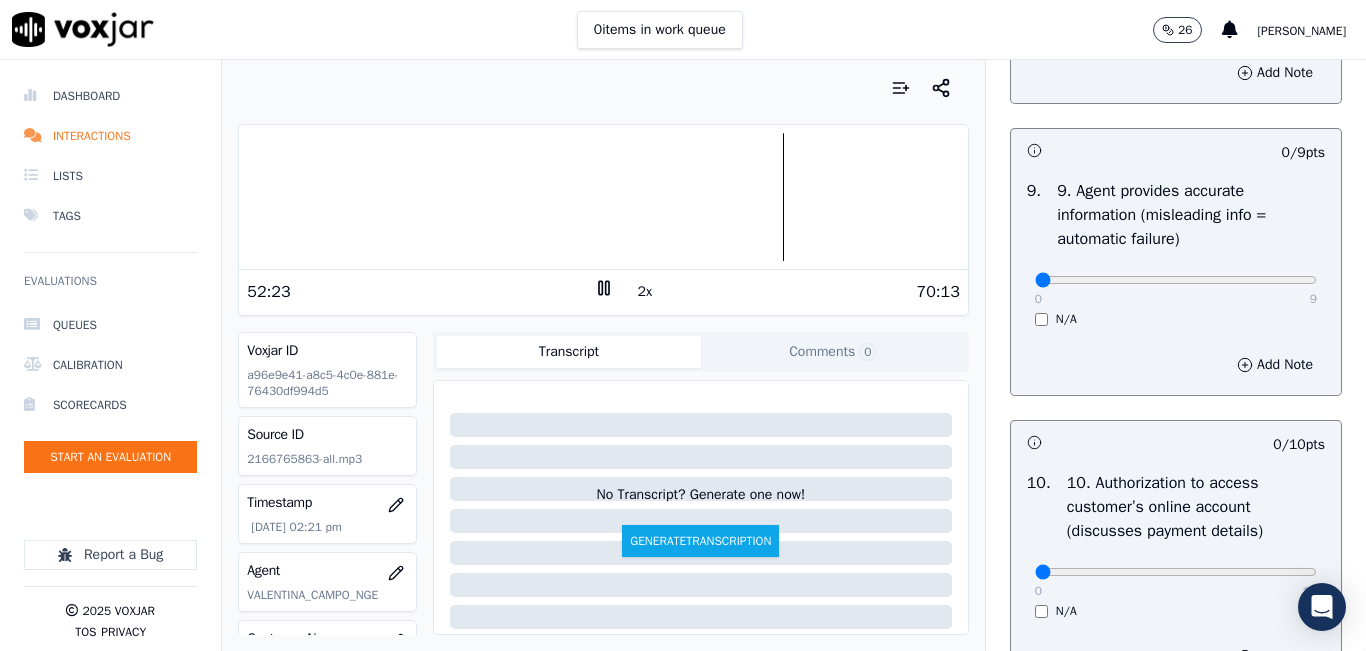 scroll, scrollTop: 2400, scrollLeft: 0, axis: vertical 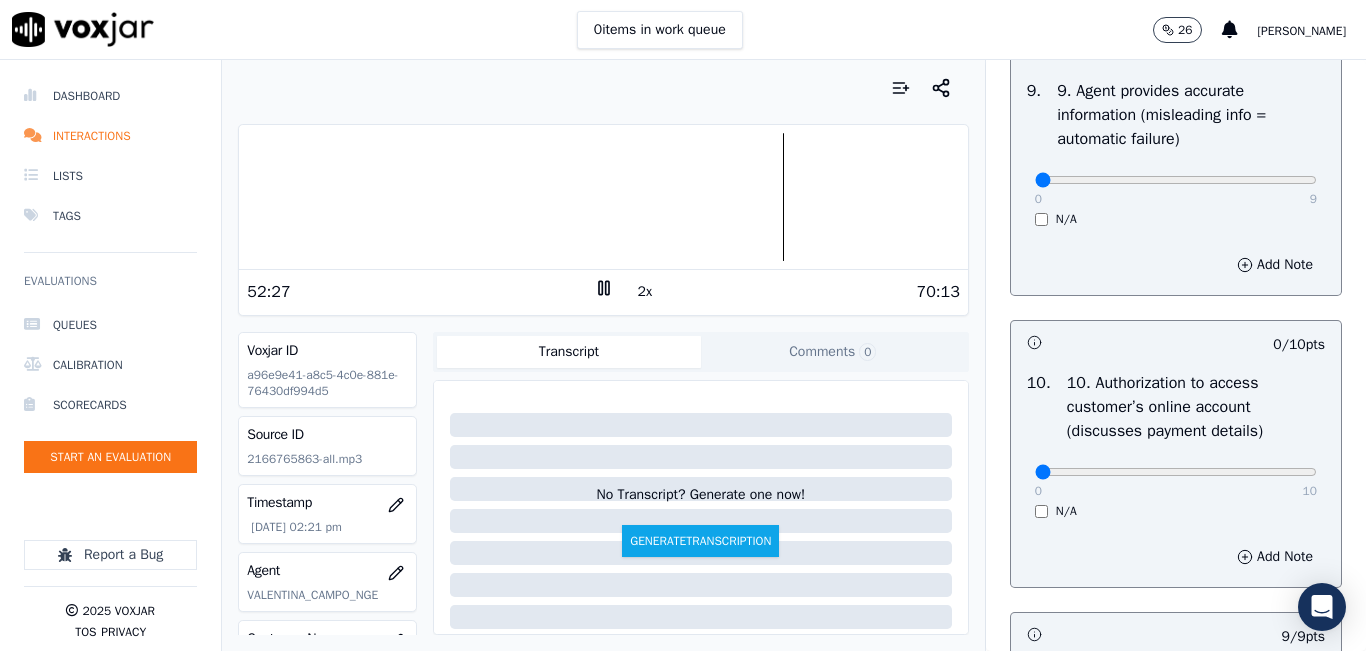 click on "Add Note" at bounding box center [1176, 265] 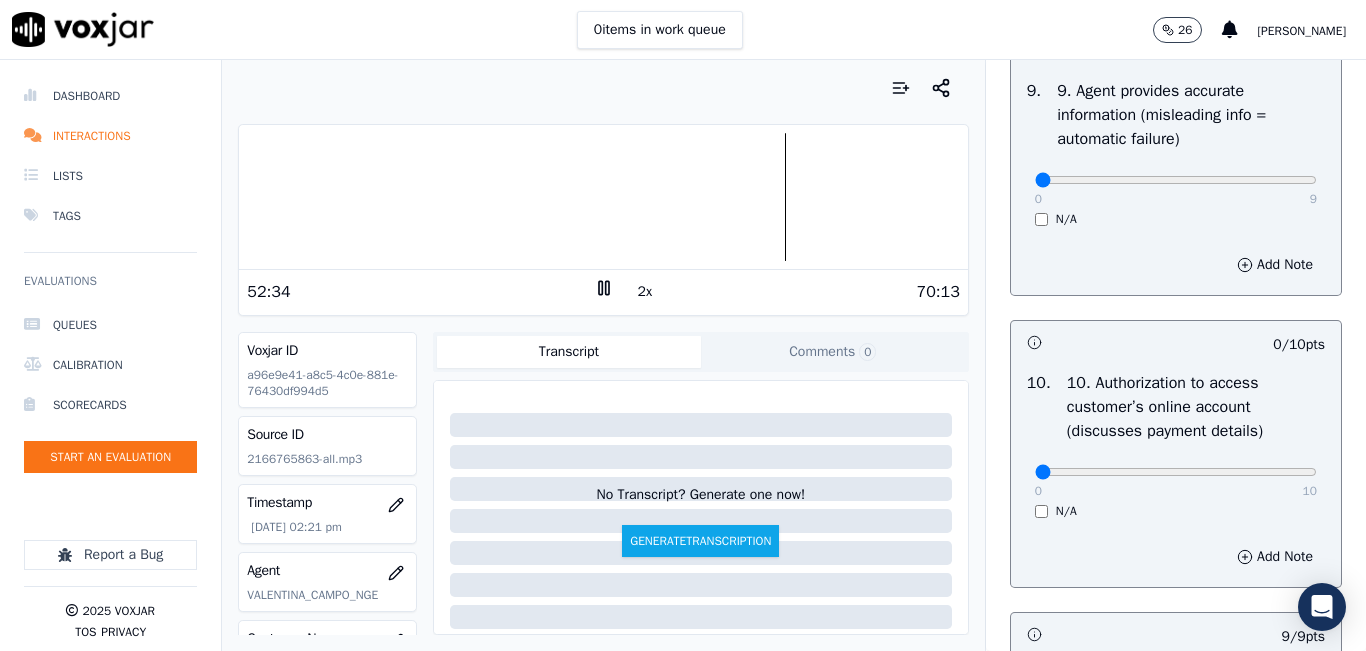 click on "0   9     N/A" at bounding box center [1176, 189] 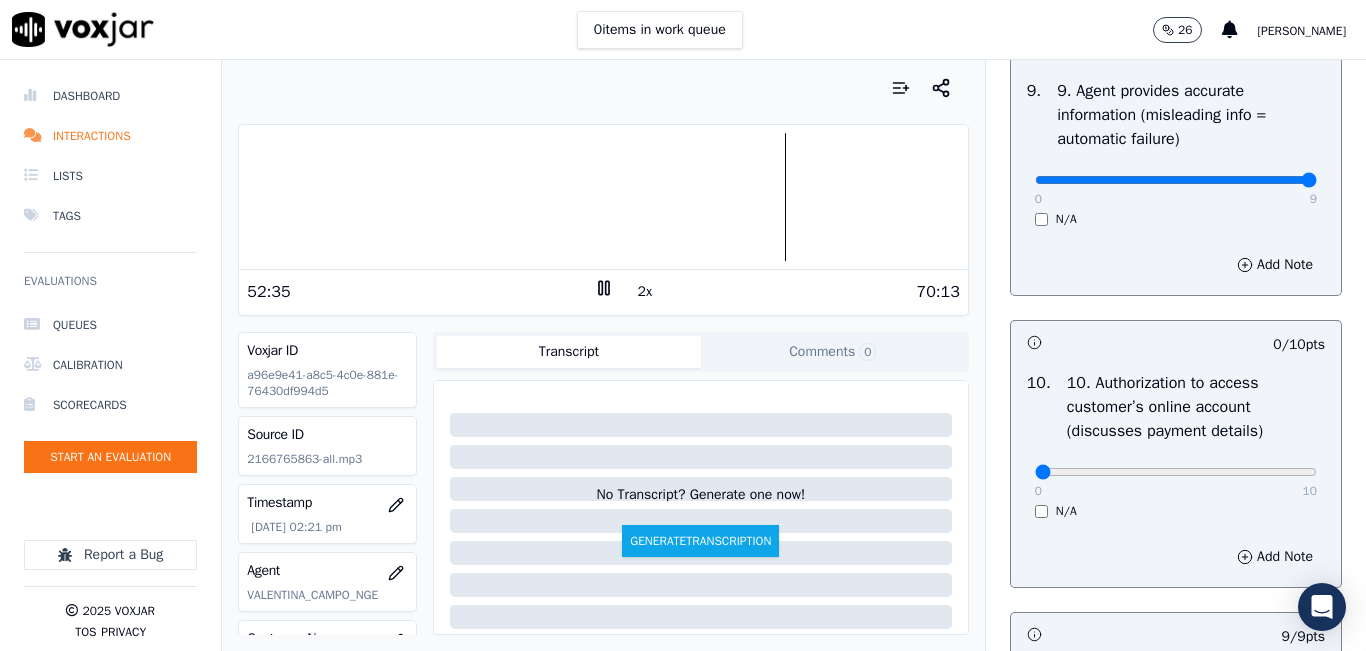 type on "9" 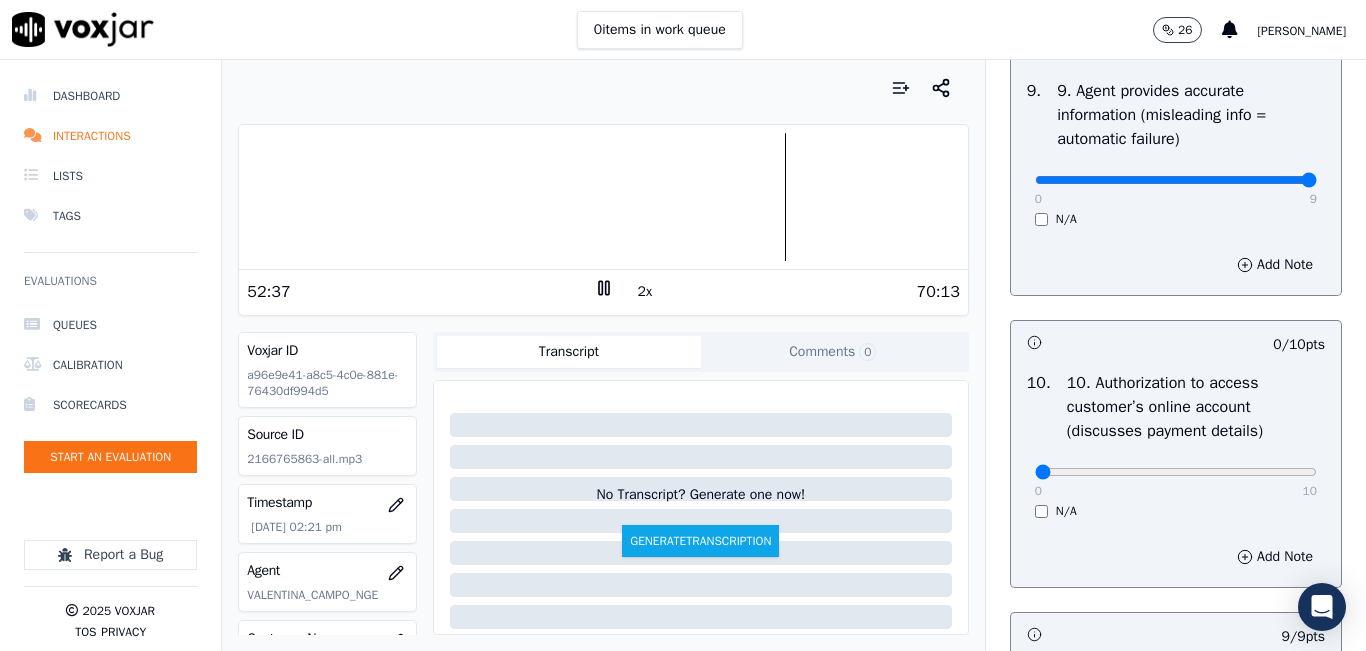 scroll, scrollTop: 2500, scrollLeft: 0, axis: vertical 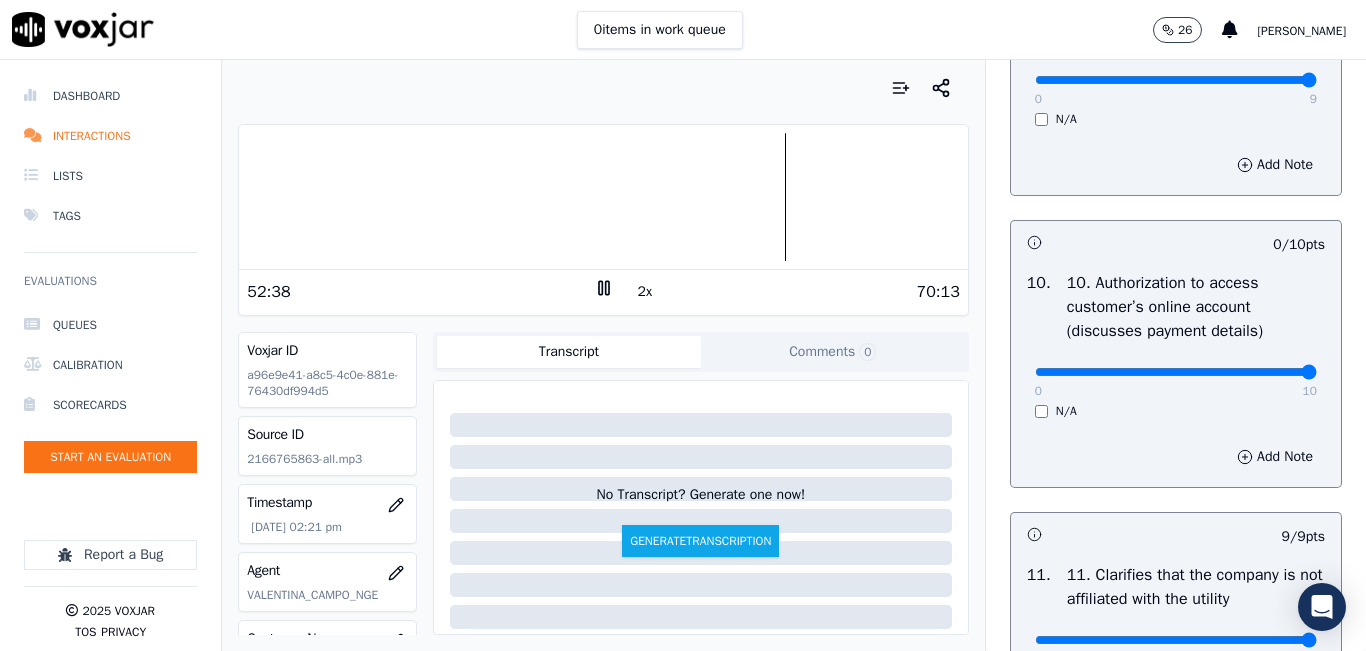 type on "10" 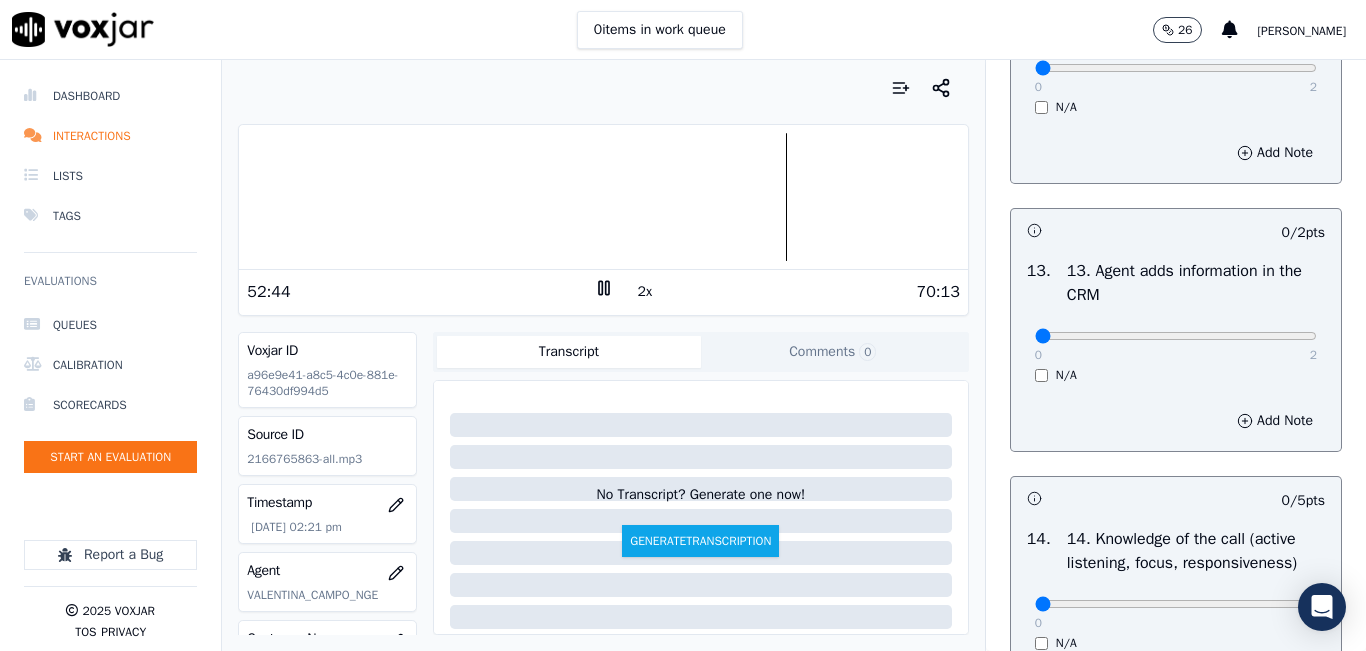scroll, scrollTop: 3300, scrollLeft: 0, axis: vertical 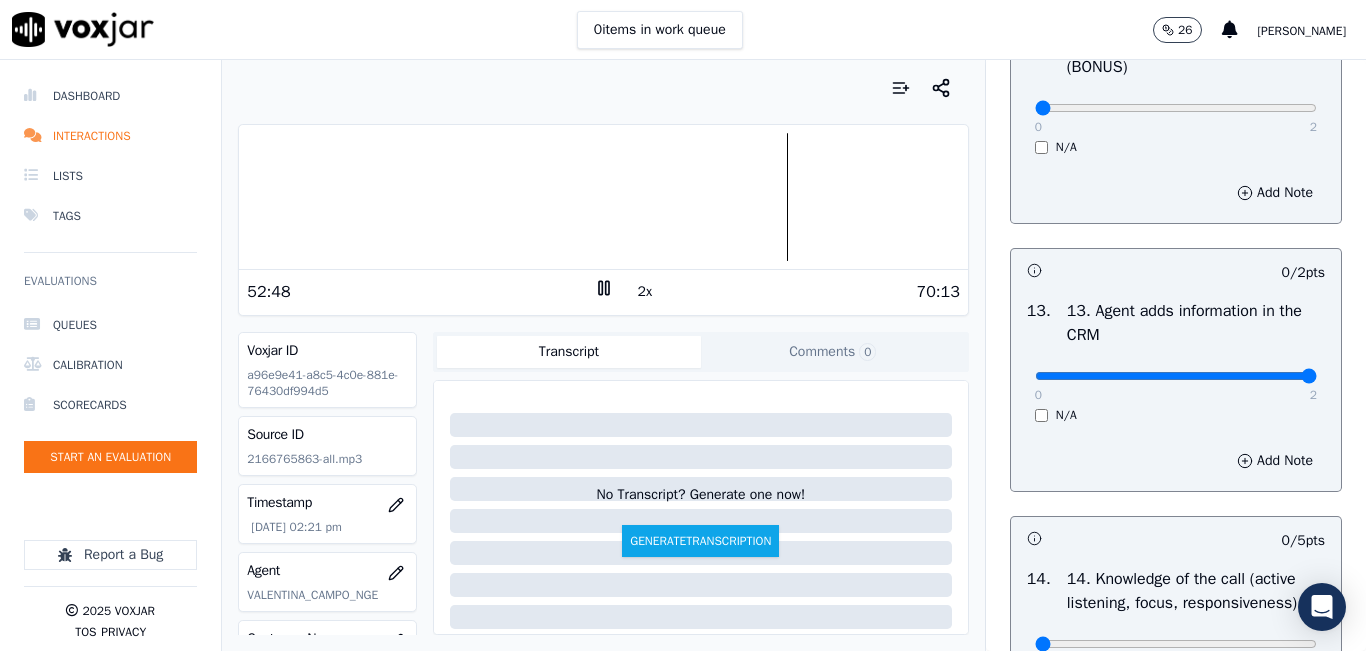type on "2" 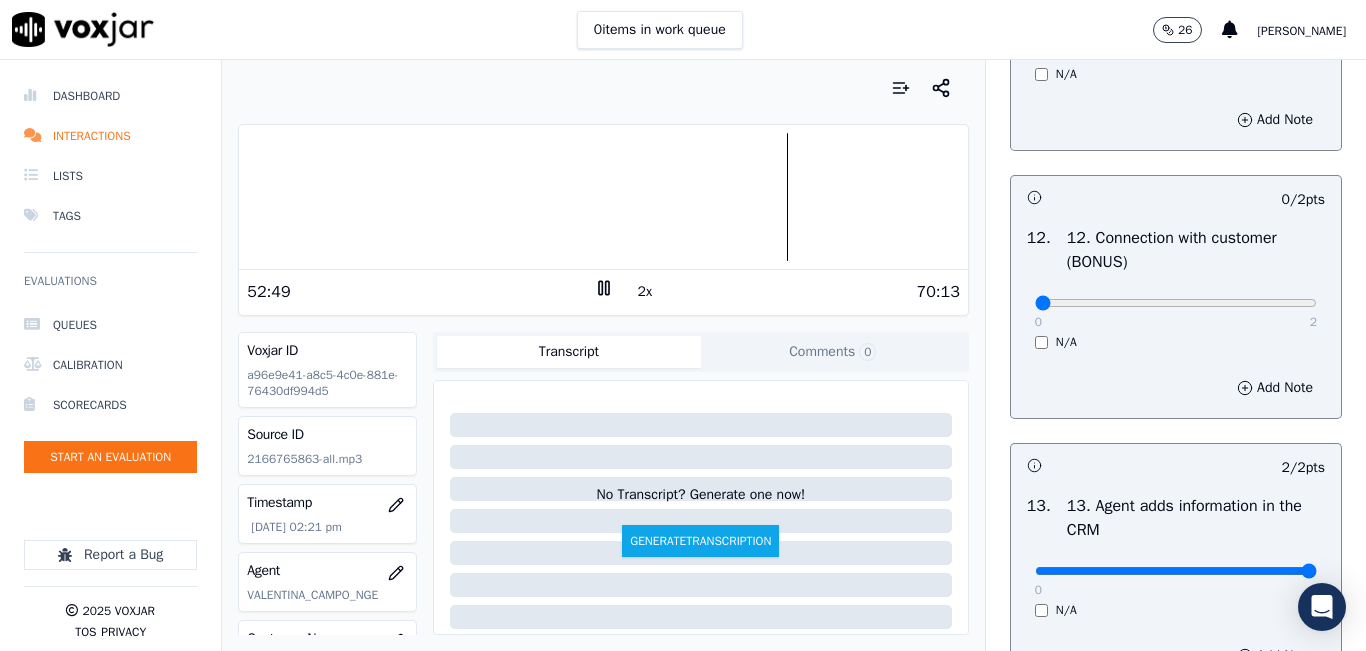 scroll, scrollTop: 3100, scrollLeft: 0, axis: vertical 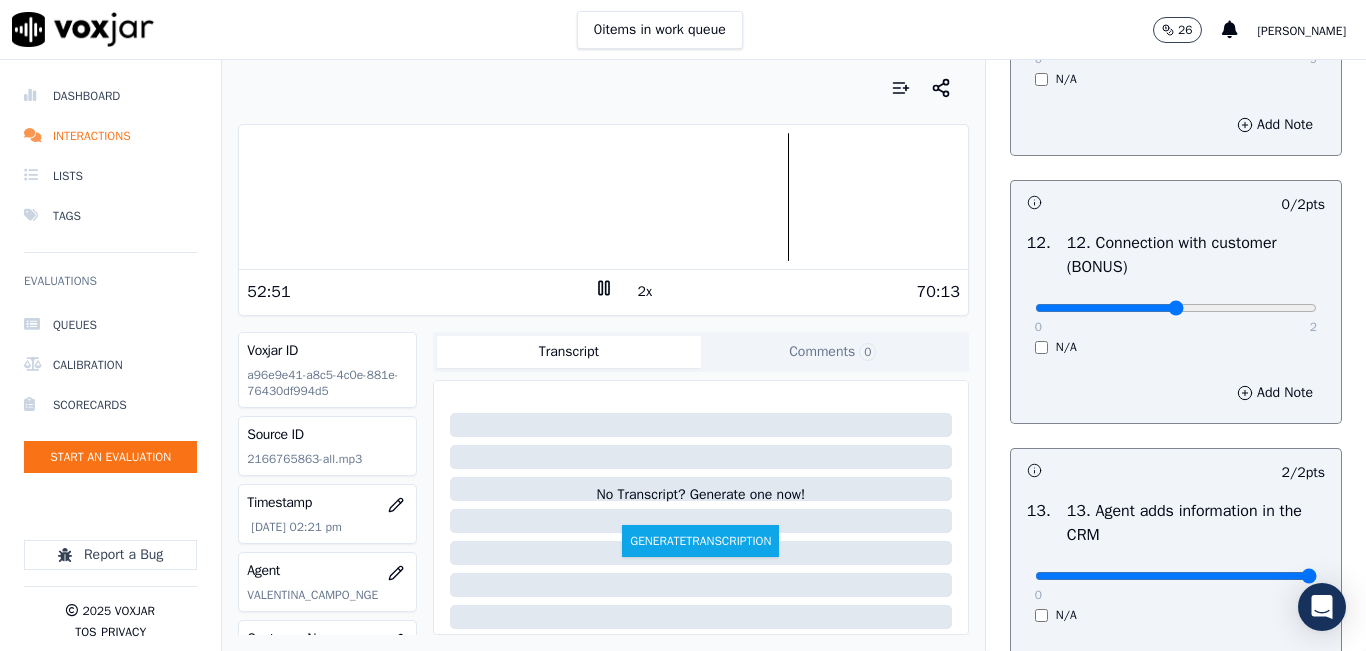 type on "1" 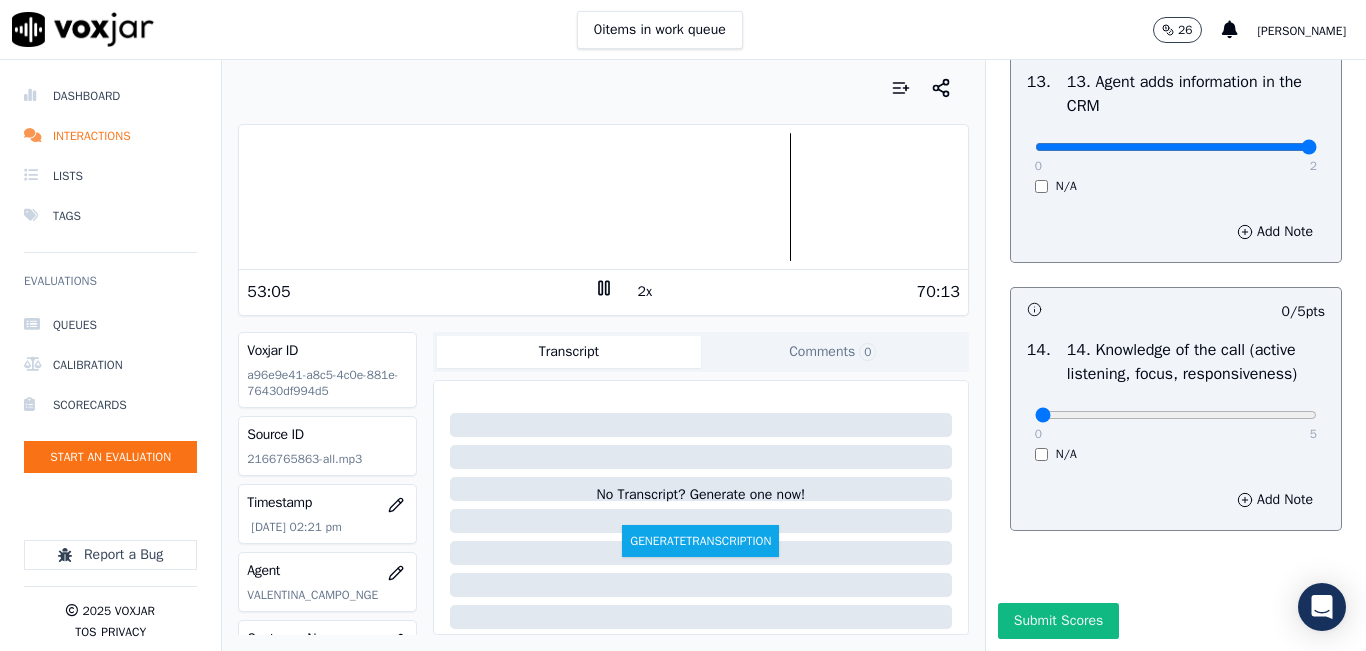 scroll, scrollTop: 3642, scrollLeft: 0, axis: vertical 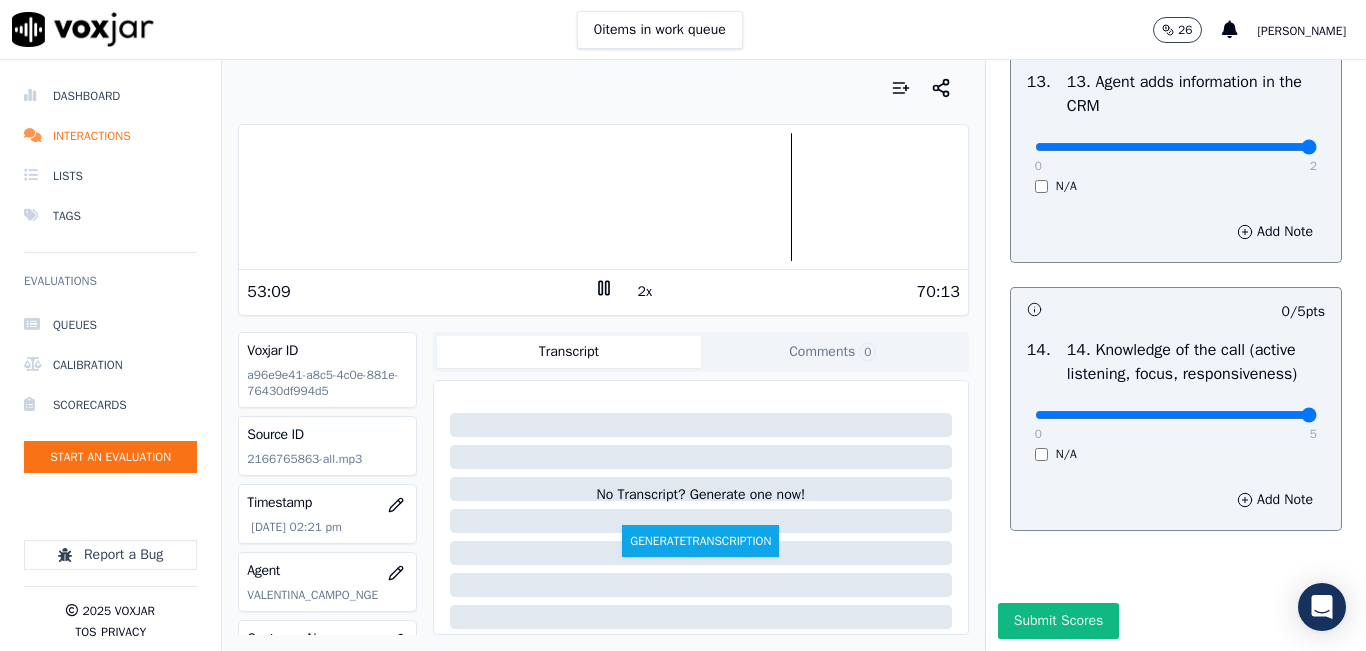 type on "5" 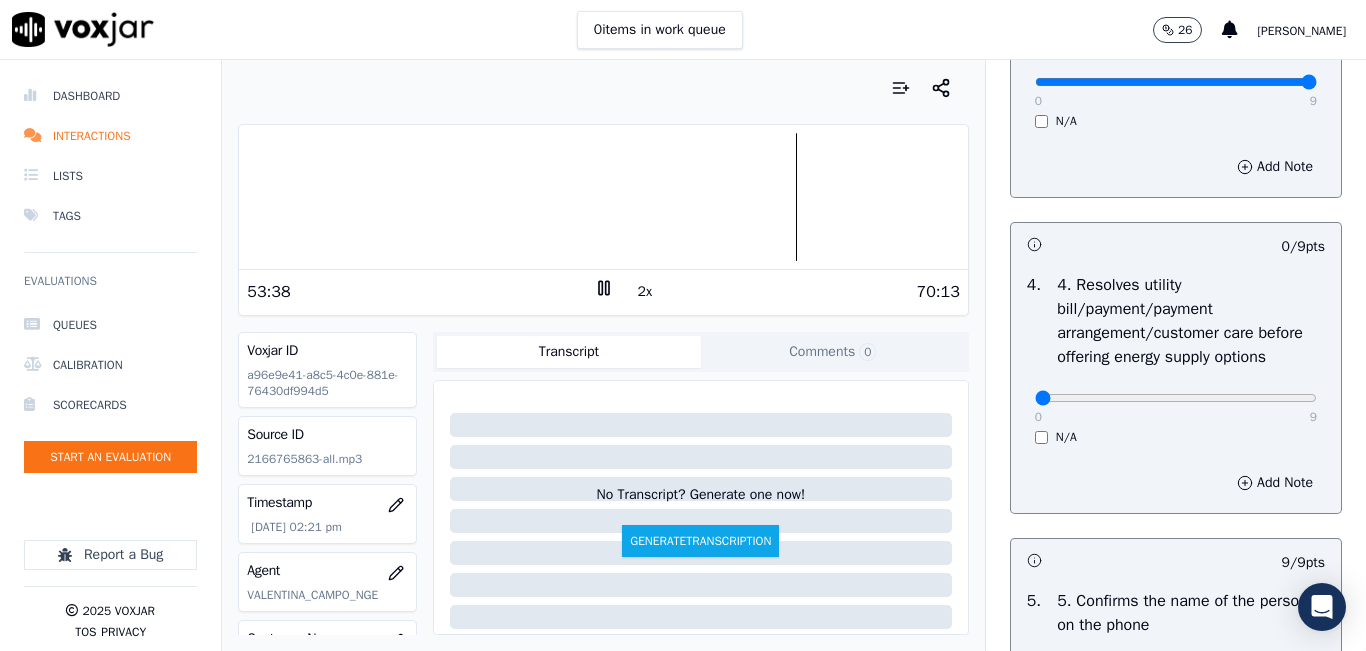 scroll, scrollTop: 742, scrollLeft: 0, axis: vertical 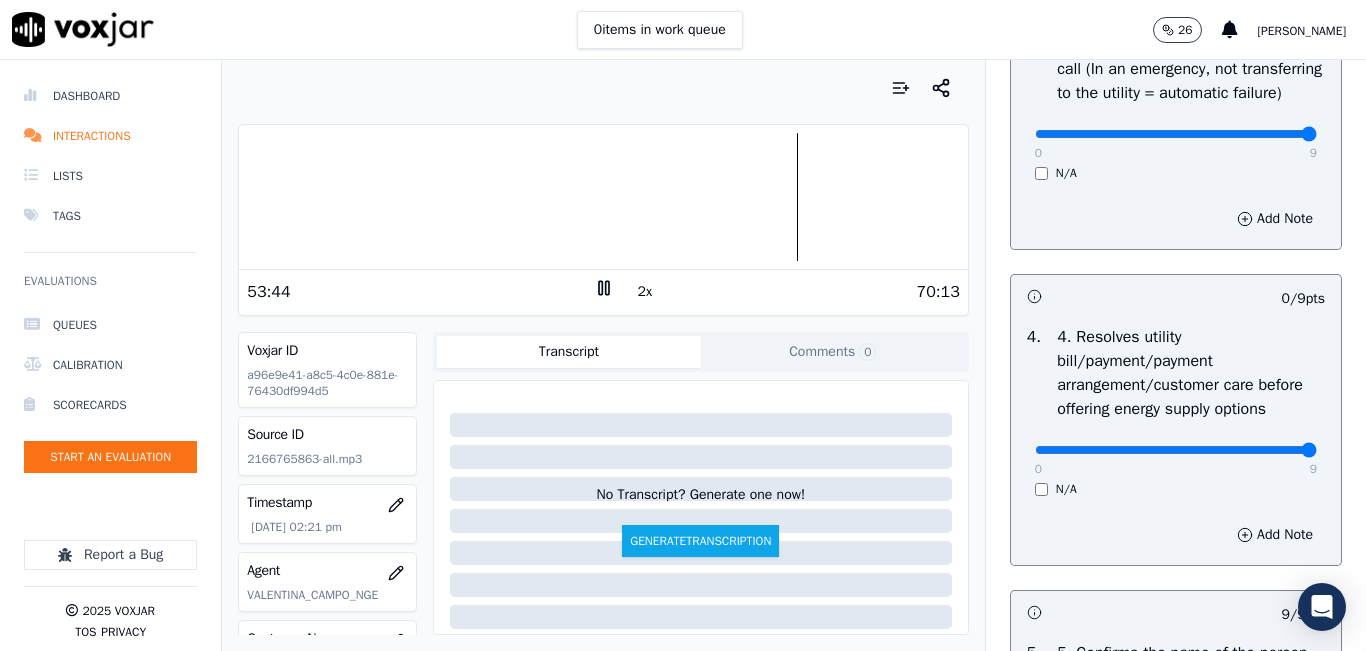 drag, startPoint x: 1255, startPoint y: 522, endPoint x: 1310, endPoint y: 511, distance: 56.089214 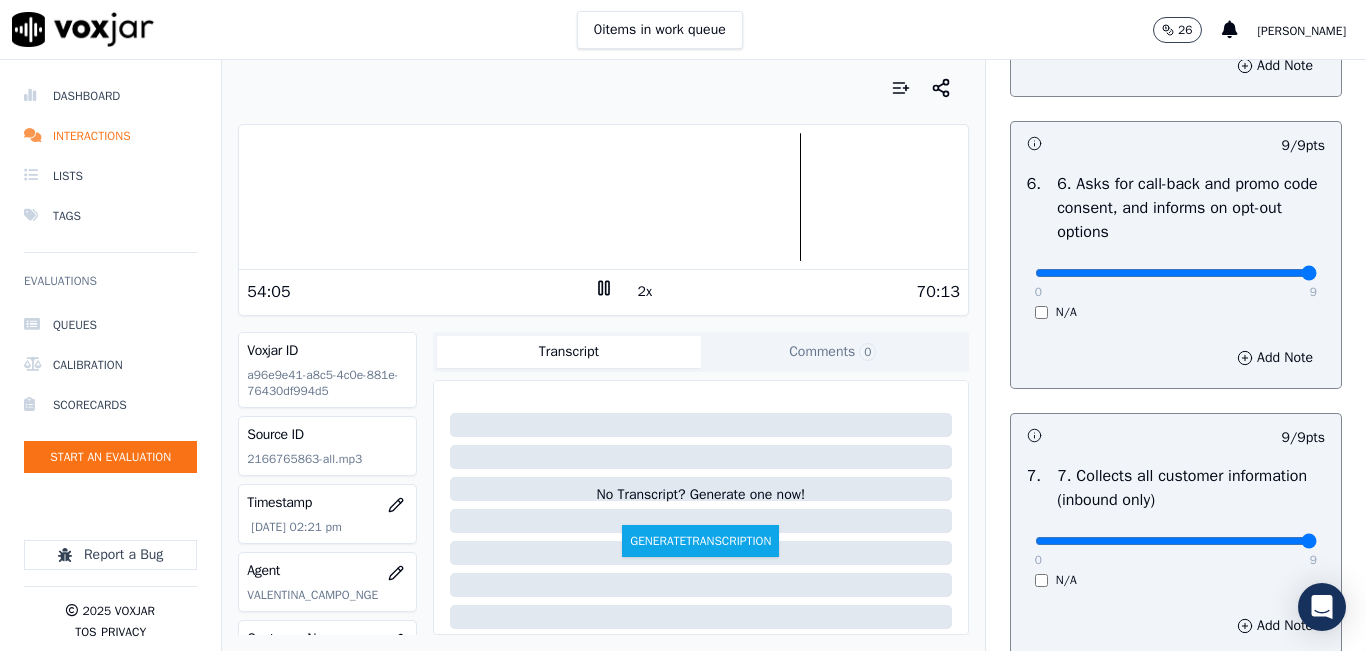 scroll, scrollTop: 1442, scrollLeft: 0, axis: vertical 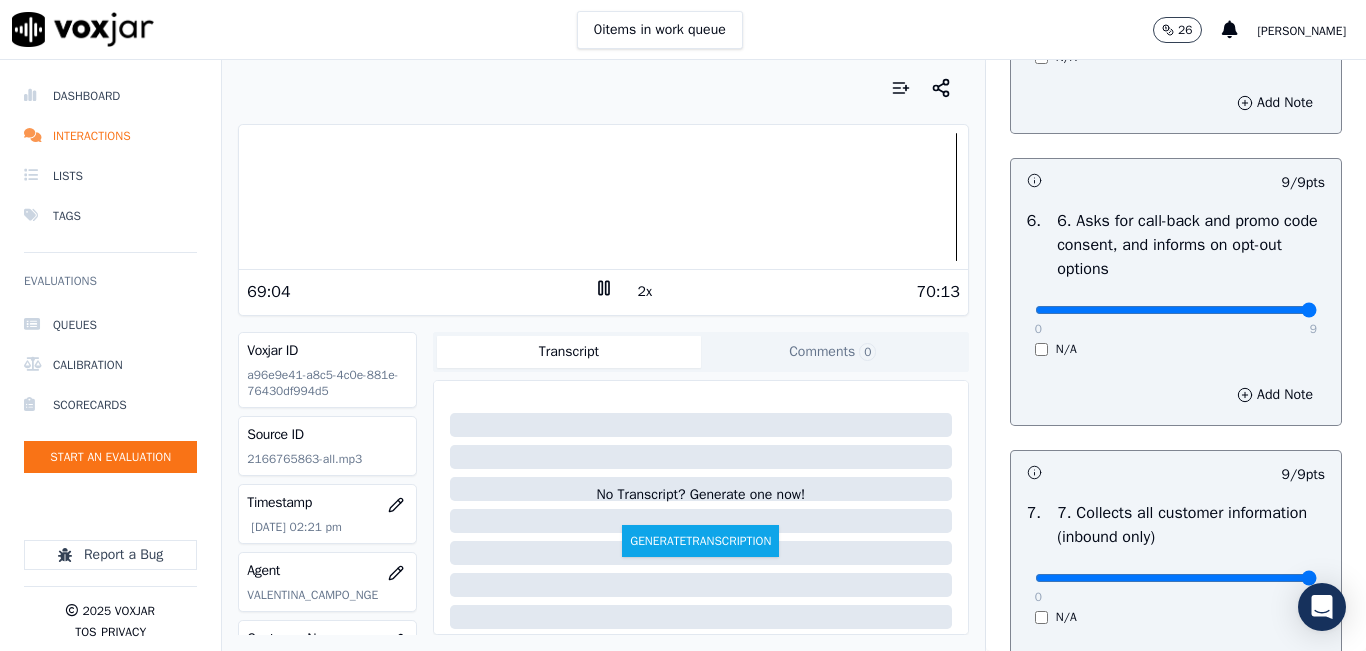 click at bounding box center (603, 197) 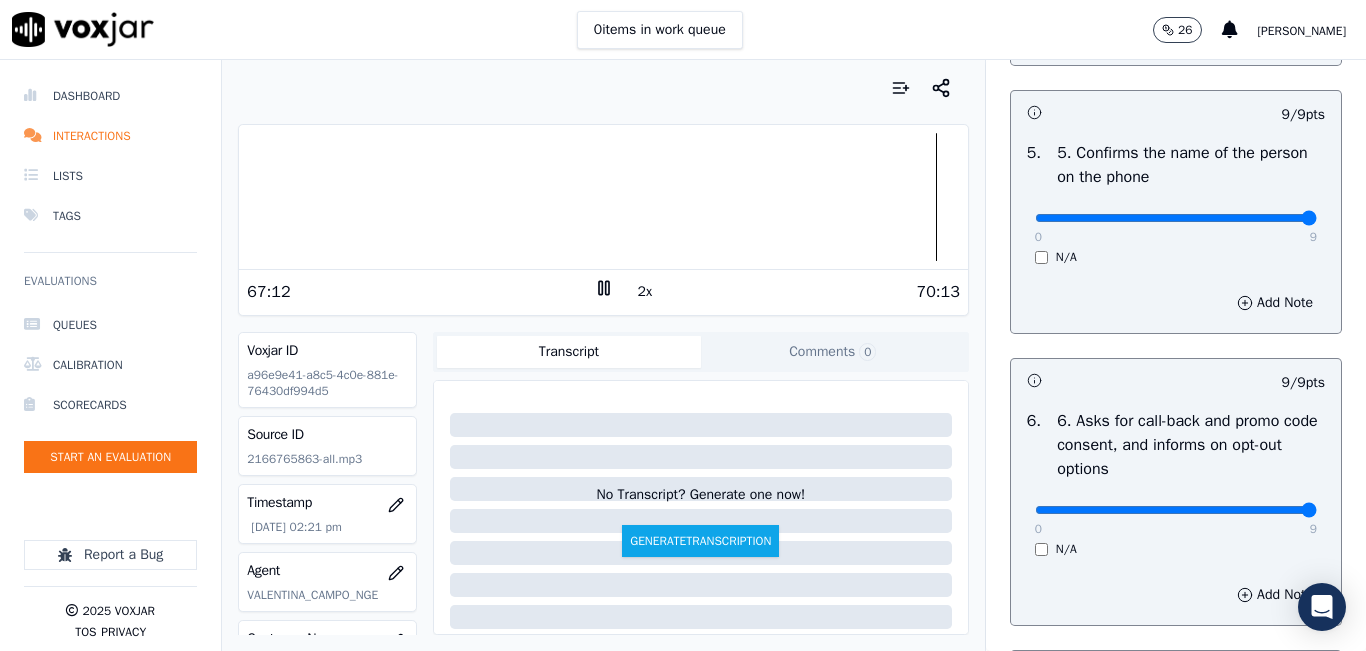 scroll, scrollTop: 1342, scrollLeft: 0, axis: vertical 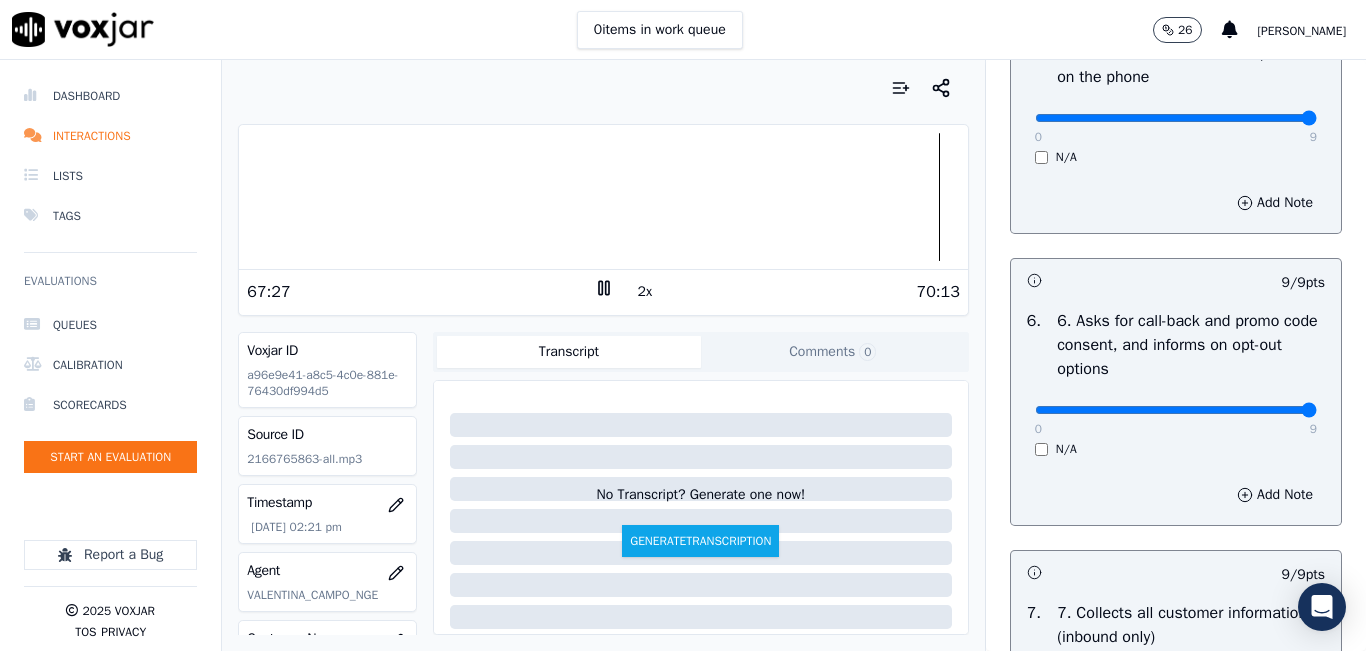 click at bounding box center (603, 197) 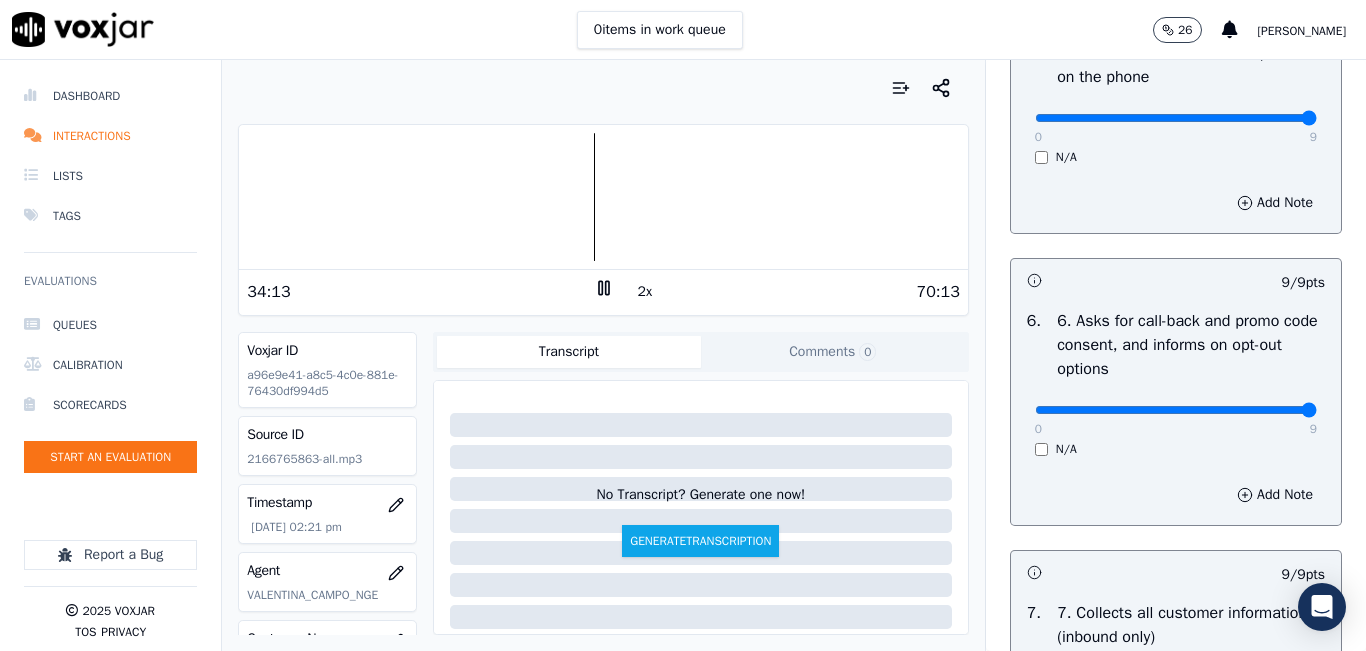 click at bounding box center (603, 197) 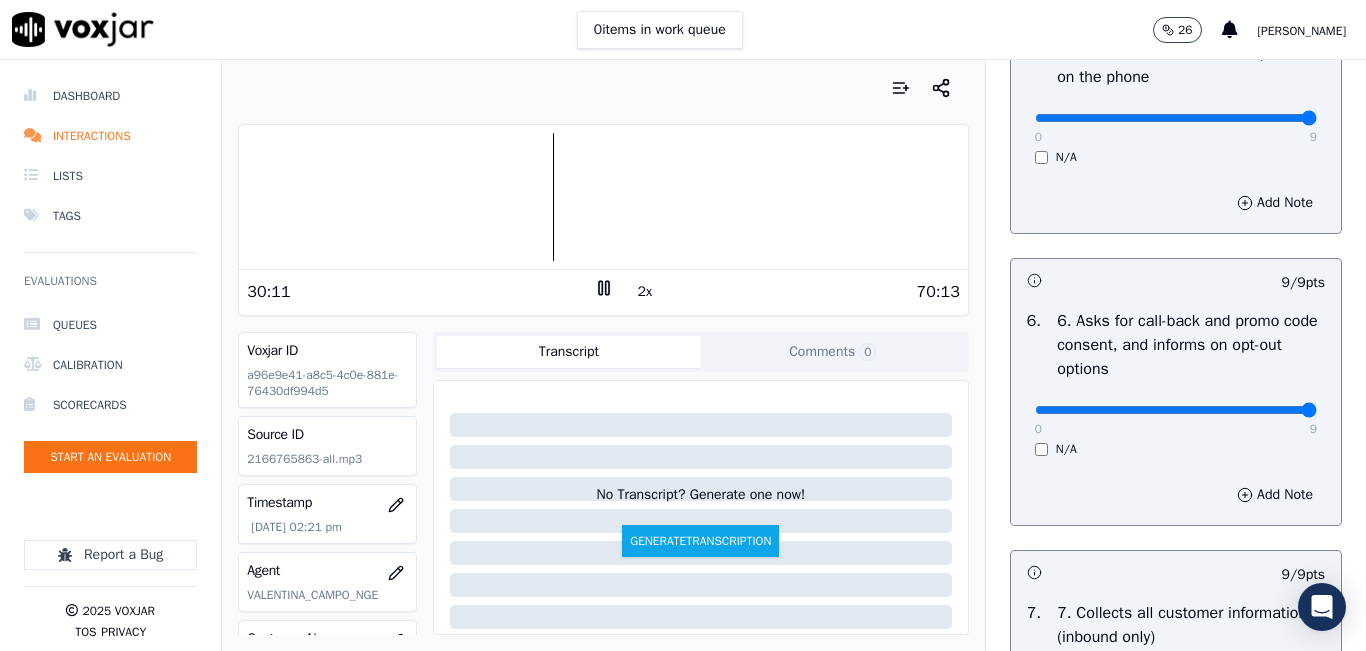 click at bounding box center (603, 197) 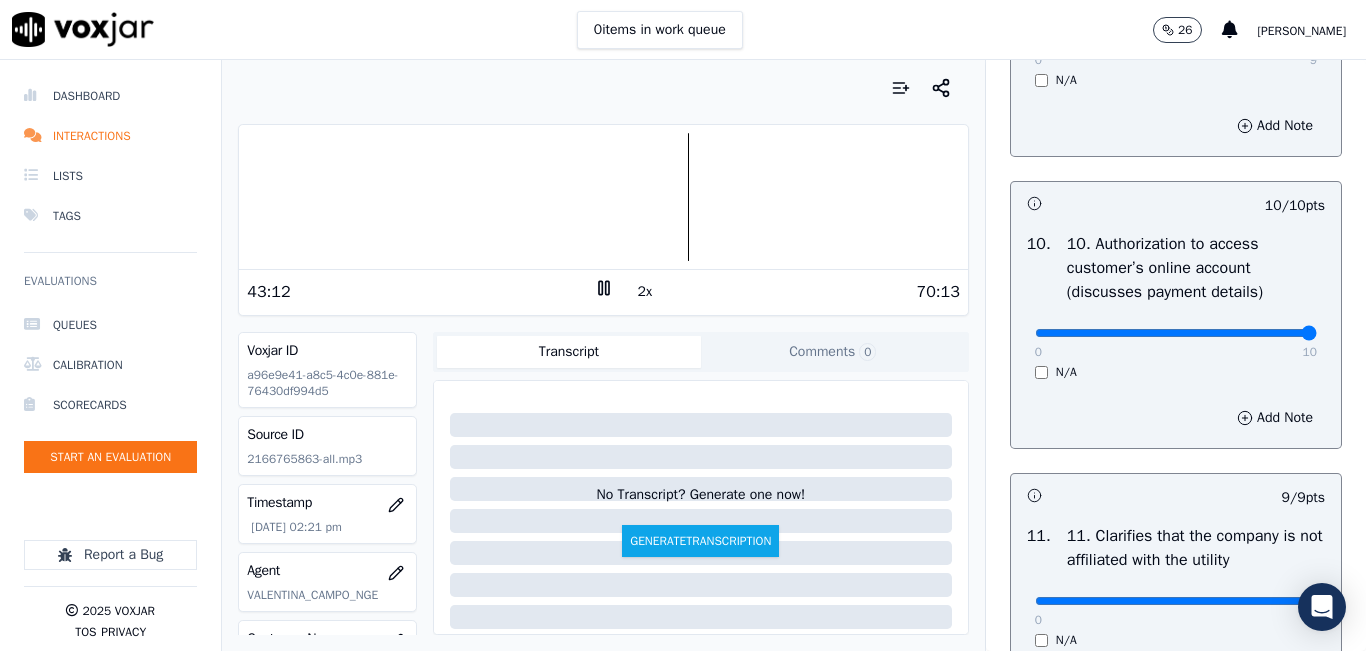 scroll, scrollTop: 2542, scrollLeft: 0, axis: vertical 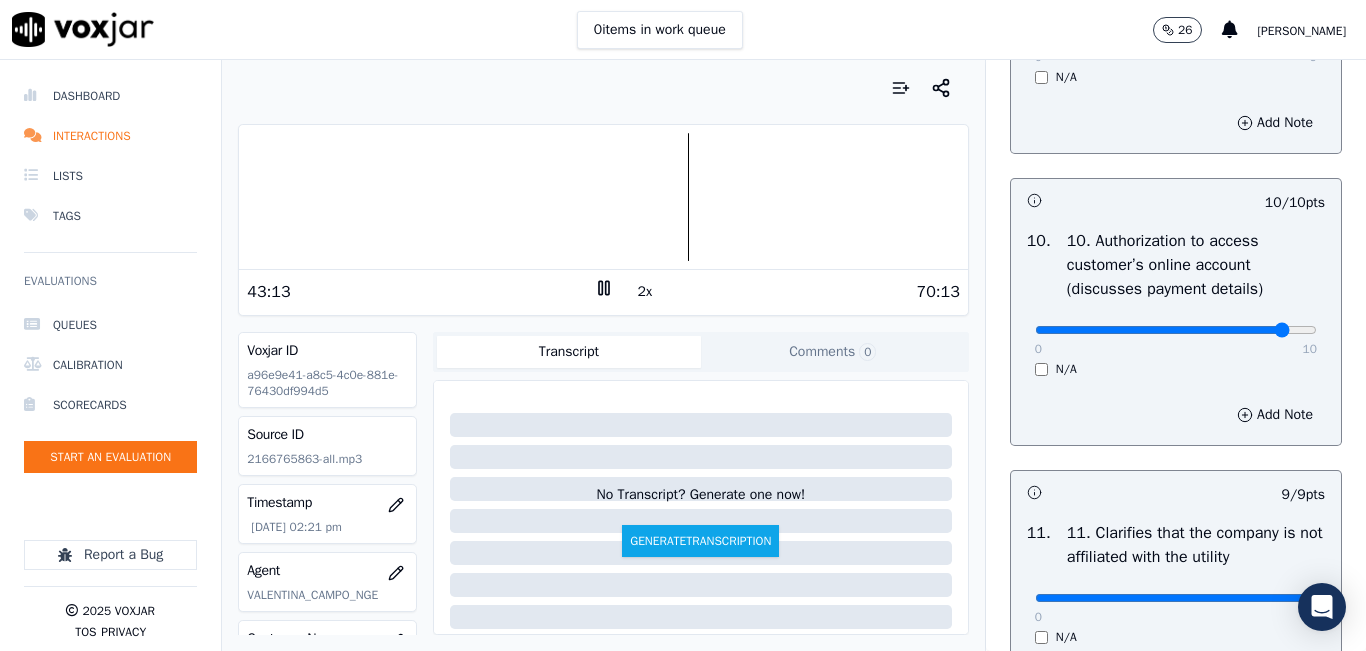 type on "9" 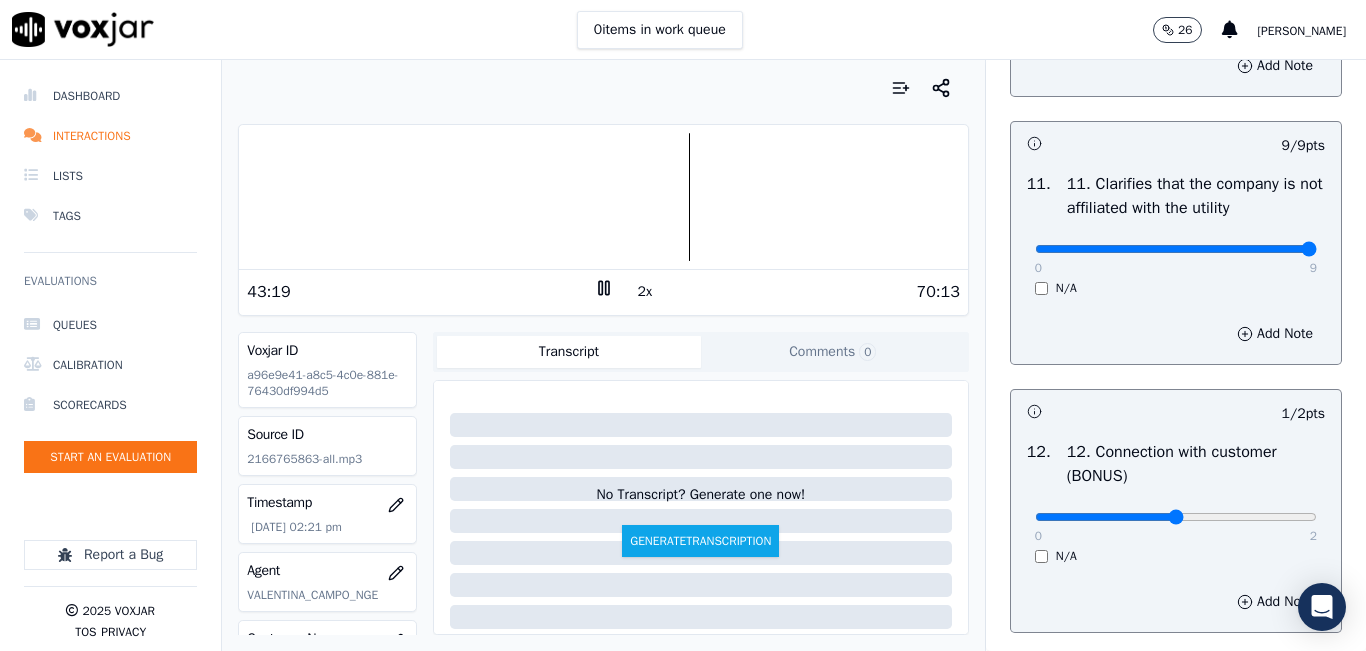 scroll, scrollTop: 2942, scrollLeft: 0, axis: vertical 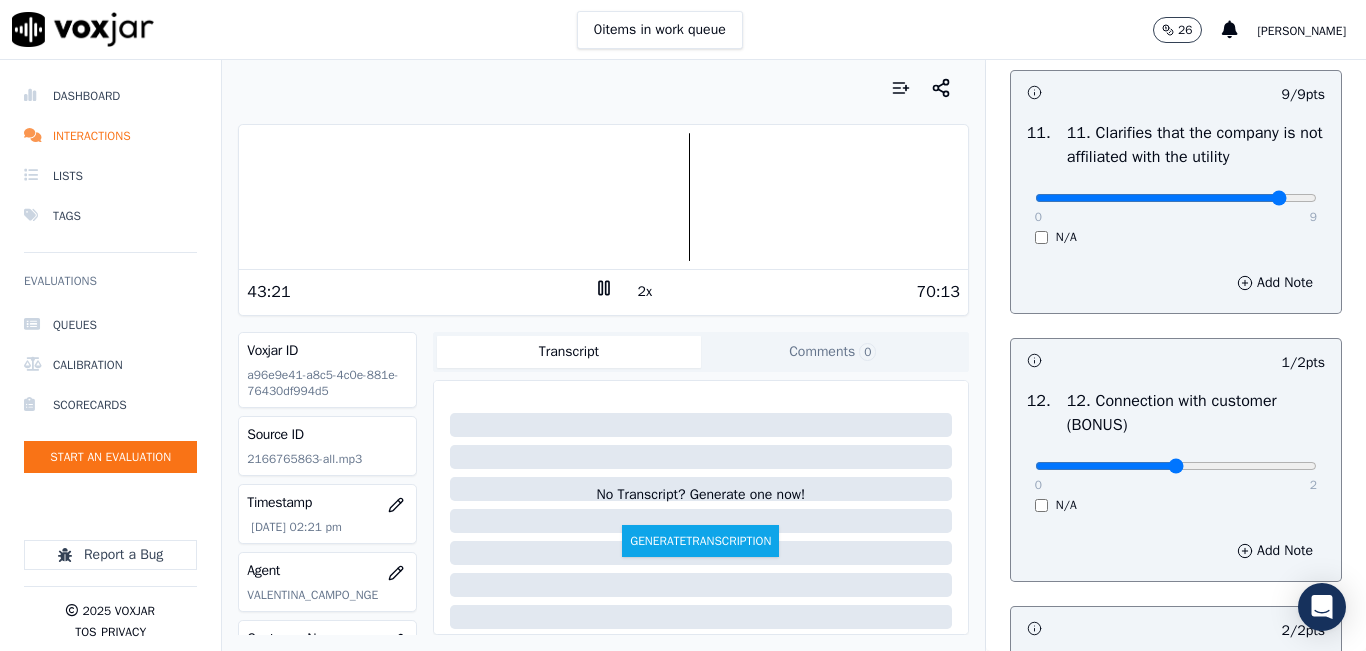 type on "8" 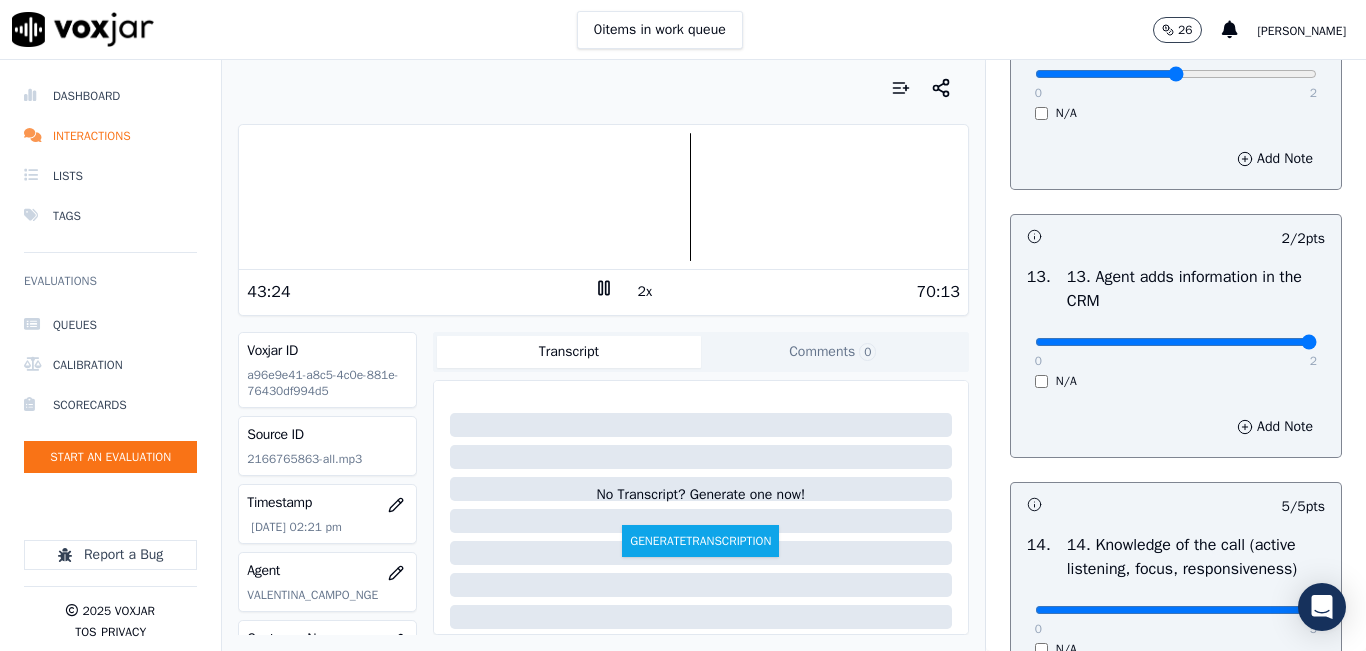 scroll, scrollTop: 3642, scrollLeft: 0, axis: vertical 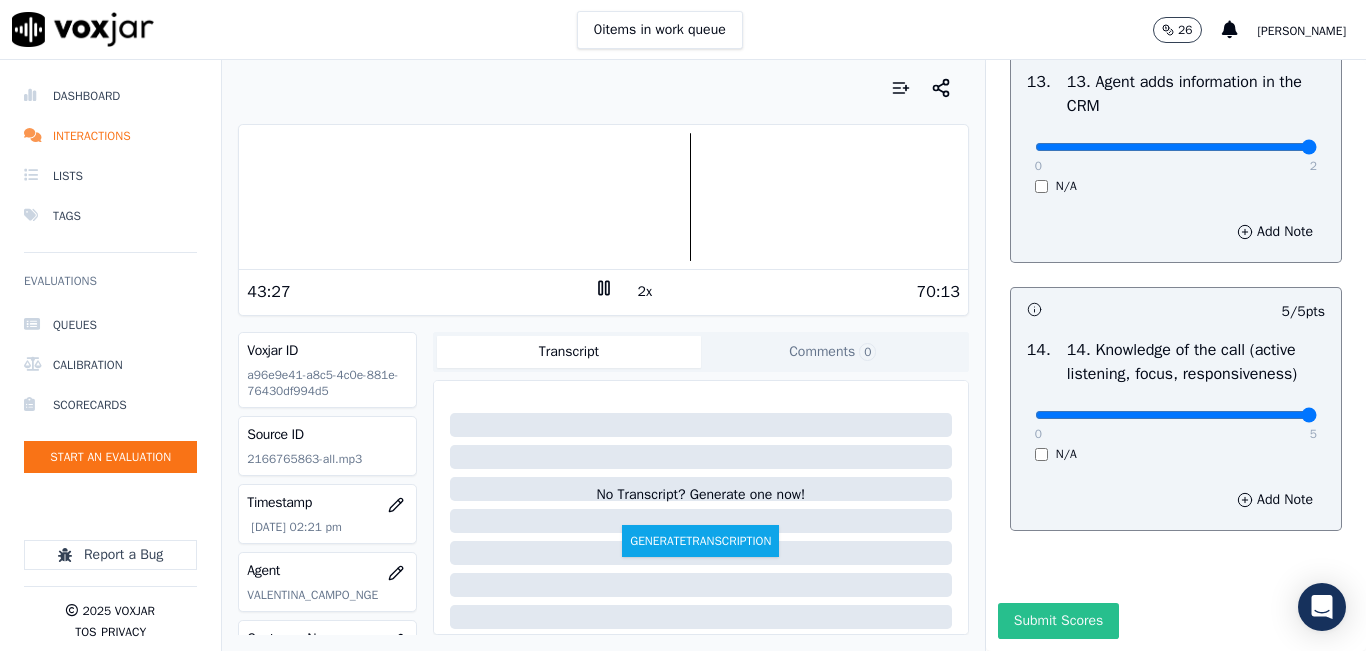 click on "Submit Scores" at bounding box center [1058, 621] 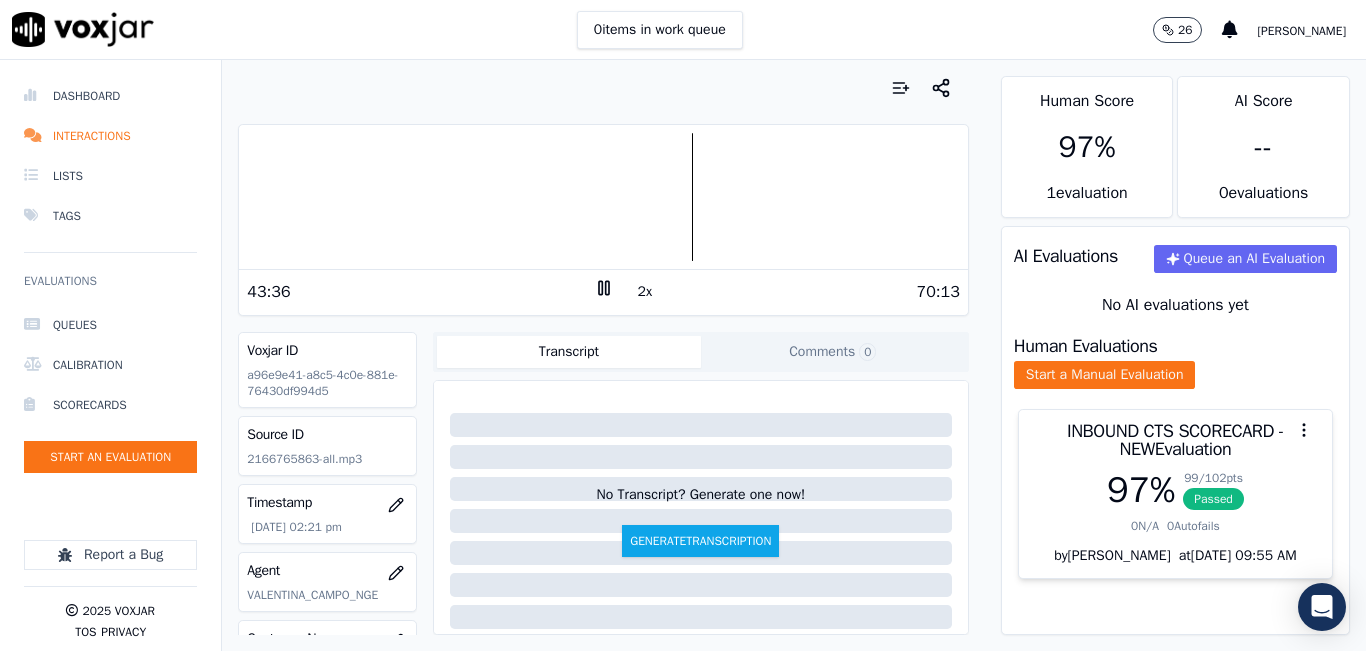 scroll, scrollTop: 0, scrollLeft: 0, axis: both 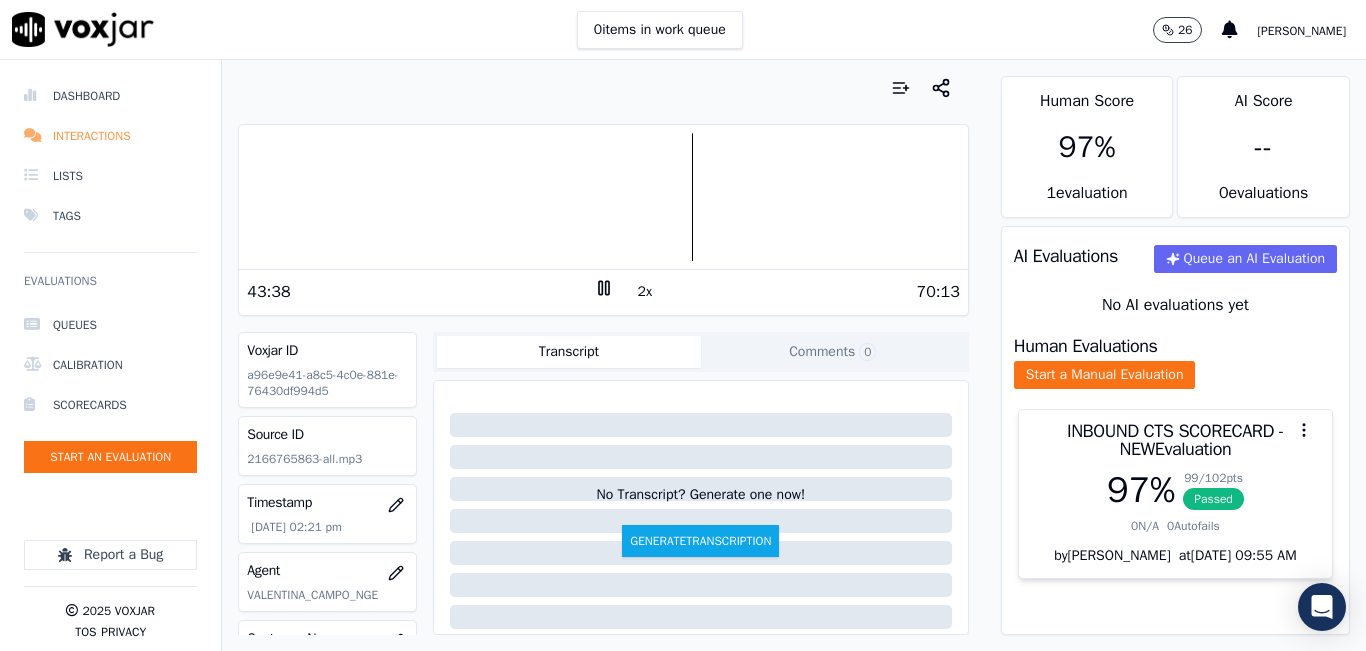 click on "Interactions" at bounding box center (110, 136) 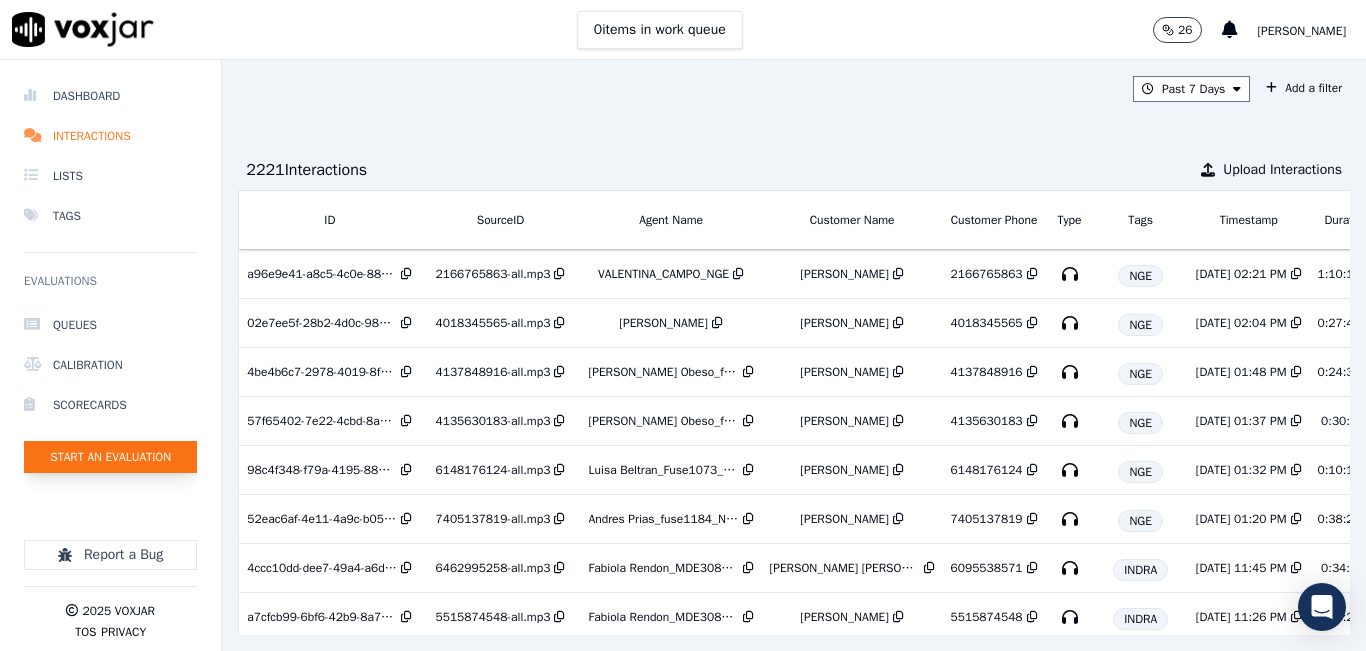 click on "Start an Evaluation" 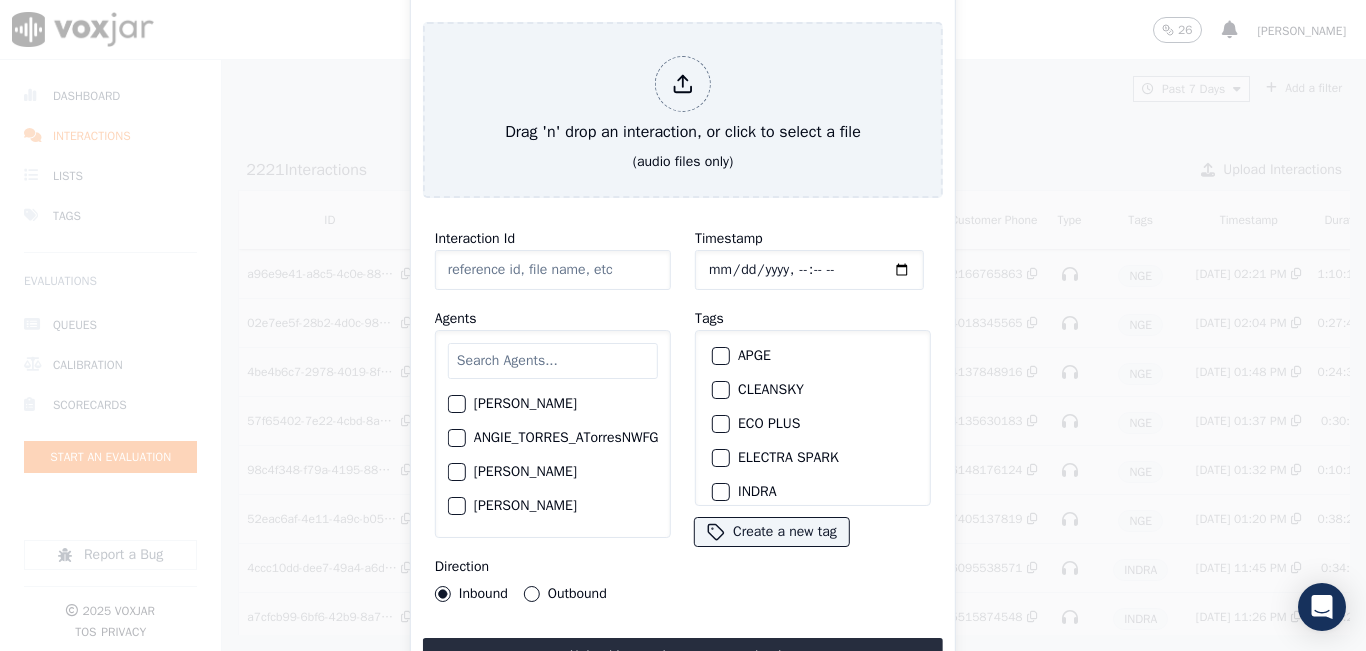 click at bounding box center [553, 361] 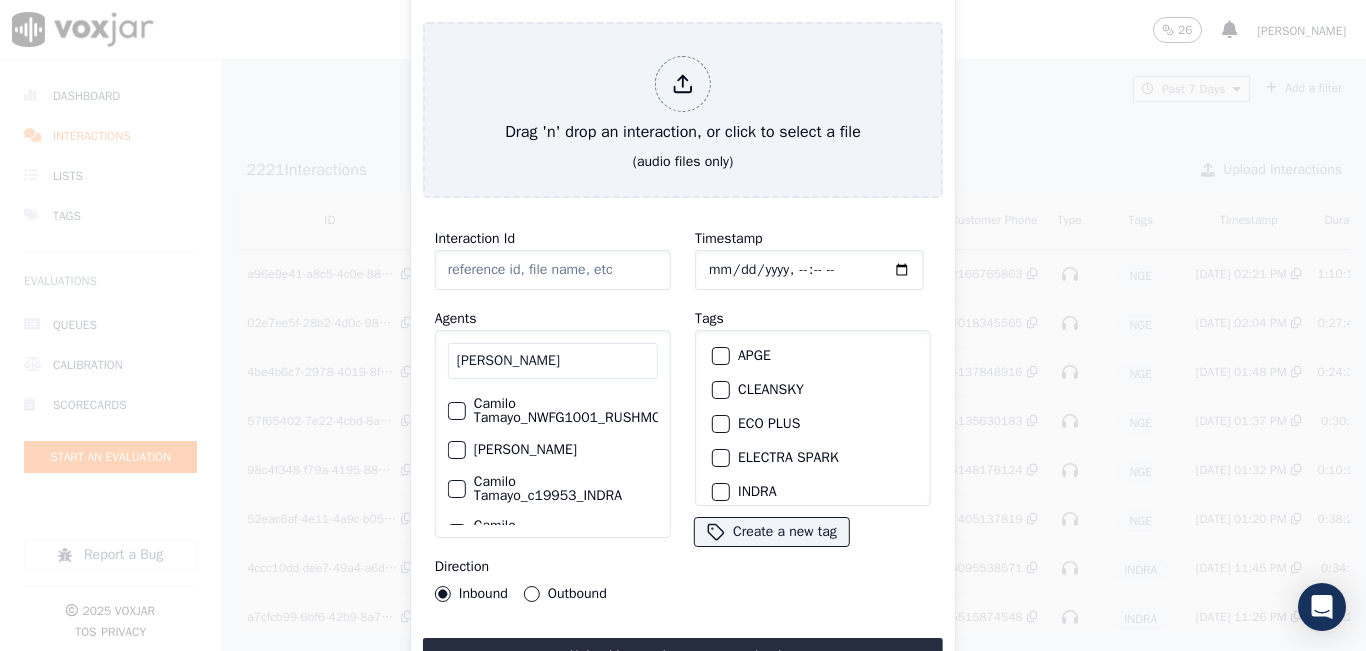 scroll, scrollTop: 166, scrollLeft: 0, axis: vertical 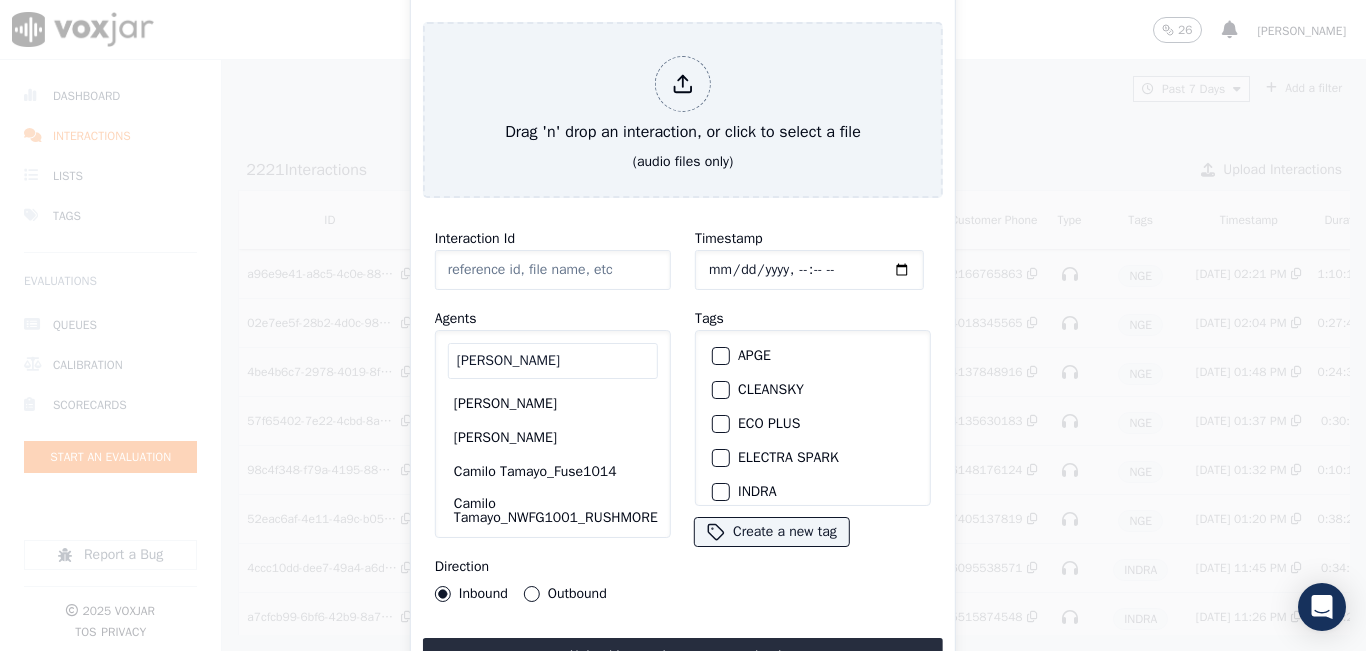 click on "[PERSON_NAME]" at bounding box center (553, 361) 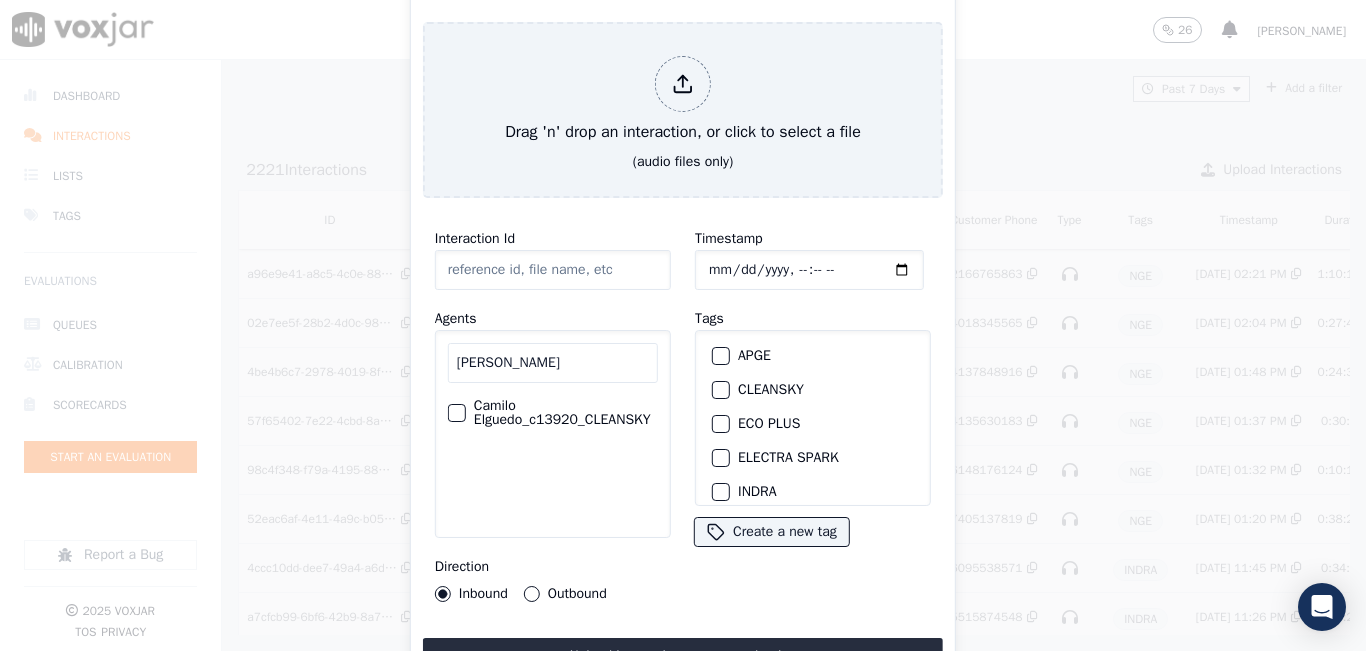 scroll, scrollTop: 0, scrollLeft: 0, axis: both 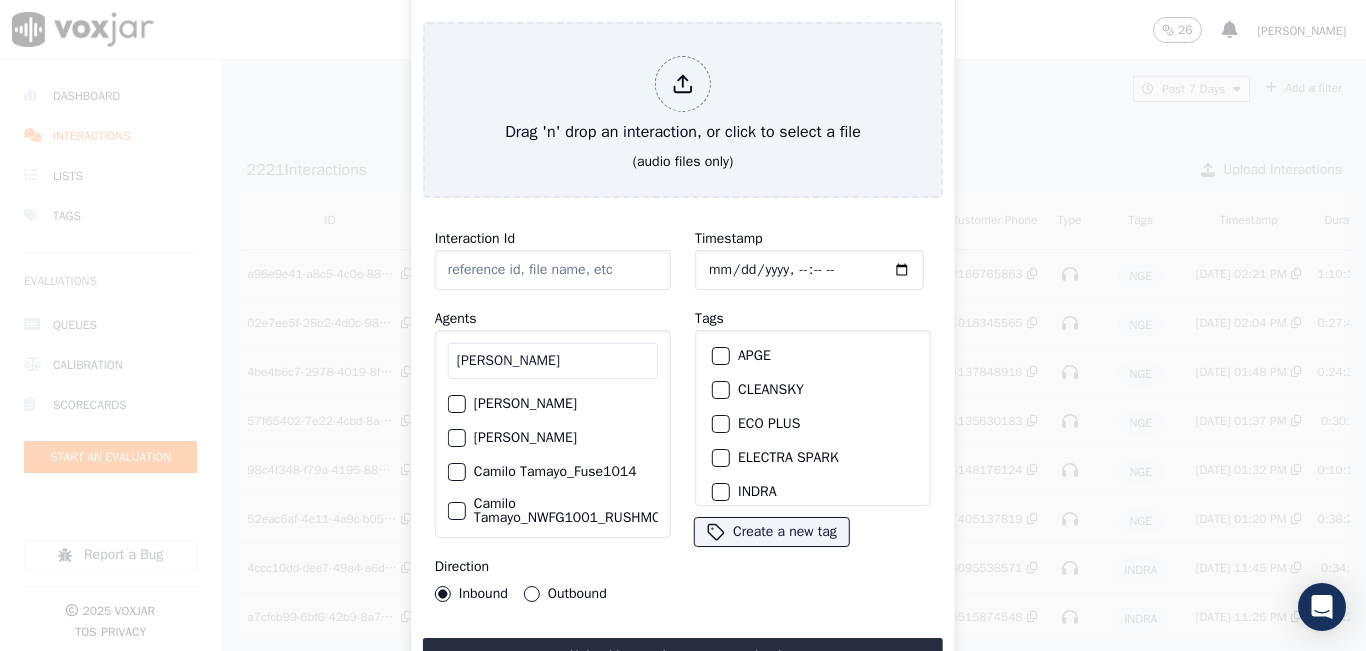 type on "[PERSON_NAME]" 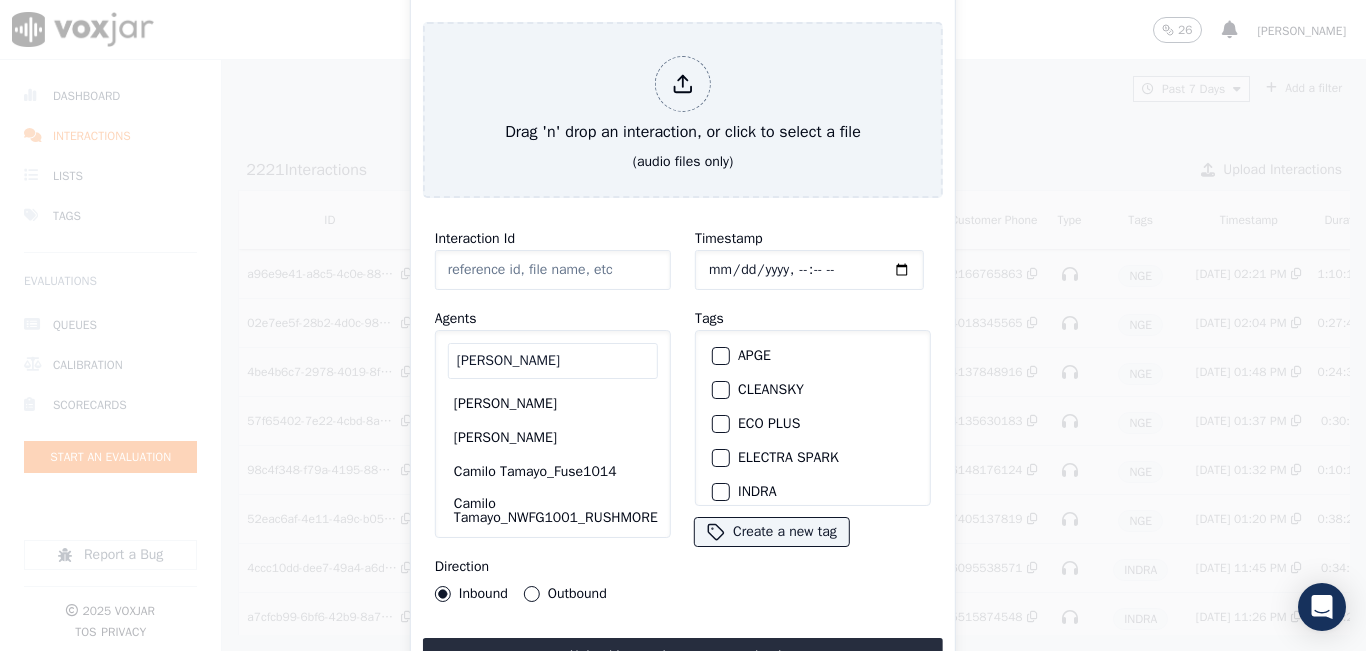 scroll, scrollTop: 0, scrollLeft: 42, axis: horizontal 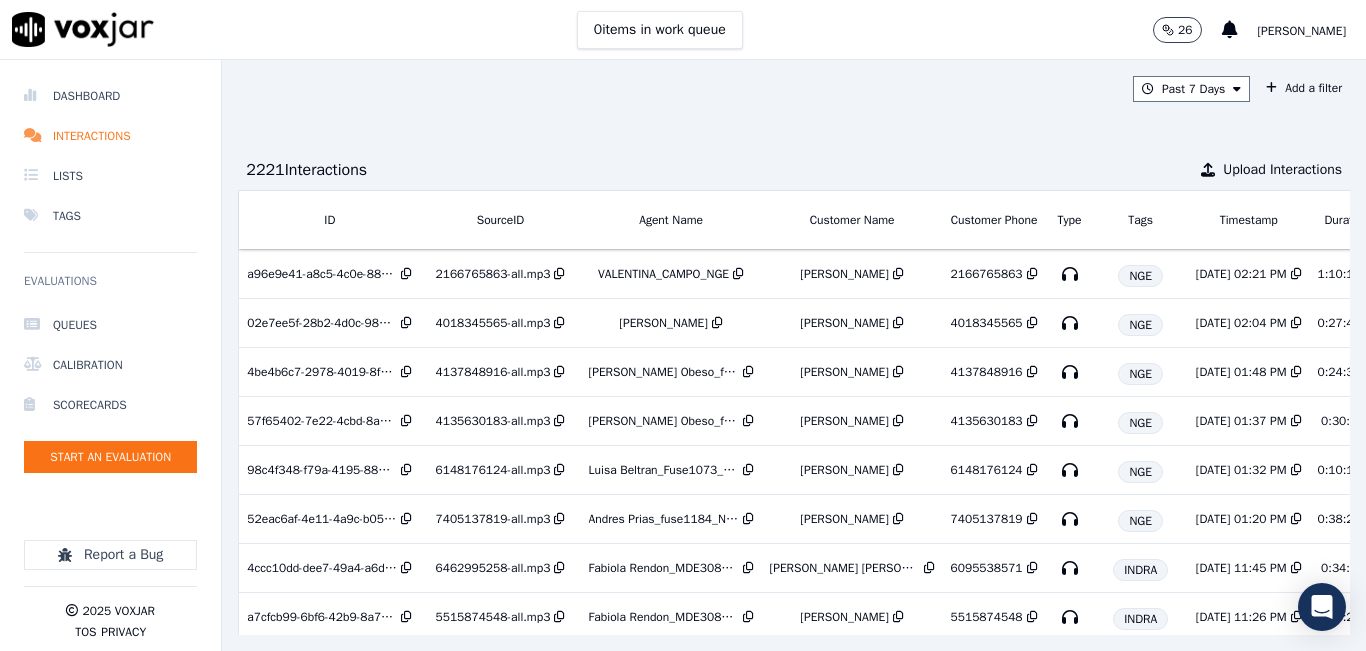 drag, startPoint x: 1254, startPoint y: 32, endPoint x: 1279, endPoint y: 8, distance: 34.655445 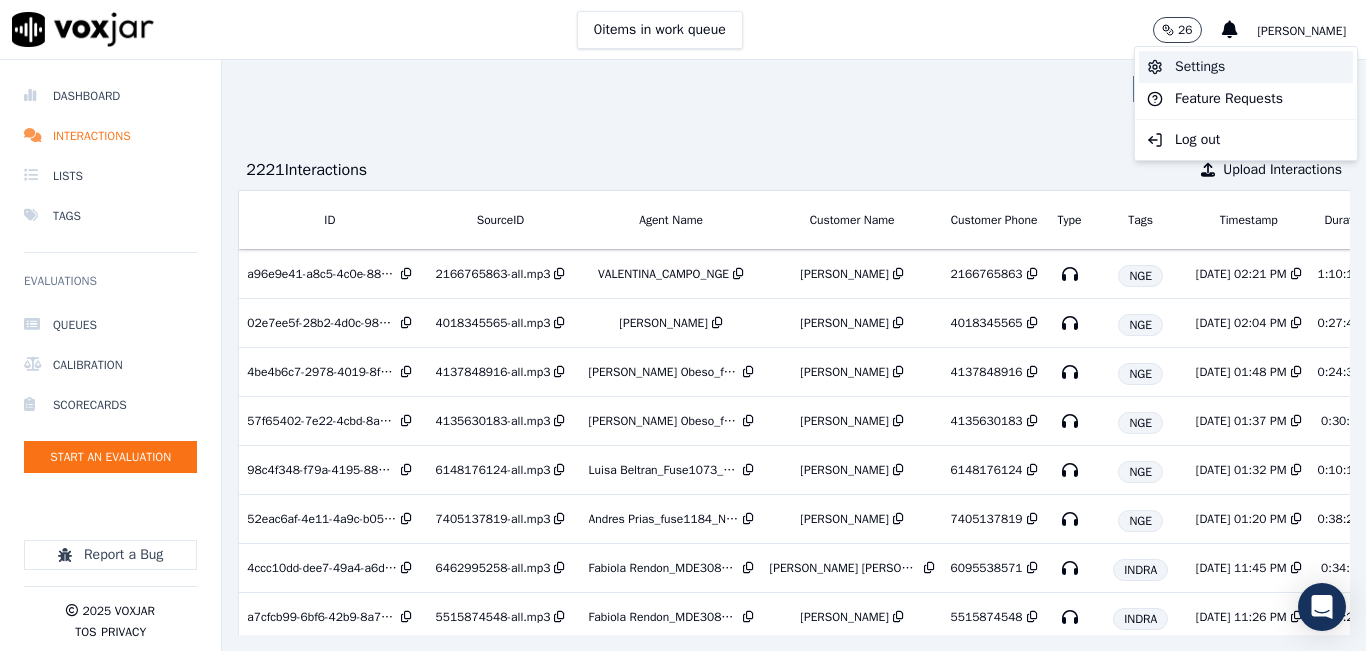 click on "Settings" at bounding box center [1246, 67] 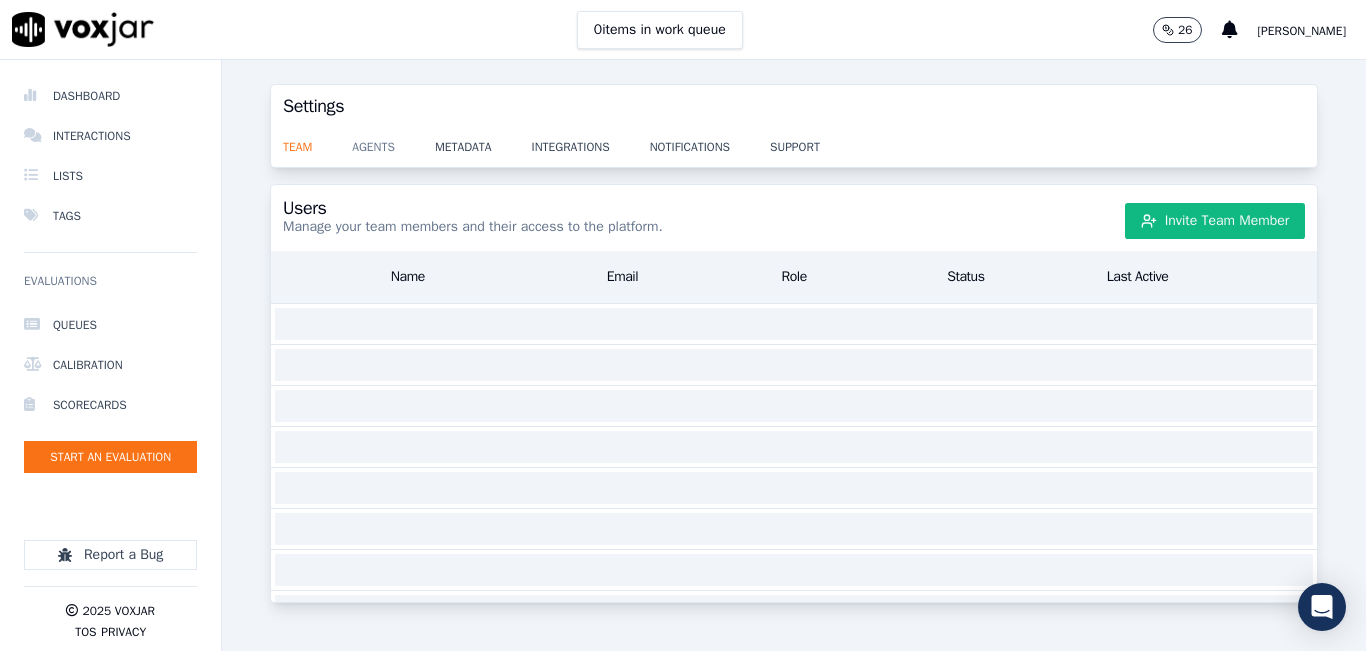 click on "agents" at bounding box center (393, 141) 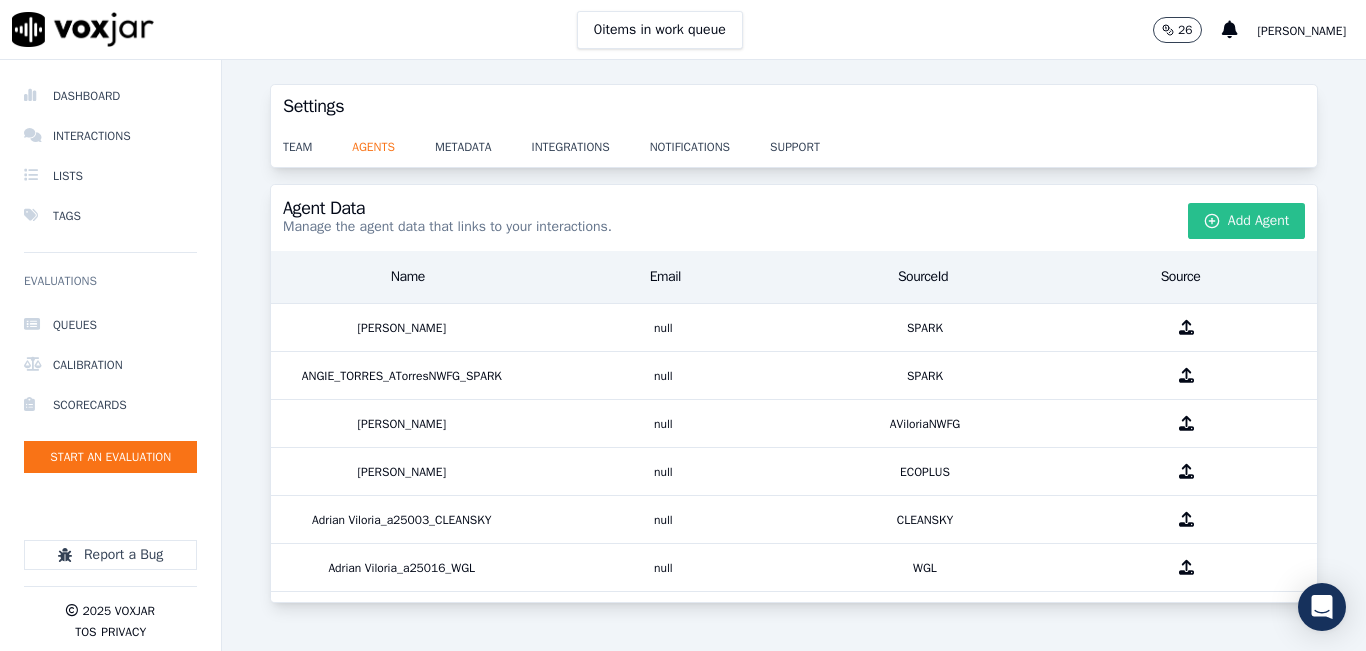 click on "Add Agent" at bounding box center (1247, 221) 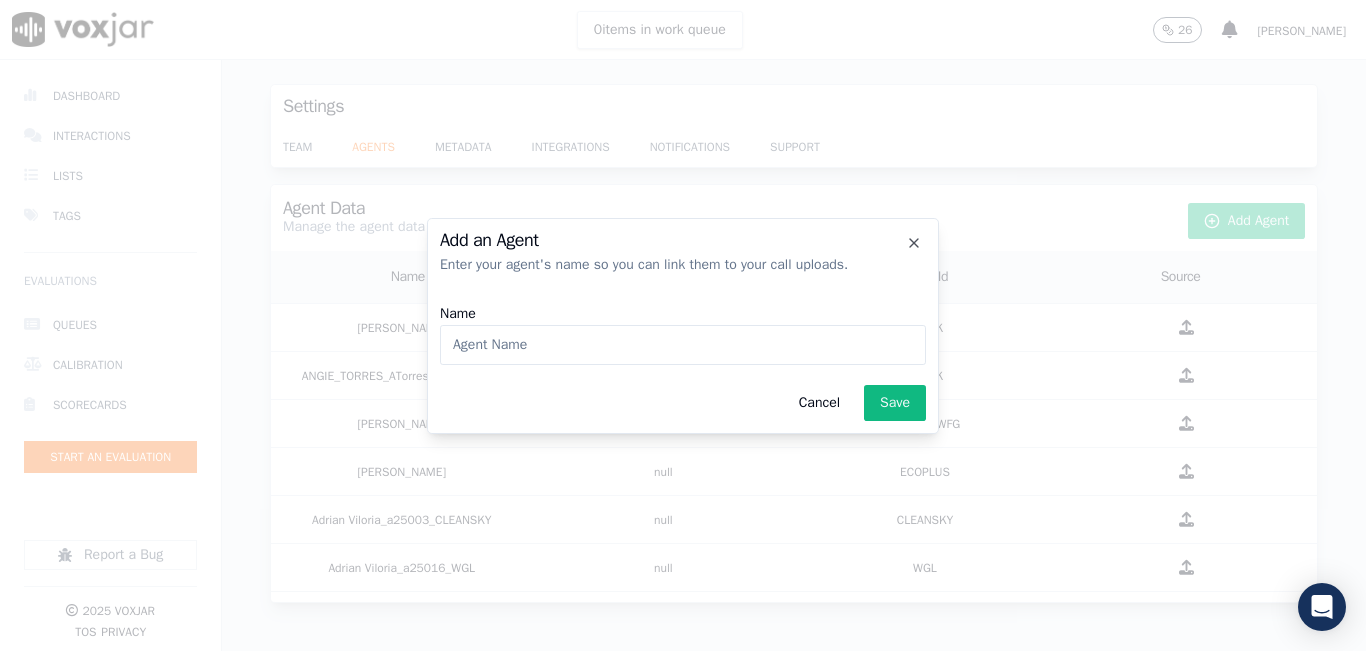 click on "Name" 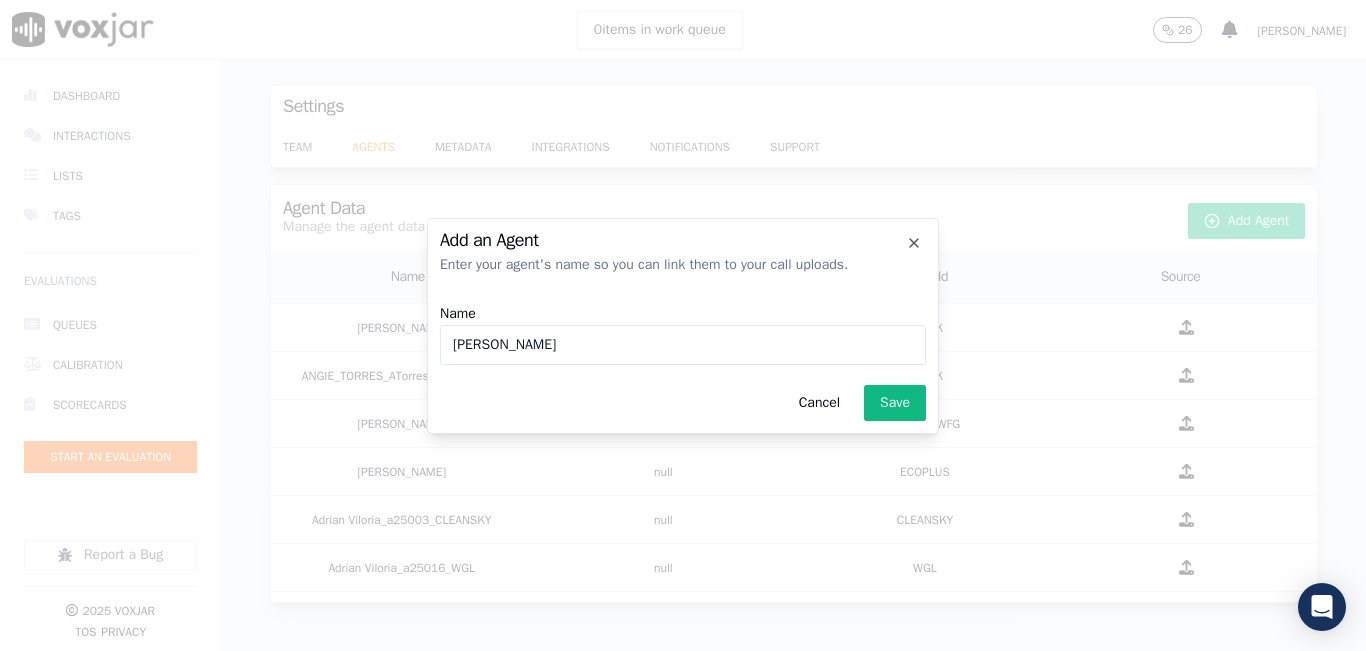 paste on "WANN1014" 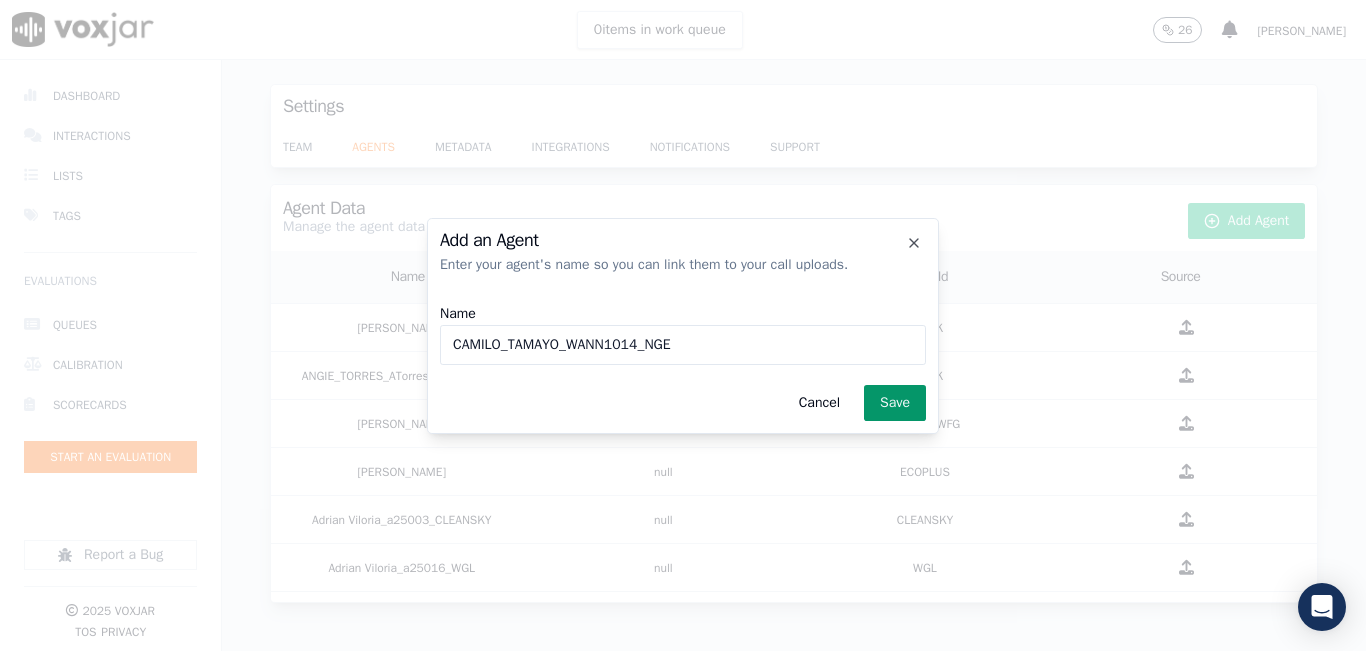type on "CAMILO_TAMAYO_WANN1014_NGE" 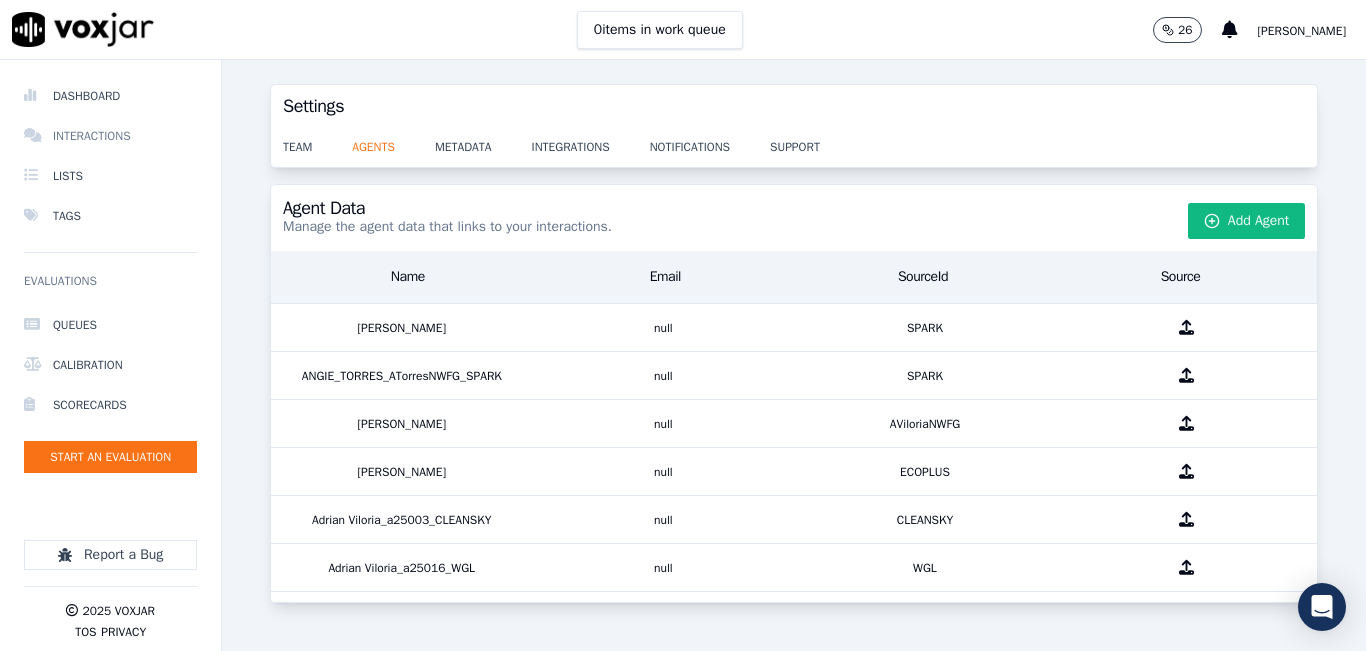 click on "Interactions" at bounding box center (110, 136) 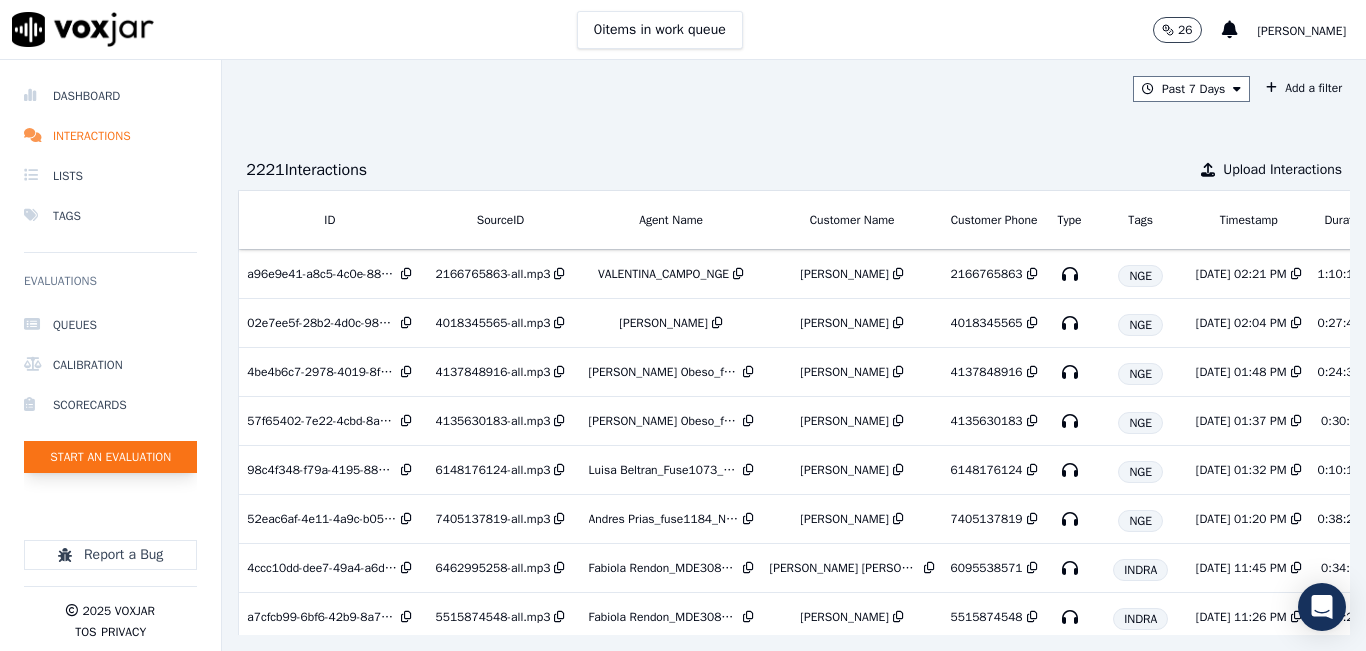 click on "Start an Evaluation" 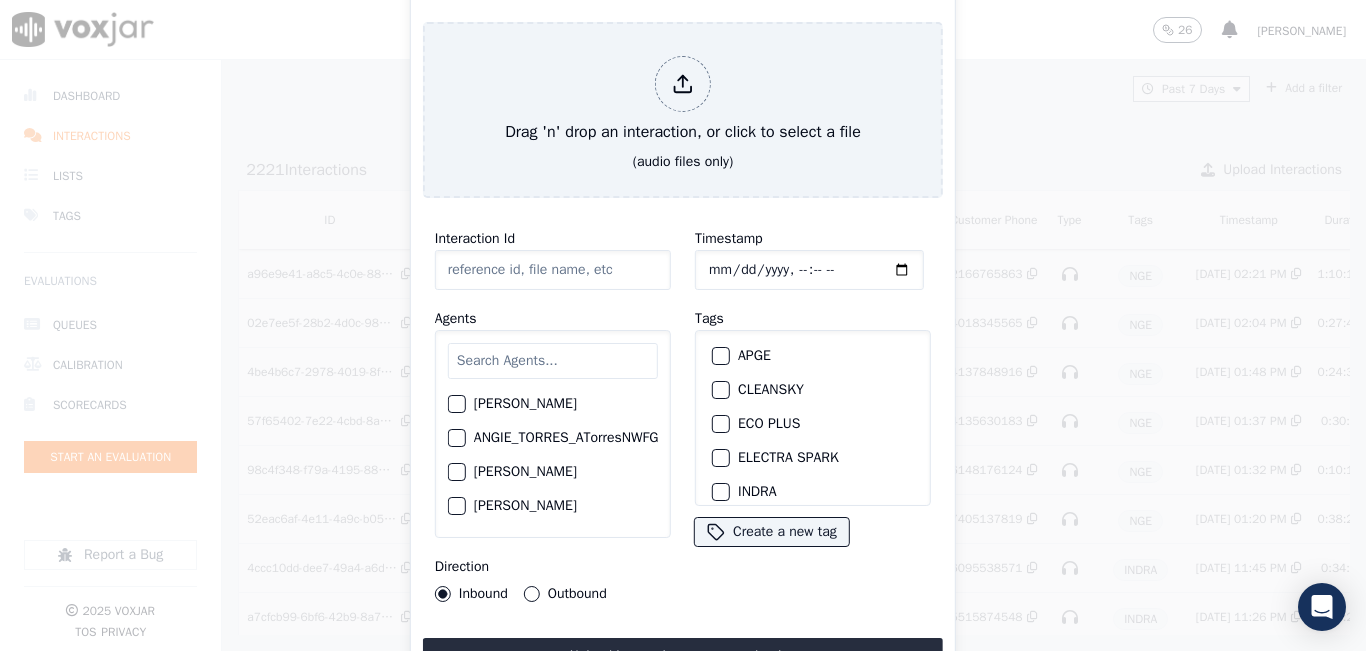 click at bounding box center [553, 361] 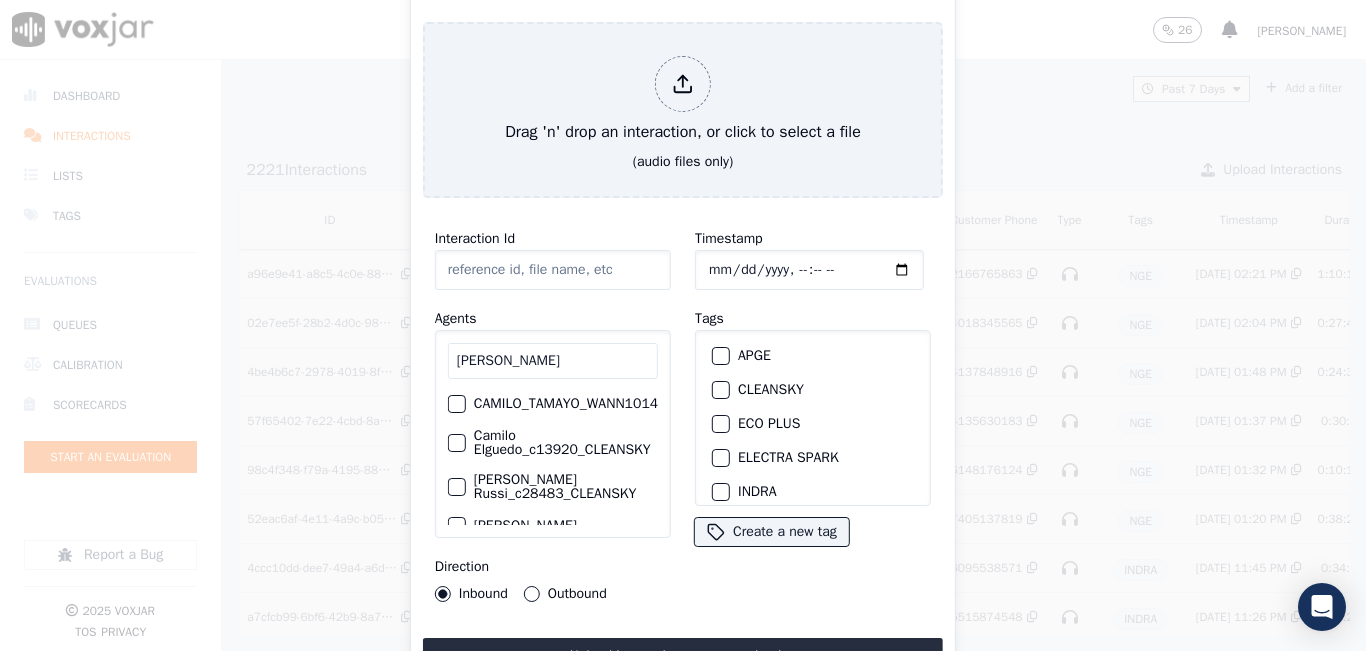 type on "[PERSON_NAME]" 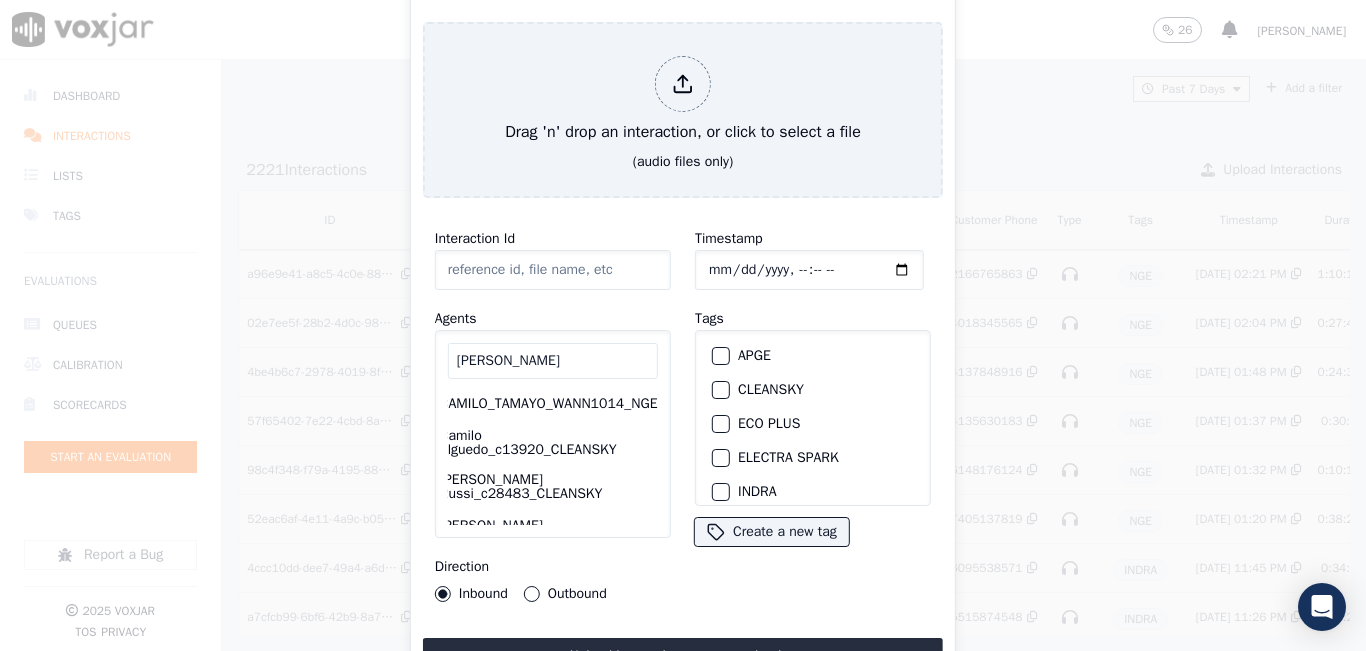 click on "CAMILO_TAMAYO_WANN1014_NGE" 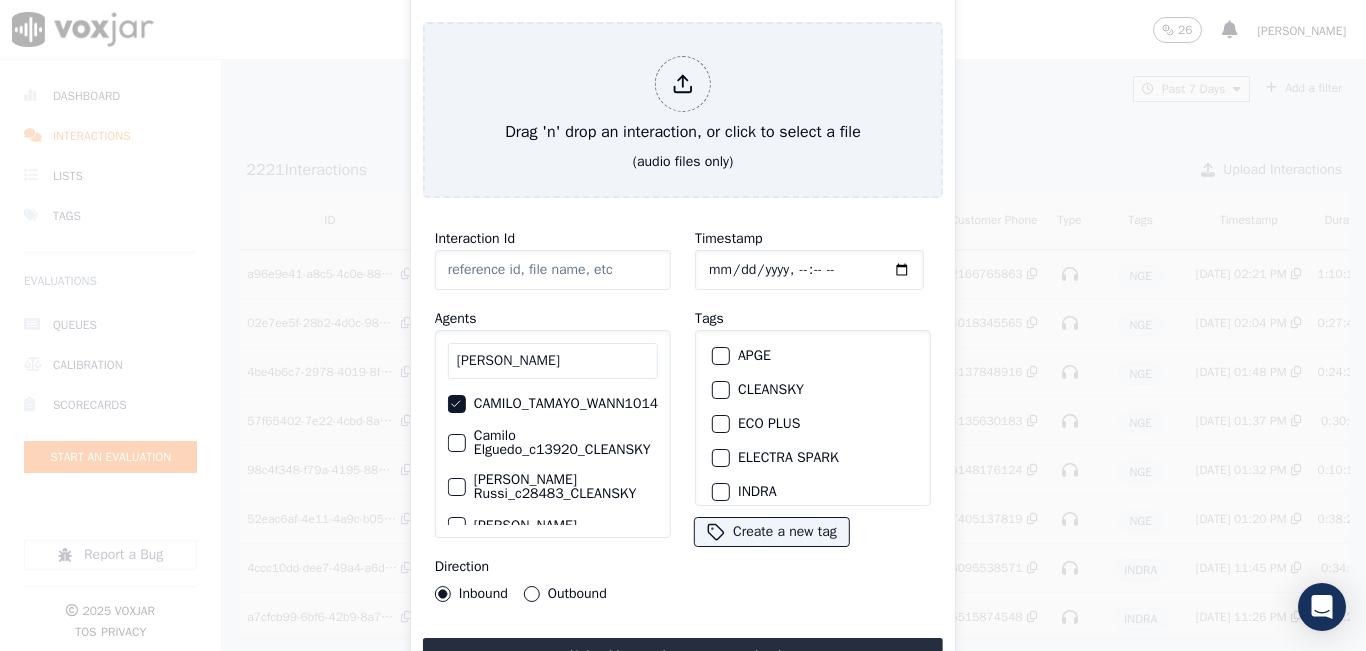 scroll, scrollTop: 100, scrollLeft: 0, axis: vertical 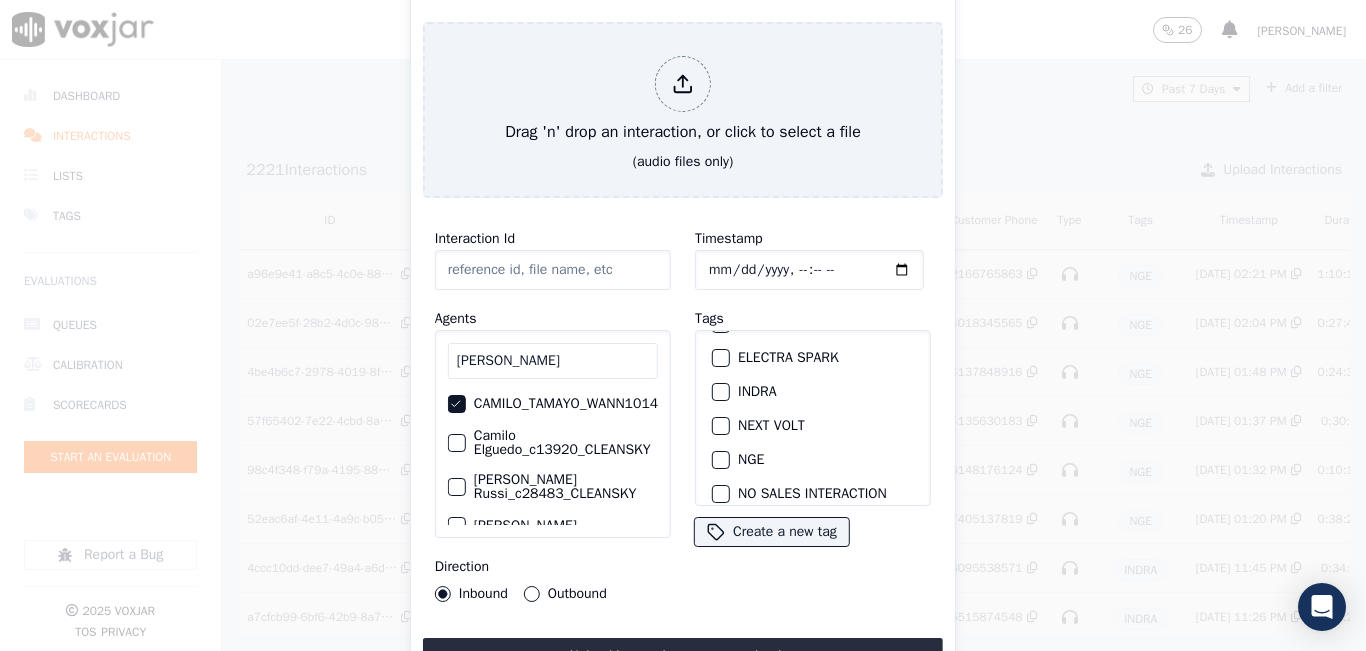 click at bounding box center [720, 460] 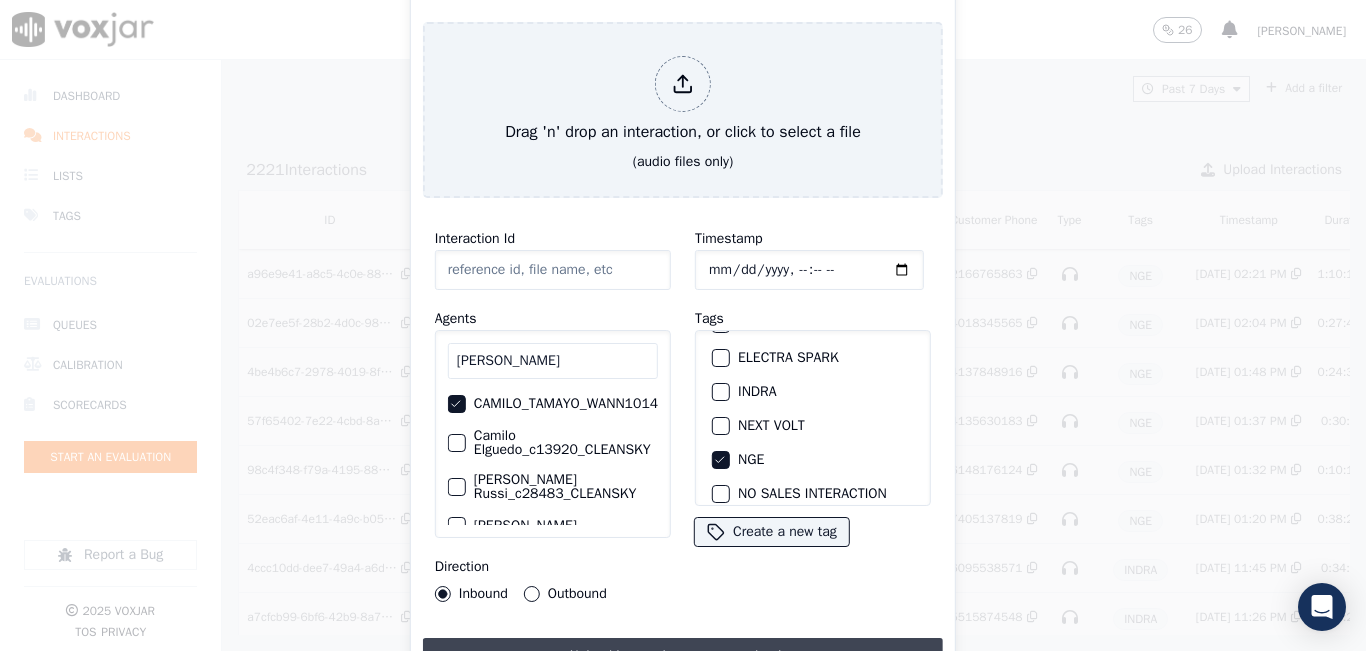 click on "Upload interaction to start evaluation" at bounding box center [683, 656] 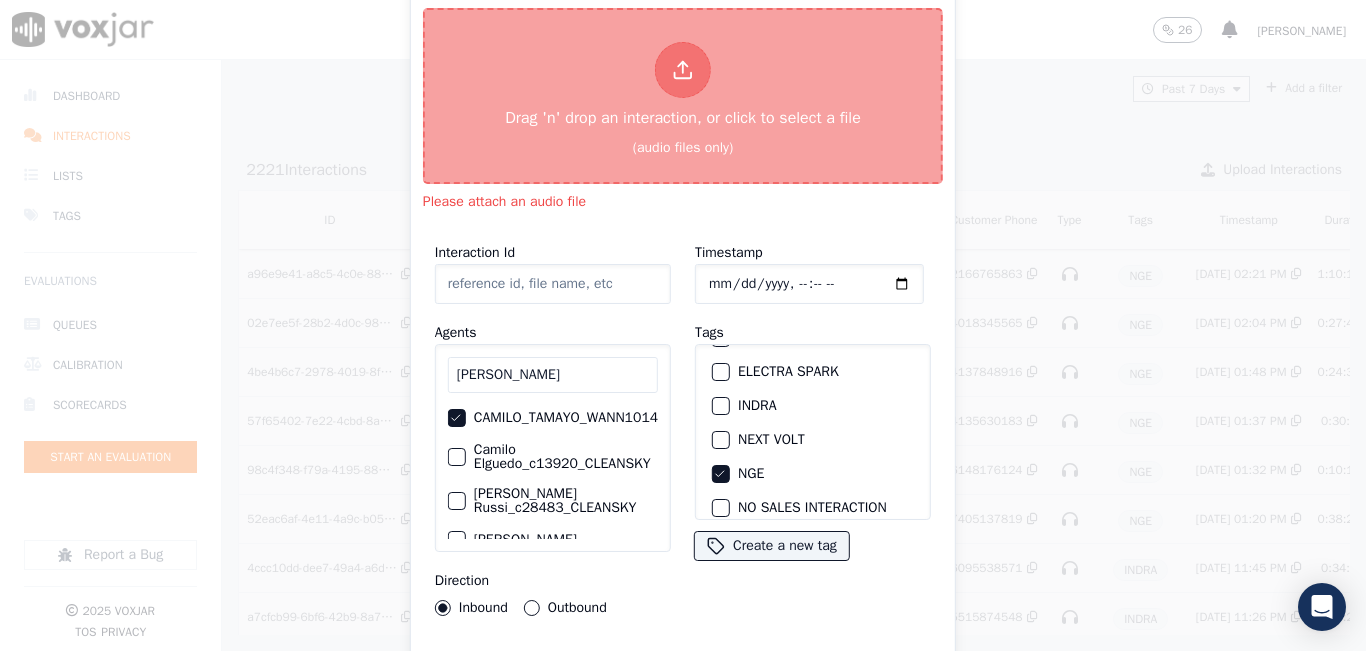 click on "Drag 'n' drop an interaction, or click to select a file   (audio files only)" at bounding box center [683, 96] 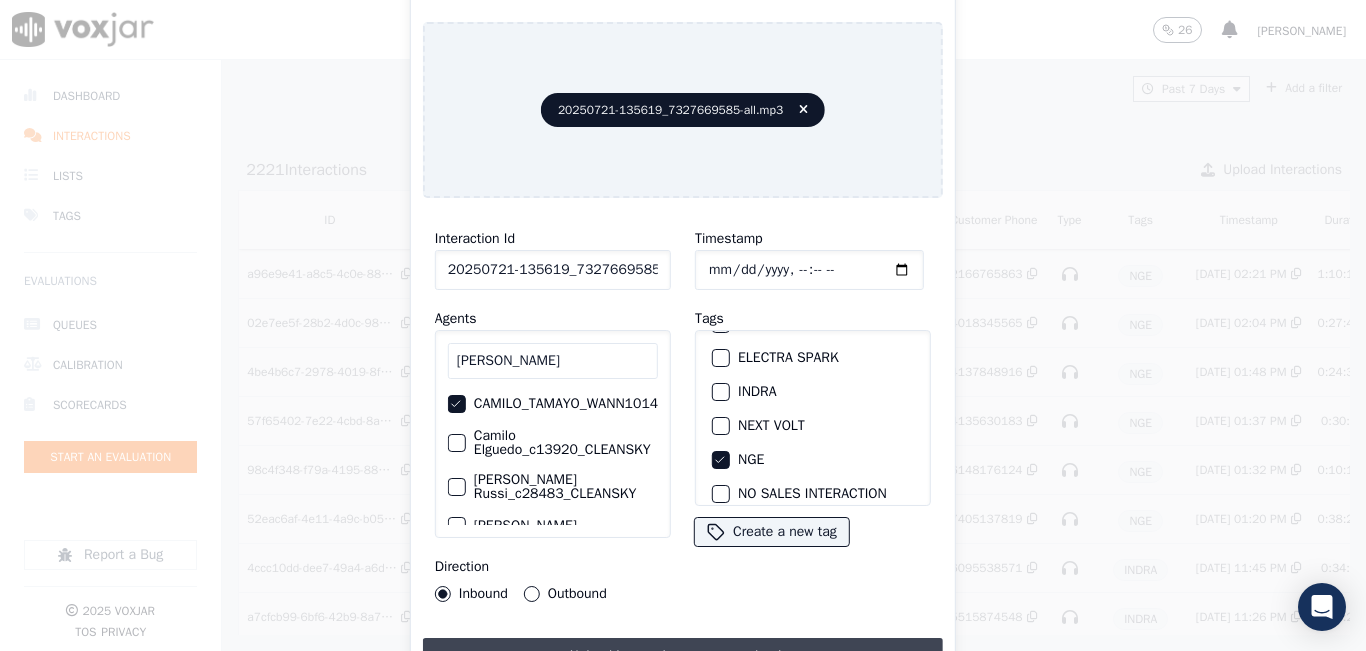 click on "Upload interaction to start evaluation" at bounding box center (683, 656) 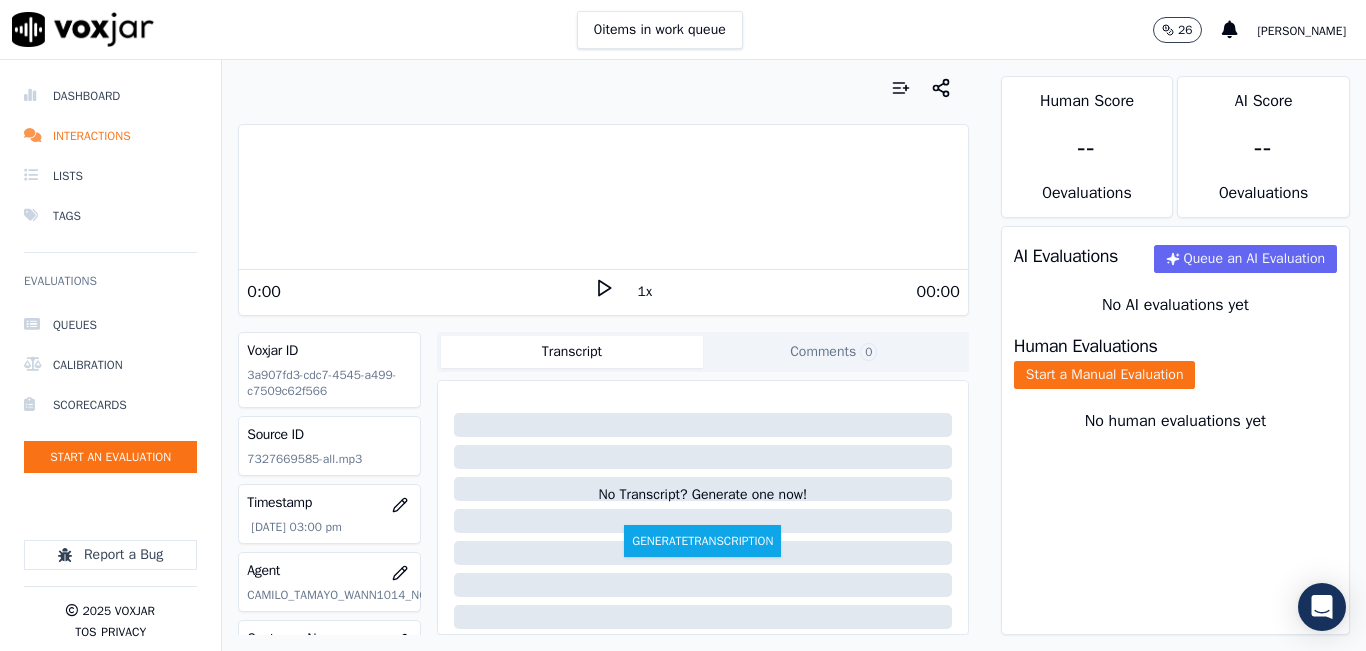 click 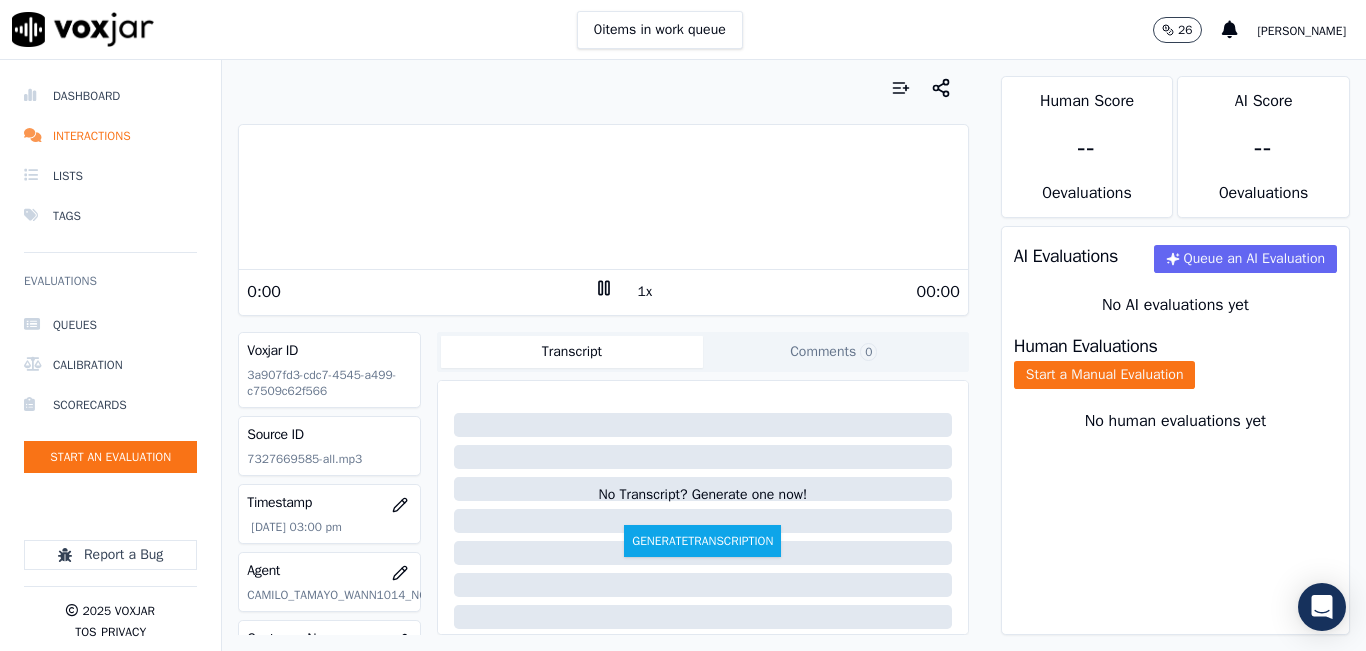 click on "1x" at bounding box center [645, 292] 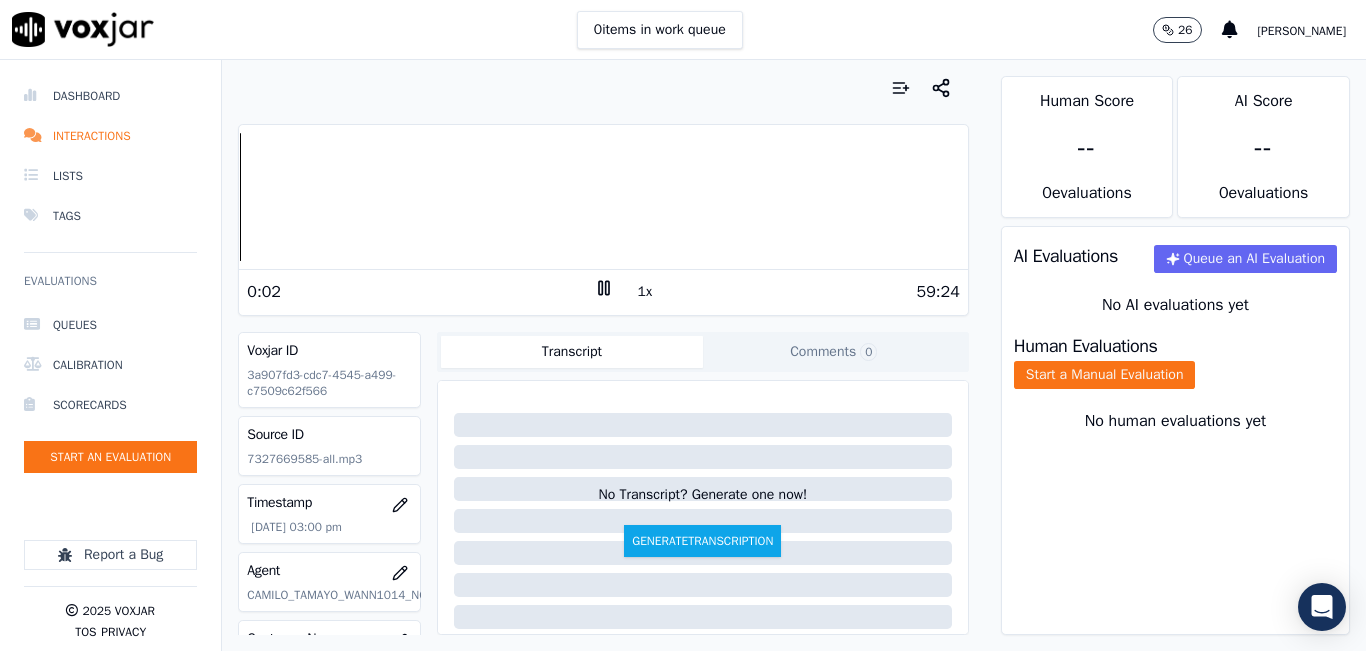 click on "1x" at bounding box center [645, 292] 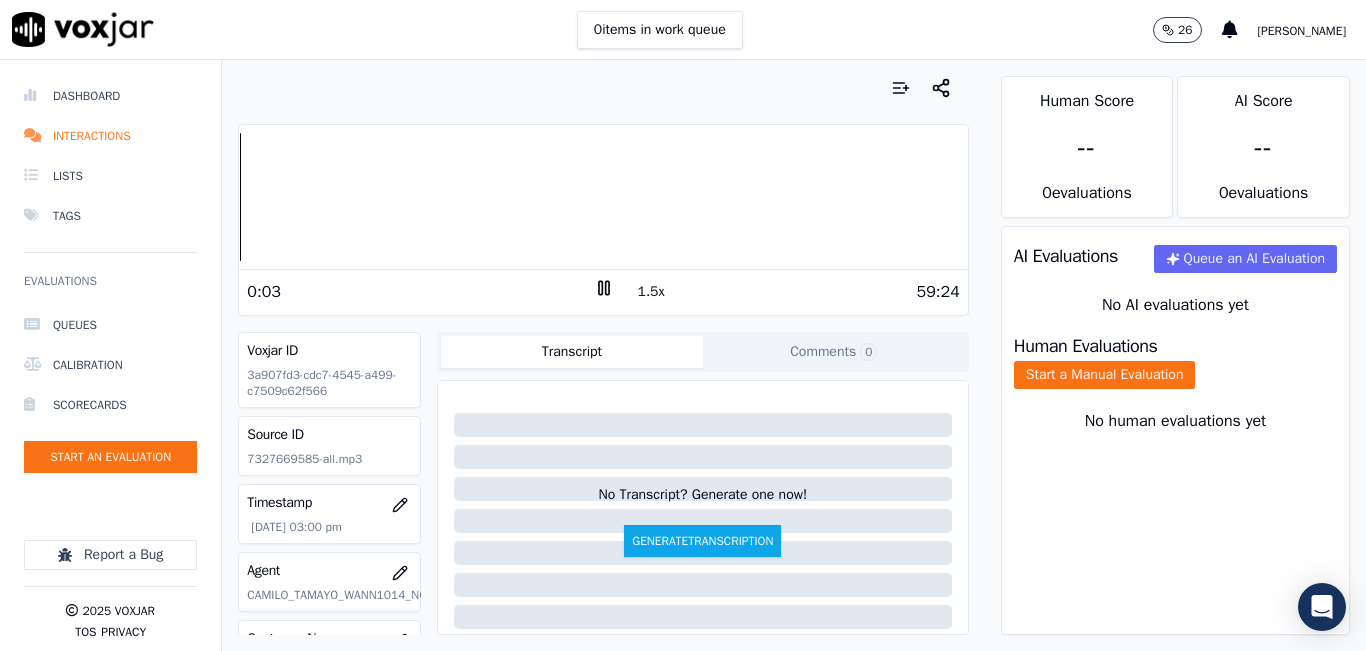 click on "1.5x" at bounding box center (651, 292) 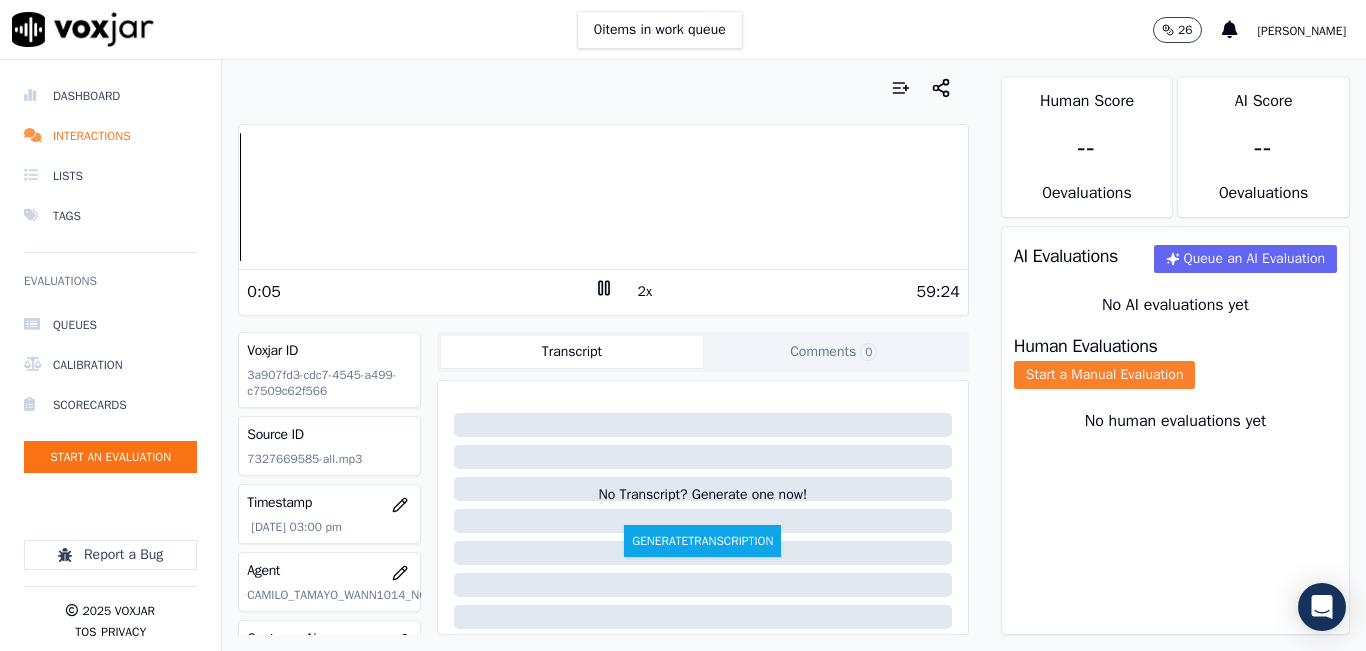 click on "Start a Manual Evaluation" 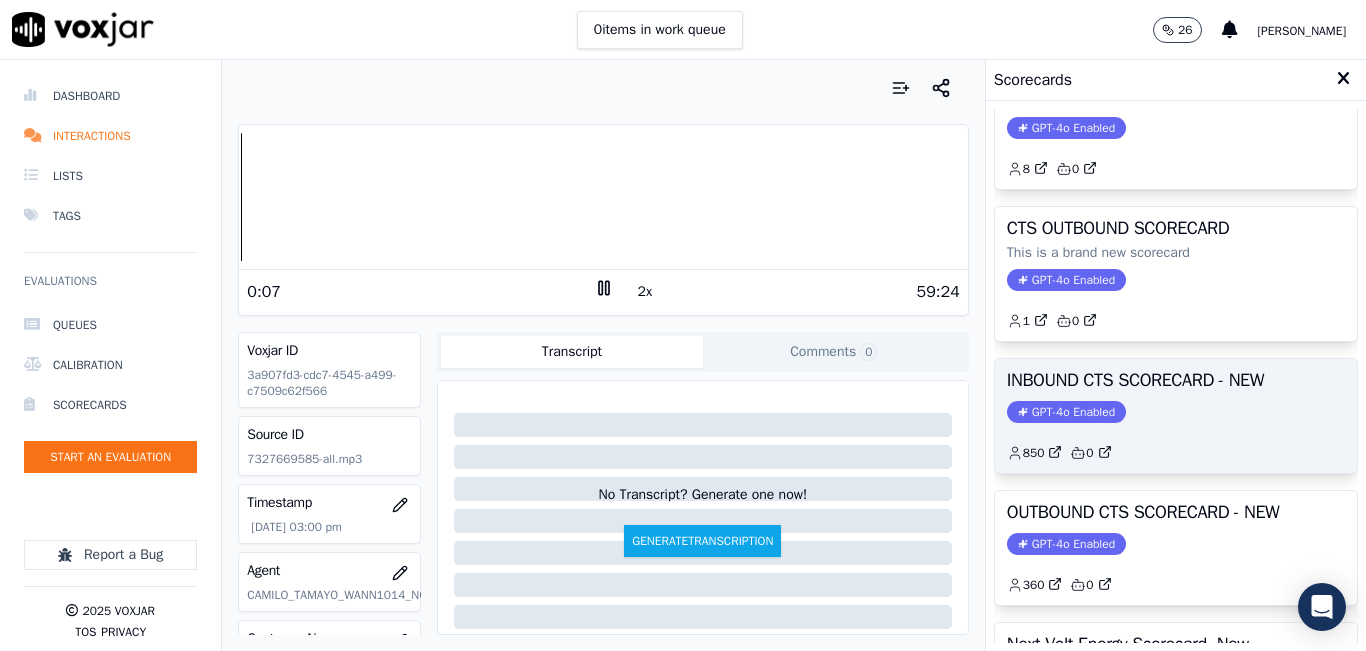 scroll, scrollTop: 100, scrollLeft: 0, axis: vertical 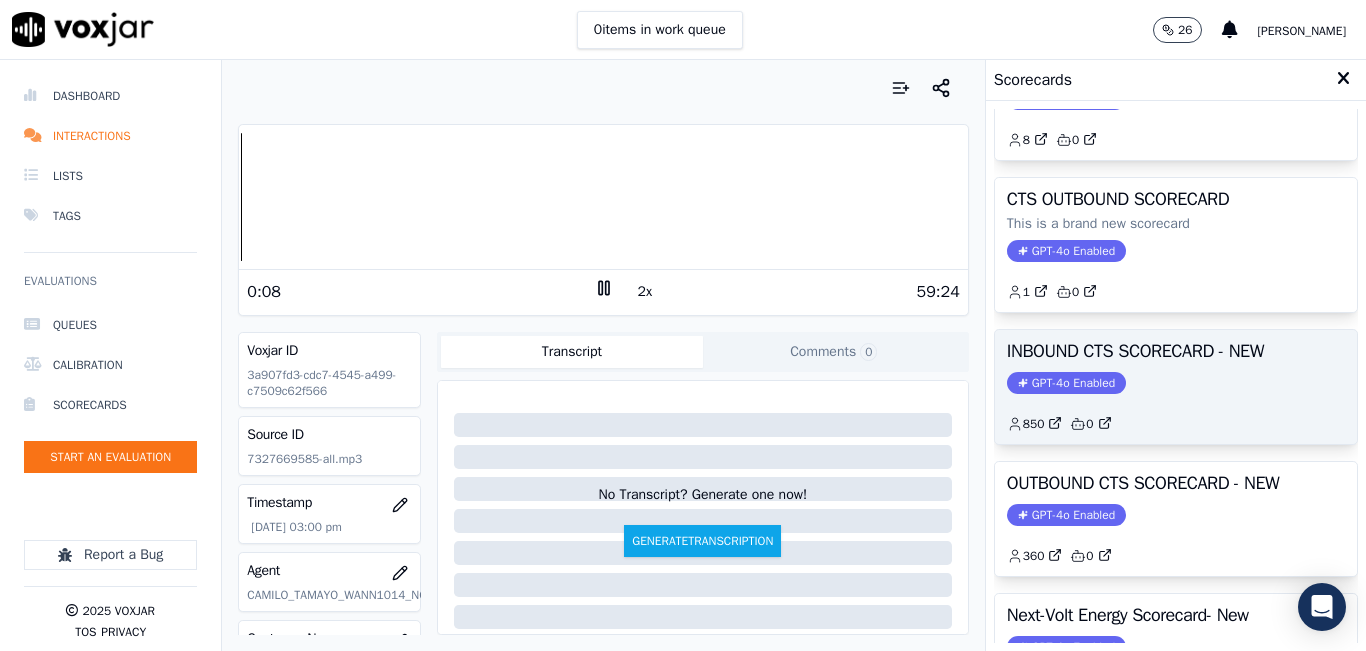 click on "850         0" 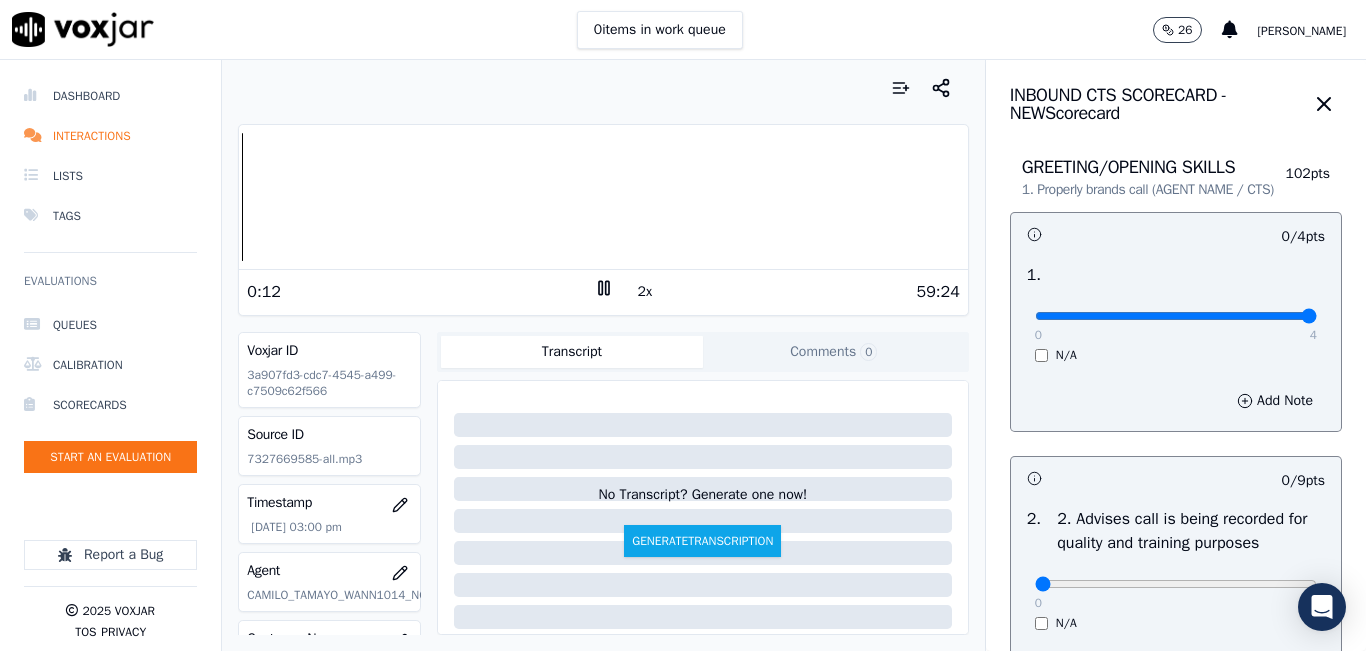 type on "4" 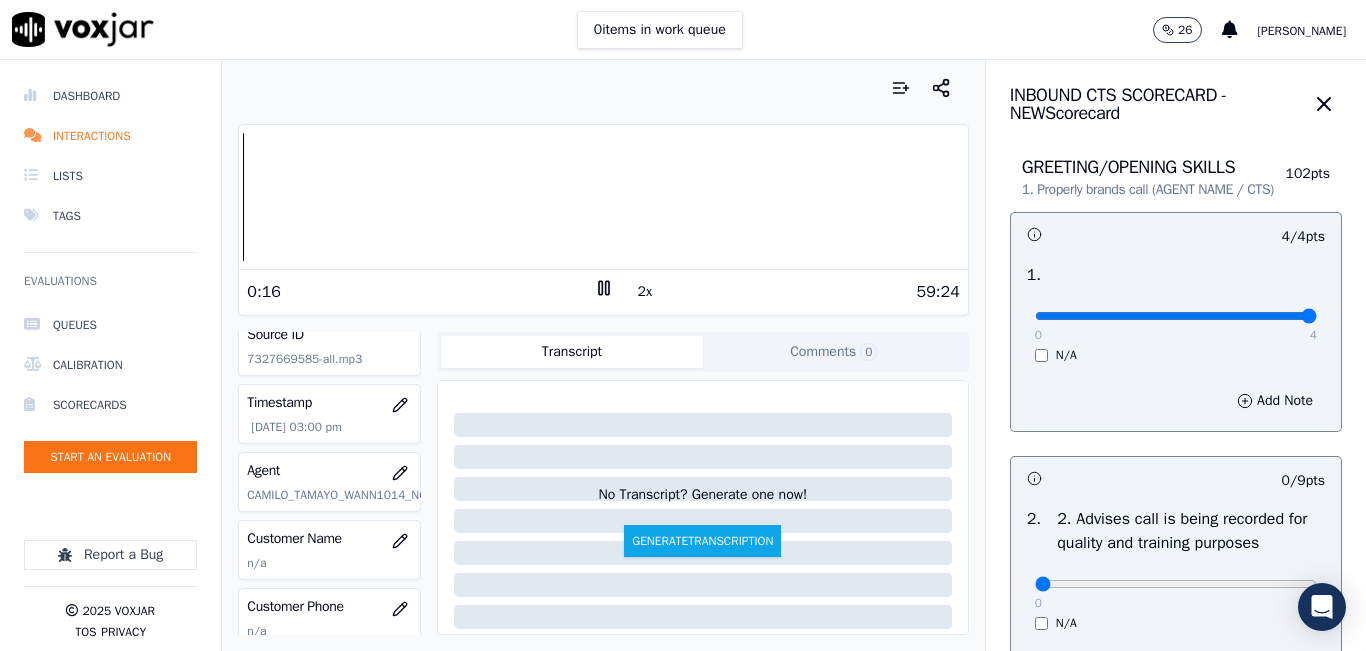 scroll, scrollTop: 200, scrollLeft: 0, axis: vertical 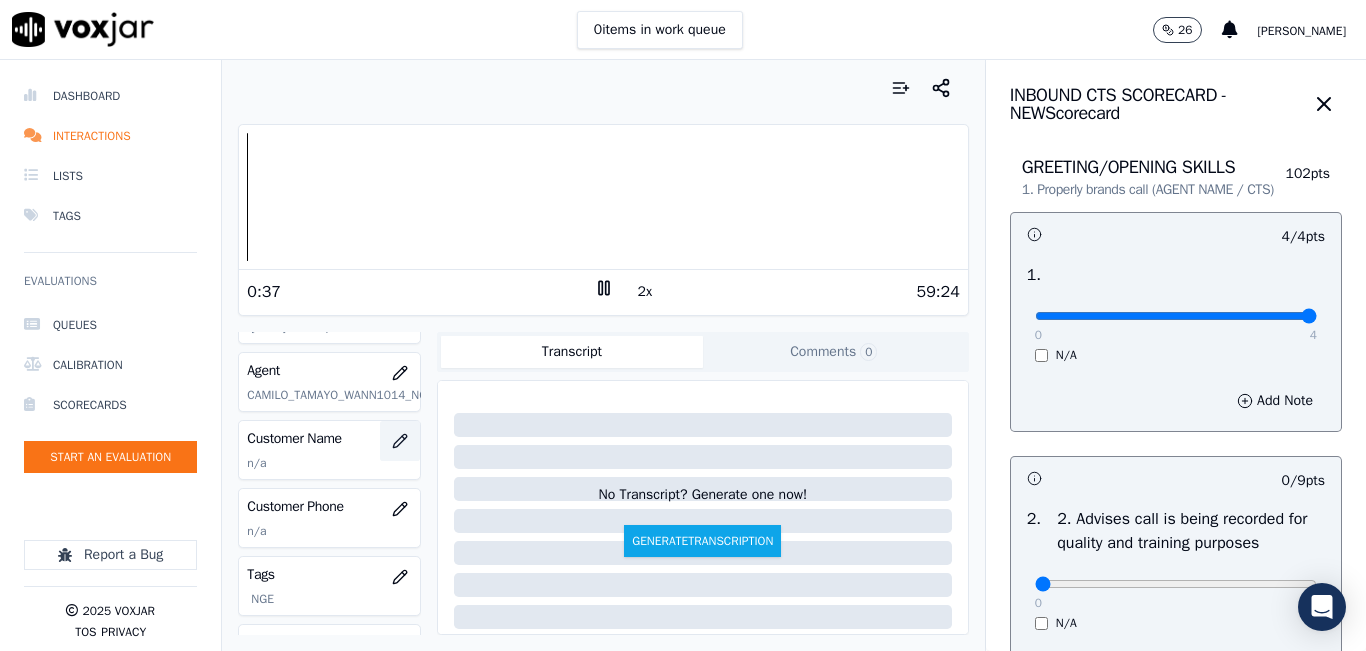 click 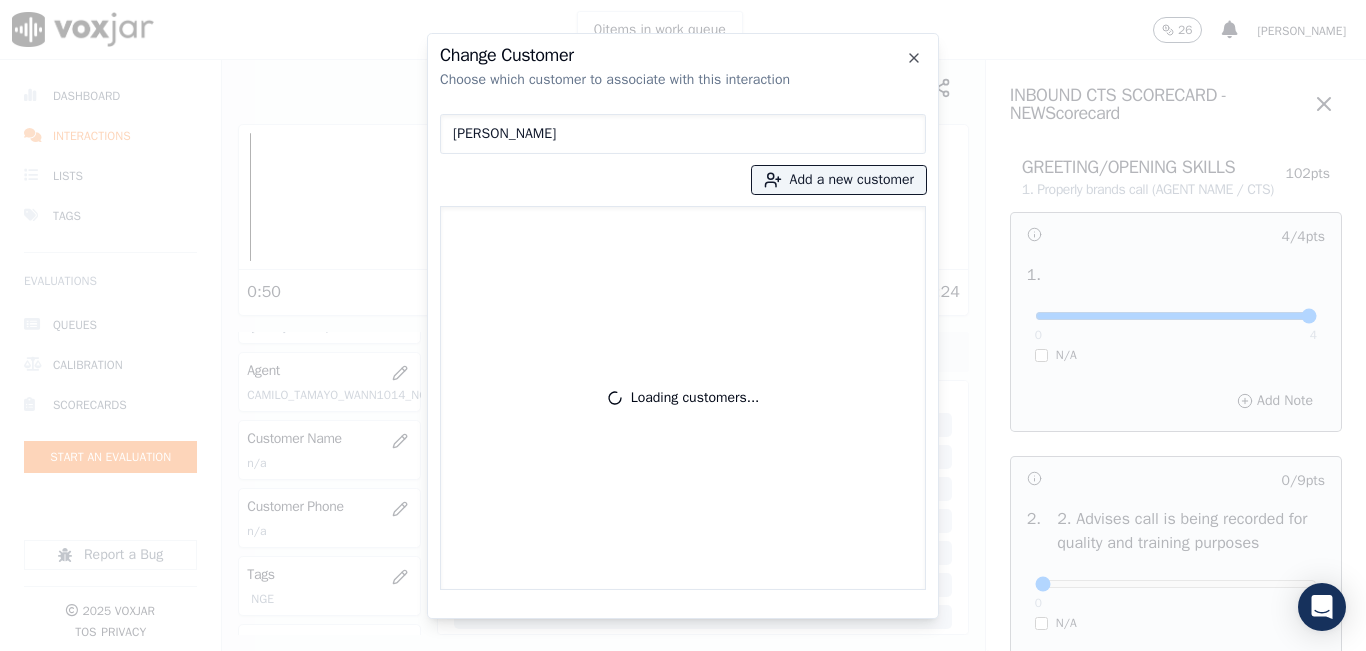 type on "[PERSON_NAME]" 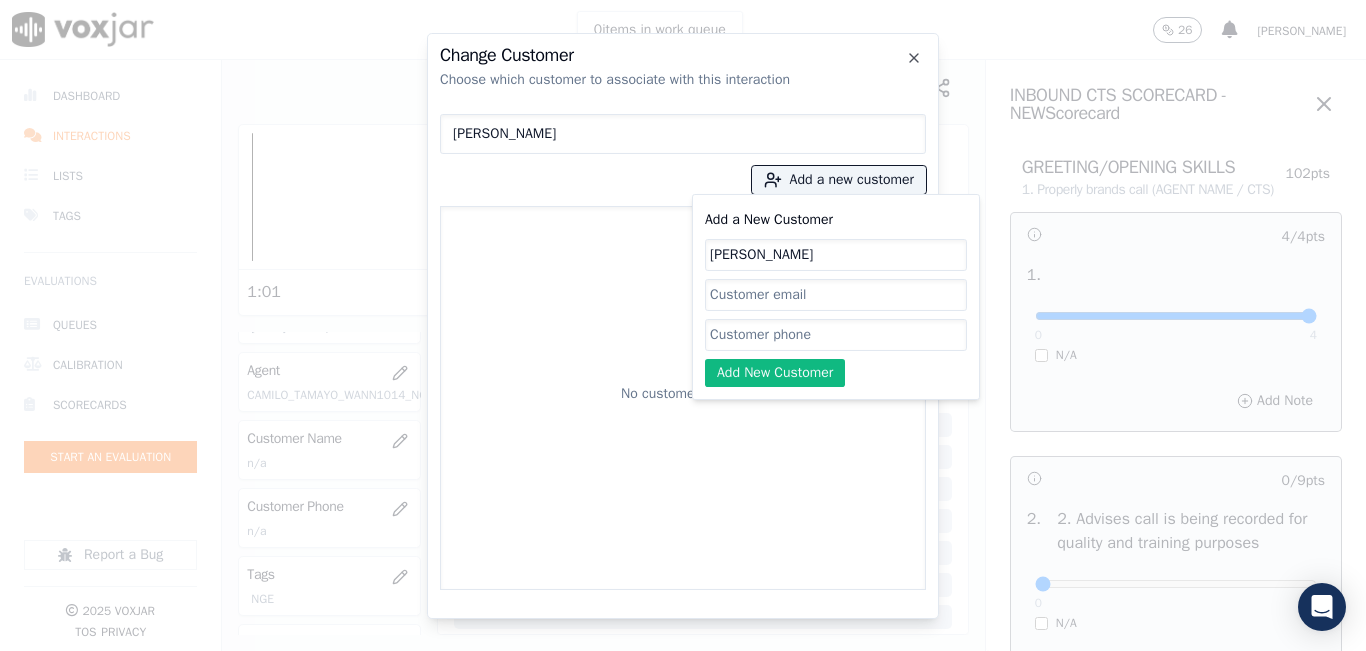 type on "[PERSON_NAME]" 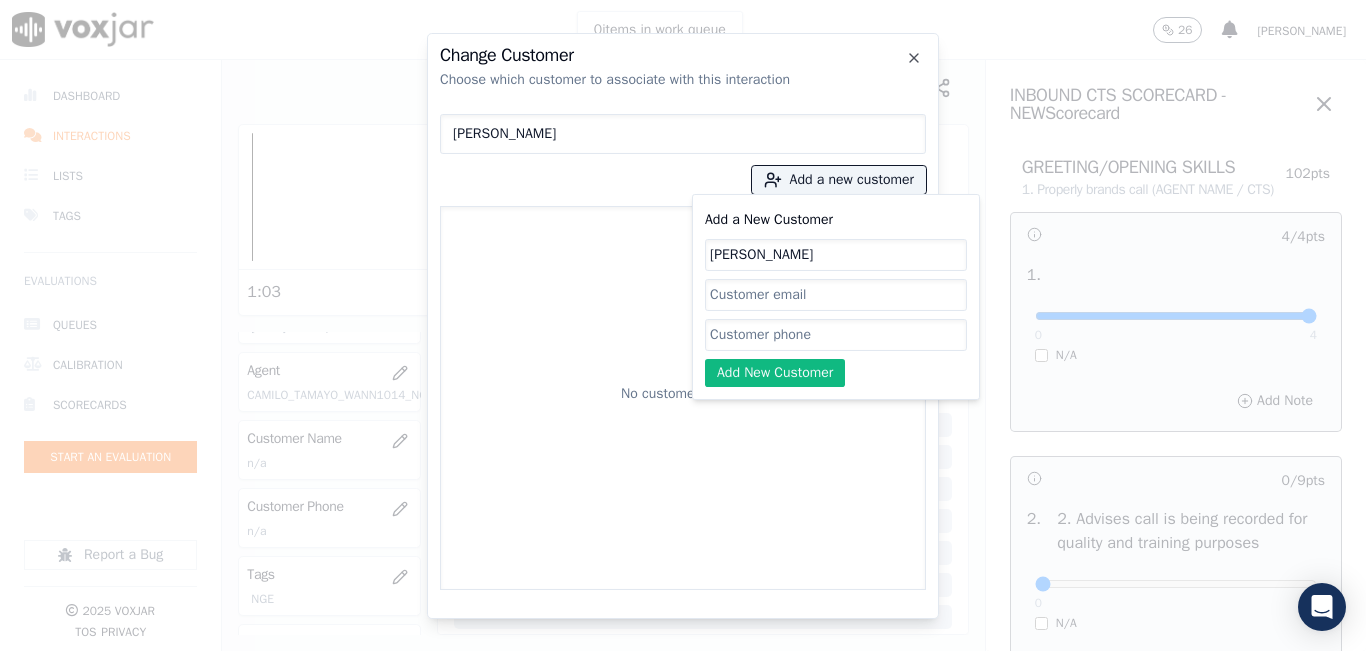 paste on "WANN1014" 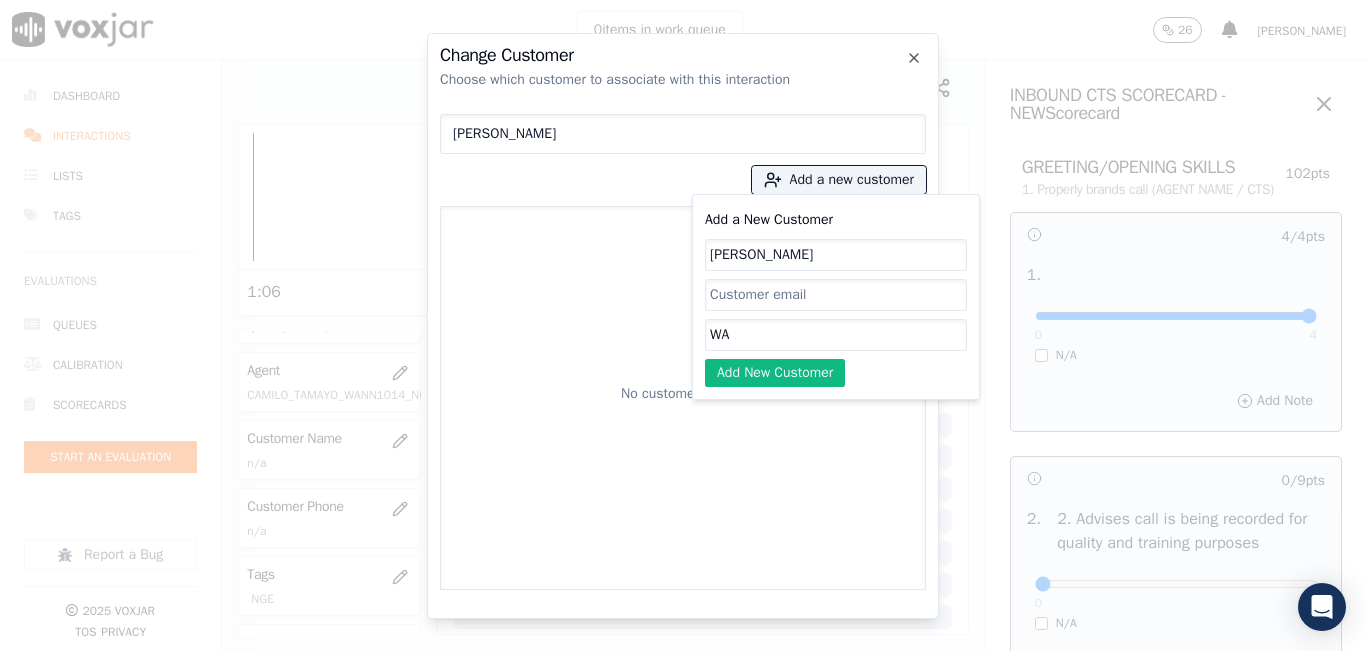 type on "W" 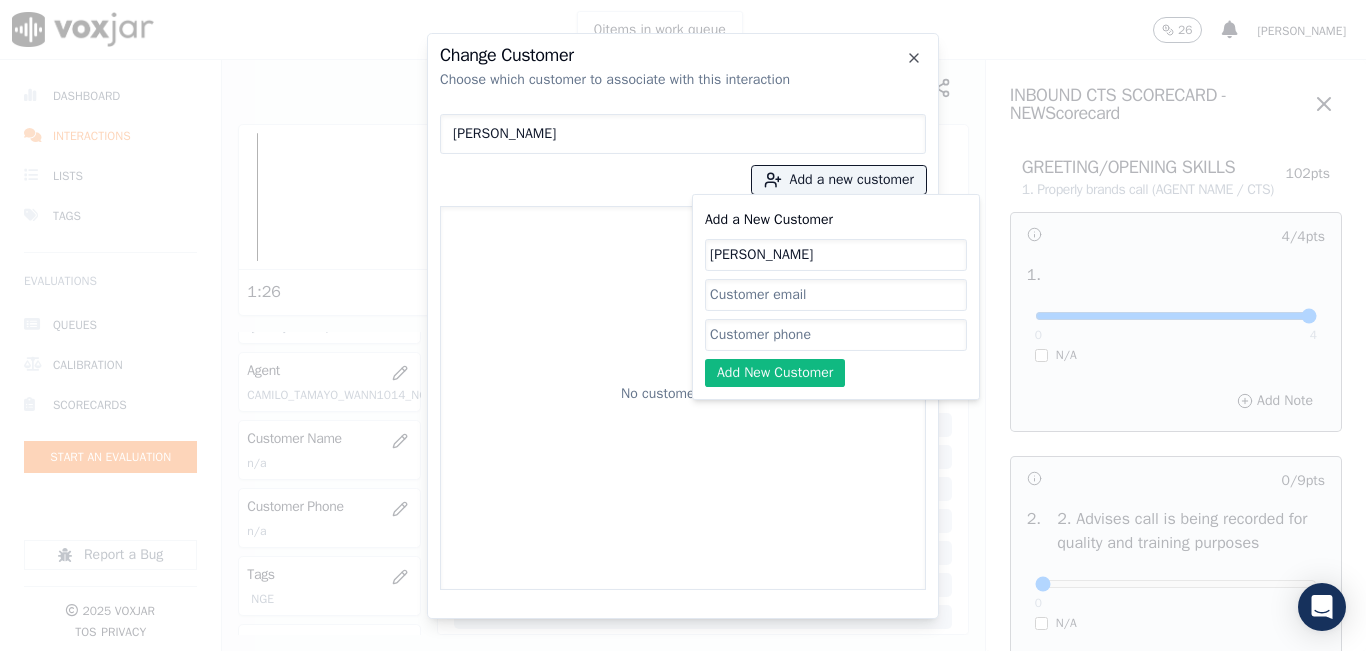 click on "Add a New Customer" 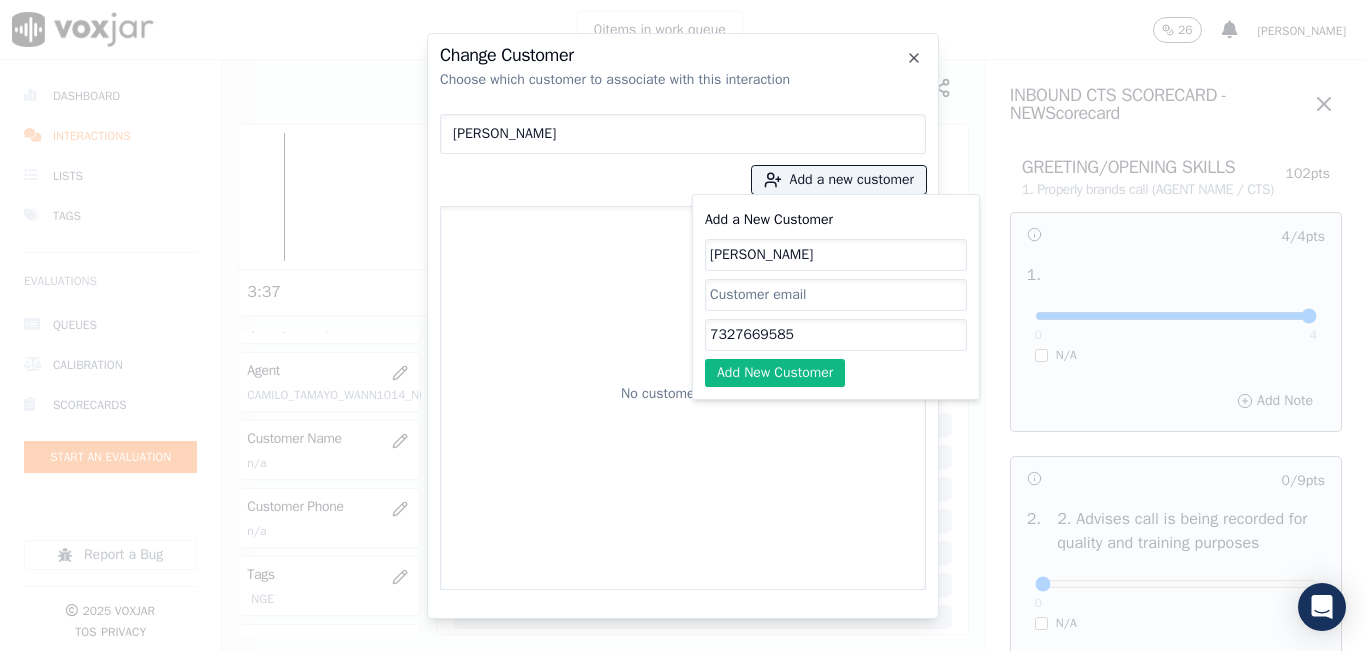click on "7327669585" 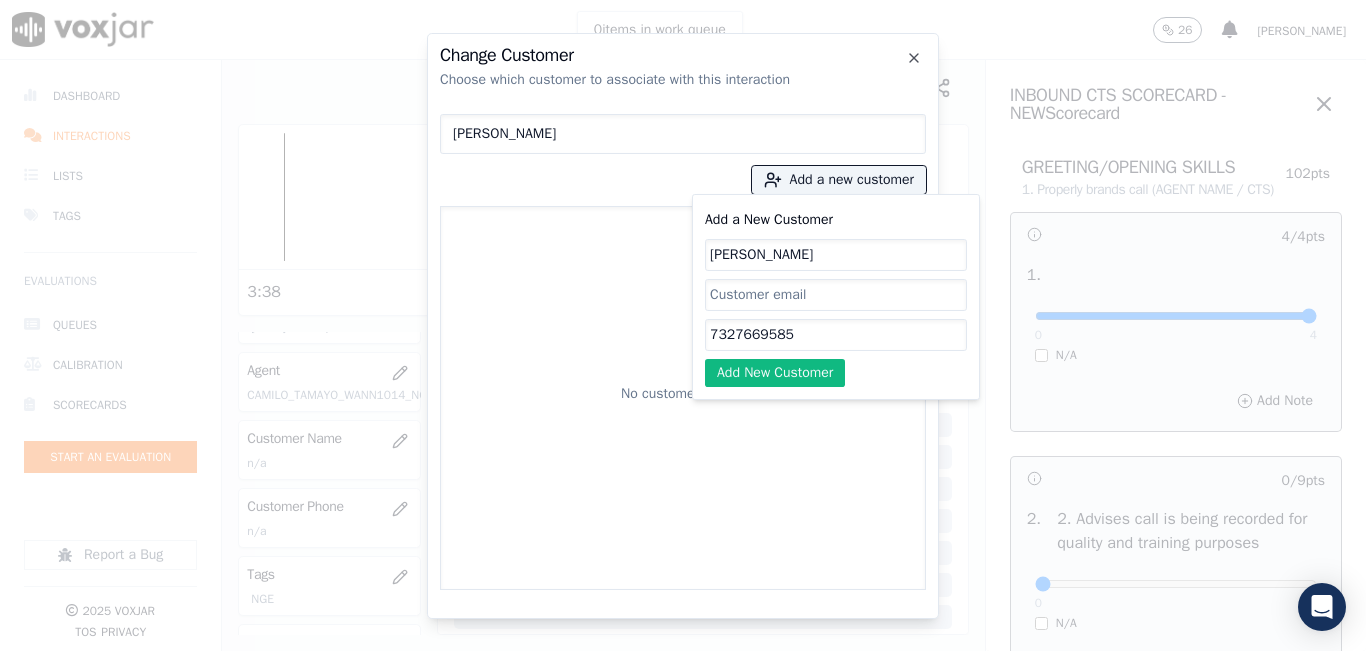 click on "7327669585" 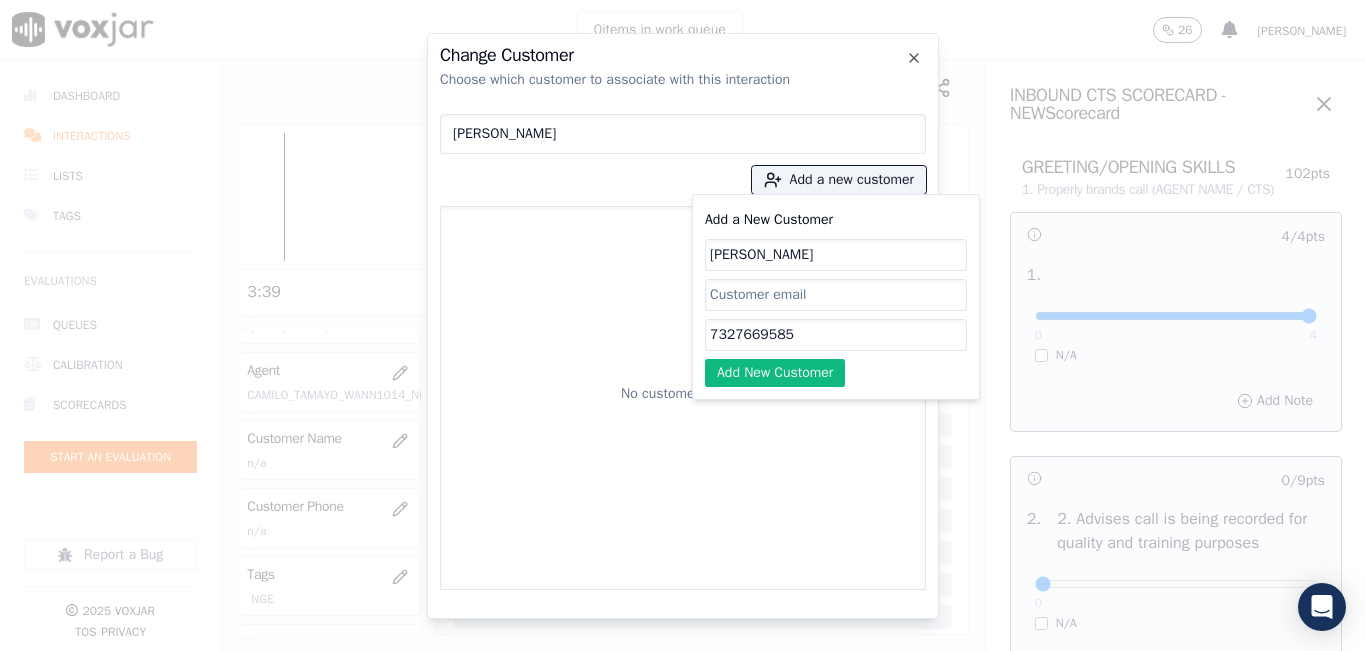 paste 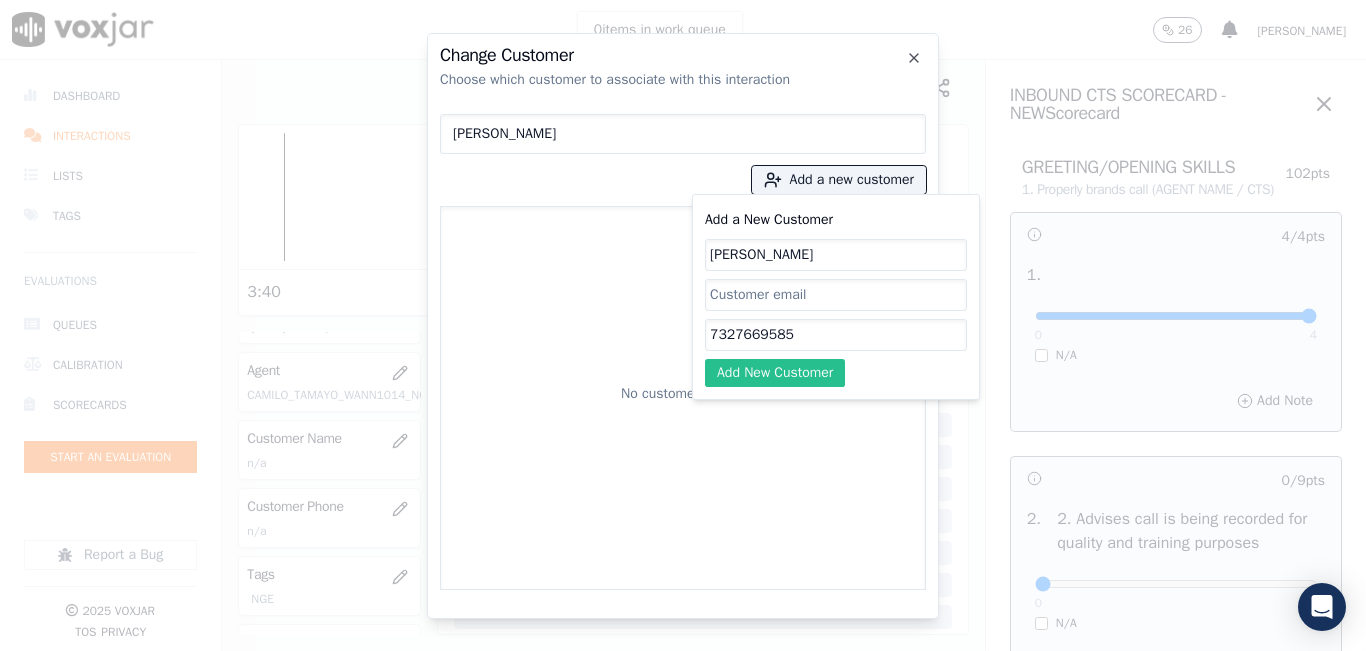 type on "7327669585" 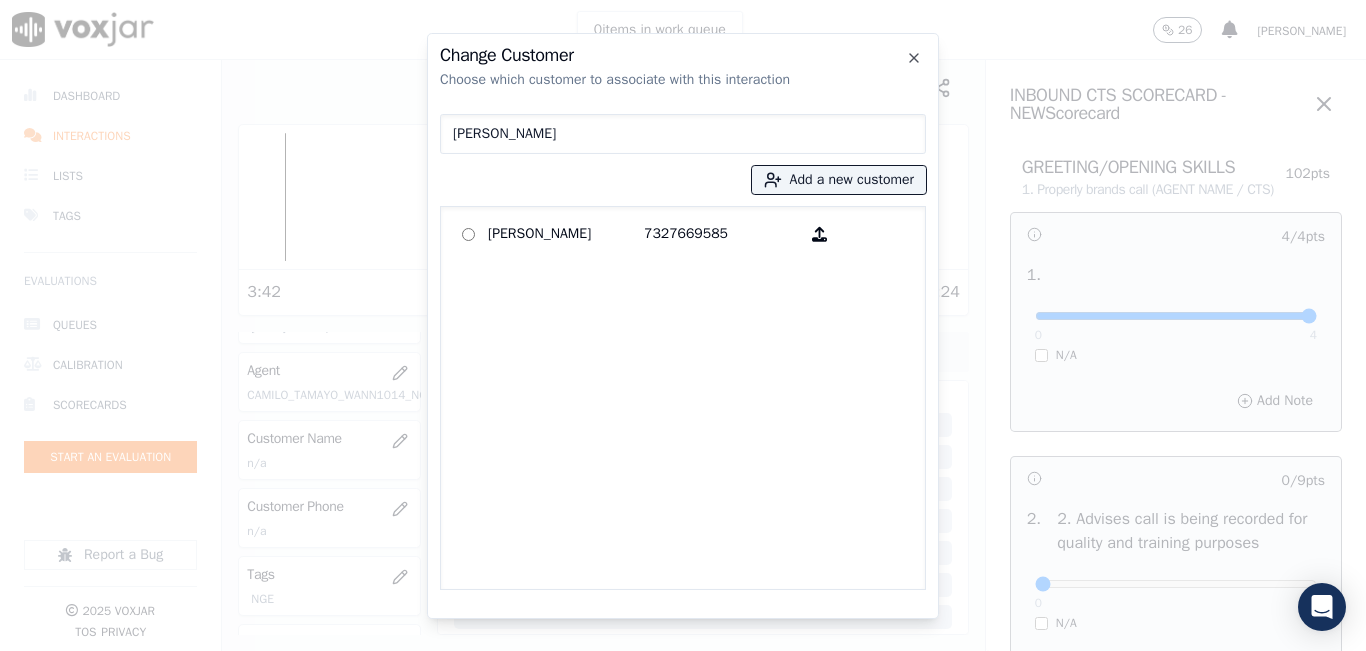 click on "[PERSON_NAME]   7327669585" 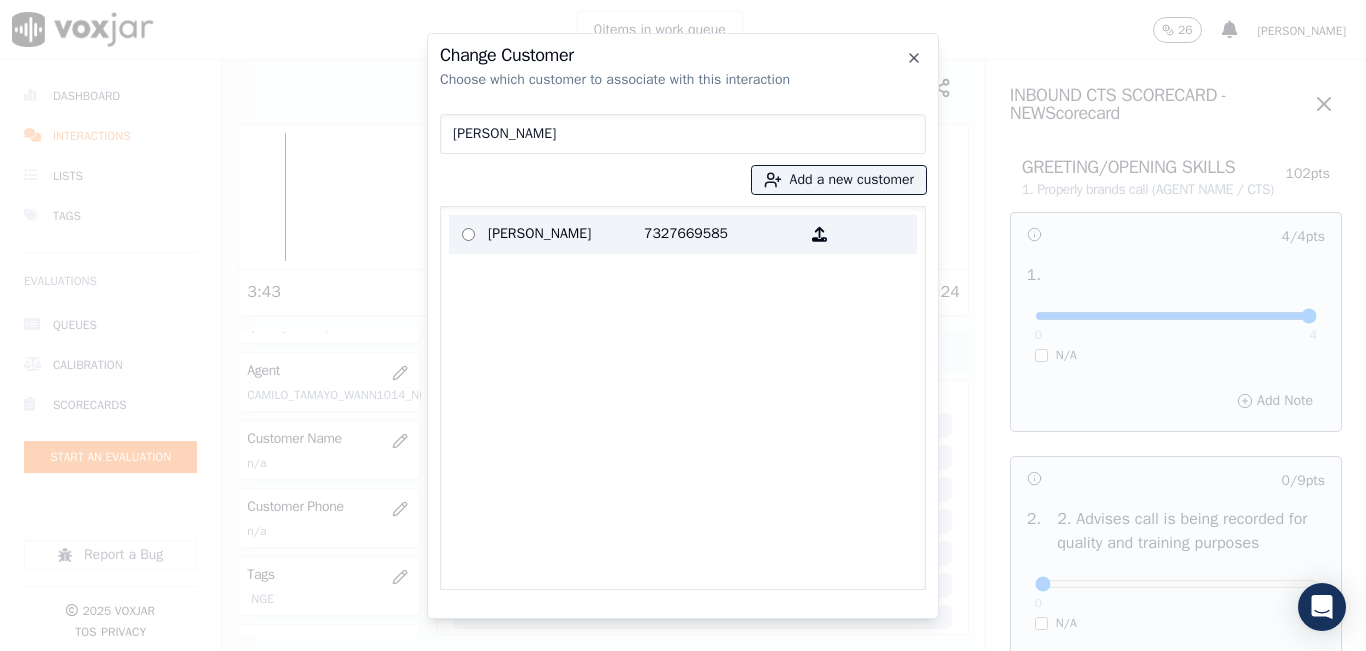 click on "[PERSON_NAME]" at bounding box center (566, 234) 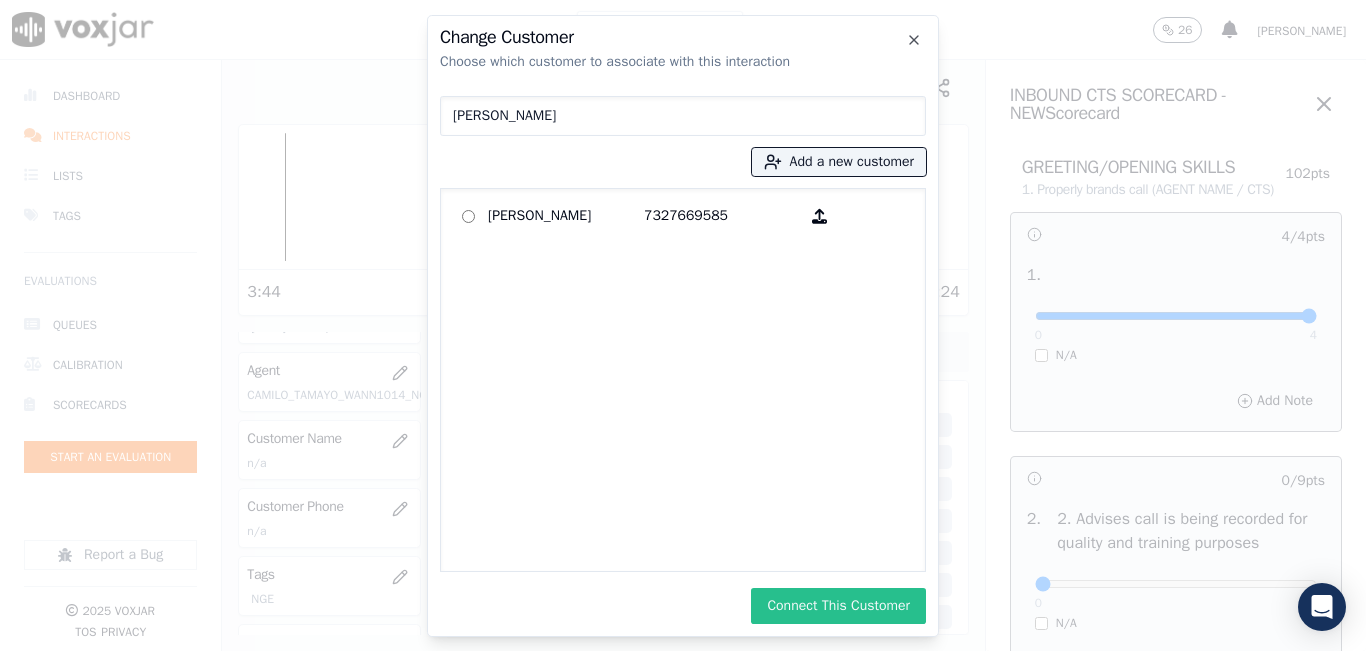 click on "Connect This Customer" at bounding box center [838, 606] 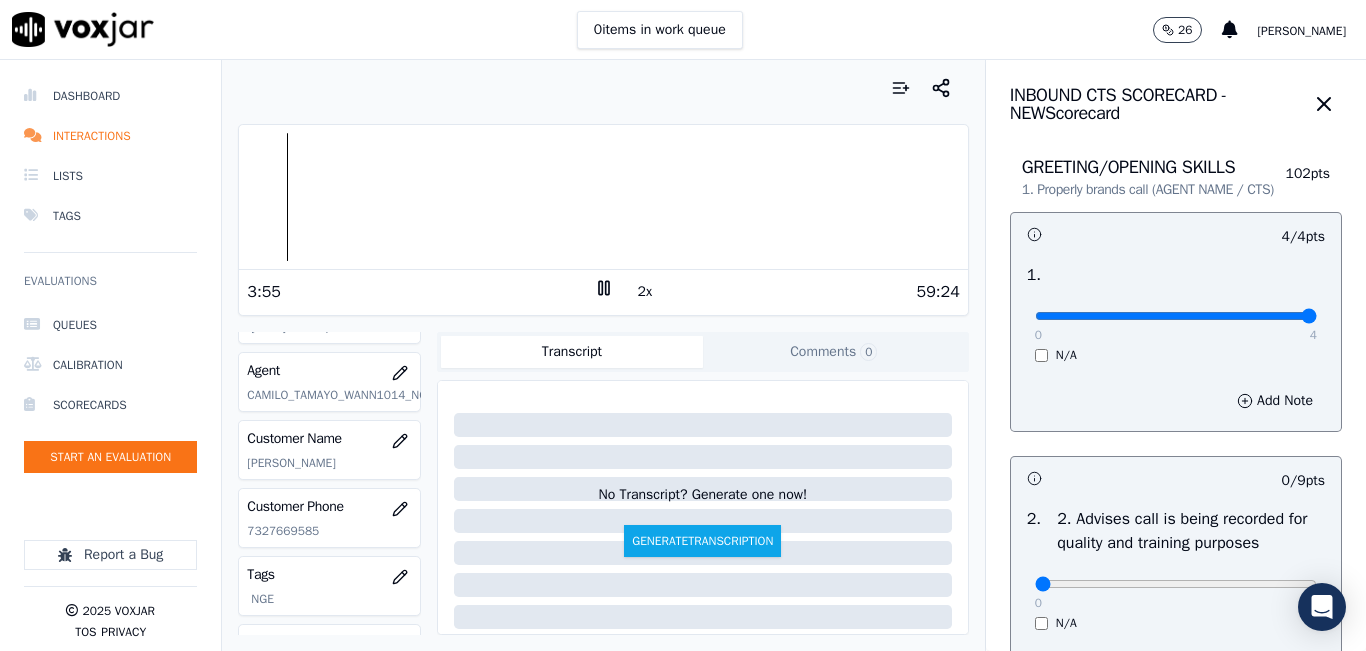 click 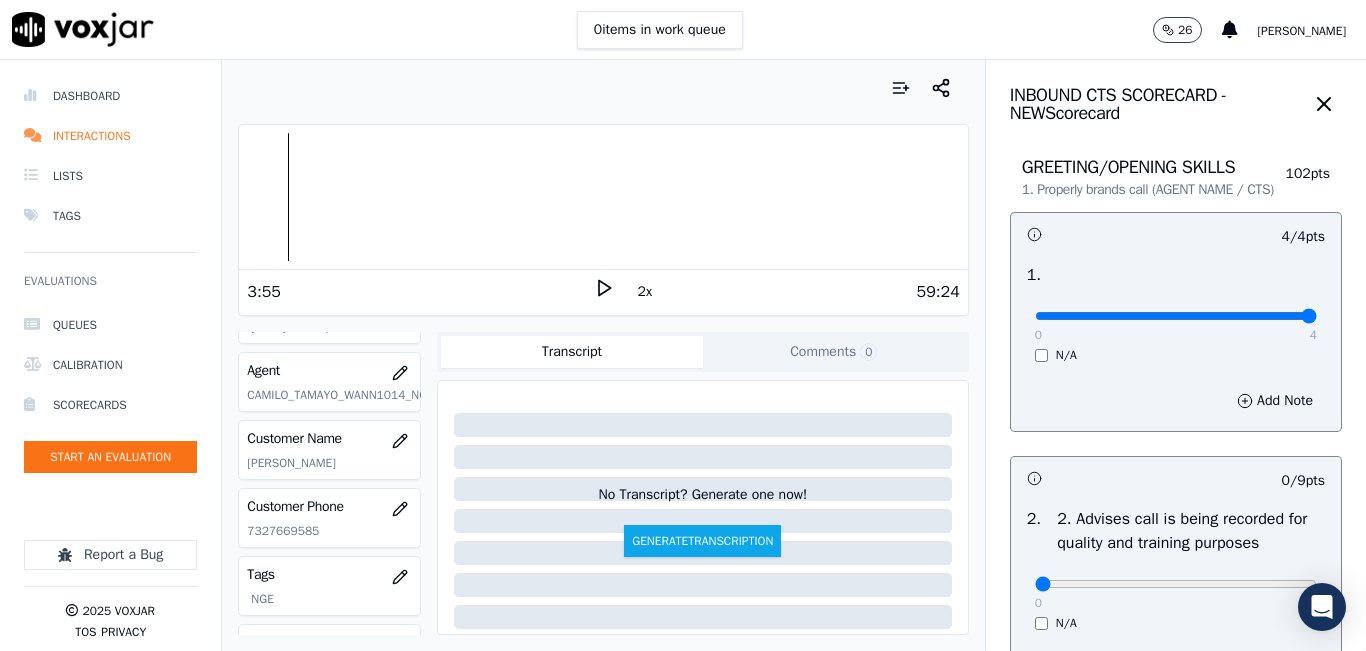 click 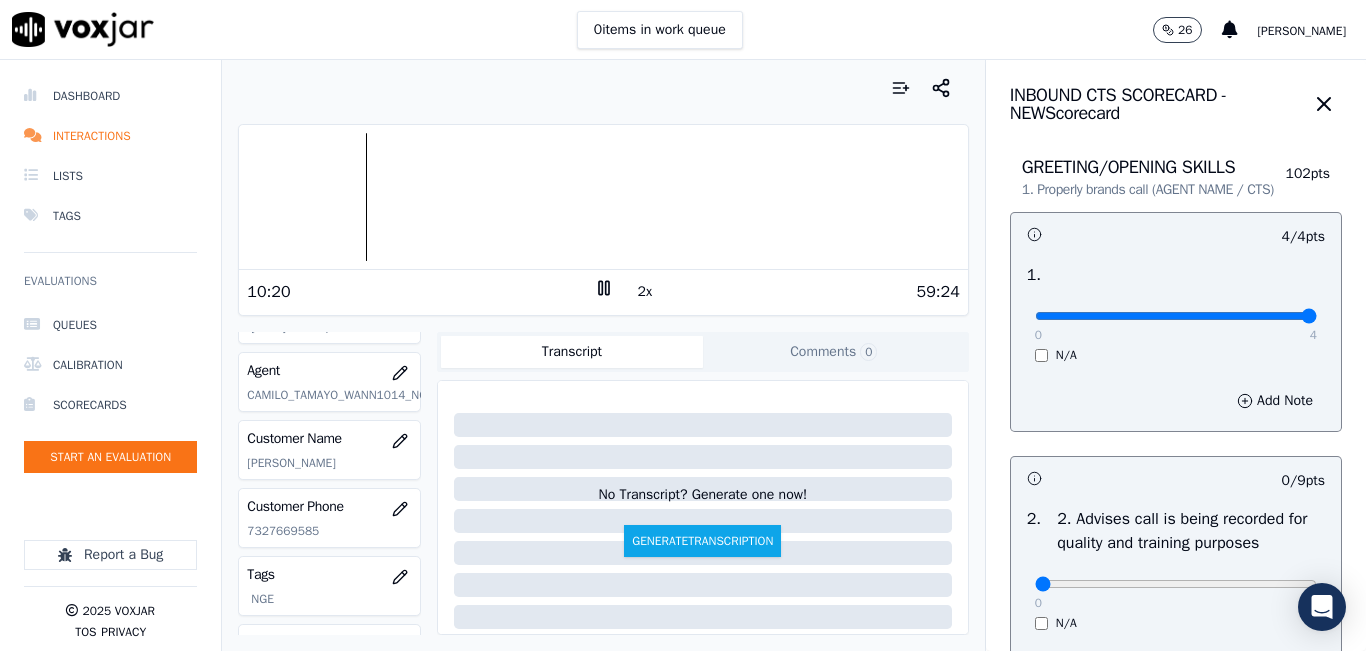 click 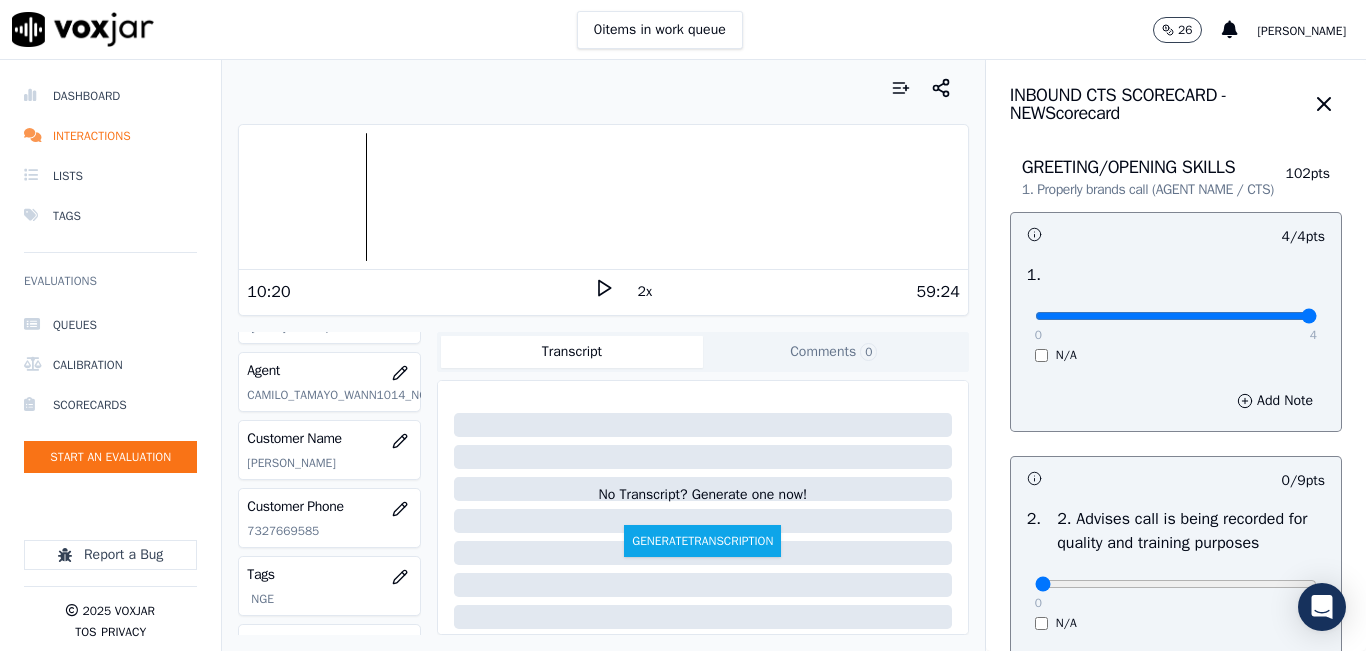 click 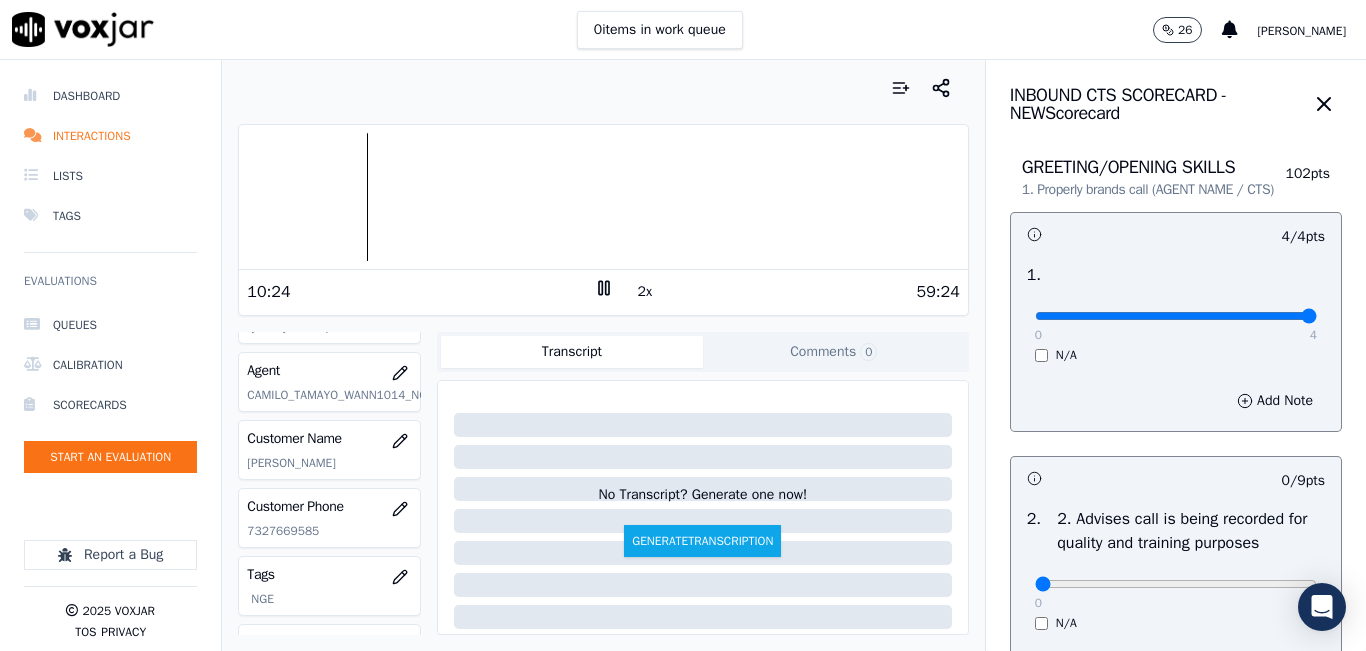 click 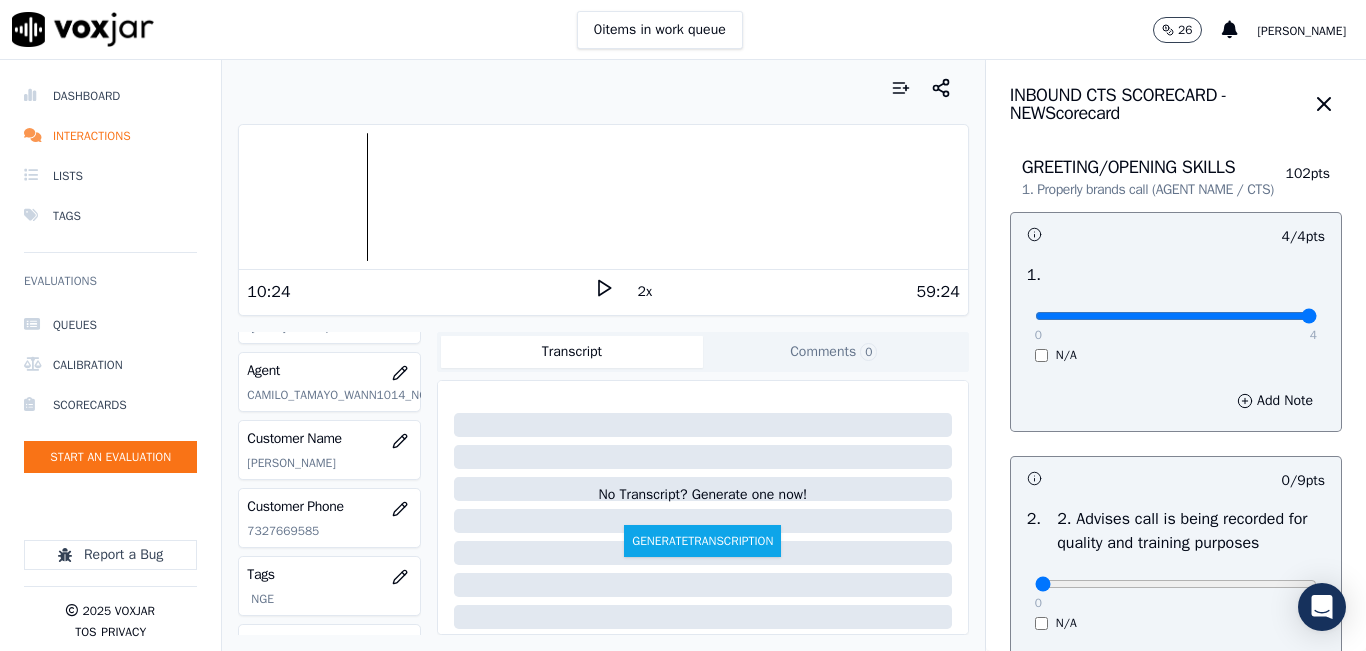 click 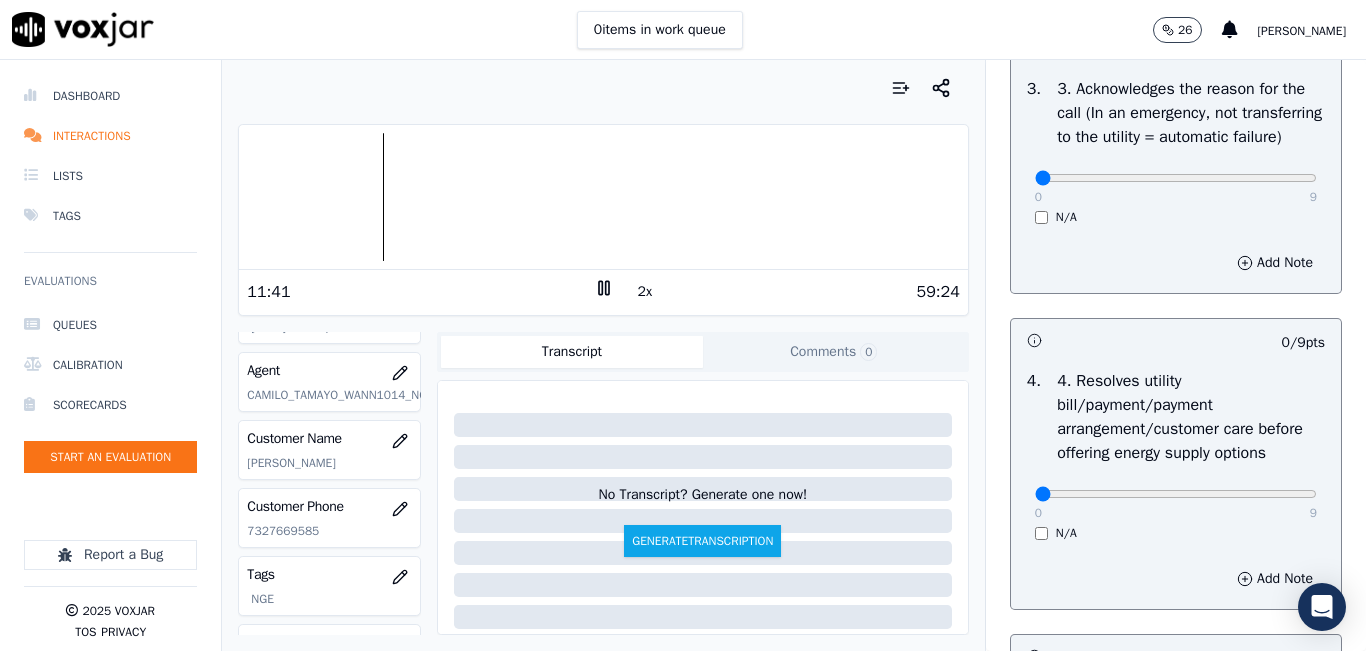 scroll, scrollTop: 800, scrollLeft: 0, axis: vertical 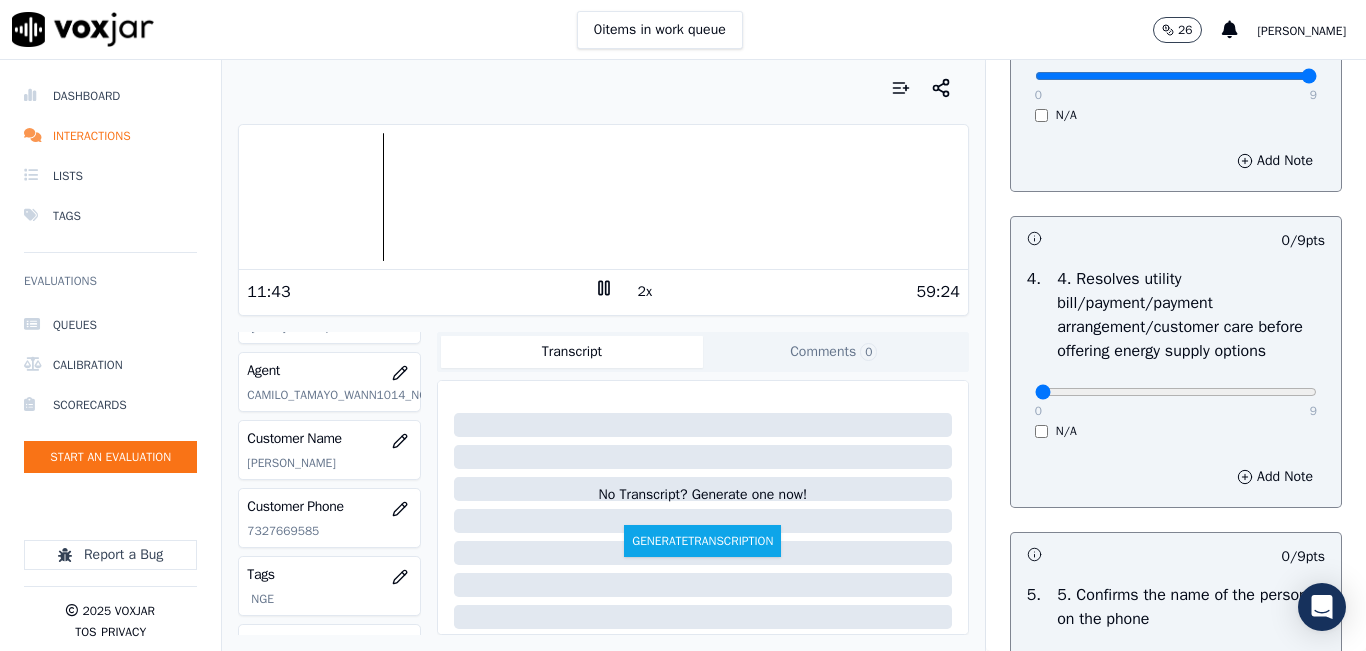 type on "9" 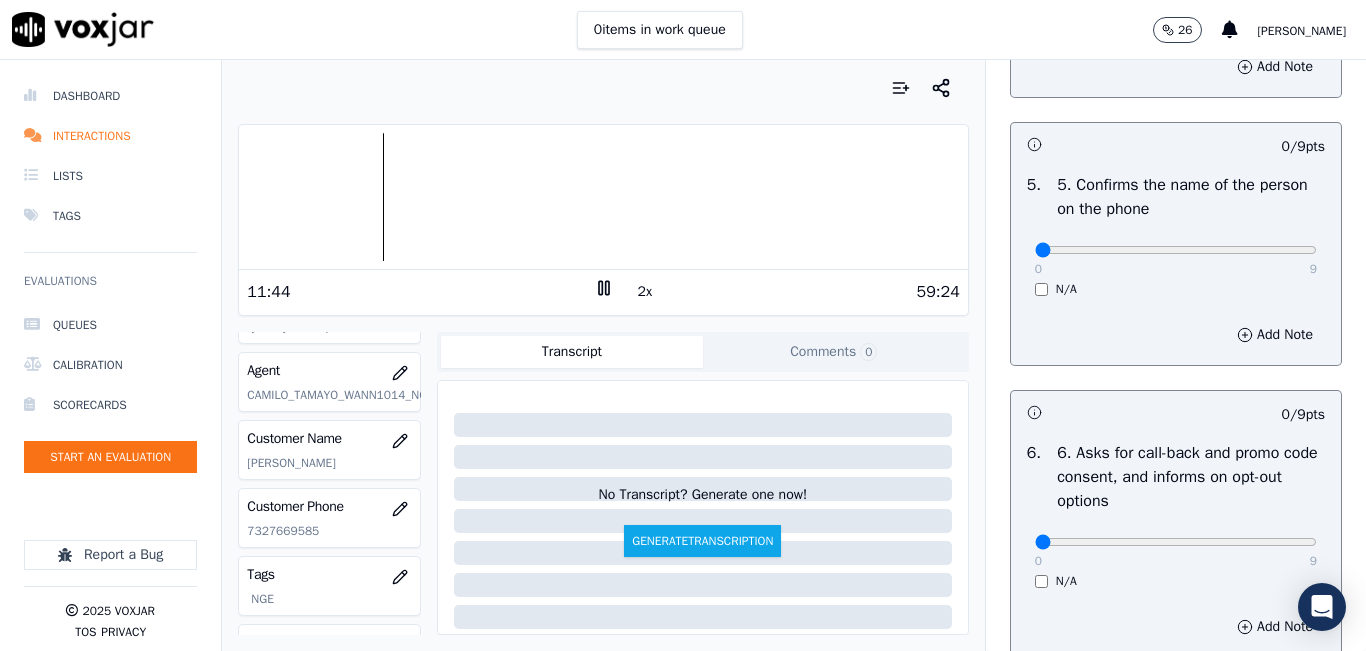 scroll, scrollTop: 1300, scrollLeft: 0, axis: vertical 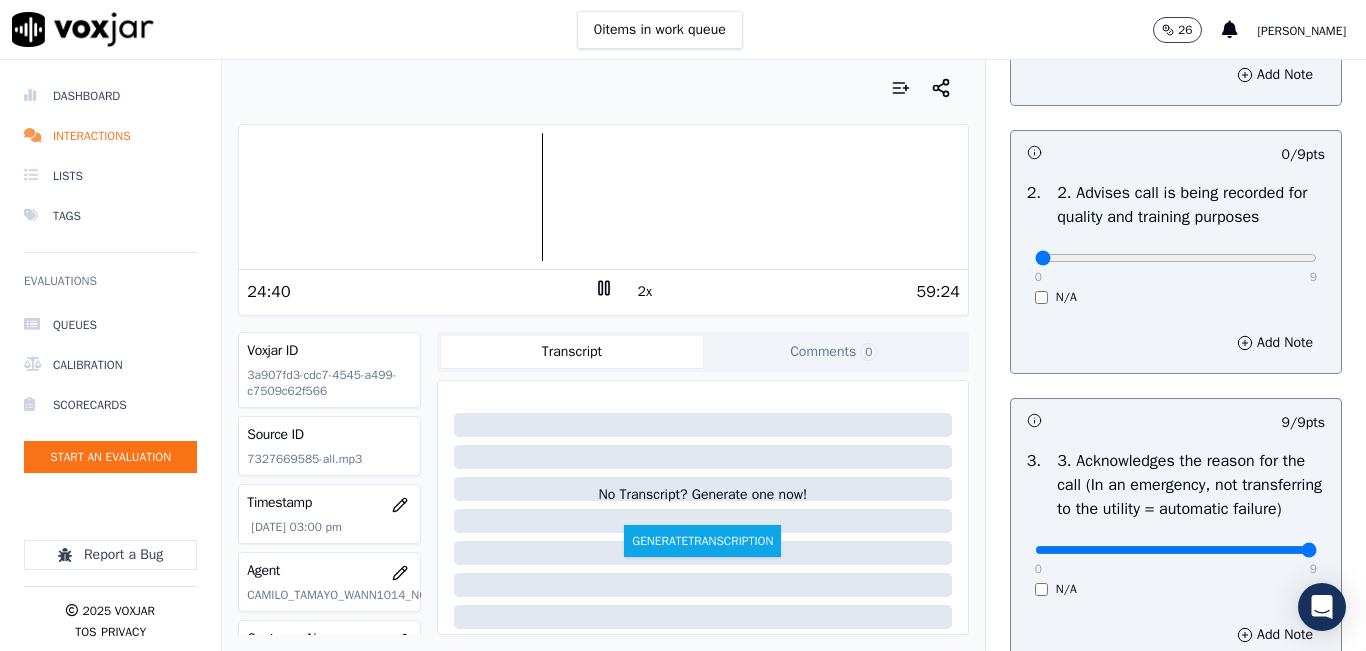 click 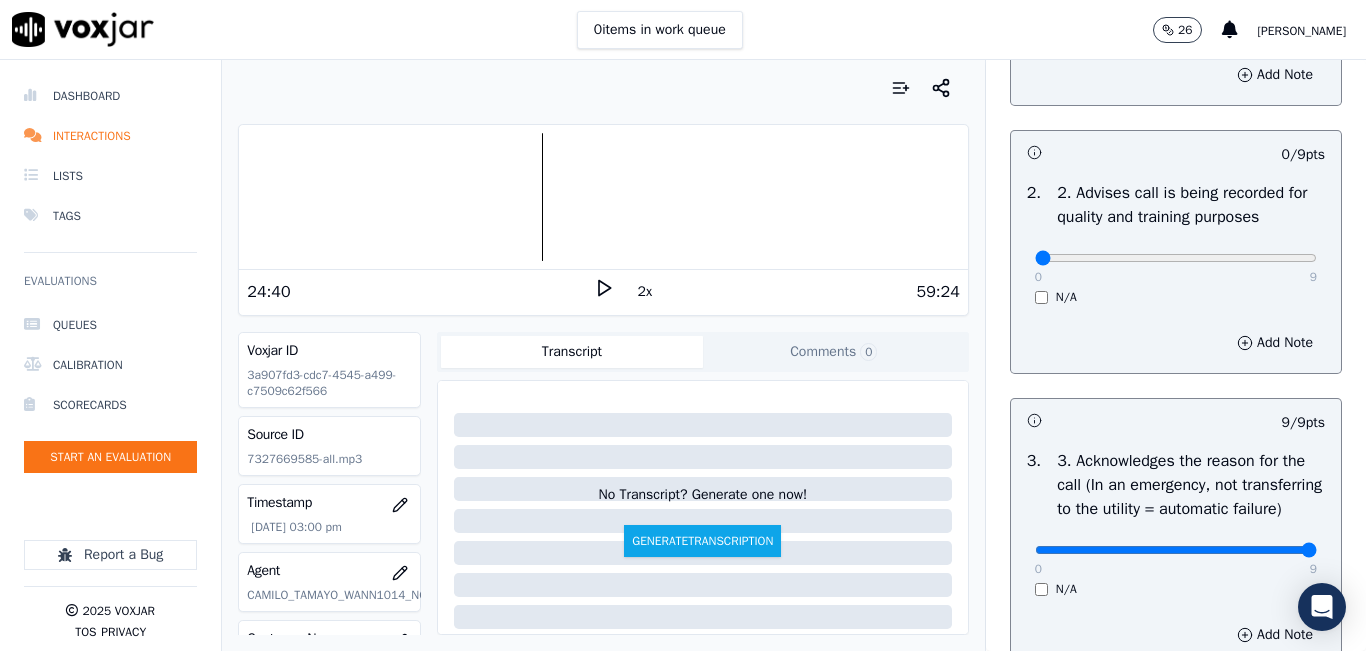 click 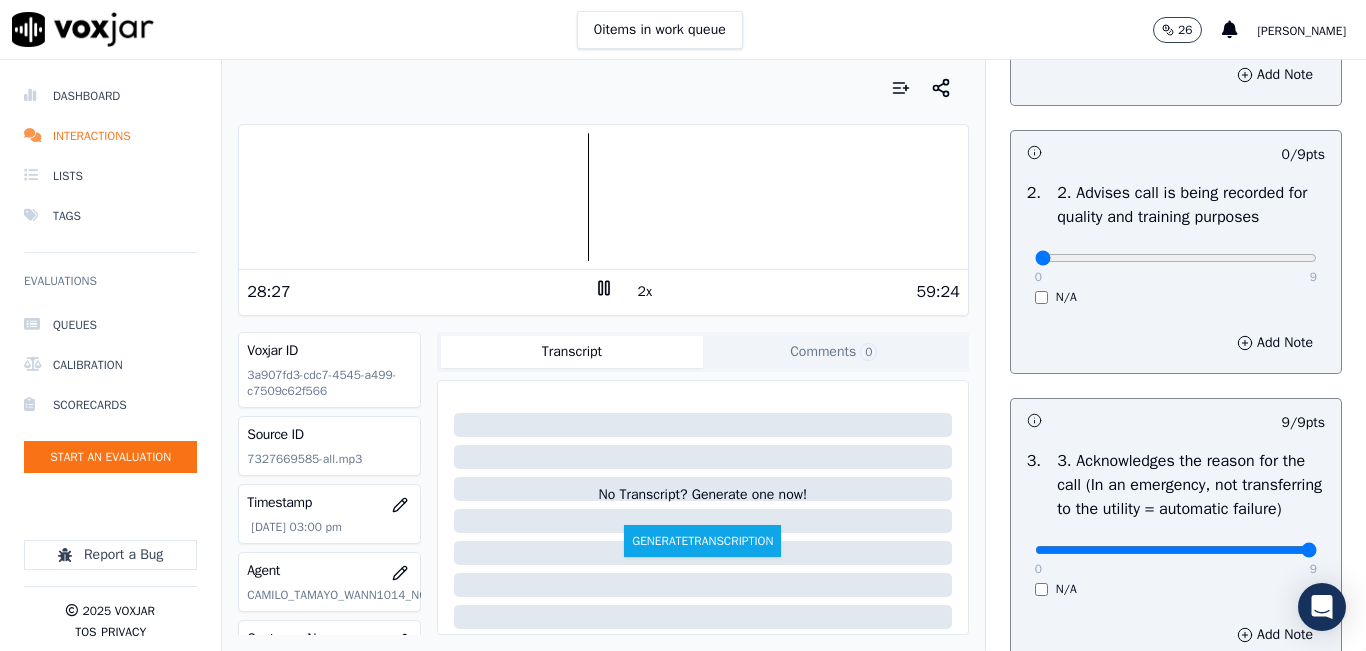 click 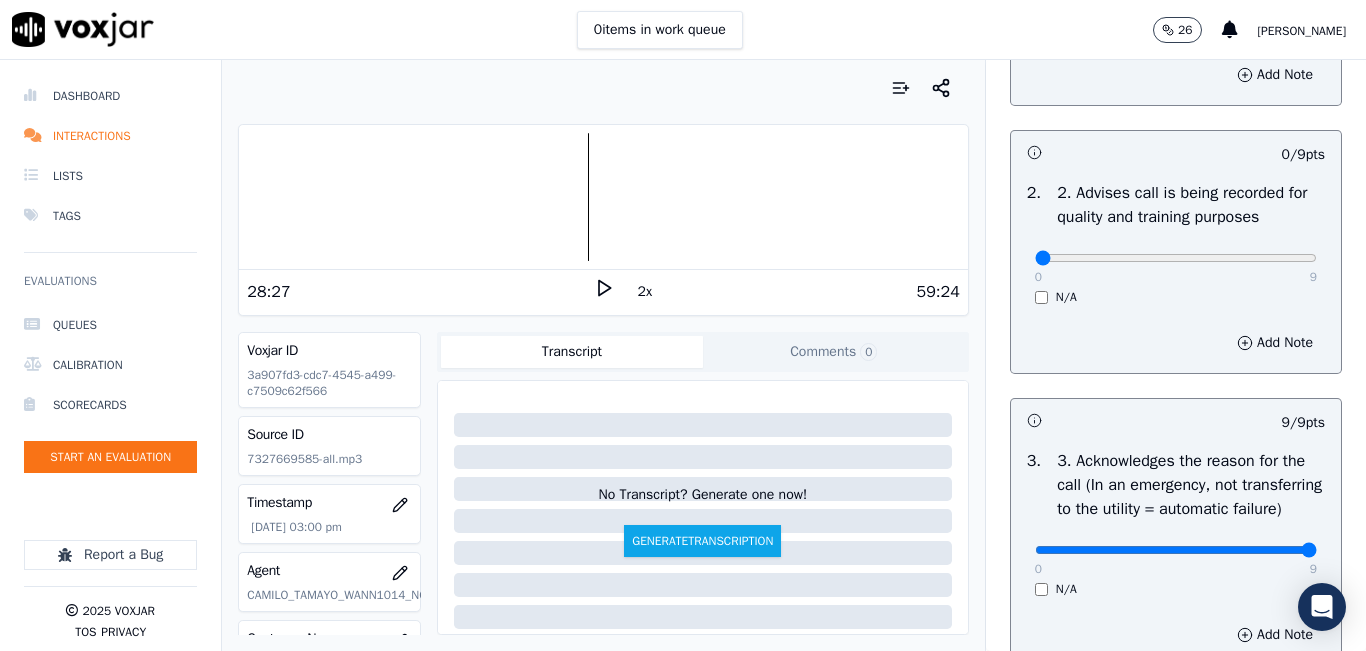 click 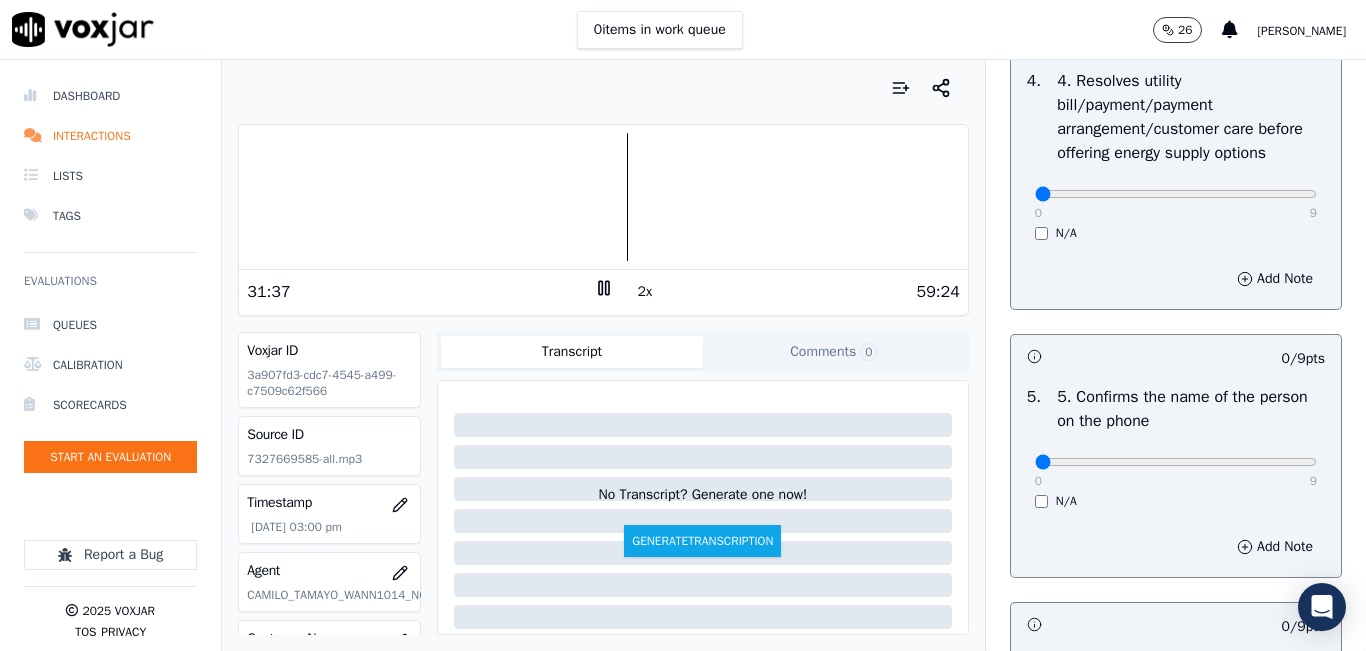 scroll, scrollTop: 1000, scrollLeft: 0, axis: vertical 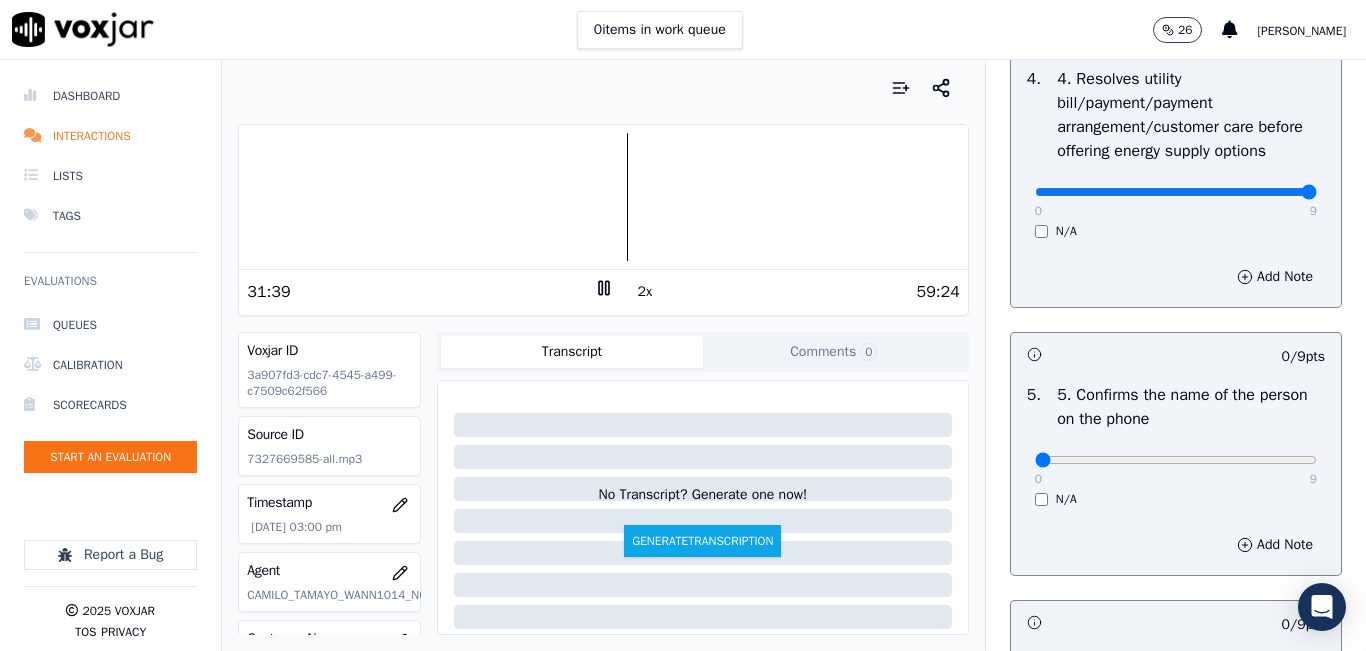 type on "9" 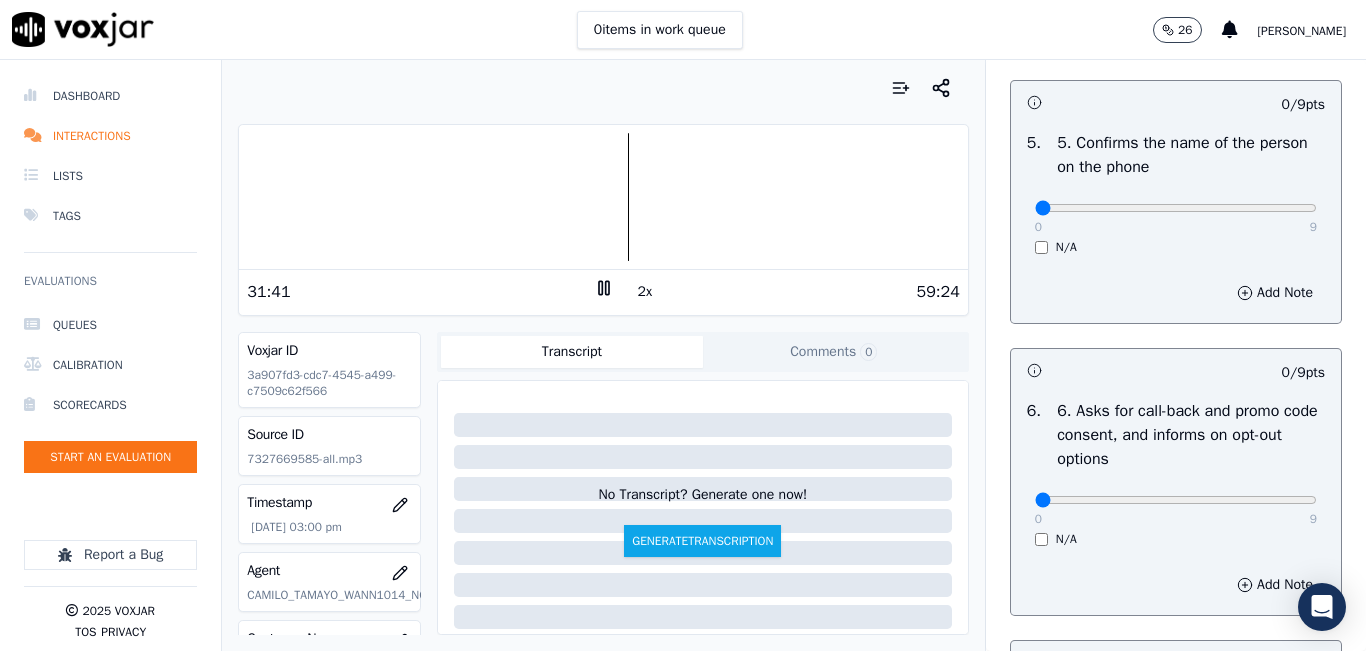 scroll, scrollTop: 1400, scrollLeft: 0, axis: vertical 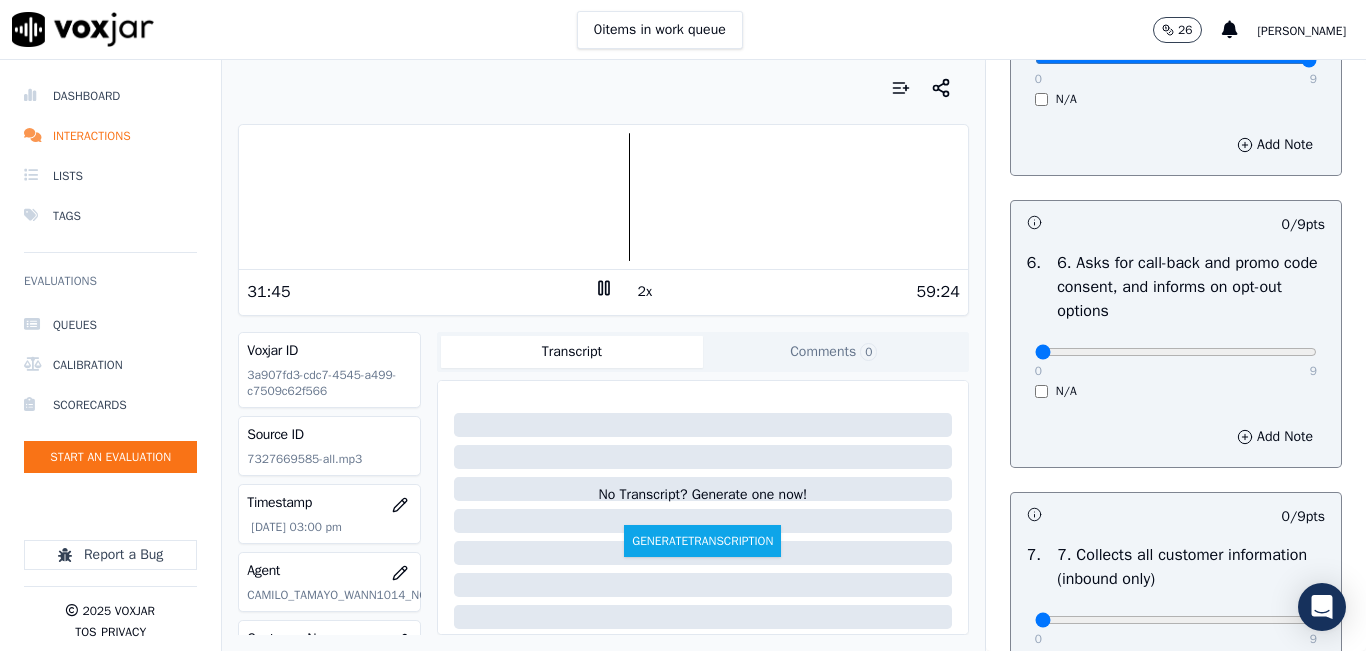type on "9" 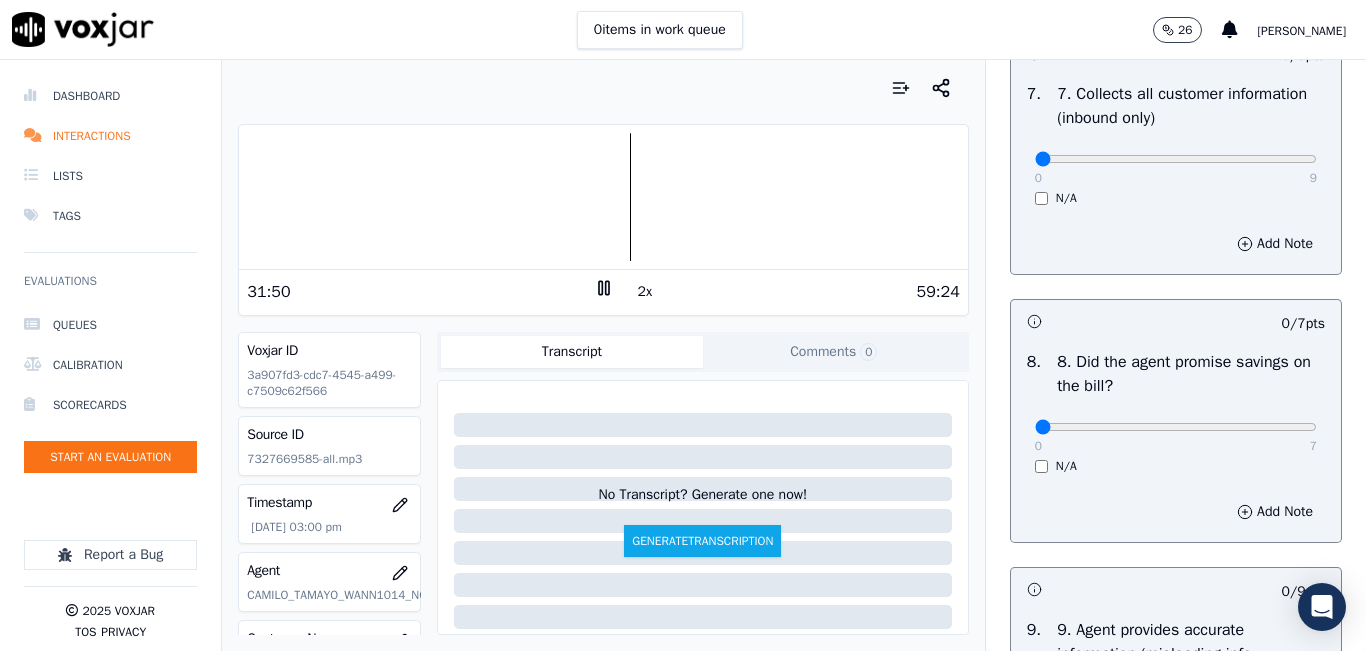 scroll, scrollTop: 1900, scrollLeft: 0, axis: vertical 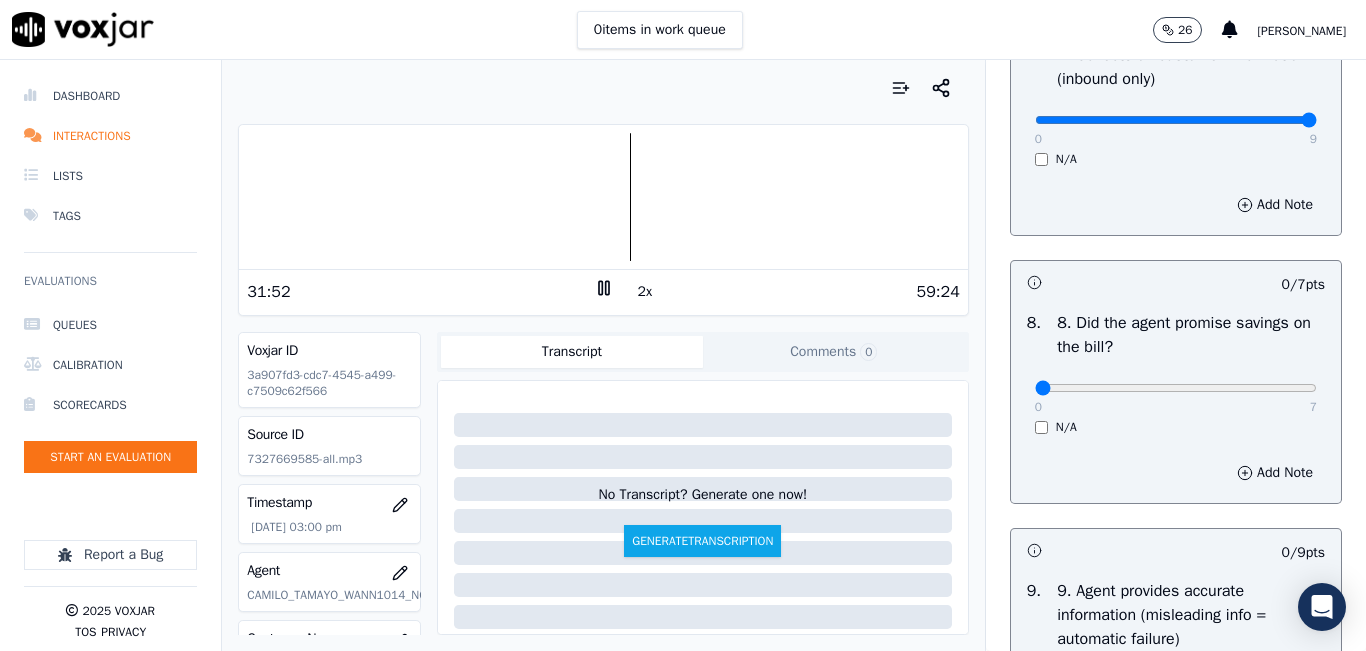 type on "9" 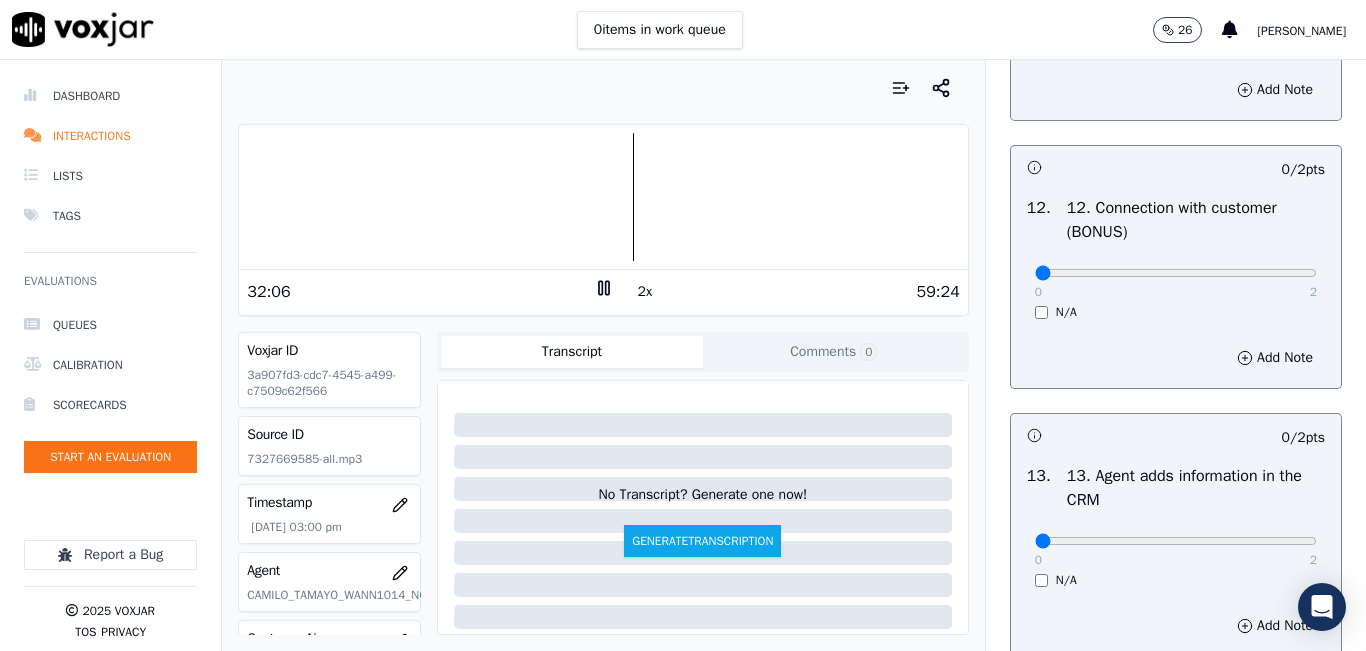 scroll, scrollTop: 3200, scrollLeft: 0, axis: vertical 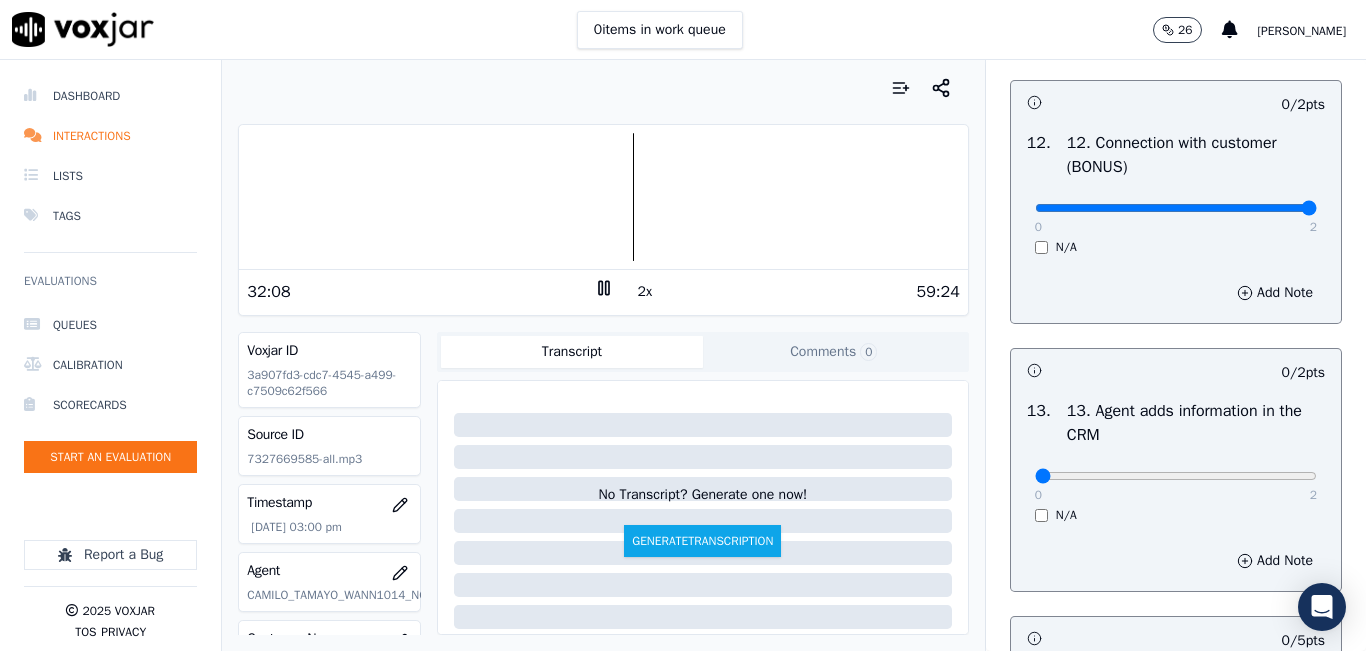 type on "2" 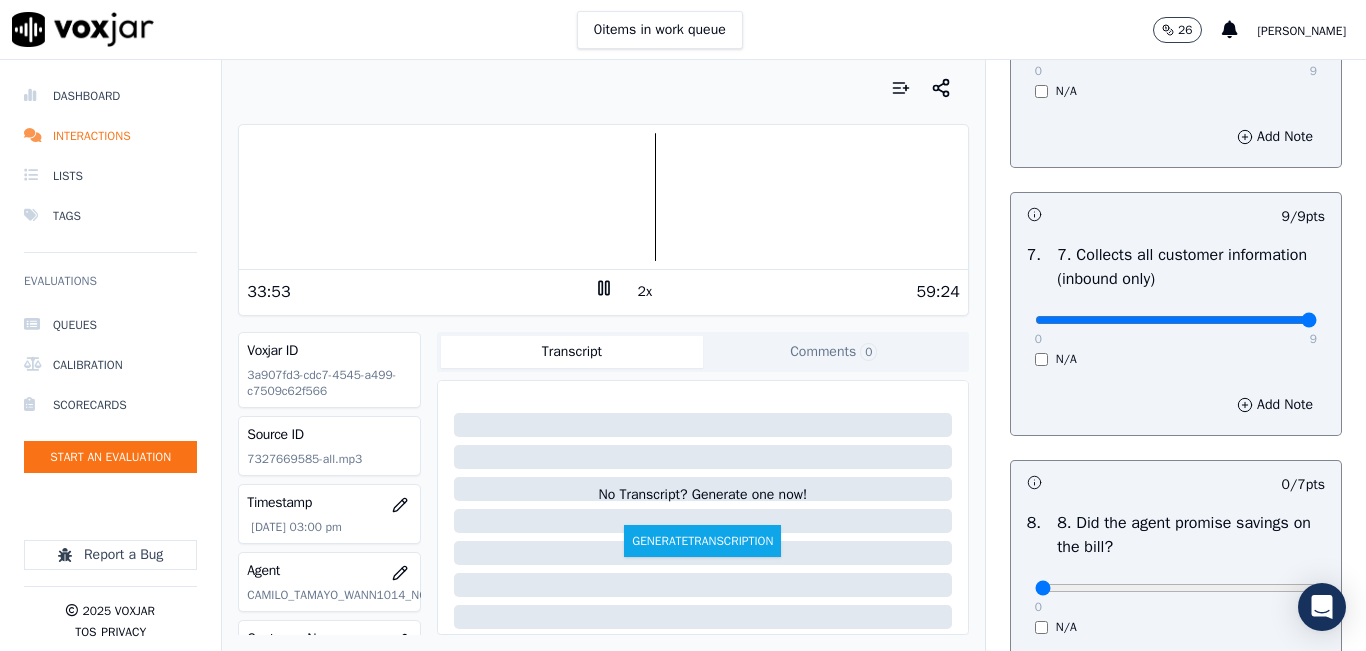 scroll, scrollTop: 1900, scrollLeft: 0, axis: vertical 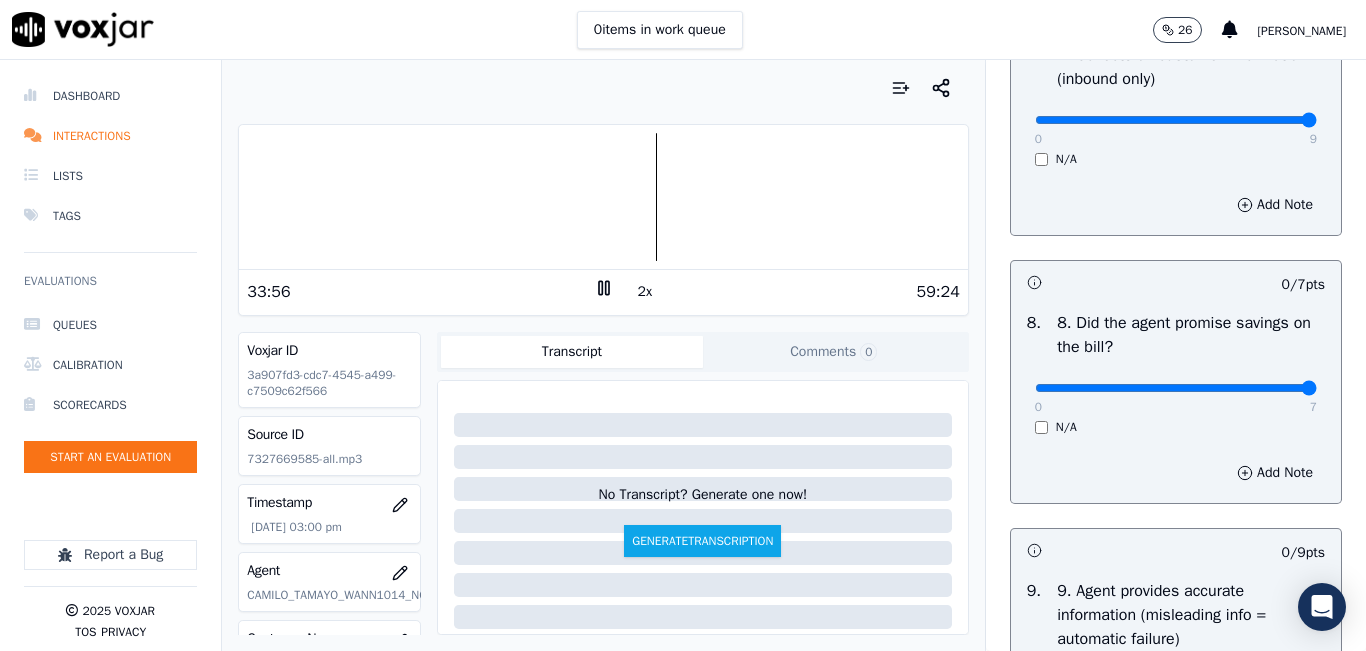 type on "7" 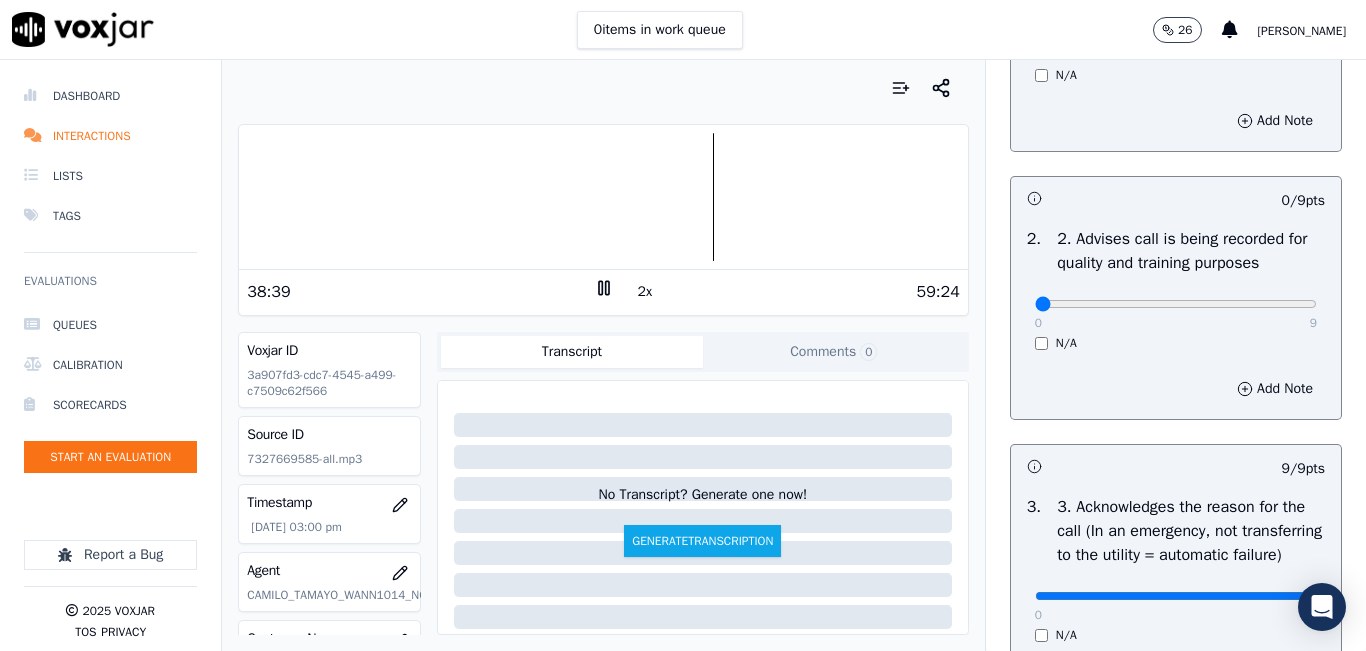 scroll, scrollTop: 100, scrollLeft: 0, axis: vertical 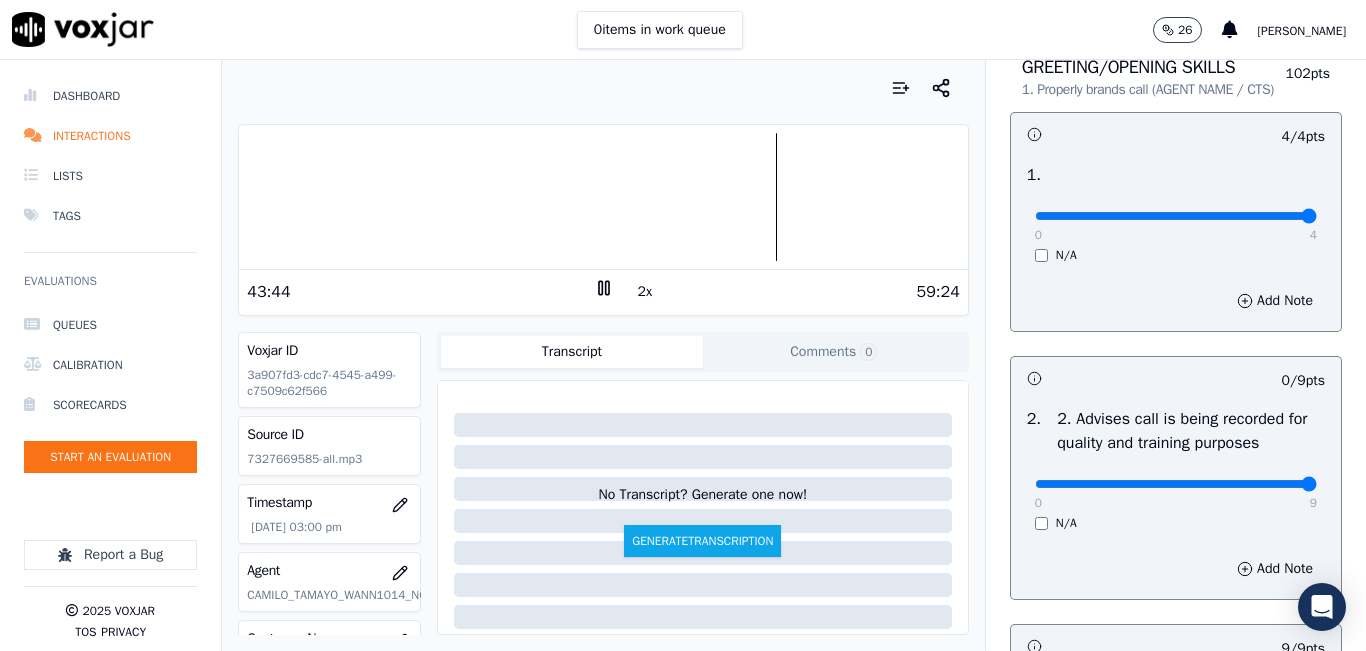 type on "9" 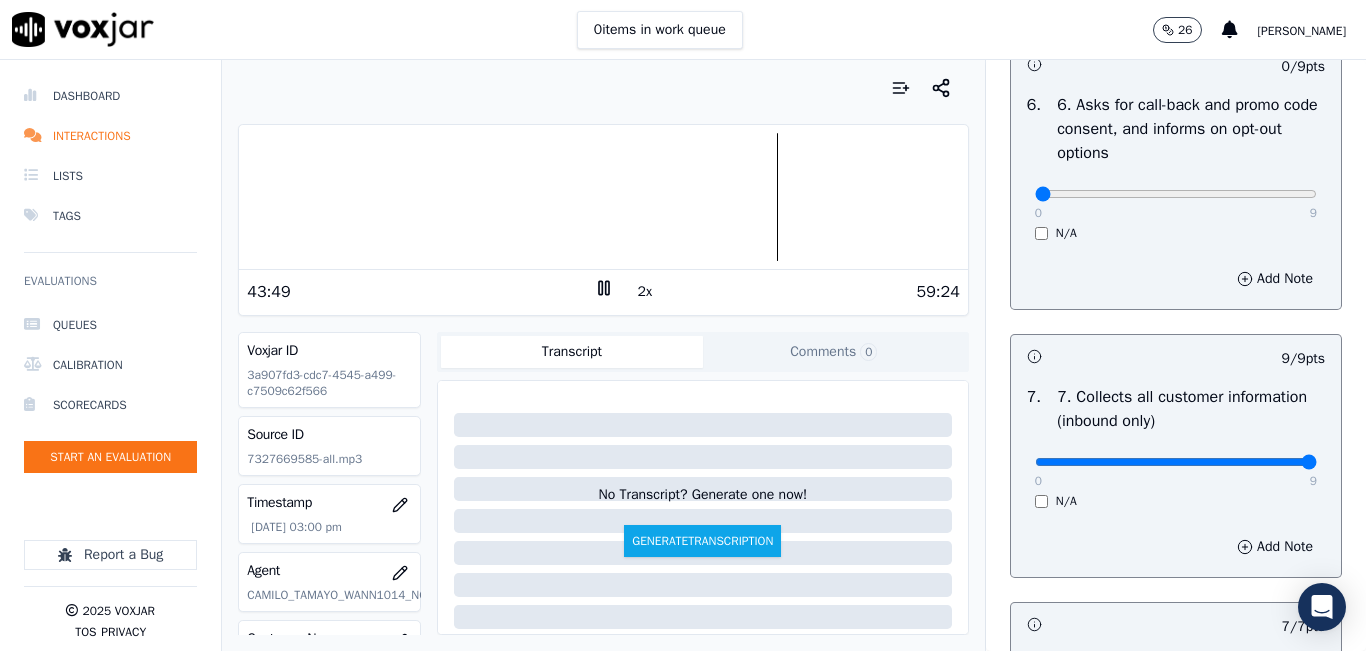 scroll, scrollTop: 1500, scrollLeft: 0, axis: vertical 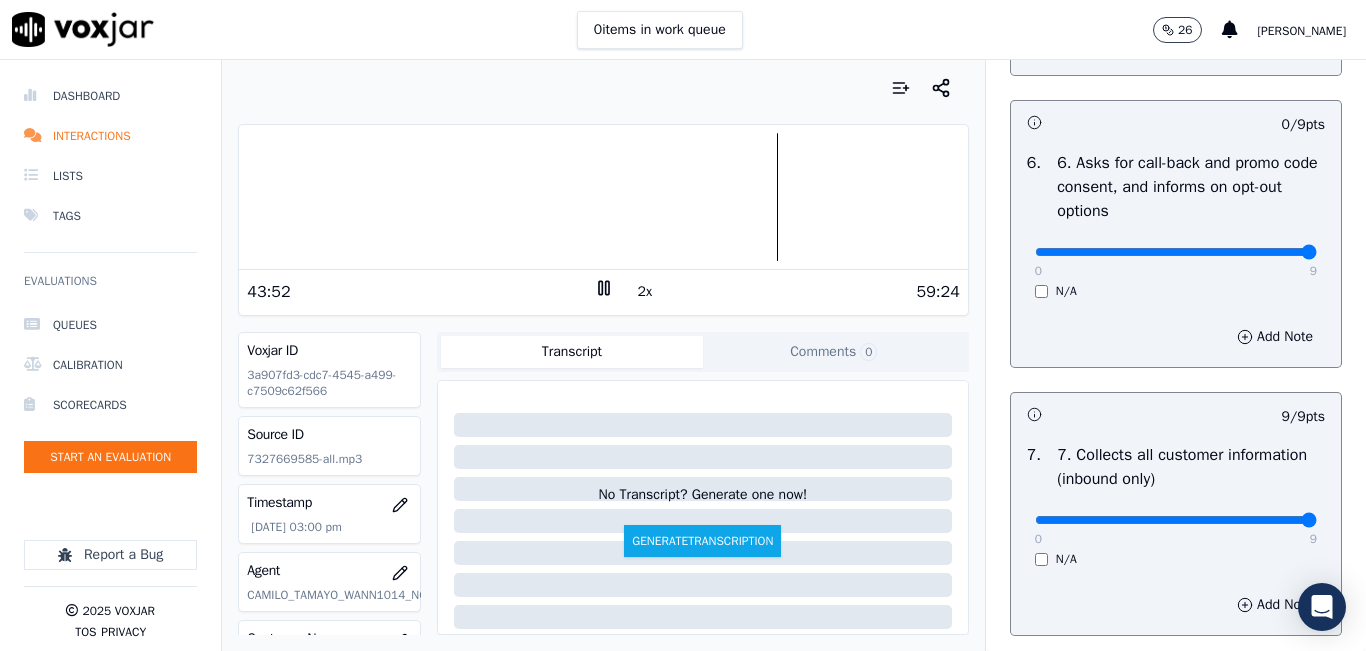 type on "9" 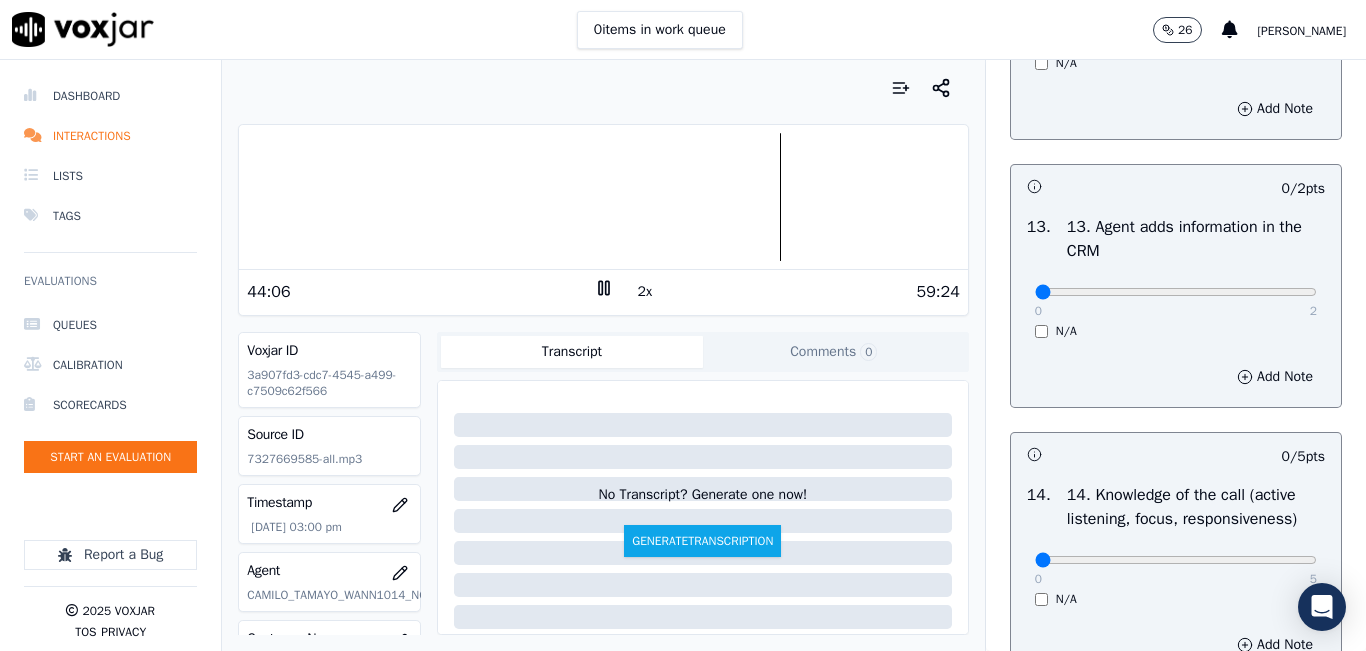scroll, scrollTop: 3400, scrollLeft: 0, axis: vertical 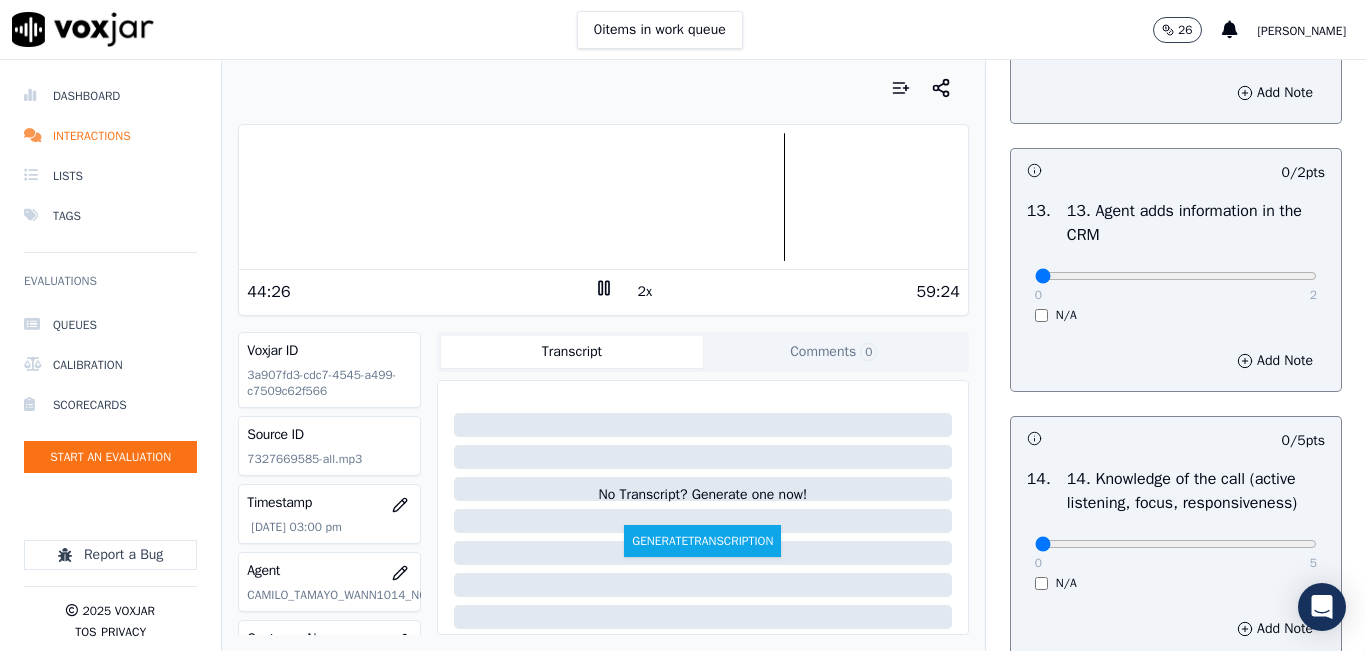 click at bounding box center (603, 197) 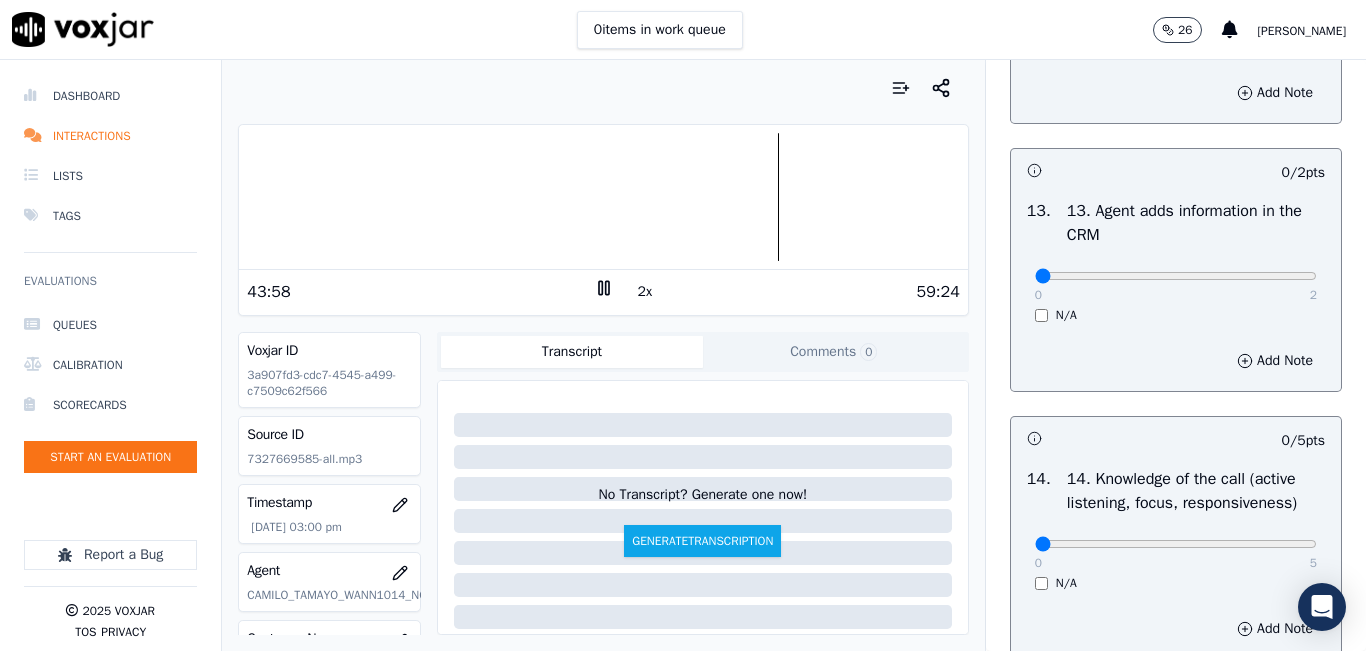 click at bounding box center [603, 197] 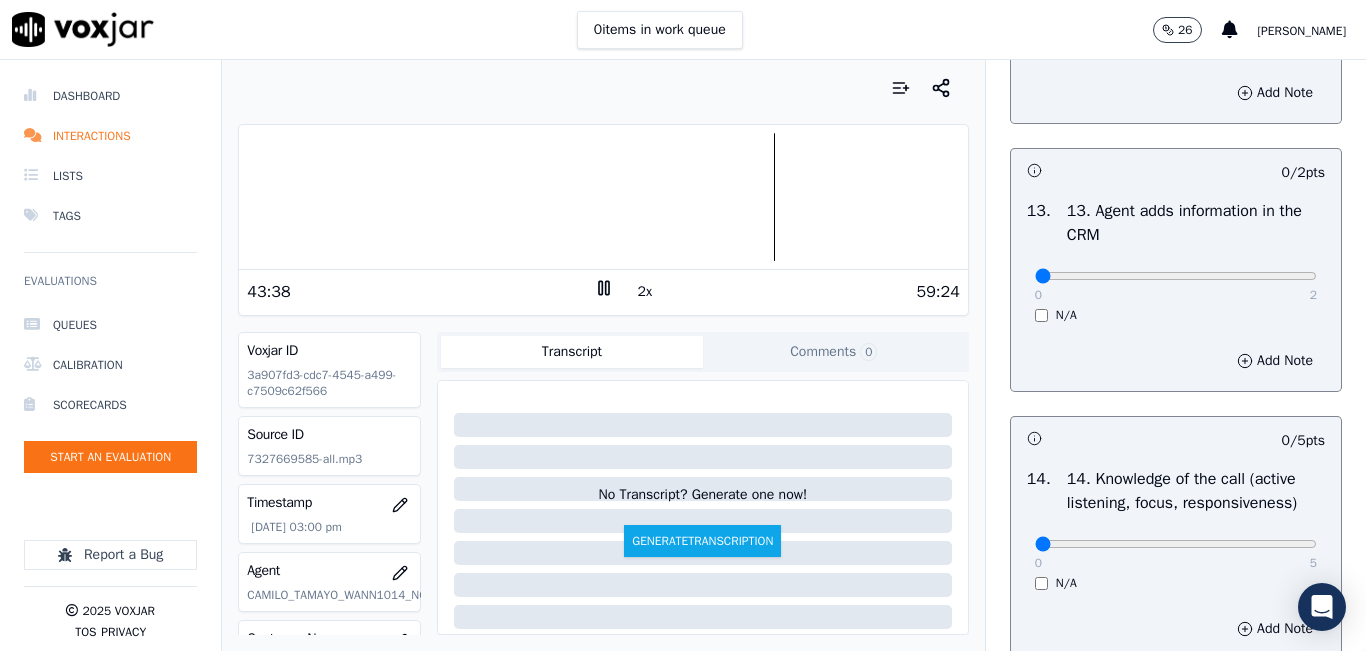 click on "2x" at bounding box center (645, 292) 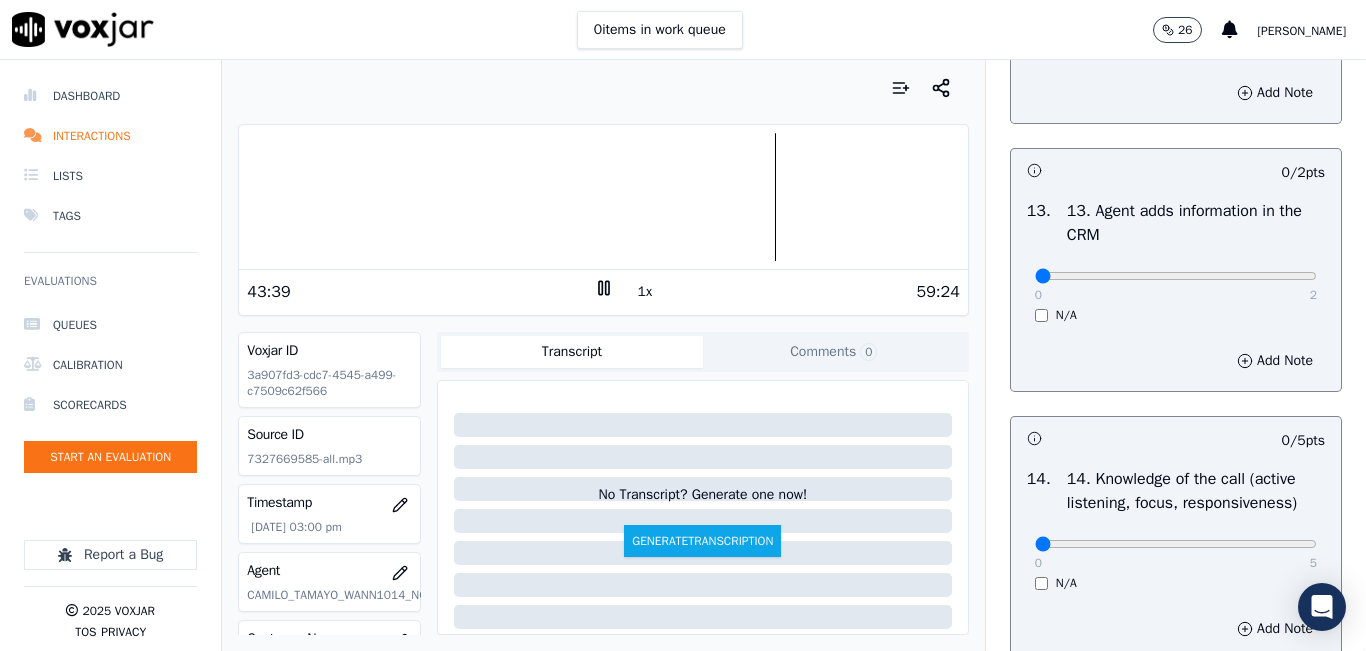 click on "1x" at bounding box center [645, 292] 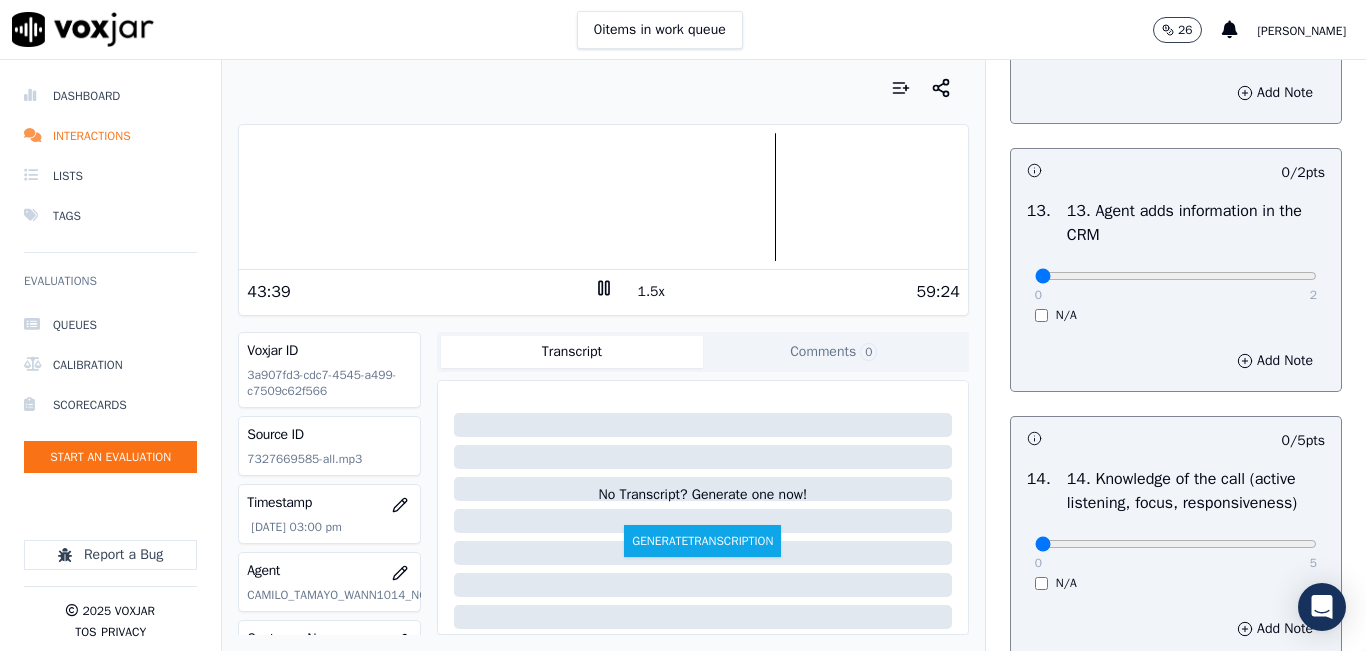 click on "1.5x" at bounding box center [651, 292] 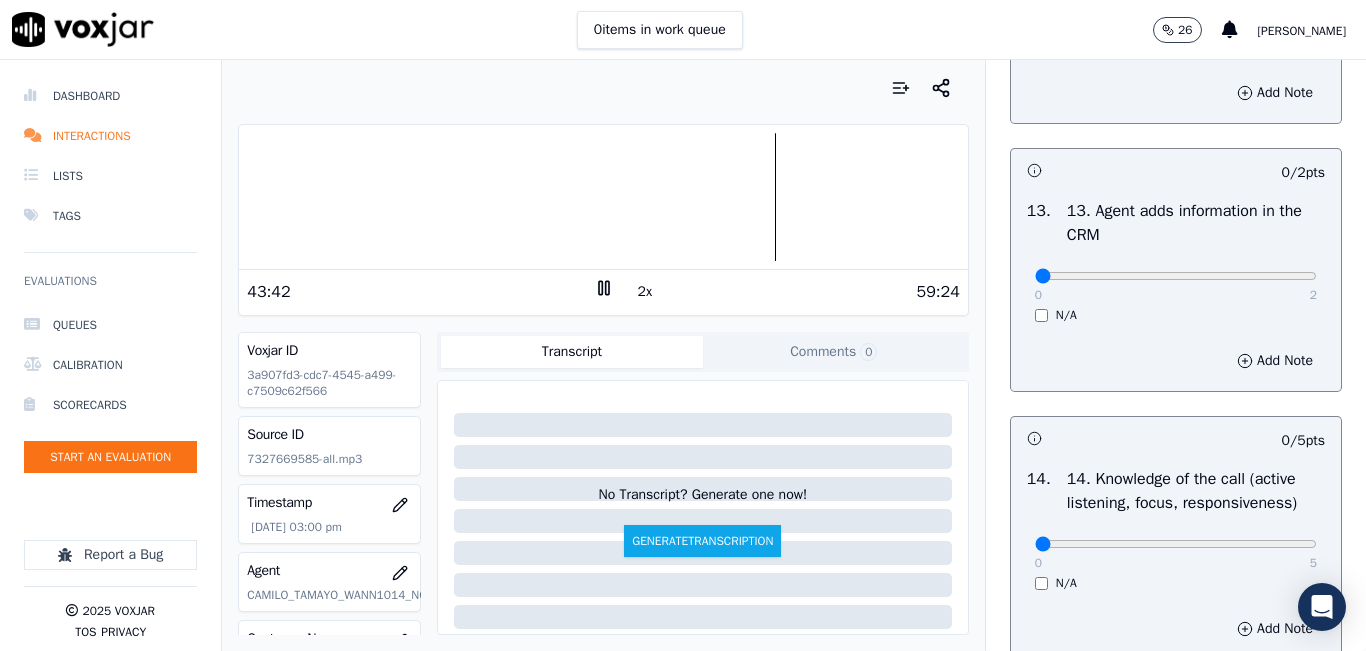 click on "2x" at bounding box center (645, 292) 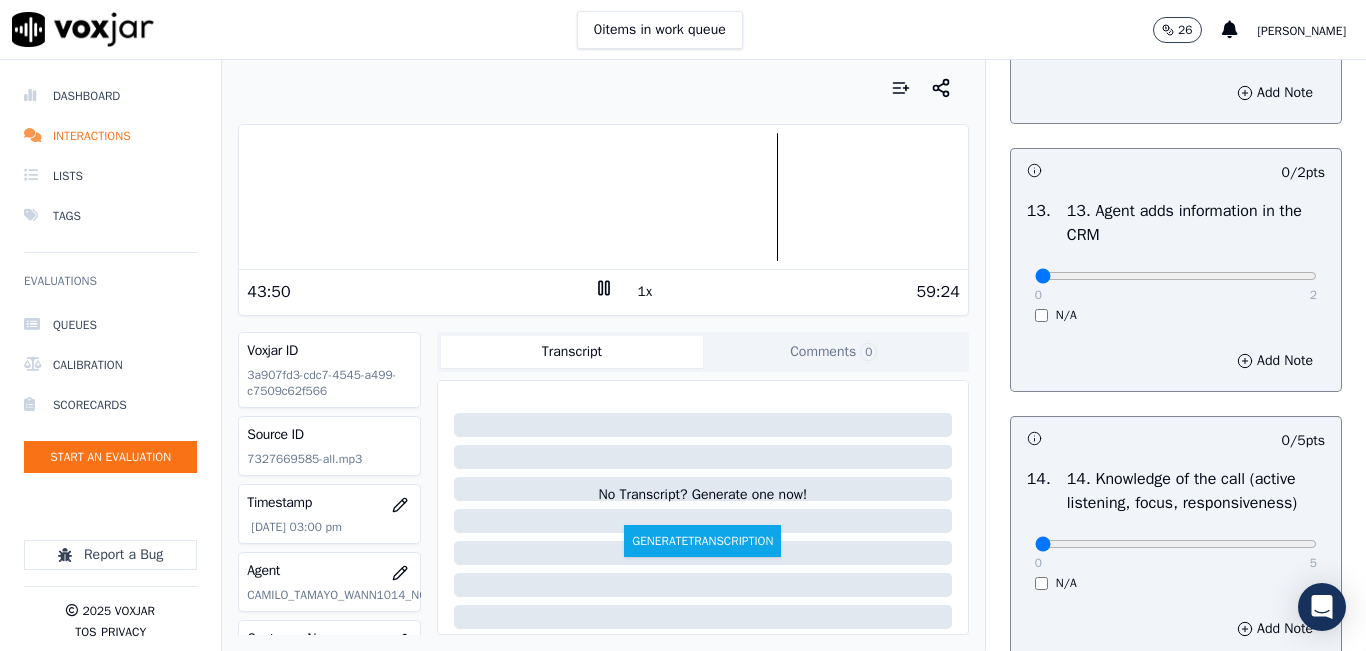 click on "1x" at bounding box center [645, 292] 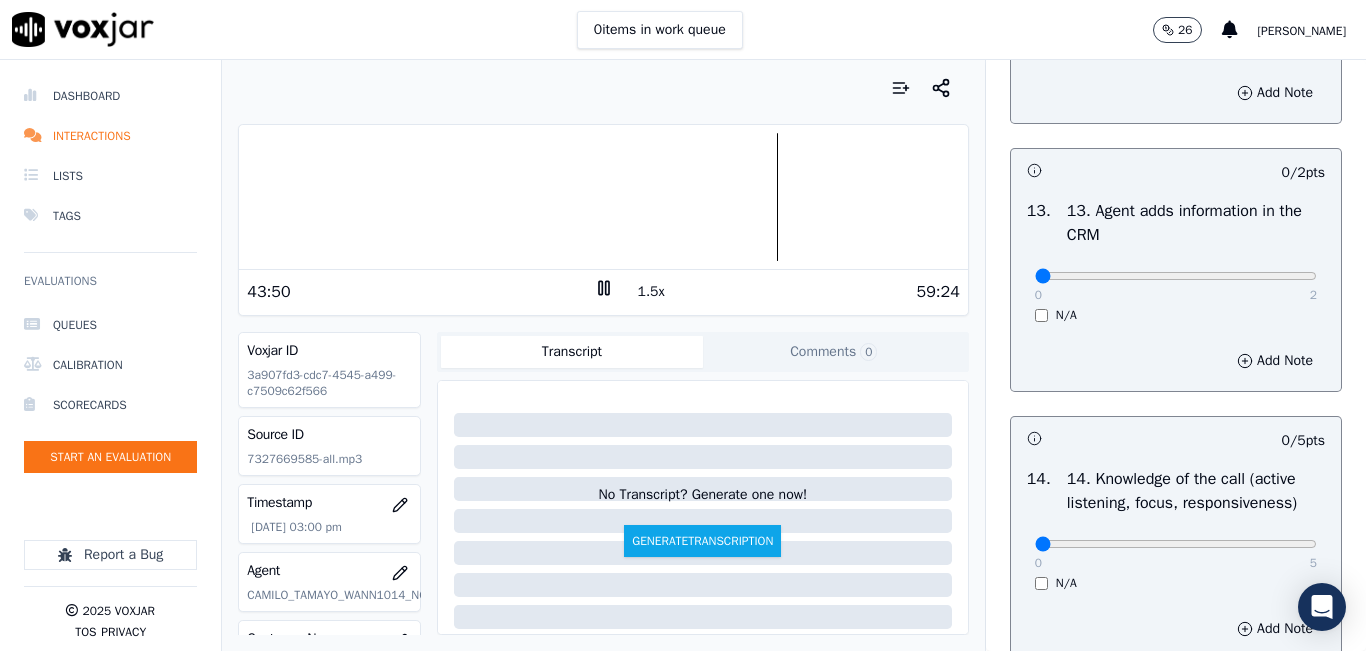 click on "1.5x" at bounding box center (651, 292) 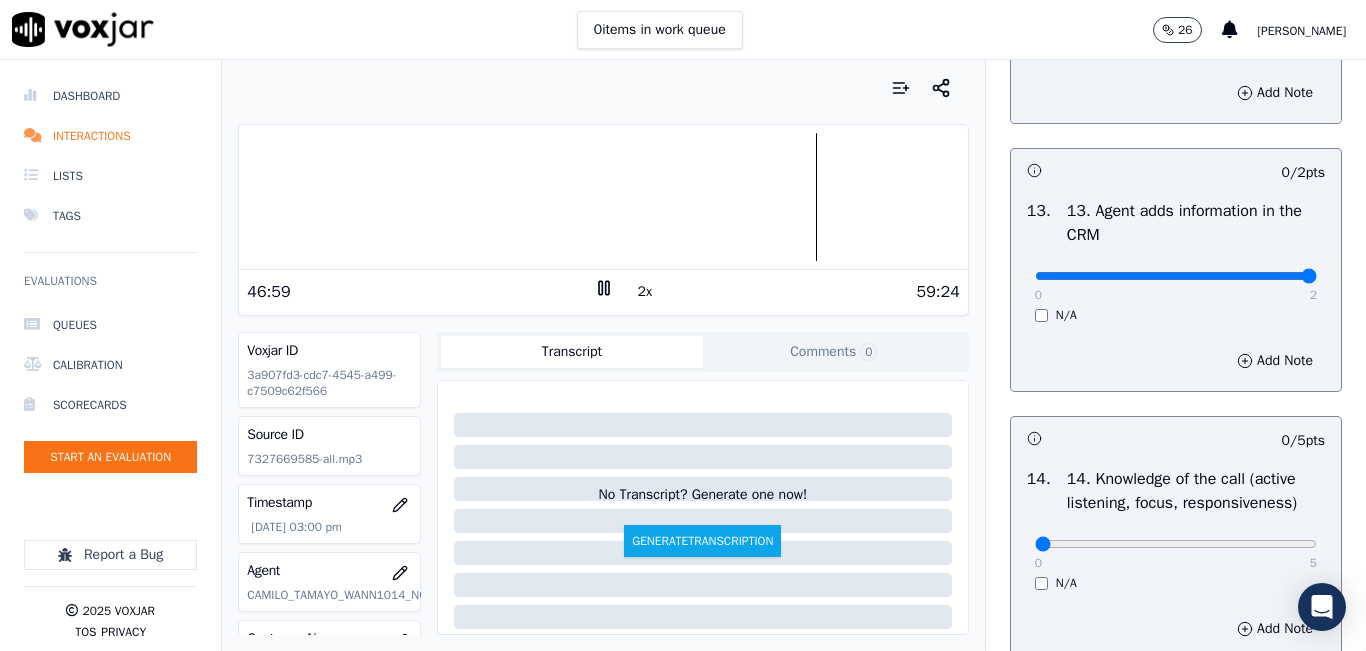 drag, startPoint x: 1244, startPoint y: 344, endPoint x: 1261, endPoint y: 341, distance: 17.262676 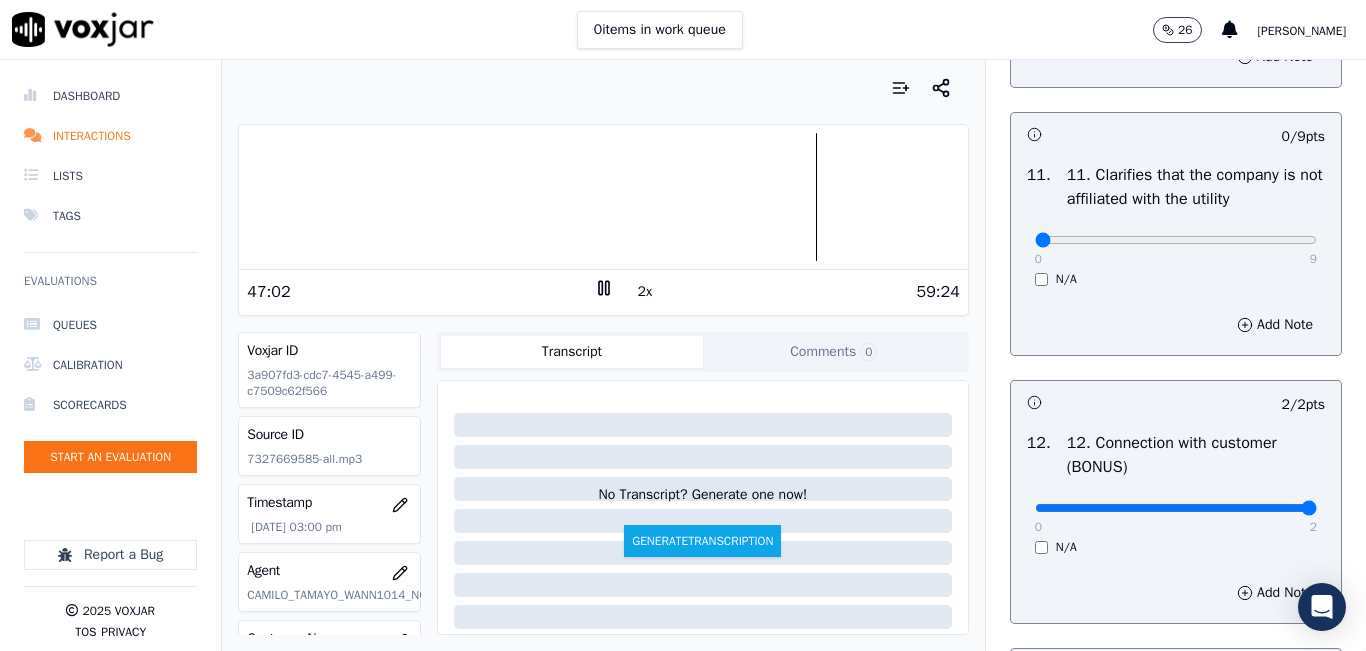 scroll, scrollTop: 2800, scrollLeft: 0, axis: vertical 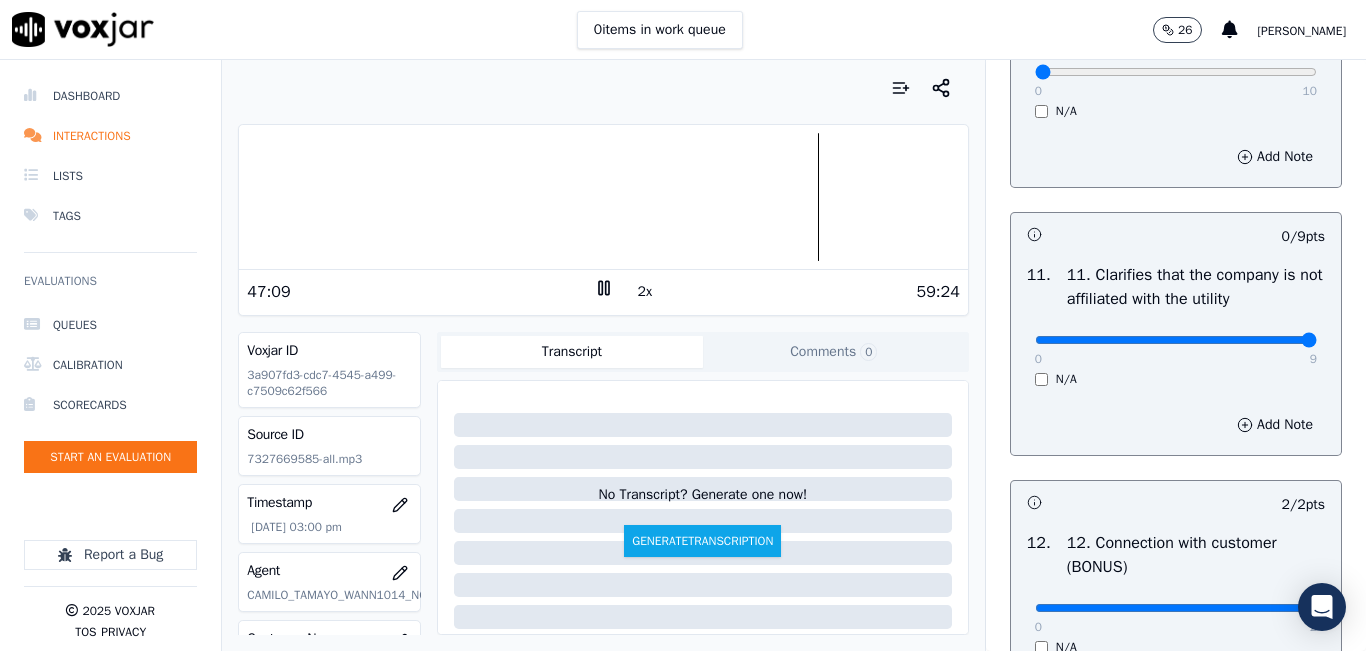 type on "9" 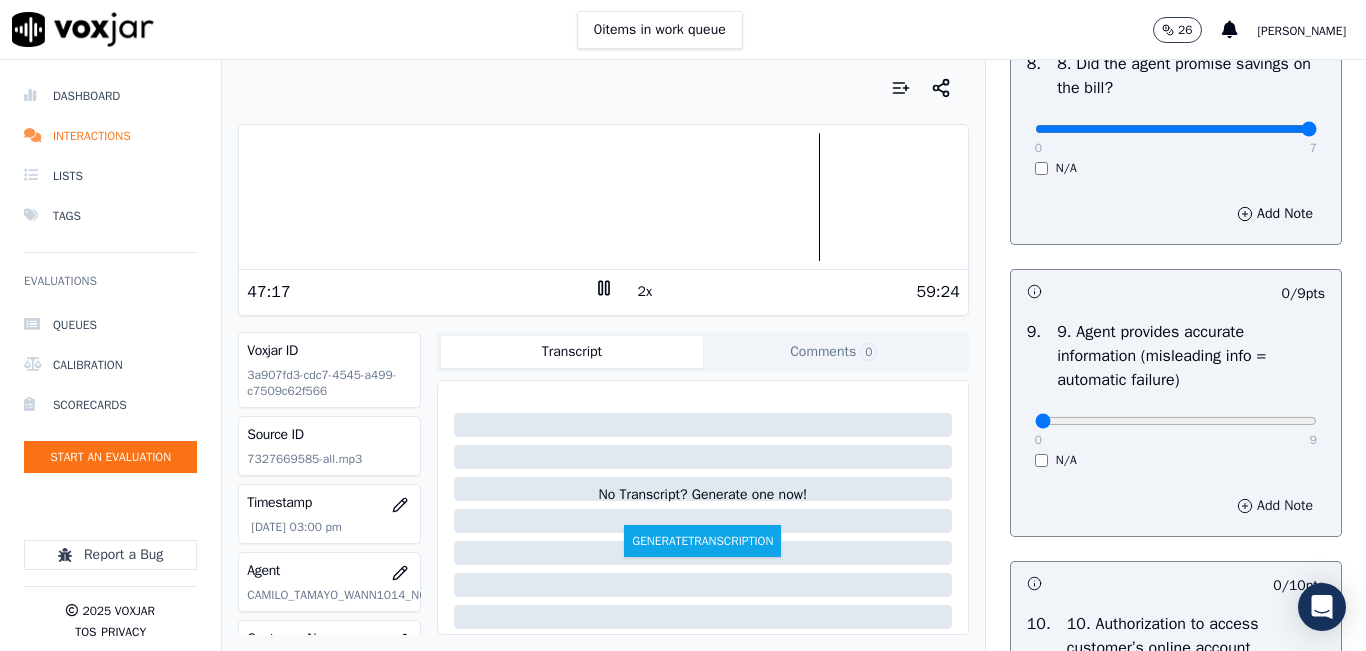 scroll, scrollTop: 2200, scrollLeft: 0, axis: vertical 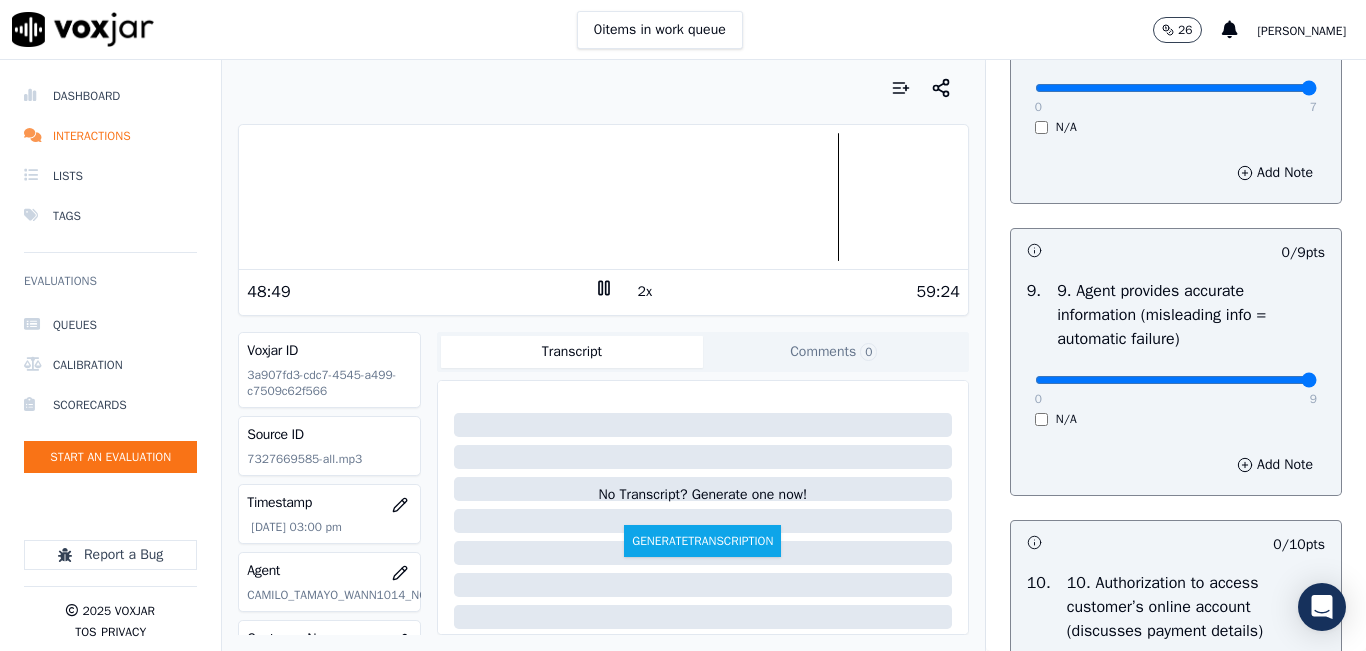 drag, startPoint x: 1263, startPoint y: 445, endPoint x: 1279, endPoint y: 444, distance: 16.03122 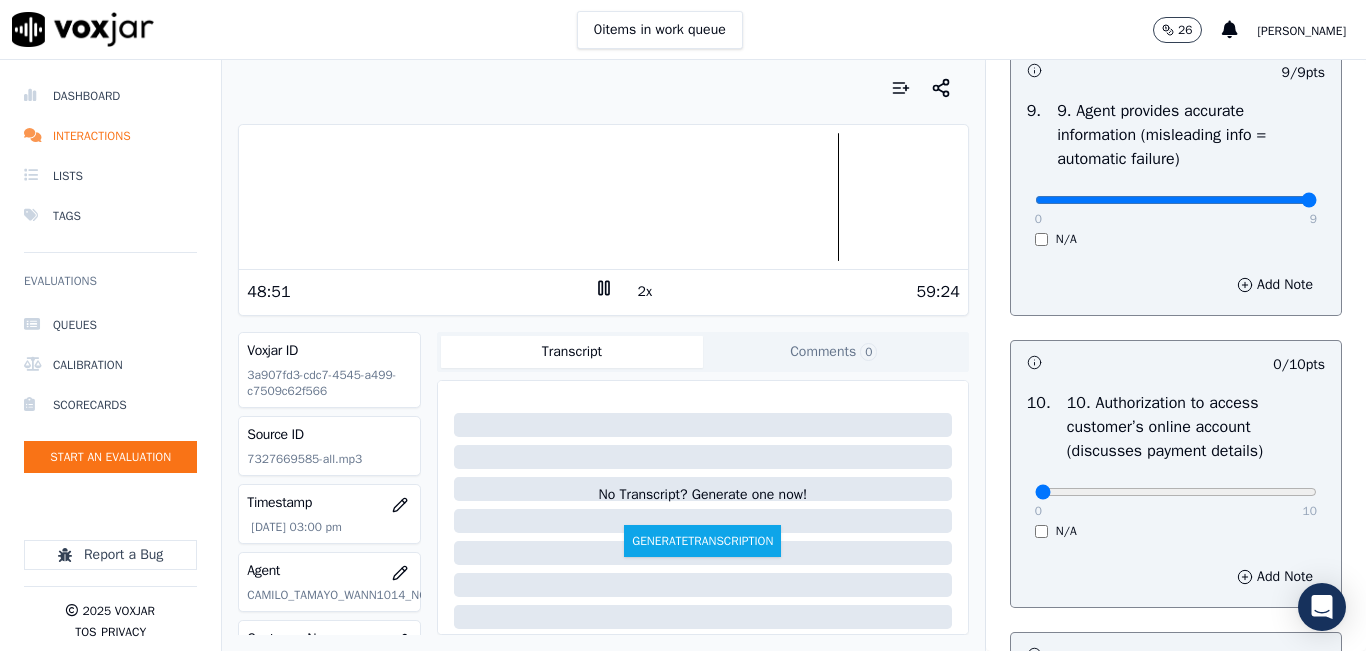 scroll, scrollTop: 2600, scrollLeft: 0, axis: vertical 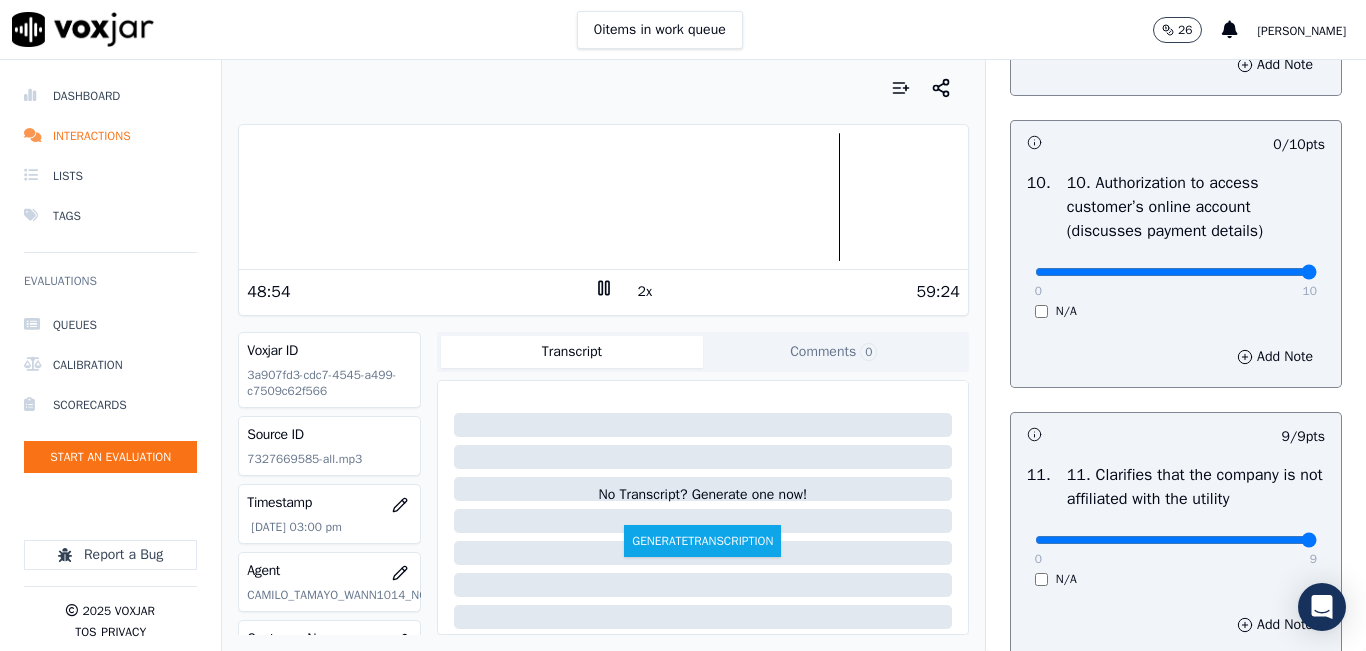 type on "10" 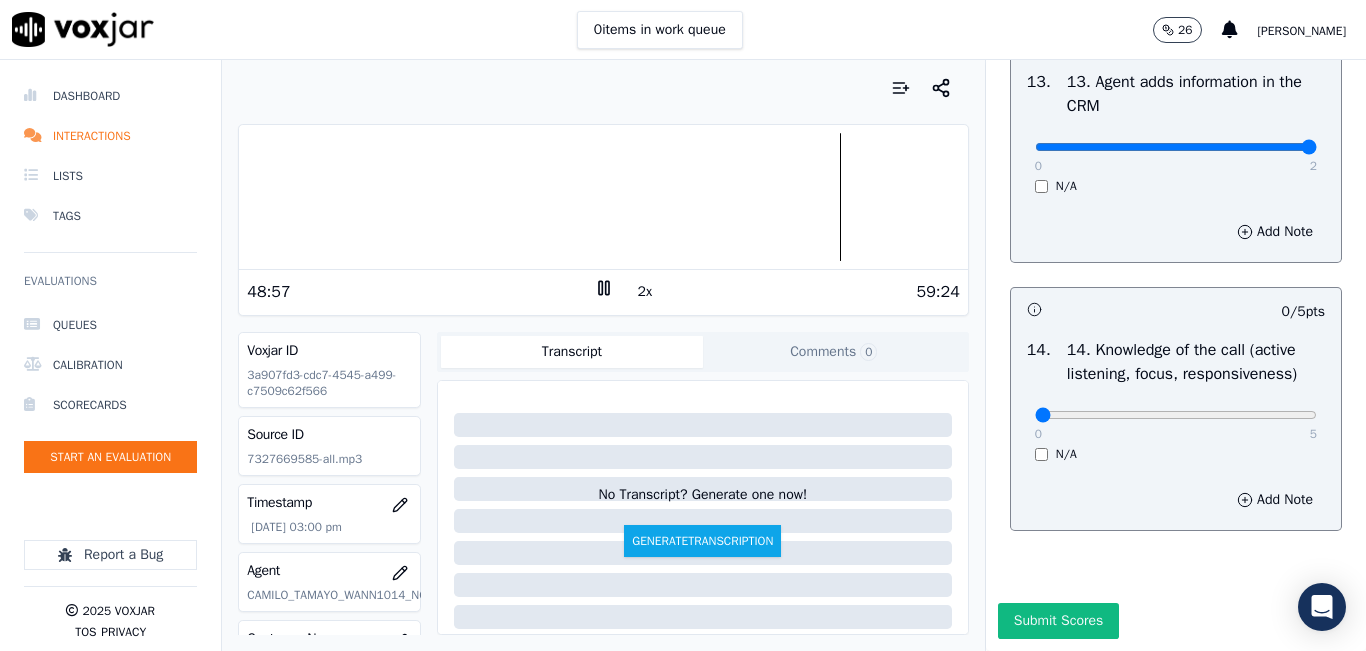 scroll, scrollTop: 3642, scrollLeft: 0, axis: vertical 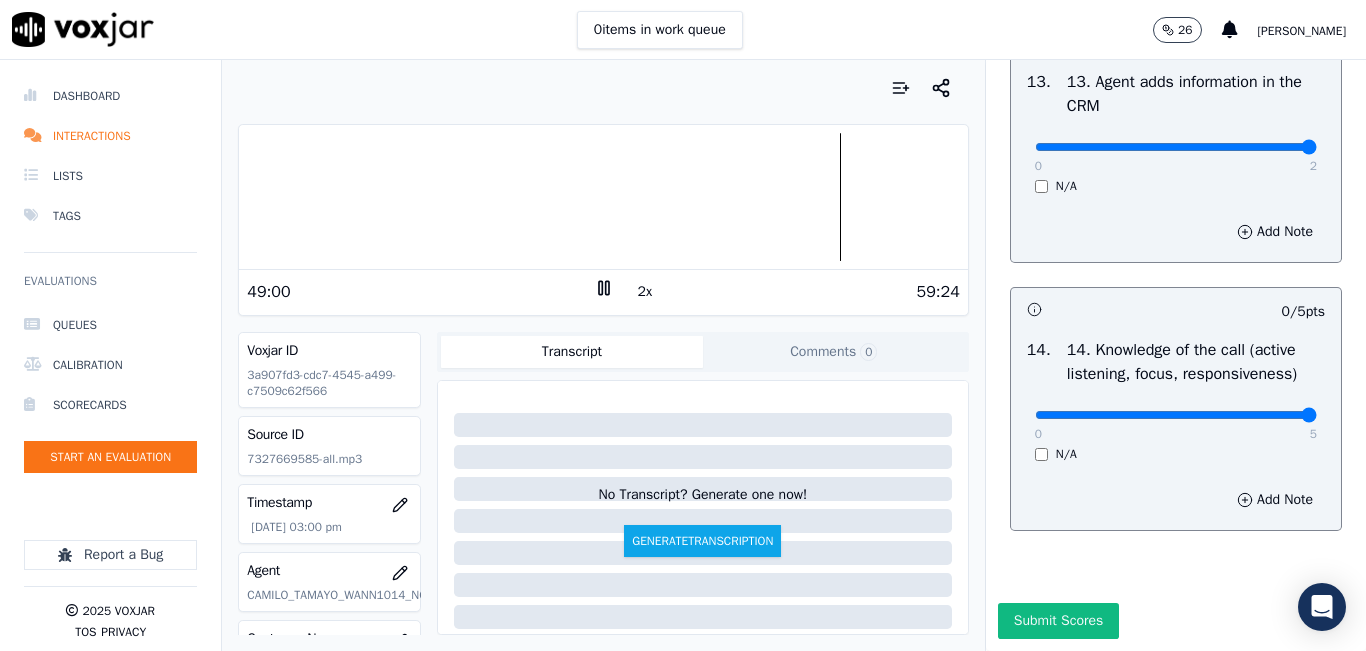 type on "5" 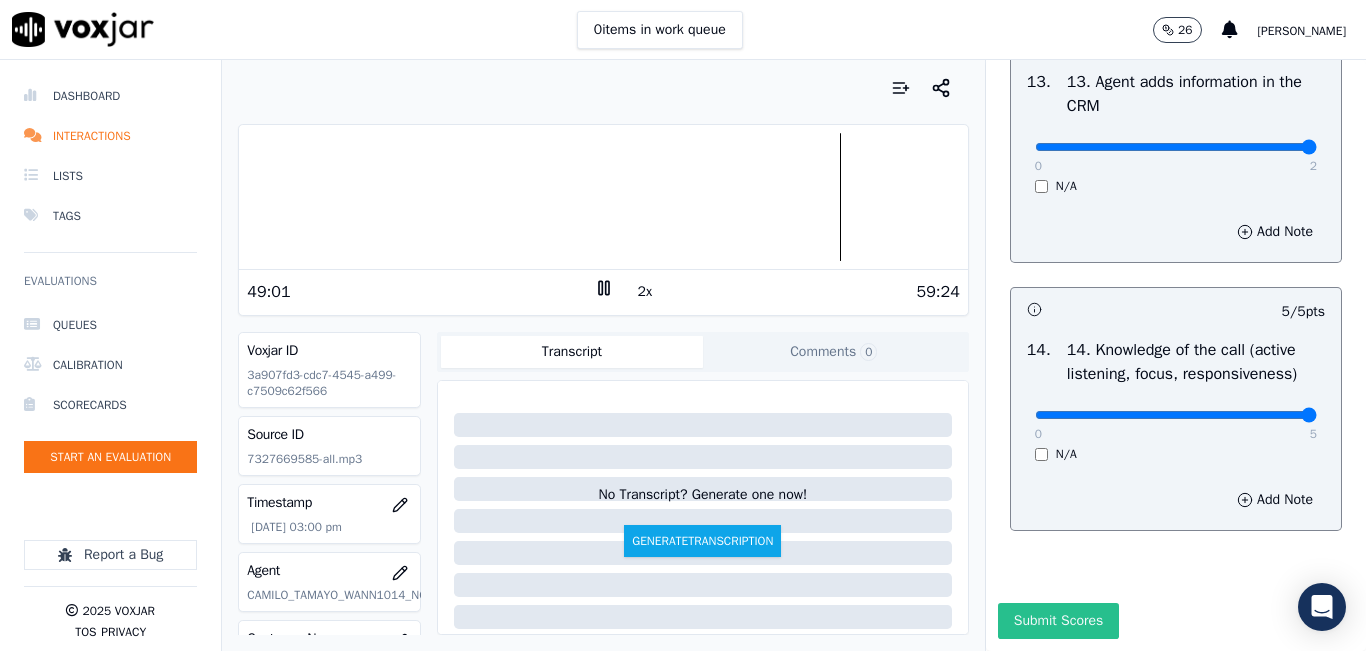 click on "Submit Scores" at bounding box center [1058, 621] 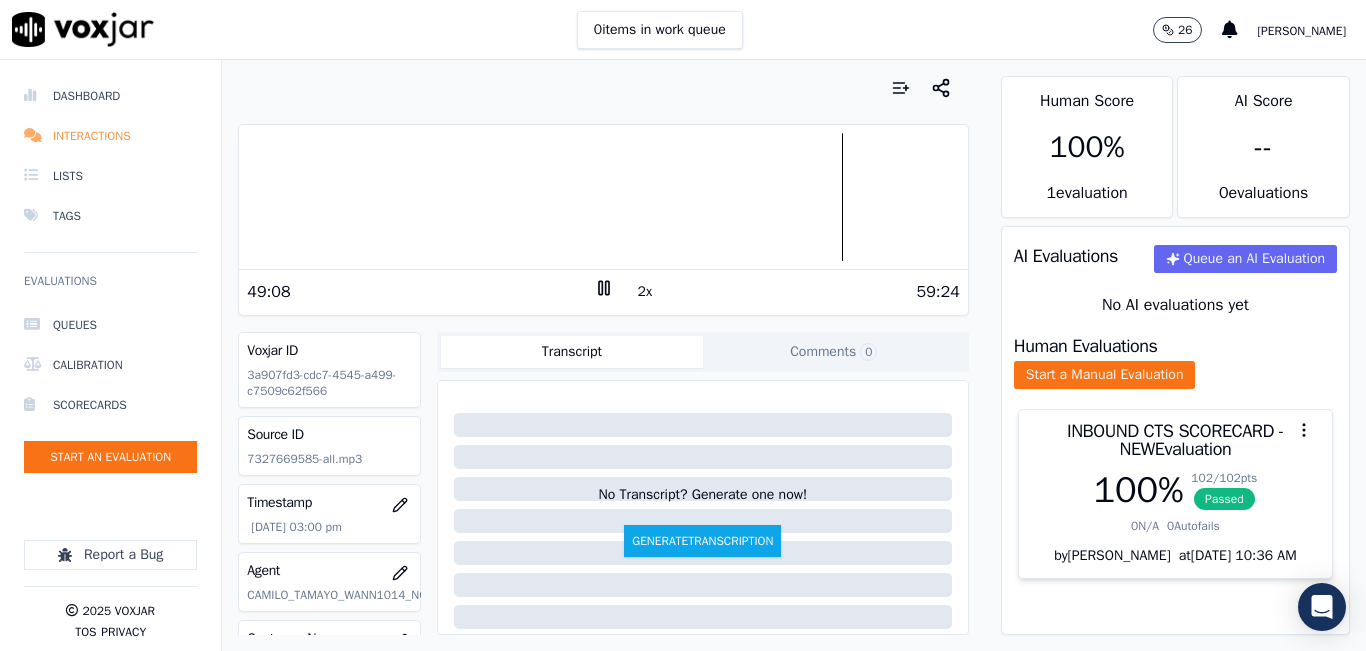 click on "Interactions" at bounding box center [110, 136] 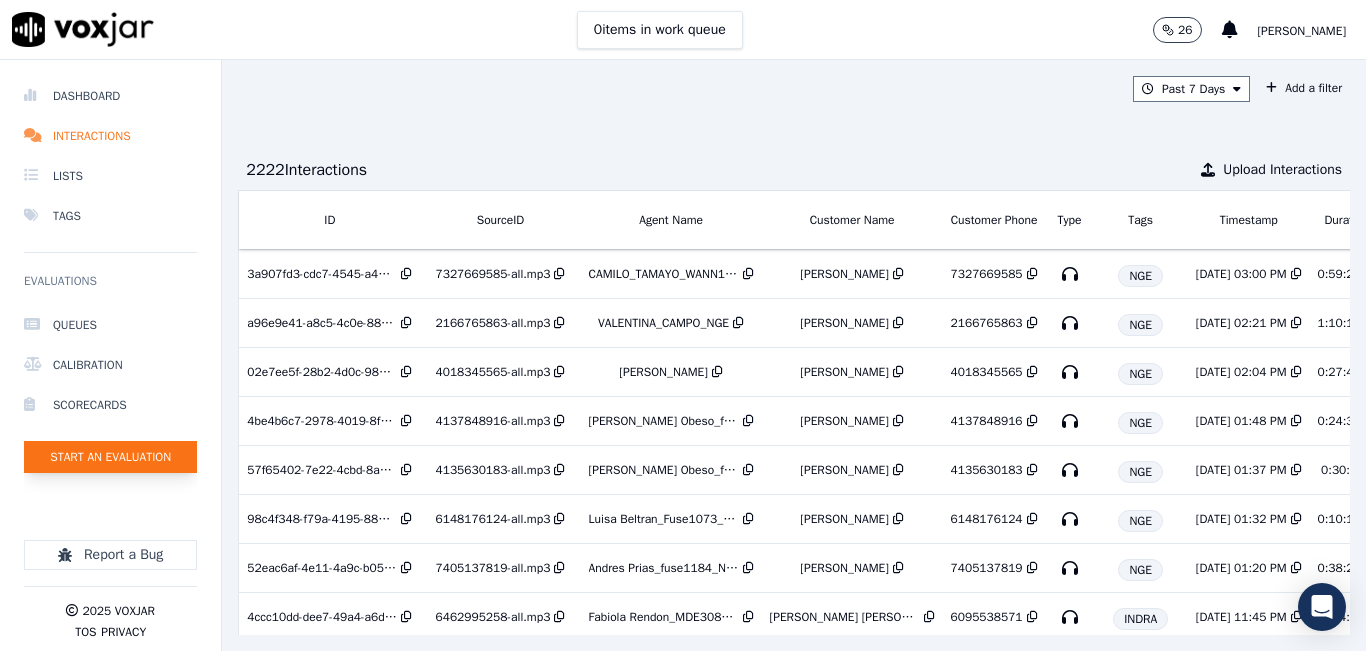 click on "Start an Evaluation" 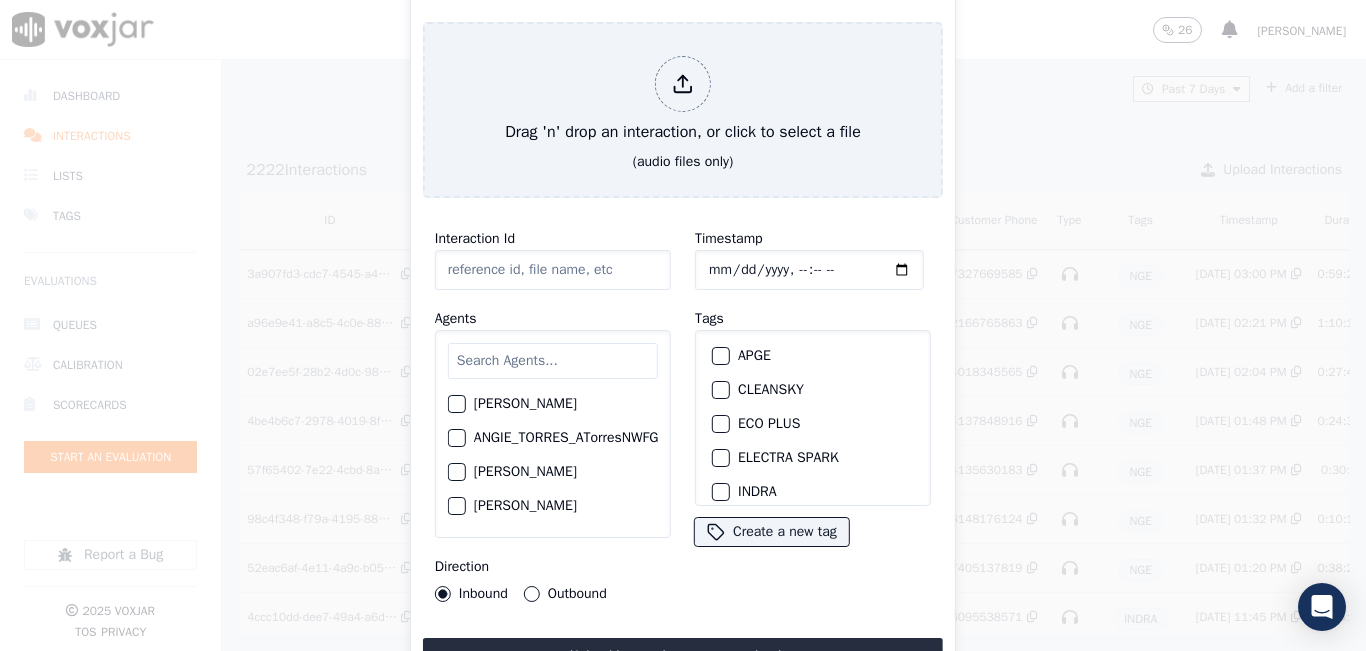 click at bounding box center (553, 361) 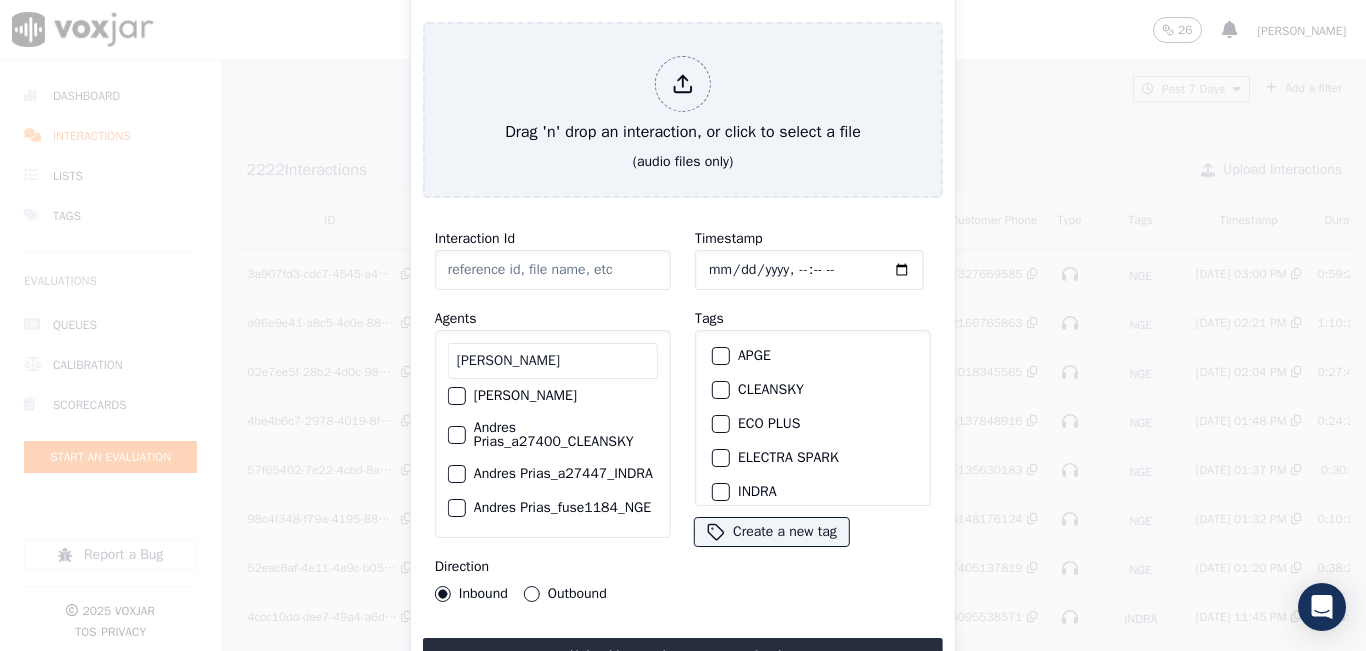 scroll, scrollTop: 298, scrollLeft: 0, axis: vertical 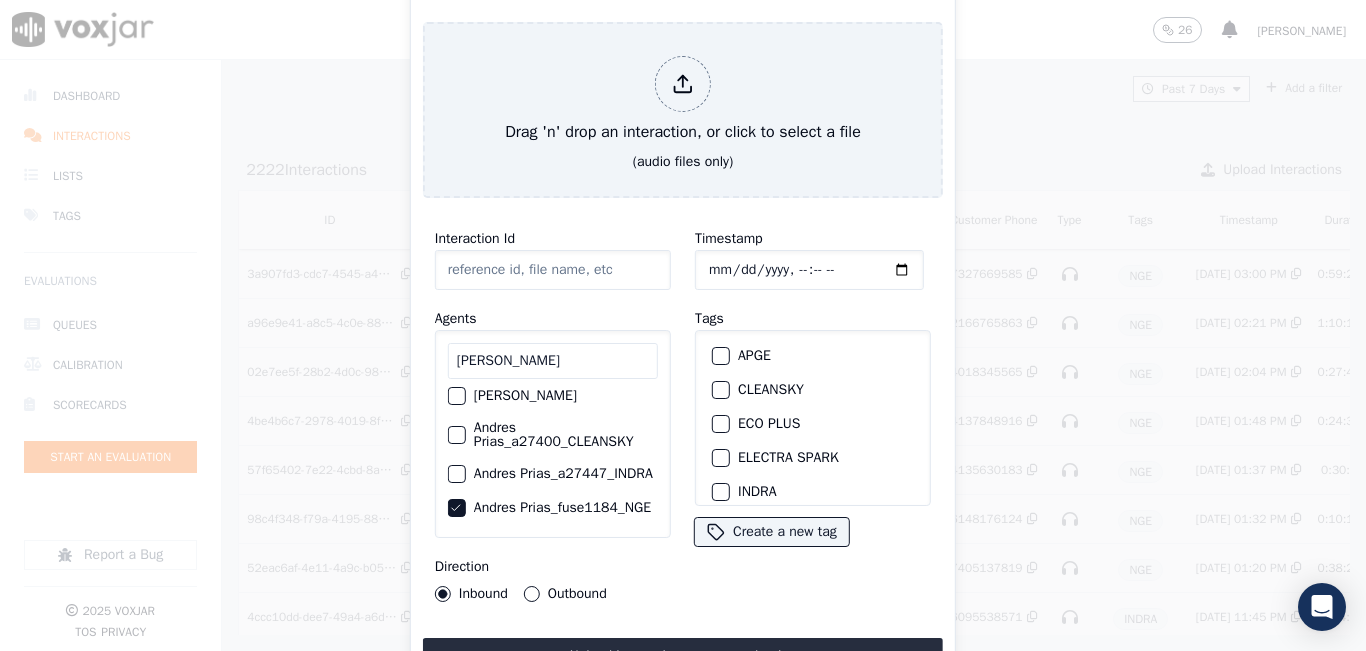 click on "Outbound" at bounding box center [532, 594] 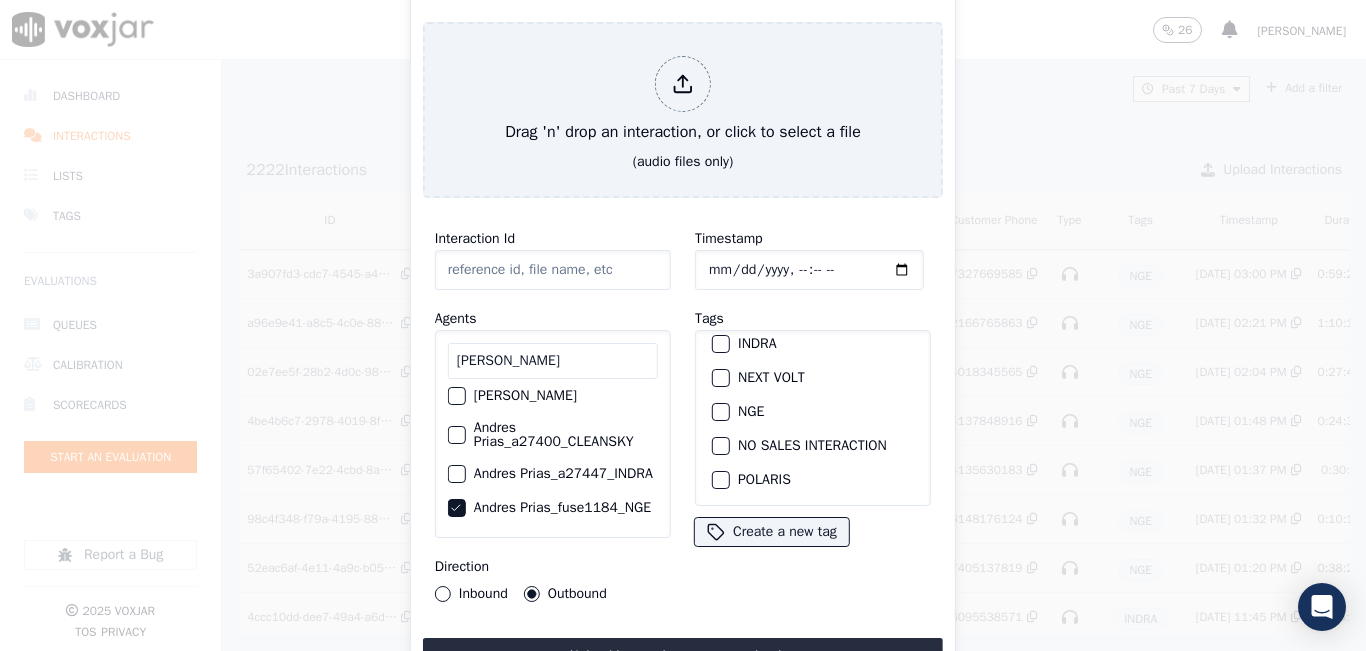 scroll, scrollTop: 200, scrollLeft: 0, axis: vertical 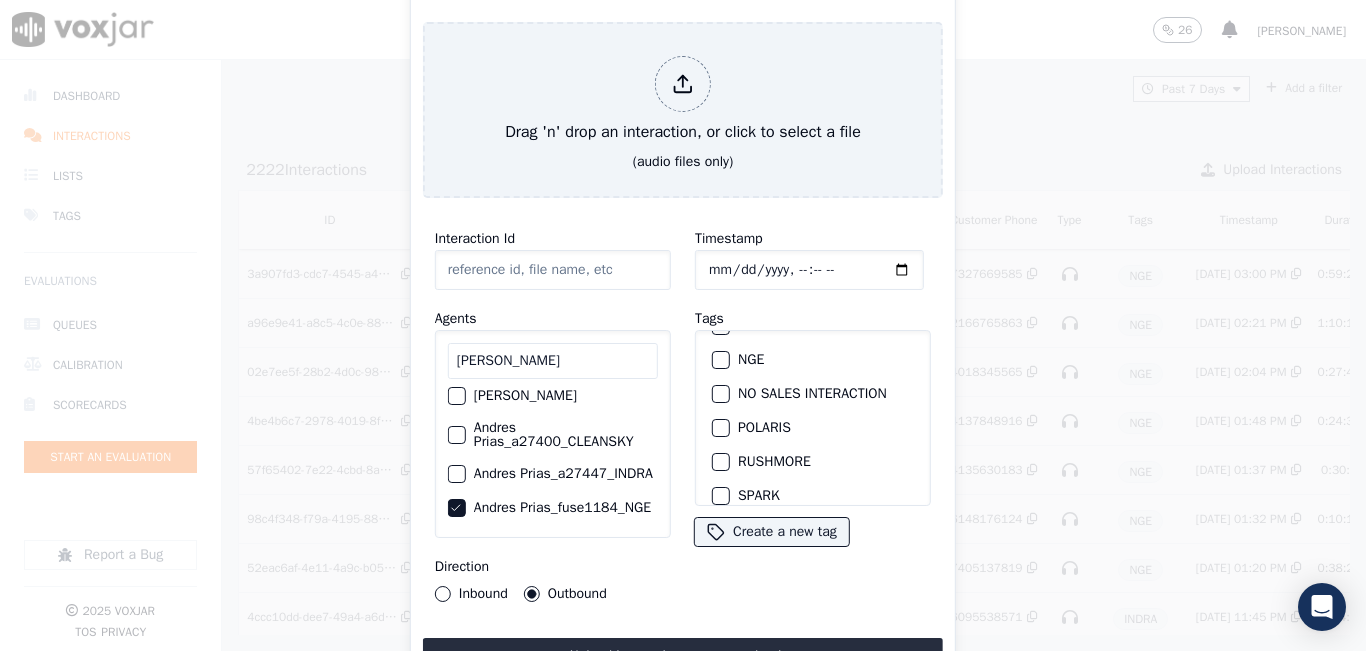 click at bounding box center (720, 360) 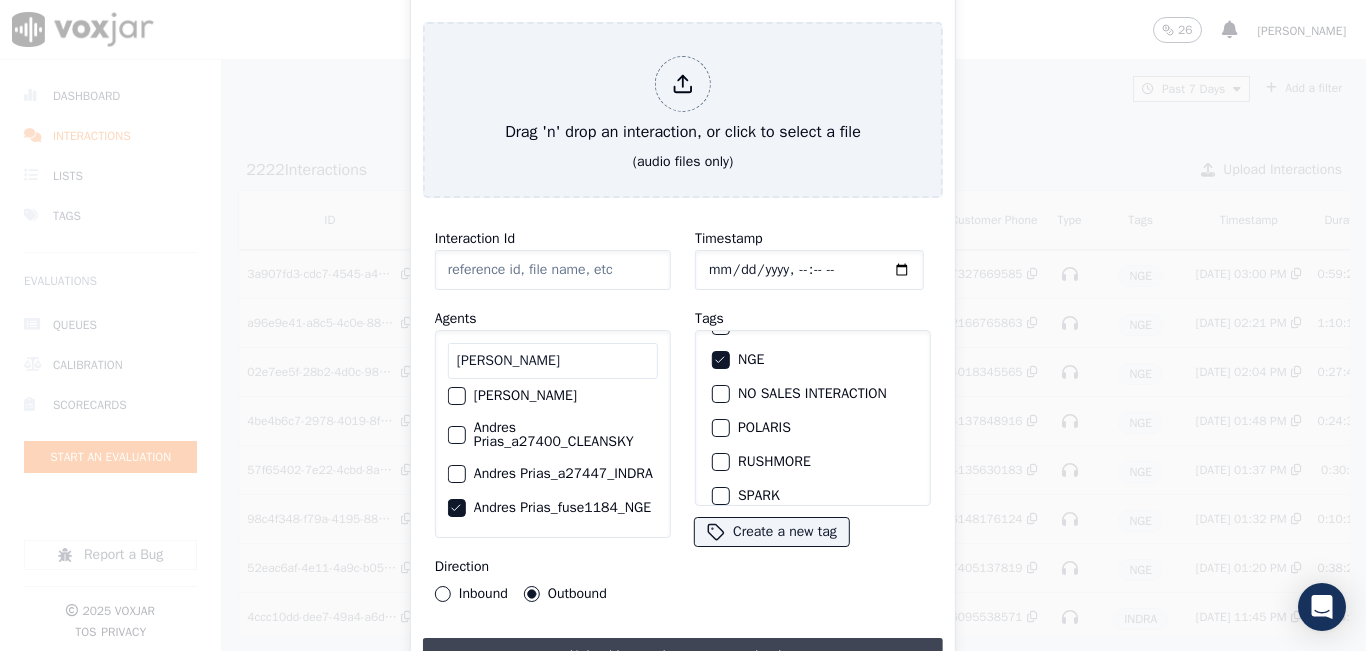 click on "Upload interaction to start evaluation" at bounding box center (683, 656) 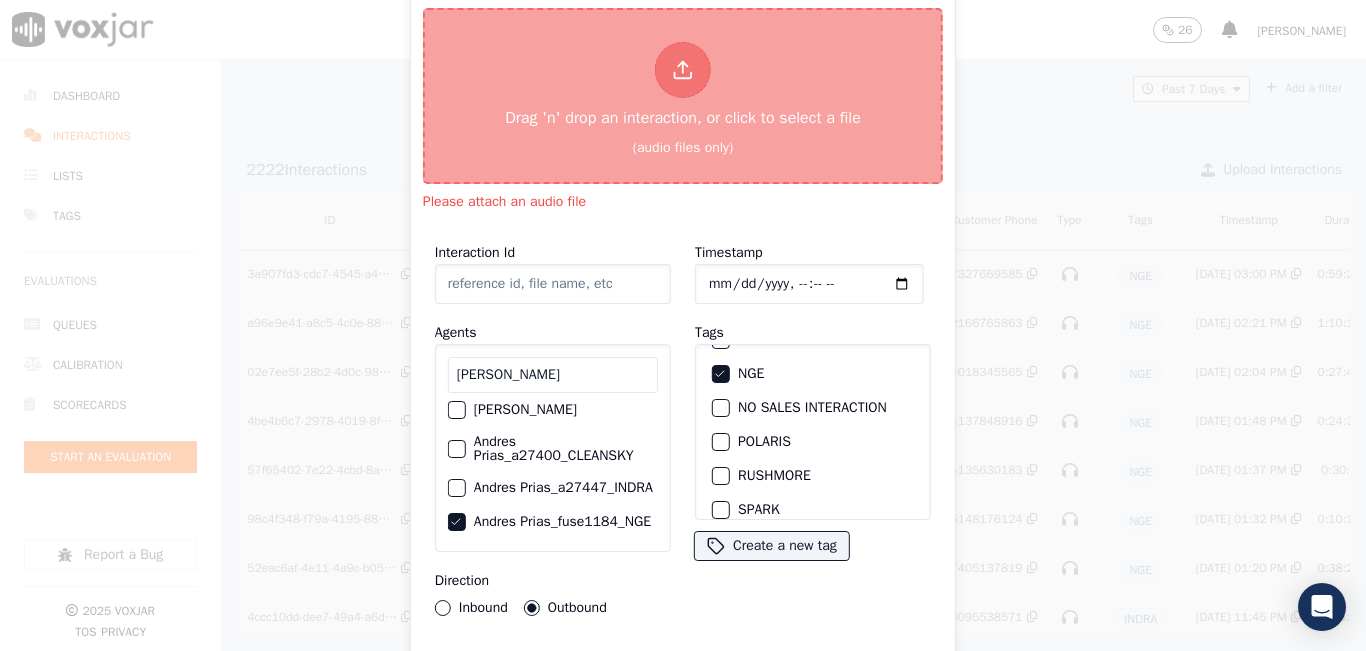 click on "Please attach an audio file" at bounding box center (683, 202) 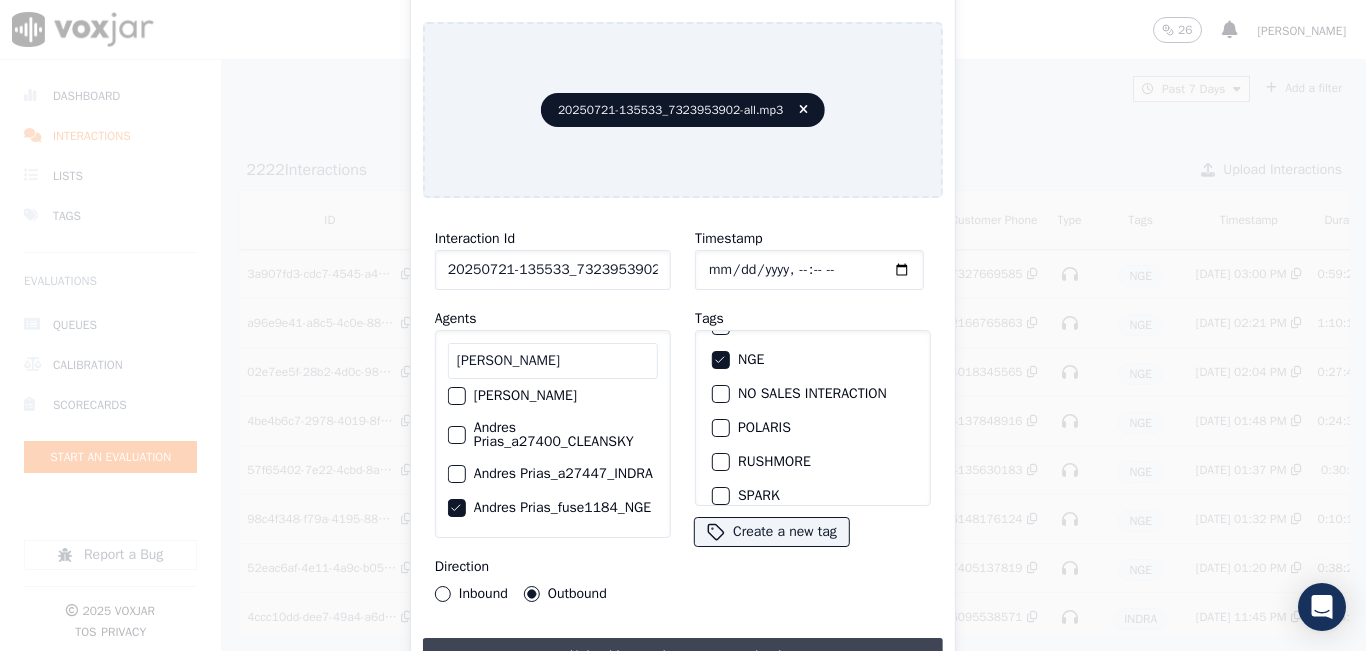 click on "Upload interaction to start evaluation" at bounding box center (683, 656) 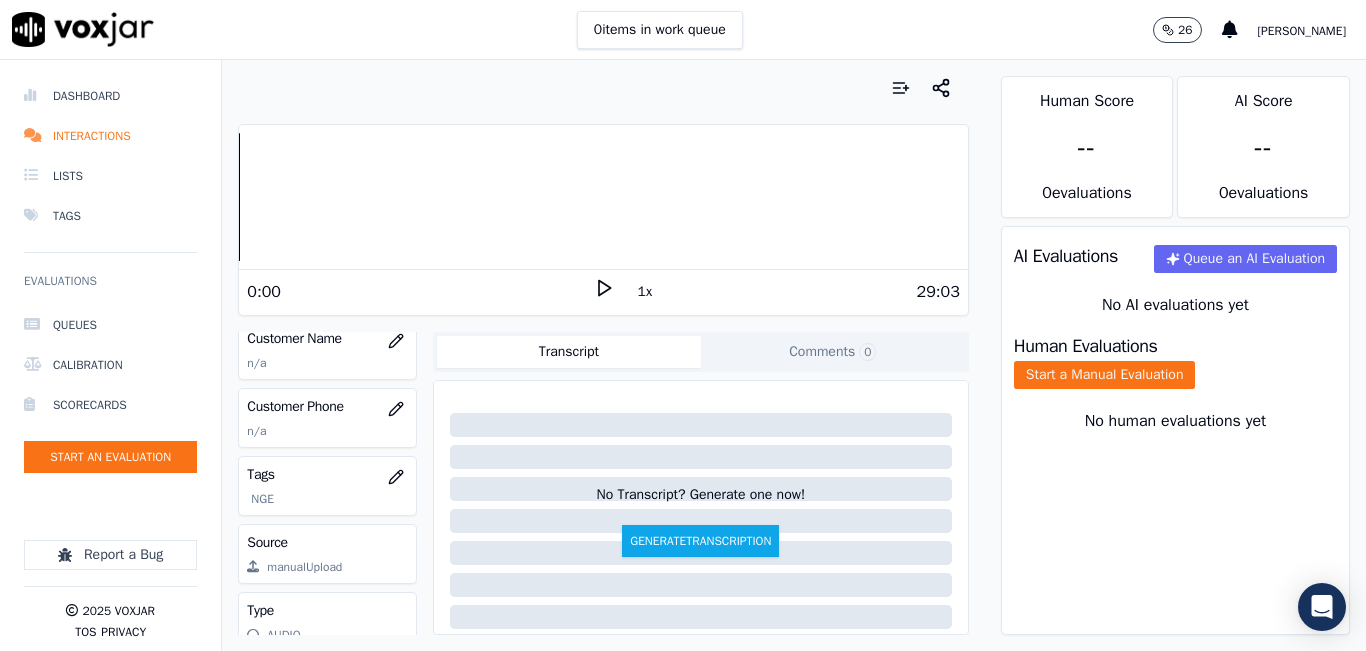 scroll, scrollTop: 200, scrollLeft: 0, axis: vertical 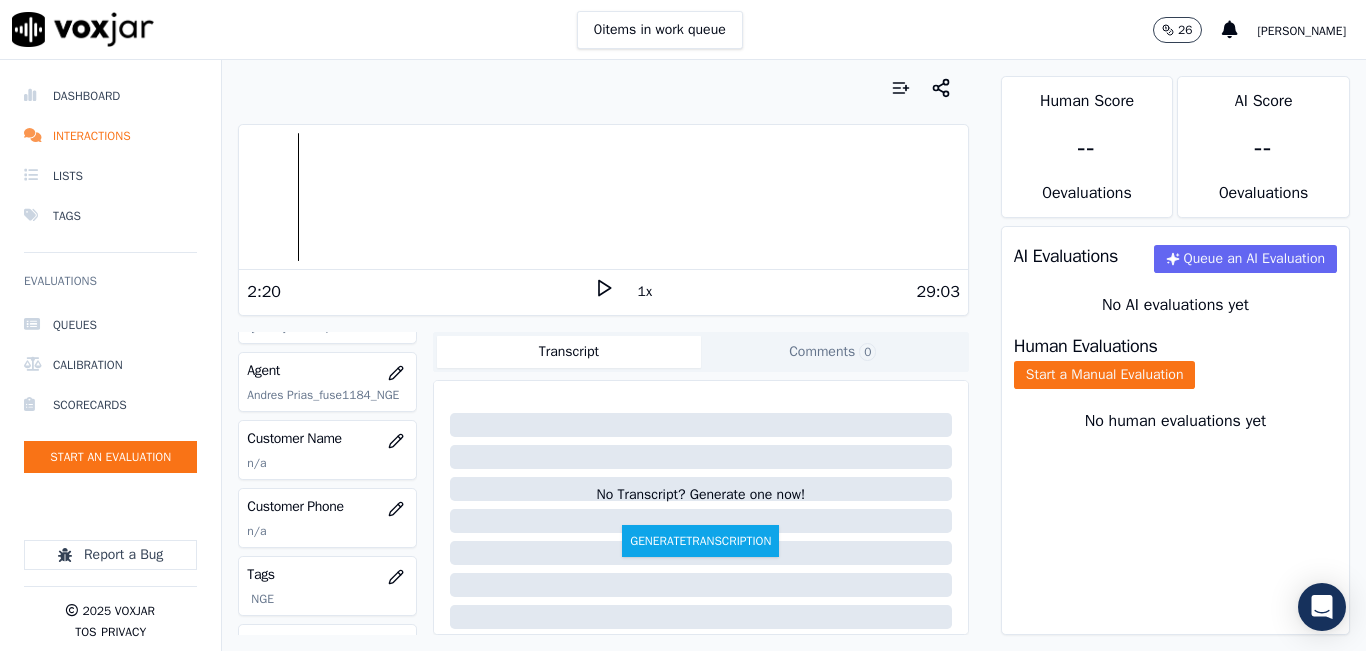 click at bounding box center (603, 197) 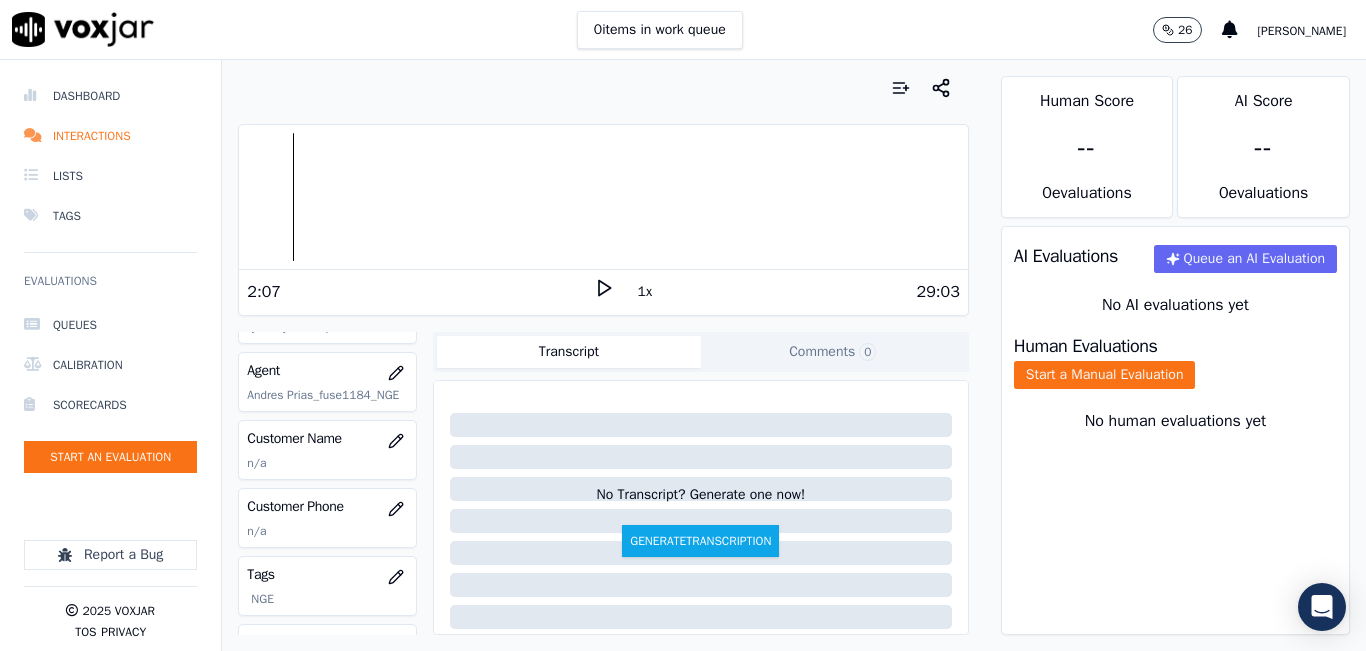 click at bounding box center (603, 197) 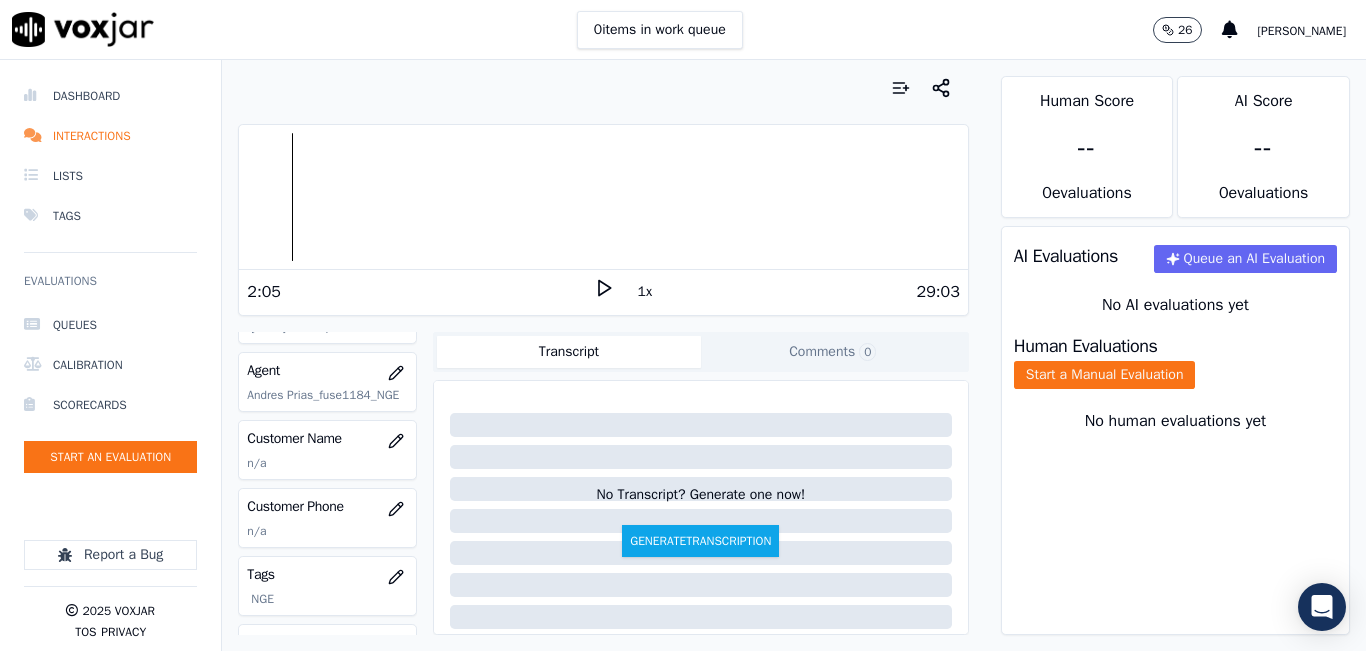 click 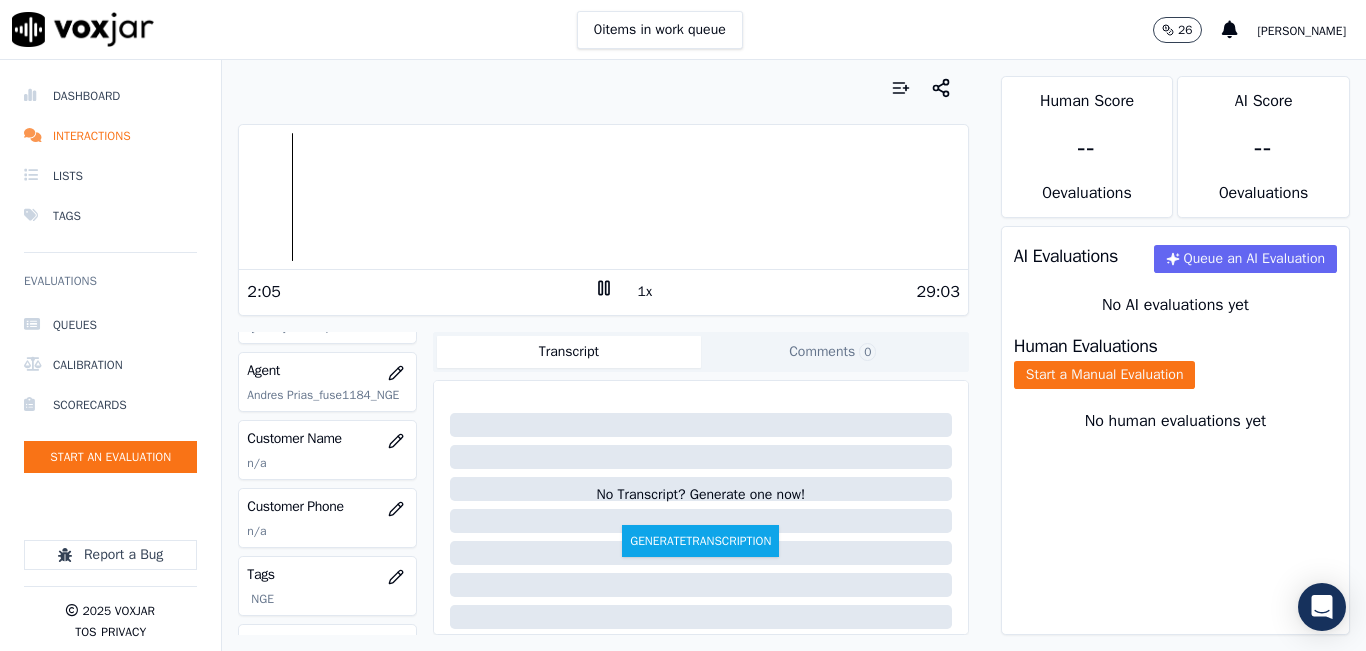 click on "1x" at bounding box center (645, 292) 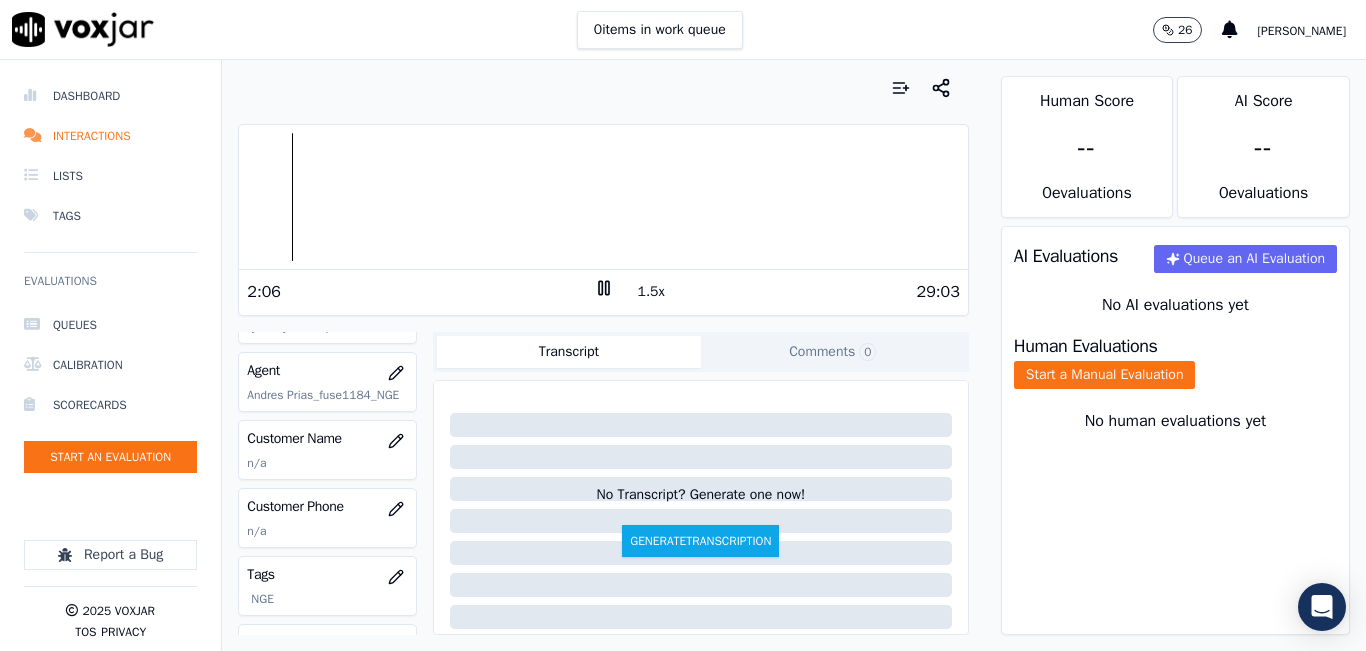 click on "1.5x" at bounding box center (651, 292) 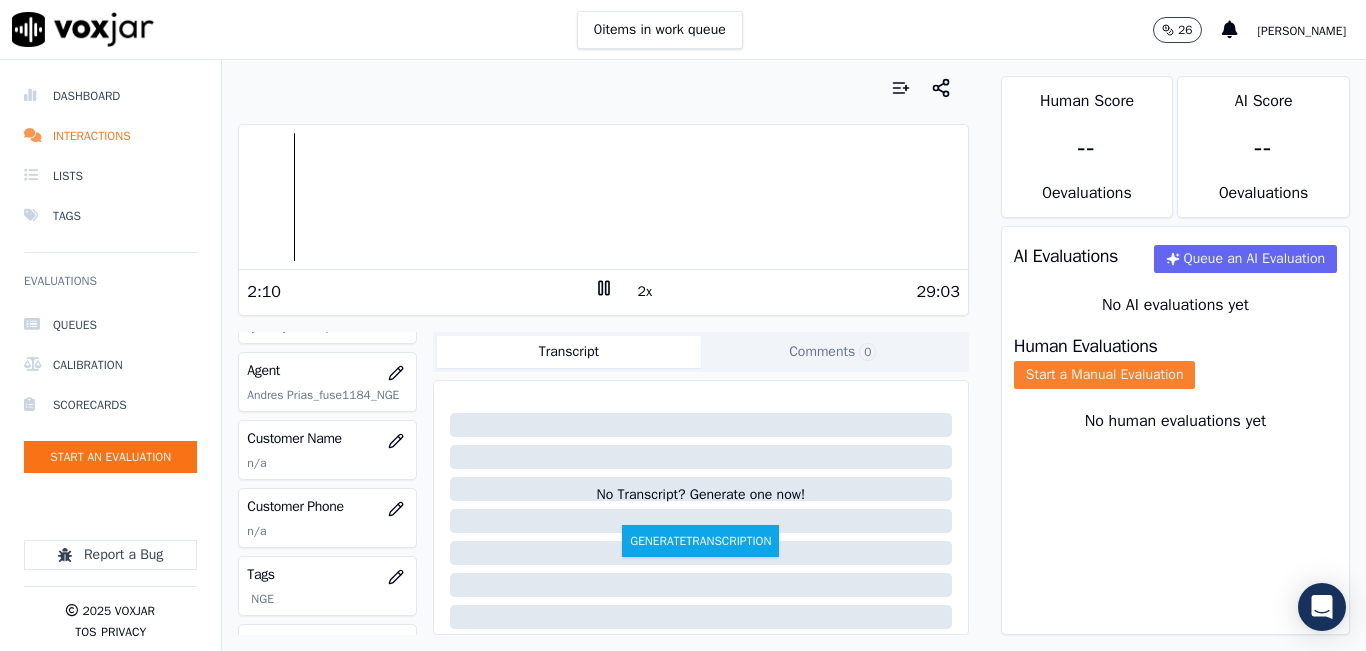 click on "Start a Manual Evaluation" 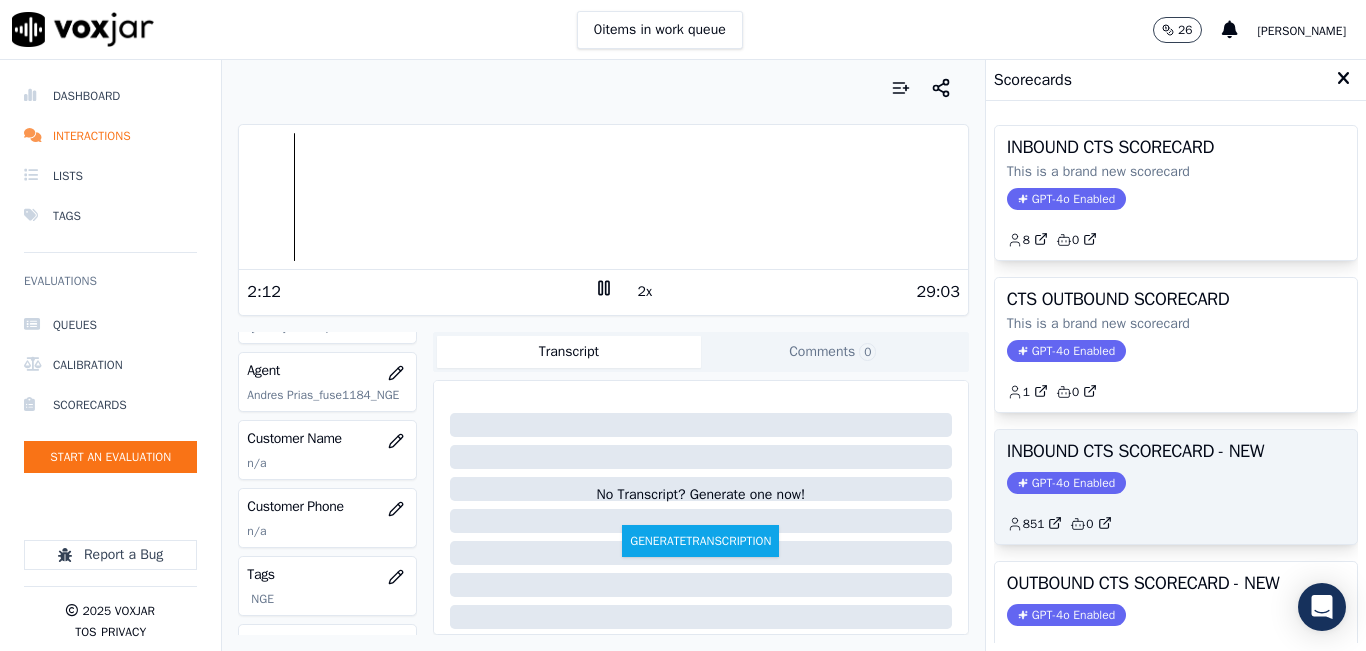 click on "851         0" 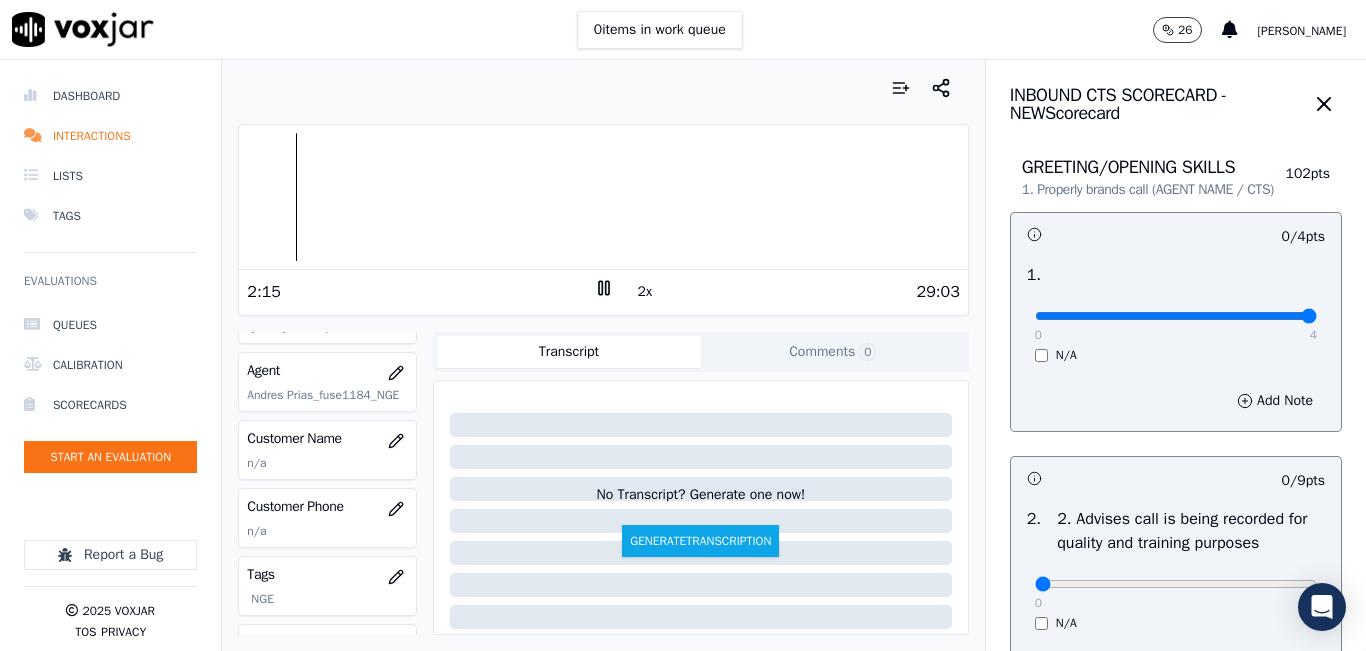 drag, startPoint x: 1259, startPoint y: 341, endPoint x: 1278, endPoint y: 336, distance: 19.646883 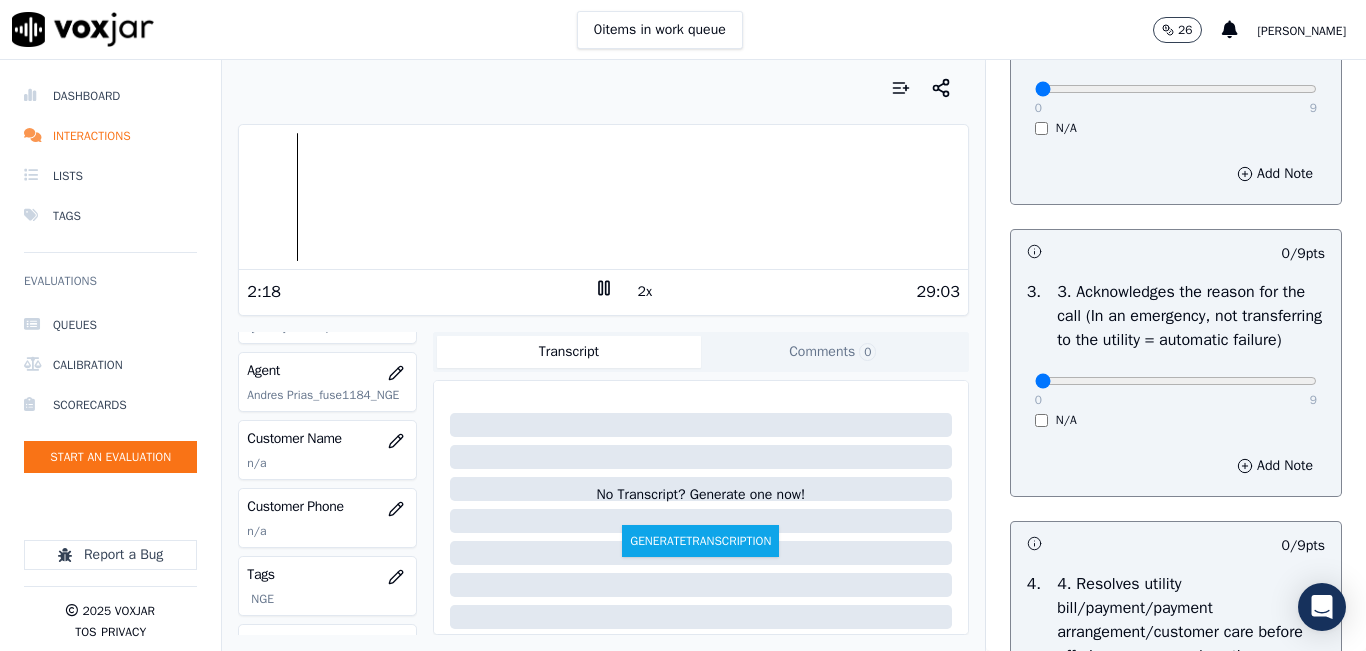 scroll, scrollTop: 500, scrollLeft: 0, axis: vertical 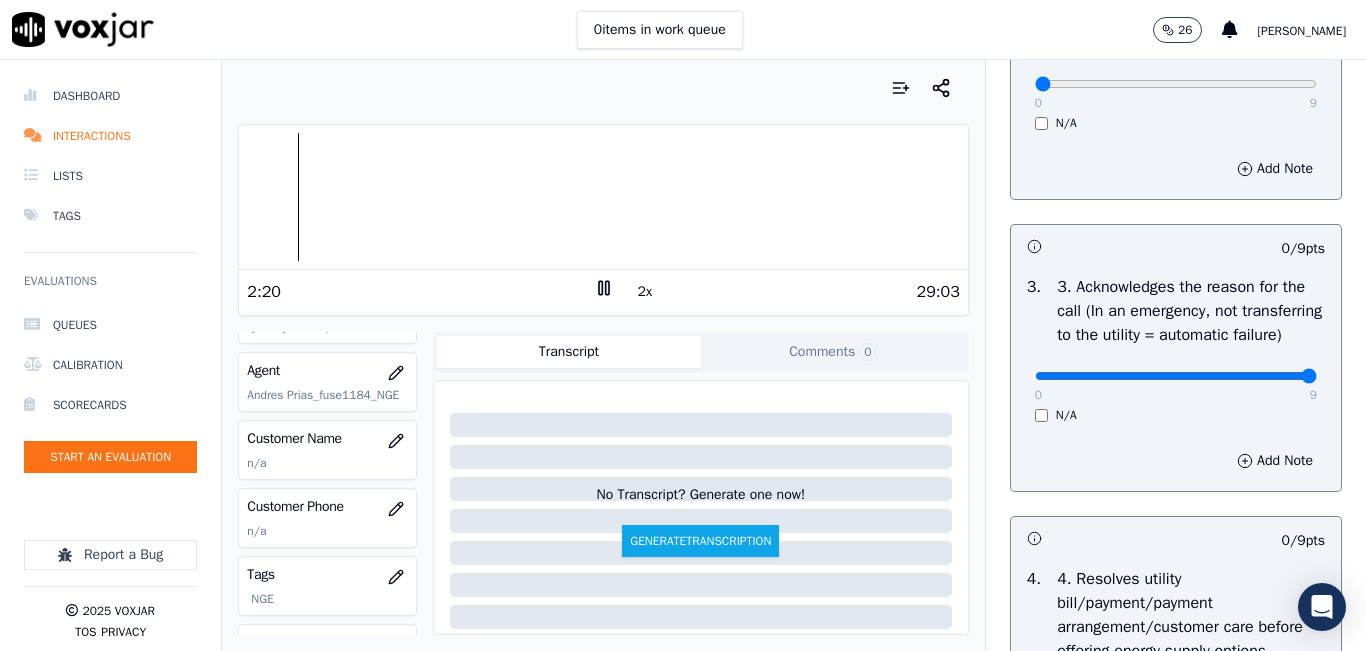 type on "9" 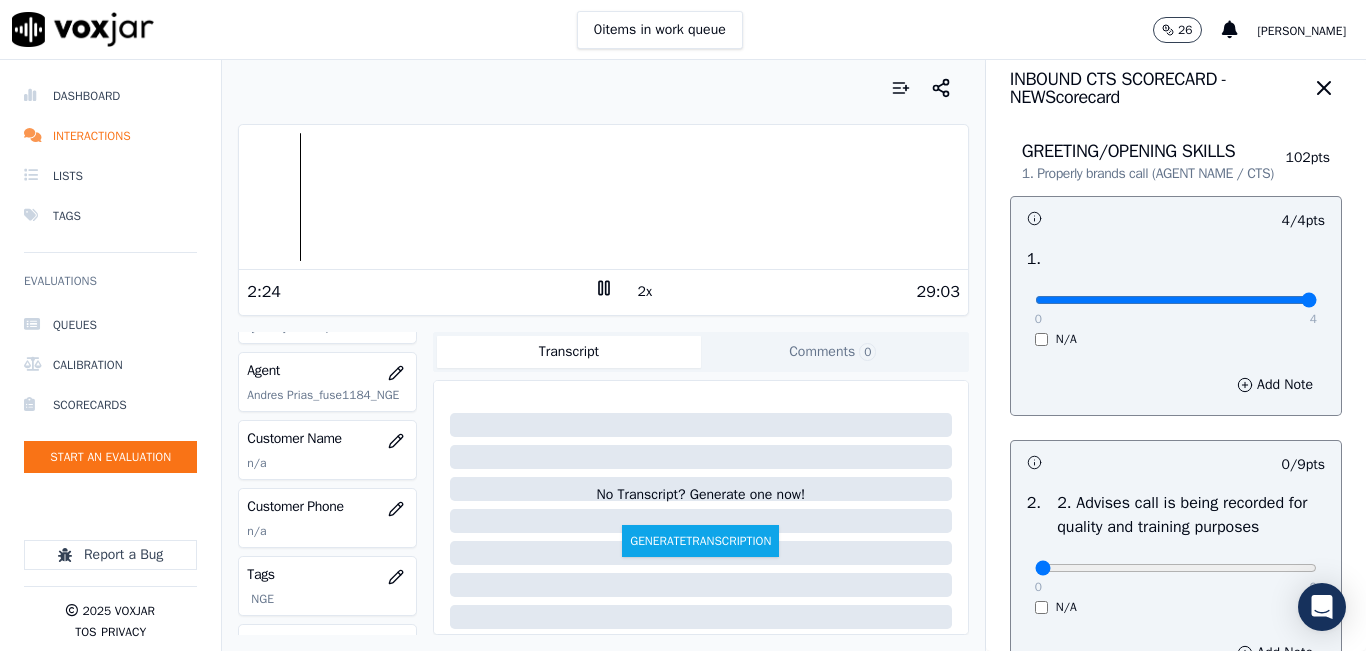scroll, scrollTop: 0, scrollLeft: 0, axis: both 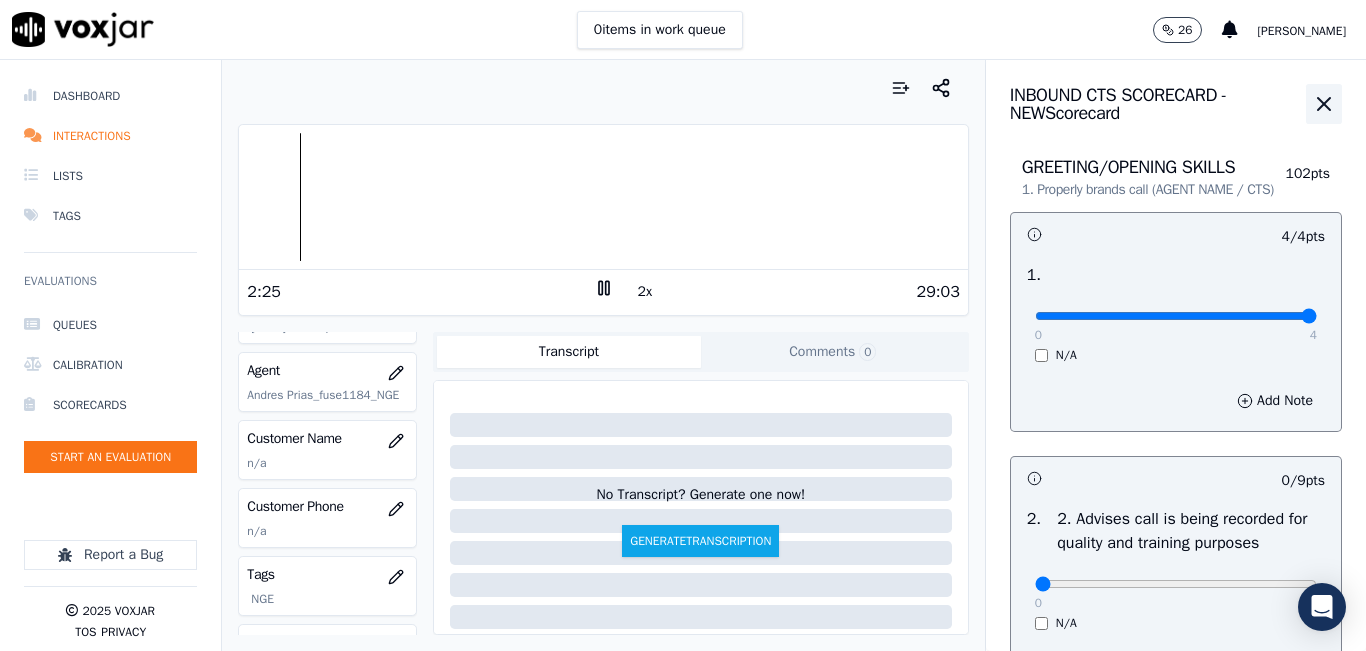 click 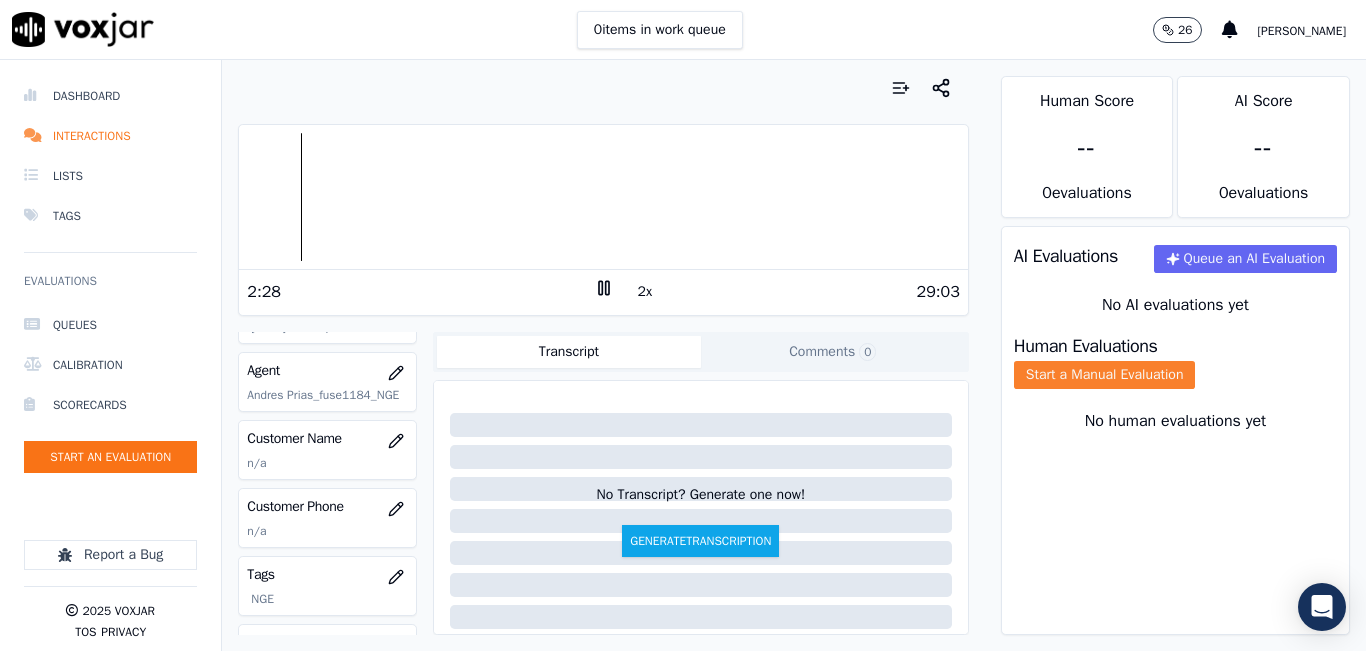 click on "Start a Manual Evaluation" 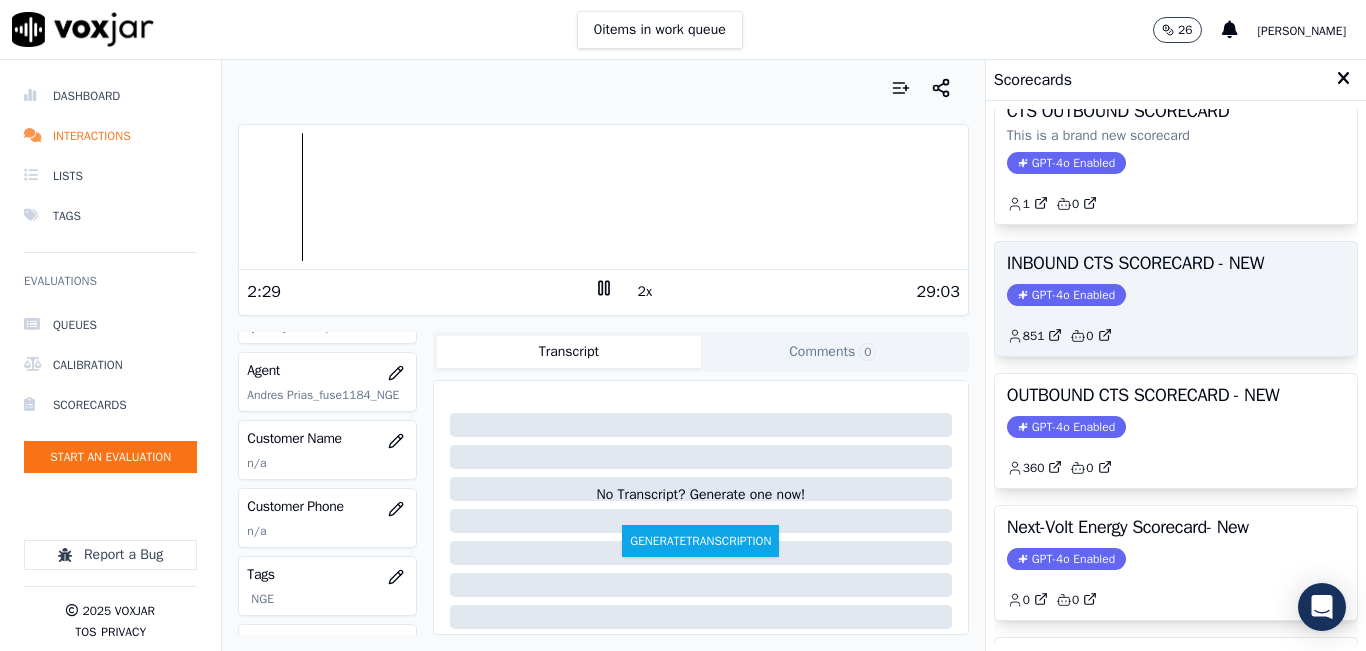 scroll, scrollTop: 200, scrollLeft: 0, axis: vertical 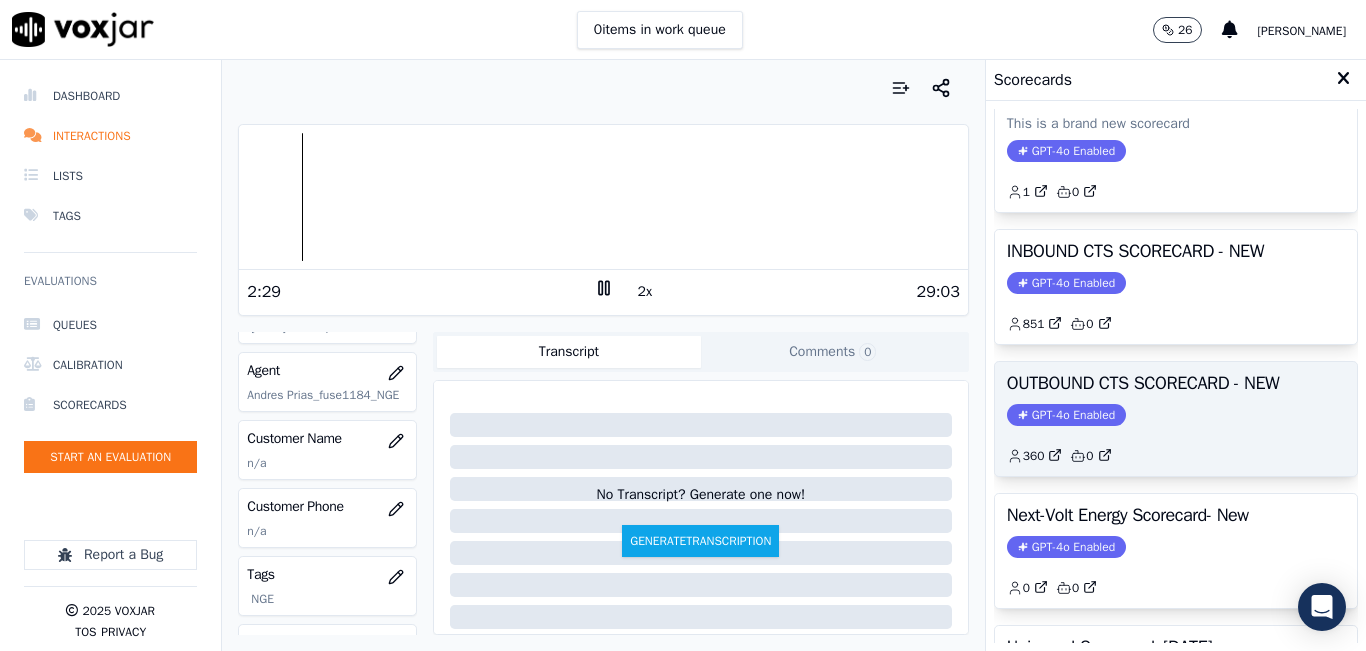 click on "GPT-4o Enabled" 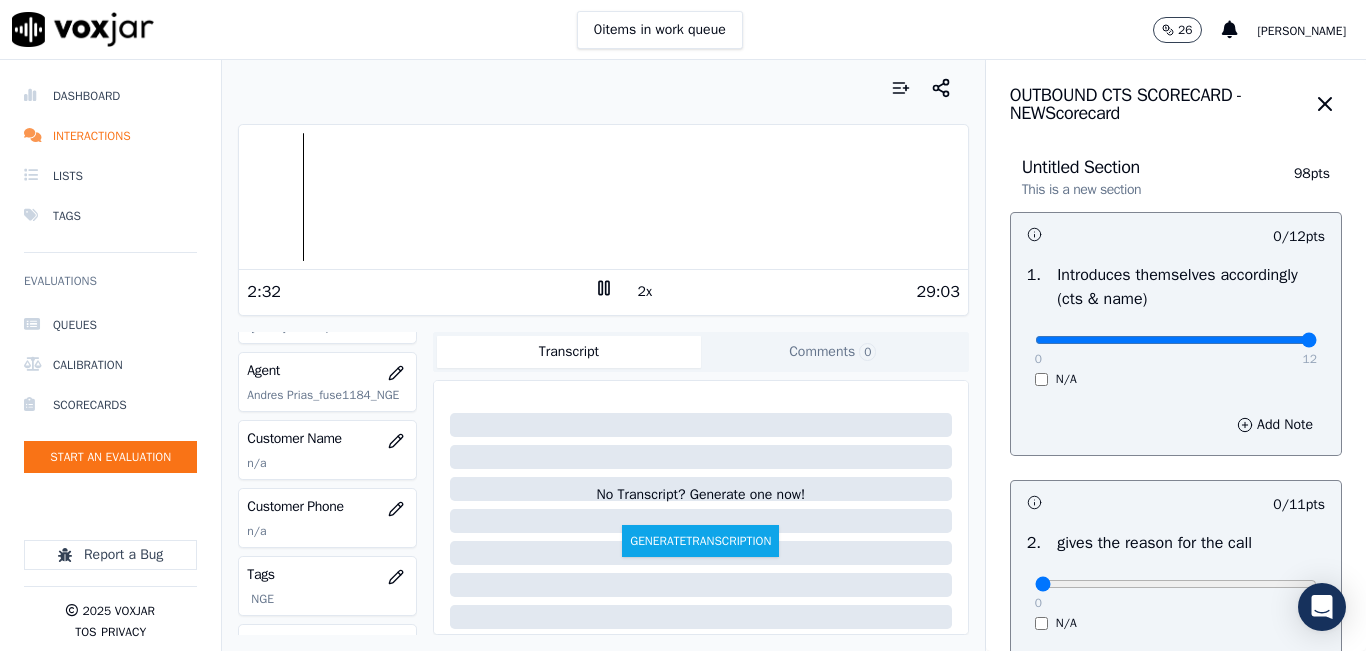 type on "12" 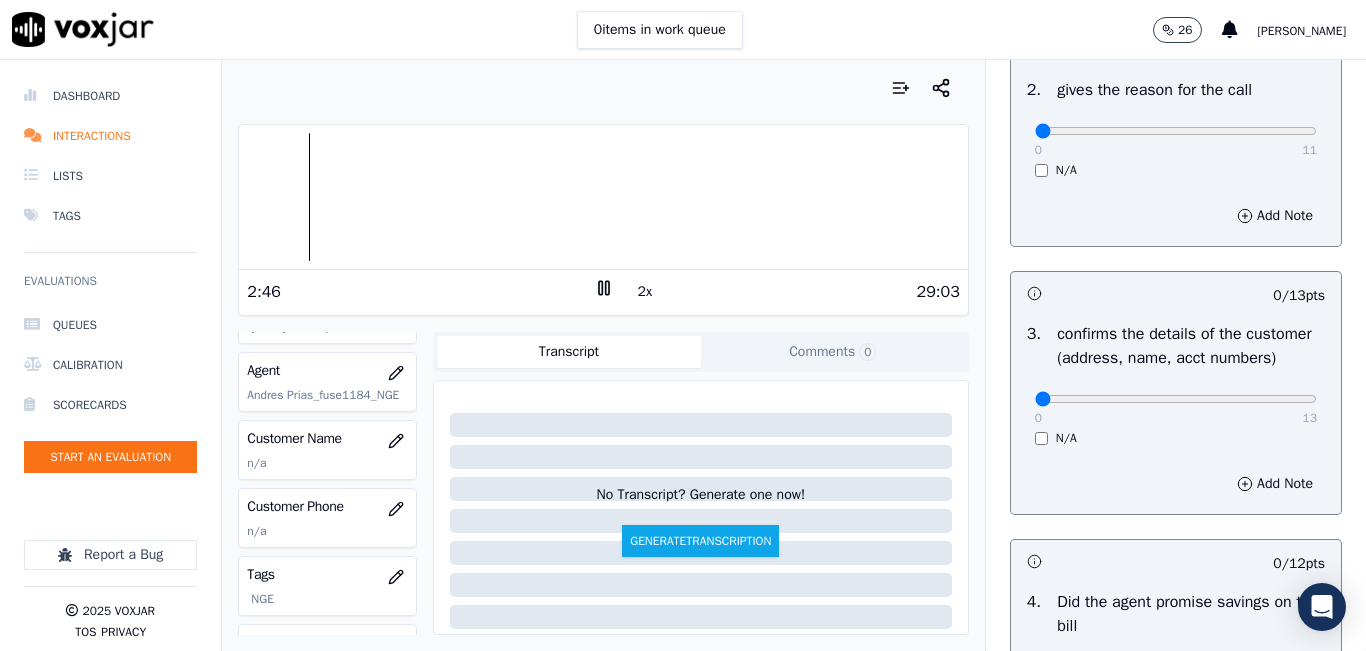 scroll, scrollTop: 400, scrollLeft: 0, axis: vertical 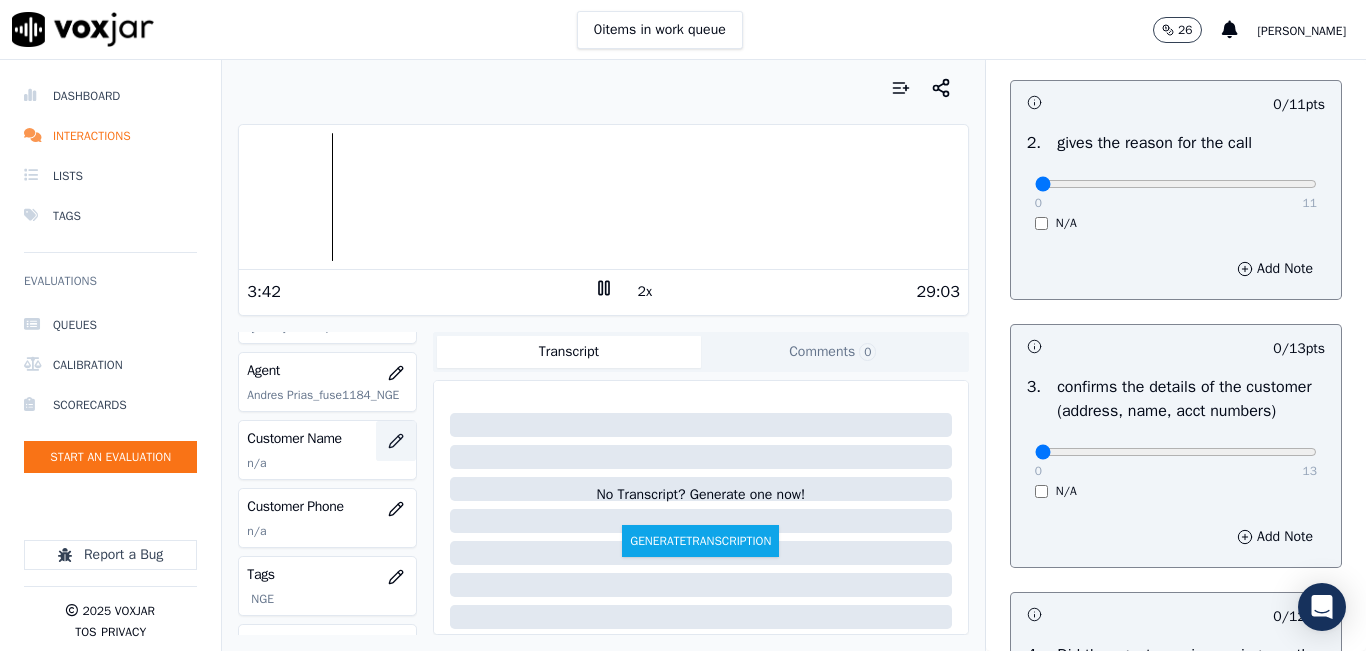 click 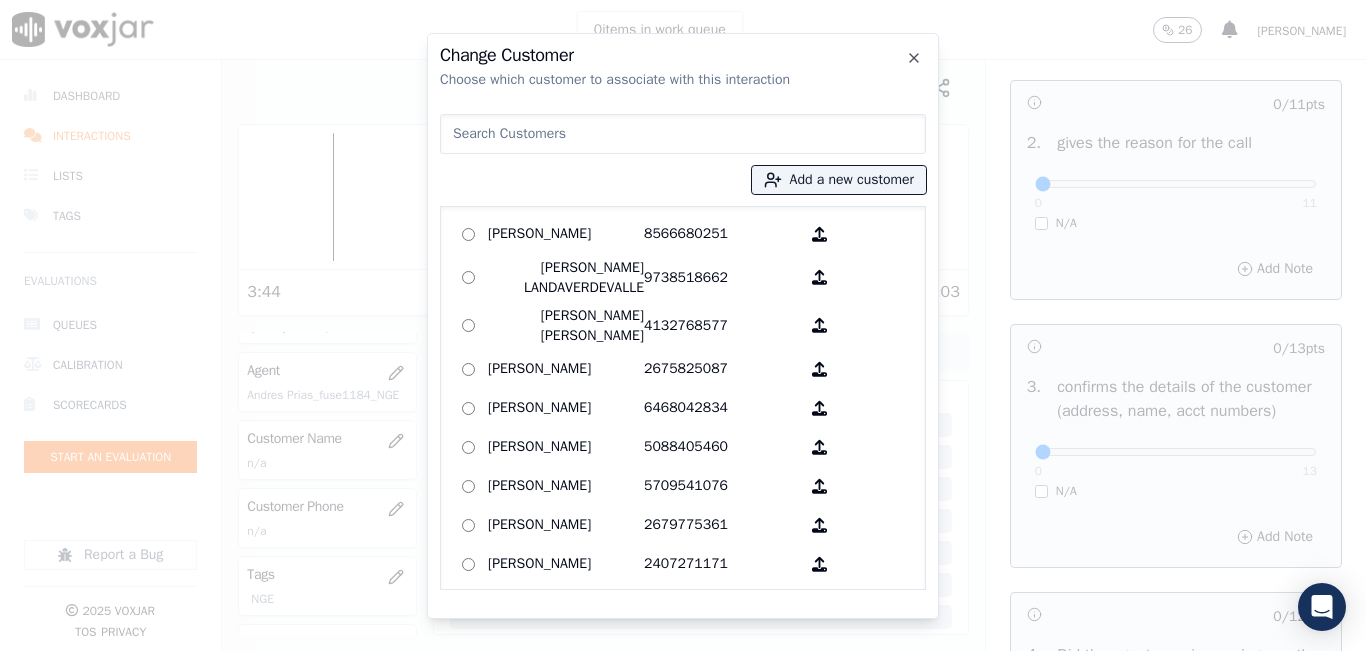 click at bounding box center [683, 134] 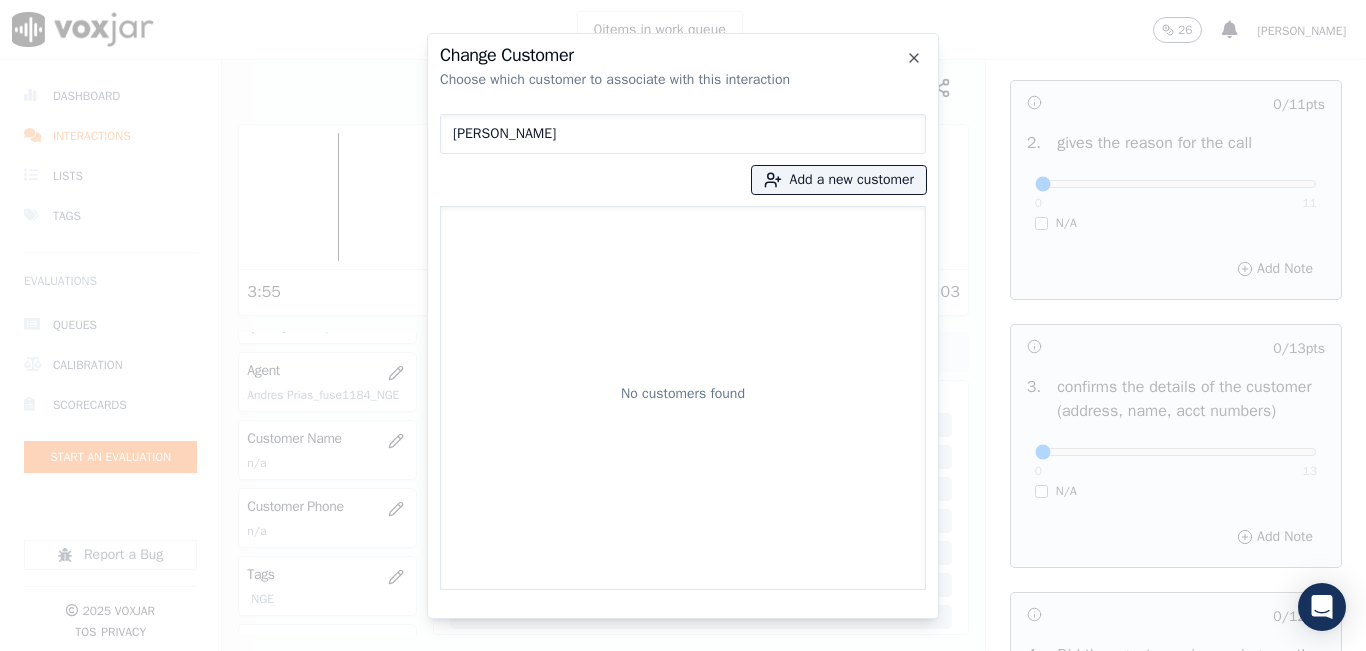 type on "[PERSON_NAME]" 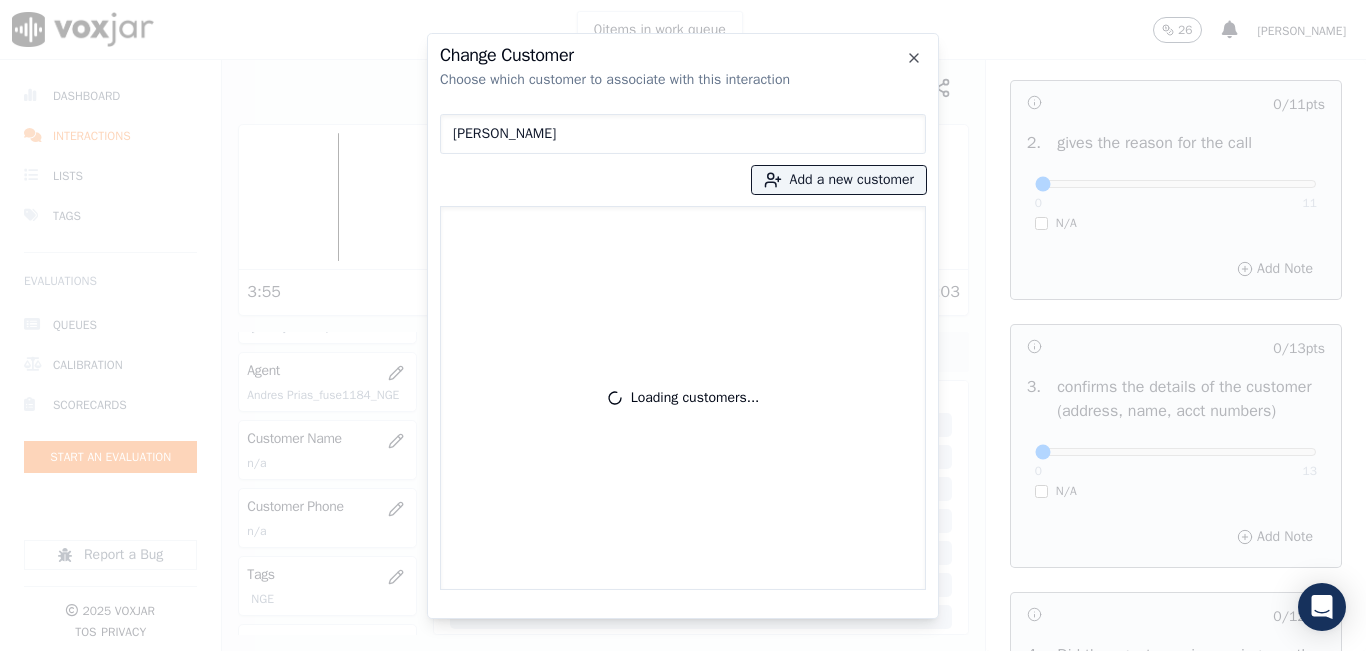 type 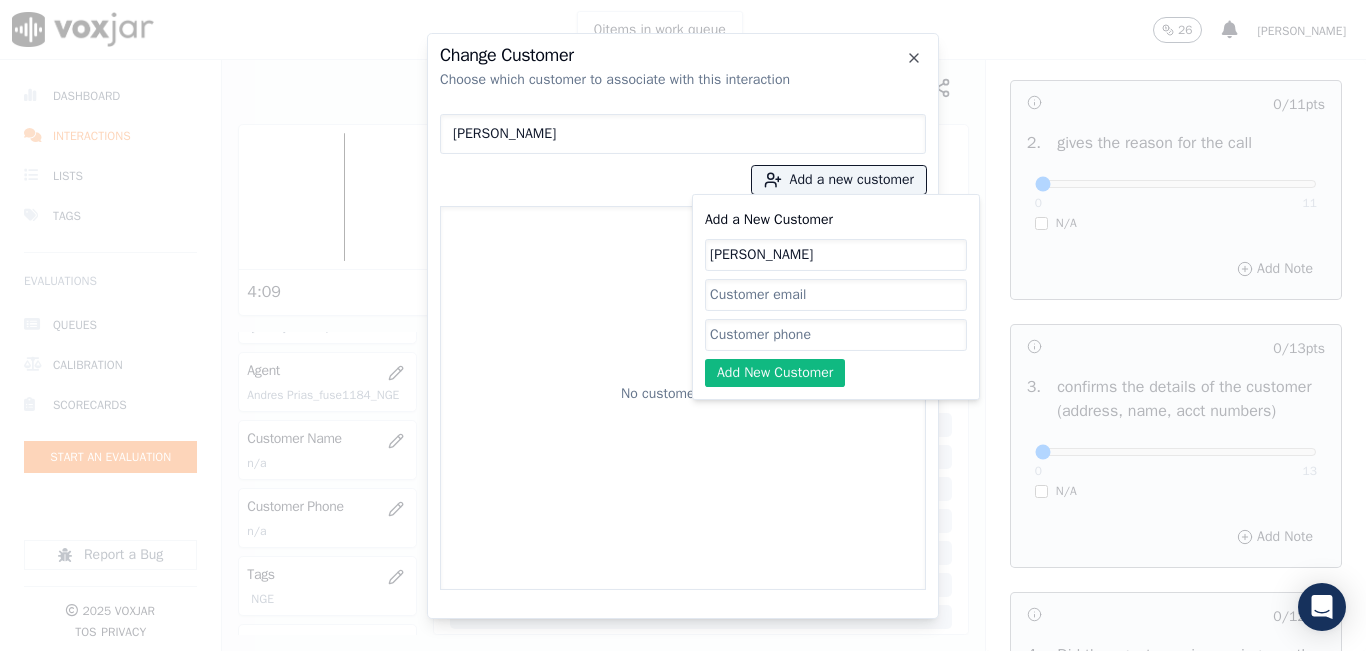 type on "[PERSON_NAME]" 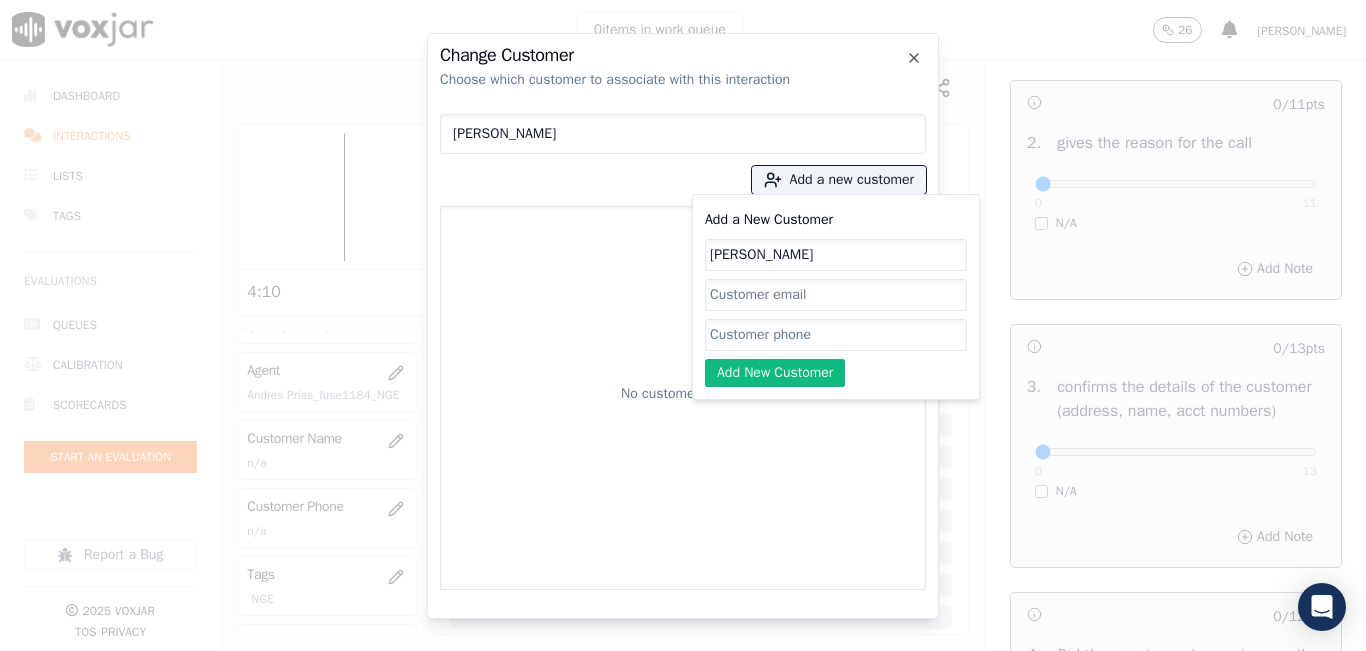 paste on "7323953902" 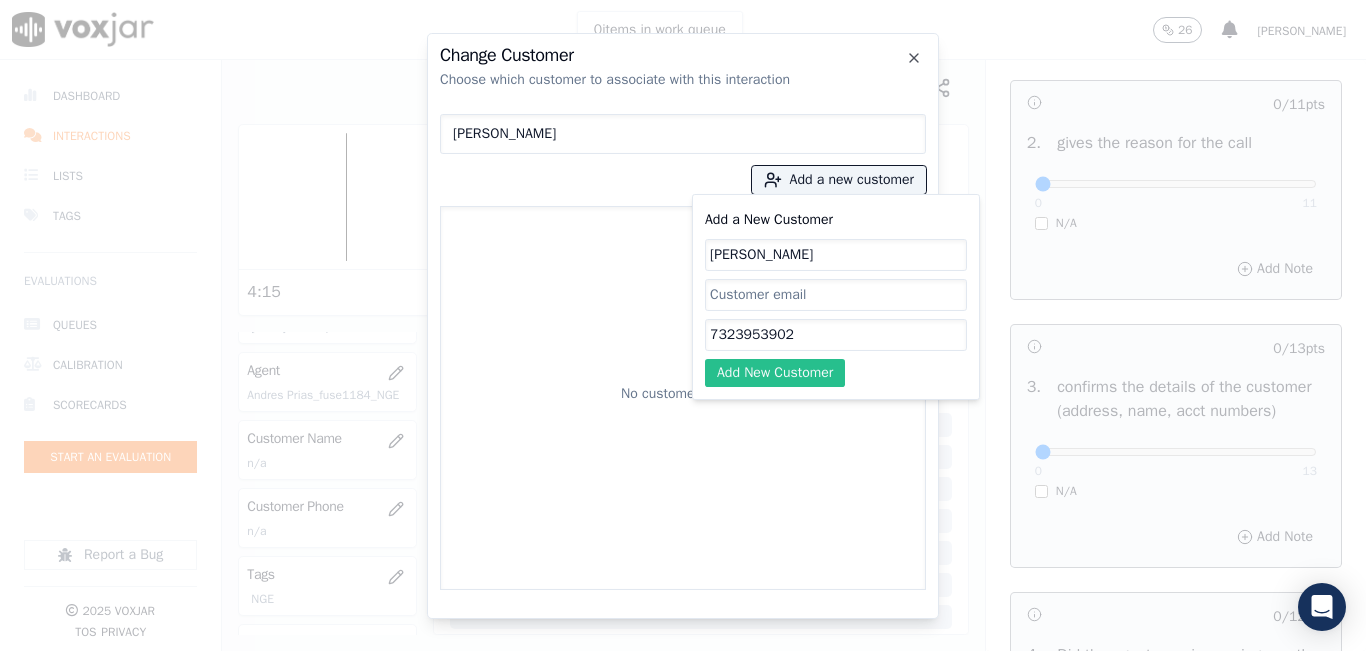 type on "7323953902" 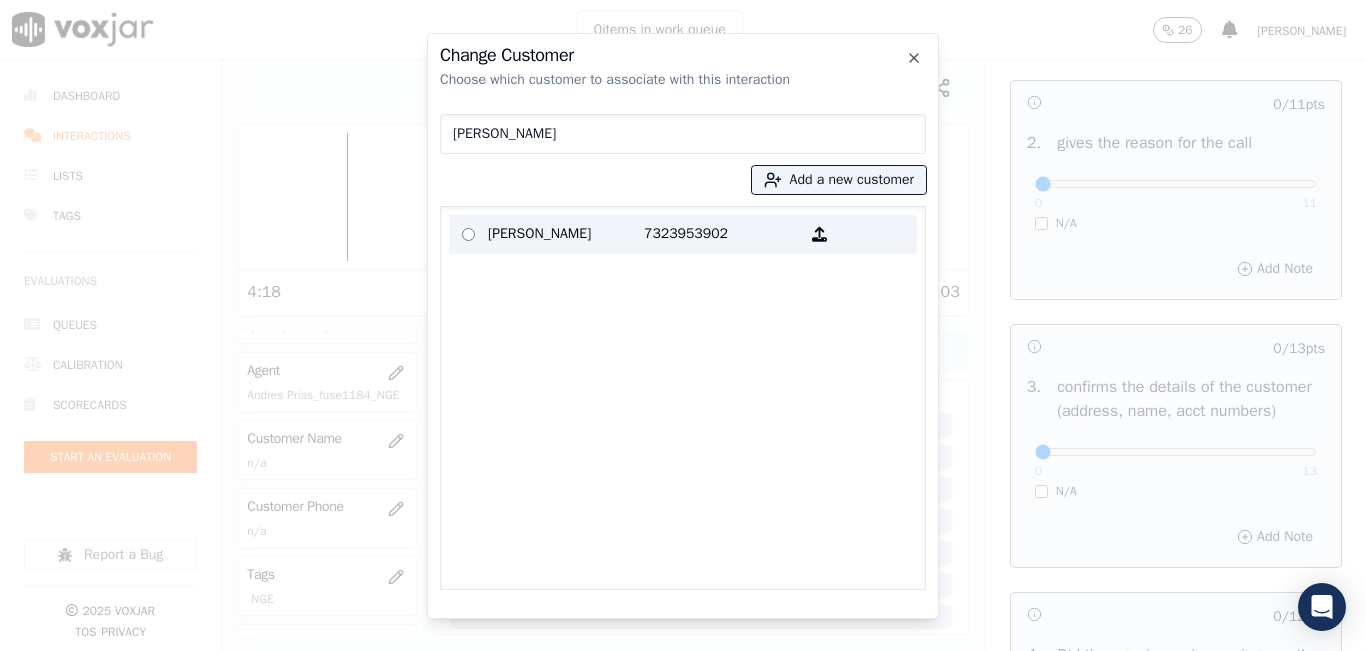 click on "[PERSON_NAME]" at bounding box center [566, 234] 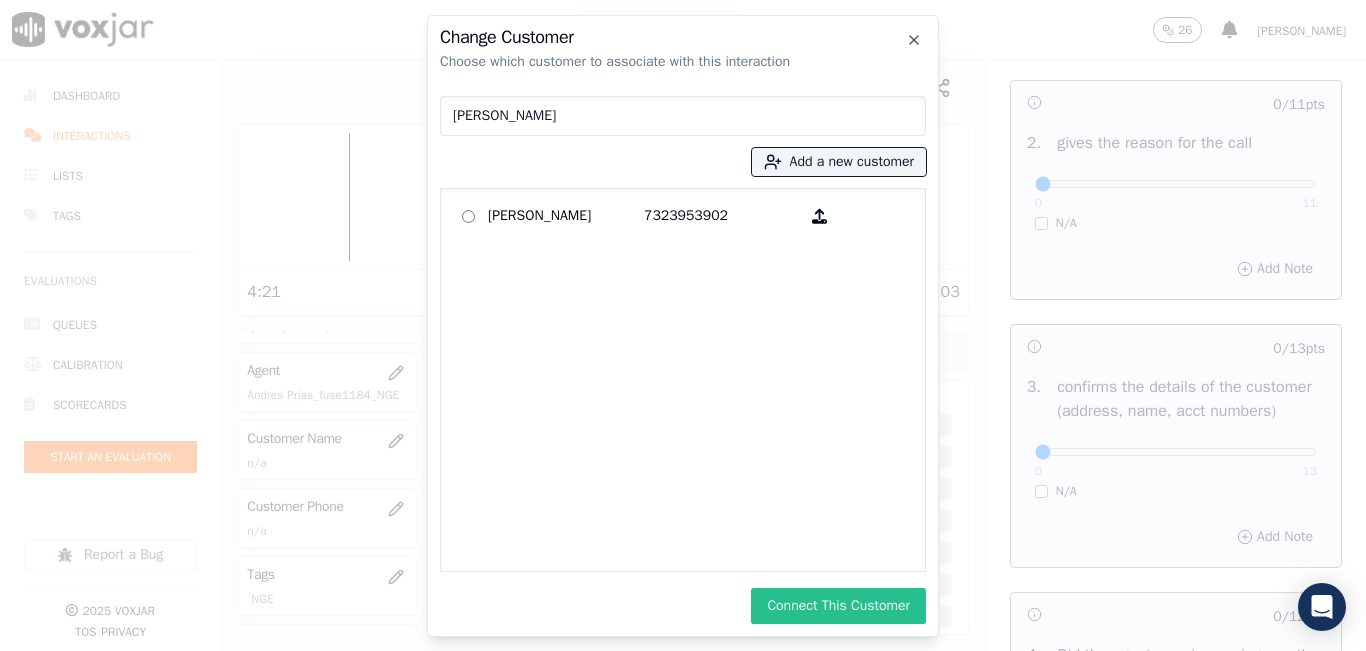 click on "Connect This Customer" at bounding box center (838, 606) 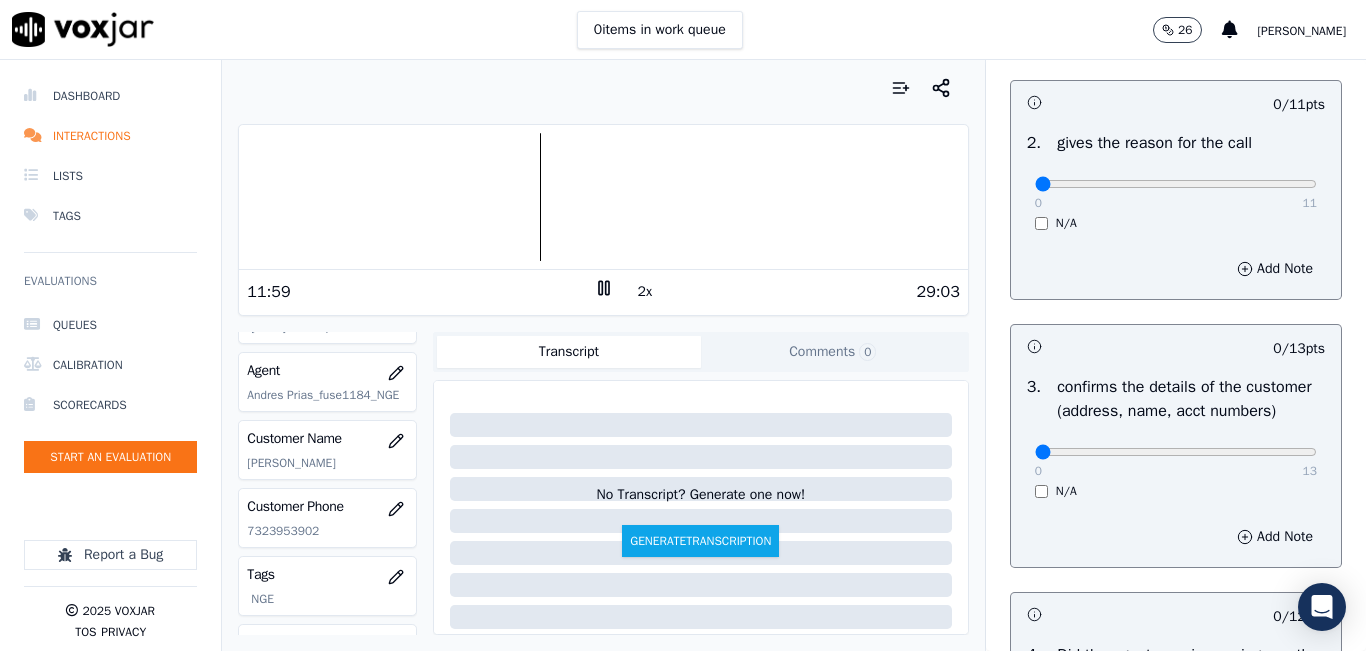 click 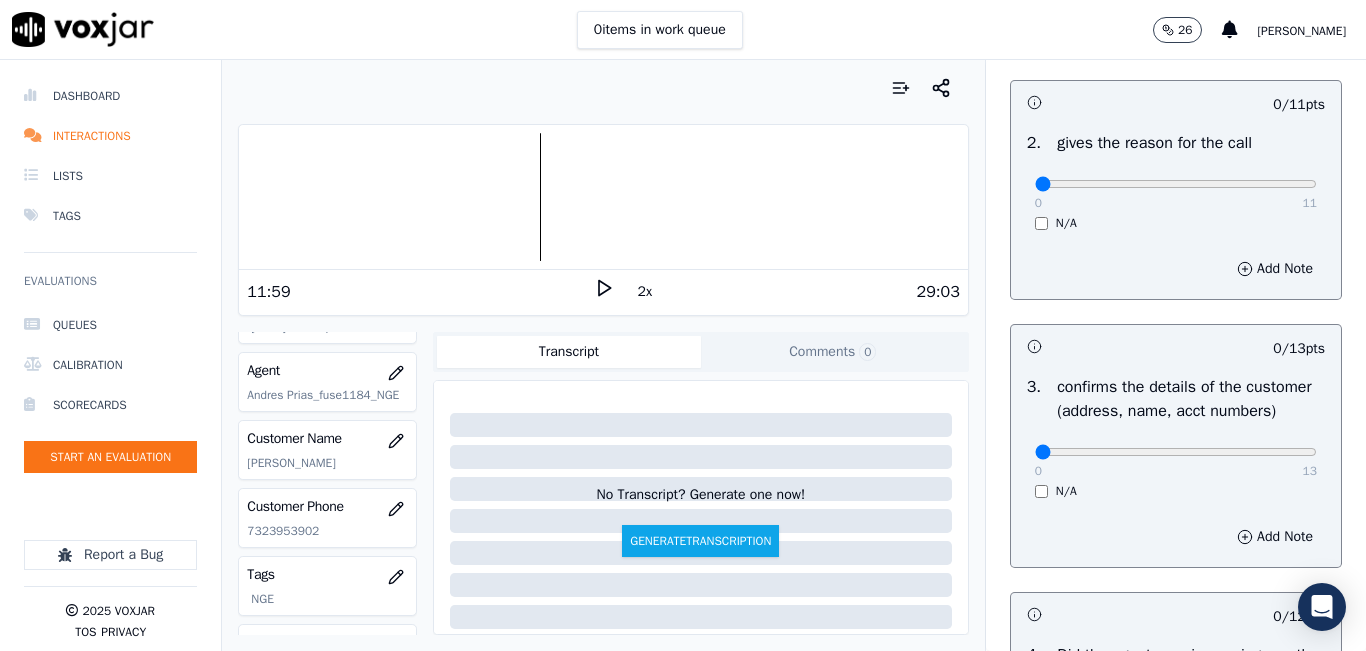 click 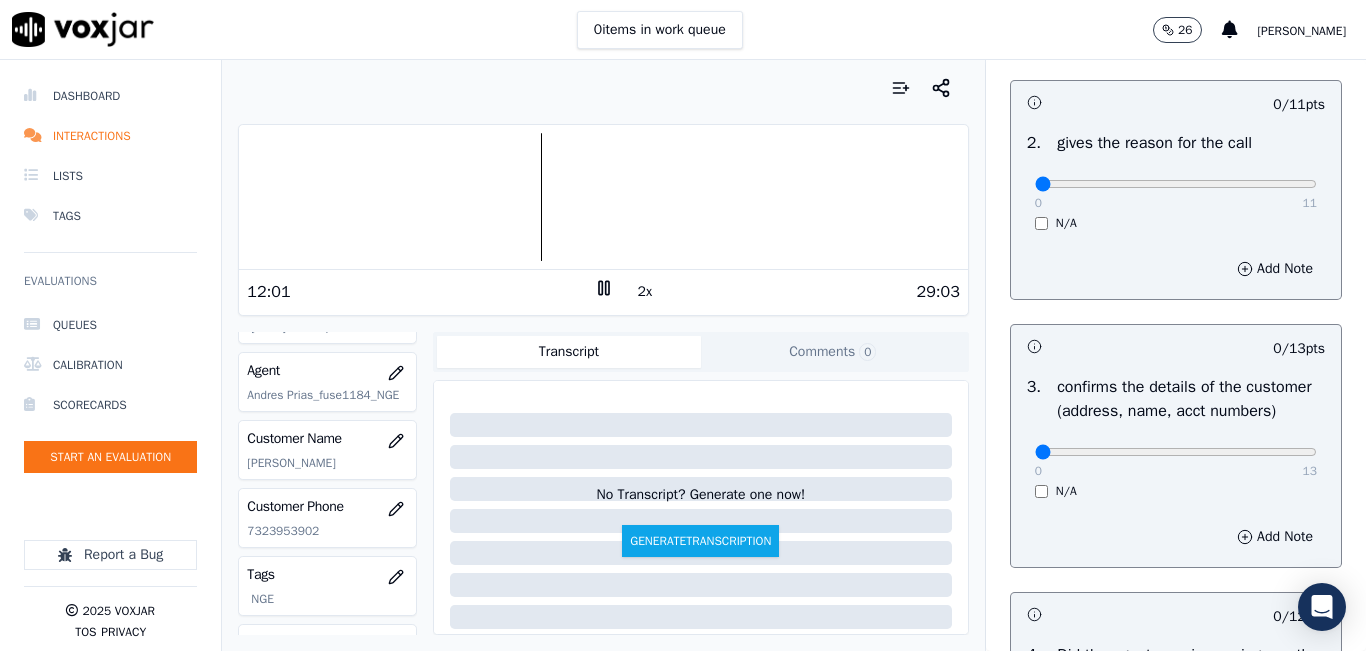 click 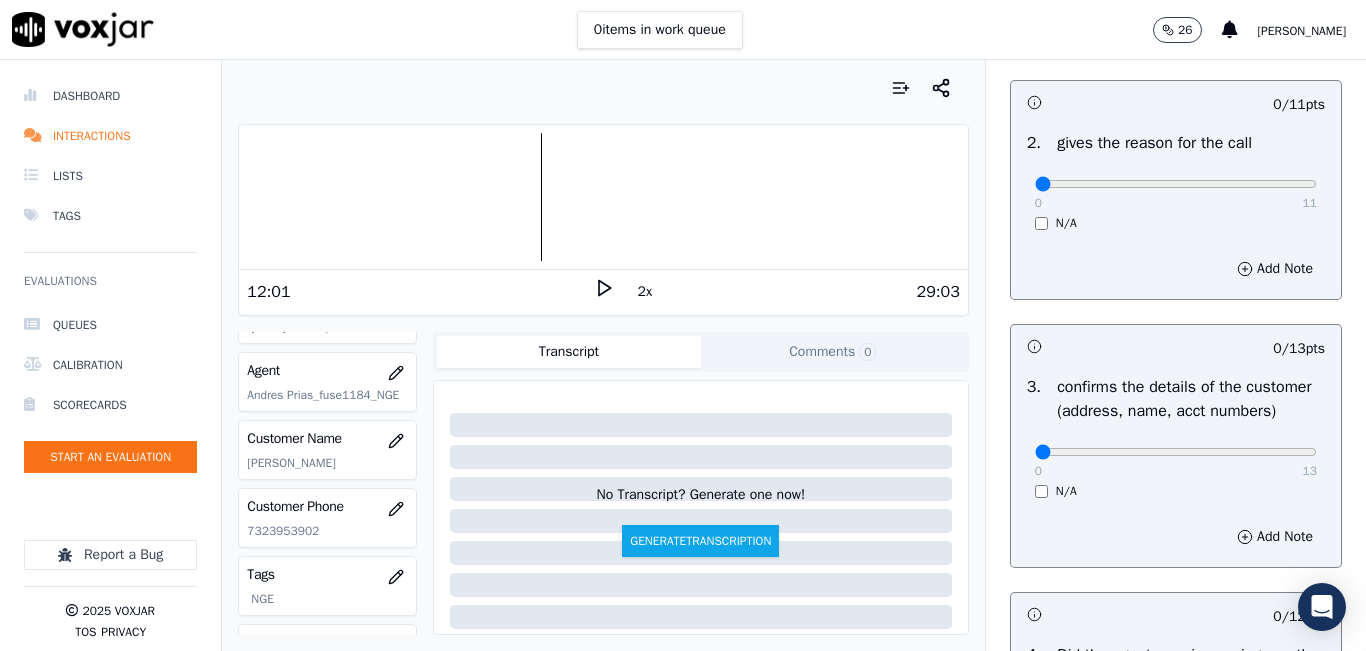 click 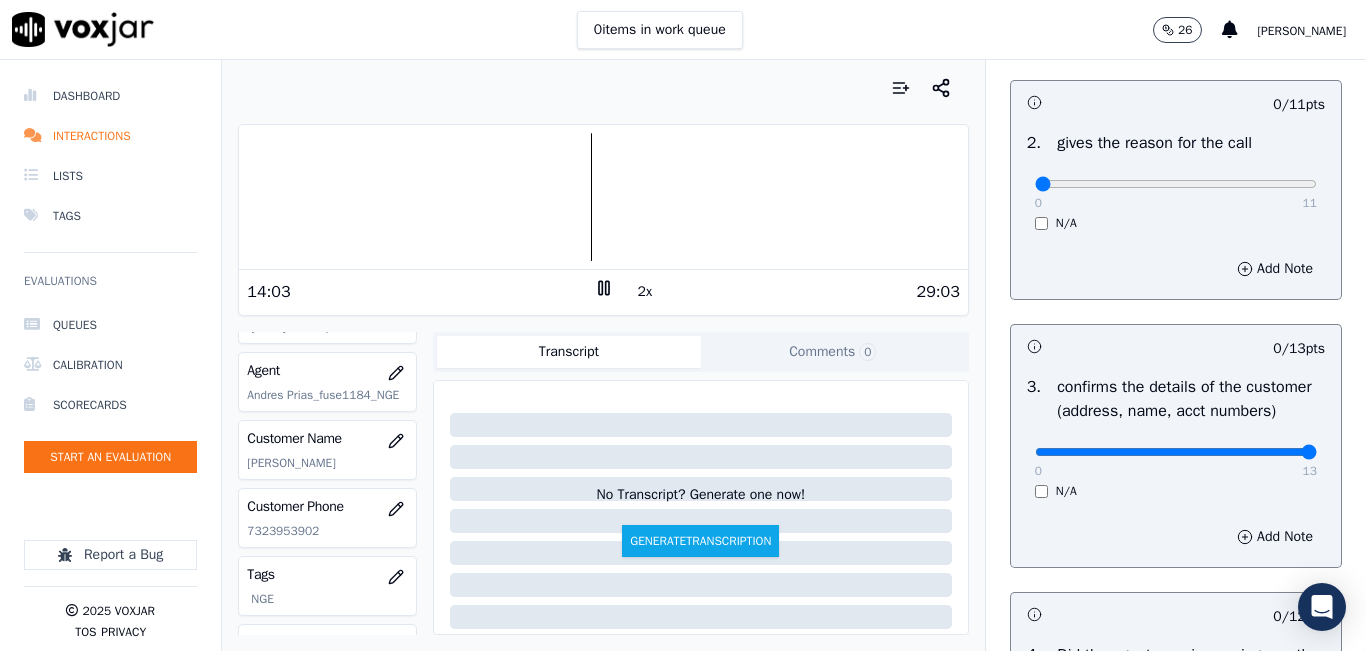type on "13" 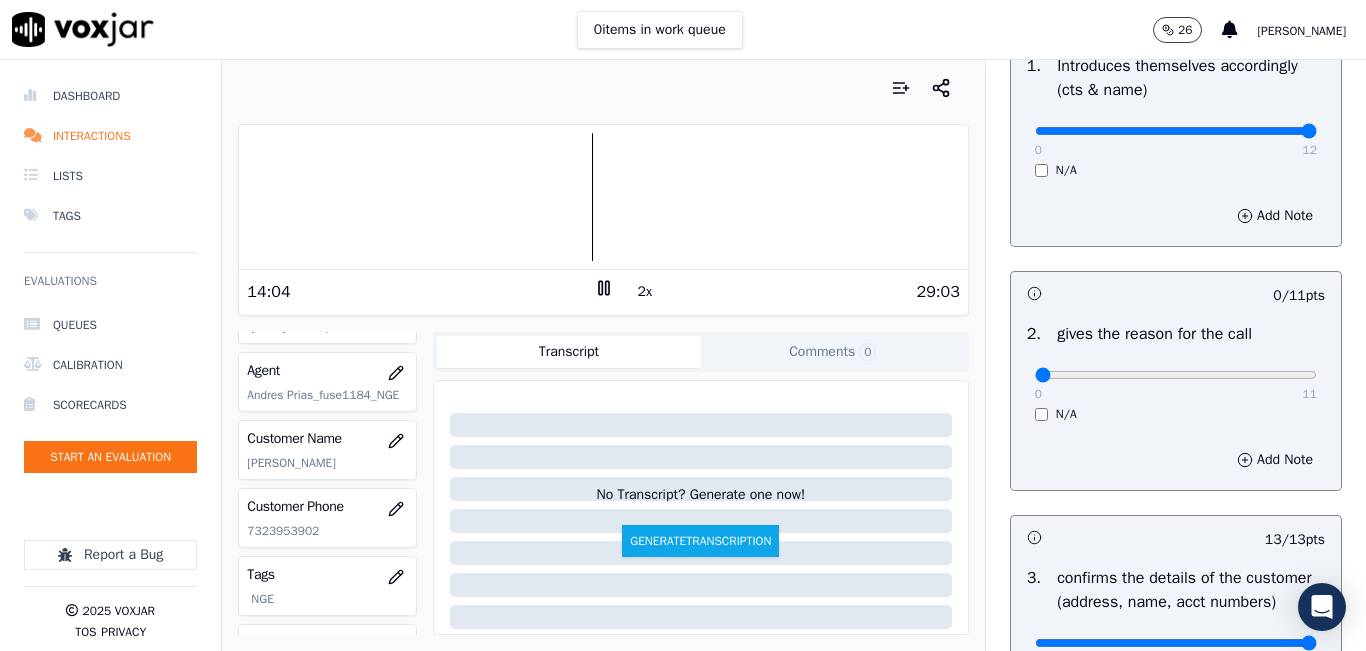 scroll, scrollTop: 200, scrollLeft: 0, axis: vertical 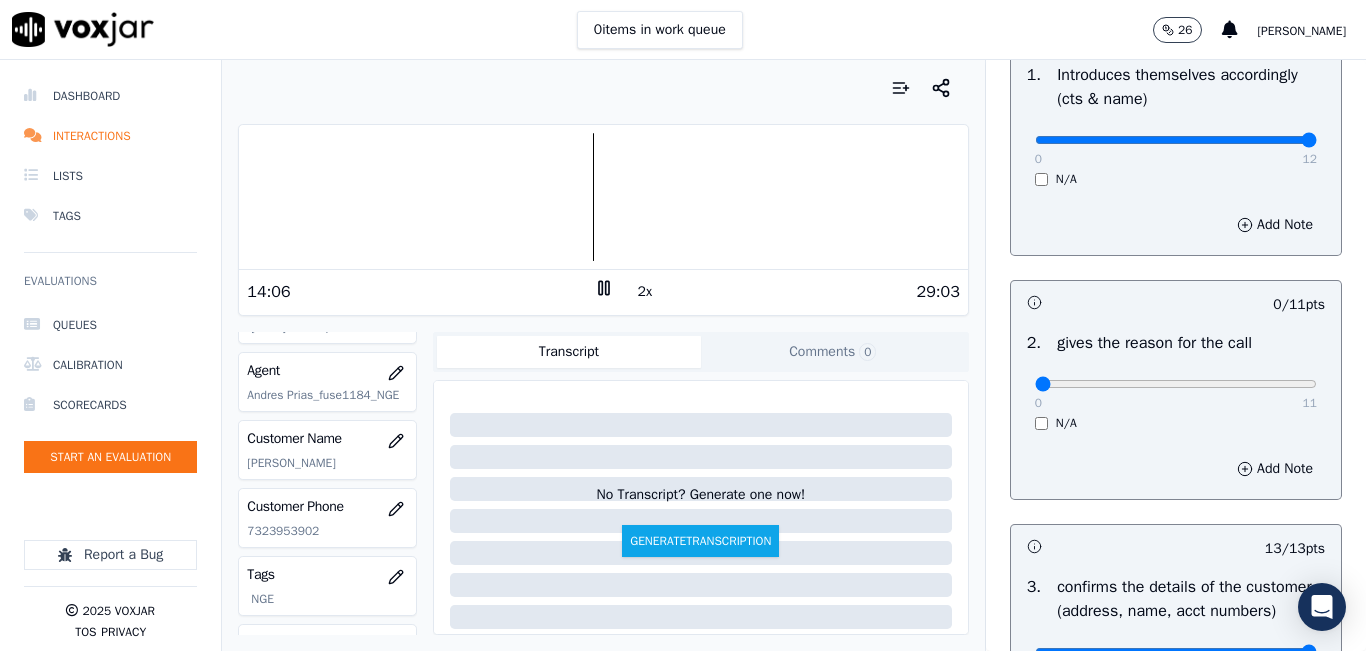 click on "0   11     N/A" at bounding box center (1176, 393) 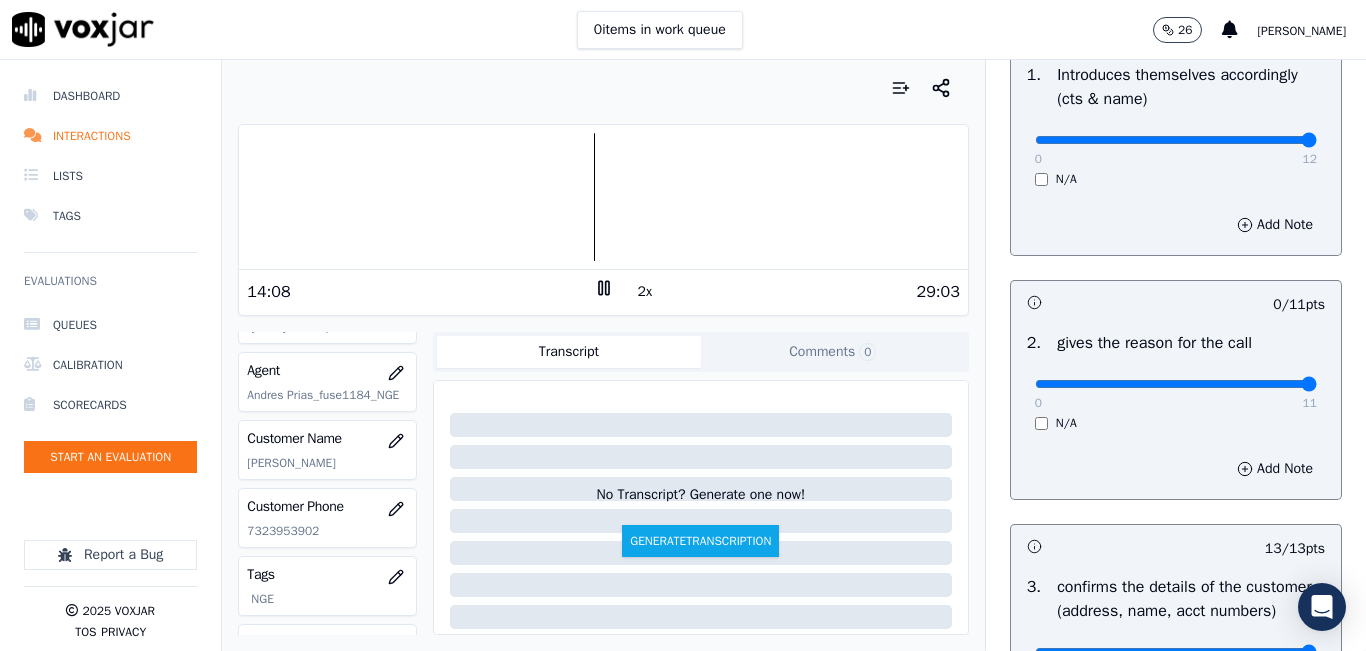 type on "11" 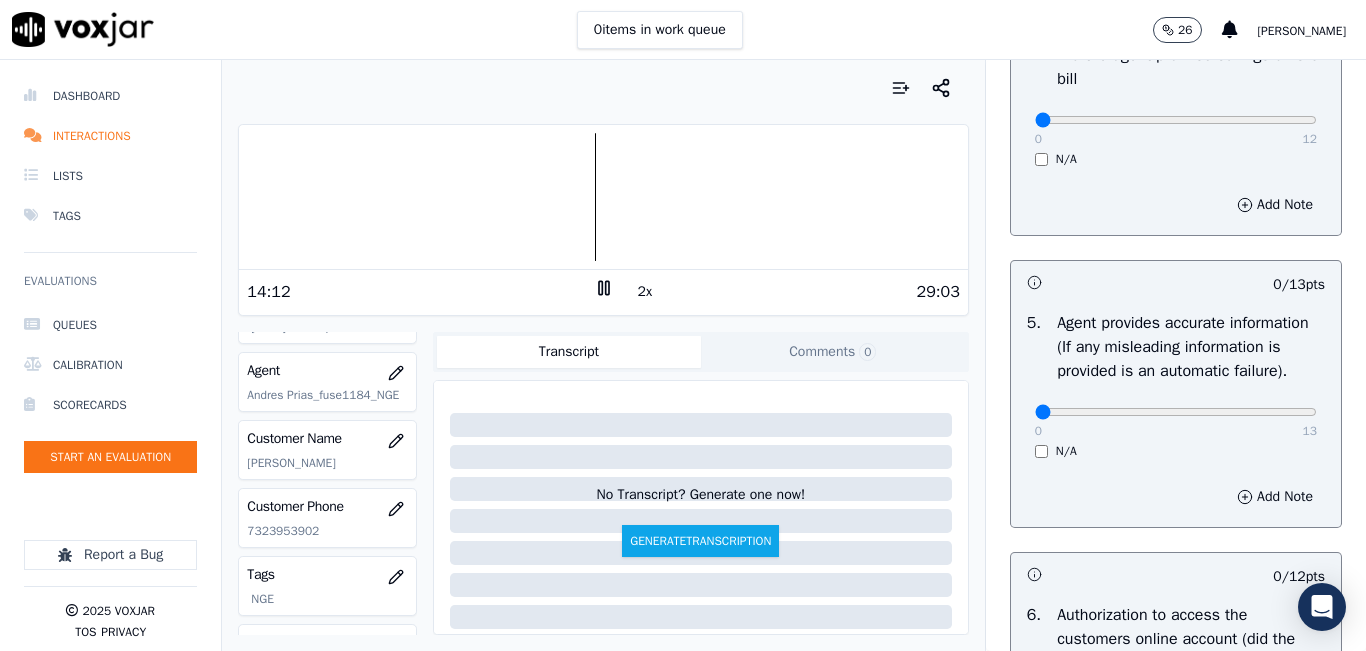 scroll, scrollTop: 900, scrollLeft: 0, axis: vertical 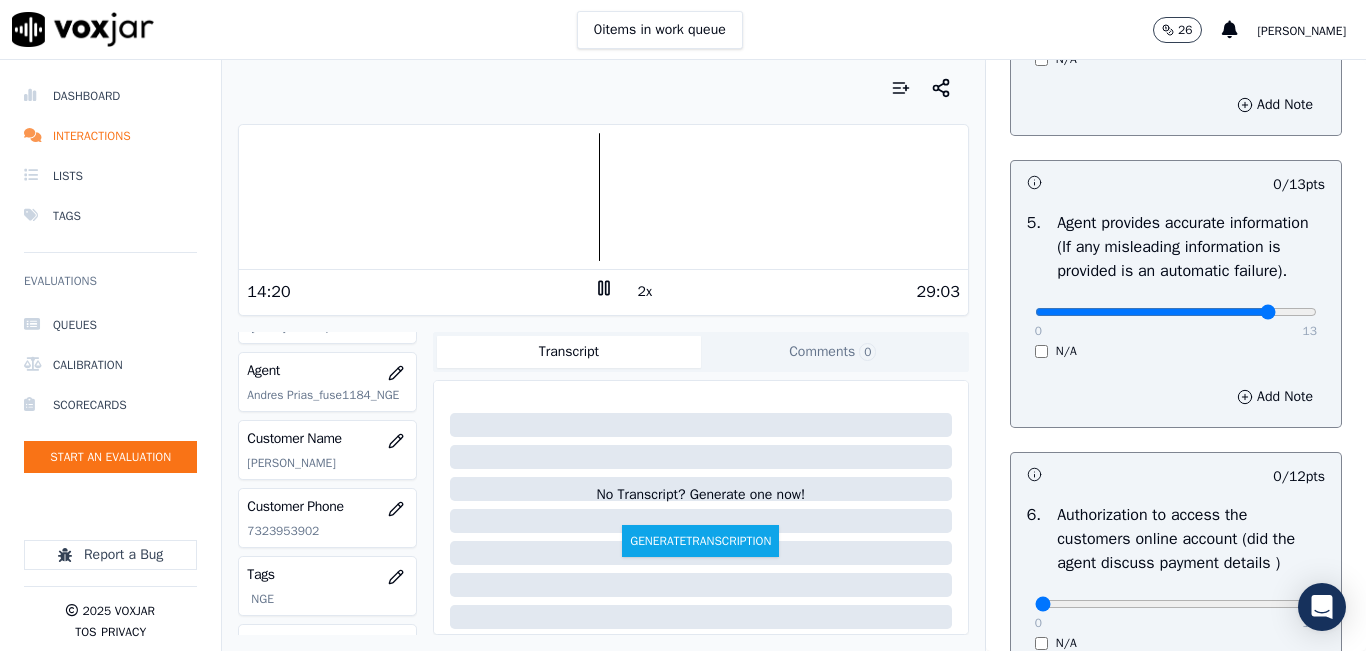 type on "11" 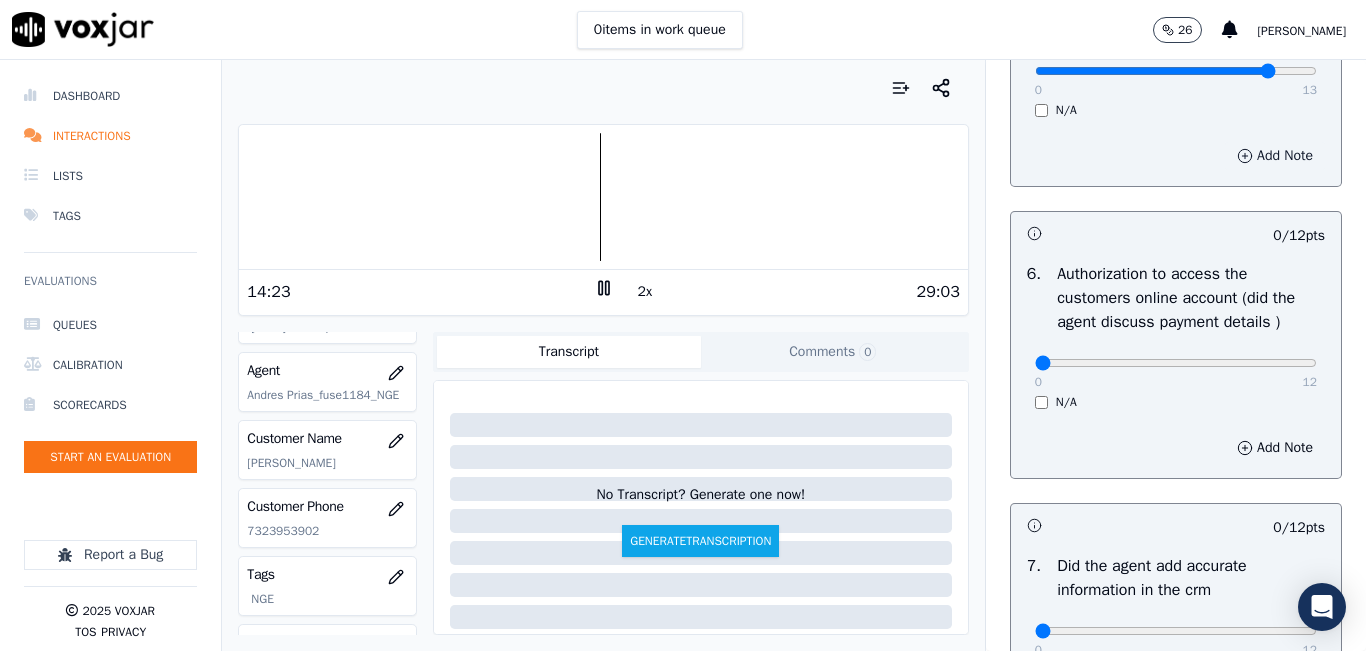 scroll, scrollTop: 1400, scrollLeft: 0, axis: vertical 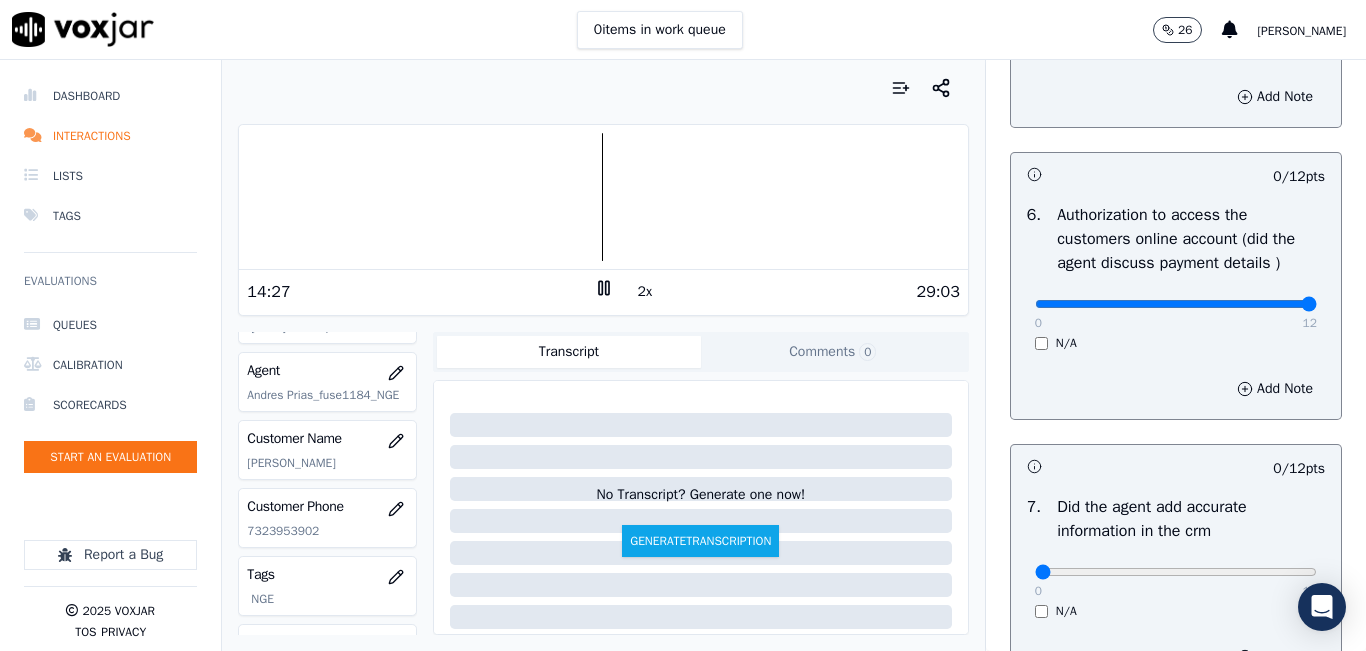 type on "12" 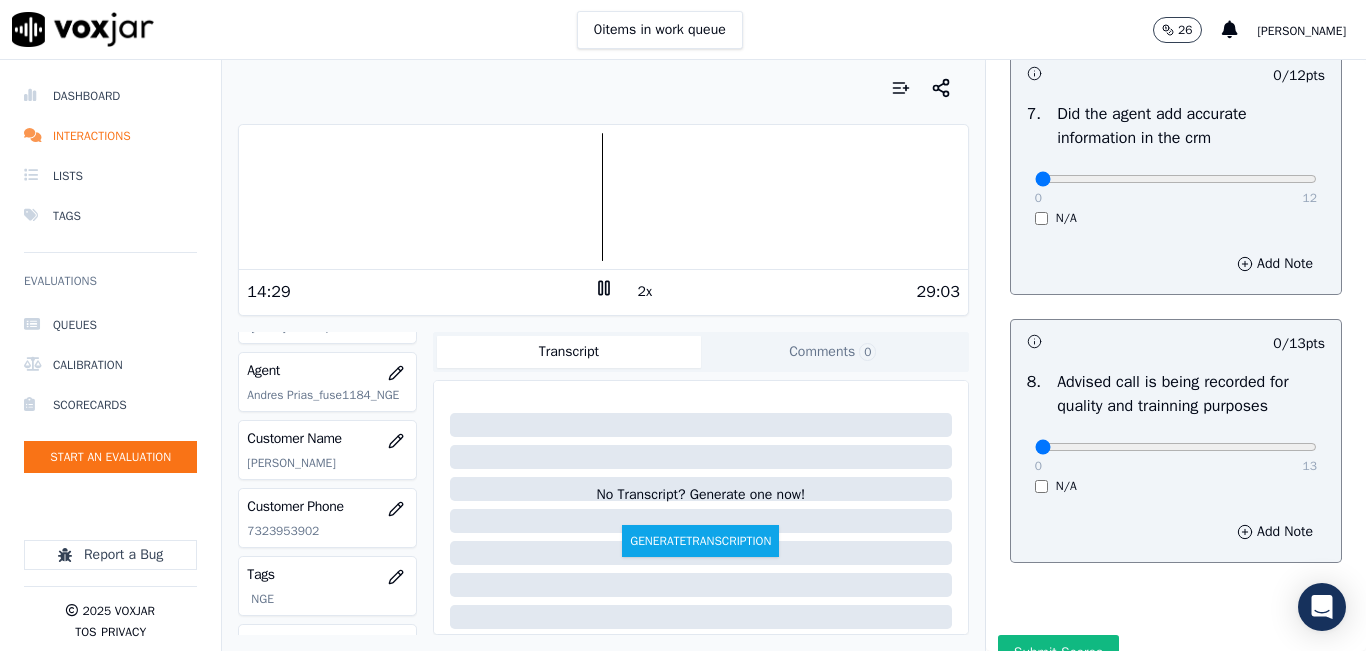 scroll, scrollTop: 1800, scrollLeft: 0, axis: vertical 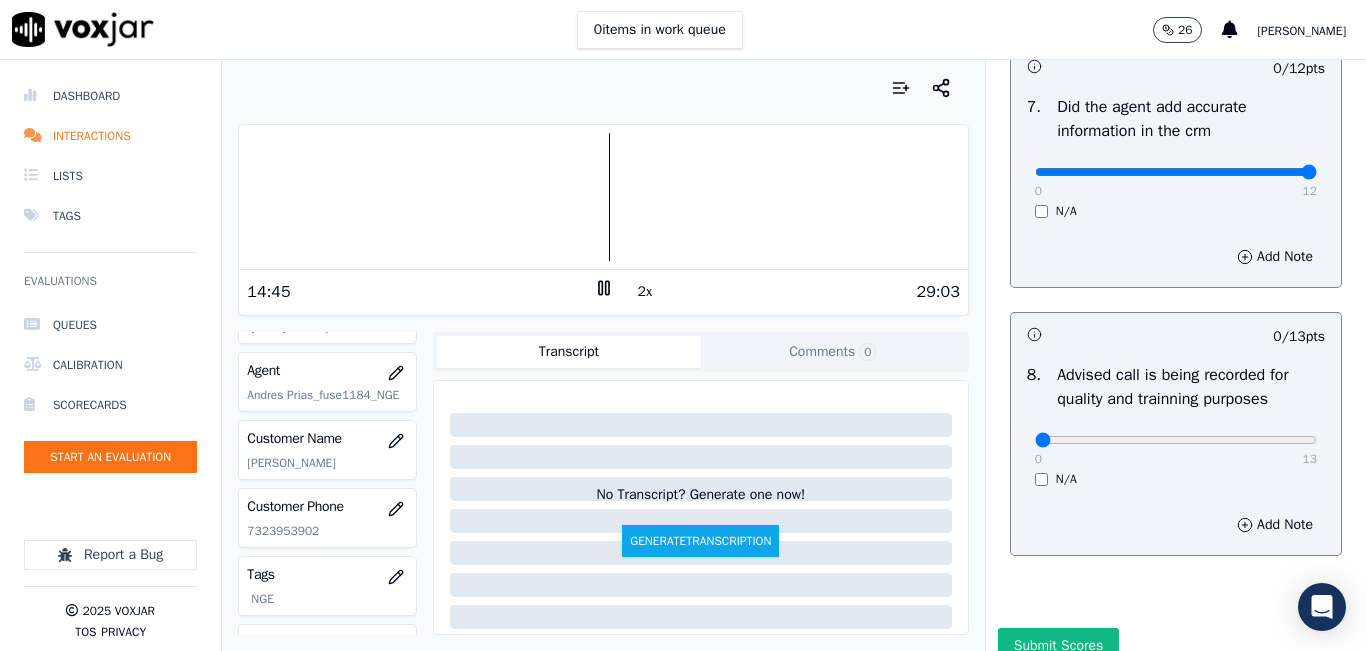type on "12" 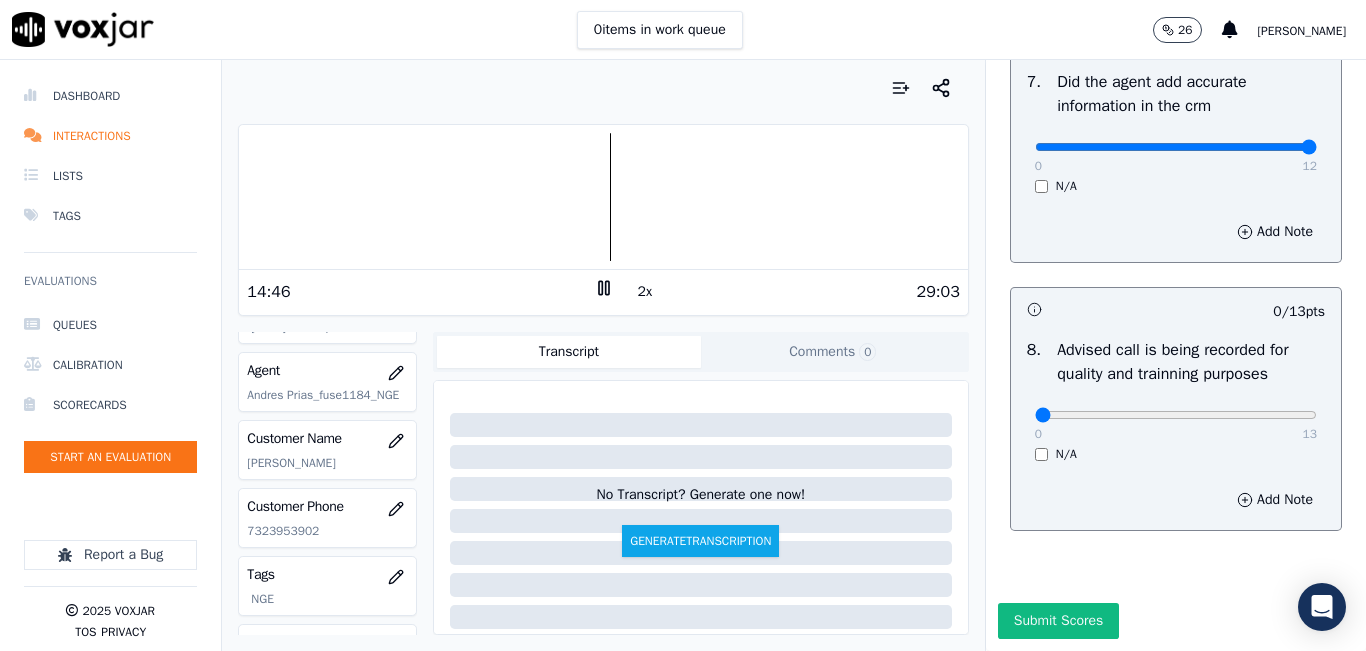scroll, scrollTop: 1918, scrollLeft: 0, axis: vertical 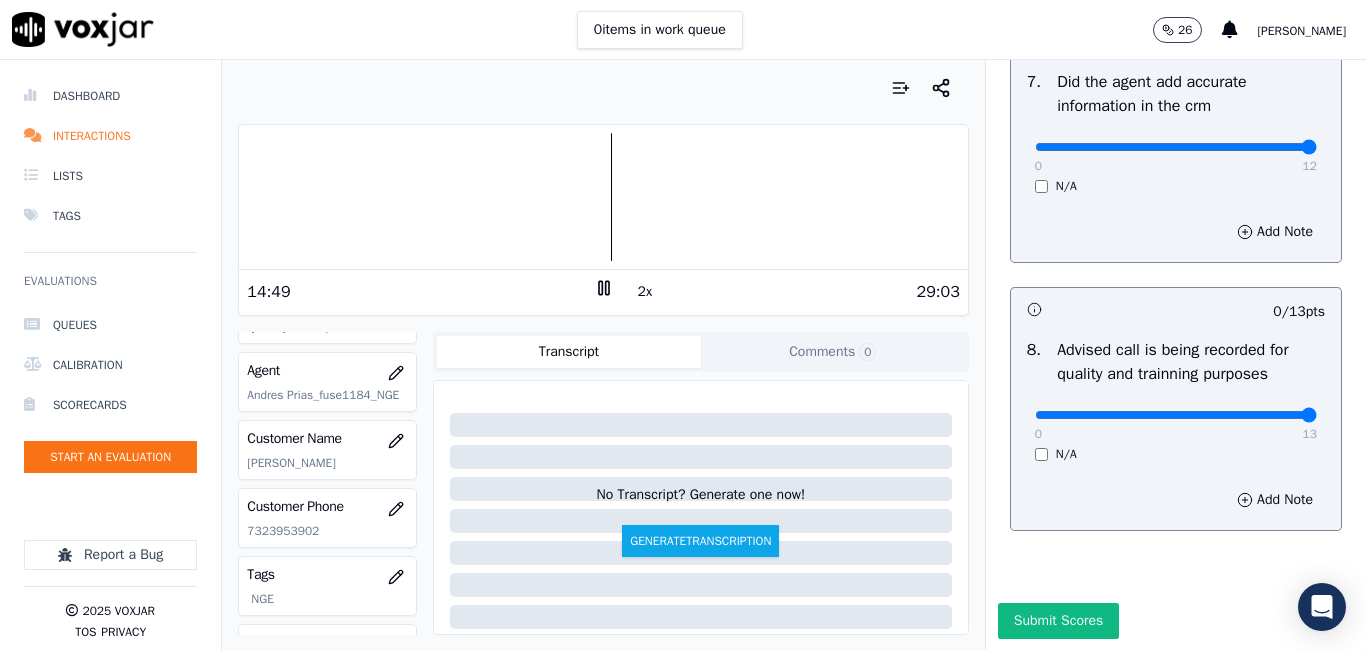 type on "13" 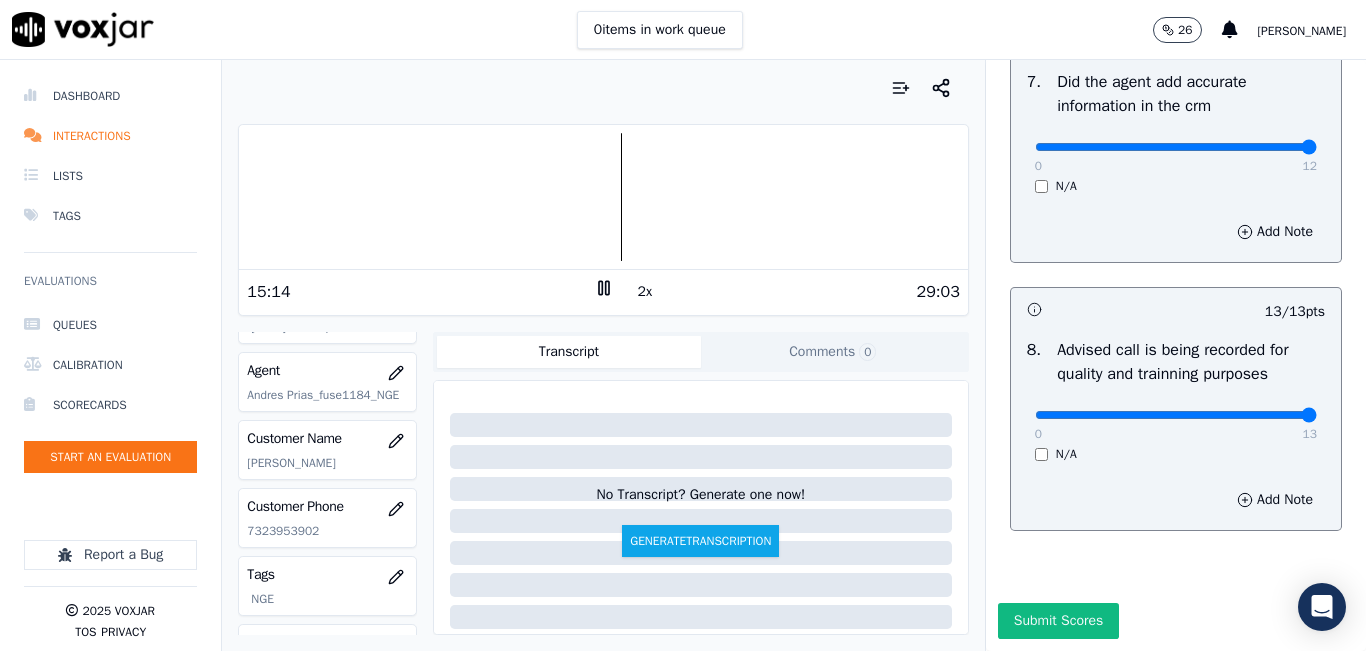 scroll, scrollTop: 1918, scrollLeft: 0, axis: vertical 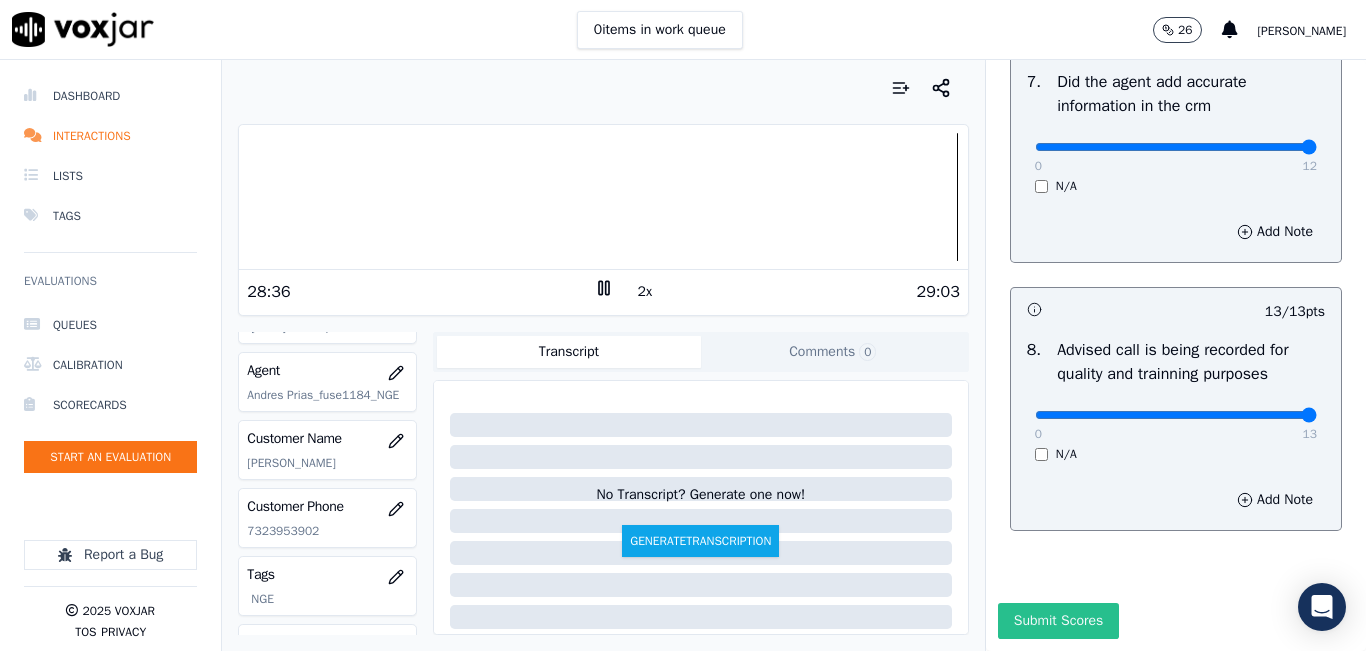 click on "Submit Scores" at bounding box center [1058, 621] 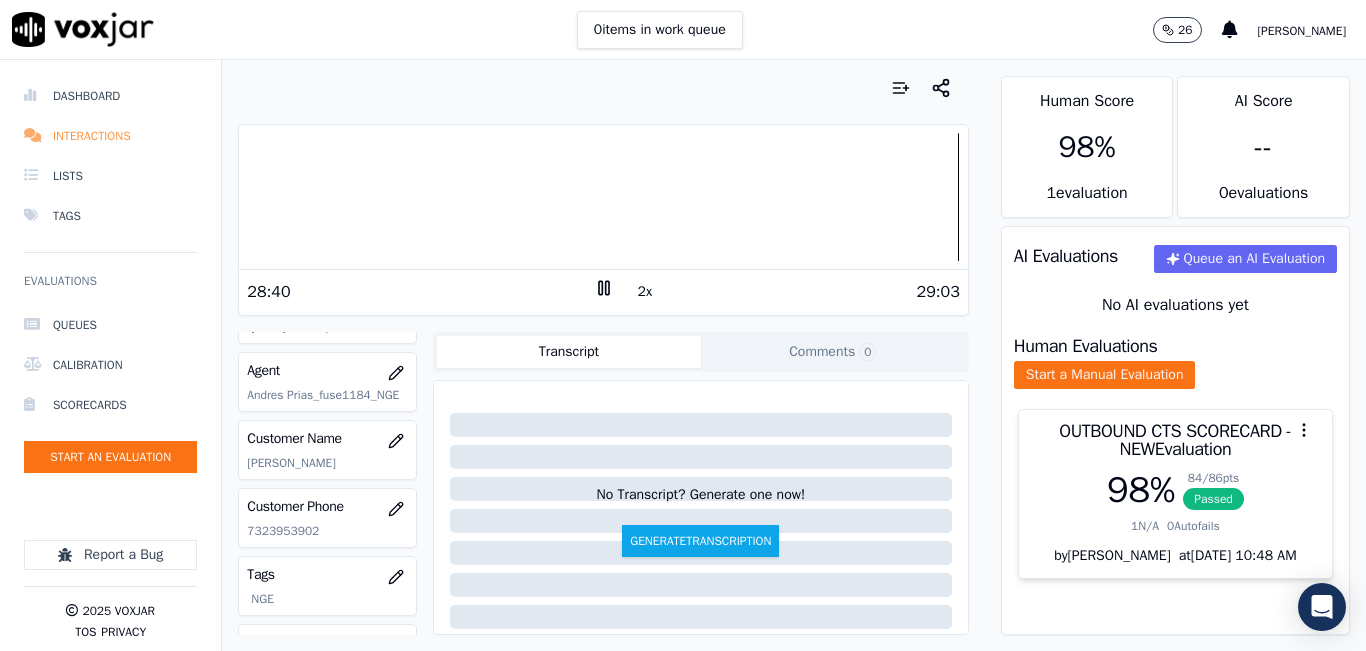 click on "Interactions" at bounding box center [110, 136] 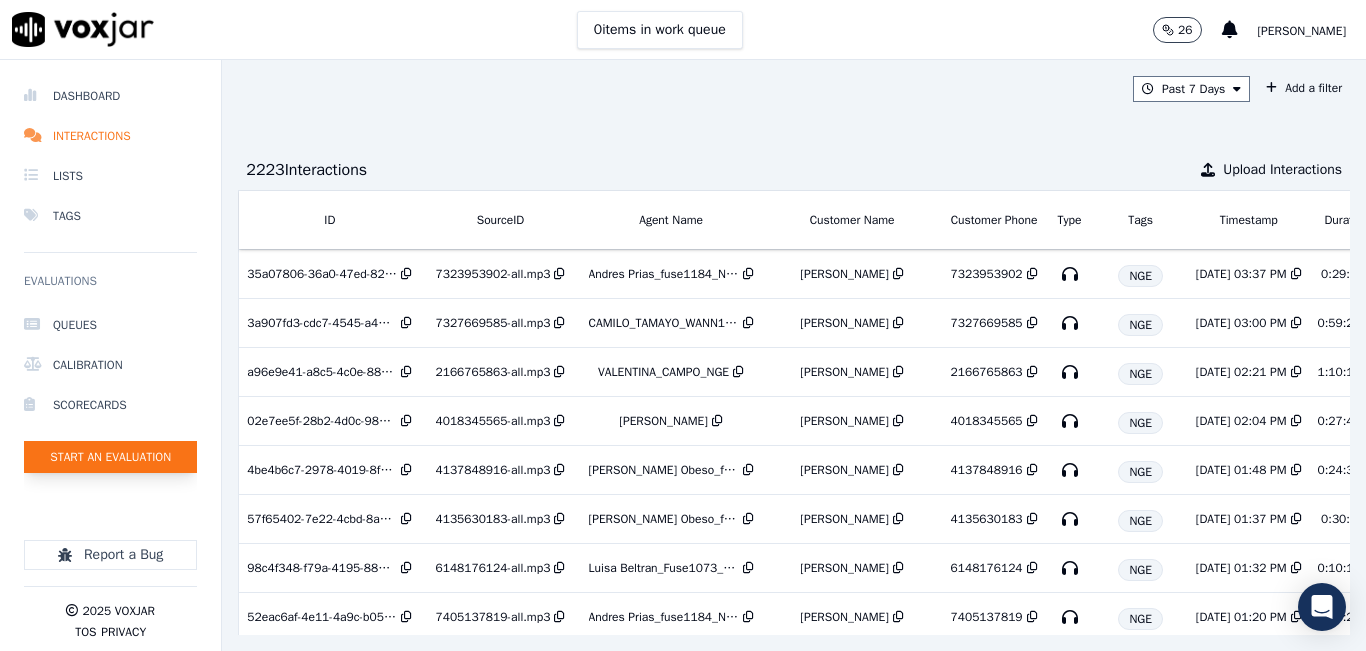 click on "Start an Evaluation" 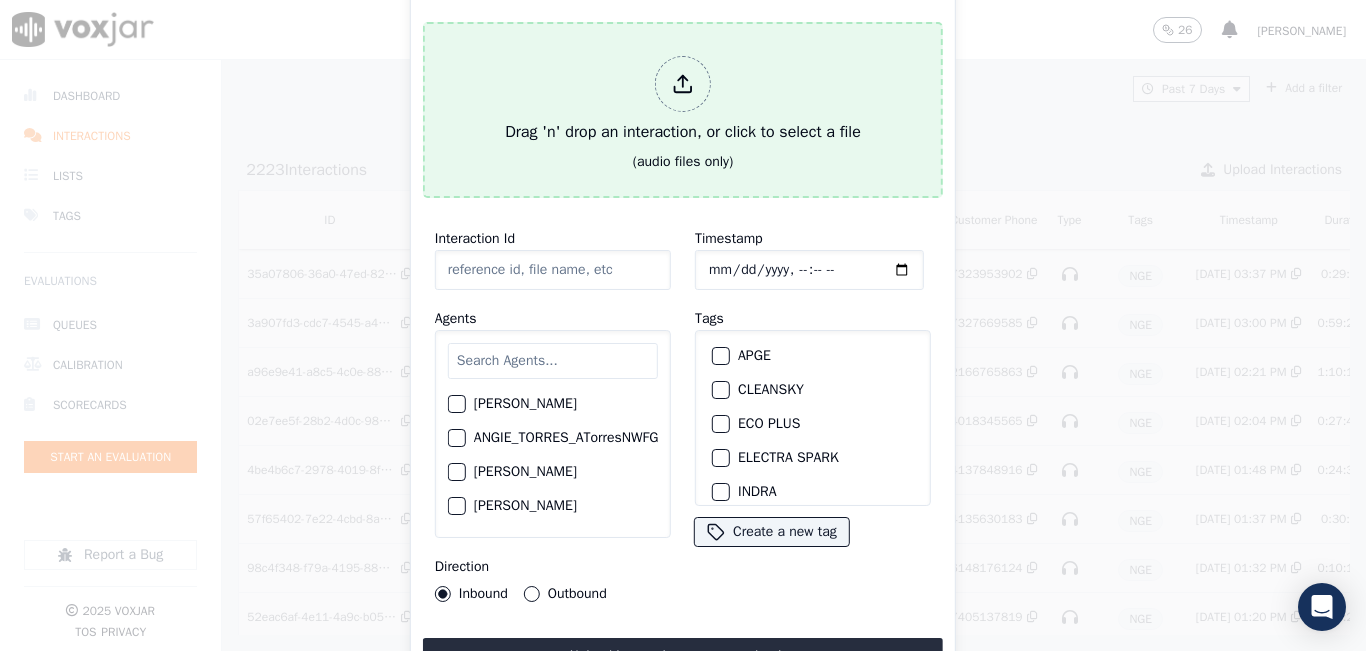 click on "Drag 'n' drop an interaction, or click to select a file" at bounding box center (683, 100) 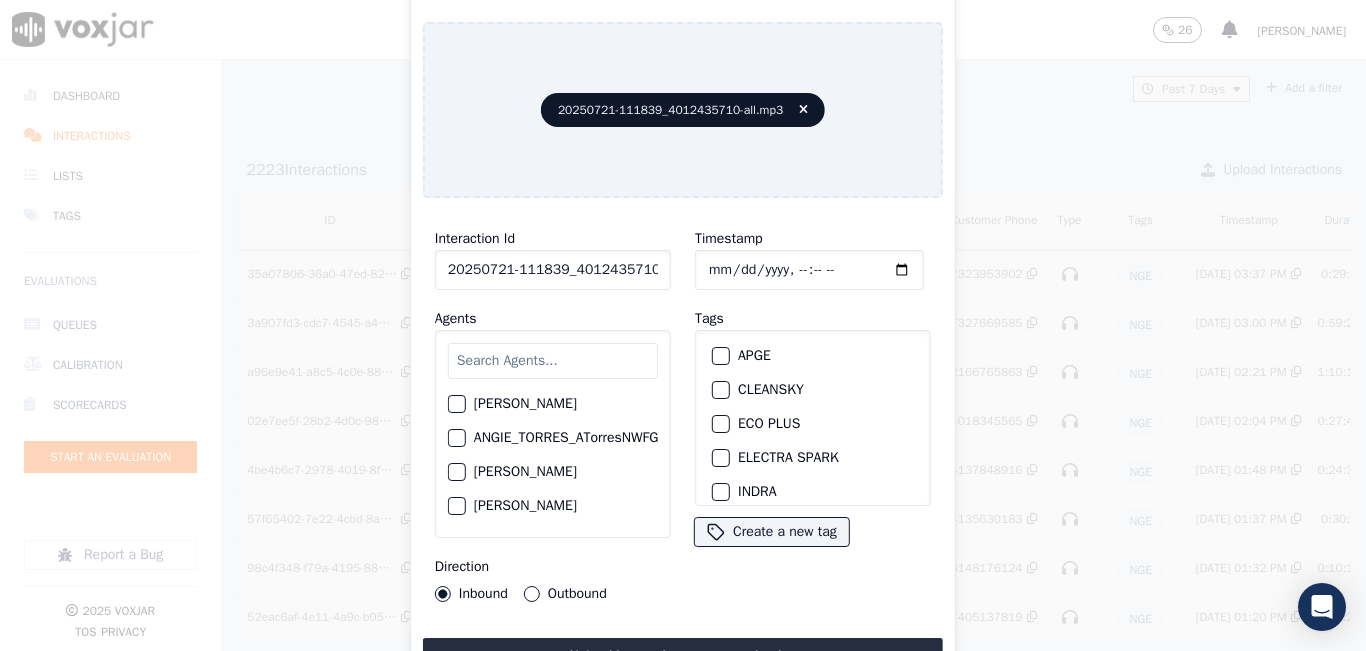 click at bounding box center [553, 361] 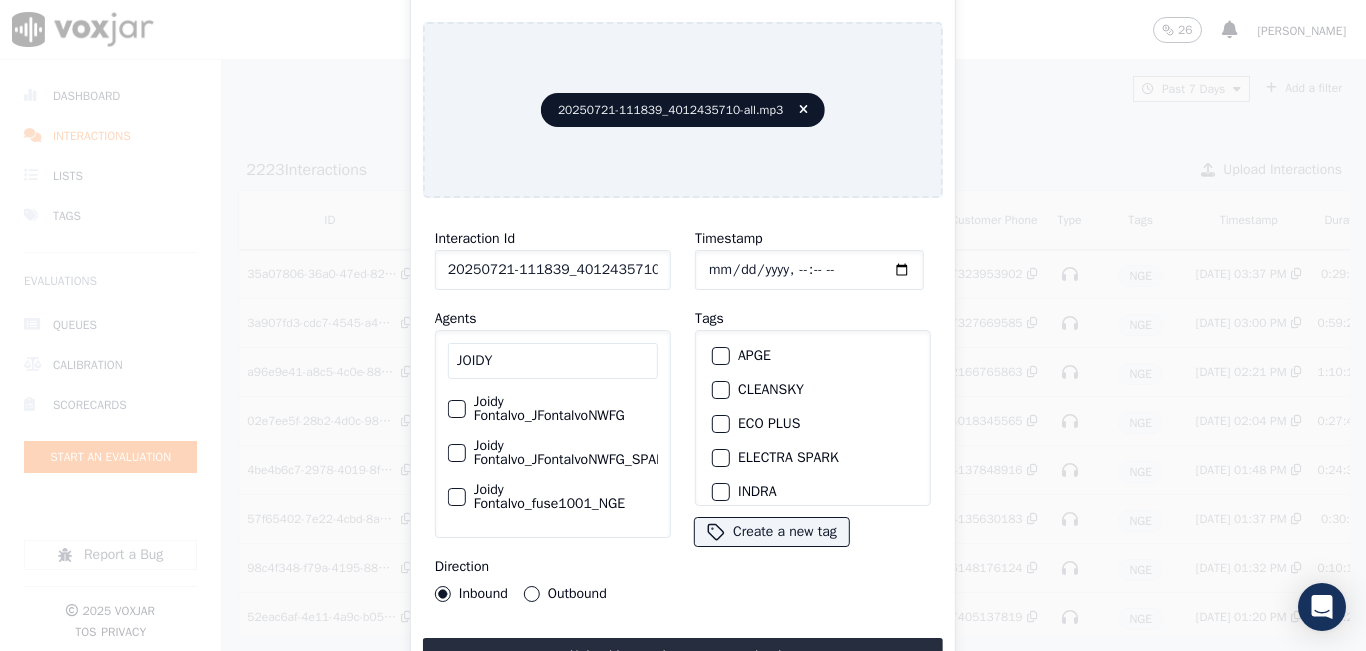 type on "JOIDY" 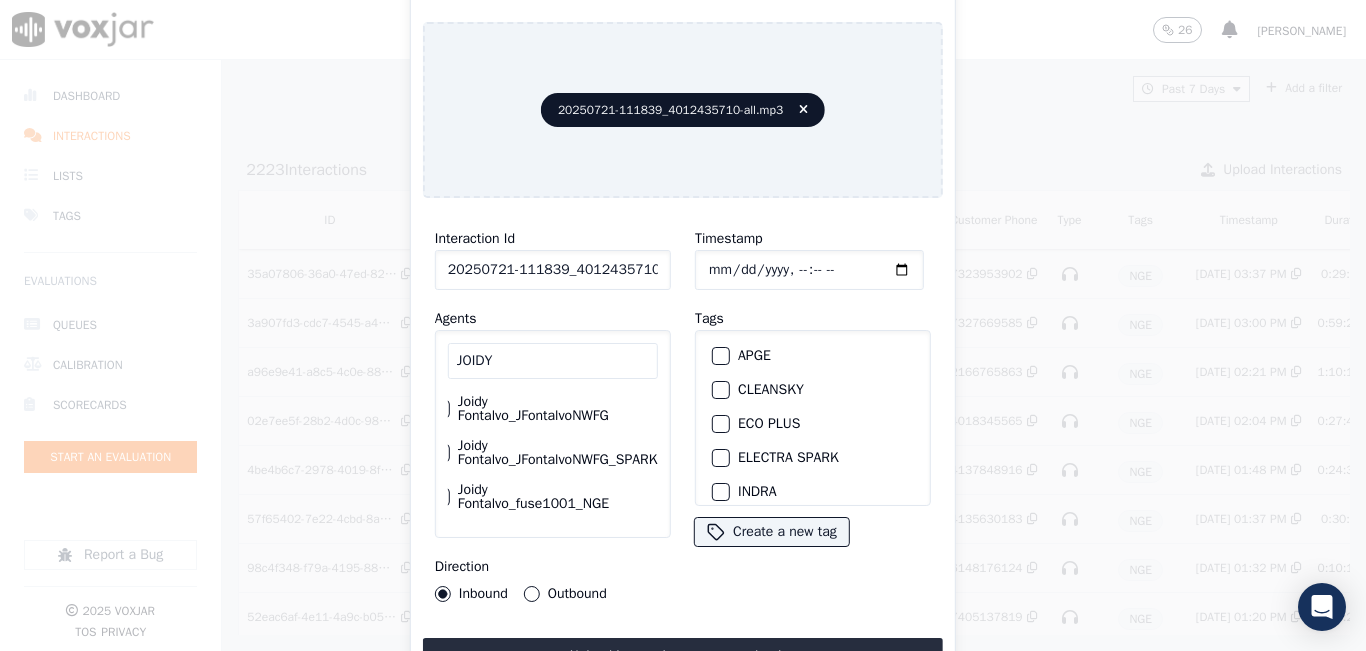 click on "Joidy Fontalvo_fuse1001_NGE" 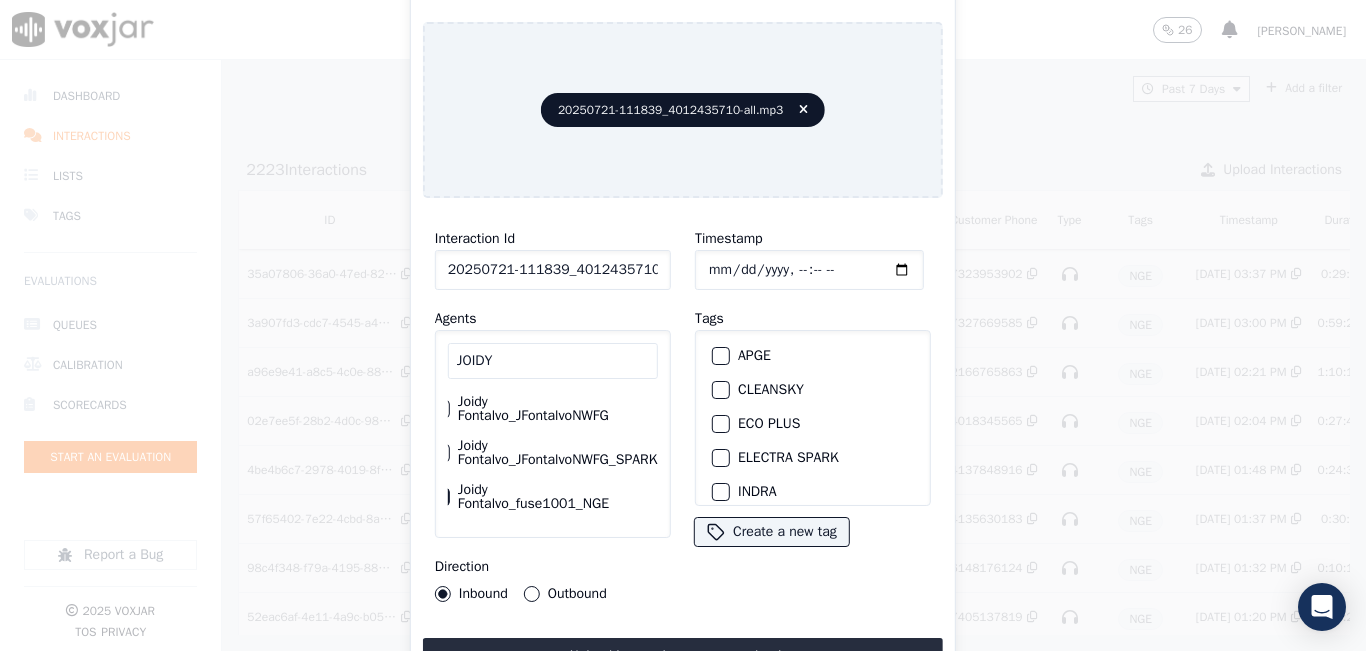 scroll, scrollTop: 0, scrollLeft: 0, axis: both 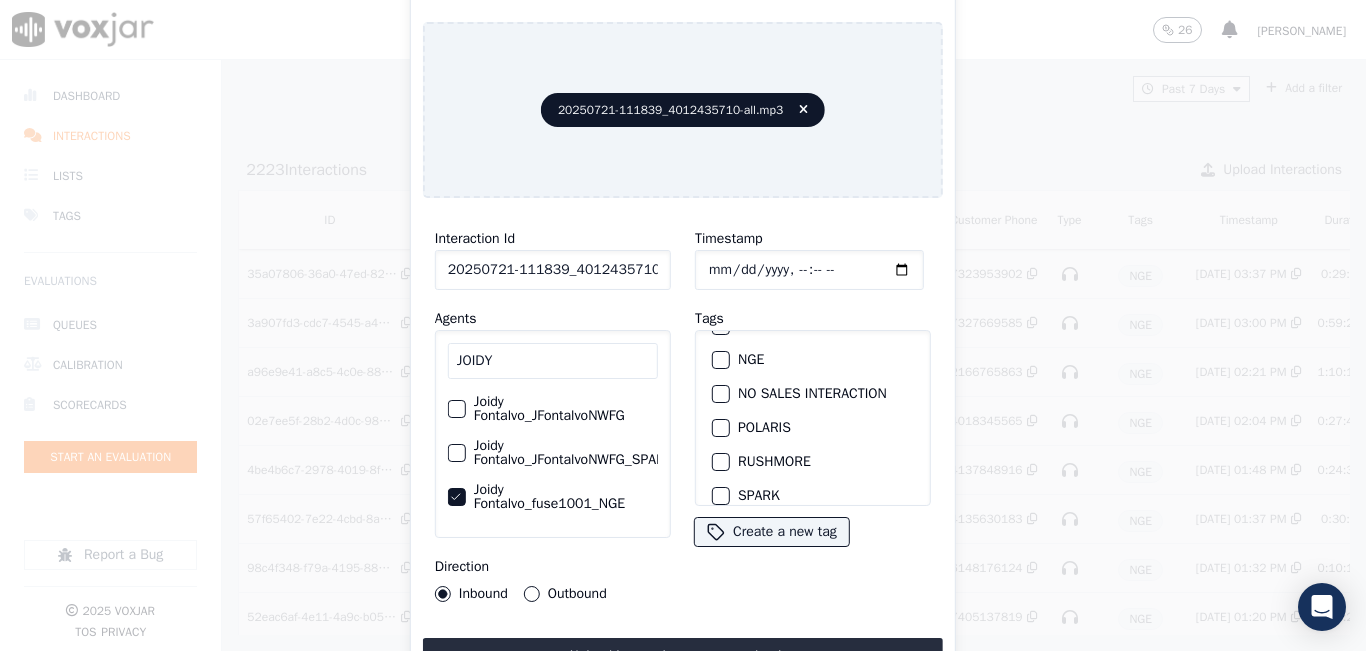 click at bounding box center (720, 360) 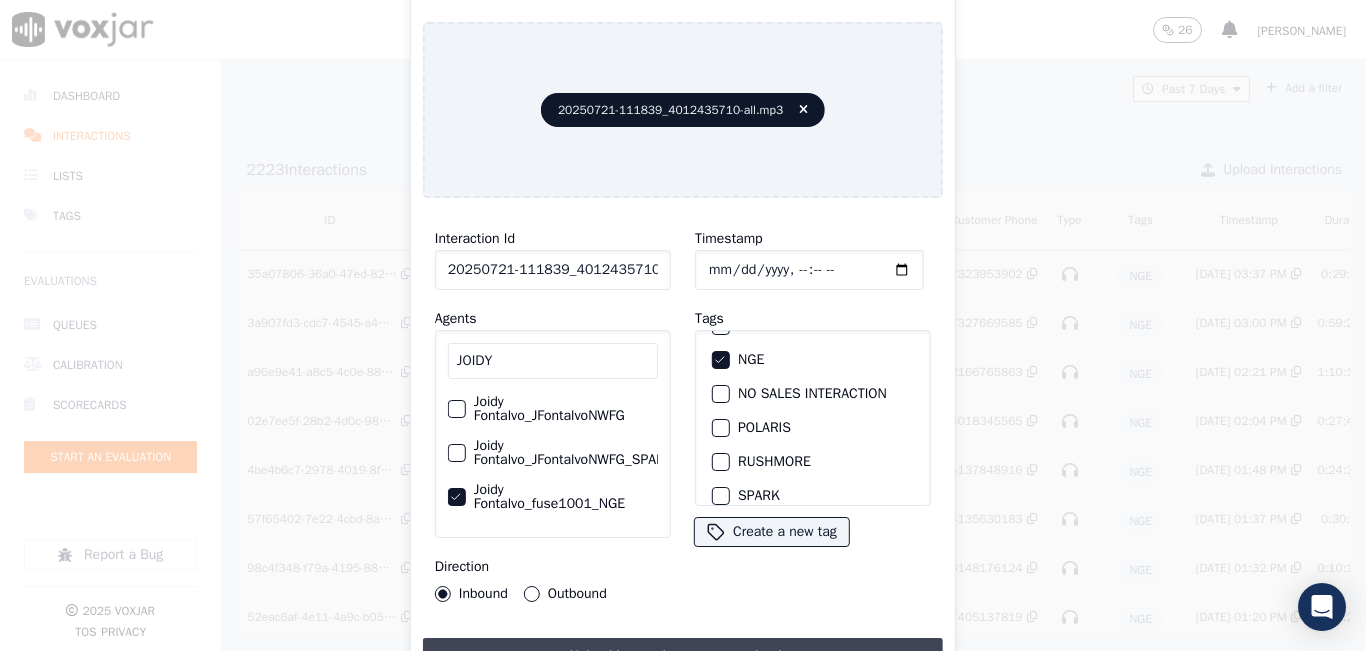 click on "Upload interaction to start evaluation" at bounding box center (683, 656) 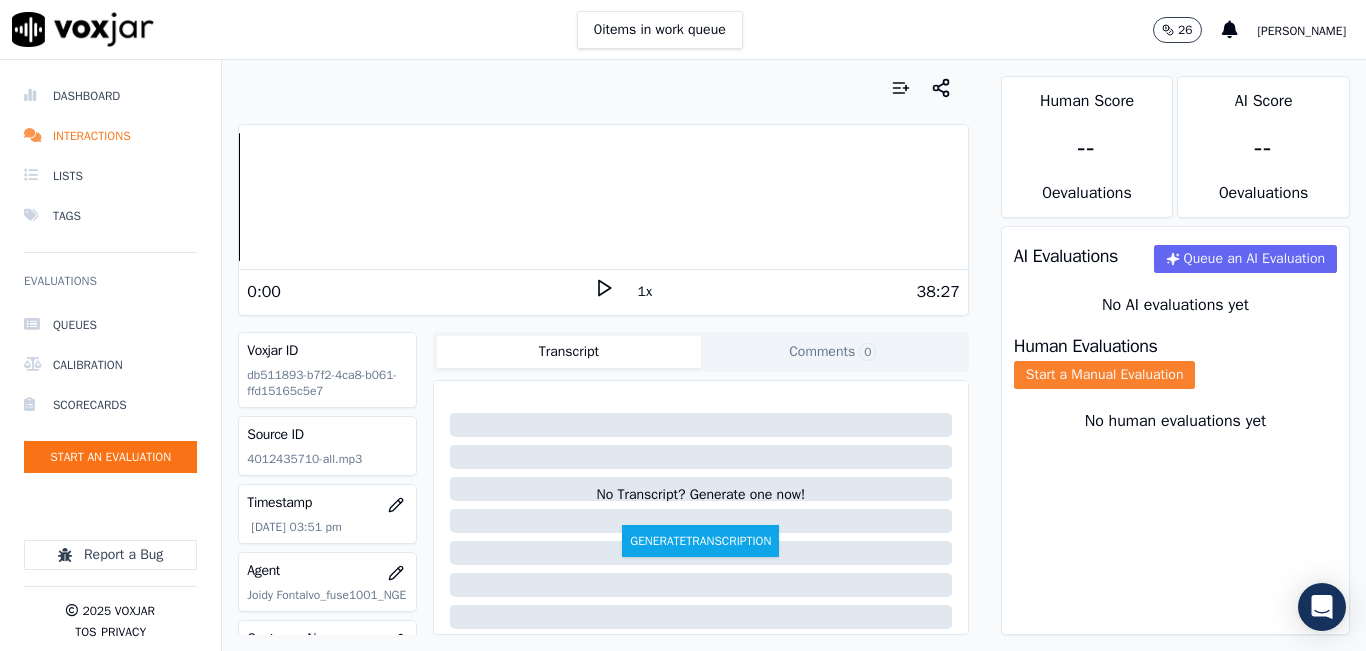 click on "Start a Manual Evaluation" 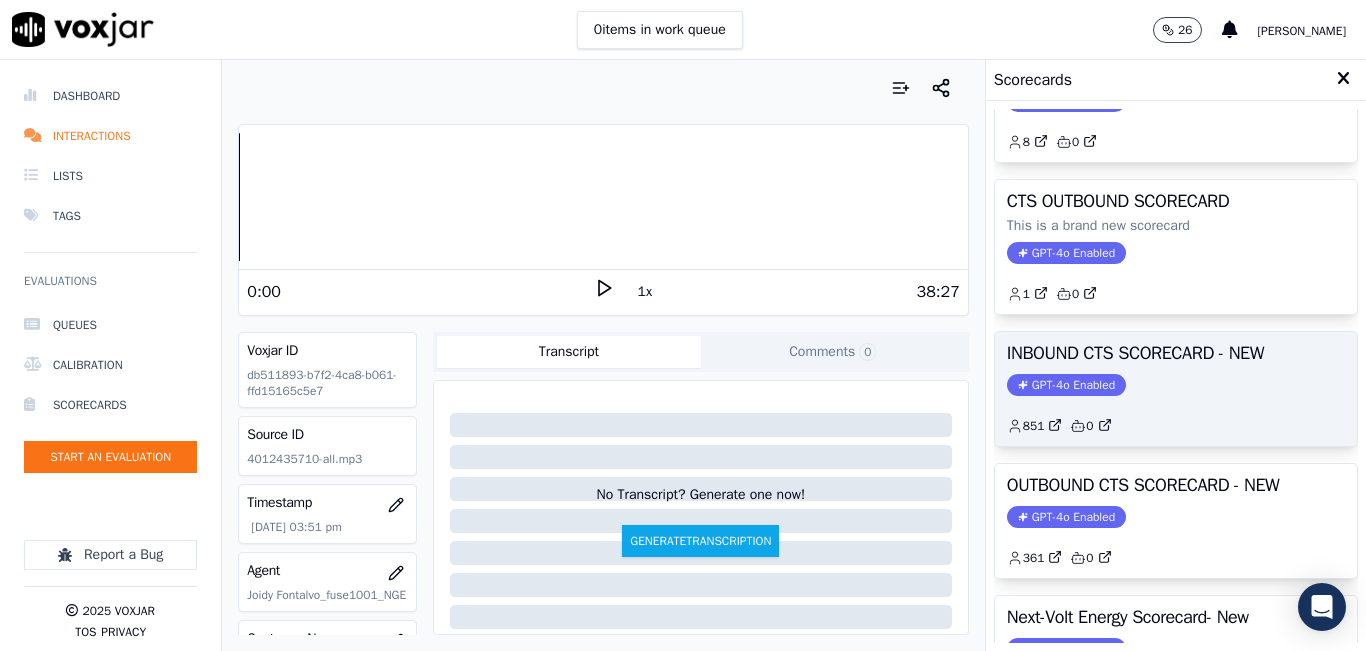 scroll, scrollTop: 100, scrollLeft: 0, axis: vertical 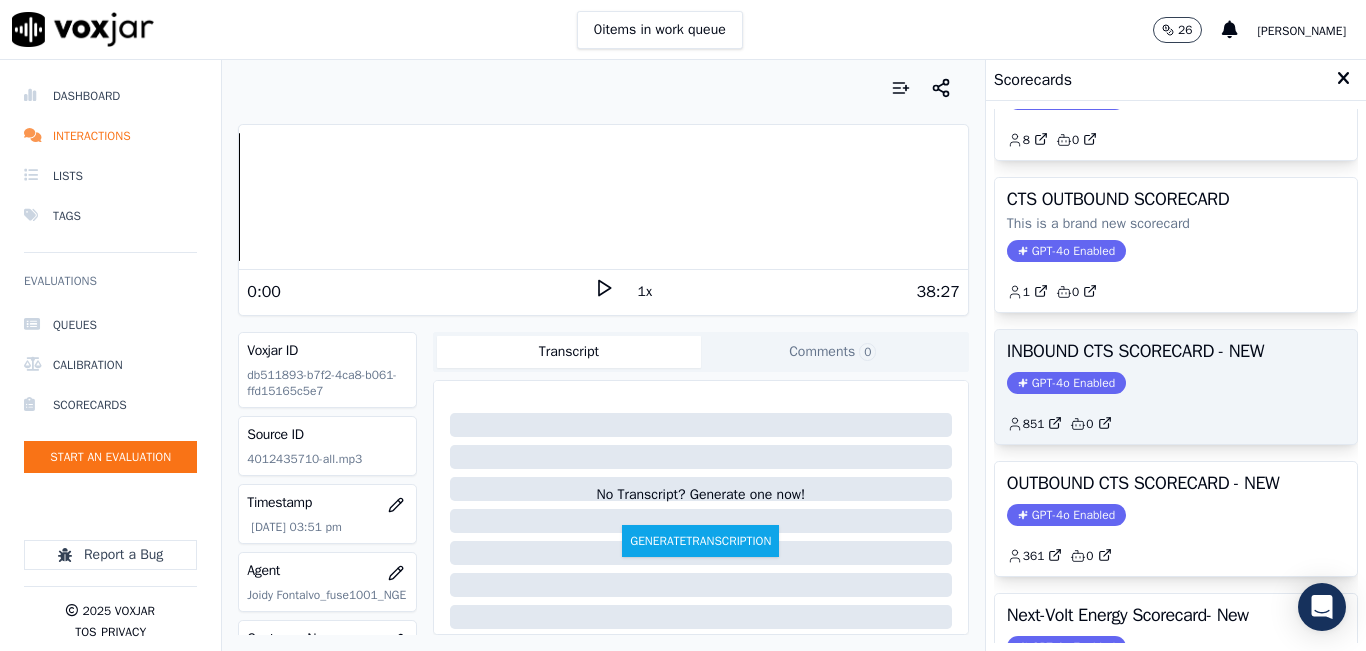 click on "GPT-4o Enabled" 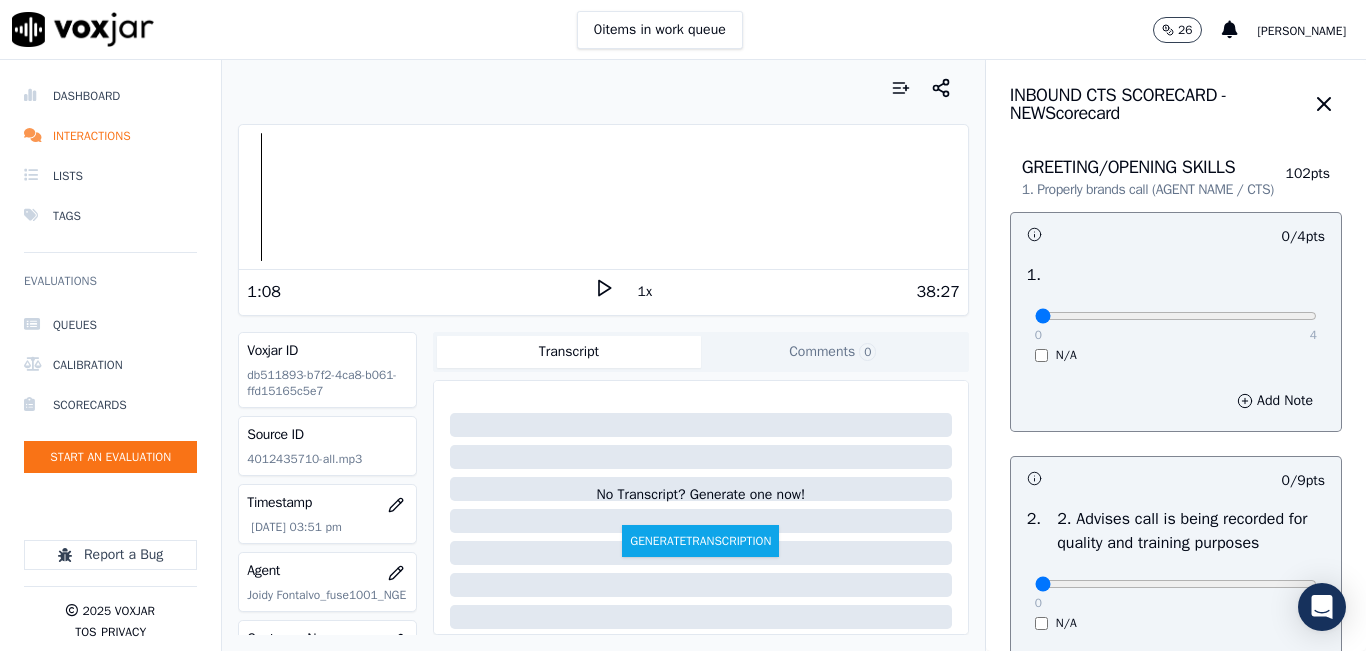 click 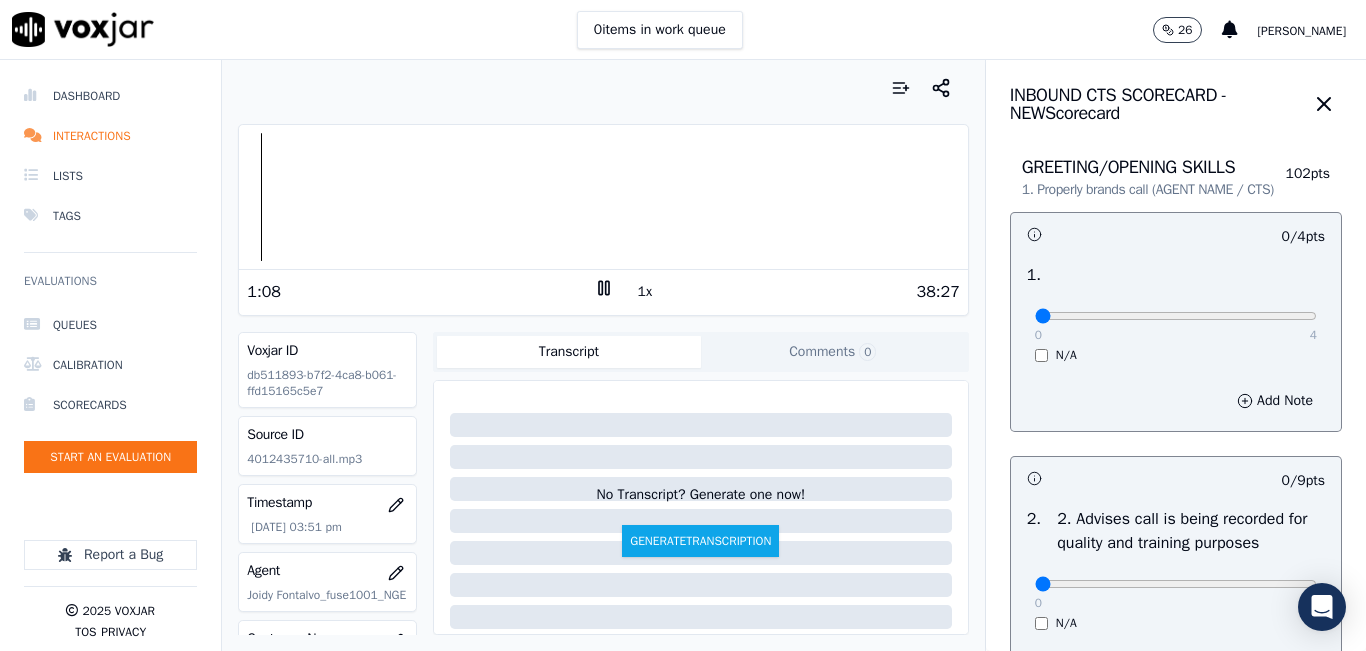 click on "1x" at bounding box center [645, 292] 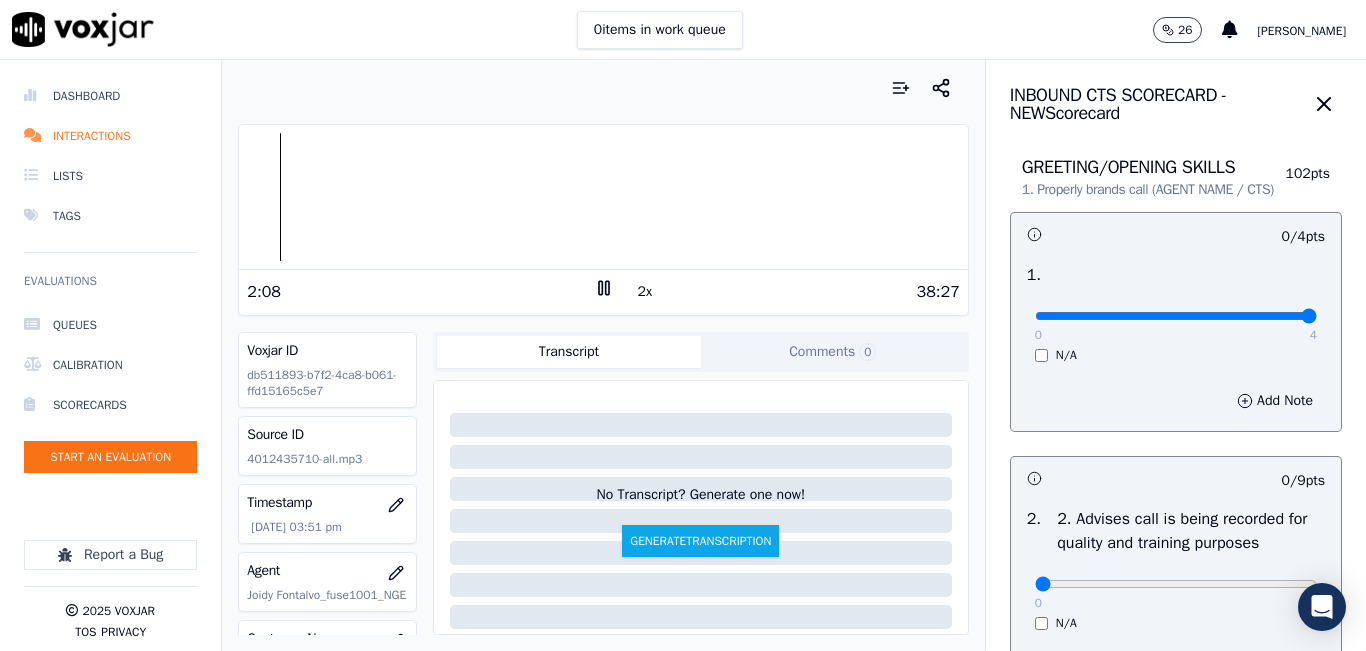type on "4" 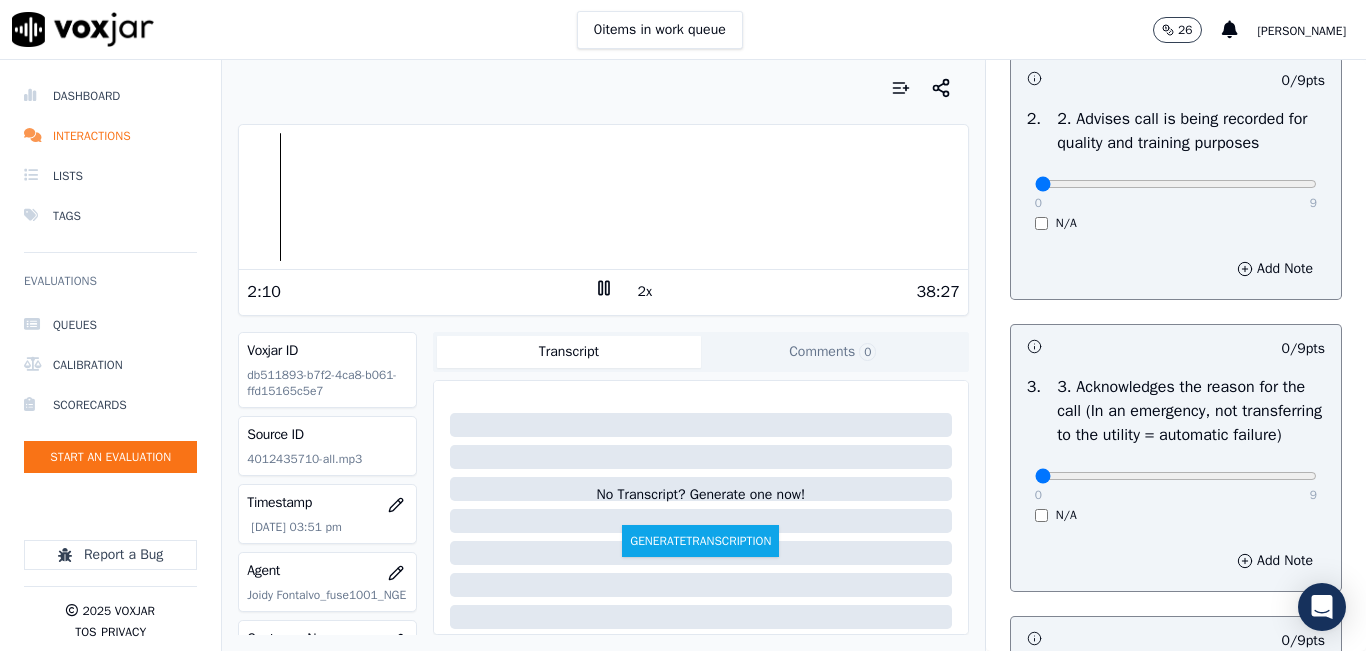 scroll, scrollTop: 600, scrollLeft: 0, axis: vertical 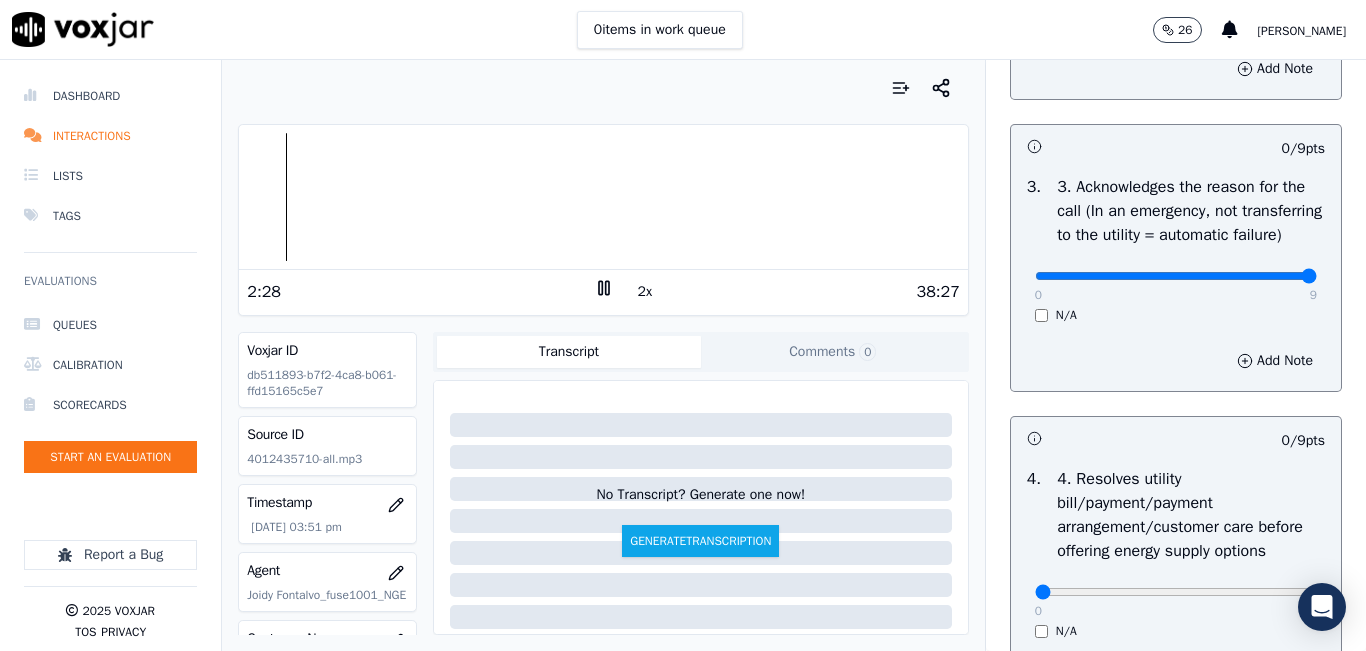 type on "9" 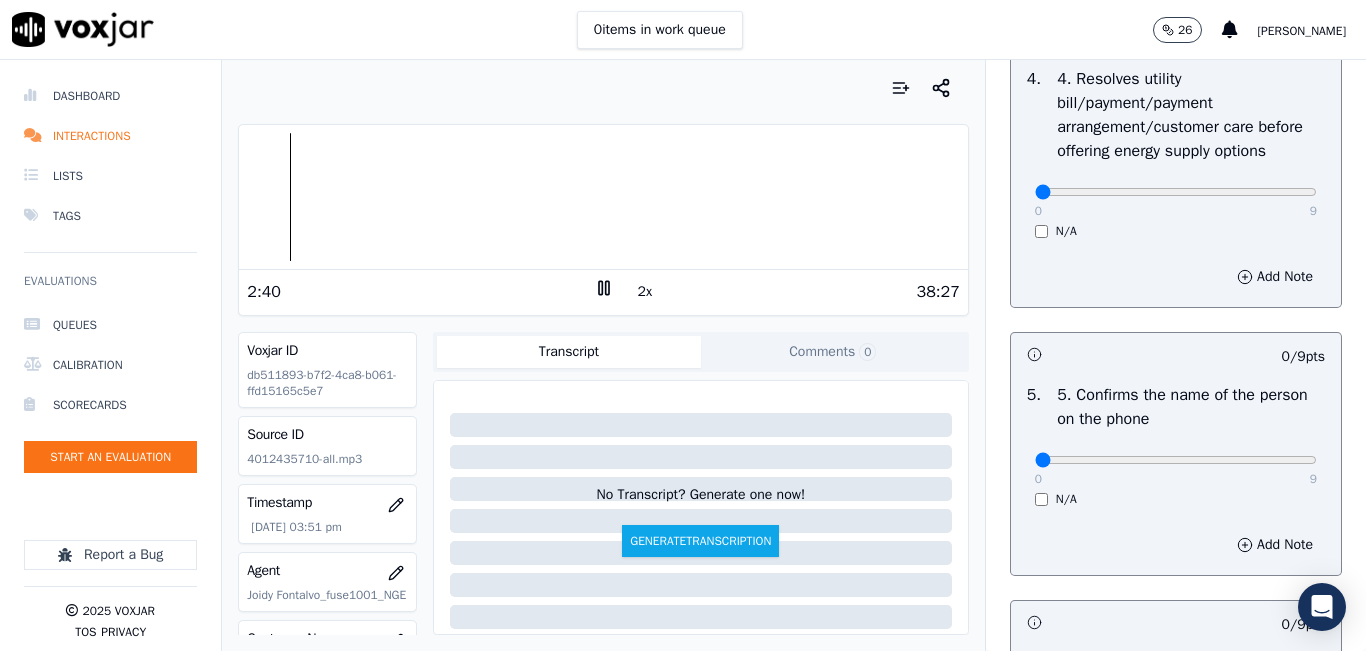 scroll, scrollTop: 1100, scrollLeft: 0, axis: vertical 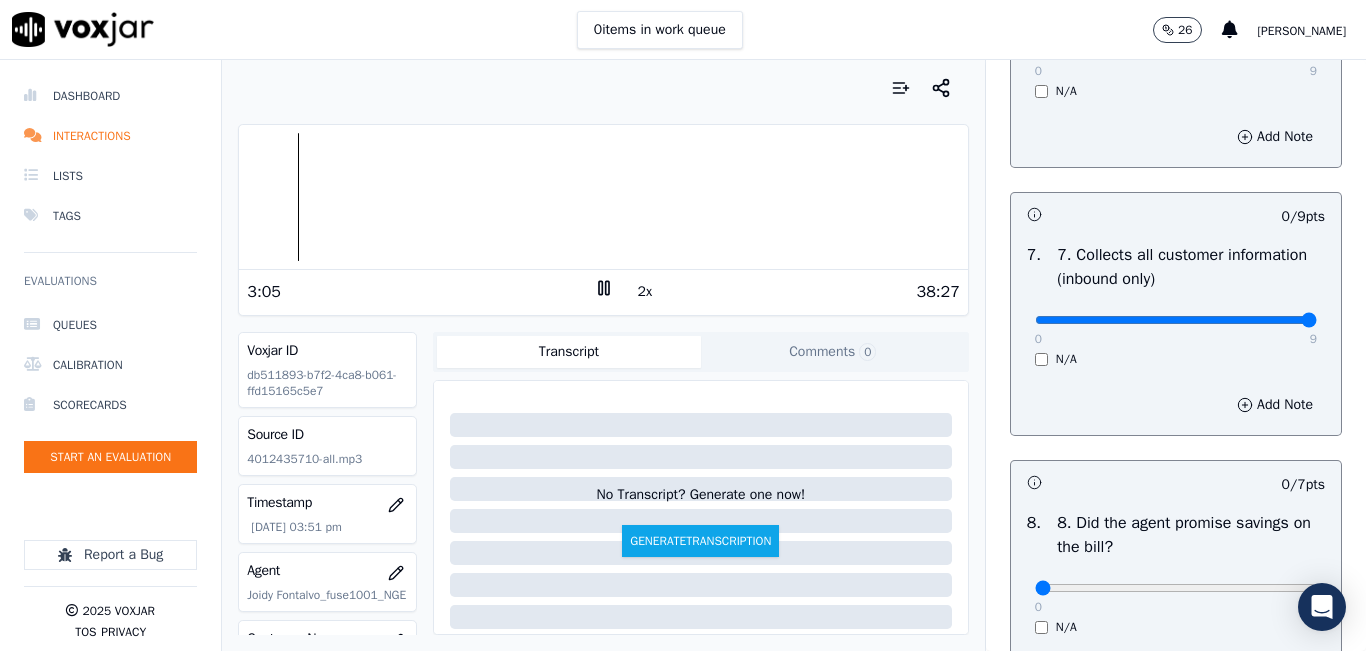 type on "9" 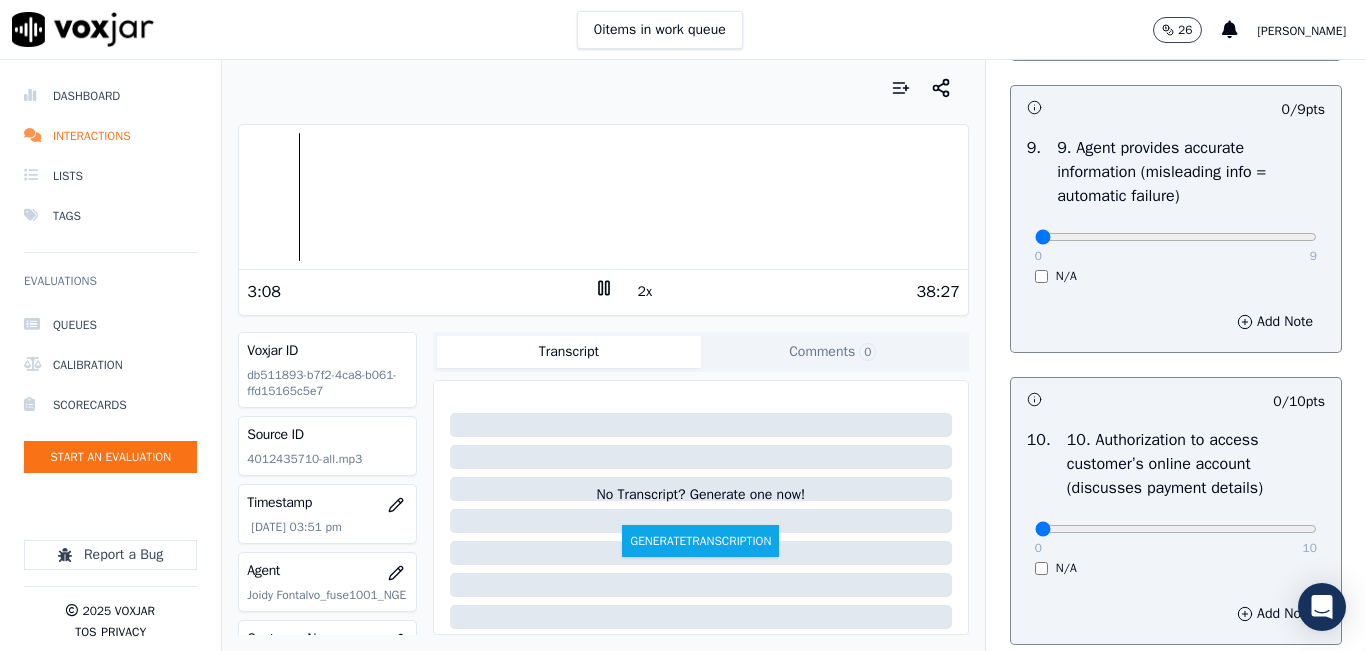 scroll, scrollTop: 2400, scrollLeft: 0, axis: vertical 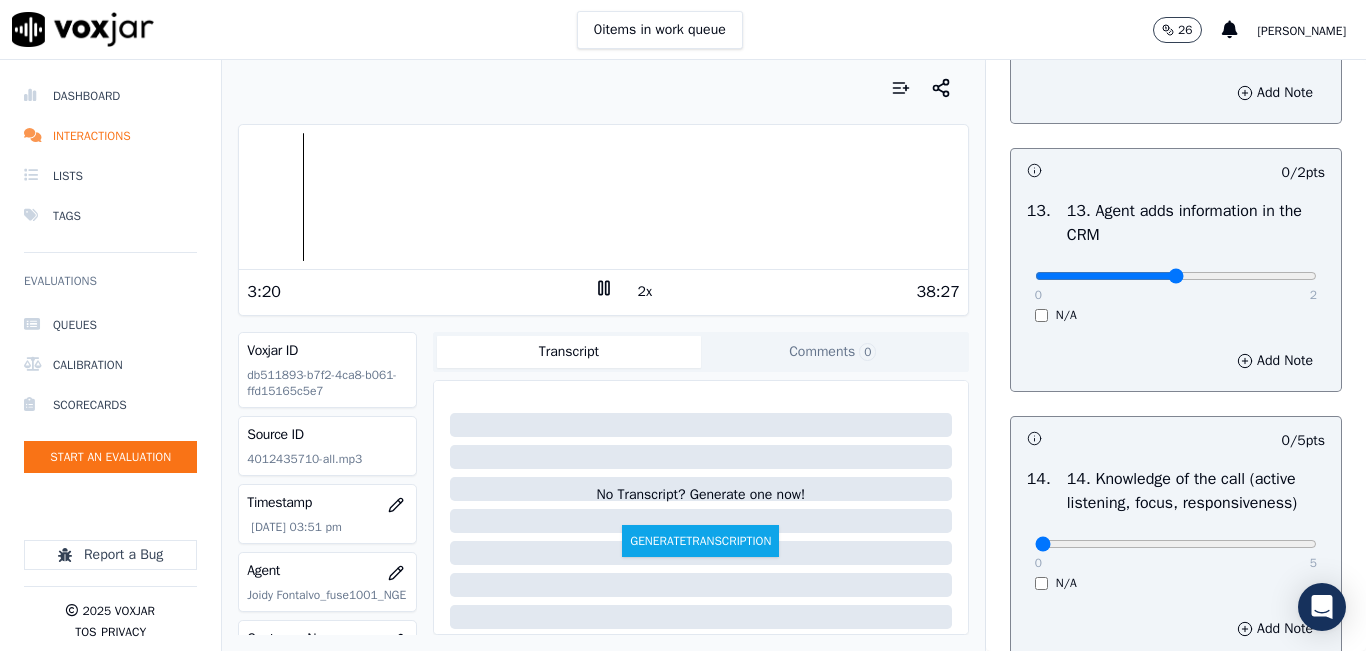 type on "1" 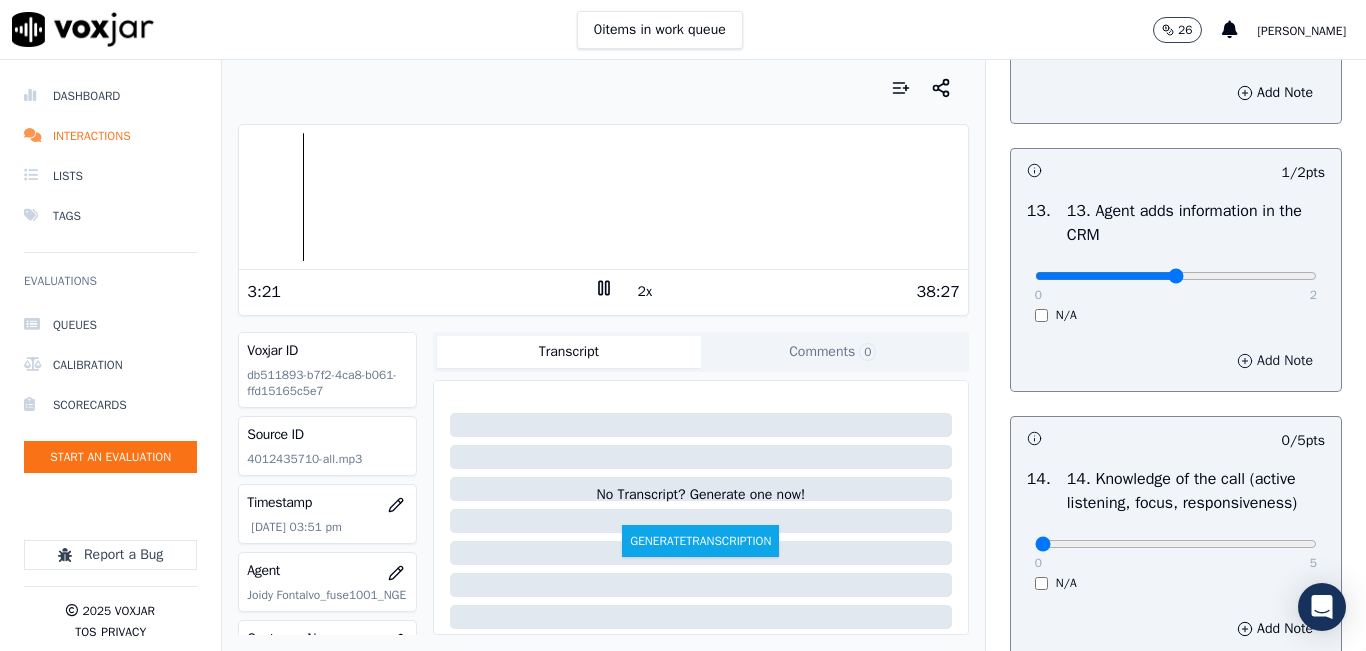 click on "Add Note" at bounding box center [1275, 361] 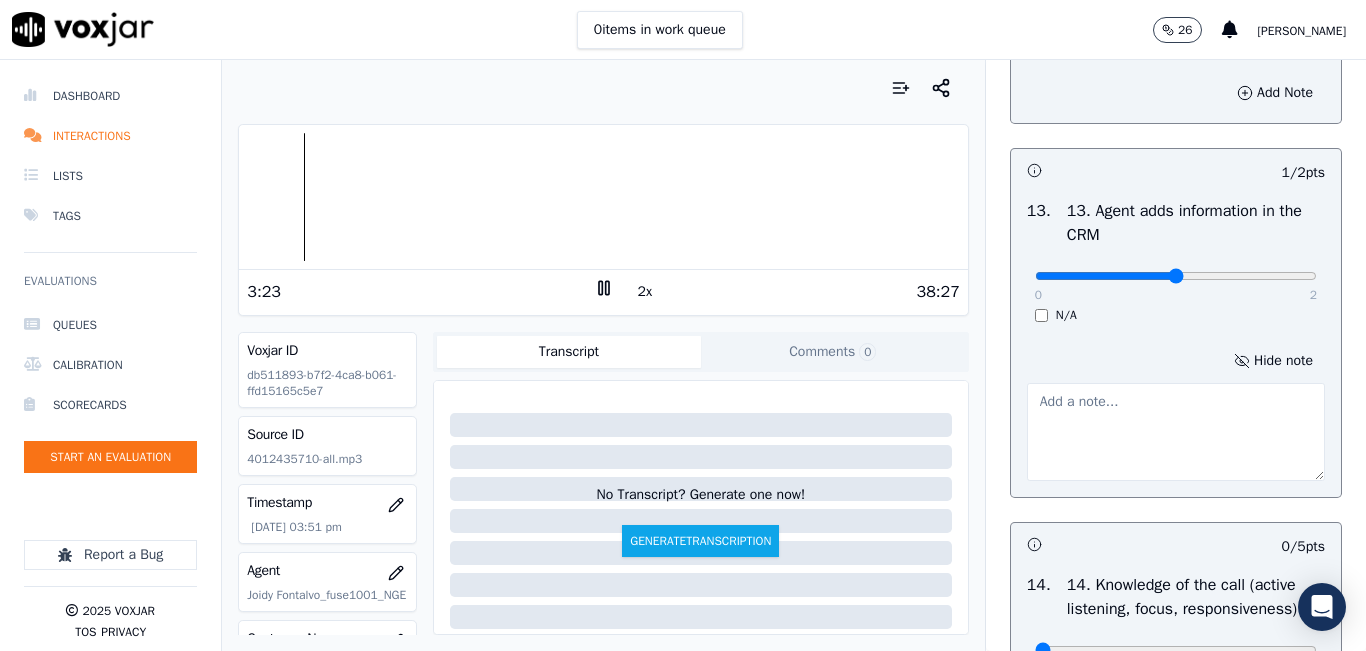 click at bounding box center (1176, 432) 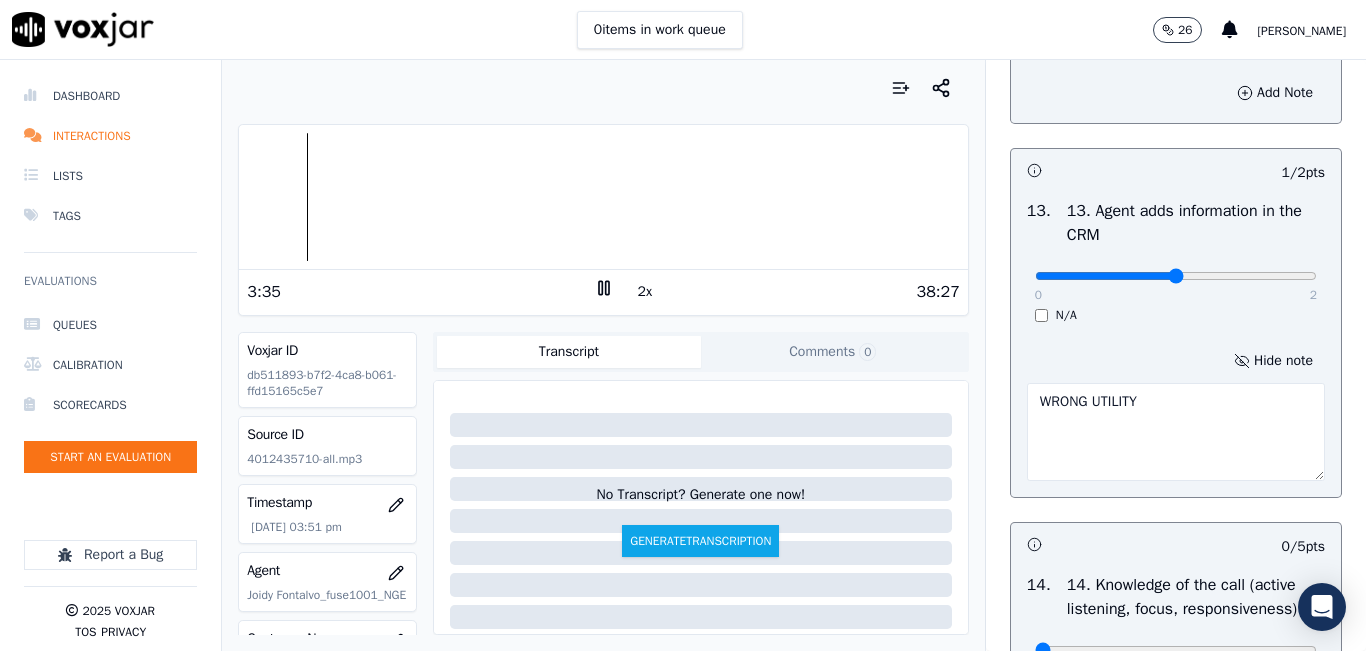 type on "WRONG UTILITY" 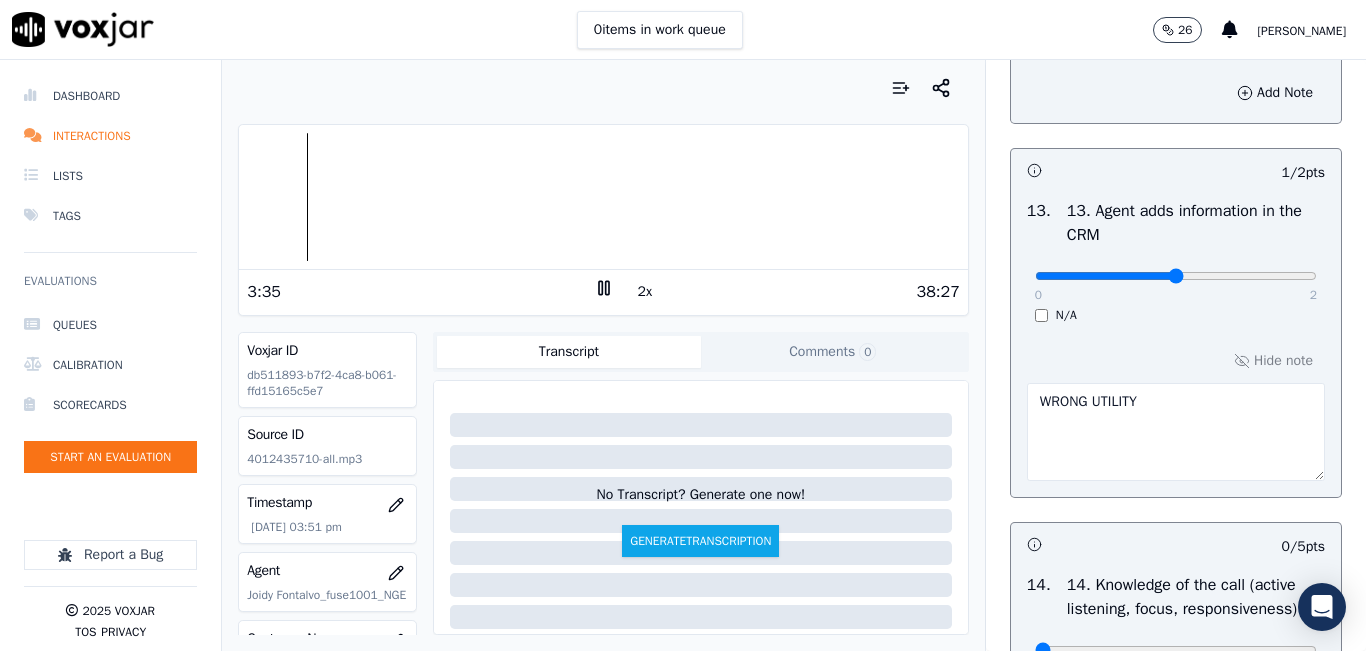 click on "3:35     2x   38:27" at bounding box center (603, 291) 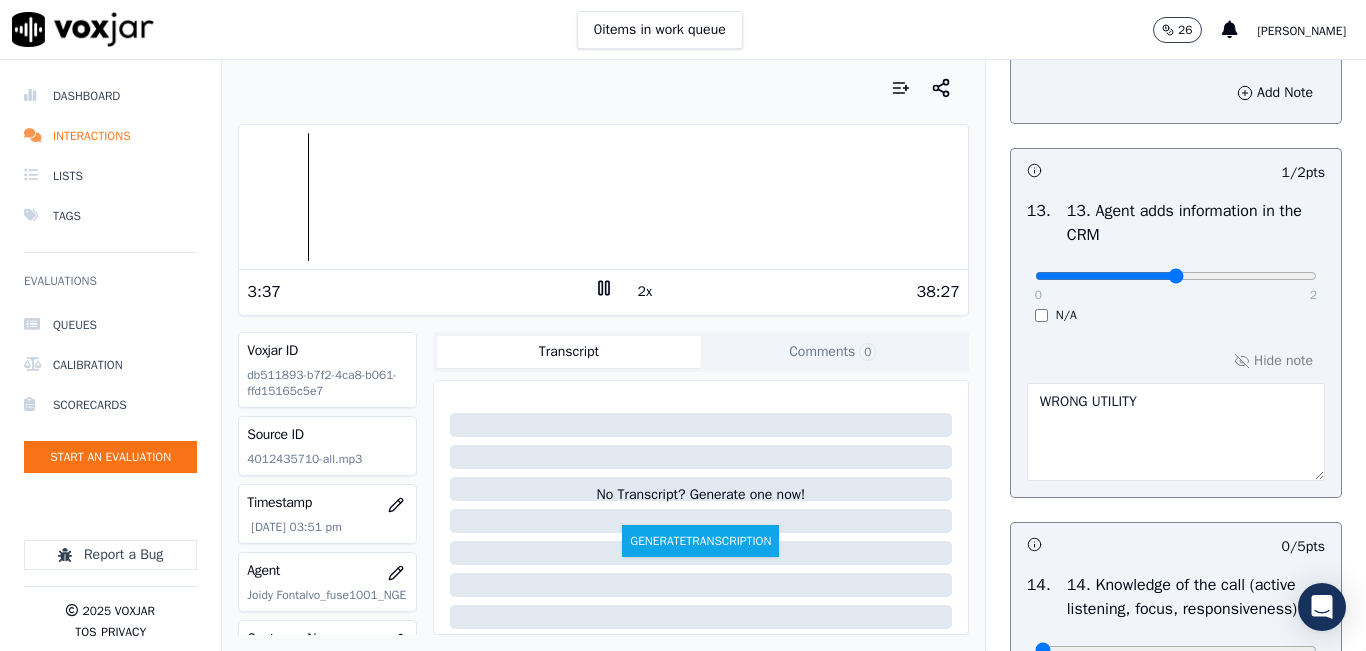 click 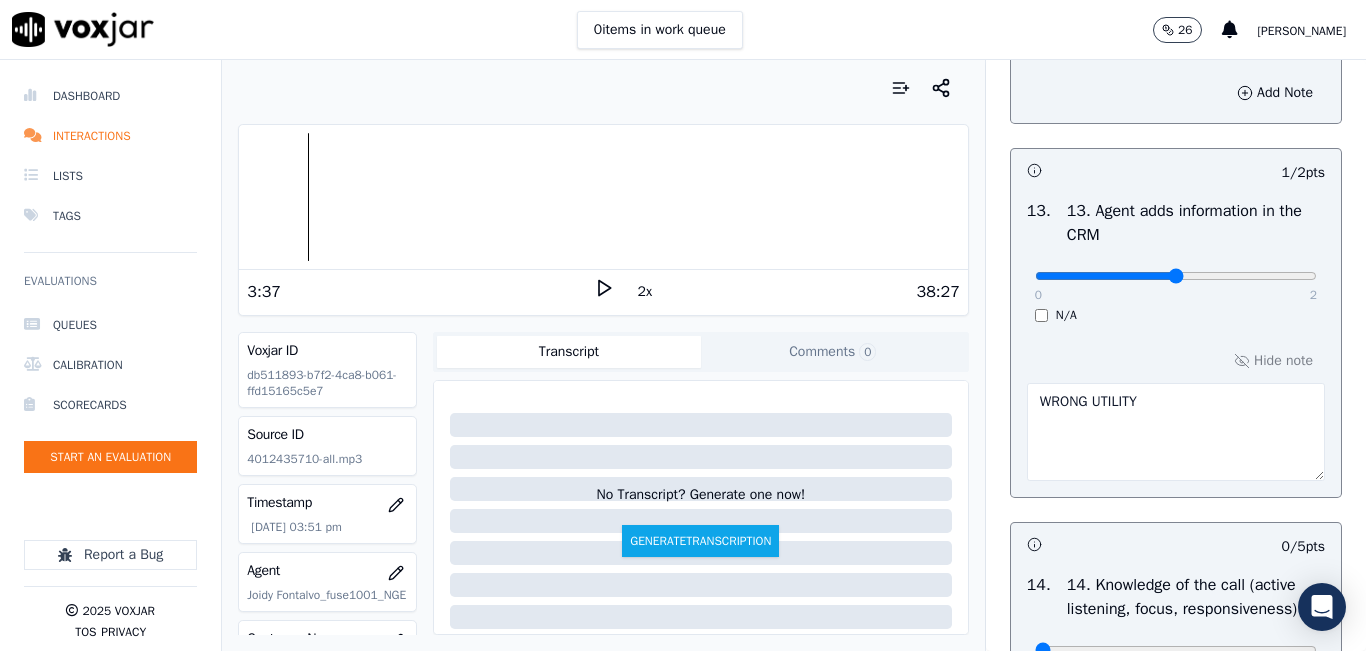 click 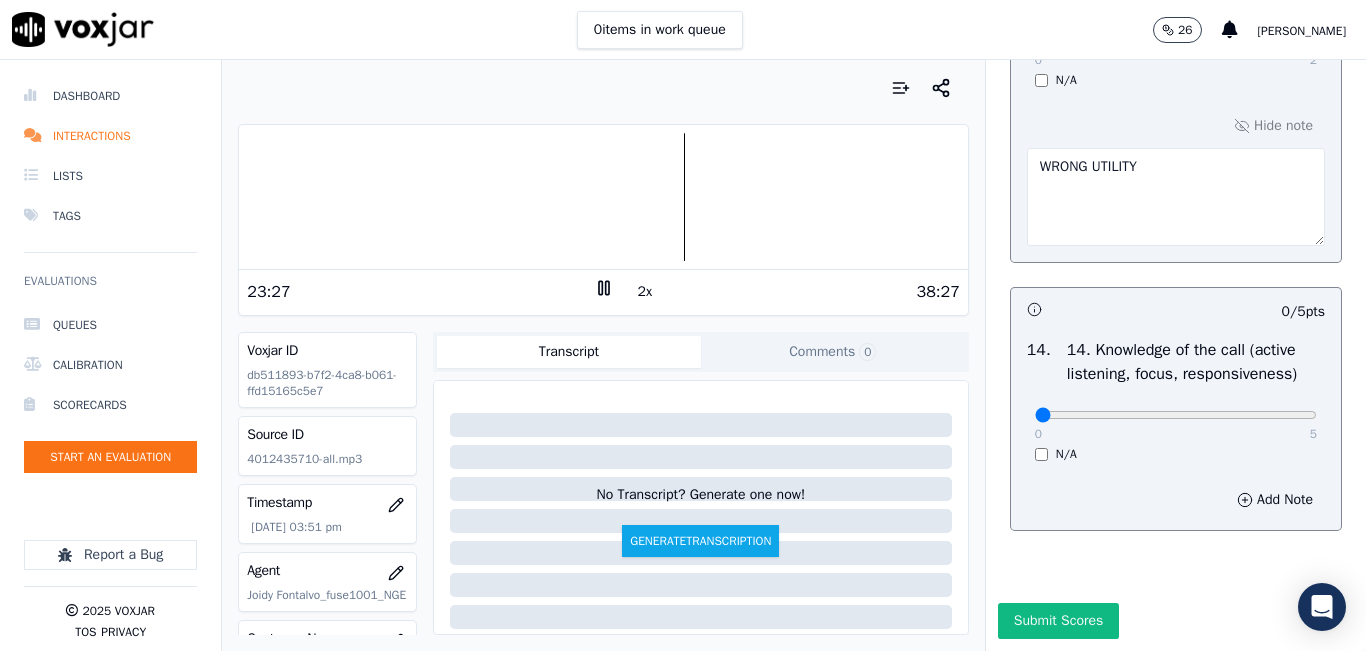 scroll, scrollTop: 3748, scrollLeft: 0, axis: vertical 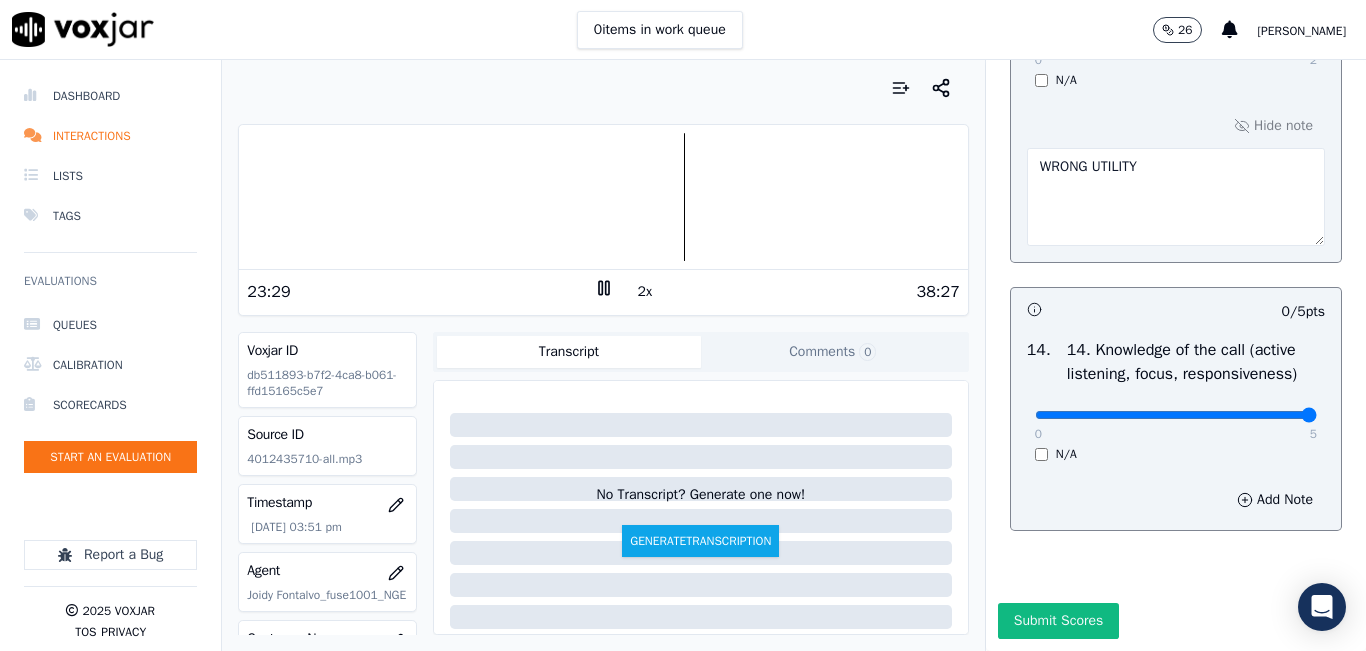type on "5" 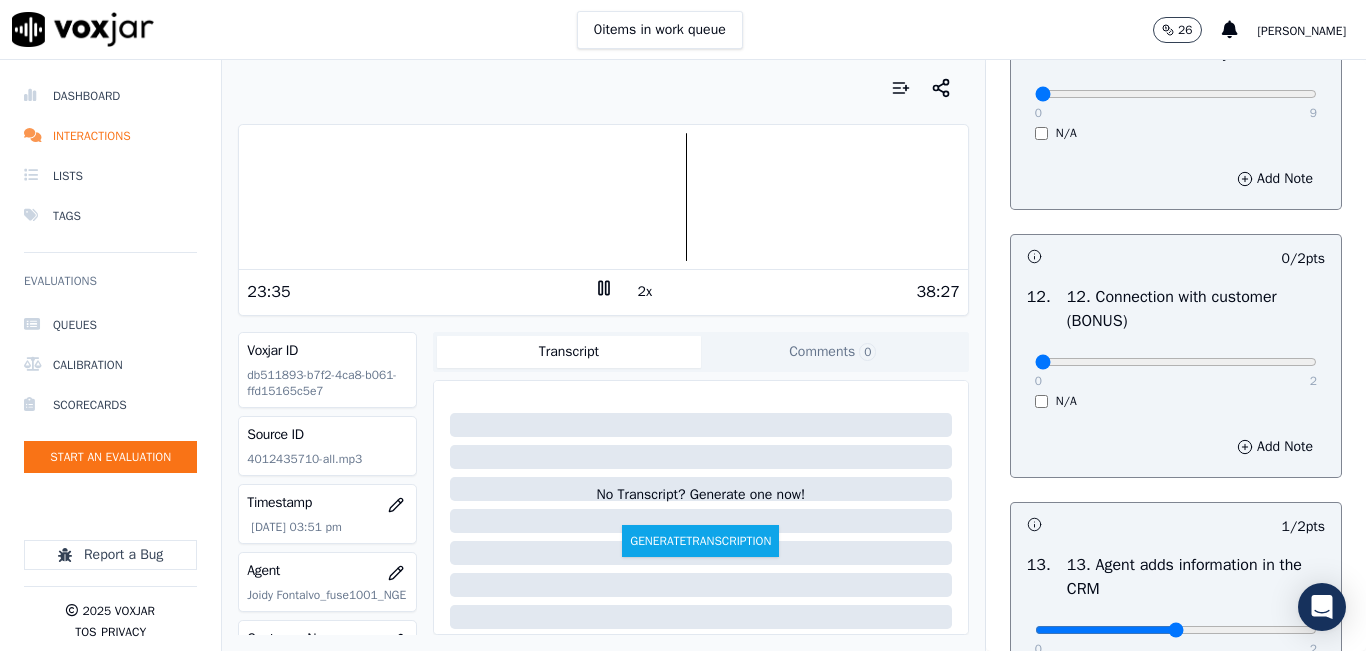 scroll, scrollTop: 3048, scrollLeft: 0, axis: vertical 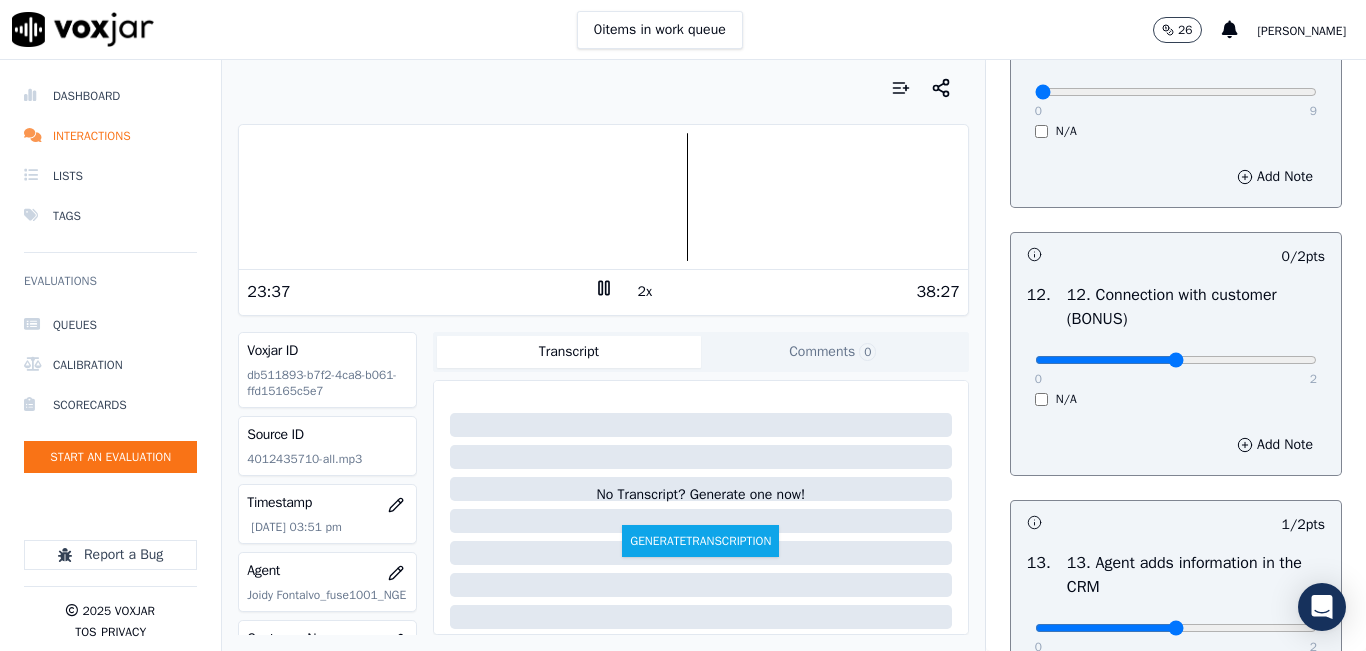 type on "1" 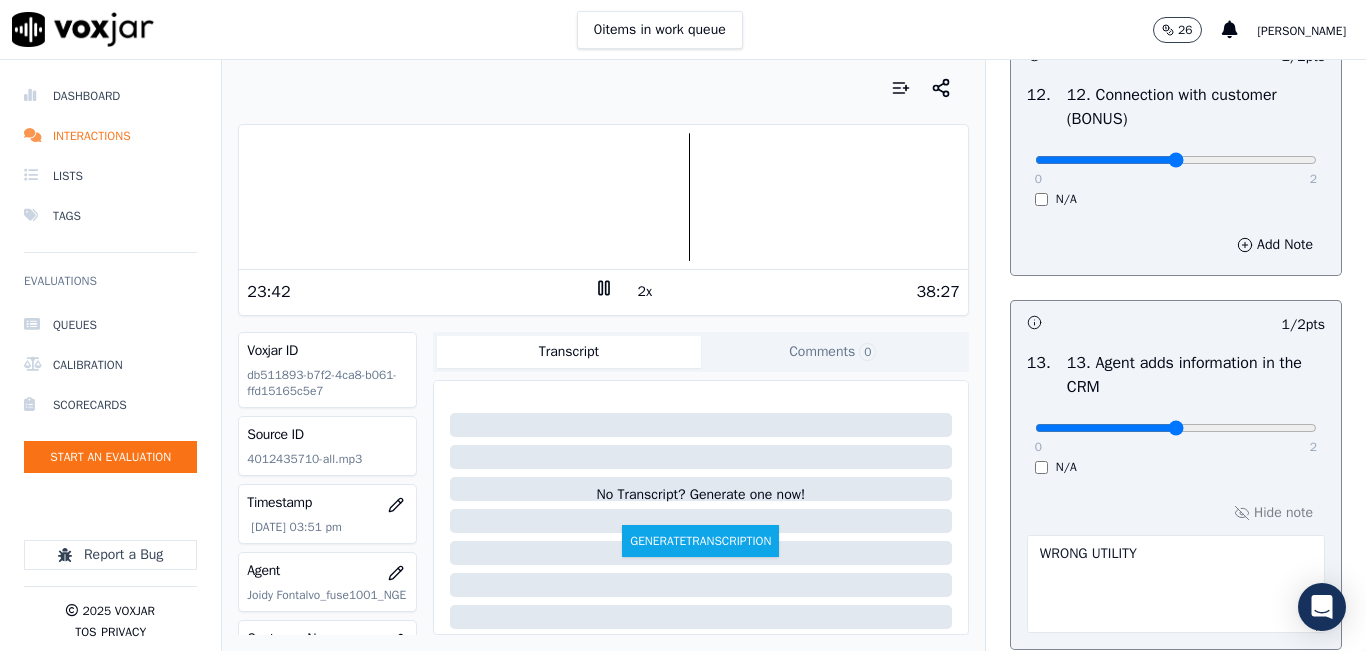 scroll, scrollTop: 3448, scrollLeft: 0, axis: vertical 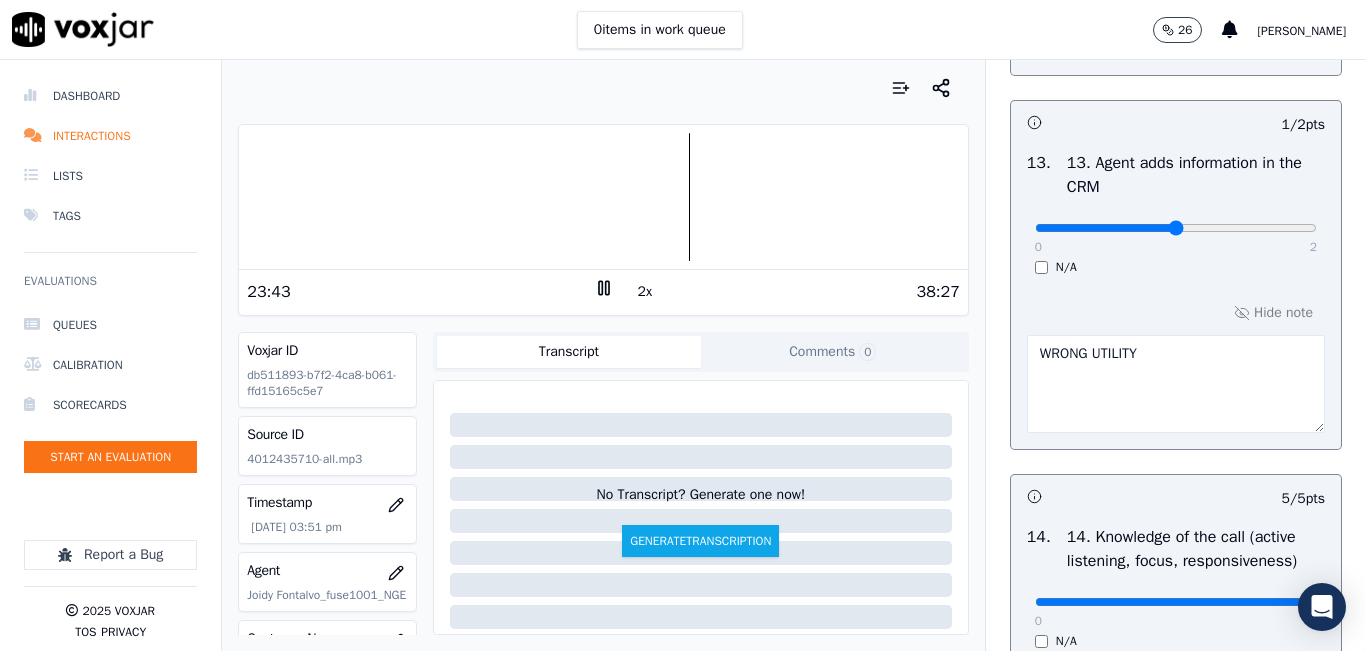 click on "WRONG UTILITY" at bounding box center [1176, 384] 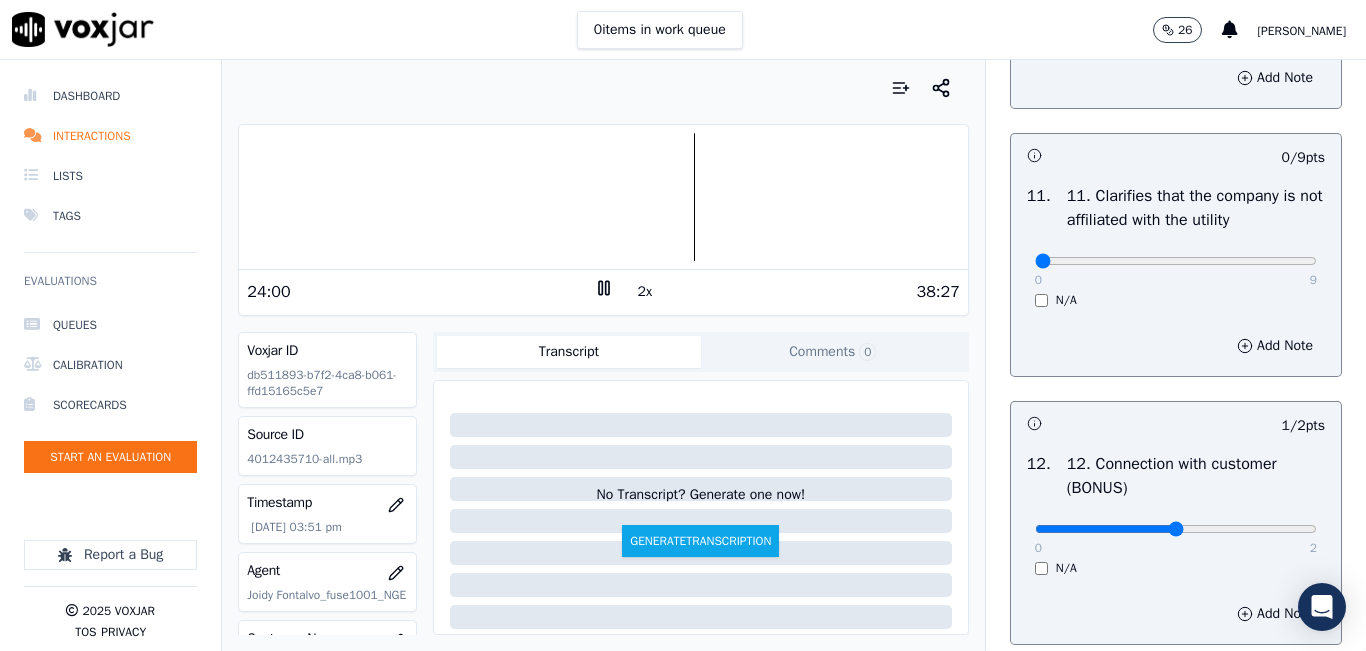 scroll, scrollTop: 2748, scrollLeft: 0, axis: vertical 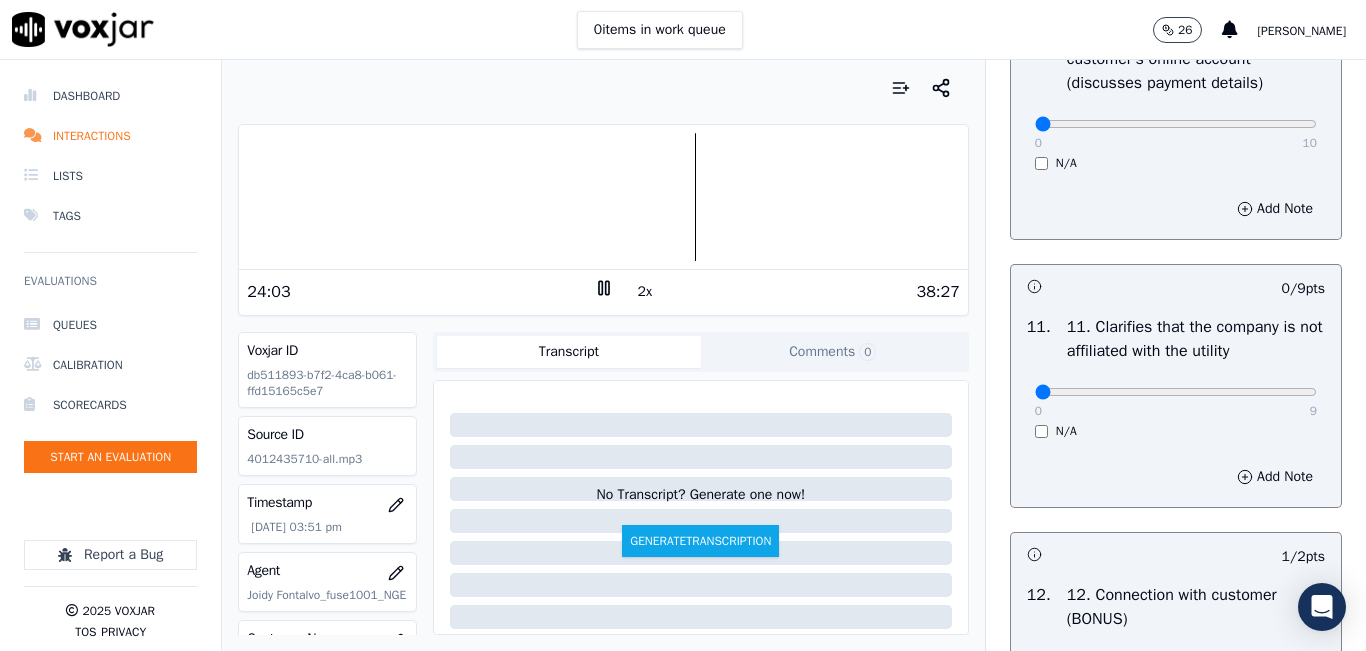 type on "WRONG UTILITY (RHODE ISLAND)" 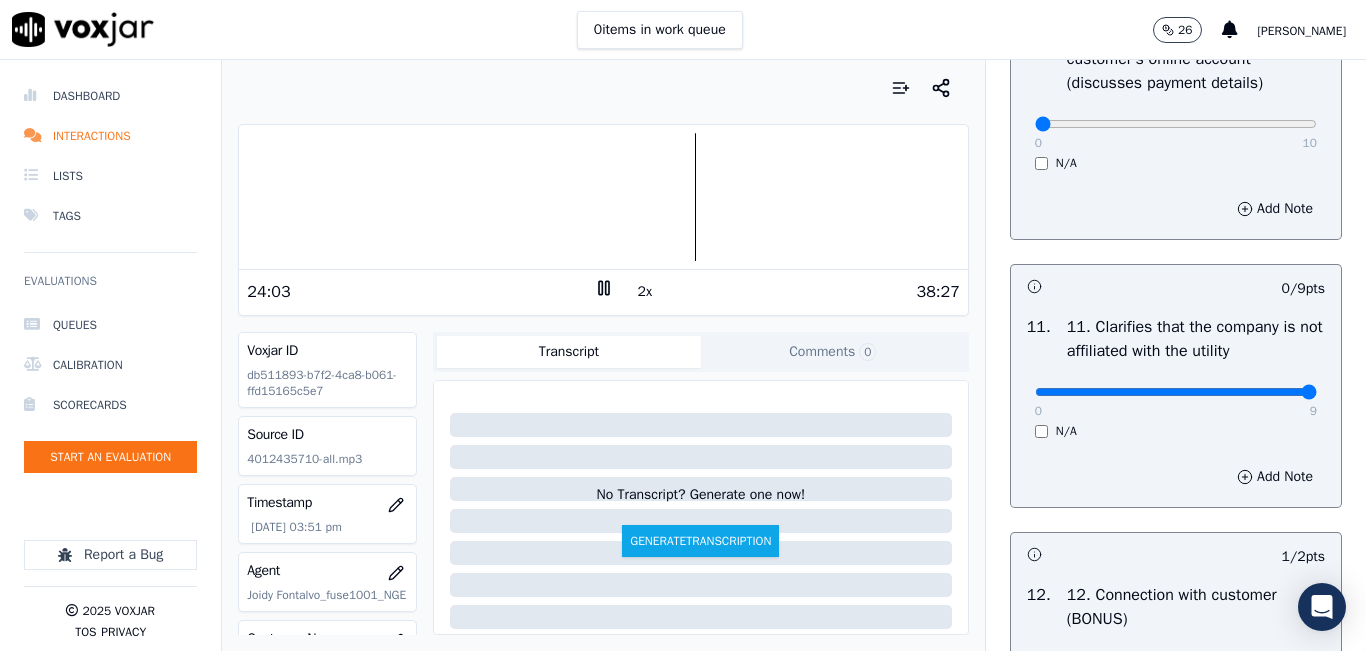 type on "9" 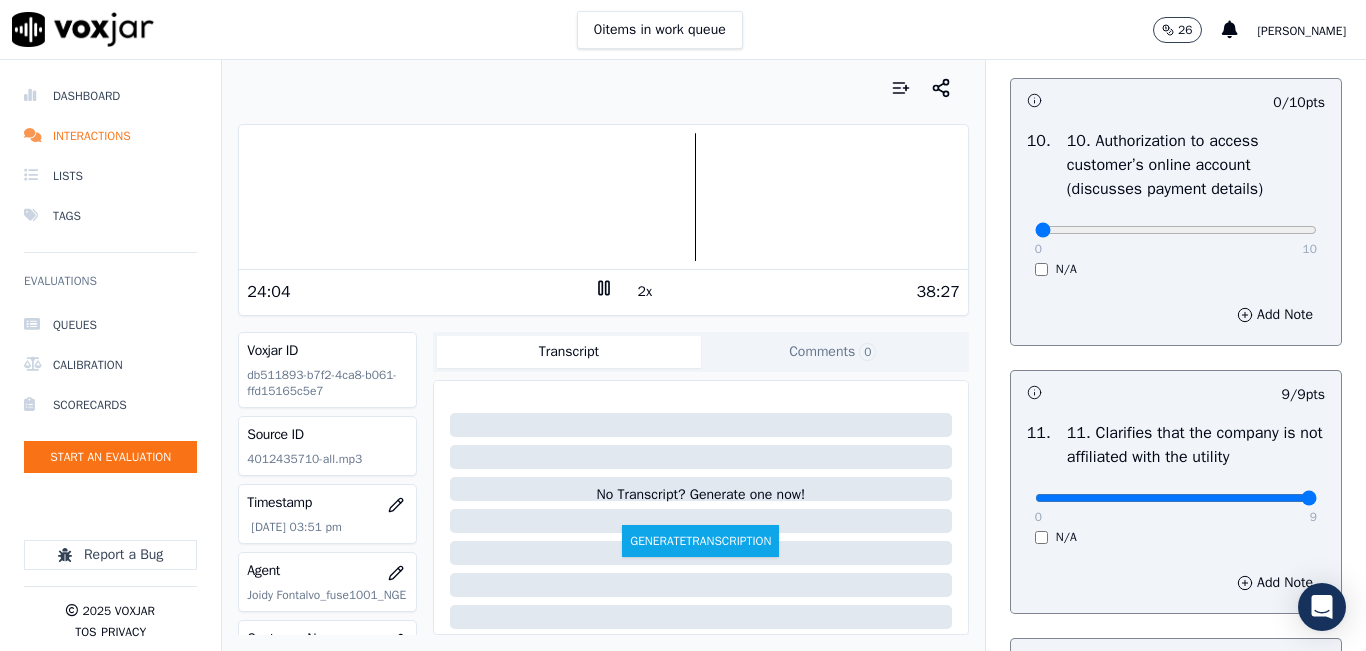 scroll, scrollTop: 2448, scrollLeft: 0, axis: vertical 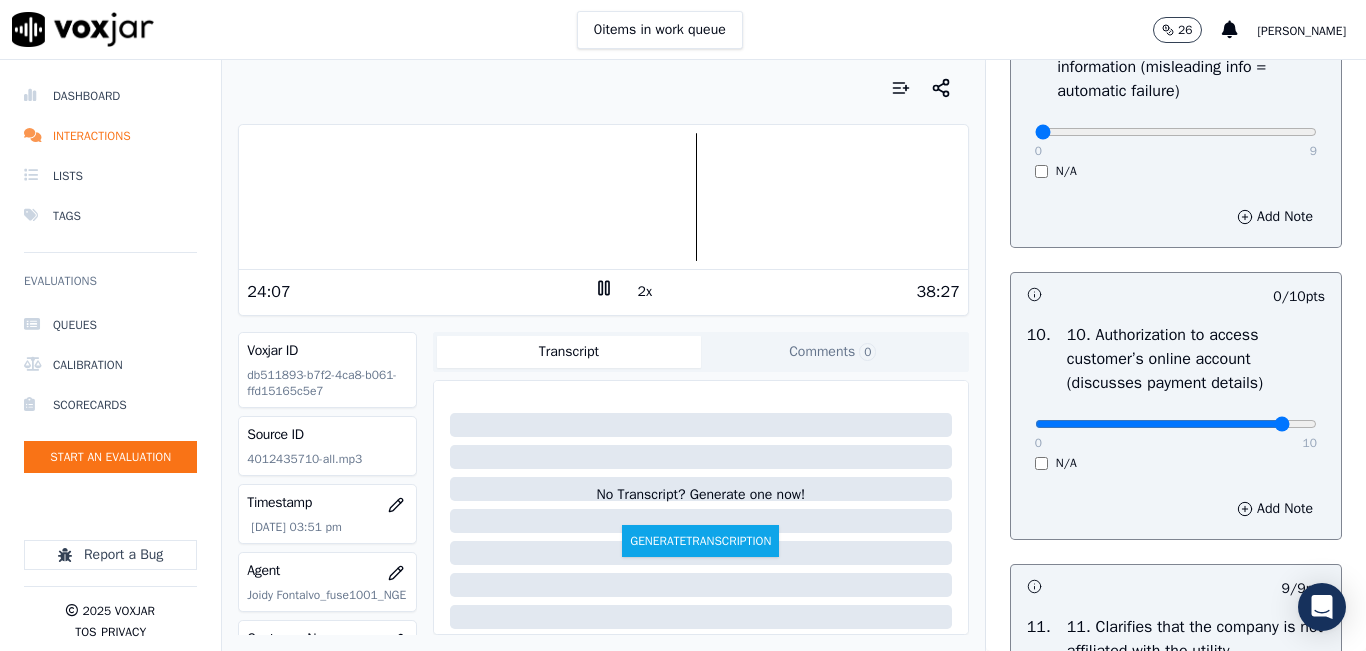 click at bounding box center [1176, -2132] 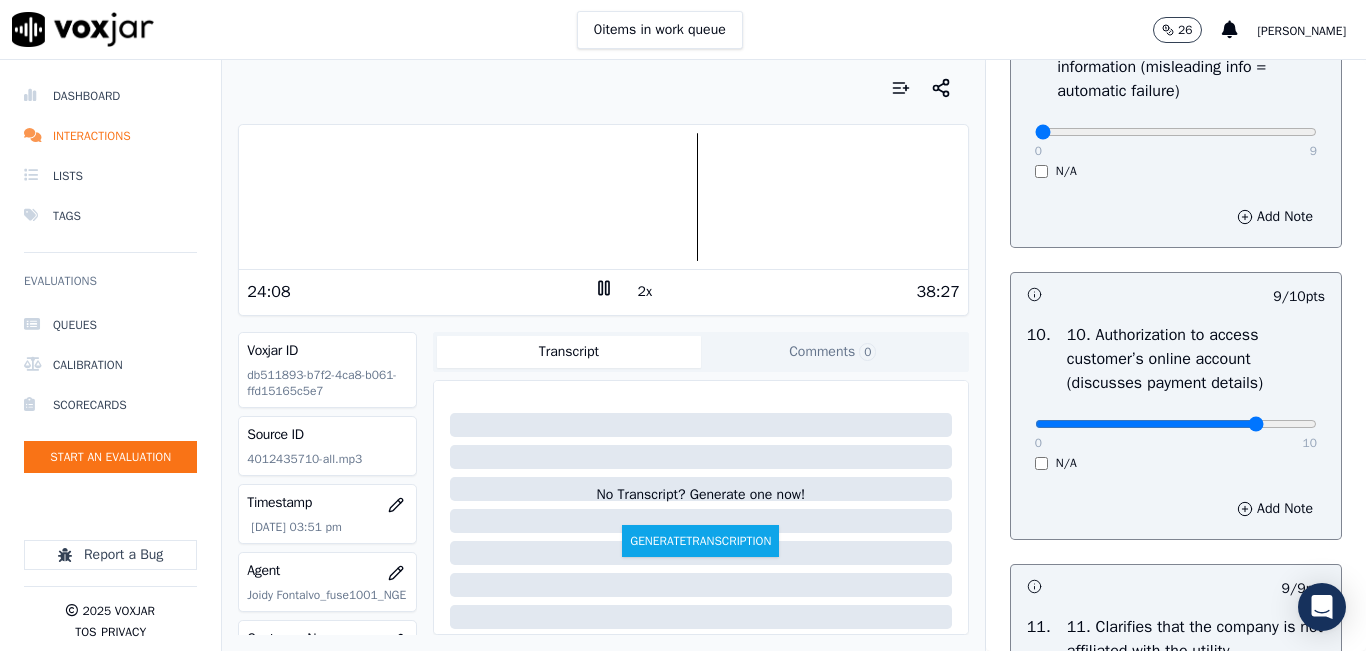 type on "8" 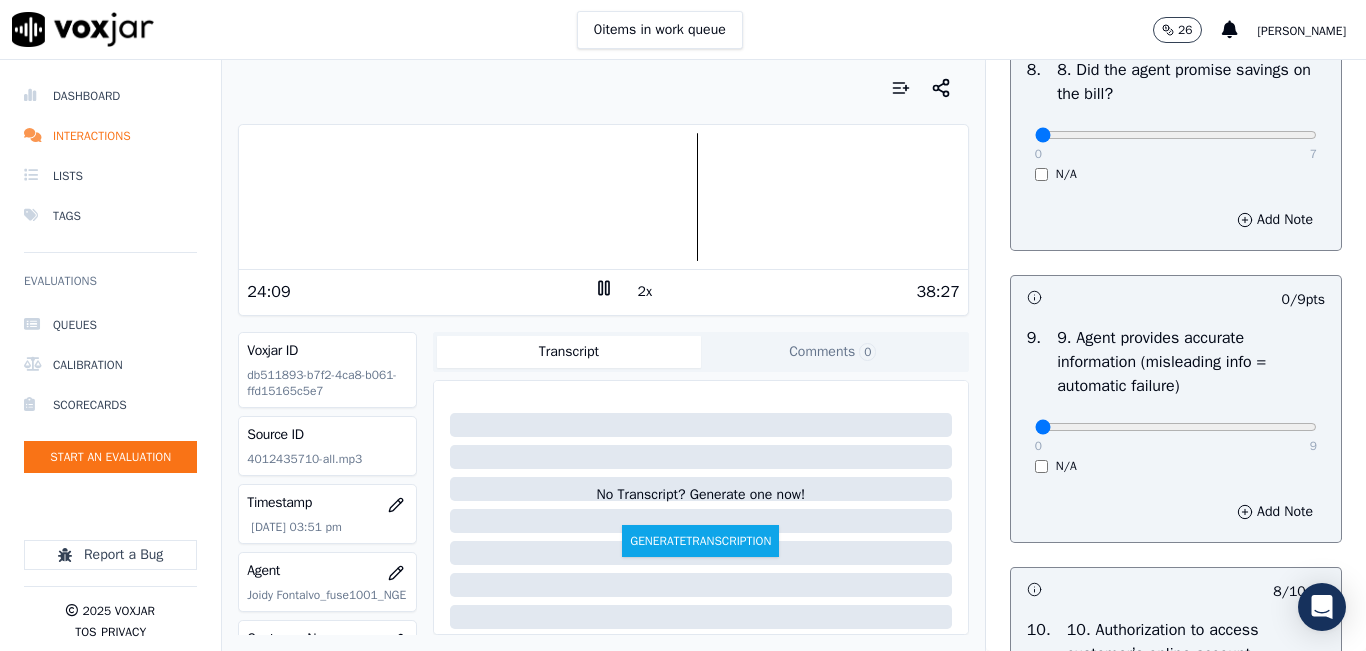 scroll, scrollTop: 2148, scrollLeft: 0, axis: vertical 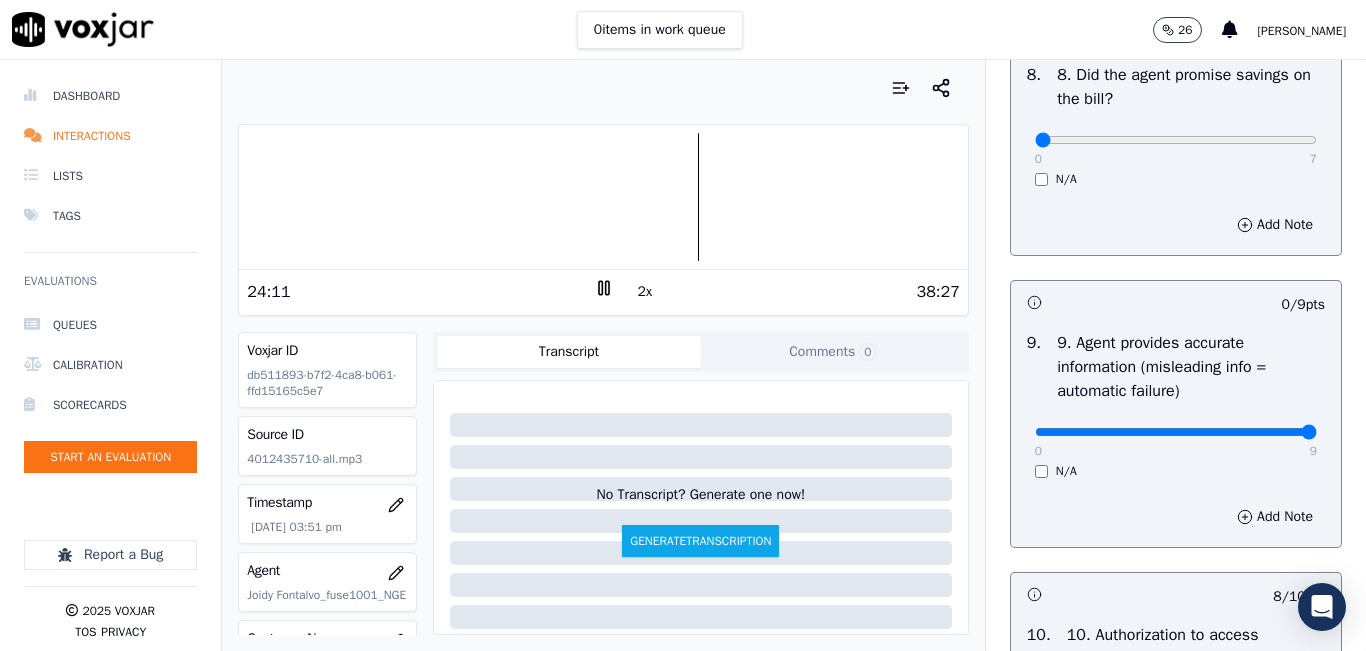 drag, startPoint x: 1266, startPoint y: 502, endPoint x: 1279, endPoint y: 497, distance: 13.928389 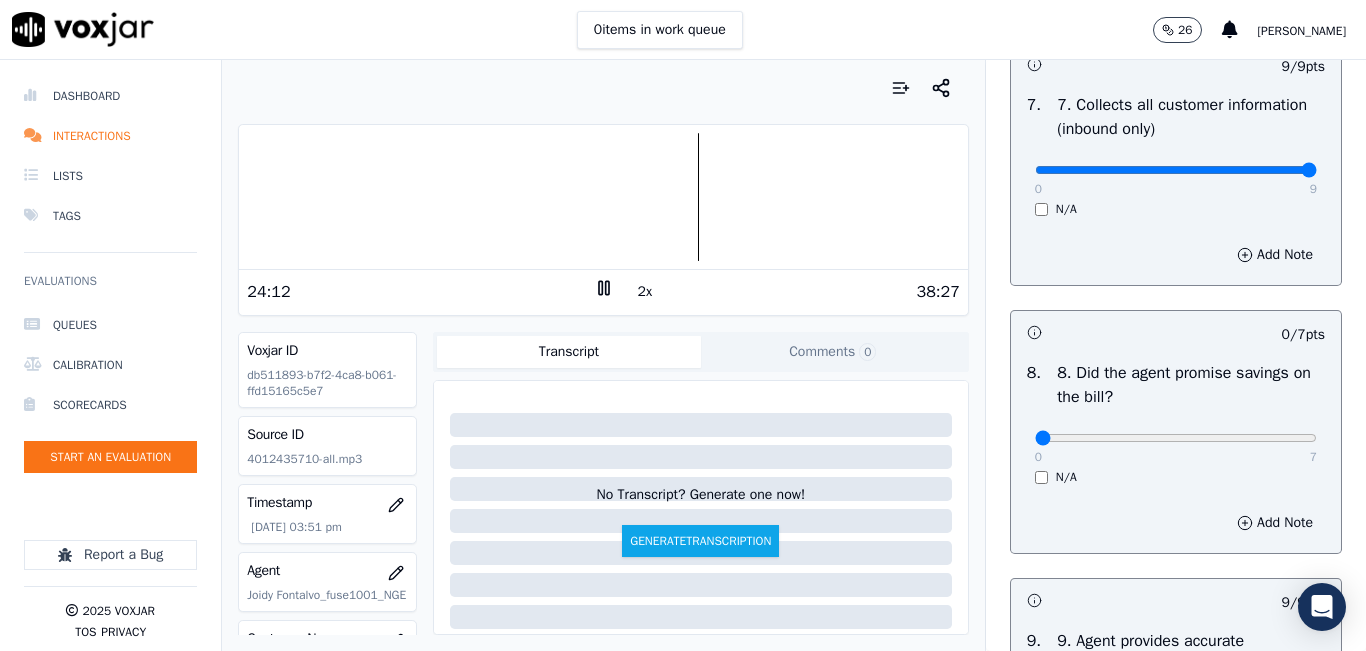 scroll, scrollTop: 1848, scrollLeft: 0, axis: vertical 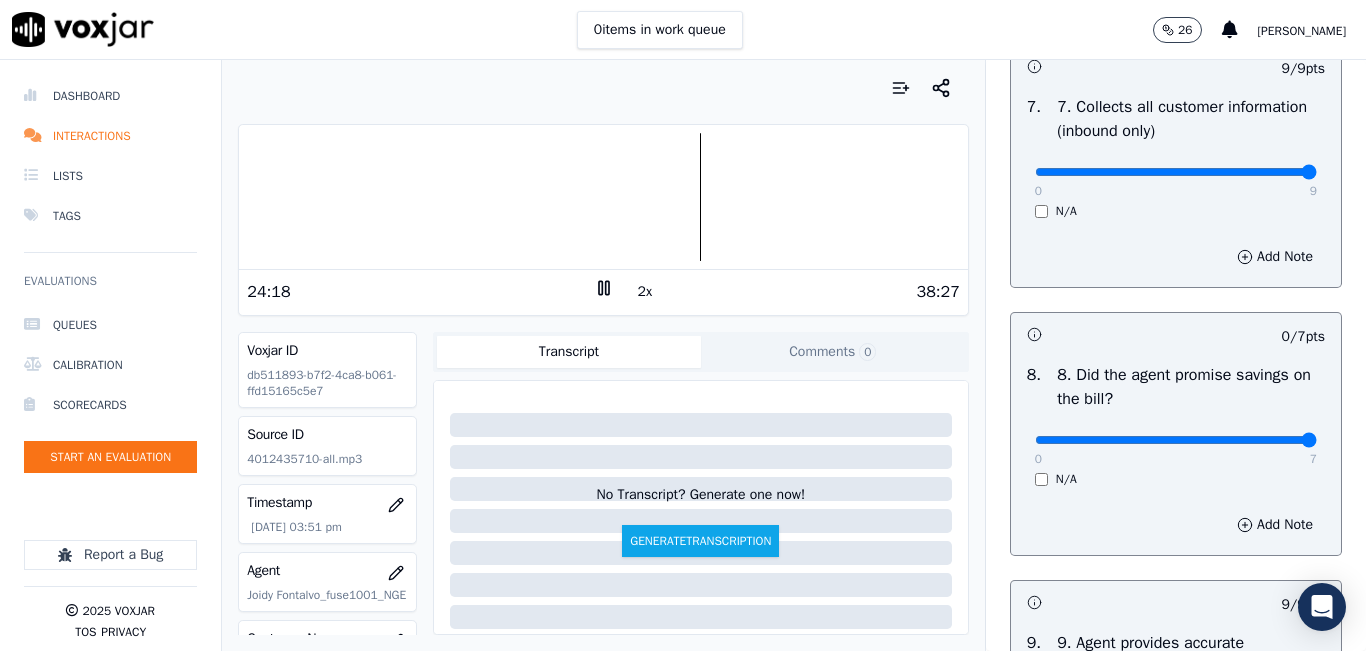 drag, startPoint x: 1238, startPoint y: 503, endPoint x: 1302, endPoint y: 494, distance: 64.629715 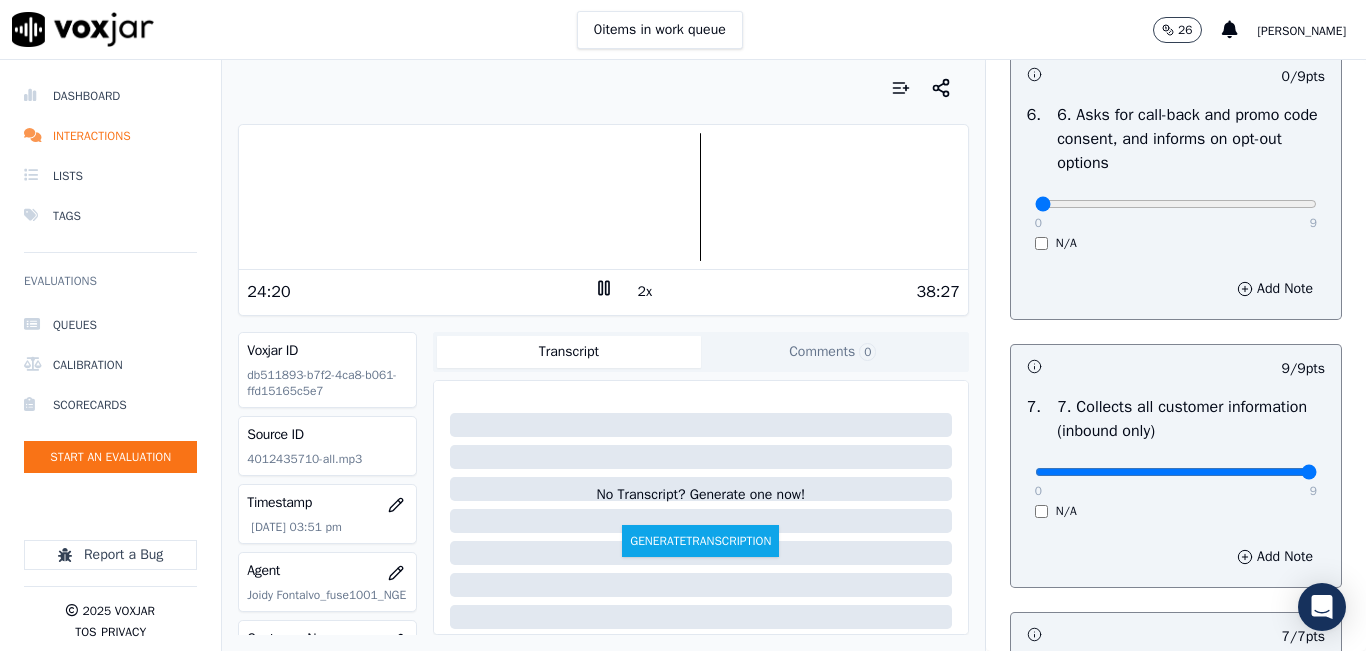 scroll, scrollTop: 1448, scrollLeft: 0, axis: vertical 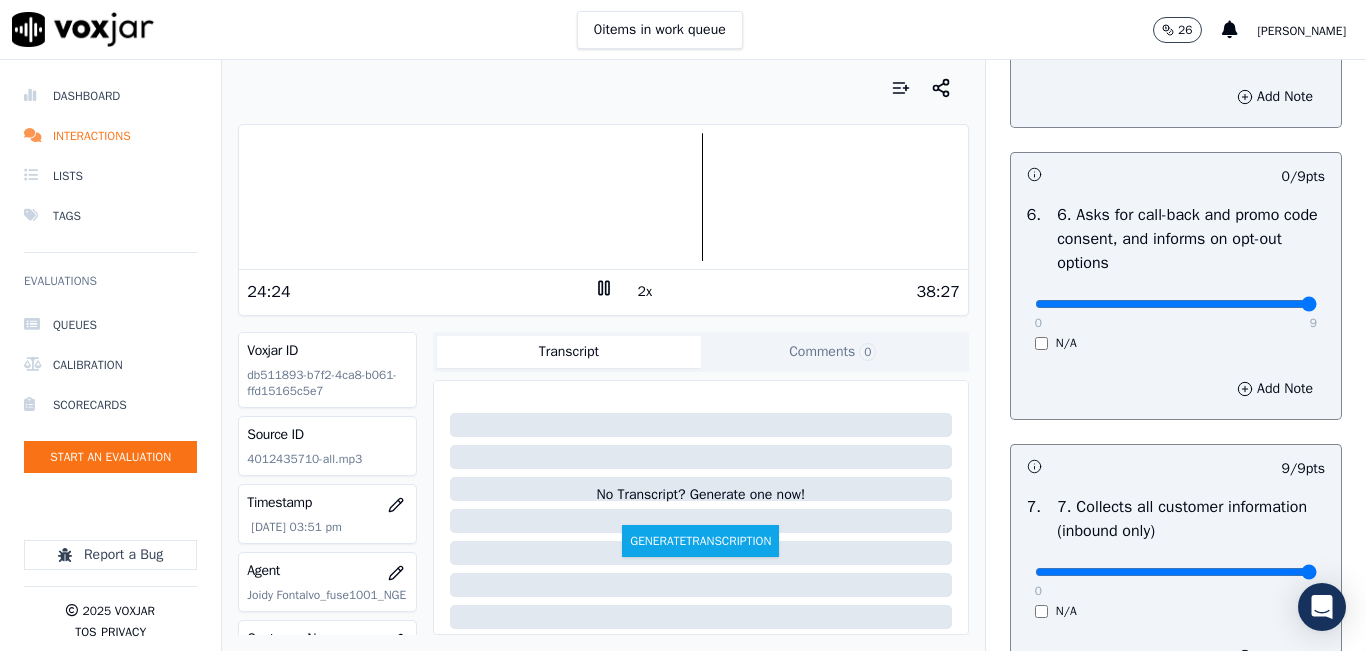 type on "9" 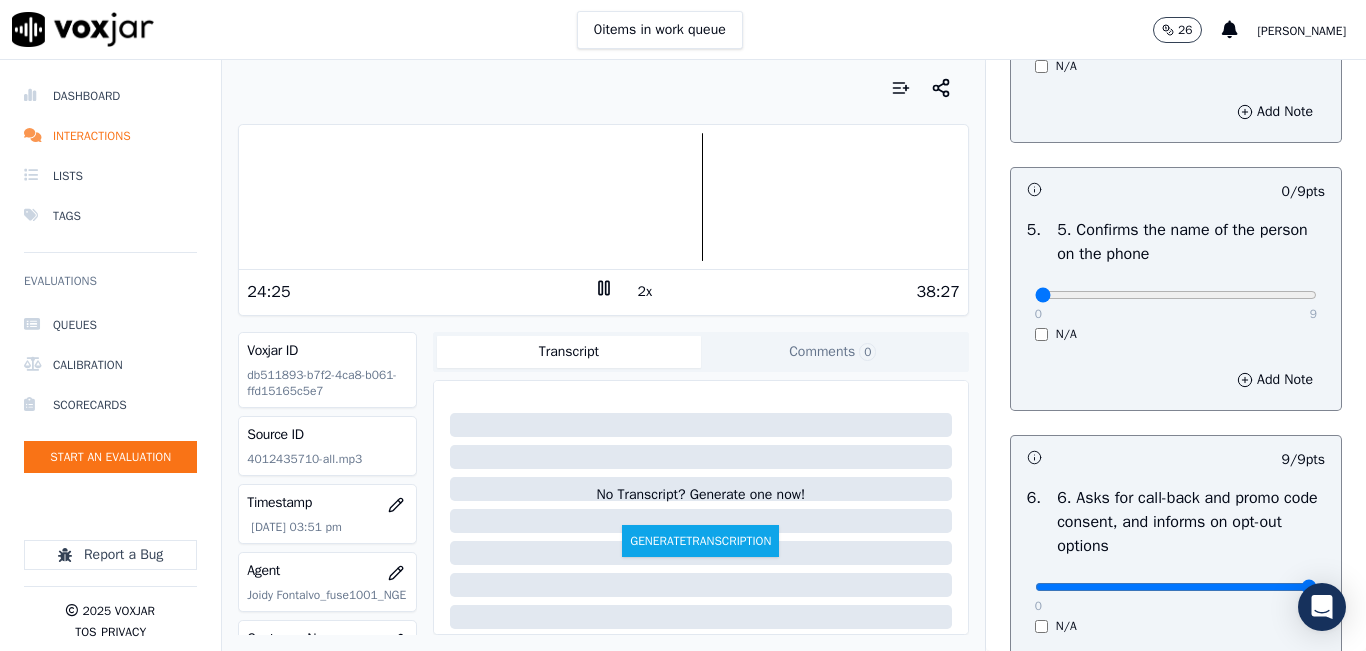 scroll, scrollTop: 1148, scrollLeft: 0, axis: vertical 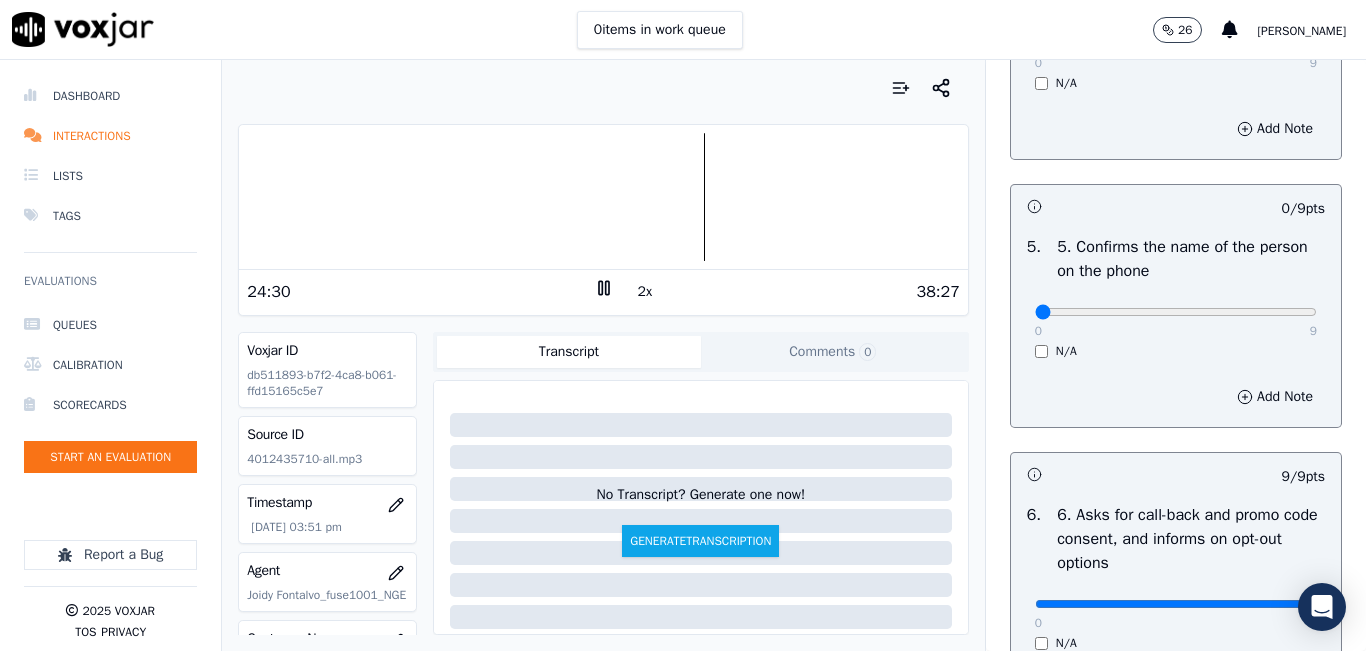 click at bounding box center (603, 197) 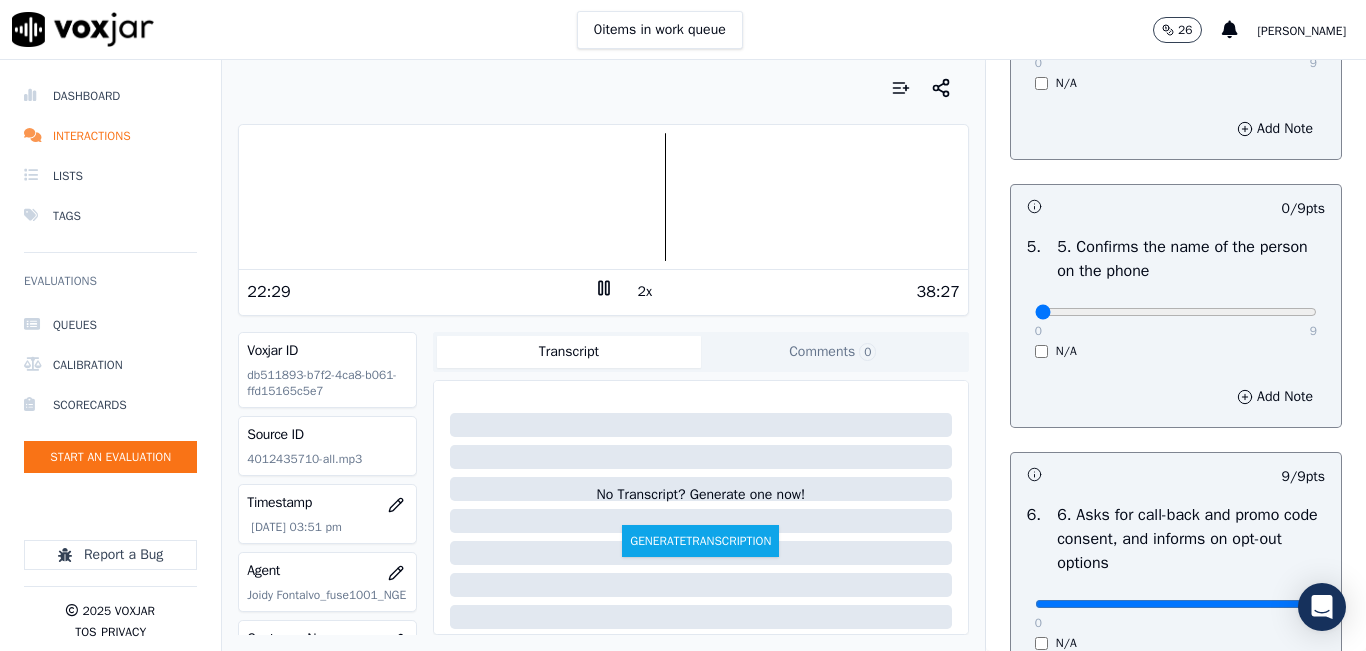 click at bounding box center [603, 197] 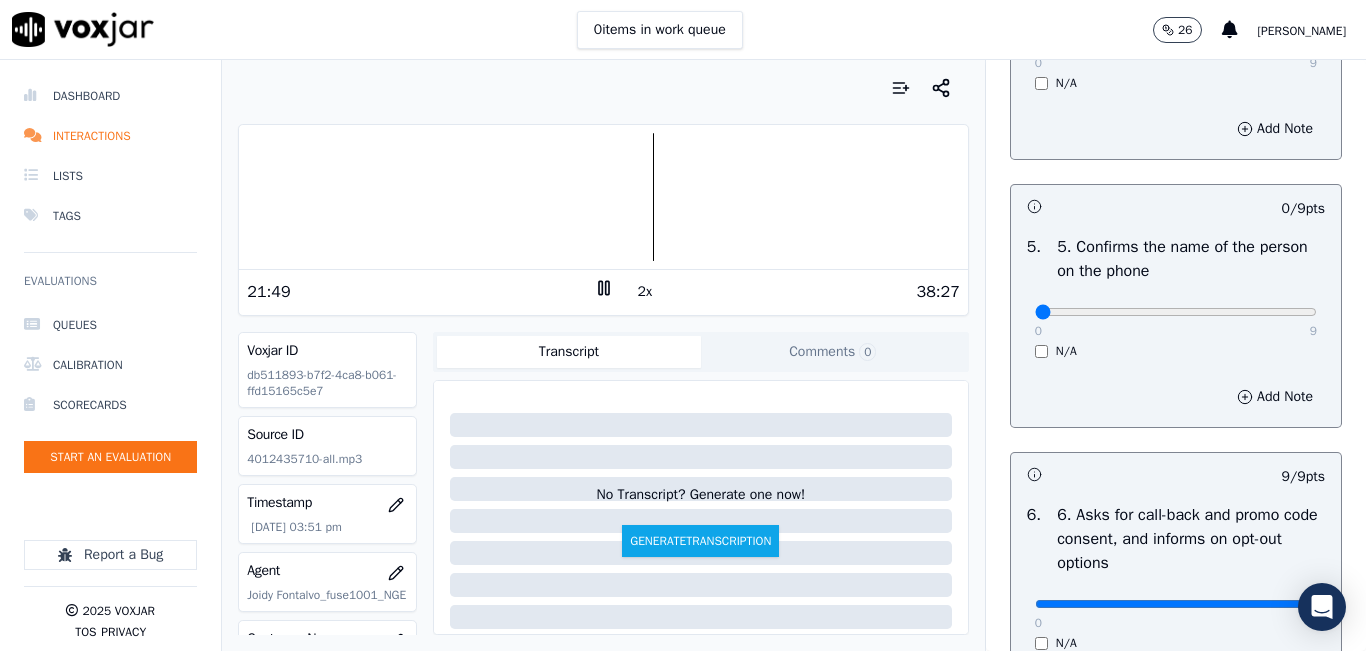 click at bounding box center [603, 197] 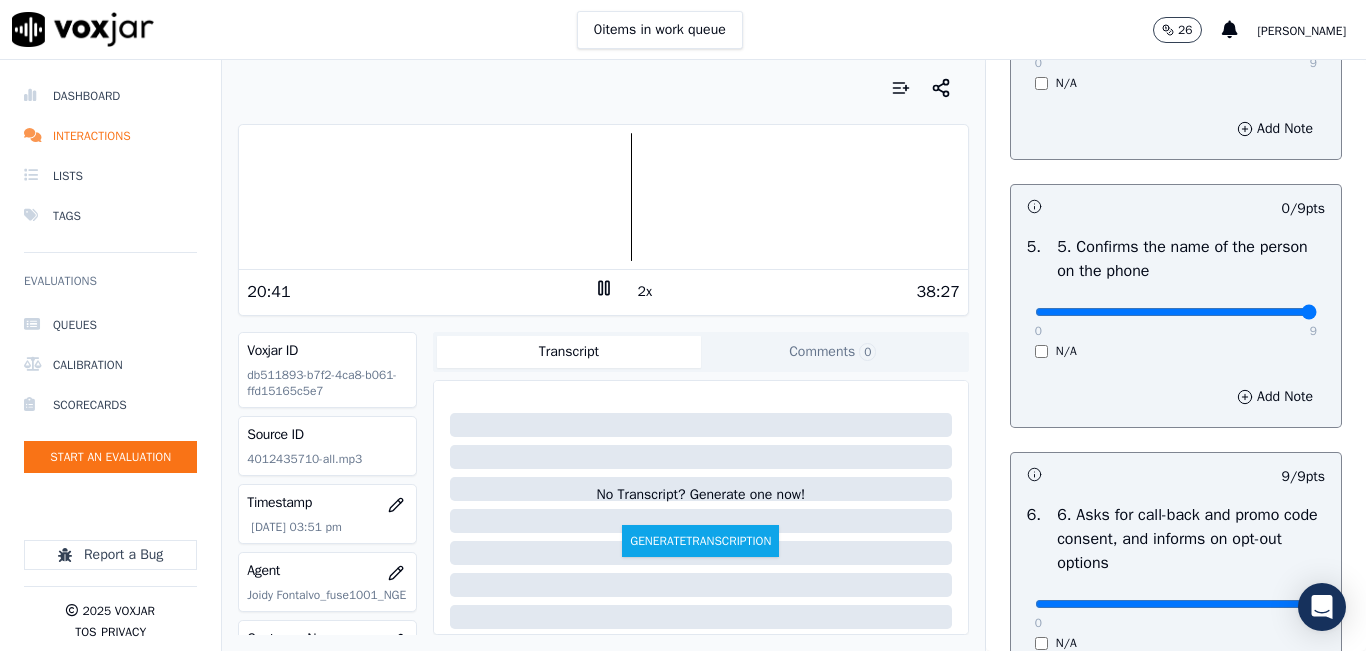 type on "9" 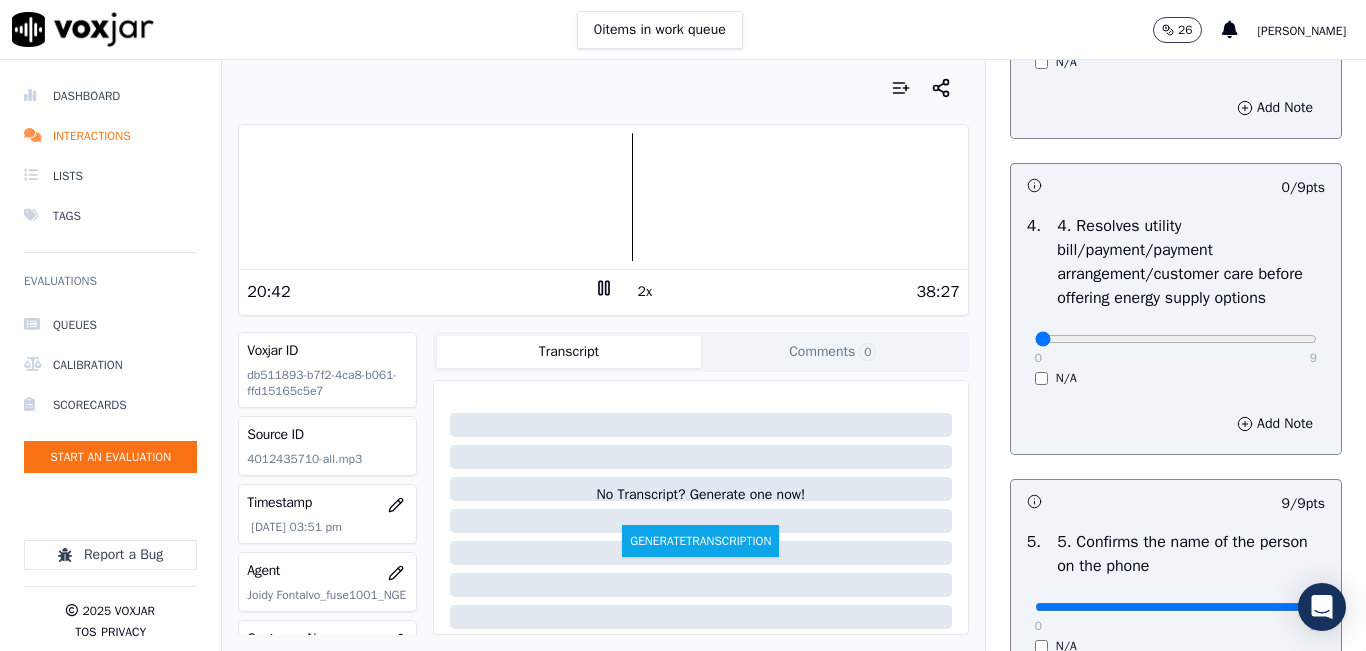 scroll, scrollTop: 848, scrollLeft: 0, axis: vertical 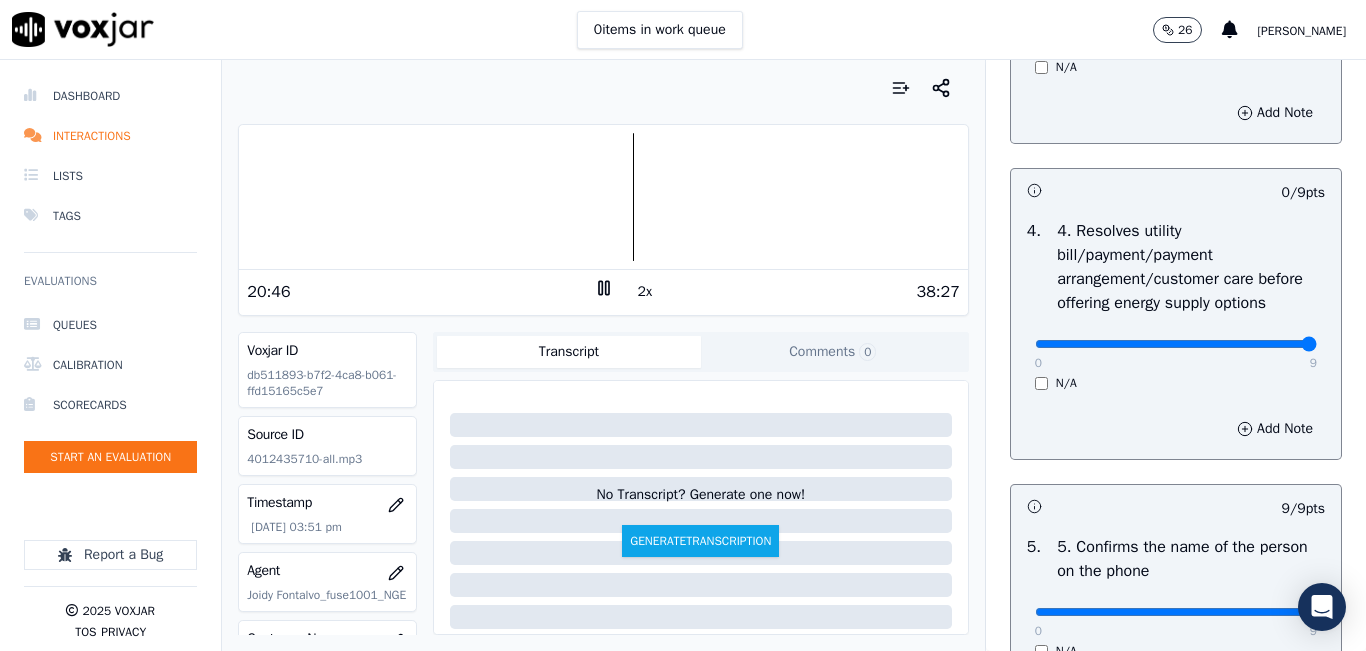 type on "9" 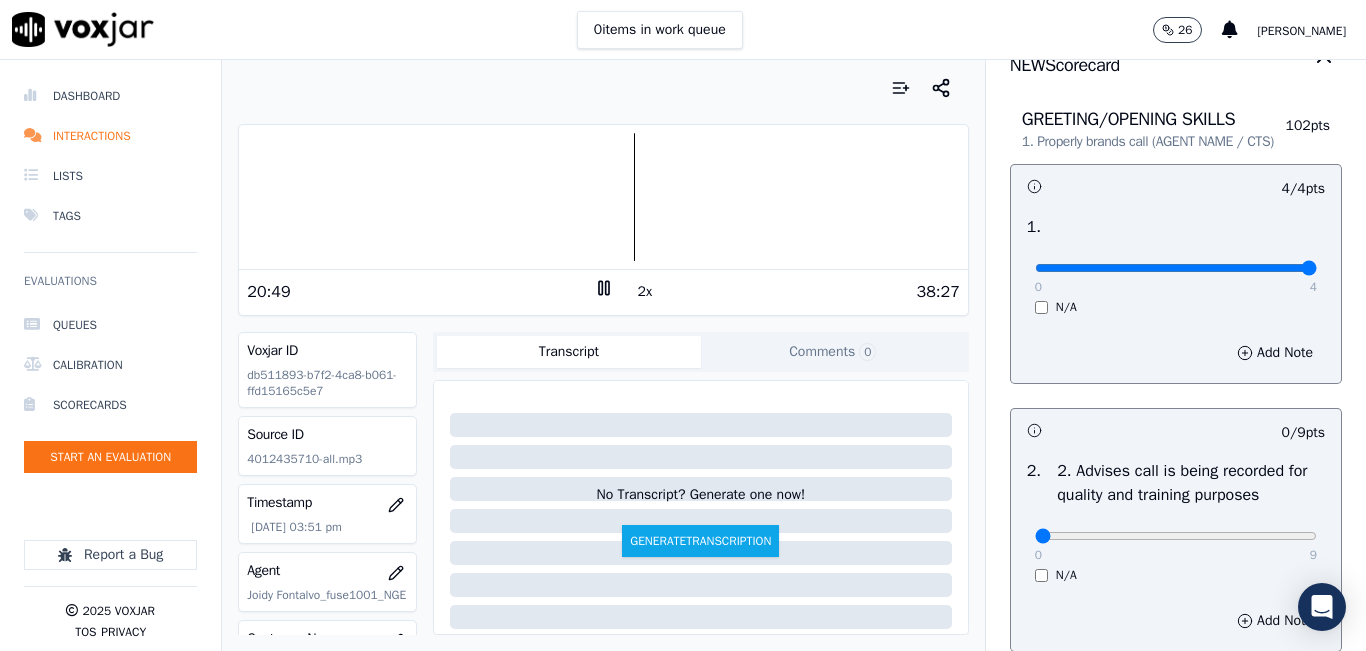 scroll, scrollTop: 148, scrollLeft: 0, axis: vertical 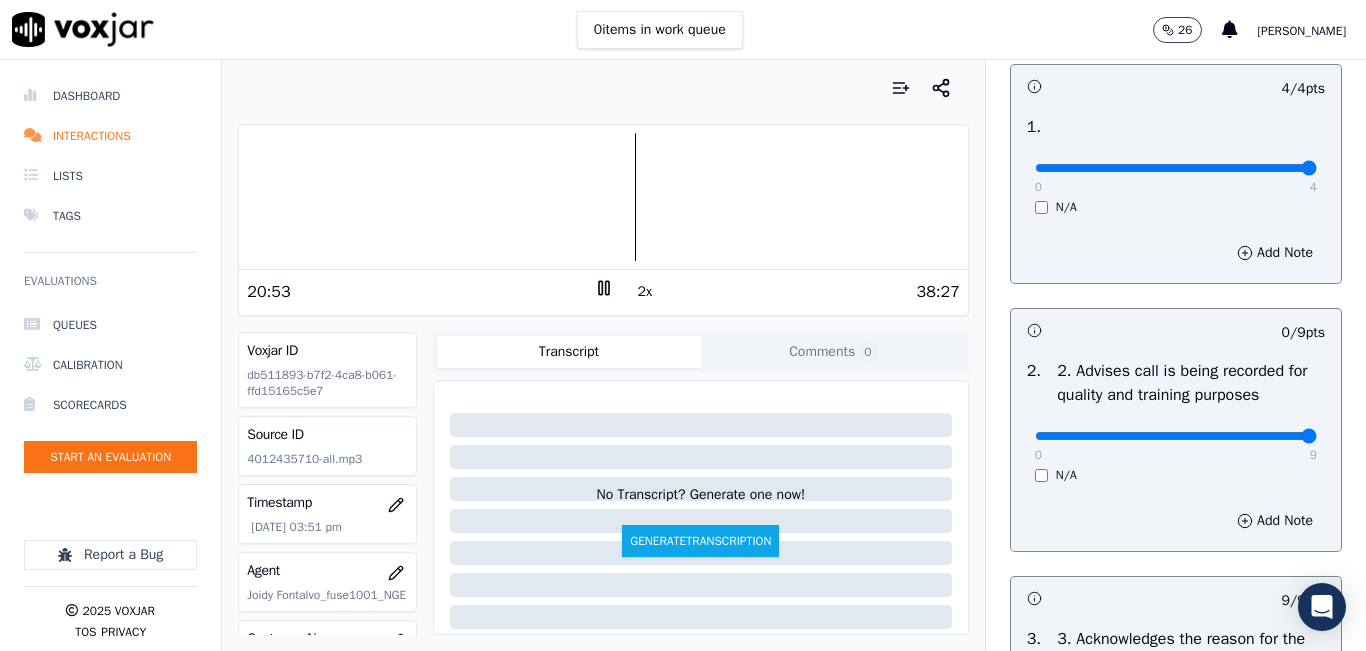drag, startPoint x: 1262, startPoint y: 453, endPoint x: 1282, endPoint y: 451, distance: 20.09975 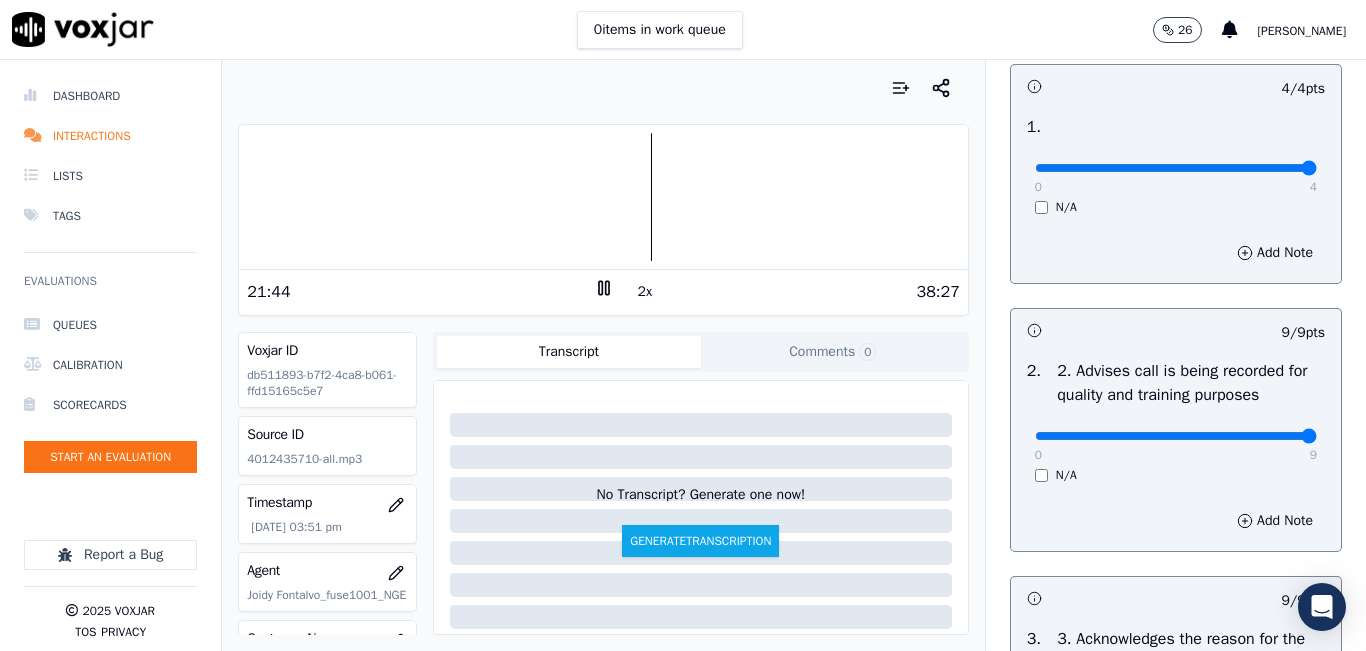 click at bounding box center [603, 197] 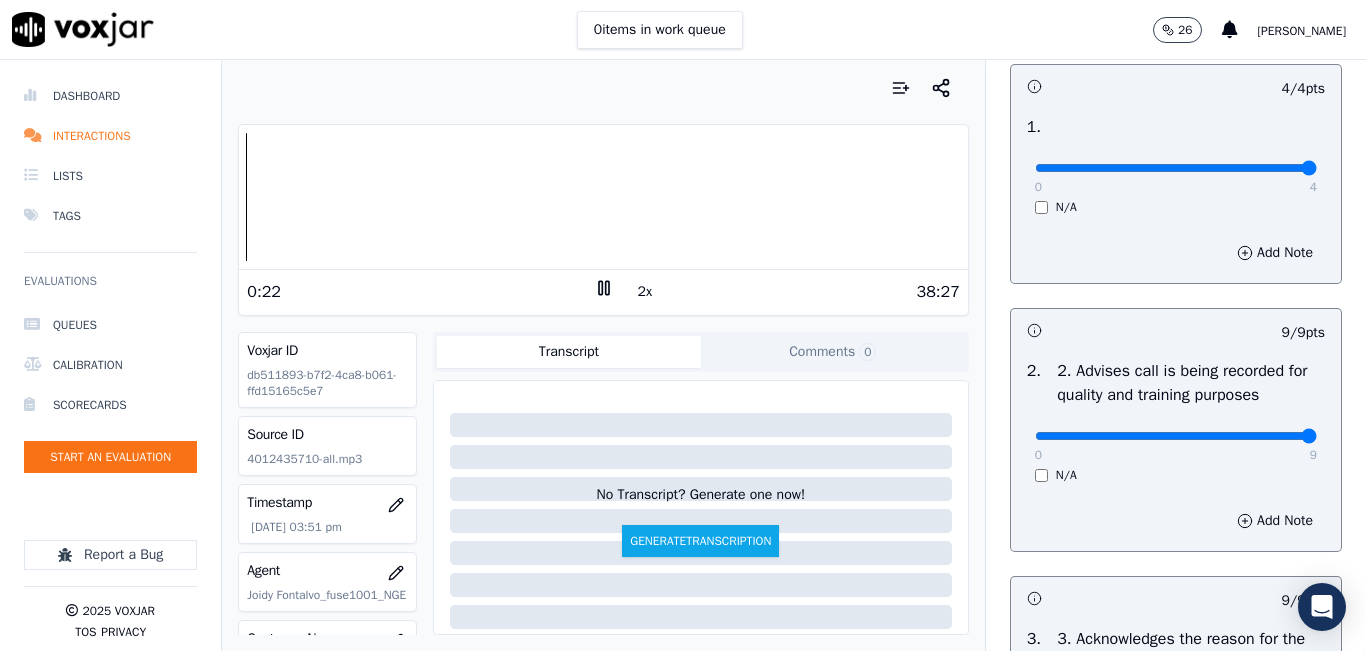 click on "Your browser does not support the audio element.   0:22     2x   38:27" at bounding box center [603, 220] 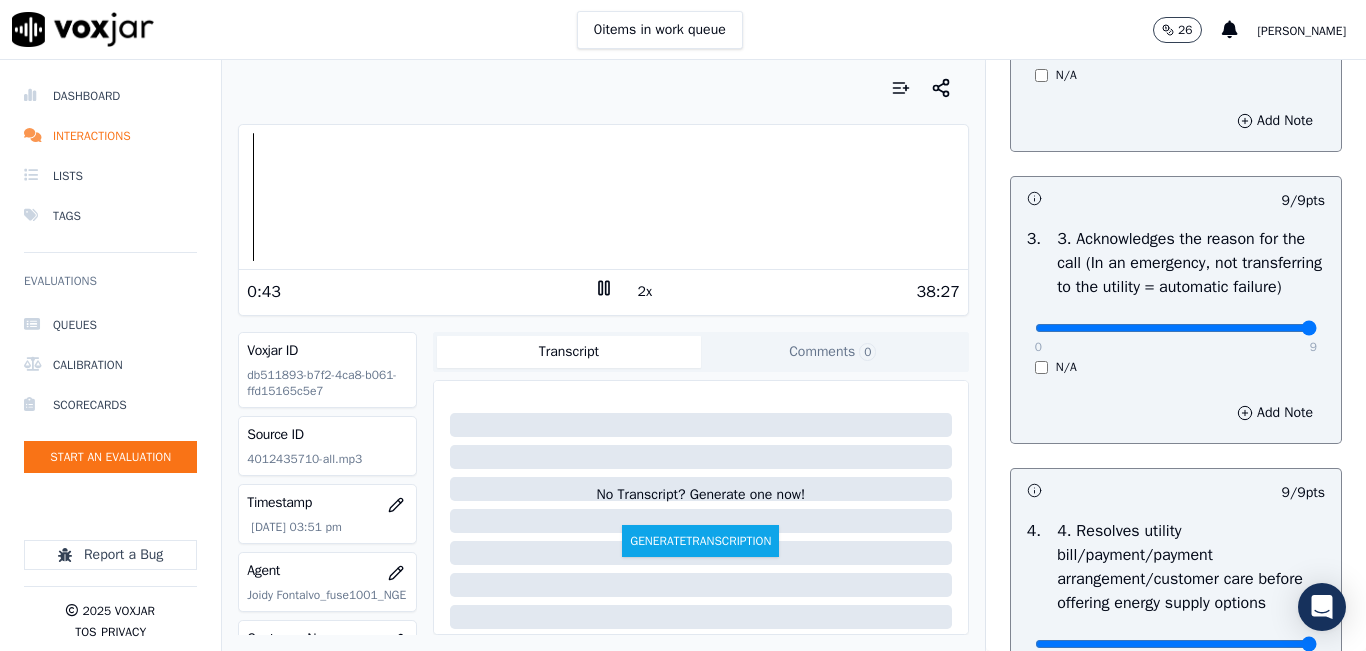 scroll, scrollTop: 948, scrollLeft: 0, axis: vertical 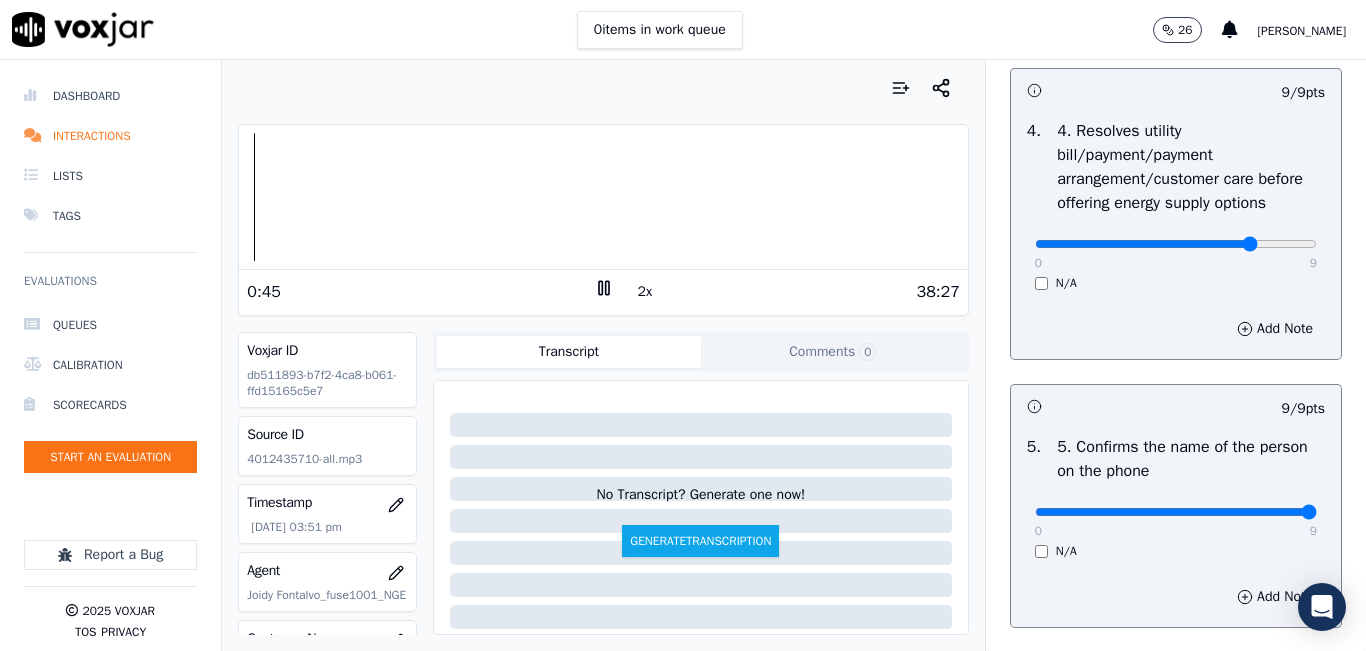 type on "7" 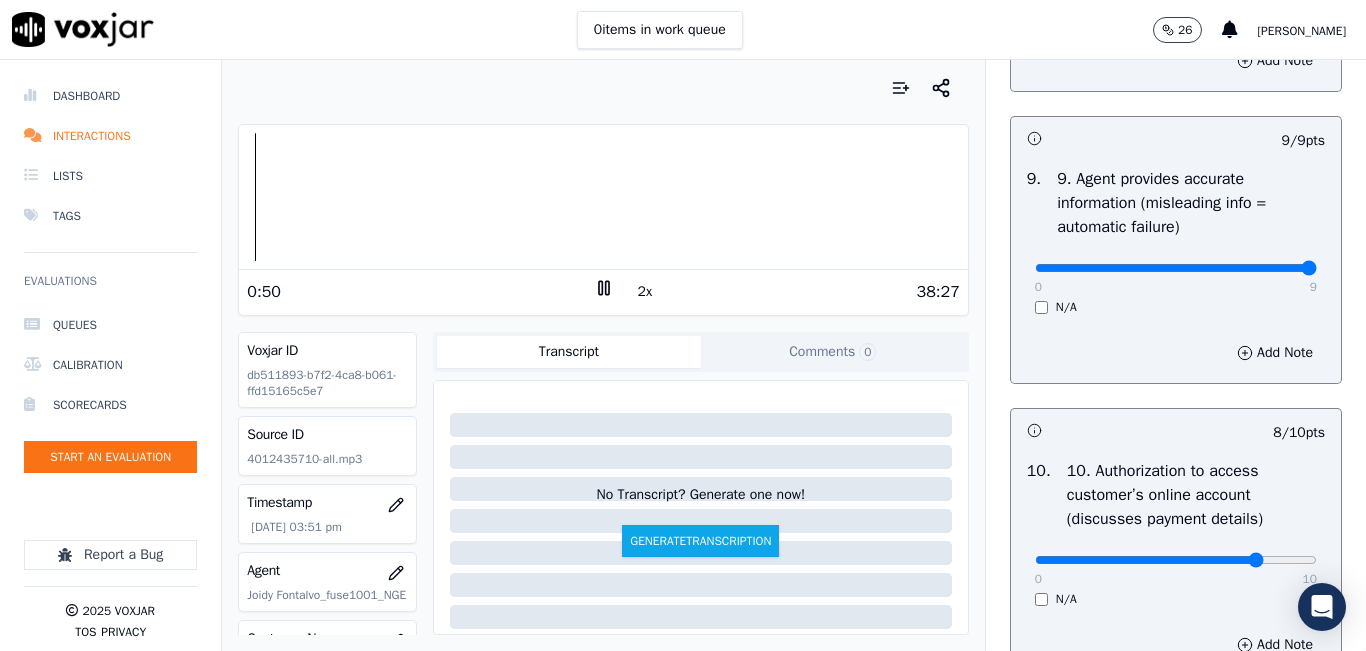 scroll, scrollTop: 2348, scrollLeft: 0, axis: vertical 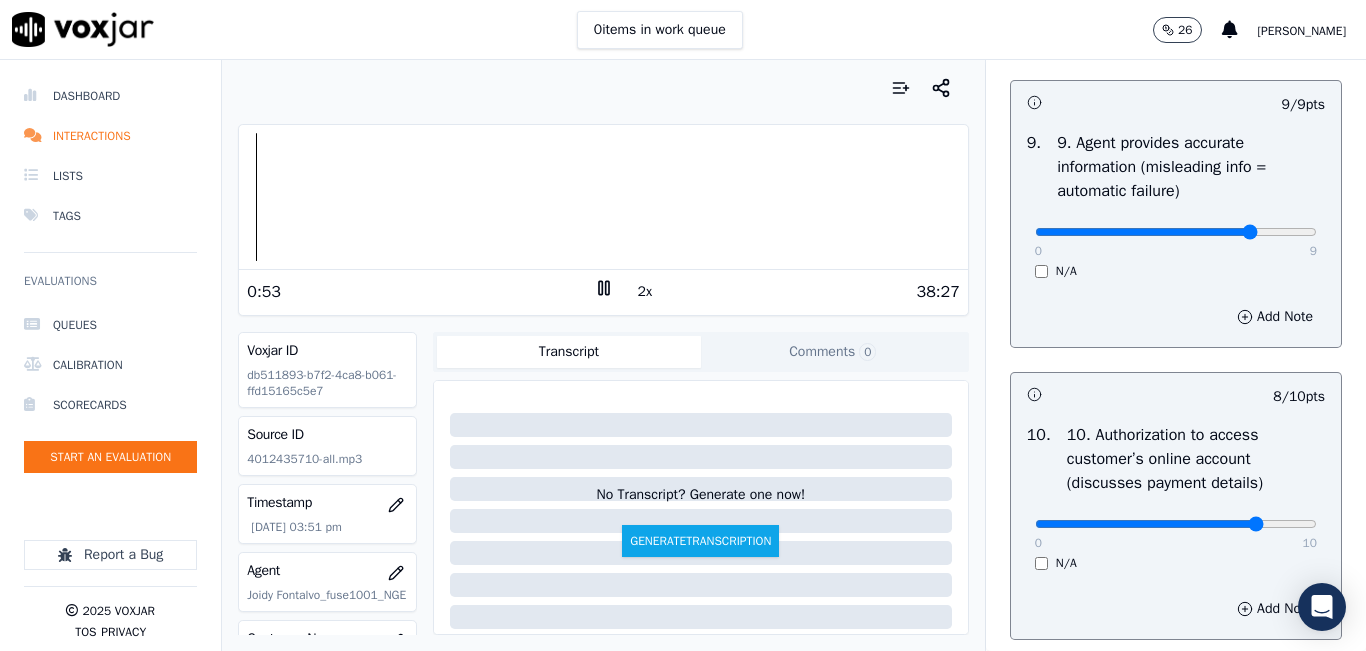 click at bounding box center [1176, -2032] 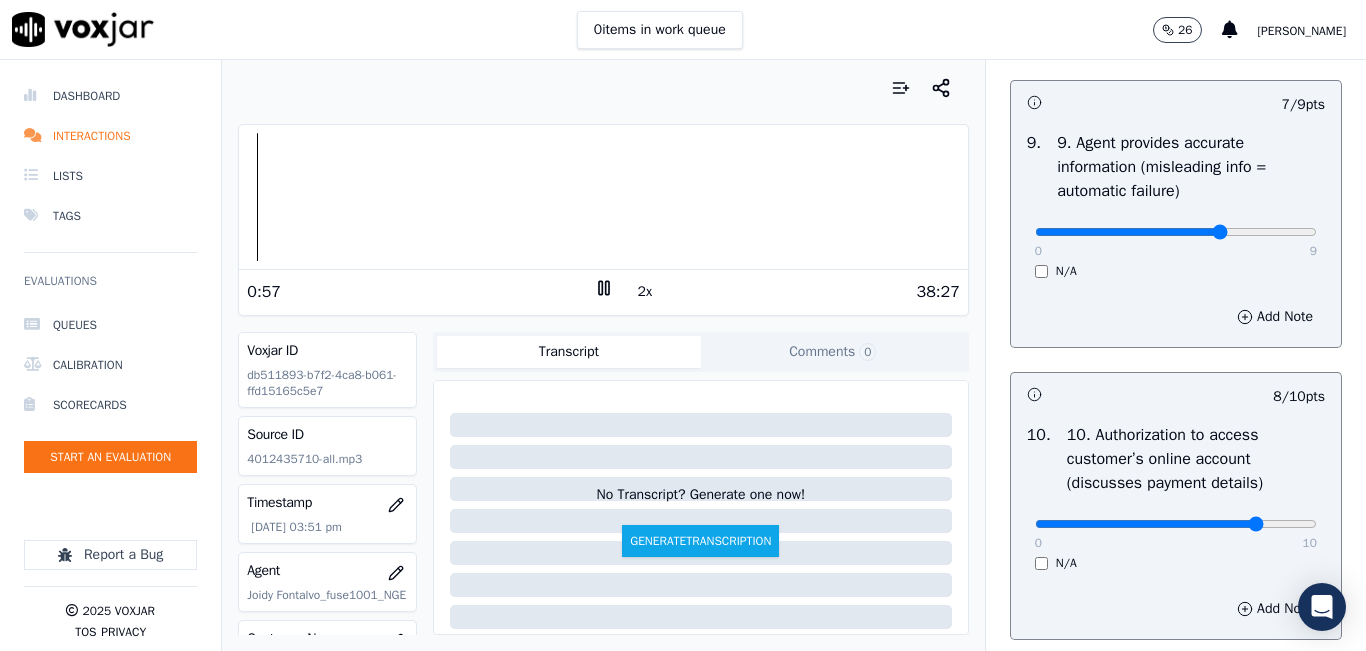 type on "6" 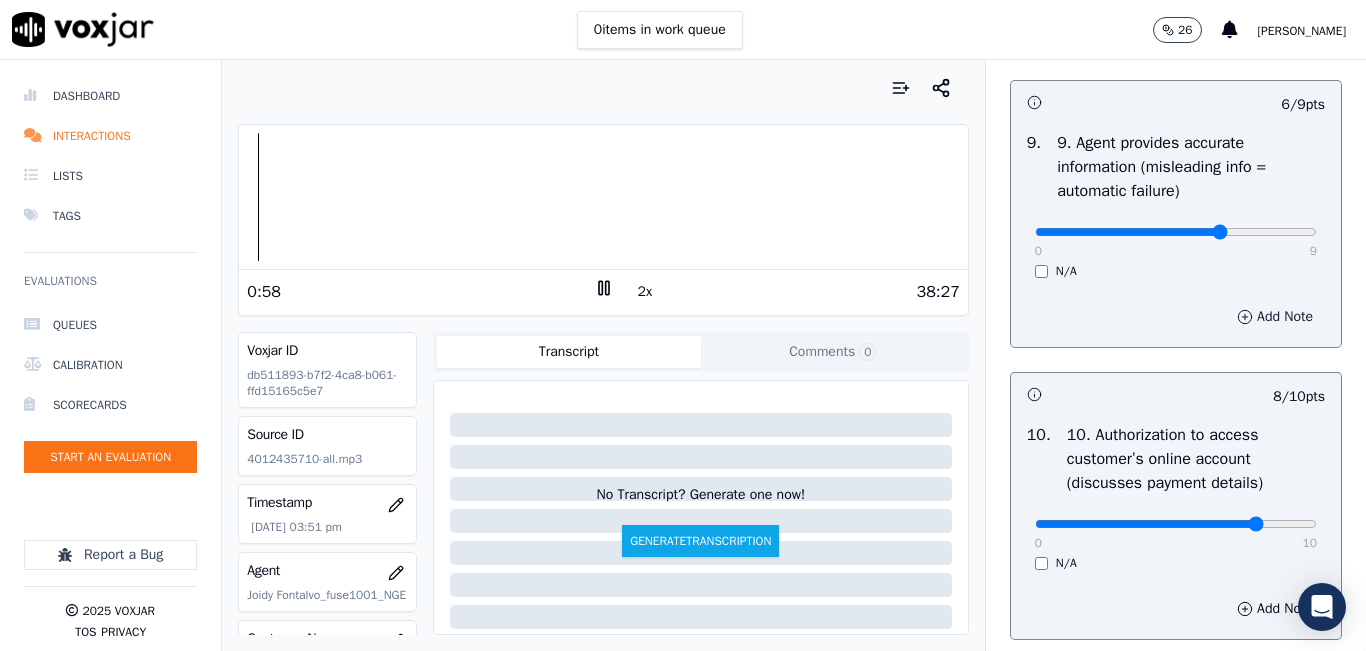 click on "Add Note" at bounding box center (1275, 317) 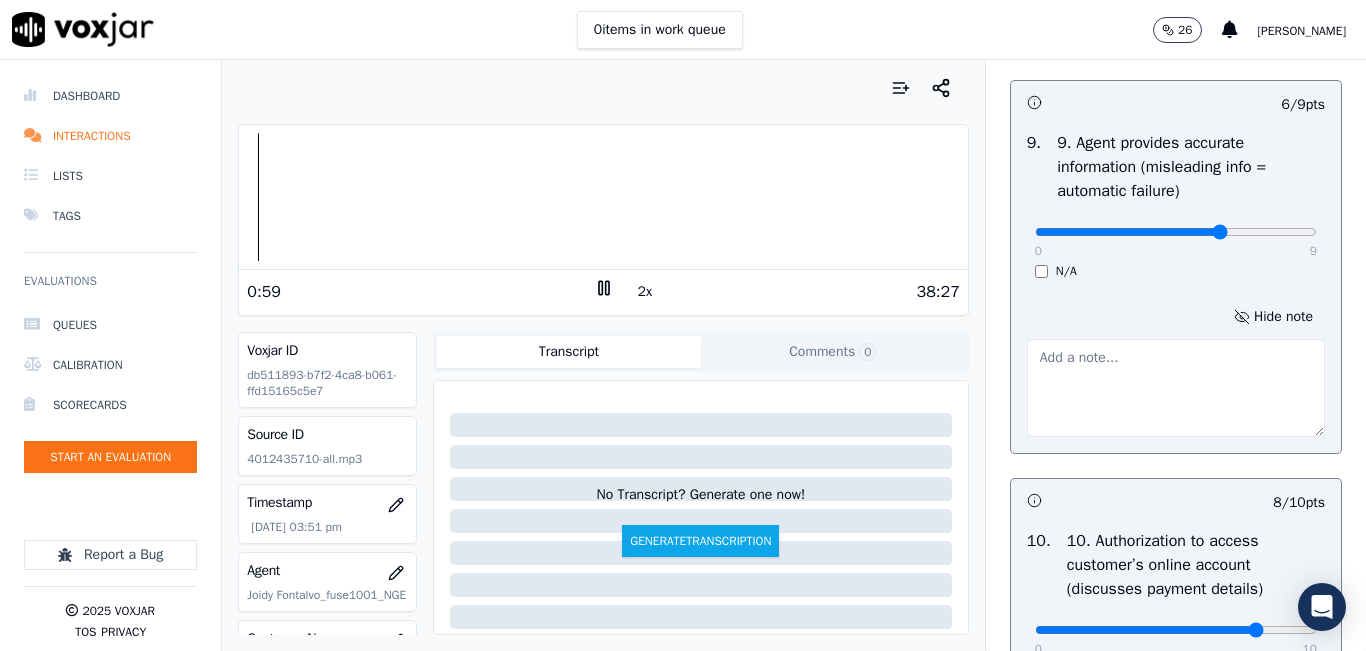 click at bounding box center (1176, 388) 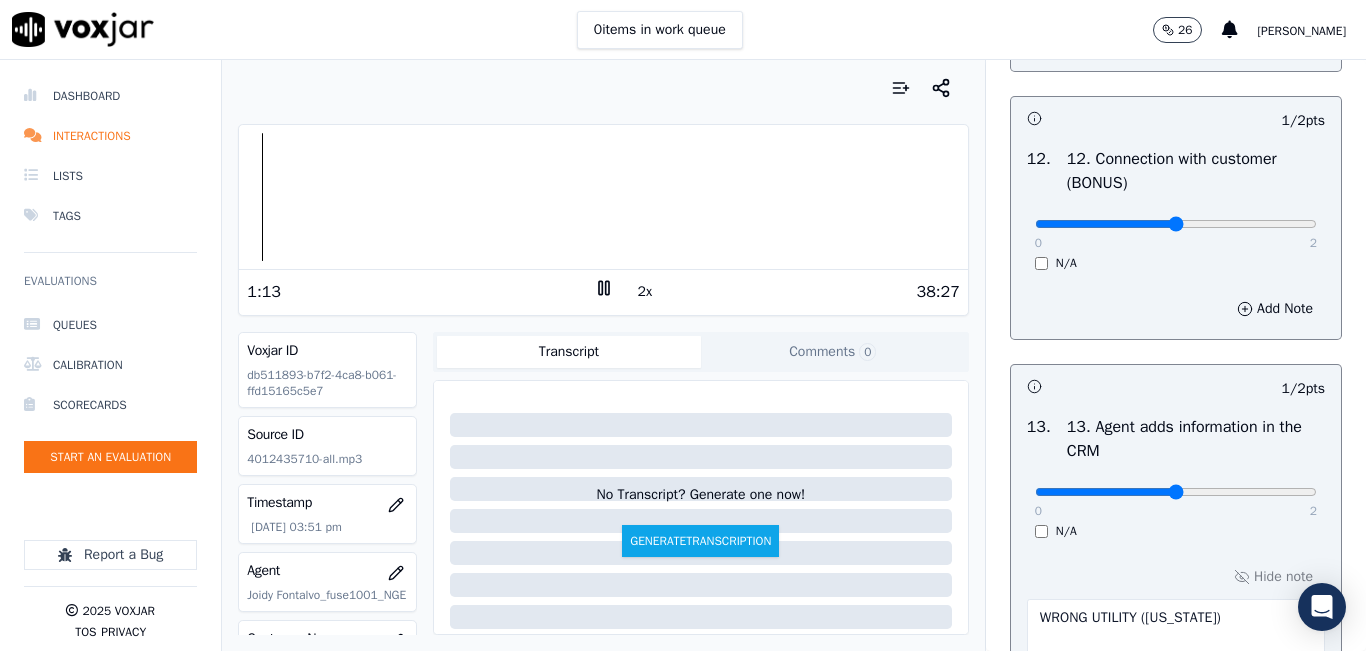 scroll, scrollTop: 3248, scrollLeft: 0, axis: vertical 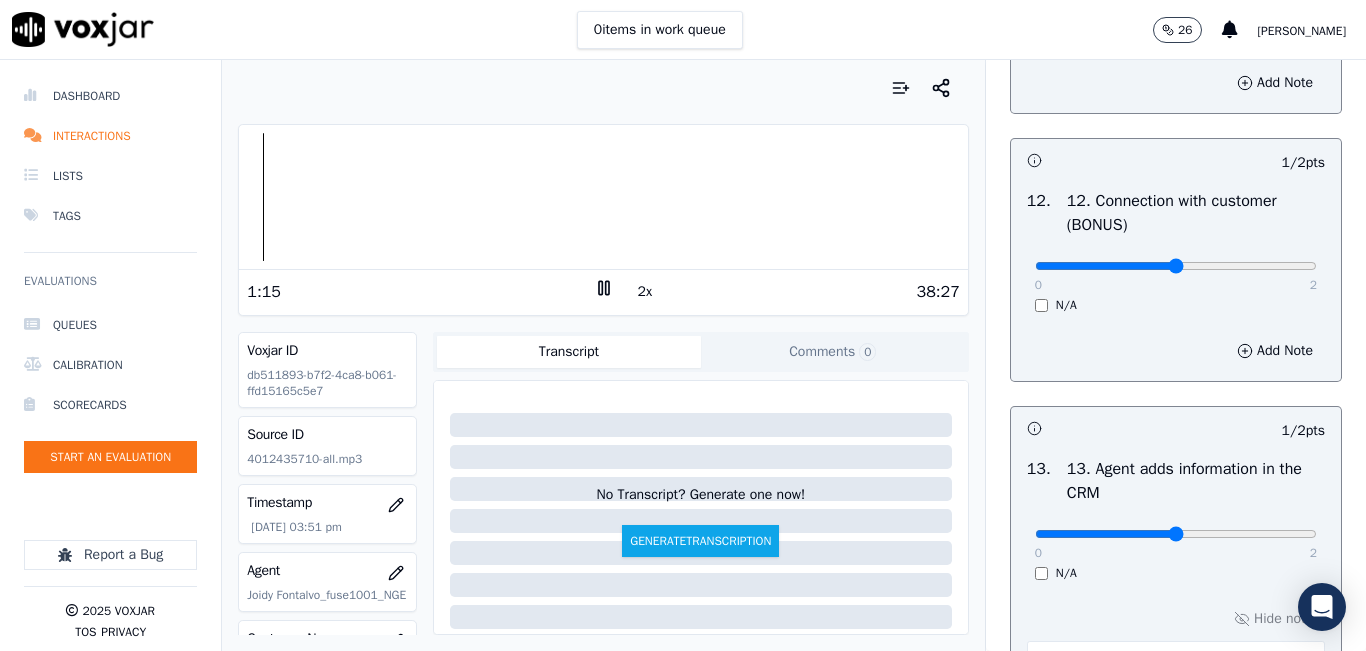 type on "SPITCH" 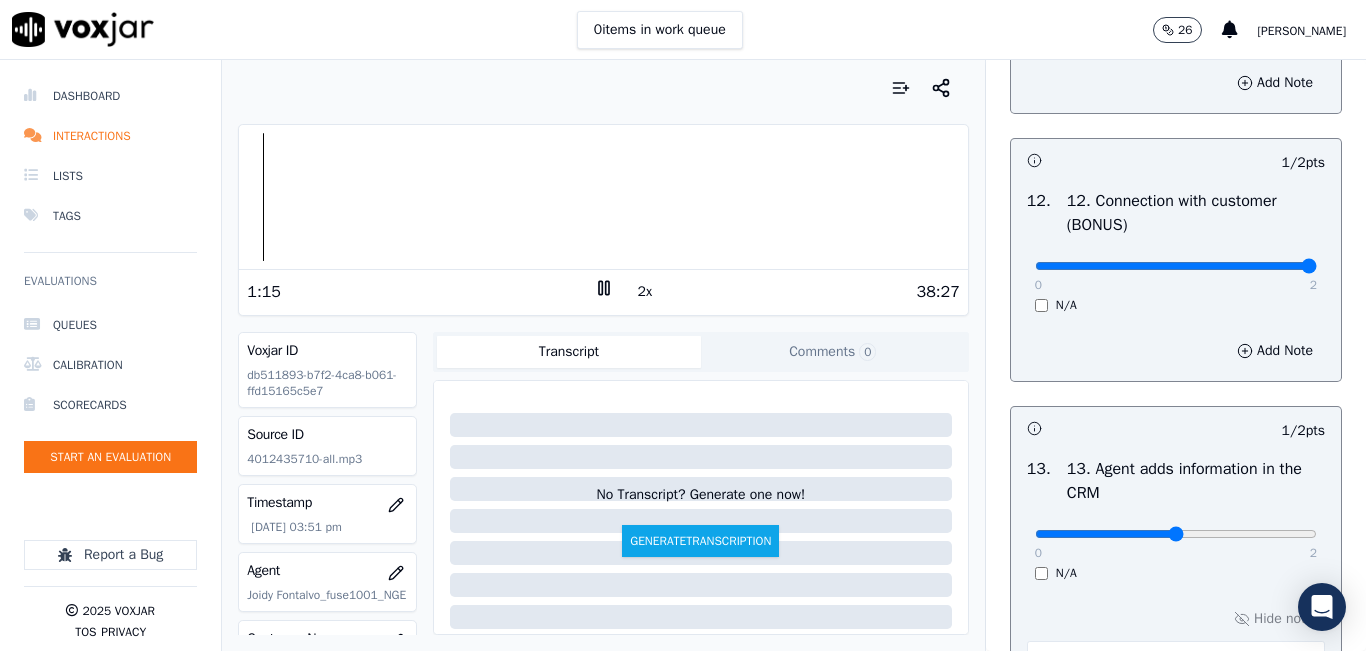 type on "2" 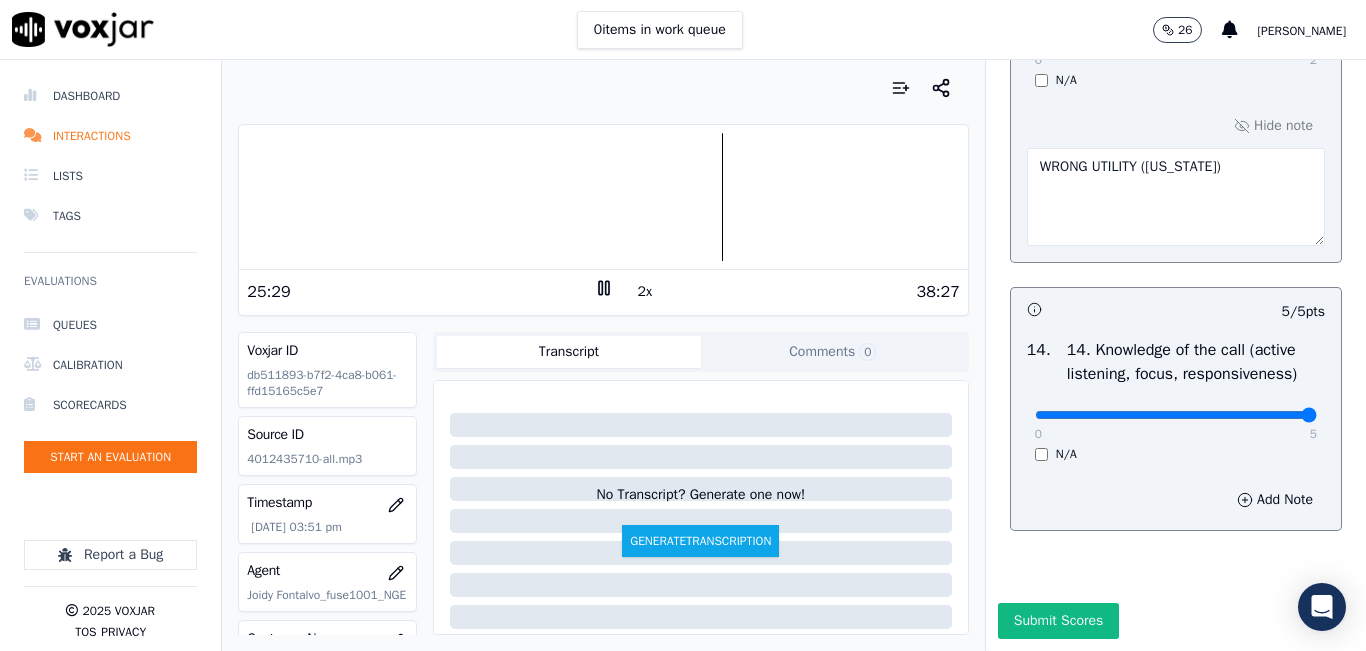 scroll, scrollTop: 3854, scrollLeft: 0, axis: vertical 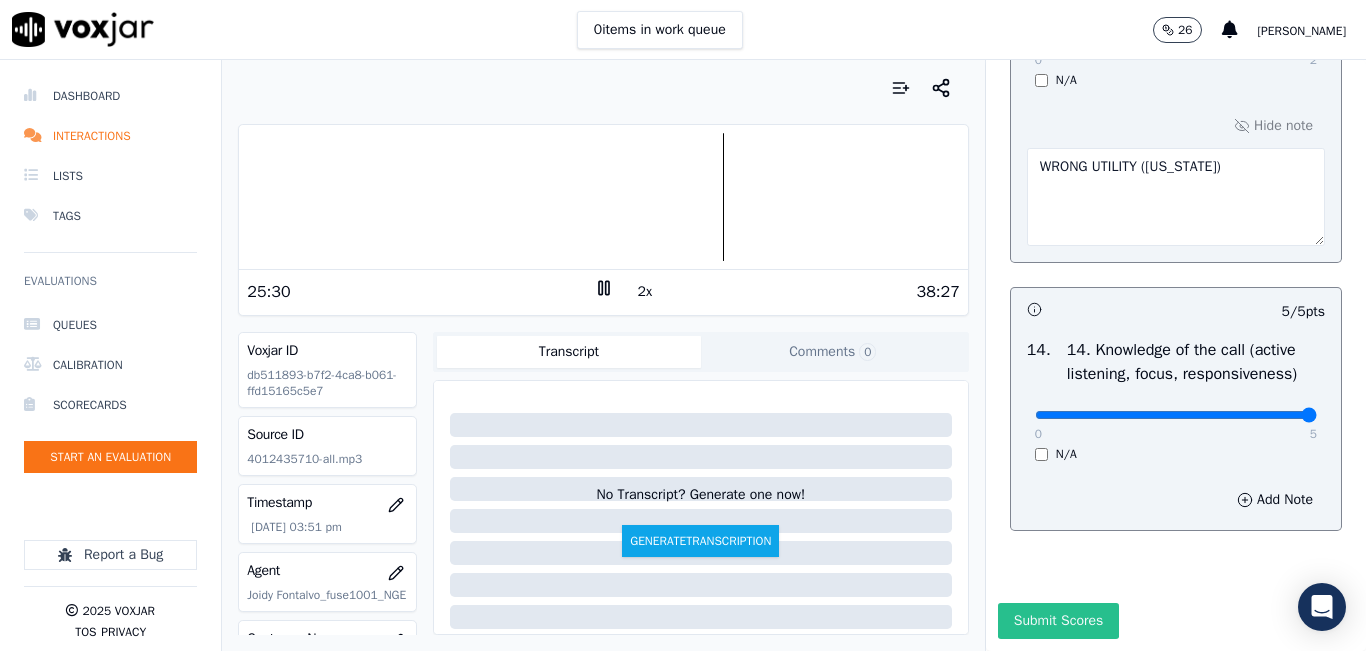 click on "Submit Scores" at bounding box center (1058, 621) 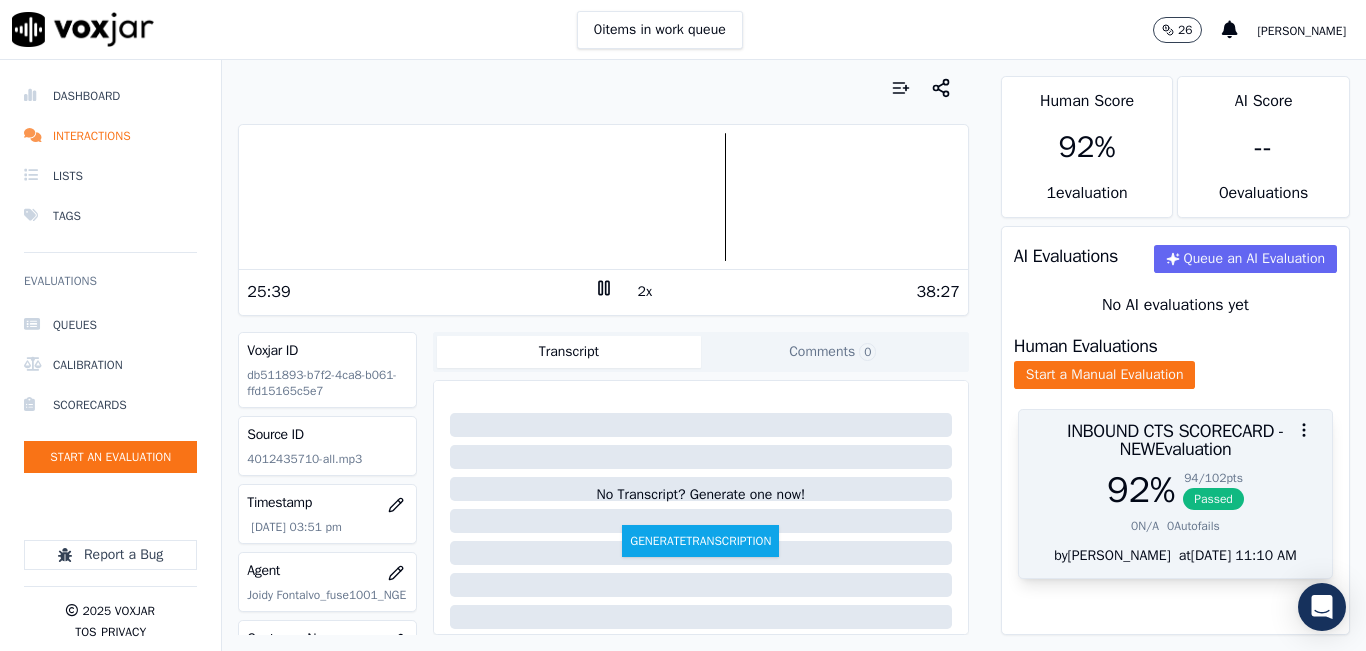 click on "92 %" at bounding box center (1141, 490) 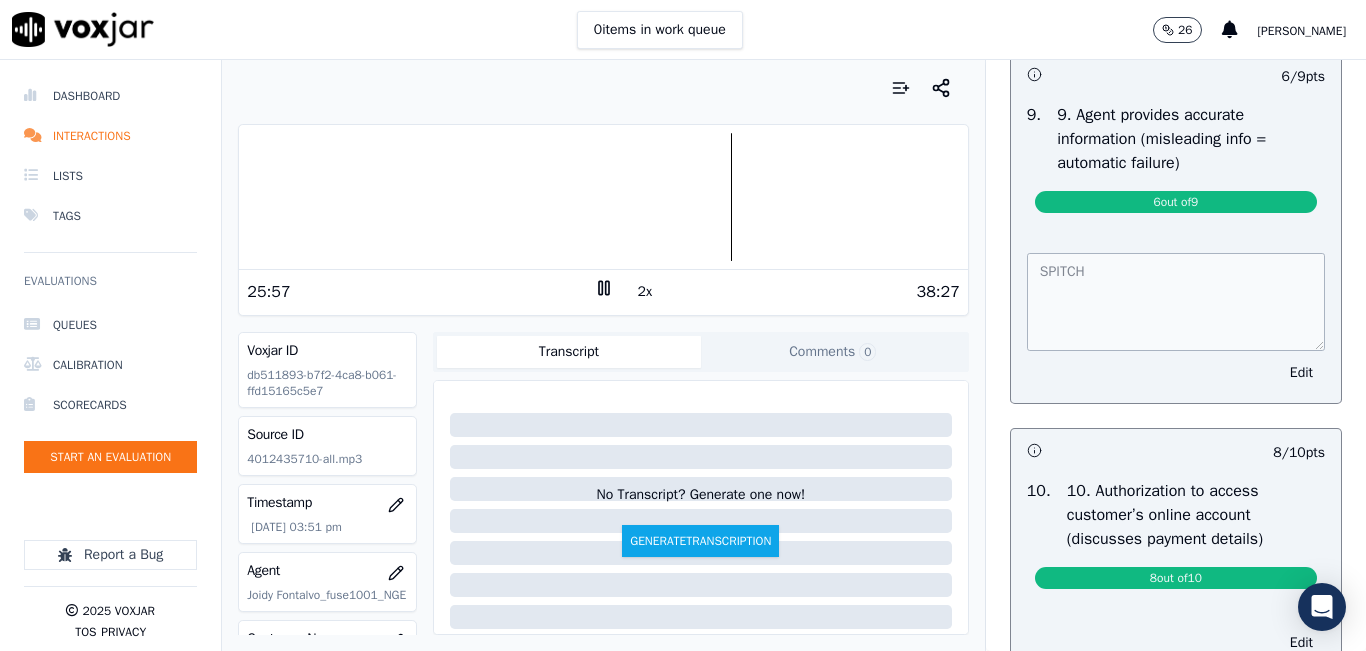 scroll, scrollTop: 2300, scrollLeft: 0, axis: vertical 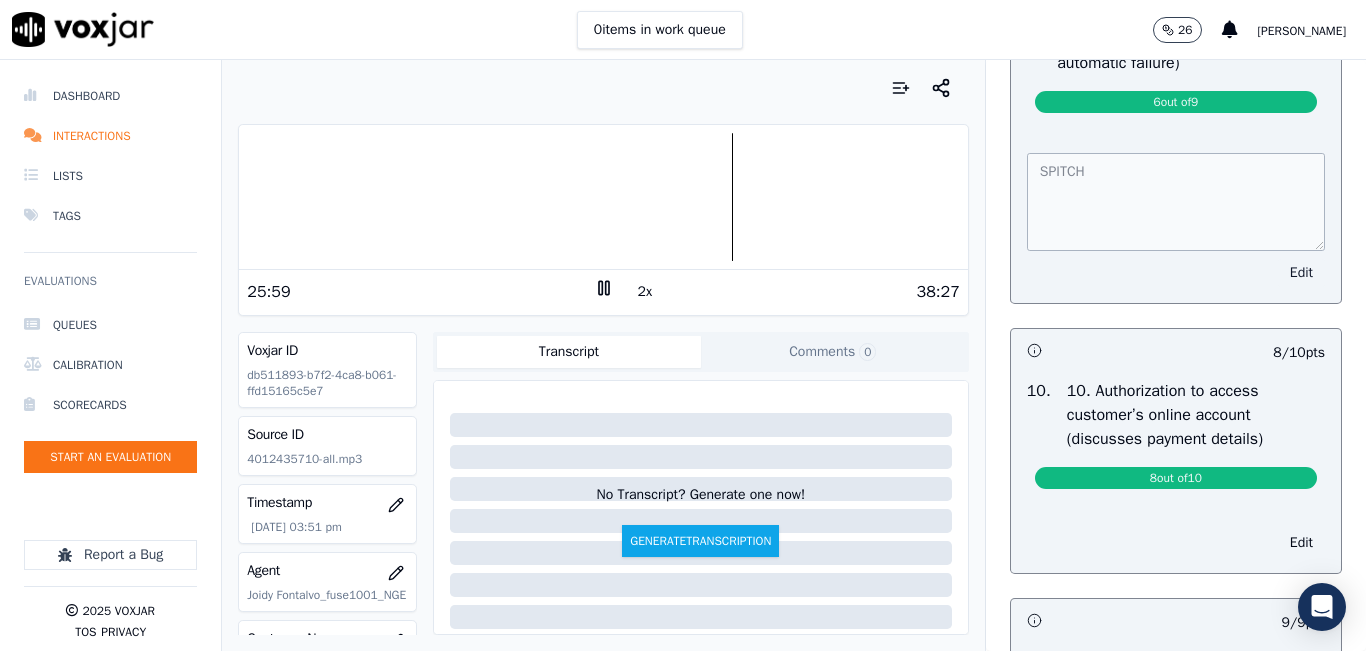 click on "Edit" at bounding box center (1301, 273) 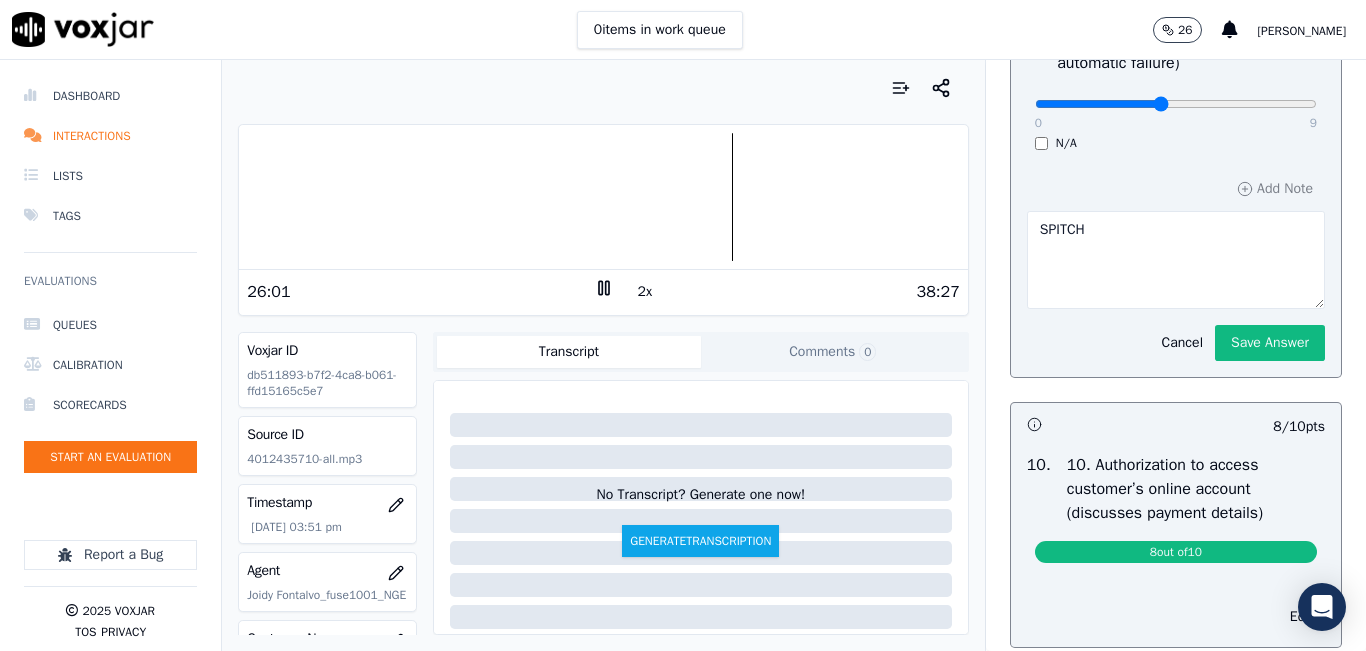 click at bounding box center (1176, 104) 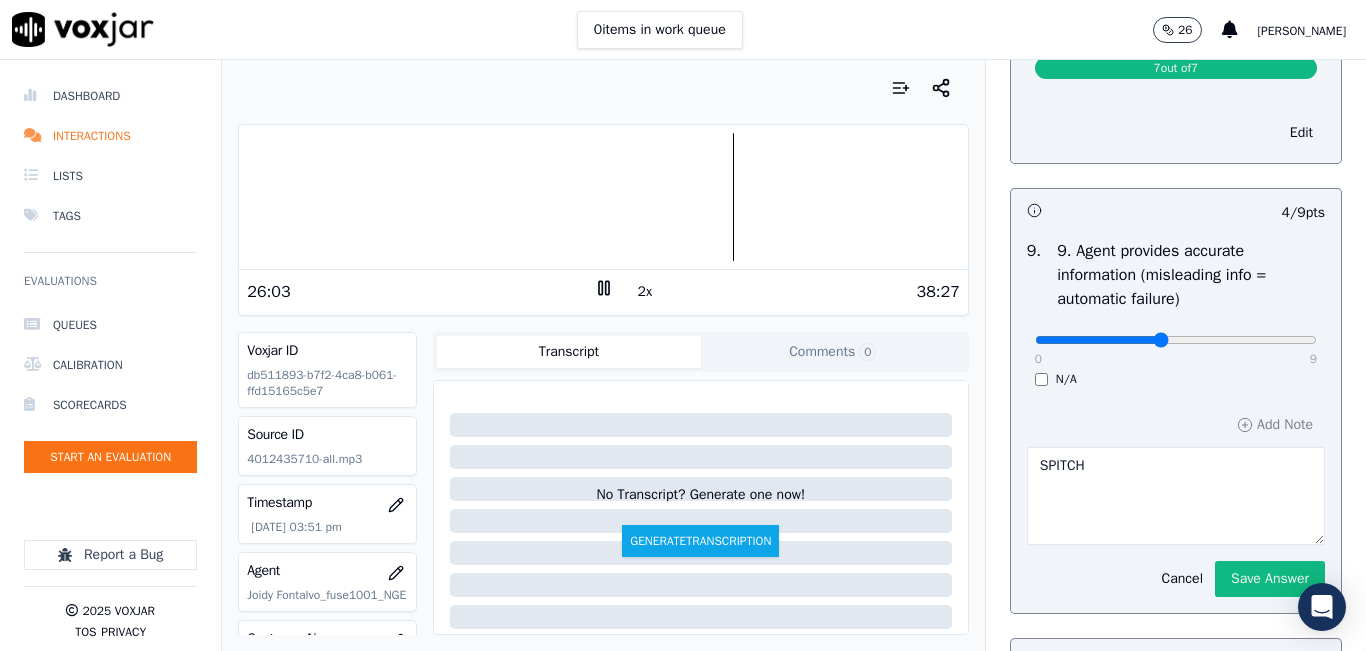 scroll, scrollTop: 2100, scrollLeft: 0, axis: vertical 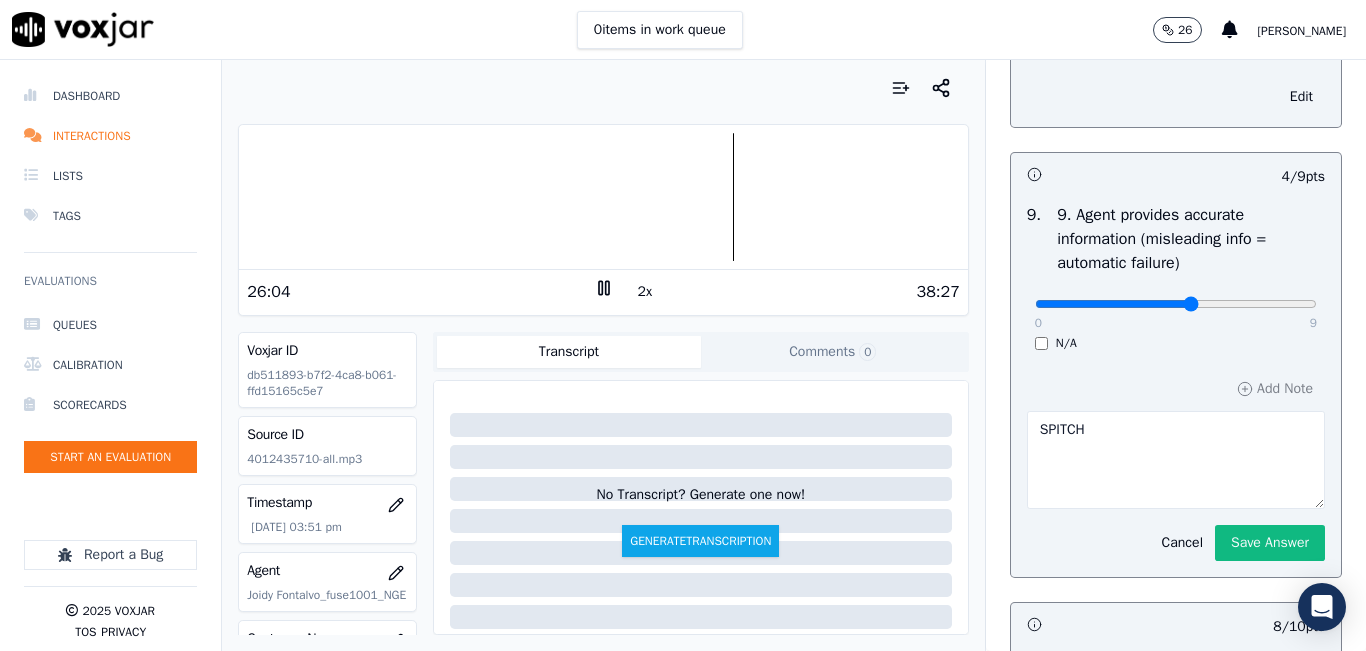 type on "5" 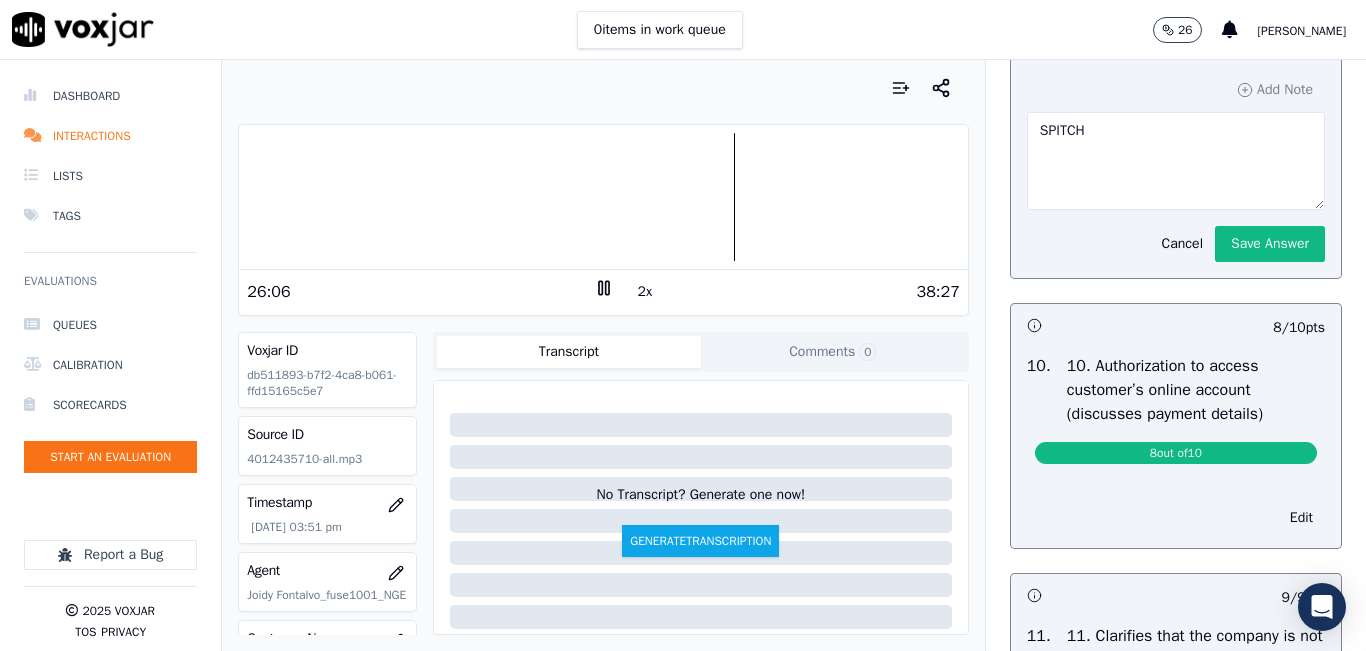 scroll, scrollTop: 2400, scrollLeft: 0, axis: vertical 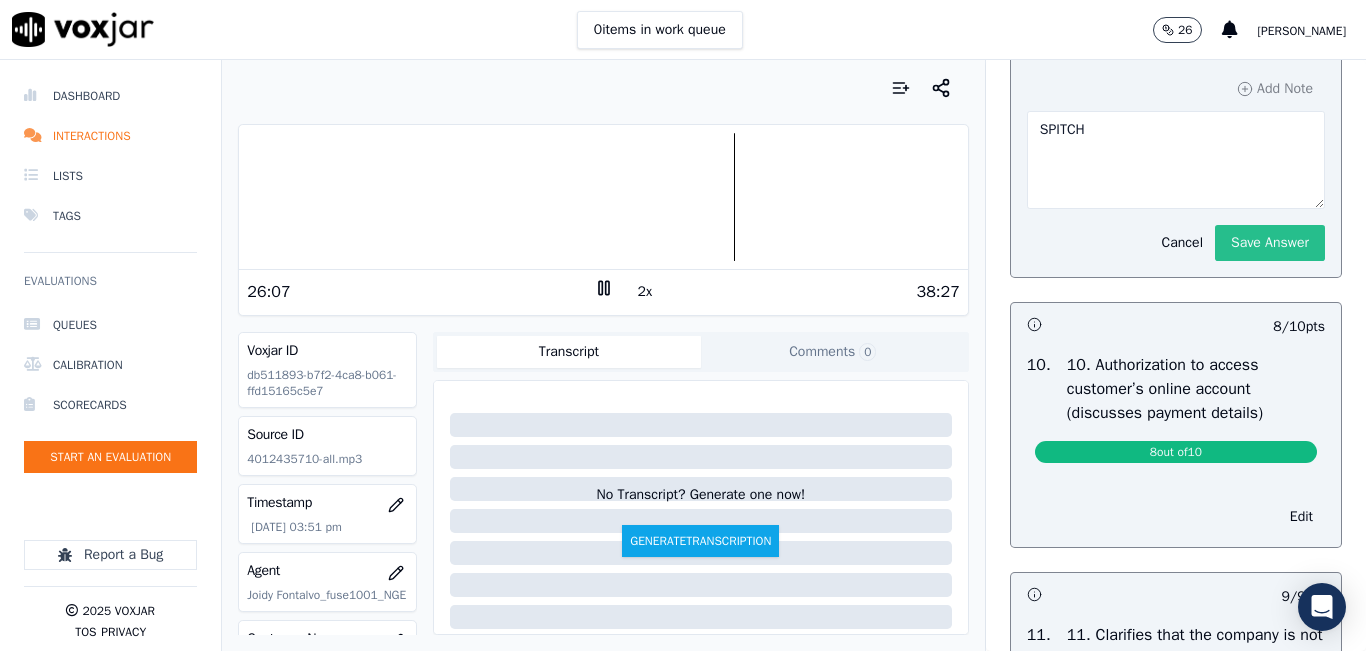 click on "Save Answer" 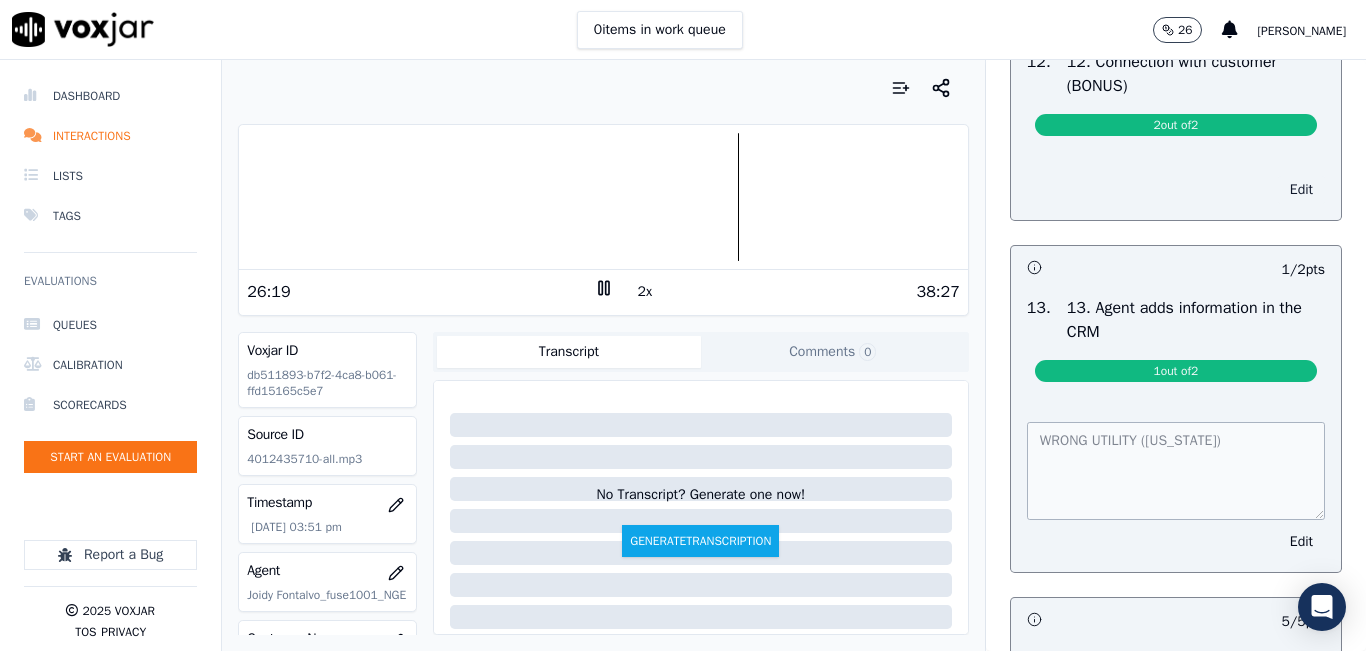 scroll, scrollTop: 3200, scrollLeft: 0, axis: vertical 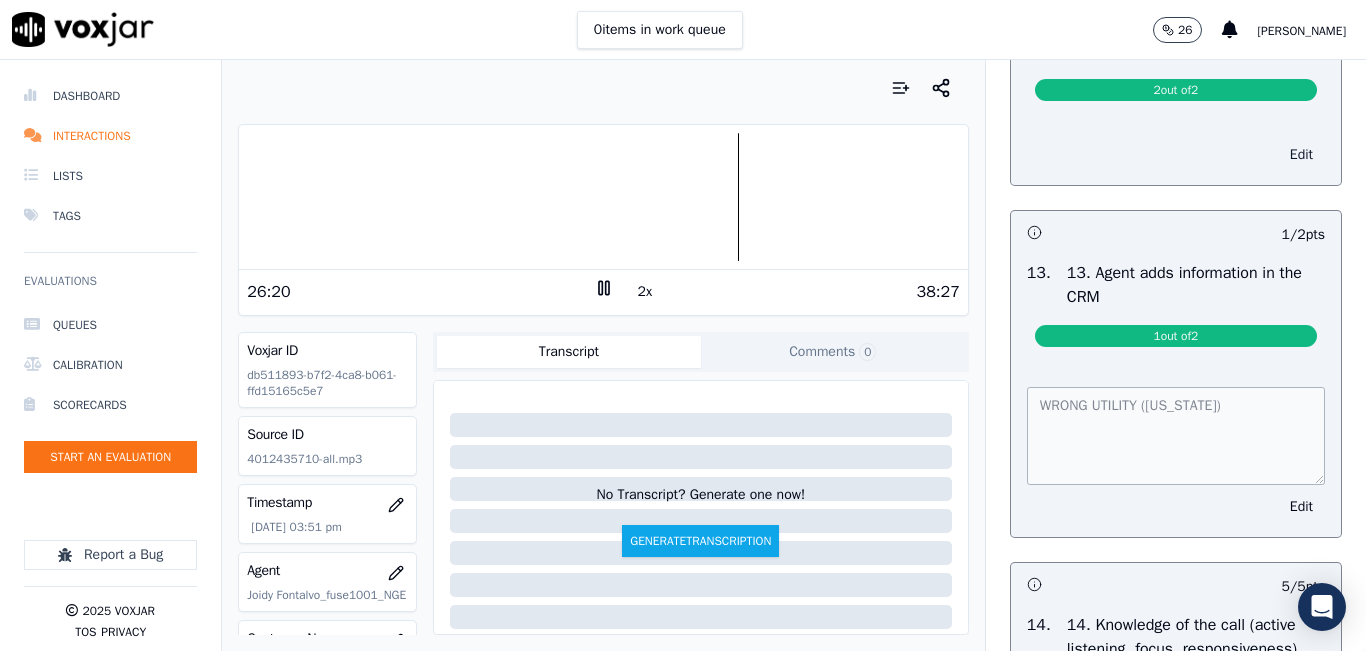 click on "Edit" at bounding box center (1301, 155) 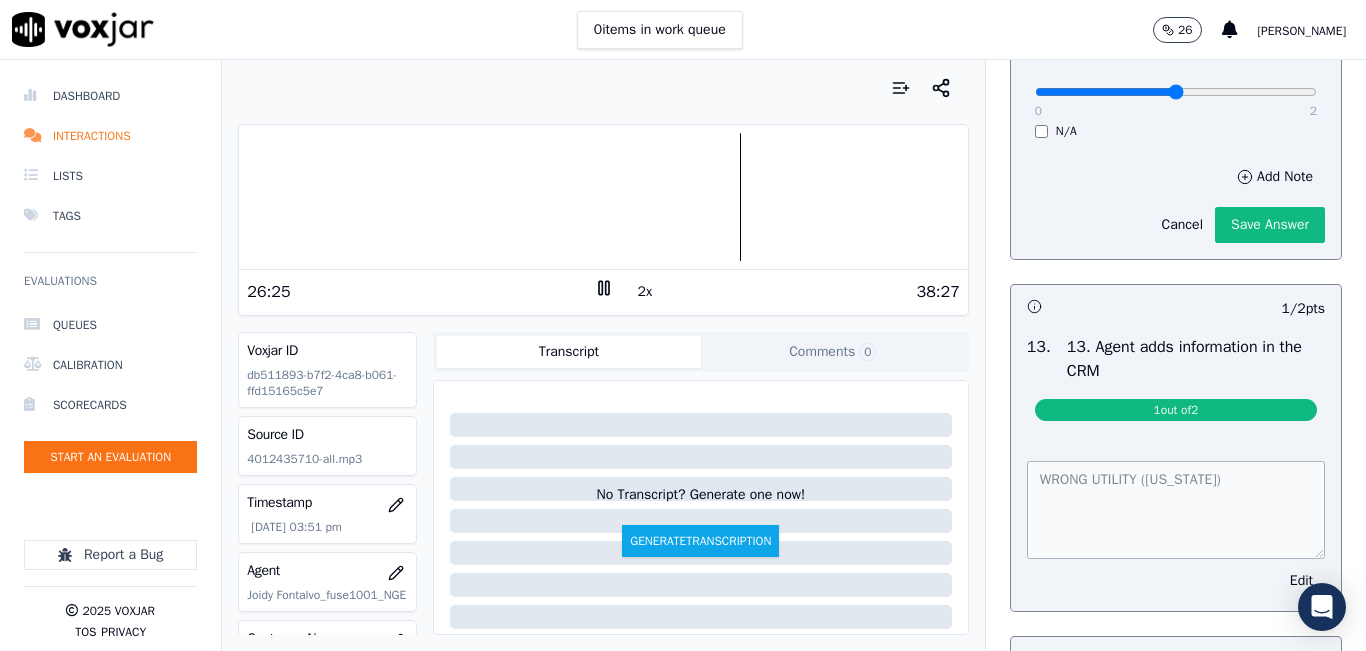 type on "1" 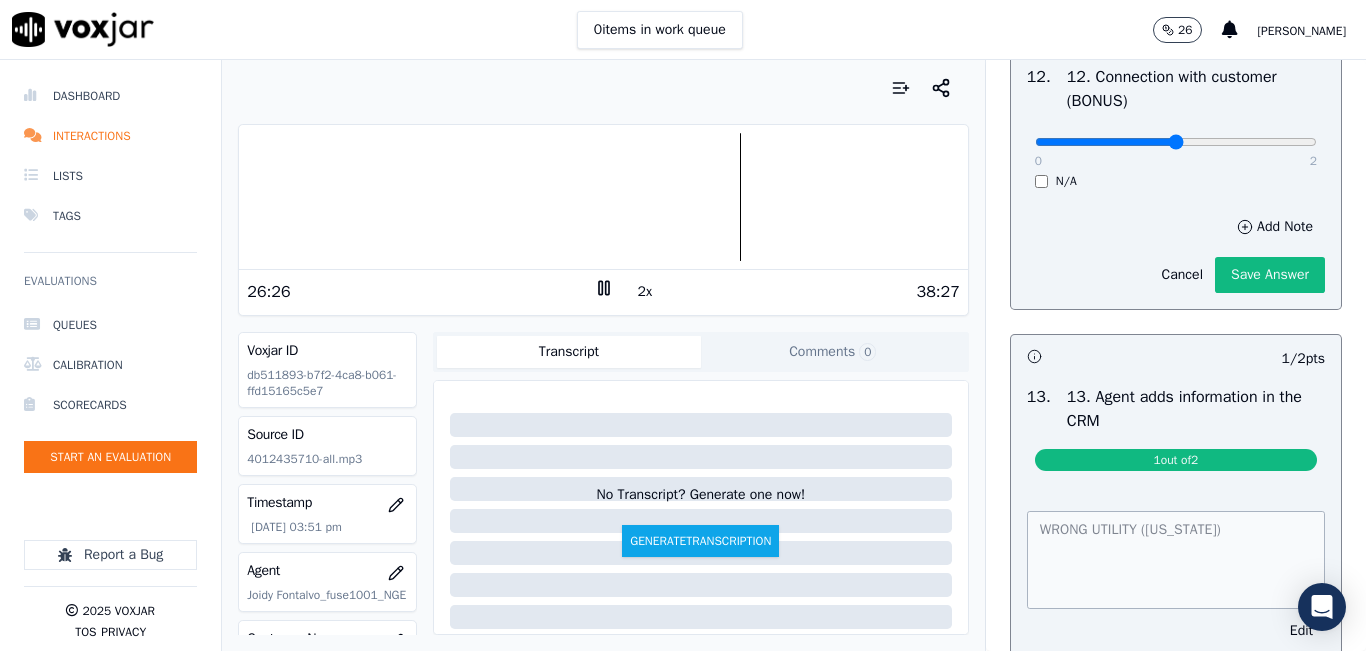 scroll, scrollTop: 3100, scrollLeft: 0, axis: vertical 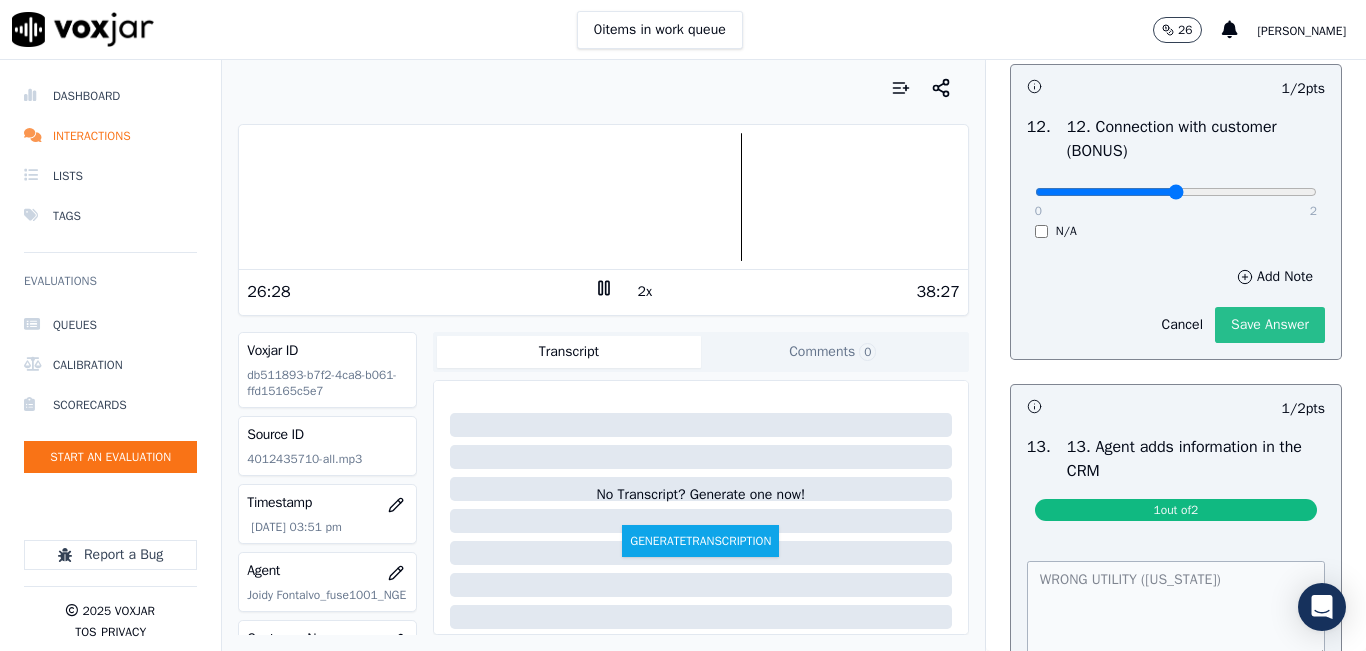 click on "Save Answer" 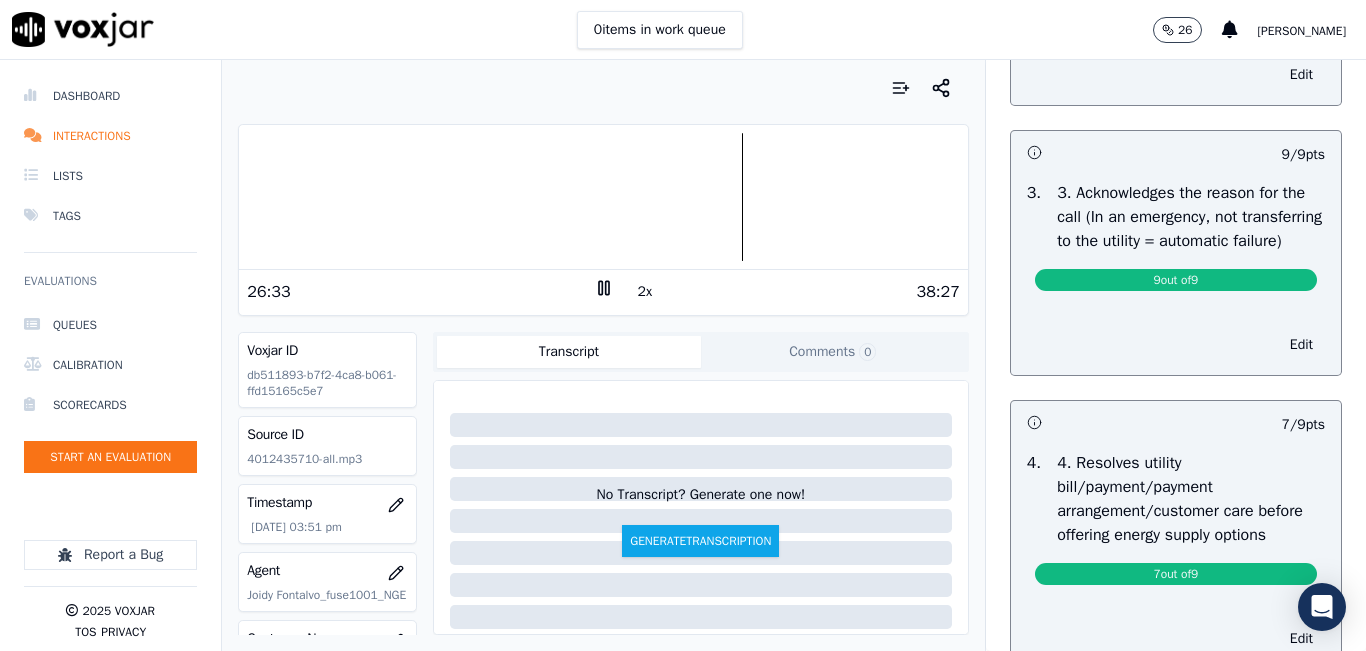 scroll, scrollTop: 0, scrollLeft: 0, axis: both 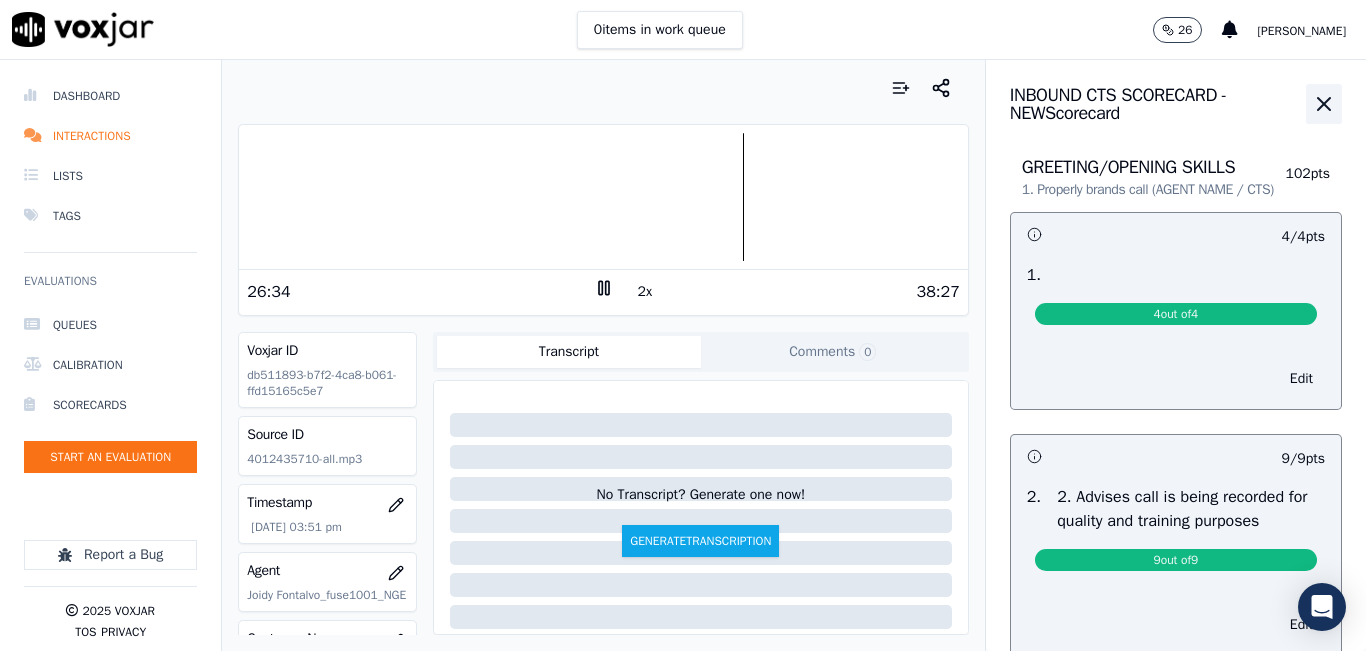 click 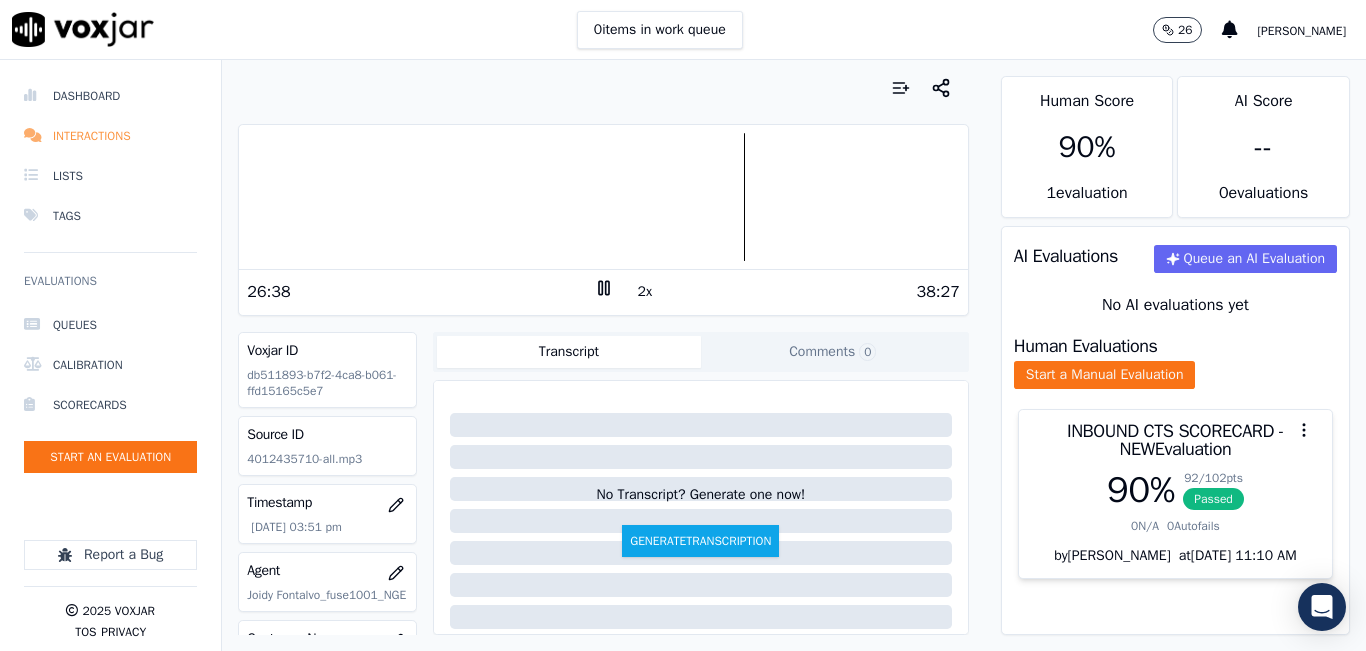 click on "Interactions" at bounding box center (110, 136) 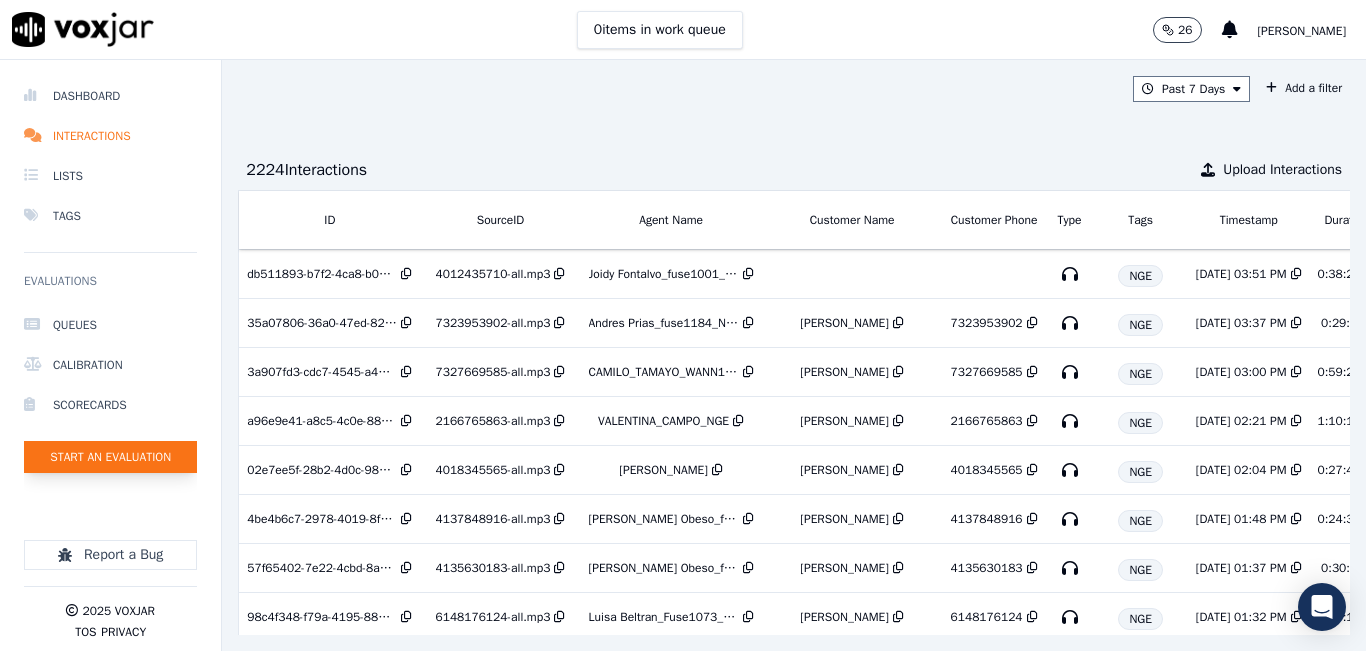 click on "Start an Evaluation" 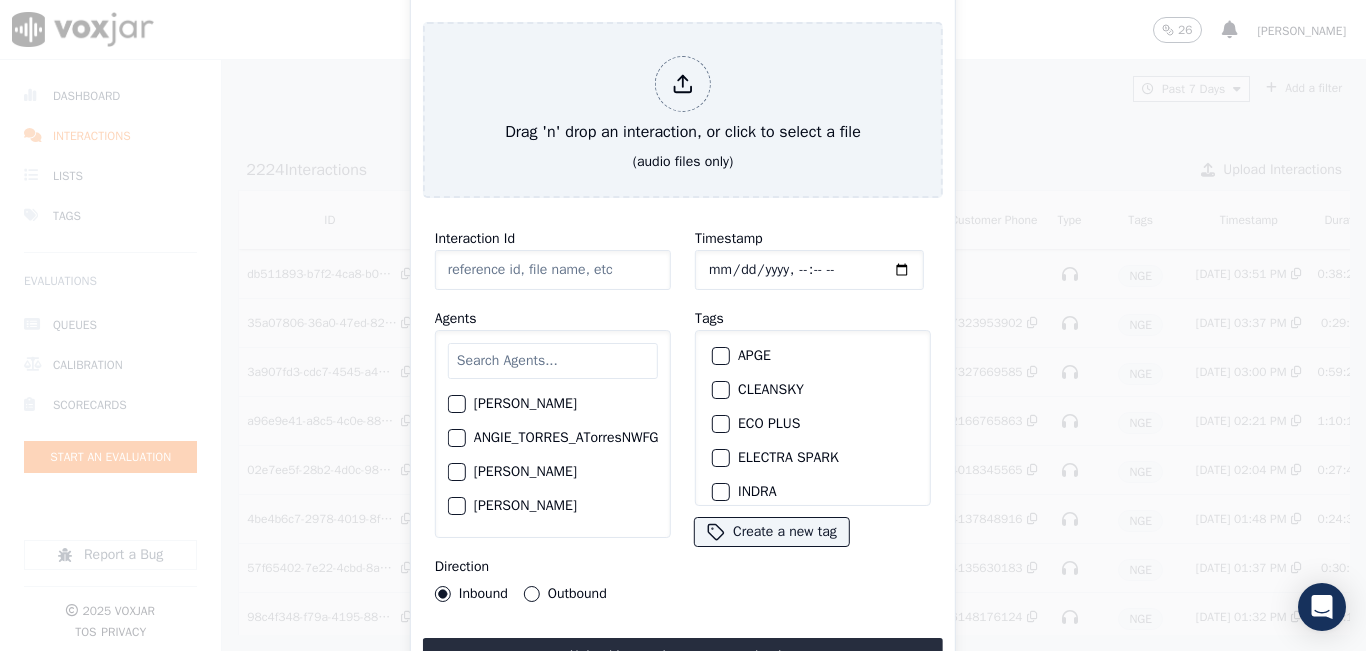 click at bounding box center (553, 361) 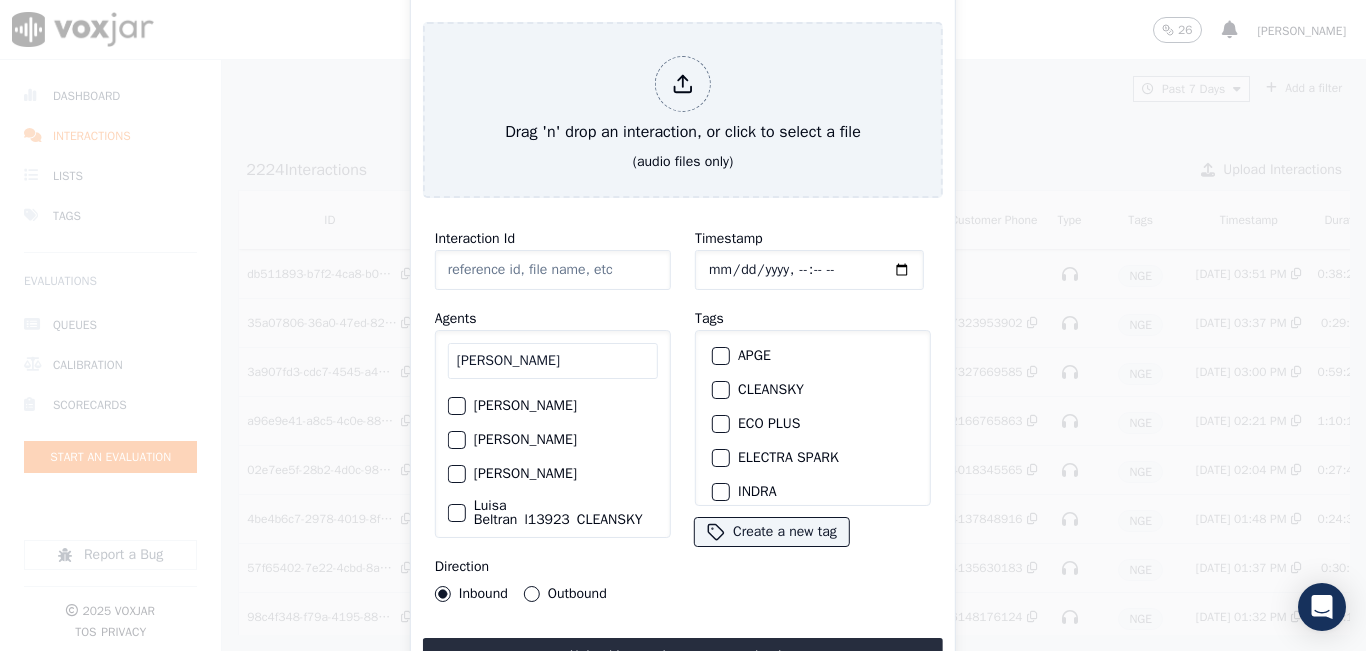 scroll, scrollTop: 0, scrollLeft: 0, axis: both 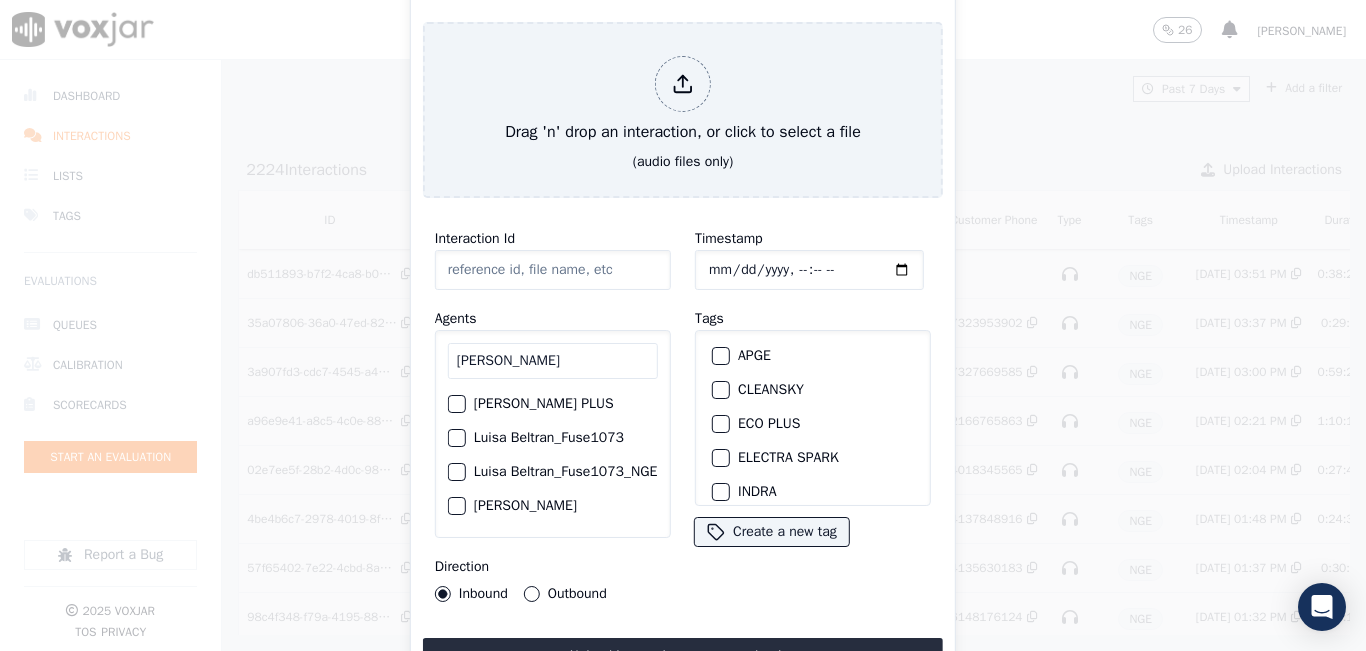 type on "[PERSON_NAME]" 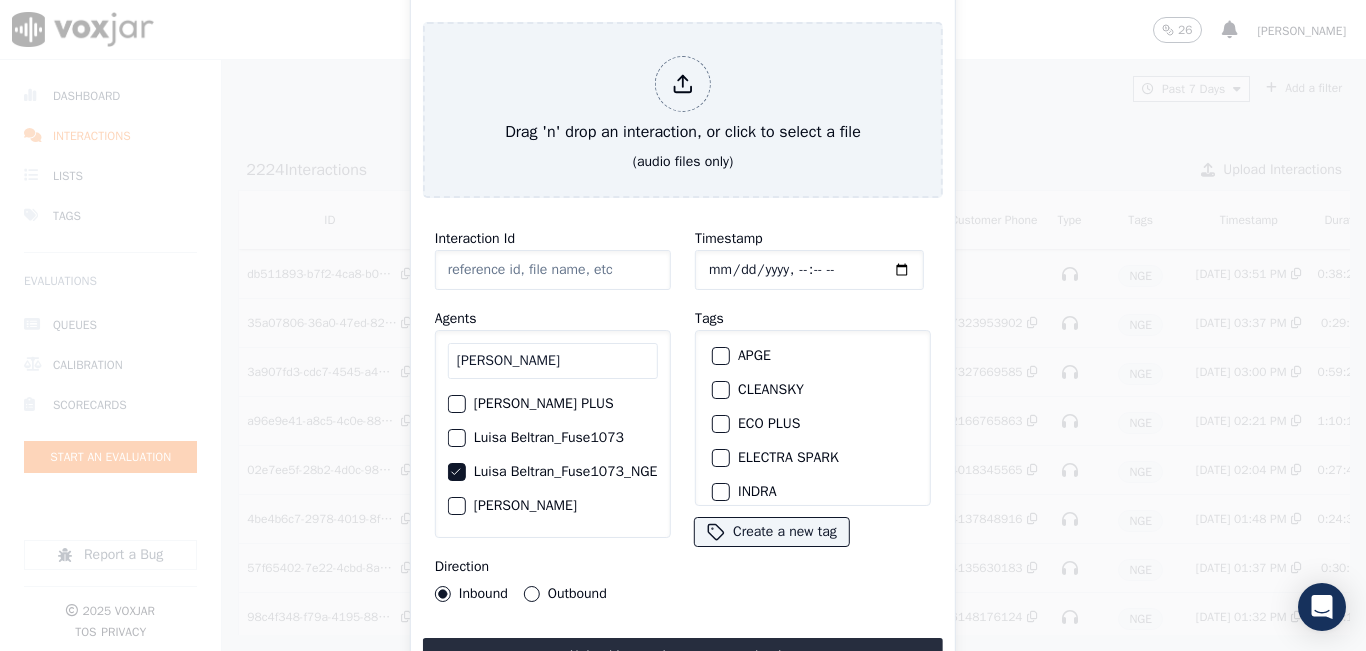 scroll, scrollTop: 100, scrollLeft: 0, axis: vertical 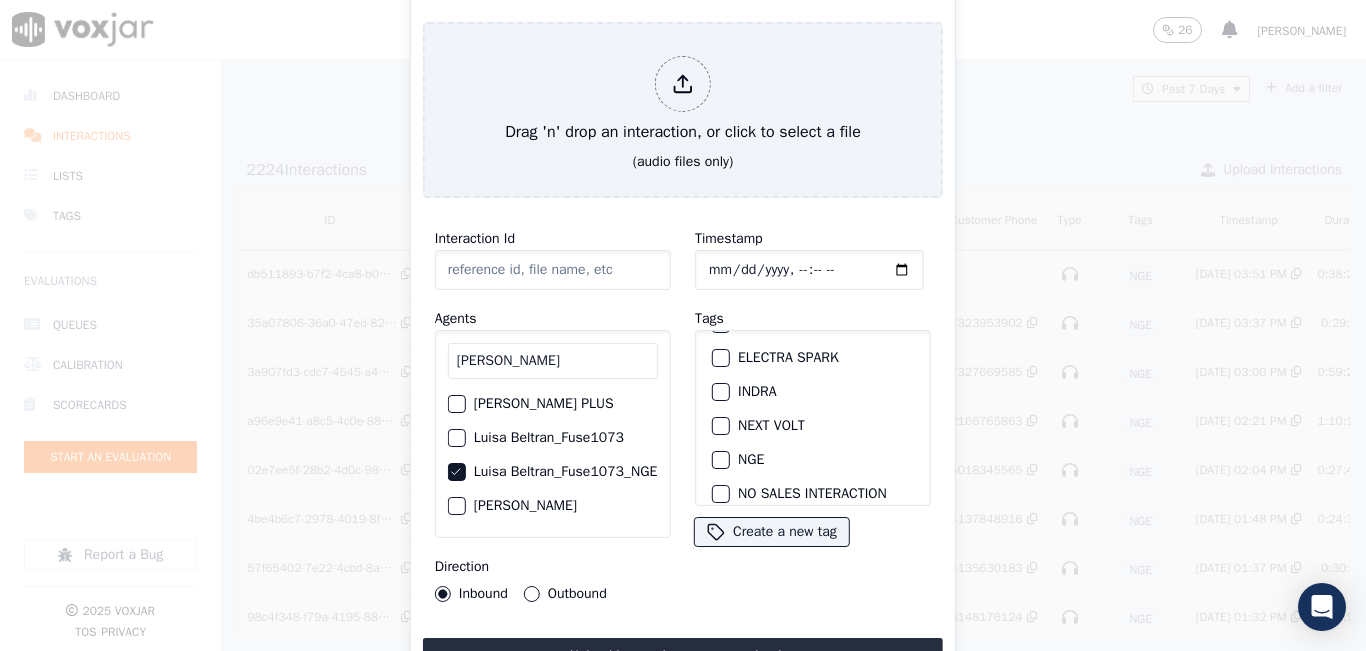 click on "NGE" at bounding box center (721, 460) 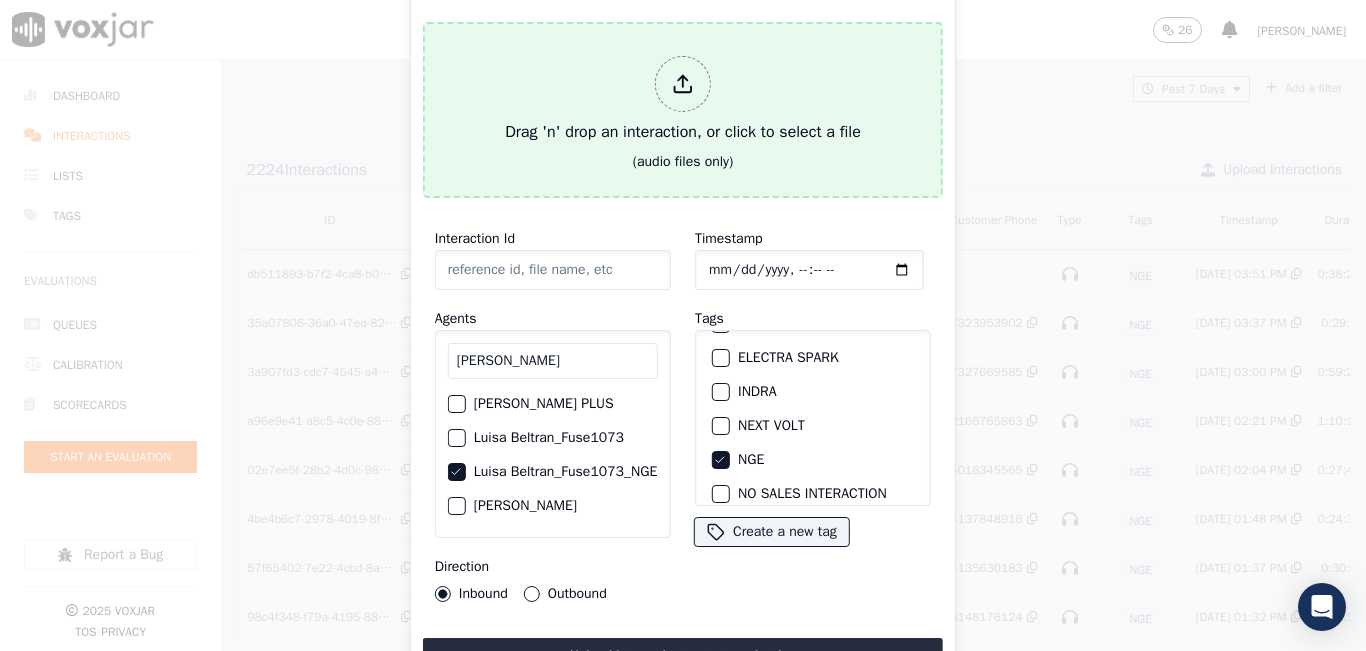 click on "(audio files only)" at bounding box center (683, 162) 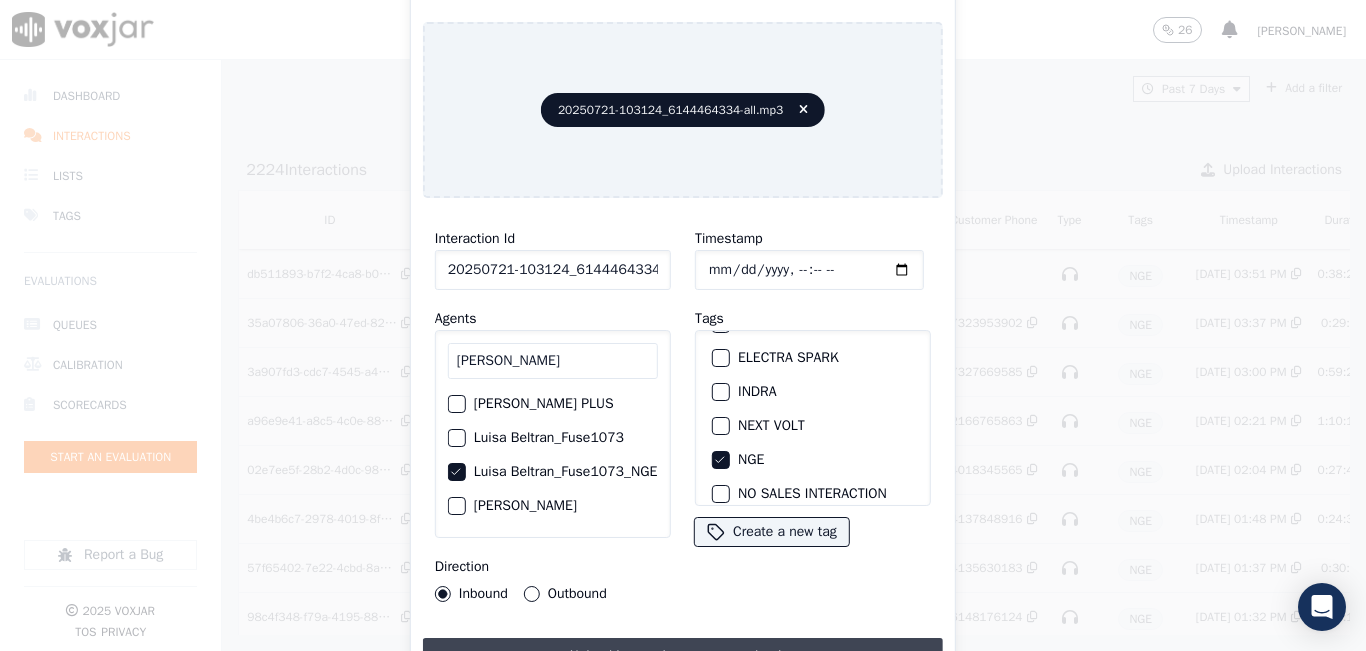 click on "Upload interaction to start evaluation" at bounding box center [683, 656] 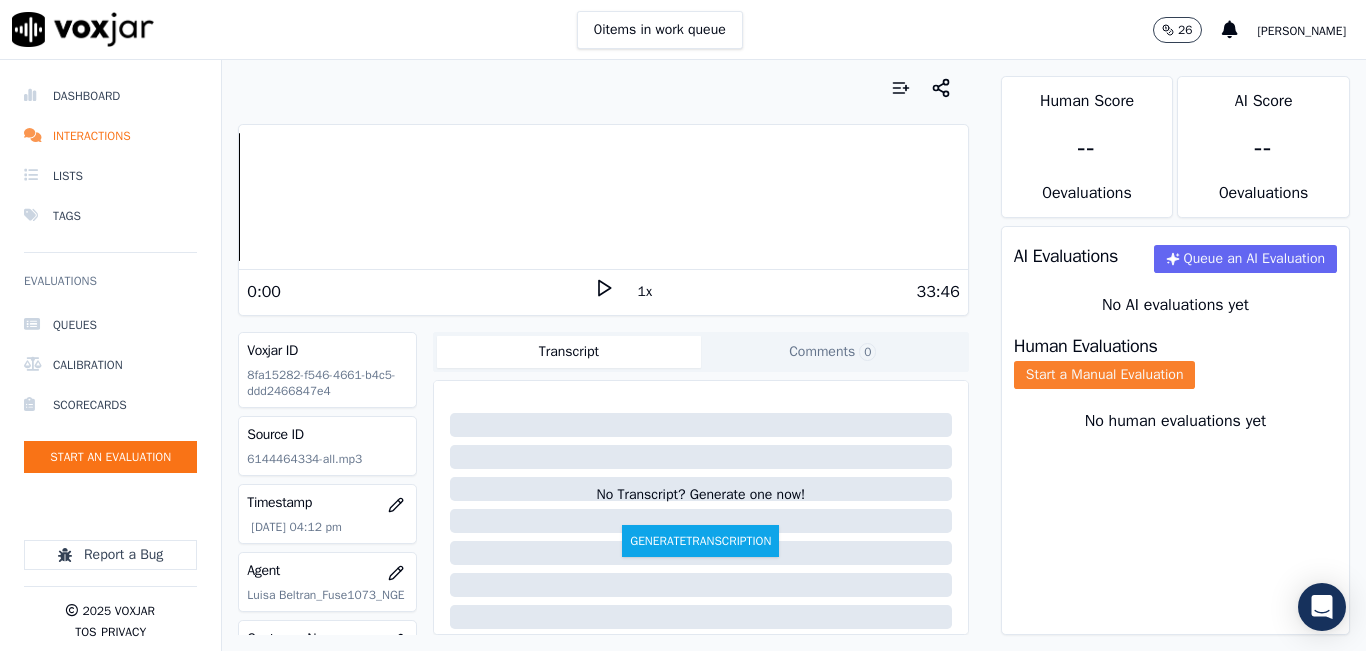 click on "Start a Manual Evaluation" 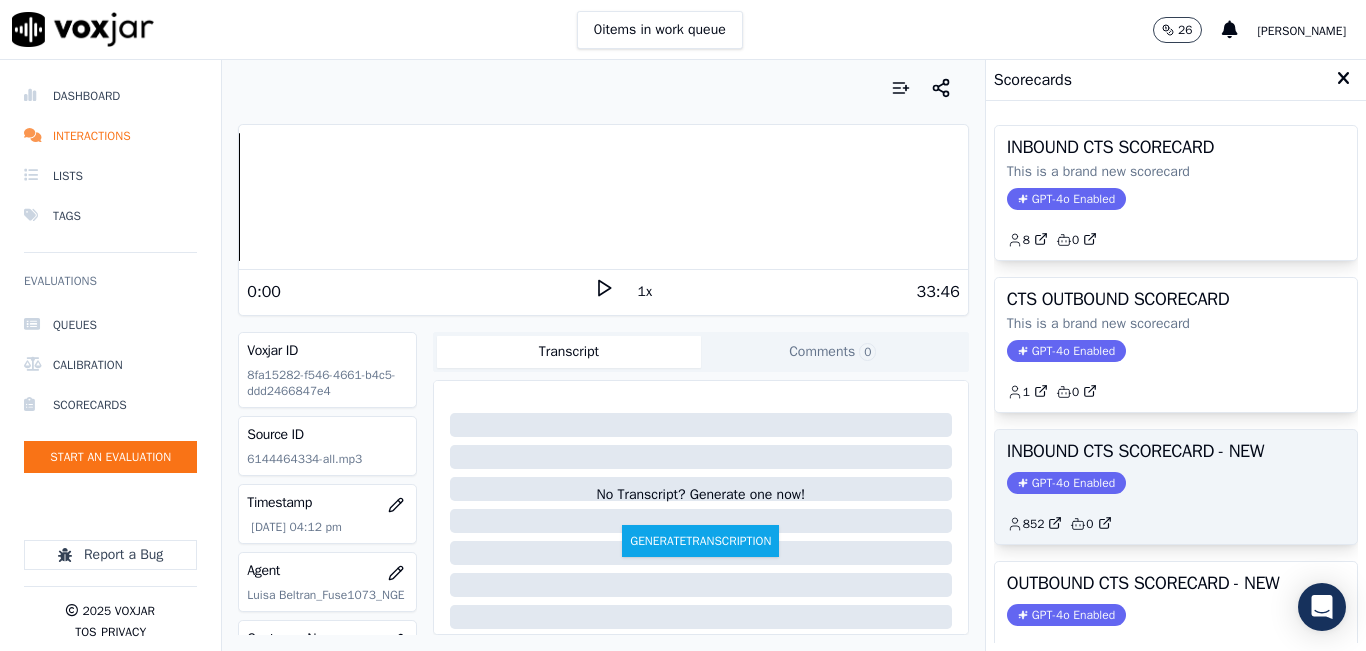click on "GPT-4o Enabled" at bounding box center (1066, 483) 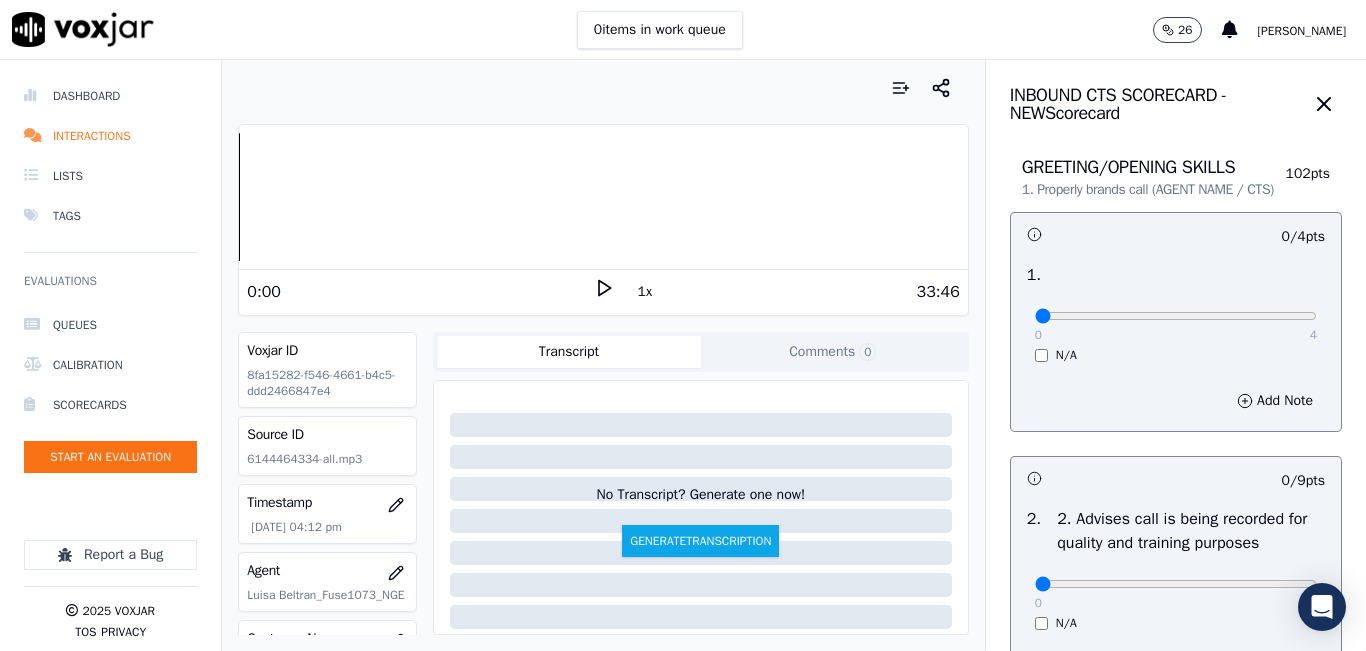 click on "1x" at bounding box center [645, 292] 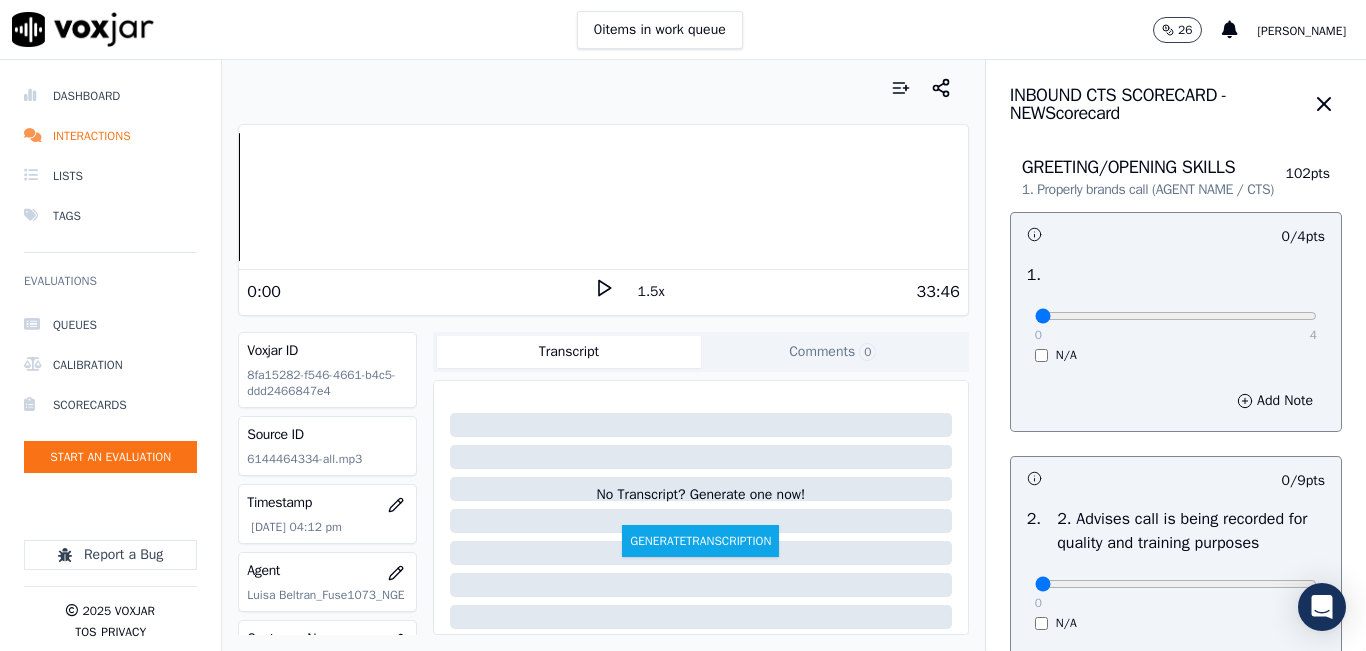 click on "1.5x" at bounding box center [651, 292] 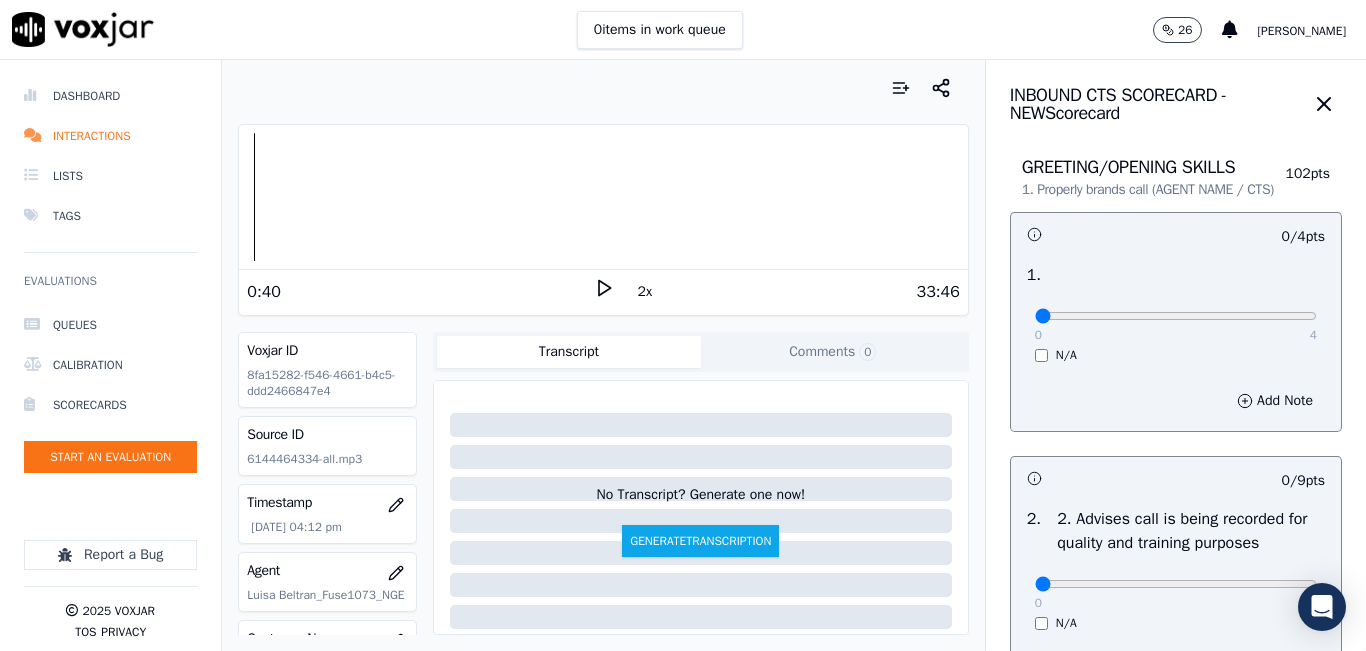 click at bounding box center [603, 197] 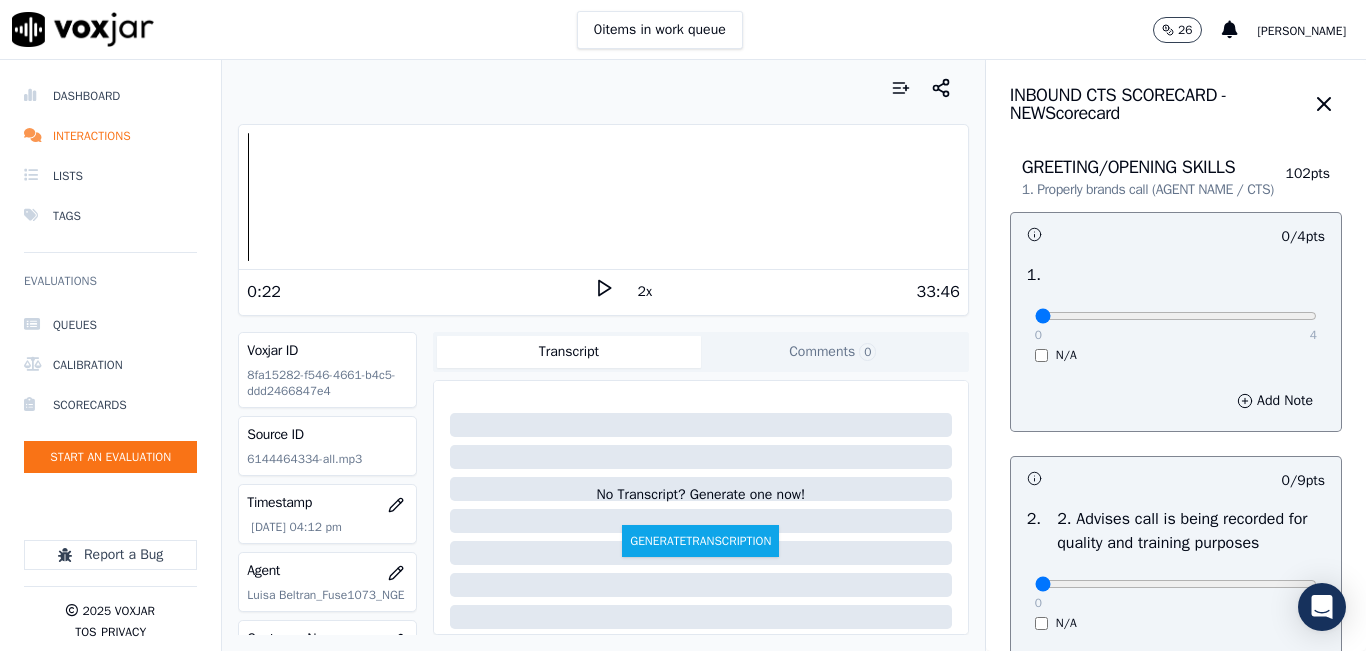 click on "2x" at bounding box center [604, 291] 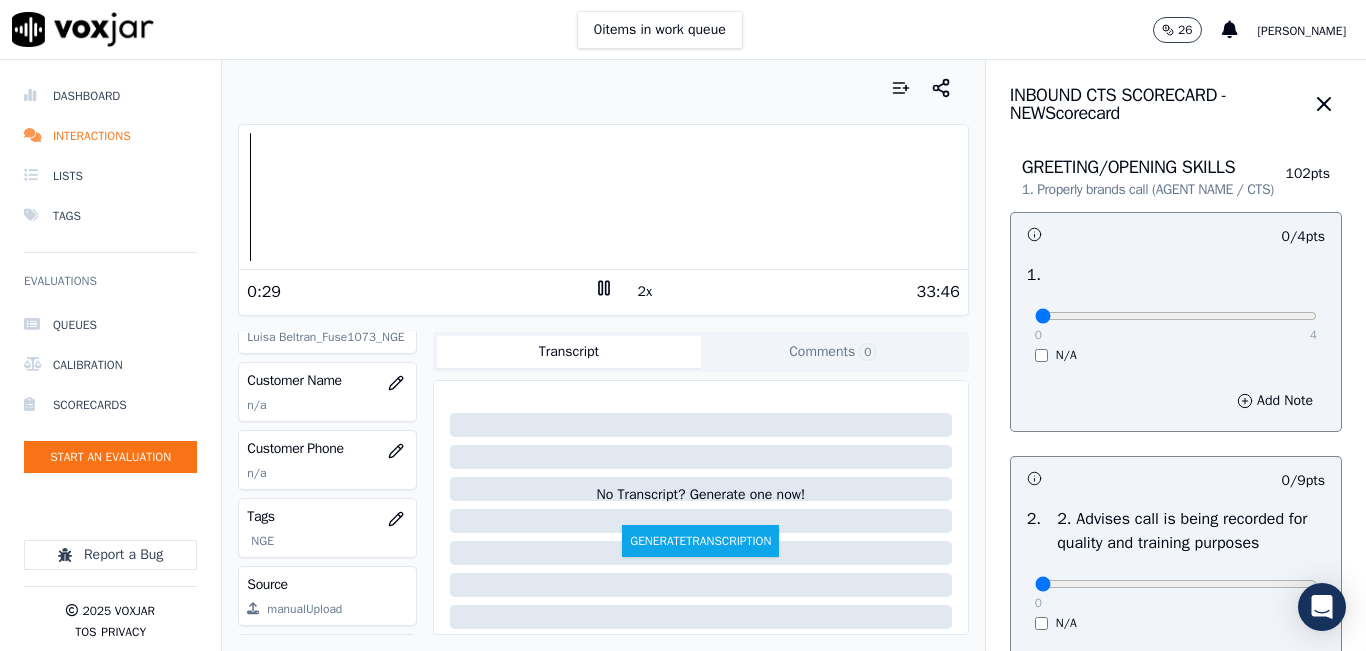 scroll, scrollTop: 300, scrollLeft: 0, axis: vertical 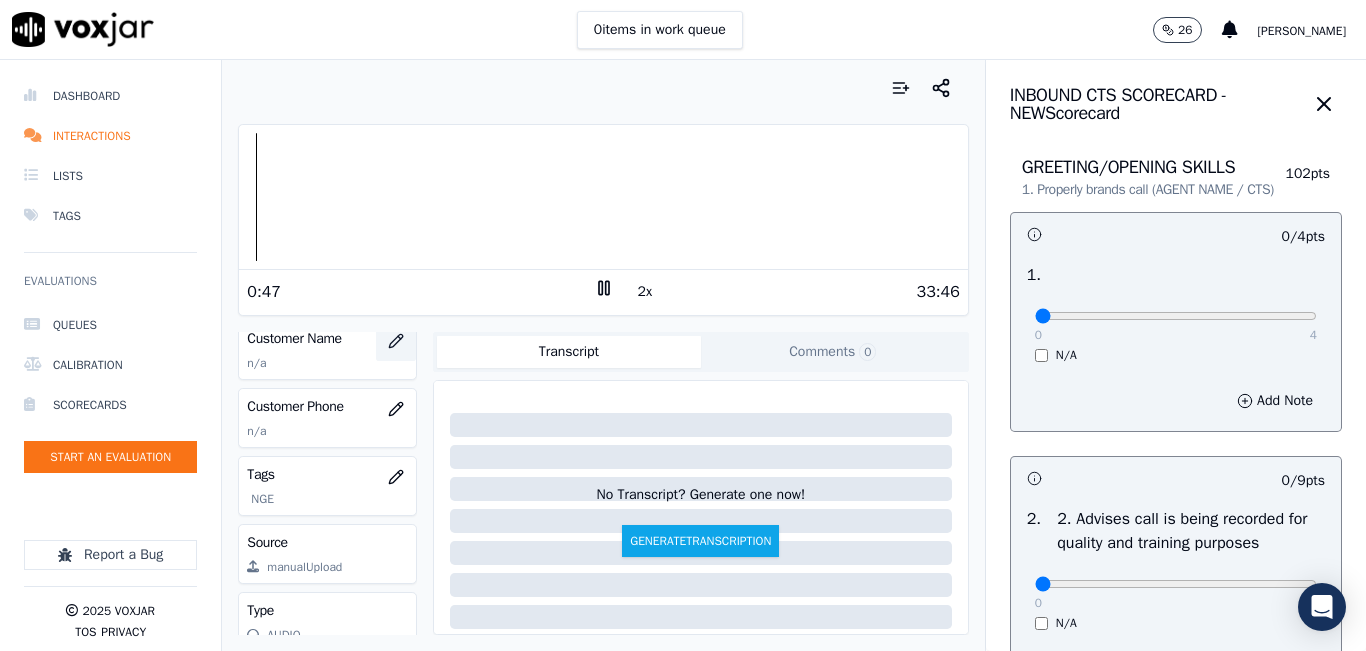 click 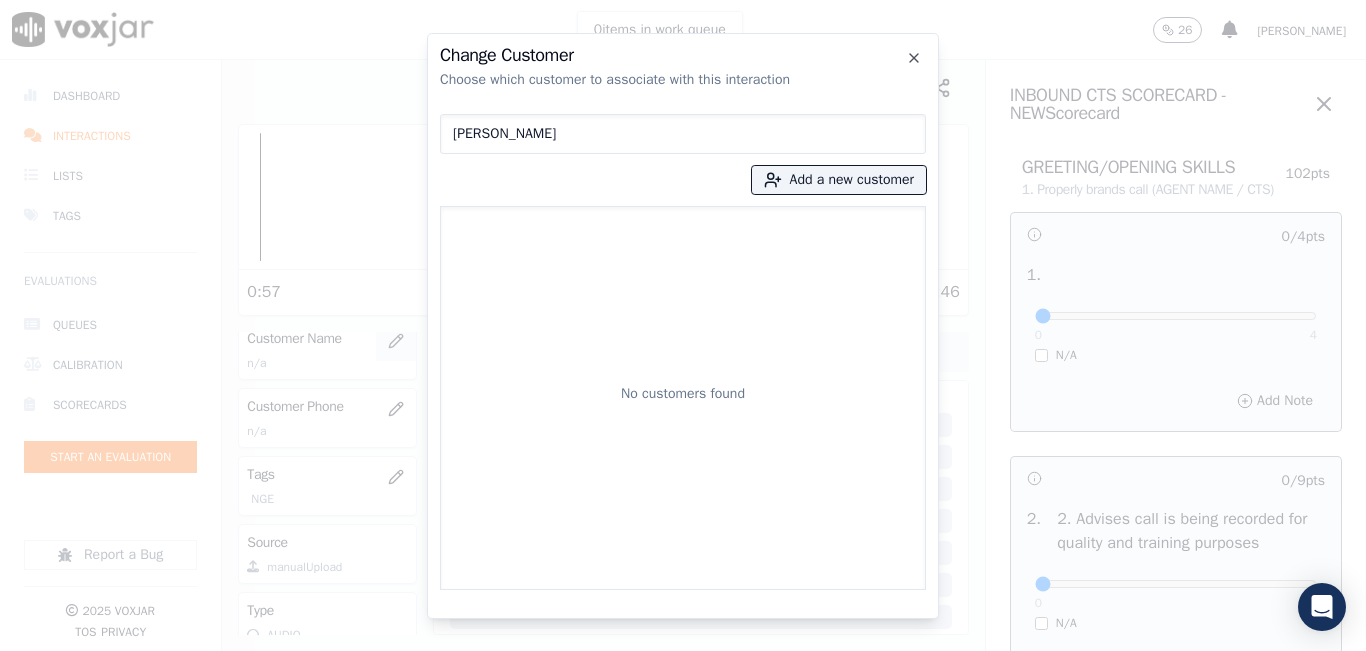 type on "ESMEIDA FIGUEROA" 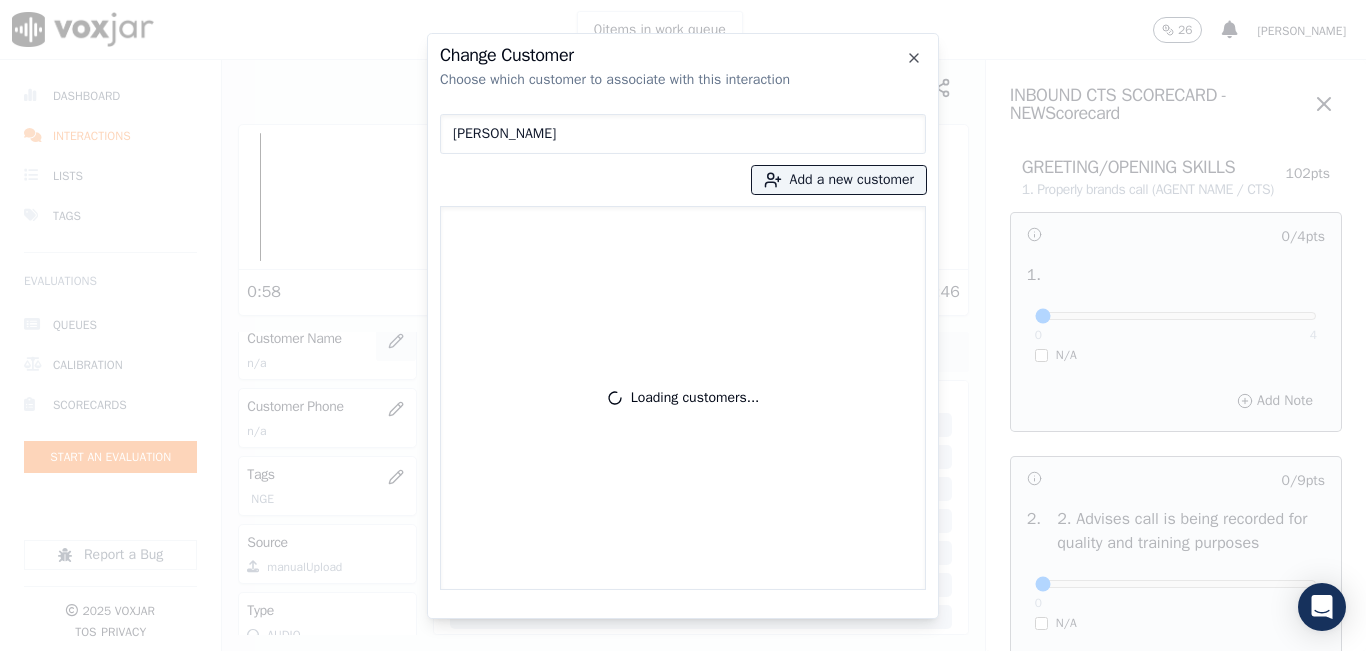 type 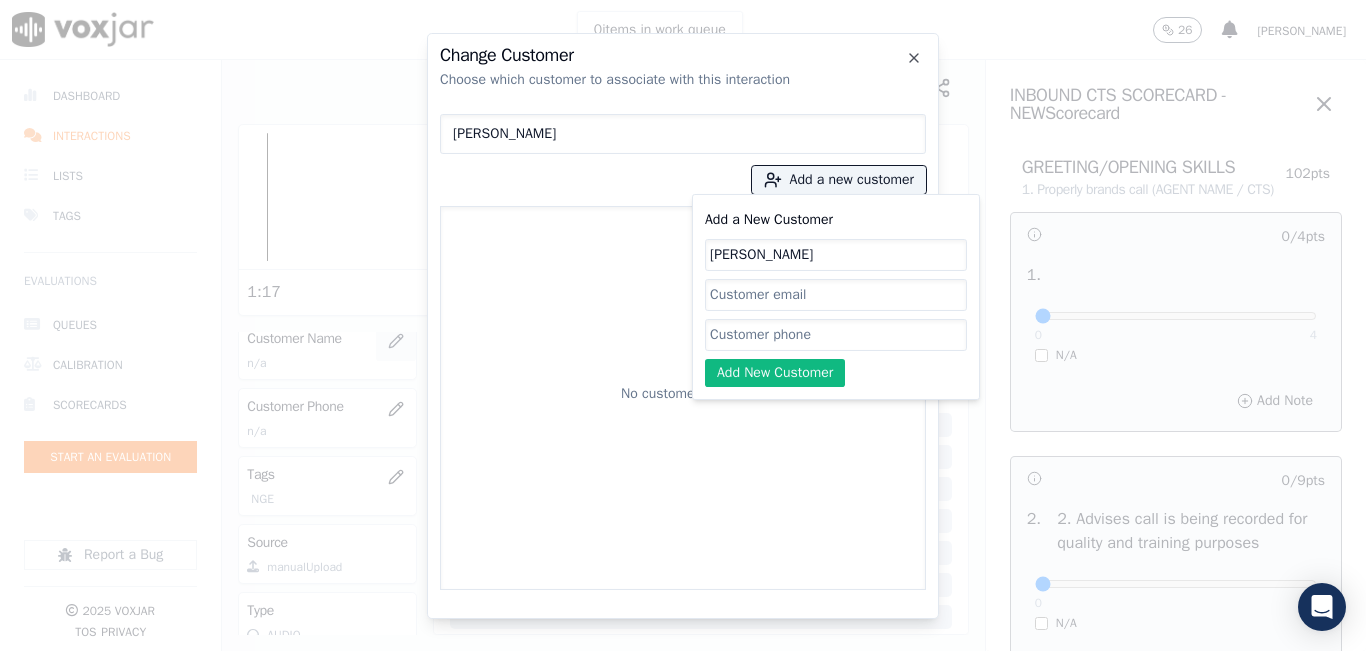 type on "ESMEIDA FIGUEROA" 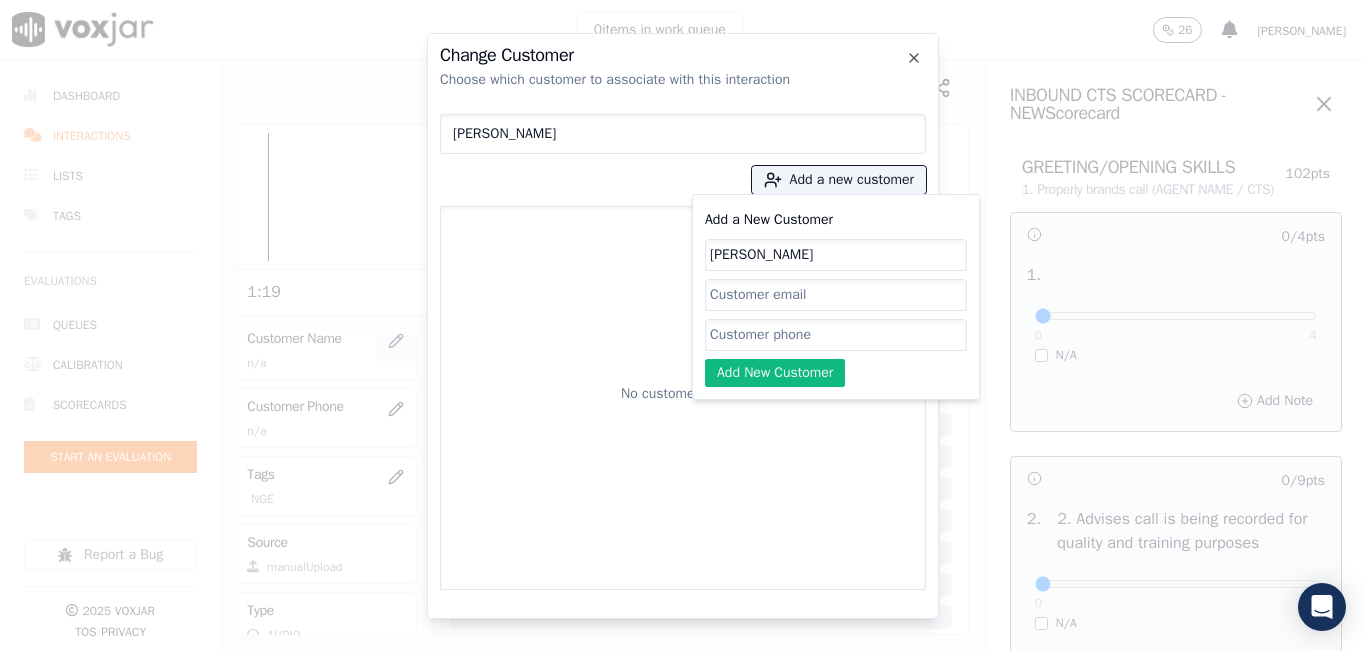 paste on "16144464334" 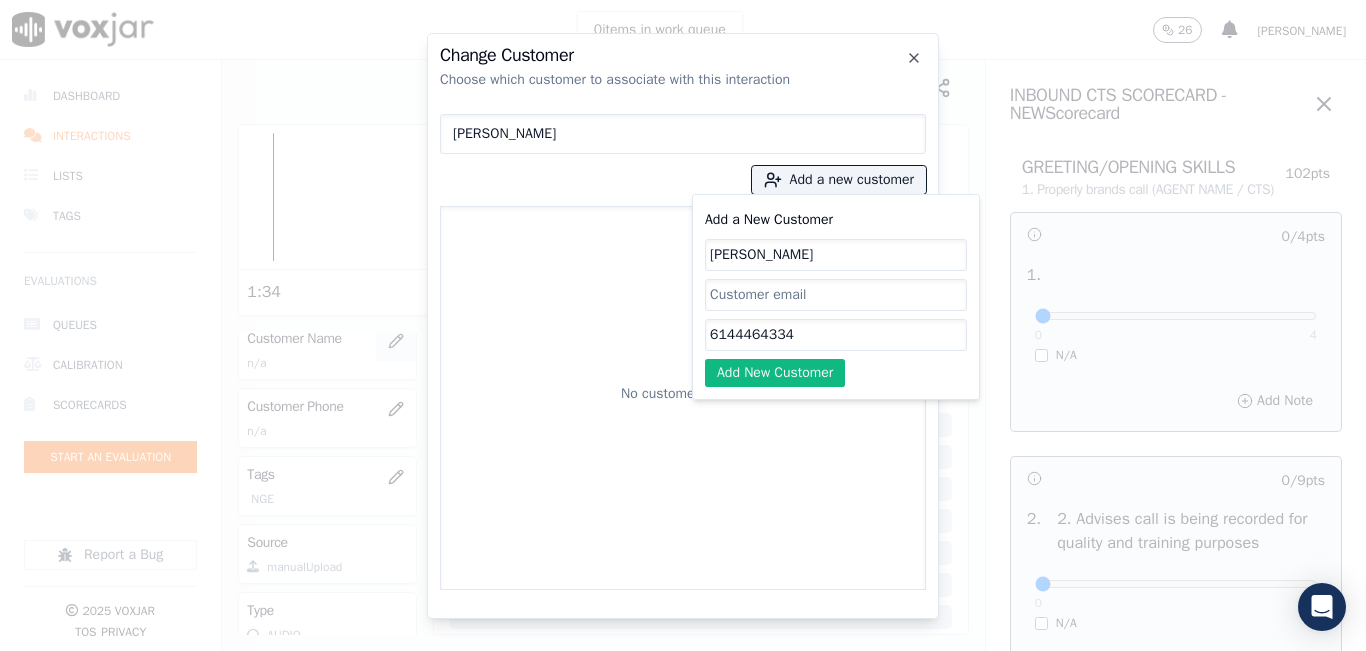 type on "6144464334" 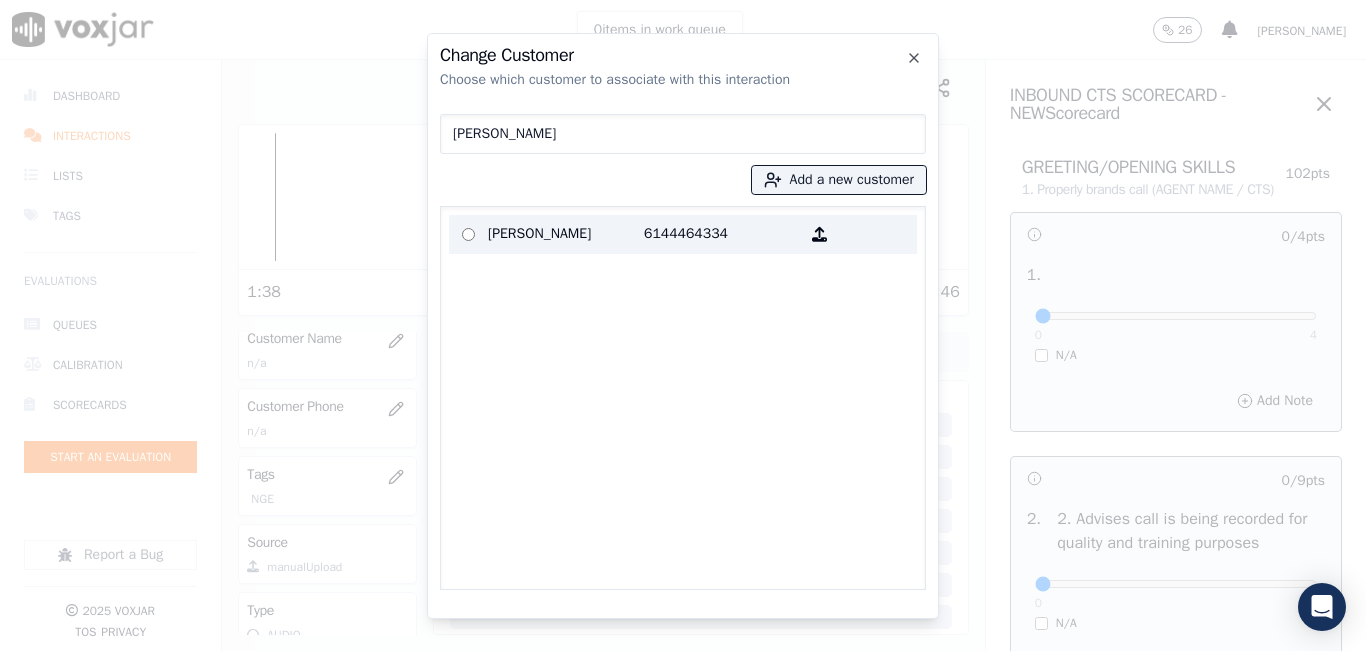 click on "ESMEIDA FIGUEROA" at bounding box center [566, 234] 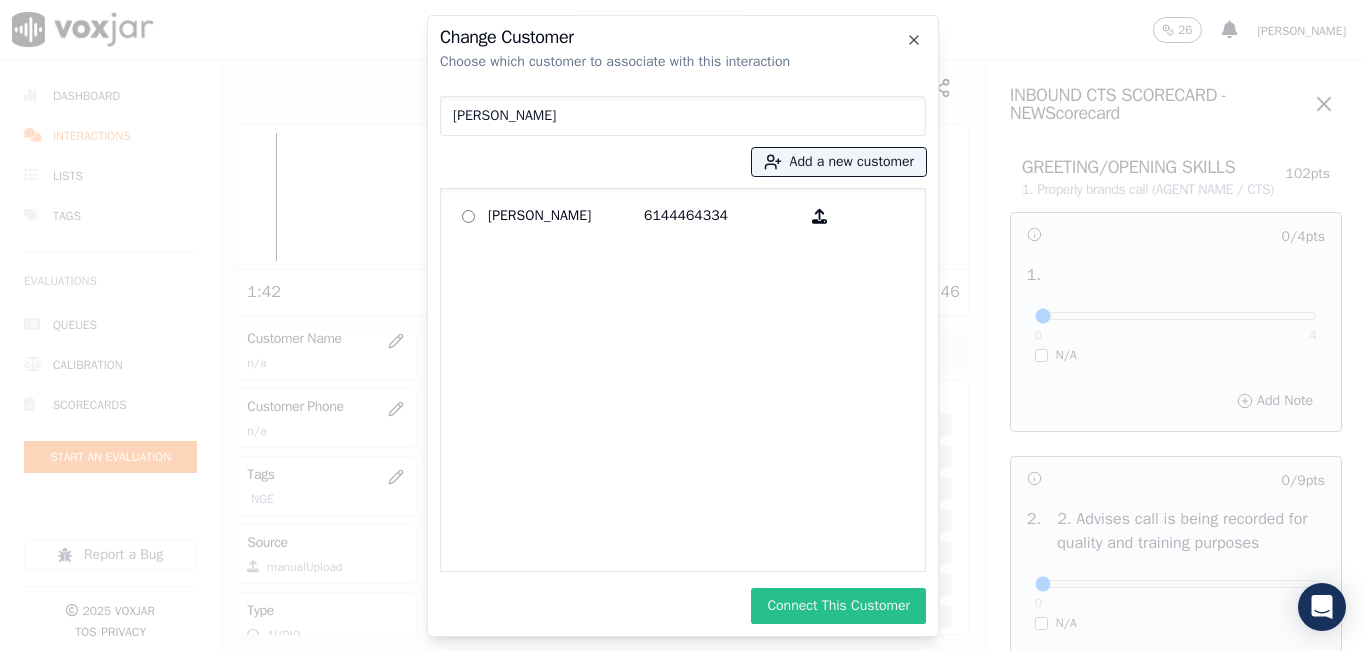 click on "Connect This Customer" at bounding box center [838, 606] 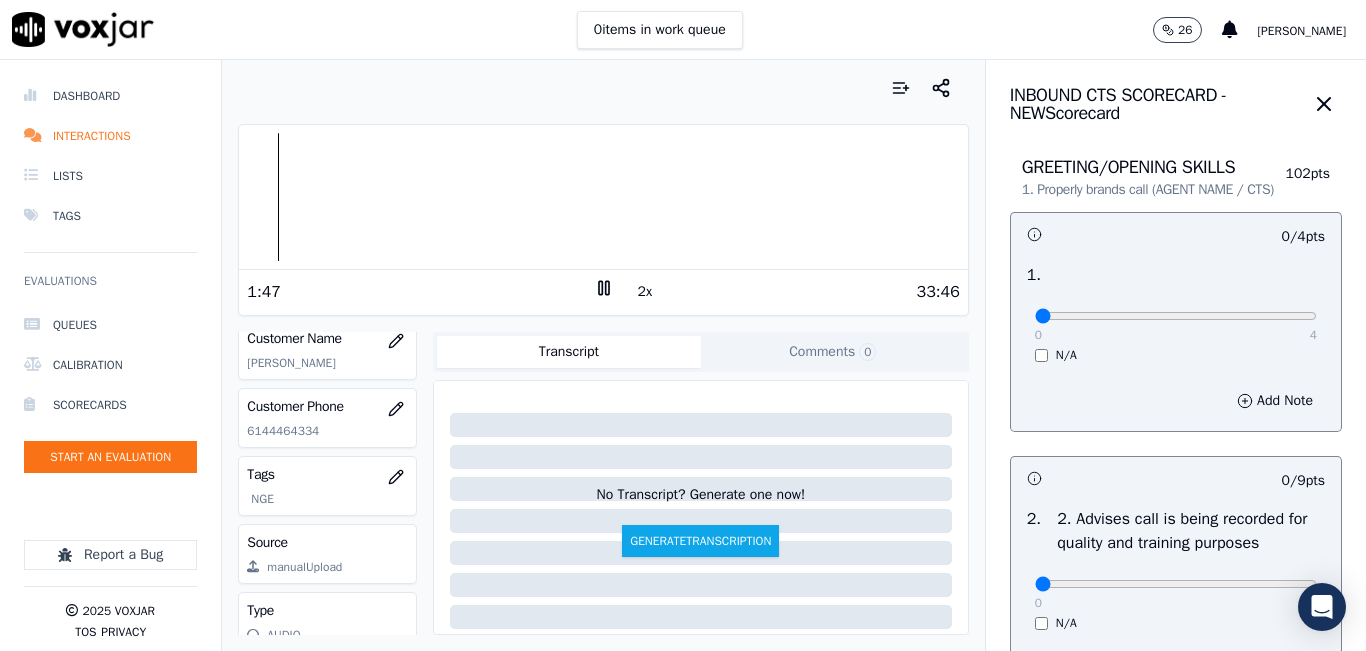 drag, startPoint x: 1224, startPoint y: 322, endPoint x: 1304, endPoint y: 322, distance: 80 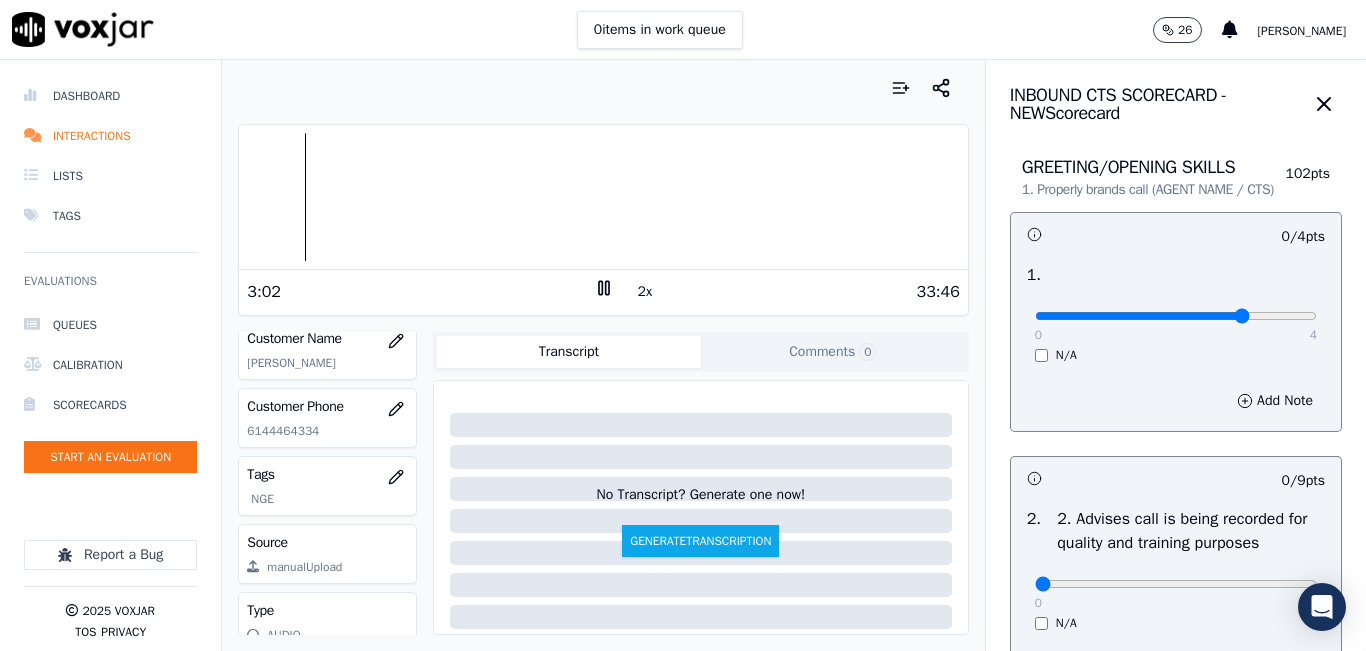 type on "4" 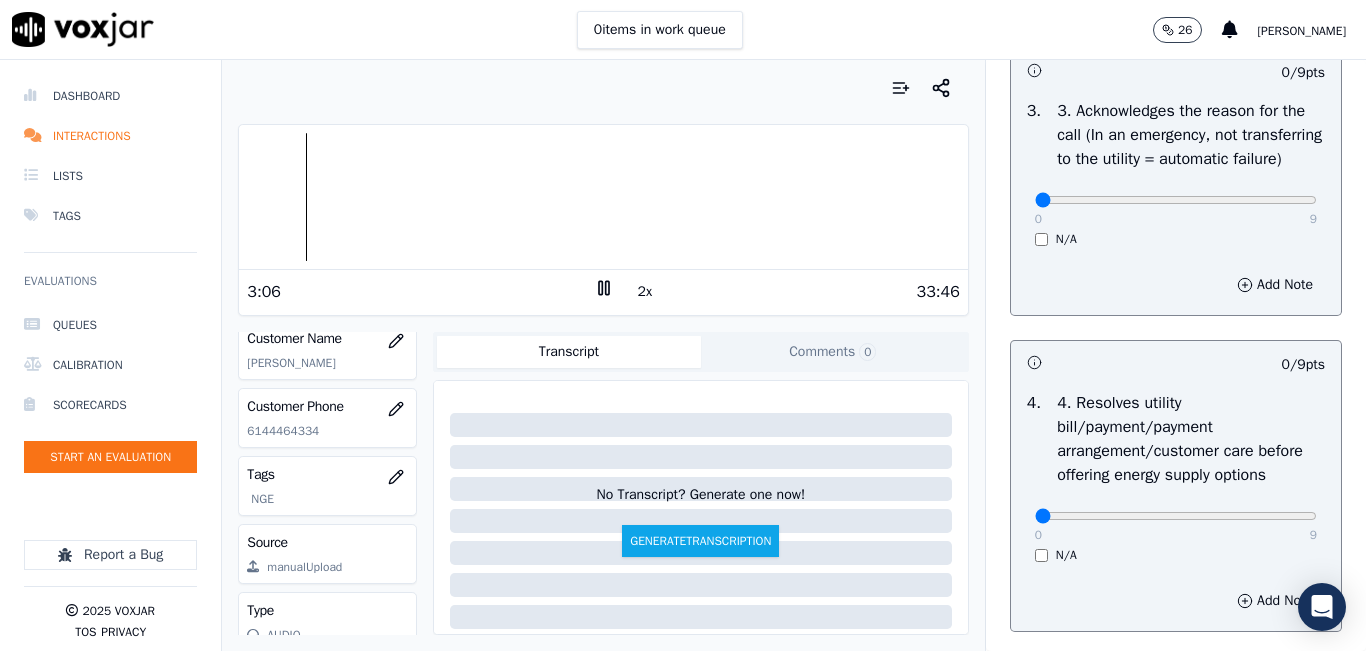 scroll, scrollTop: 700, scrollLeft: 0, axis: vertical 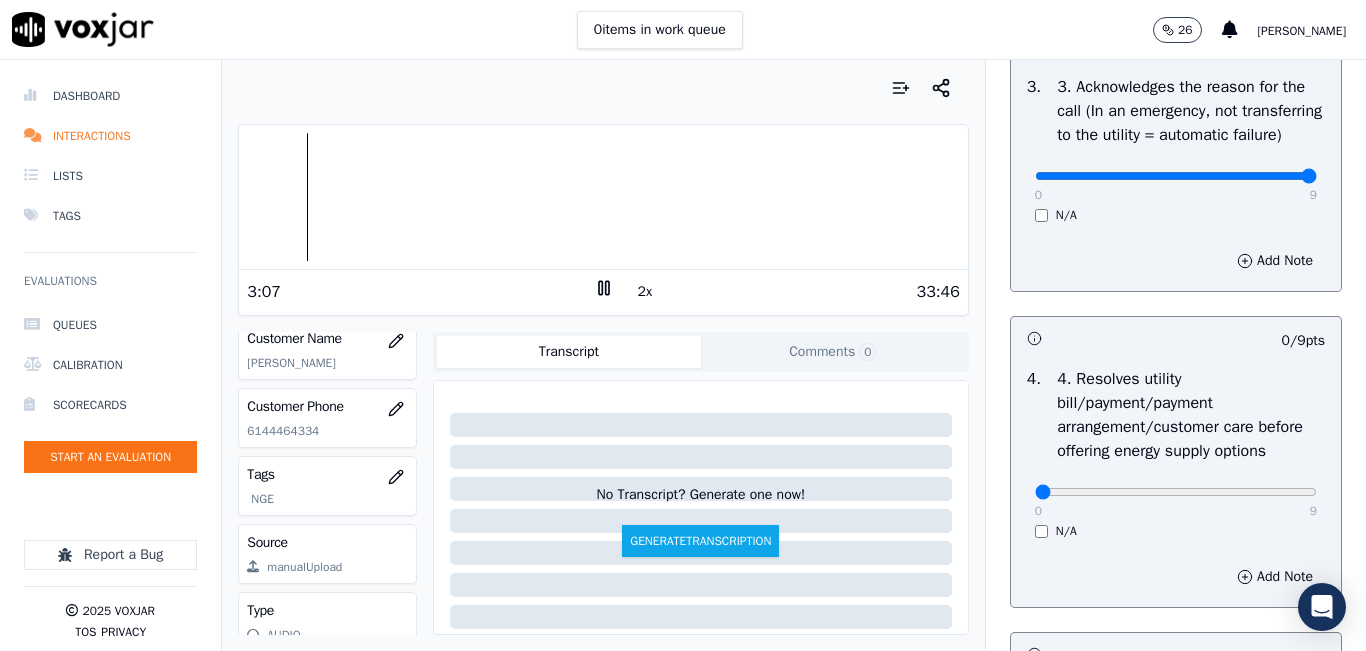 type on "9" 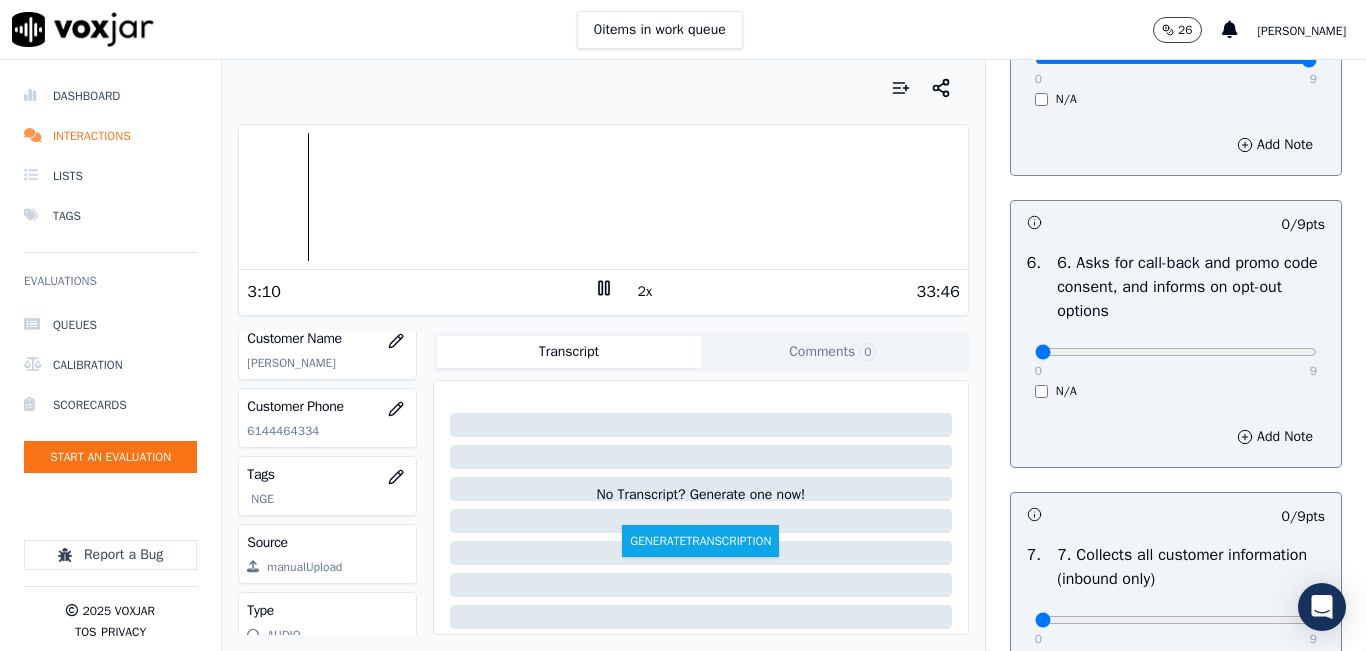 type on "9" 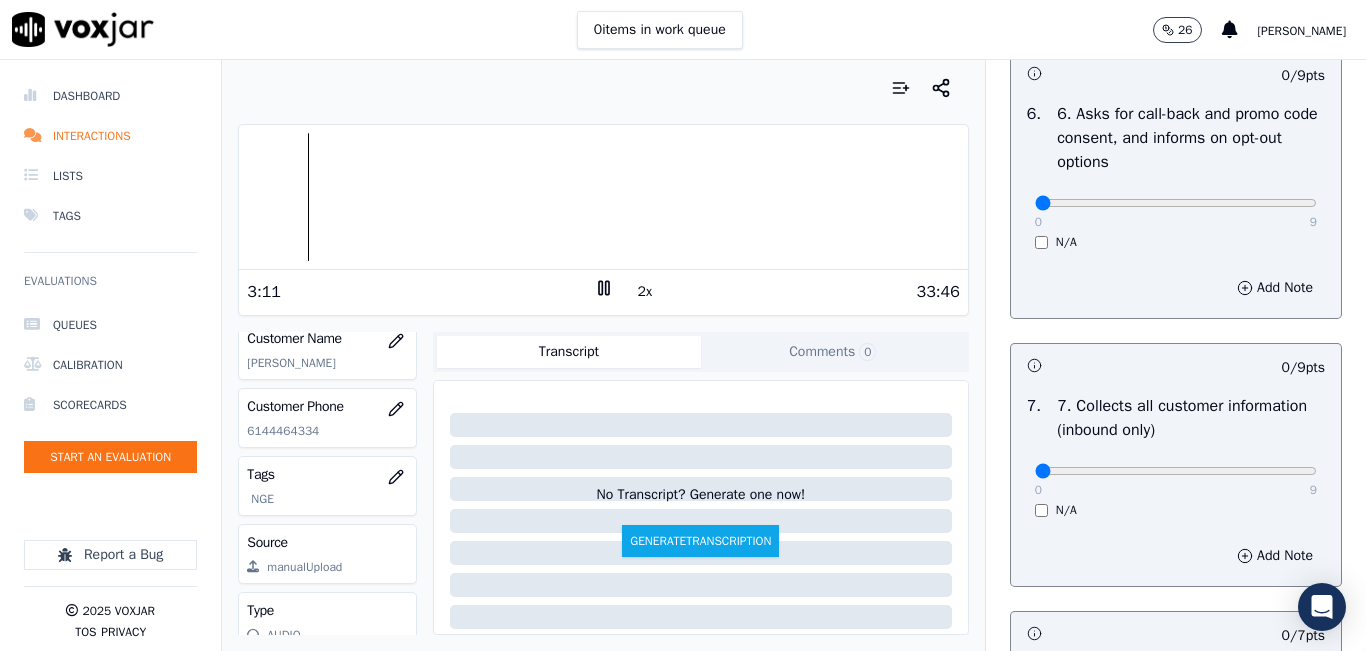 scroll, scrollTop: 1800, scrollLeft: 0, axis: vertical 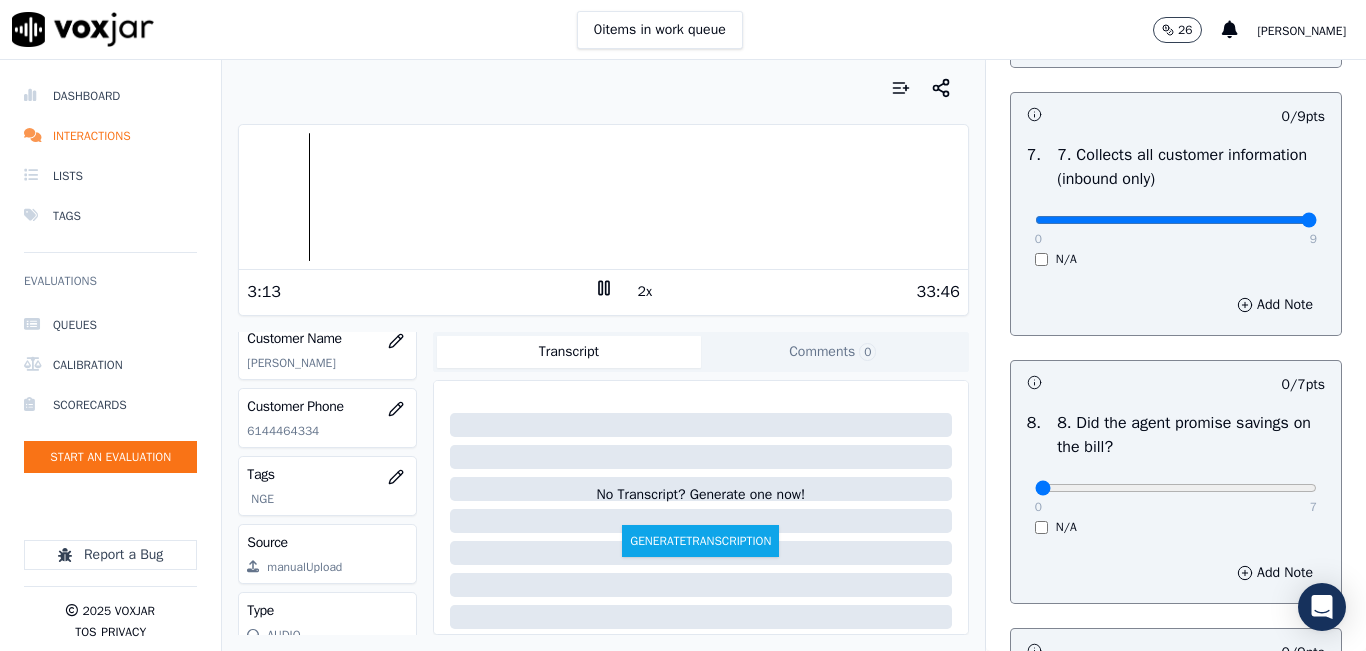 drag, startPoint x: 1256, startPoint y: 290, endPoint x: 1305, endPoint y: 278, distance: 50.447994 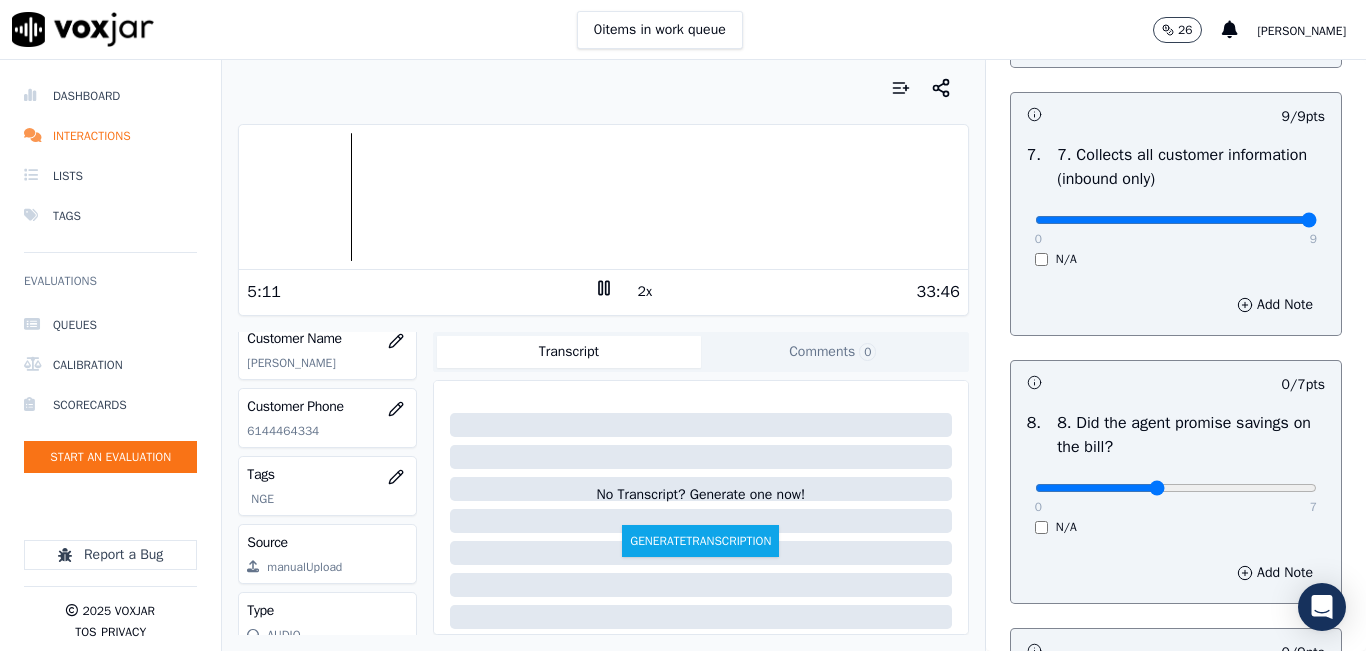 type on "3" 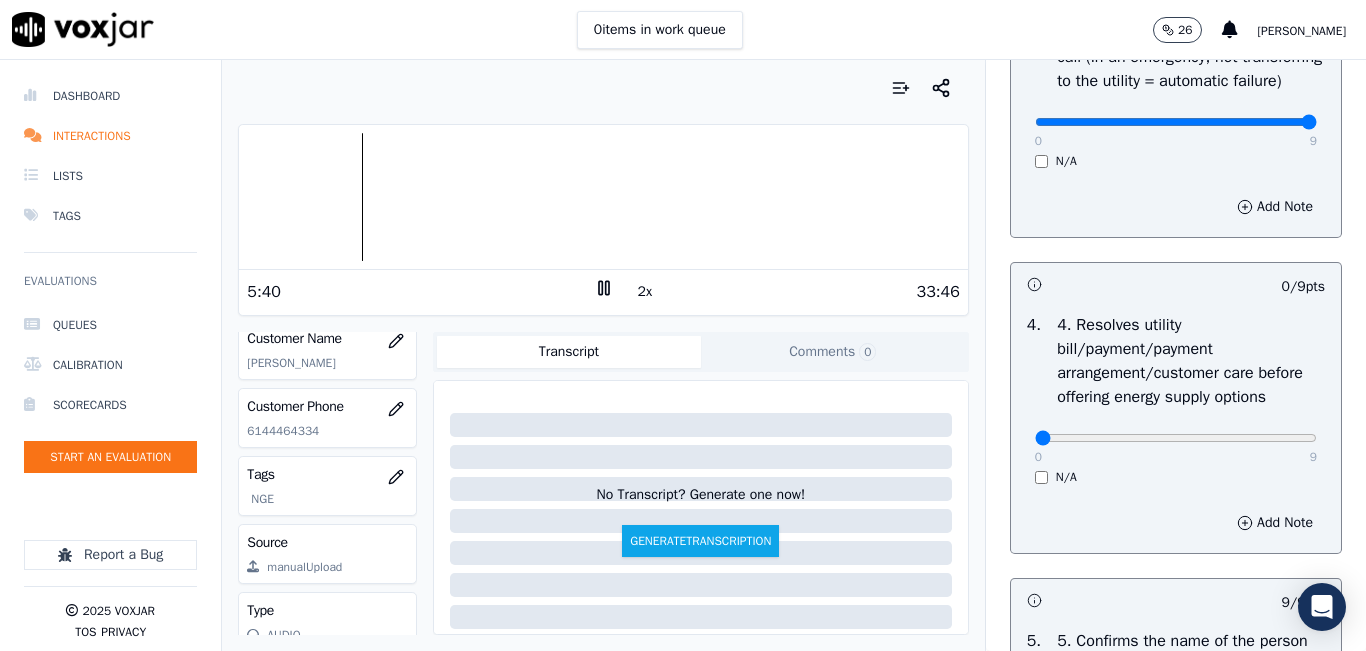 scroll, scrollTop: 700, scrollLeft: 0, axis: vertical 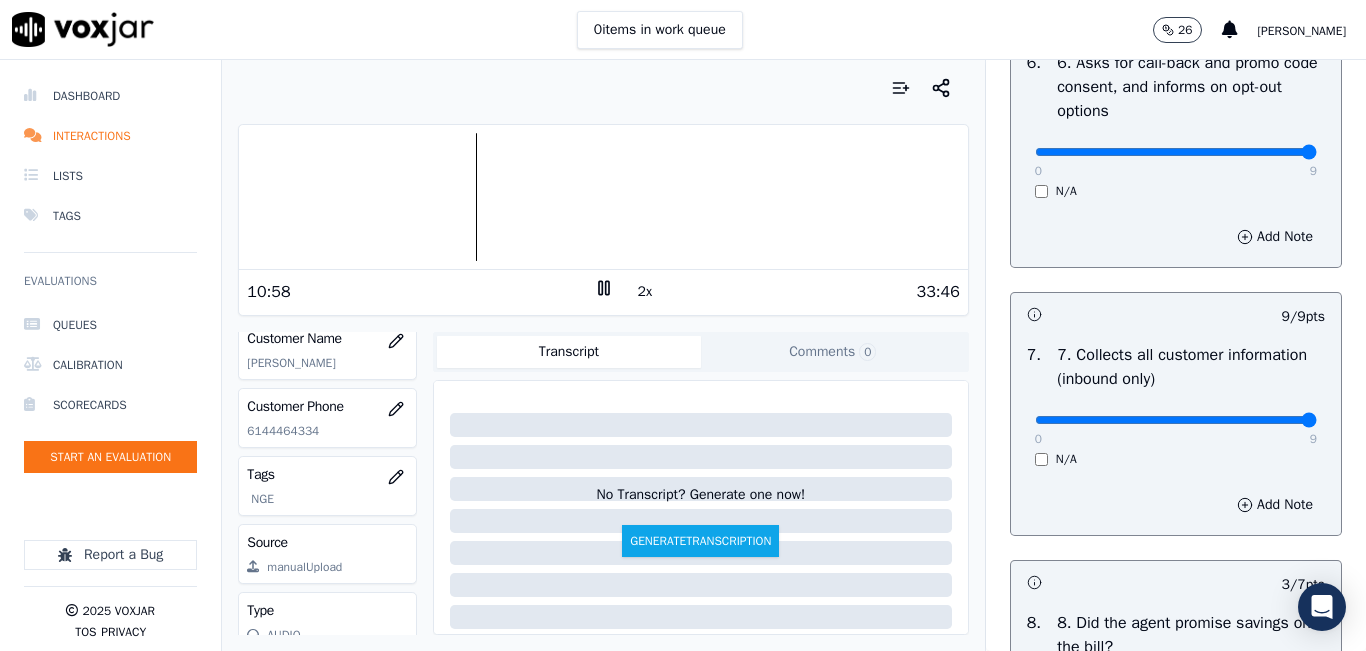 drag, startPoint x: 1165, startPoint y: 224, endPoint x: 1289, endPoint y: 254, distance: 127.57743 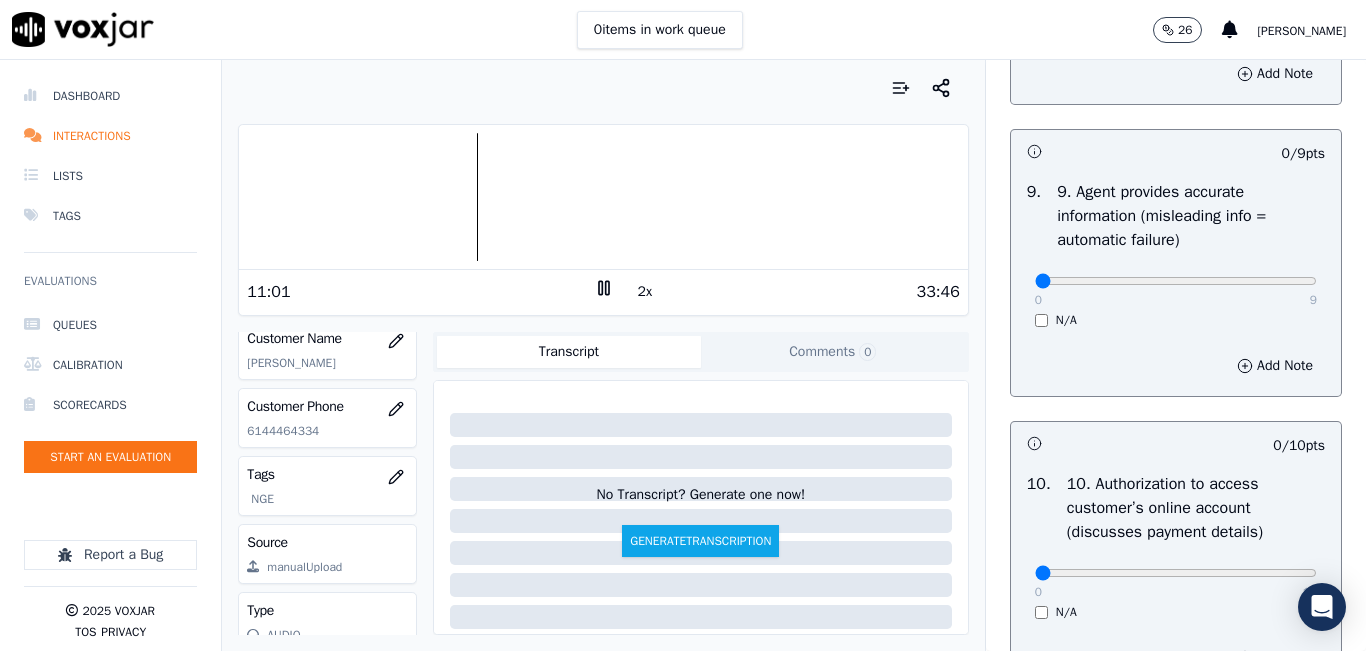 scroll, scrollTop: 2300, scrollLeft: 0, axis: vertical 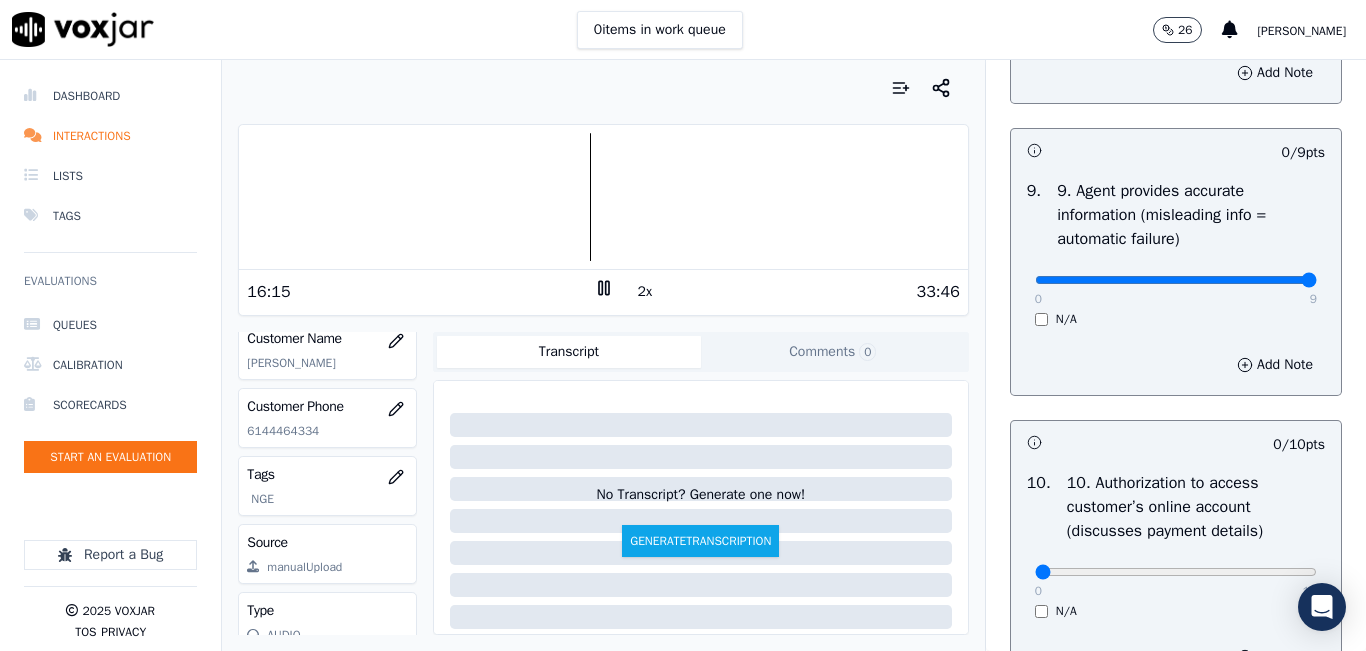 drag, startPoint x: 1250, startPoint y: 342, endPoint x: 1285, endPoint y: 342, distance: 35 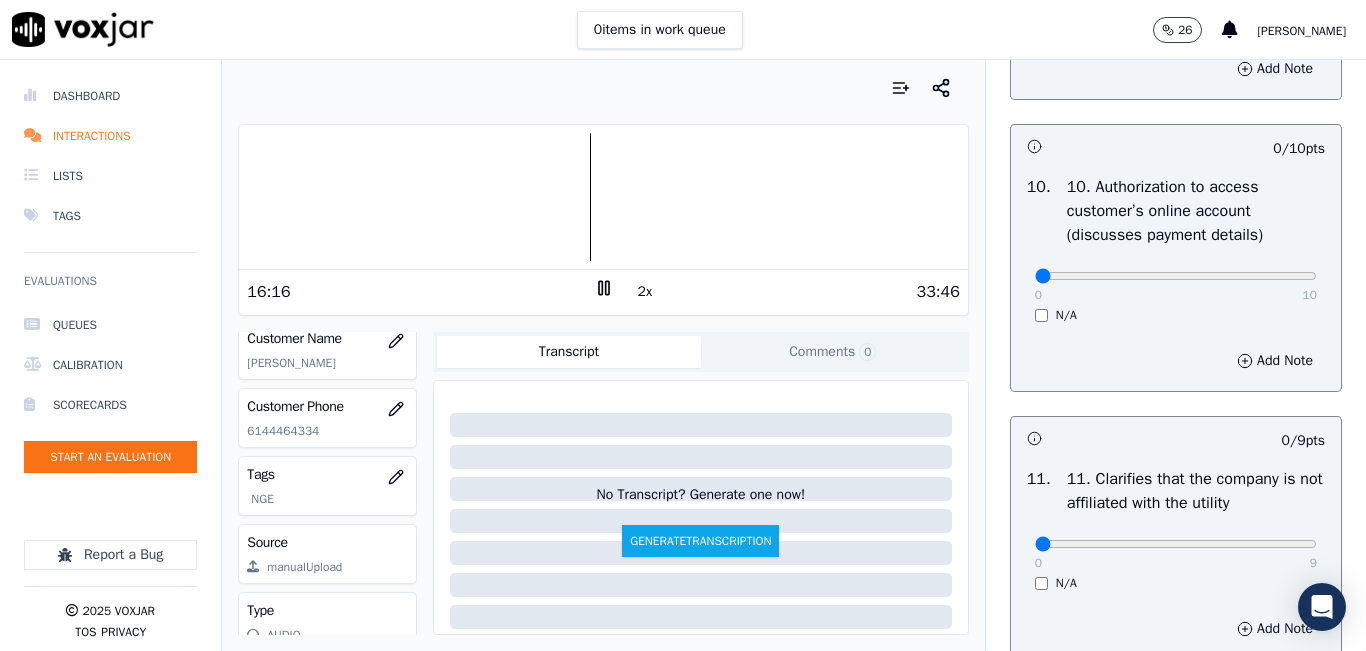 scroll, scrollTop: 2600, scrollLeft: 0, axis: vertical 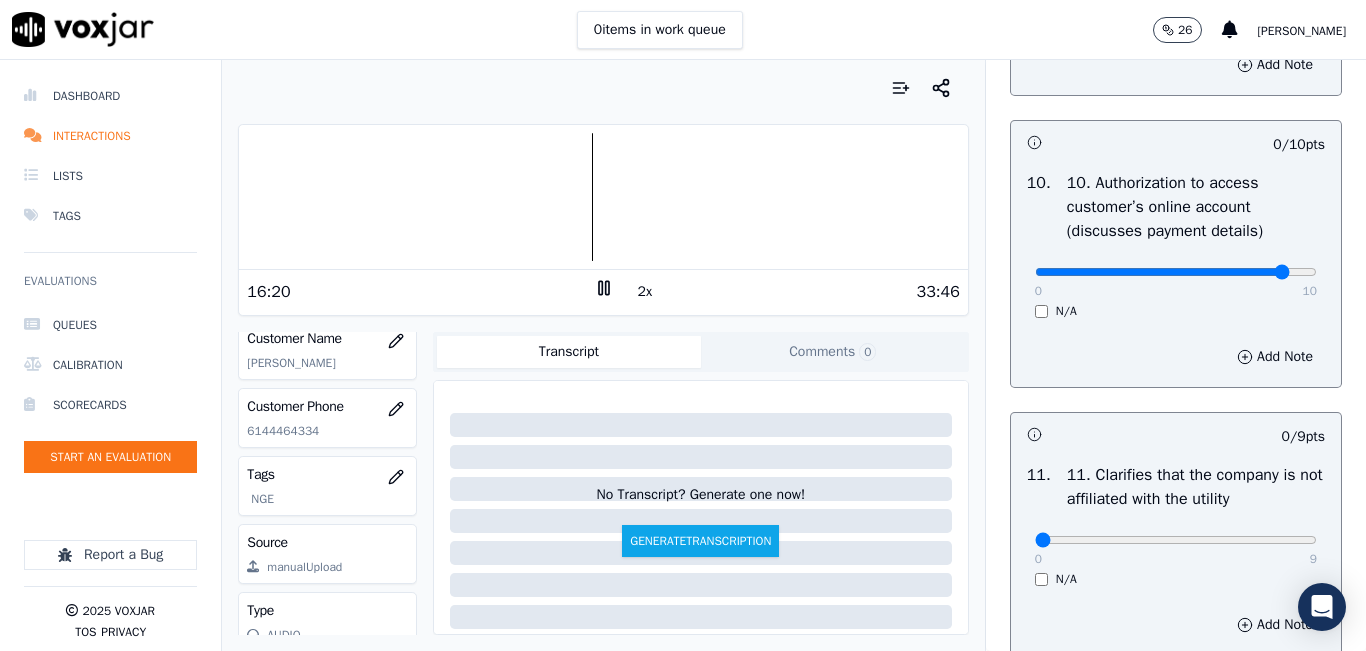 click at bounding box center [1176, -2284] 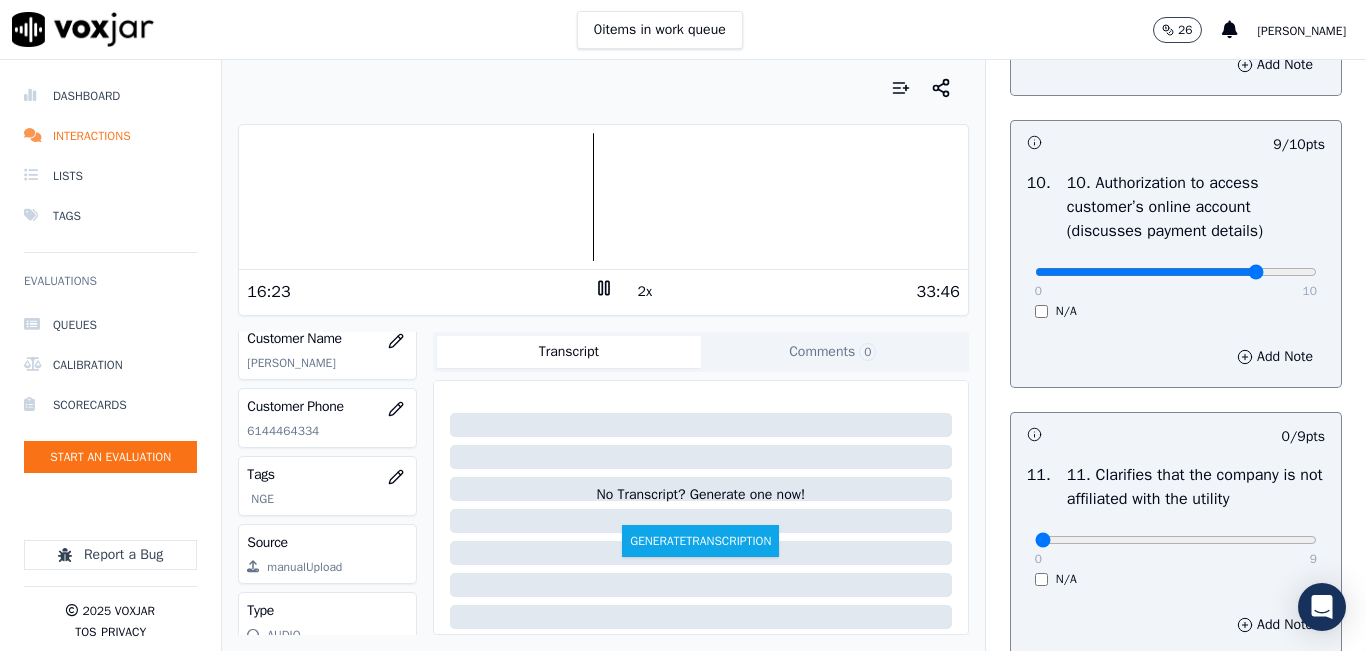 type on "8" 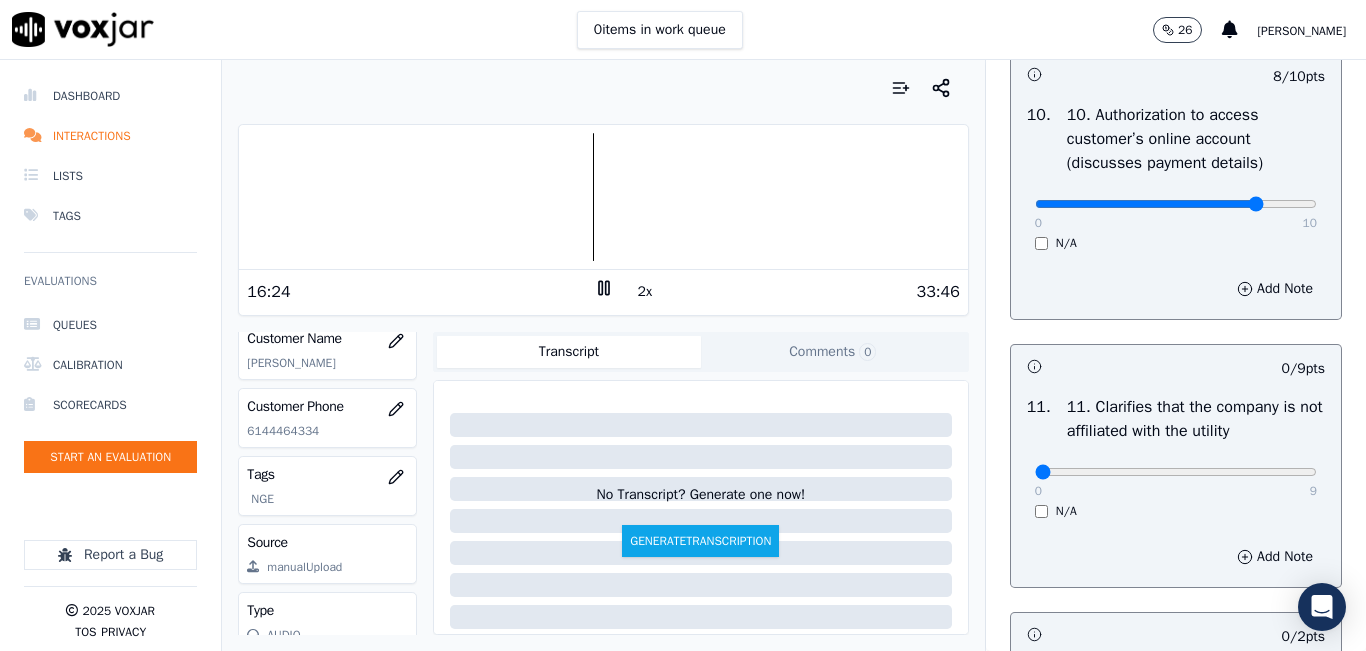 scroll, scrollTop: 2900, scrollLeft: 0, axis: vertical 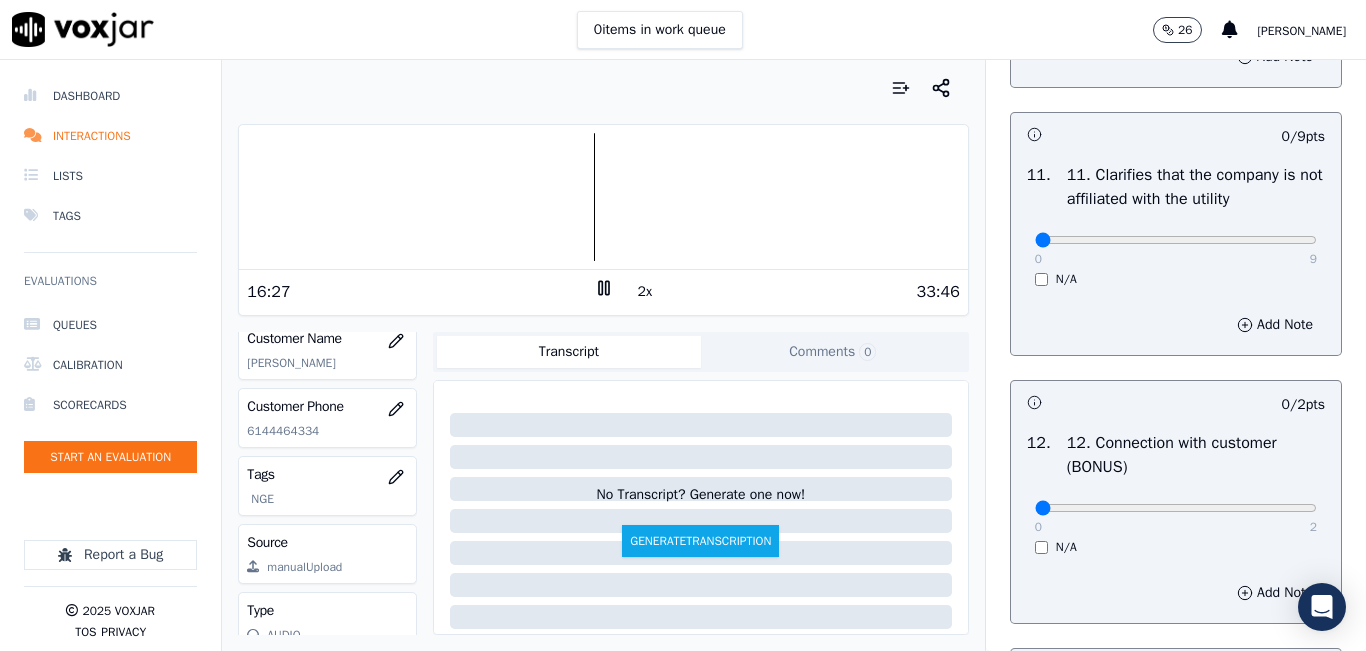 click on "11 .   11. Clarifies that the company is not affiliated with the utility     0   9     N/A" at bounding box center (1176, 225) 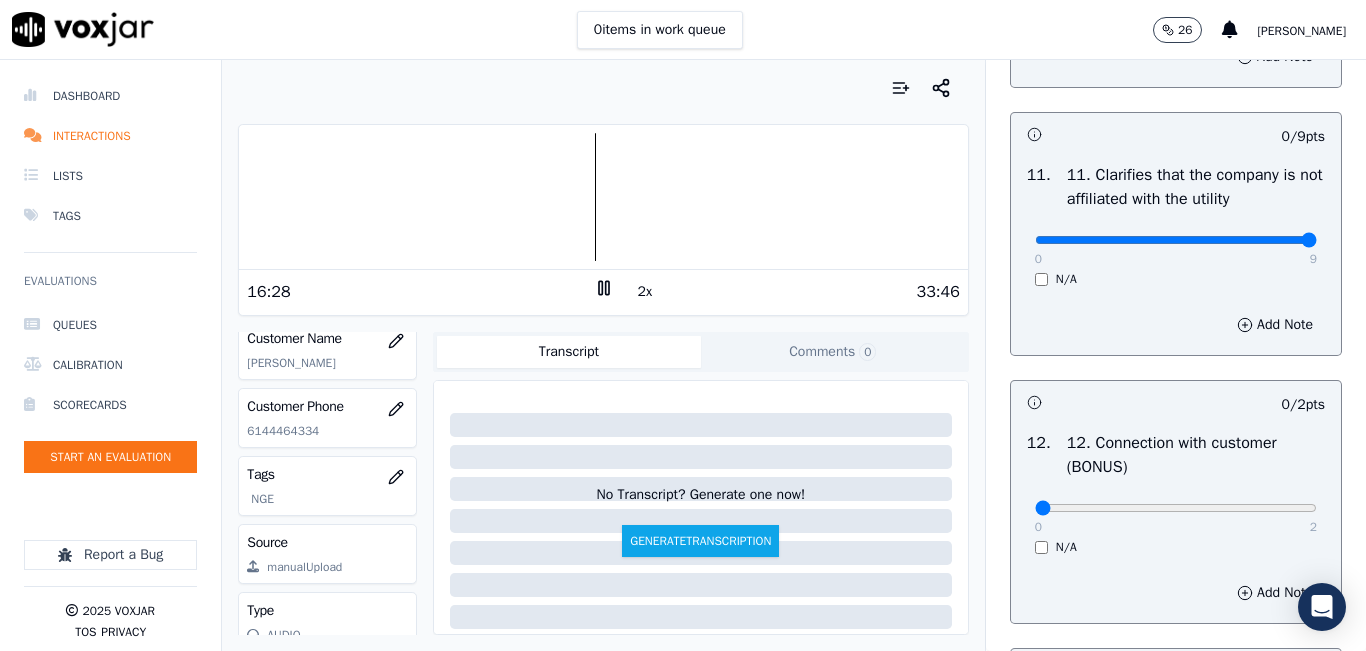 type on "9" 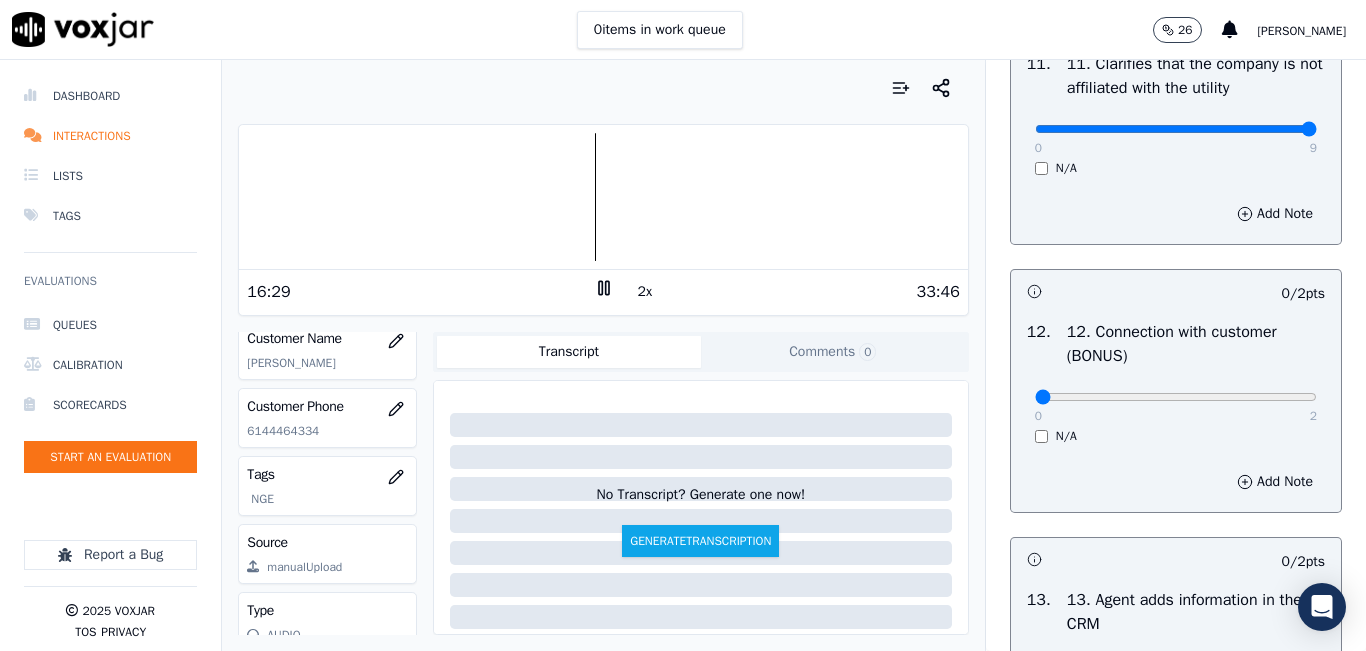 scroll, scrollTop: 3200, scrollLeft: 0, axis: vertical 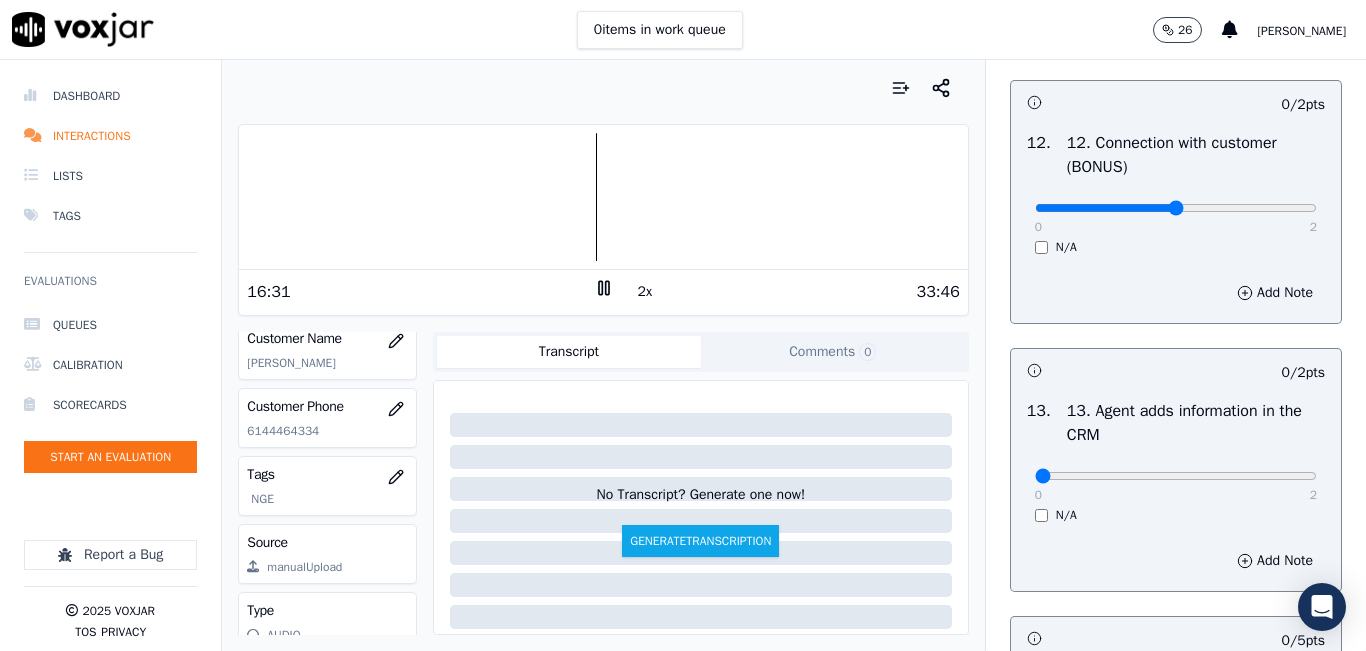 type on "1" 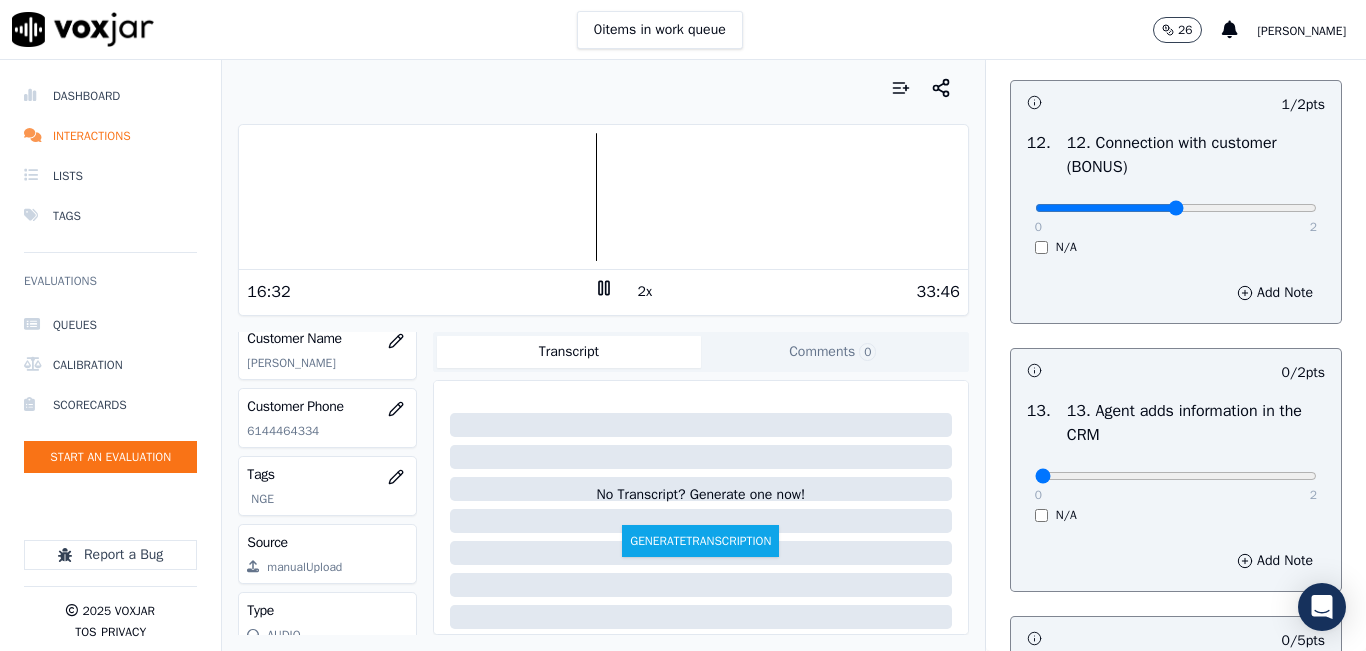 scroll, scrollTop: 3300, scrollLeft: 0, axis: vertical 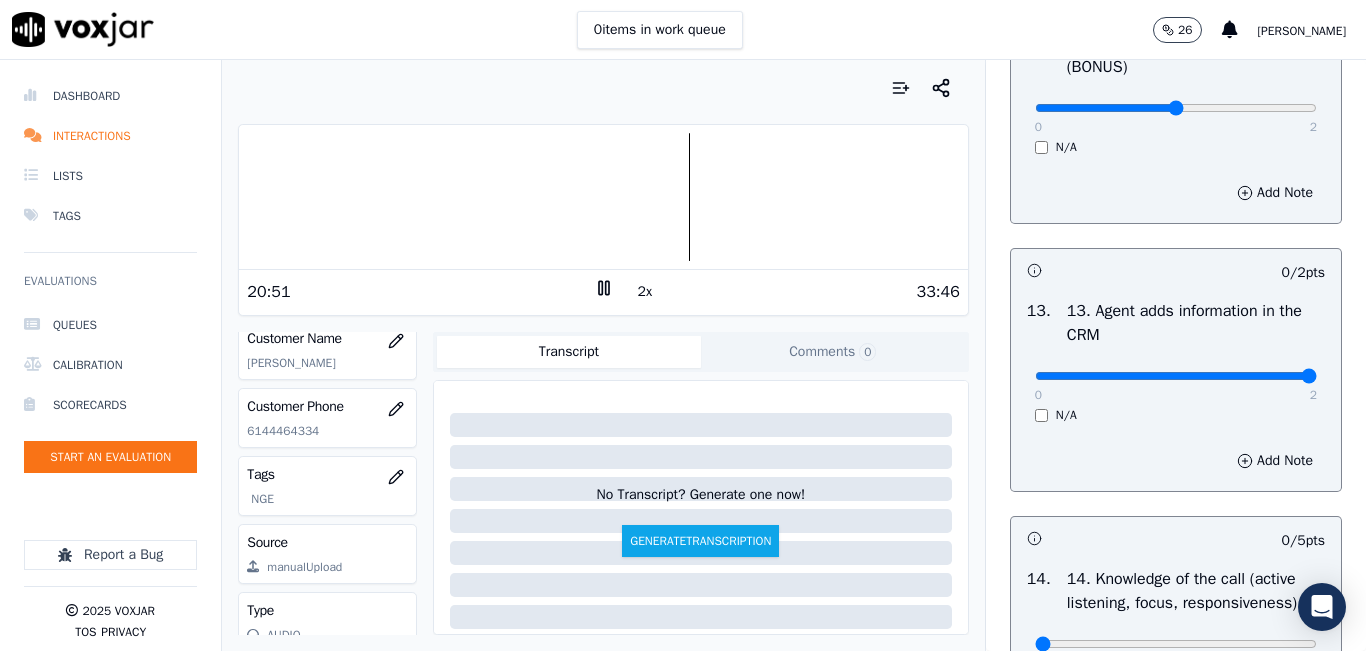 drag, startPoint x: 1257, startPoint y: 445, endPoint x: 1318, endPoint y: 439, distance: 61.294373 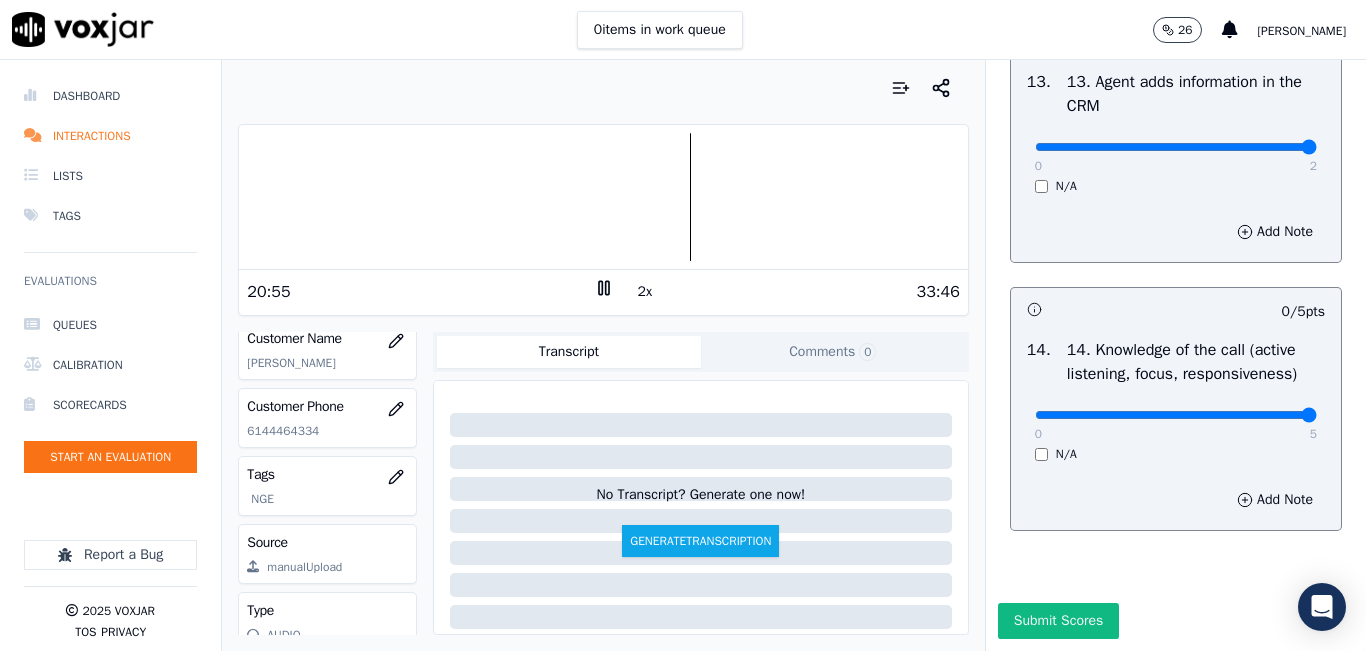 type on "5" 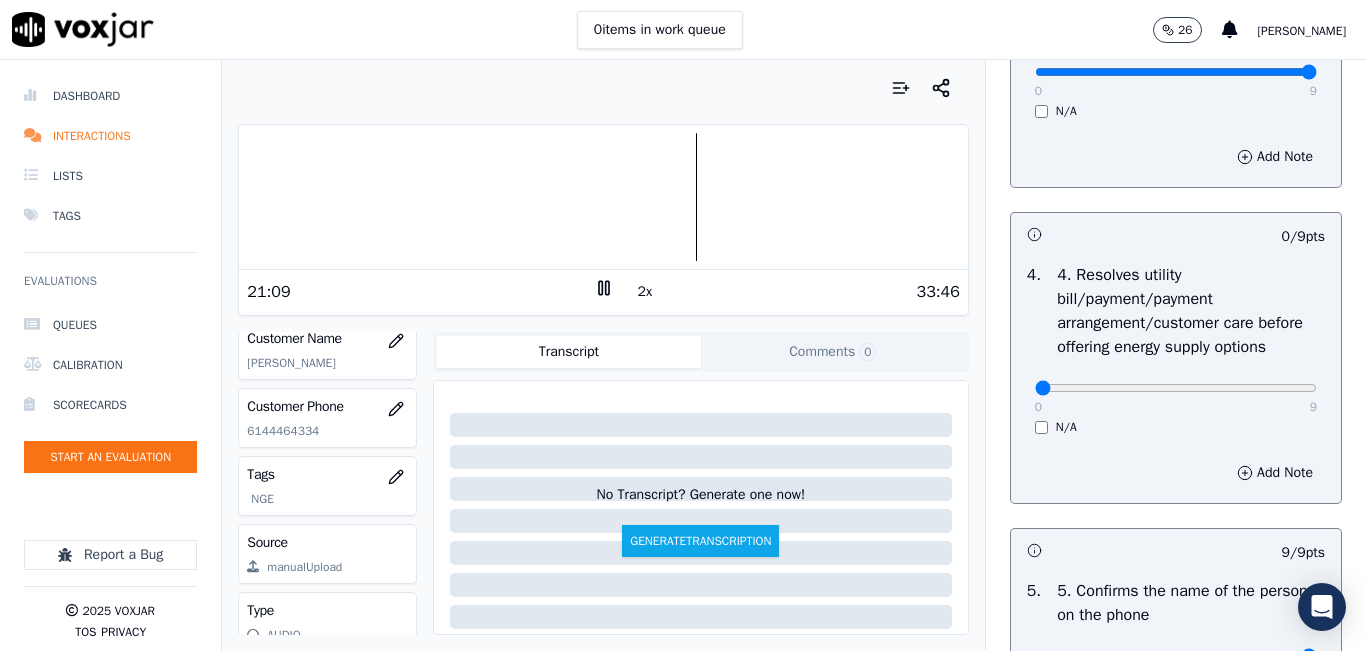 scroll, scrollTop: 742, scrollLeft: 0, axis: vertical 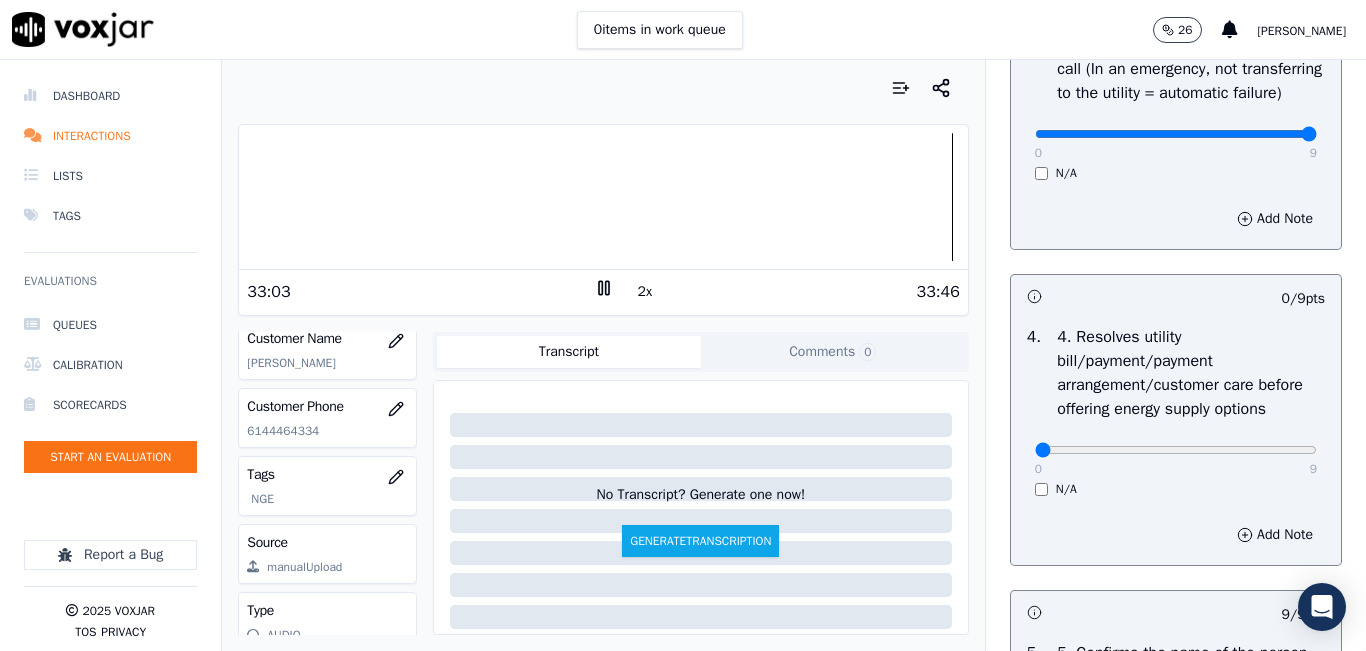 click at bounding box center (603, 197) 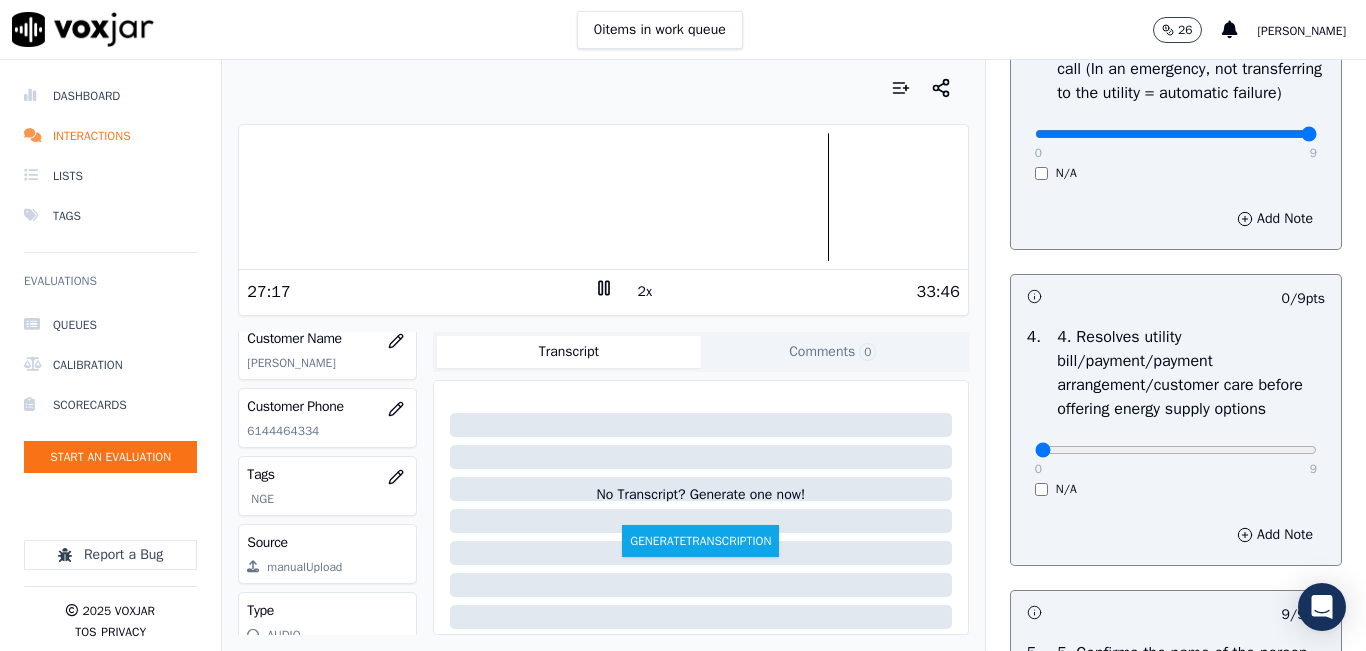 click at bounding box center (603, 197) 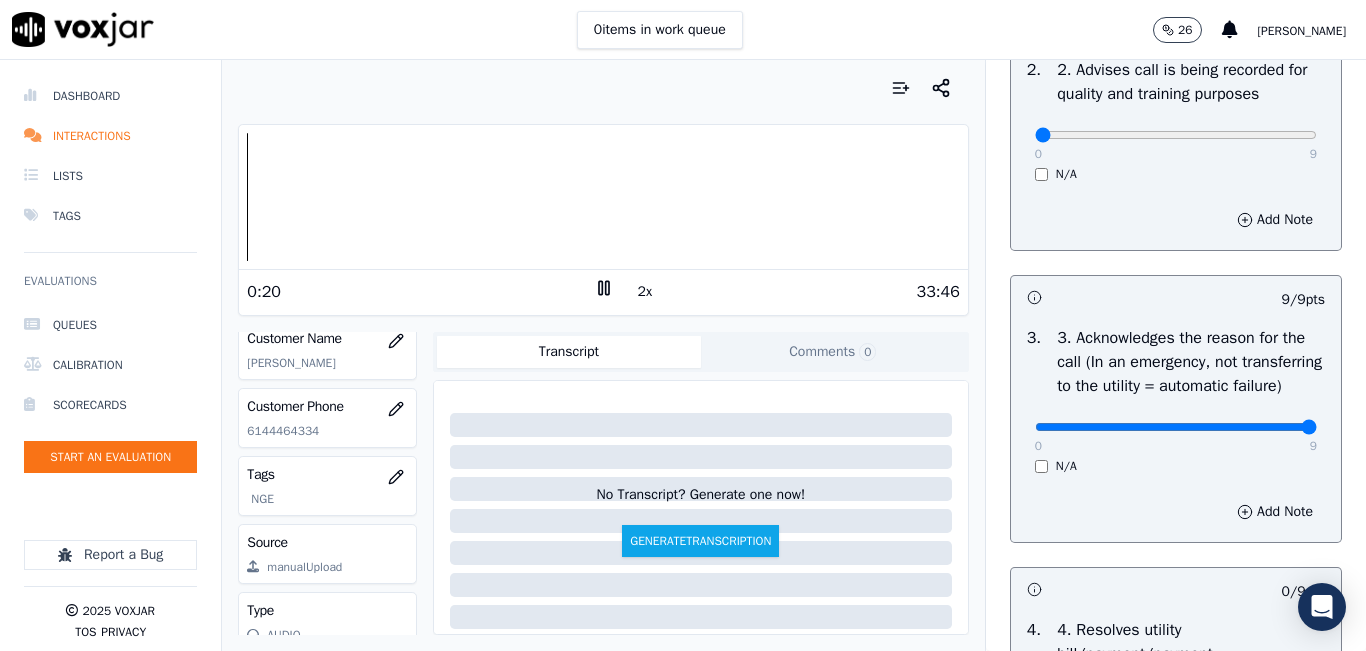scroll, scrollTop: 242, scrollLeft: 0, axis: vertical 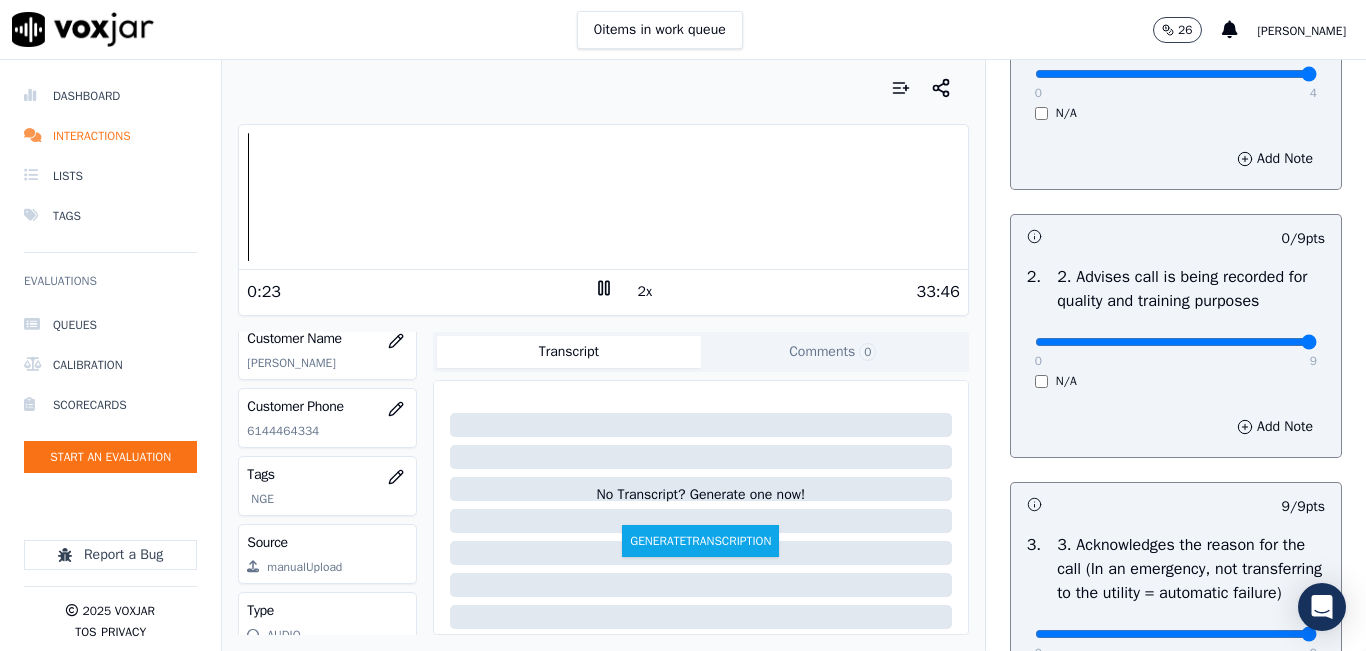 drag, startPoint x: 1256, startPoint y: 366, endPoint x: 1277, endPoint y: 358, distance: 22.472204 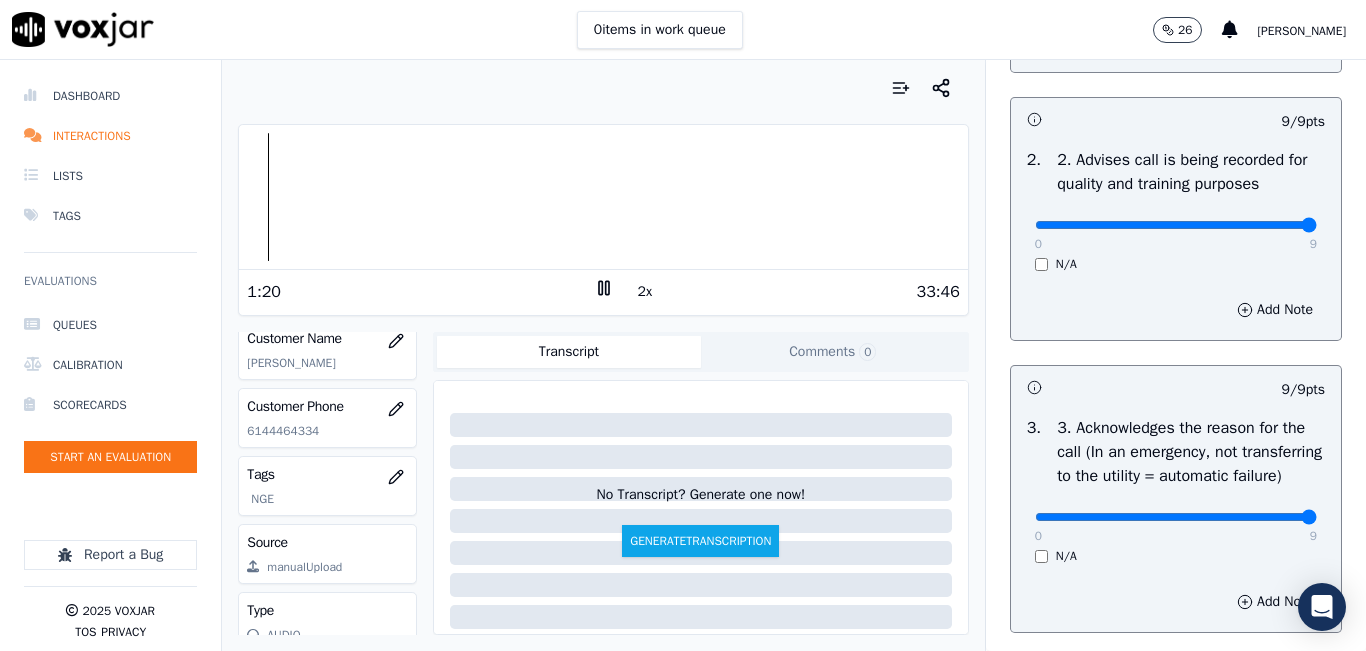 scroll, scrollTop: 0, scrollLeft: 0, axis: both 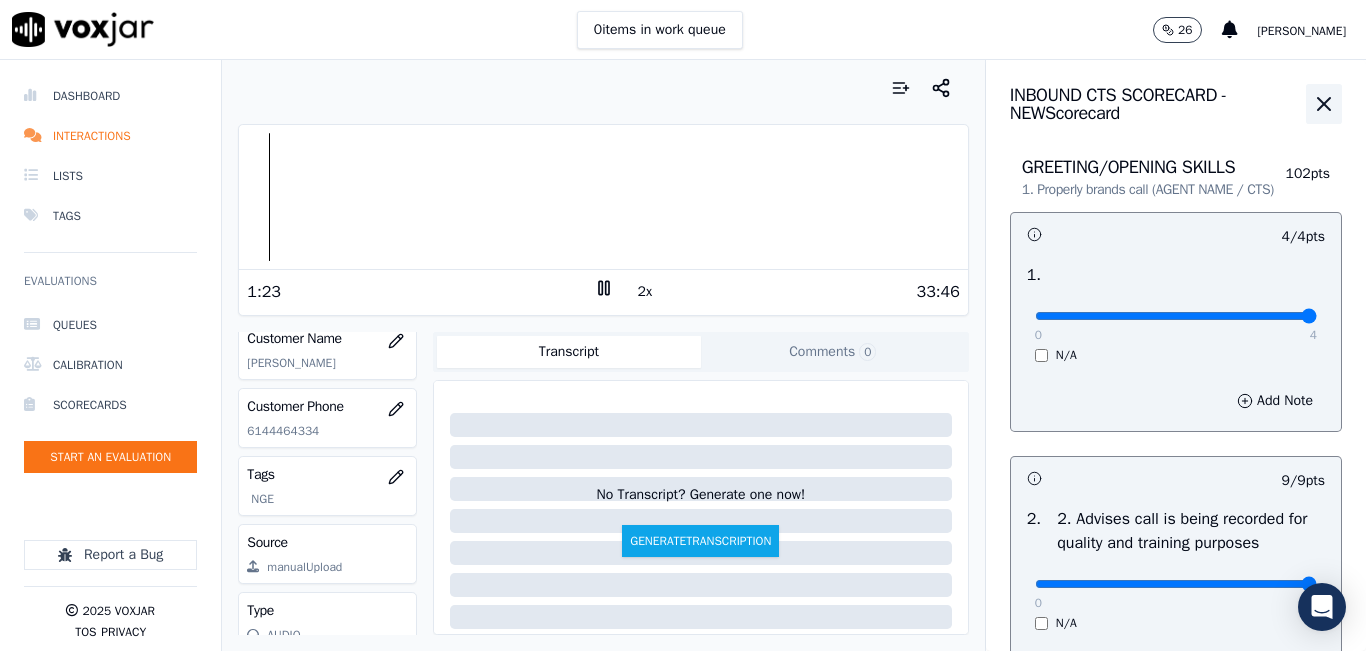 click 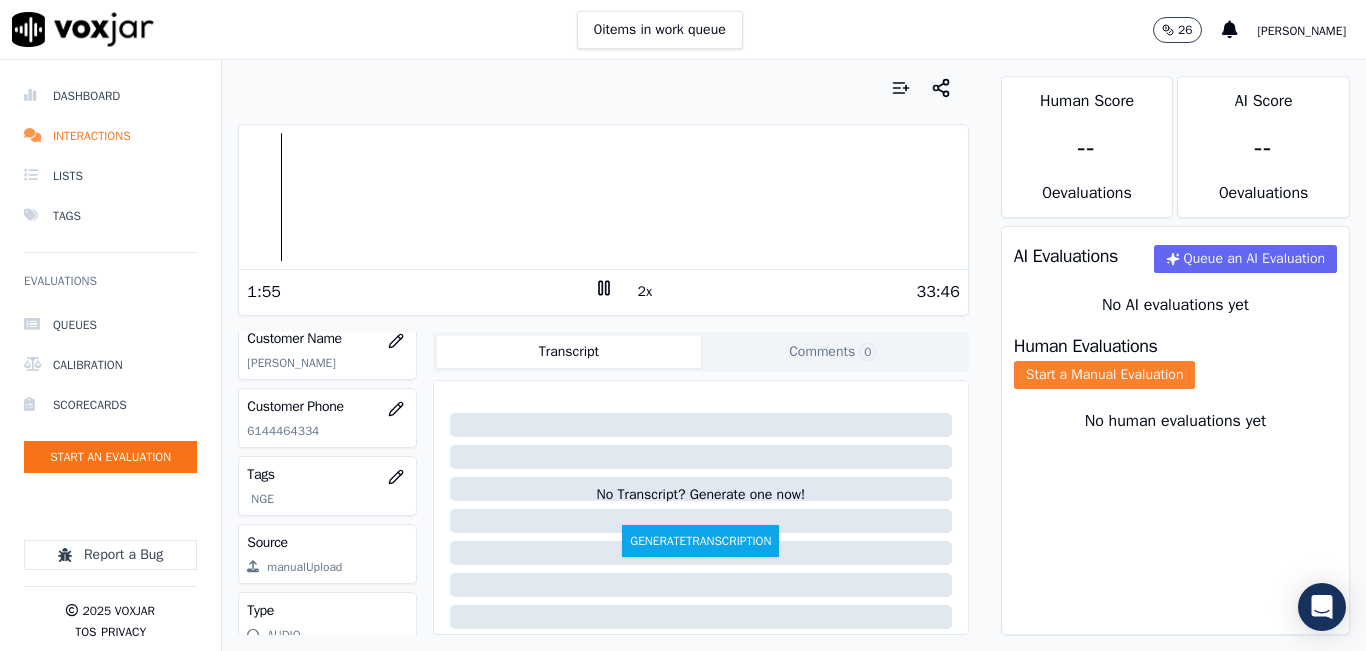 click on "Start a Manual Evaluation" 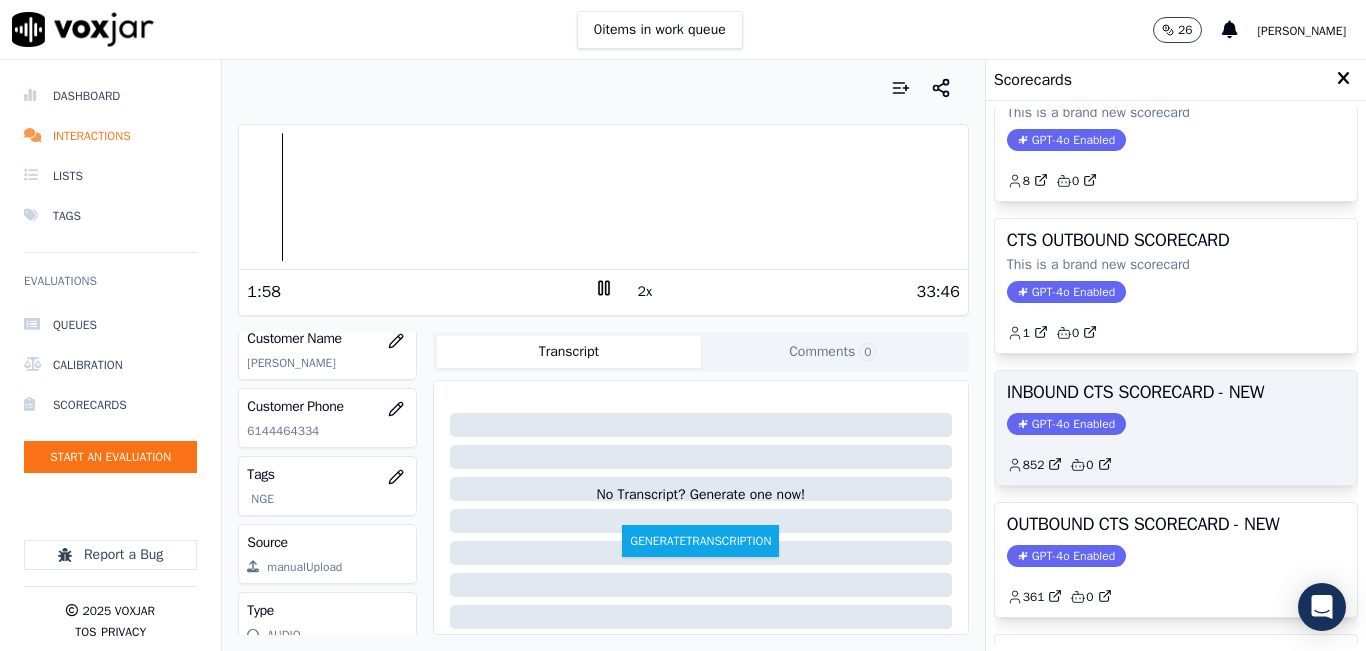 scroll, scrollTop: 100, scrollLeft: 0, axis: vertical 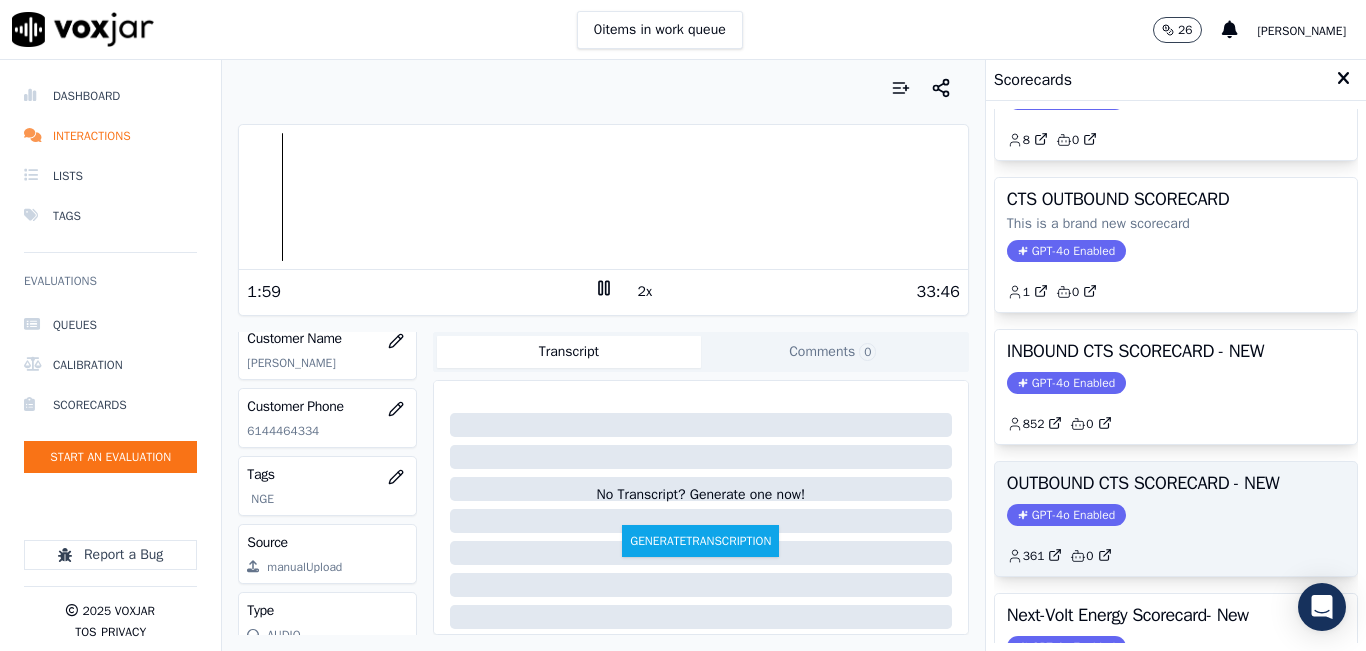 click on "OUTBOUND CTS SCORECARD - NEW" at bounding box center (1176, 483) 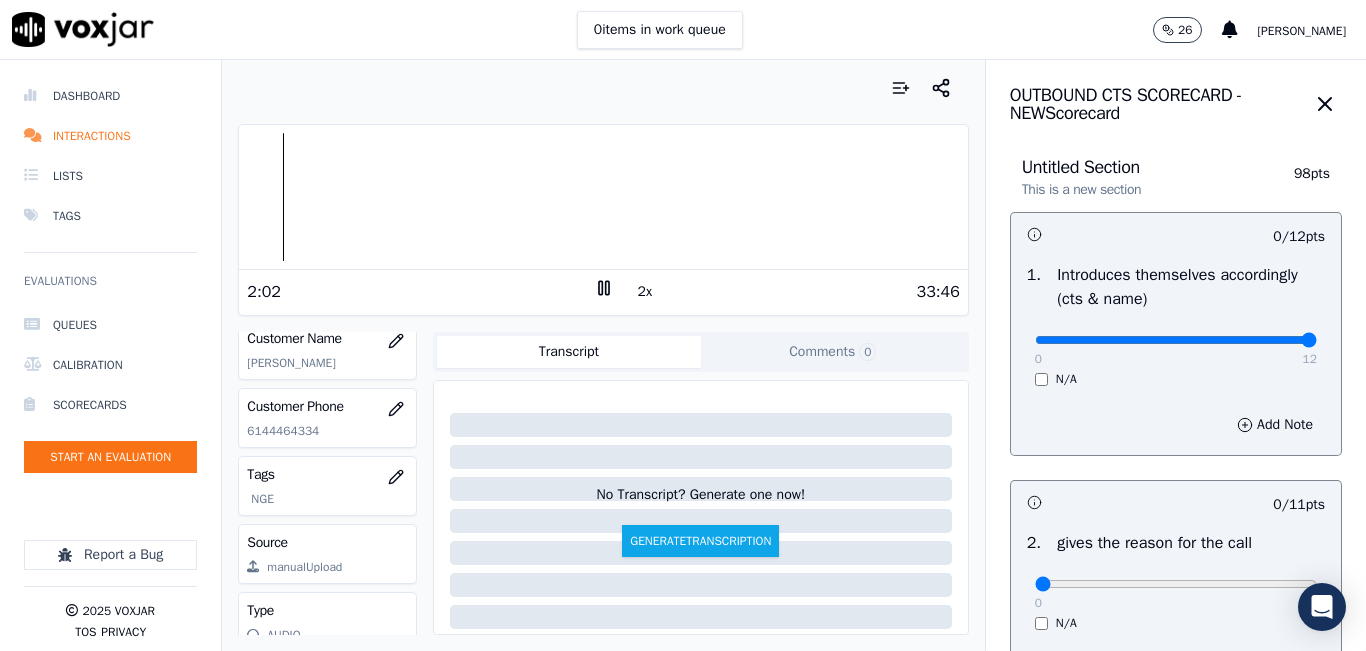 drag, startPoint x: 1228, startPoint y: 332, endPoint x: 1328, endPoint y: 338, distance: 100.17984 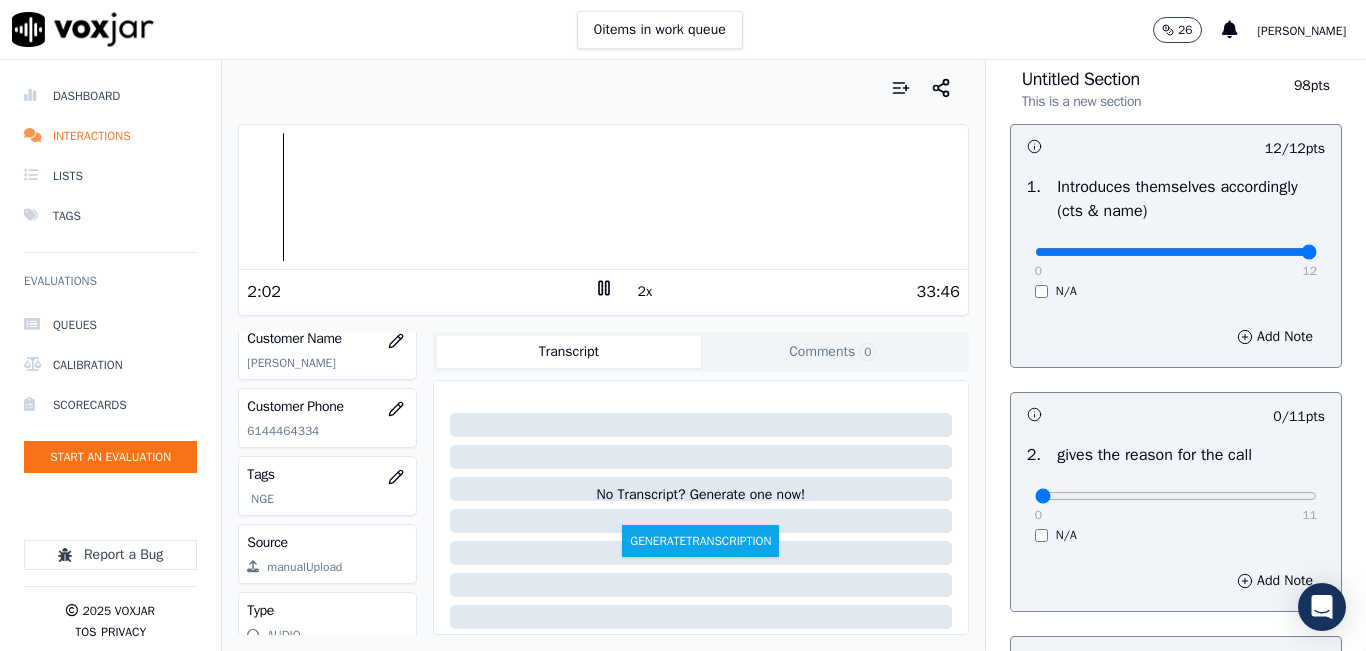 scroll, scrollTop: 300, scrollLeft: 0, axis: vertical 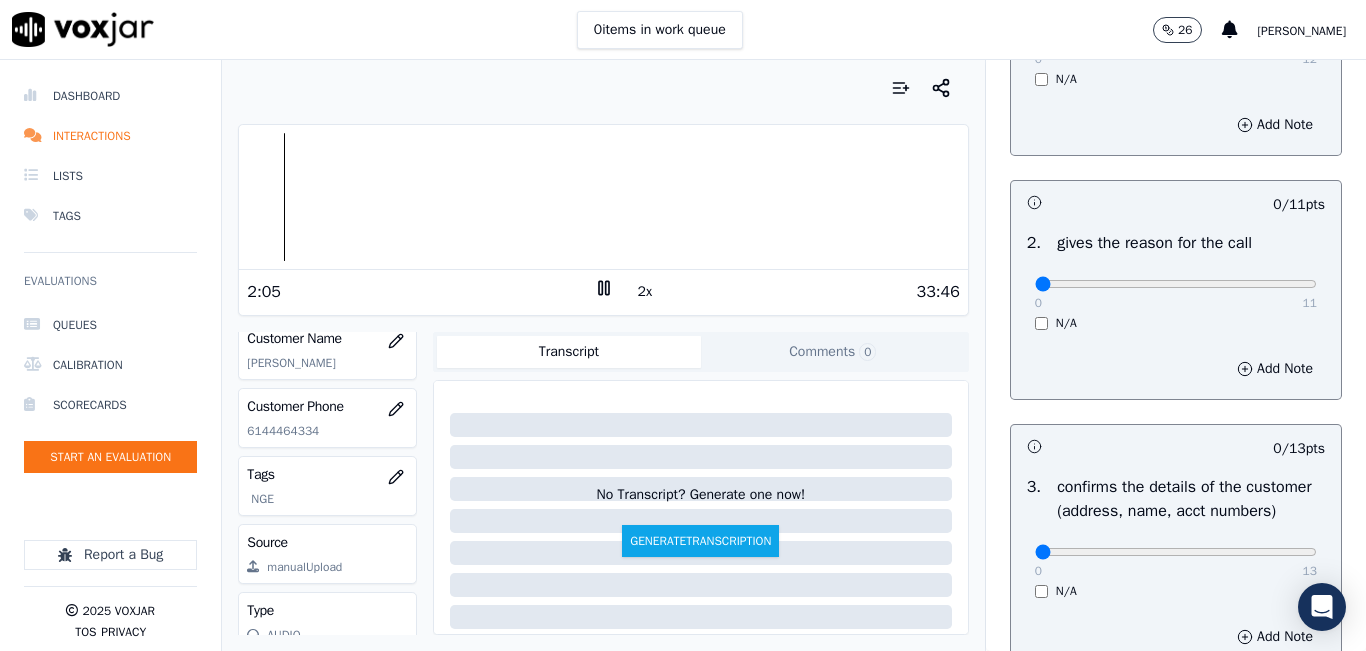 click on "0   11     N/A" at bounding box center [1176, 293] 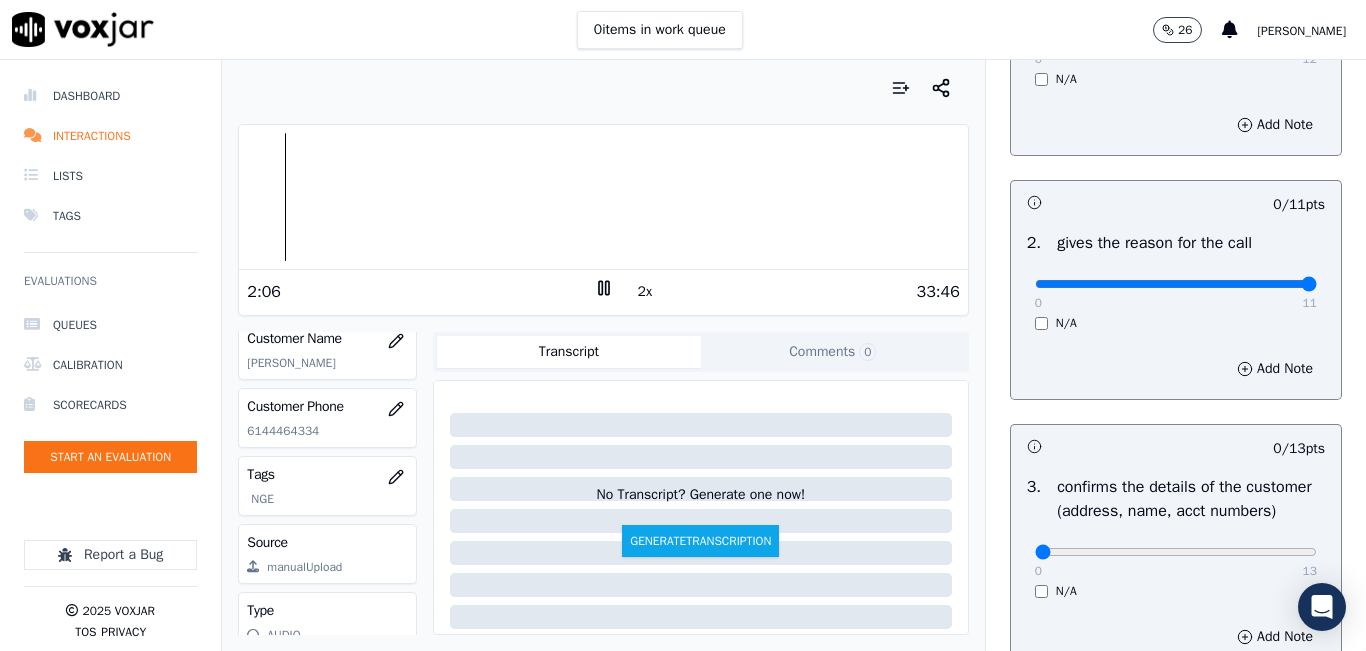 type on "11" 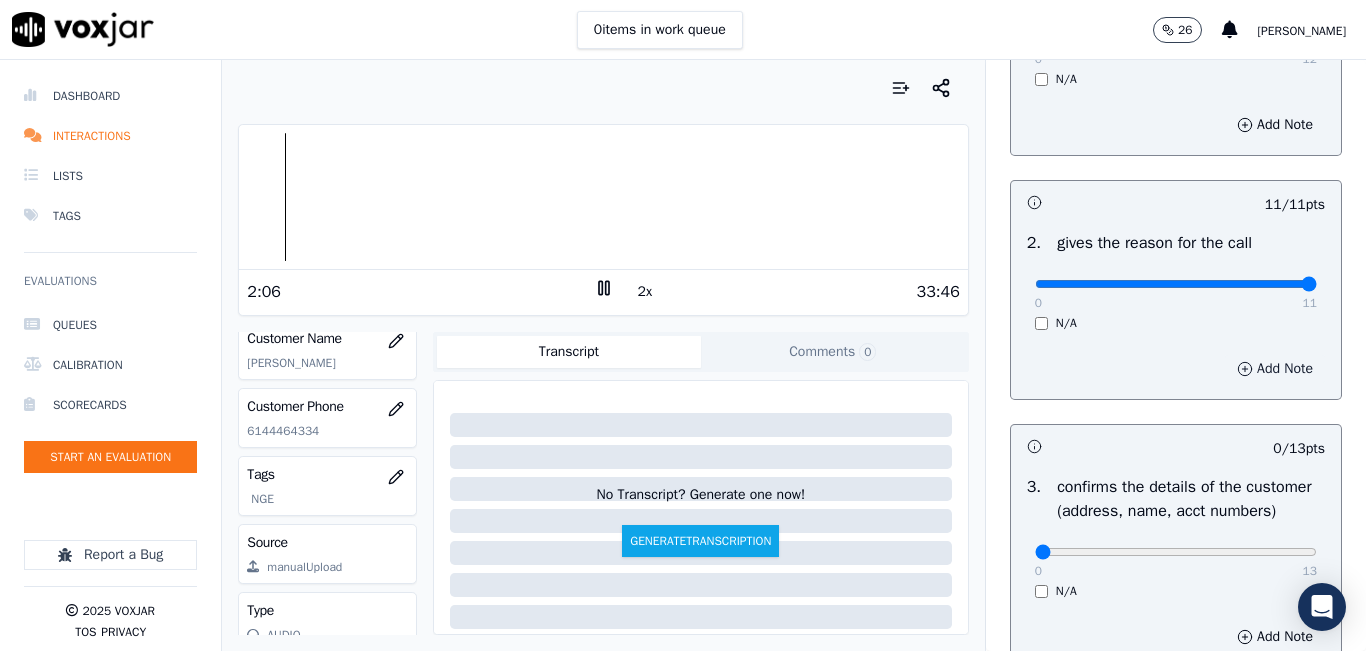 scroll, scrollTop: 600, scrollLeft: 0, axis: vertical 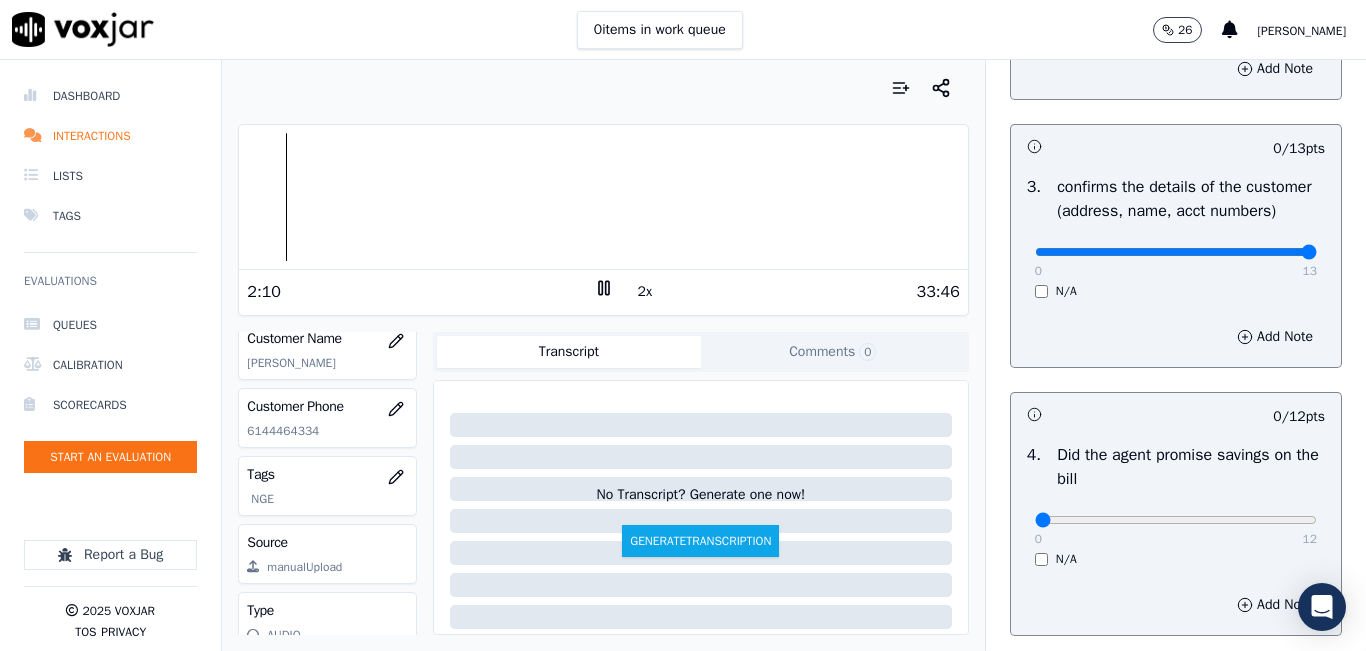 drag, startPoint x: 1254, startPoint y: 276, endPoint x: 1306, endPoint y: 286, distance: 52.95281 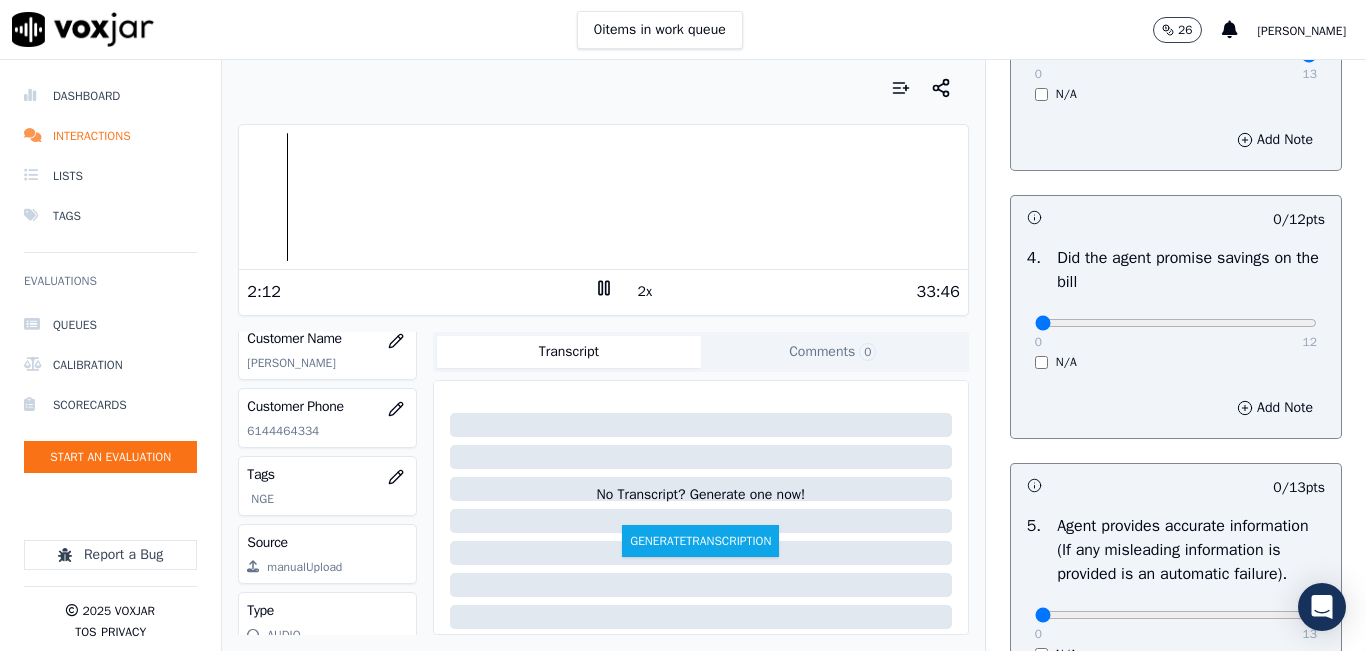 scroll, scrollTop: 800, scrollLeft: 0, axis: vertical 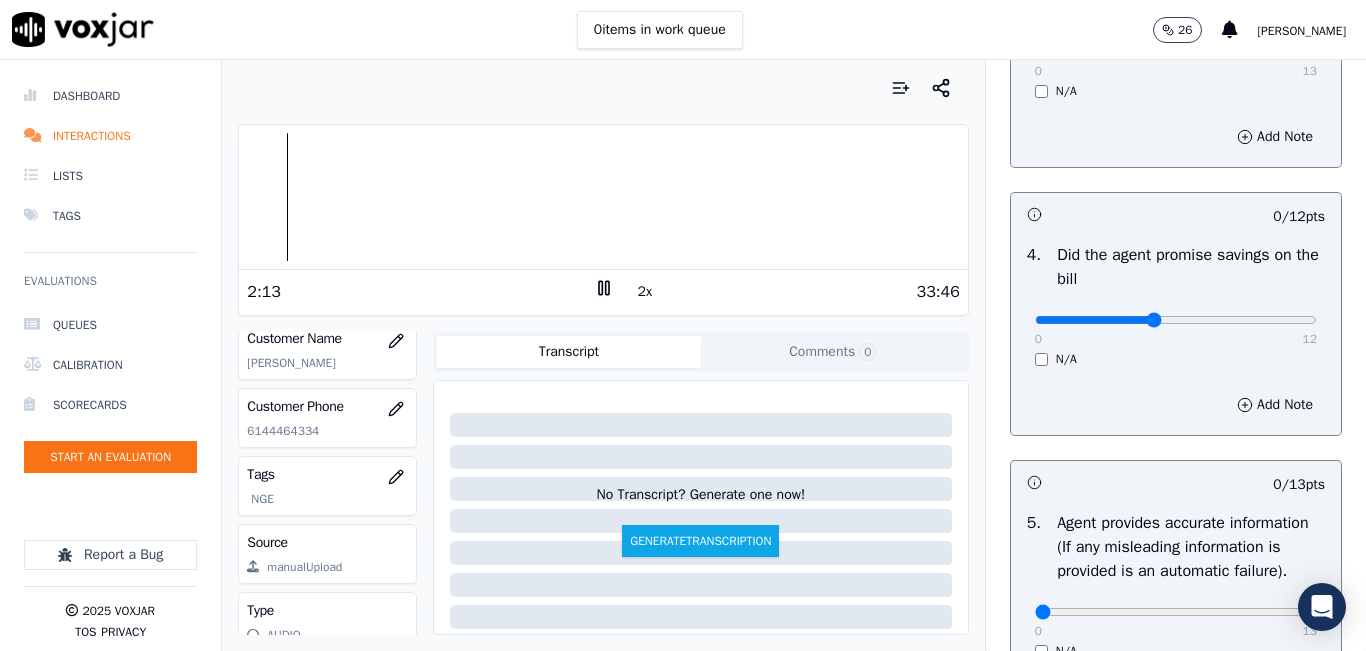 click at bounding box center (1176, -460) 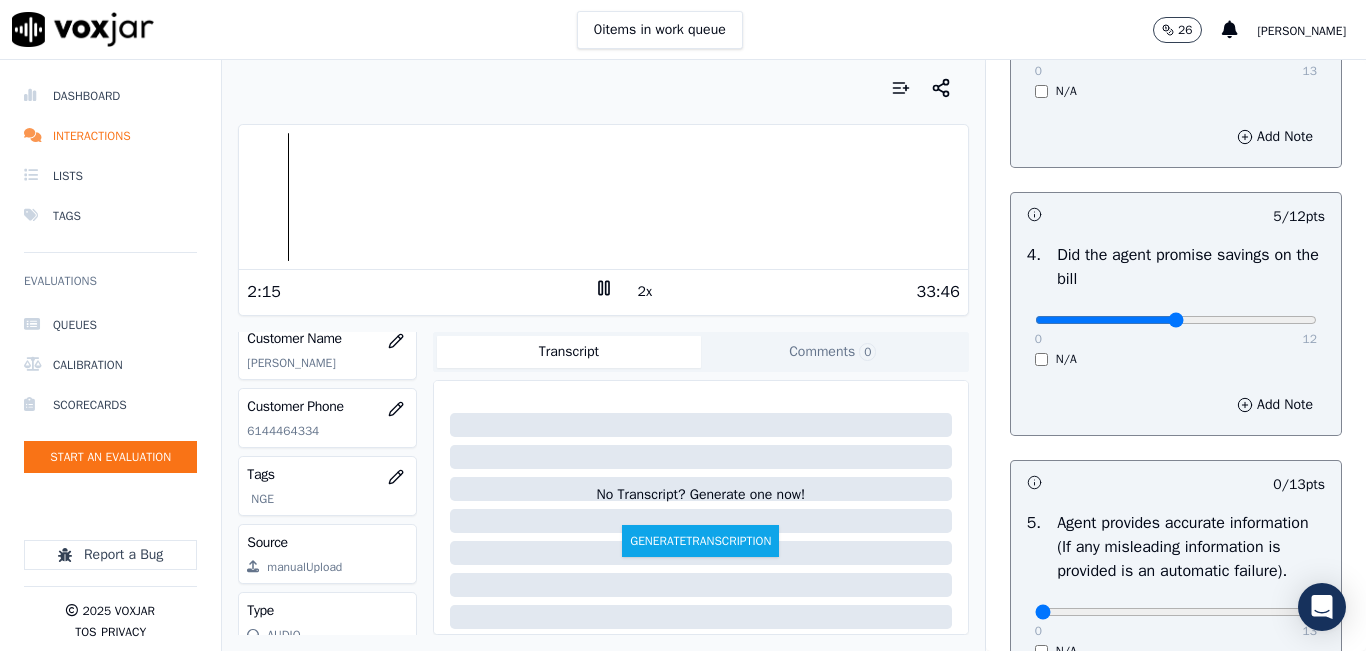 type on "6" 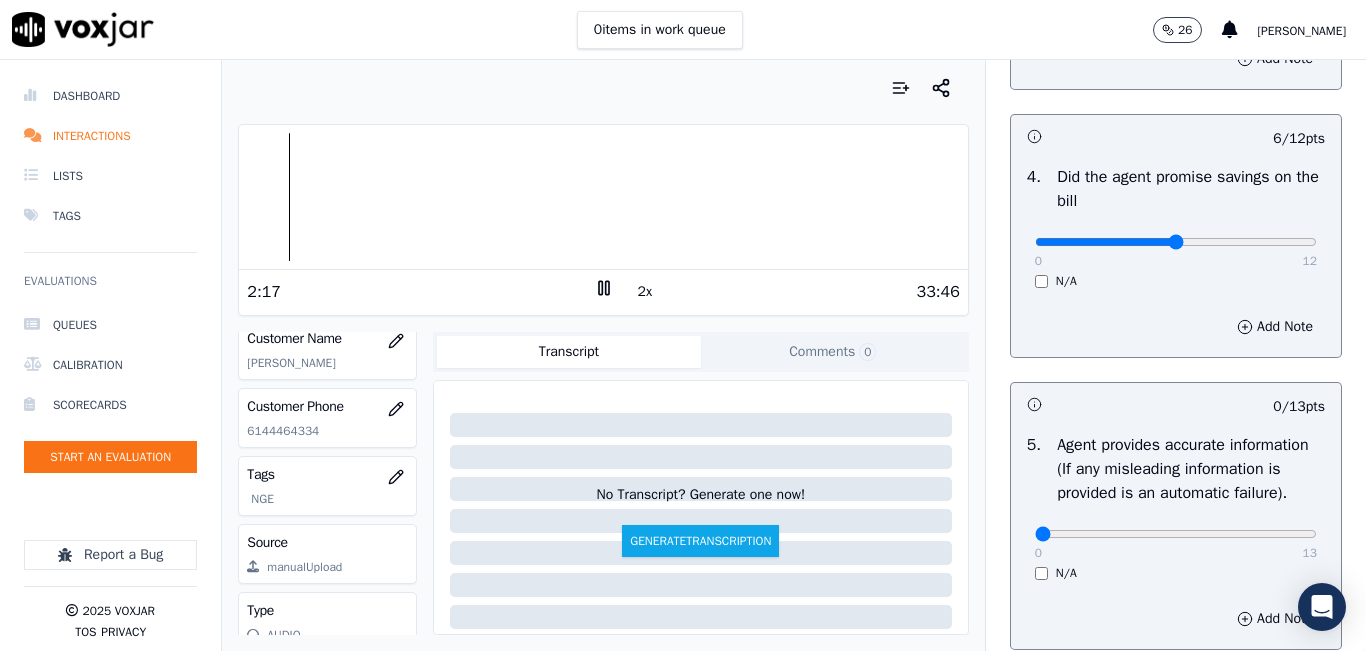 scroll, scrollTop: 1100, scrollLeft: 0, axis: vertical 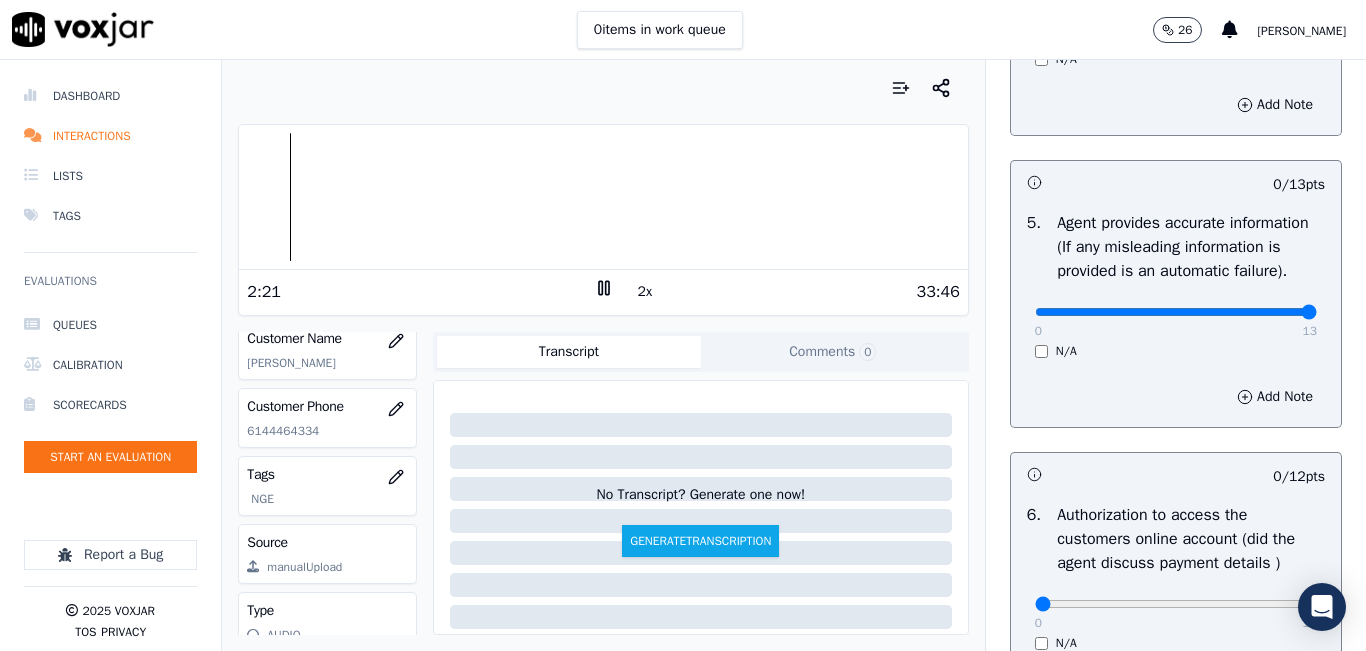 drag, startPoint x: 1261, startPoint y: 356, endPoint x: 1313, endPoint y: 365, distance: 52.773098 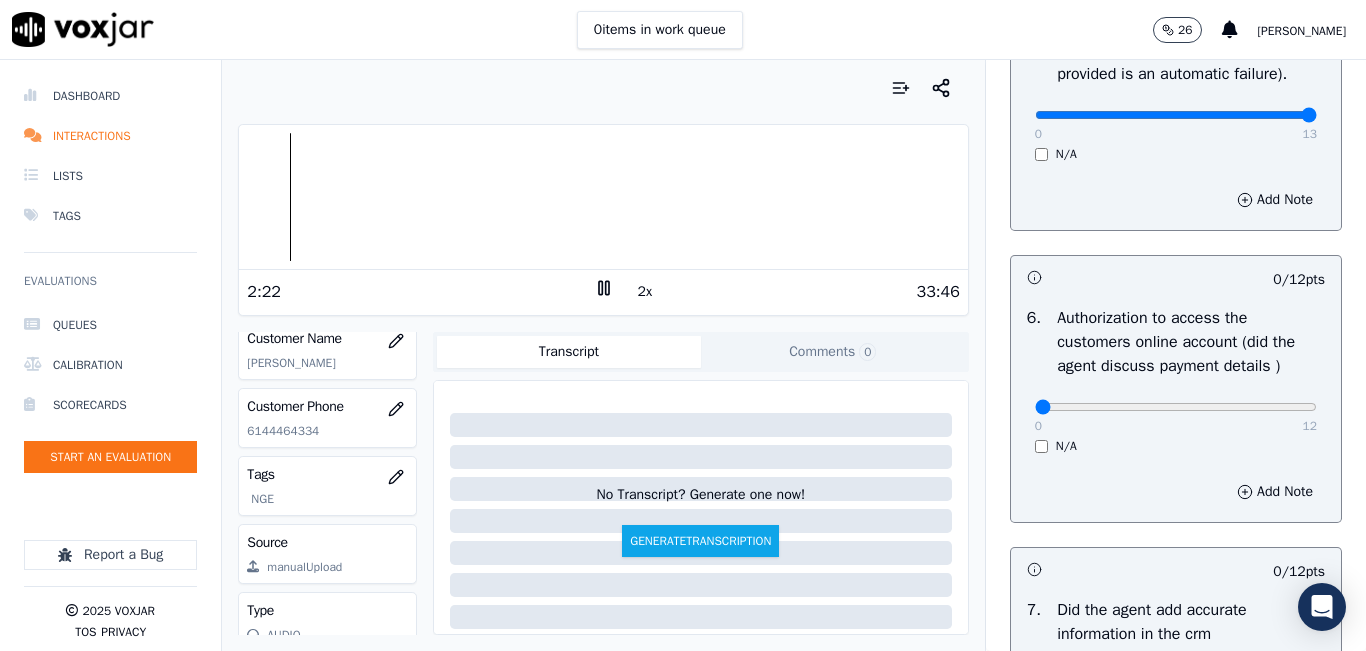 scroll, scrollTop: 1300, scrollLeft: 0, axis: vertical 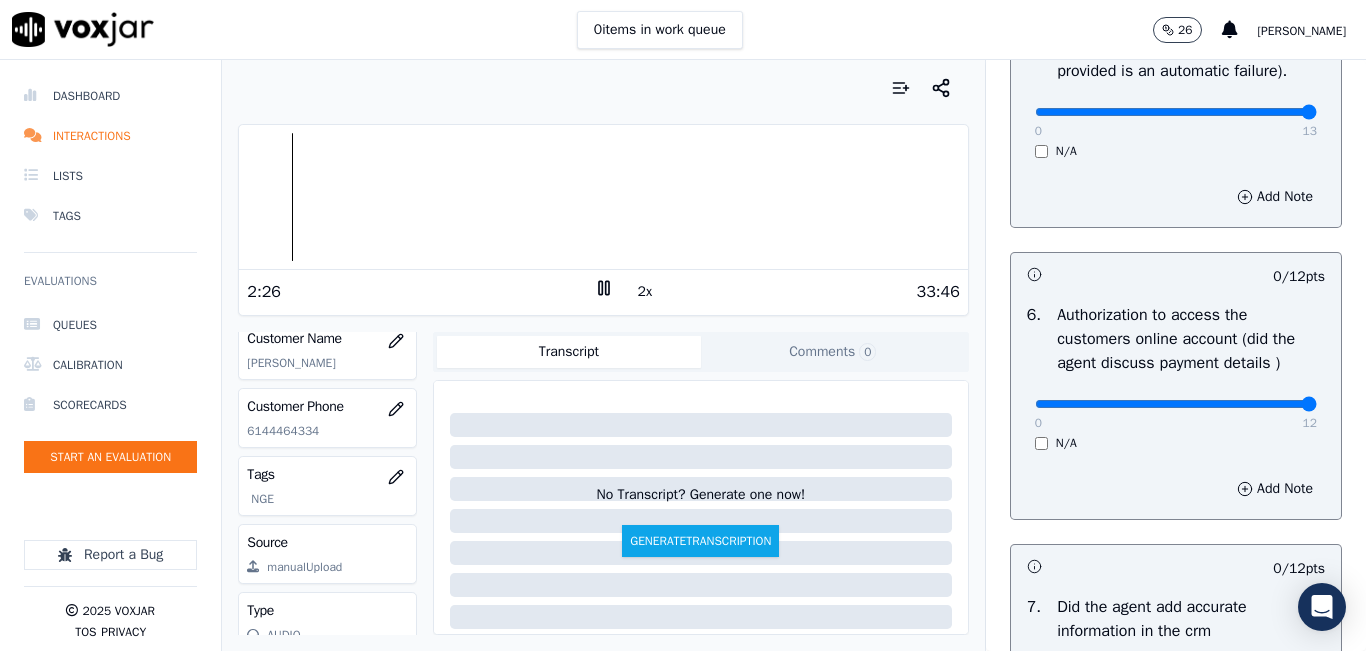 type on "12" 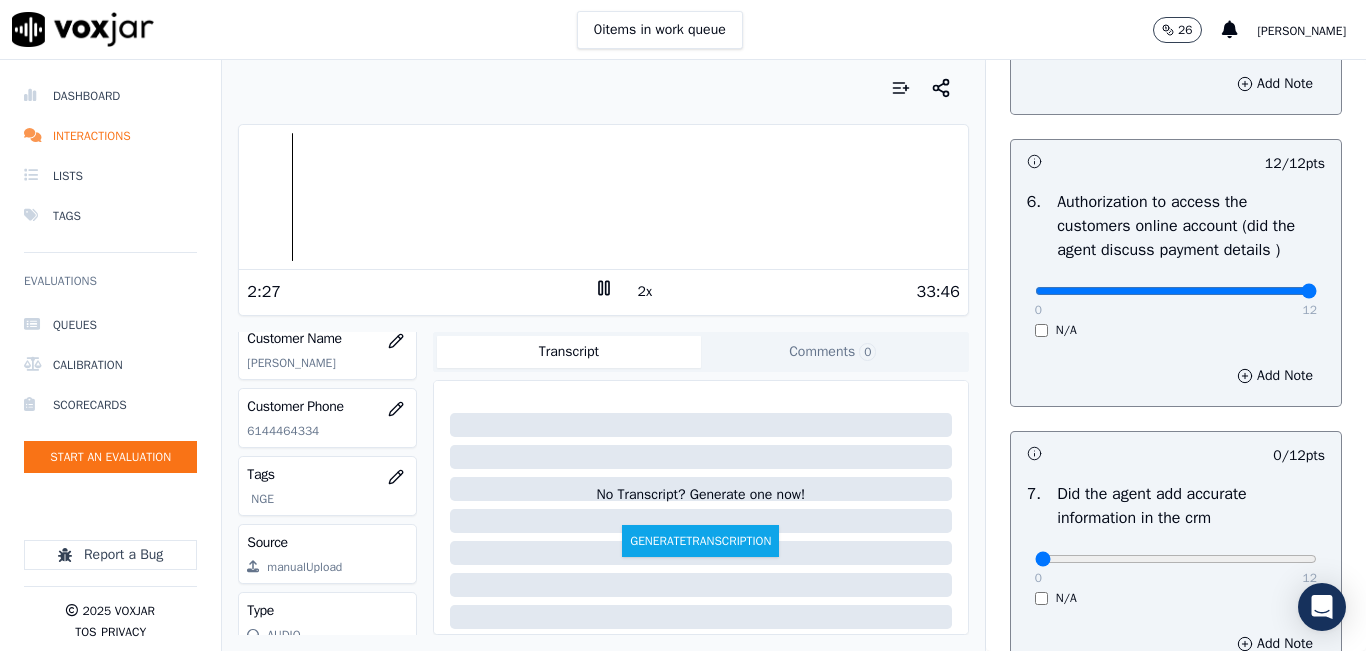 scroll, scrollTop: 1600, scrollLeft: 0, axis: vertical 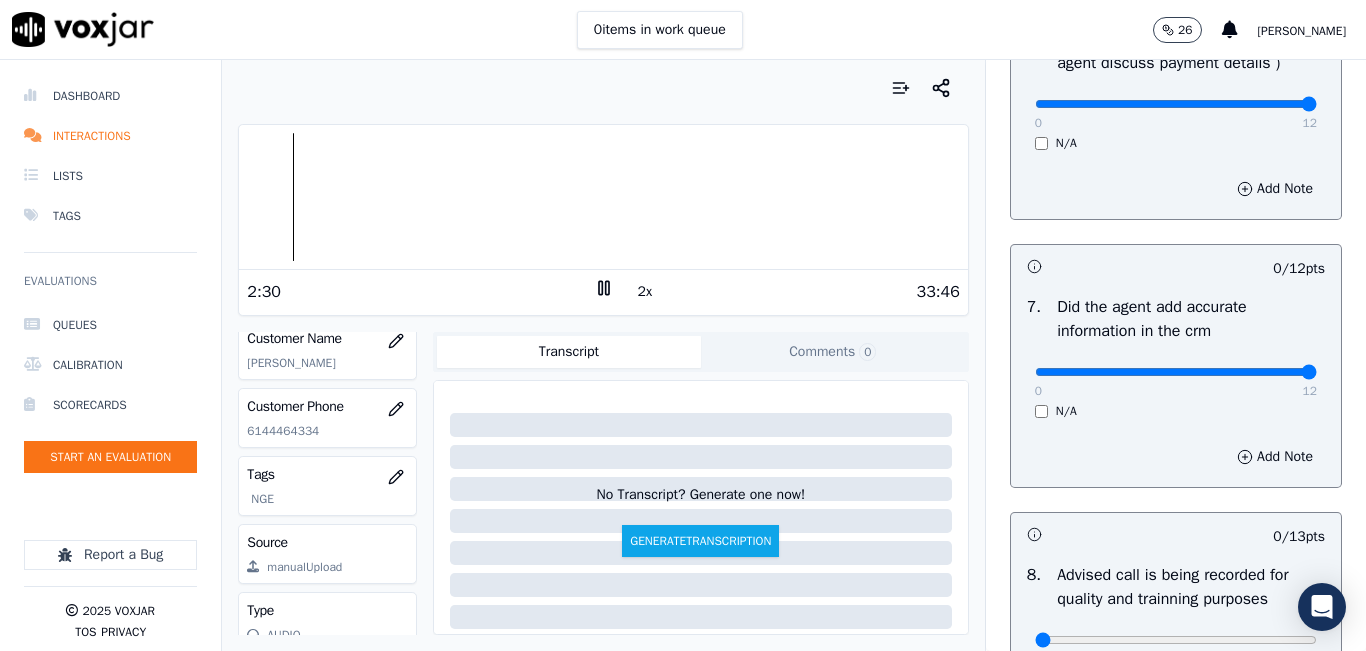 type on "12" 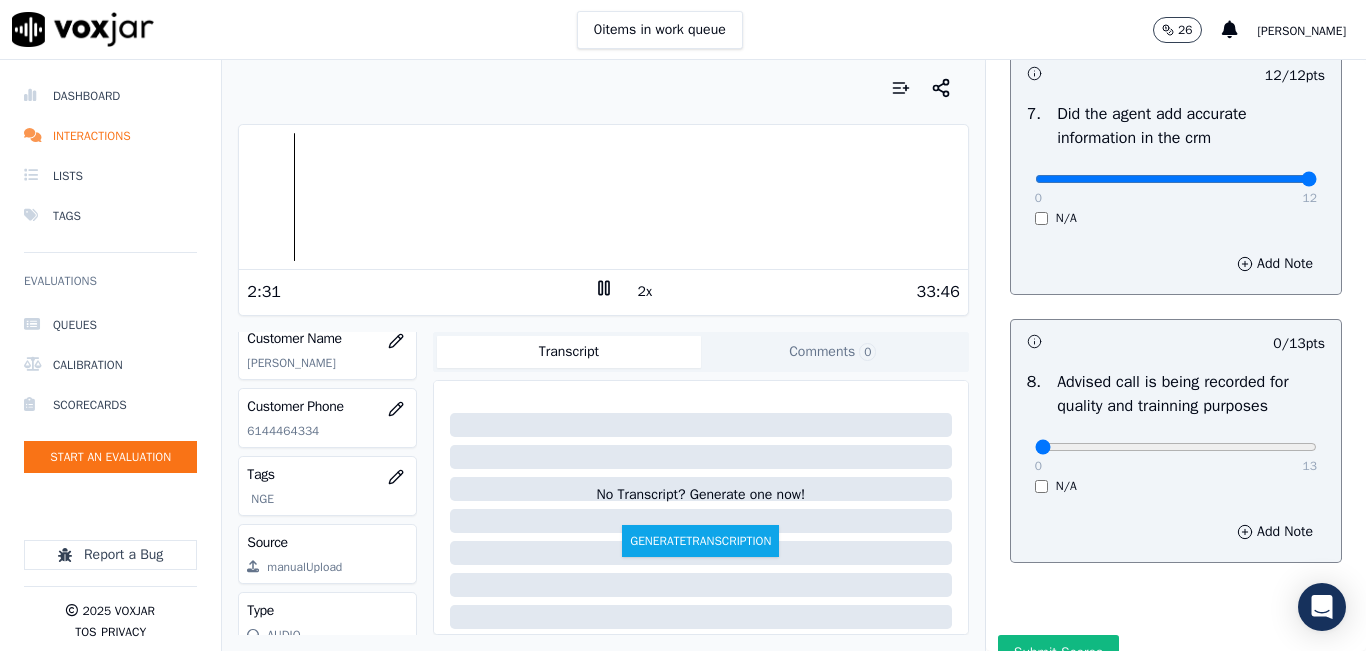 scroll, scrollTop: 1918, scrollLeft: 0, axis: vertical 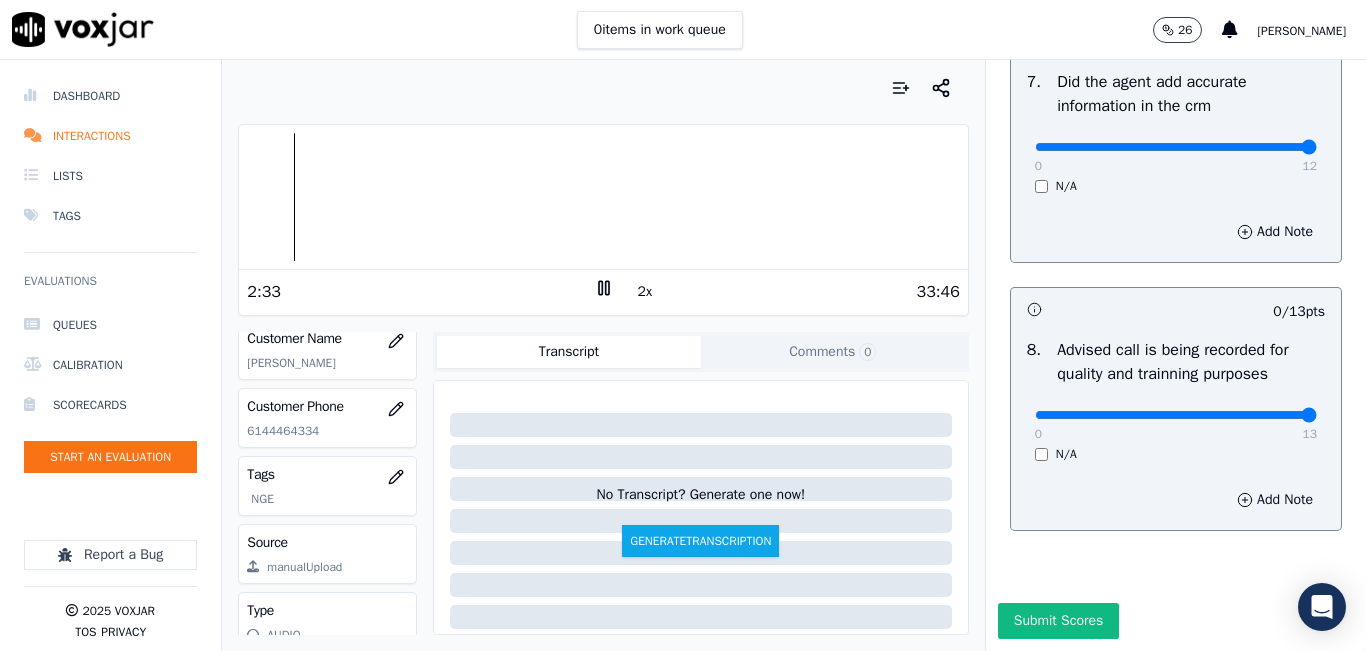 type on "13" 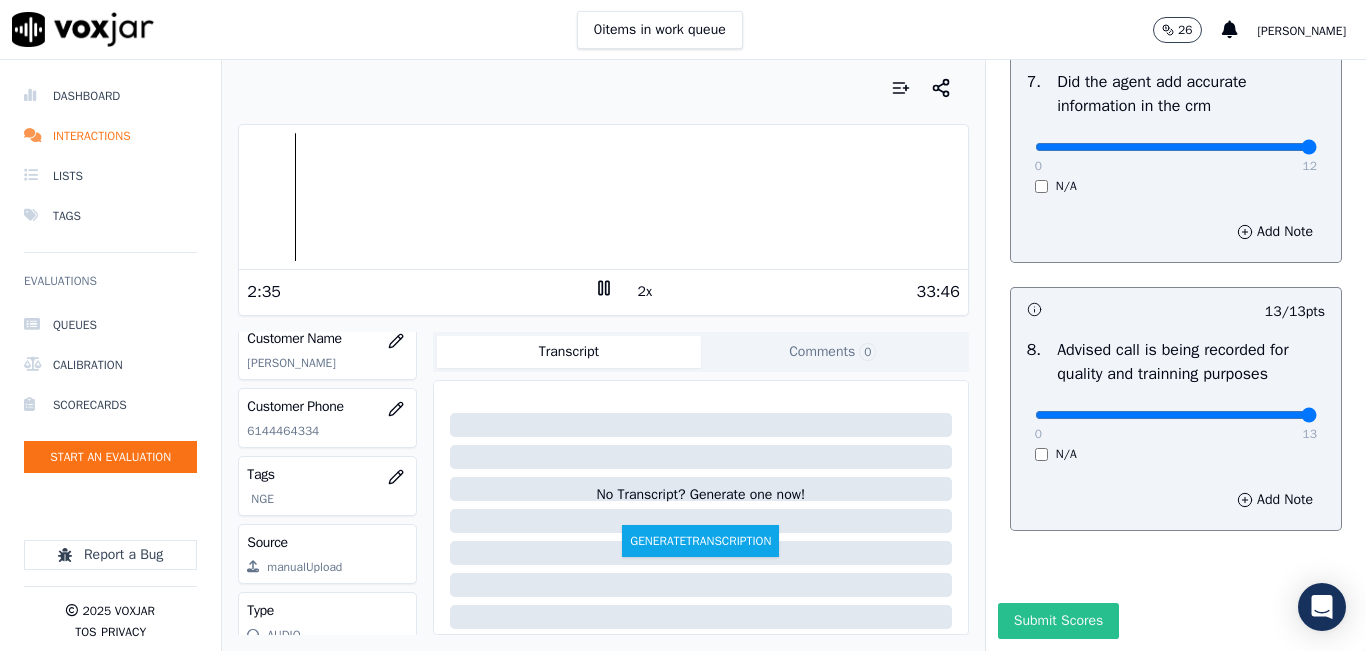 click on "Submit Scores" at bounding box center (1058, 621) 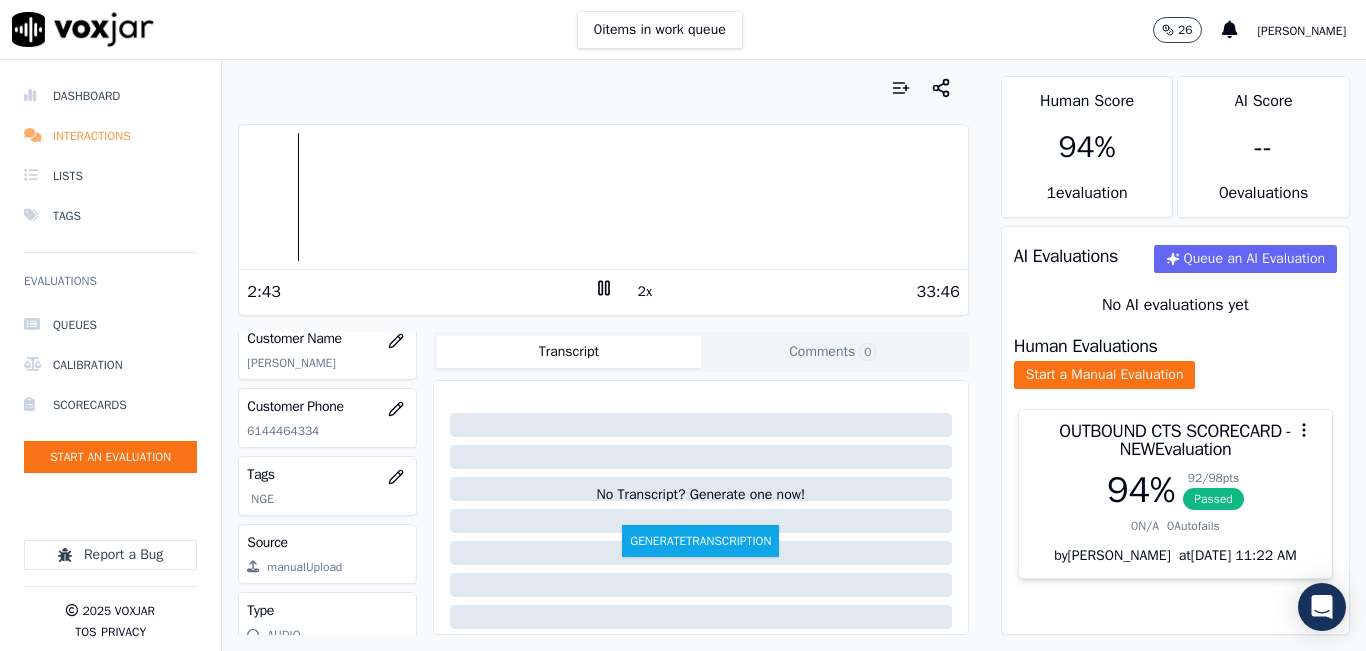 click on "Interactions" at bounding box center [110, 136] 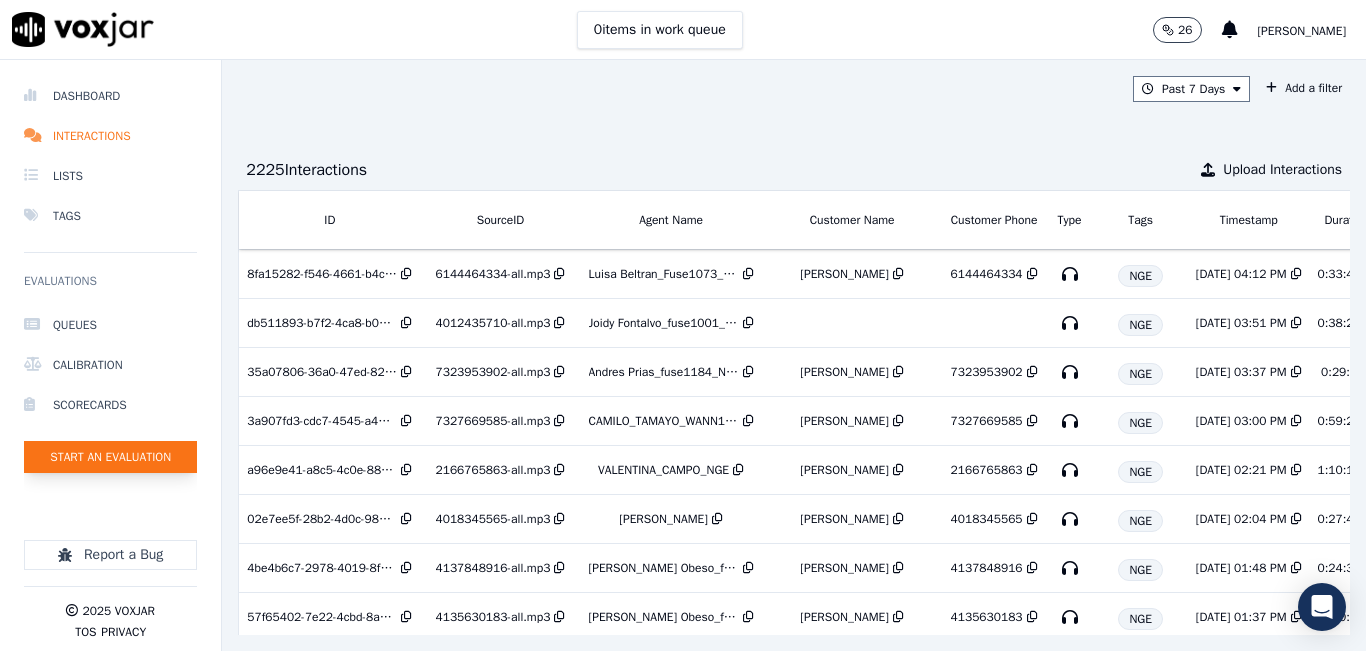 click on "Start an Evaluation" 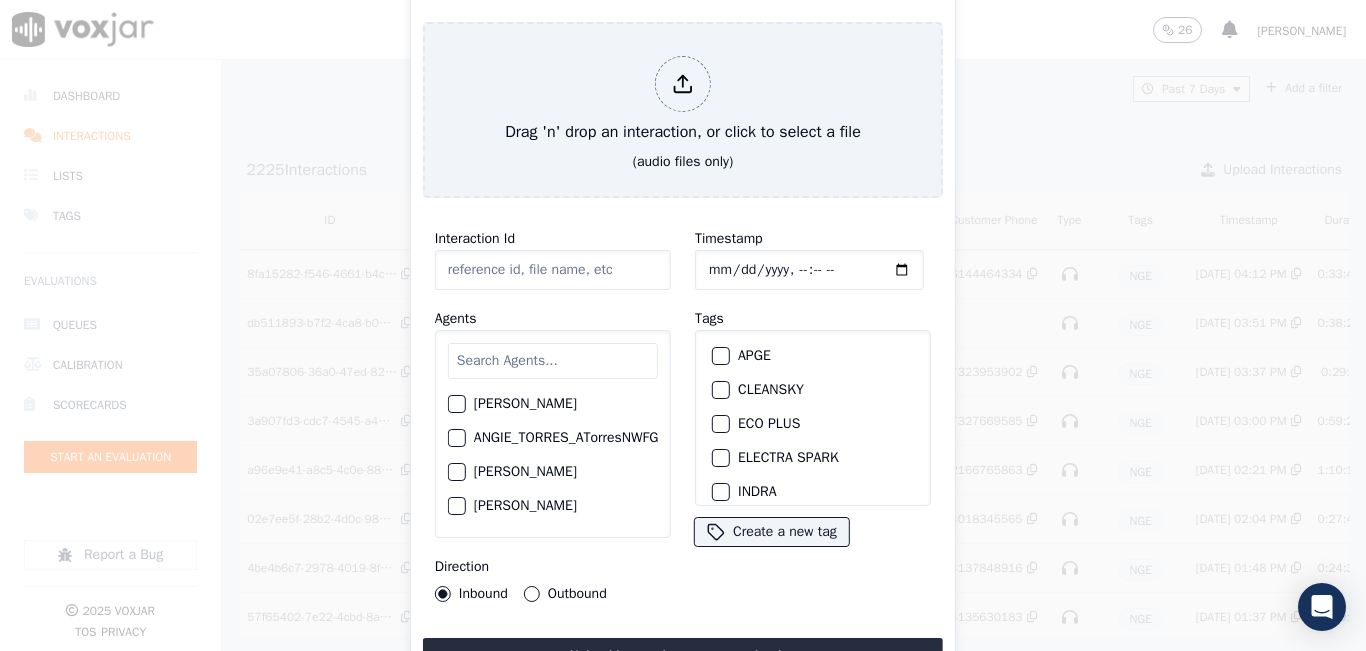 click at bounding box center [553, 361] 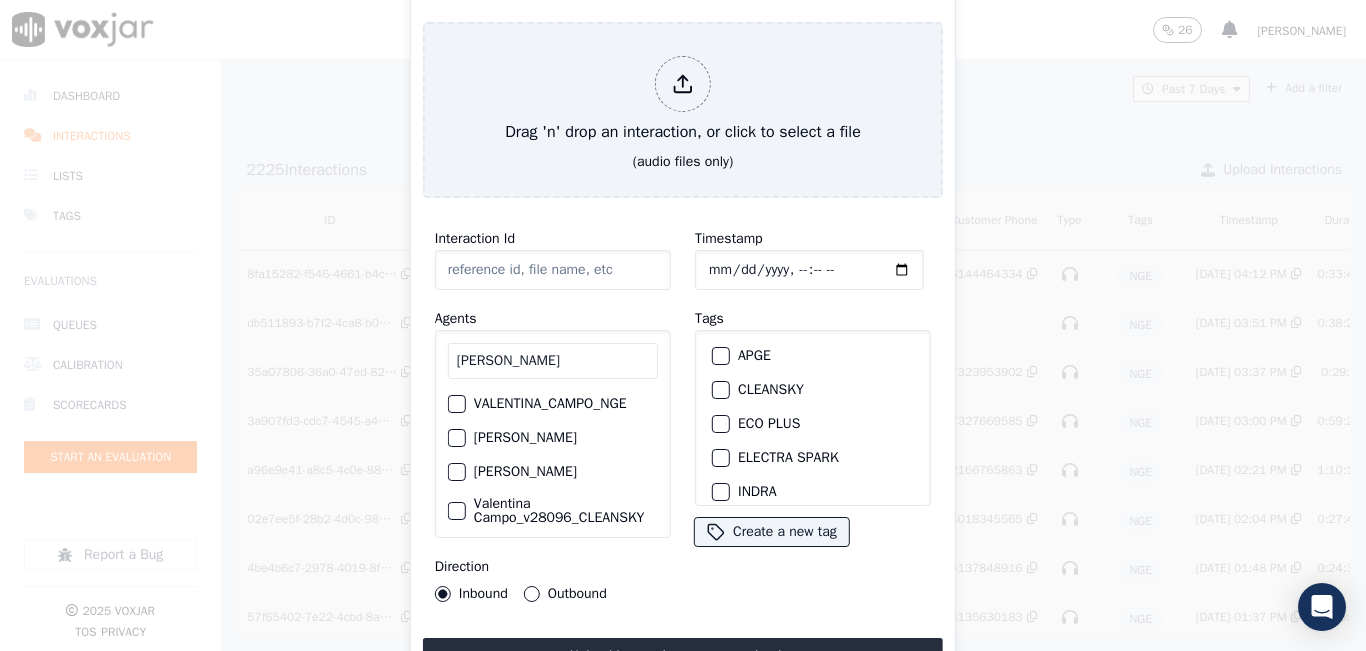 type on "VALENTI" 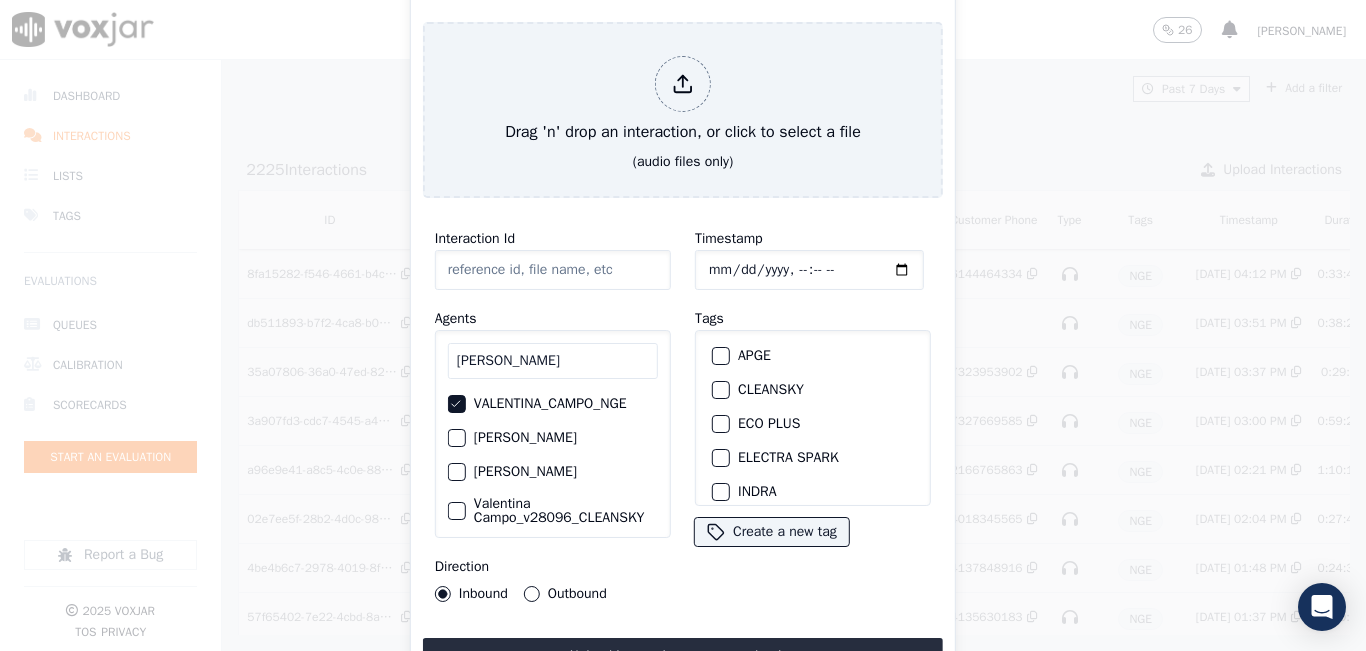 scroll, scrollTop: 0, scrollLeft: 31, axis: horizontal 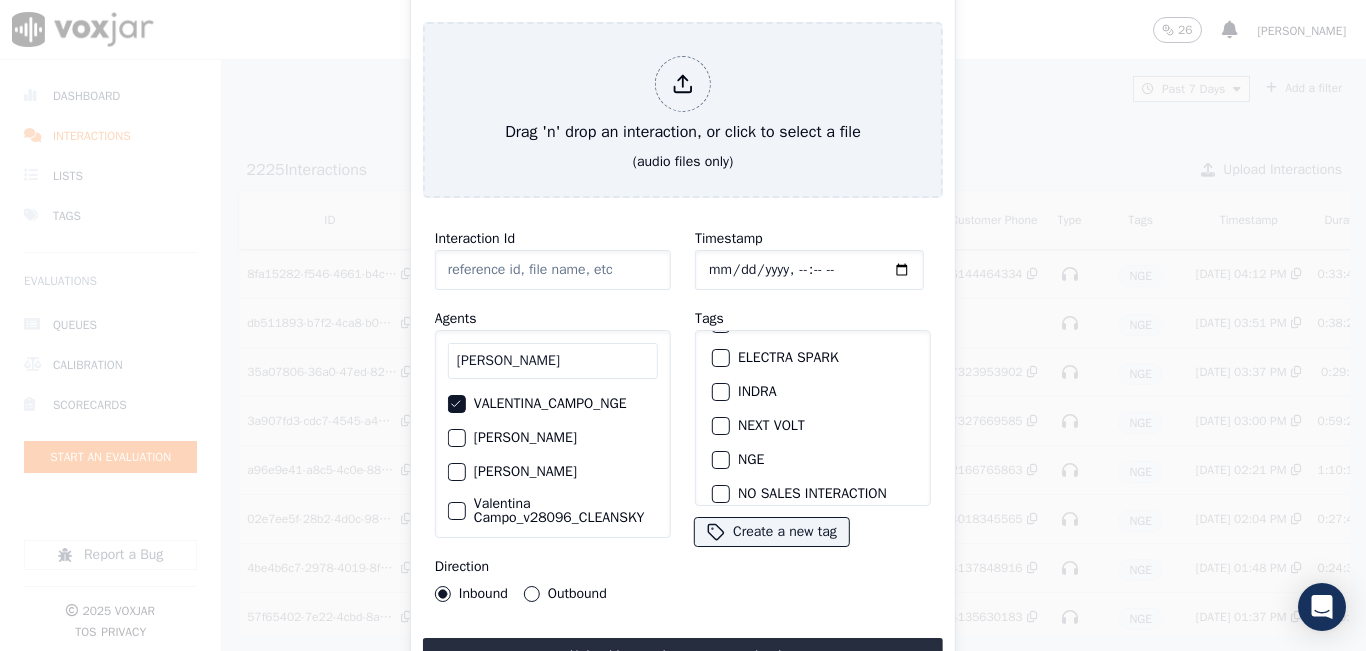click on "NGE" at bounding box center (721, 460) 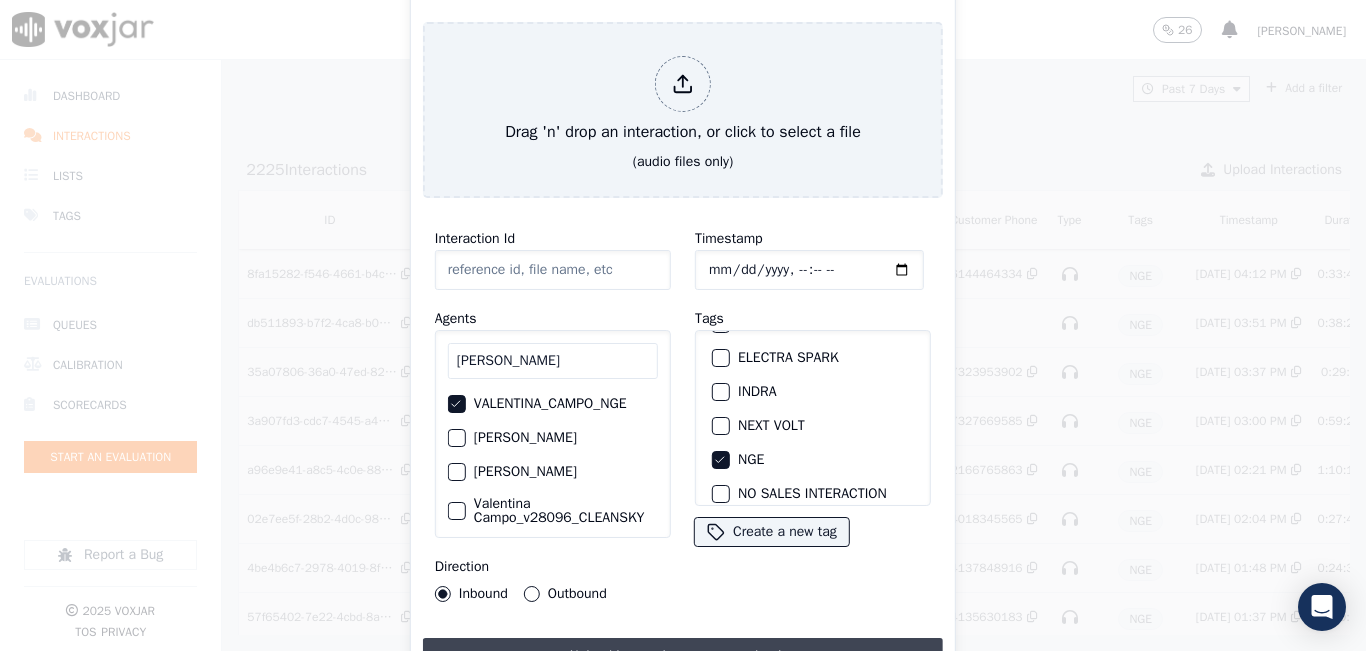 click on "Upload interaction to start evaluation" at bounding box center (683, 656) 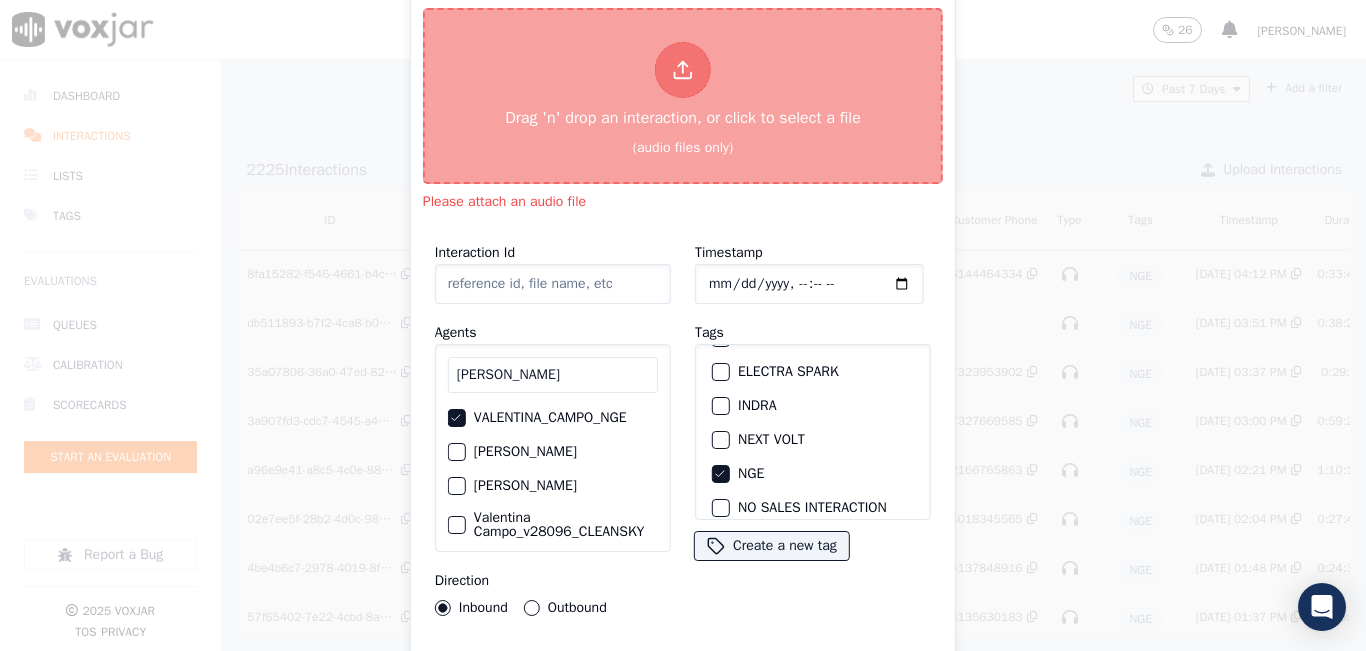 click on "Drag 'n' drop an interaction, or click to select a file   (audio files only)" at bounding box center (683, 96) 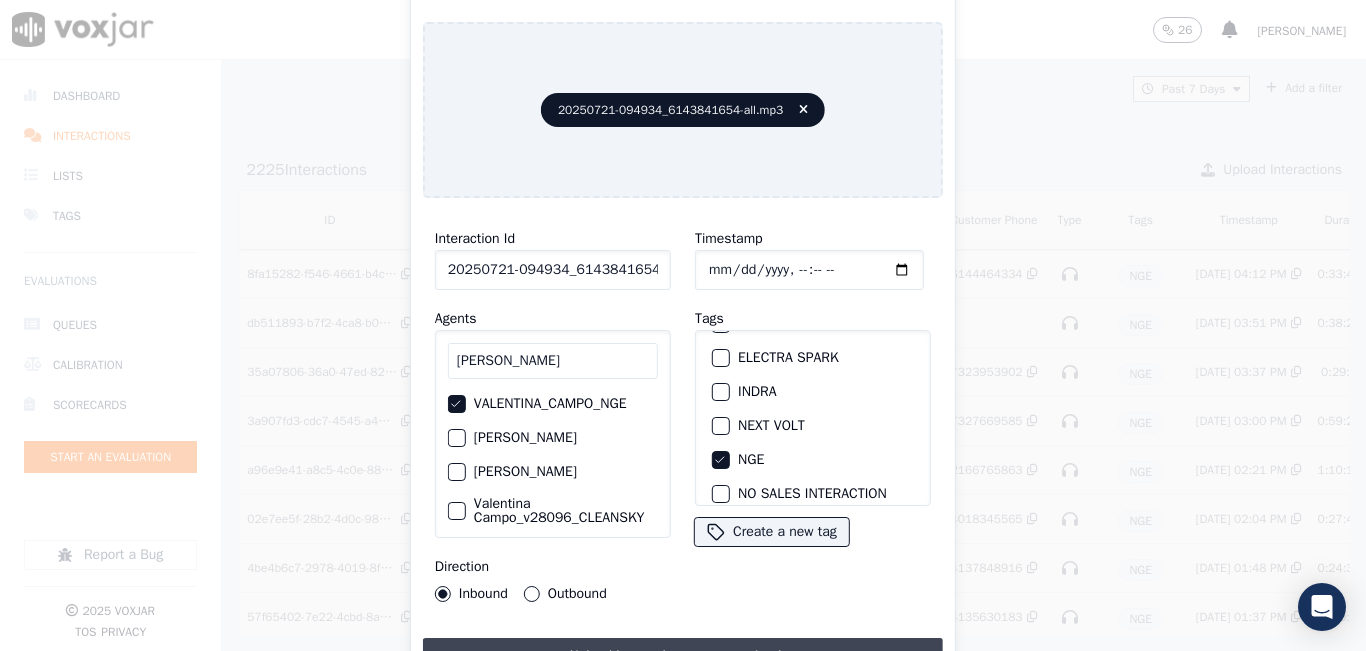 click on "Upload interaction to start evaluation" at bounding box center (683, 656) 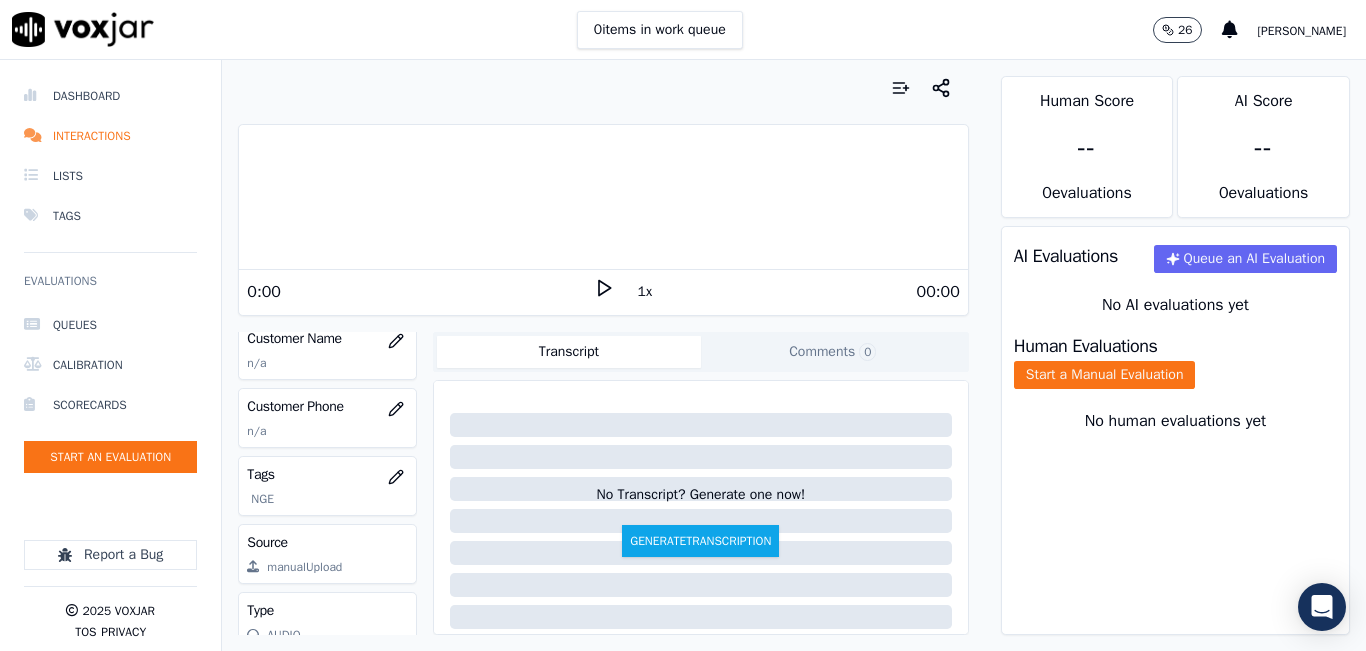 scroll, scrollTop: 200, scrollLeft: 0, axis: vertical 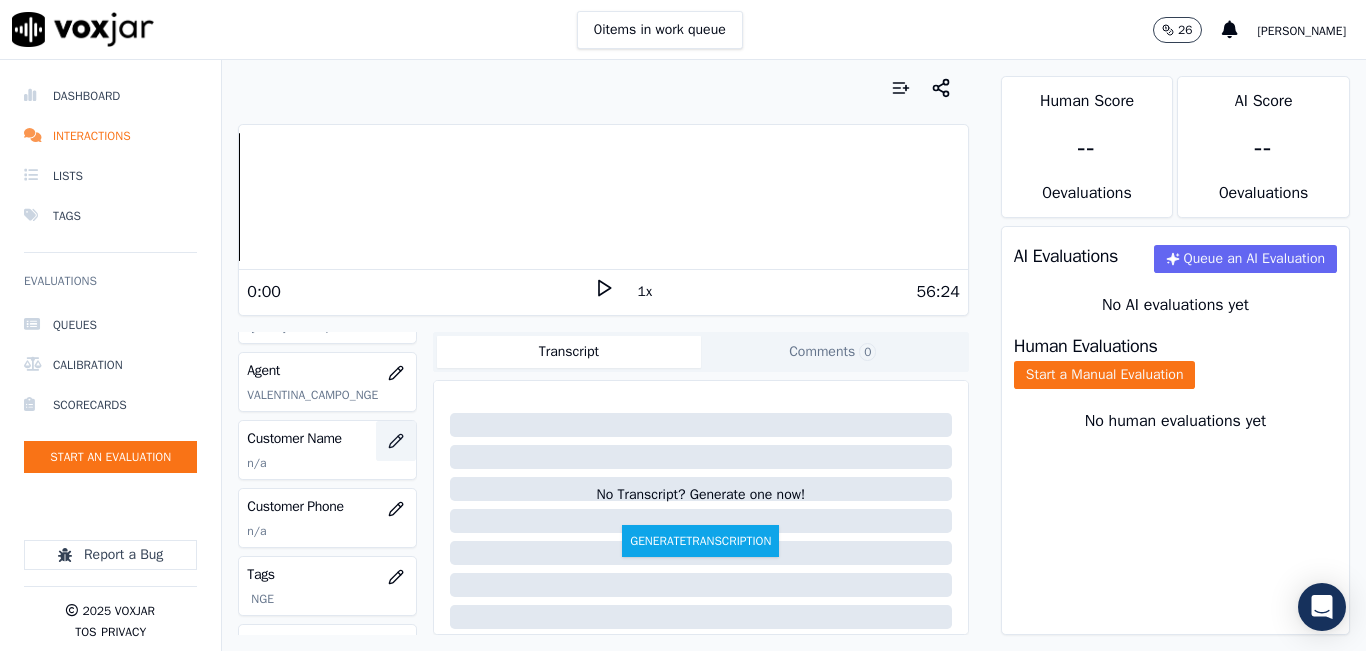 click at bounding box center (396, 441) 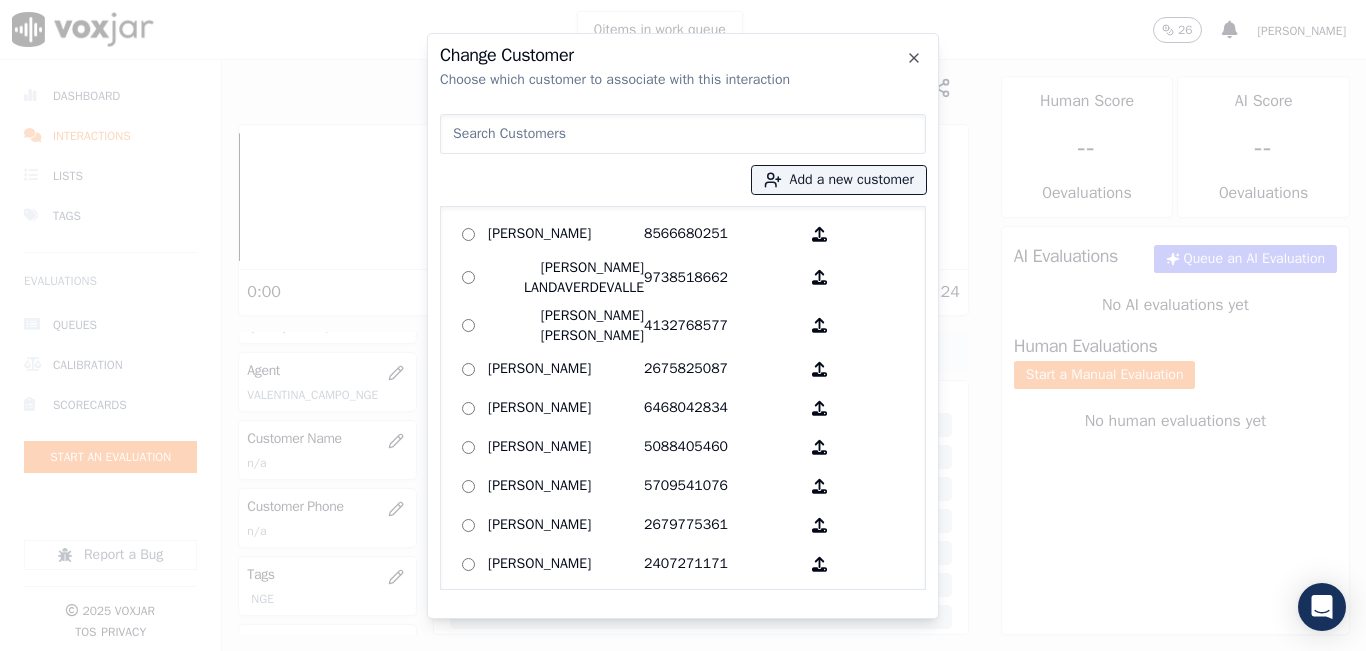 click at bounding box center [683, 134] 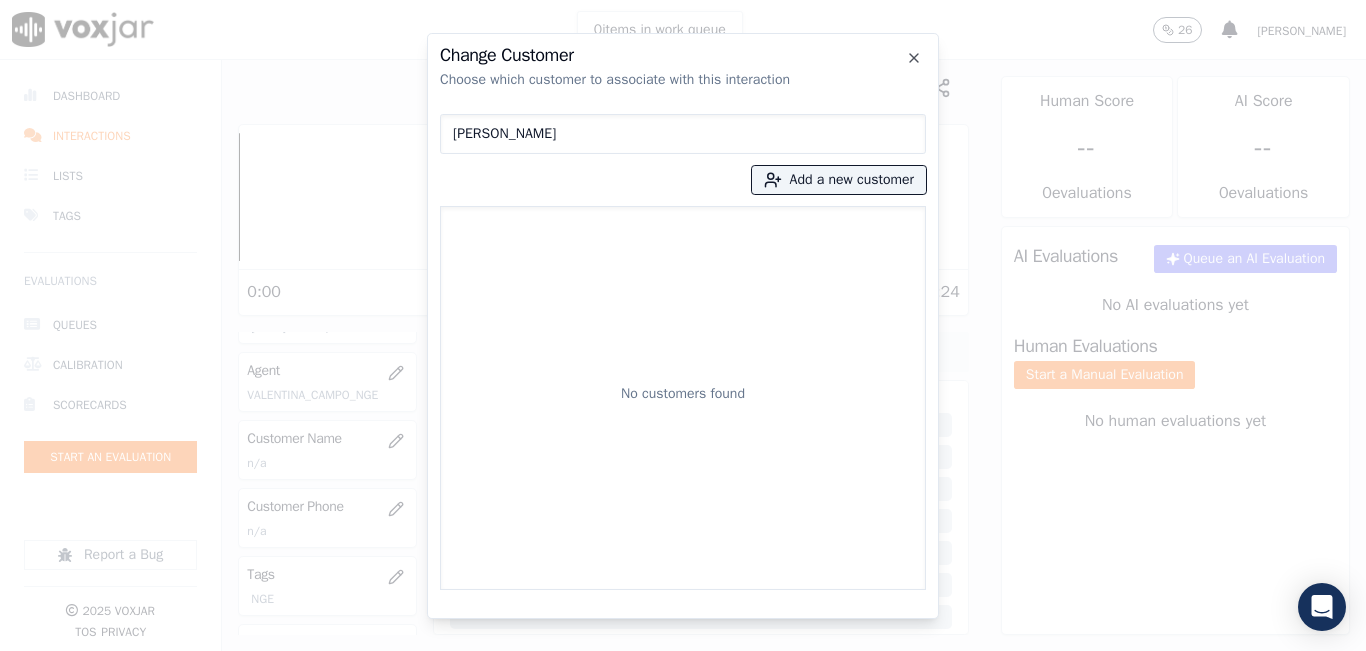 type on "VIVIAN M WALTON" 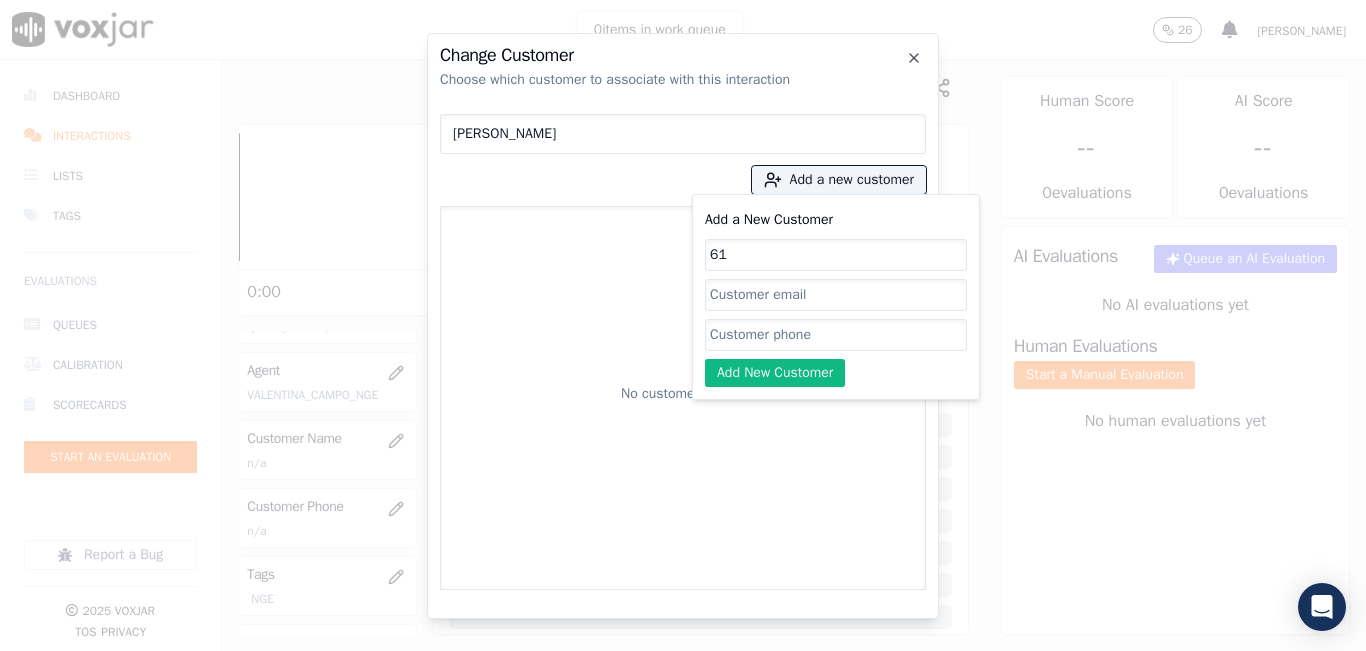 type on "6" 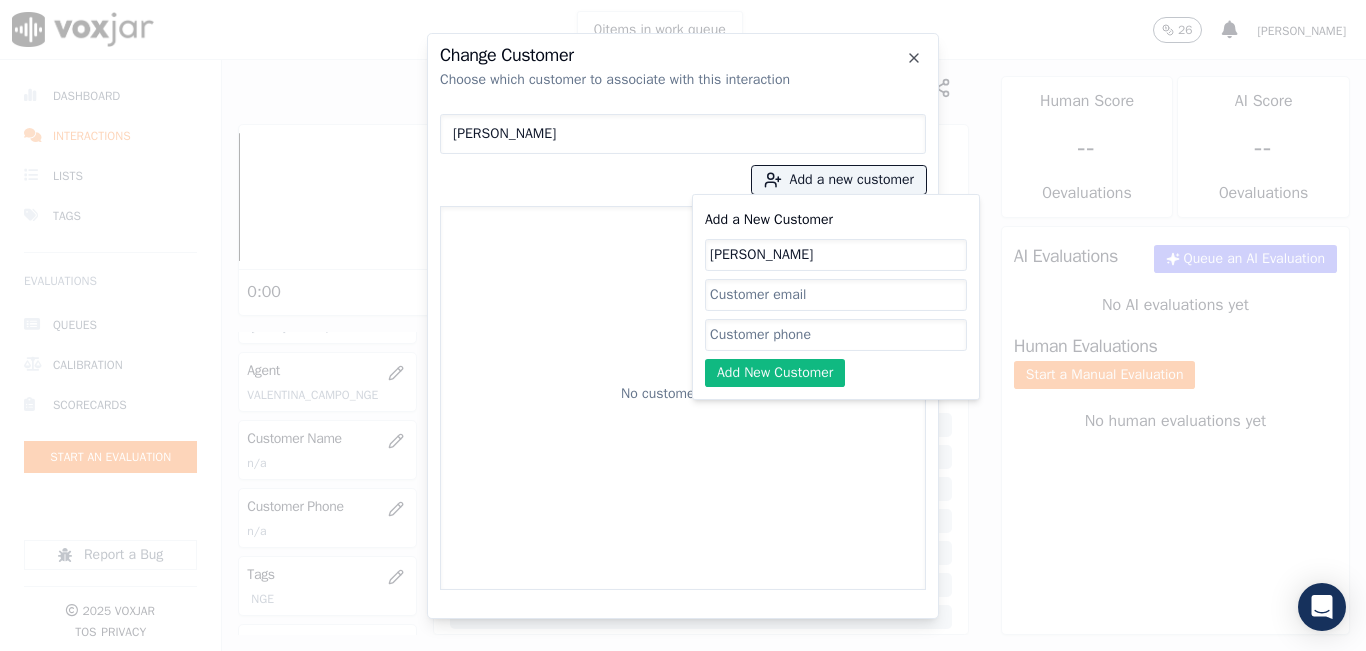 type on "VIVIAN M WALTON" 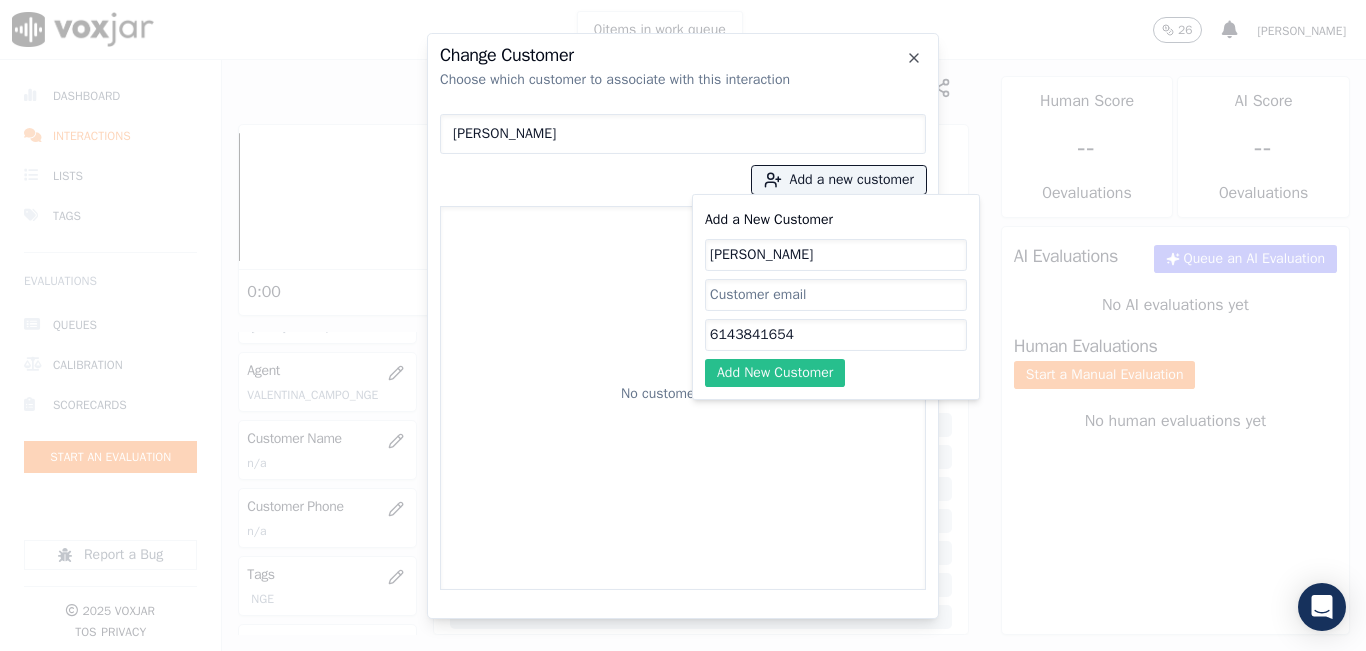 type on "6143841654" 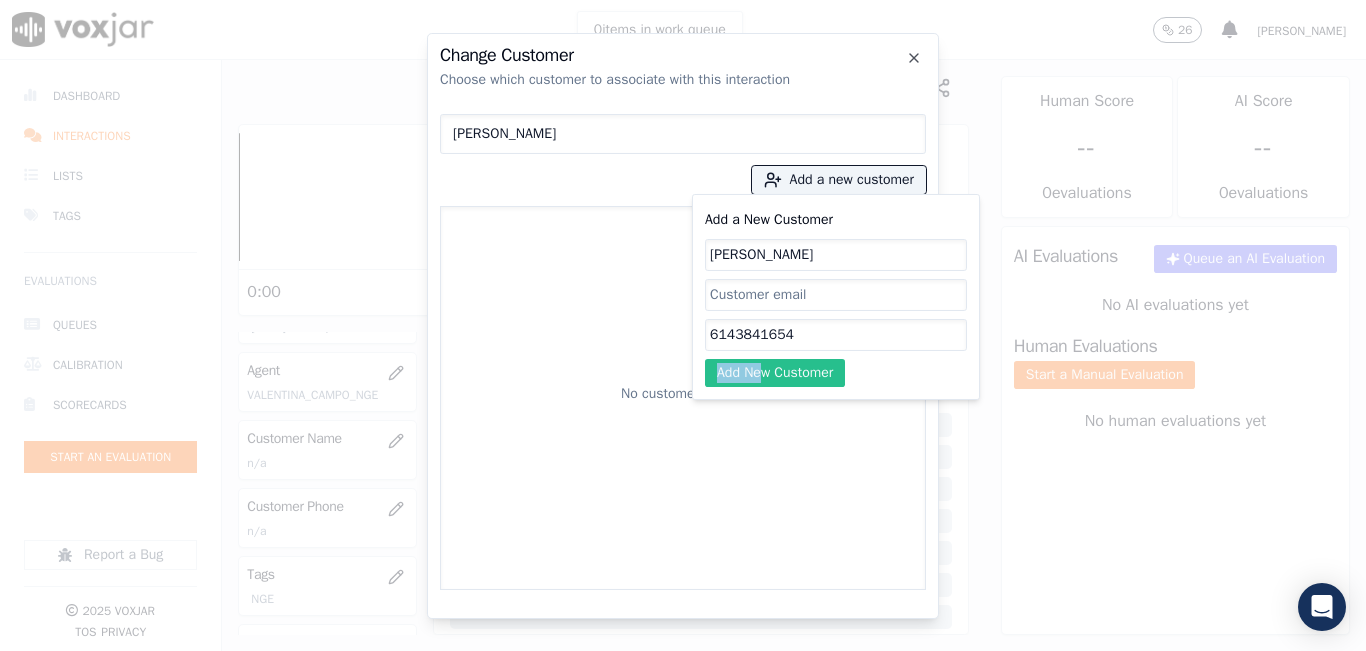 click on "Add a New Customer   VIVIAN M WALTON       6143841654   Add New Customer" at bounding box center (836, 297) 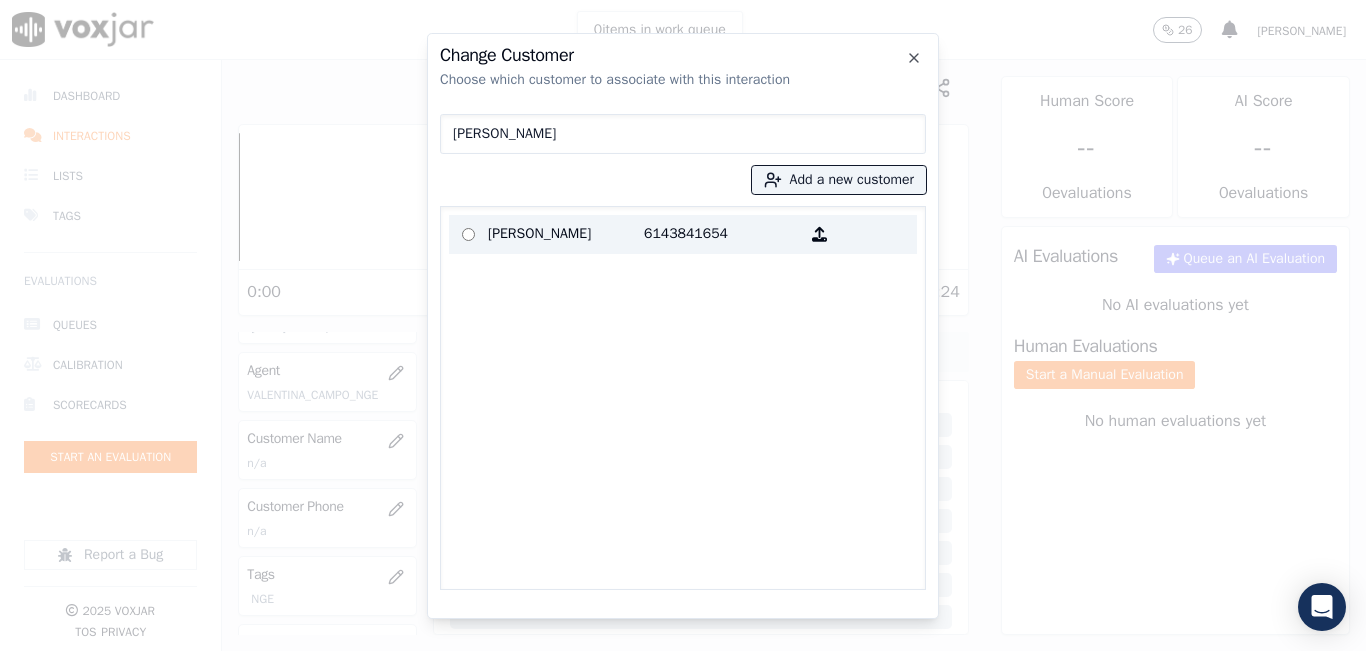 click on "VIVIAN M WALTON" at bounding box center [566, 234] 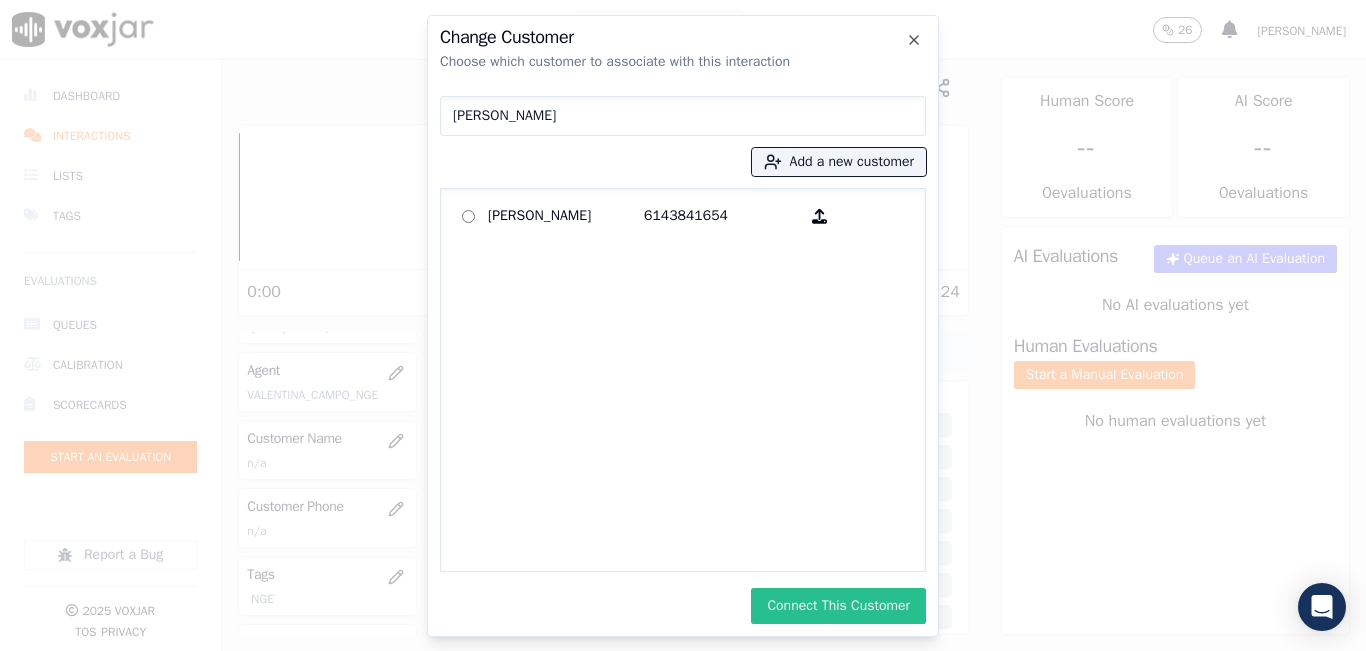click on "Connect This Customer" at bounding box center (838, 606) 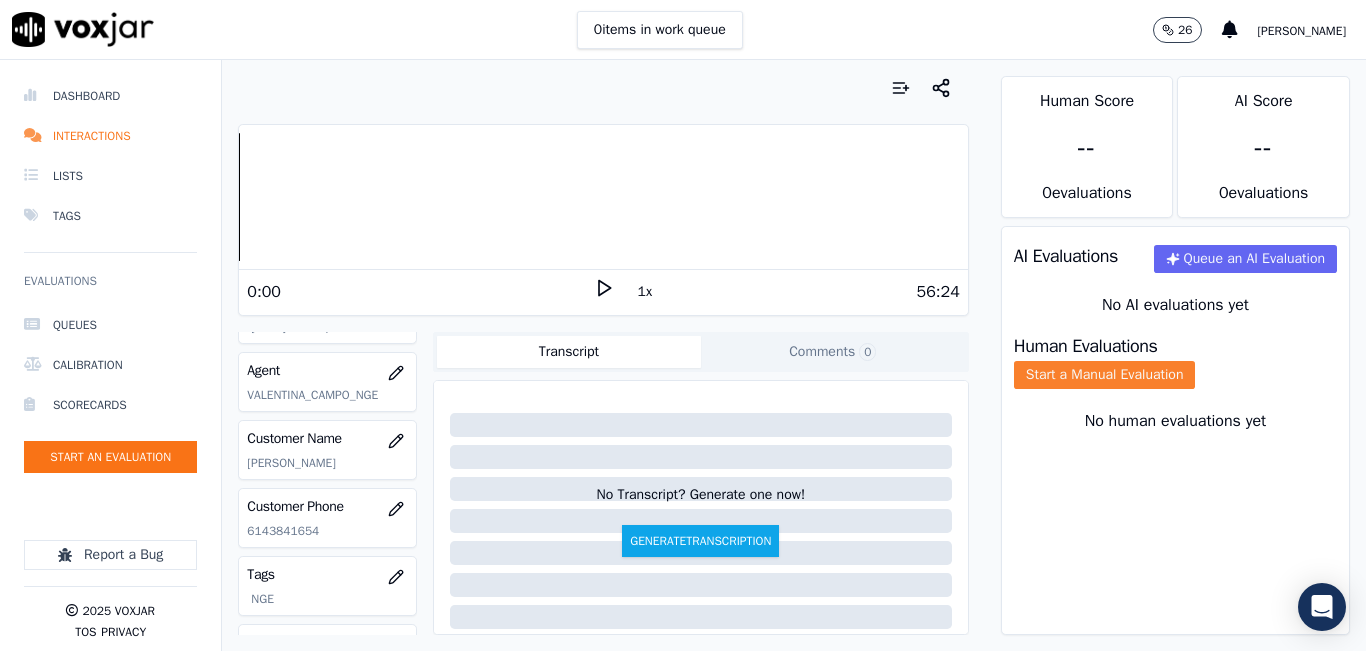 click on "Start a Manual Evaluation" 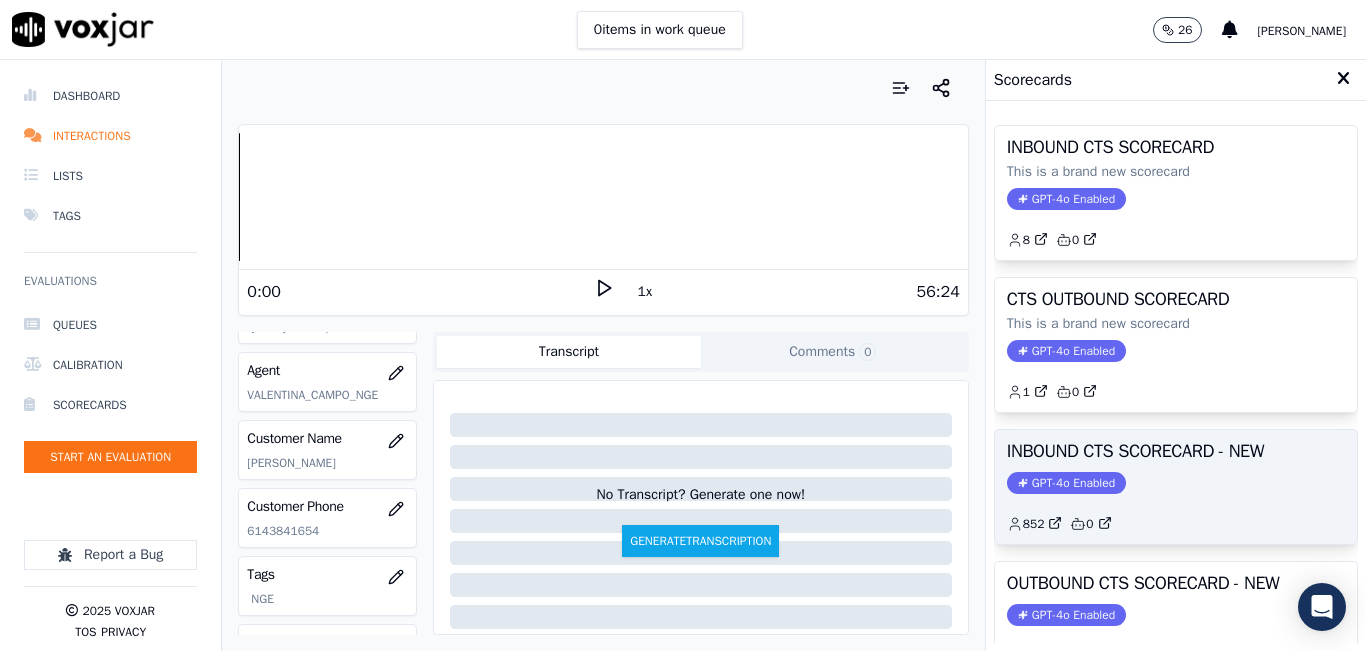 scroll, scrollTop: 100, scrollLeft: 0, axis: vertical 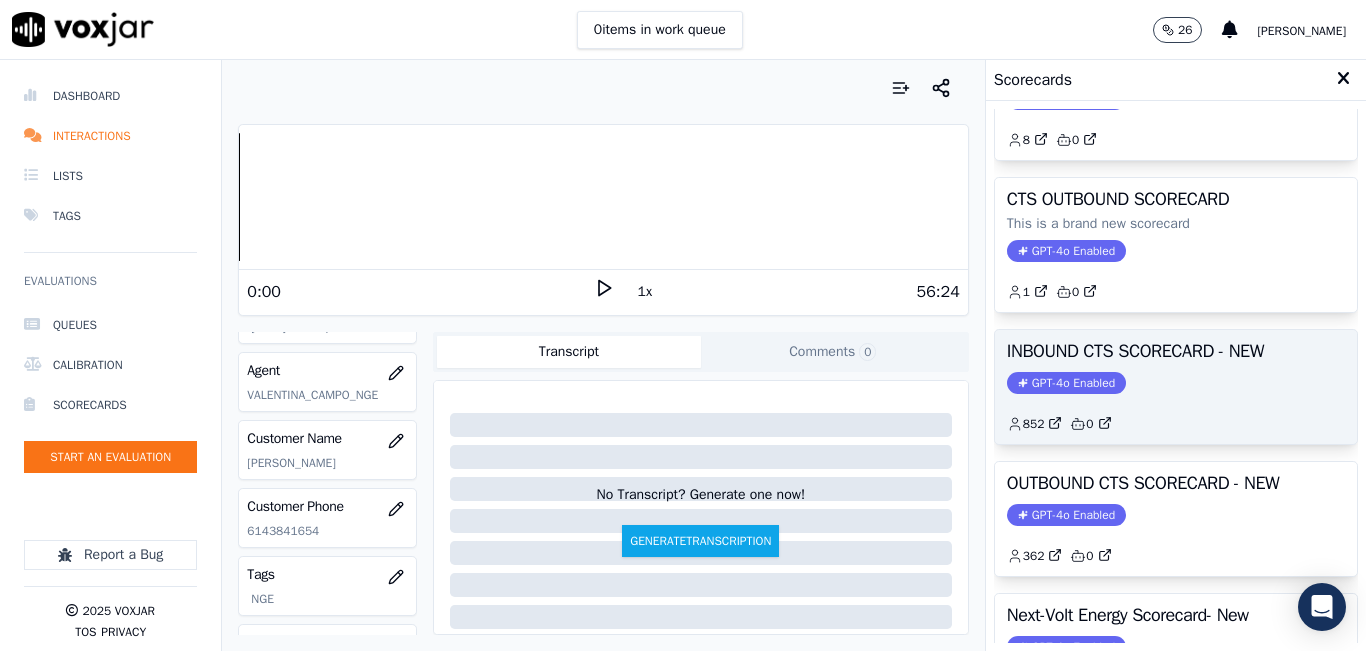 click on "GPT-4o Enabled" at bounding box center [1066, 383] 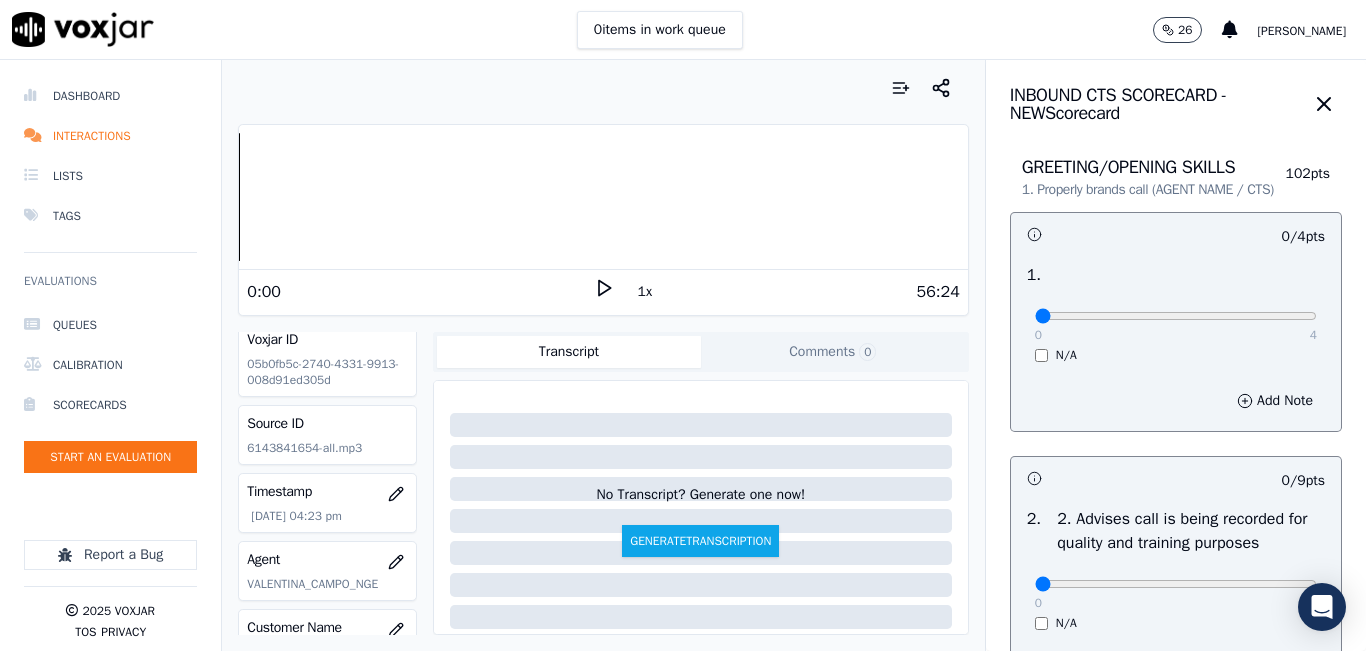 scroll, scrollTop: 0, scrollLeft: 0, axis: both 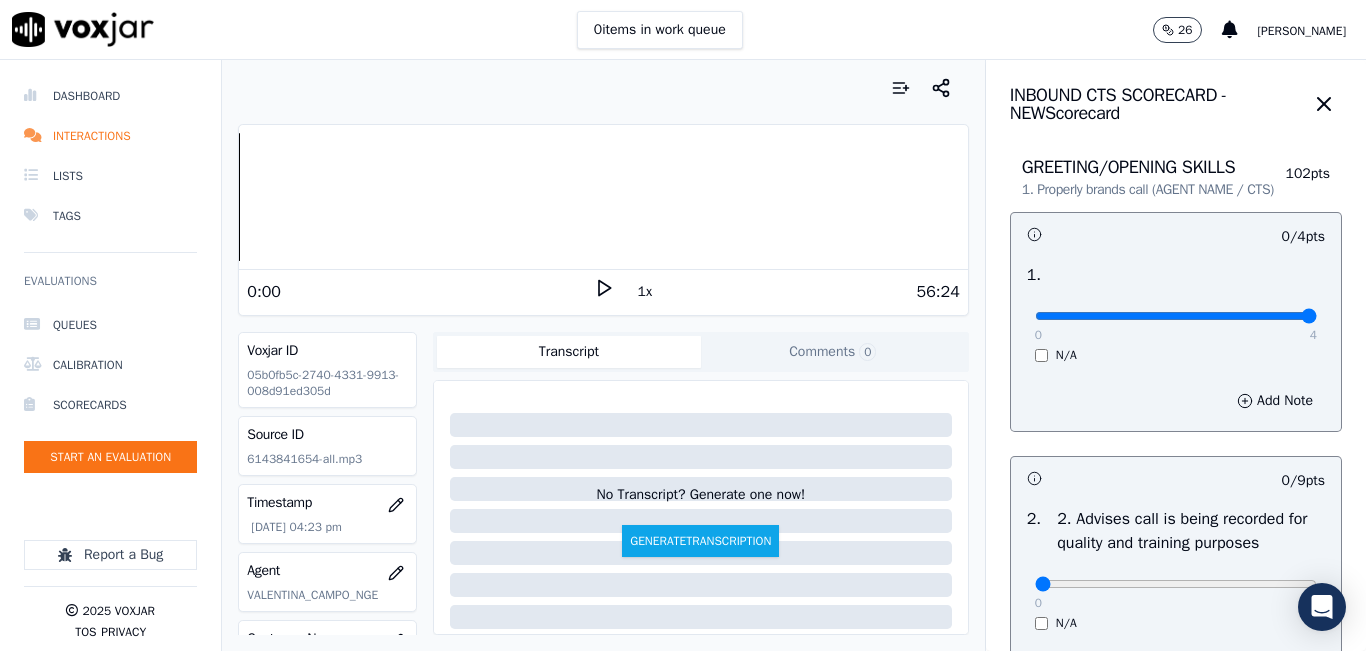 type on "4" 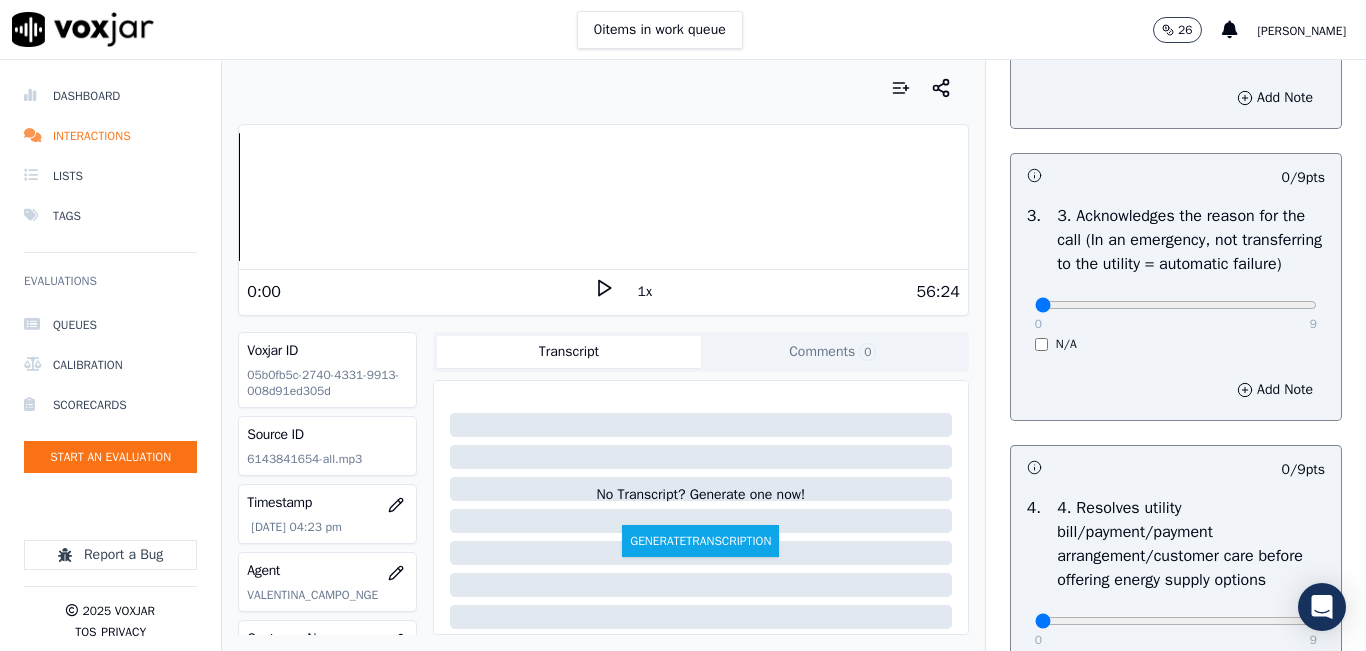 scroll, scrollTop: 600, scrollLeft: 0, axis: vertical 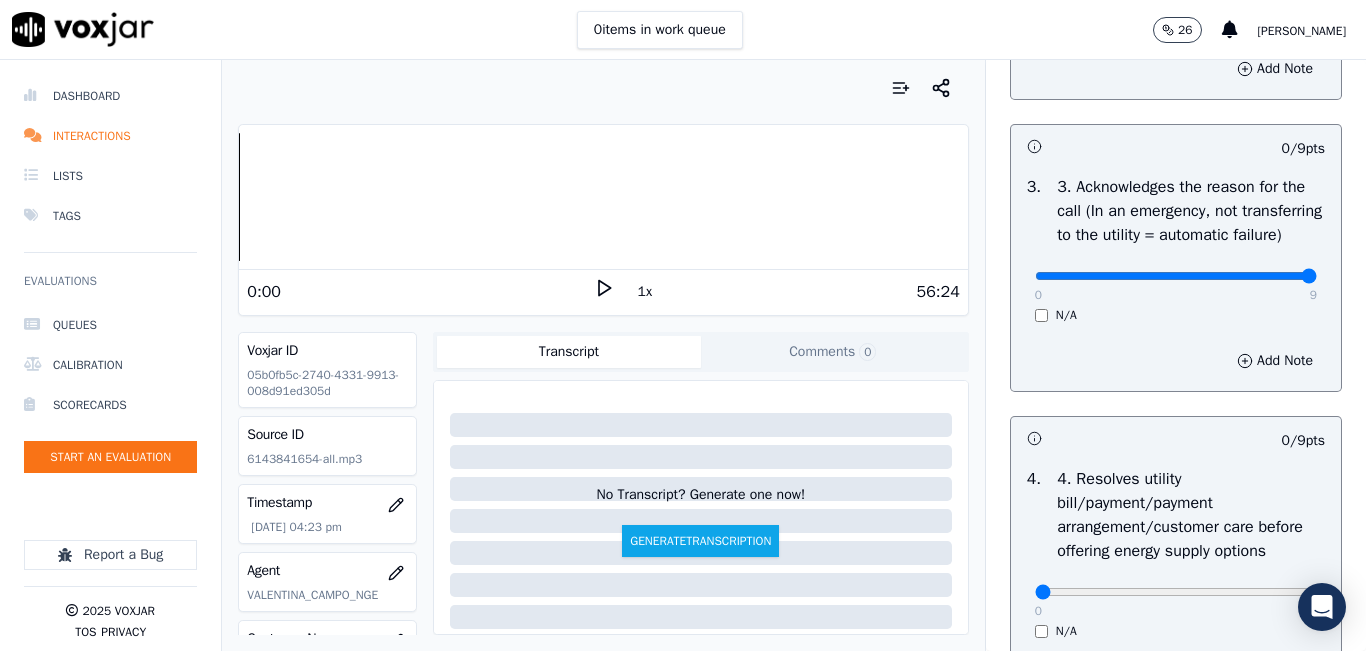 type on "9" 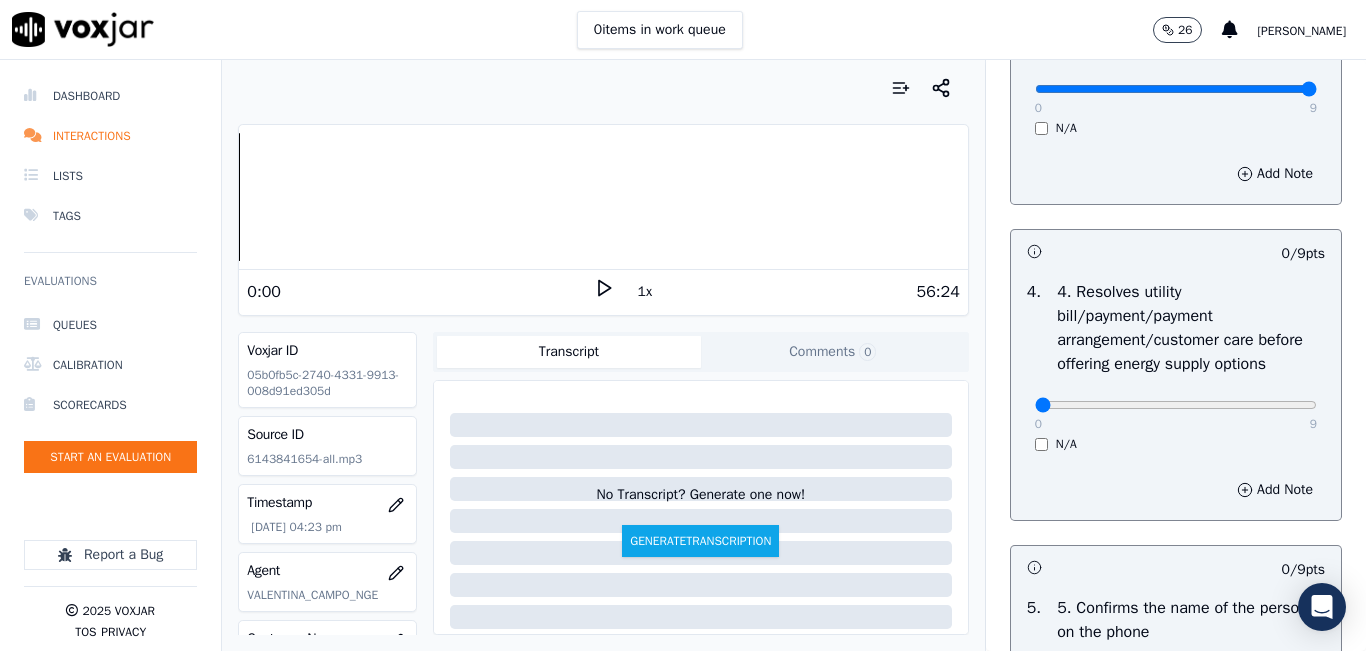 scroll, scrollTop: 800, scrollLeft: 0, axis: vertical 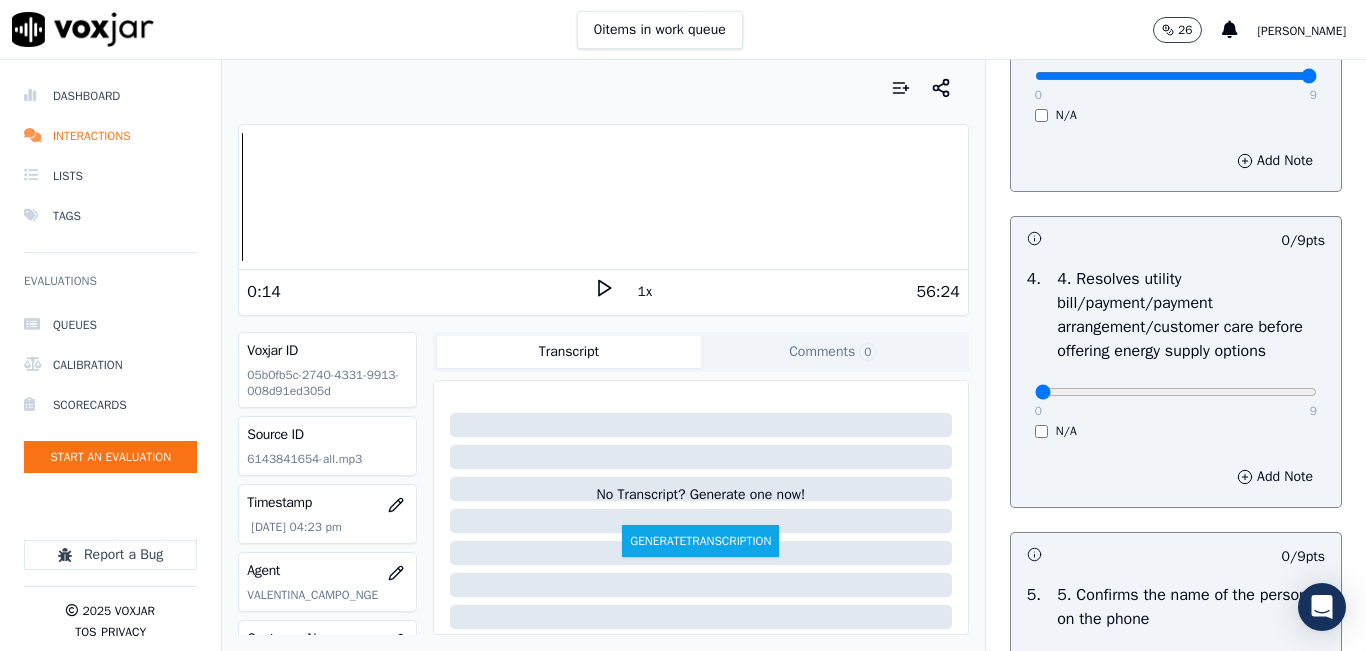 click on "1x" at bounding box center [604, 291] 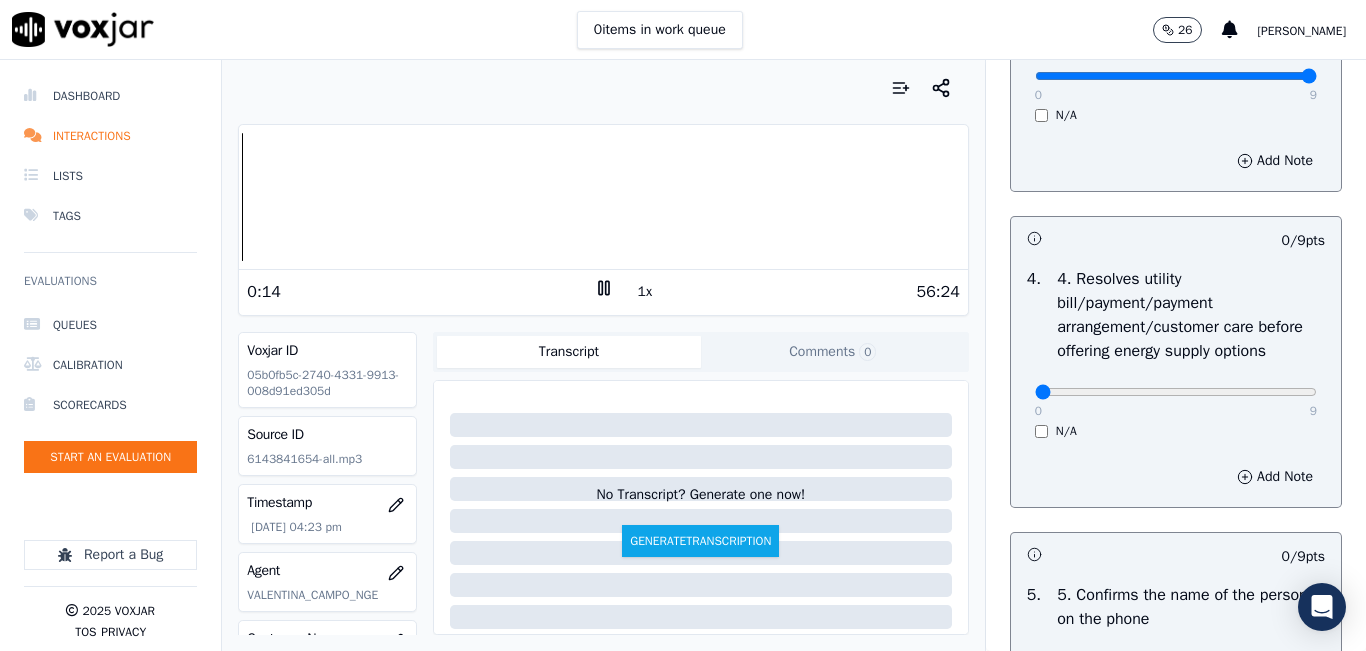 click on "1x" at bounding box center [645, 292] 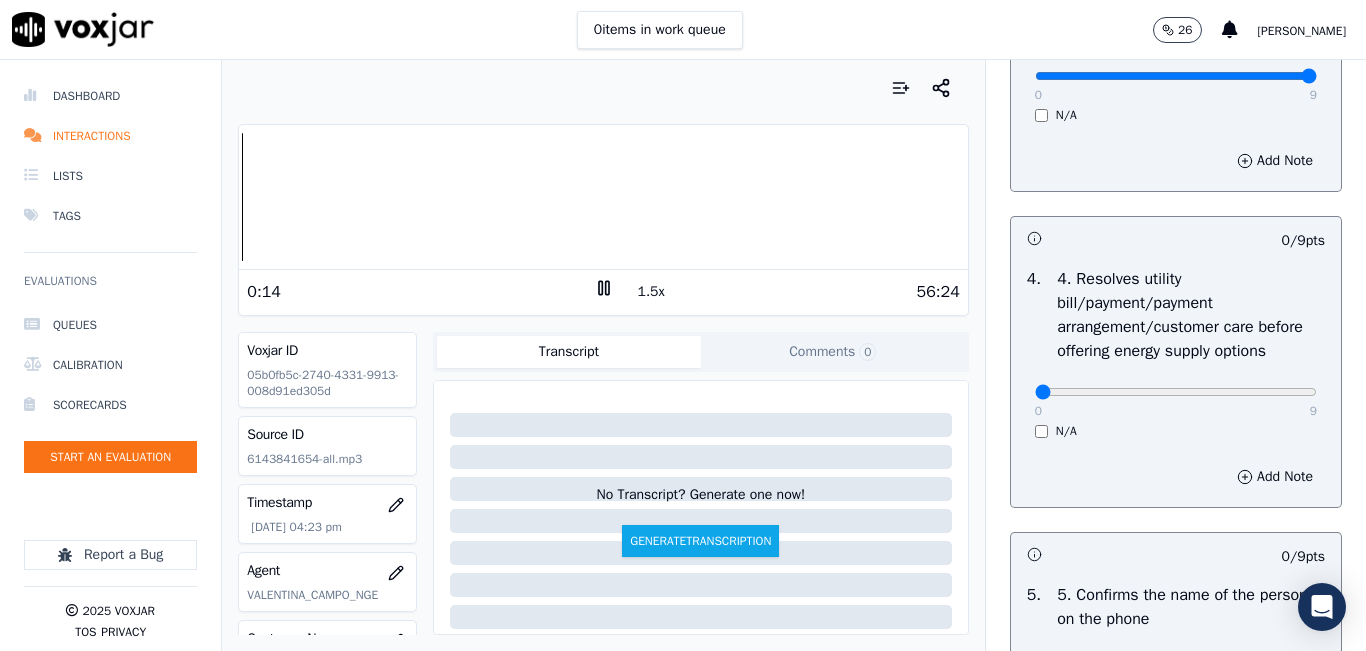 click on "1.5x" at bounding box center [651, 292] 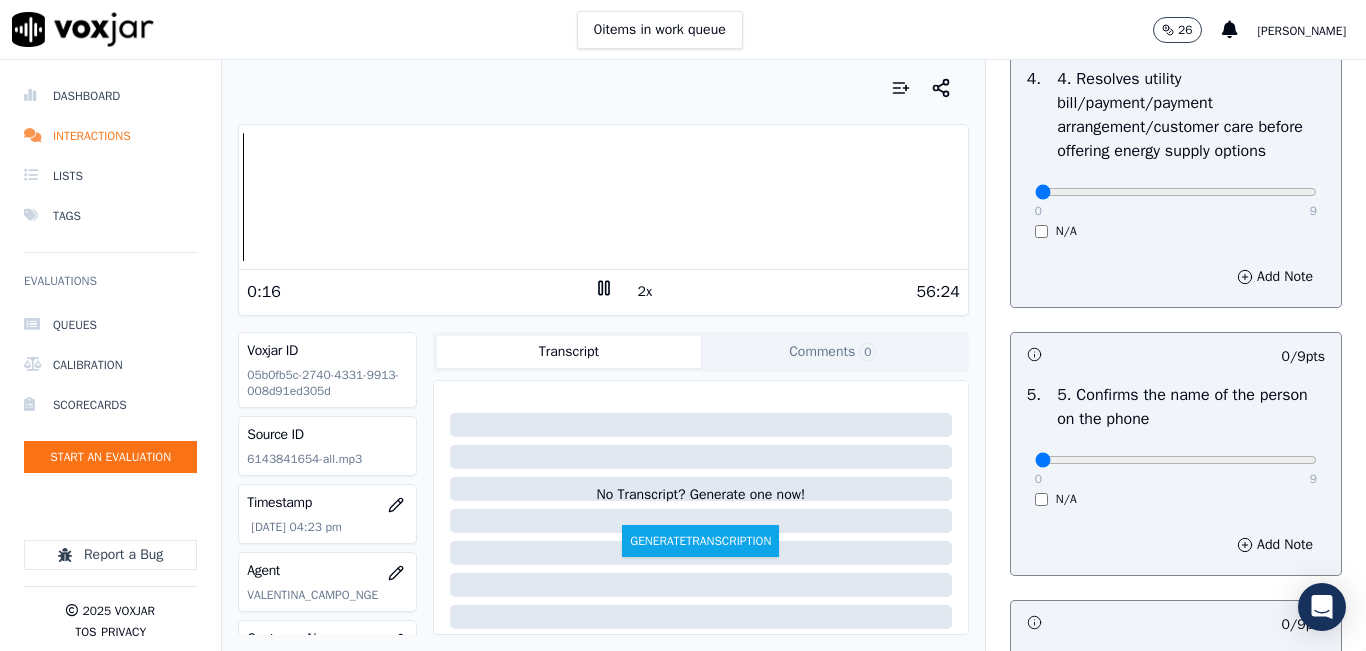 scroll, scrollTop: 1200, scrollLeft: 0, axis: vertical 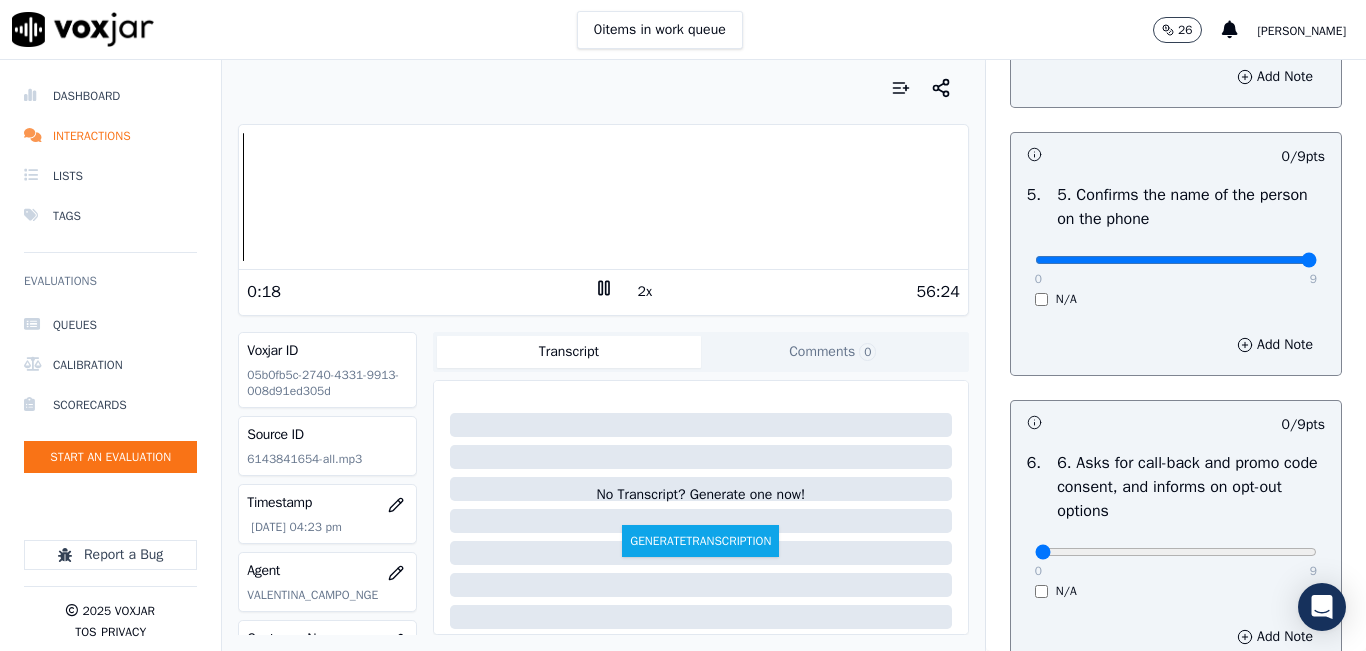 drag, startPoint x: 1244, startPoint y: 328, endPoint x: 1320, endPoint y: 336, distance: 76.41989 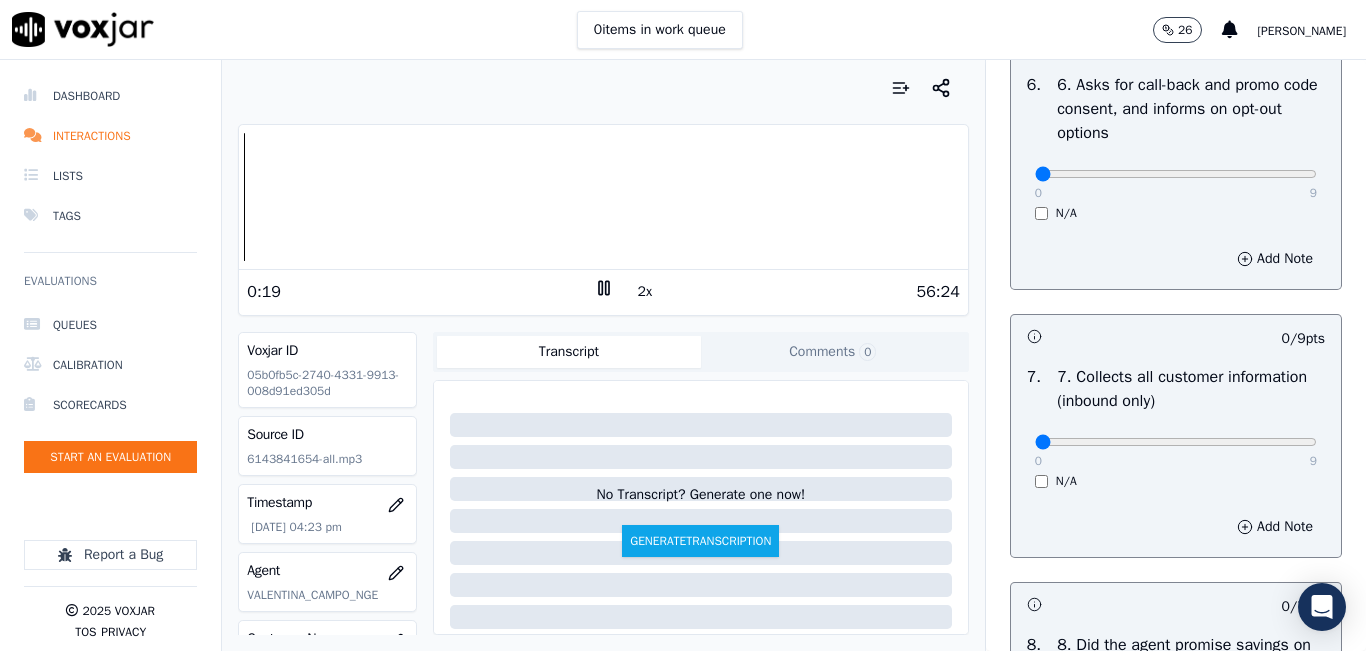 scroll, scrollTop: 1600, scrollLeft: 0, axis: vertical 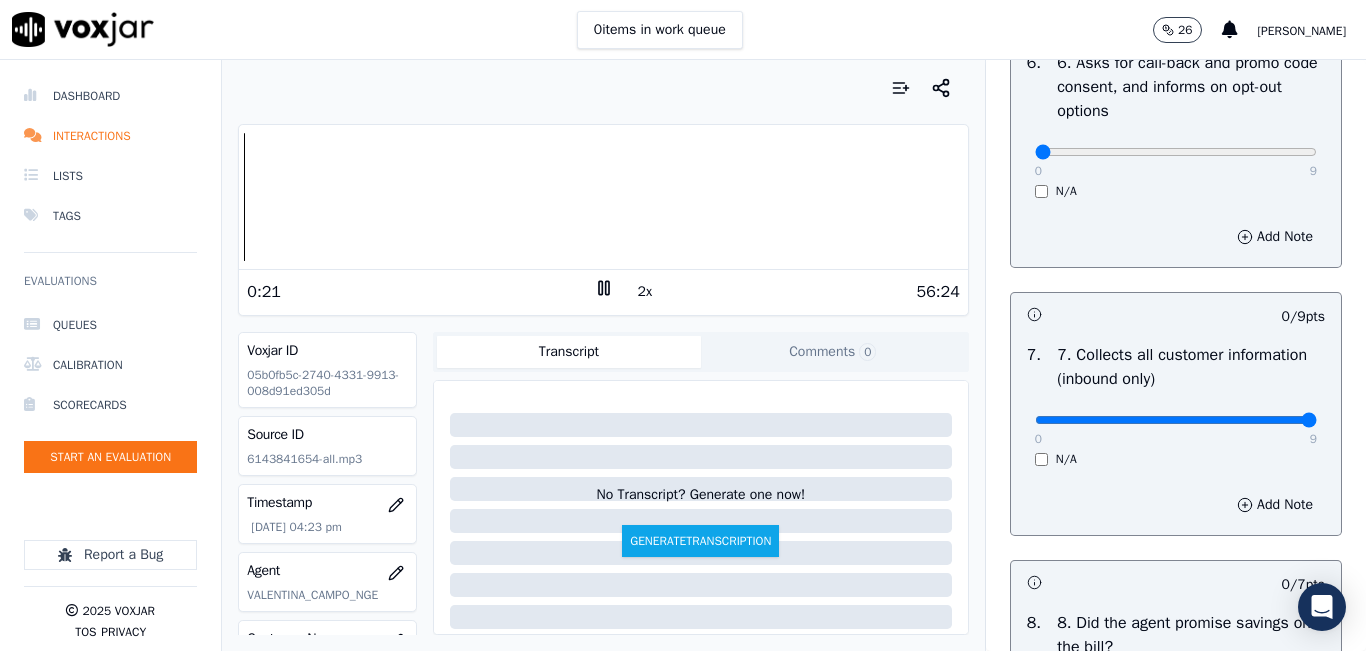 type on "9" 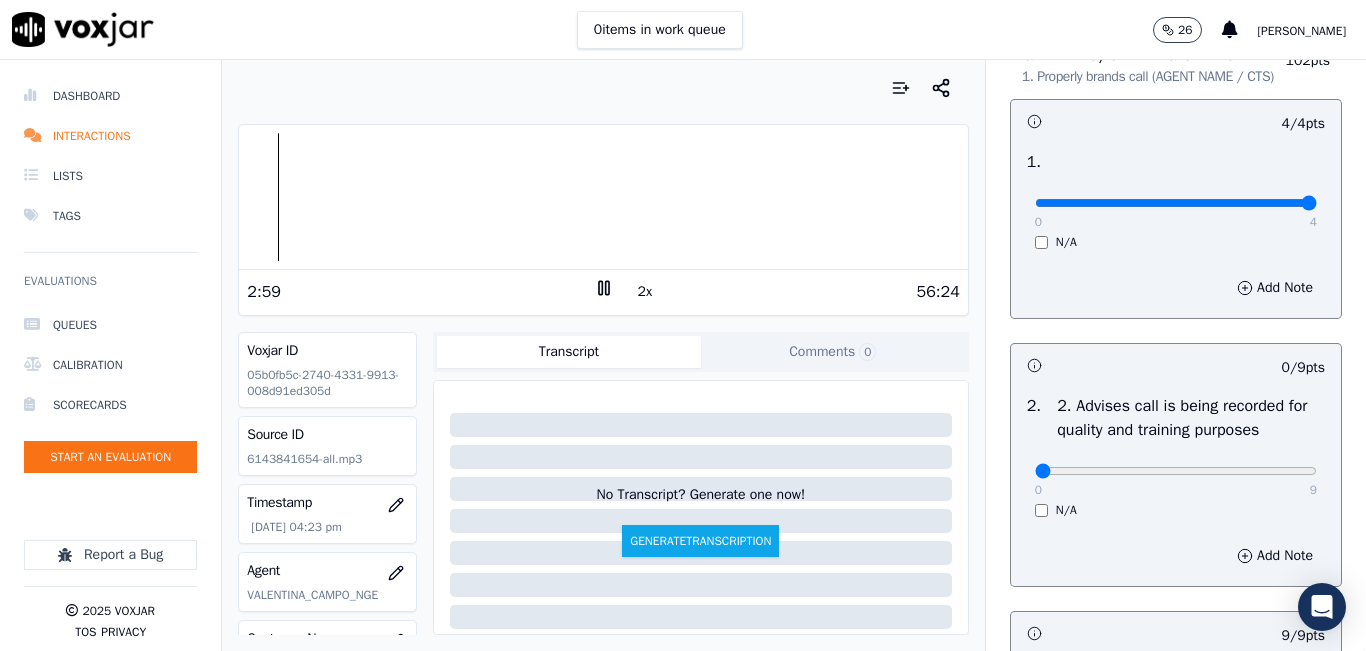 scroll, scrollTop: 0, scrollLeft: 0, axis: both 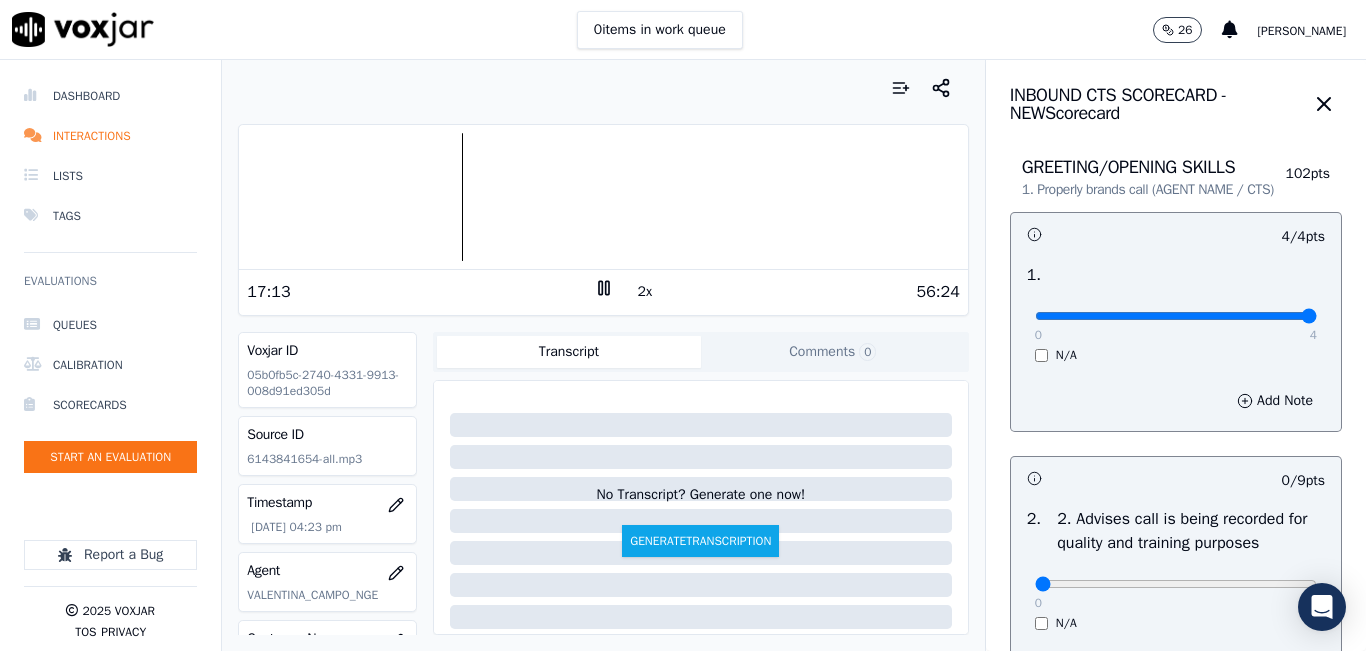 click at bounding box center [603, 197] 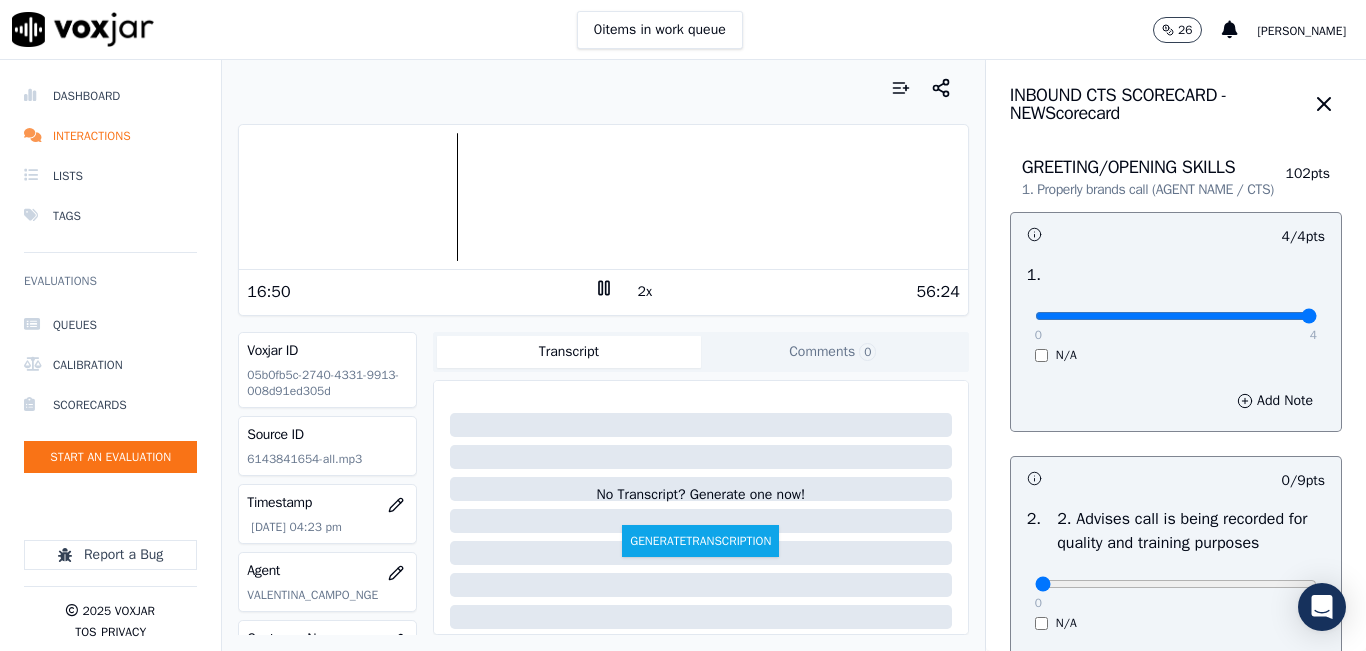 click at bounding box center (603, 197) 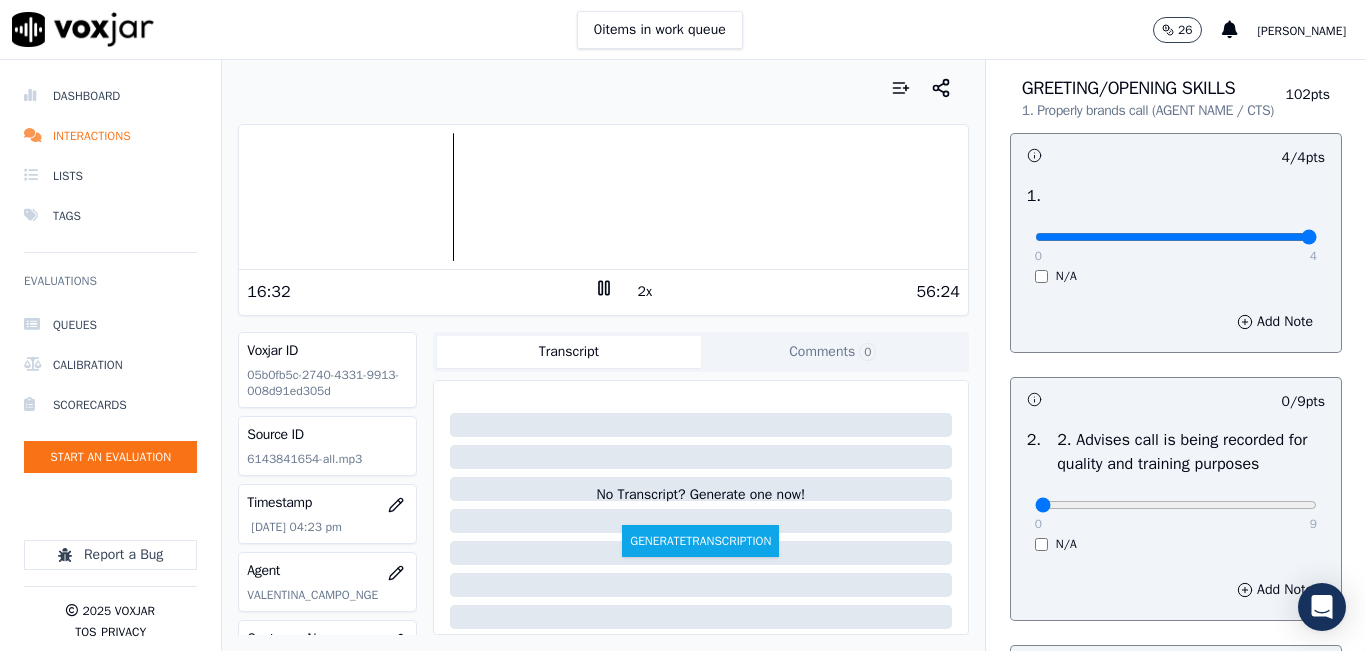 scroll, scrollTop: 200, scrollLeft: 0, axis: vertical 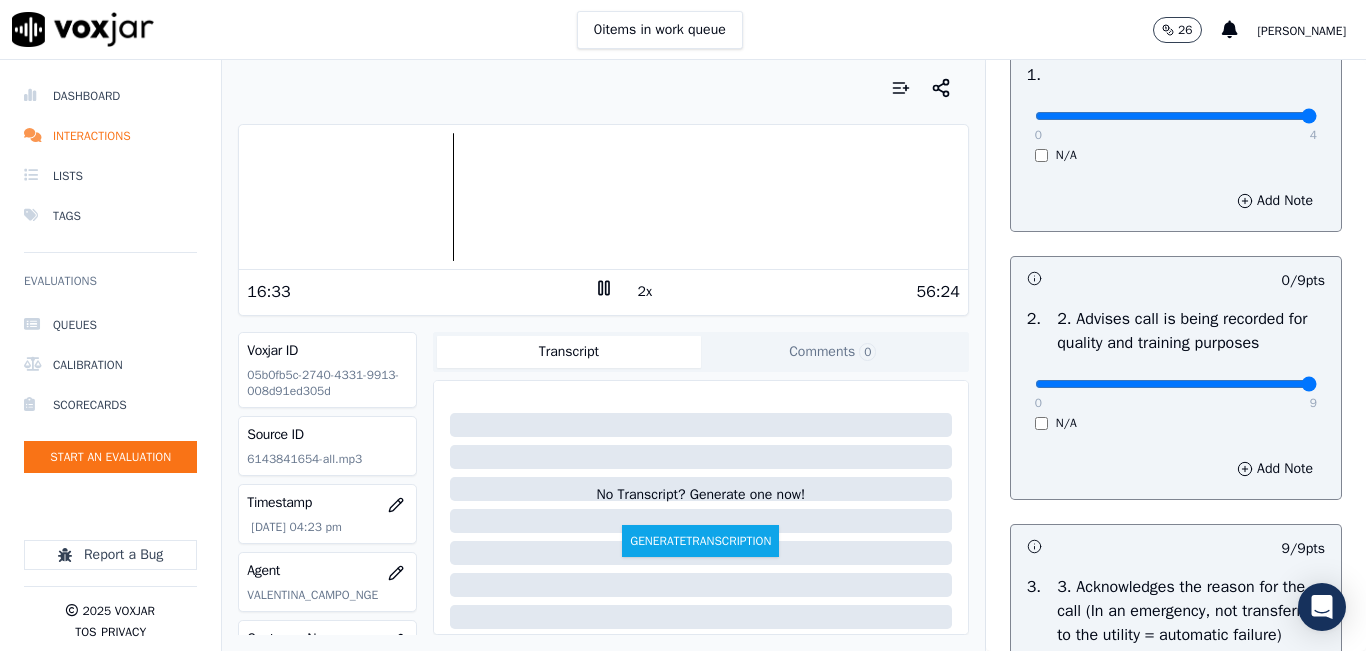 drag, startPoint x: 1258, startPoint y: 406, endPoint x: 1315, endPoint y: 410, distance: 57.14018 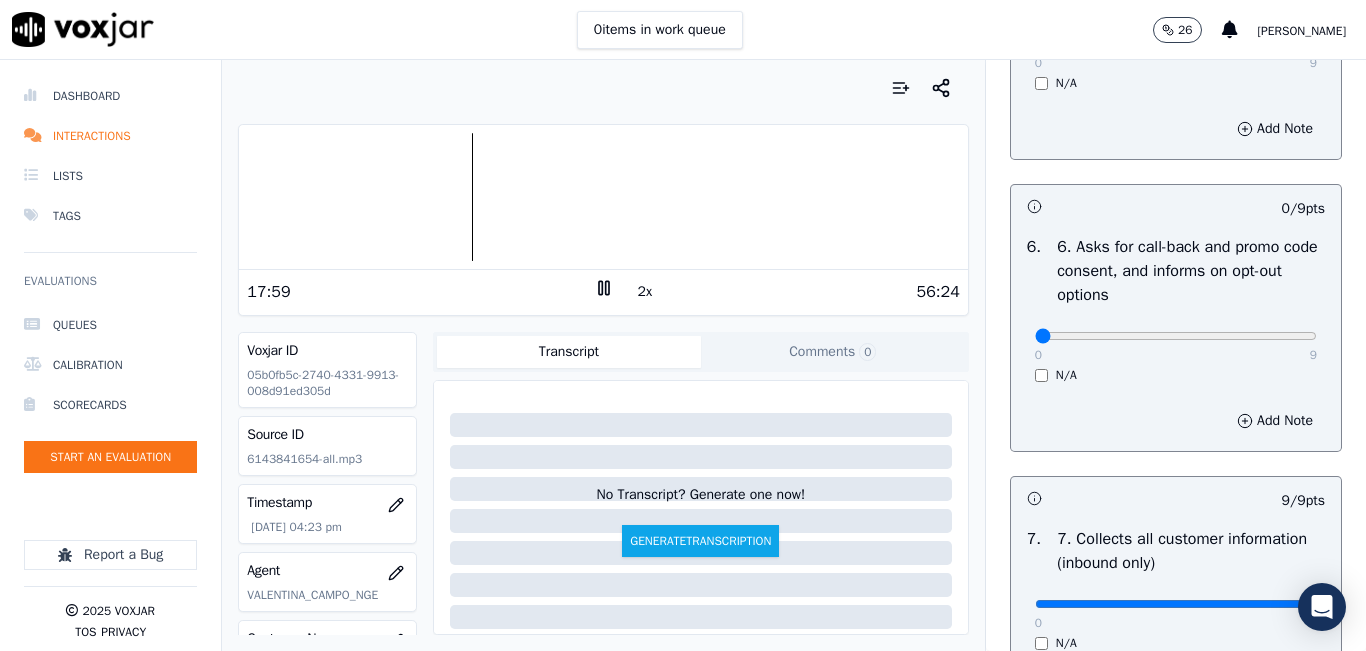 scroll, scrollTop: 1400, scrollLeft: 0, axis: vertical 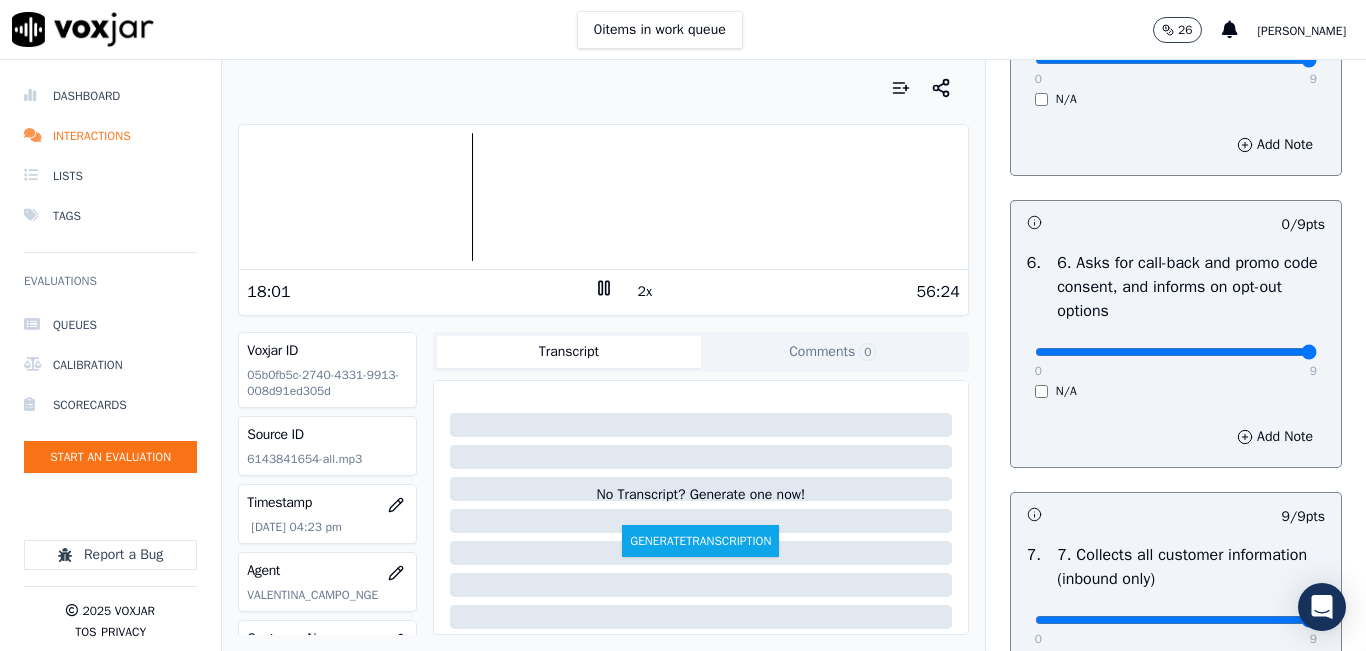 type on "9" 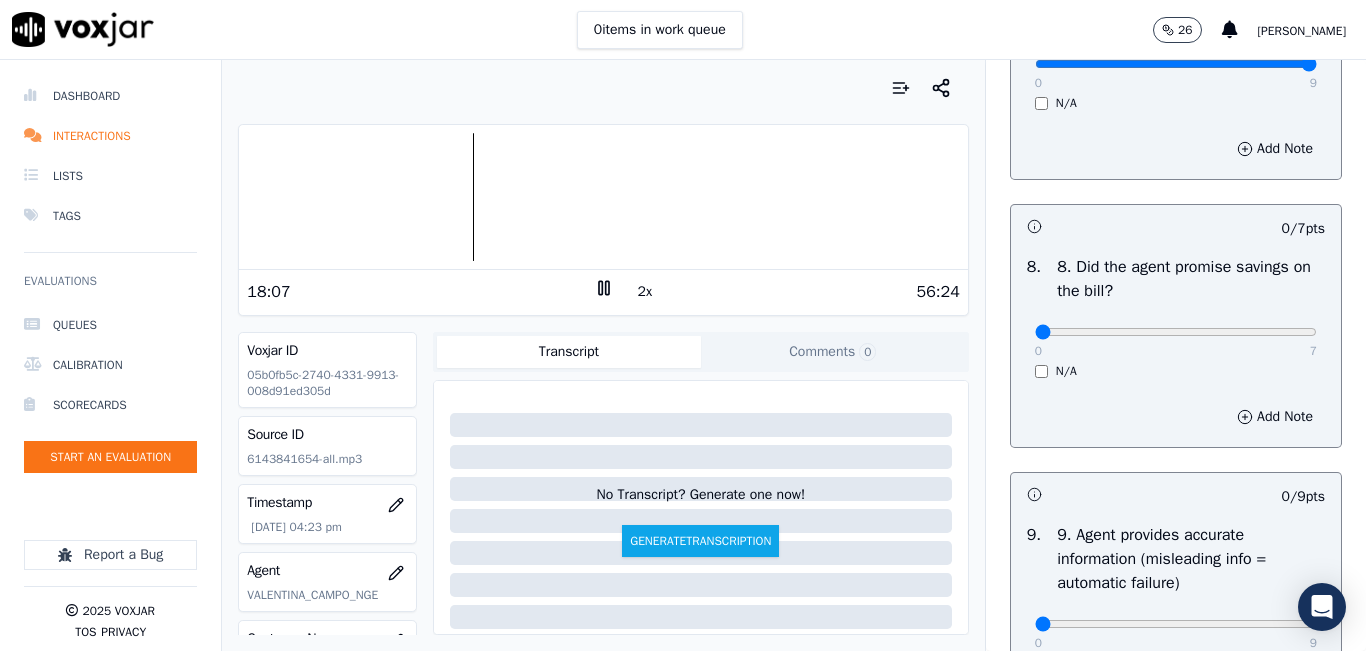 scroll, scrollTop: 2000, scrollLeft: 0, axis: vertical 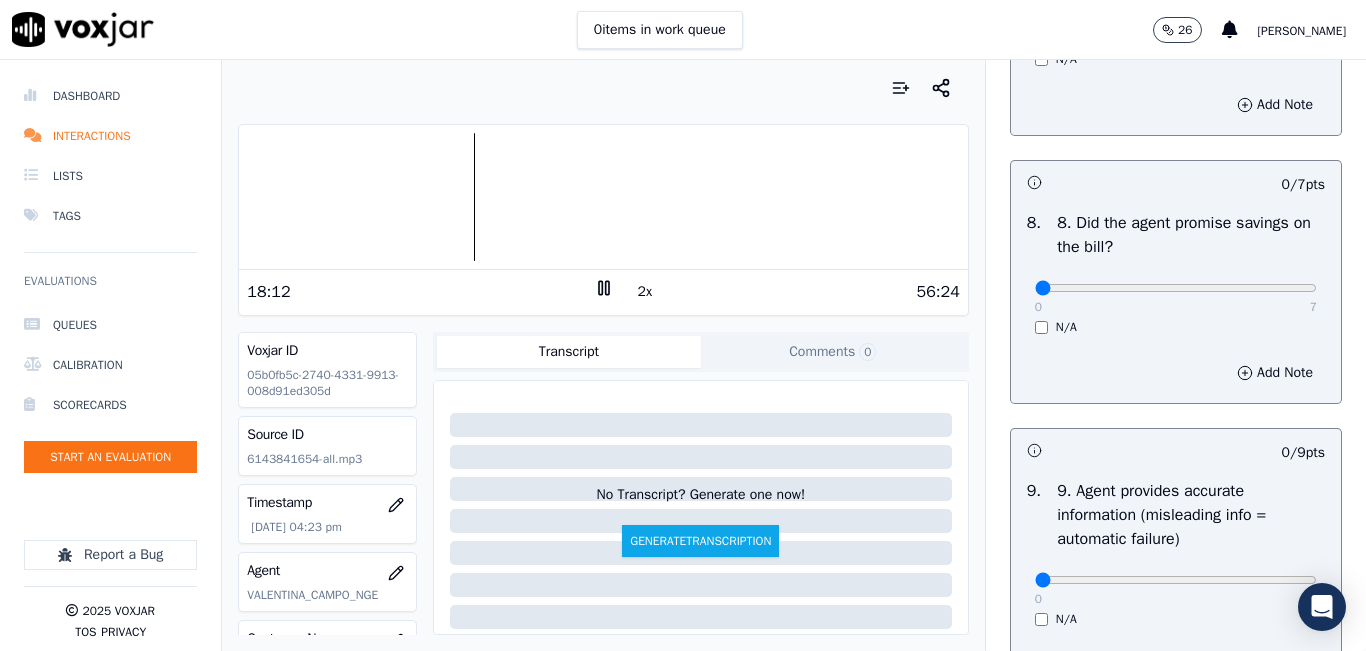 click on "N/A" at bounding box center [1176, 327] 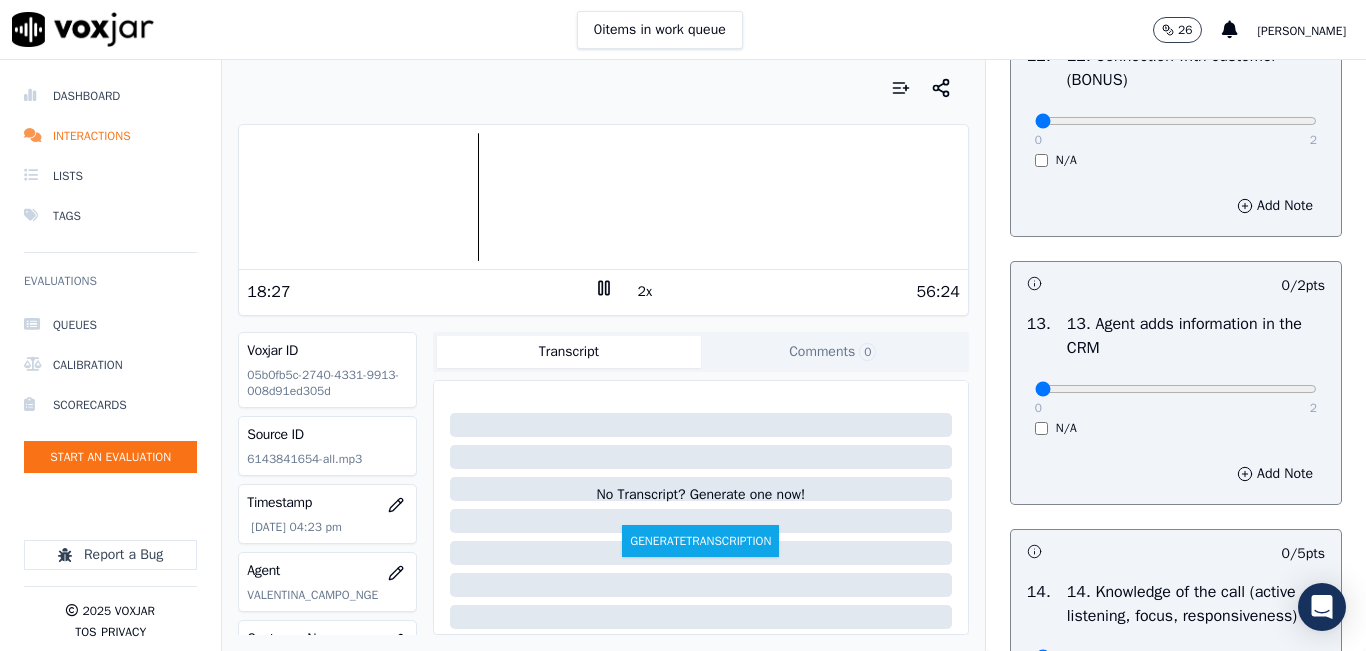 scroll, scrollTop: 3300, scrollLeft: 0, axis: vertical 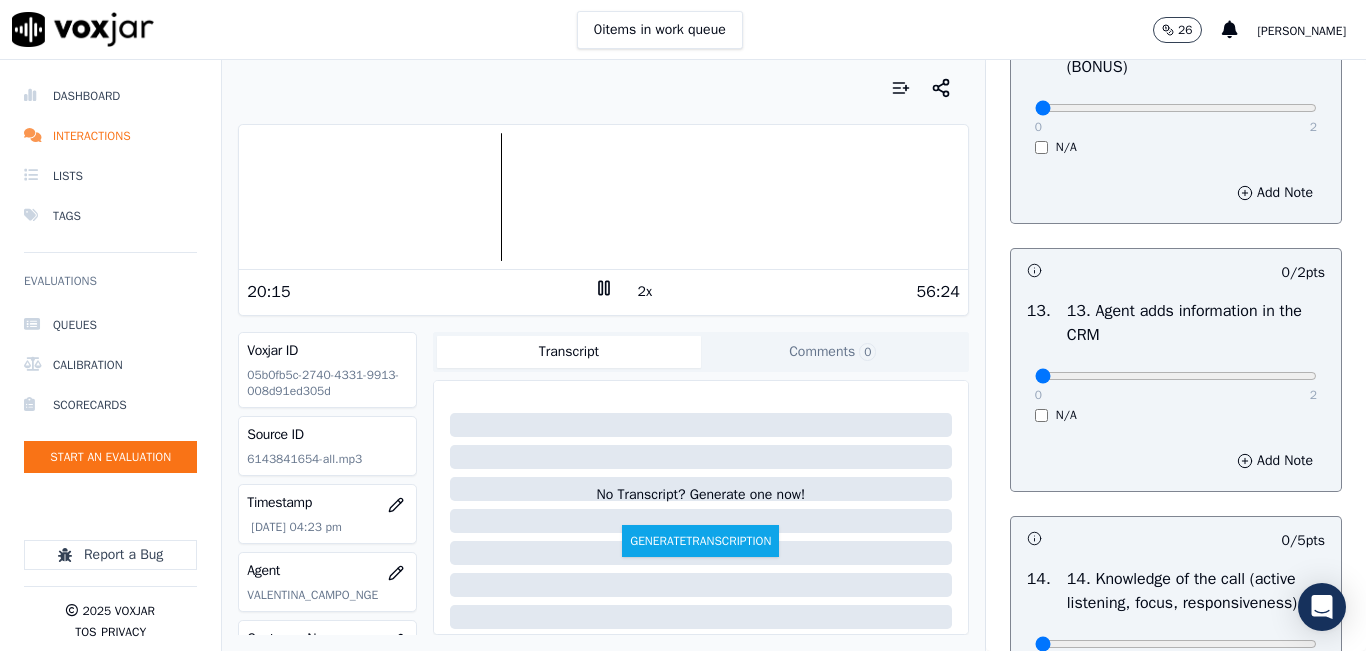click at bounding box center (603, 197) 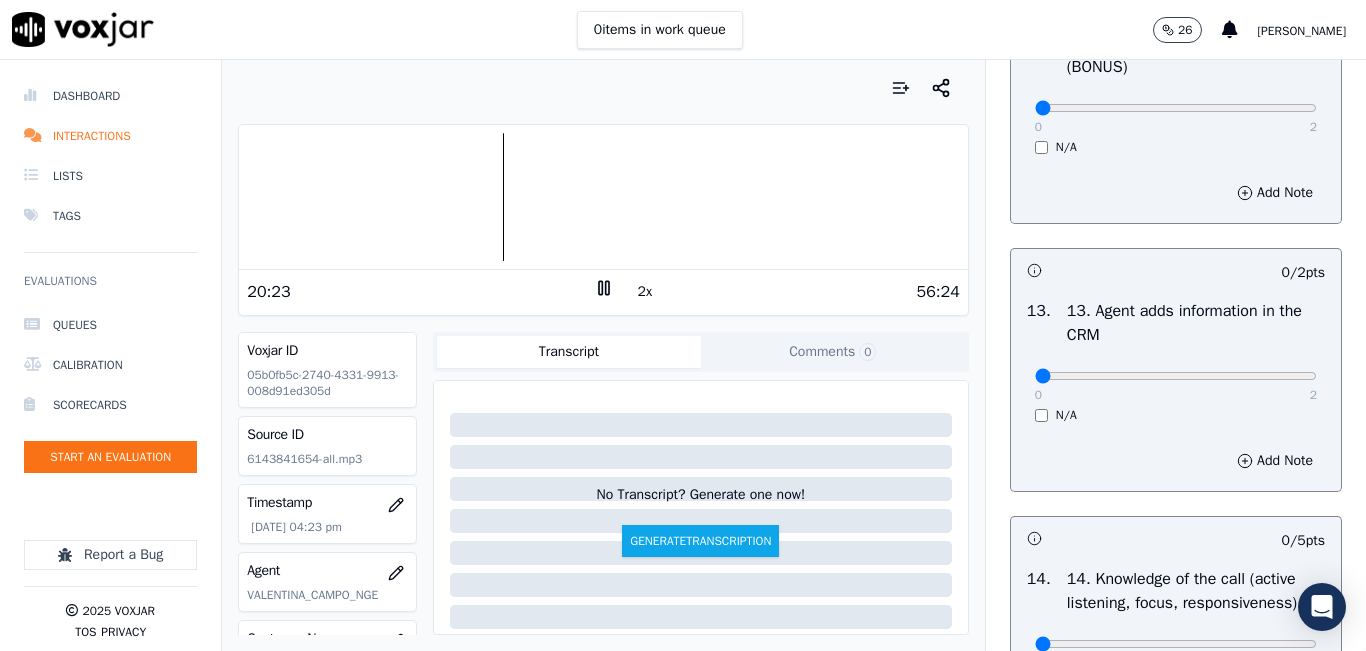 click on "2x" at bounding box center [645, 292] 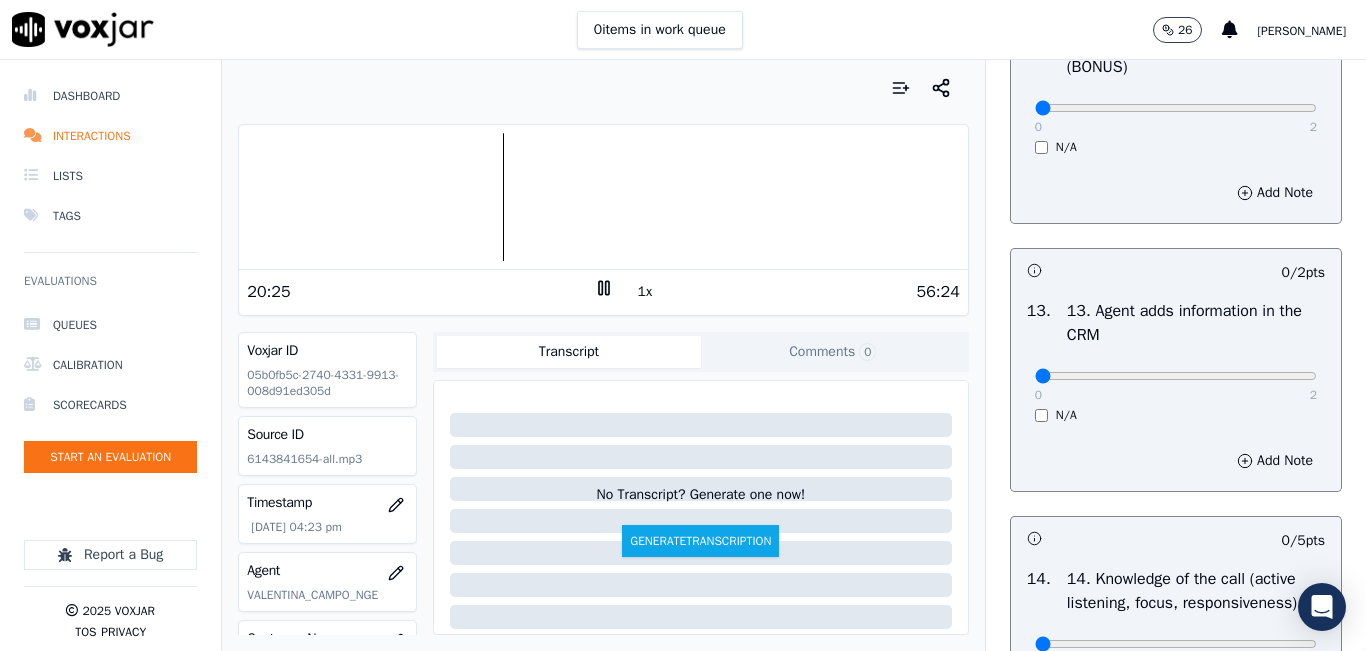 click at bounding box center [603, 197] 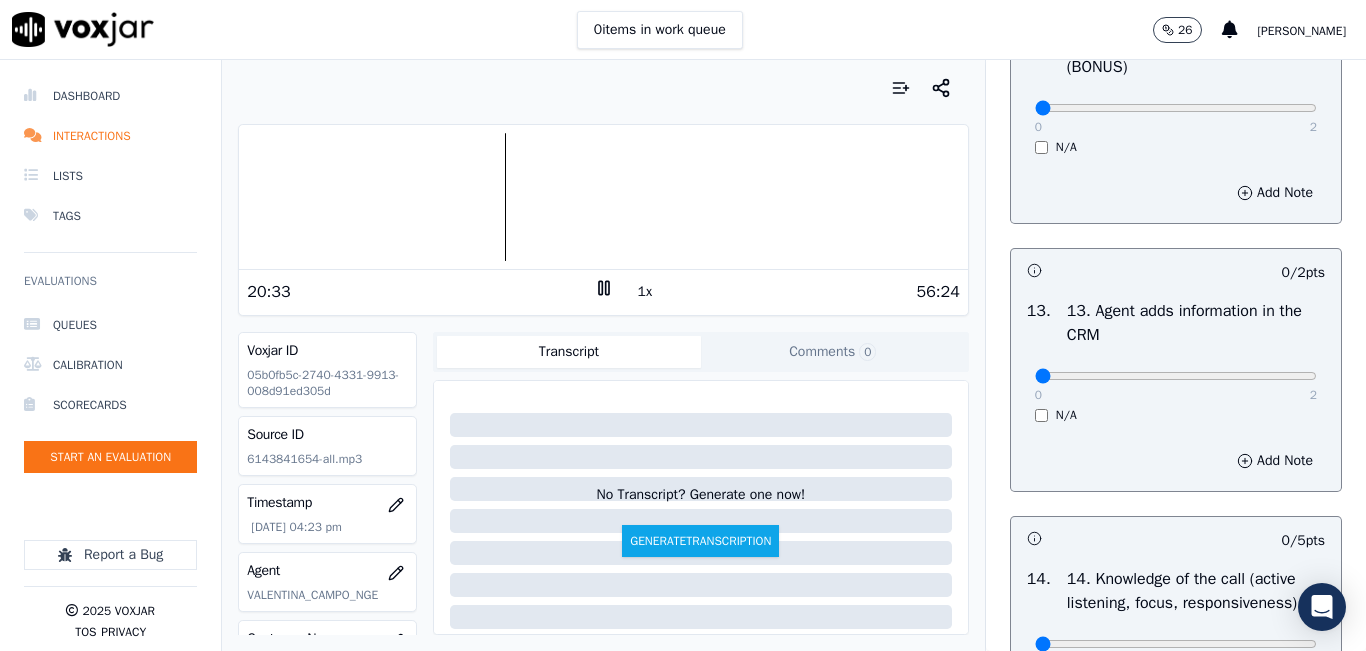click on "1x" at bounding box center [645, 292] 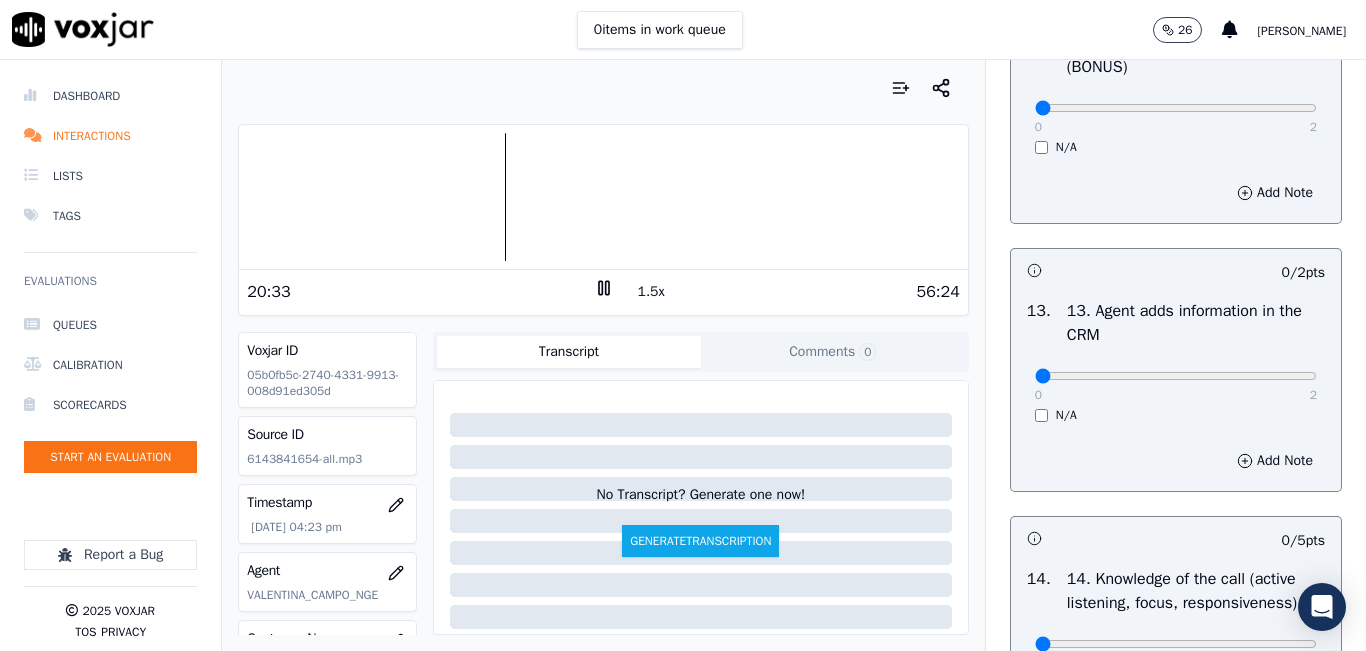 click on "1.5x" at bounding box center (651, 292) 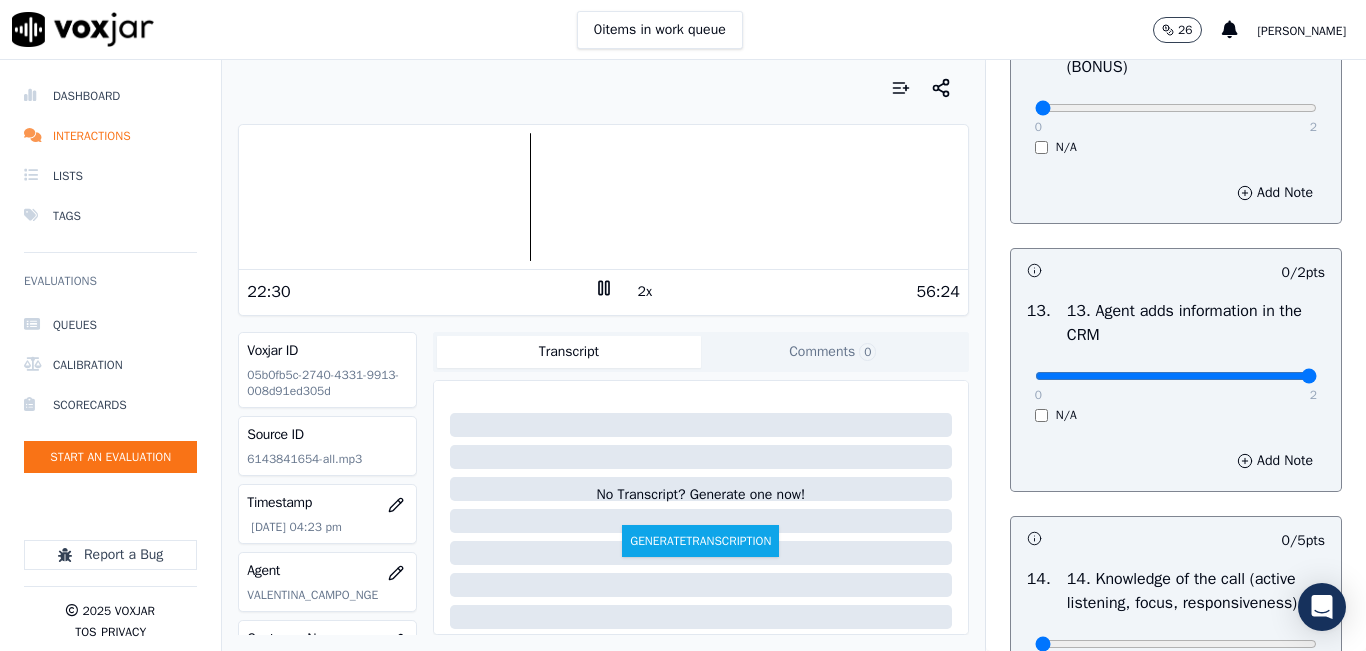 drag, startPoint x: 1280, startPoint y: 443, endPoint x: 1282, endPoint y: 431, distance: 12.165525 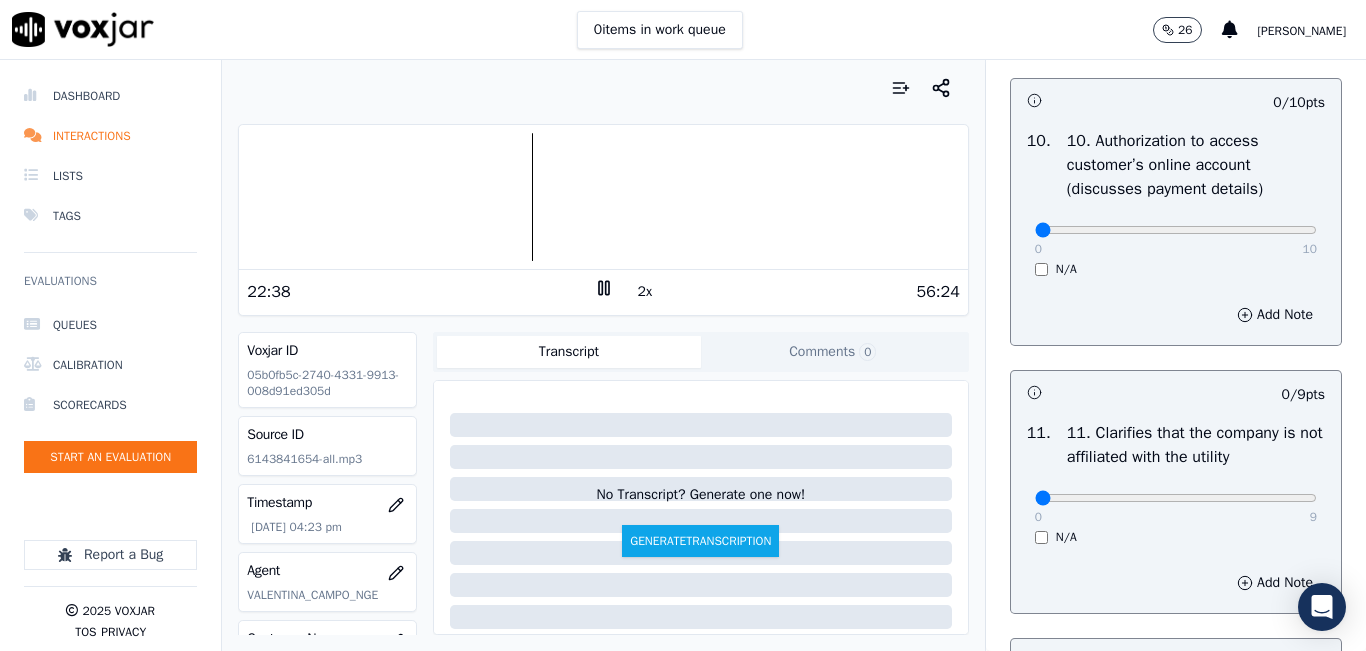 scroll, scrollTop: 2242, scrollLeft: 0, axis: vertical 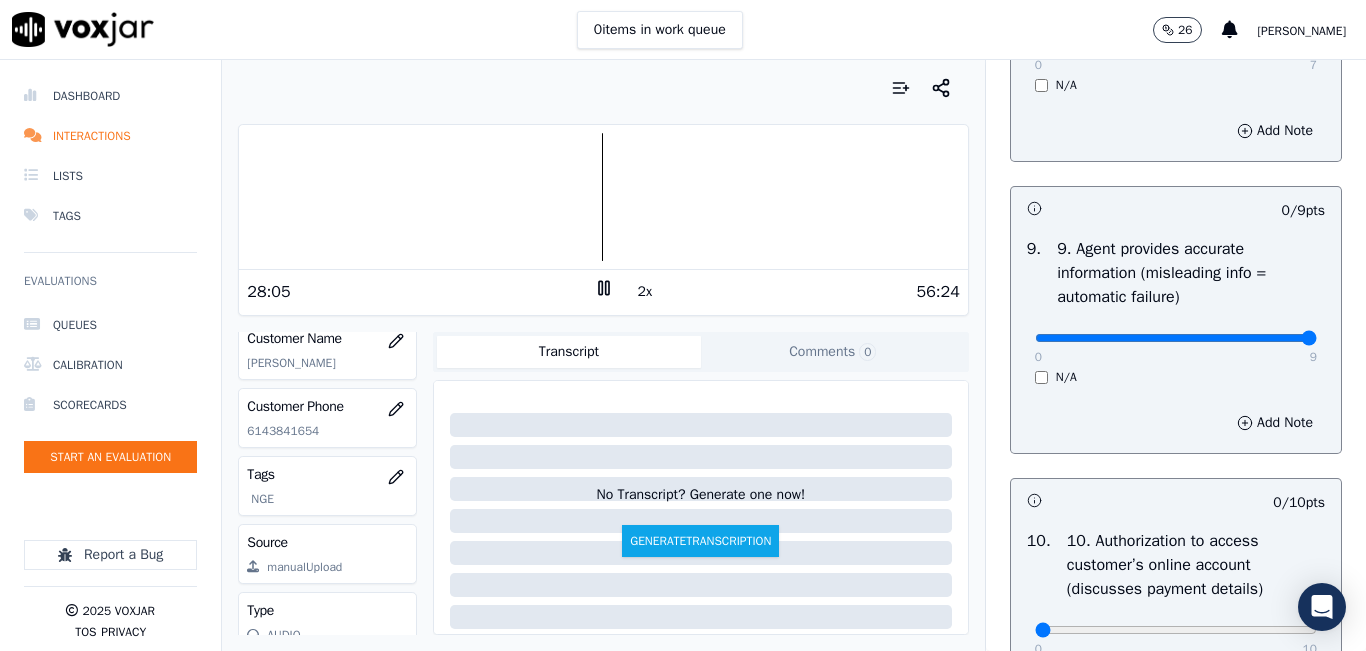 drag, startPoint x: 1242, startPoint y: 410, endPoint x: 1302, endPoint y: 411, distance: 60.00833 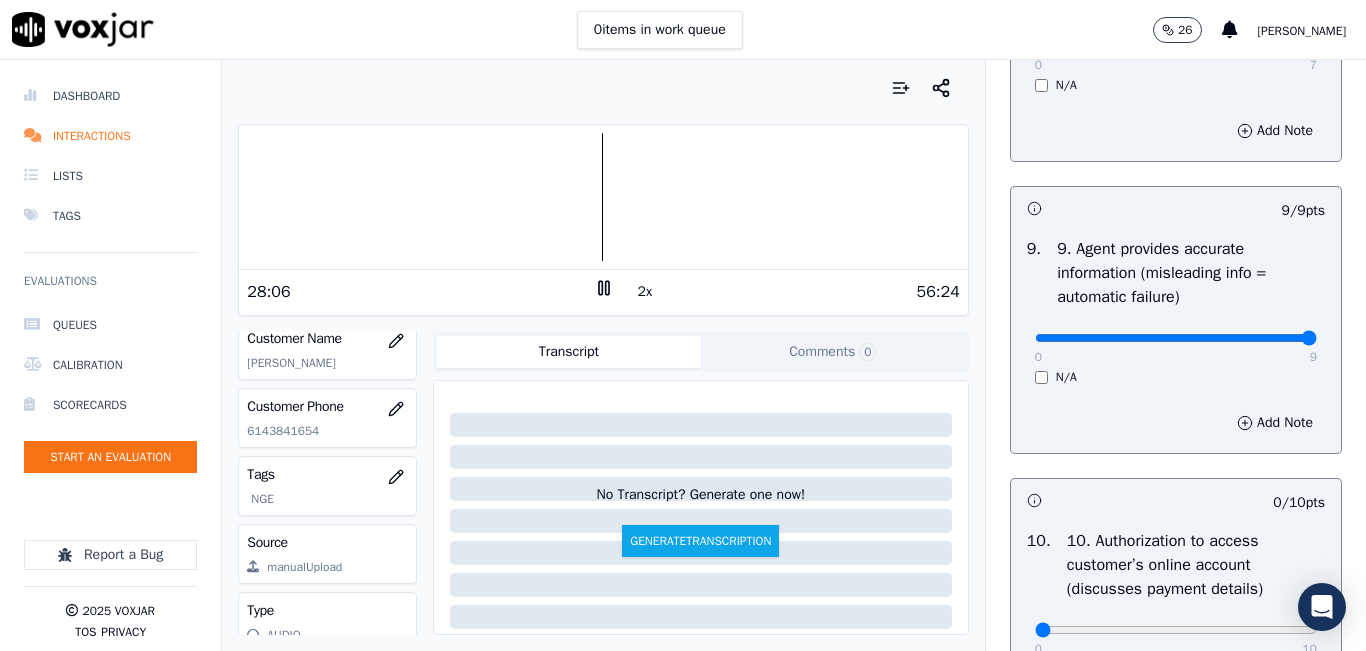 scroll, scrollTop: 2542, scrollLeft: 0, axis: vertical 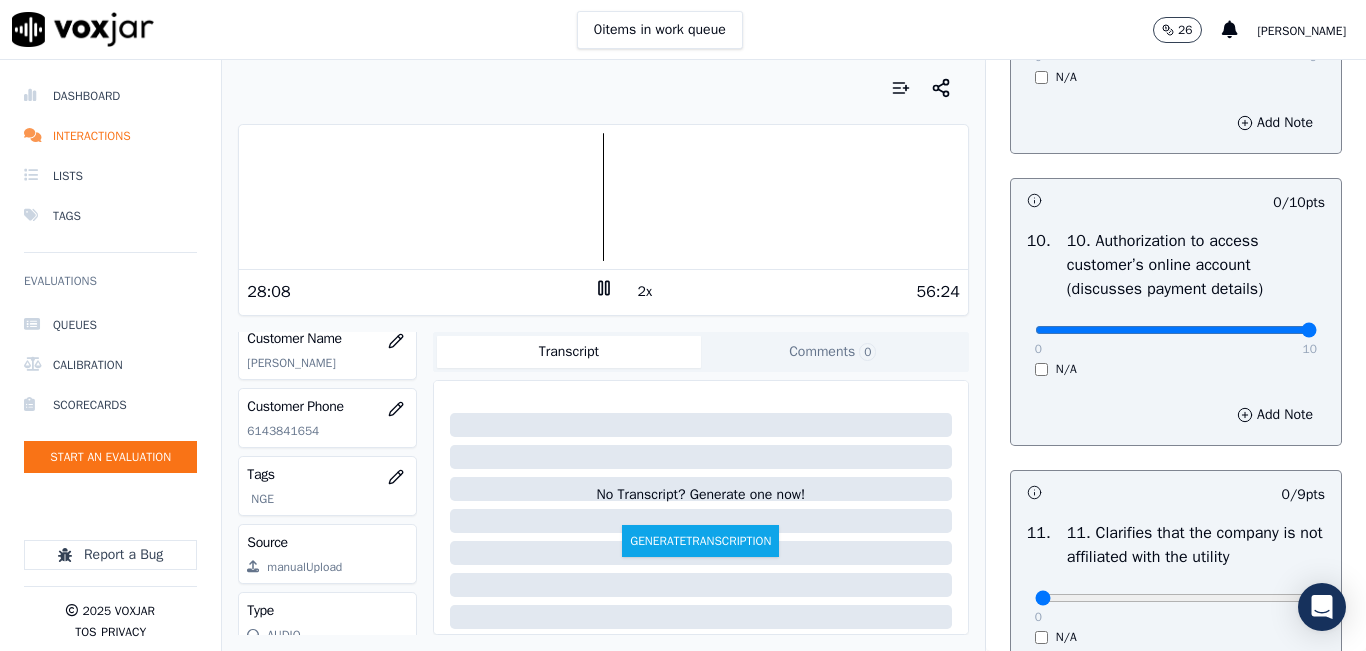 drag, startPoint x: 1257, startPoint y: 397, endPoint x: 1271, endPoint y: 397, distance: 14 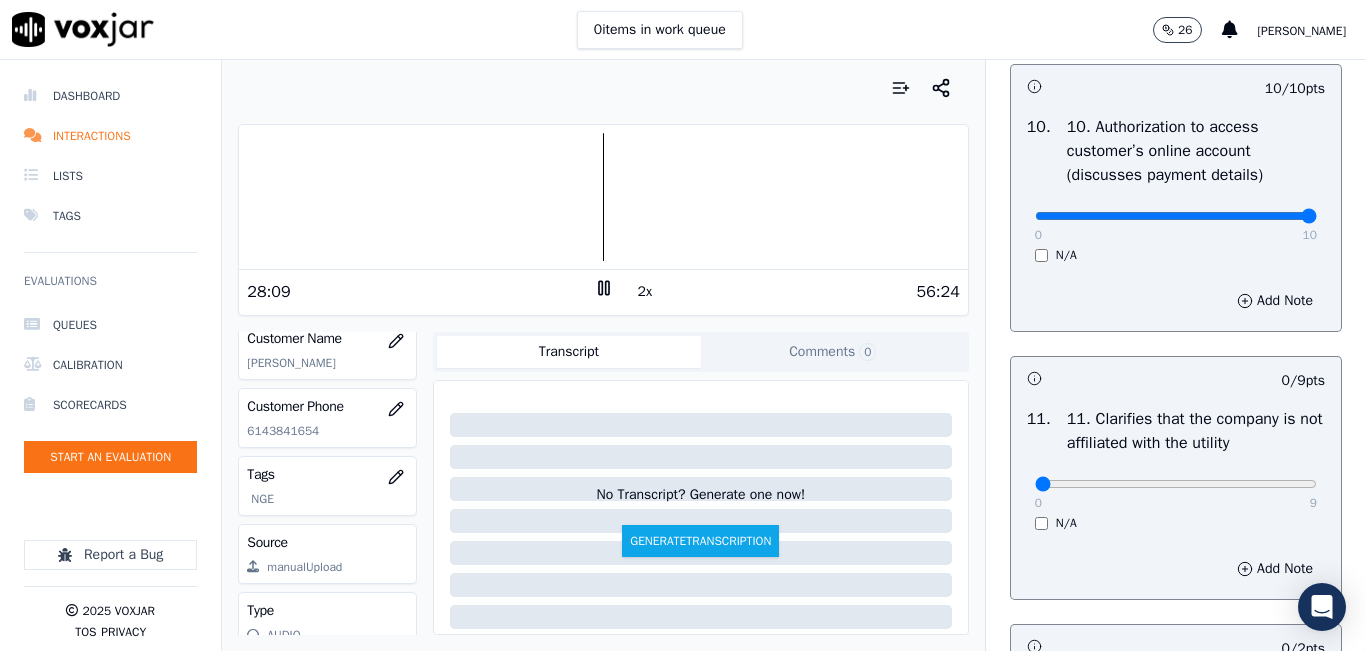 scroll, scrollTop: 2942, scrollLeft: 0, axis: vertical 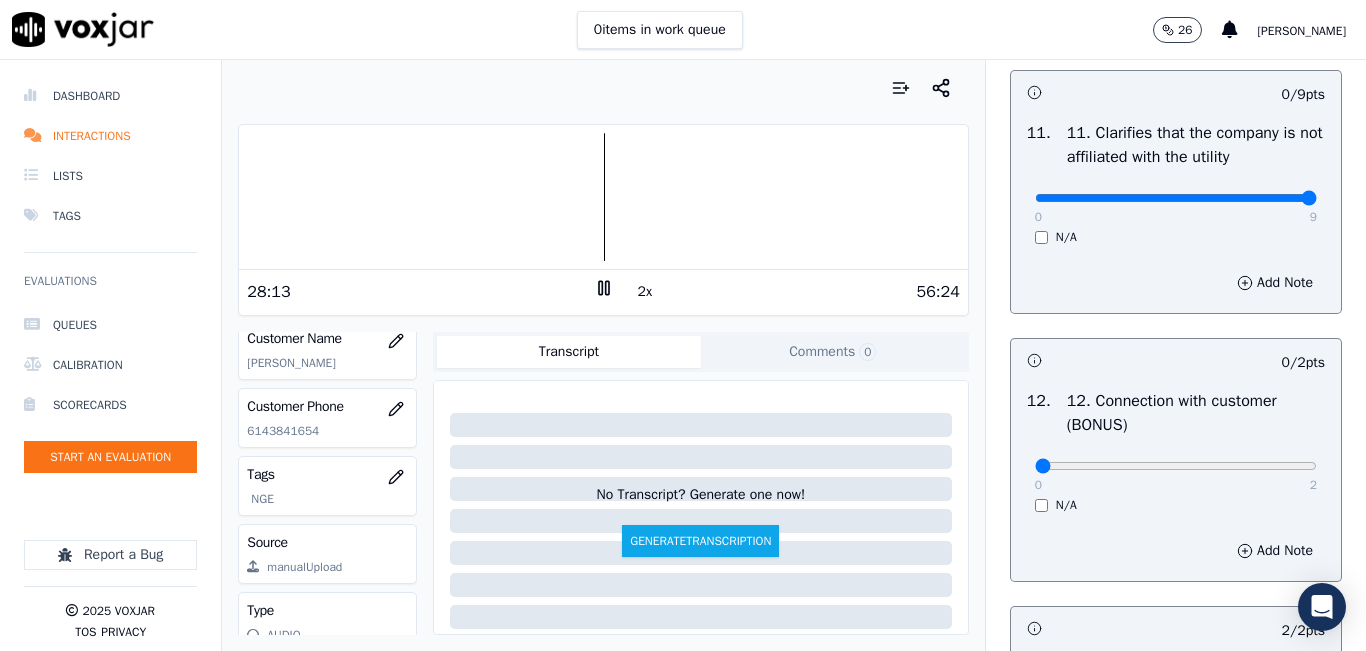 drag, startPoint x: 1201, startPoint y: 263, endPoint x: 1283, endPoint y: 261, distance: 82.02438 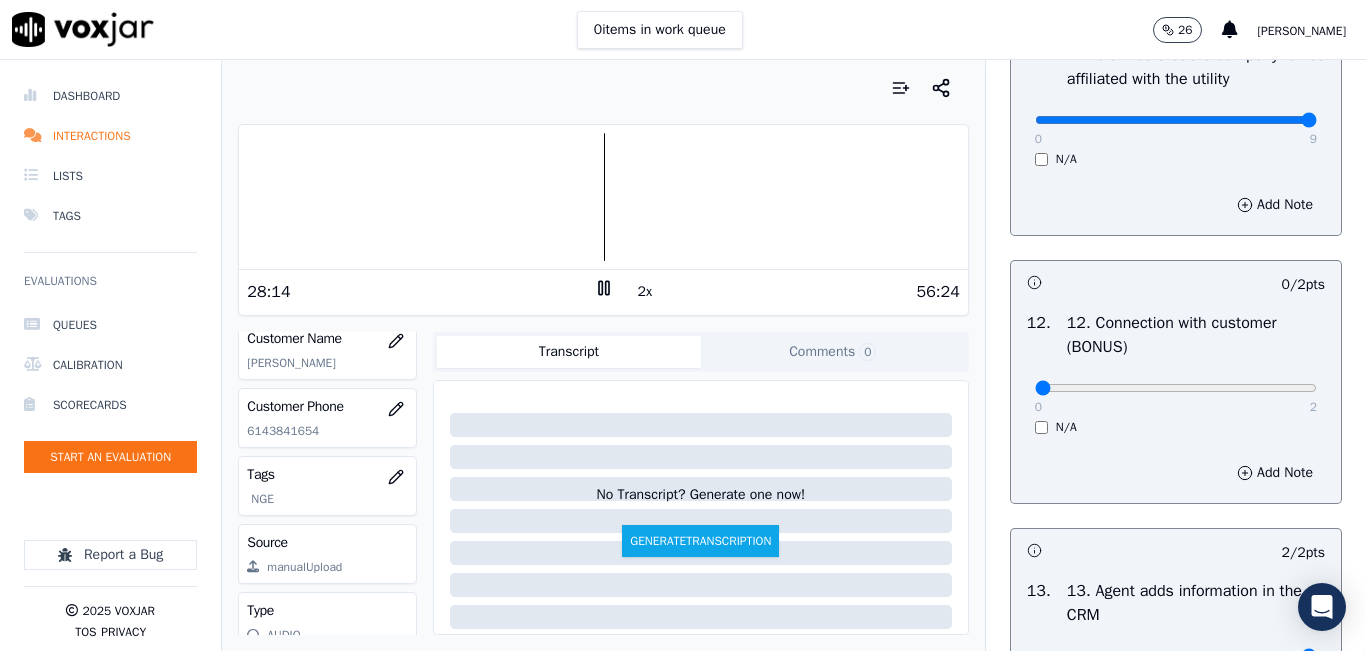 scroll, scrollTop: 3142, scrollLeft: 0, axis: vertical 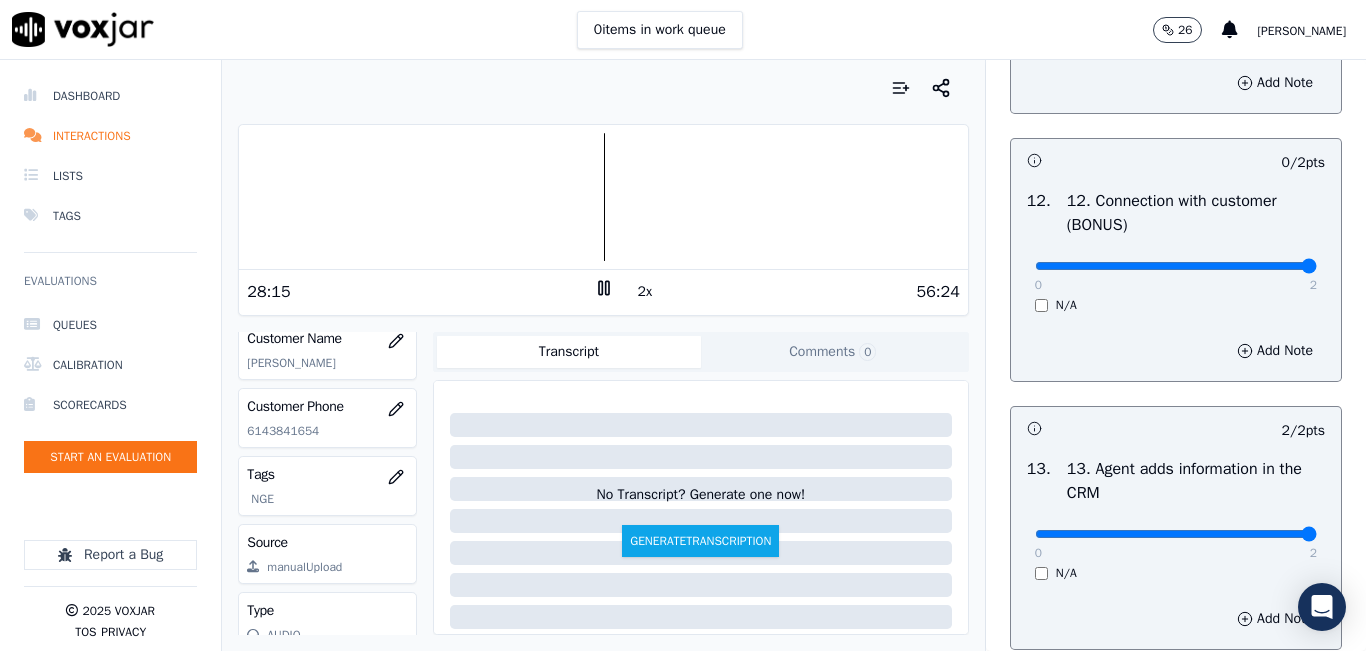 drag, startPoint x: 1244, startPoint y: 337, endPoint x: 1299, endPoint y: 344, distance: 55.443665 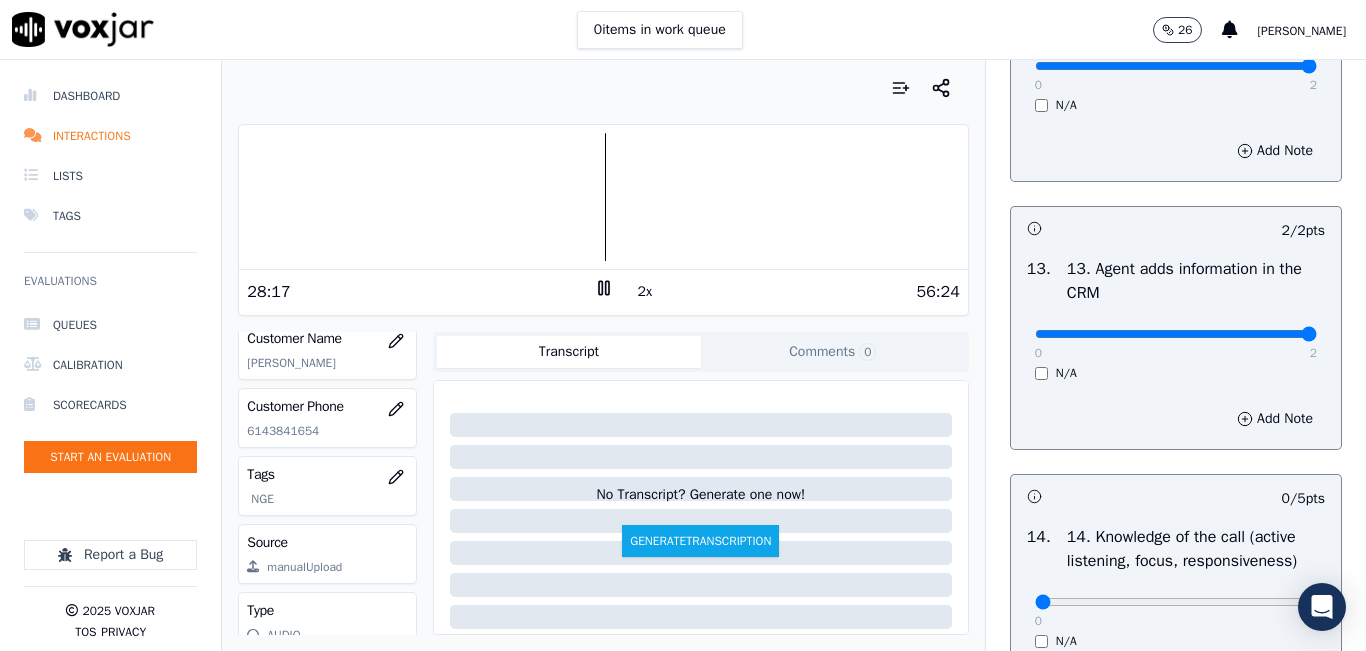 scroll, scrollTop: 3642, scrollLeft: 0, axis: vertical 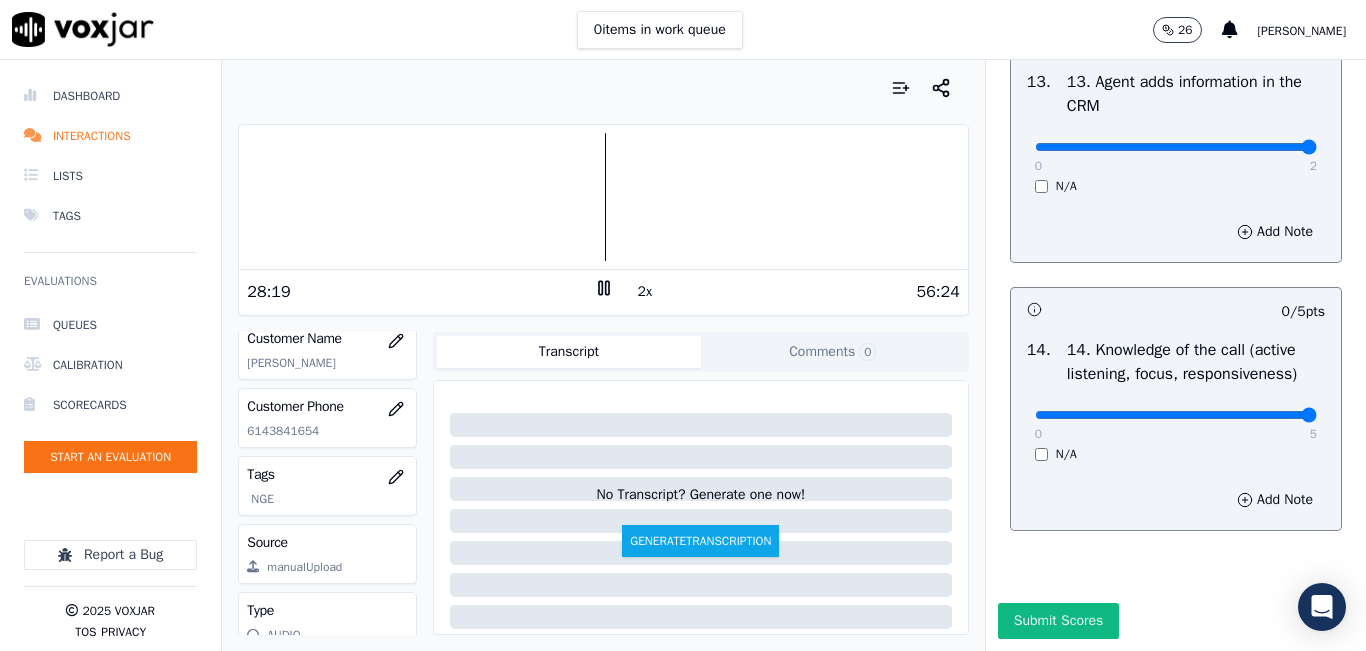 type on "5" 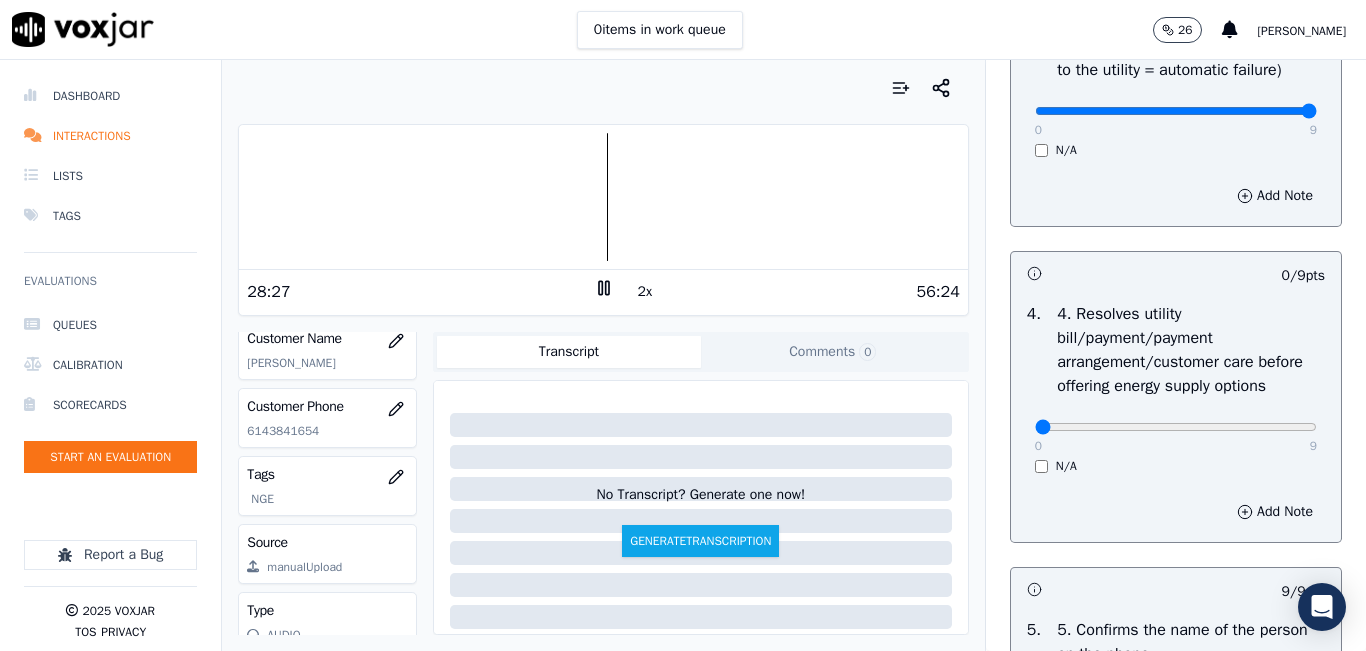 scroll, scrollTop: 742, scrollLeft: 0, axis: vertical 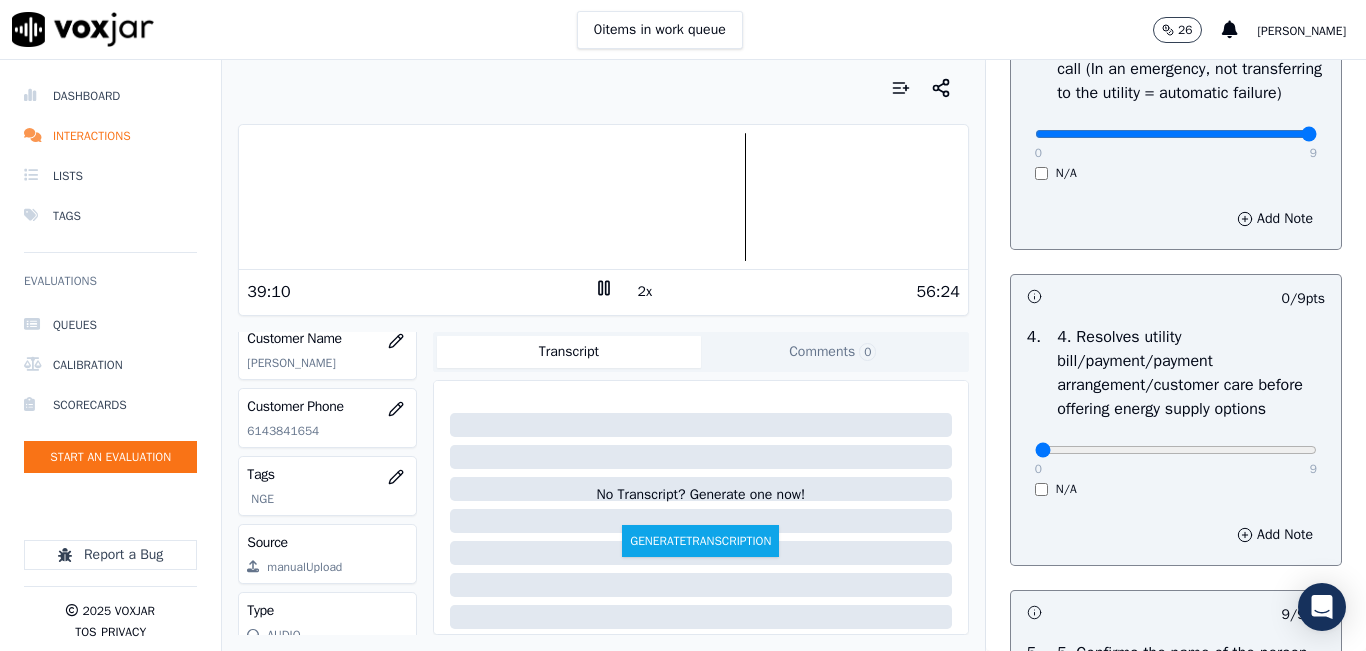 click at bounding box center [603, 197] 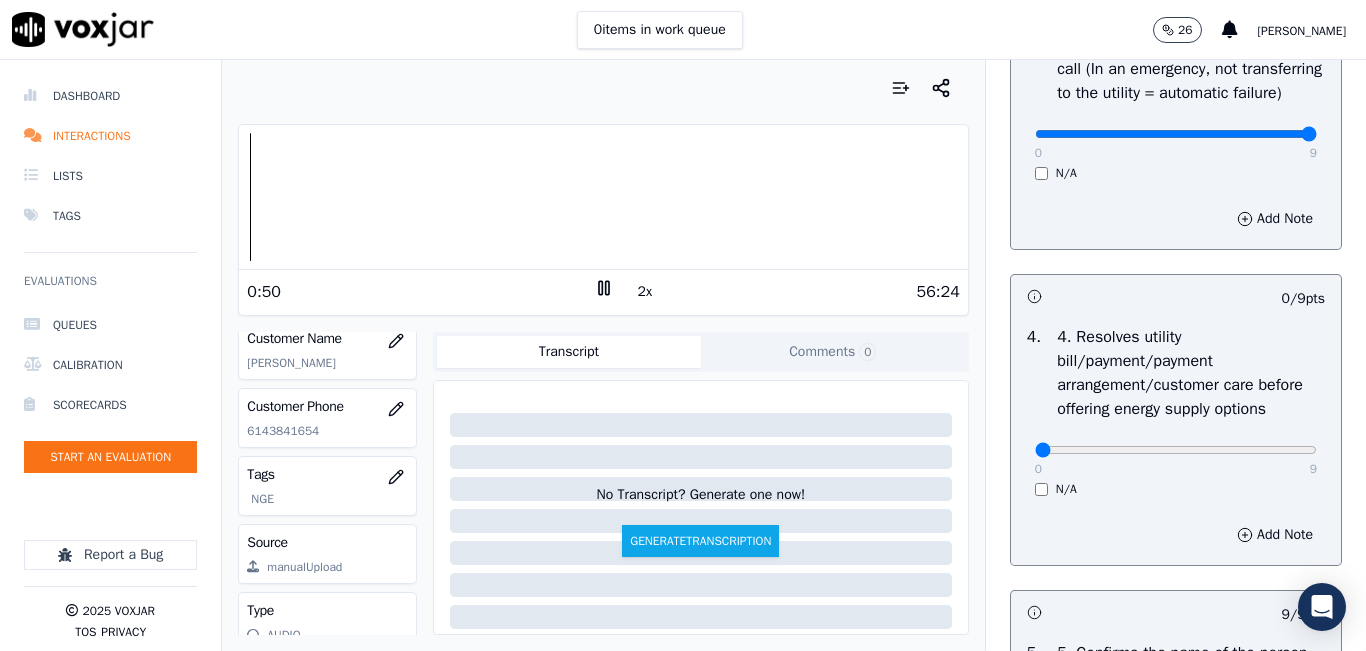 click at bounding box center (603, 197) 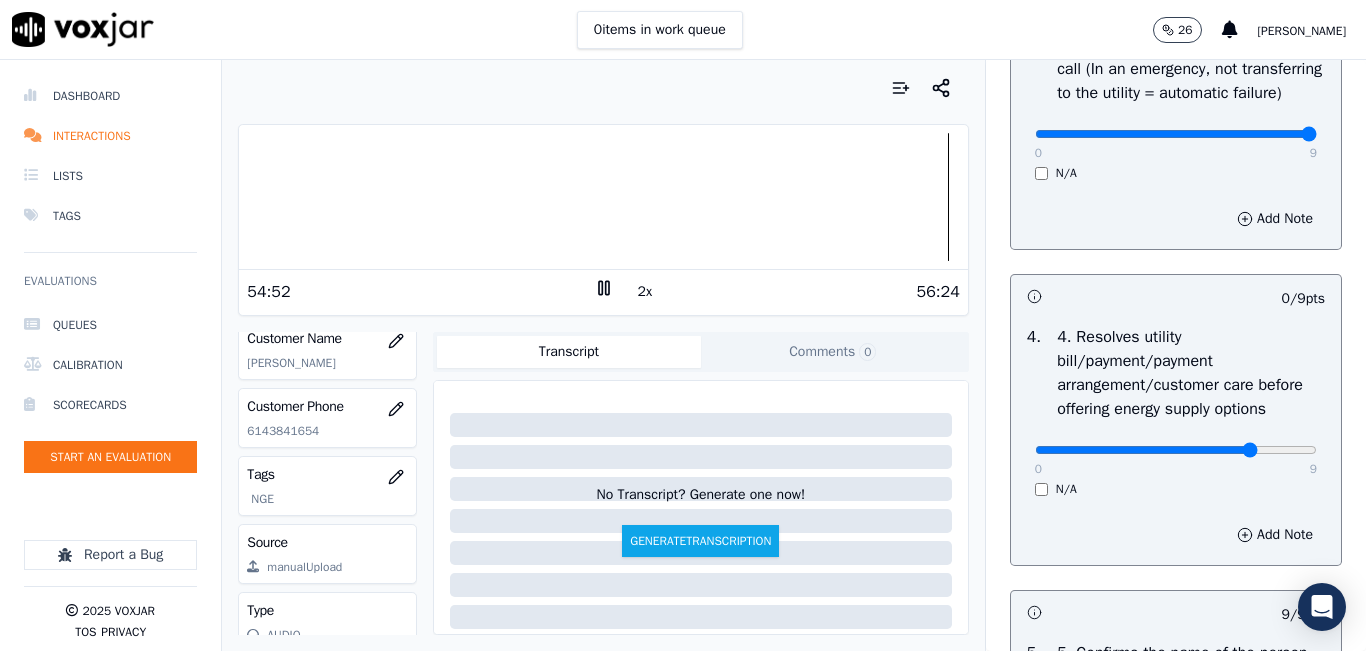 click at bounding box center [1176, -426] 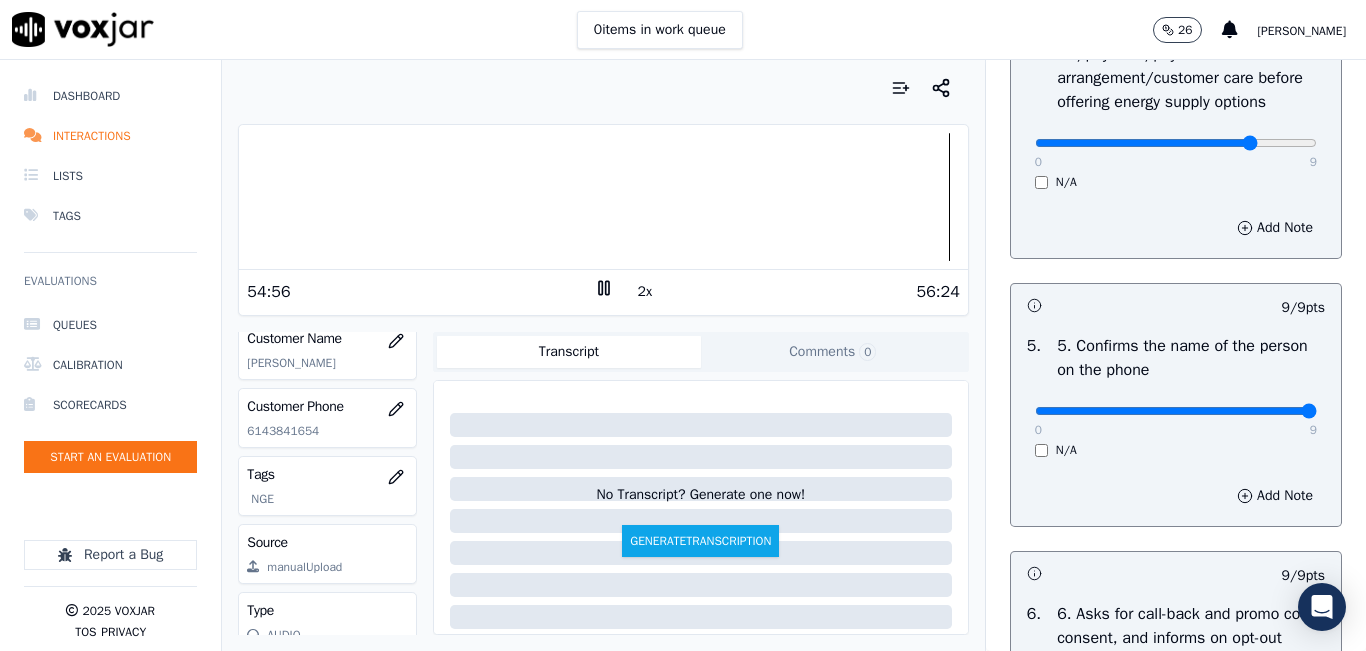 scroll, scrollTop: 942, scrollLeft: 0, axis: vertical 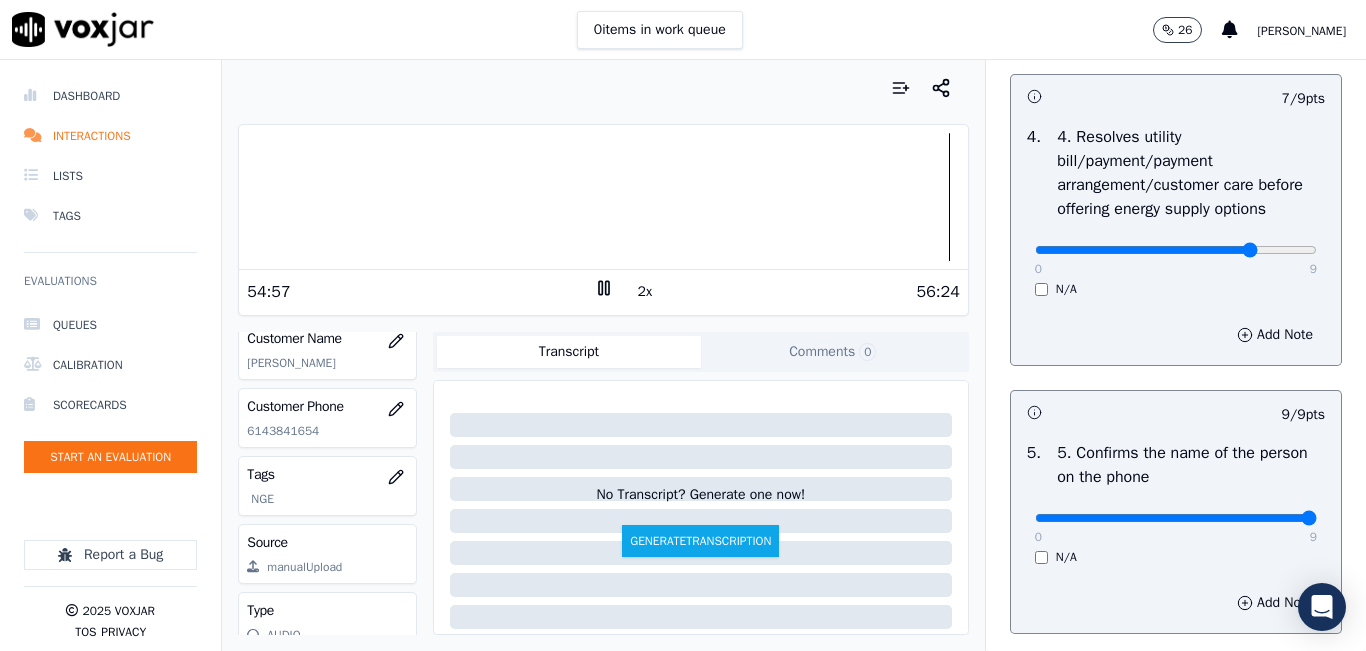 click at bounding box center [1176, -626] 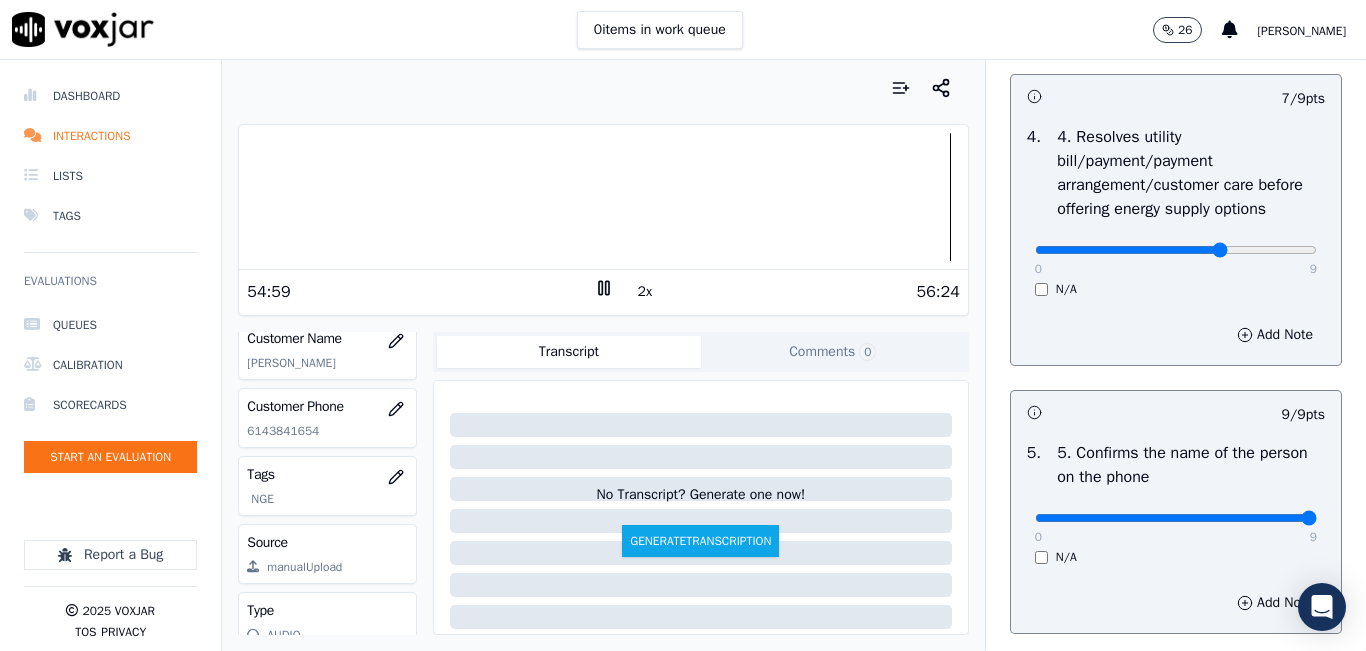 type on "6" 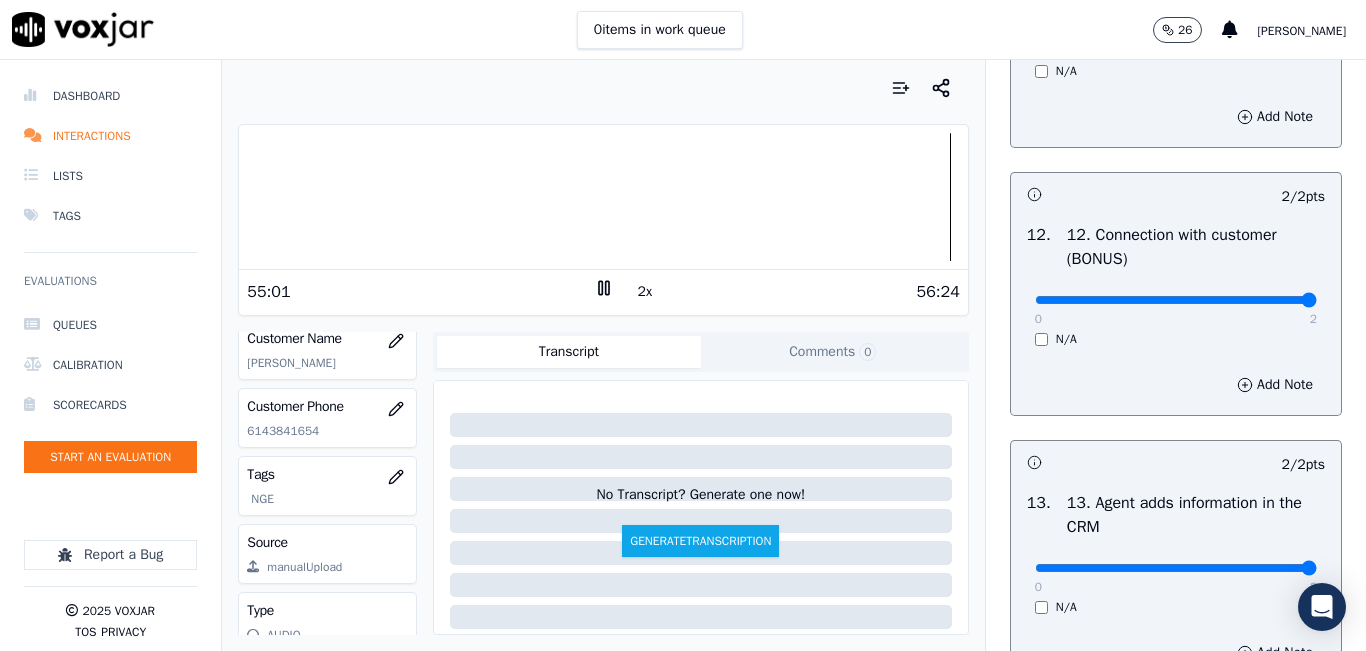 scroll, scrollTop: 3642, scrollLeft: 0, axis: vertical 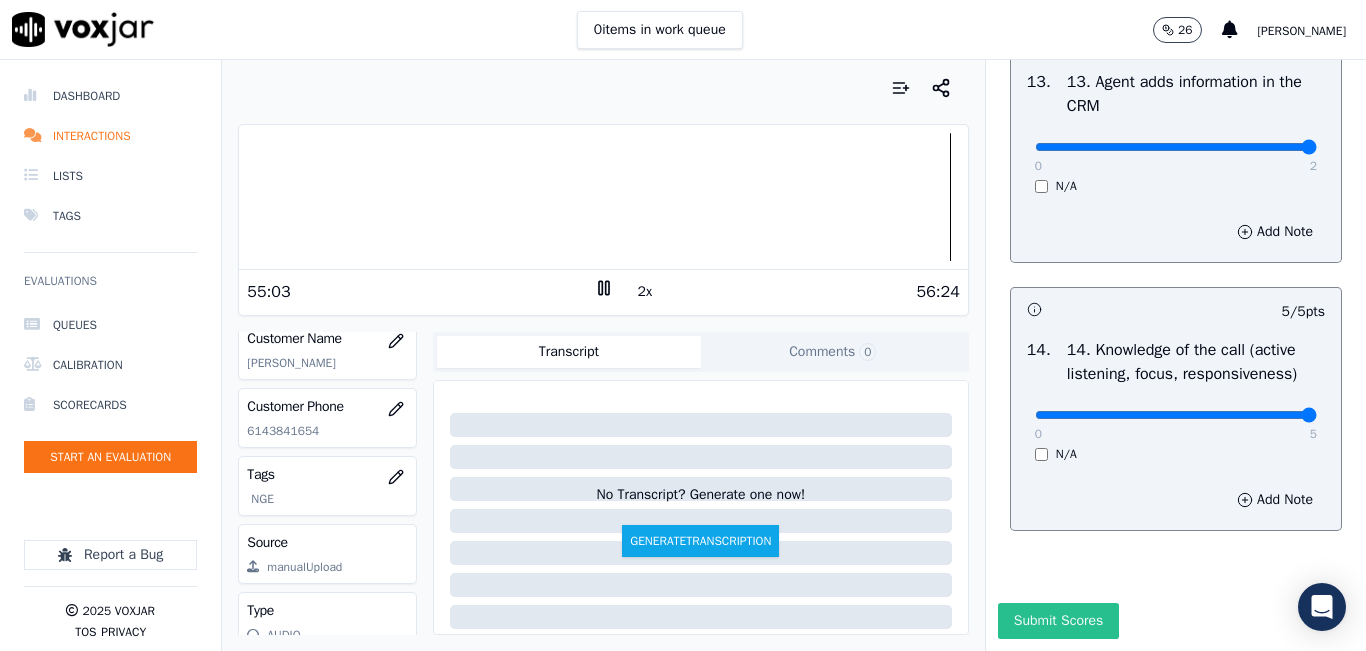 click on "Submit Scores" at bounding box center (1058, 621) 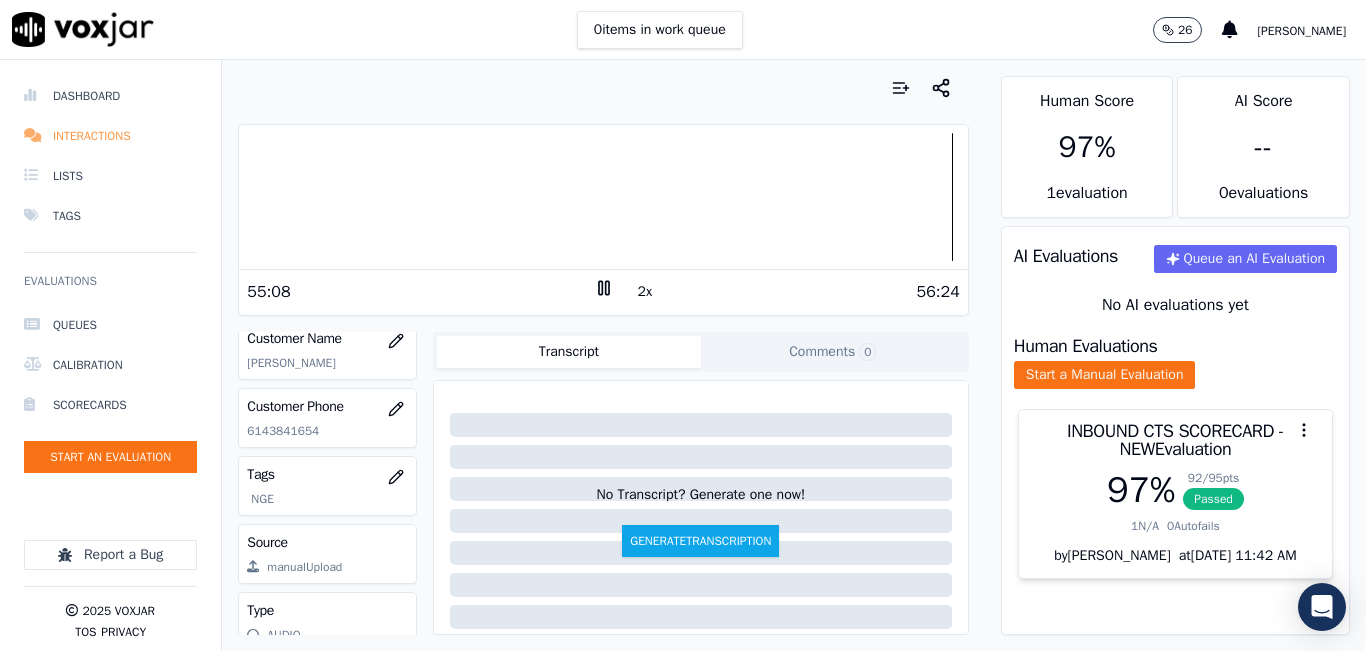 click on "Interactions" at bounding box center [110, 136] 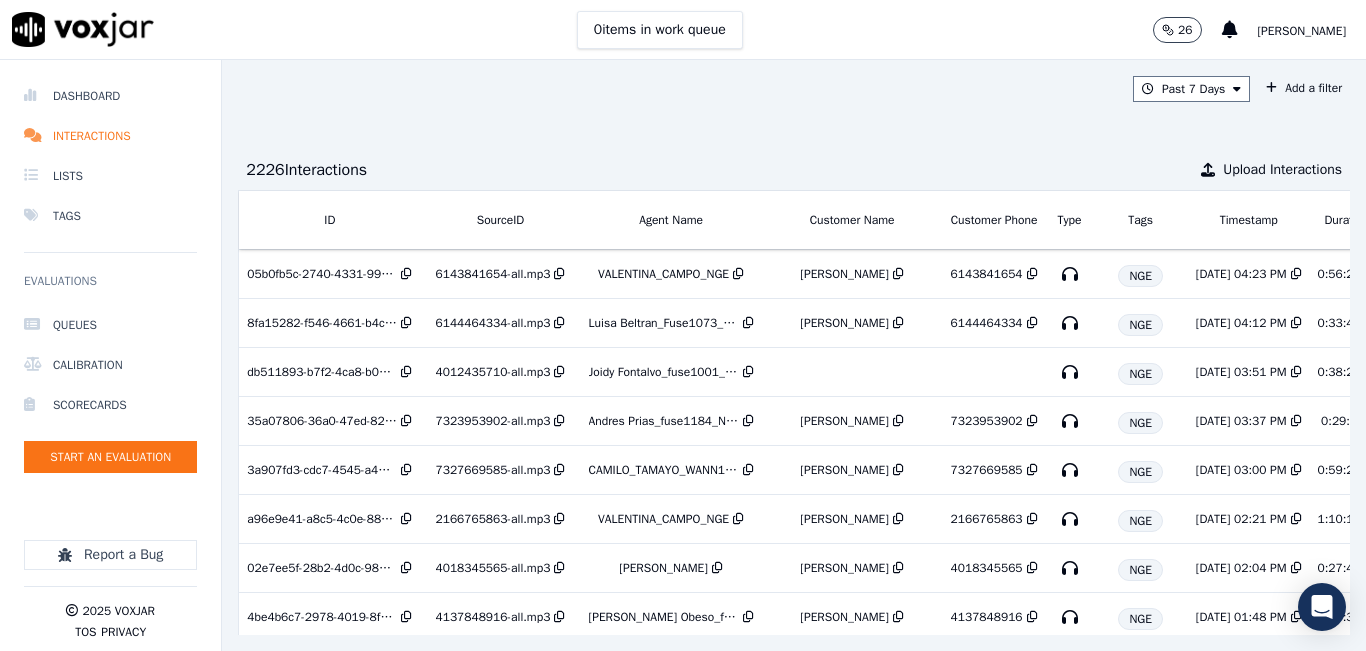scroll, scrollTop: 0, scrollLeft: 316, axis: horizontal 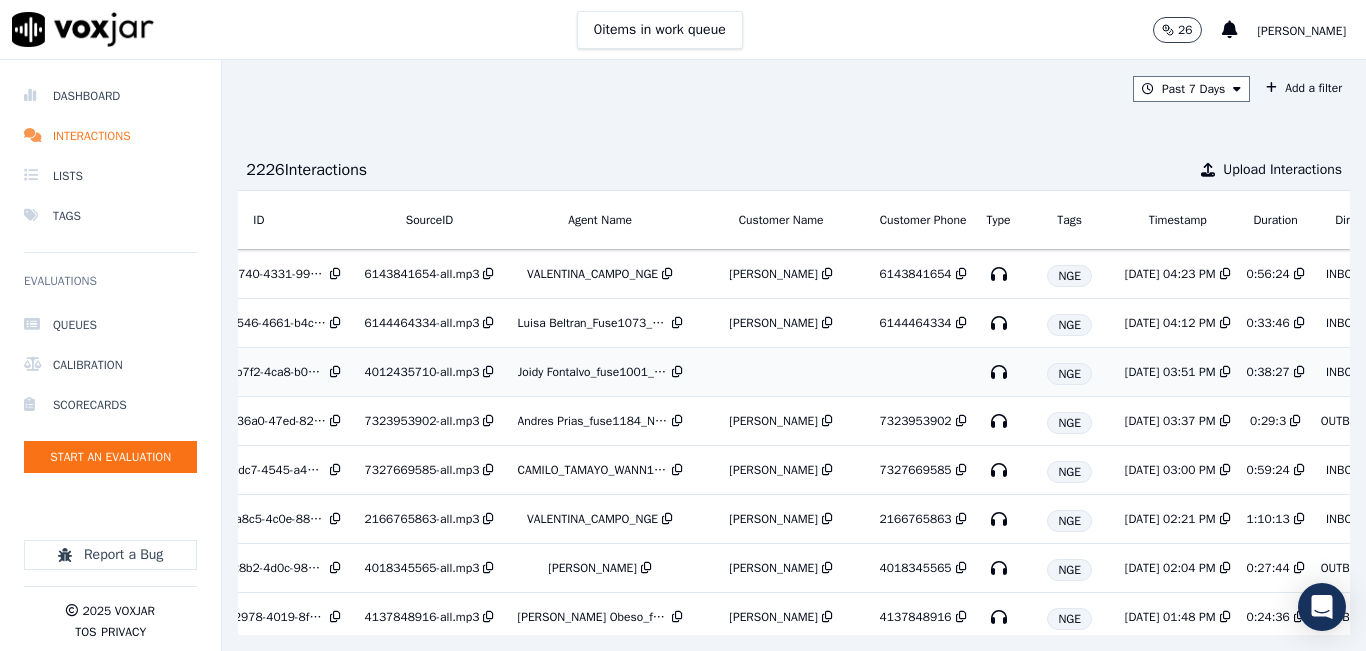 click on "Joidy Fontalvo_fuse1001_NGE" at bounding box center [593, 372] 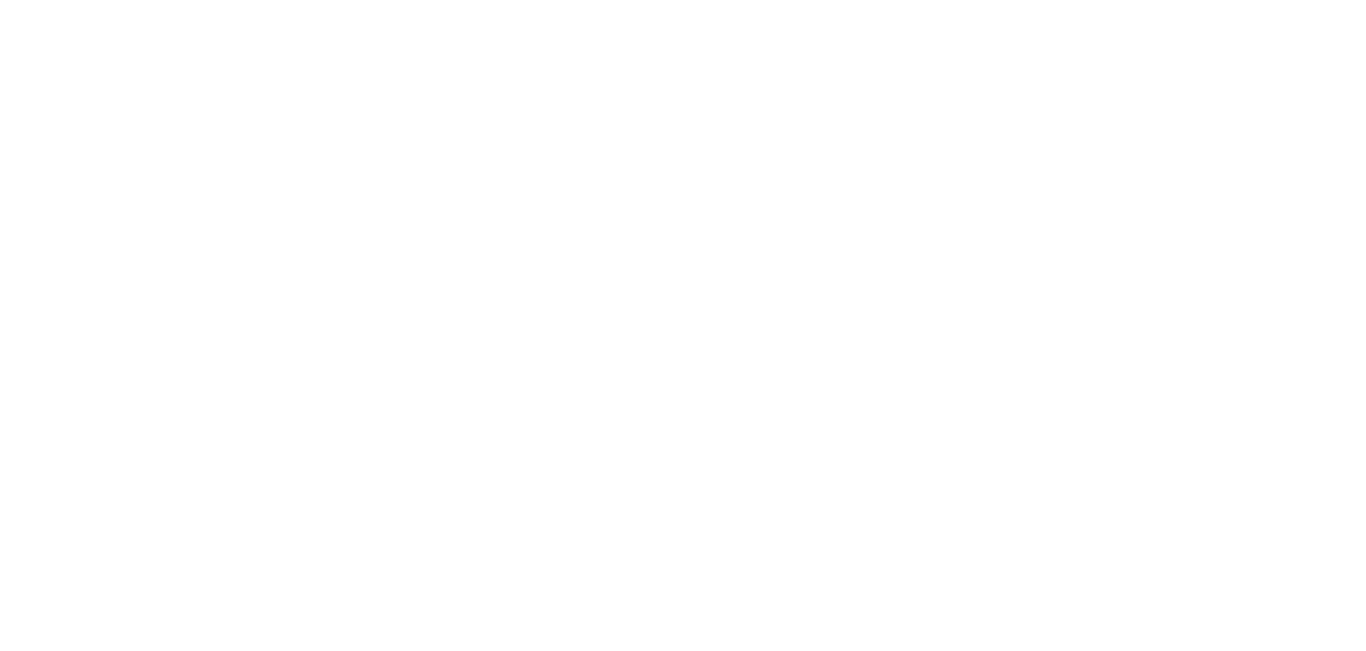 scroll, scrollTop: 0, scrollLeft: 0, axis: both 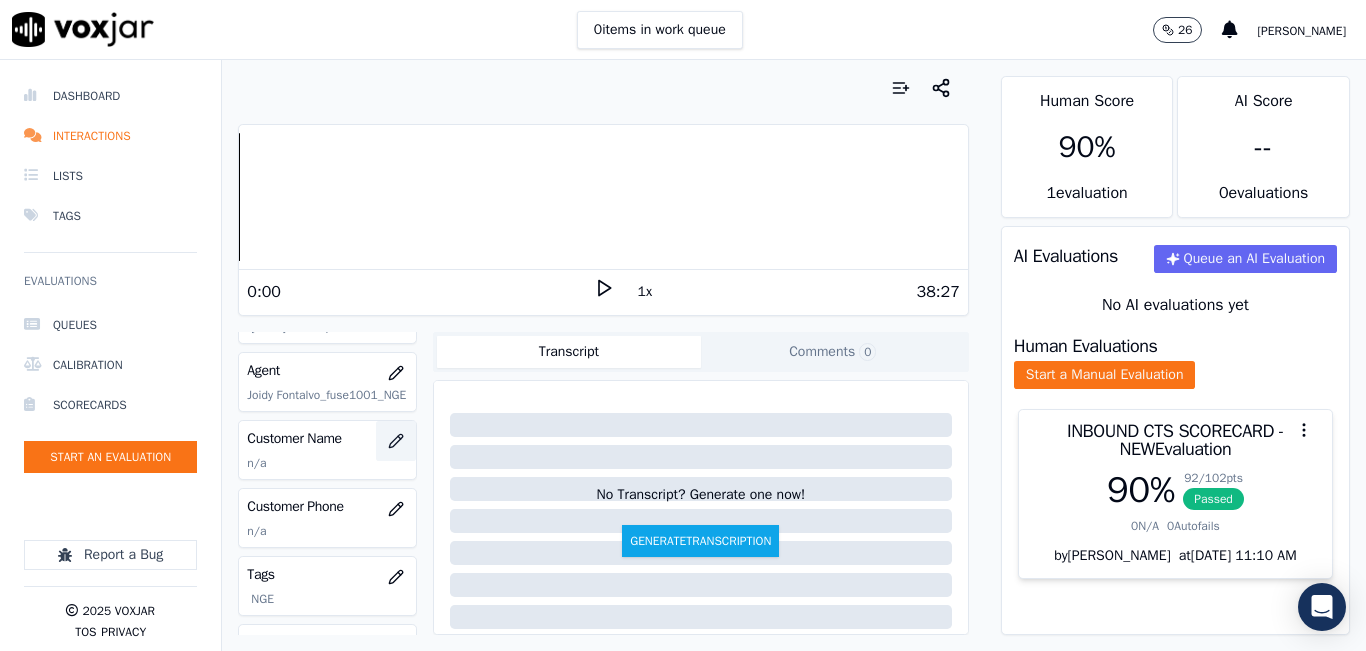 click at bounding box center [396, 441] 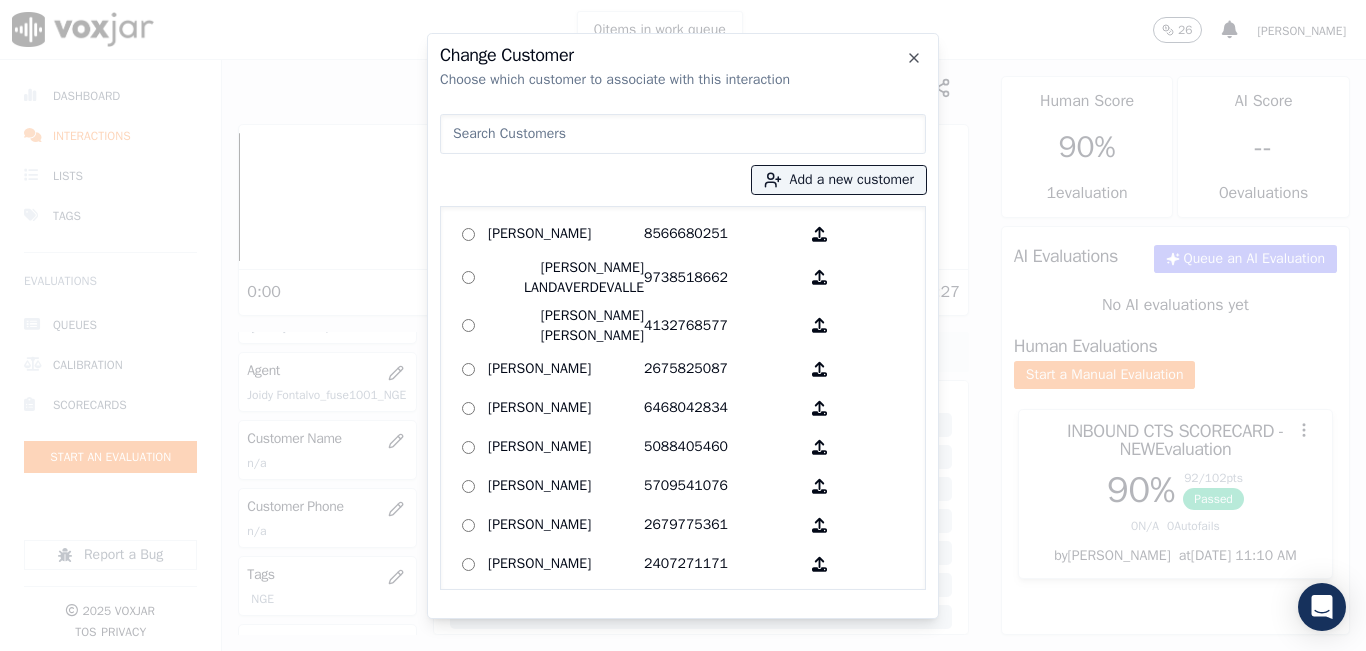 click at bounding box center [683, 134] 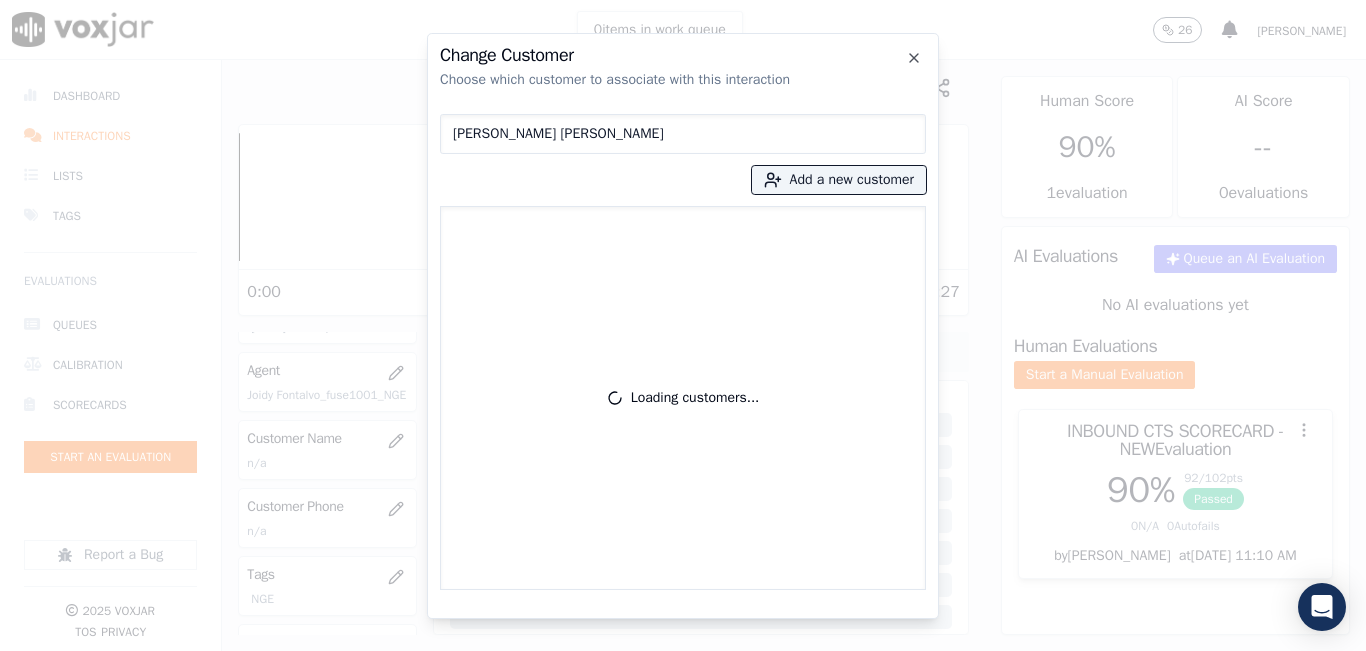 type on "MIRIAM SELENA MIJANGOS" 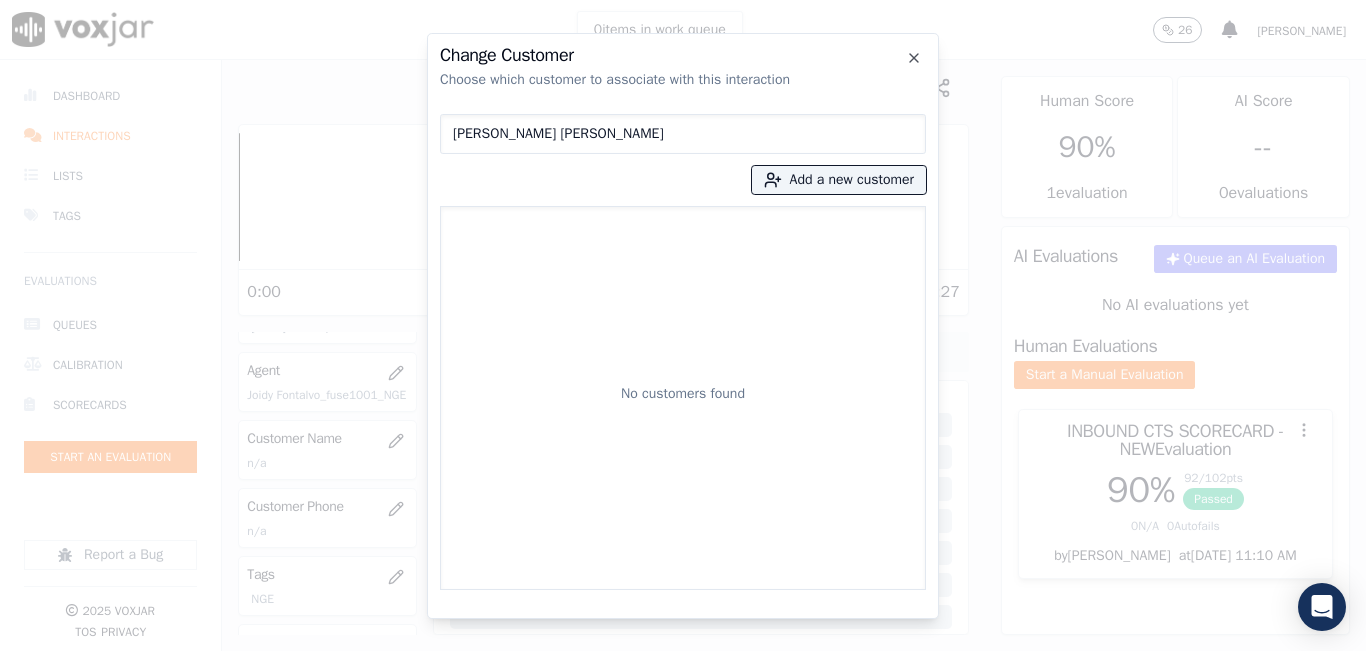 type 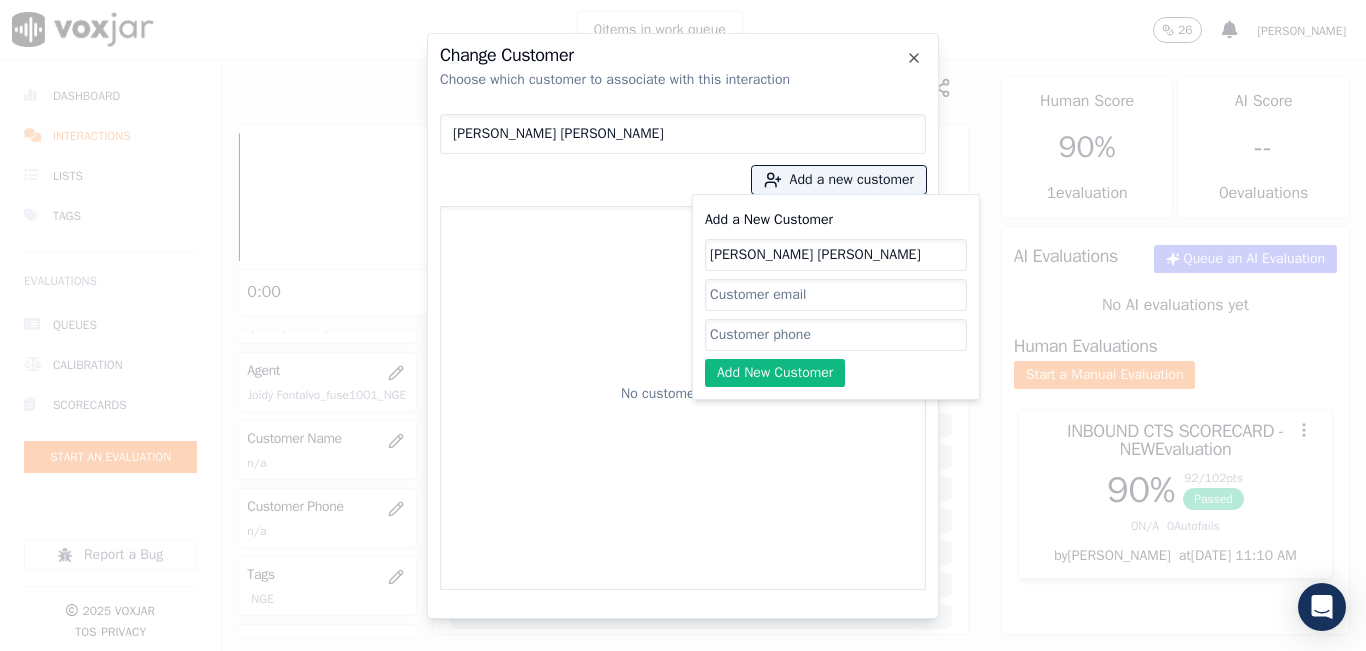 type on "MIRIAM SELENA MIJANGOS" 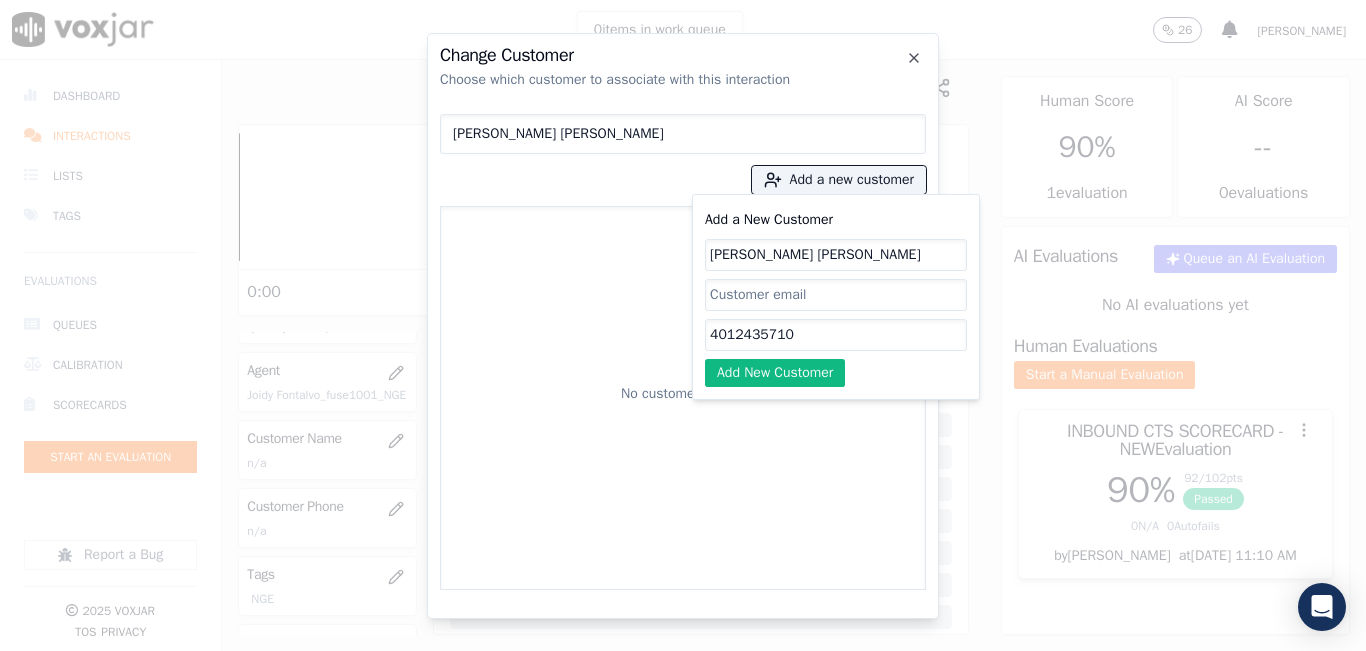 type on "4012435710" 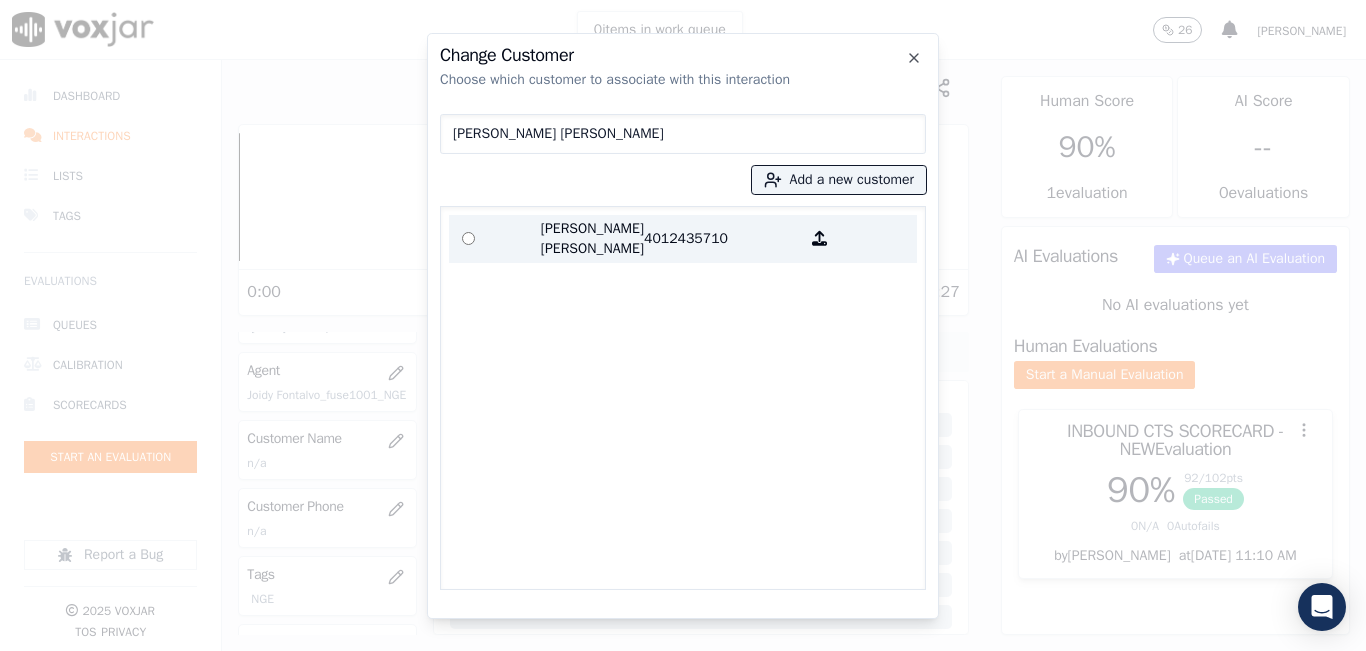 click on "4012435710" at bounding box center (722, 239) 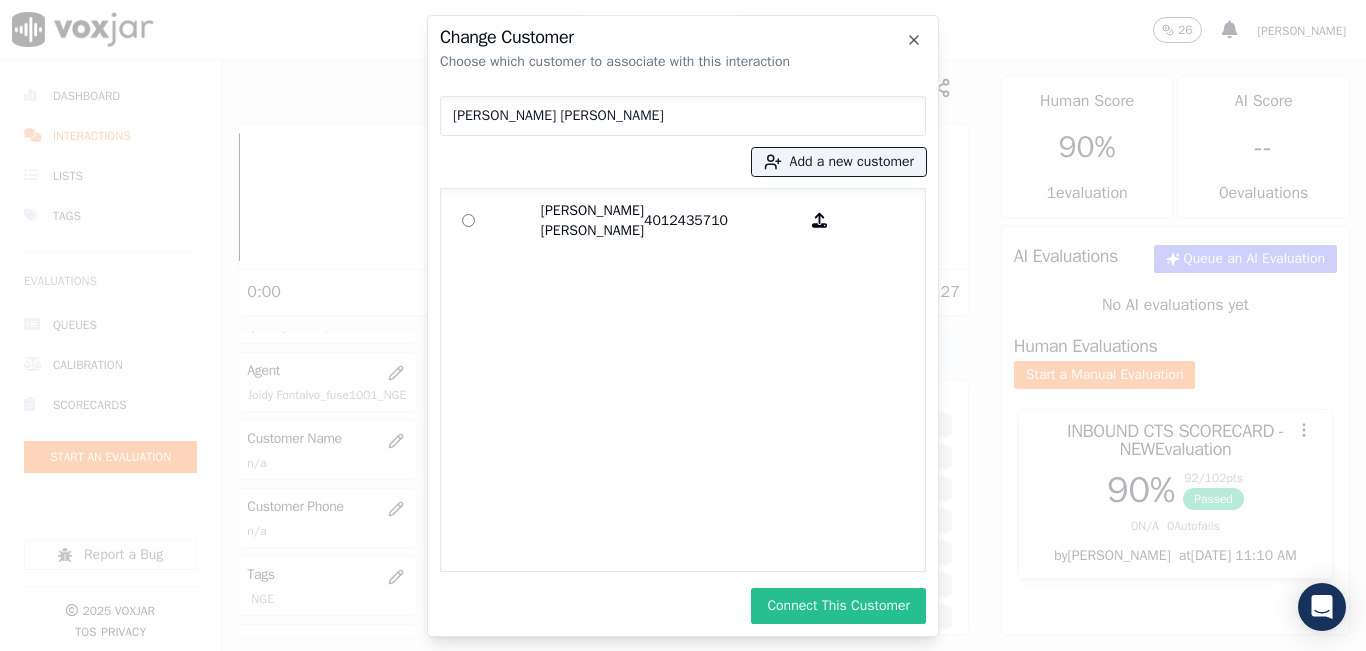 click on "Connect This Customer" at bounding box center (838, 606) 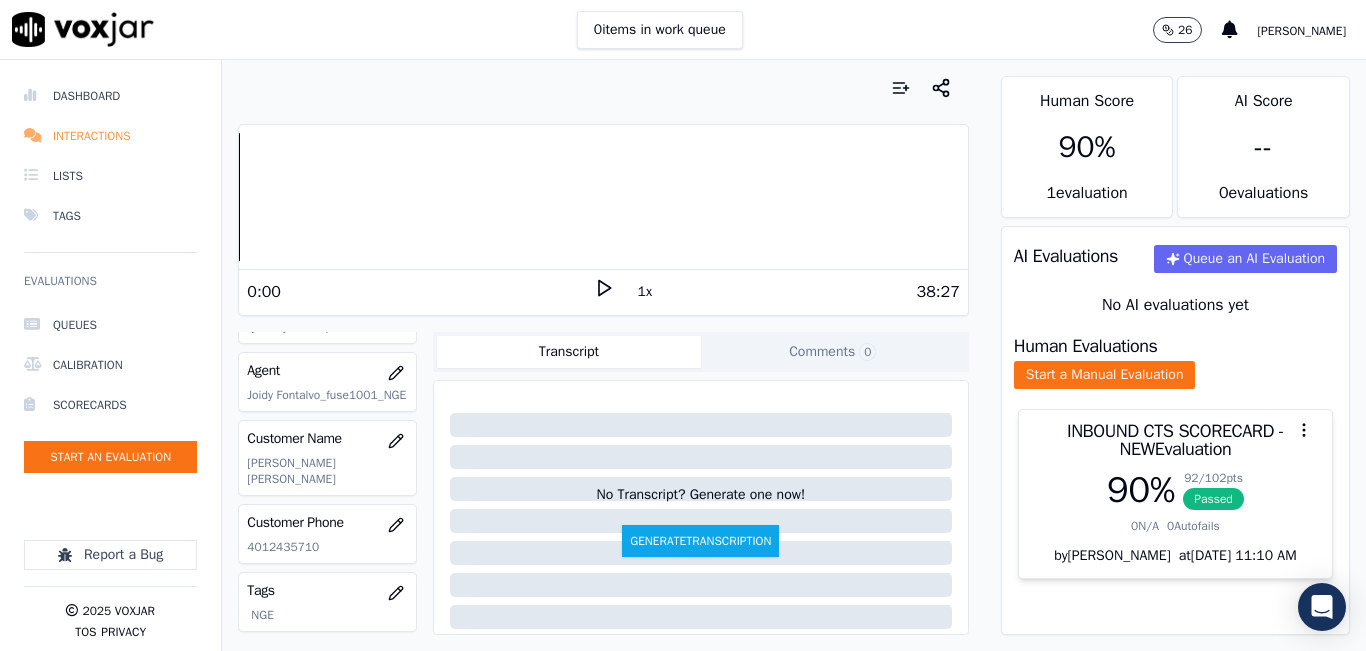 click on "Interactions" at bounding box center [110, 136] 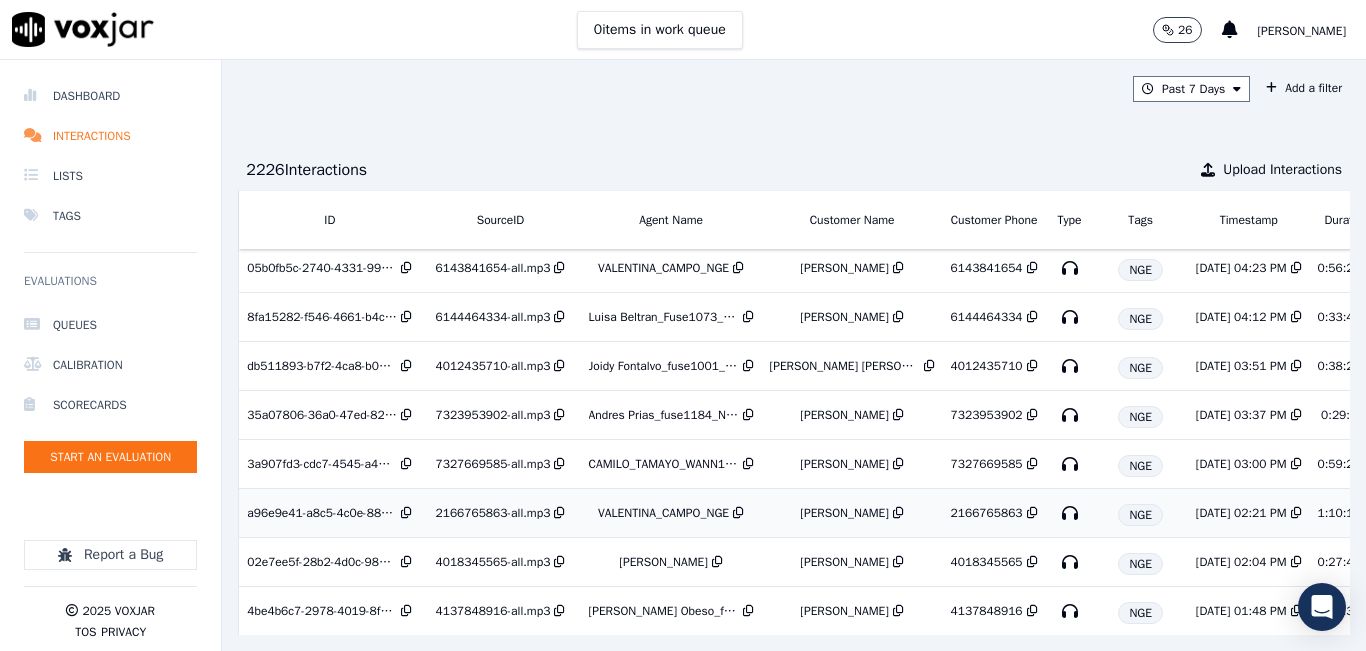 scroll, scrollTop: 0, scrollLeft: 0, axis: both 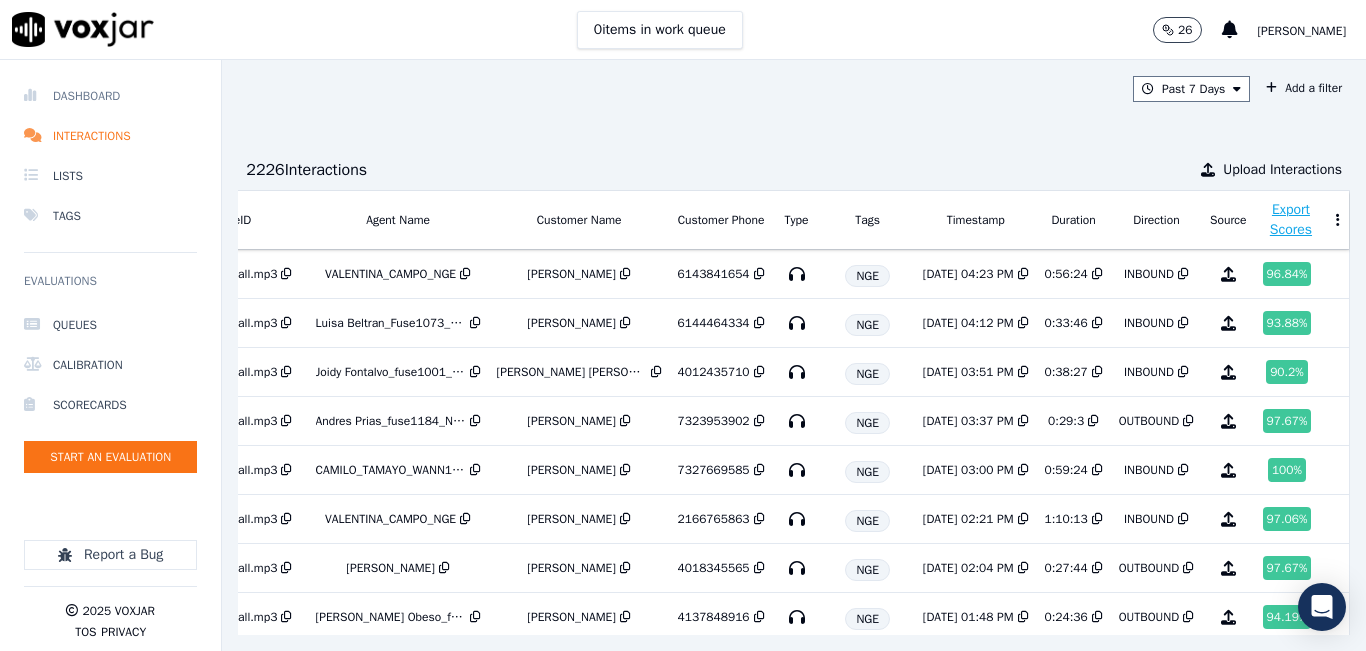 click on "Dashboard" at bounding box center [110, 96] 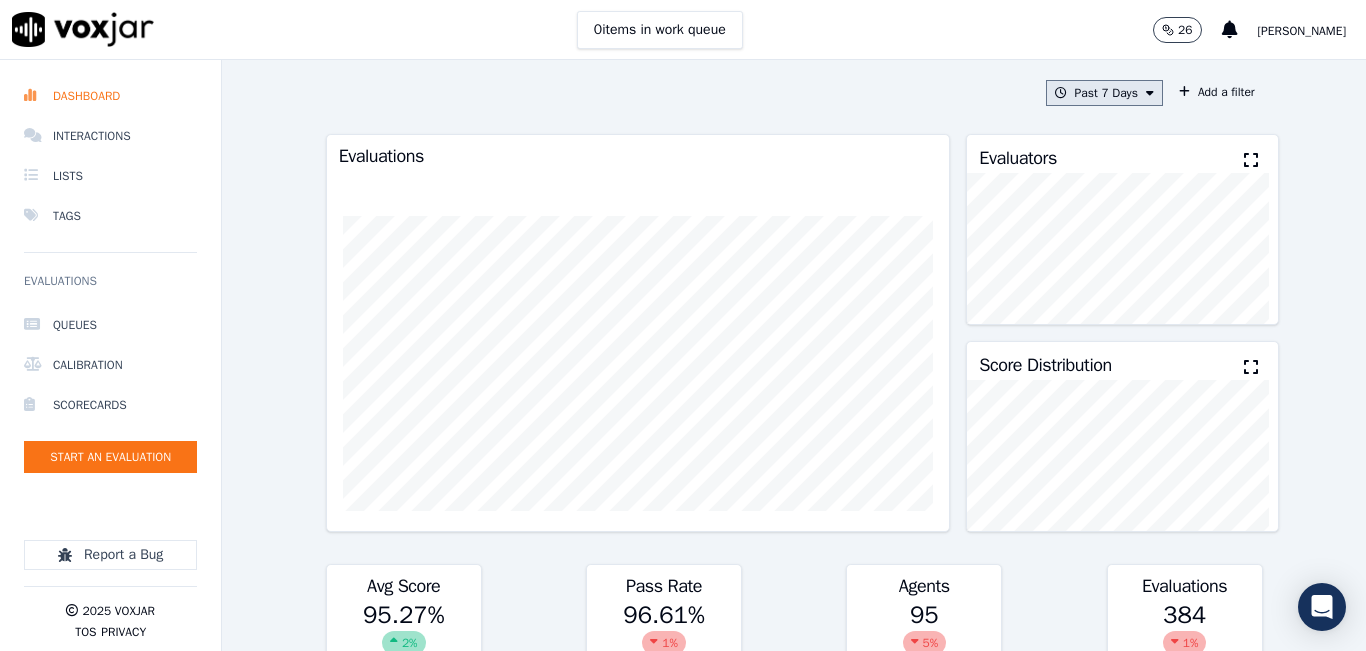 click on "Past 7 Days" at bounding box center [1104, 93] 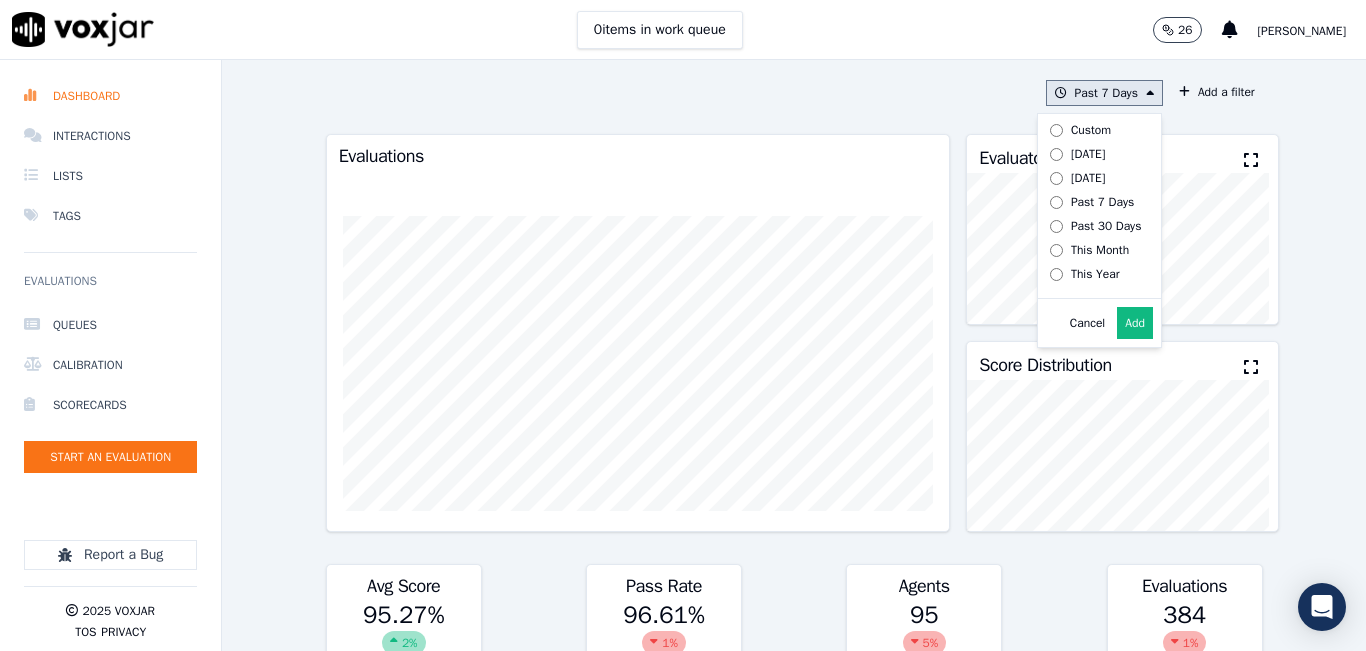 click on "Today" at bounding box center [1088, 154] 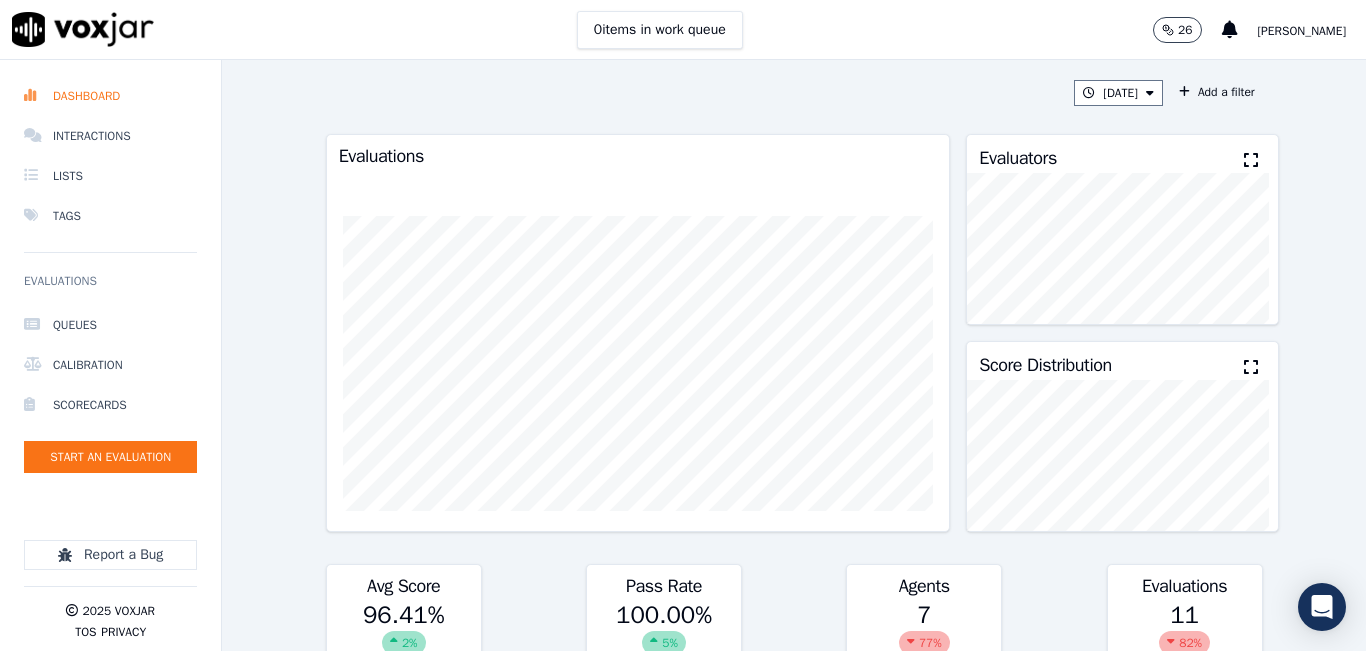click at bounding box center [1251, 160] 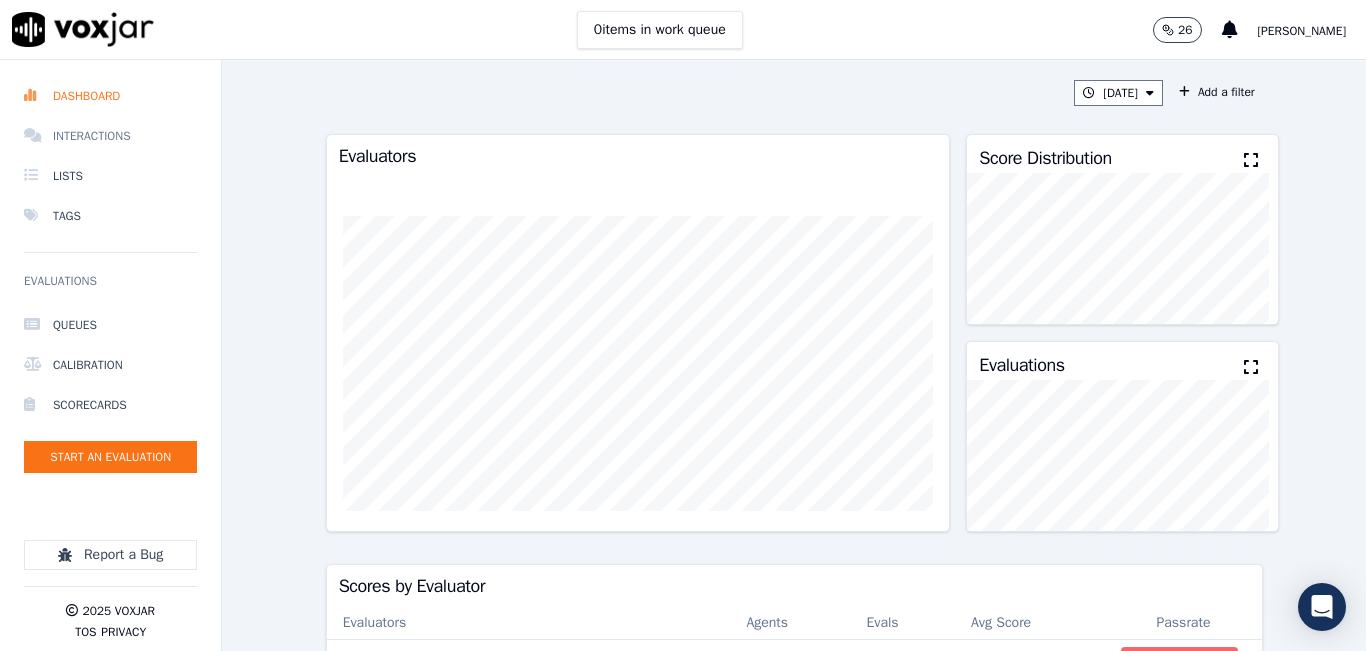 click on "Interactions" at bounding box center [110, 136] 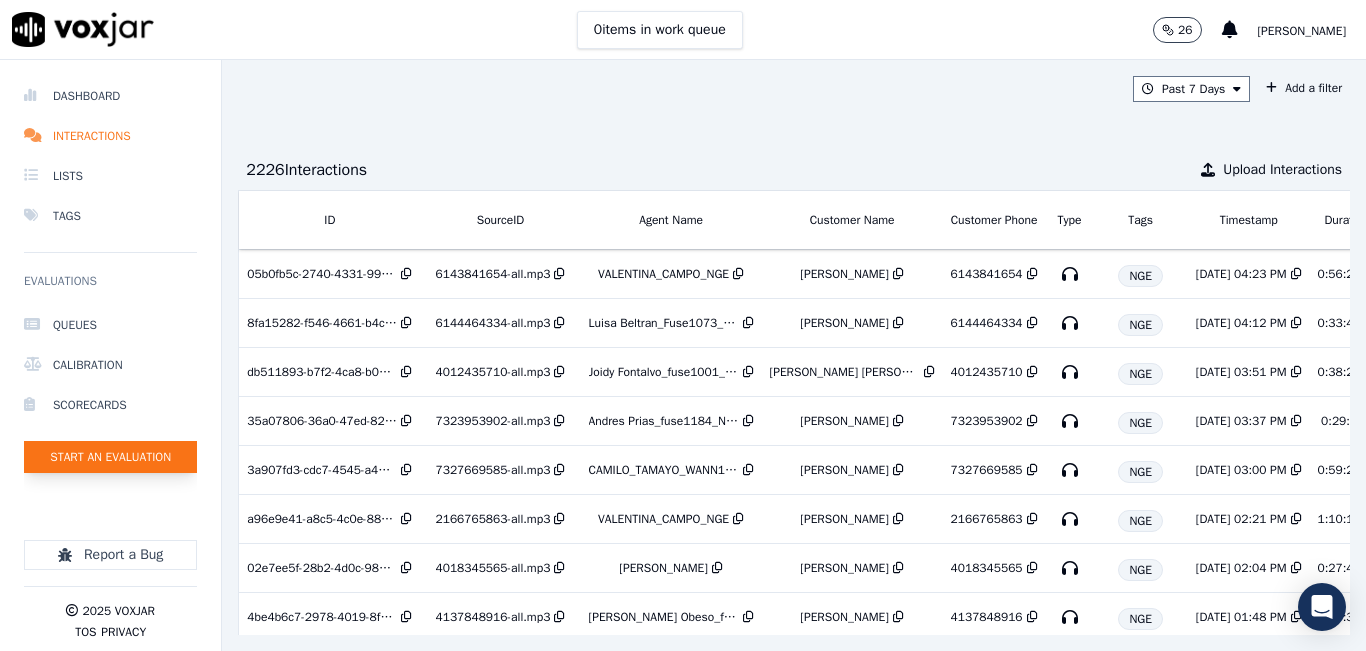 click on "Start an Evaluation" 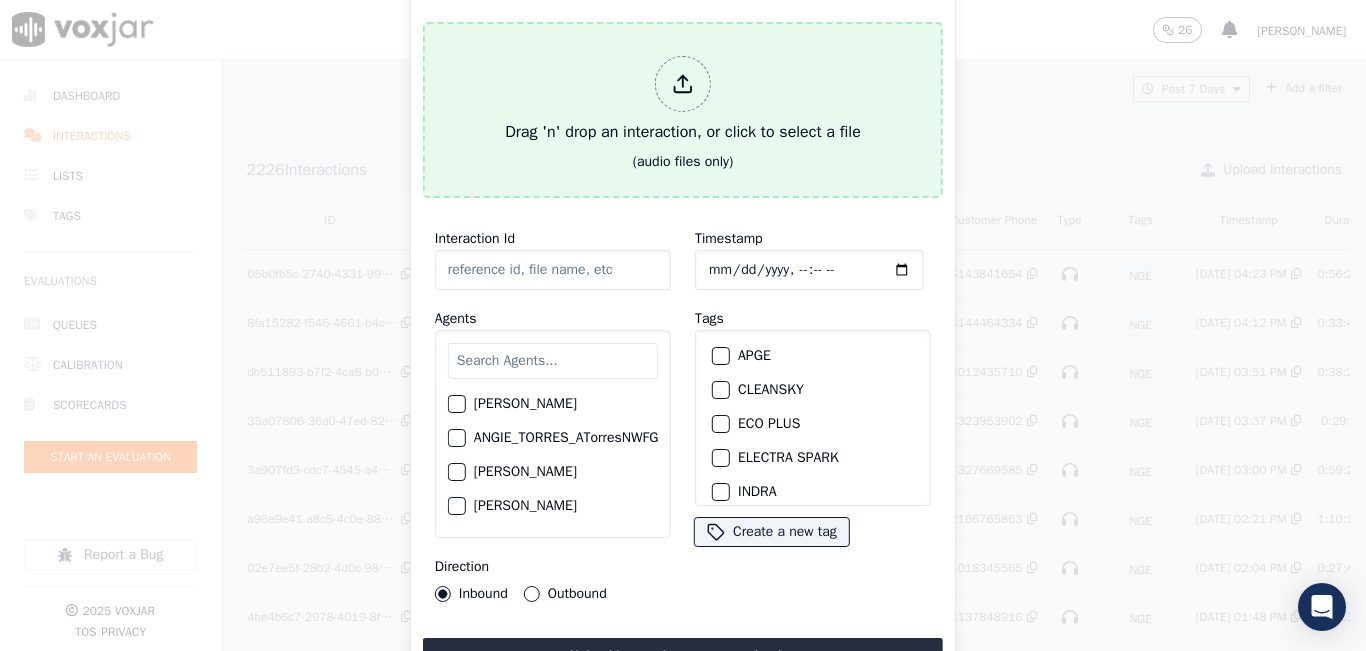 click on "Drag 'n' drop an interaction, or click to select a file" at bounding box center [683, 100] 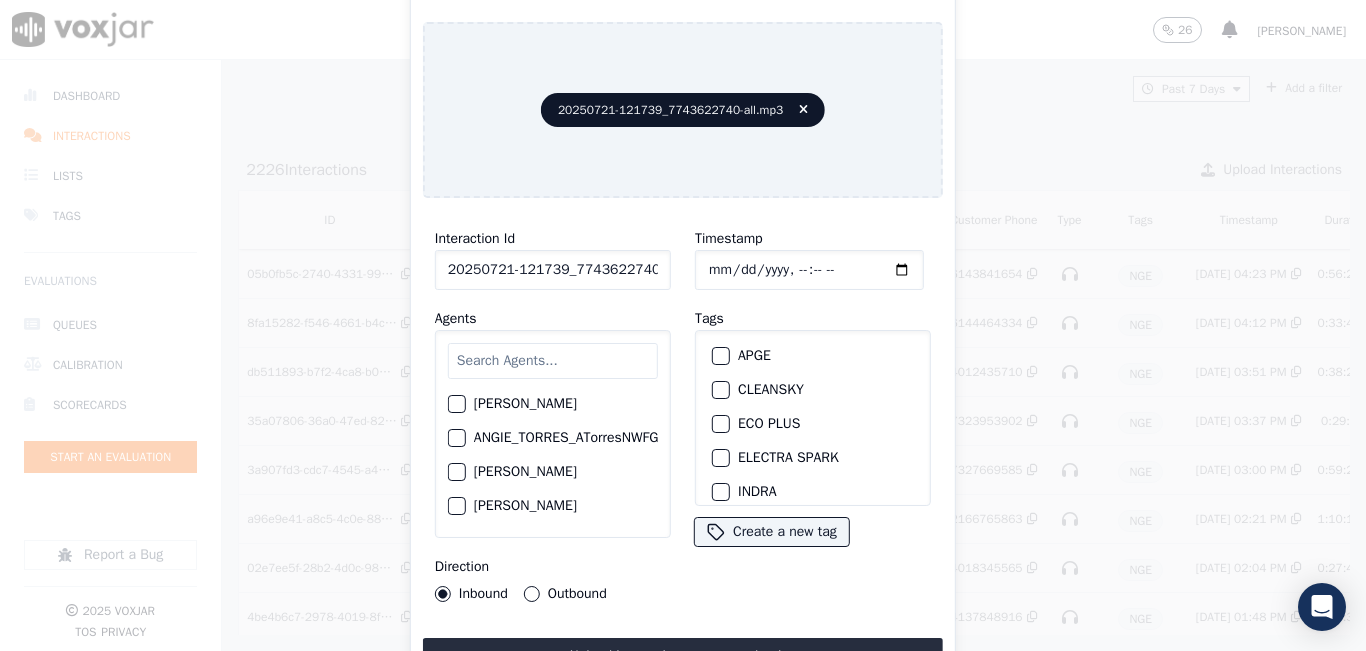 click on "Yeraldin Dias_YDiasNWFG_SPARK     ANGIE_TORRES_ATorresNWFG_SPARK     Adrian Viloria_AViloriaNWFG     Adrian Viloria_ECOPLUS     Adrian Viloria_a25003_CLEANSKY     Adrian Viloria_a25016_WGL     Adrian Viloria_a25046_INDRA     Adrian Viloria_fuse1164_NGE     Alan Marruaga_a26181_WGL     Alejandra Chavarro_SYMMETRY     Alejandra Chavarro_a26184_WGL     Alejandro Vizcaino_a13916_CLEANSKY     Alejandro Vizcaino­_NW2906_CLEANSKY     Andres Higuita_AHiguitaNWFG_SPARK     Andres Higuita_Fuse3185_NGE     Andres Higuita_No Sales      Andres Higuita_a27435_CLEANSKY     Andres Higuita_a27490_INDRA     Andres Prias_APriasNWFG     Andres Prias_SYMMETRY     Andres Prias_a27400_CLEANSKY     Andres Prias_a27447_INDRA     Andres Prias_fuse1184_NGE     Angie Torres_ATorresNWFG     Angie Torres_SYMMETRY     Angie Torres_WANN1185_NGE     Angie Torres_a27399_CLEANSKY     Angie Torres_a27445_INDRA     Brandon Camacho_BAQ2083_INDRA     Brandon Camacho_BCamachoNWFG     Brandon Camacho_ECOPLUS     Brandon Camacho_b27395_CLEANSKY" 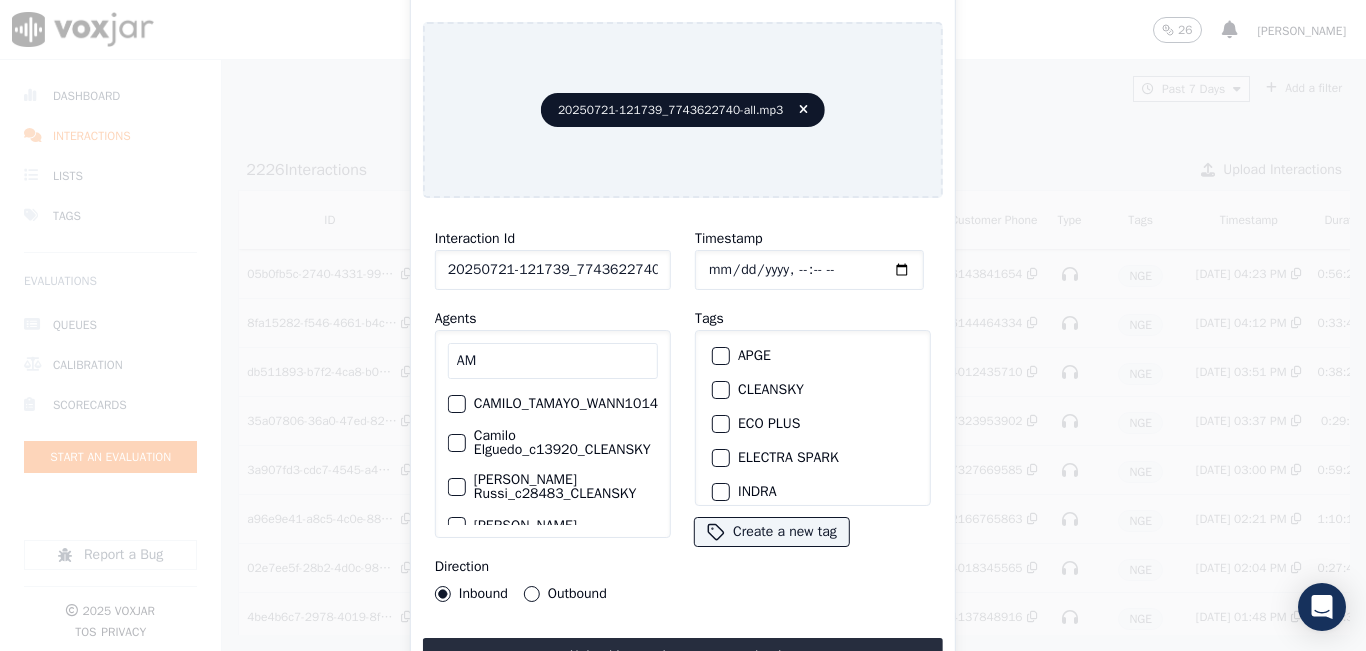 type on "A" 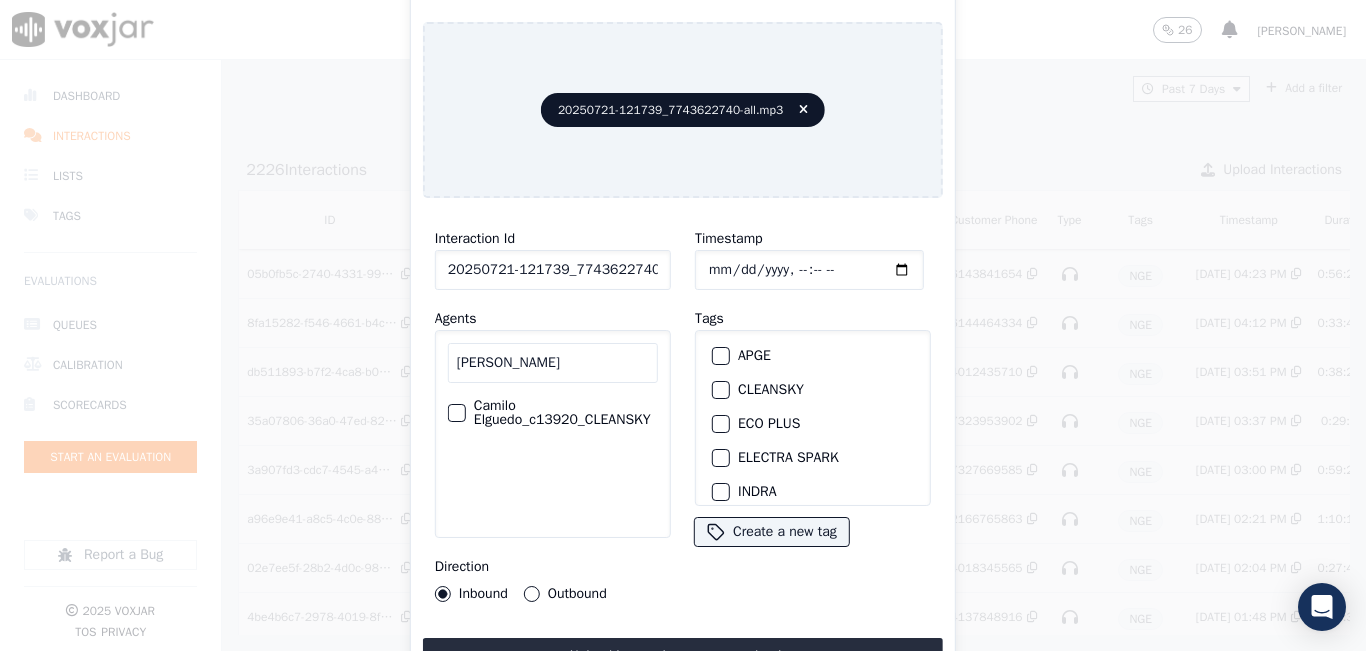 type on "CAMILO ELG" 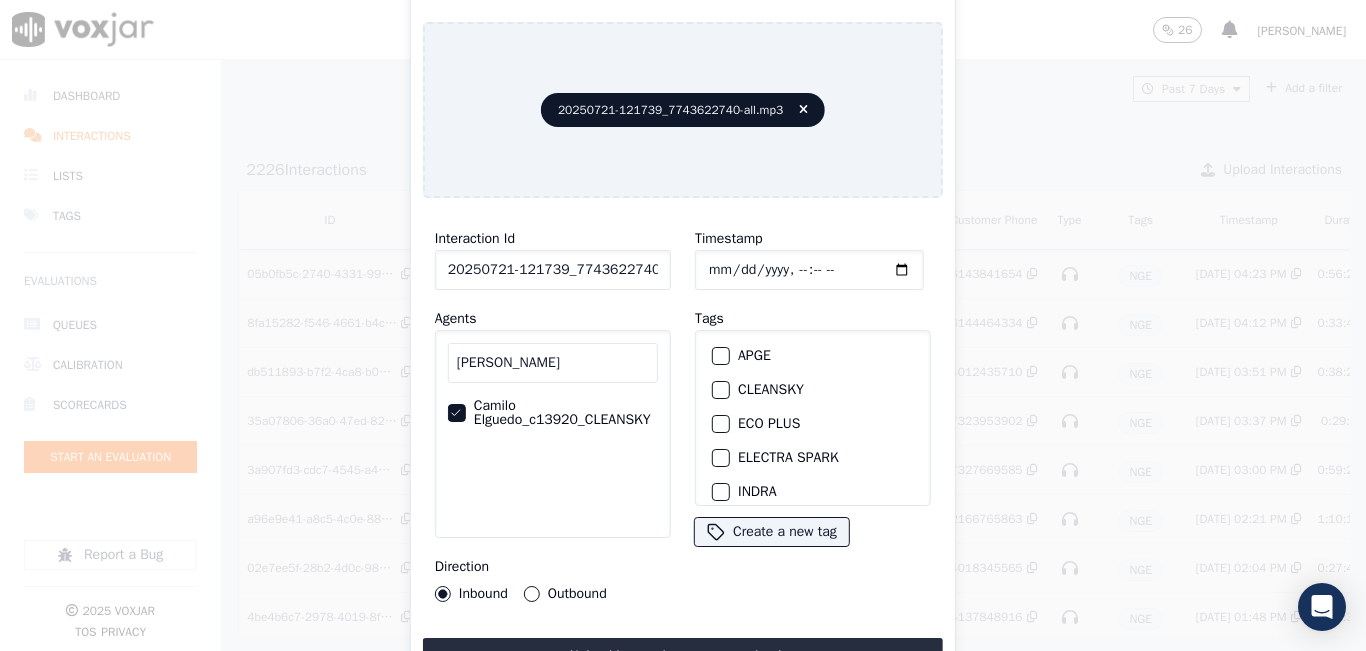 click on "Outbound" at bounding box center [532, 594] 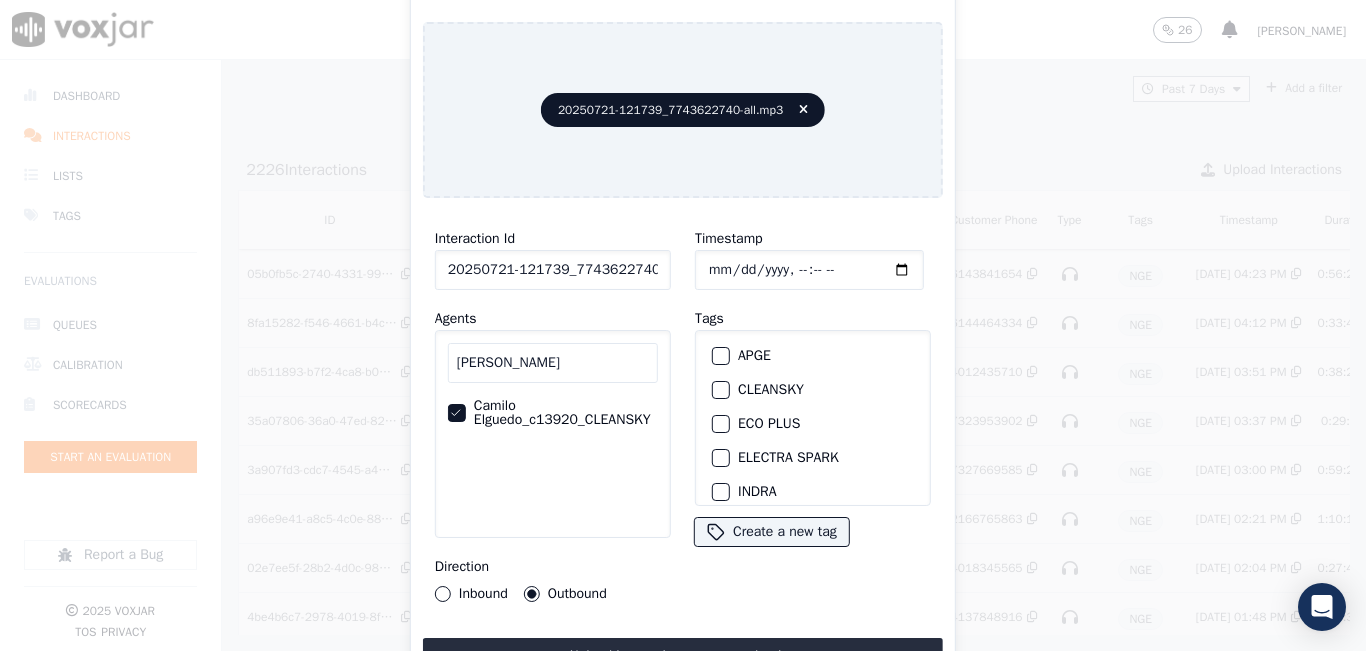 click on "CLEANSKY" at bounding box center [721, 390] 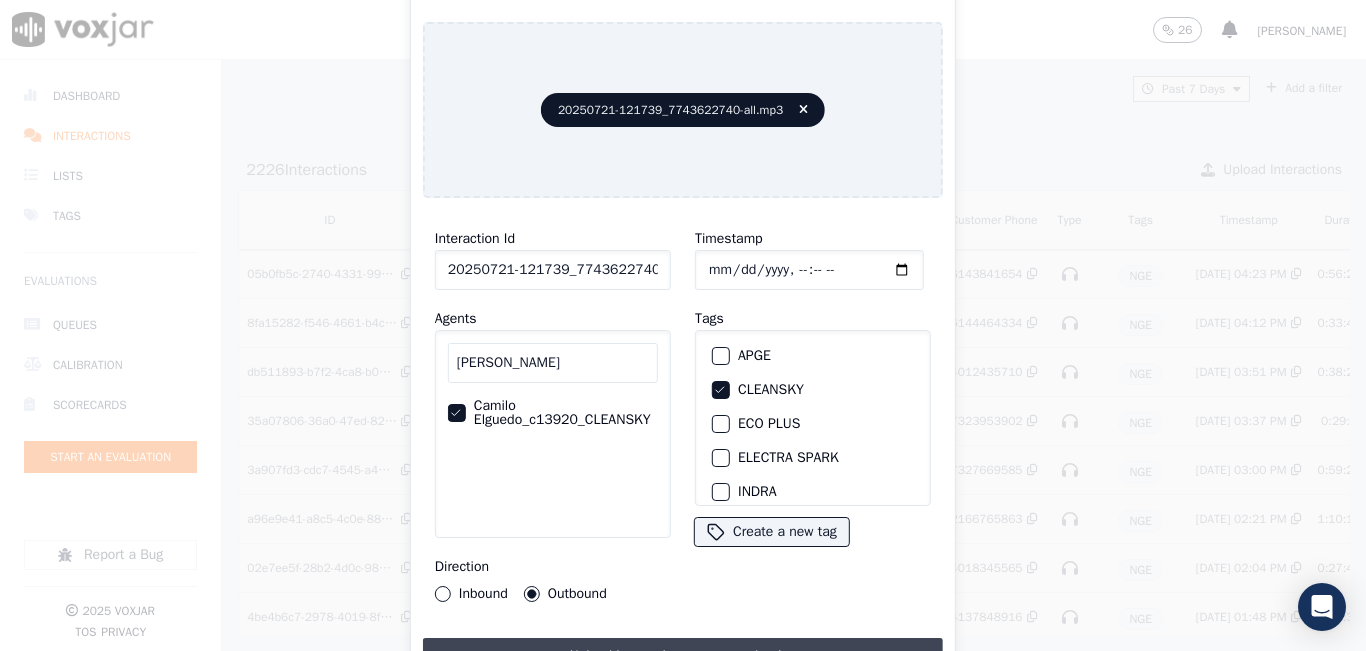 click on "Upload interaction to start evaluation" at bounding box center (683, 656) 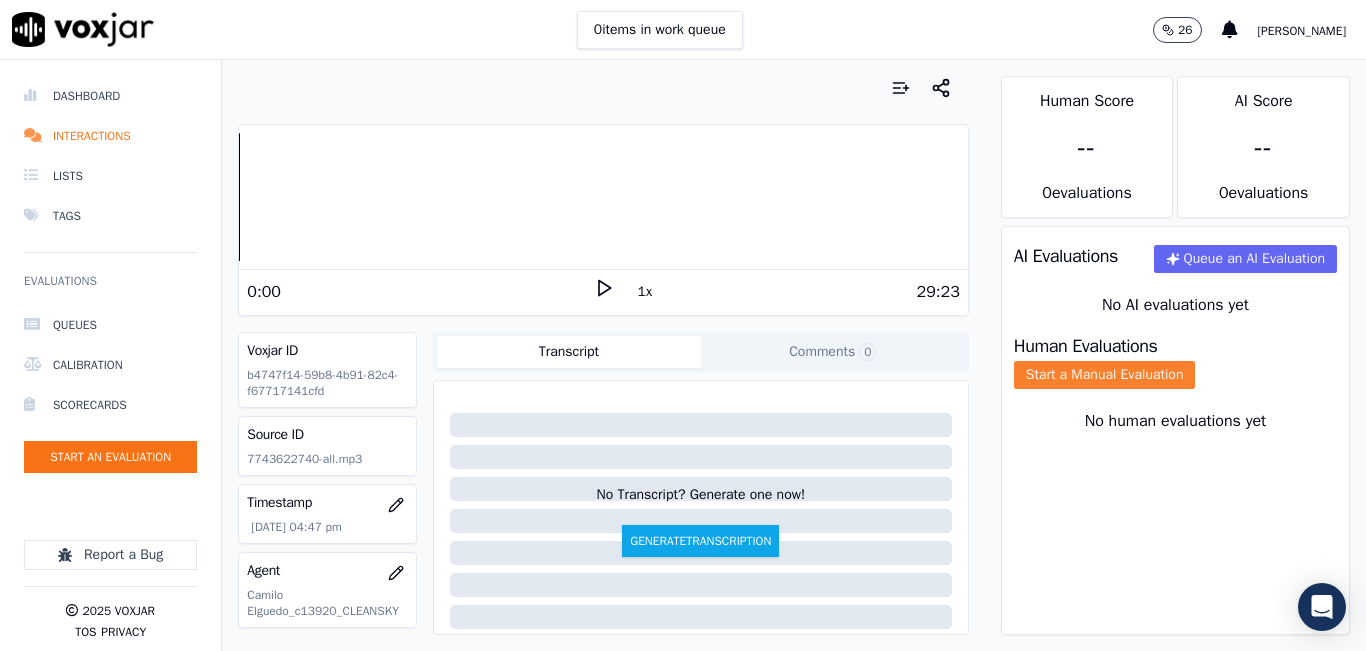click on "Start a Manual Evaluation" 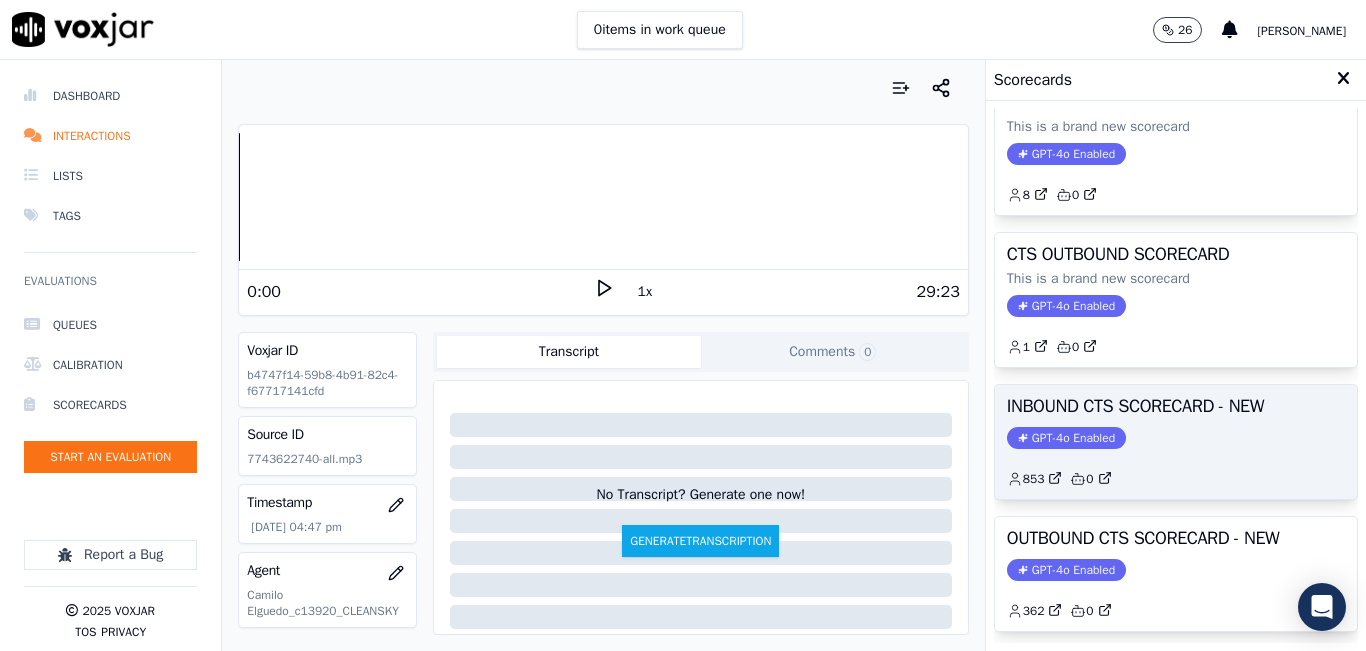scroll, scrollTop: 100, scrollLeft: 0, axis: vertical 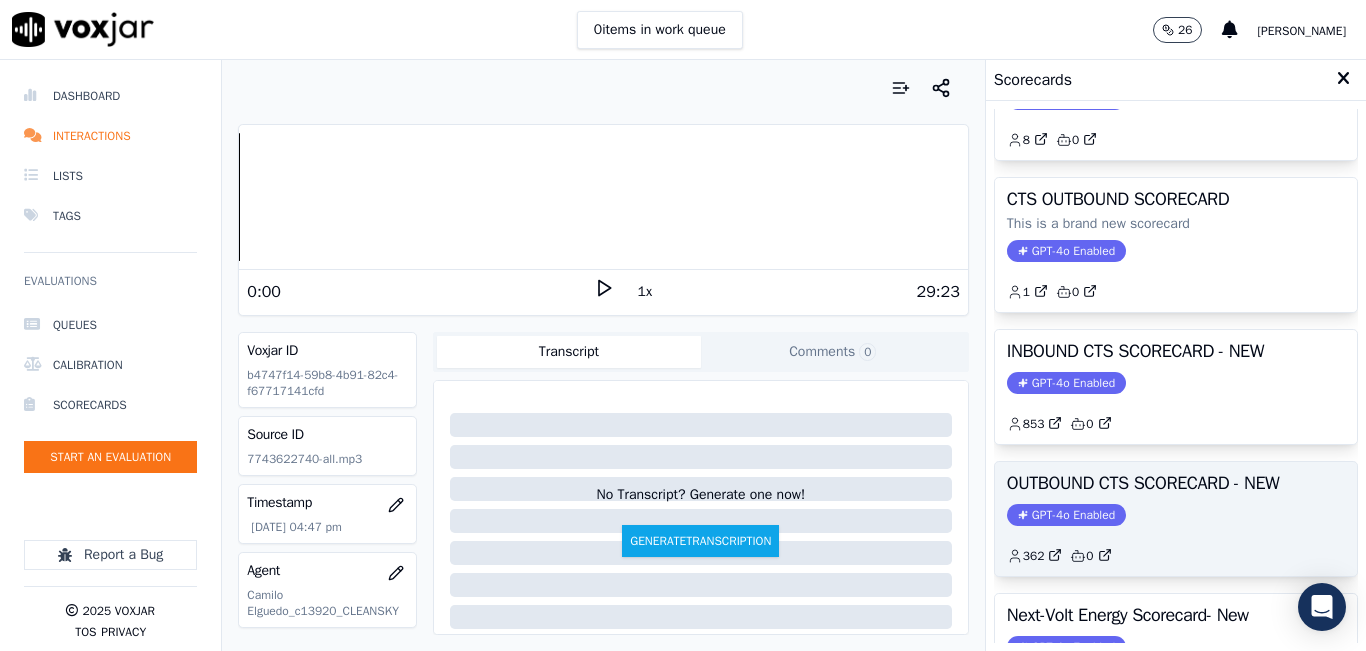 click on "362         0" 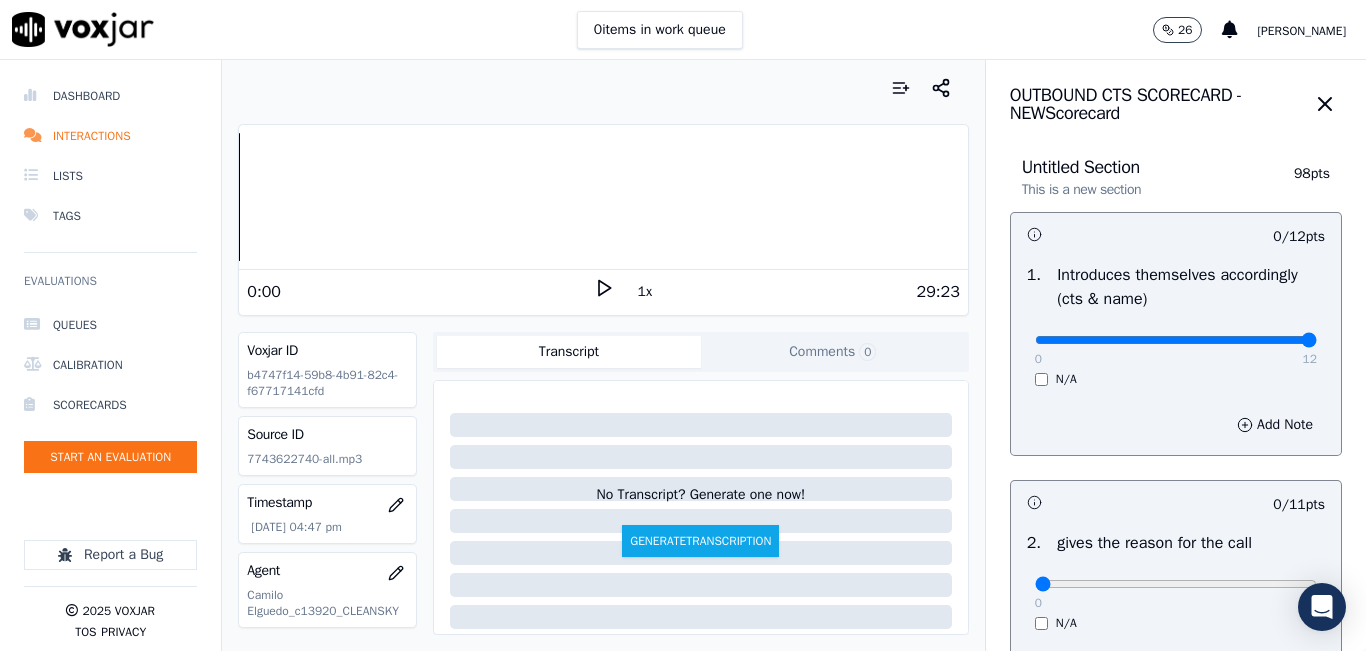 drag, startPoint x: 1248, startPoint y: 335, endPoint x: 1280, endPoint y: 337, distance: 32.06244 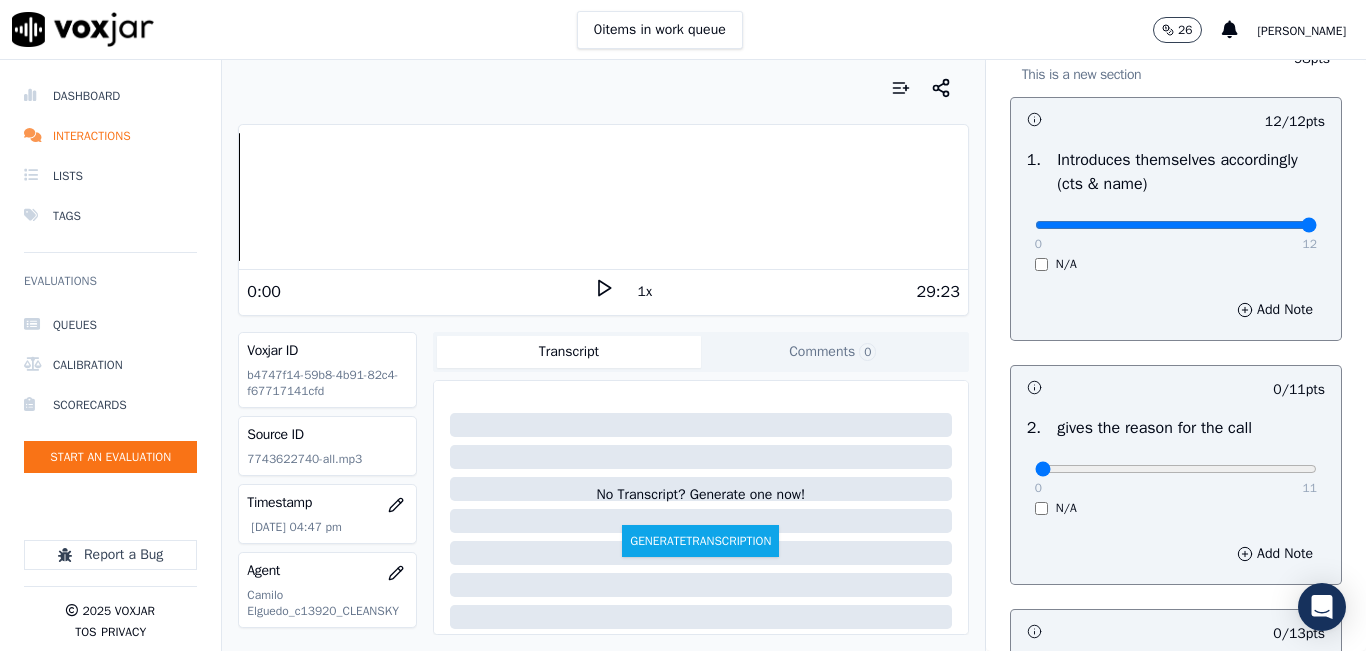 scroll, scrollTop: 400, scrollLeft: 0, axis: vertical 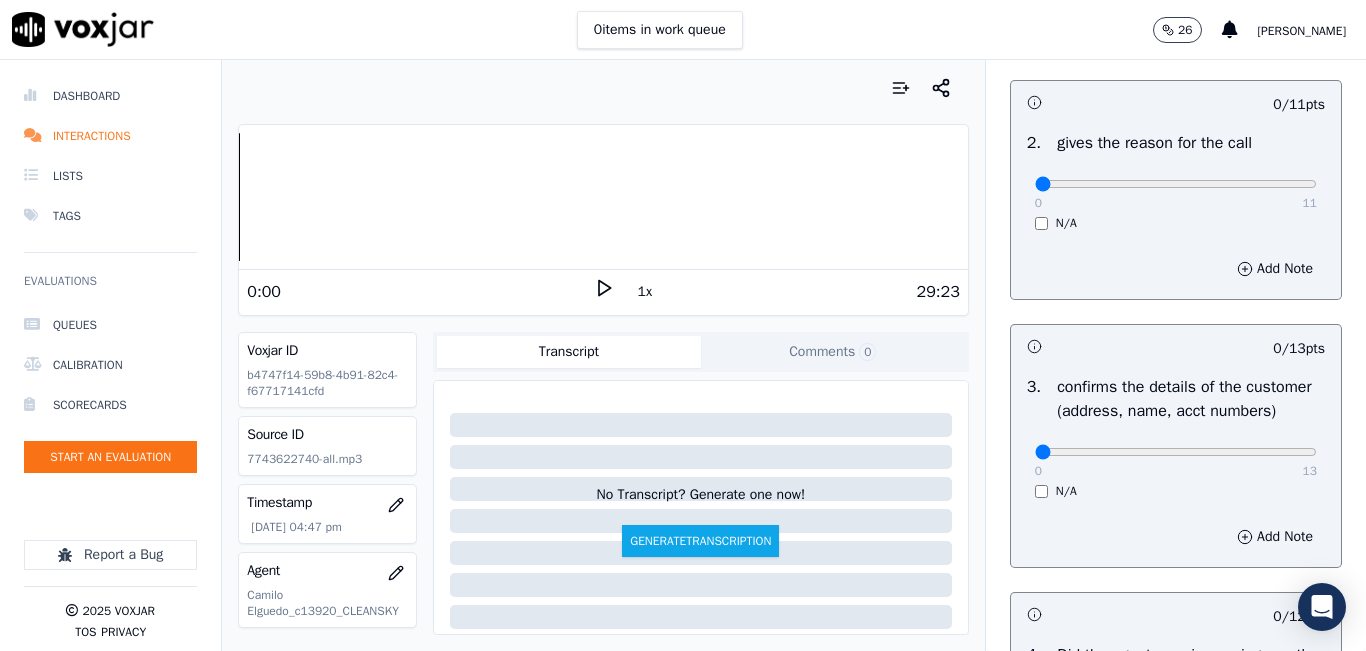 click on "11" at bounding box center [1310, 203] 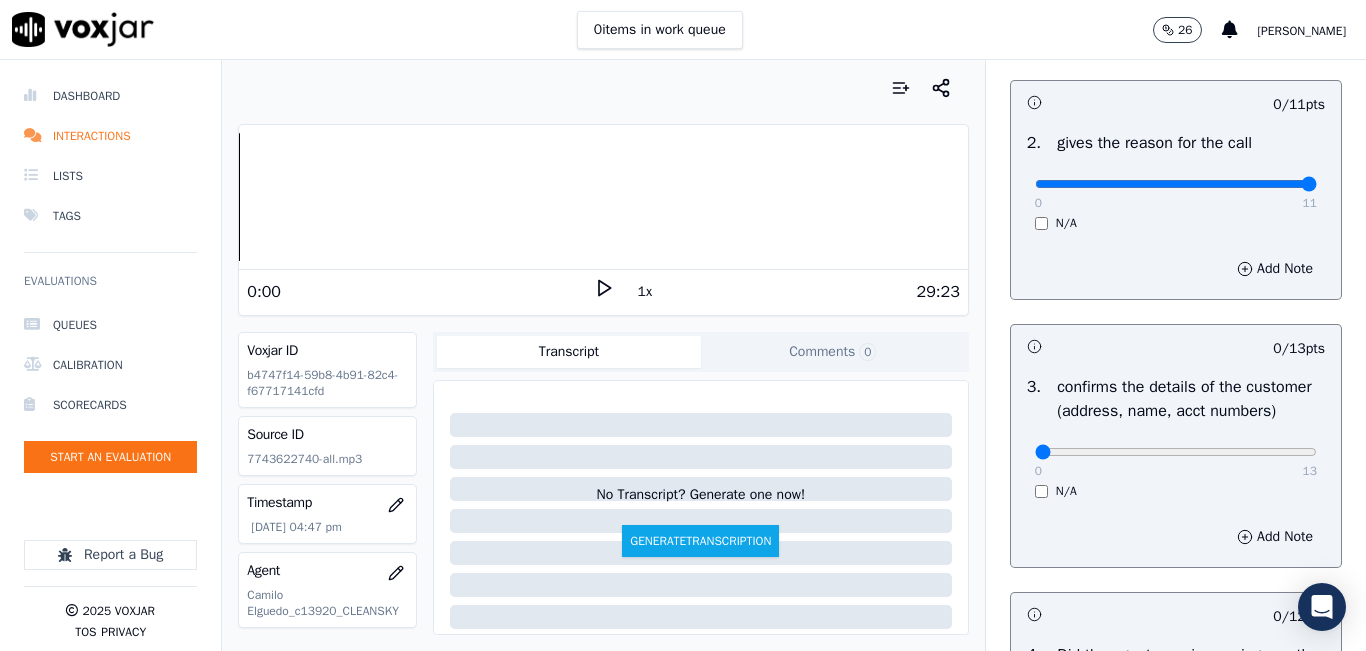 type on "11" 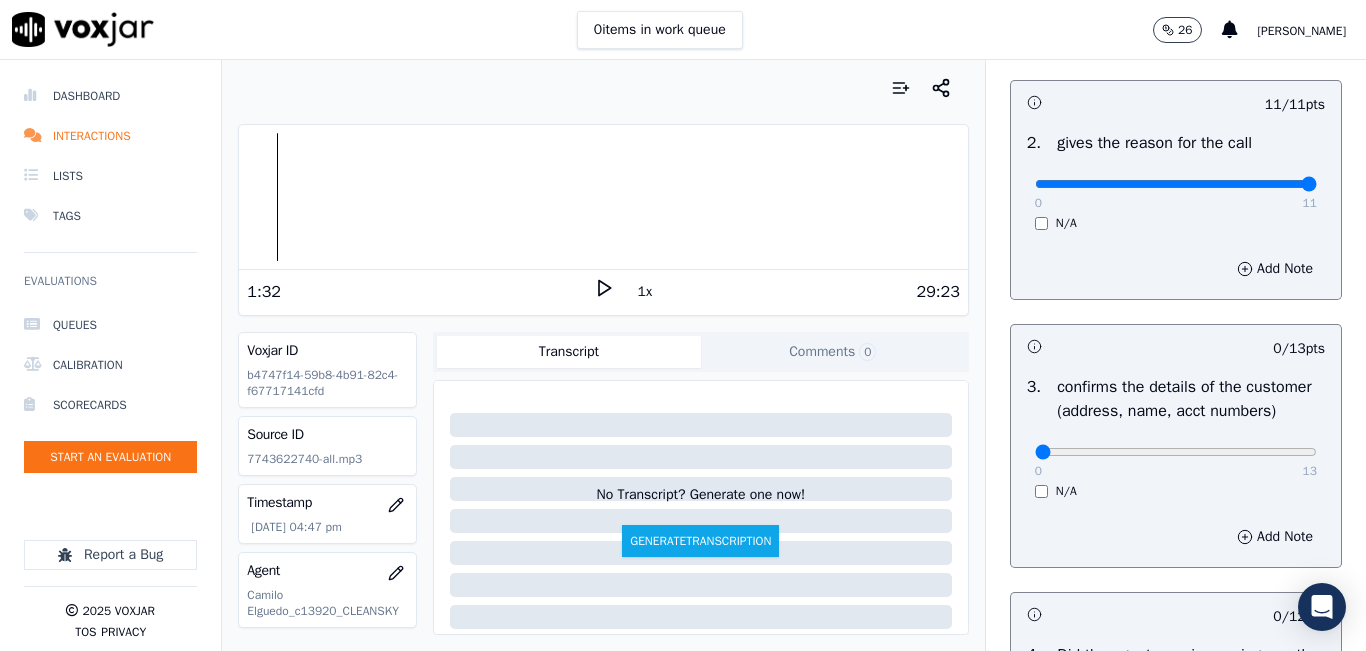 click at bounding box center [603, 197] 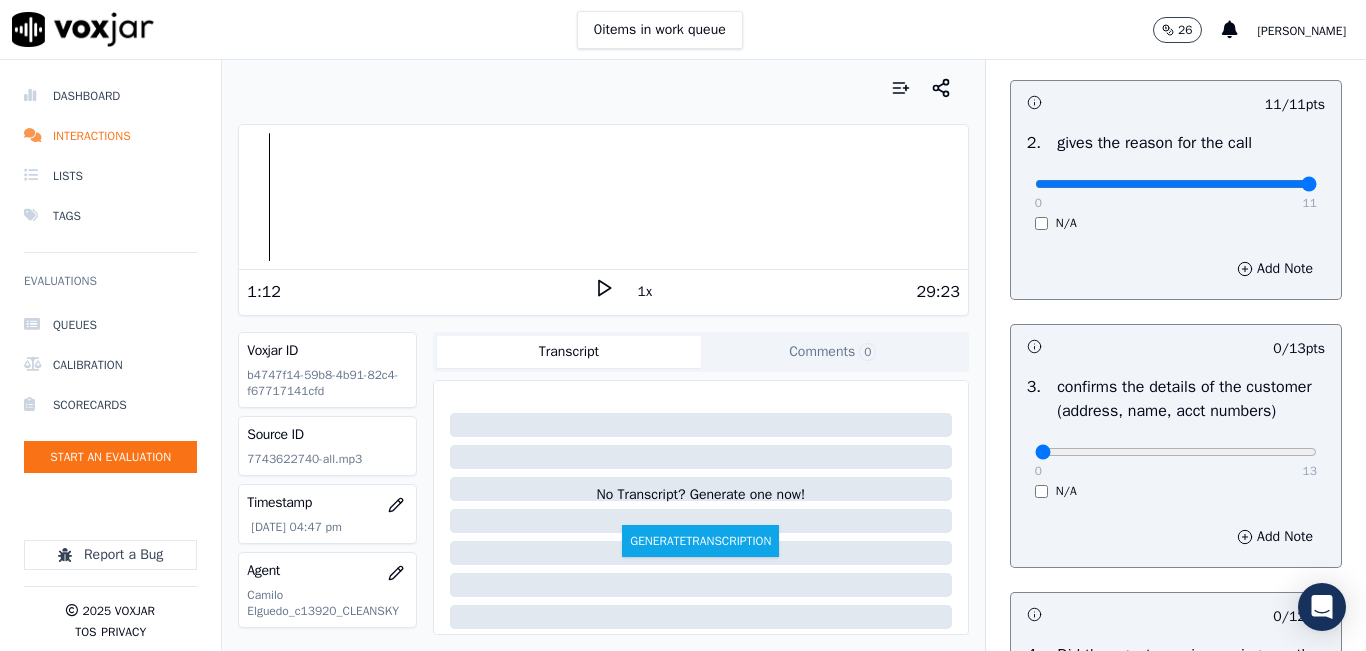 drag, startPoint x: 594, startPoint y: 295, endPoint x: 611, endPoint y: 292, distance: 17.262676 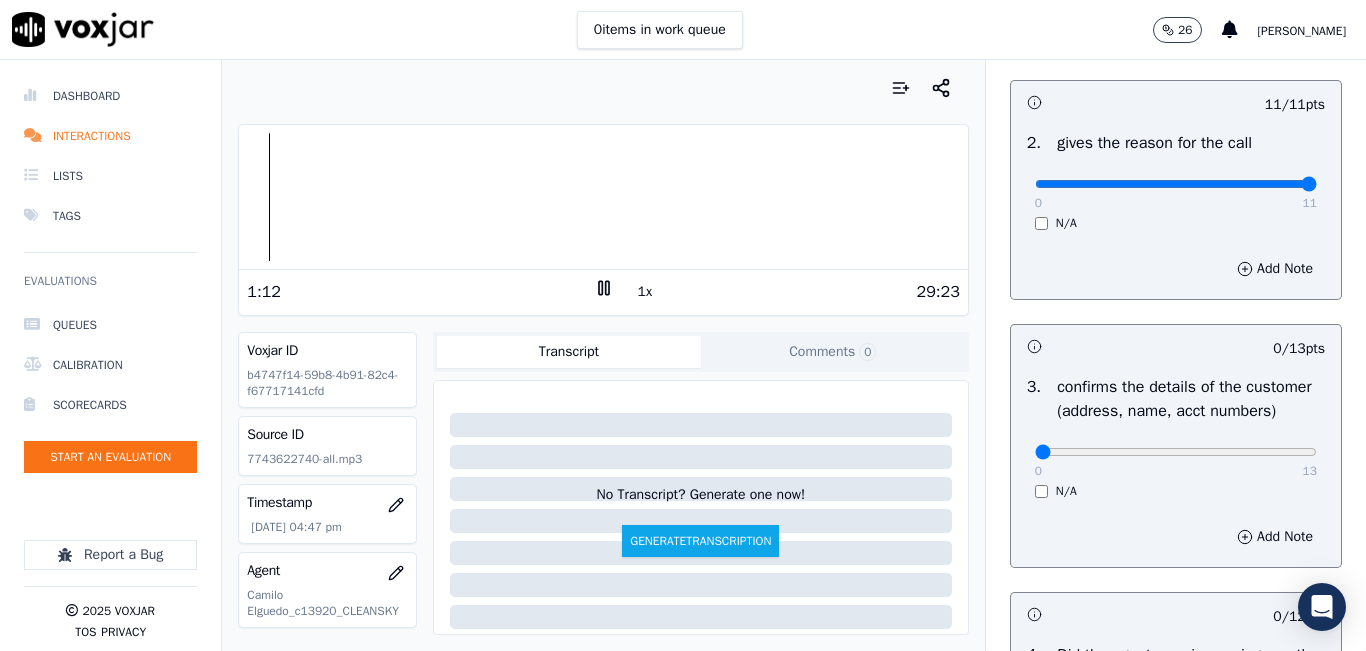 click on "1x" at bounding box center [645, 292] 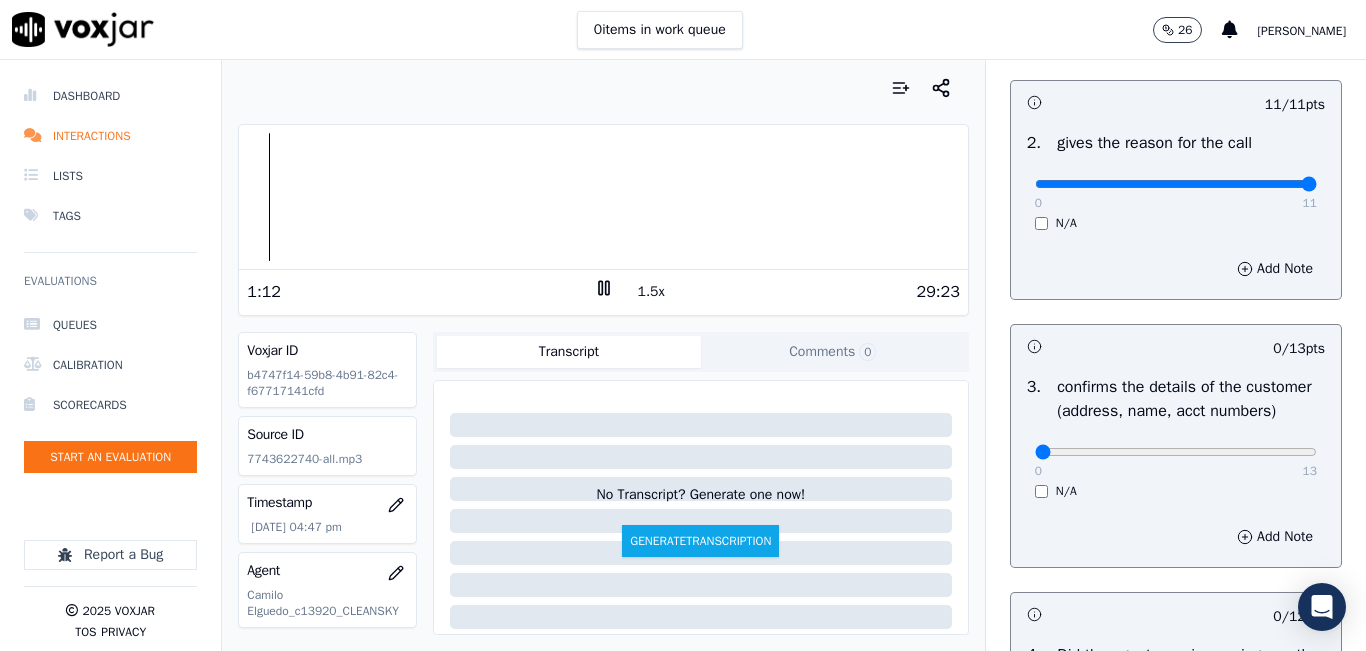 click on "1.5x" at bounding box center [651, 292] 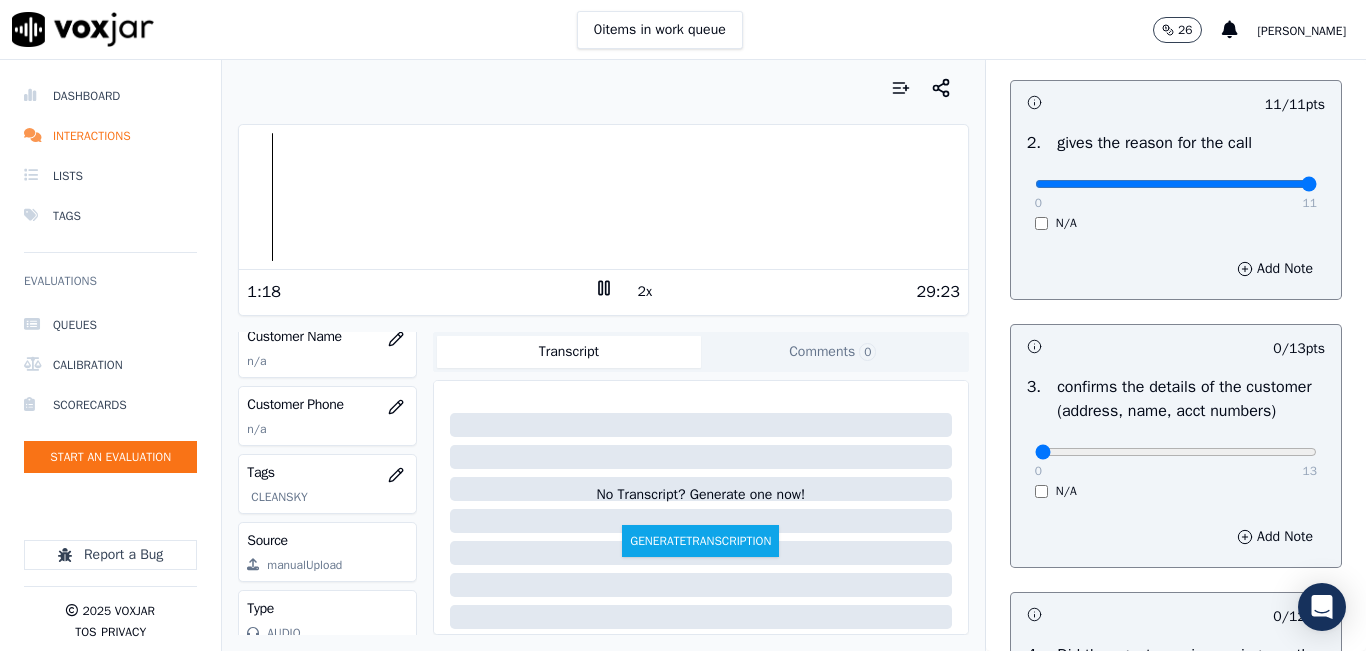 scroll, scrollTop: 278, scrollLeft: 0, axis: vertical 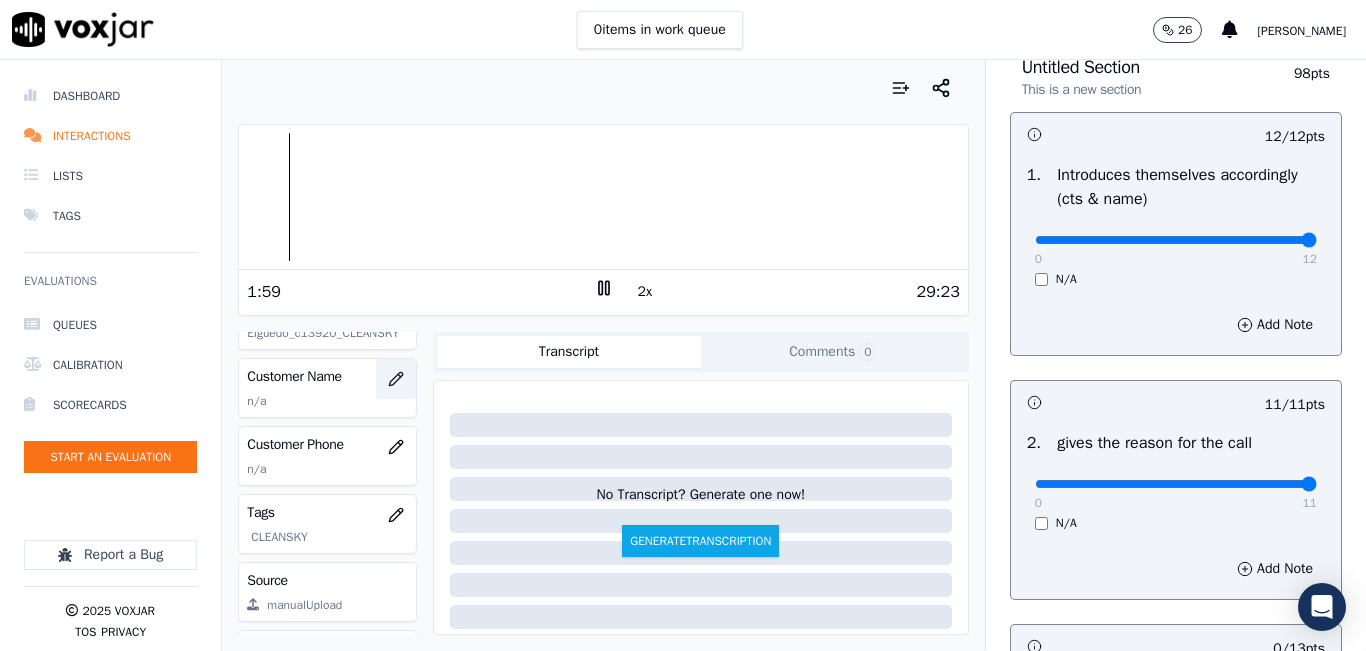 click at bounding box center (396, 379) 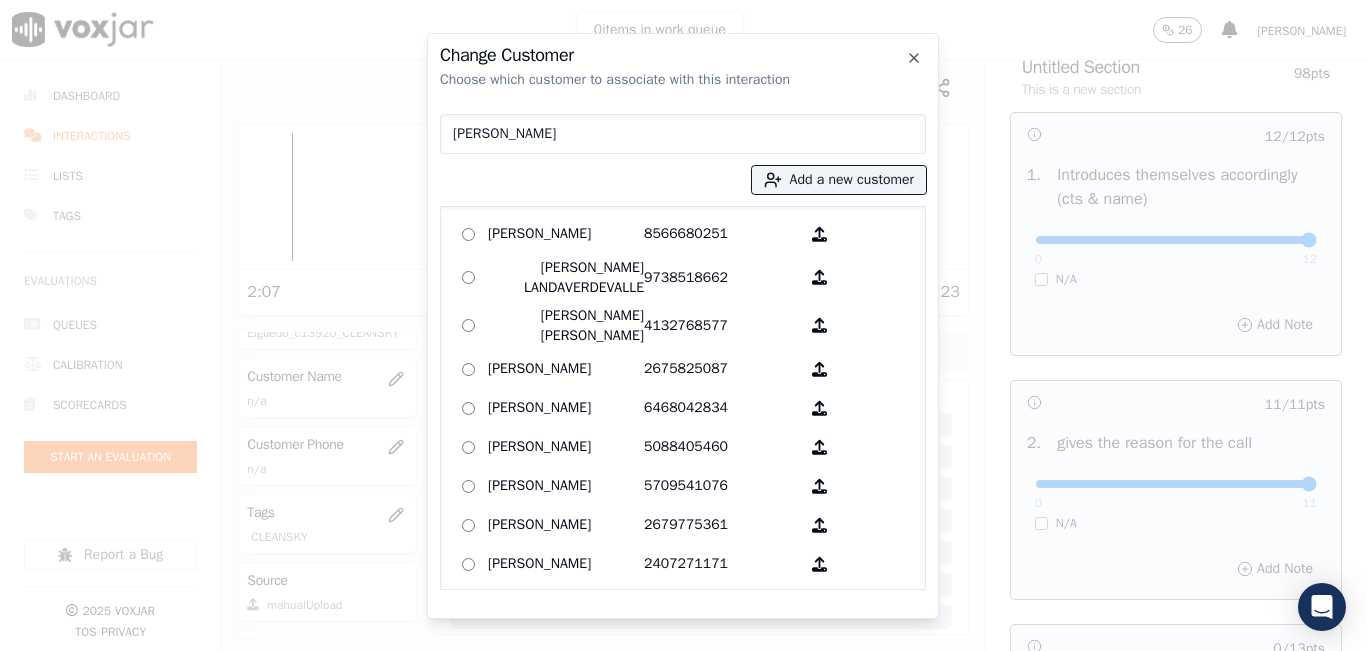 type on "EMMA LEIVA" 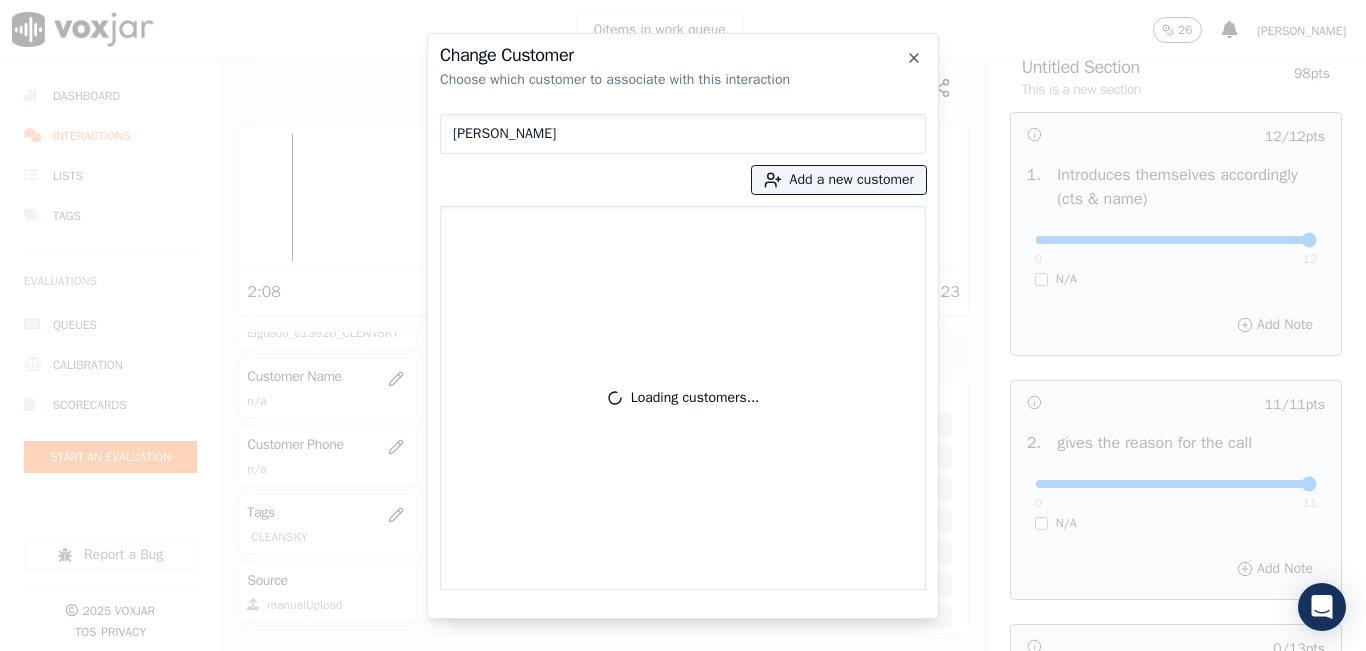 type 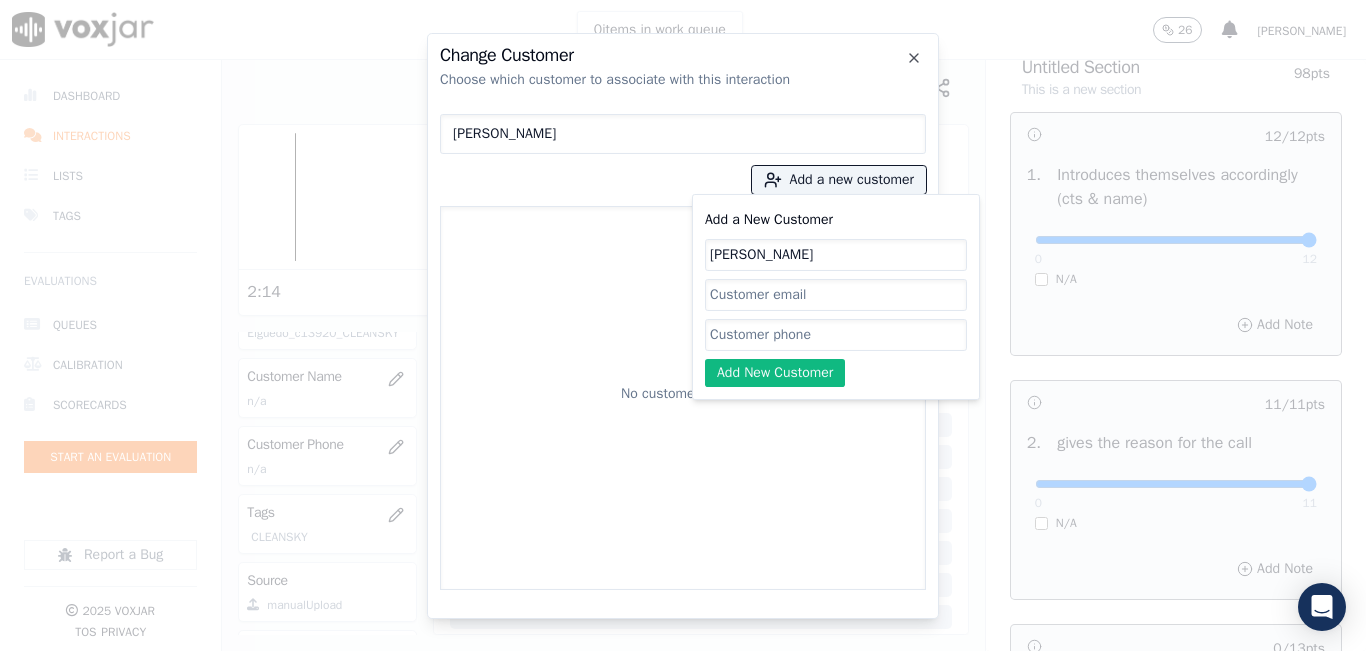 type on "EMMA LEIVA" 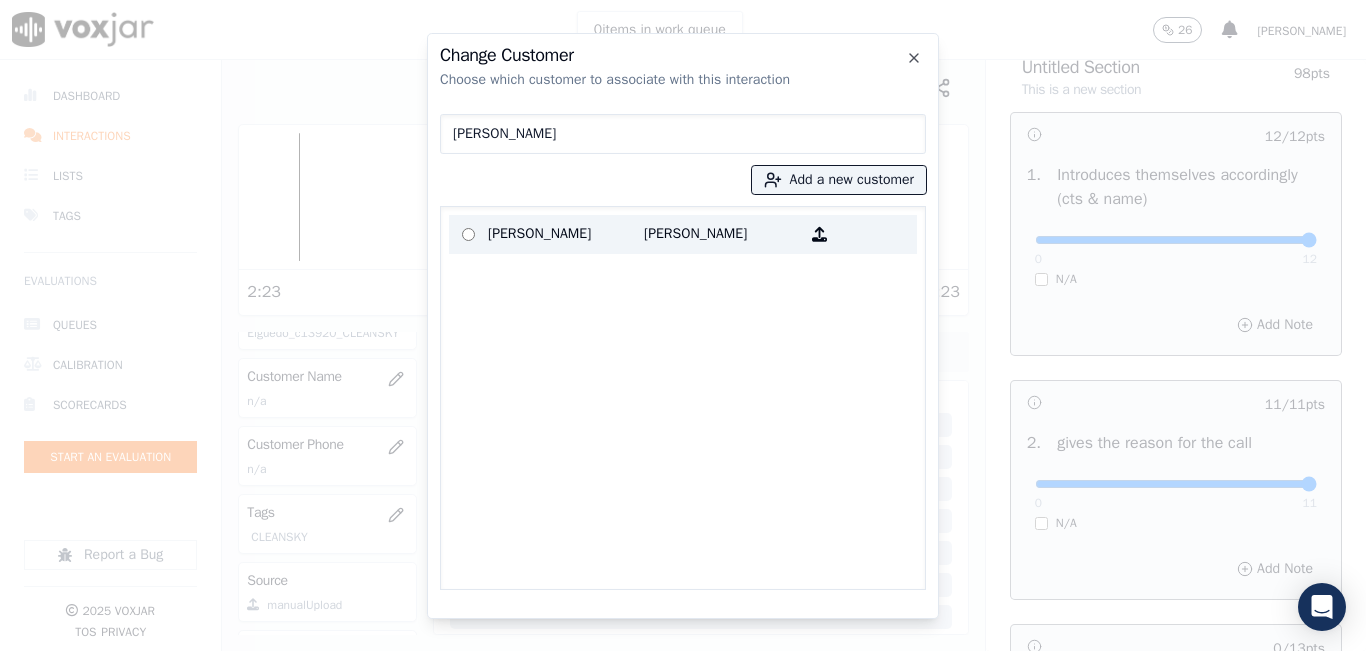 click on "EMMA LEIVA" at bounding box center (566, 234) 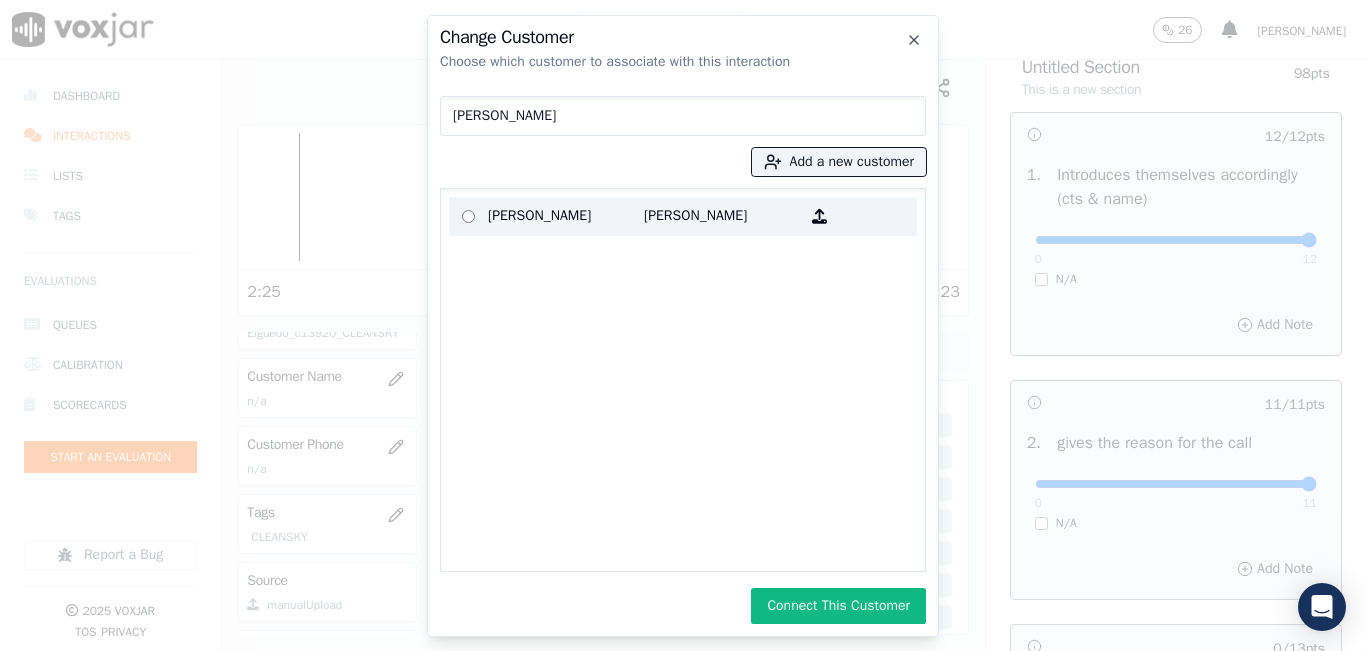 click on "EMMA LEIVA" at bounding box center (566, 216) 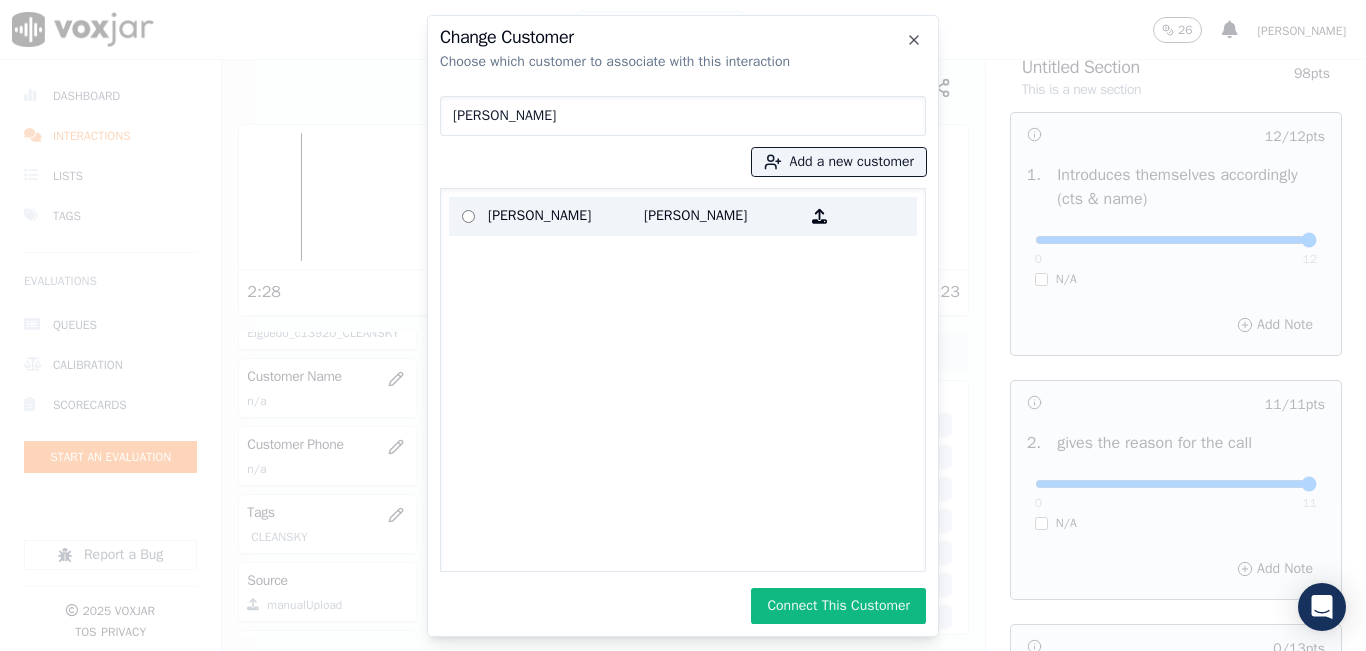 drag, startPoint x: 622, startPoint y: 217, endPoint x: 562, endPoint y: 211, distance: 60.299255 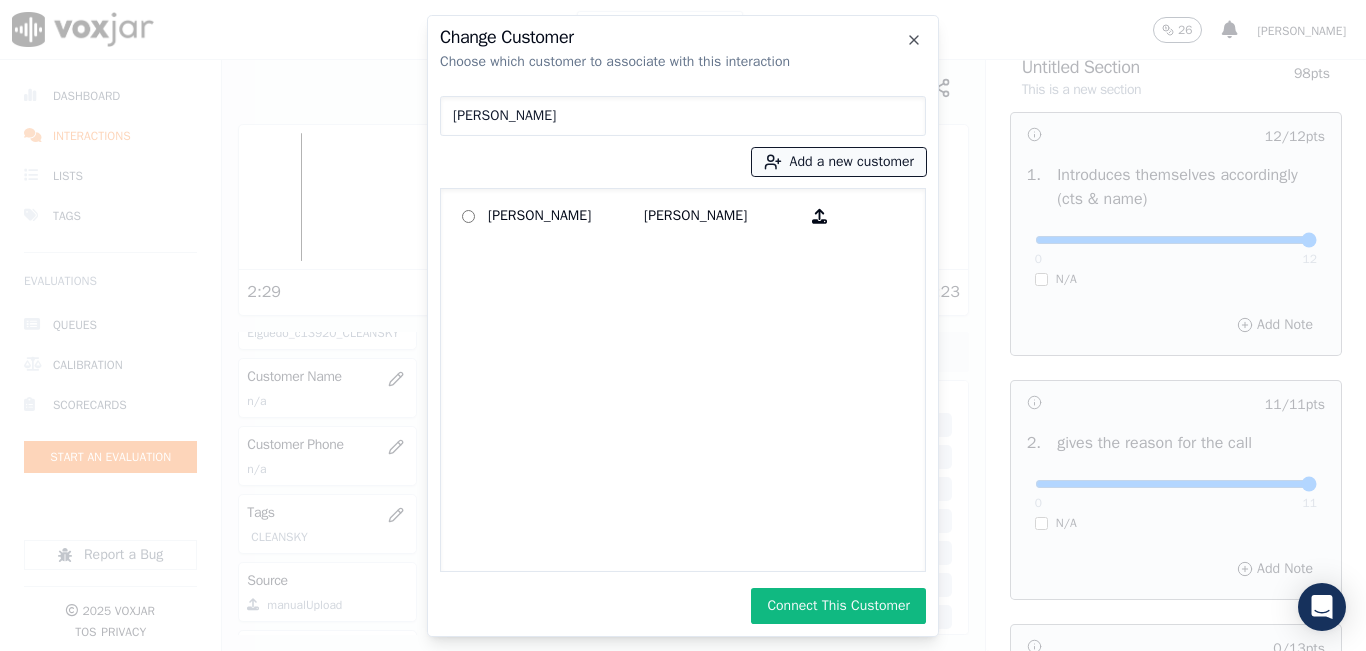 click on "Add a new customer" at bounding box center [839, 162] 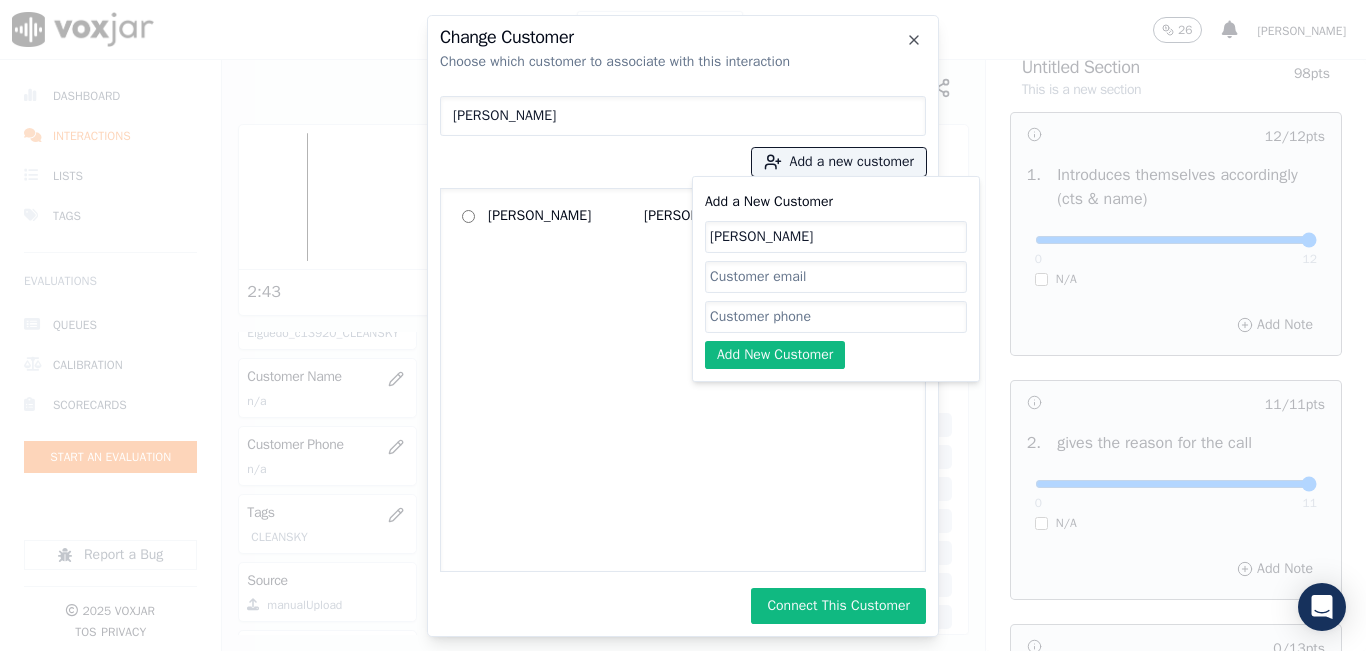 type on "EMMA LEIVA" 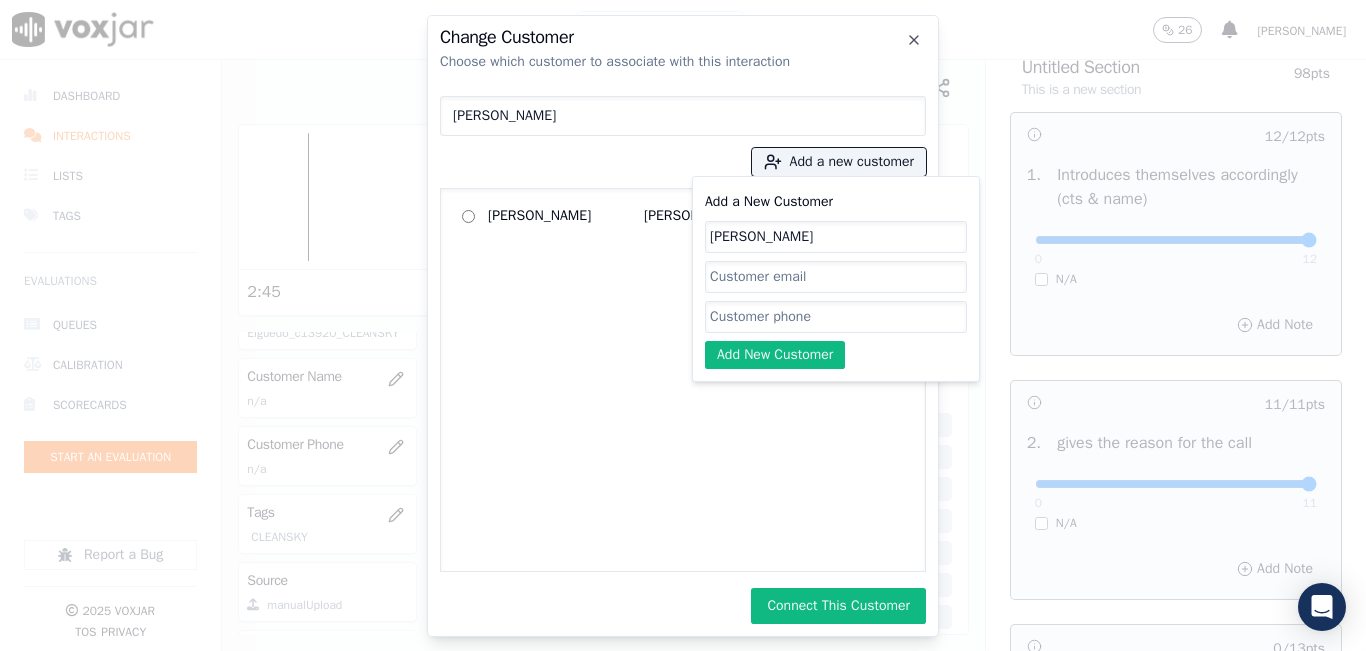 paste on "7743622740" 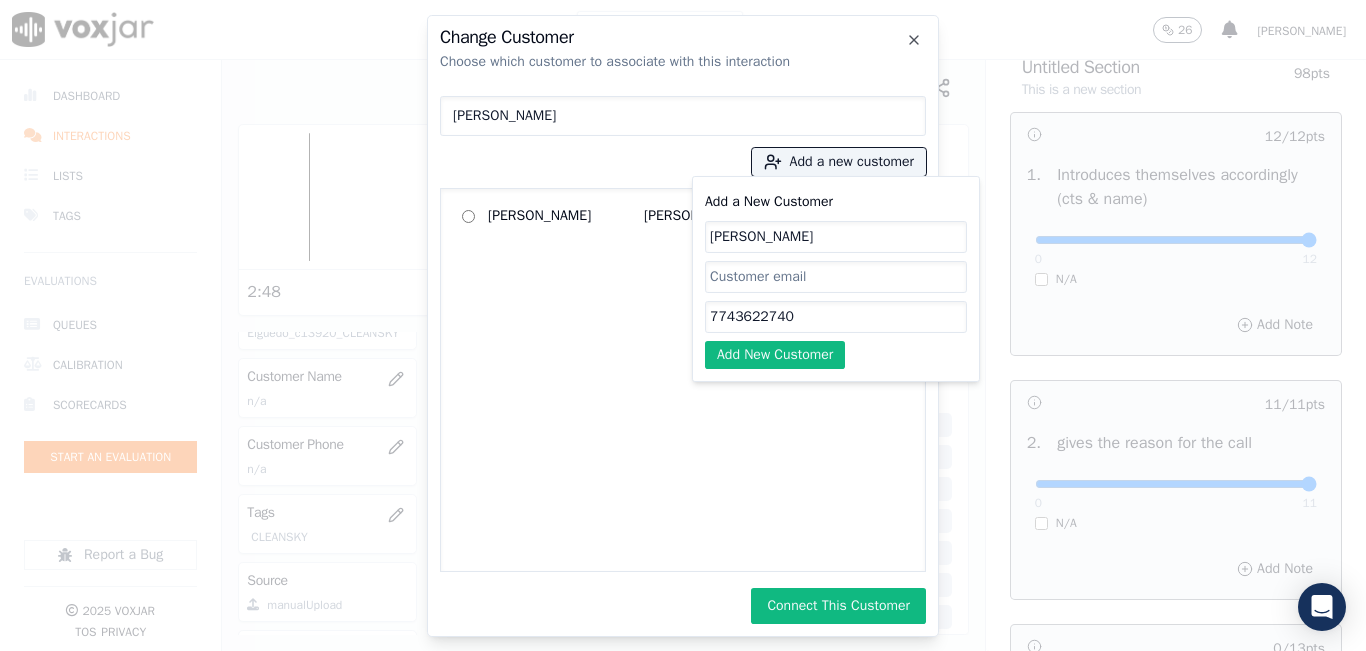 type on "7743622740" 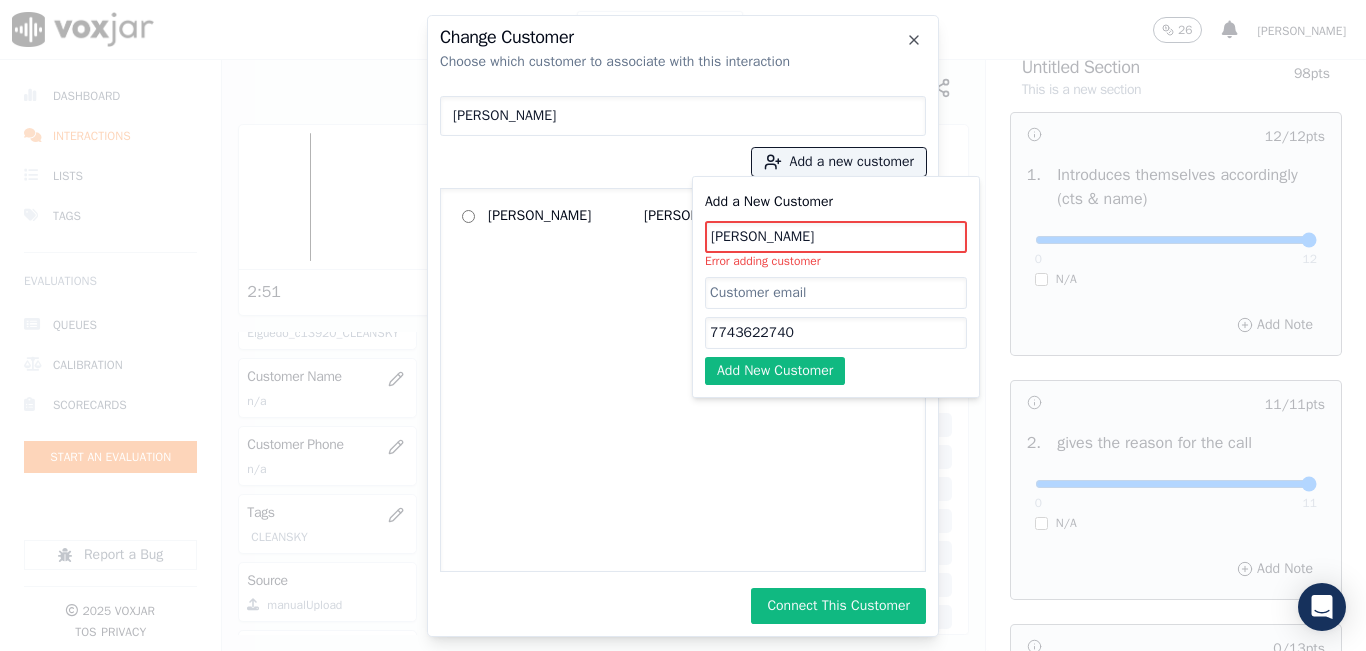 type 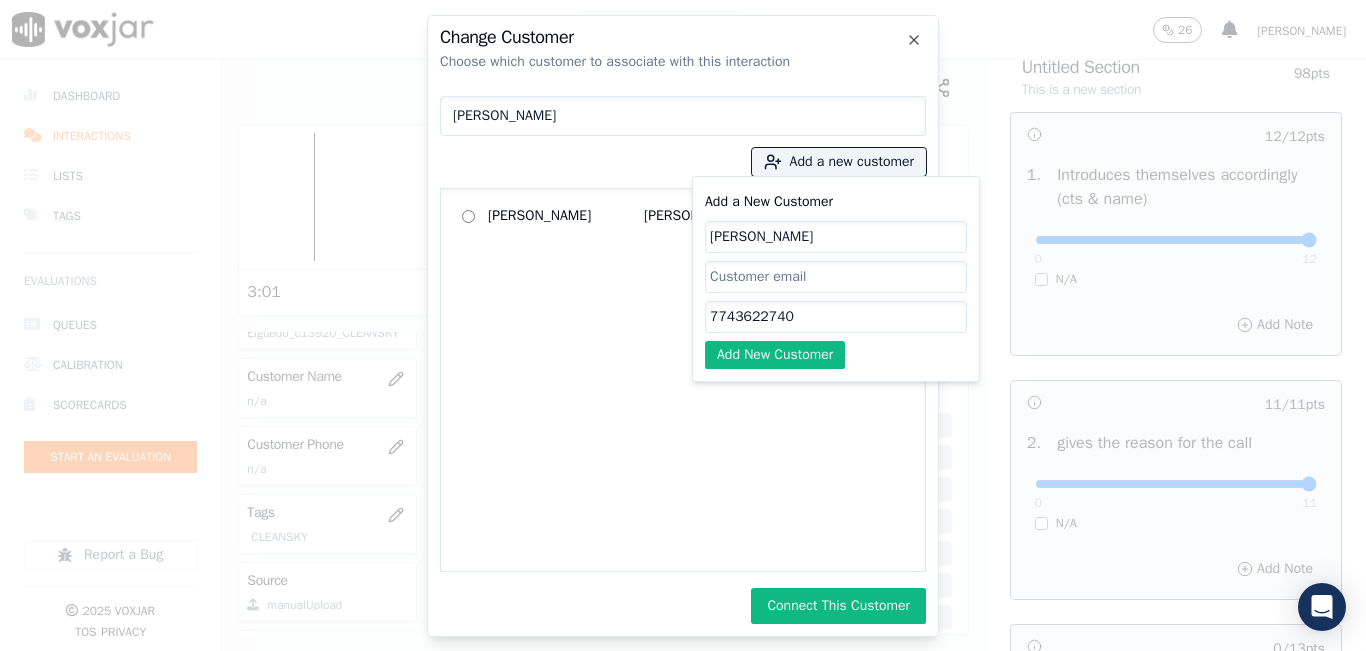type on "EMMA LEIVAA" 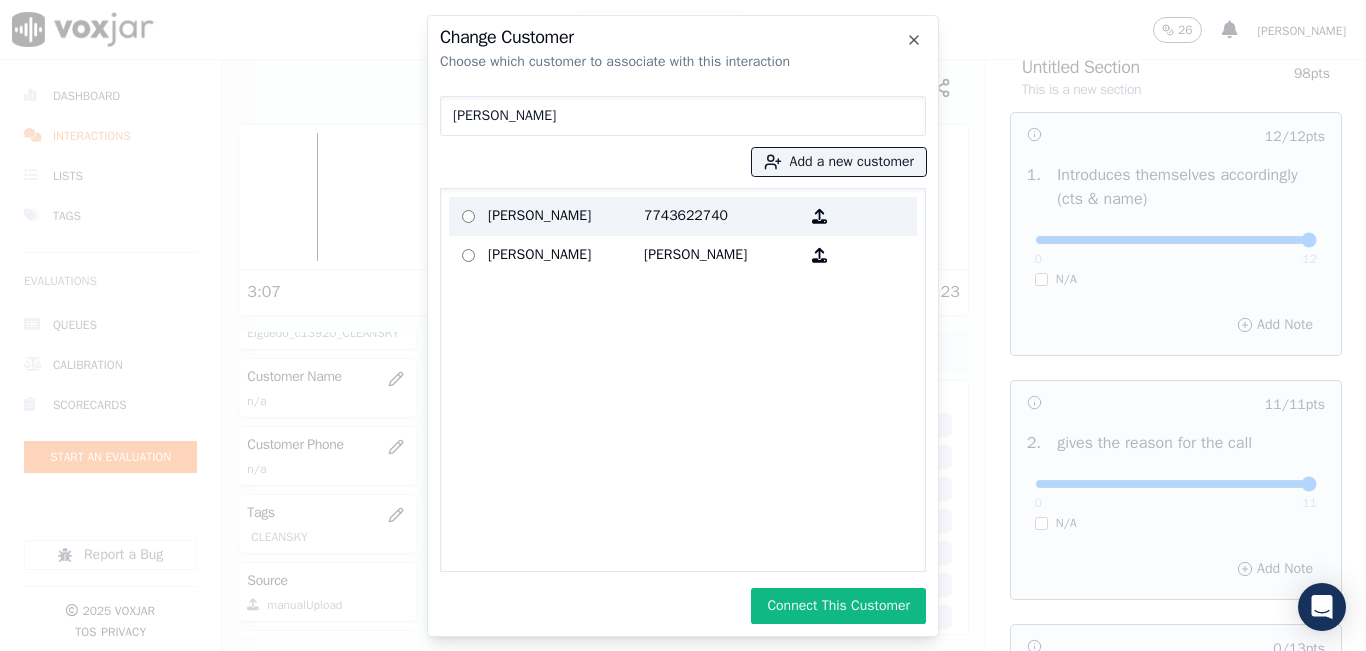 click on "7743622740" at bounding box center (722, 216) 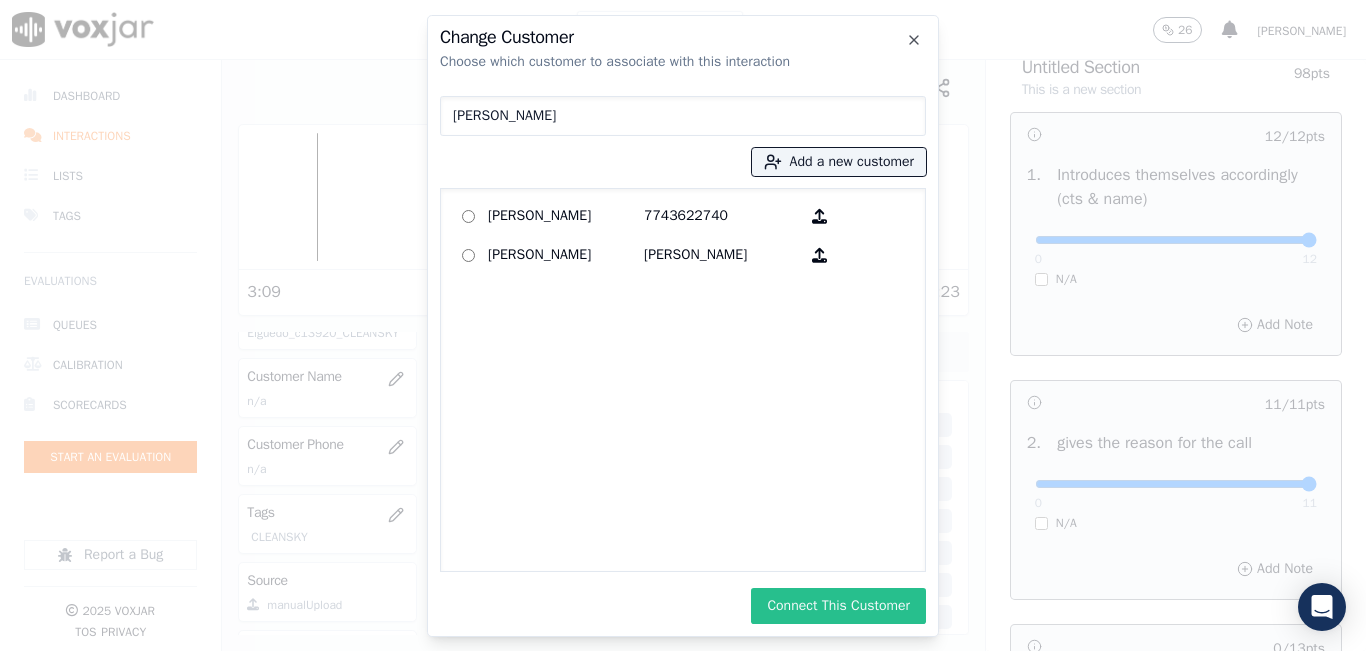 click on "Connect This Customer" at bounding box center (838, 606) 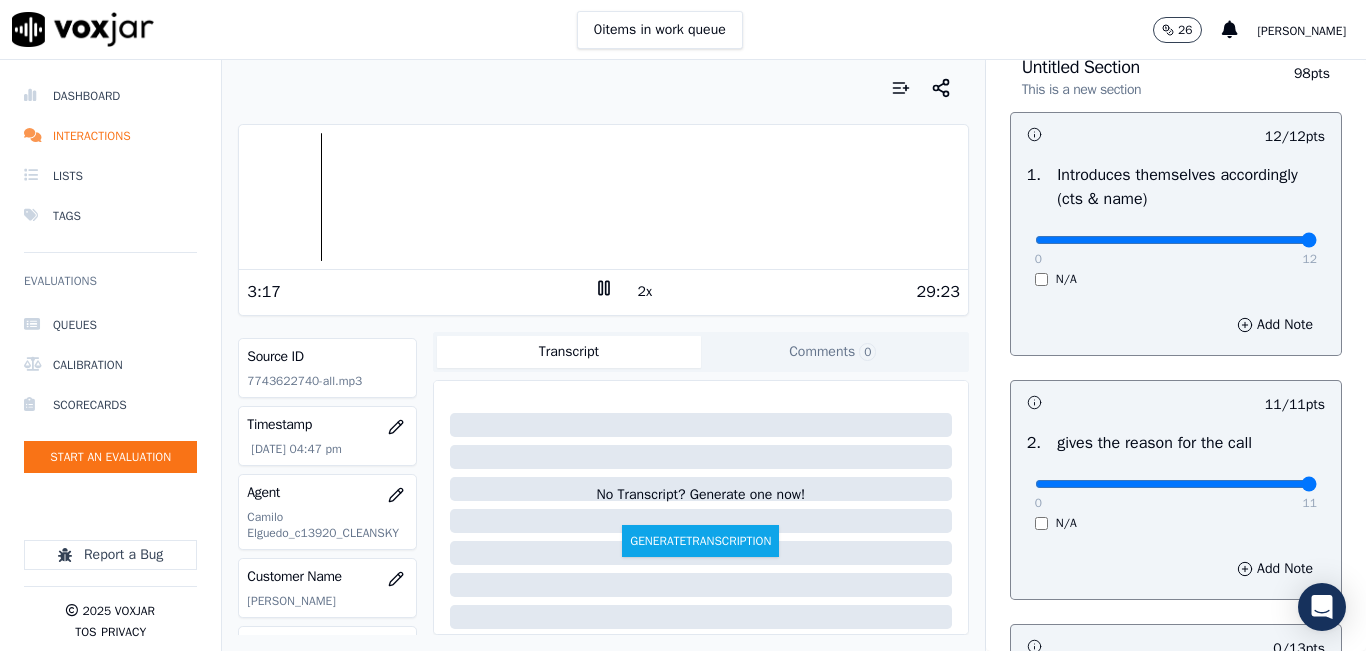 scroll, scrollTop: 0, scrollLeft: 0, axis: both 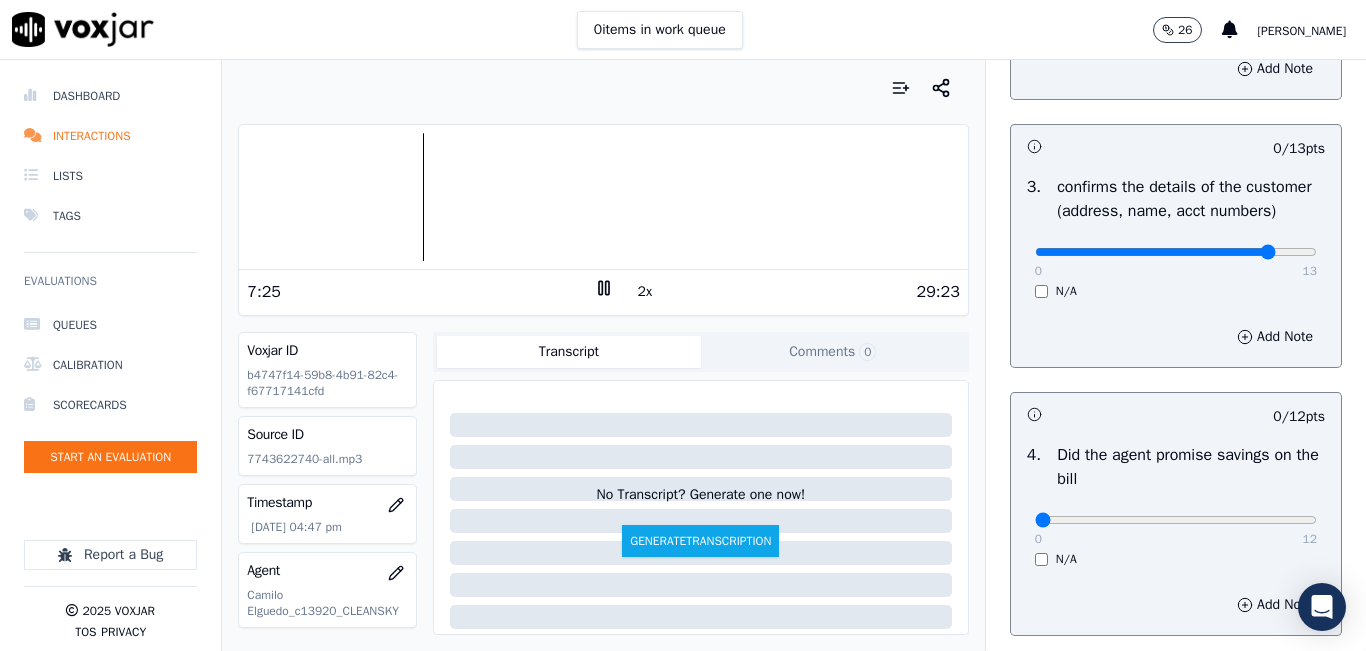 type on "11" 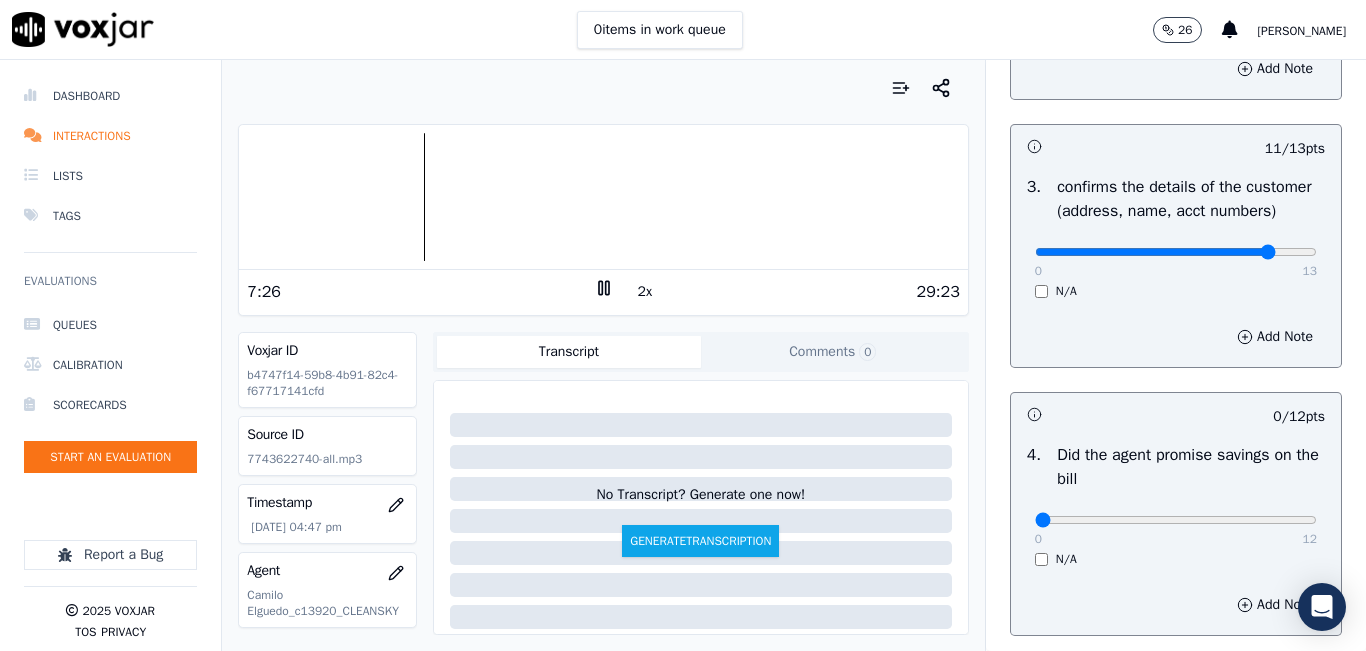 click at bounding box center (1176, -260) 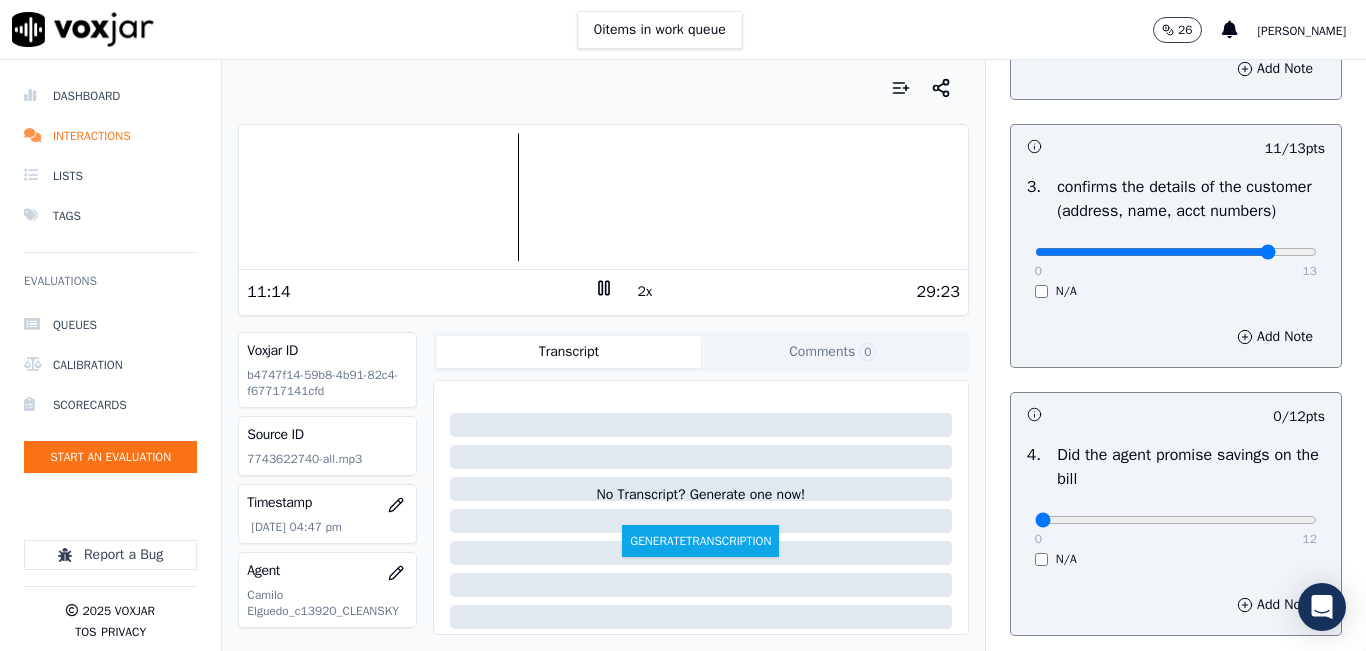 click at bounding box center [603, 197] 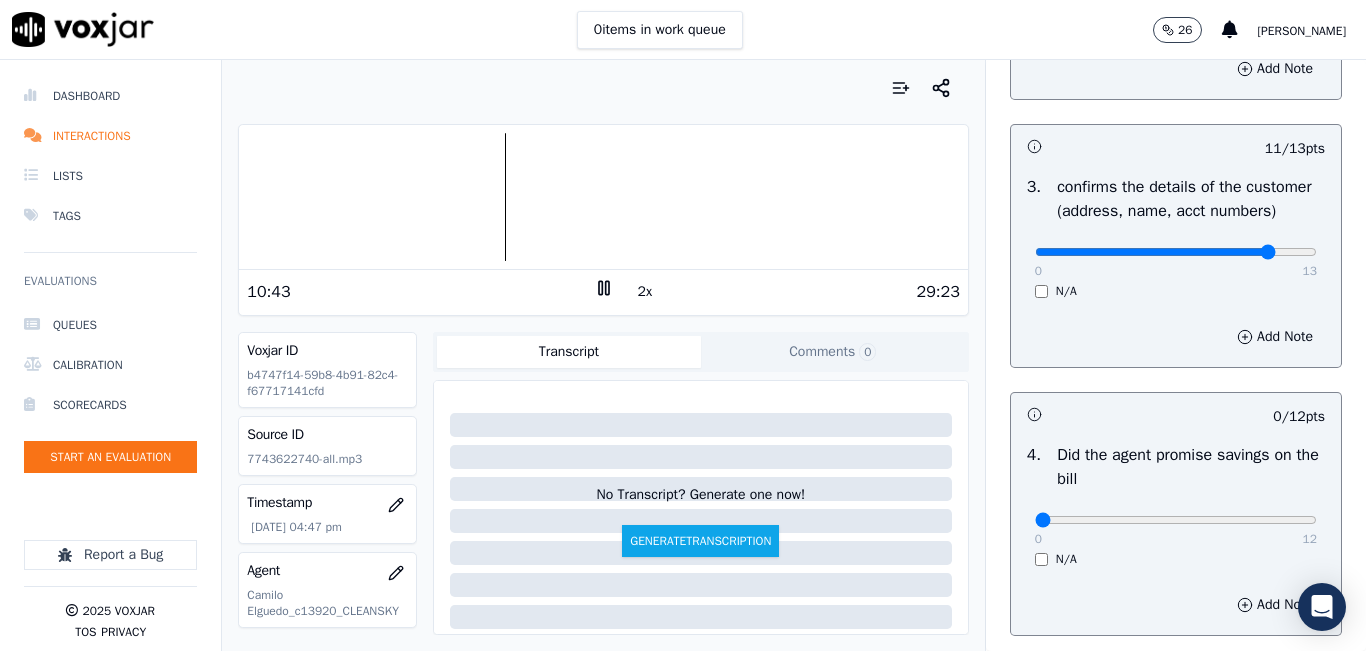 click at bounding box center (603, 197) 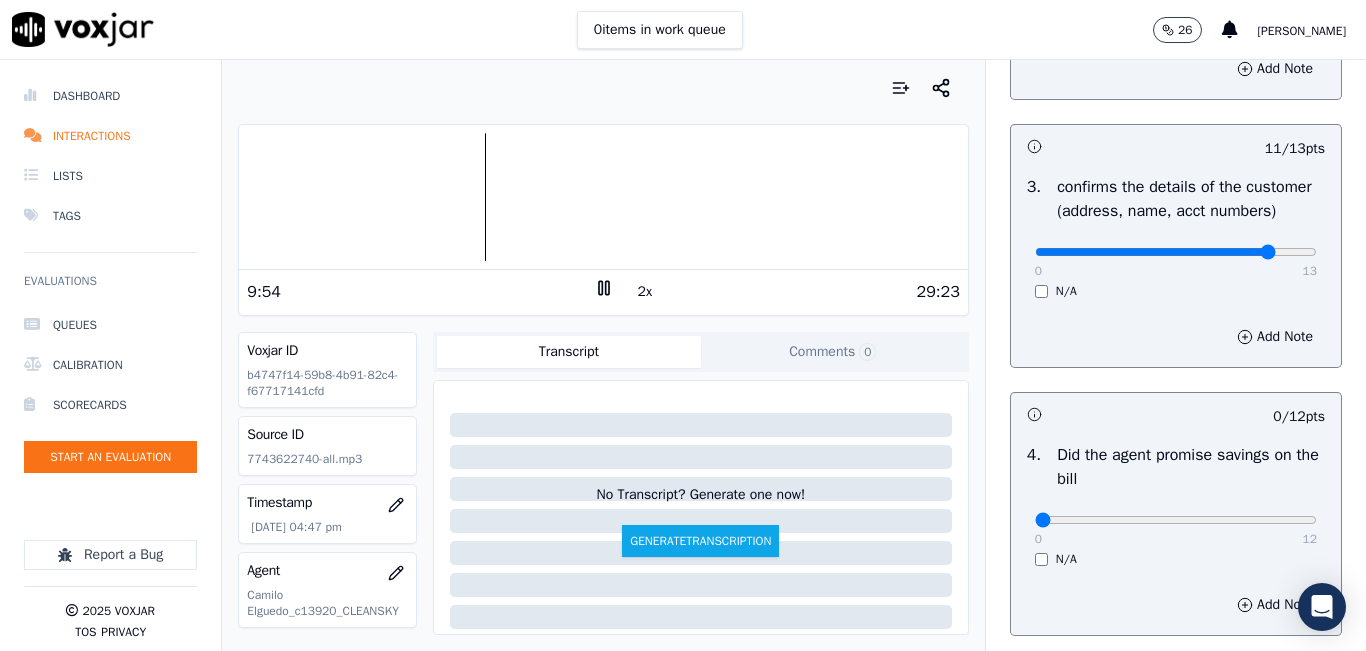 click at bounding box center [603, 197] 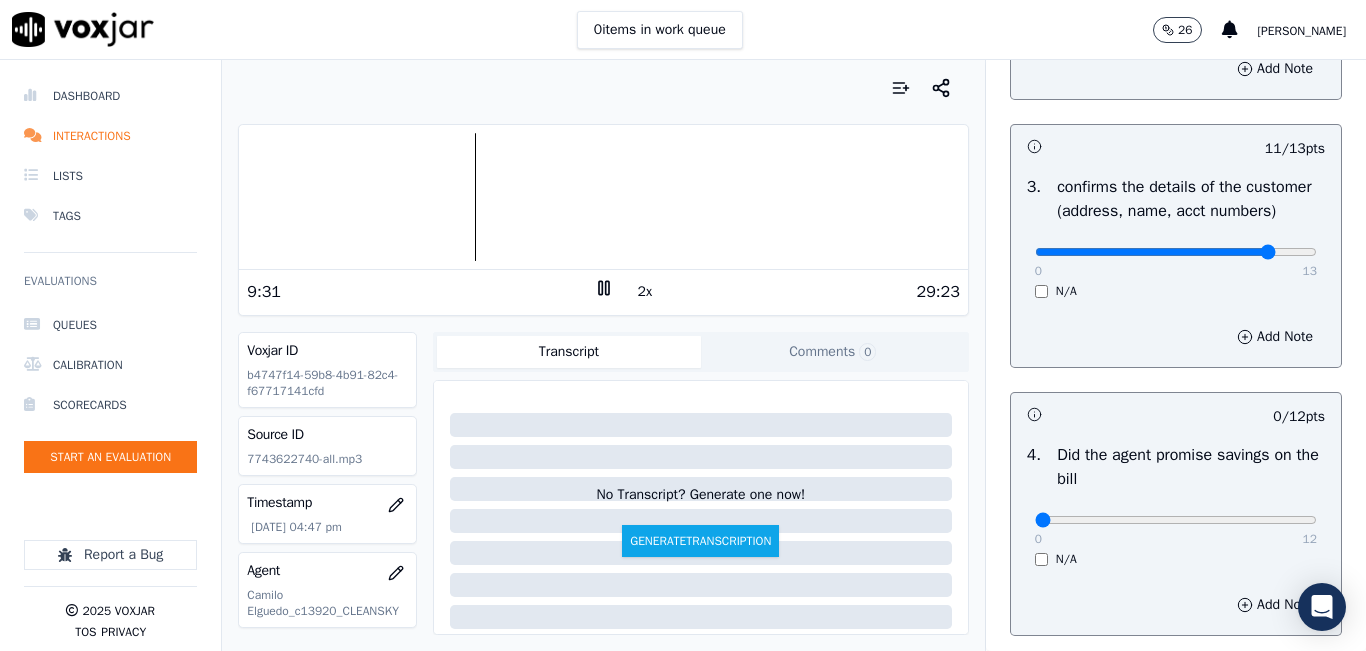 click at bounding box center (603, 197) 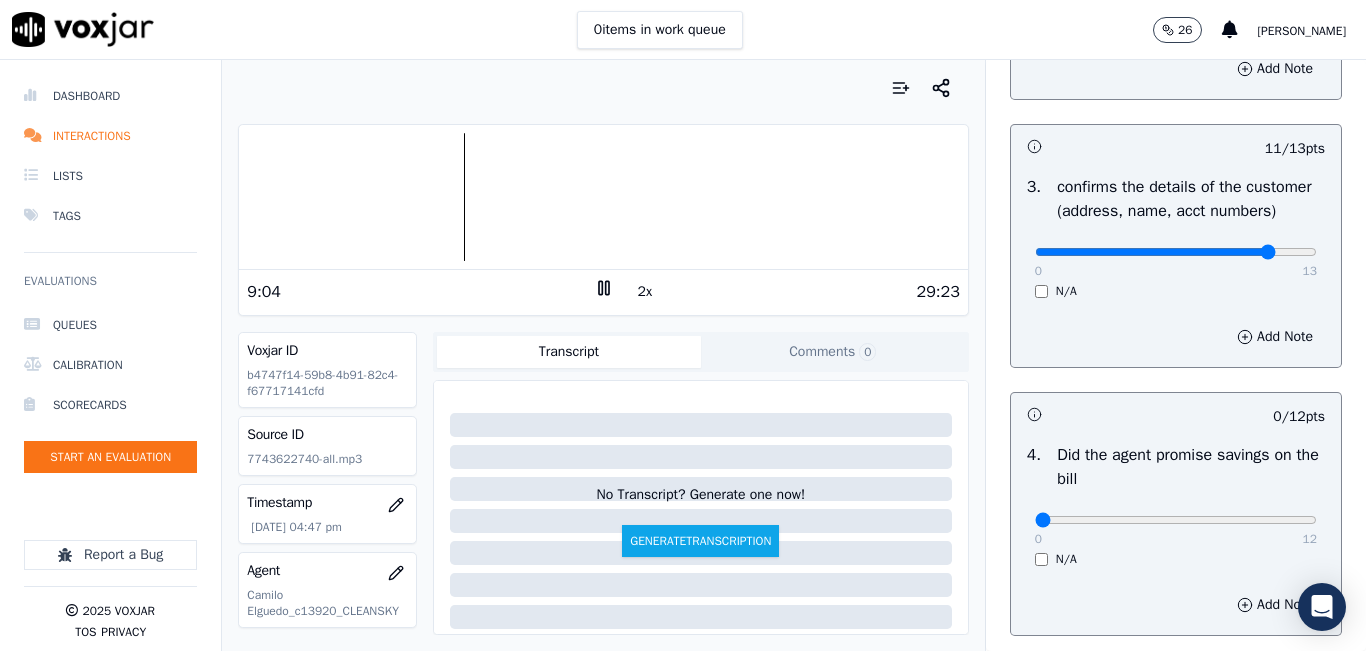 click at bounding box center (603, 197) 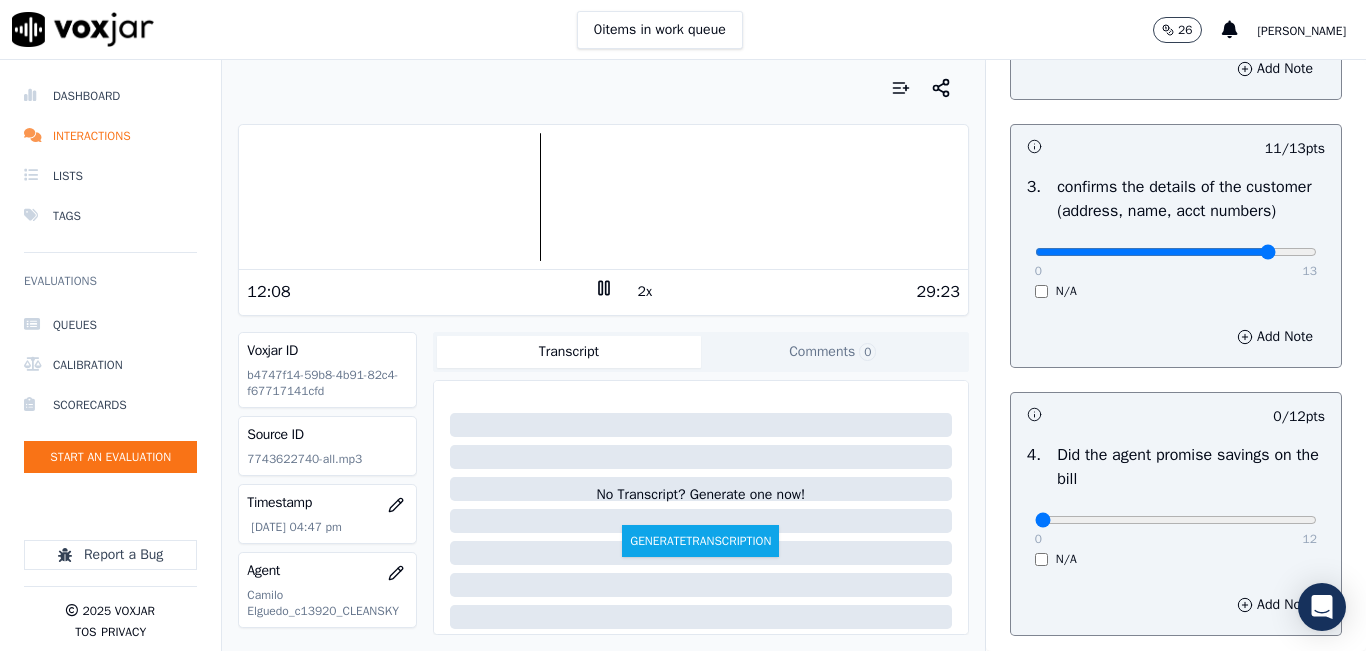 click 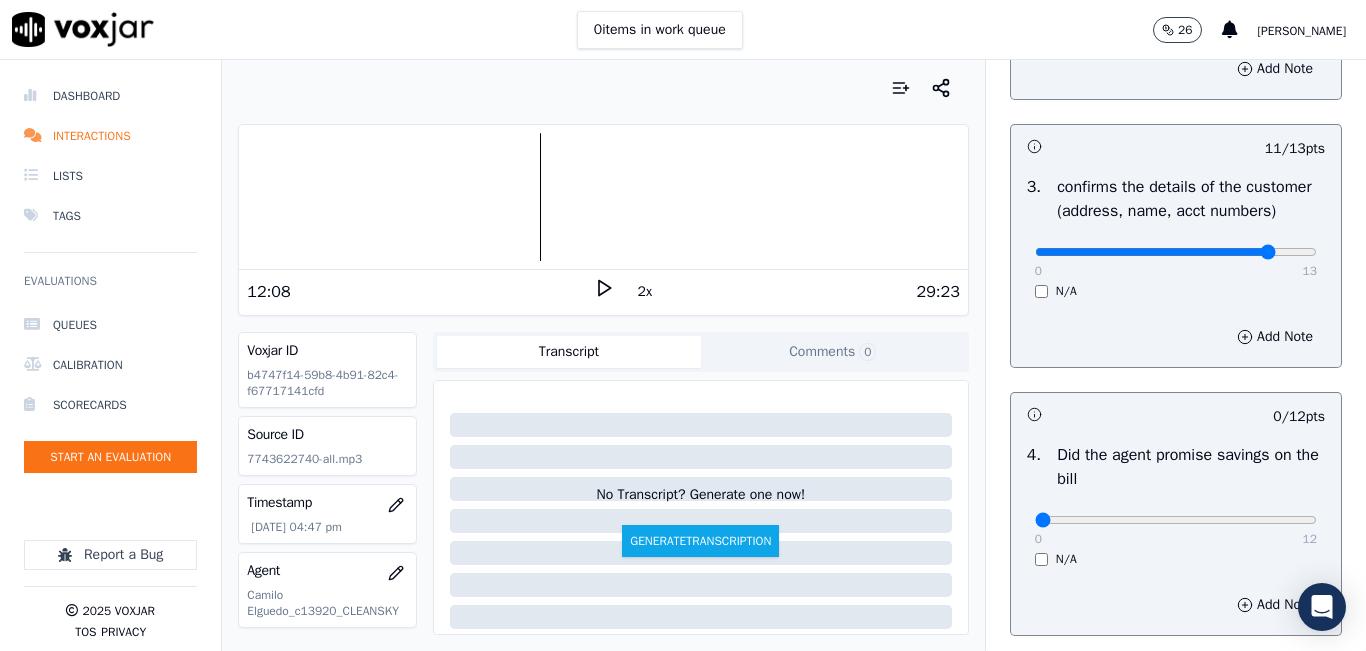 click on "29:23" at bounding box center [787, 292] 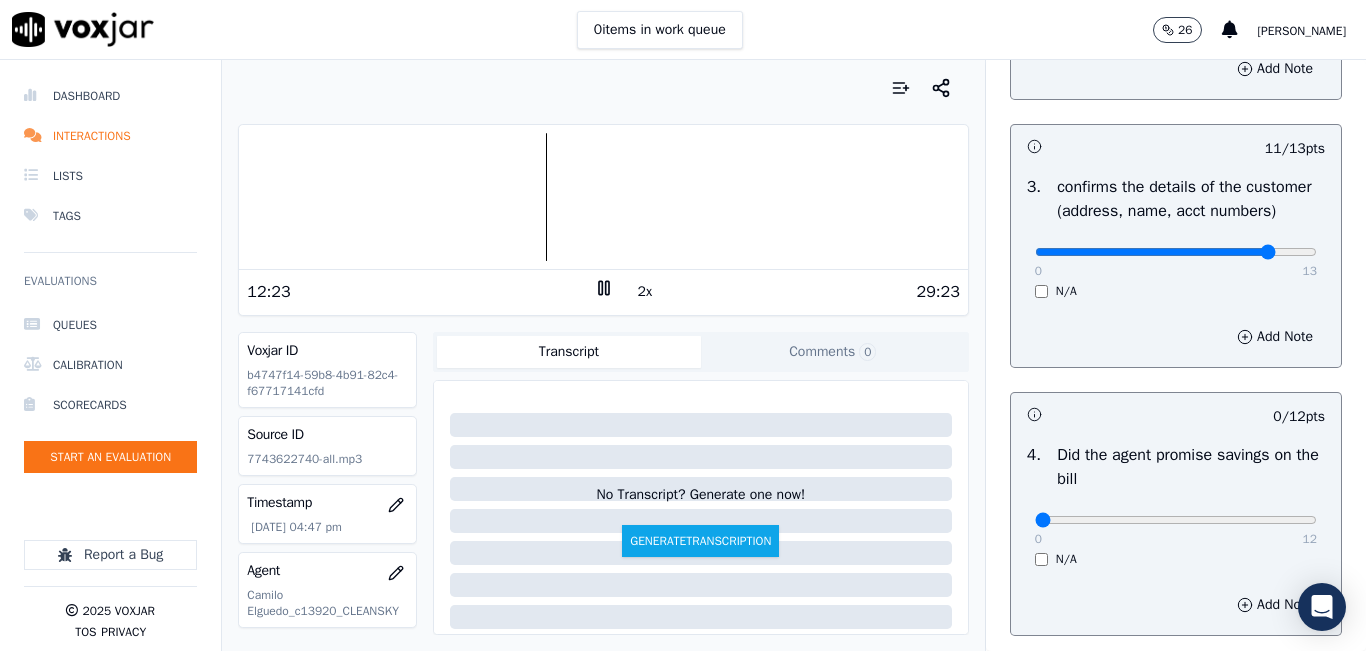 click on "0  items in work queue     26         [PERSON_NAME]" at bounding box center [683, 30] 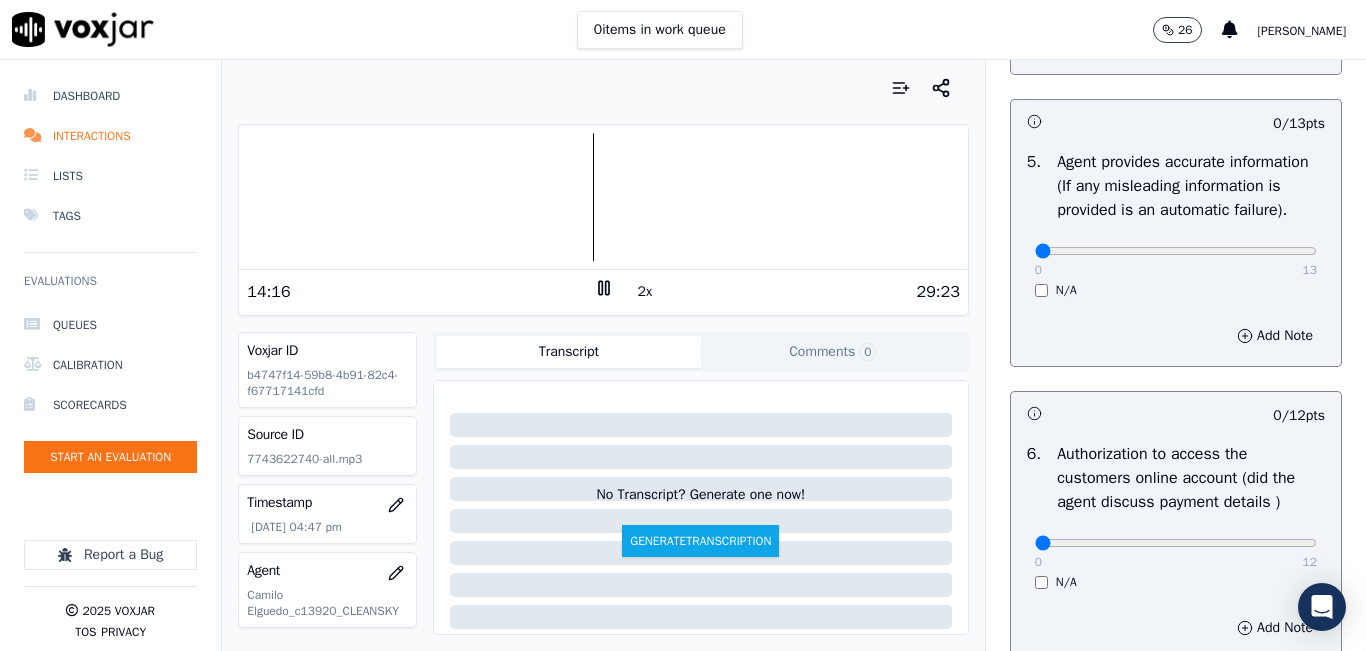 scroll, scrollTop: 1100, scrollLeft: 0, axis: vertical 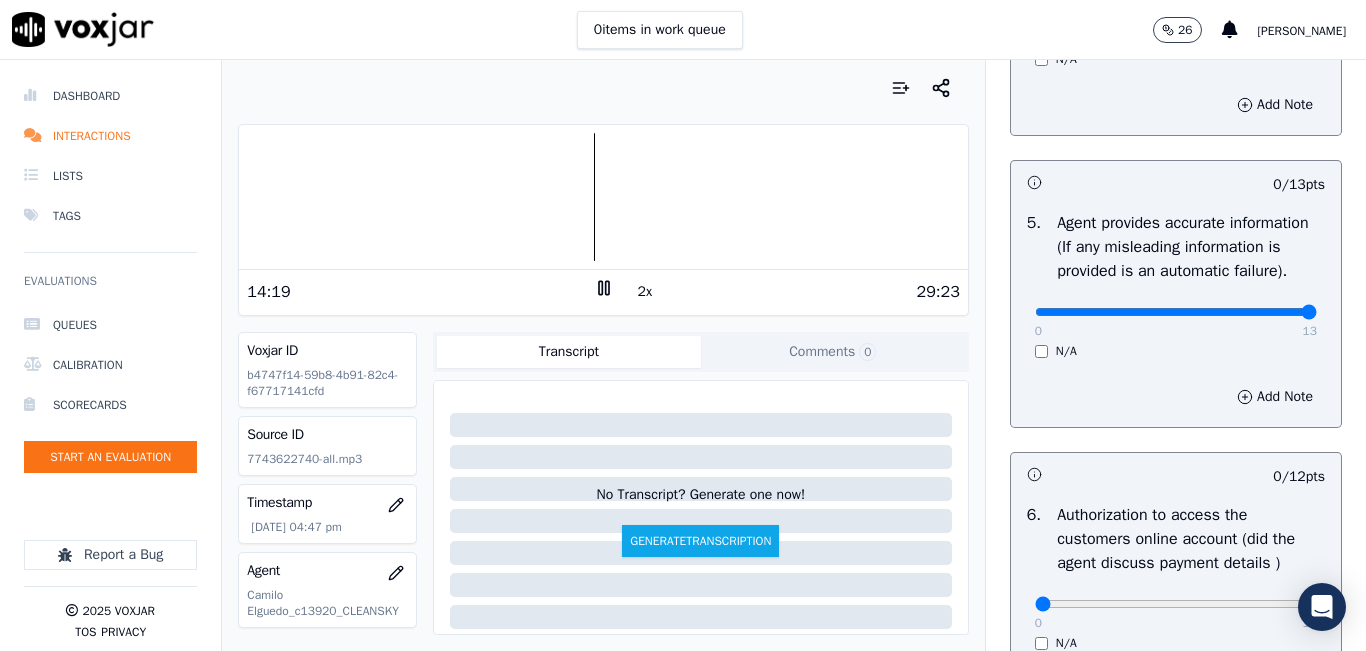 type on "13" 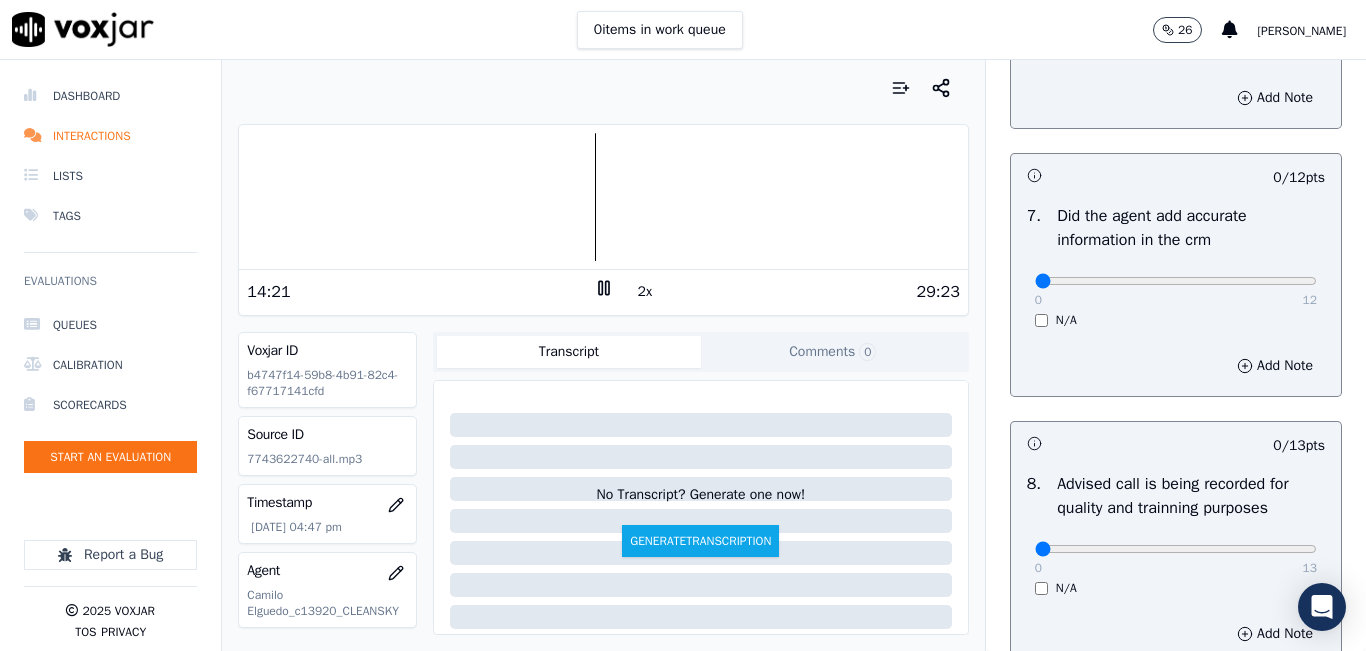 scroll, scrollTop: 1700, scrollLeft: 0, axis: vertical 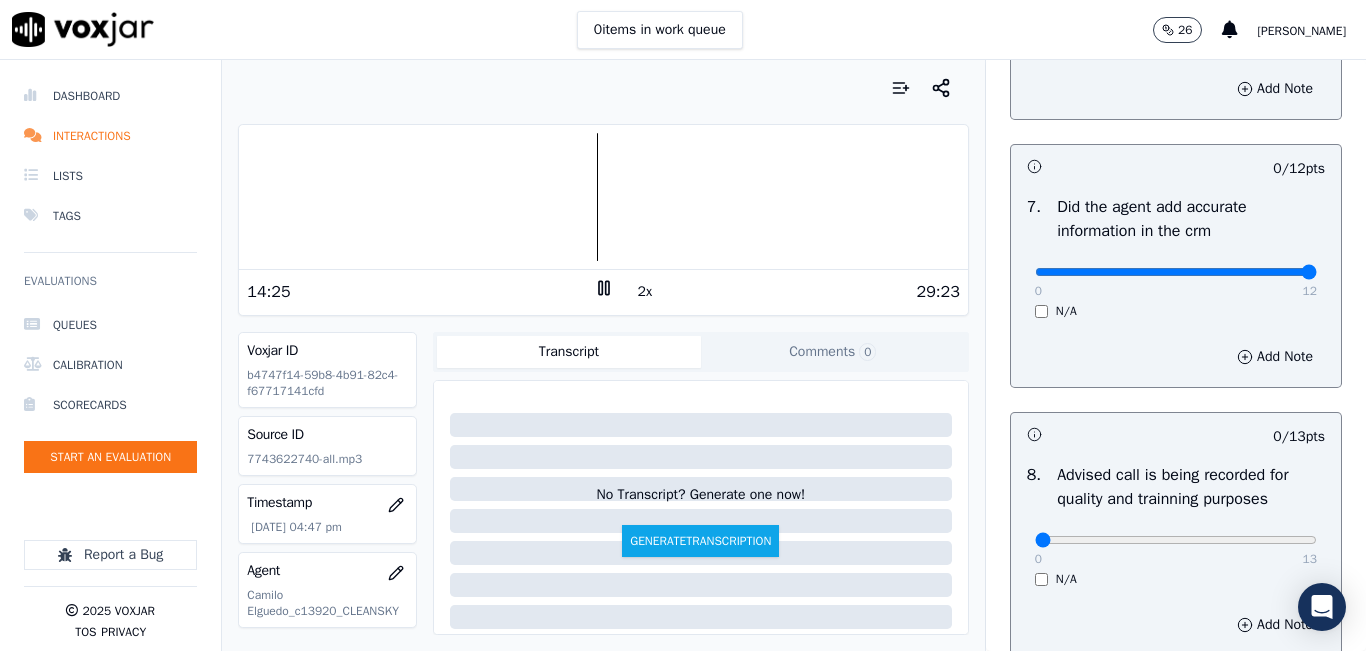 type on "12" 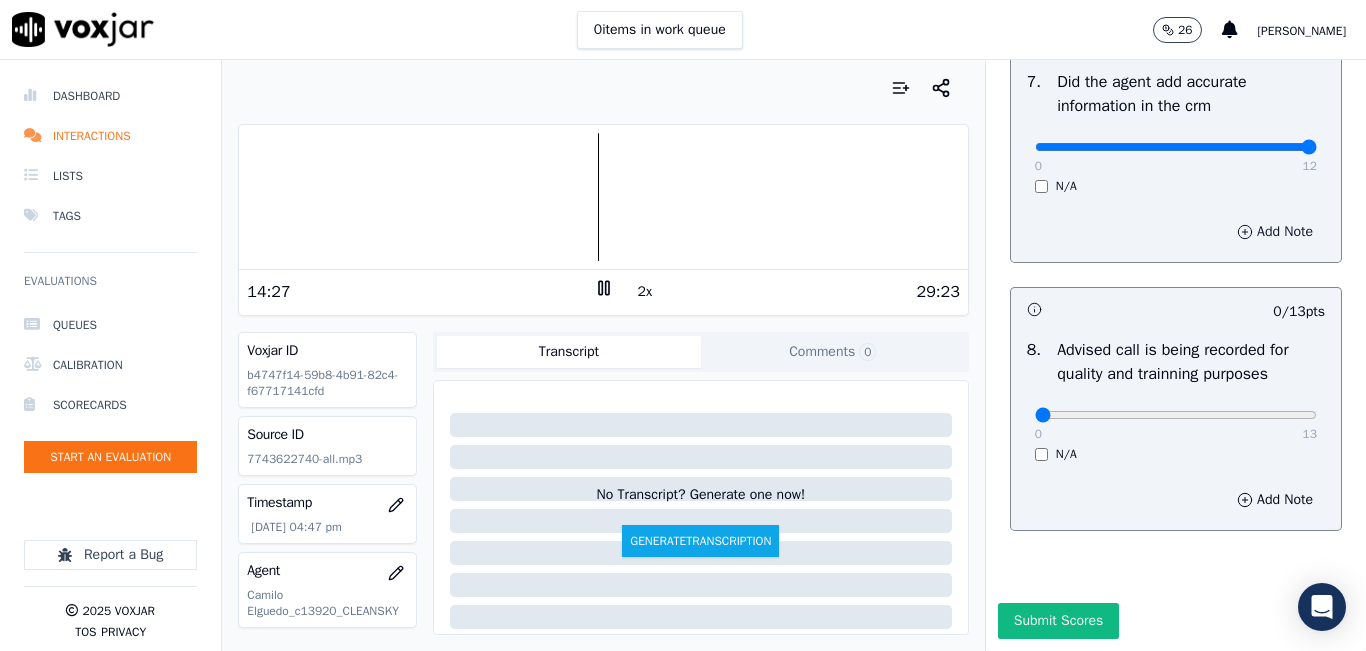 scroll, scrollTop: 1918, scrollLeft: 0, axis: vertical 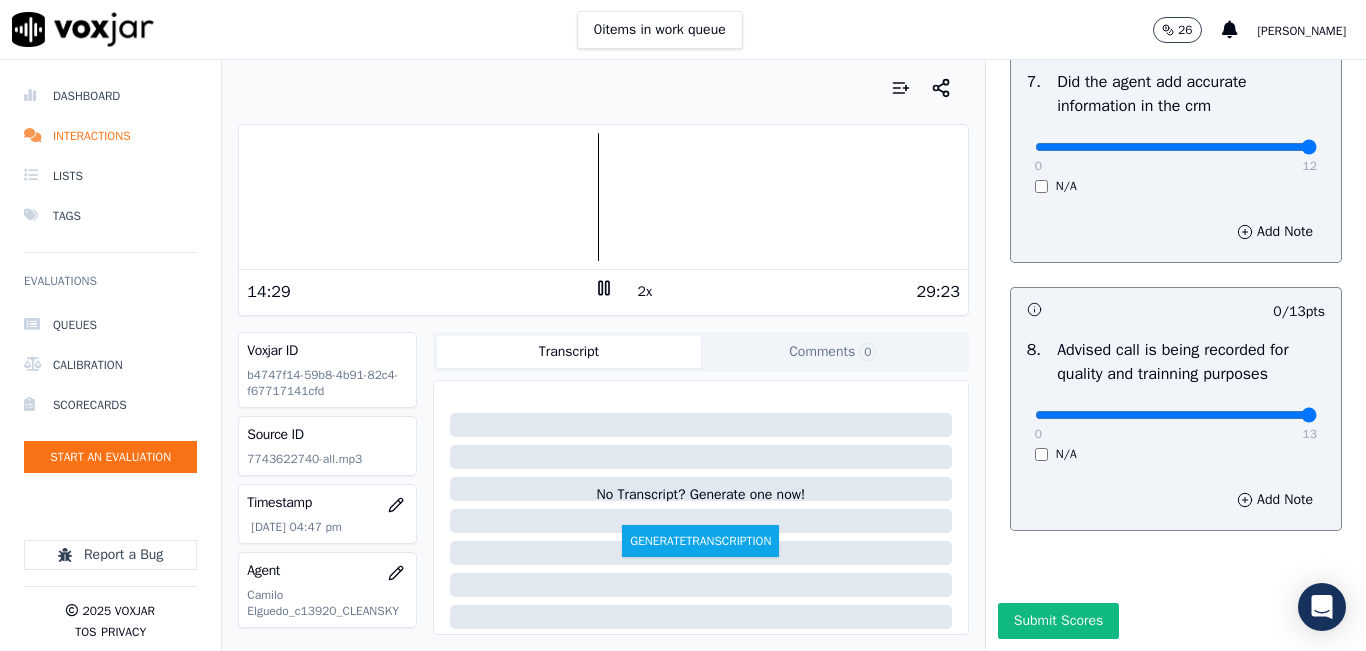 type on "13" 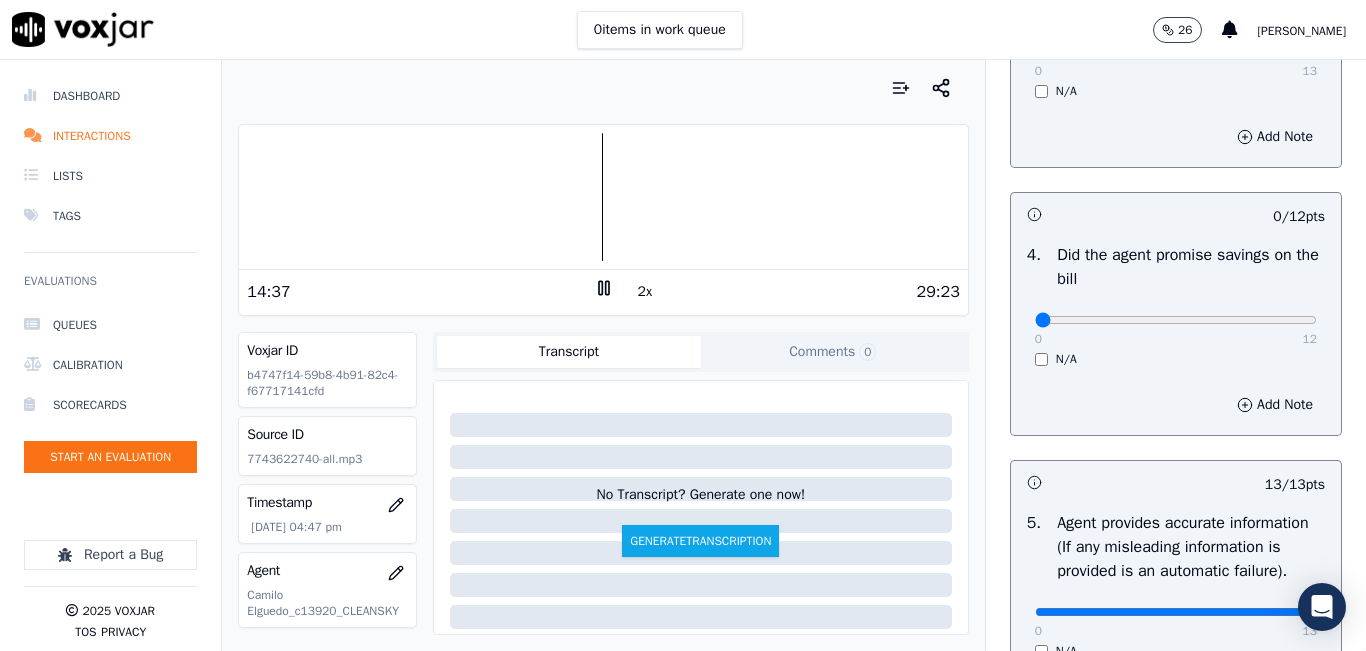 scroll, scrollTop: 900, scrollLeft: 0, axis: vertical 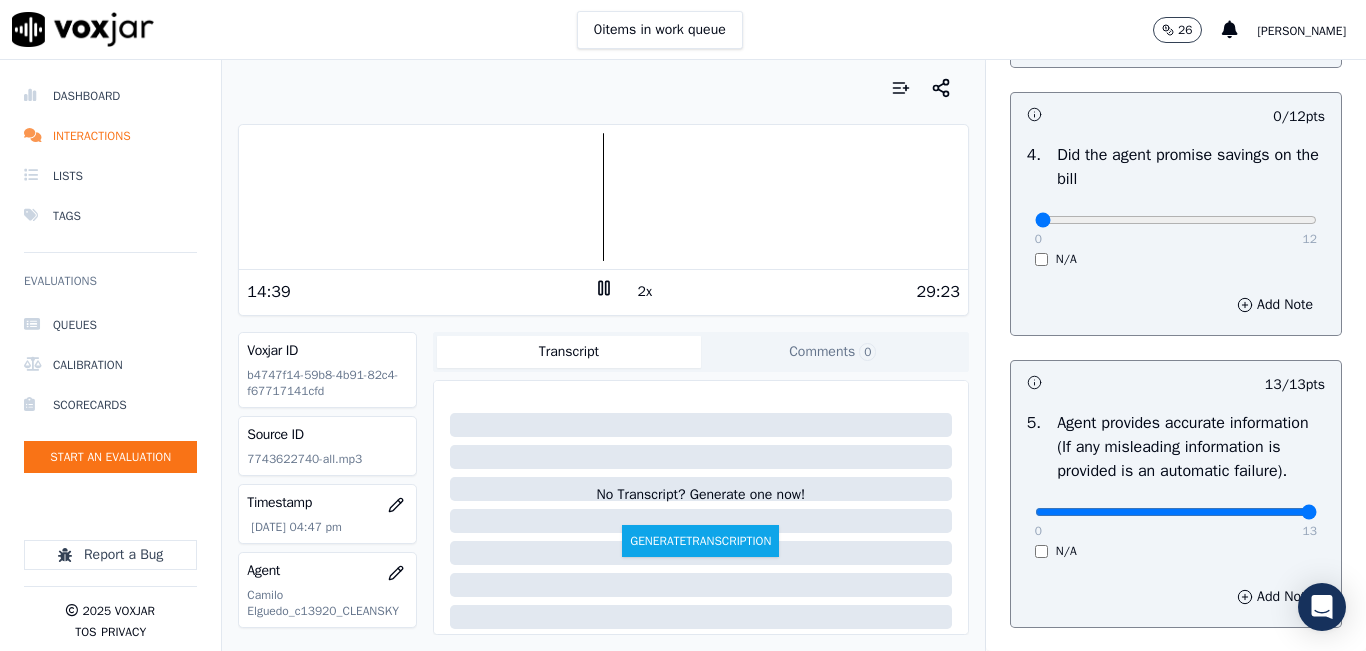 click on "N/A" at bounding box center (1176, 259) 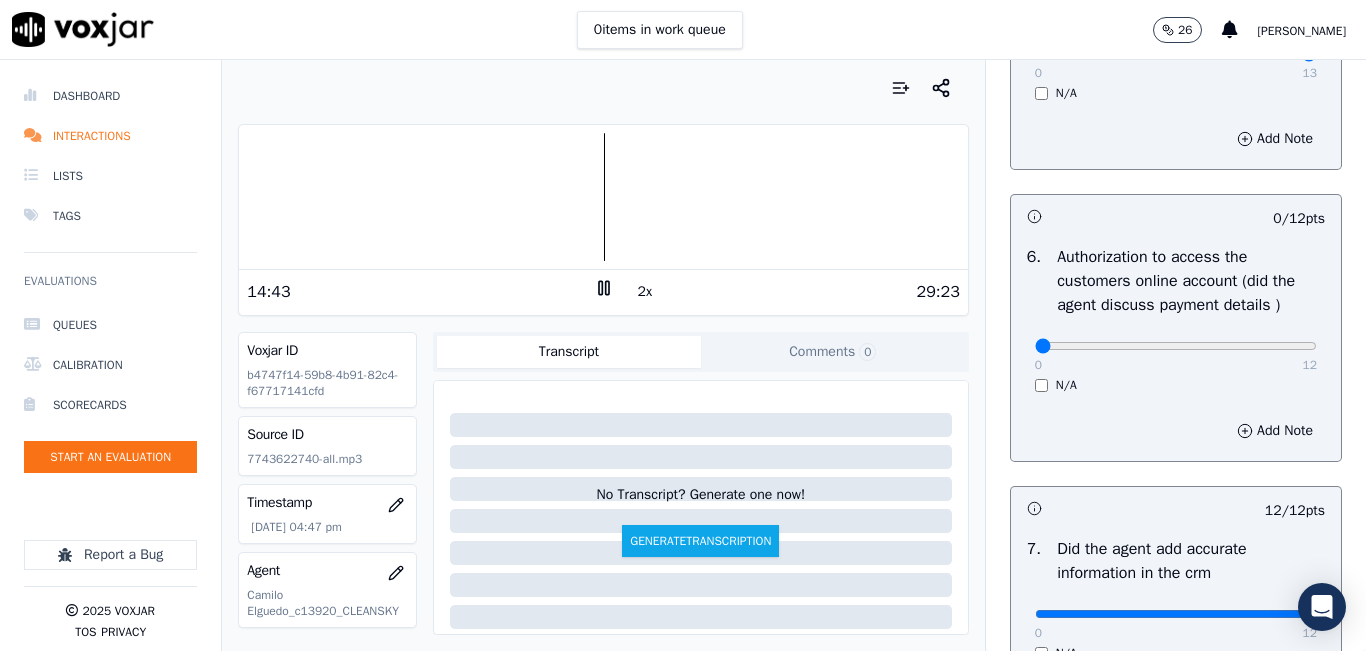 scroll, scrollTop: 1400, scrollLeft: 0, axis: vertical 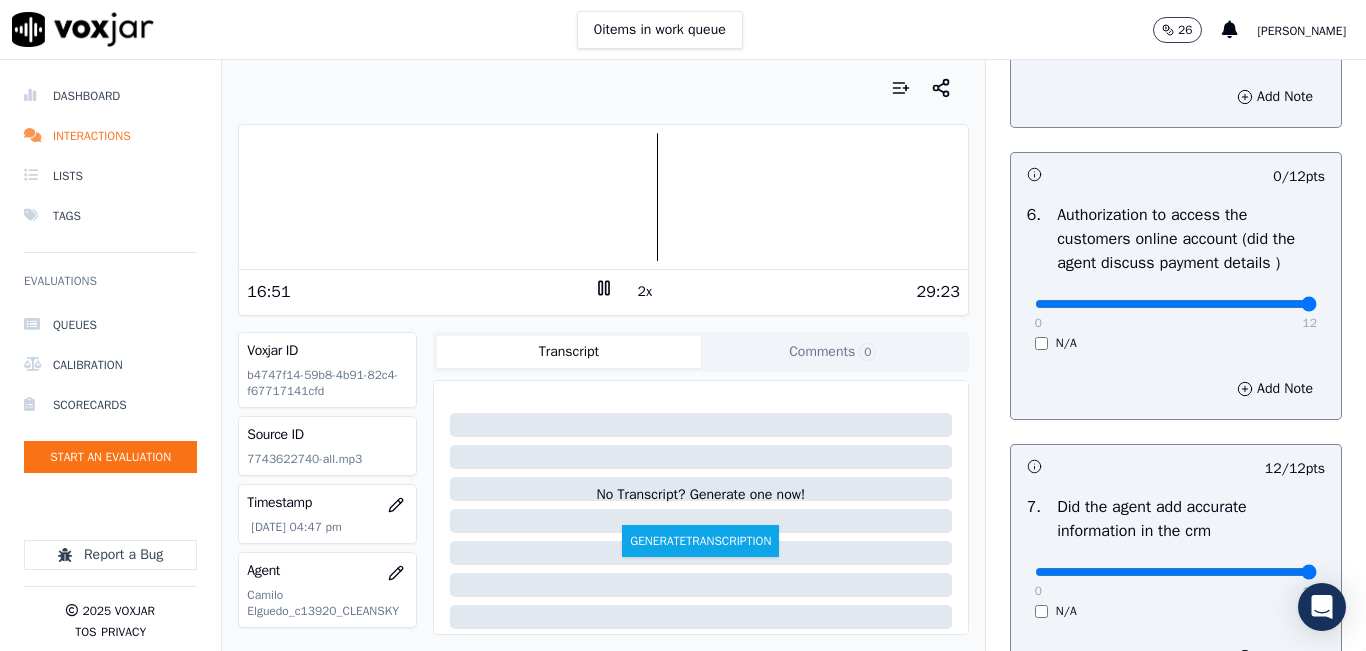 type on "12" 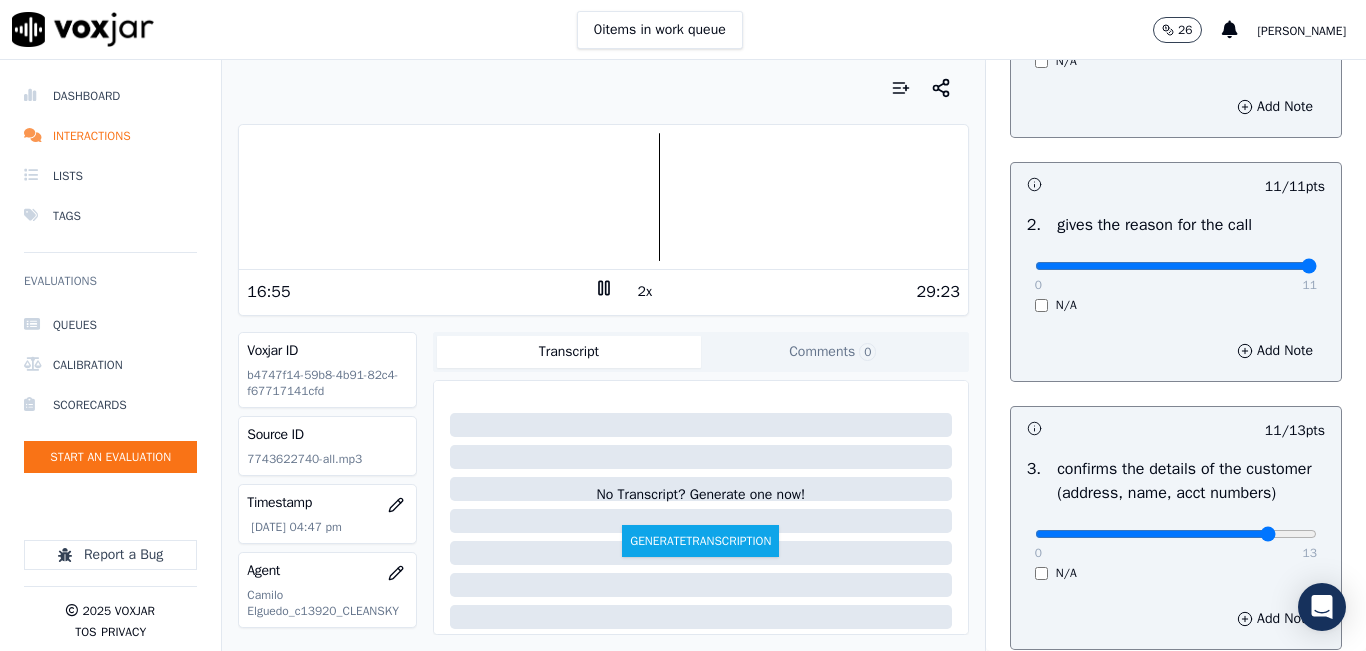 scroll, scrollTop: 0, scrollLeft: 0, axis: both 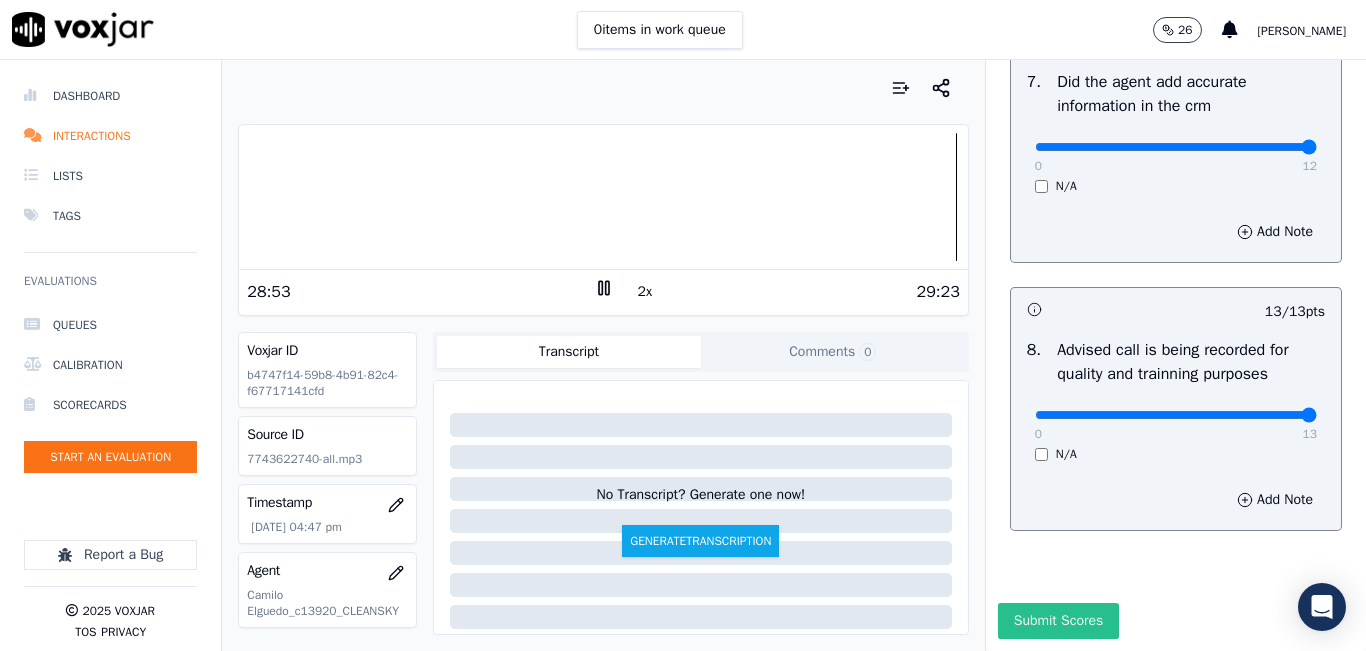 click on "Submit Scores" at bounding box center [1058, 621] 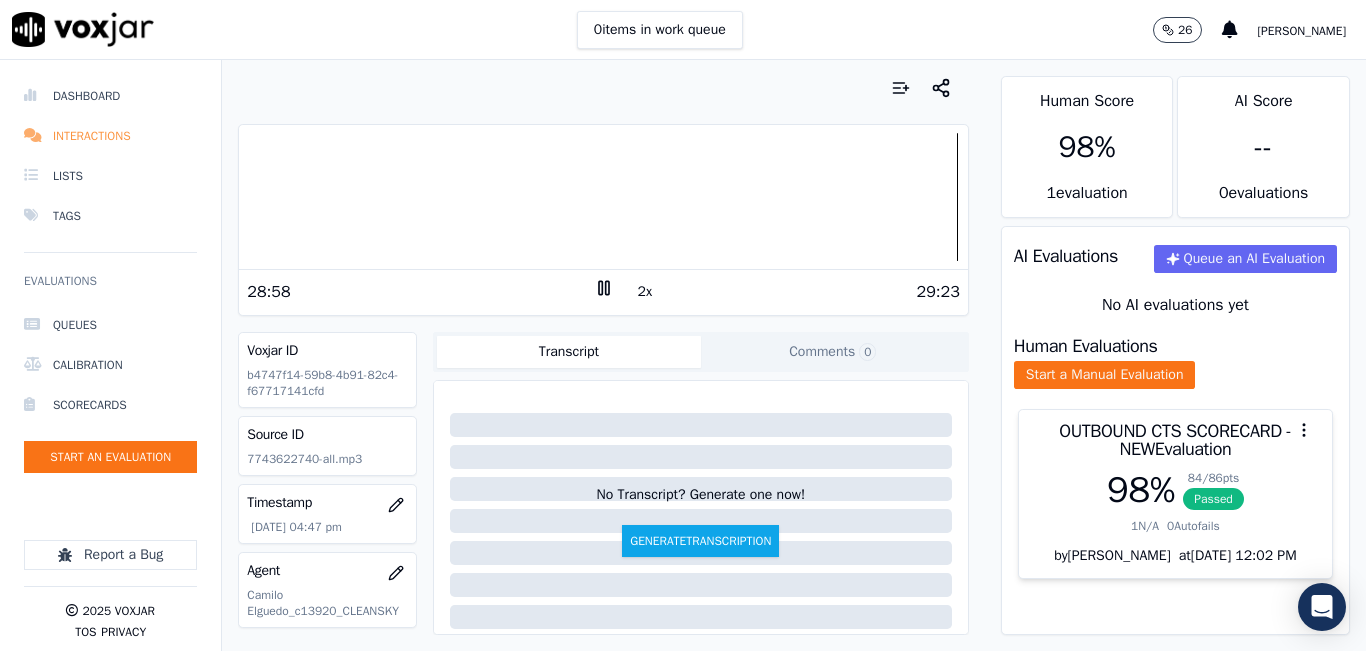 click on "Interactions" at bounding box center (110, 136) 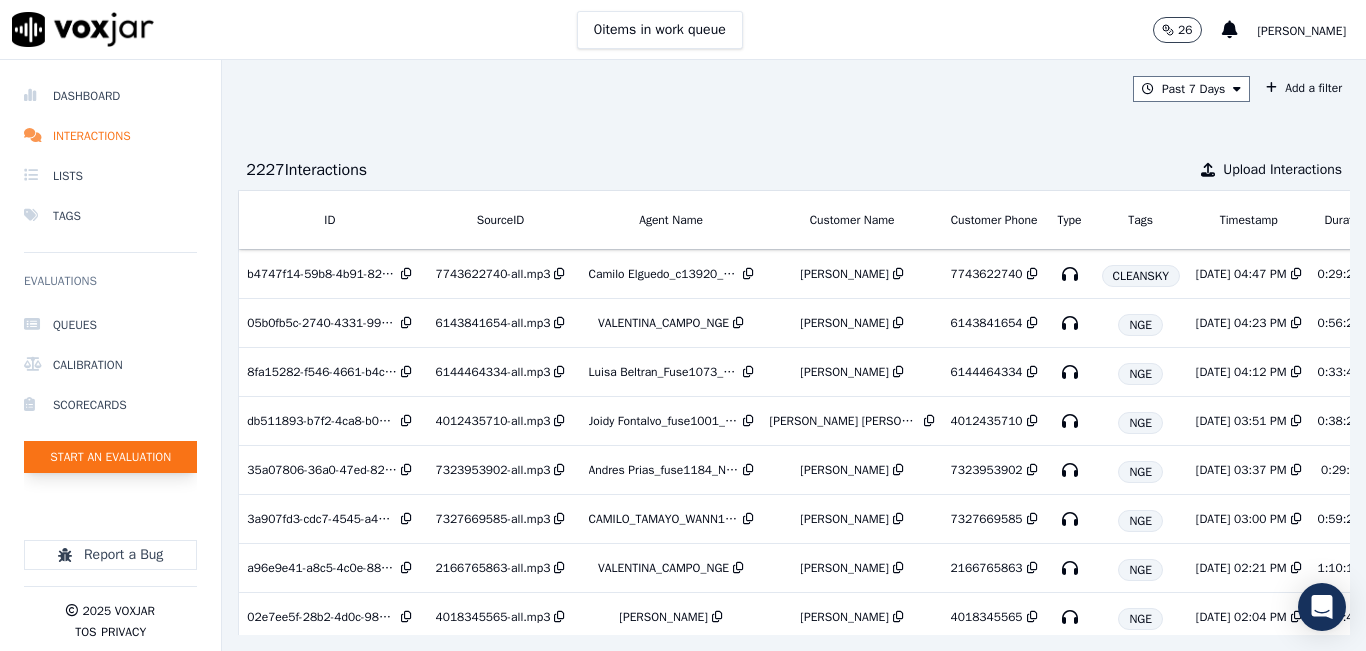 click on "Start an Evaluation" 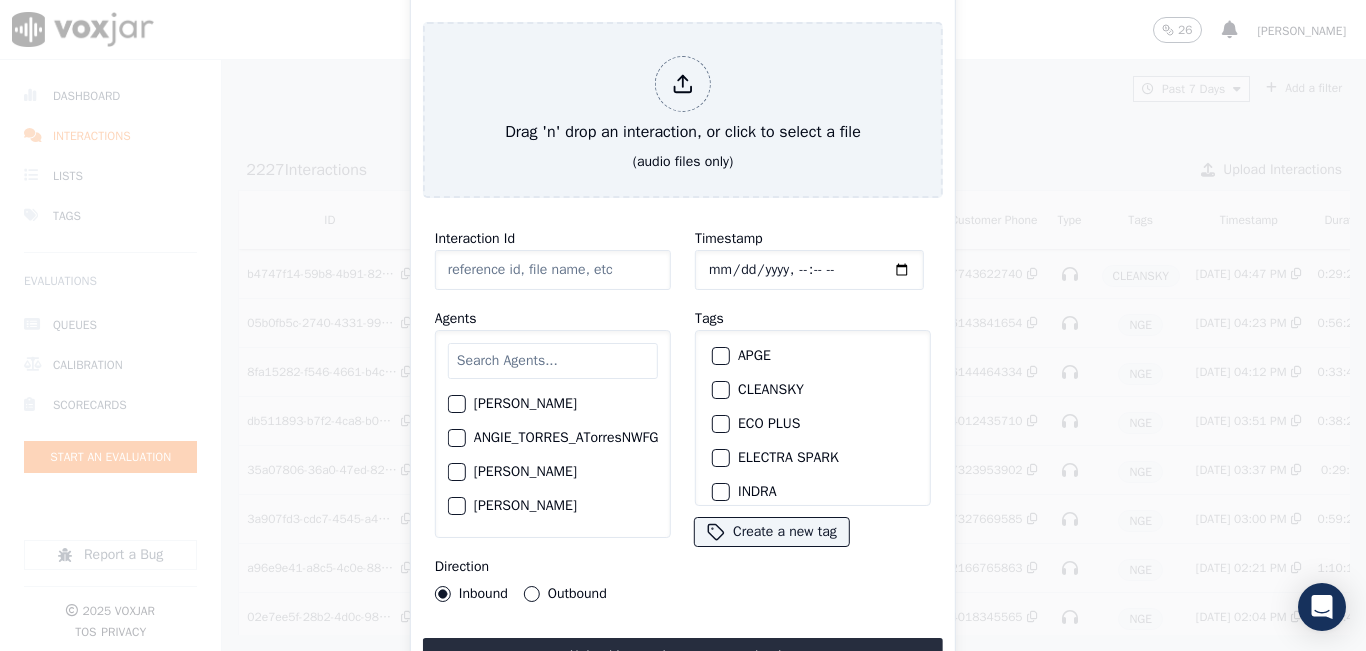 click at bounding box center [553, 361] 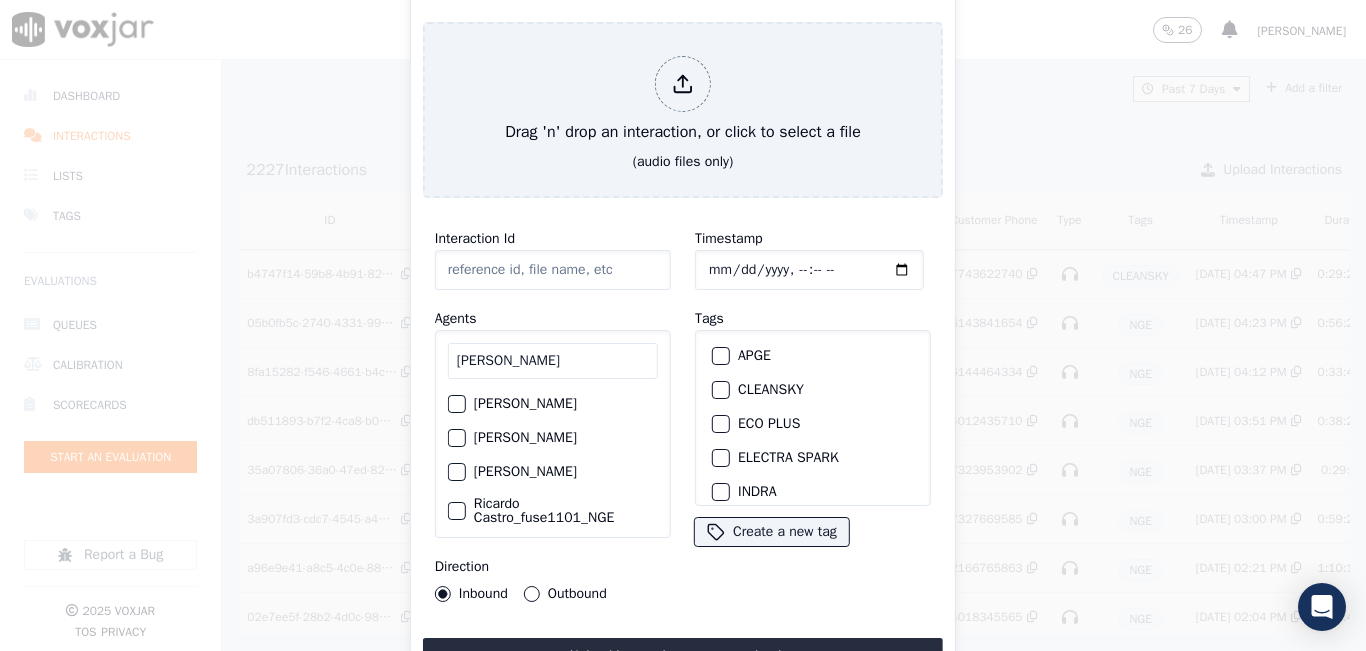 type on "RICARDO" 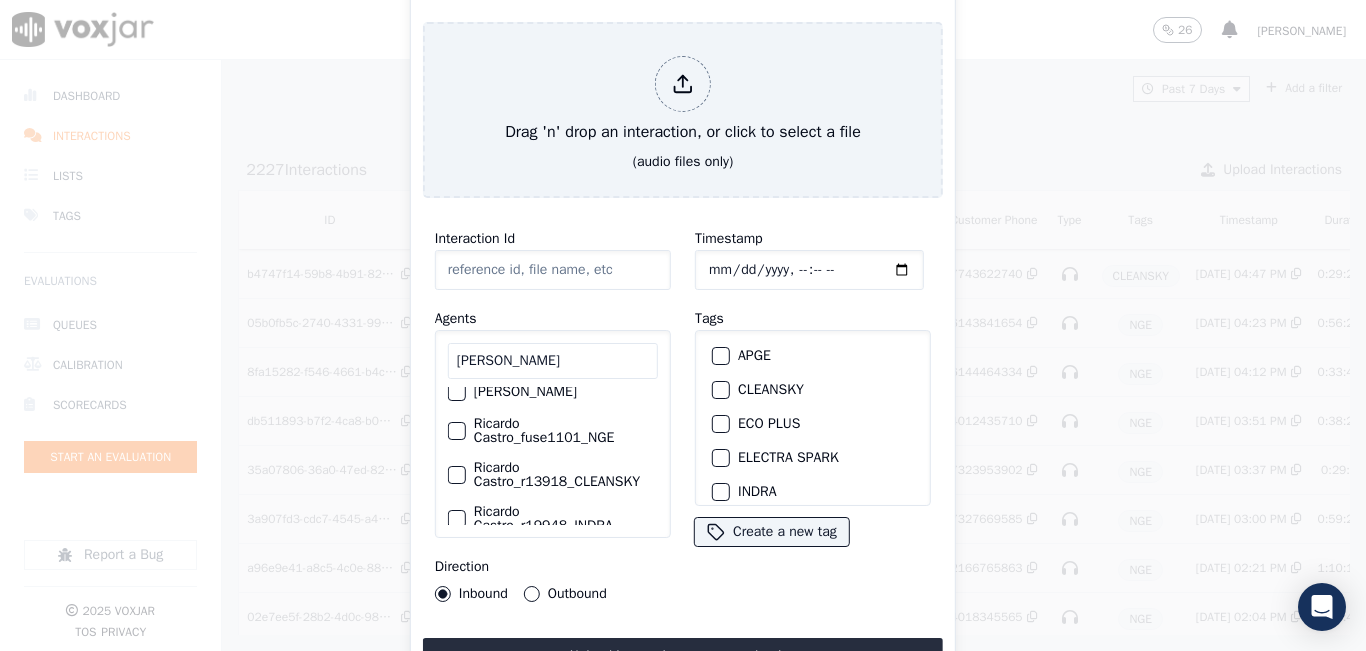 scroll, scrollTop: 117, scrollLeft: 0, axis: vertical 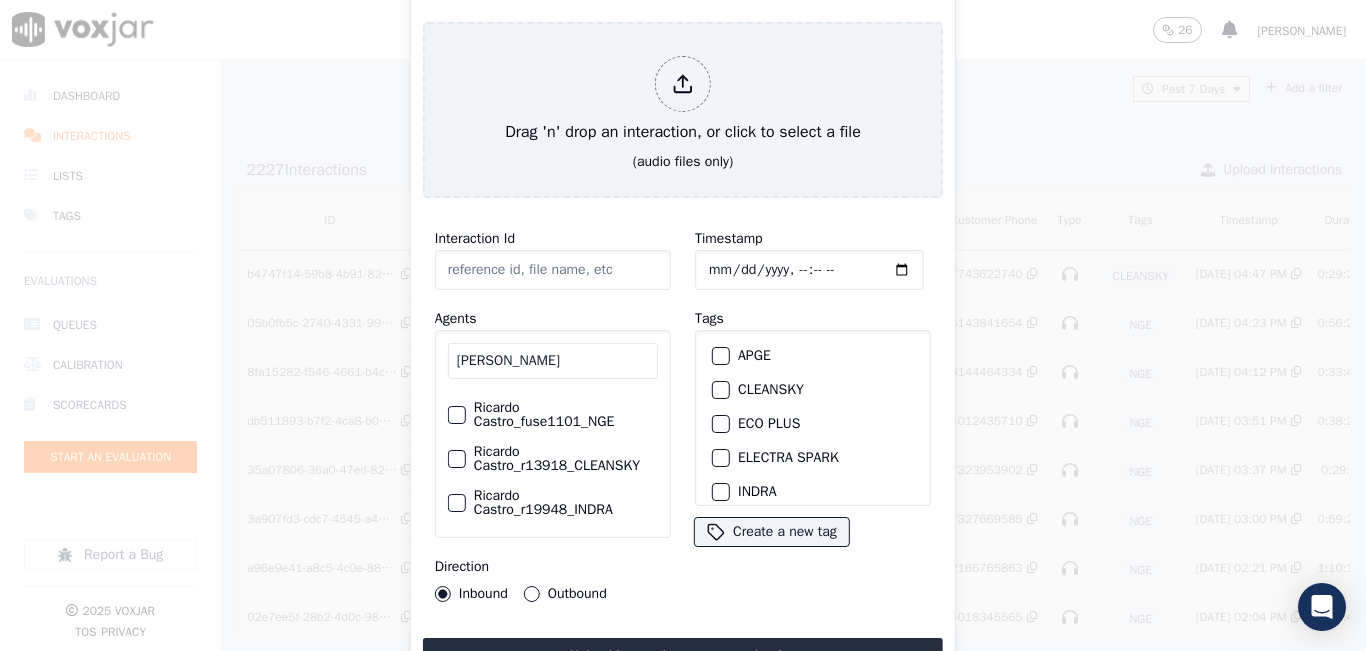 click on "Ricardo Castro_r13918_CLEANSKY" 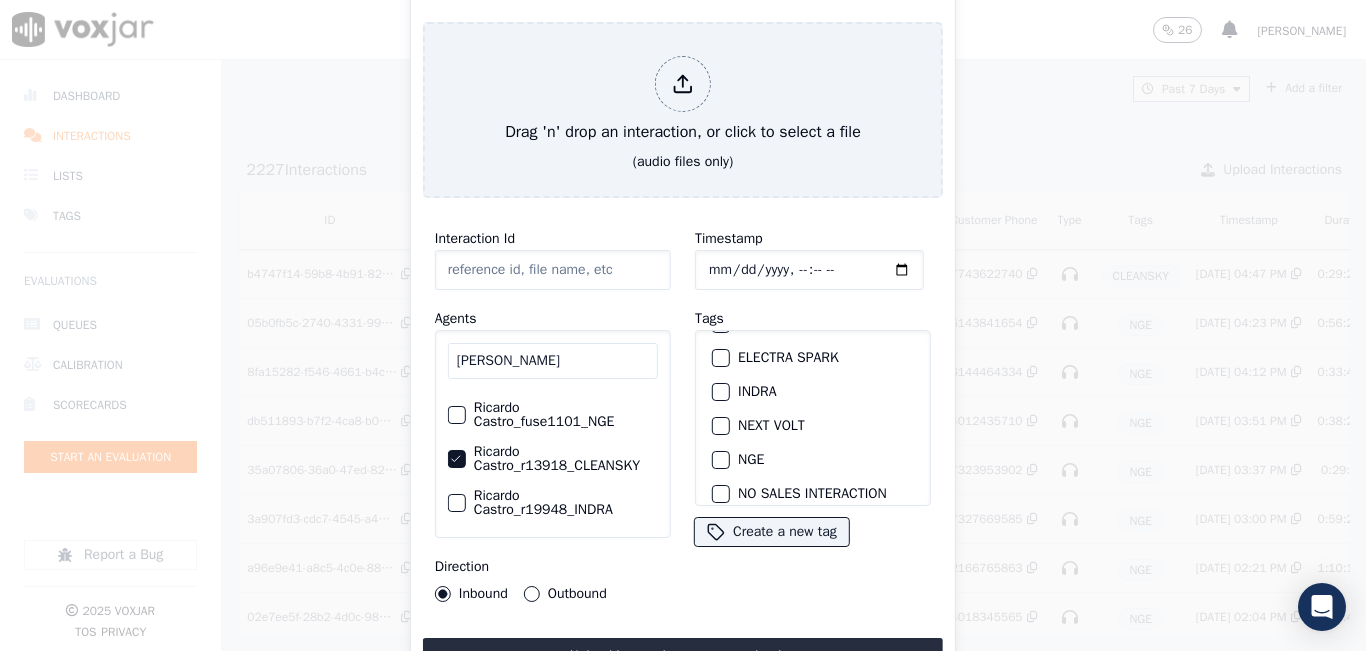 scroll, scrollTop: 0, scrollLeft: 0, axis: both 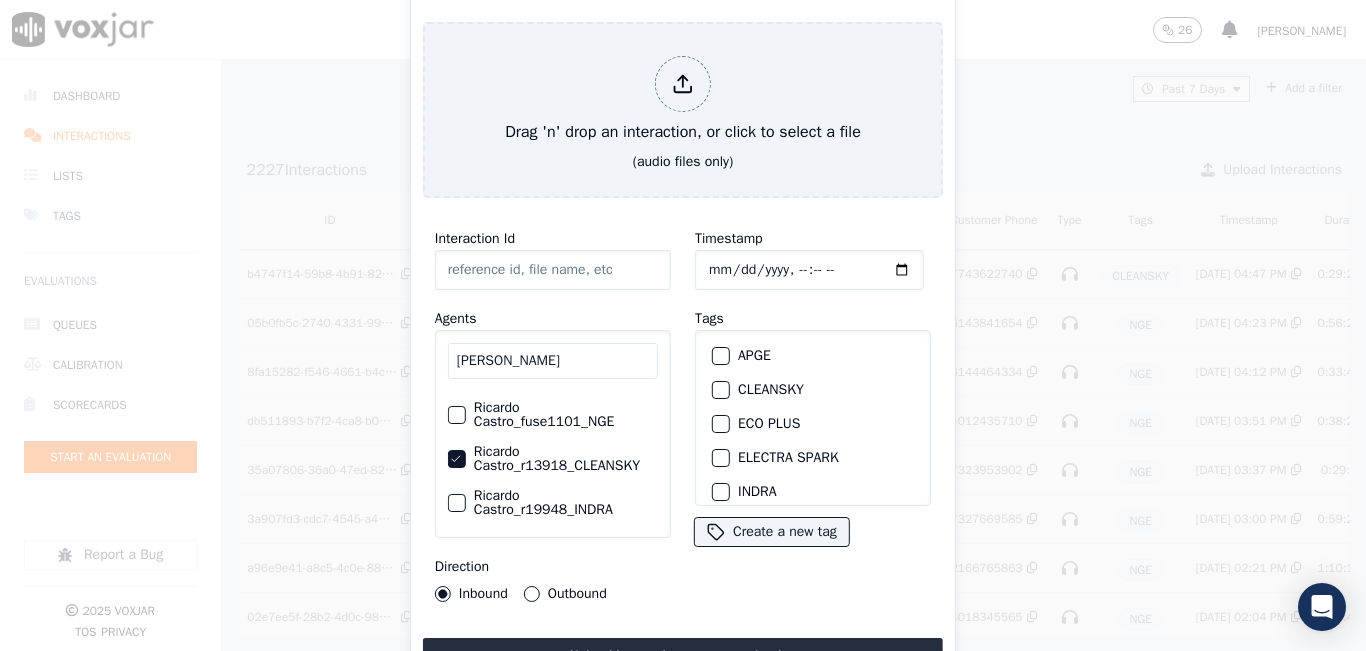 click on "CLEANSKY" at bounding box center (721, 390) 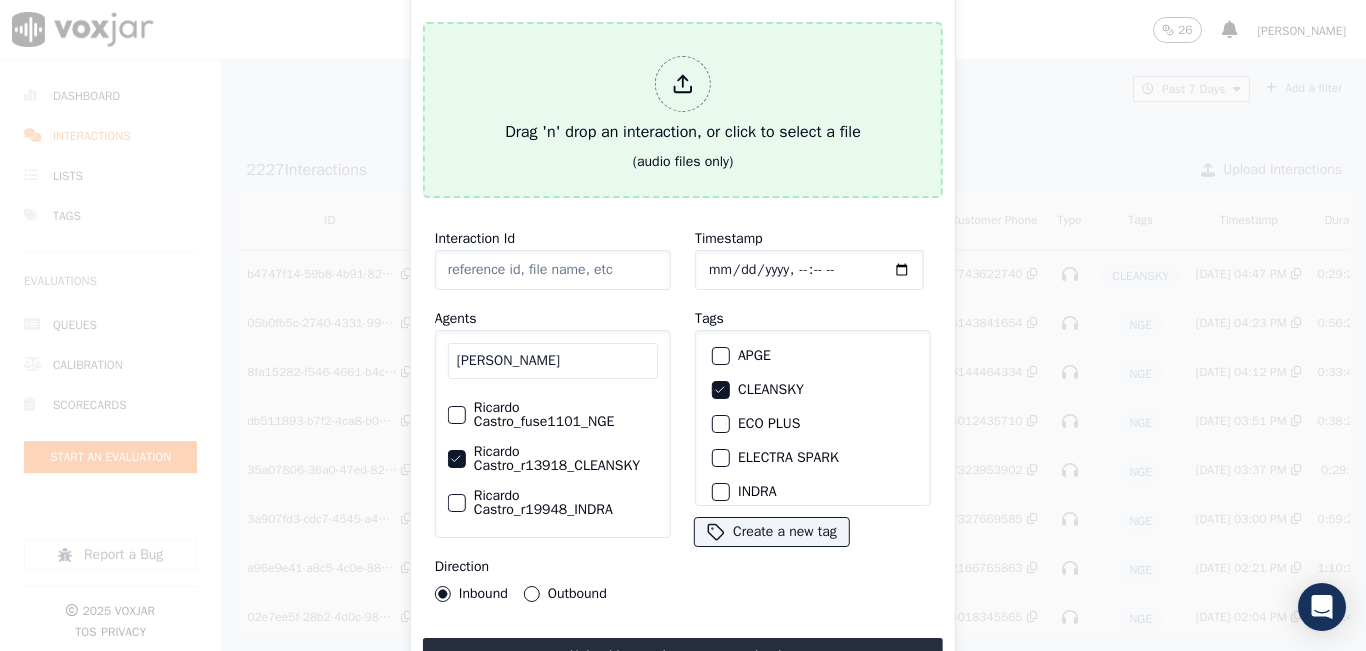 click on "Drag 'n' drop an interaction, or click to select a file" at bounding box center [683, 100] 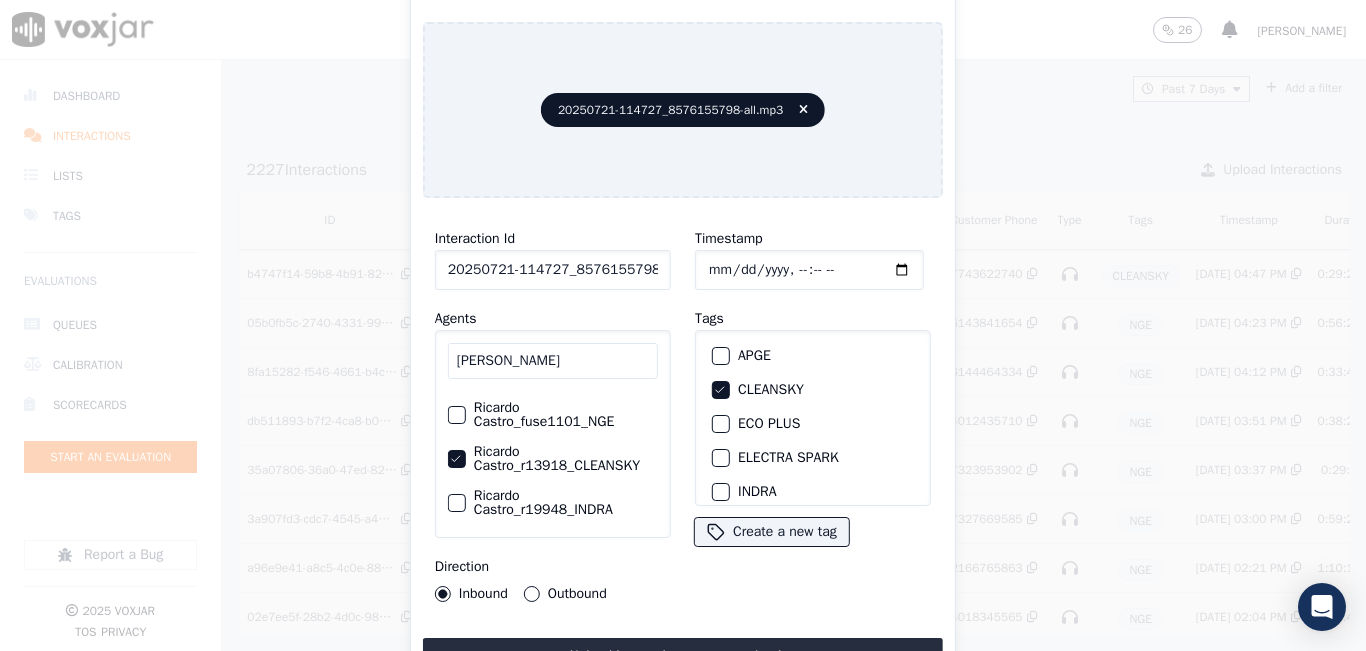 click on "Outbound" at bounding box center [532, 594] 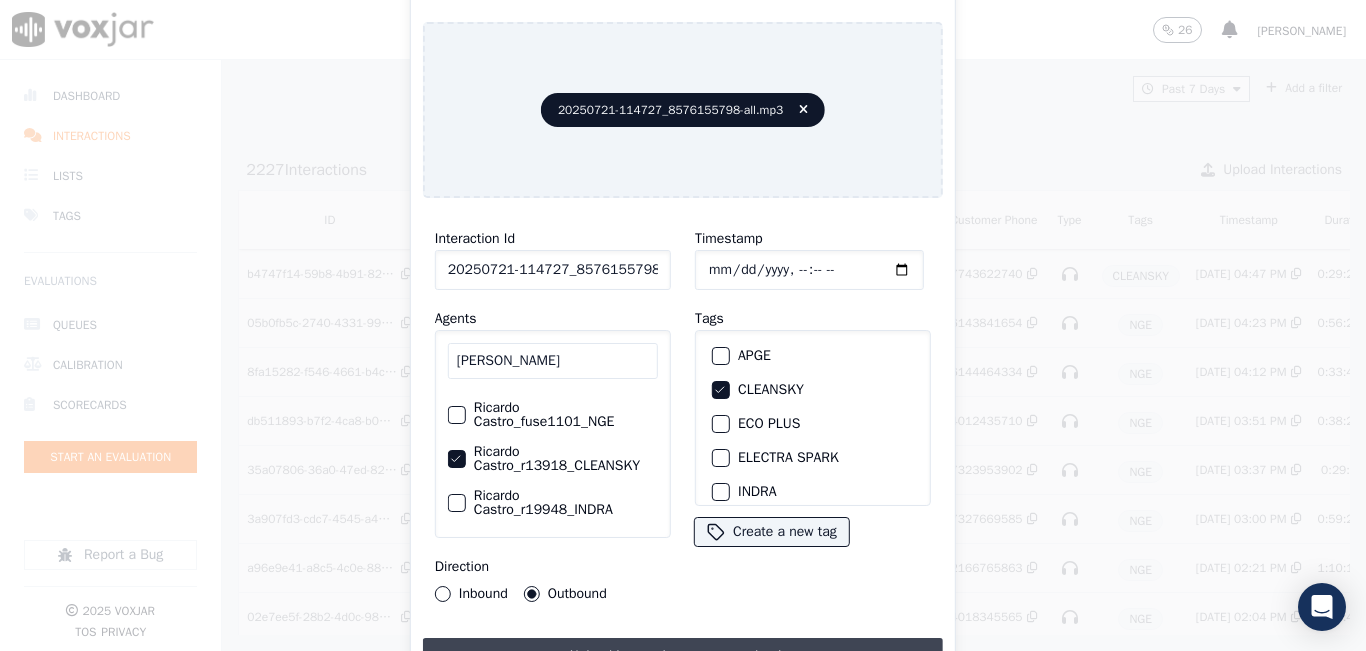 click on "Upload interaction to start evaluation" at bounding box center [683, 656] 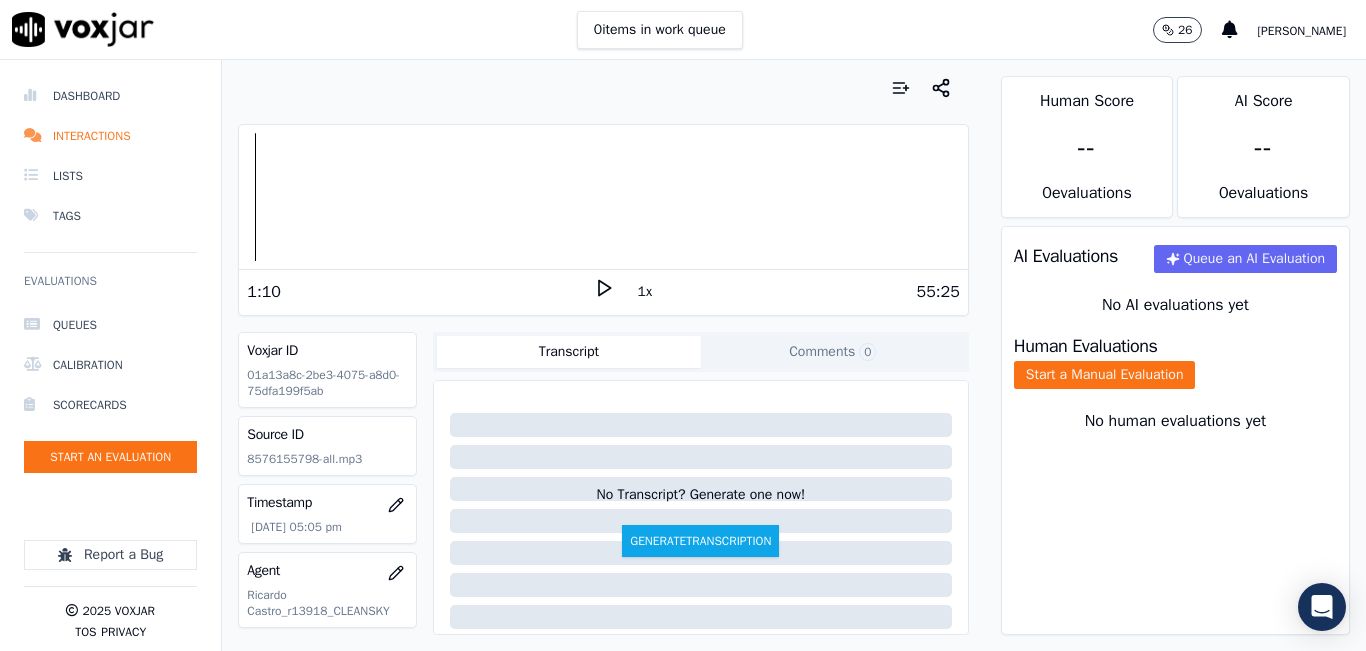 drag, startPoint x: 591, startPoint y: 284, endPoint x: 633, endPoint y: 290, distance: 42.426407 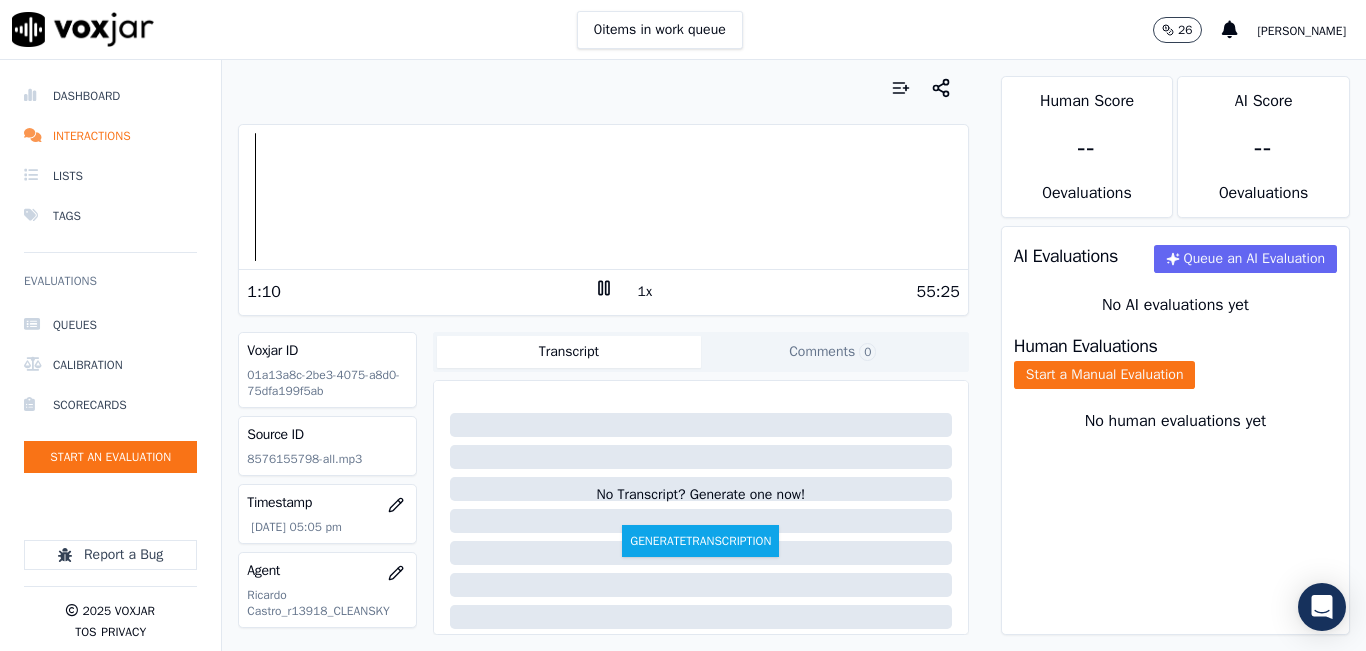 click on "1x" at bounding box center (645, 292) 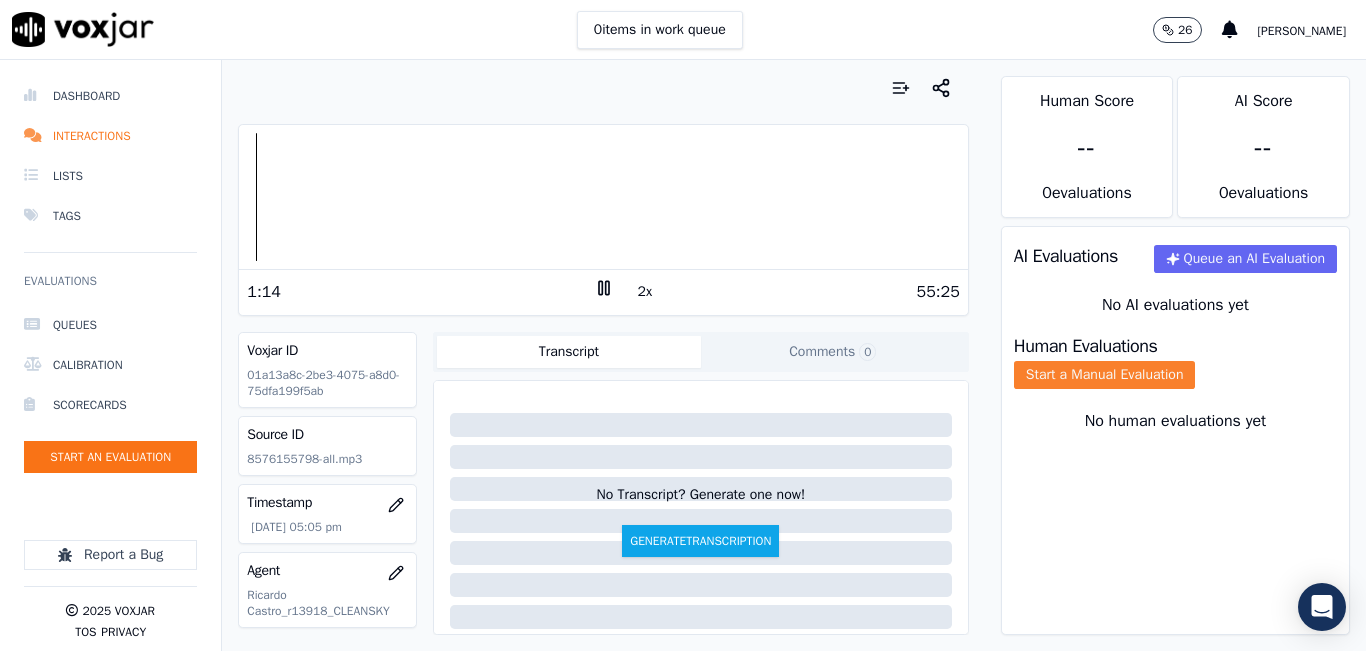 click on "Start a Manual Evaluation" 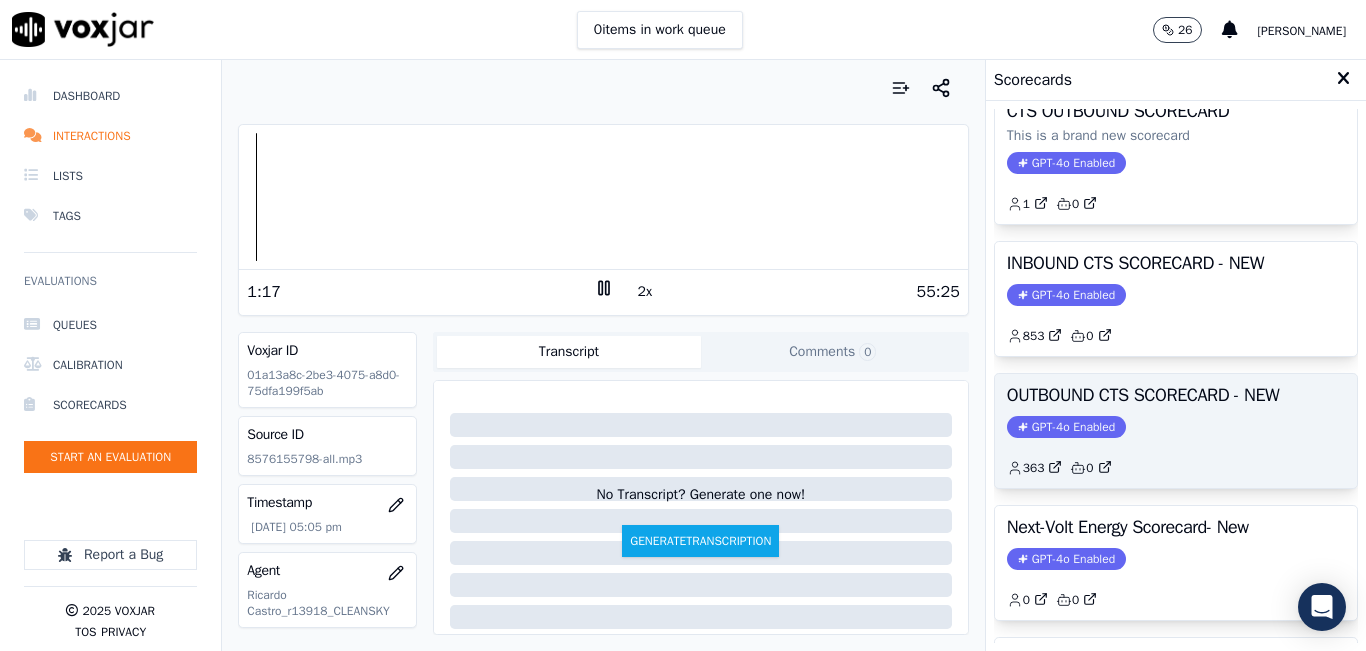 scroll, scrollTop: 200, scrollLeft: 0, axis: vertical 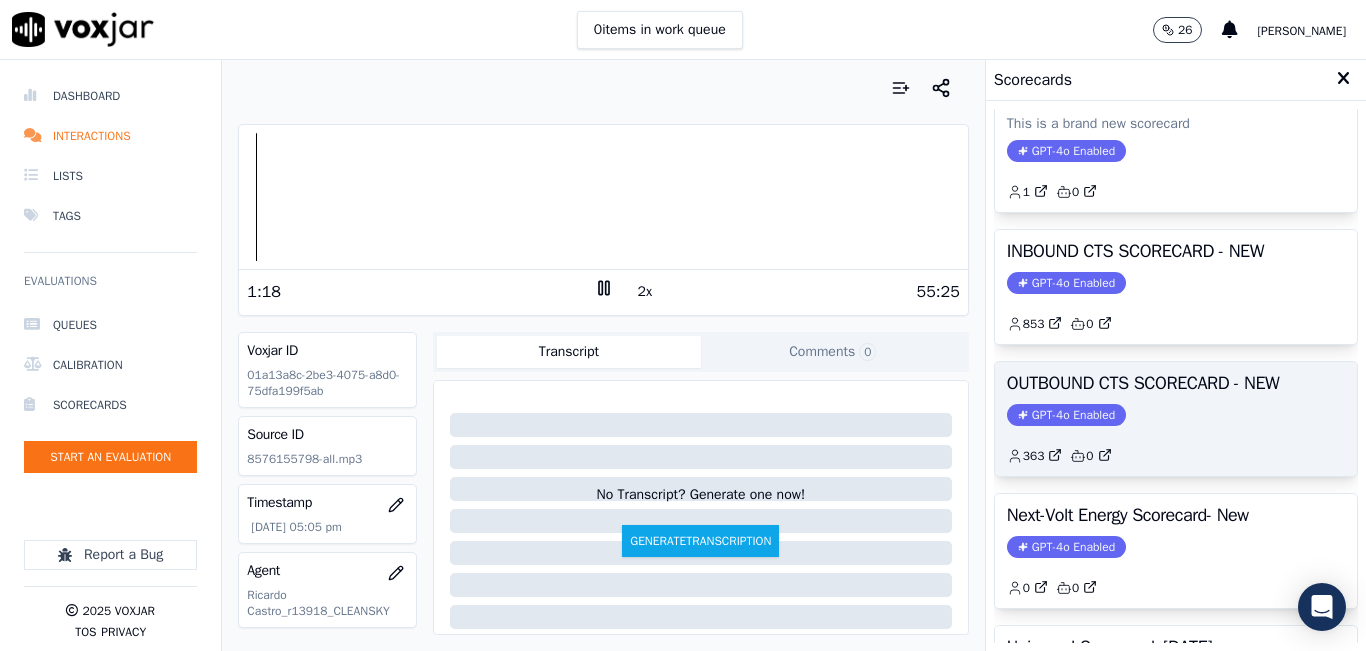 click on "OUTBOUND CTS SCORECARD - NEW        GPT-4o Enabled       363         0" at bounding box center (1176, 419) 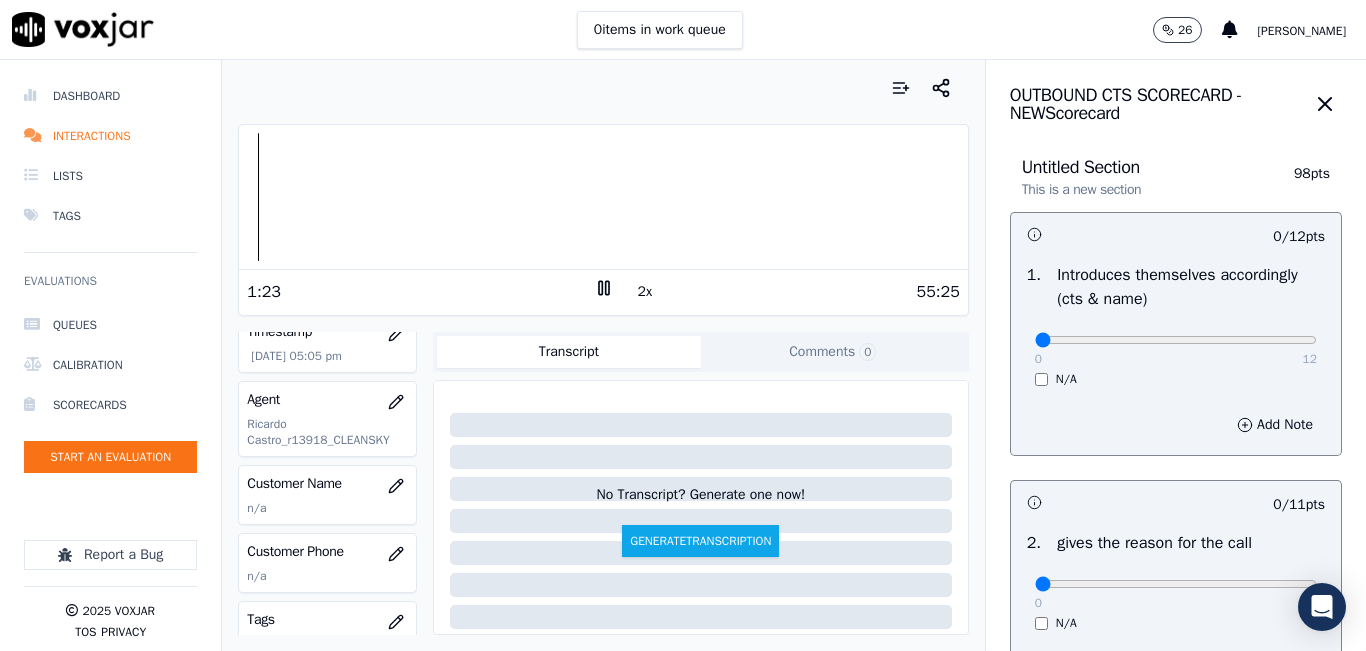 scroll, scrollTop: 200, scrollLeft: 0, axis: vertical 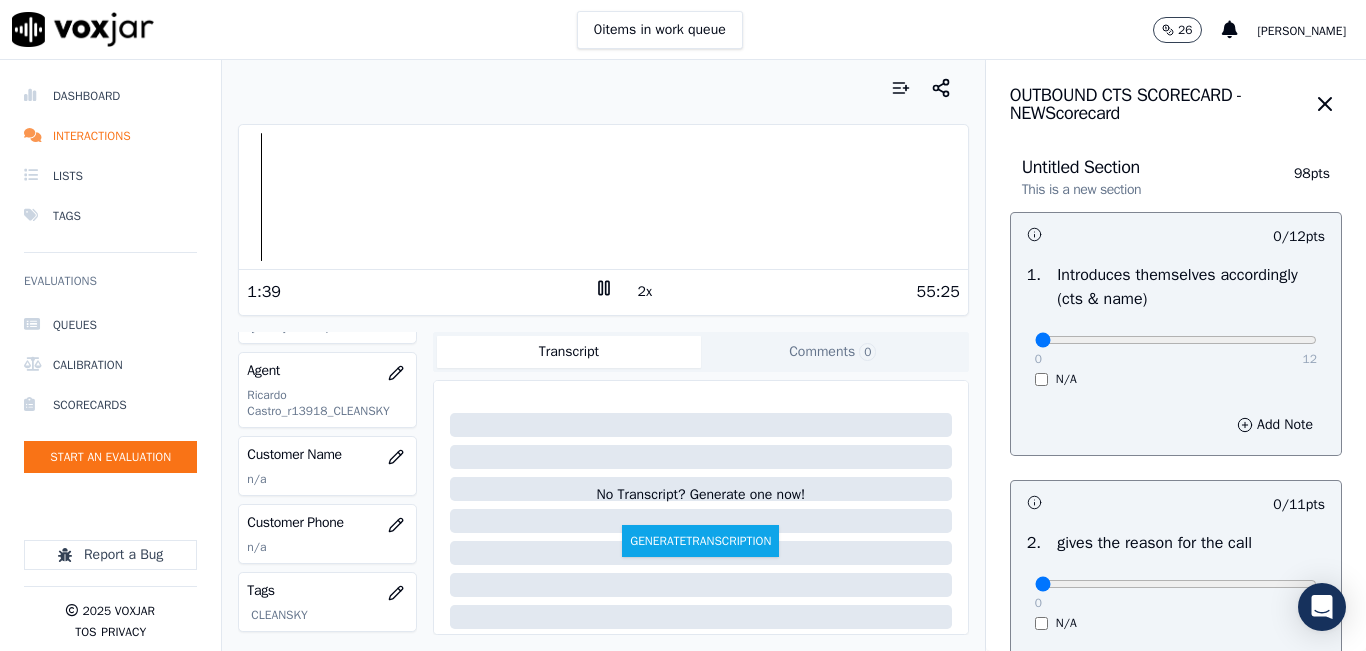 click on "n/a" 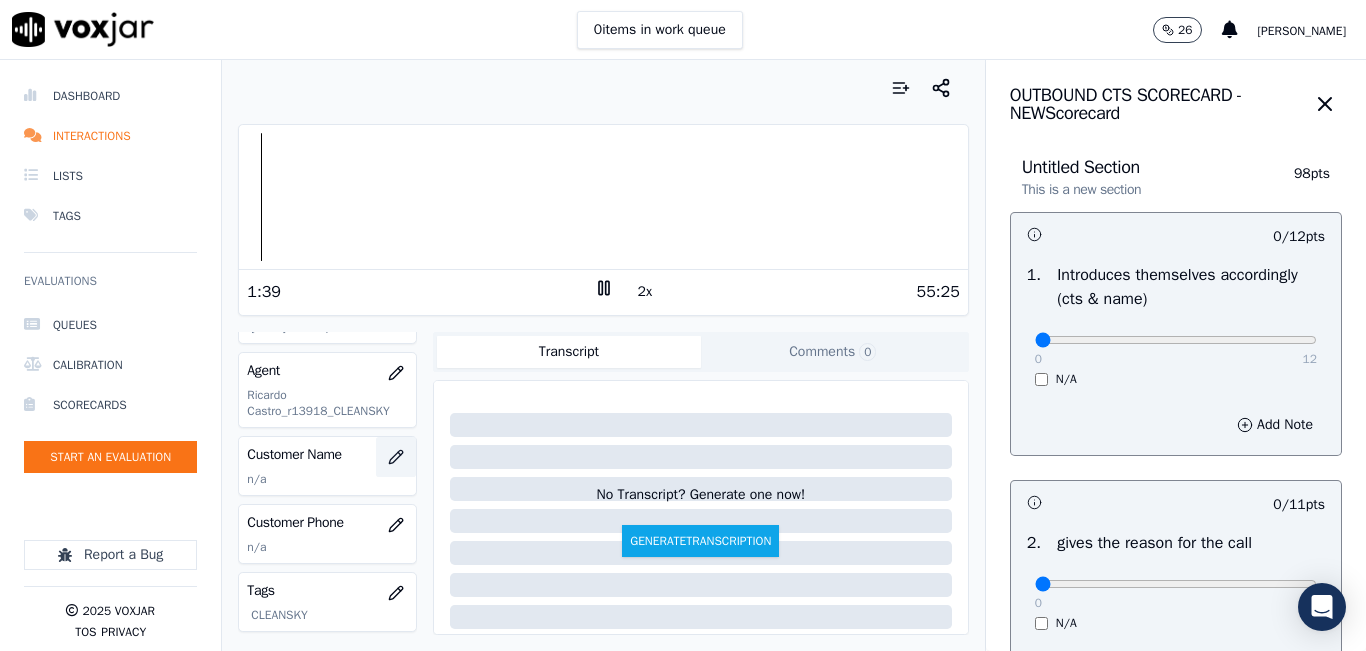 click at bounding box center [396, 457] 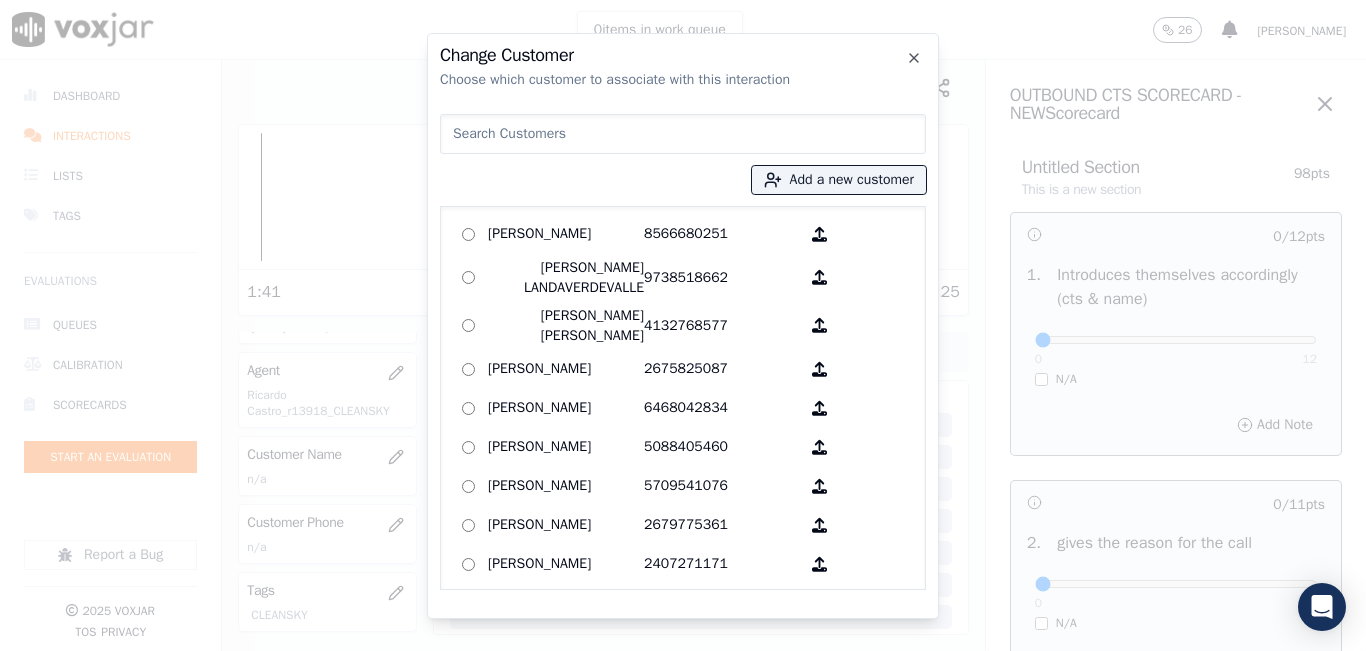 click at bounding box center (683, 134) 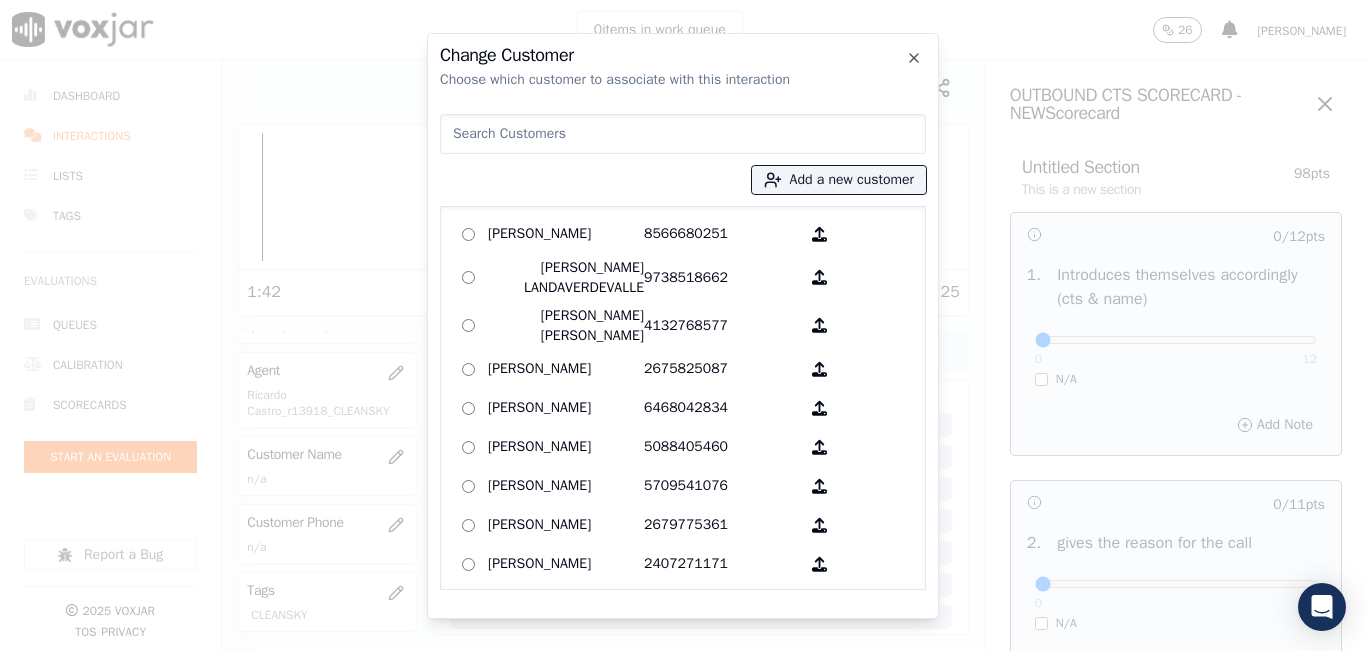 type on "E" 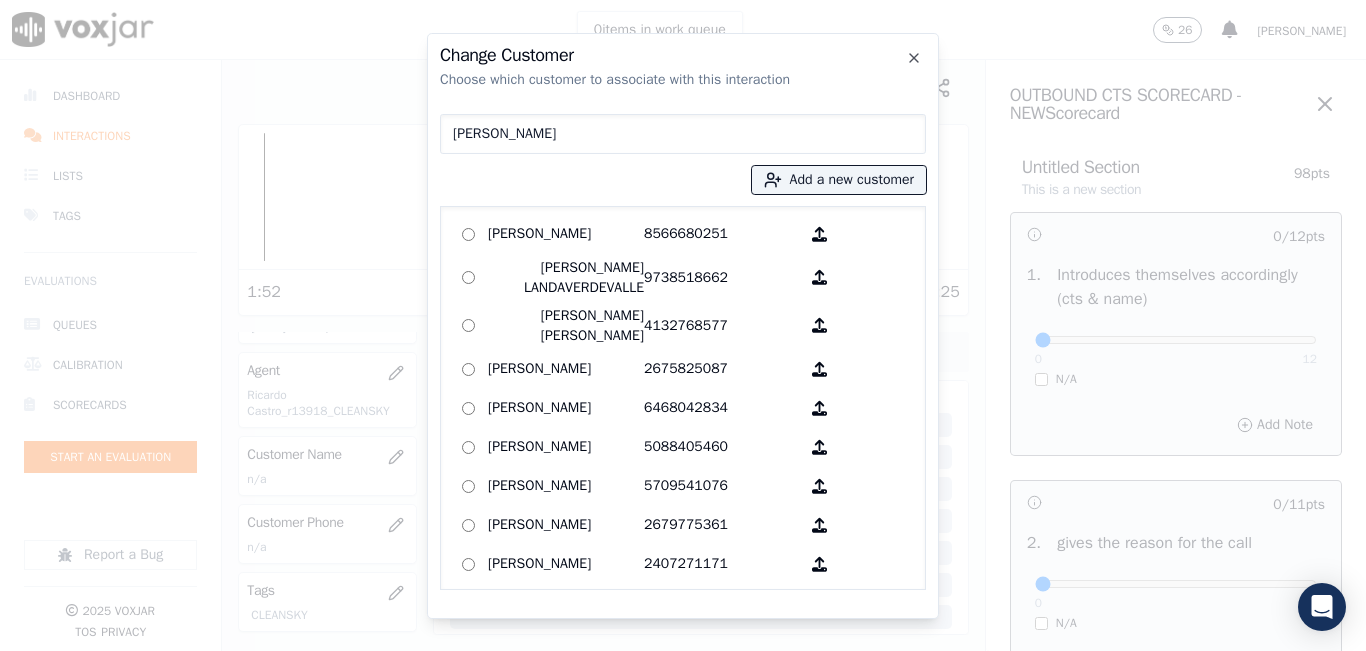 type on "ISRAEL PERLERA" 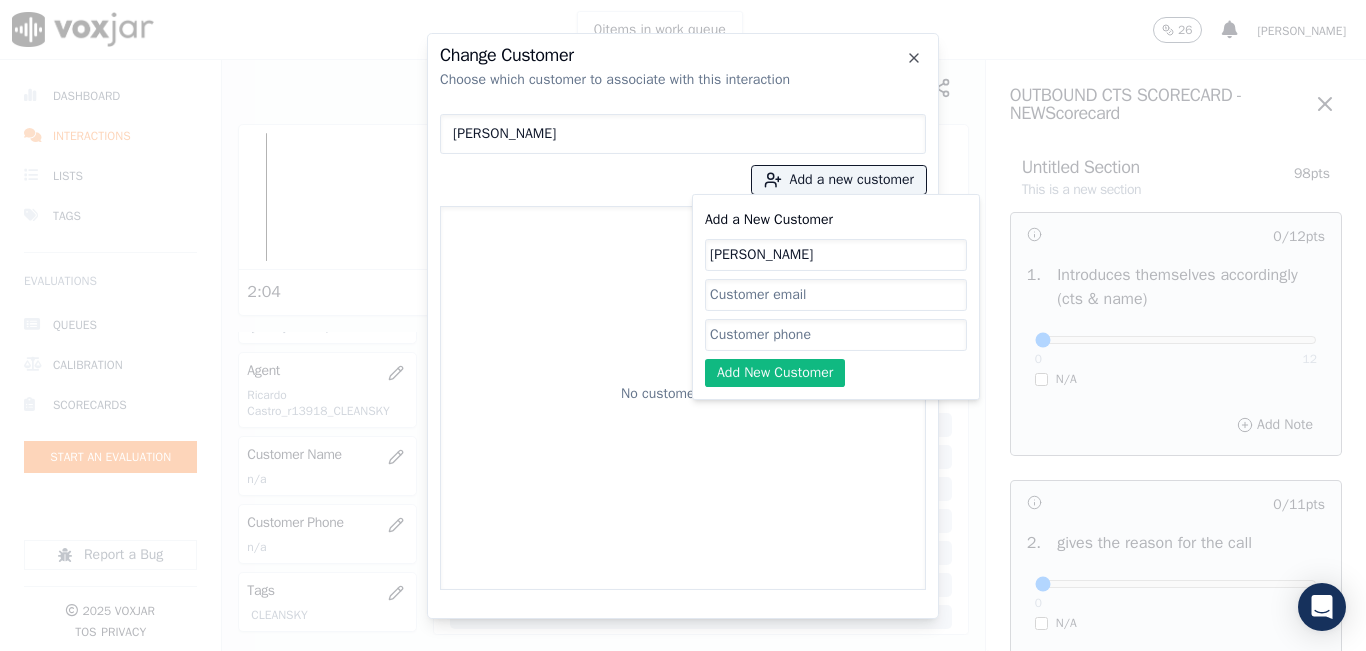 type on "ISRAEL PERLERA" 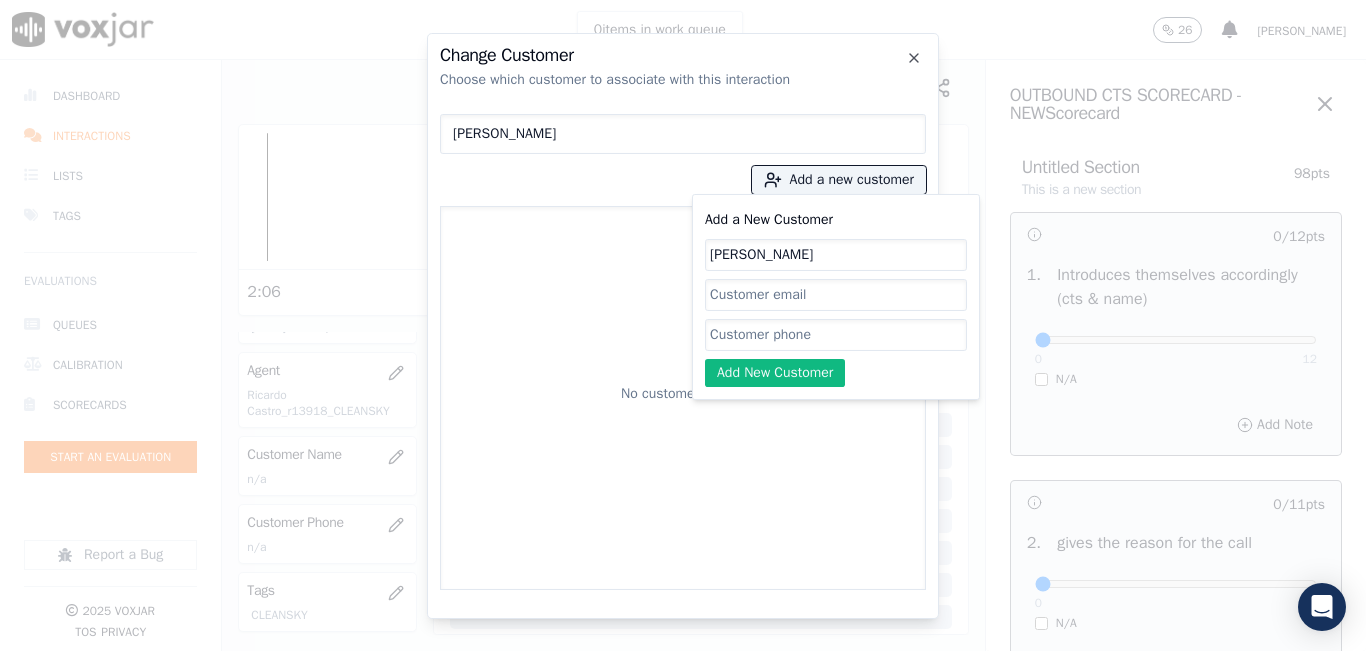 paste on "6174170678" 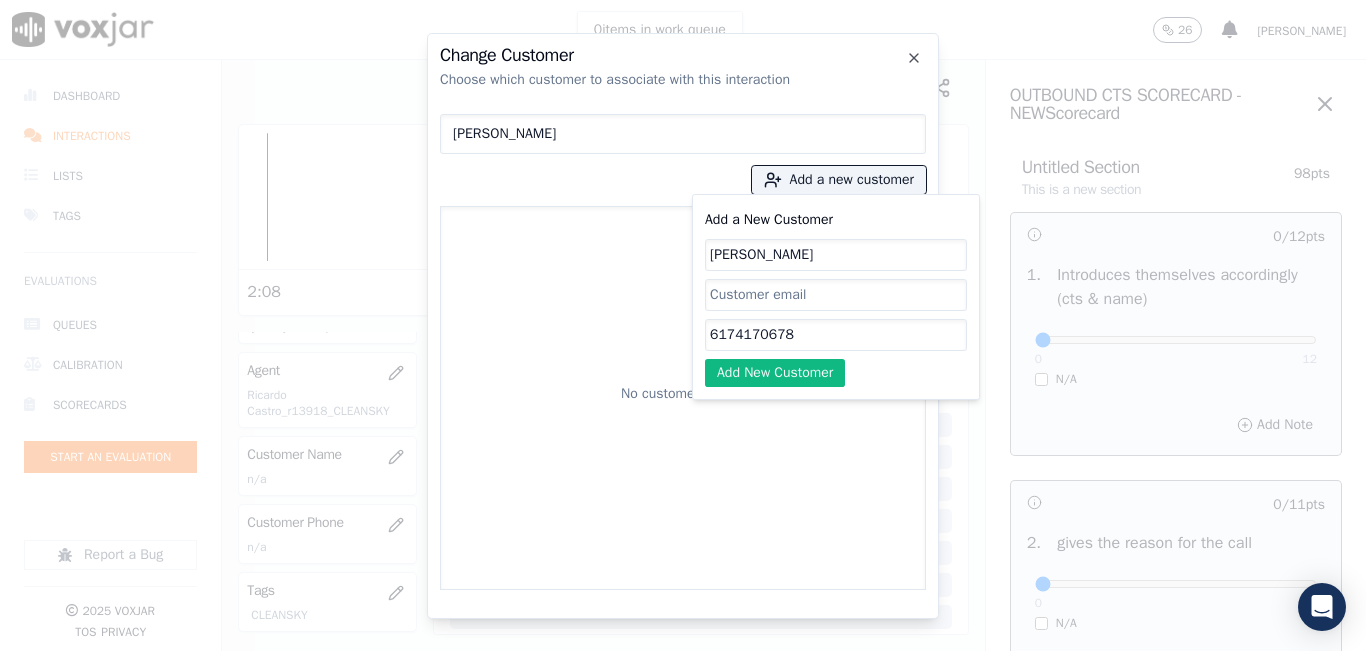 type on "6174170678" 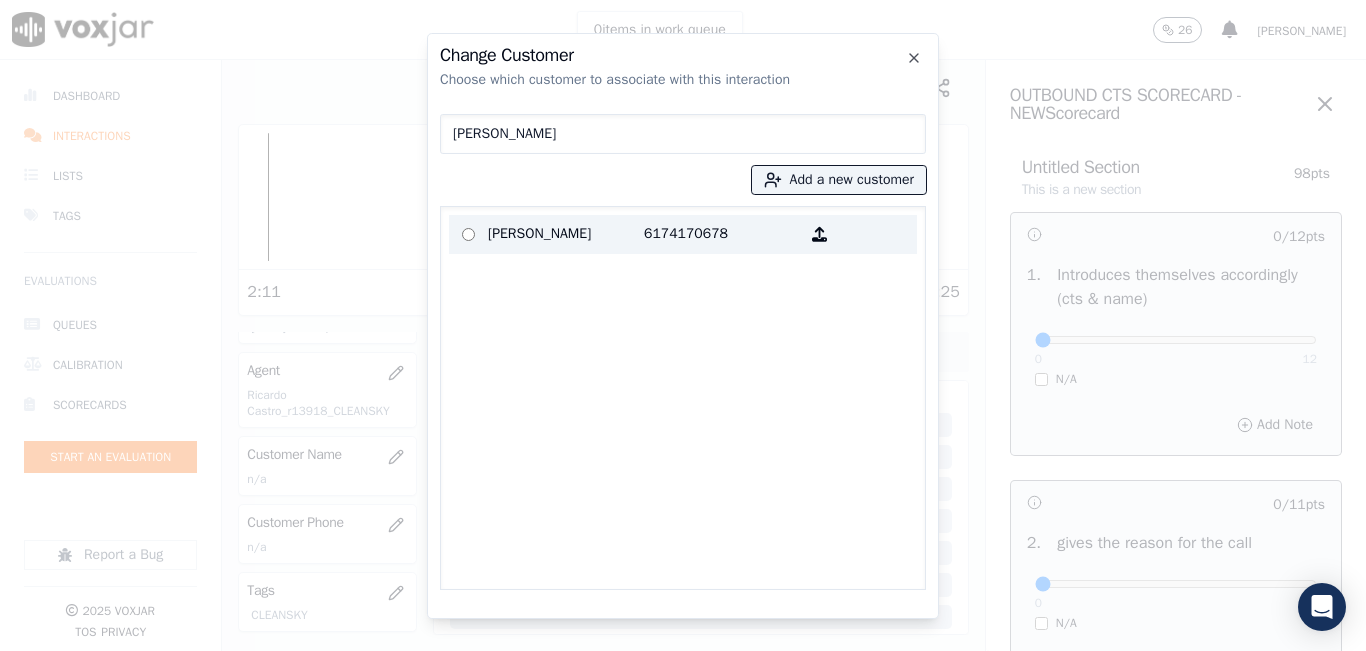 click on "ISRAEL PERLERA   6174170678" at bounding box center [683, 234] 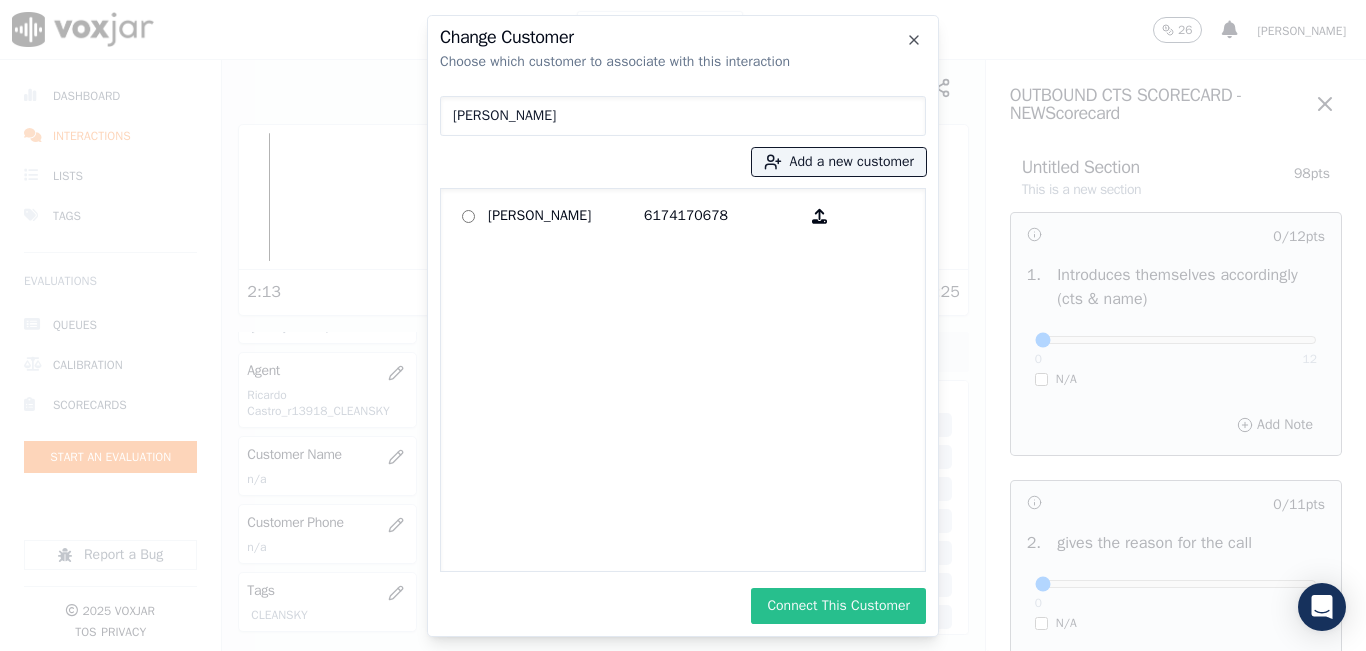 click on "Connect This Customer" at bounding box center [838, 606] 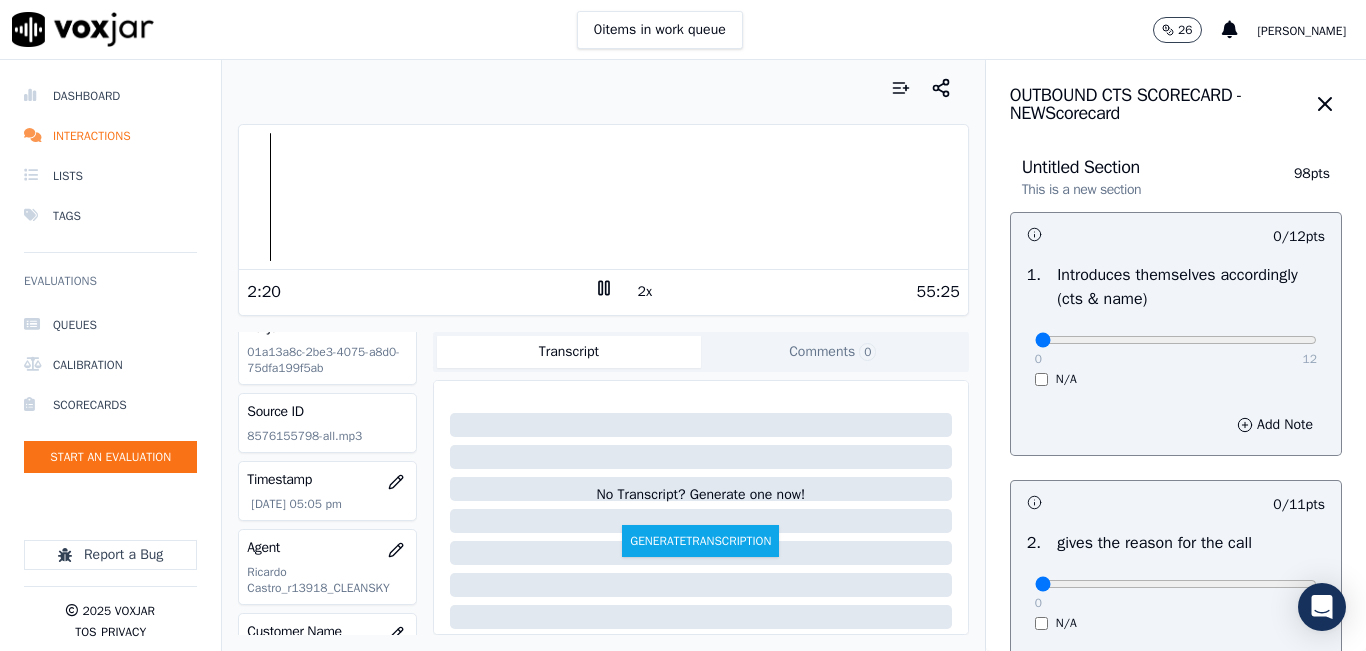 scroll, scrollTop: 0, scrollLeft: 0, axis: both 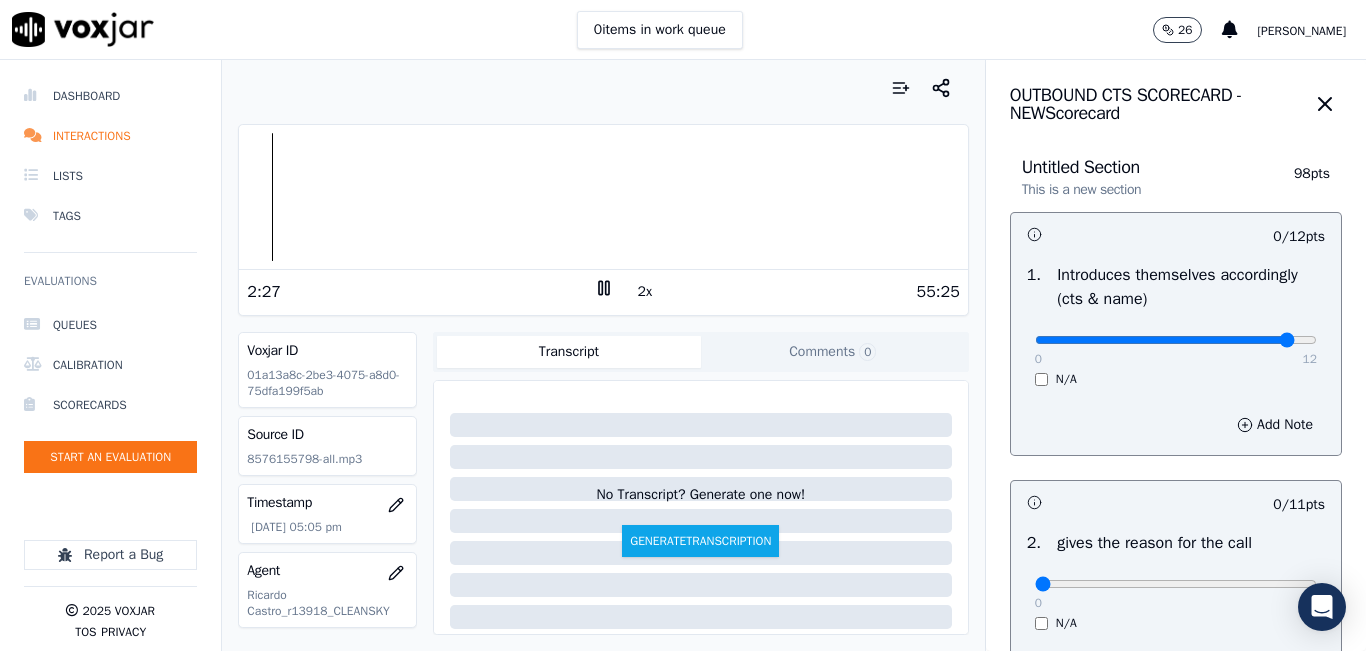 drag, startPoint x: 1253, startPoint y: 343, endPoint x: 1275, endPoint y: 344, distance: 22.022715 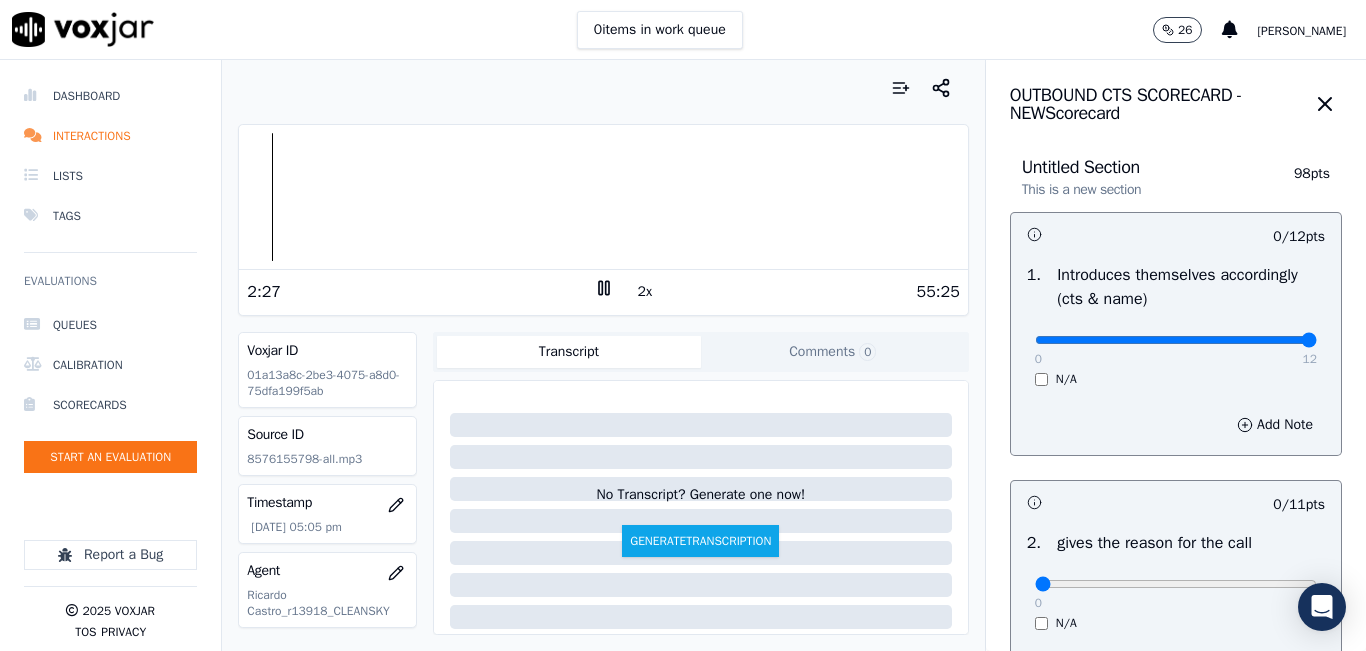 click at bounding box center [1176, 340] 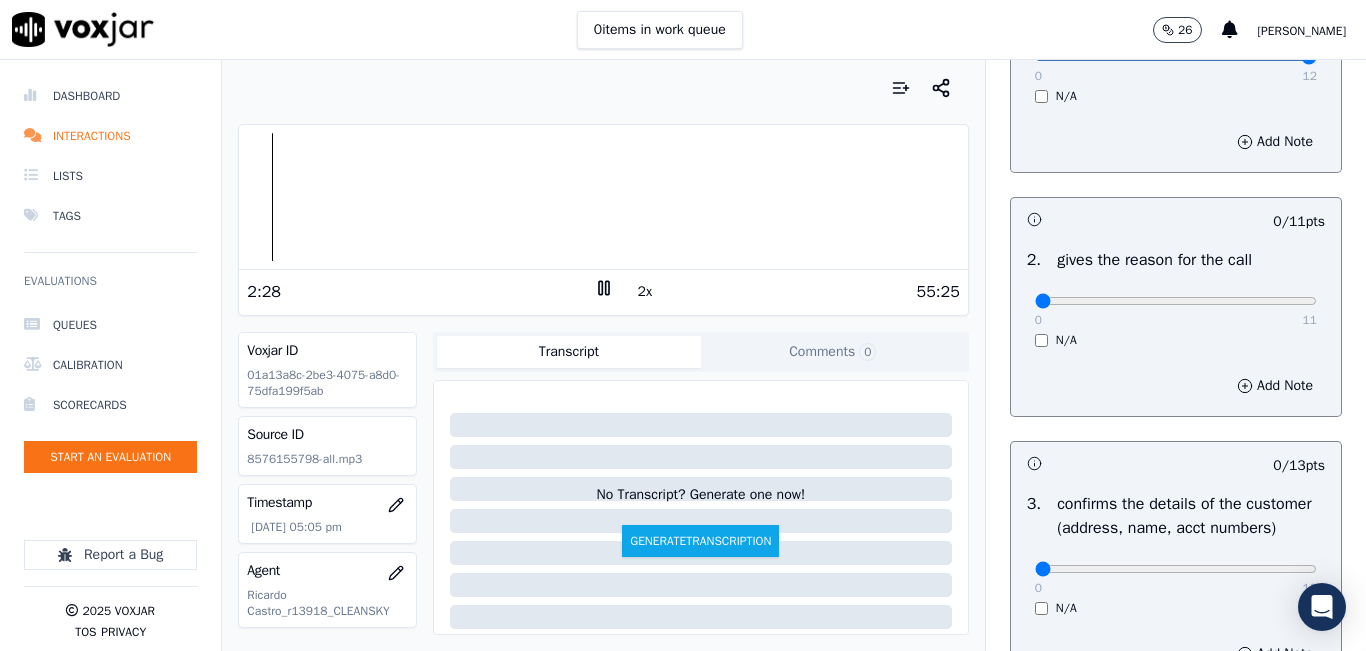 scroll, scrollTop: 300, scrollLeft: 0, axis: vertical 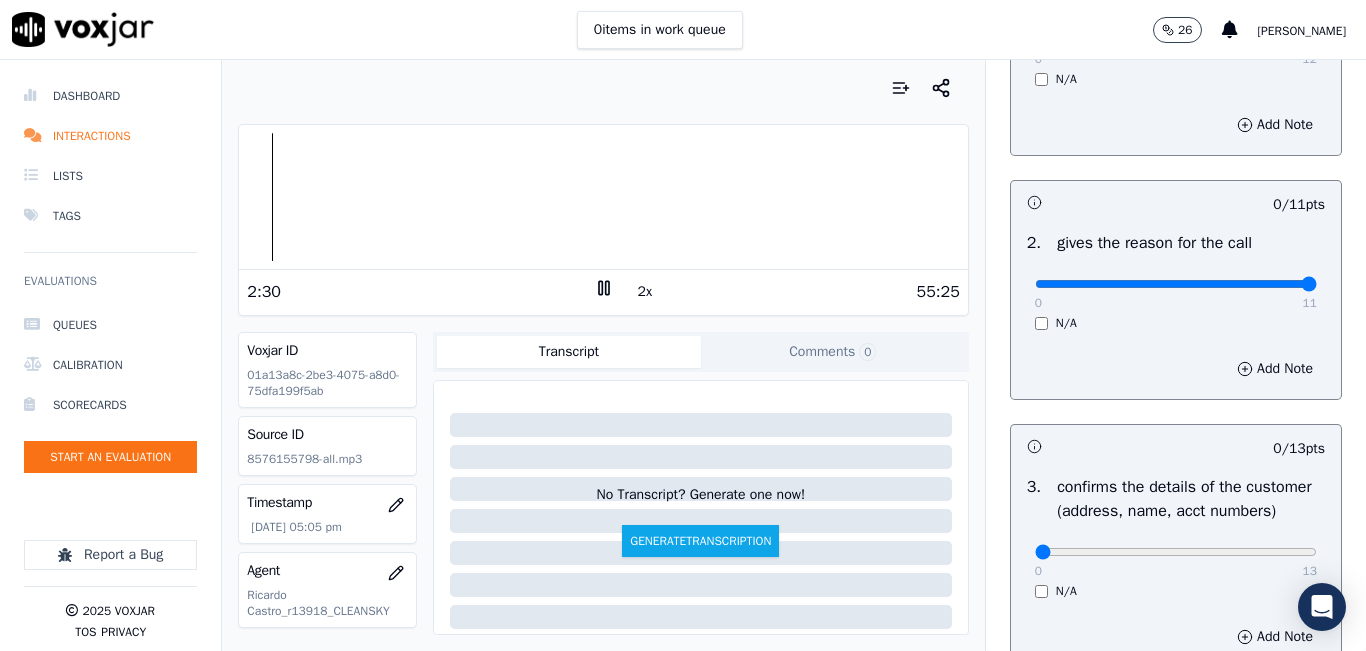 type on "11" 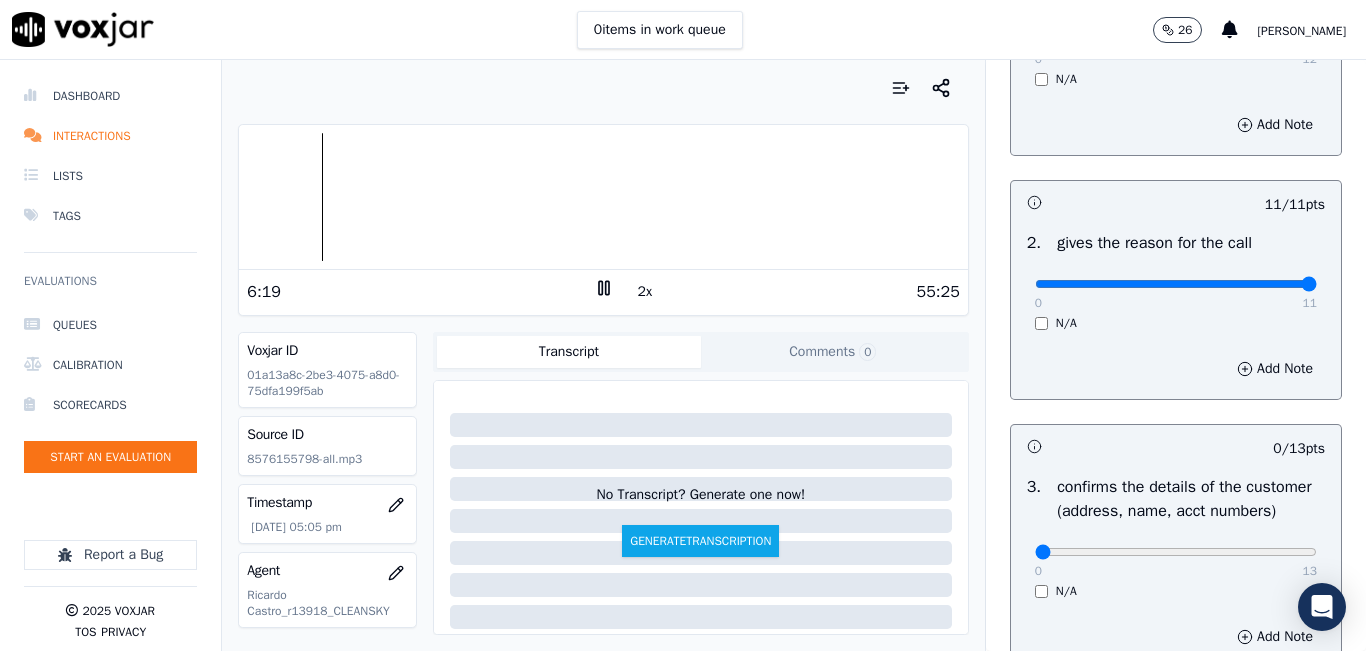 click at bounding box center [603, 197] 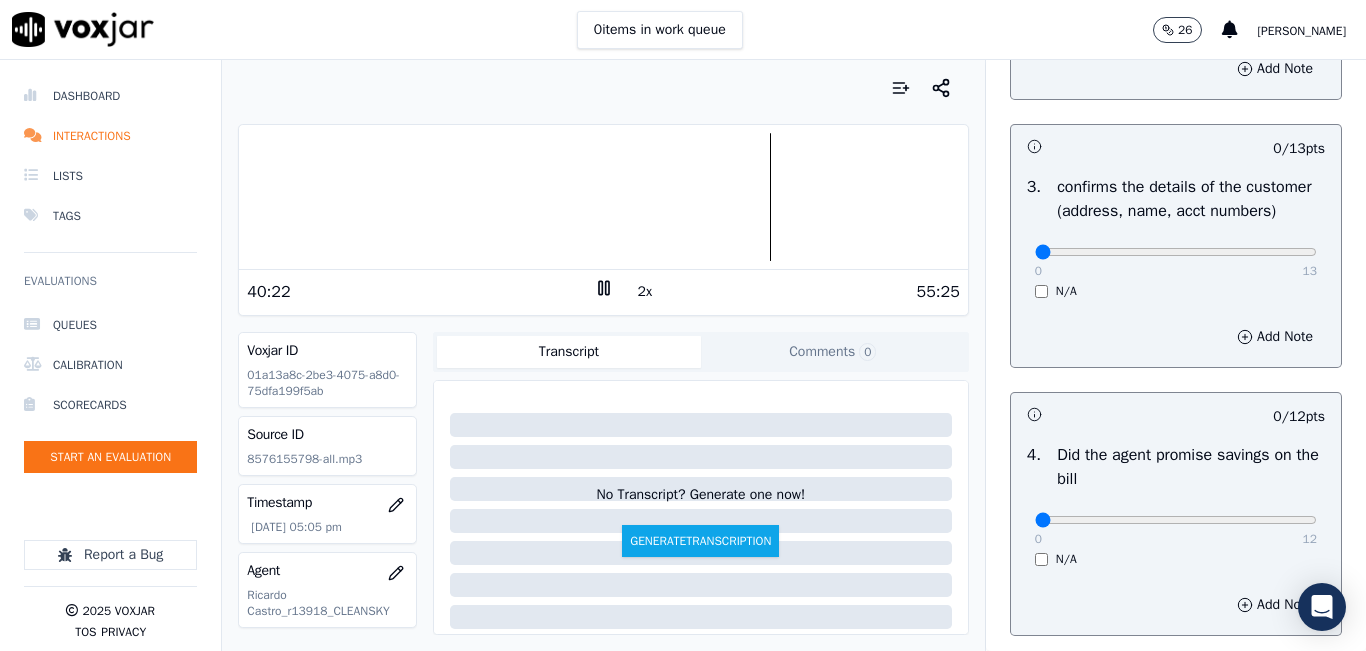 scroll, scrollTop: 700, scrollLeft: 0, axis: vertical 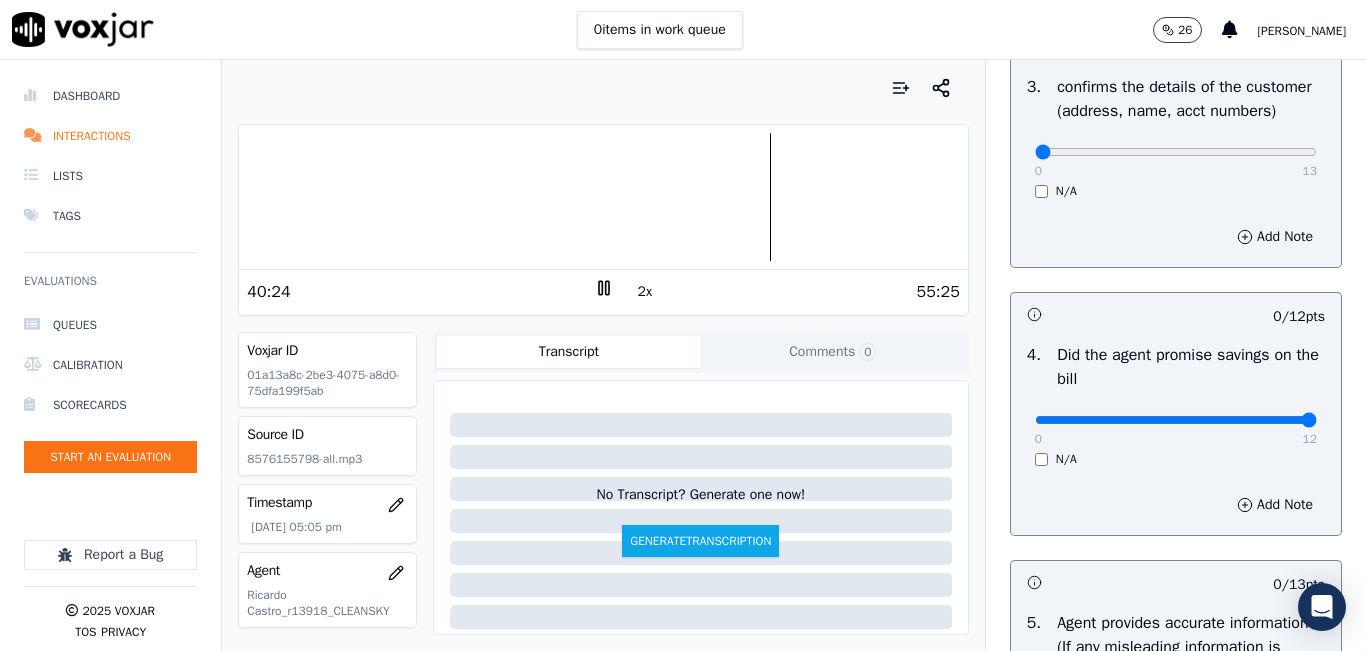 type on "12" 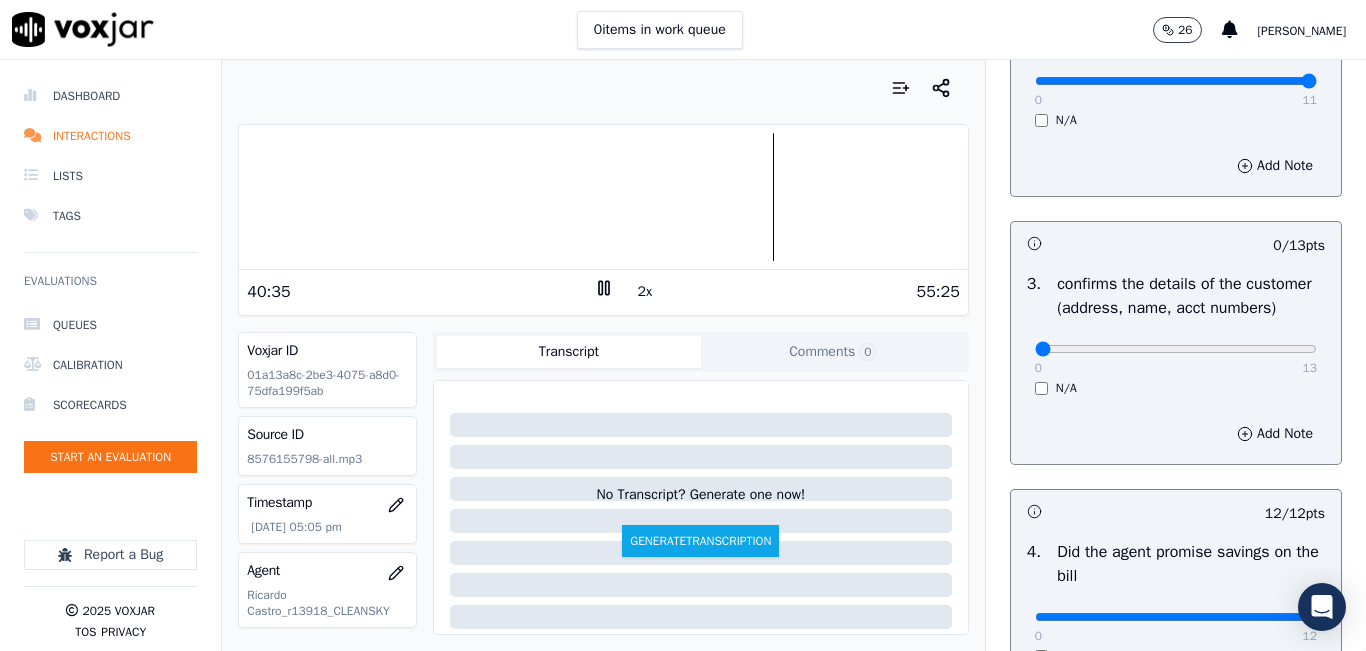 scroll, scrollTop: 500, scrollLeft: 0, axis: vertical 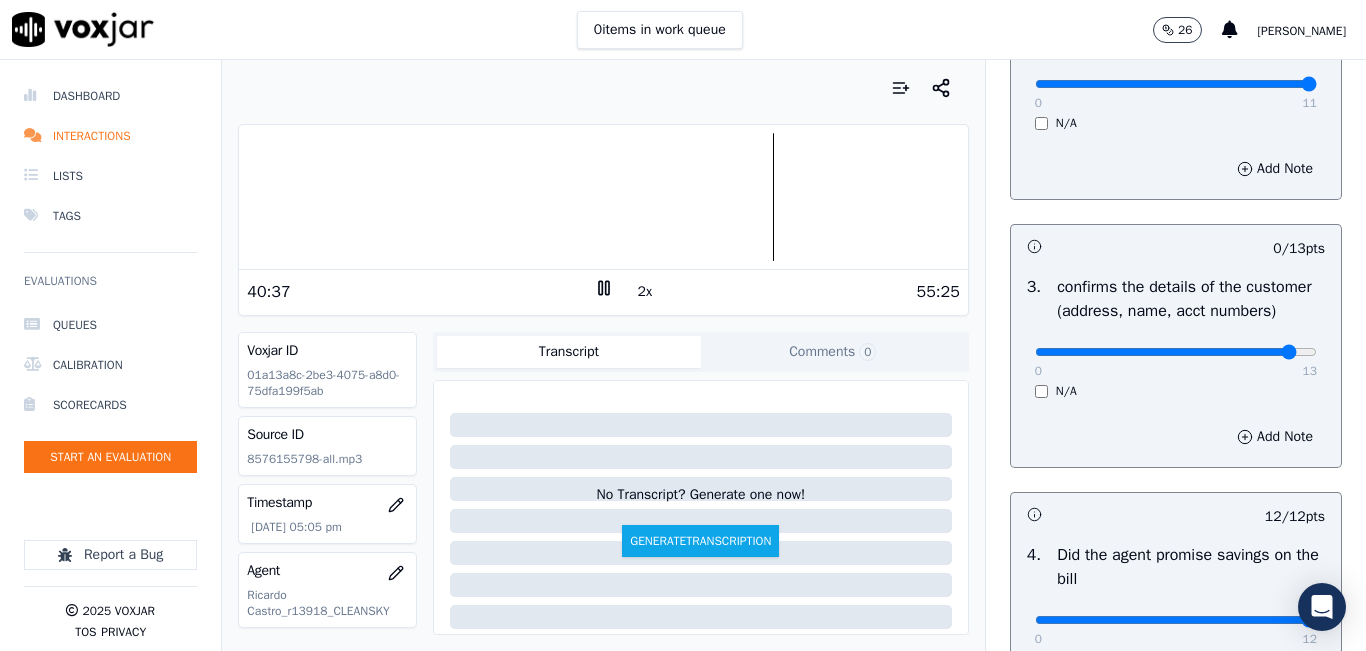click at bounding box center (1176, -160) 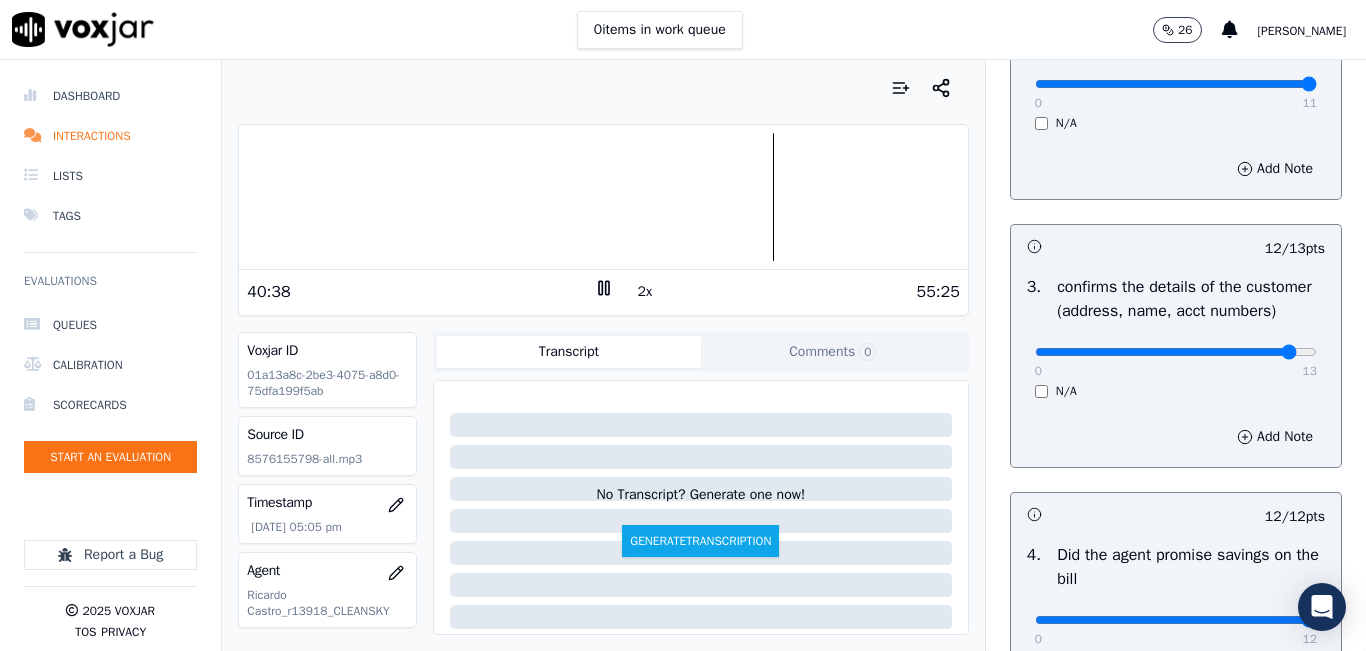 scroll, scrollTop: 600, scrollLeft: 0, axis: vertical 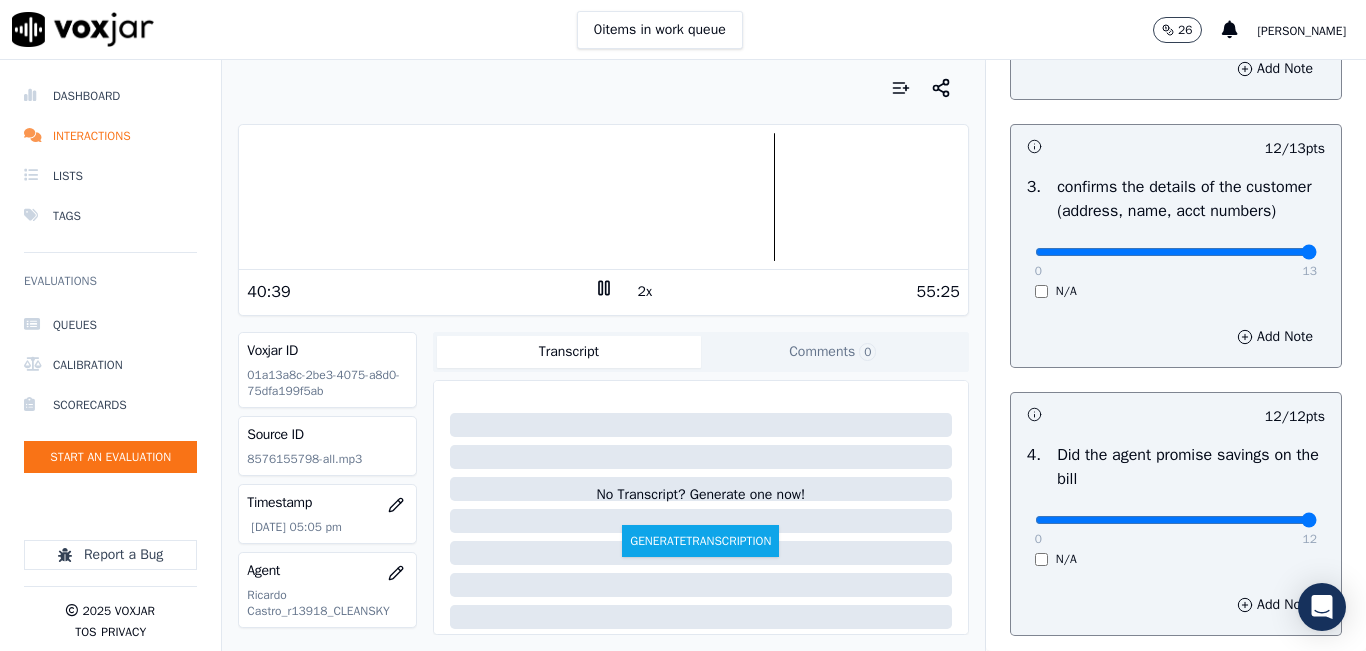 type on "13" 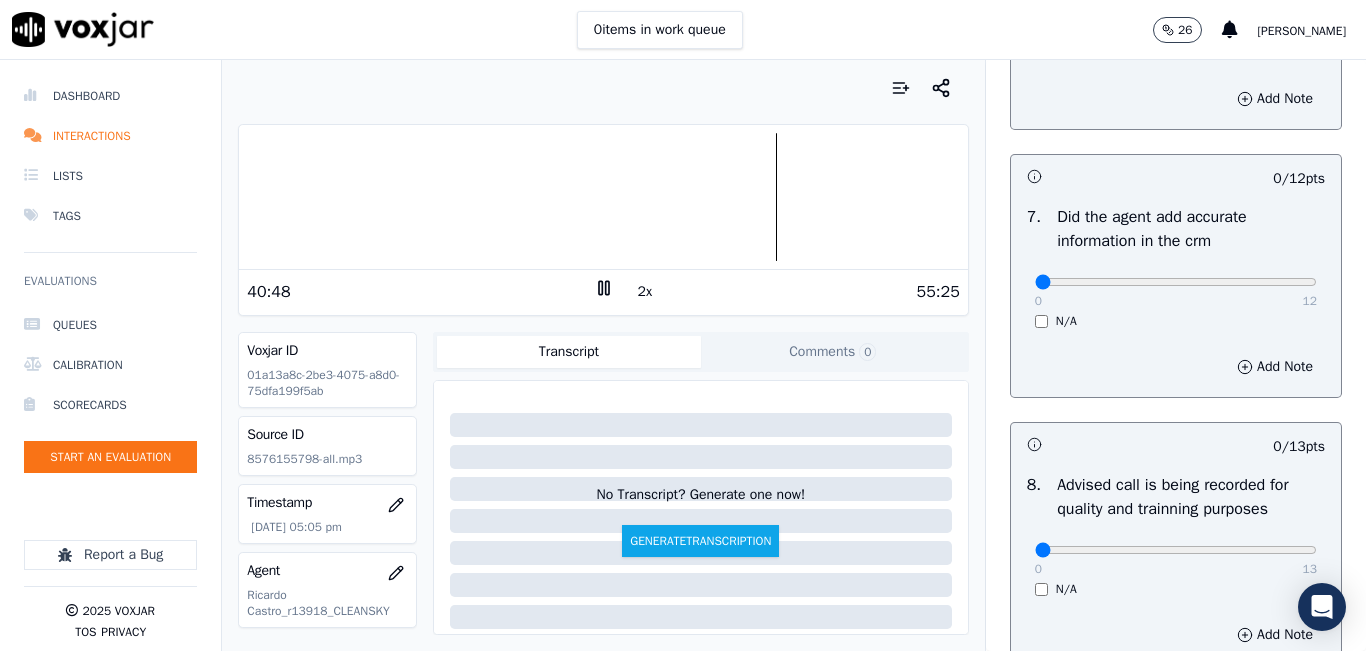 scroll, scrollTop: 1700, scrollLeft: 0, axis: vertical 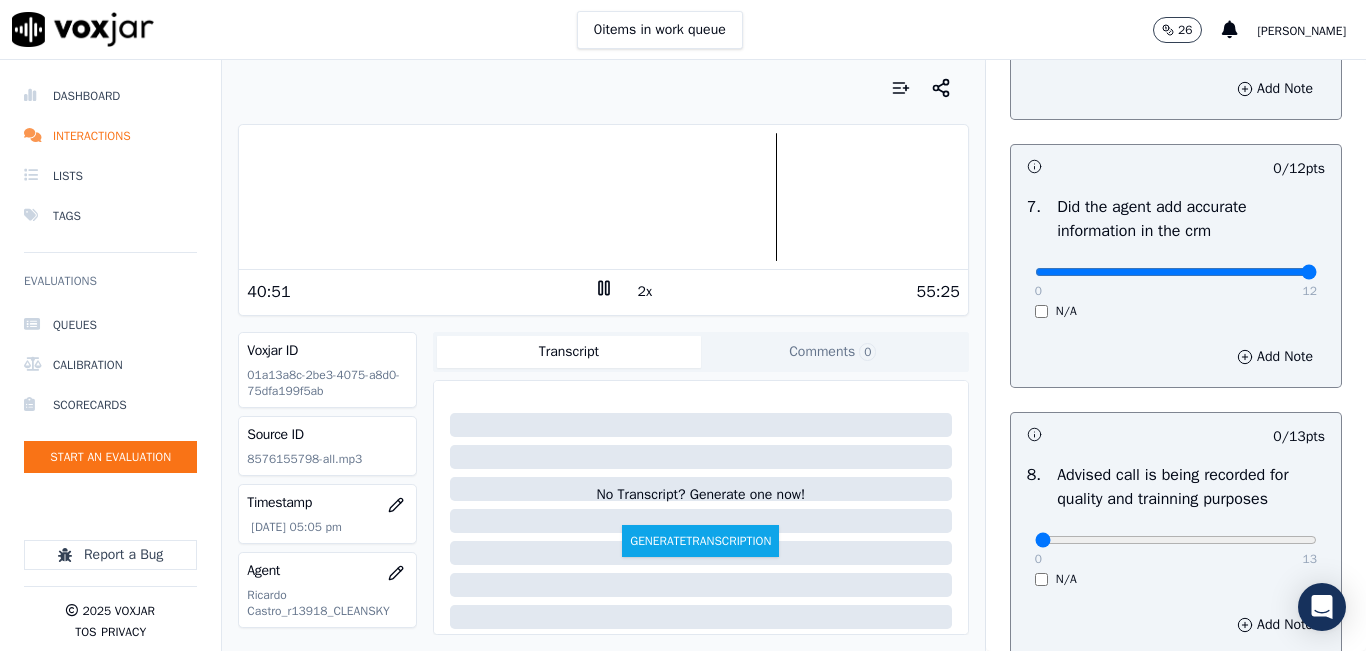 drag, startPoint x: 1259, startPoint y: 318, endPoint x: 1296, endPoint y: 318, distance: 37 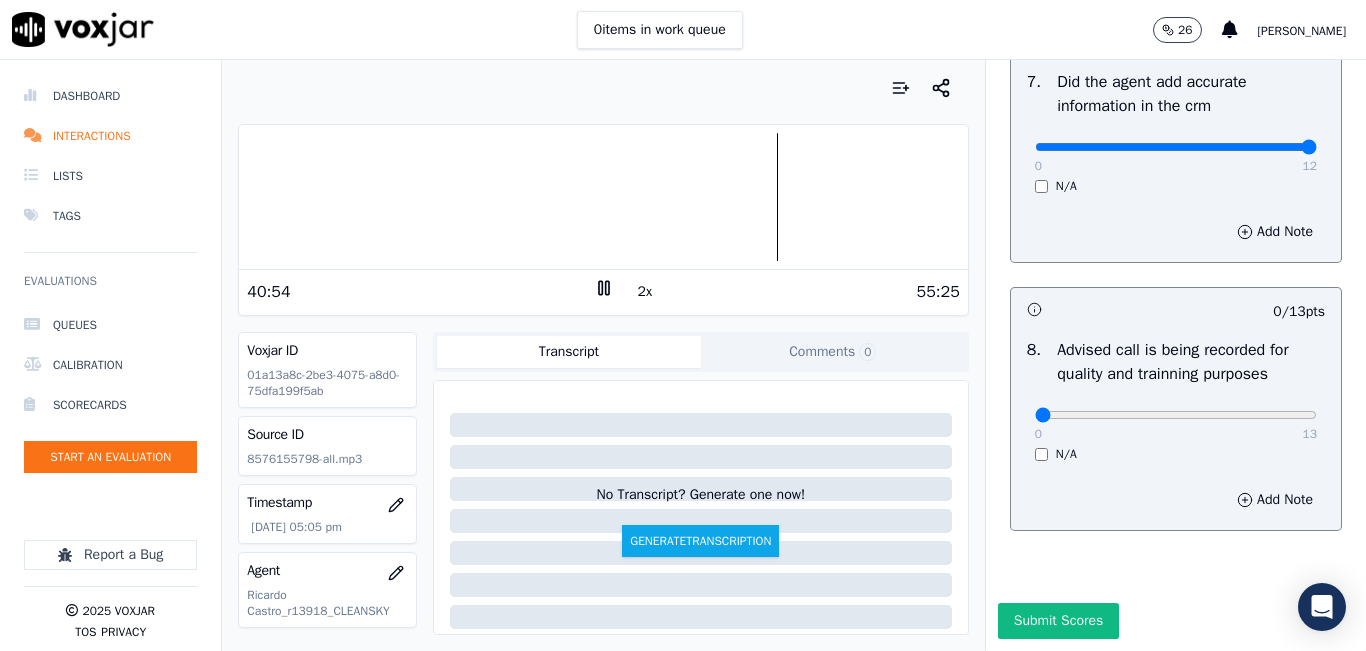 scroll, scrollTop: 1818, scrollLeft: 0, axis: vertical 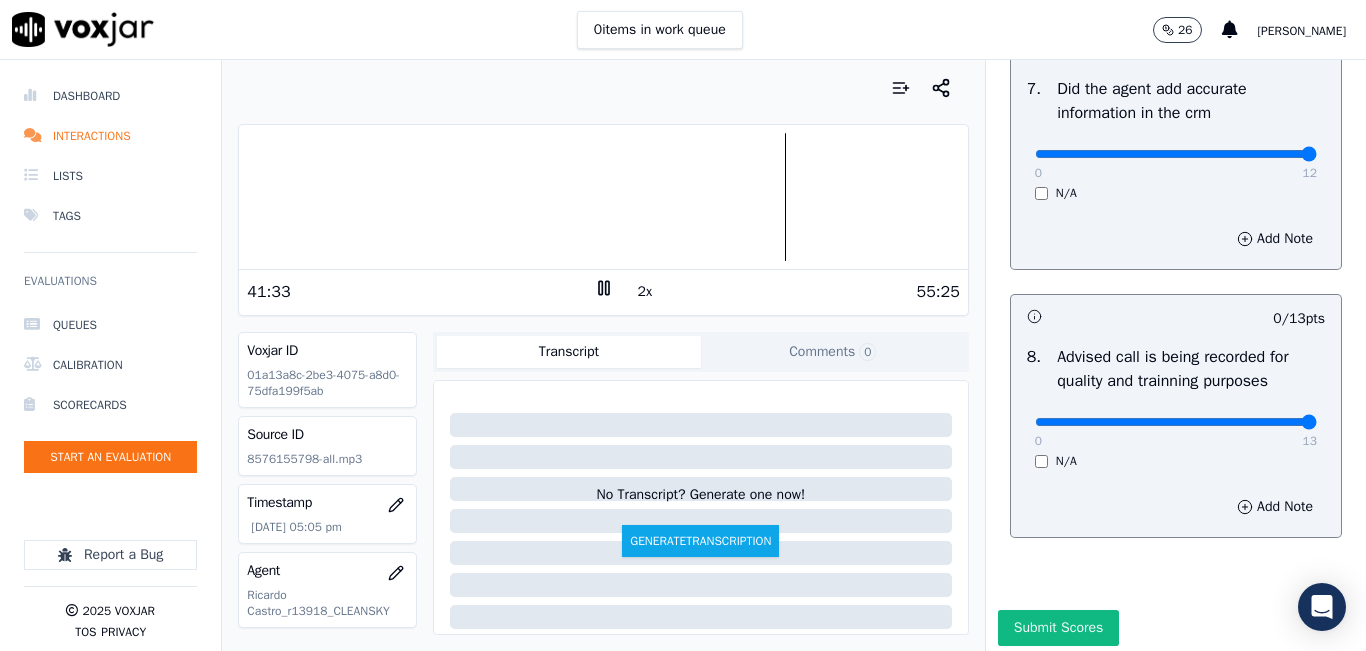 type on "13" 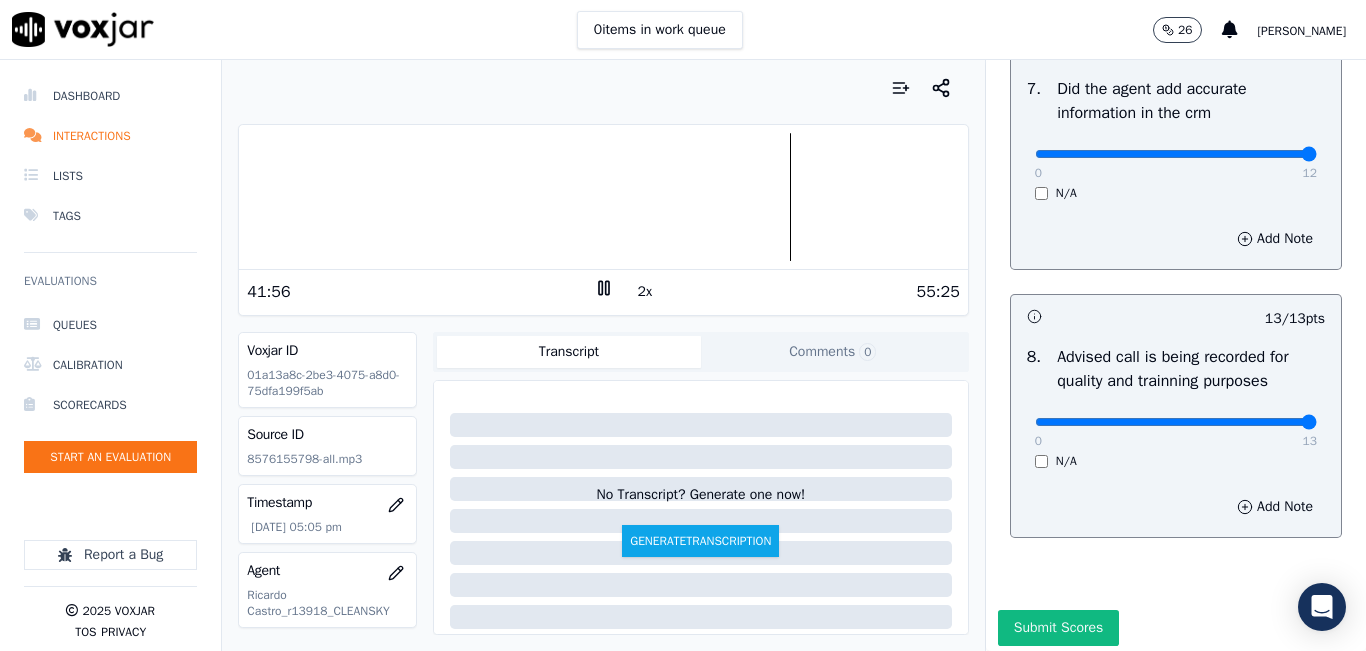 click on "2x" at bounding box center [645, 292] 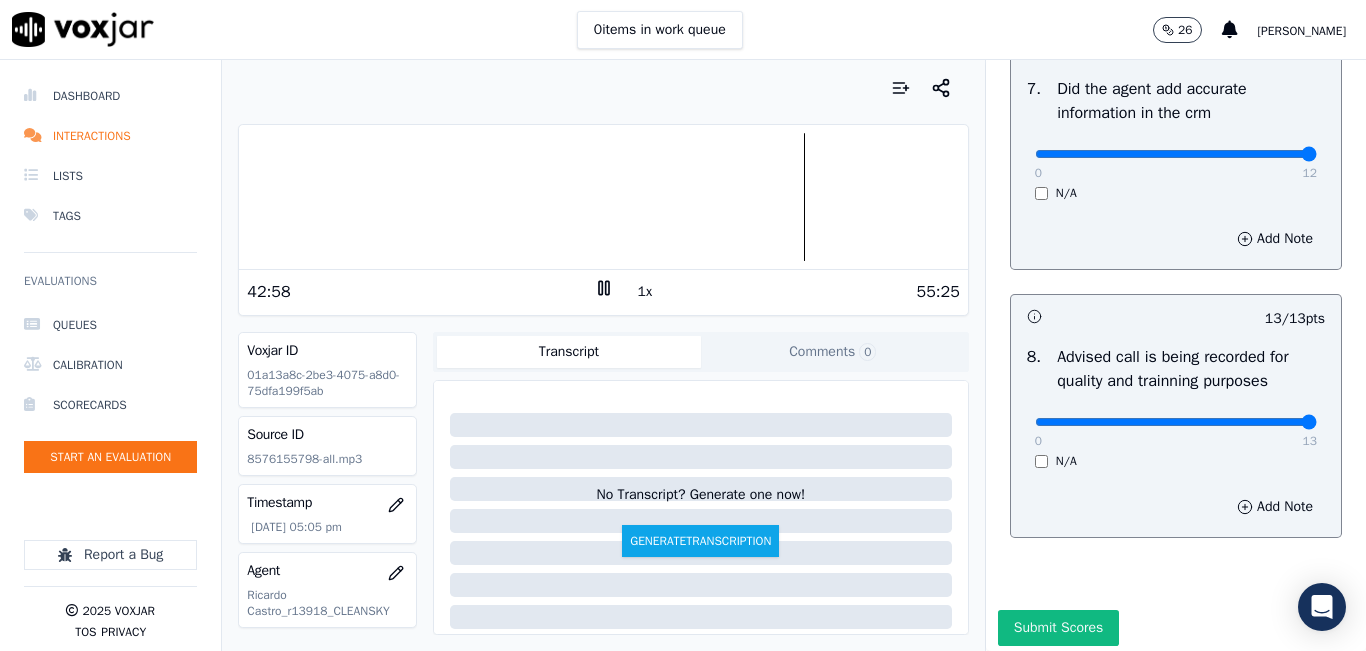 click at bounding box center (603, 197) 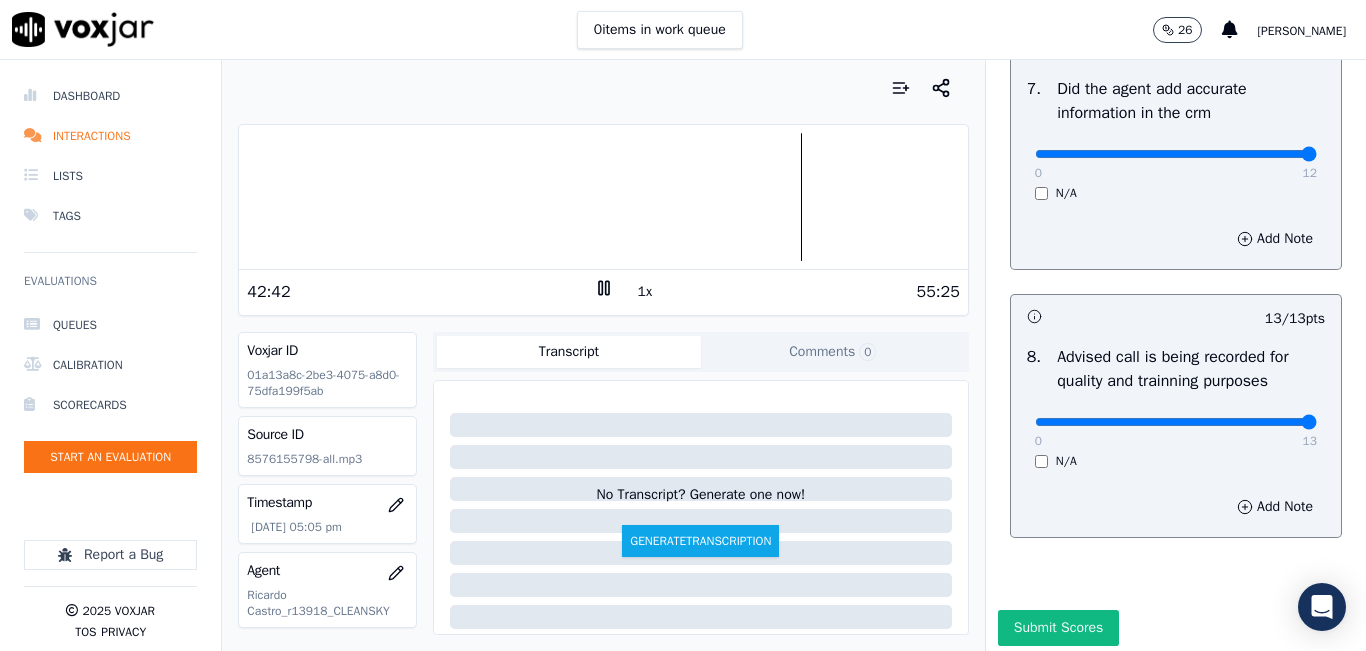 click at bounding box center (603, 197) 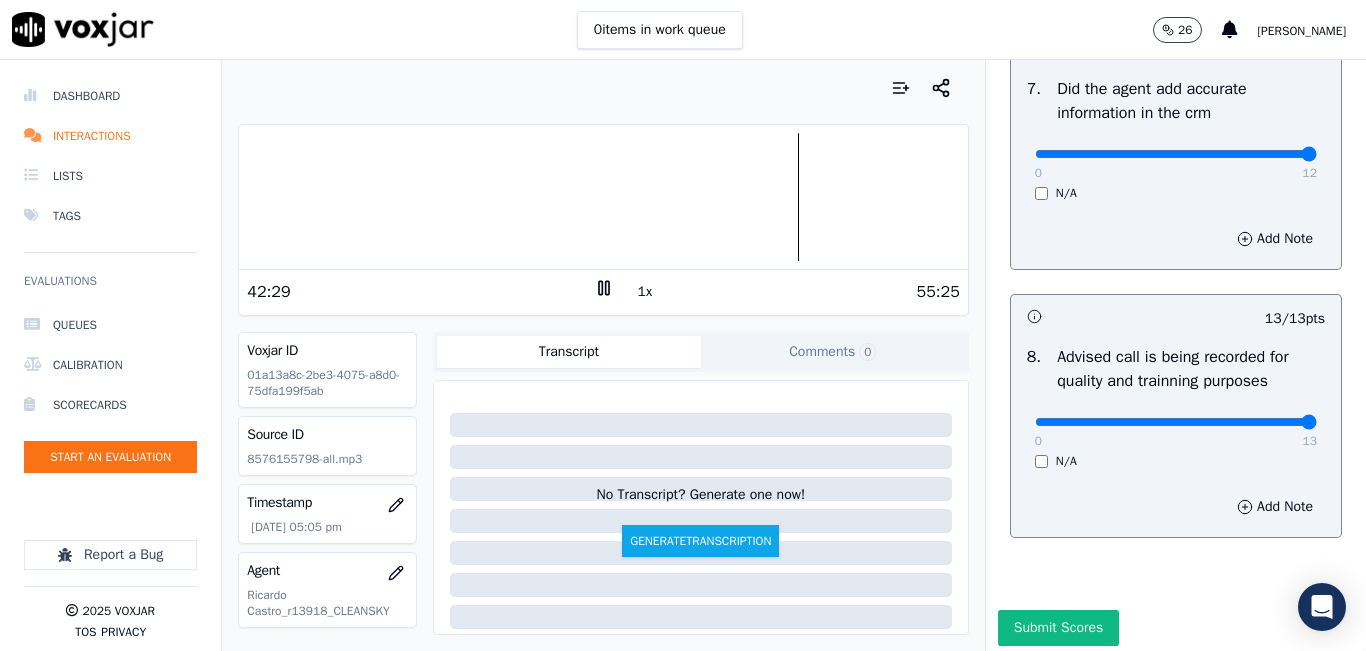 click at bounding box center [603, 197] 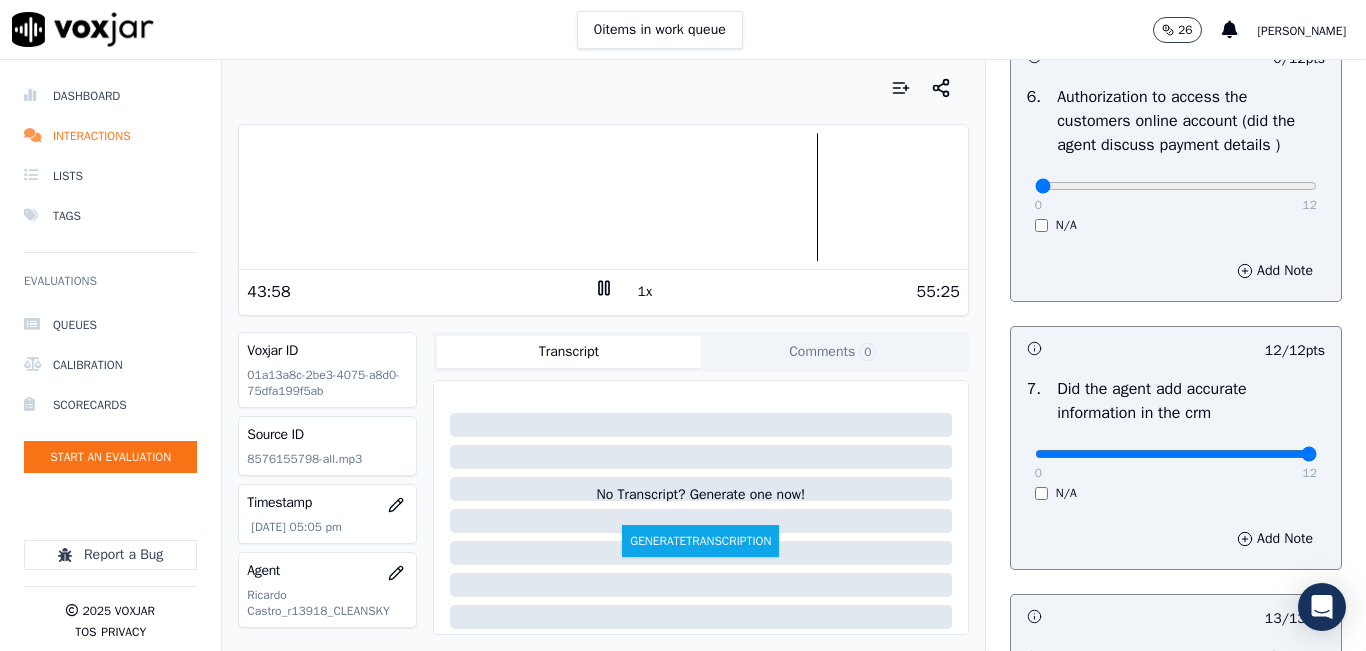 scroll, scrollTop: 1418, scrollLeft: 0, axis: vertical 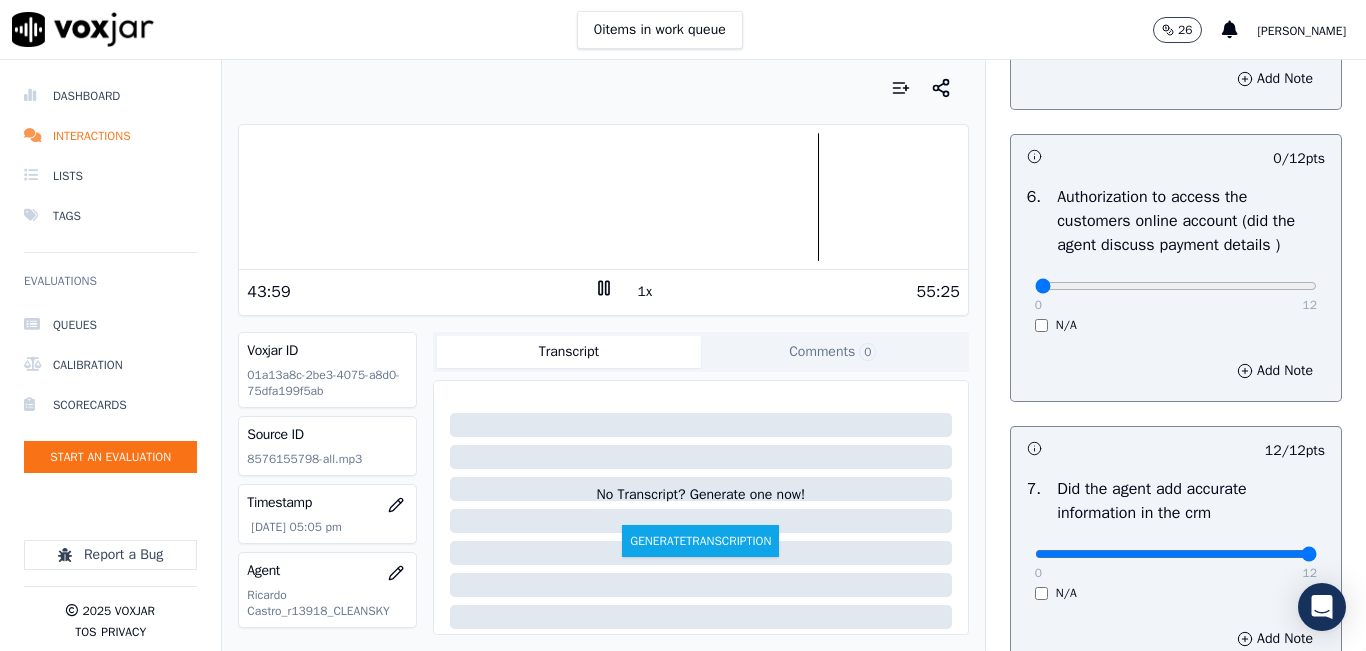 click on "0   12     N/A" at bounding box center [1176, 295] 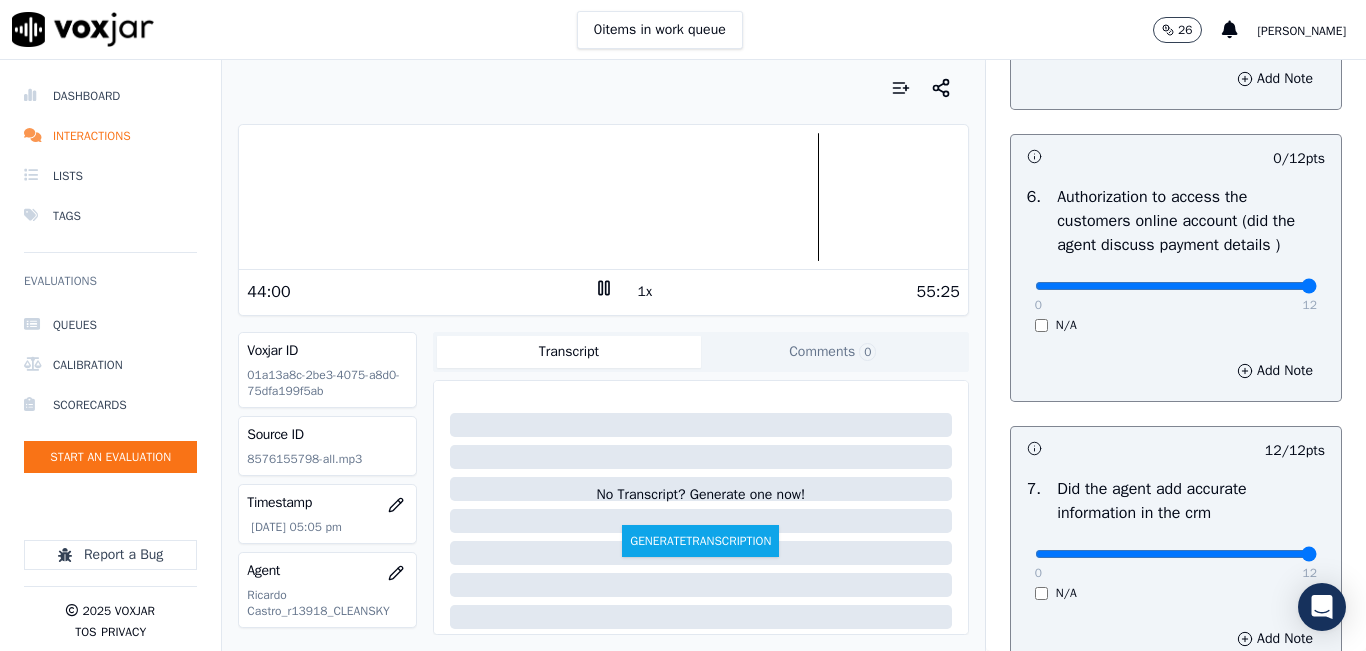 drag, startPoint x: 1258, startPoint y: 336, endPoint x: 1274, endPoint y: 331, distance: 16.763054 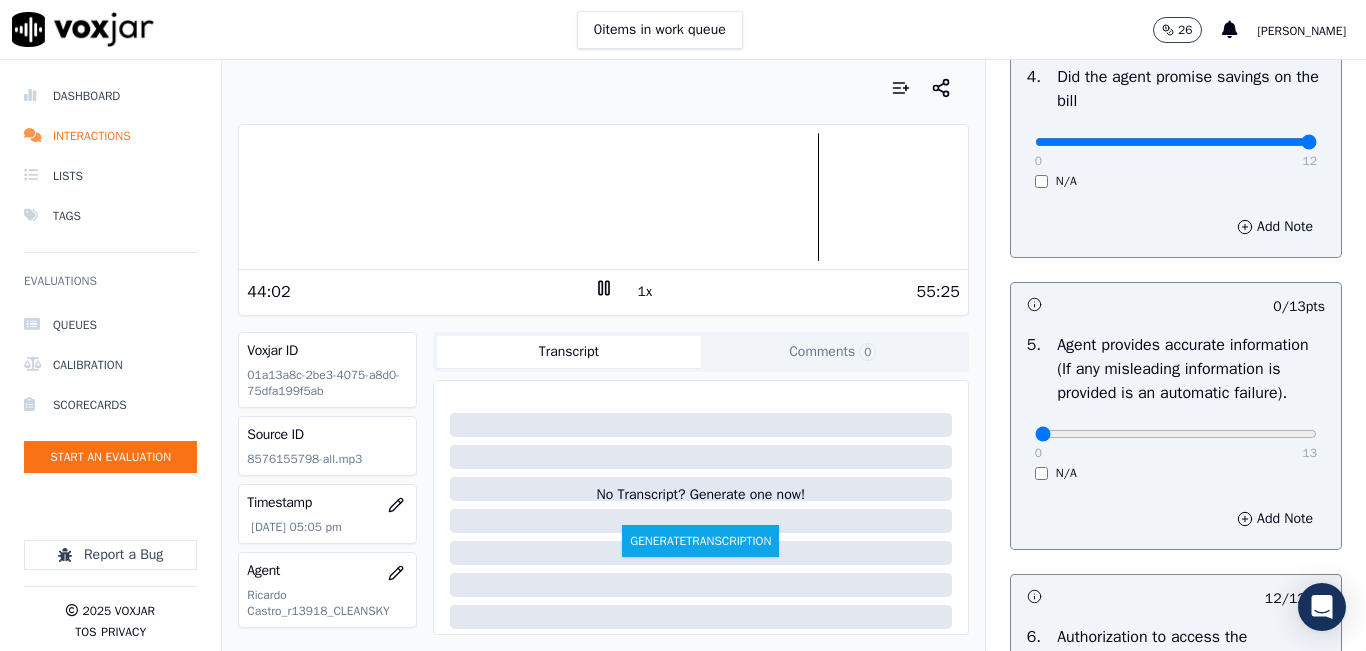 scroll, scrollTop: 1118, scrollLeft: 0, axis: vertical 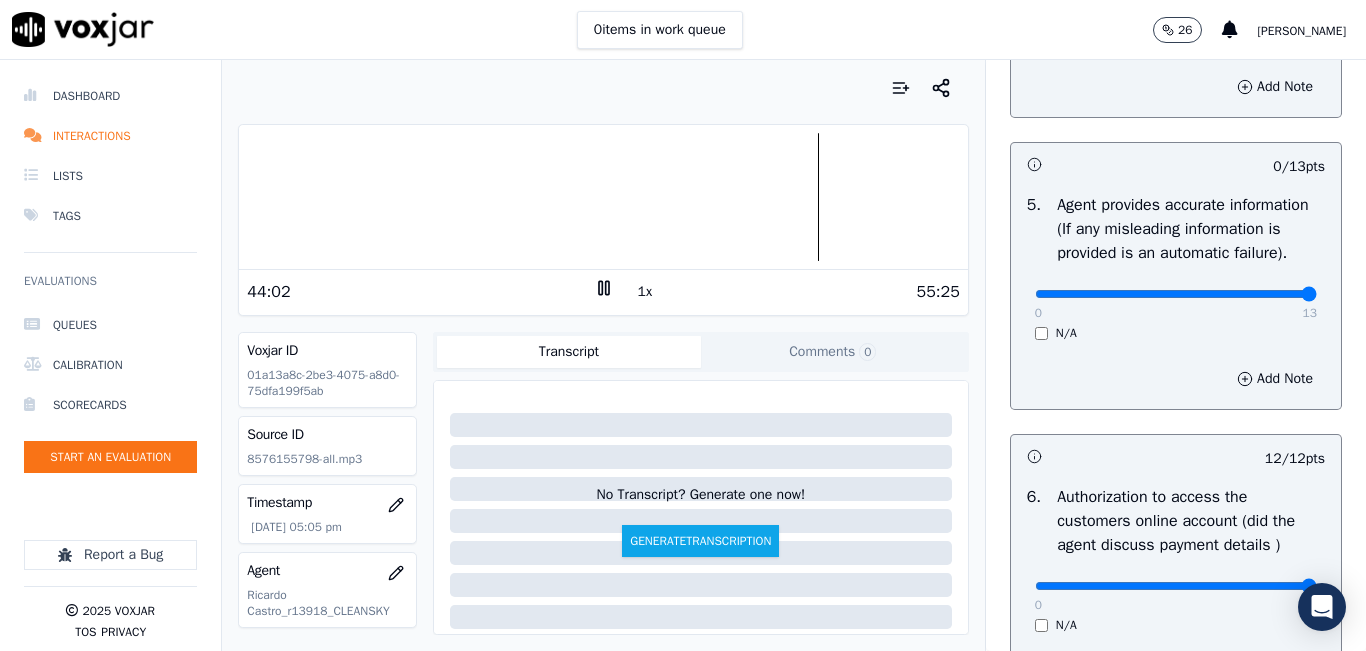 type on "13" 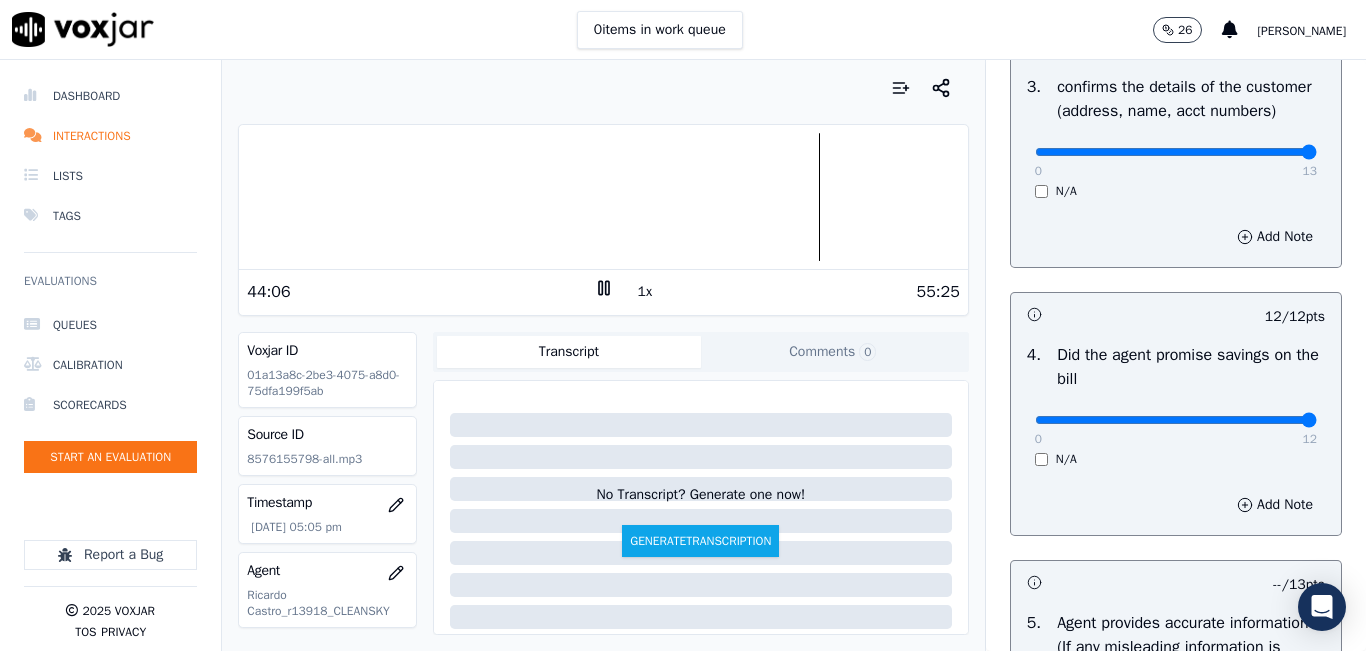 scroll, scrollTop: 1000, scrollLeft: 0, axis: vertical 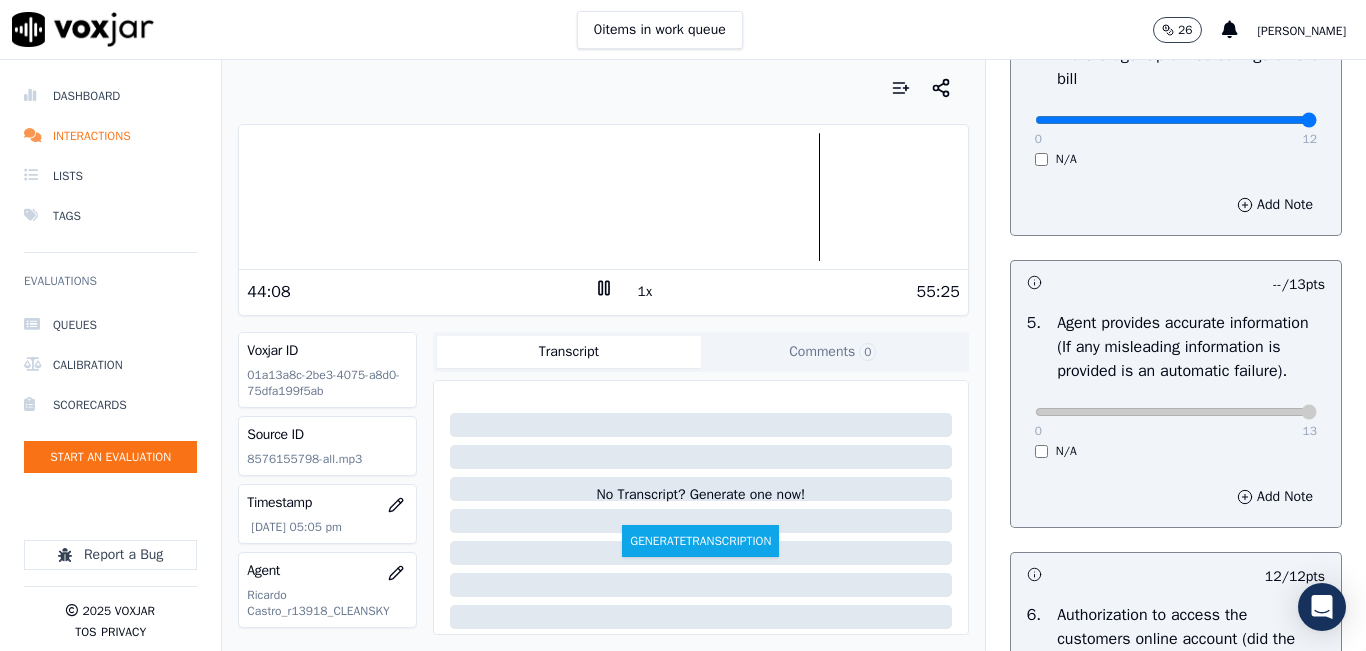 click on "N/A" at bounding box center (1176, 451) 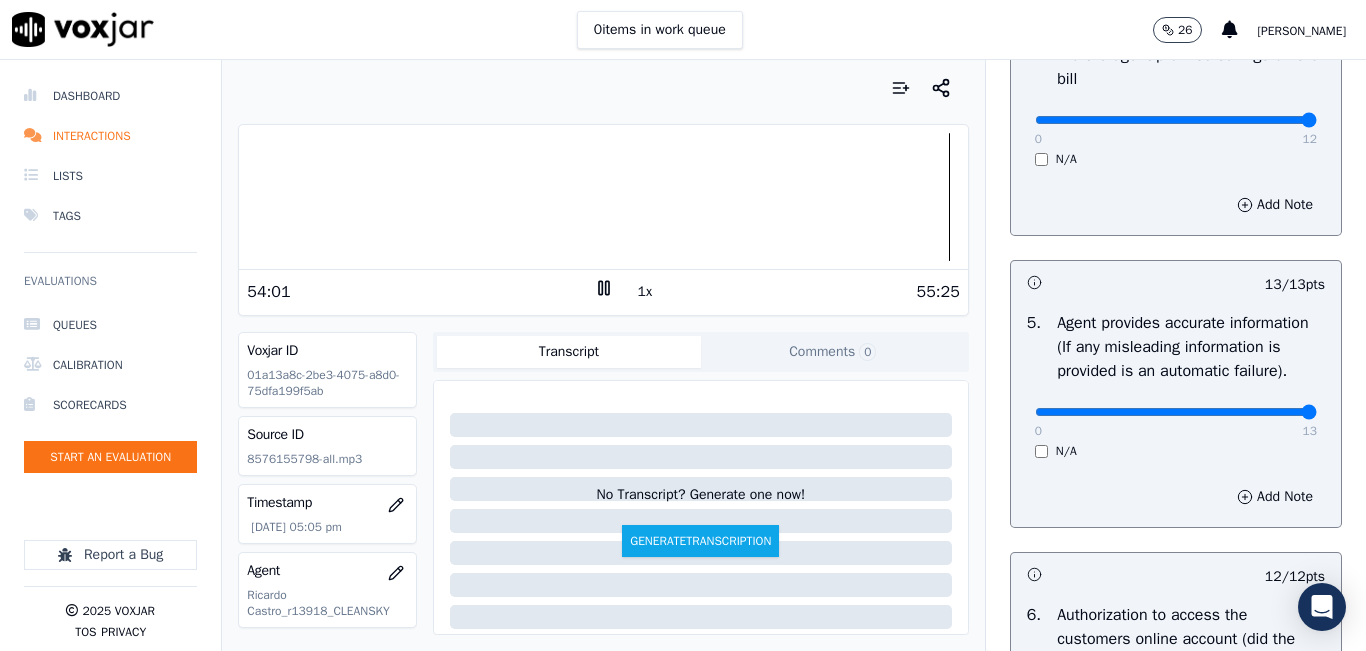 click at bounding box center [603, 197] 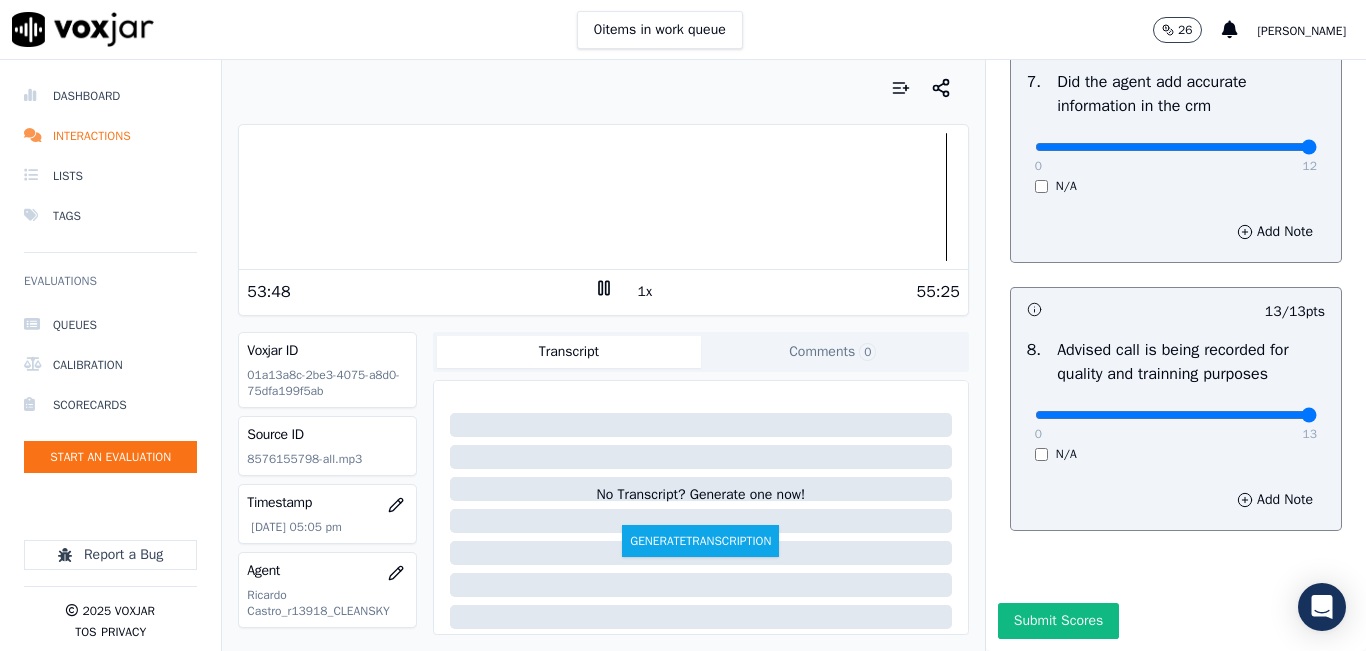 scroll, scrollTop: 1918, scrollLeft: 0, axis: vertical 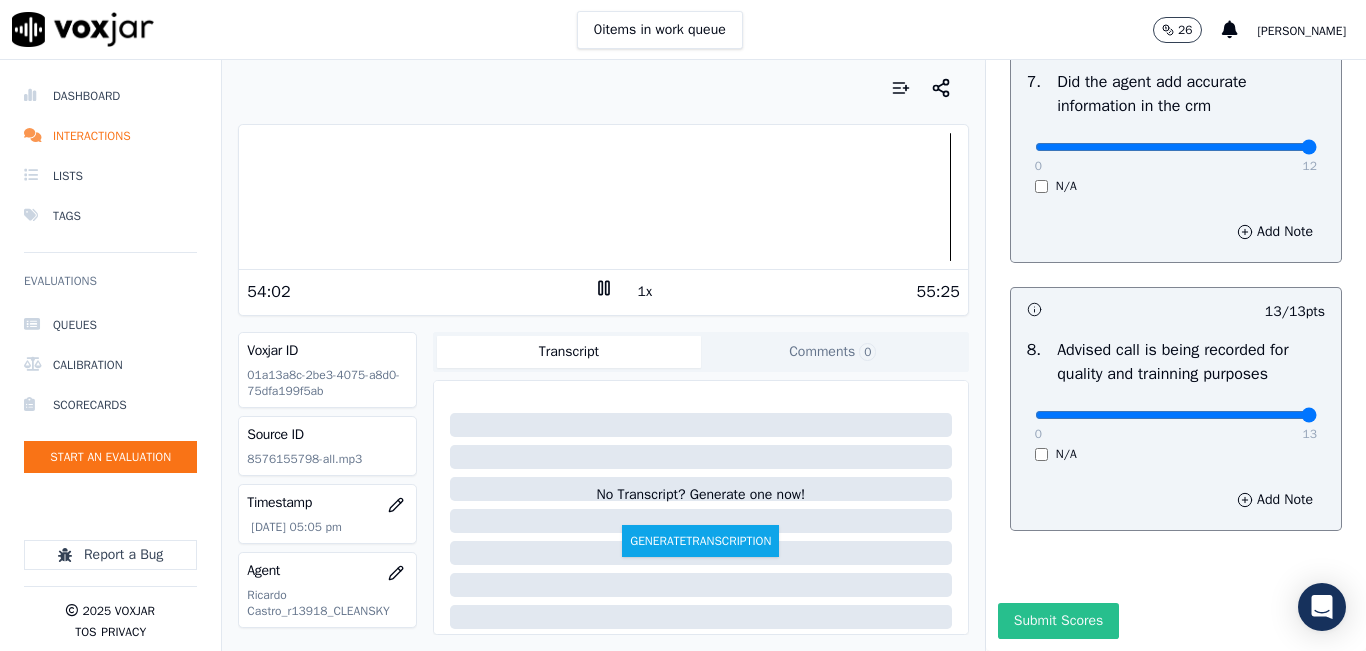 click on "Submit Scores" at bounding box center [1058, 621] 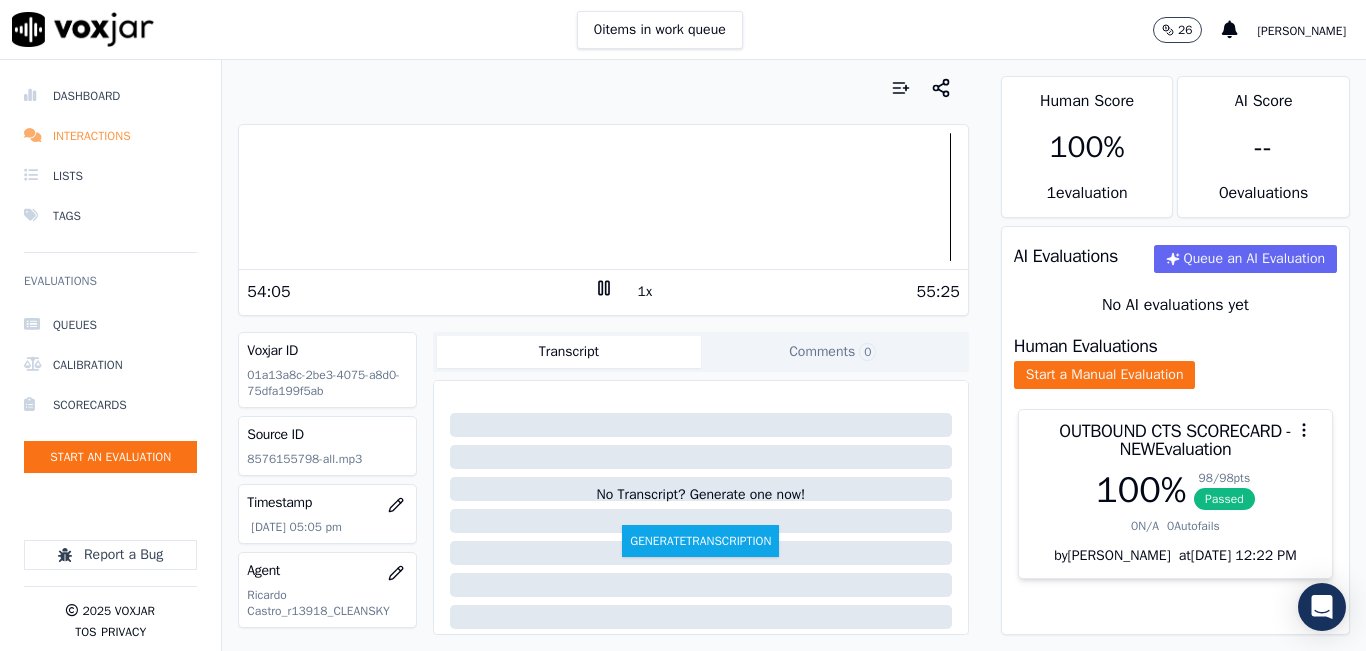 click on "Interactions" at bounding box center [110, 136] 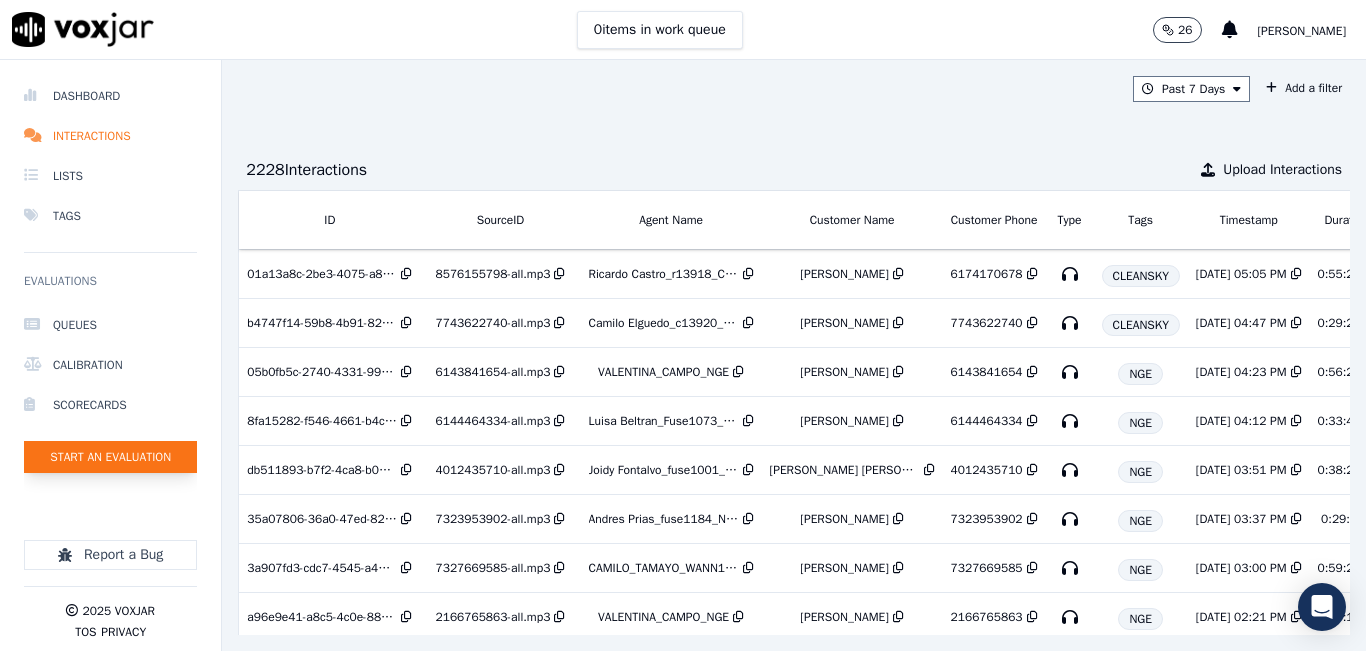 click on "Start an Evaluation" 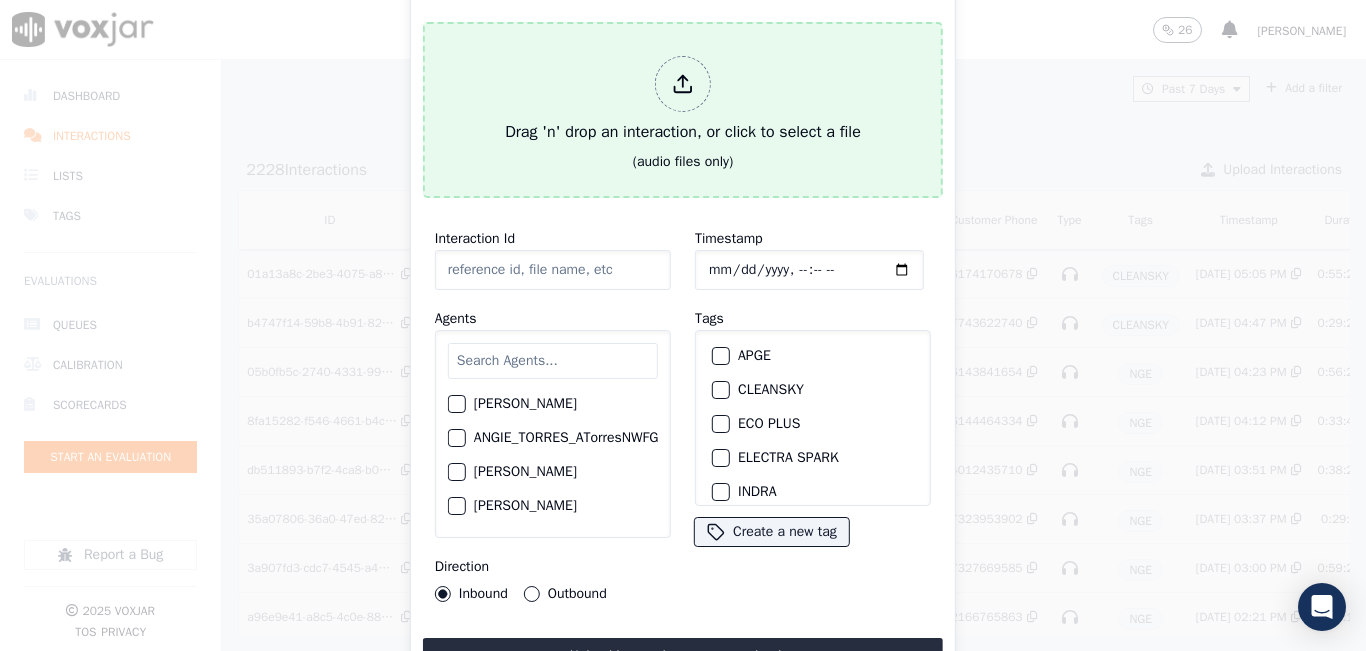 click on "(audio files only)" at bounding box center [683, 162] 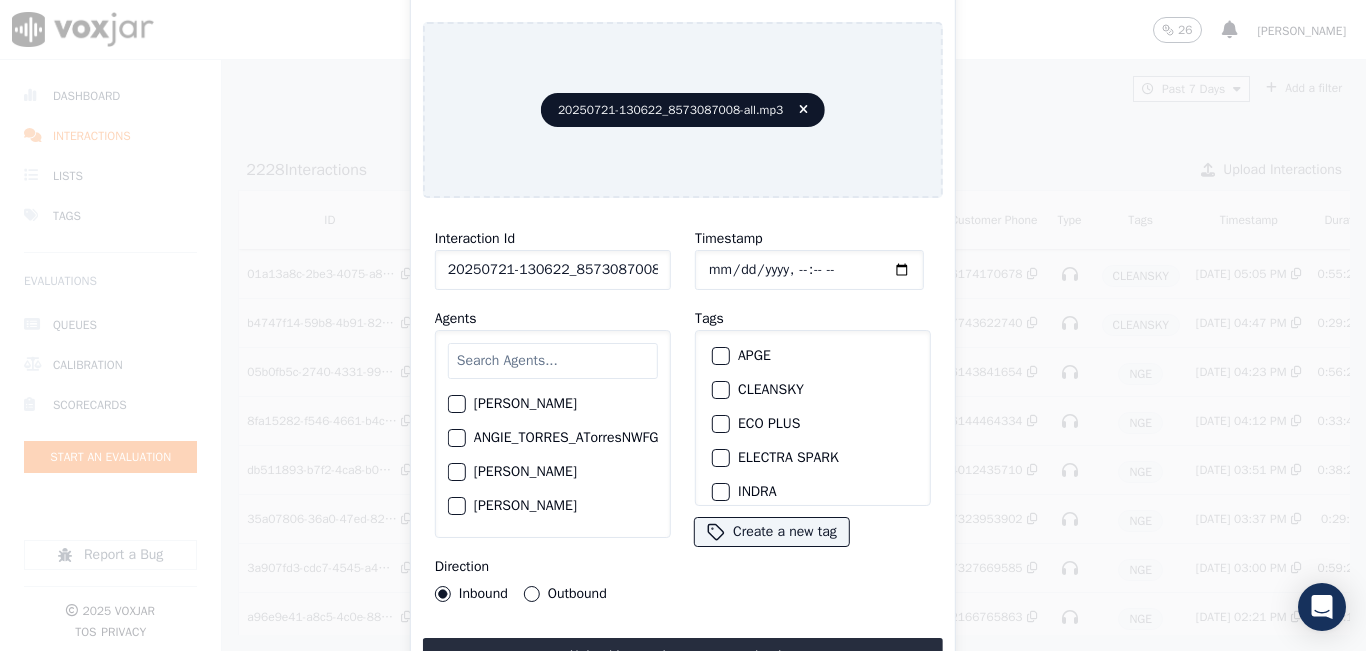 click at bounding box center (553, 361) 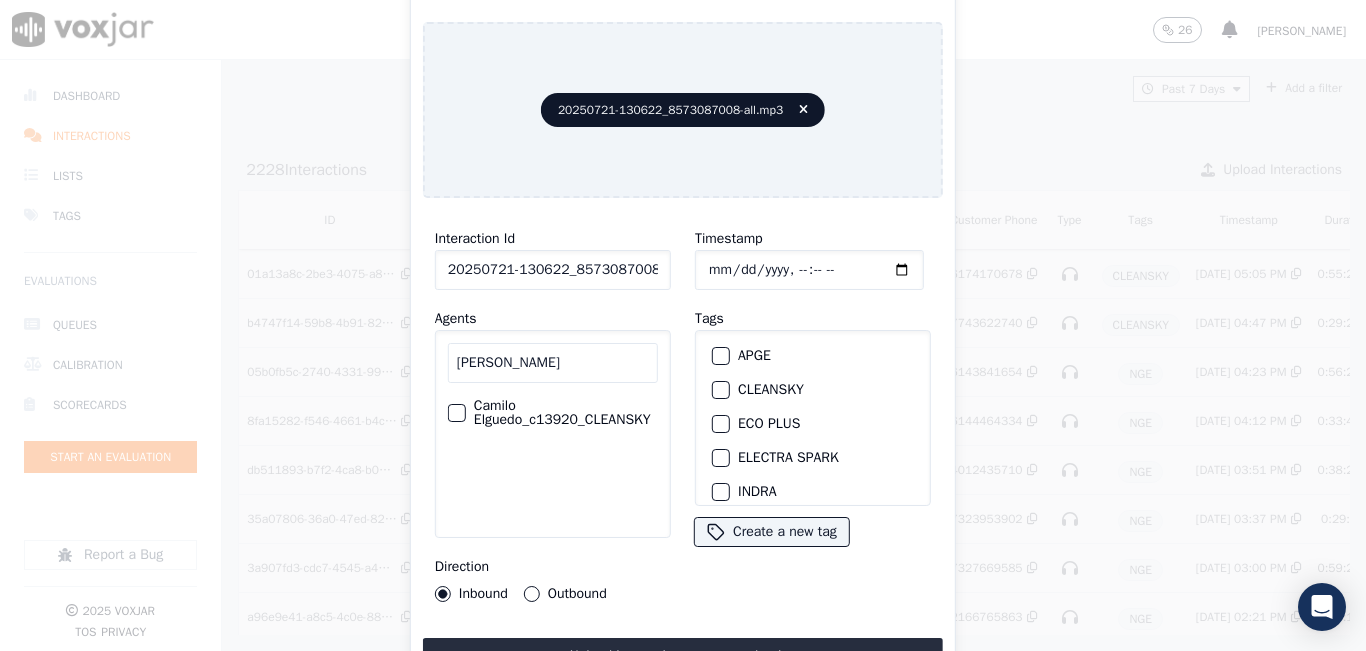type on "CAMILO ELG" 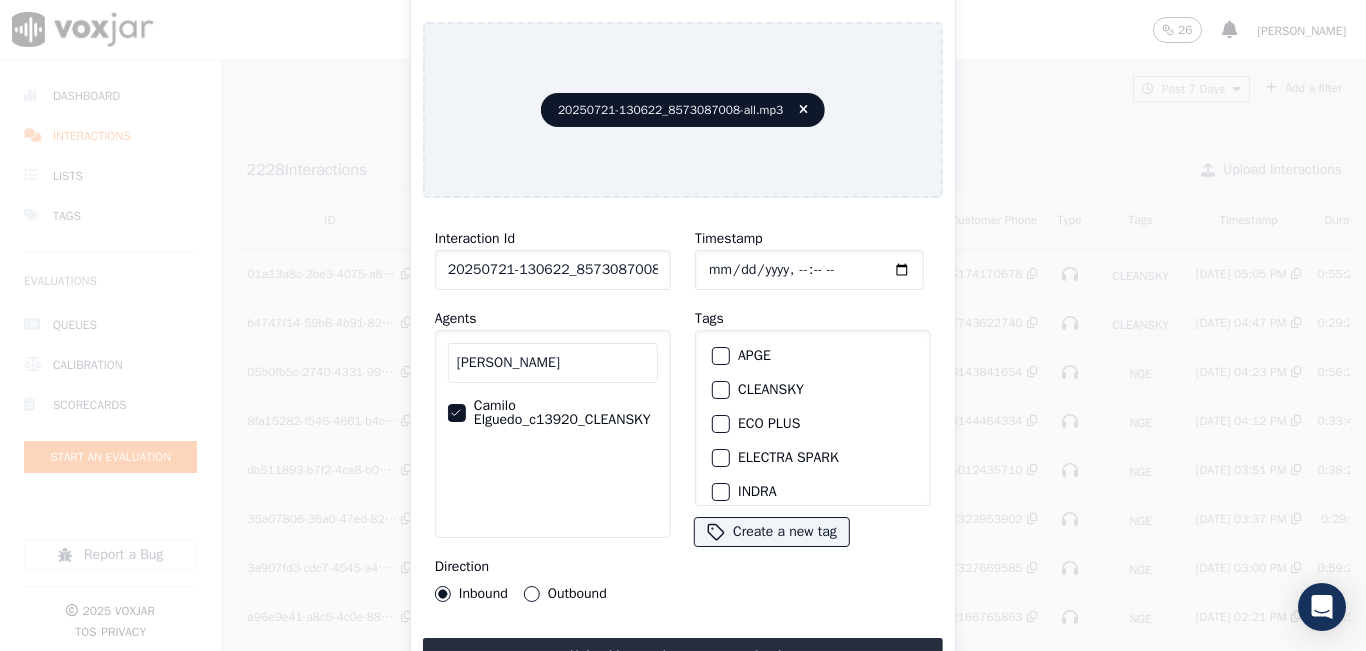 click on "Interaction Id   20250721-130622_8573087008-all.mp3     Agents   CAMILO ELG     Camilo Elguedo_c13920_CLEANSKY     Direction     Inbound     Outbound" at bounding box center (553, 414) 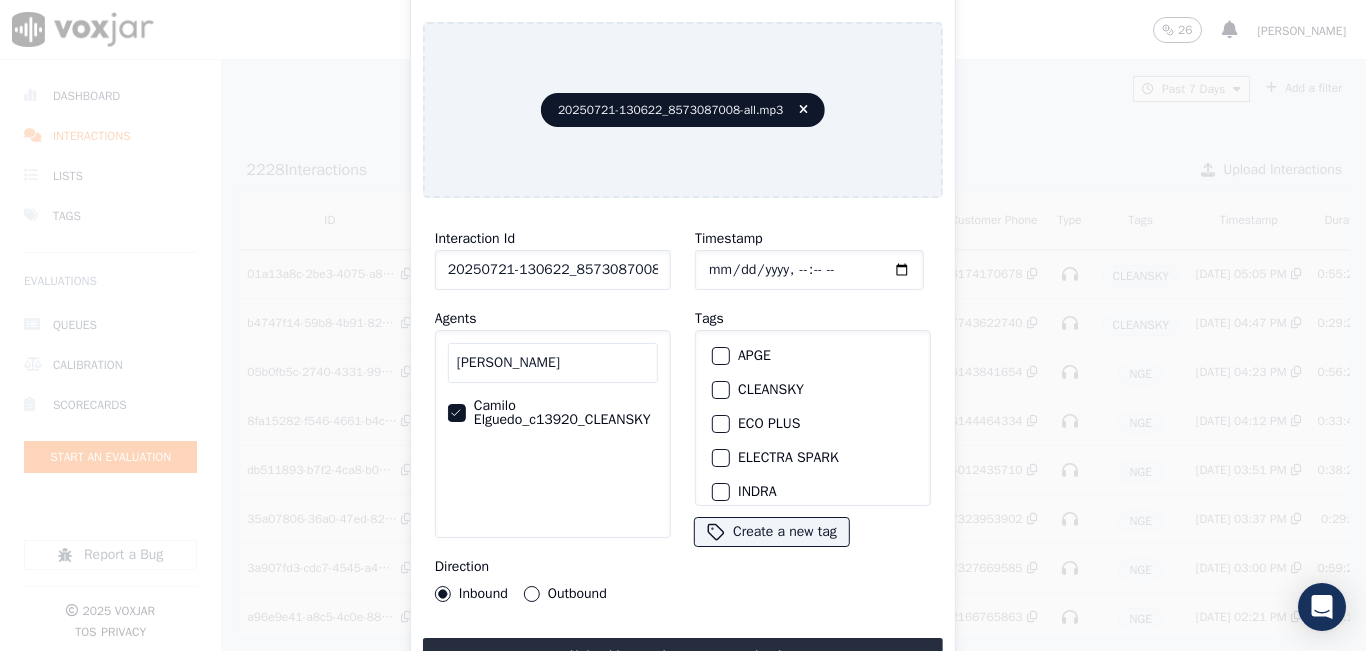 click on "Outbound" at bounding box center [532, 594] 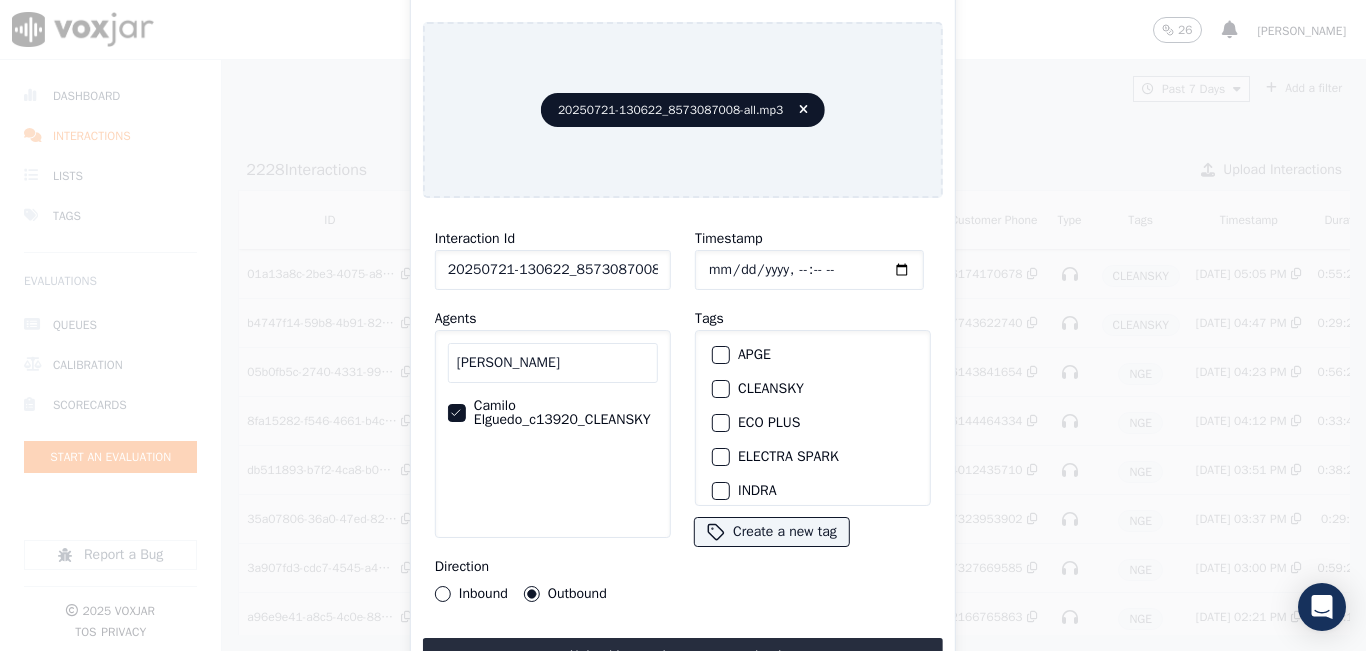 scroll, scrollTop: 0, scrollLeft: 0, axis: both 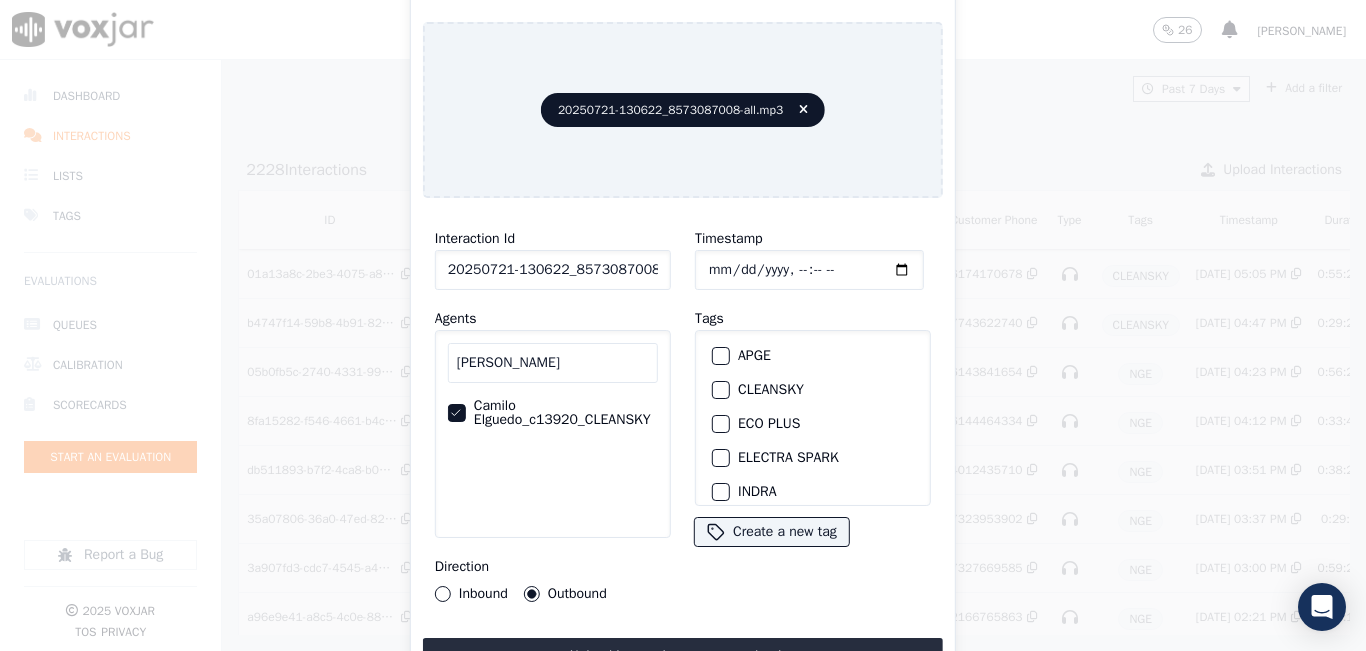 click on "CLEANSKY" at bounding box center [721, 390] 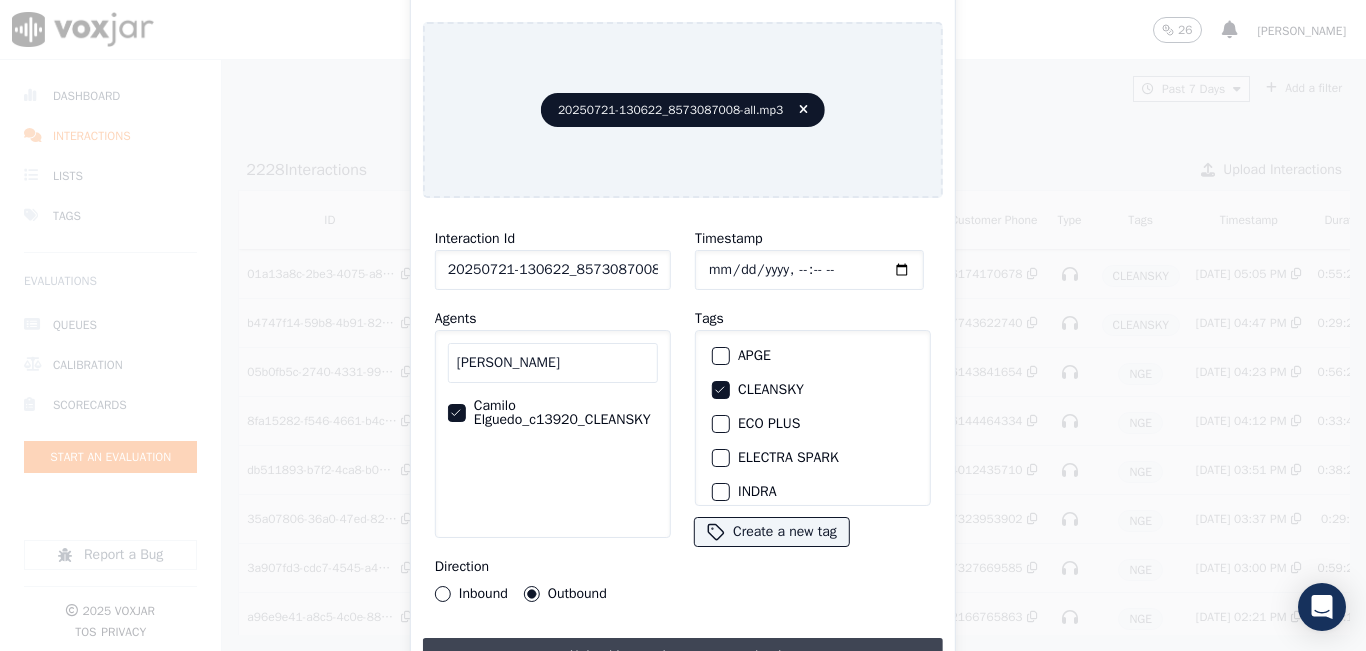 click on "Upload interaction to start evaluation" at bounding box center [683, 656] 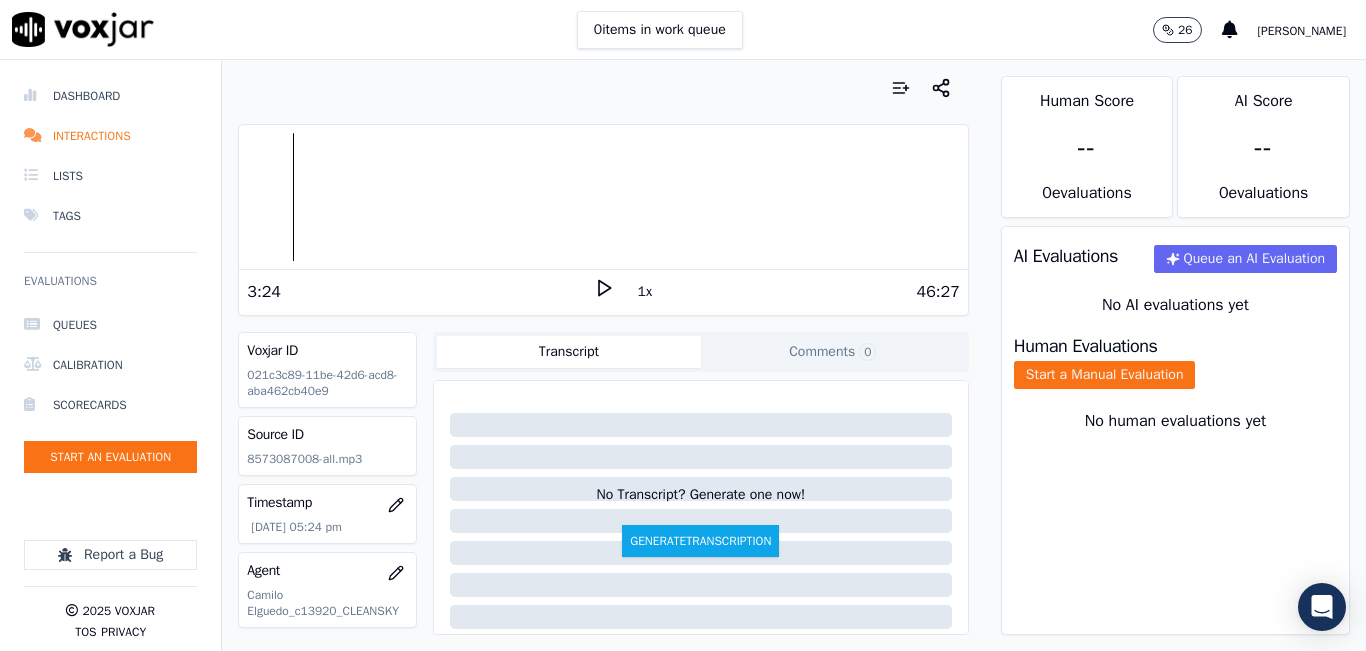 click 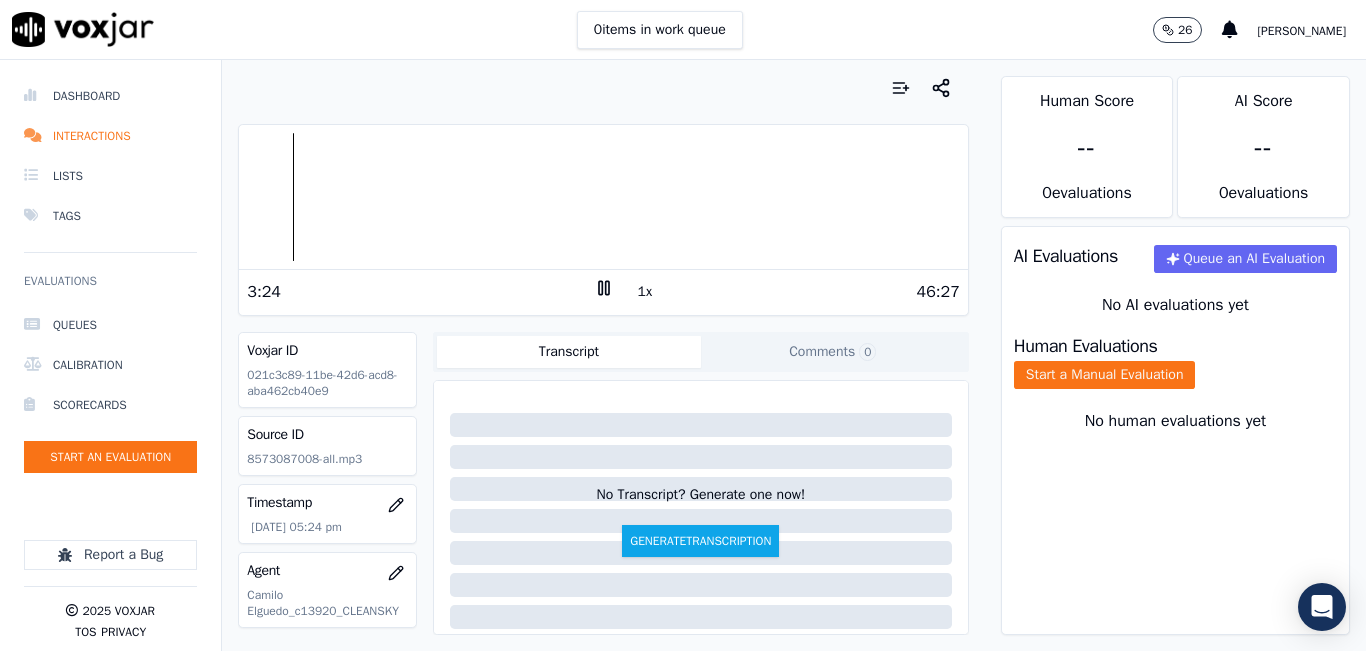 click on "1x" at bounding box center (645, 292) 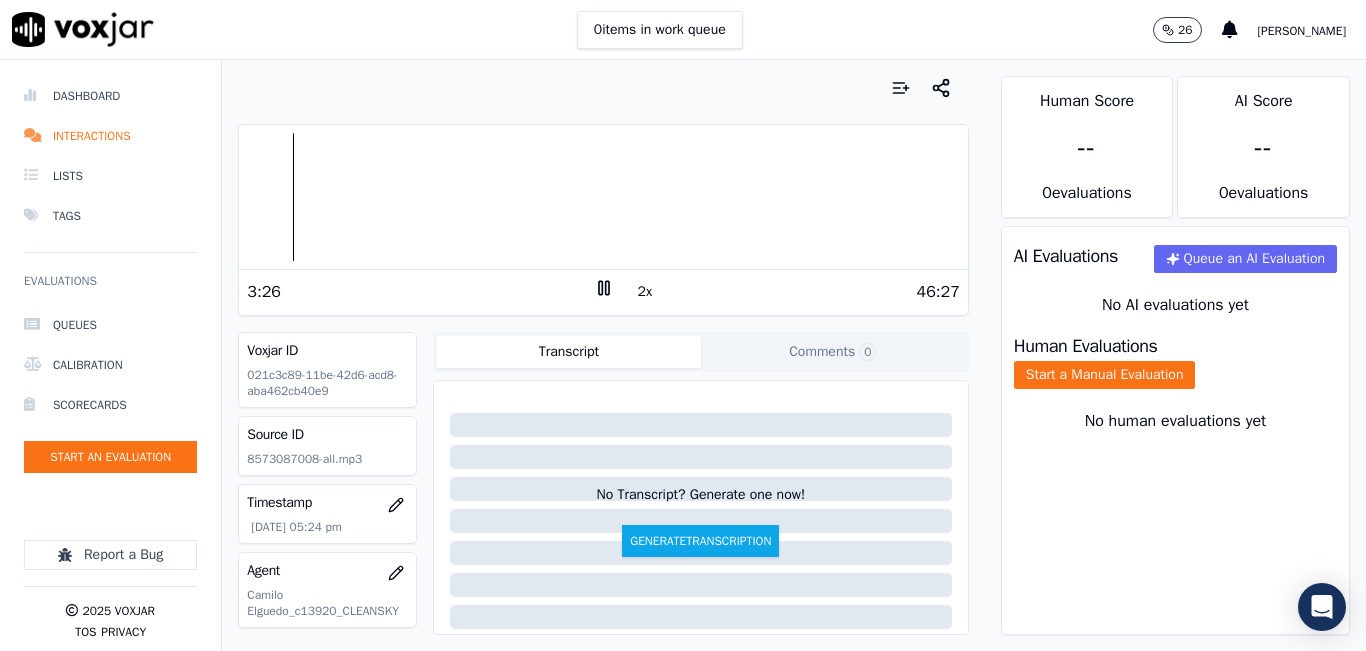 click at bounding box center (603, 197) 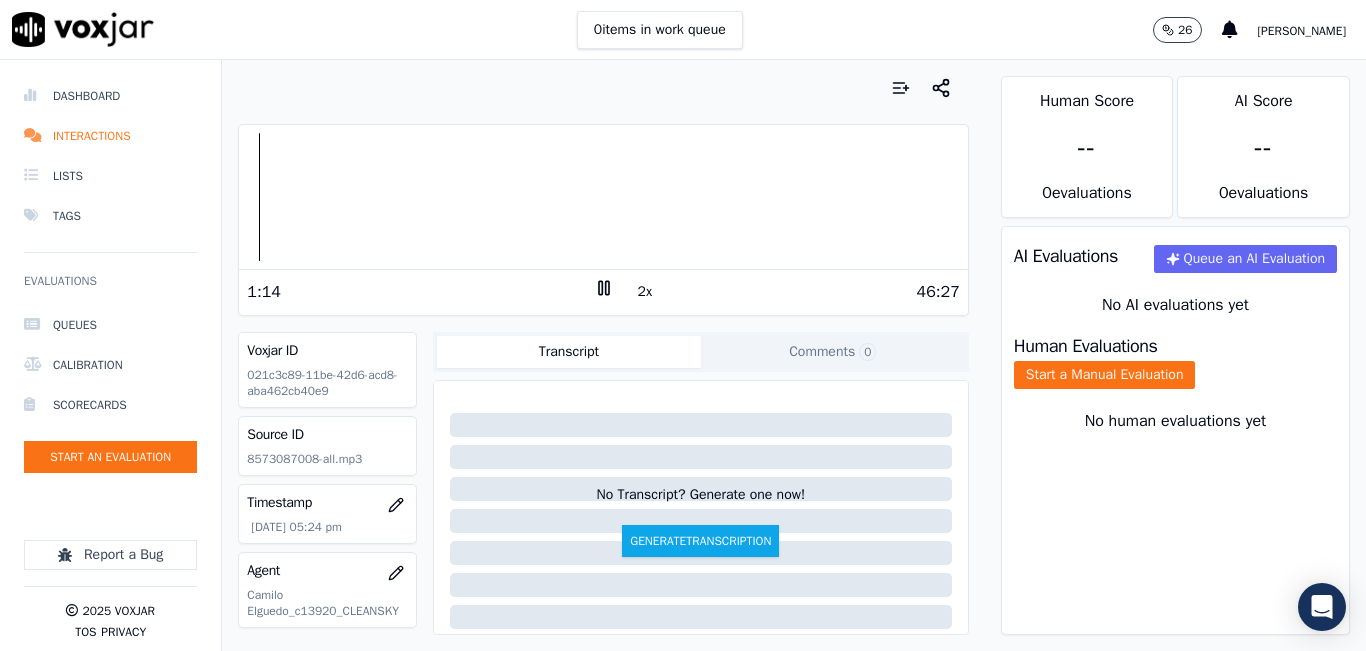 click at bounding box center (603, 197) 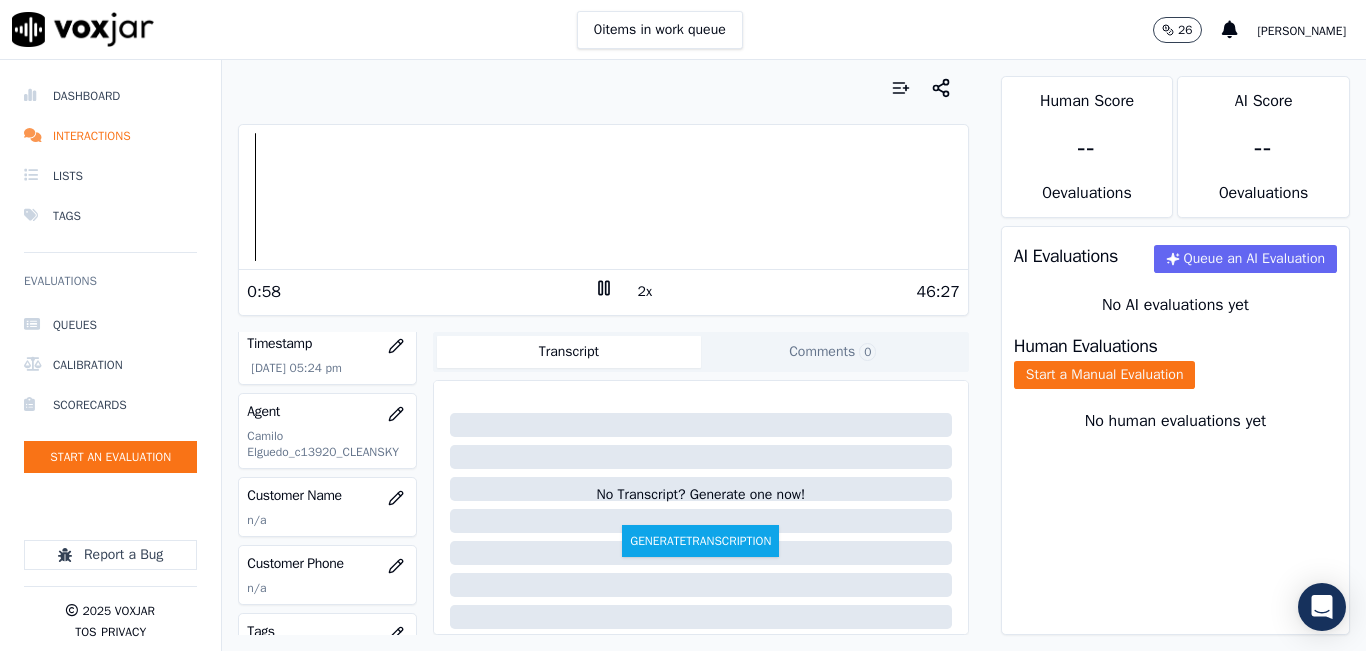 scroll, scrollTop: 200, scrollLeft: 0, axis: vertical 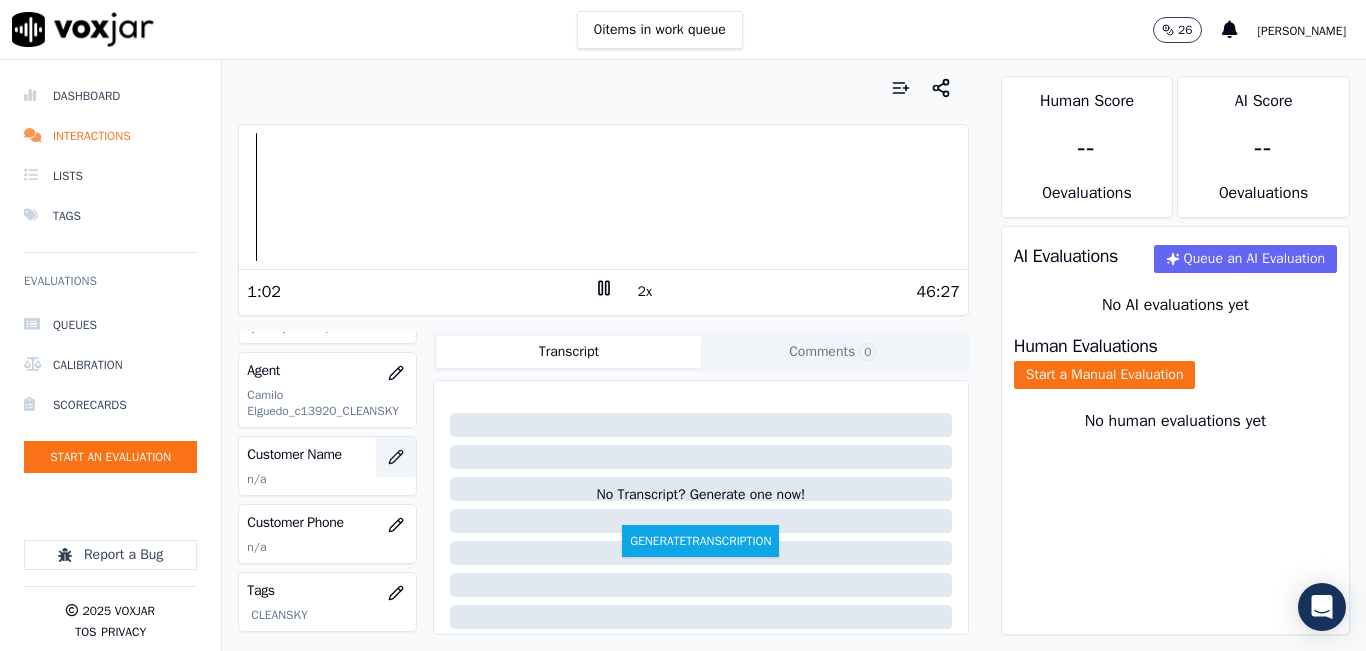 click at bounding box center (396, 457) 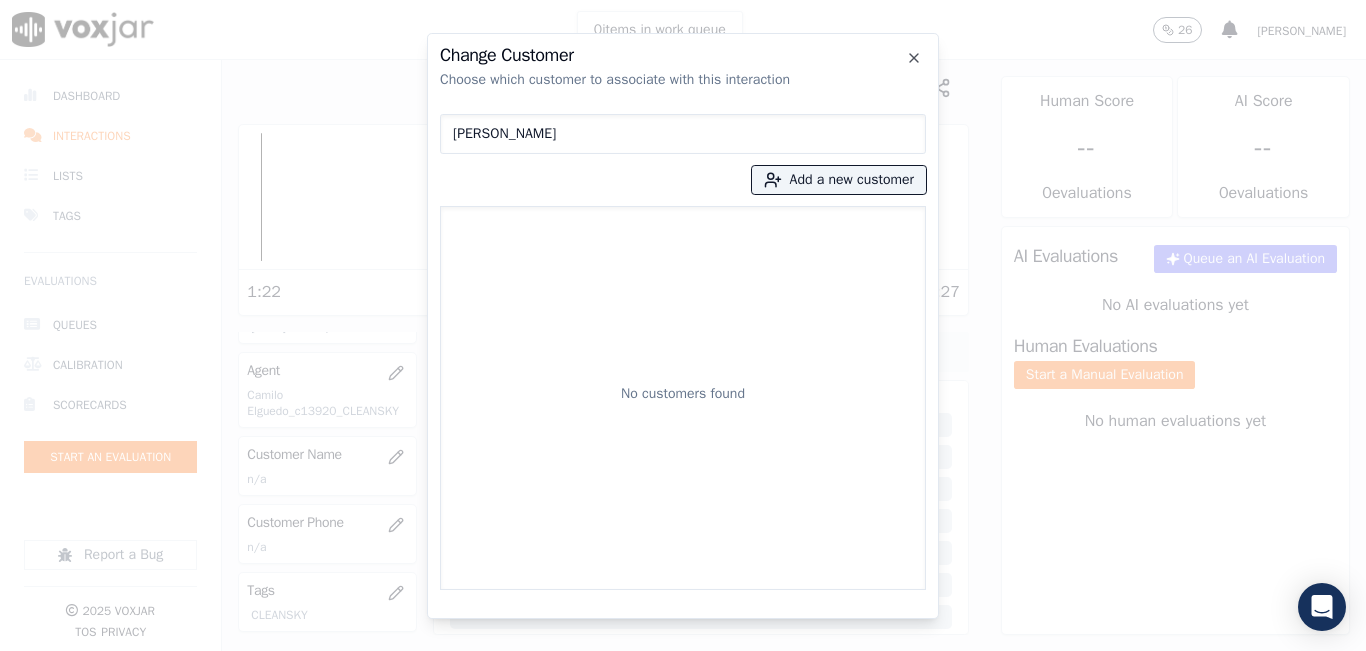 type on "FRANCESCA CHARLES" 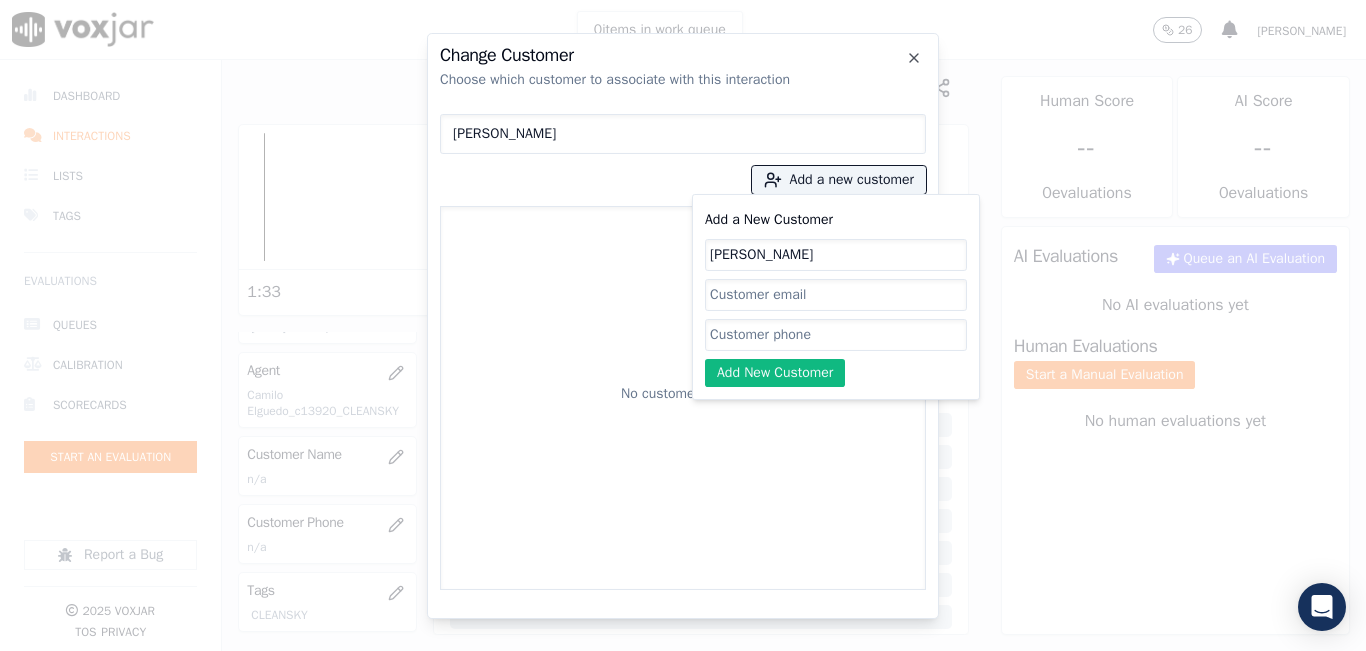 type on "FRANCESCA CHARLES" 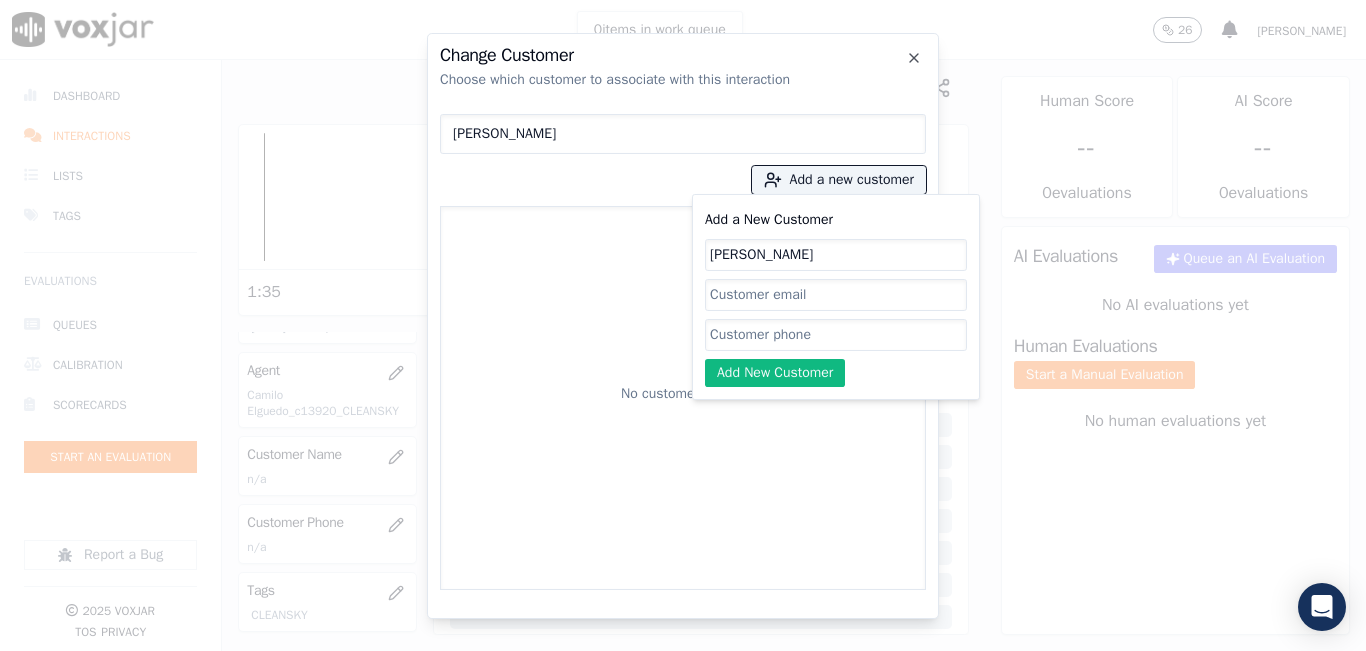 paste on "8573087008" 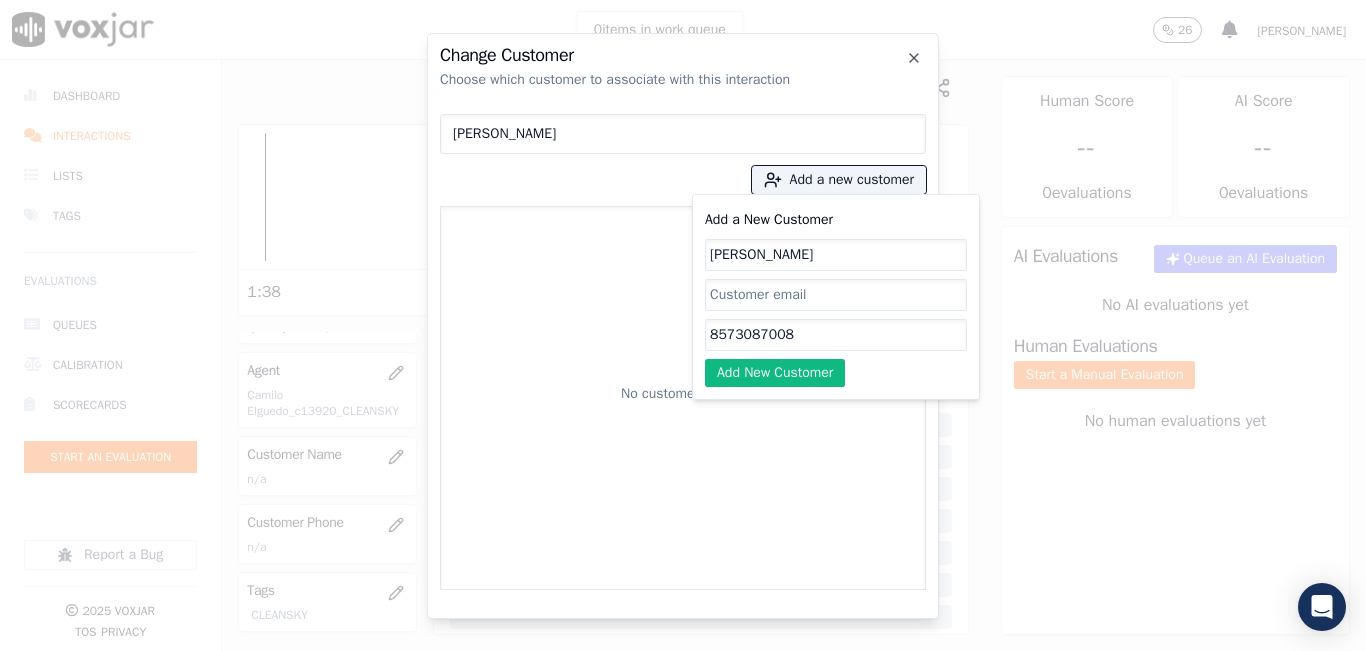 type on "8573087008" 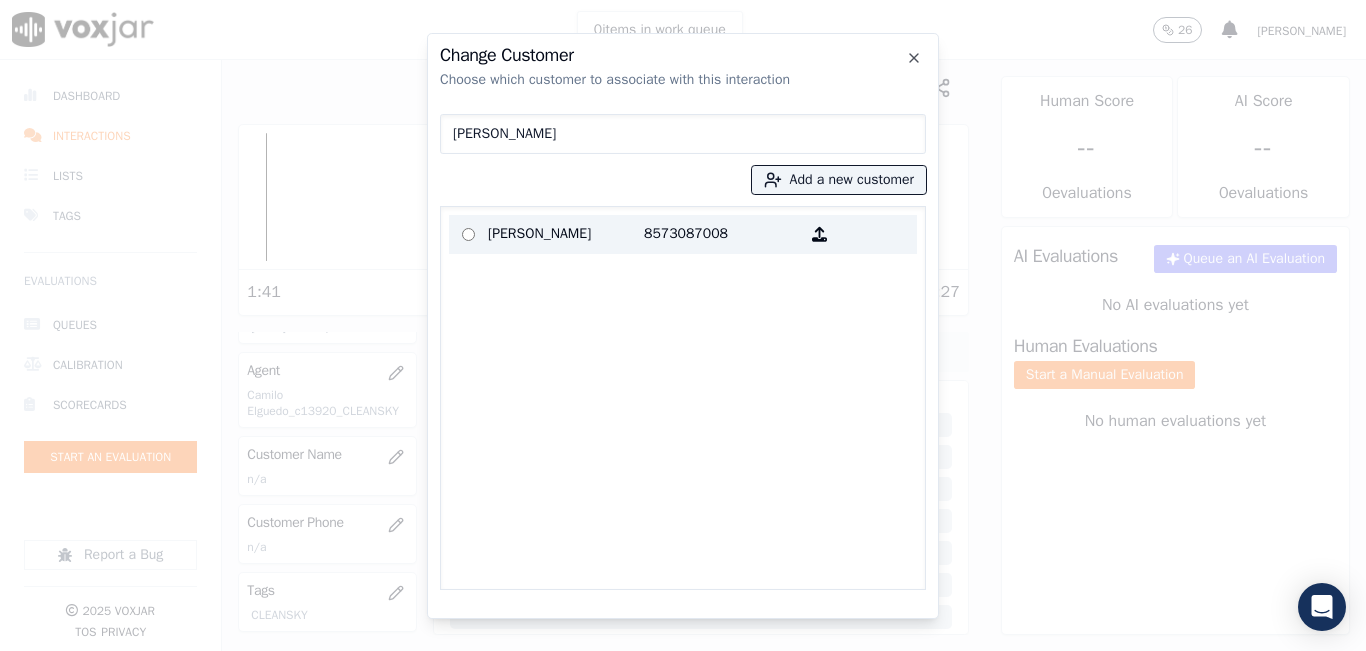 click on "FRANCESCA CHARLES" at bounding box center [566, 234] 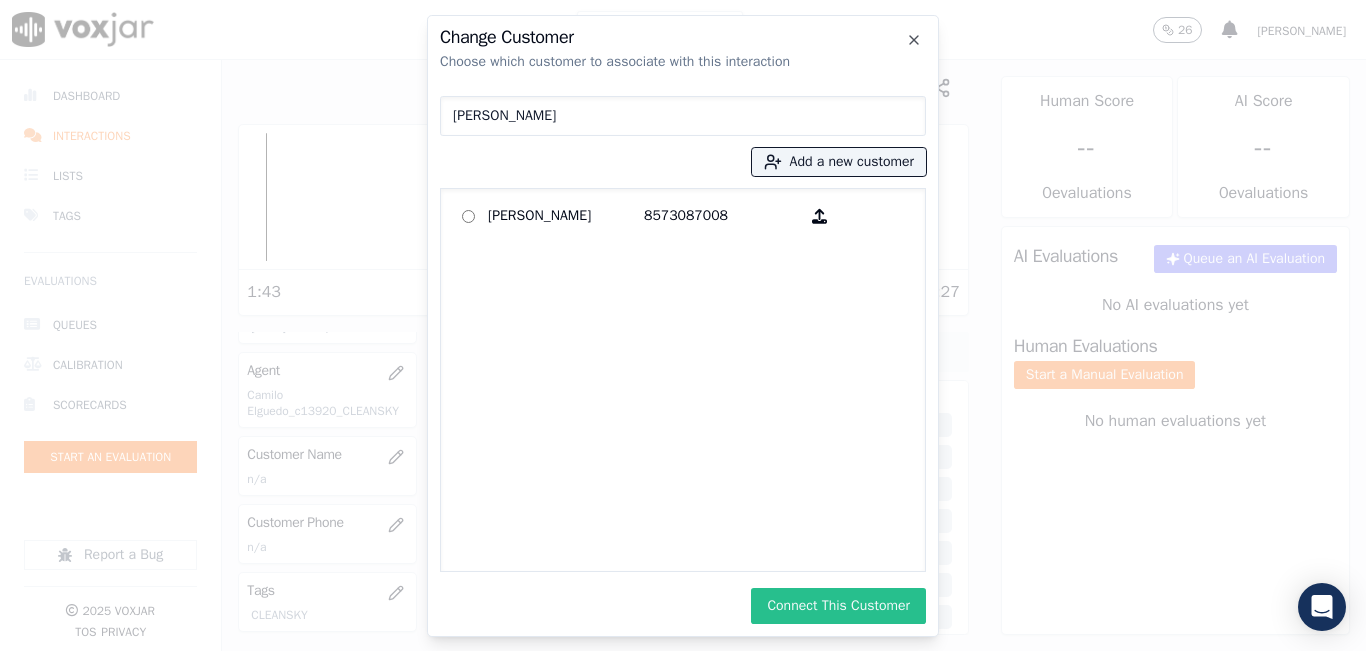 click on "Connect This Customer" at bounding box center (838, 606) 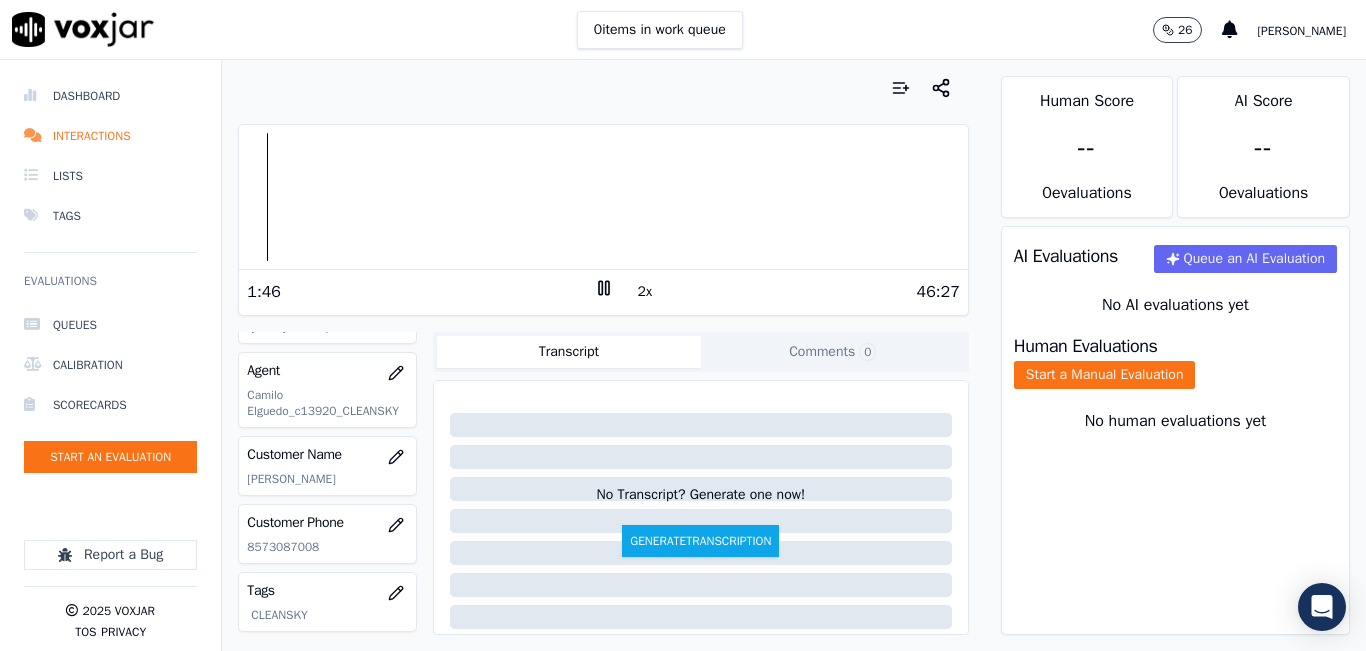 click on "Human Evaluations   Start a Manual Evaluation" at bounding box center [1175, 363] 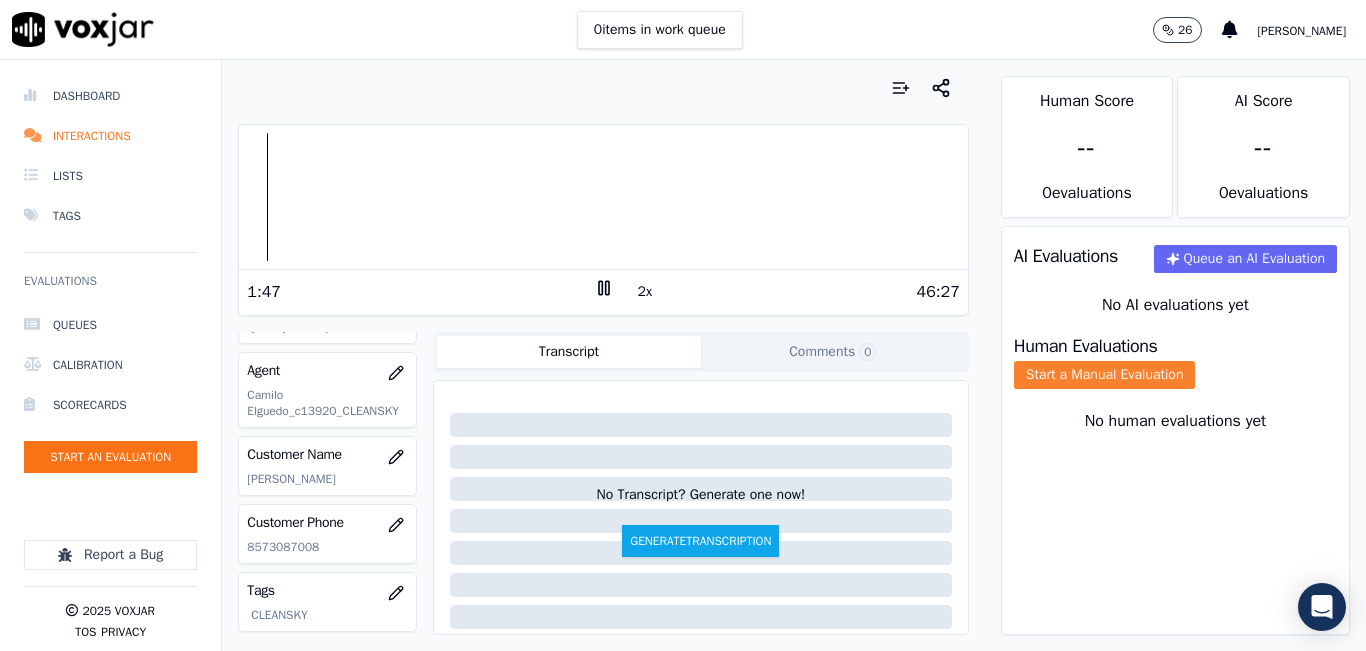 click on "Start a Manual Evaluation" 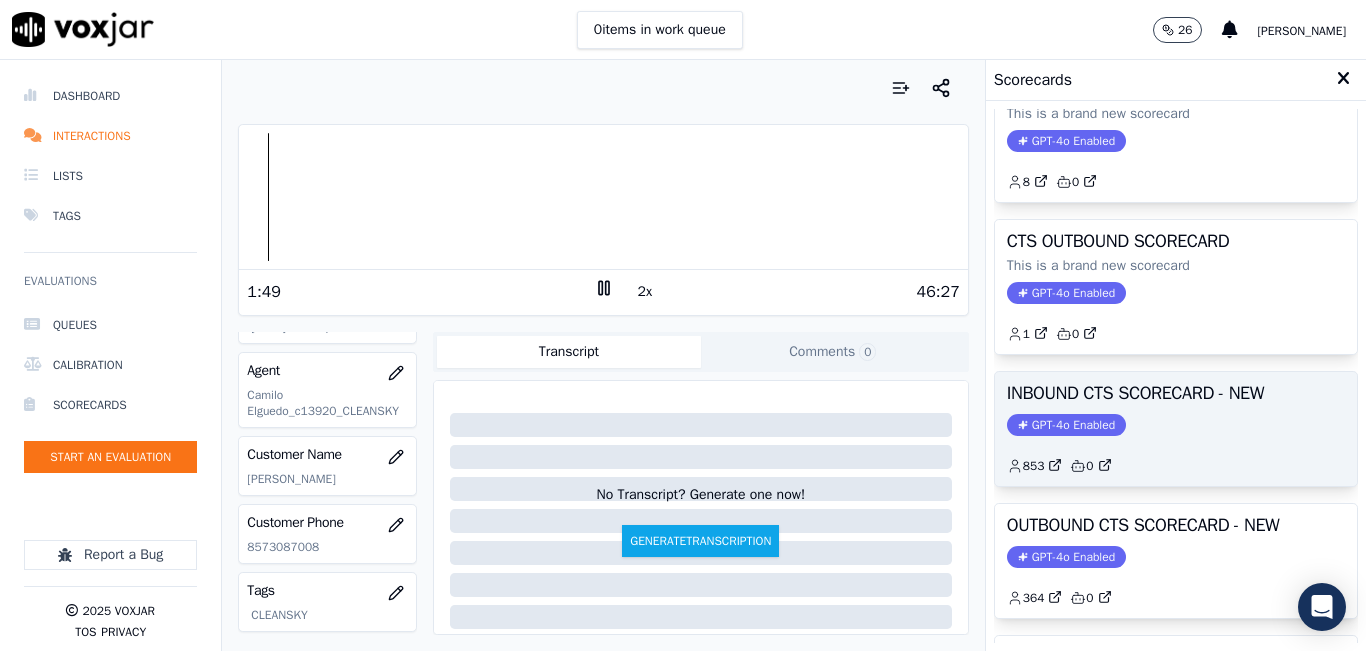 scroll, scrollTop: 100, scrollLeft: 0, axis: vertical 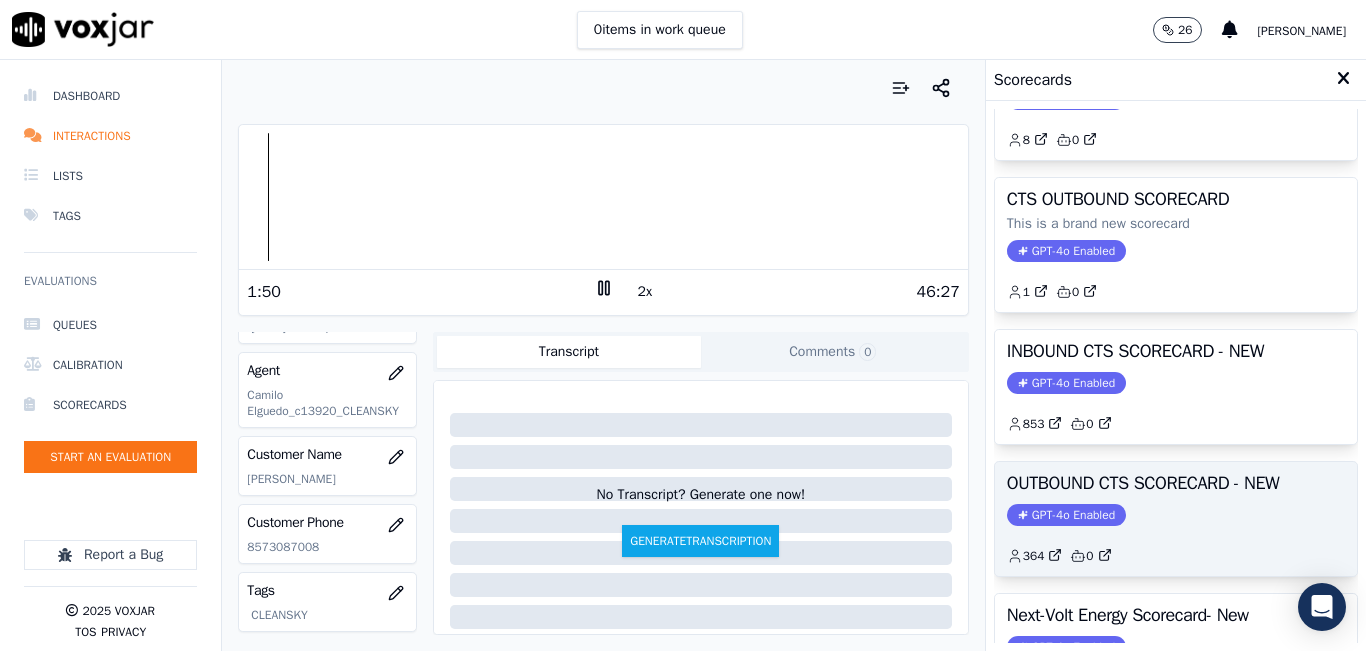 click on "GPT-4o Enabled" 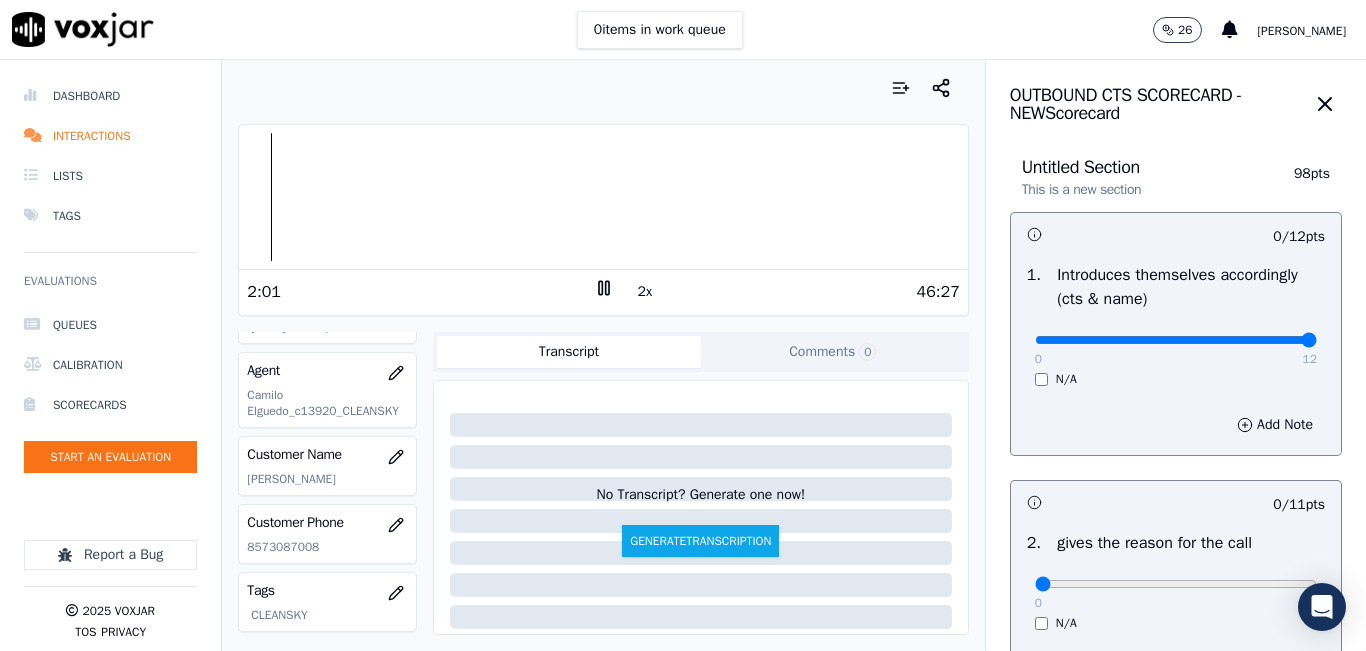 type on "12" 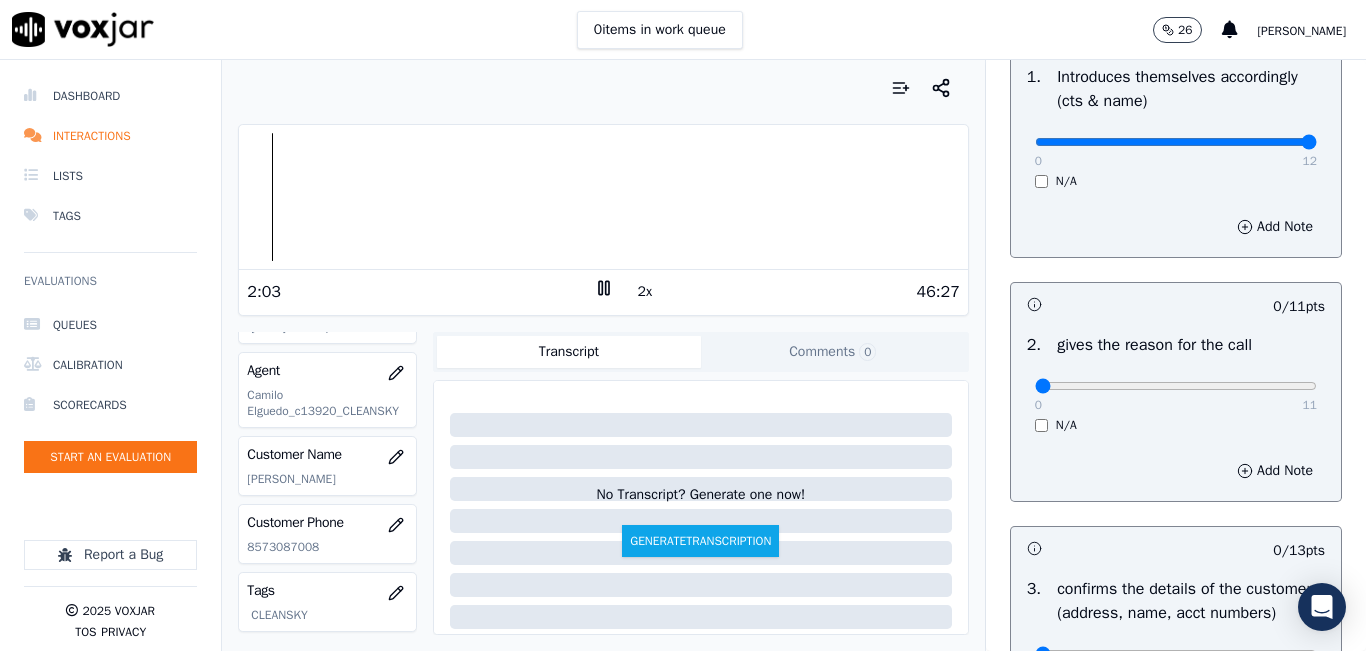 scroll, scrollTop: 200, scrollLeft: 0, axis: vertical 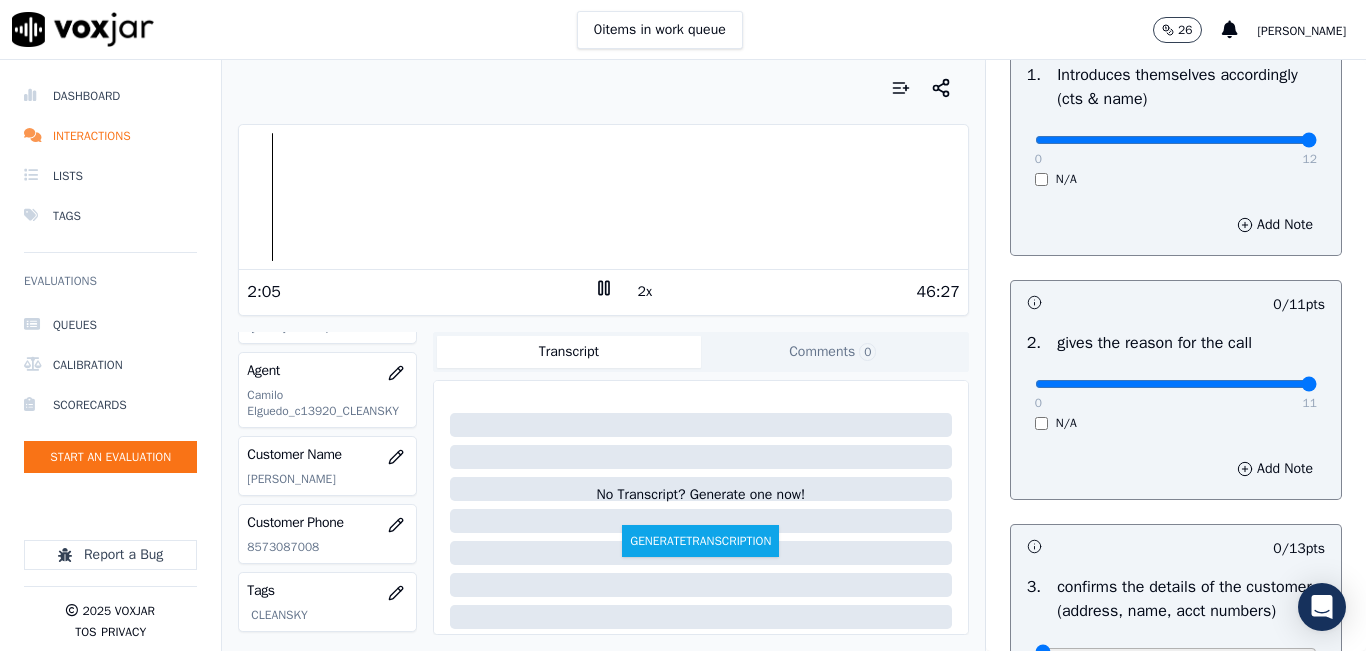 drag, startPoint x: 1256, startPoint y: 384, endPoint x: 1281, endPoint y: 374, distance: 26.925823 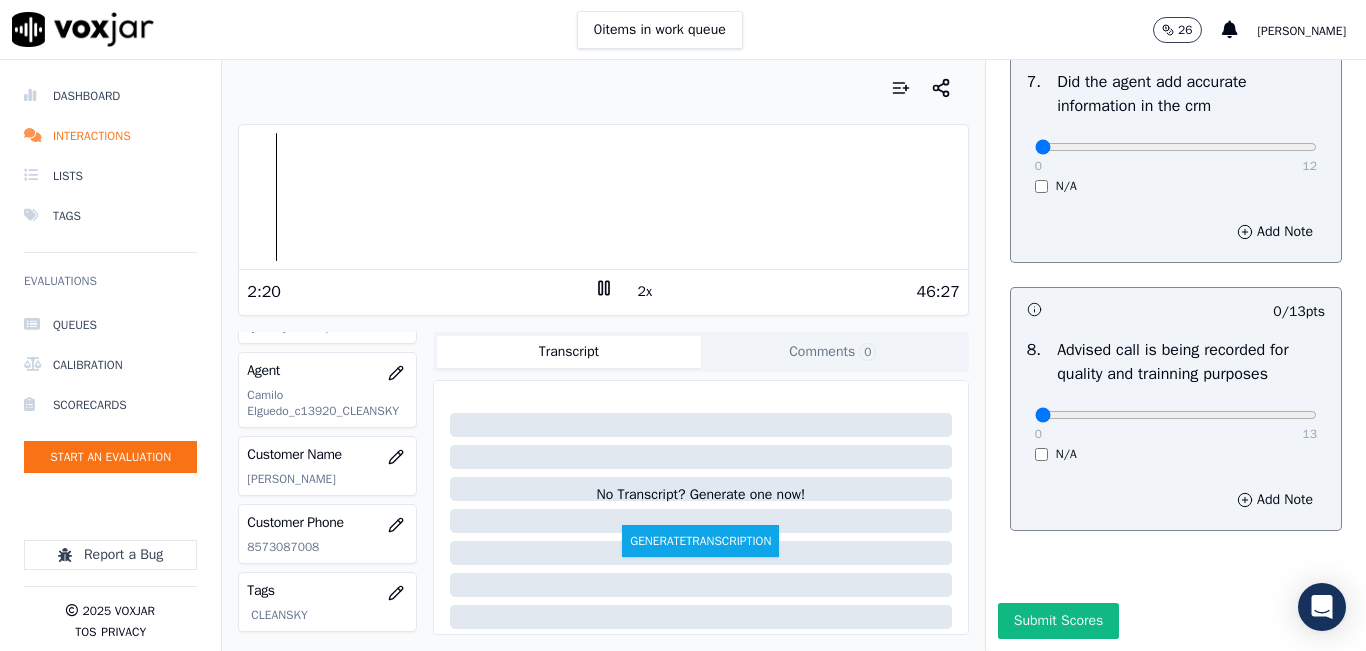 scroll, scrollTop: 1918, scrollLeft: 0, axis: vertical 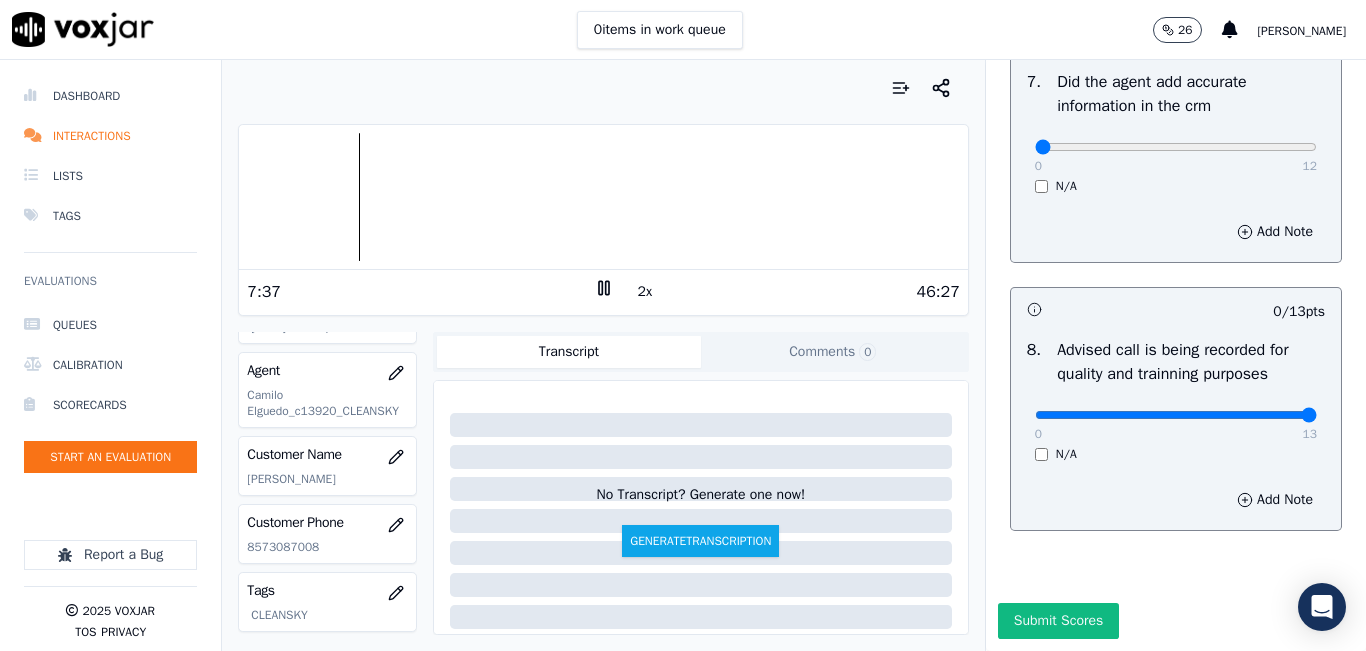 drag, startPoint x: 1174, startPoint y: 365, endPoint x: 1293, endPoint y: 386, distance: 120.83874 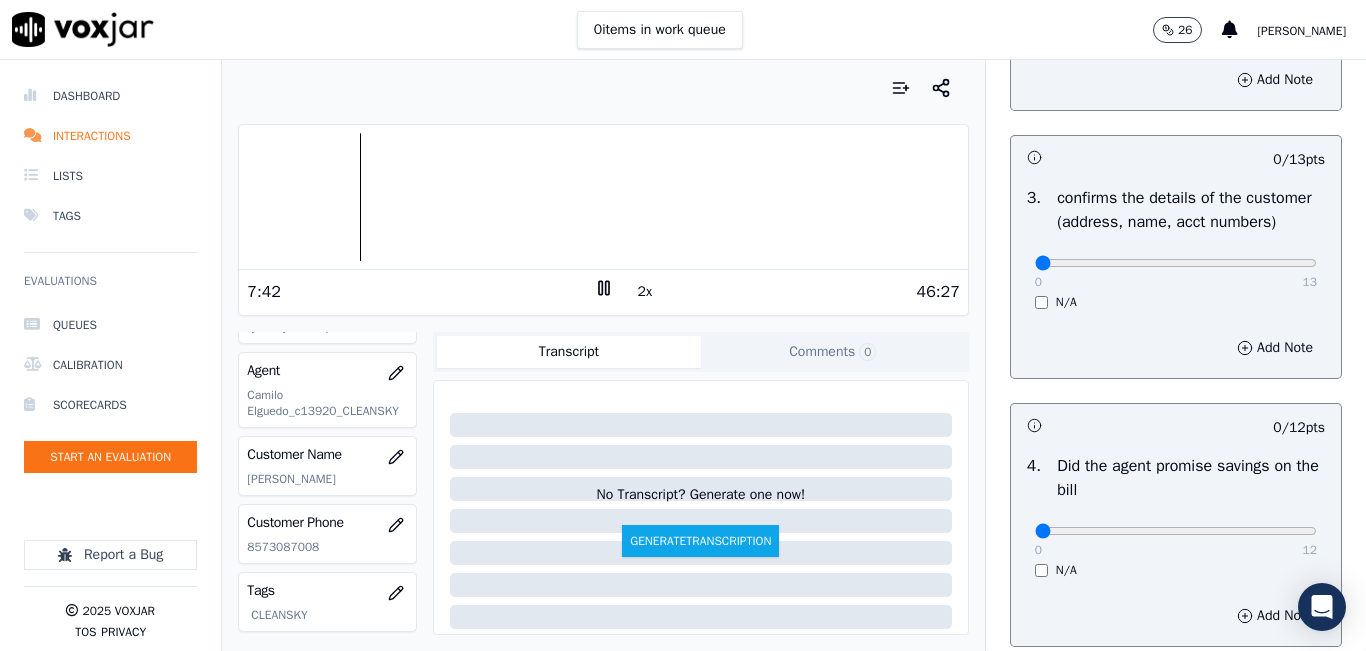 scroll, scrollTop: 512, scrollLeft: 0, axis: vertical 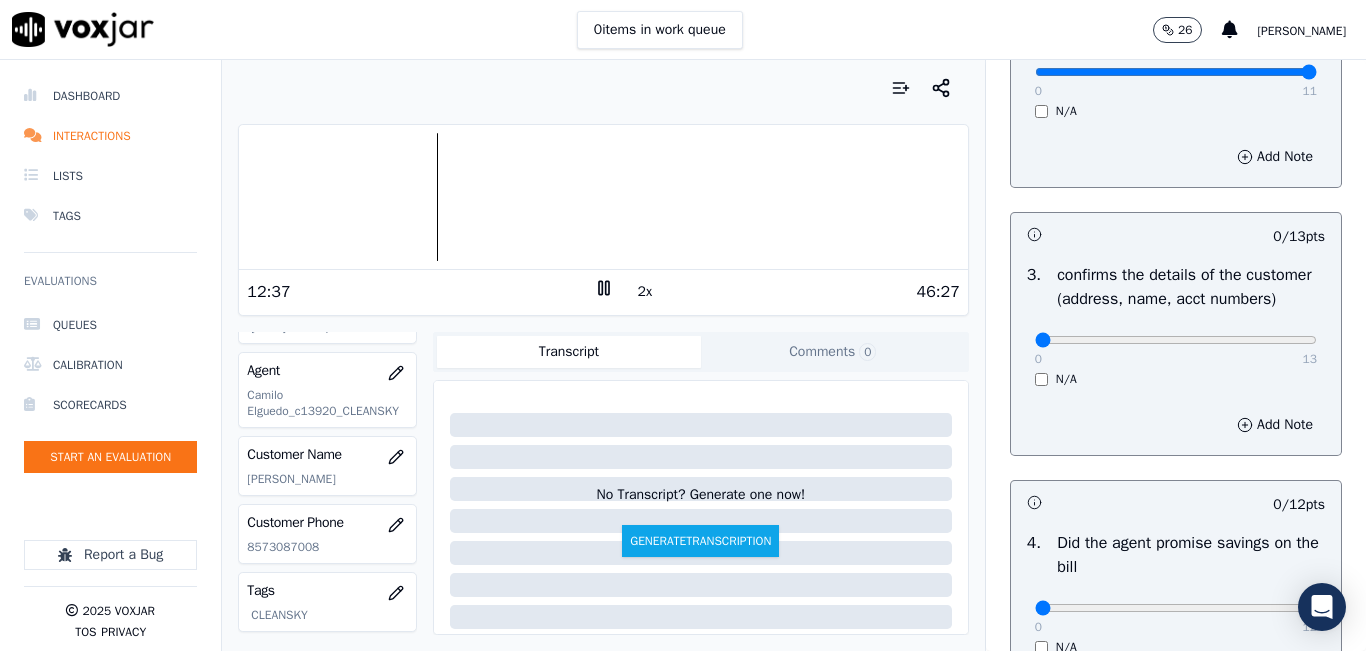 click at bounding box center (603, 197) 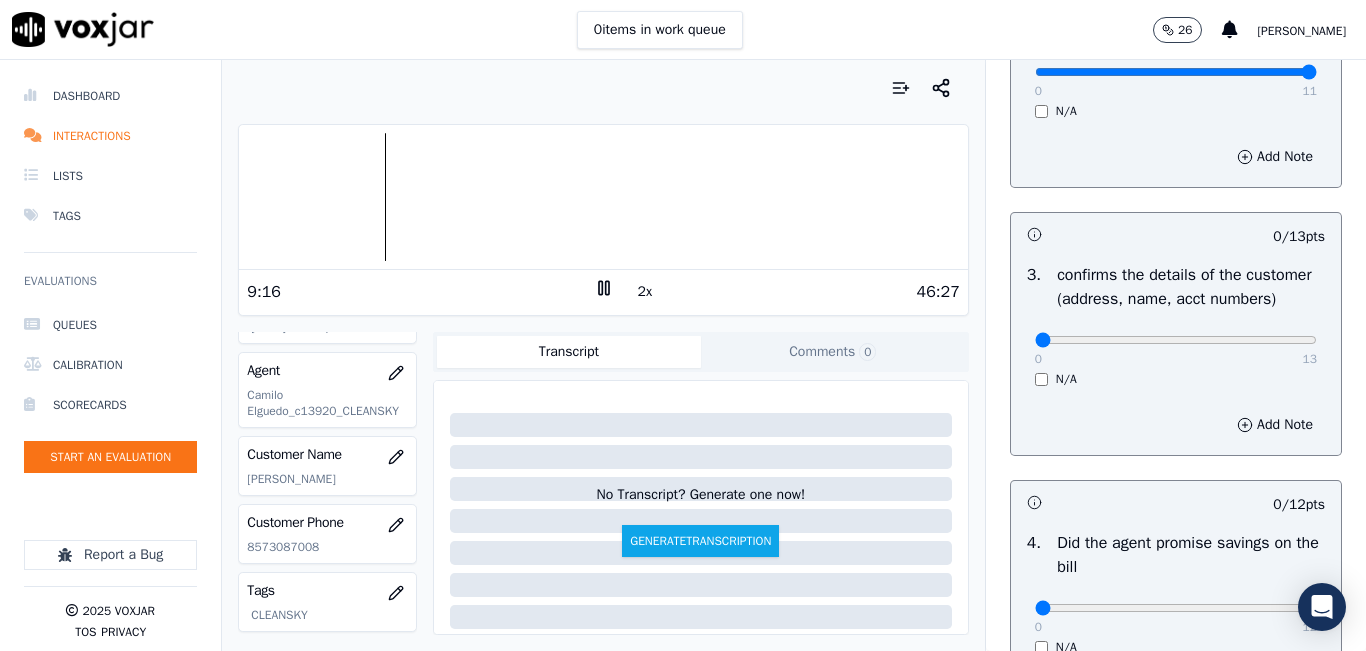 click on "0   13     N/A" at bounding box center (1176, 349) 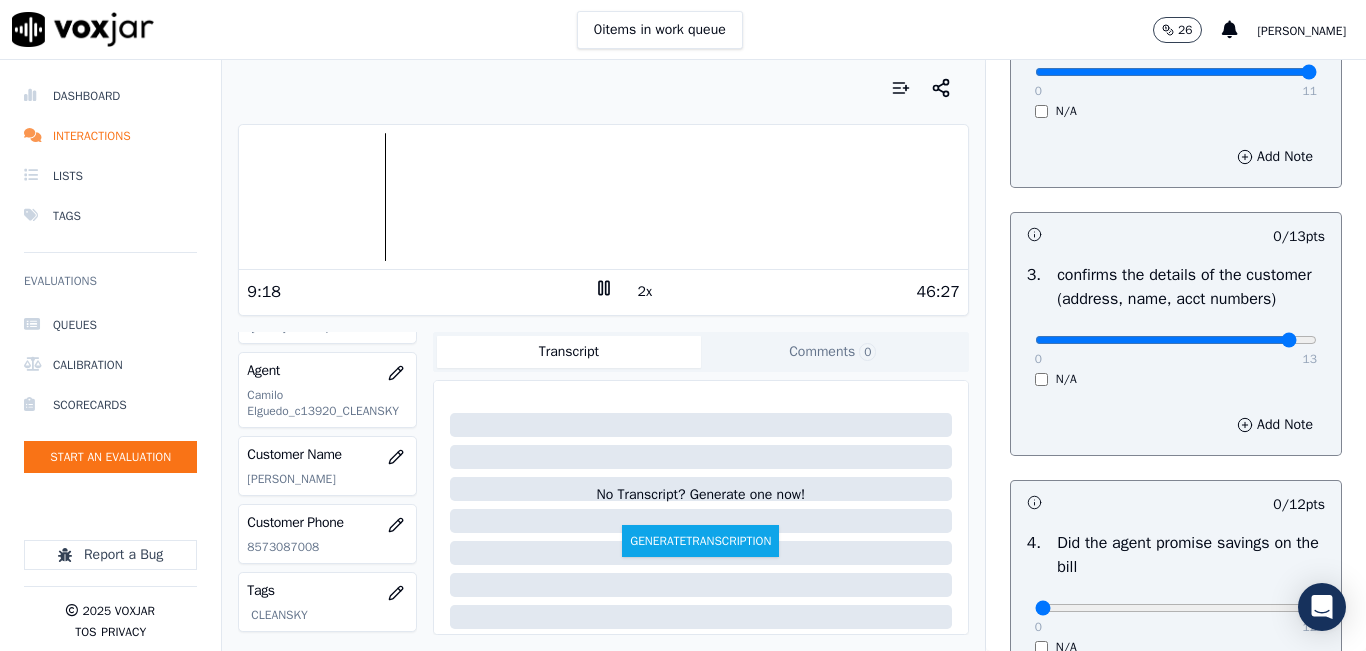 drag, startPoint x: 1240, startPoint y: 365, endPoint x: 1257, endPoint y: 360, distance: 17.720045 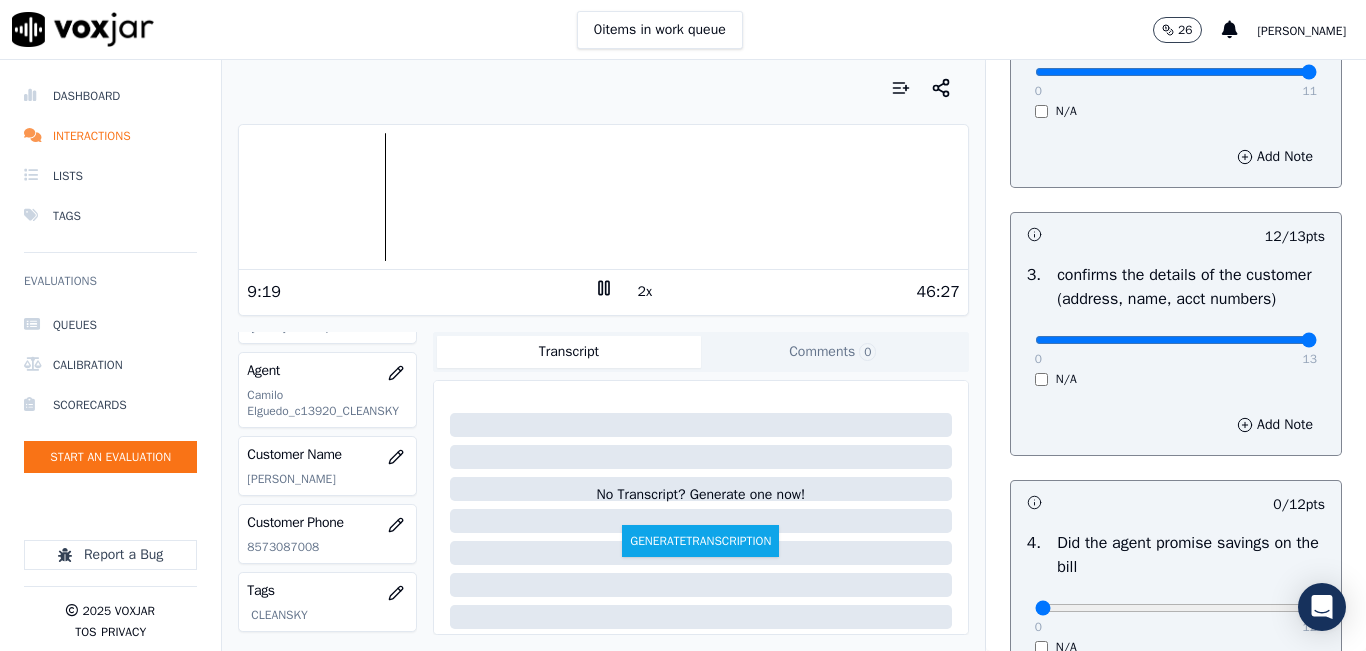 type on "13" 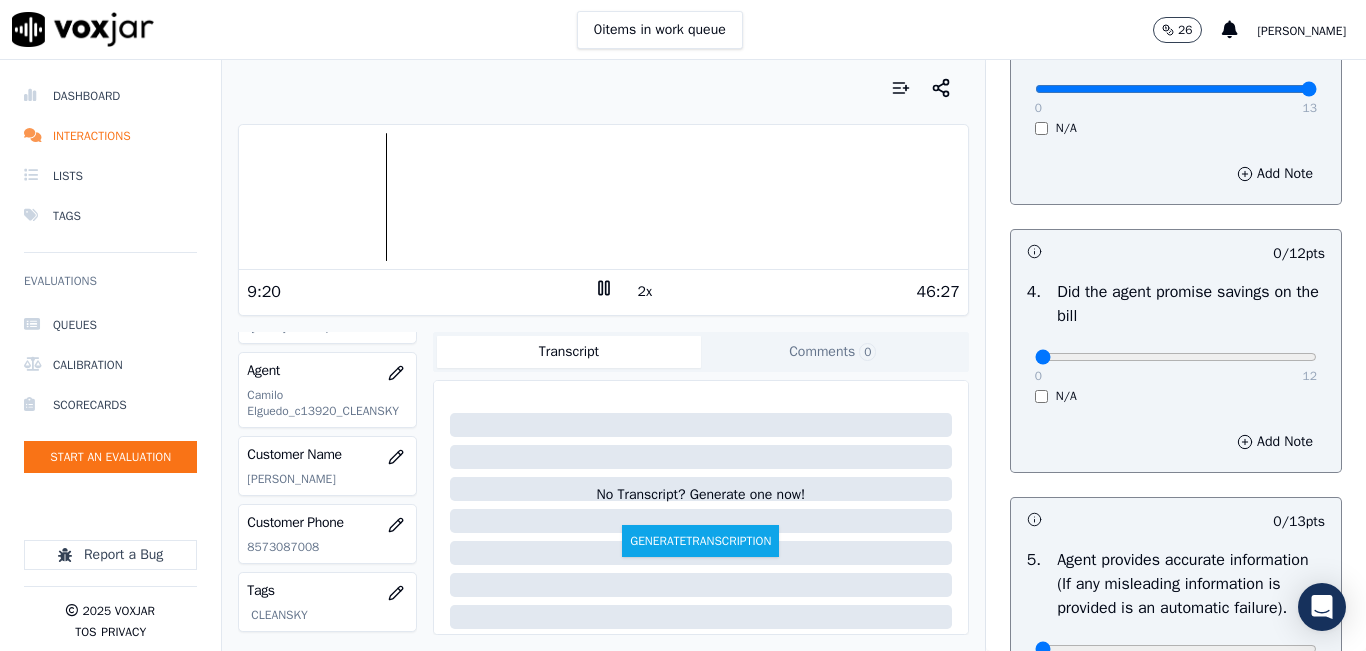 scroll, scrollTop: 812, scrollLeft: 0, axis: vertical 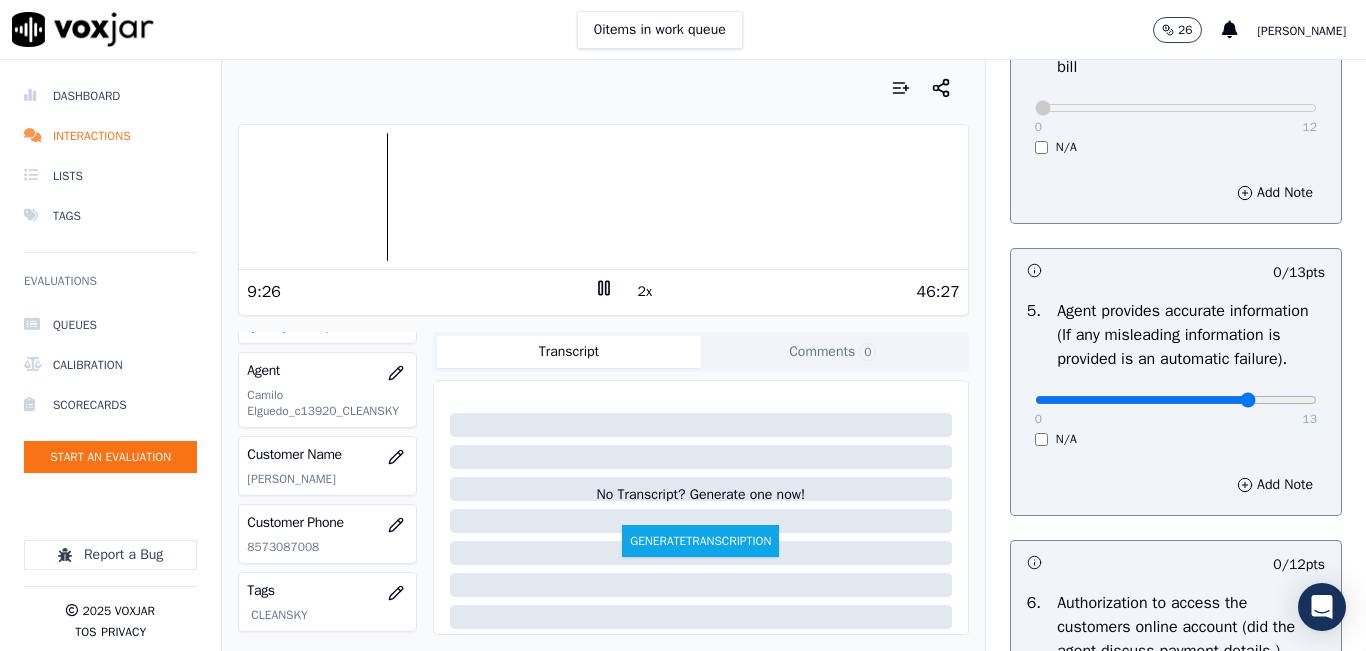 click at bounding box center (1176, -672) 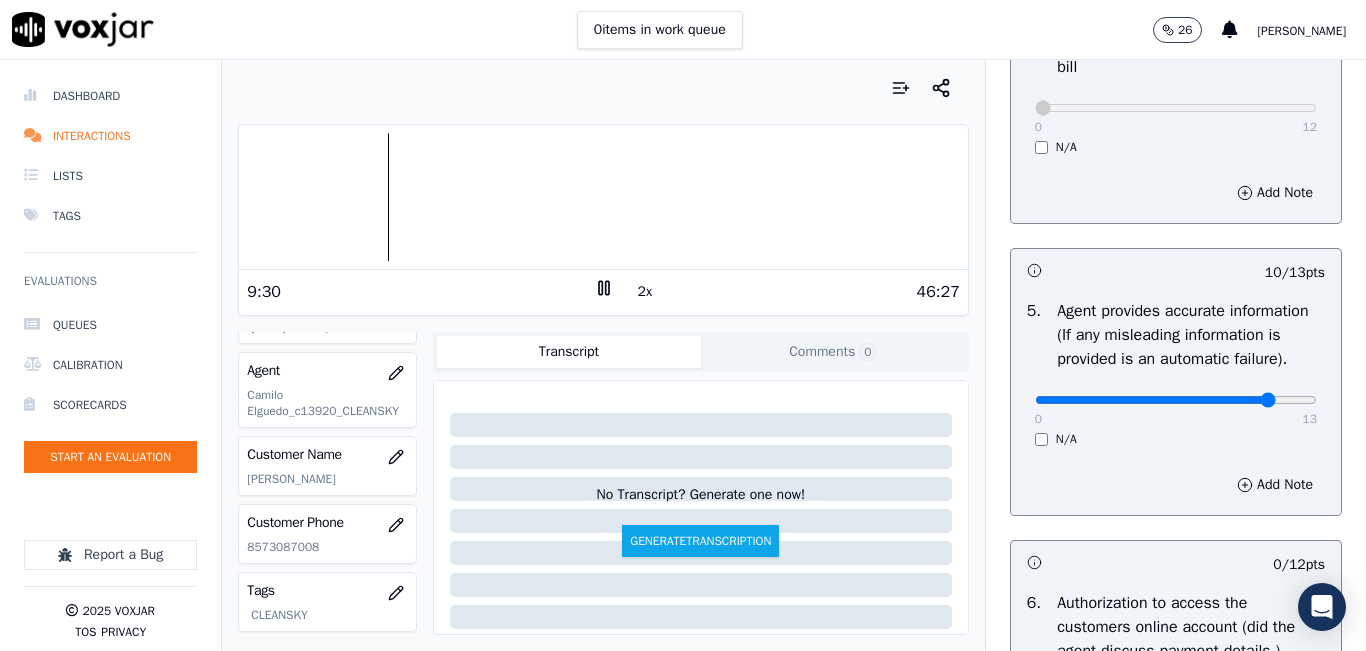 type on "11" 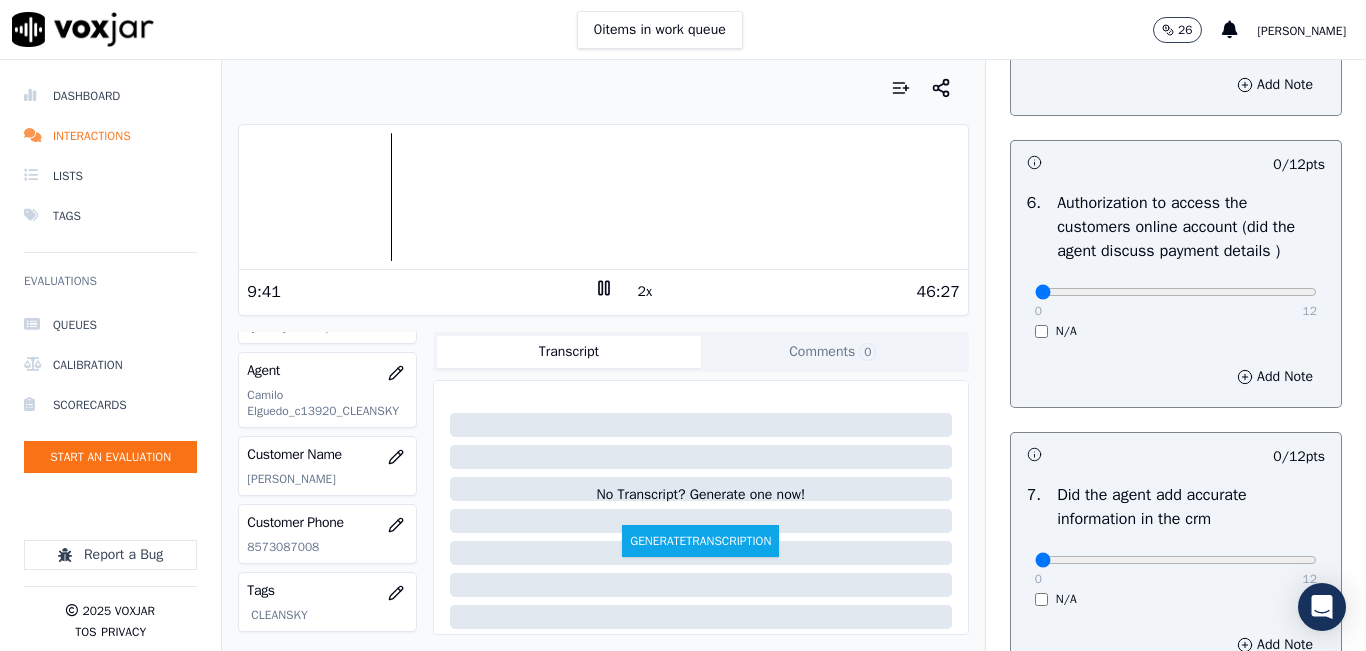 scroll, scrollTop: 1512, scrollLeft: 0, axis: vertical 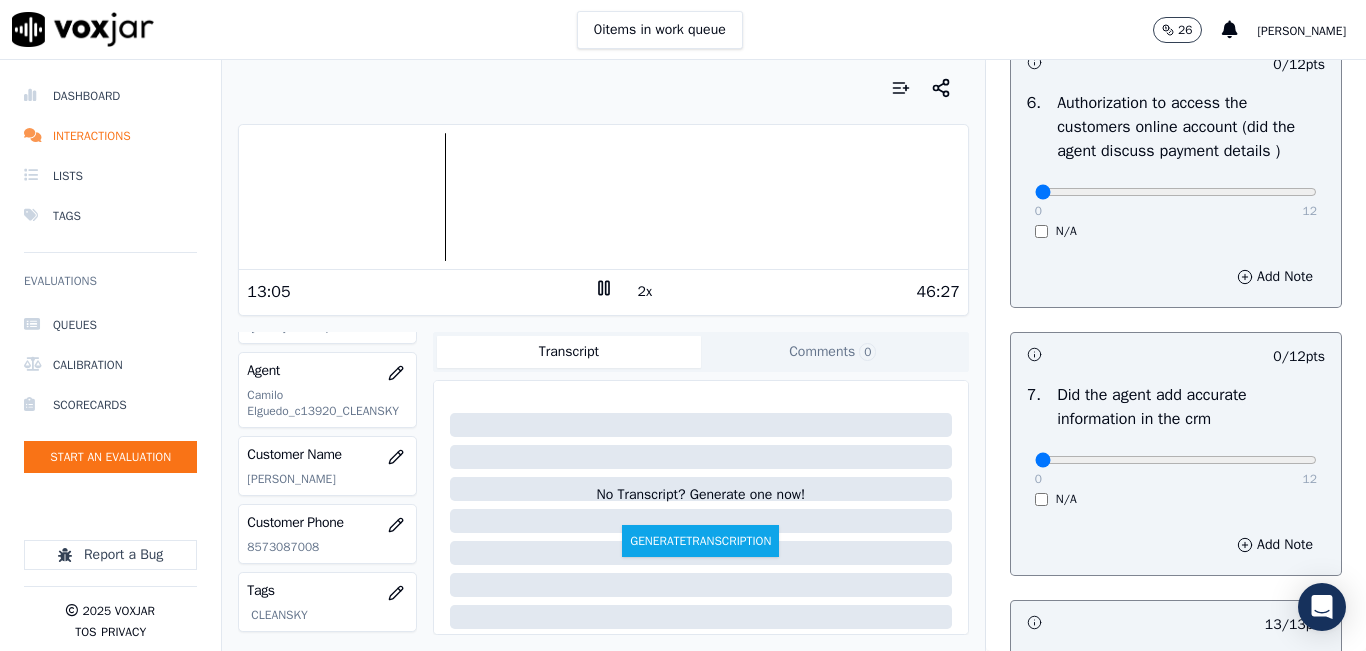 click at bounding box center (603, 197) 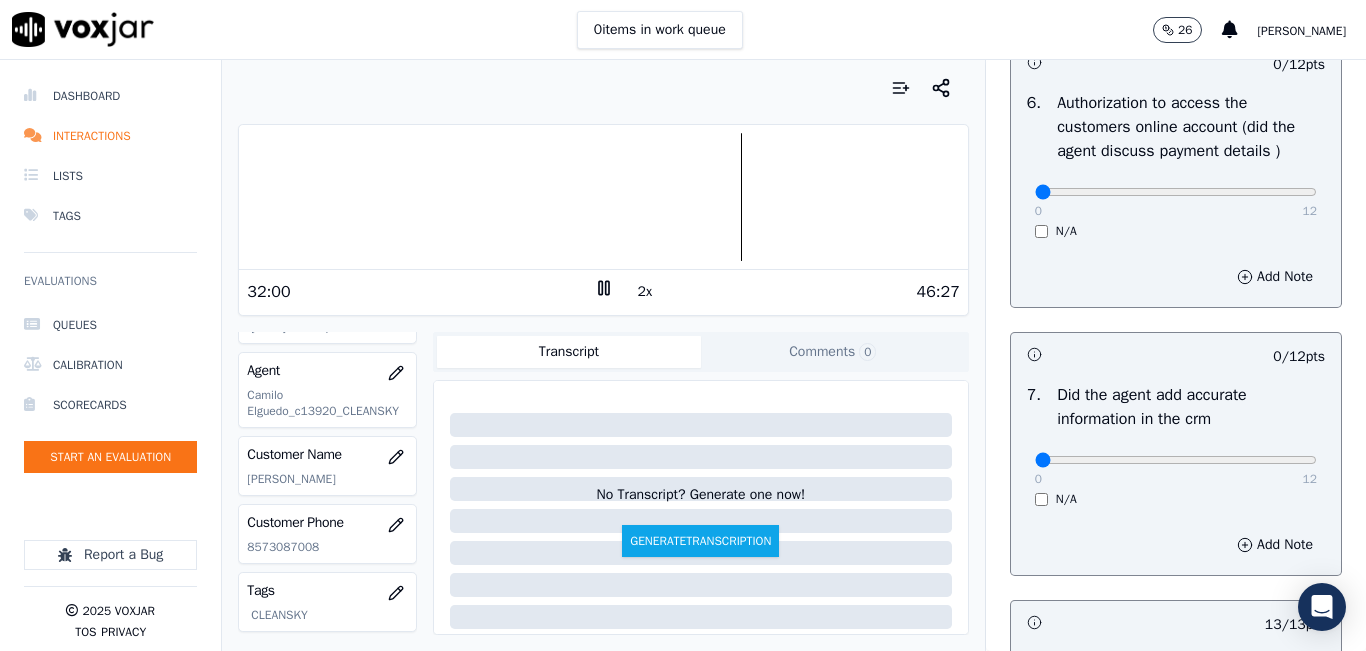 click on "OUTBOUND CTS SCORECARD - NEW   Scorecard       Untitled Section   This is a new section   98  pts                 12 / 12  pts     1 .   Introduces themselves accordingly (cts & name)     0   12     N/A      Add Note                           11 / 11  pts     2 .   gives the reason for the call      0   11     N/A      Add Note                           13 / 13  pts     3 .   confirms the details of the customer (address, name, acct numbers)     0   13     N/A      Add Note                           -- / 12  pts     4 .   Did the agent promise savings on the bill     0   12     N/A      Add Note                           11 / 13  pts     5 .   Agent provides accurate information  (If any misleading information is provided is an automatic failure).     0   13     N/A      Add Note                           0 / 12  pts     6 .   Authorization to access the customers online account (did the agent discuss payment details )     0   12     N/A      Add Note                           0 / 12  pts     7 .       0   12" at bounding box center [1175, 355] 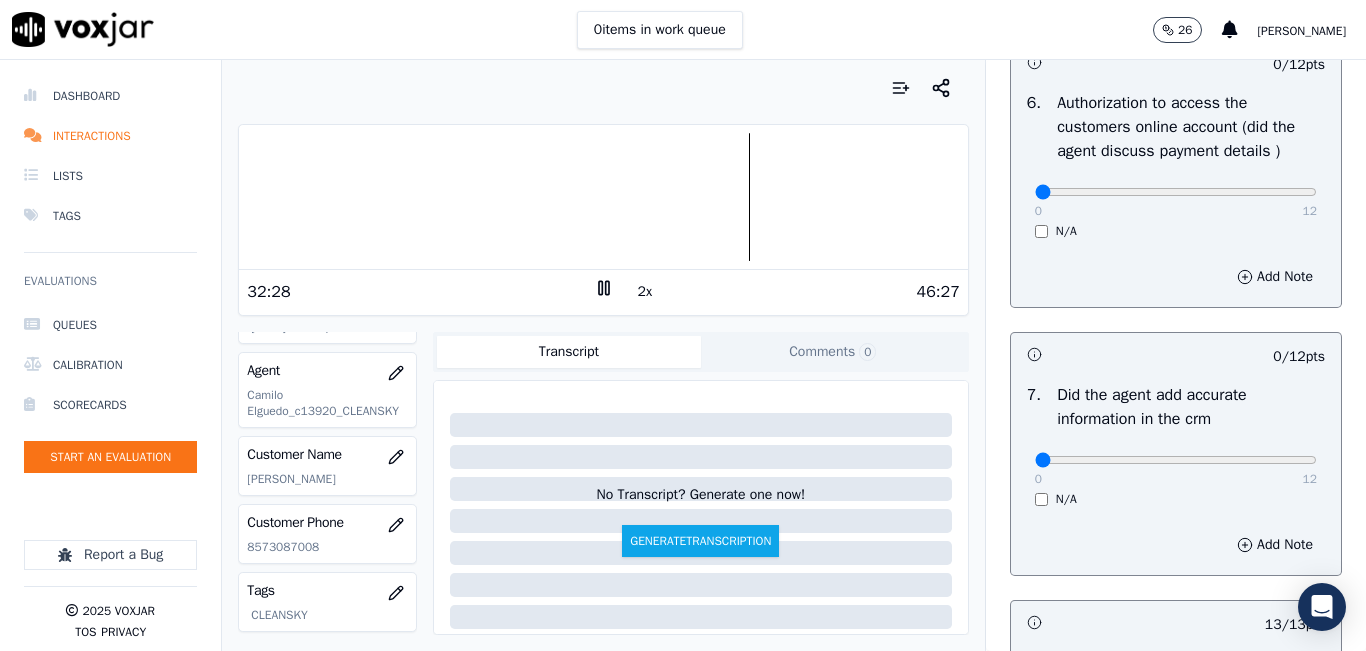 click 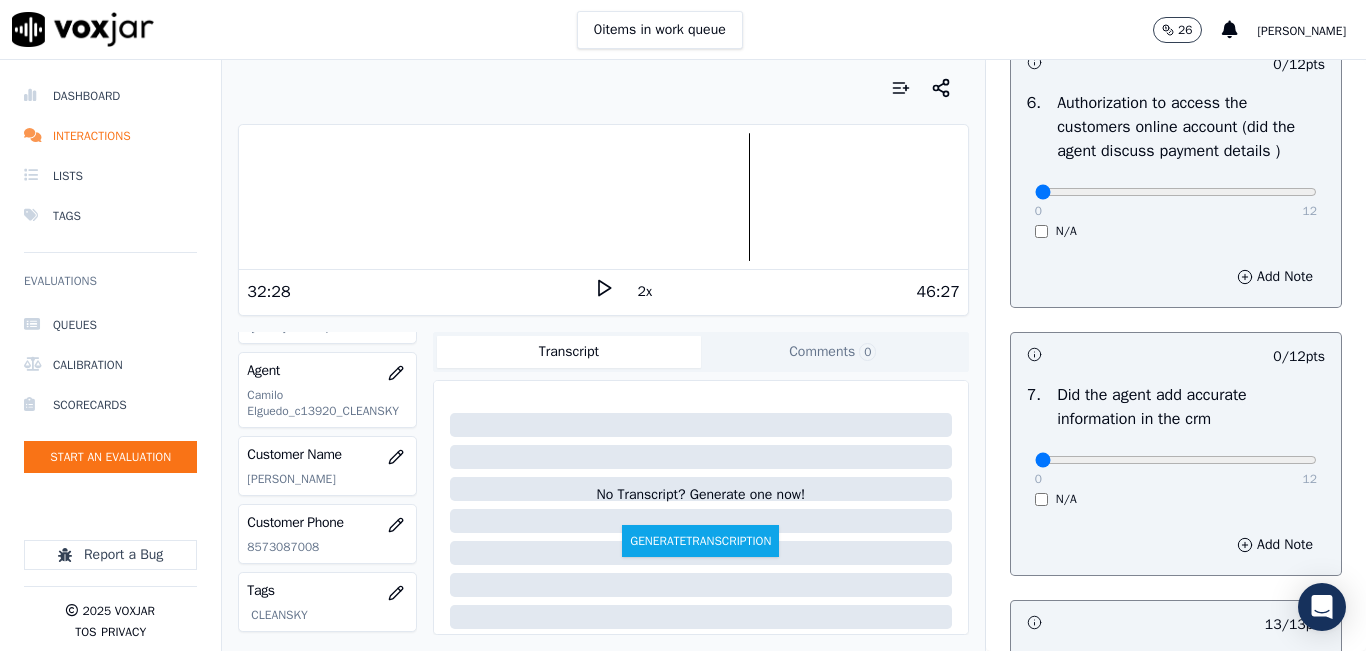 click 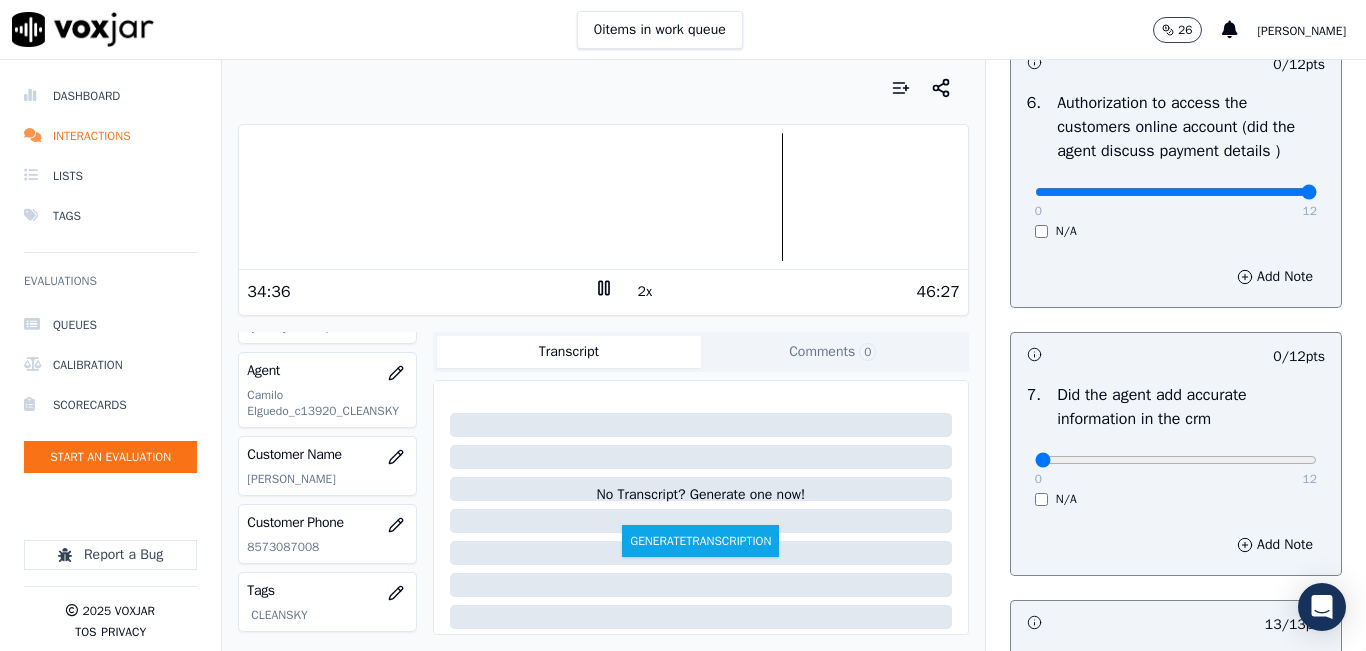 drag, startPoint x: 1244, startPoint y: 234, endPoint x: 1269, endPoint y: 245, distance: 27.313 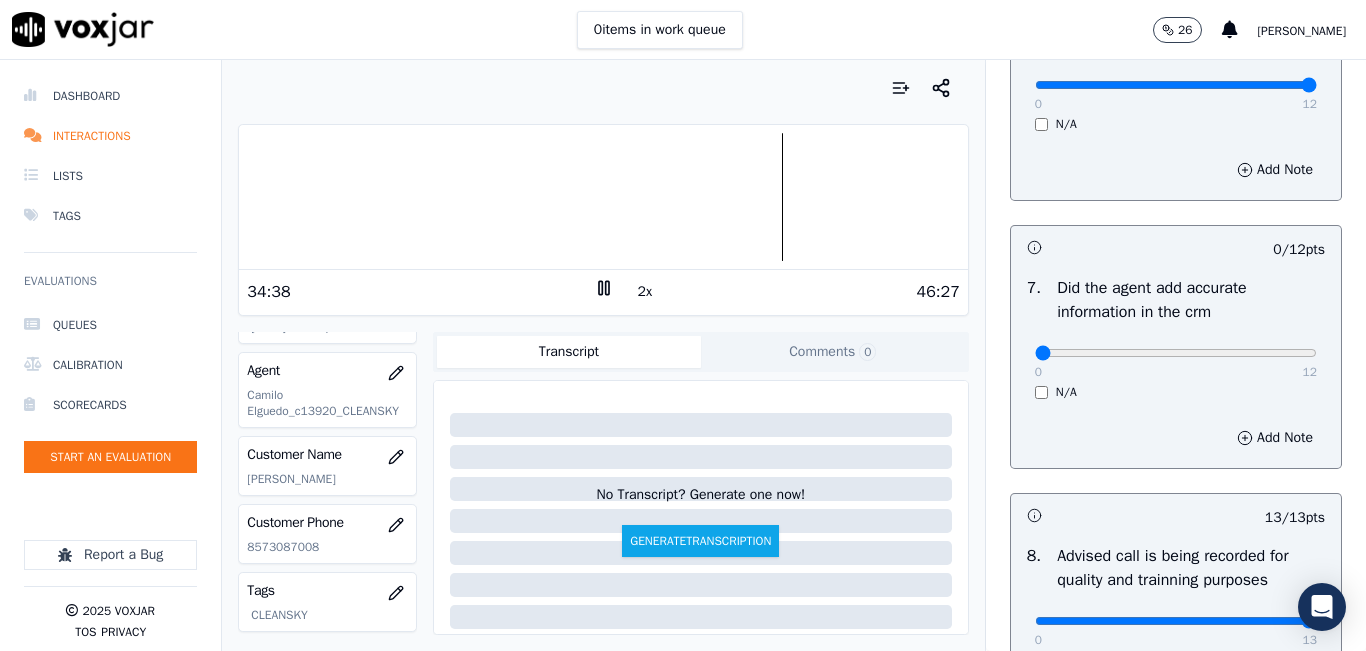 scroll, scrollTop: 1712, scrollLeft: 0, axis: vertical 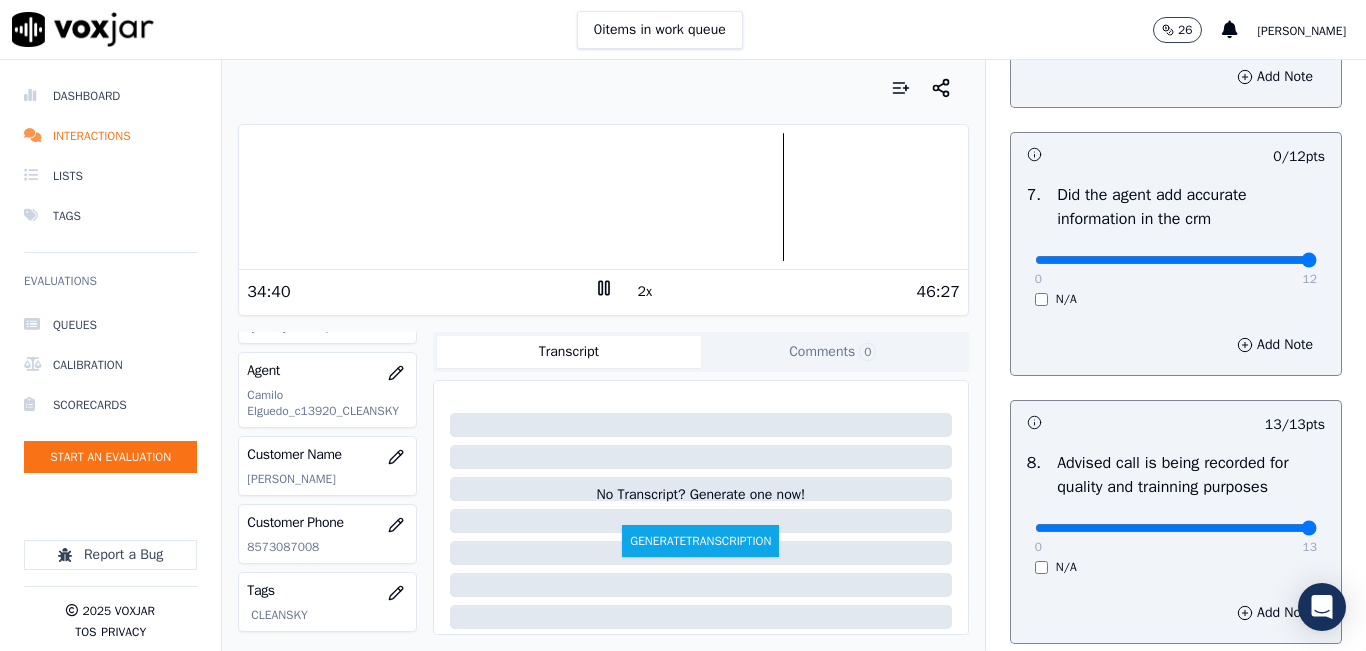 drag, startPoint x: 1261, startPoint y: 314, endPoint x: 1274, endPoint y: 313, distance: 13.038404 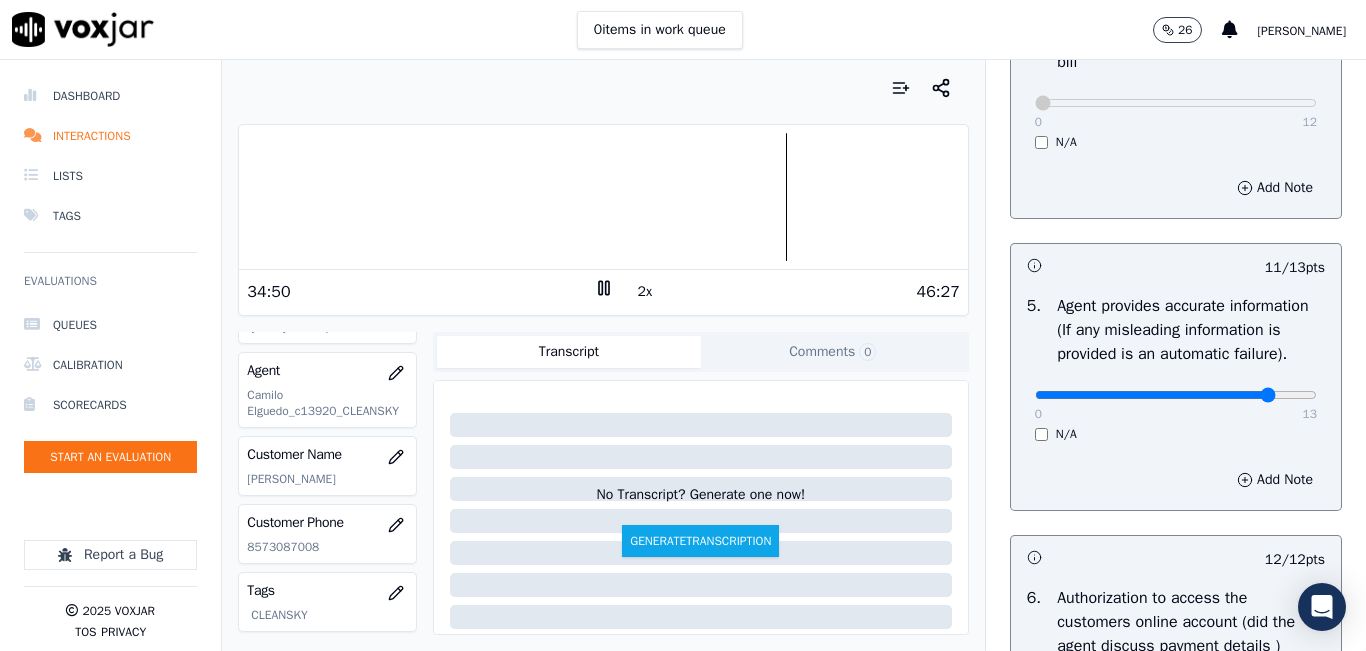 scroll, scrollTop: 1300, scrollLeft: 0, axis: vertical 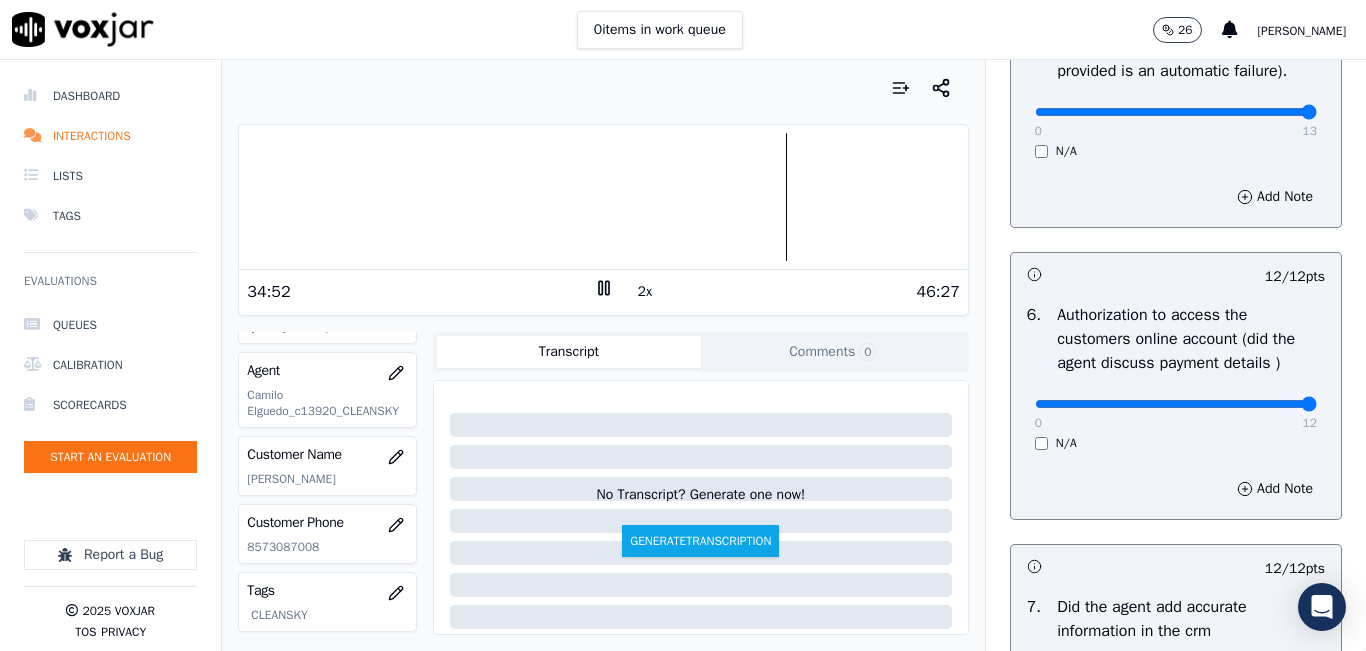 drag, startPoint x: 1255, startPoint y: 163, endPoint x: 1313, endPoint y: 191, distance: 64.40497 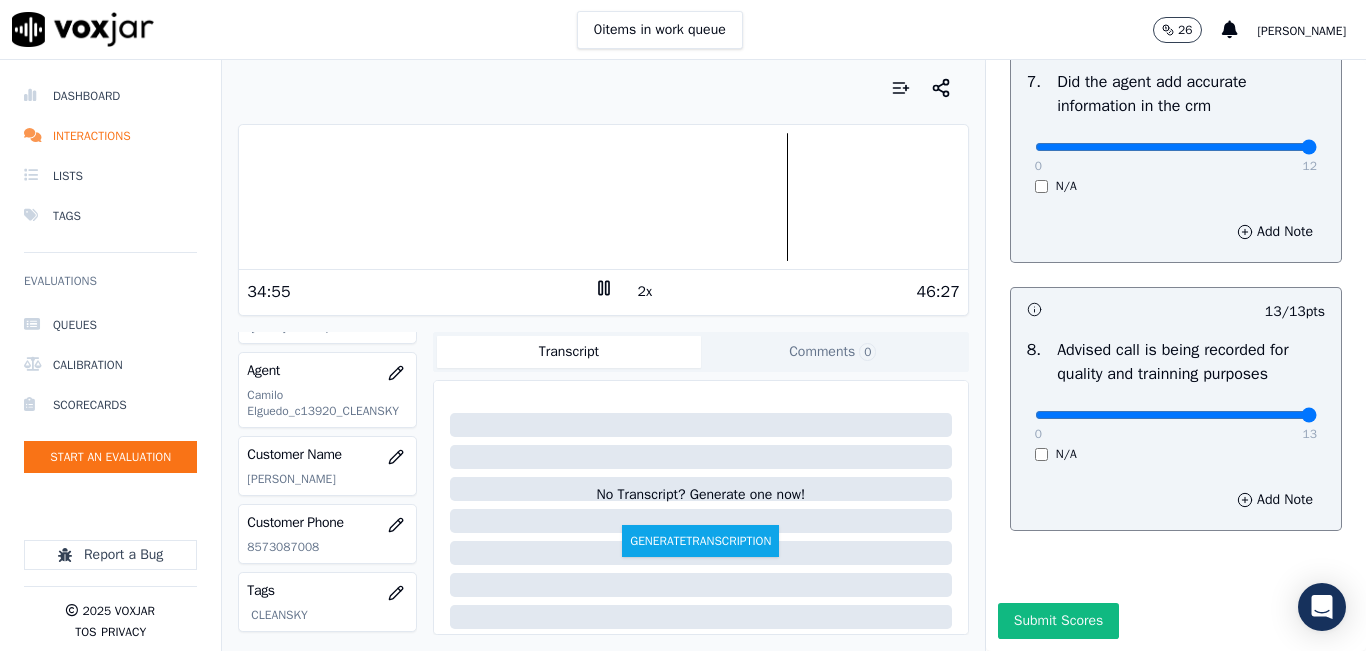 scroll, scrollTop: 1918, scrollLeft: 0, axis: vertical 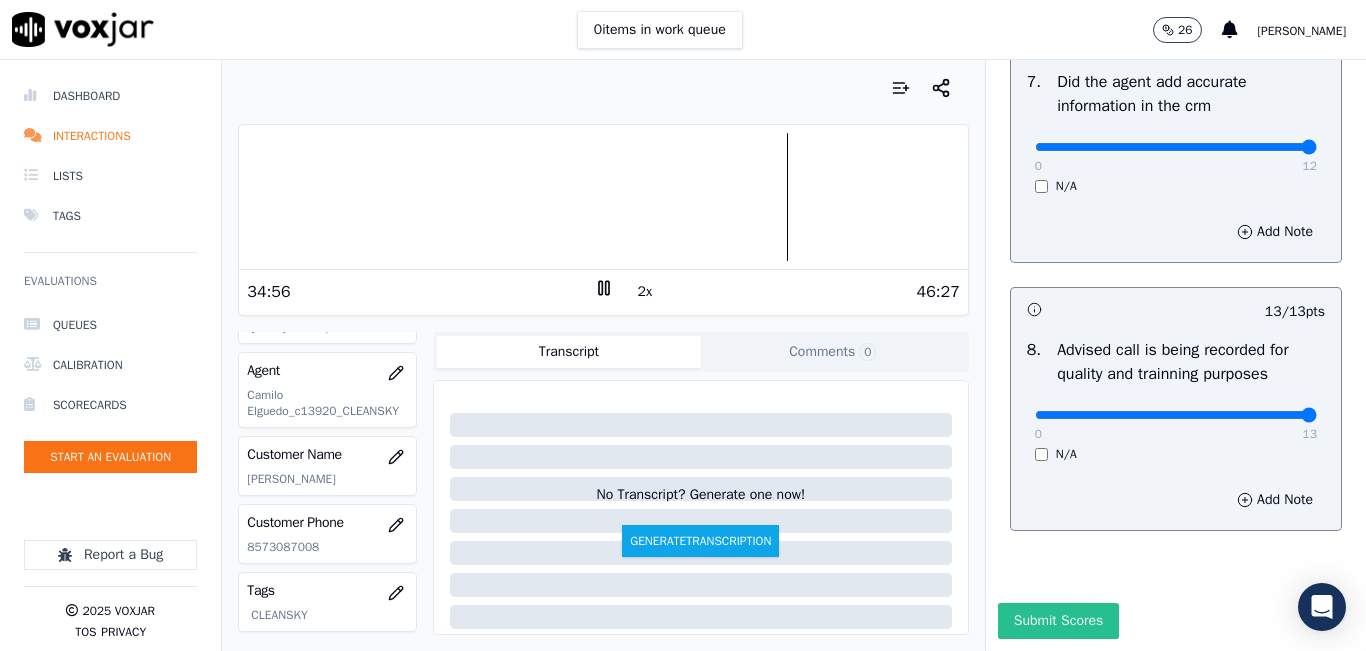 click on "Submit Scores" at bounding box center (1058, 621) 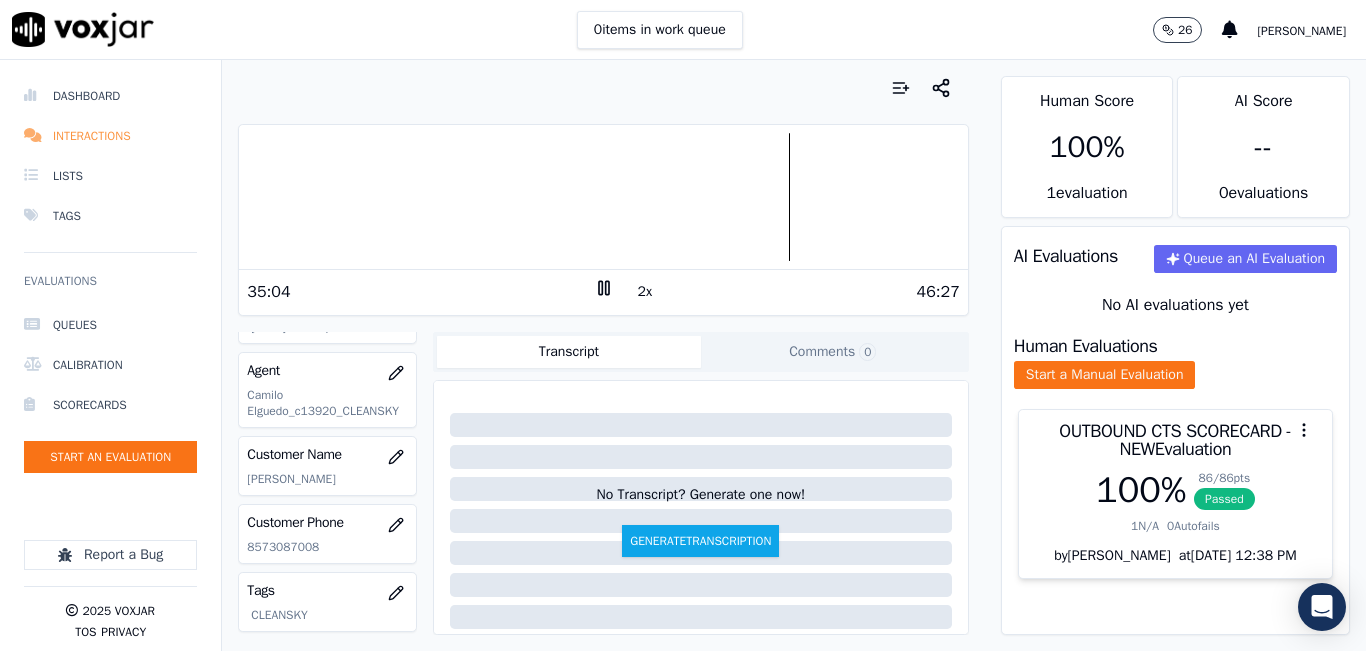 click on "Interactions" at bounding box center [110, 136] 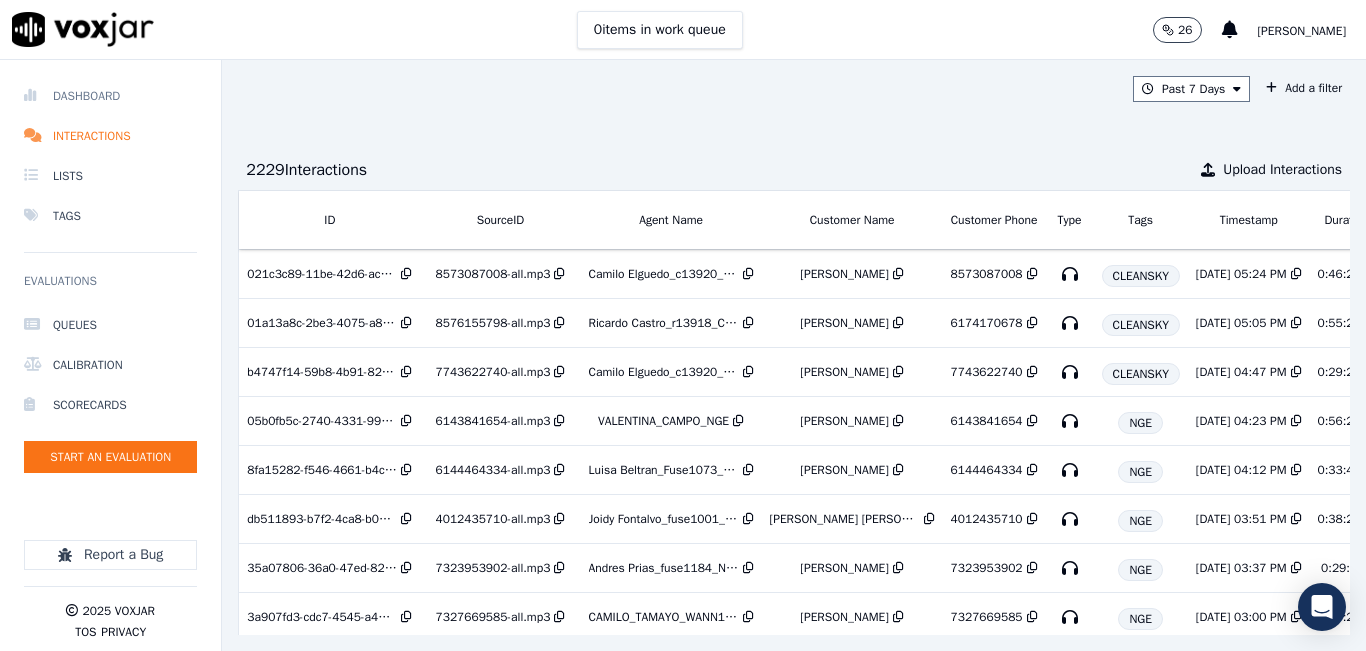 click on "Dashboard" at bounding box center [110, 96] 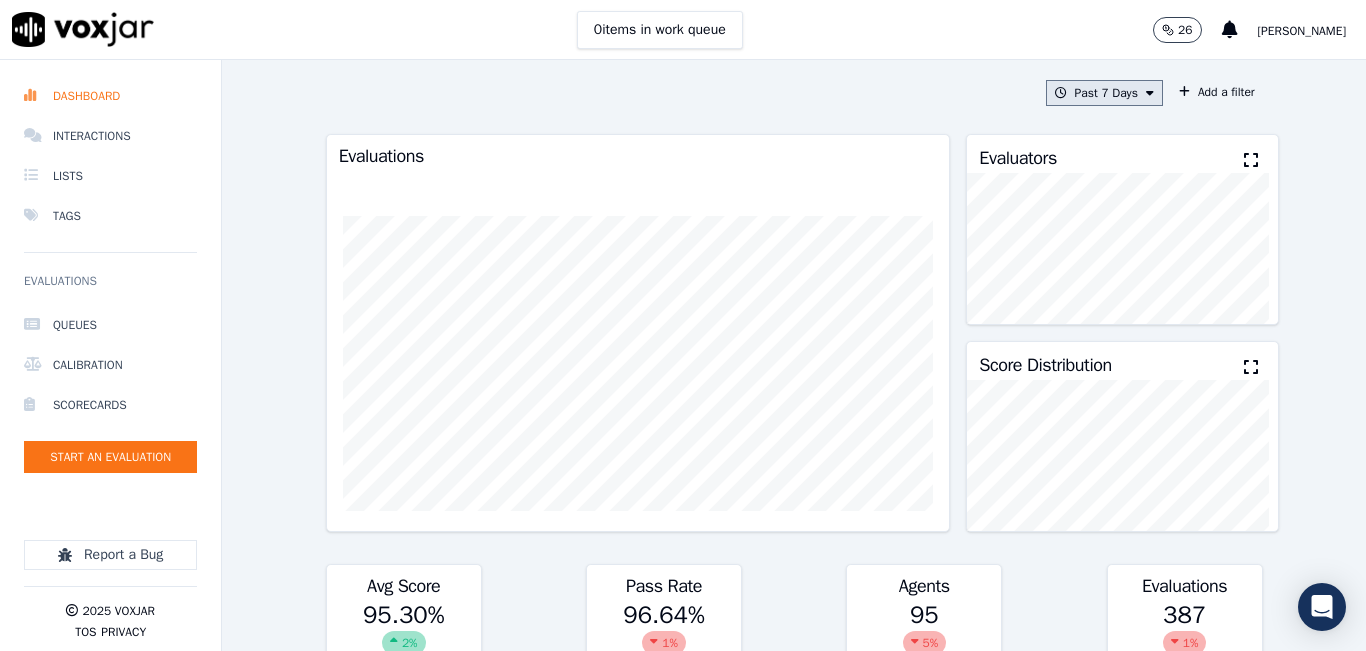 click on "Past 7 Days" at bounding box center [1104, 93] 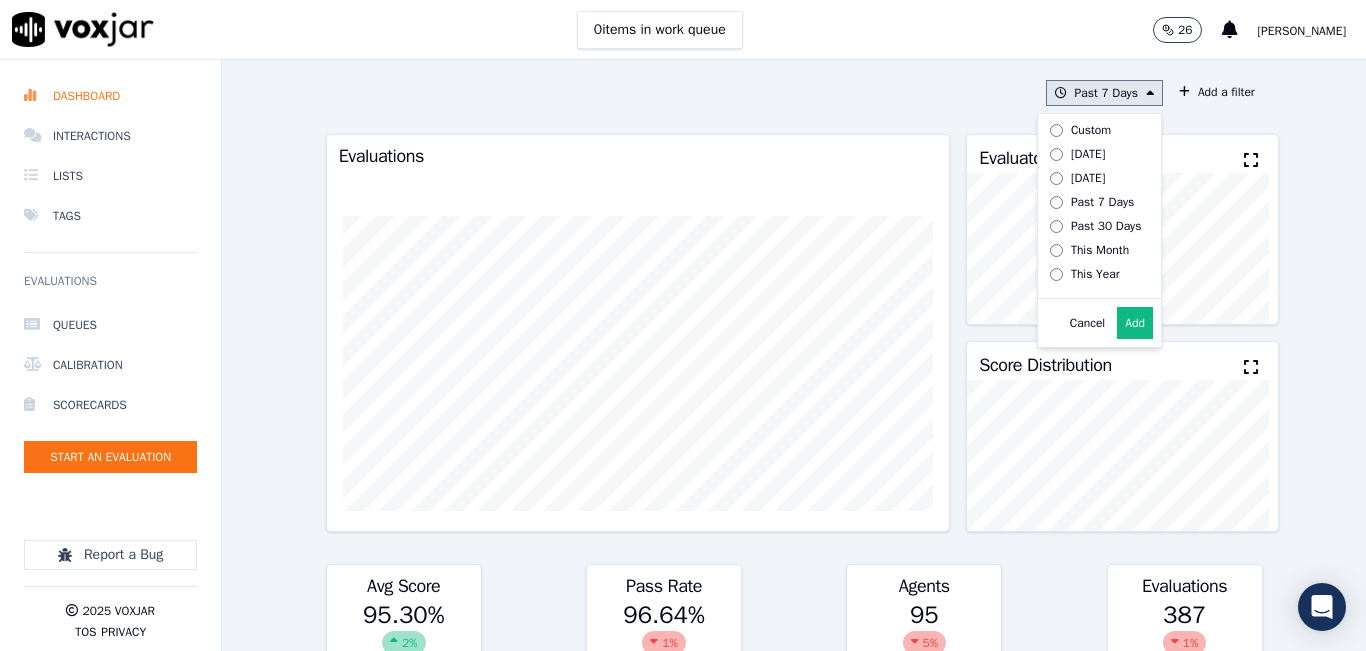 click on "Today" at bounding box center (1088, 154) 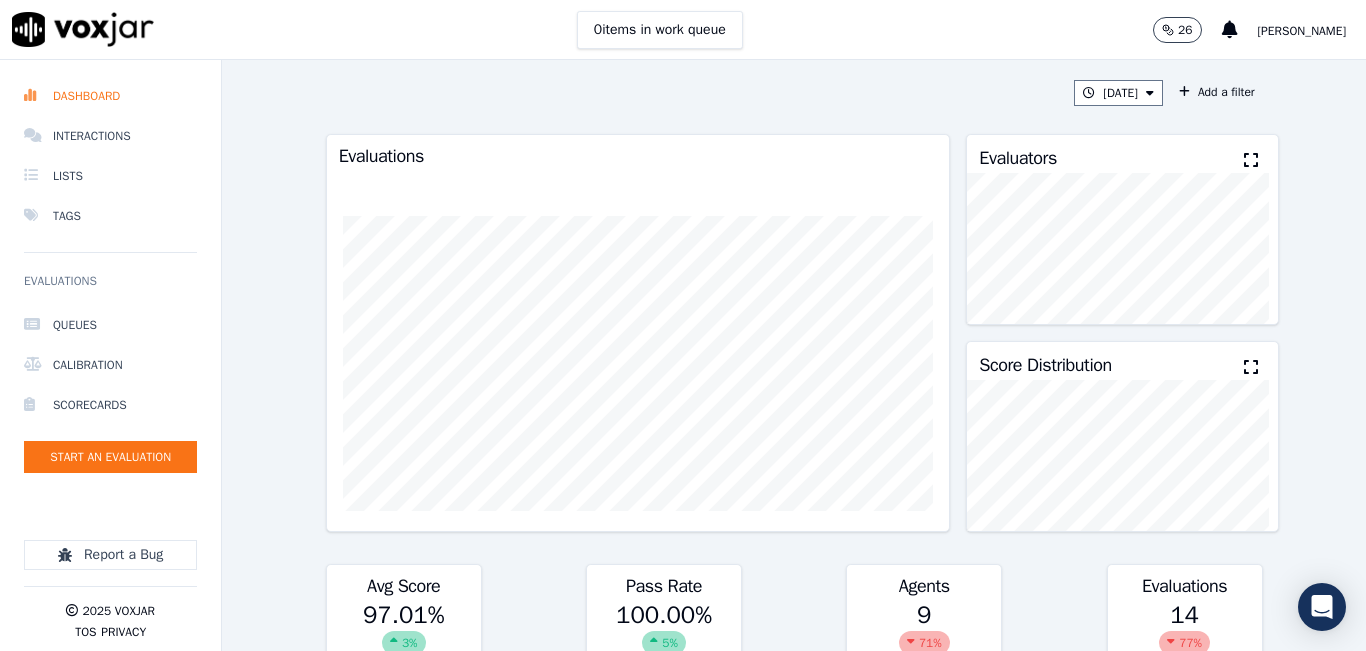 click at bounding box center (1251, 160) 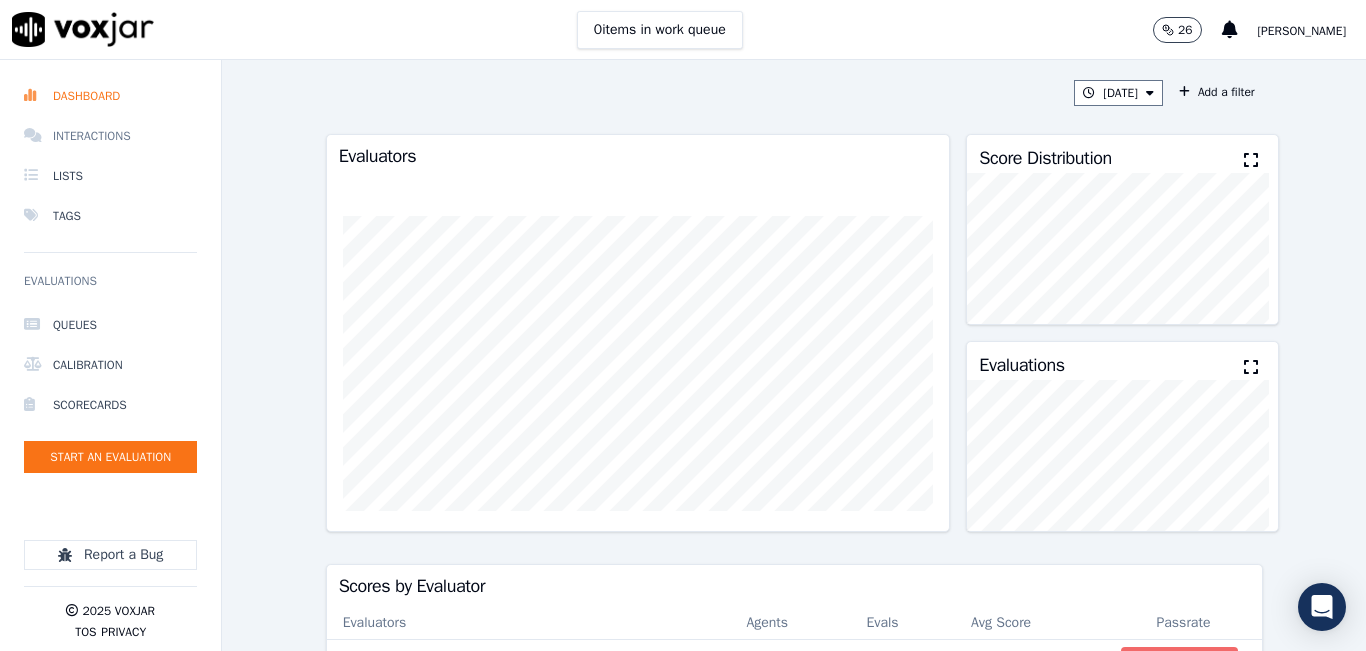 click on "Interactions" at bounding box center (110, 136) 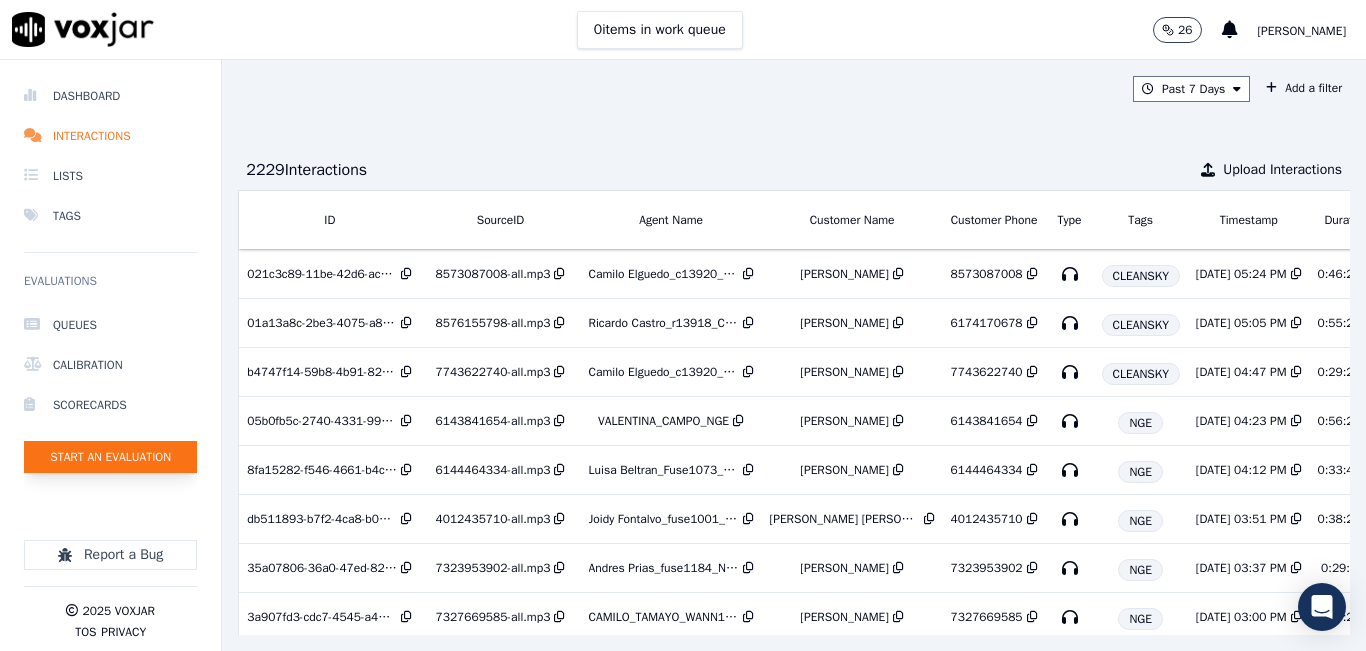 click on "Start an Evaluation" 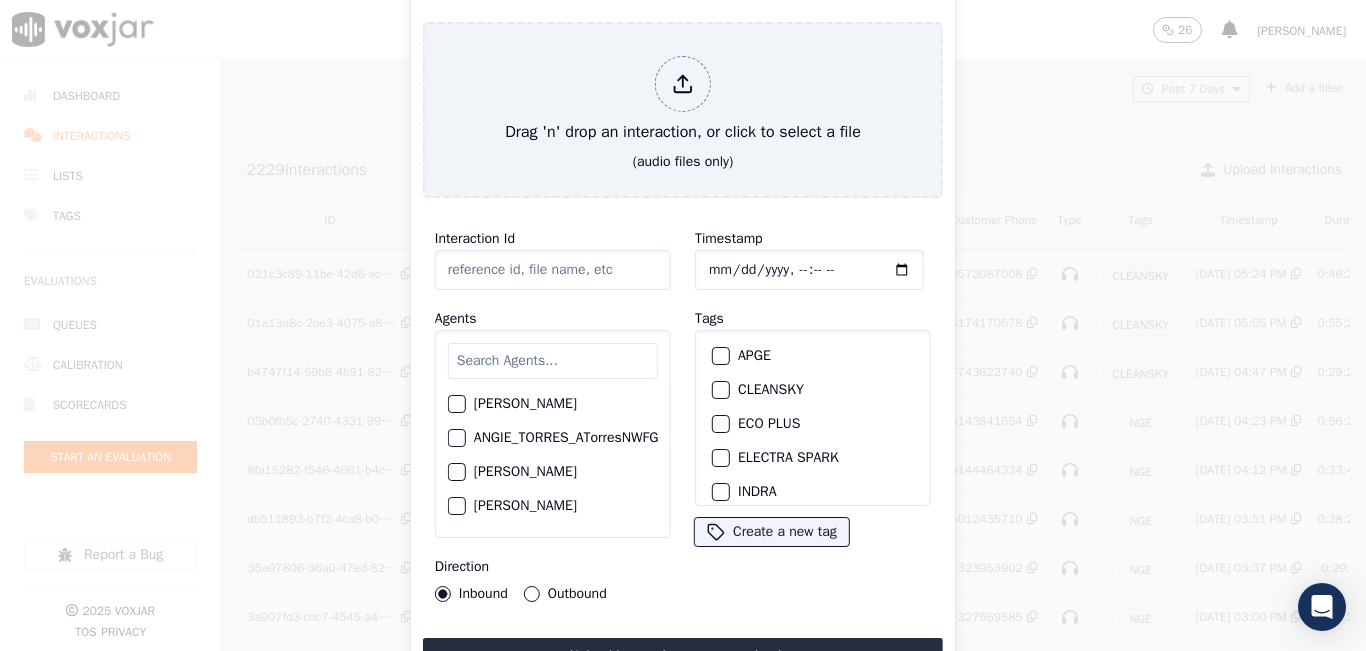 click at bounding box center (553, 361) 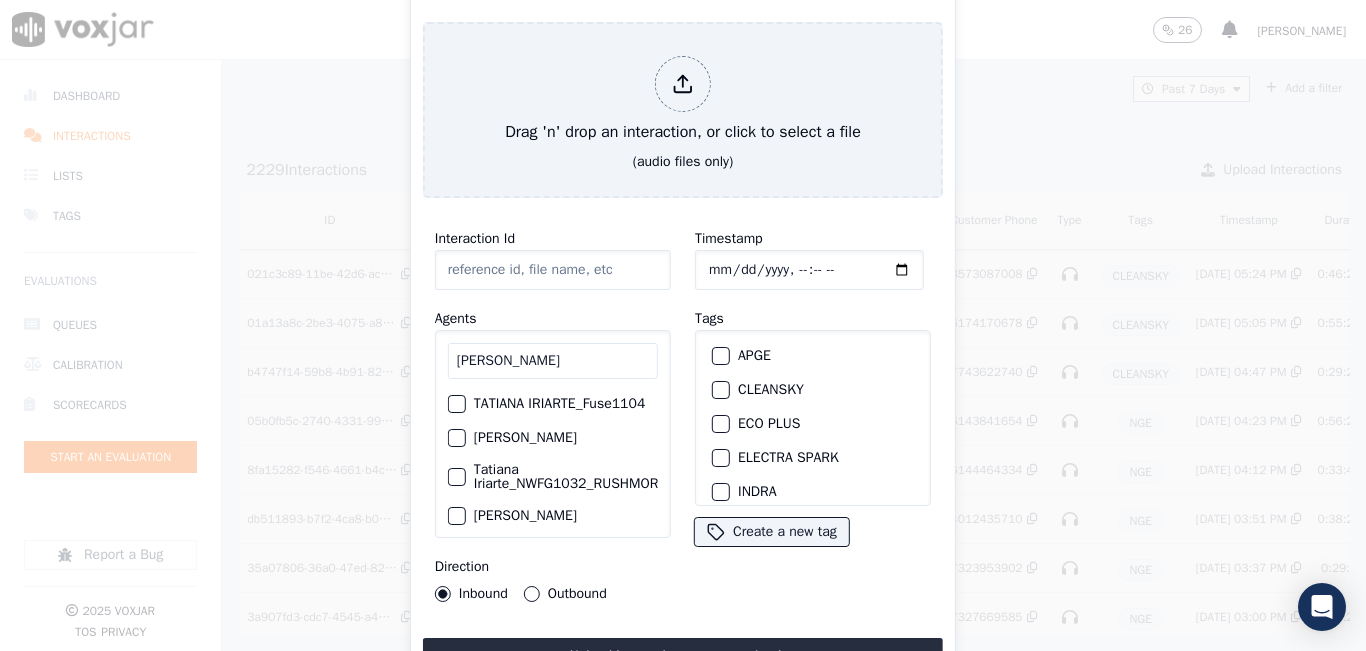 type on "TATIANA" 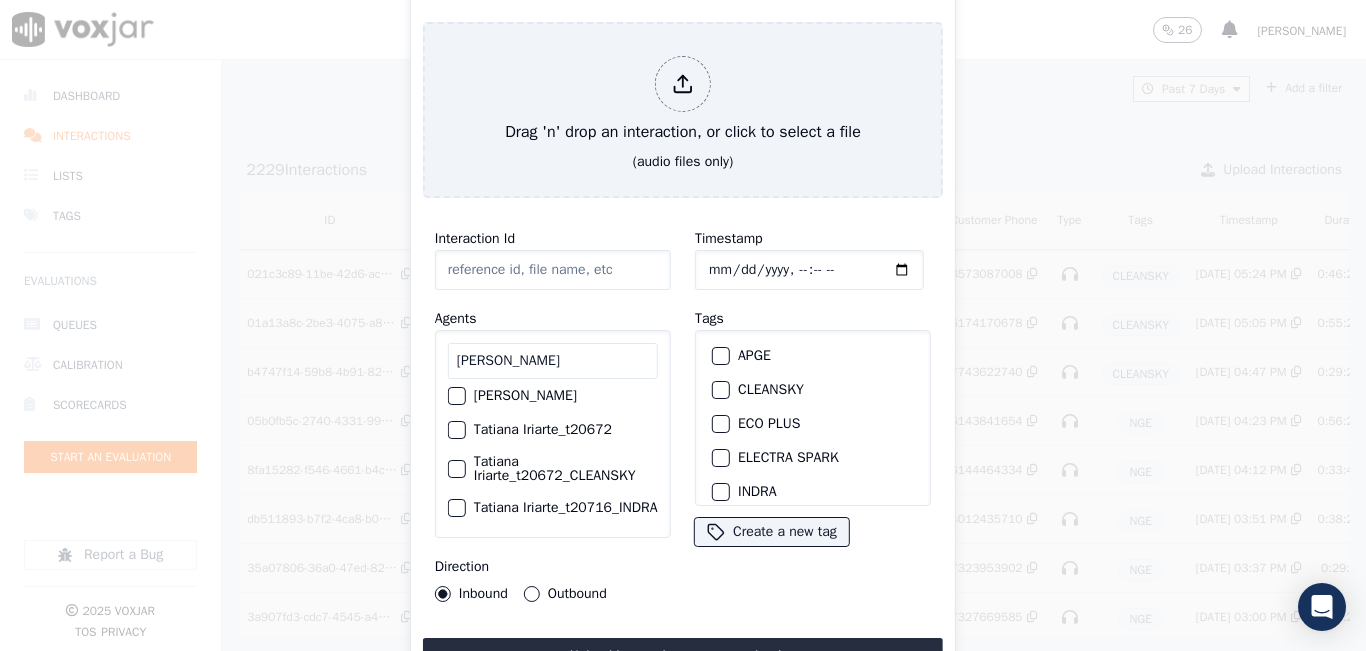 scroll, scrollTop: 210, scrollLeft: 0, axis: vertical 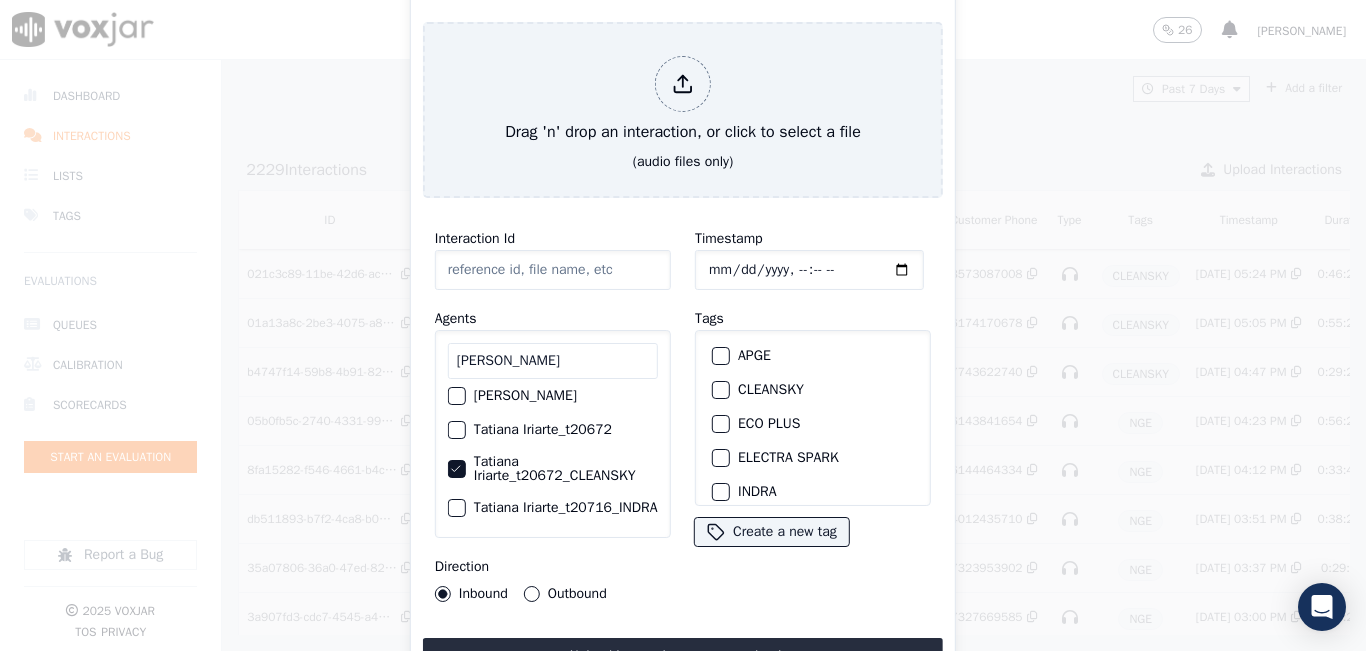 click at bounding box center (720, 390) 